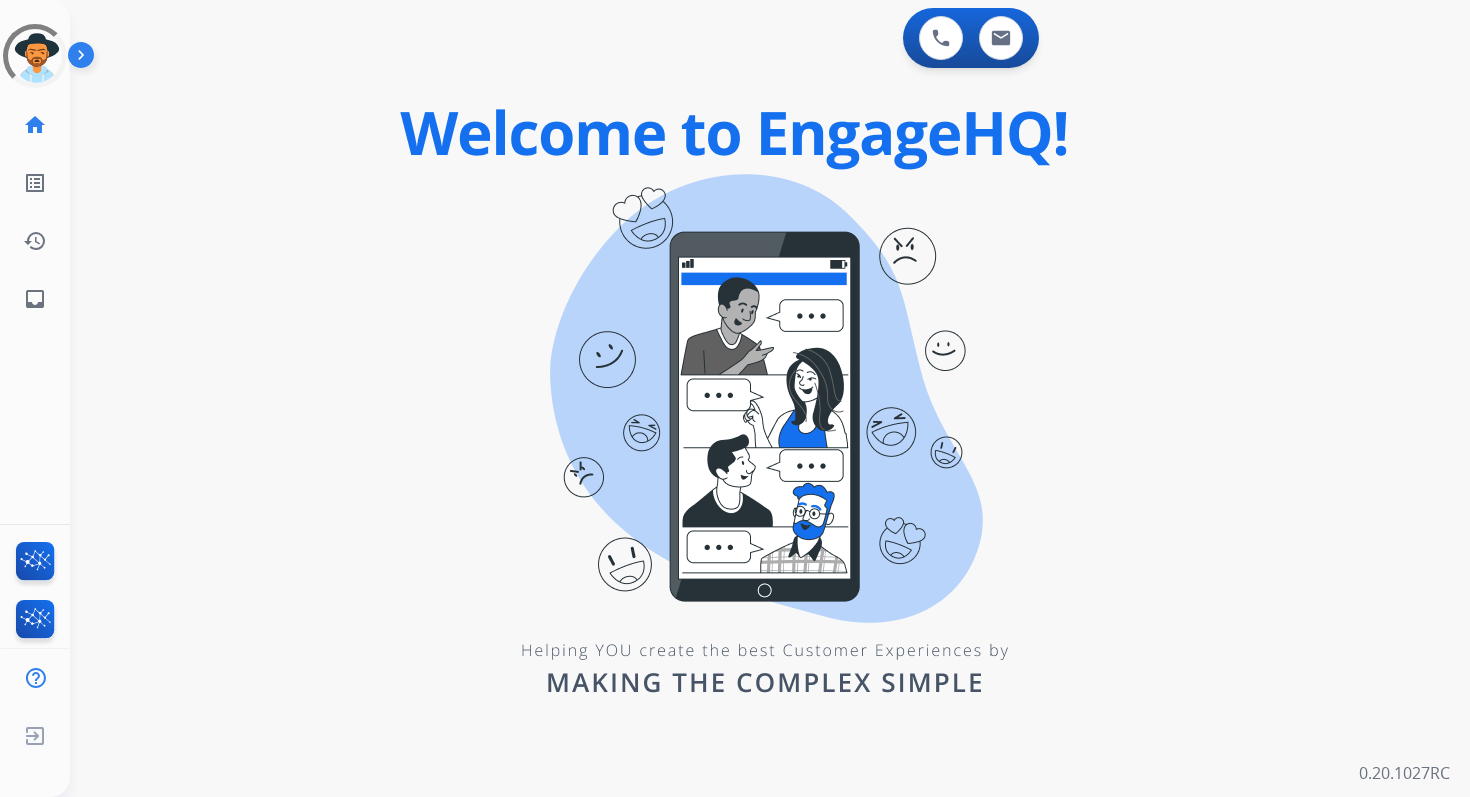 scroll, scrollTop: 0, scrollLeft: 0, axis: both 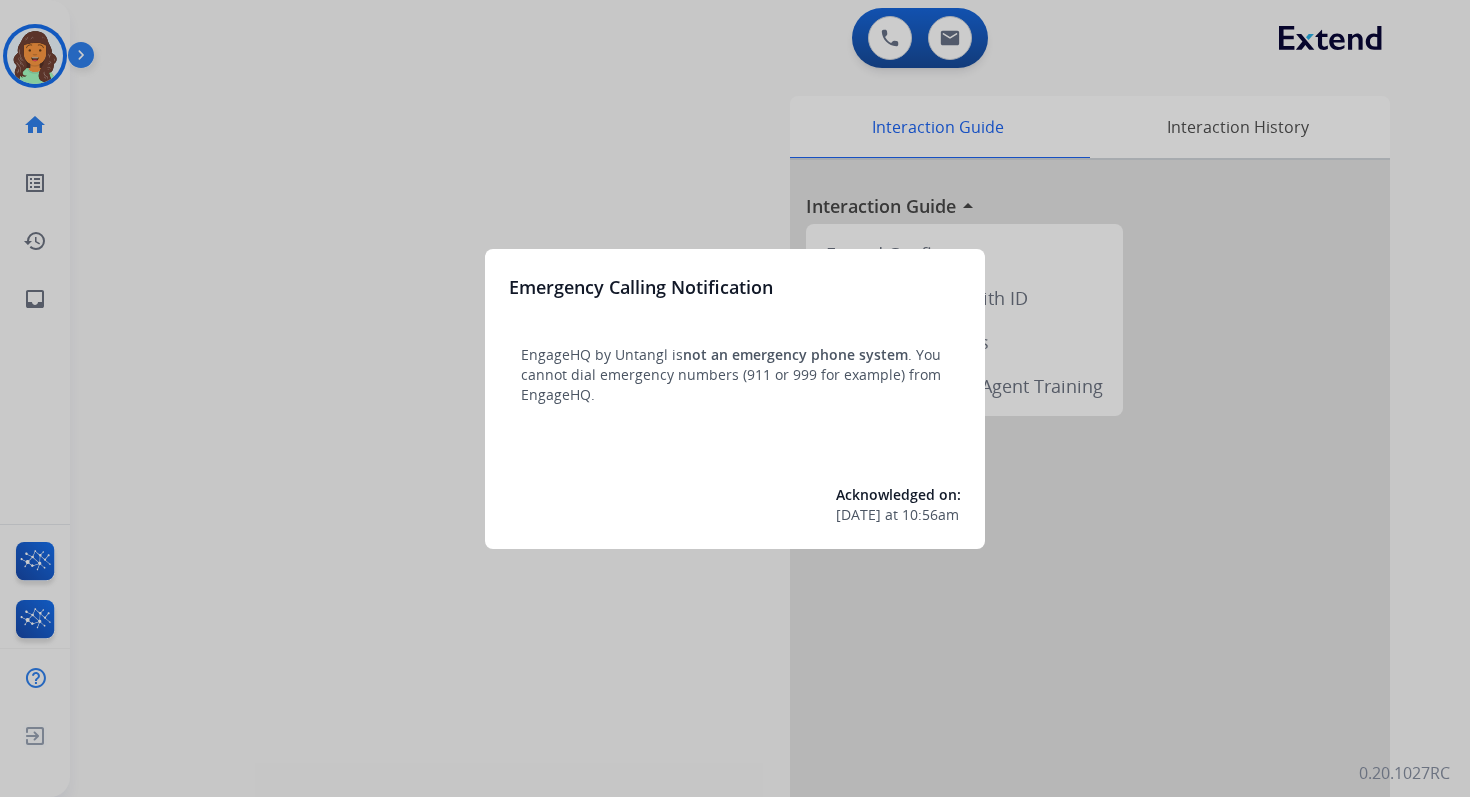 click at bounding box center (735, 398) 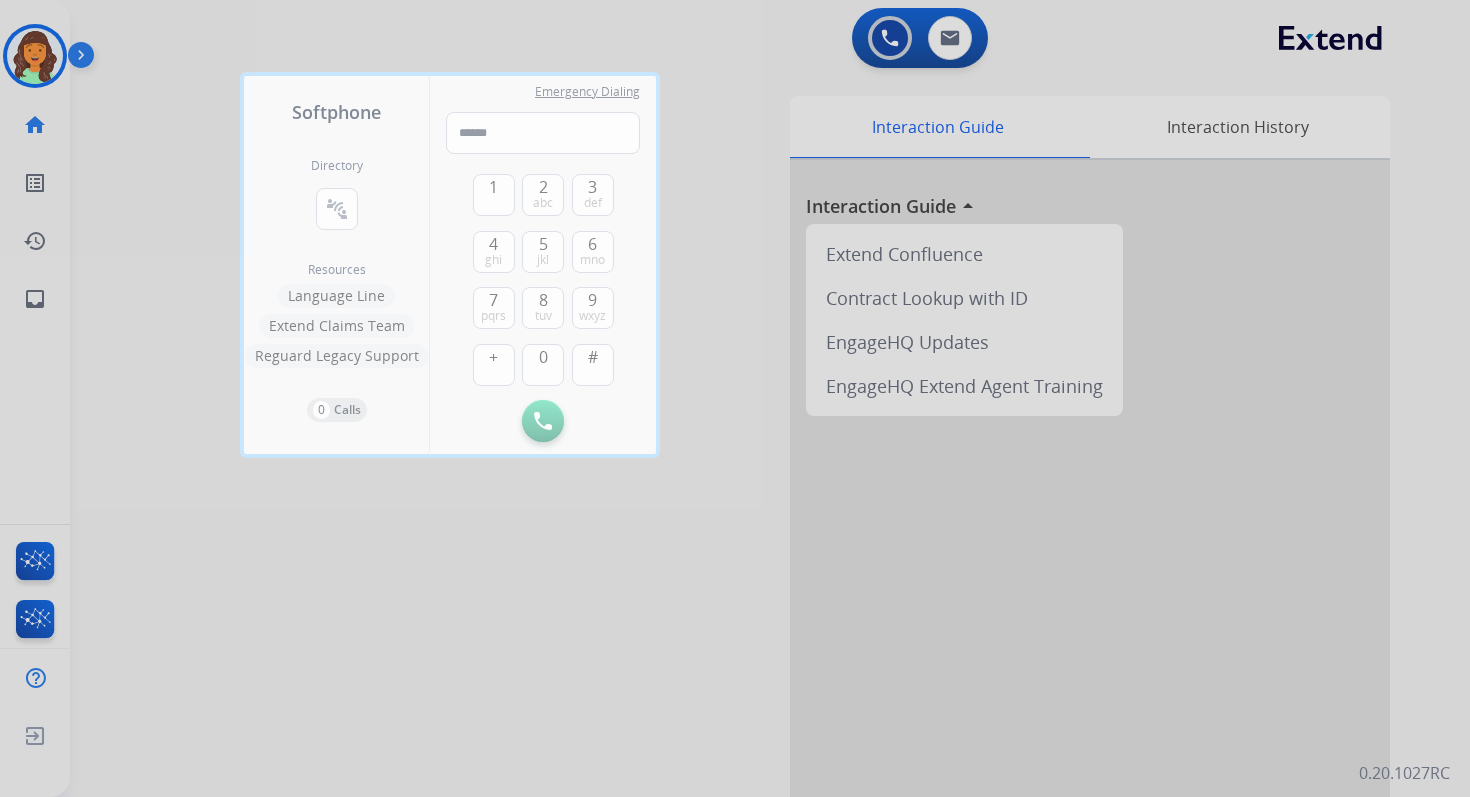 click at bounding box center [735, 398] 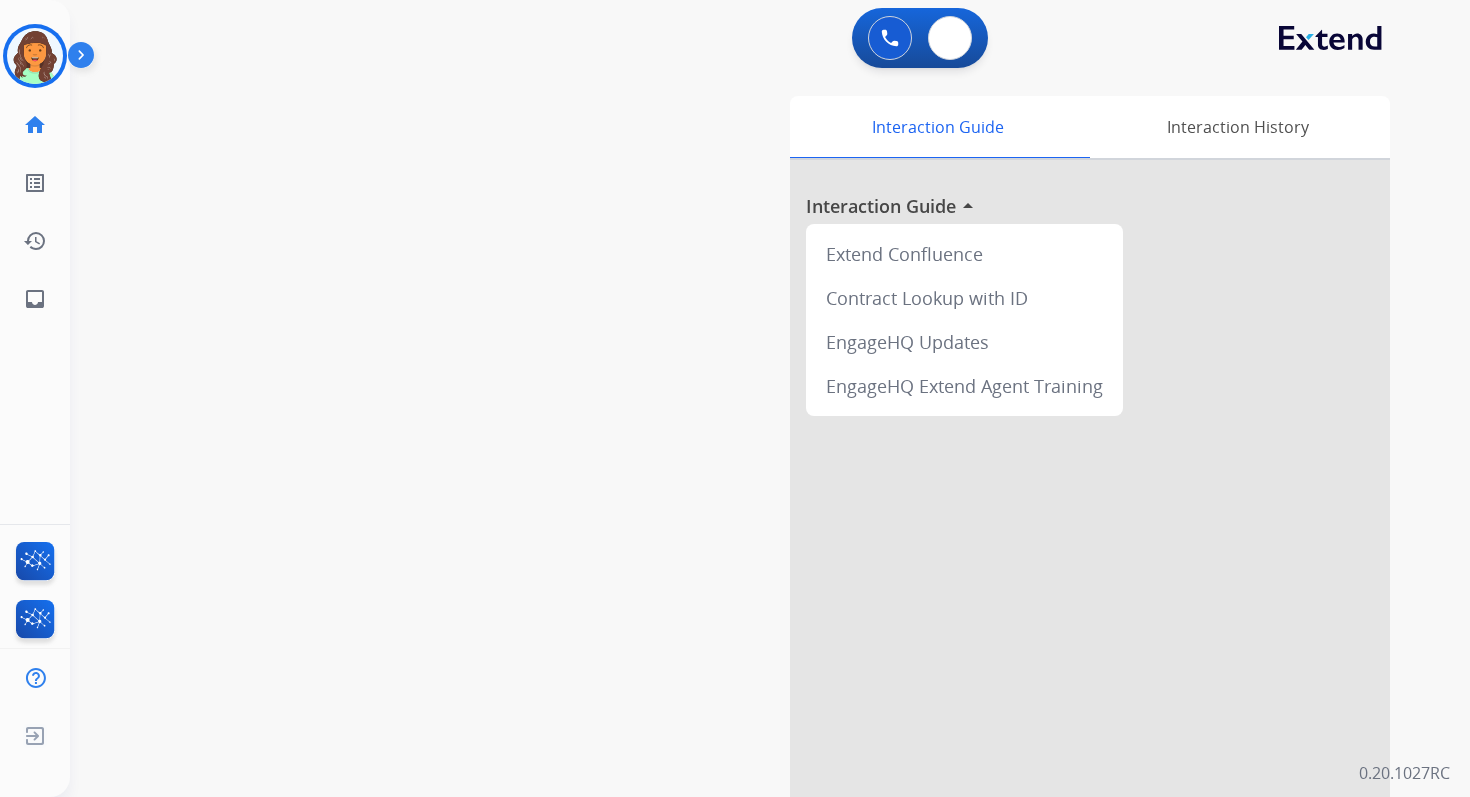 click at bounding box center (950, 38) 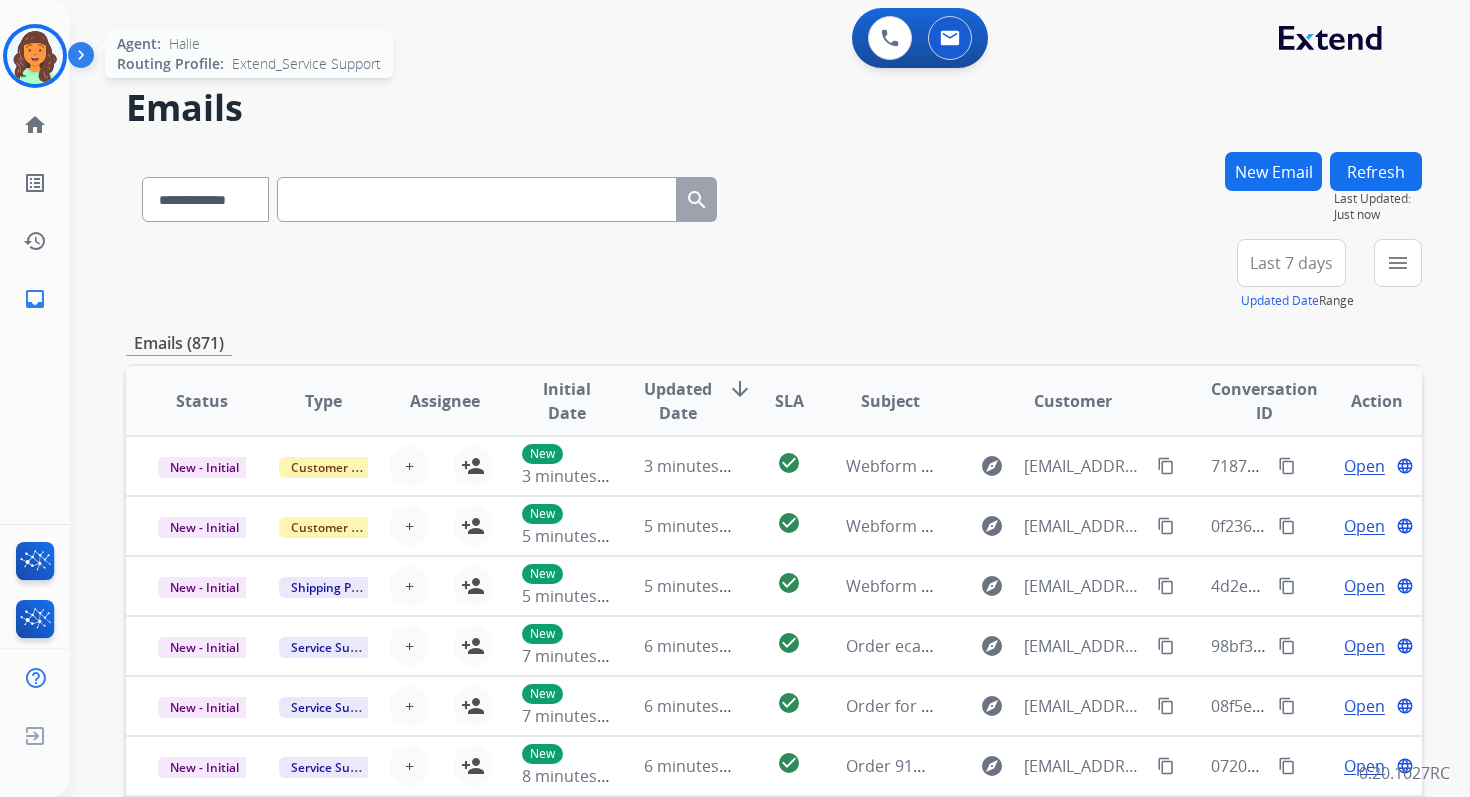 click at bounding box center (35, 56) 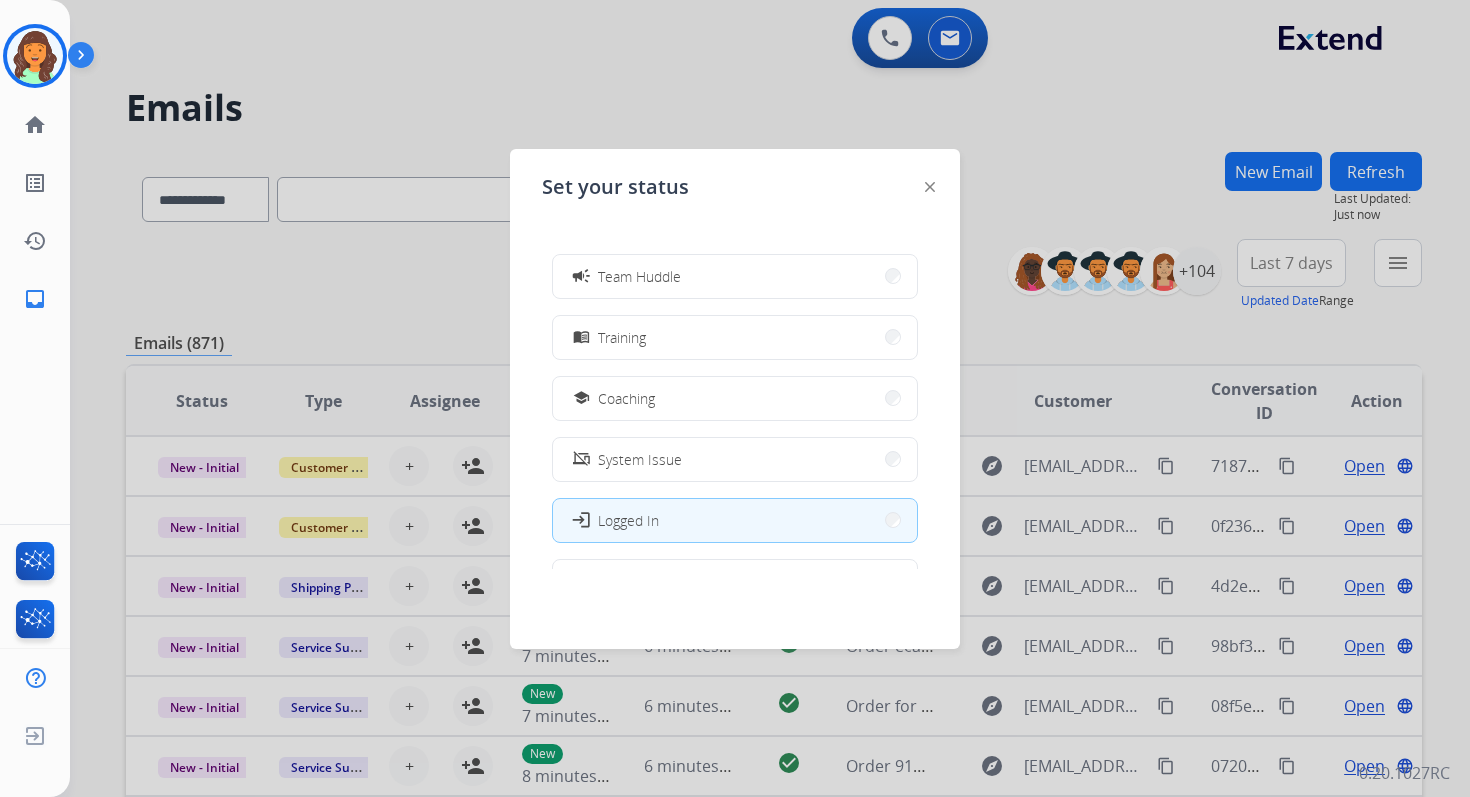 scroll, scrollTop: 377, scrollLeft: 0, axis: vertical 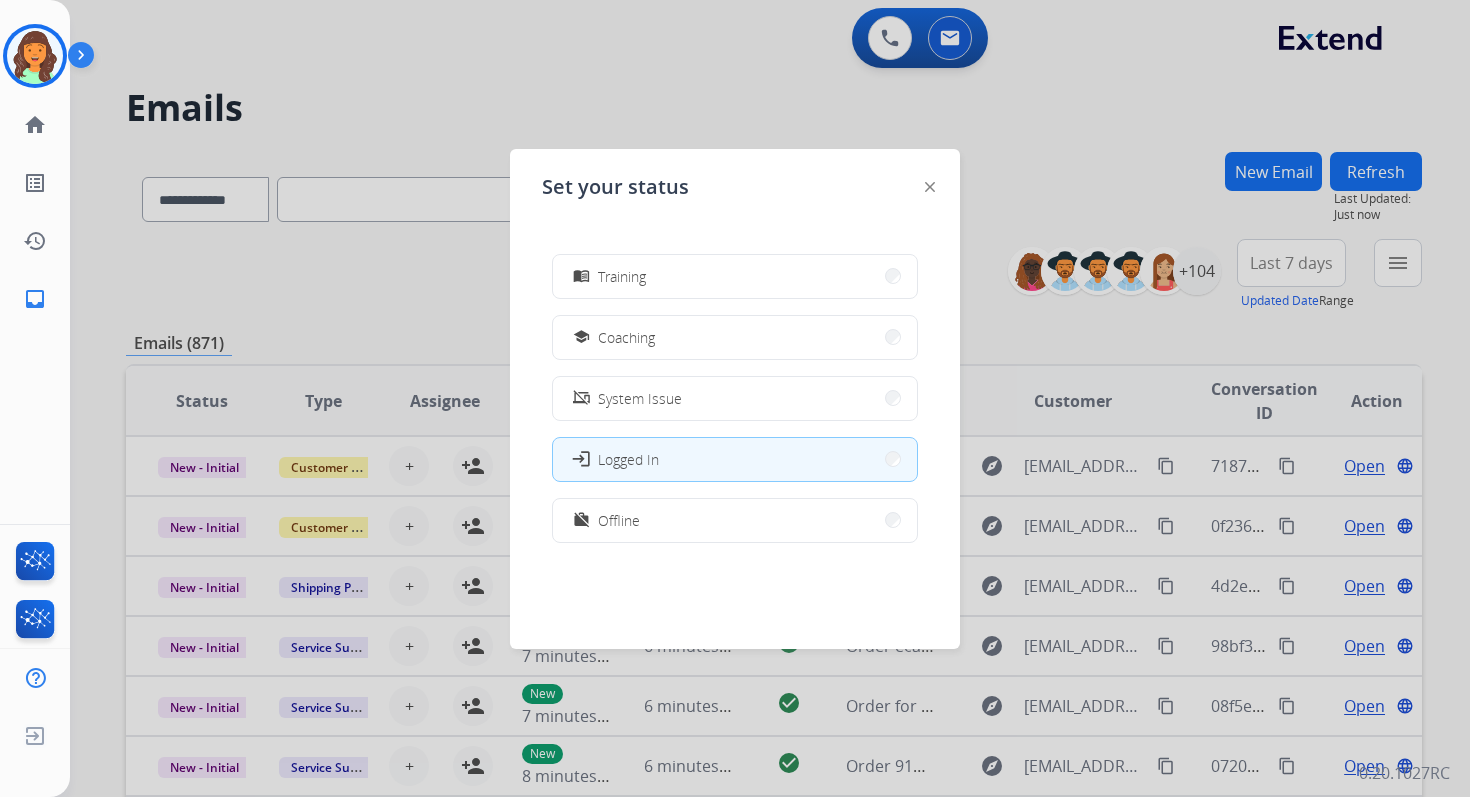 click at bounding box center (735, 398) 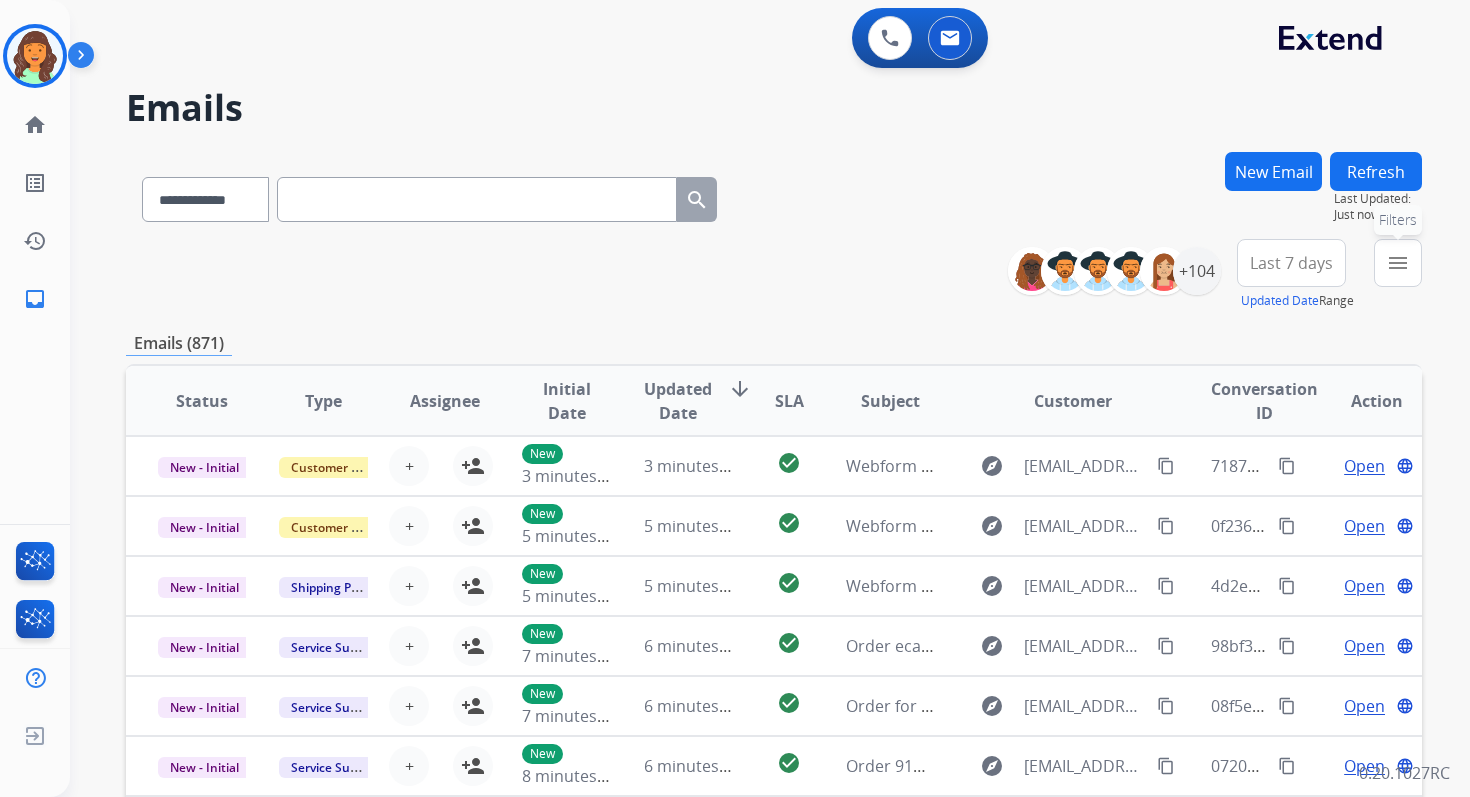 click on "menu" at bounding box center (1398, 263) 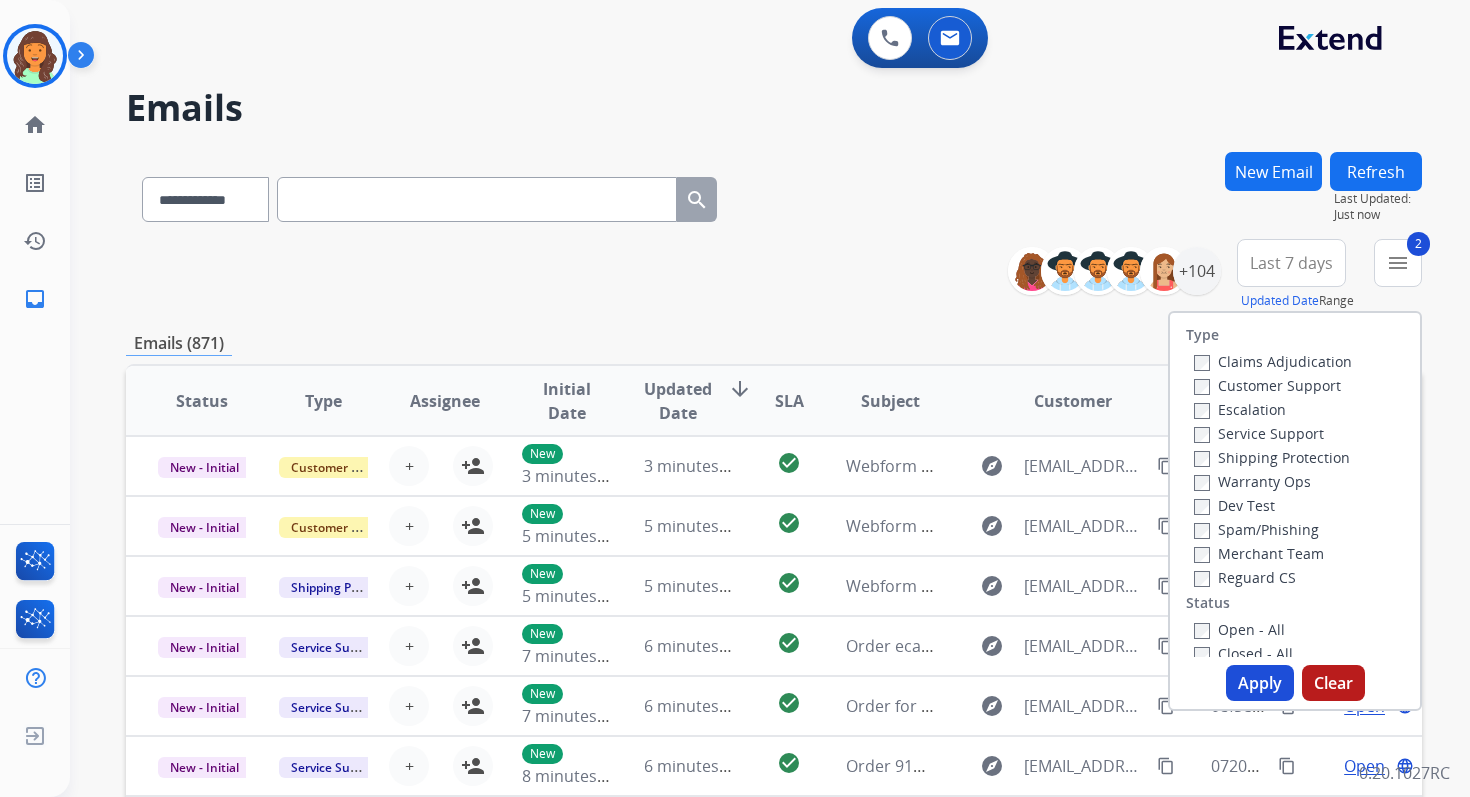 click on "Apply" at bounding box center (1260, 683) 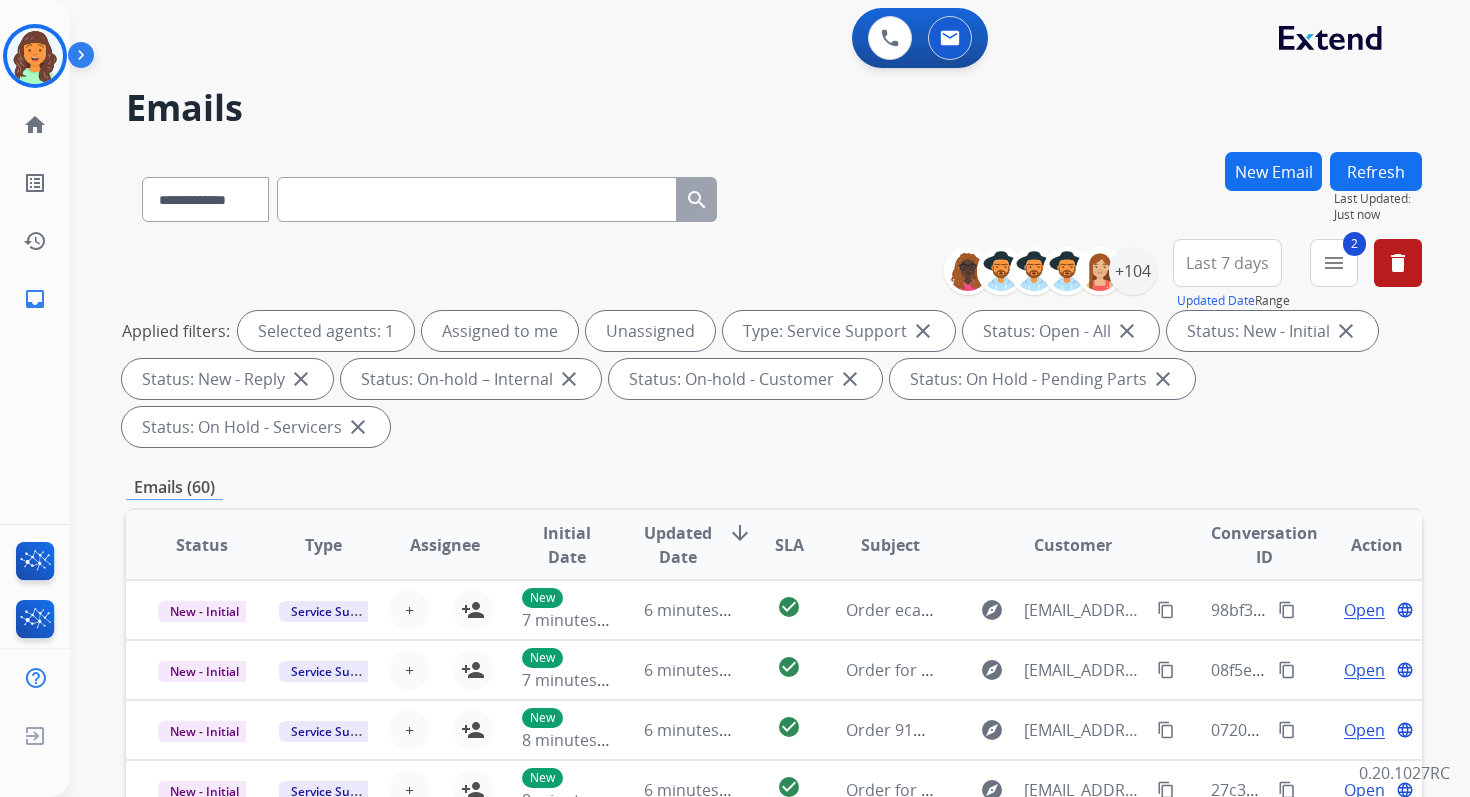 click on "**********" at bounding box center (774, 717) 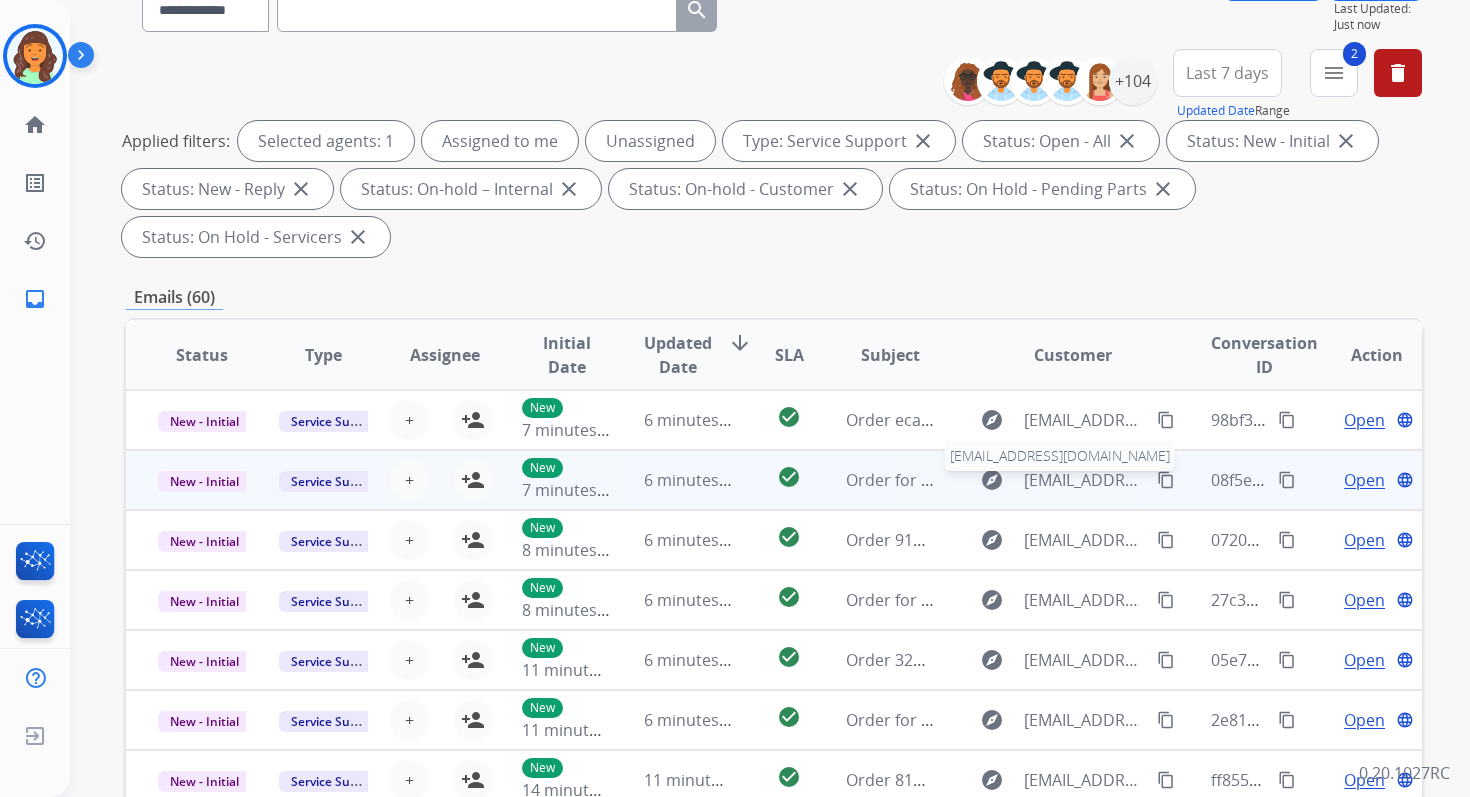 scroll, scrollTop: 48, scrollLeft: 0, axis: vertical 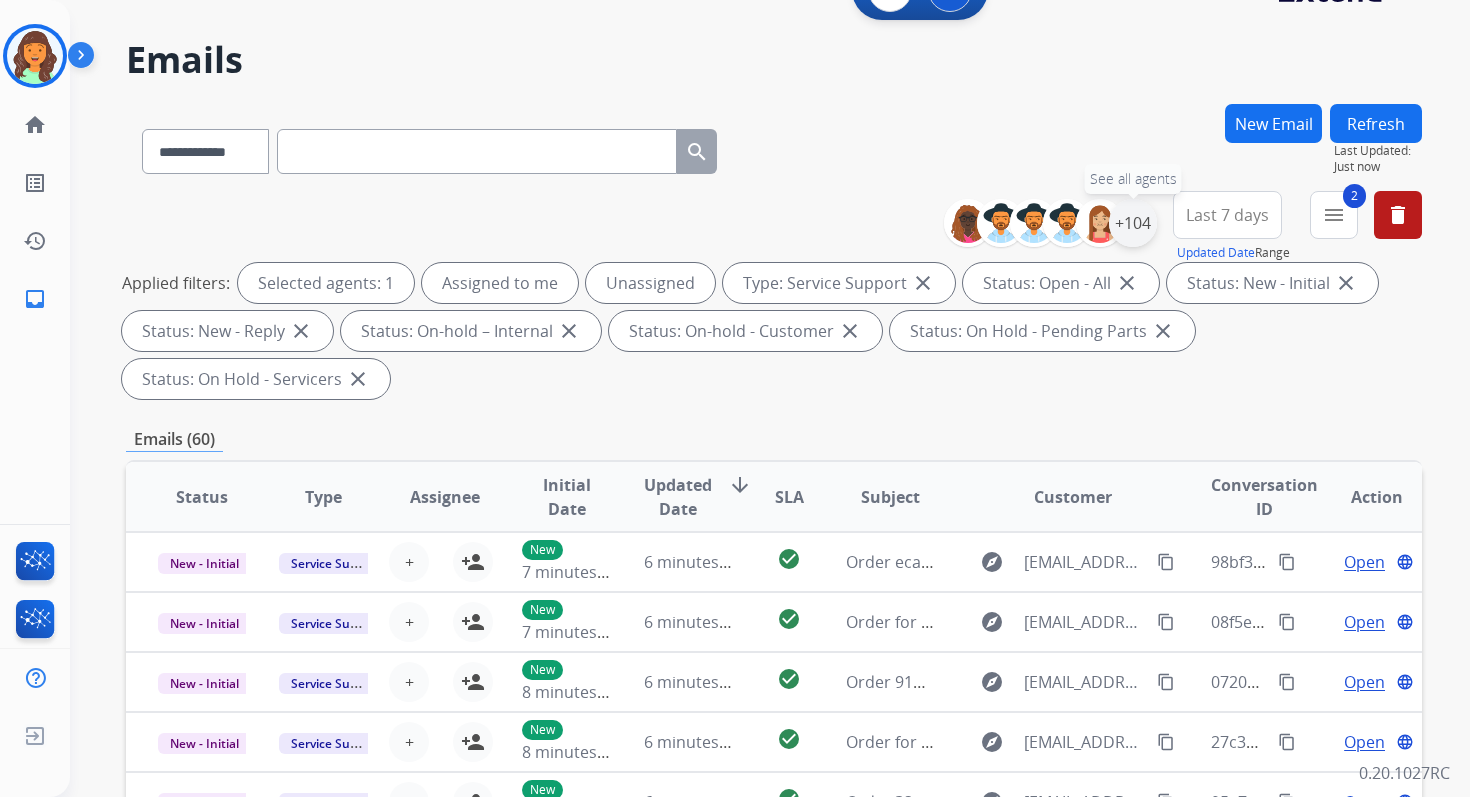 click on "+104" at bounding box center (1133, 223) 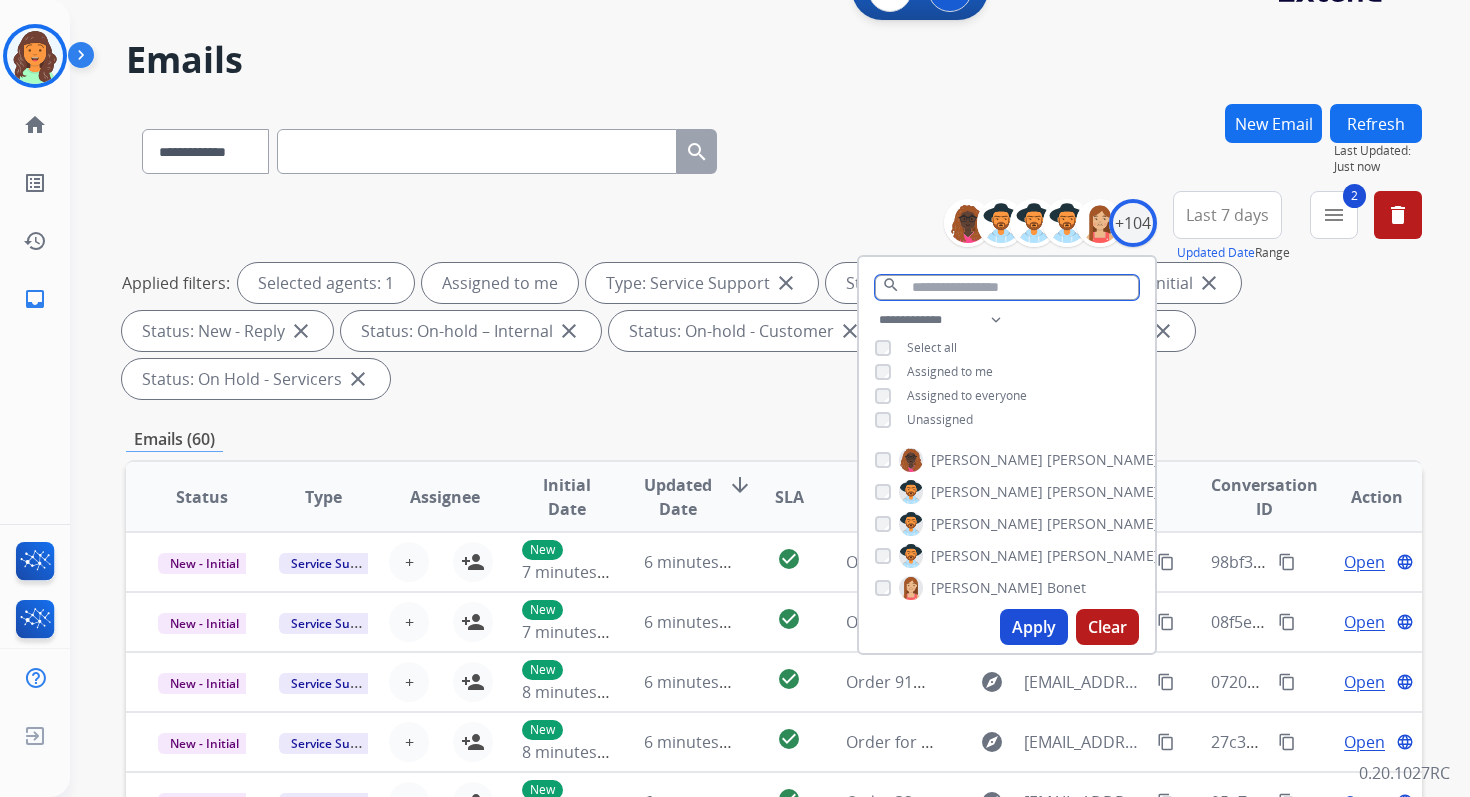 click at bounding box center (1007, 287) 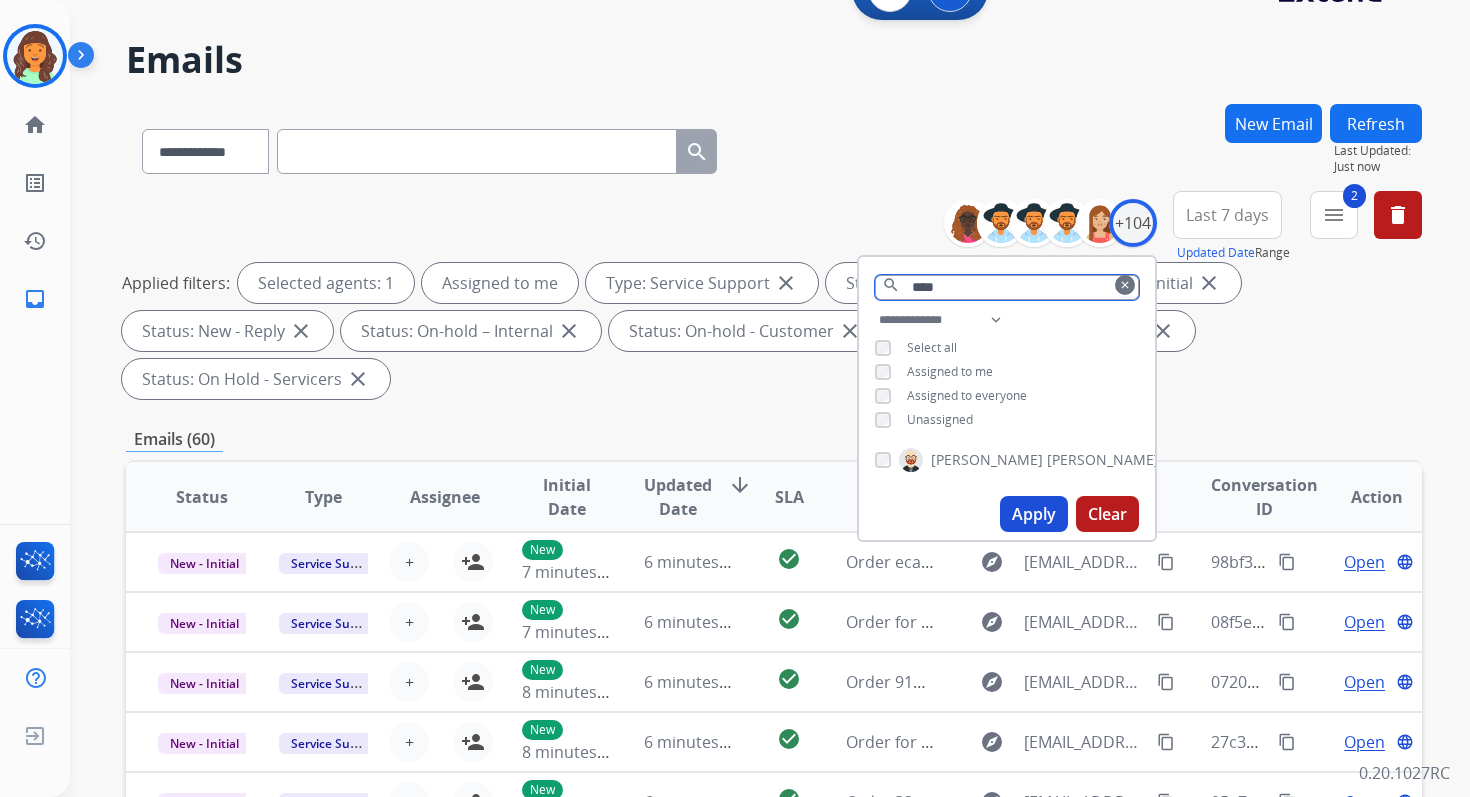 type on "****" 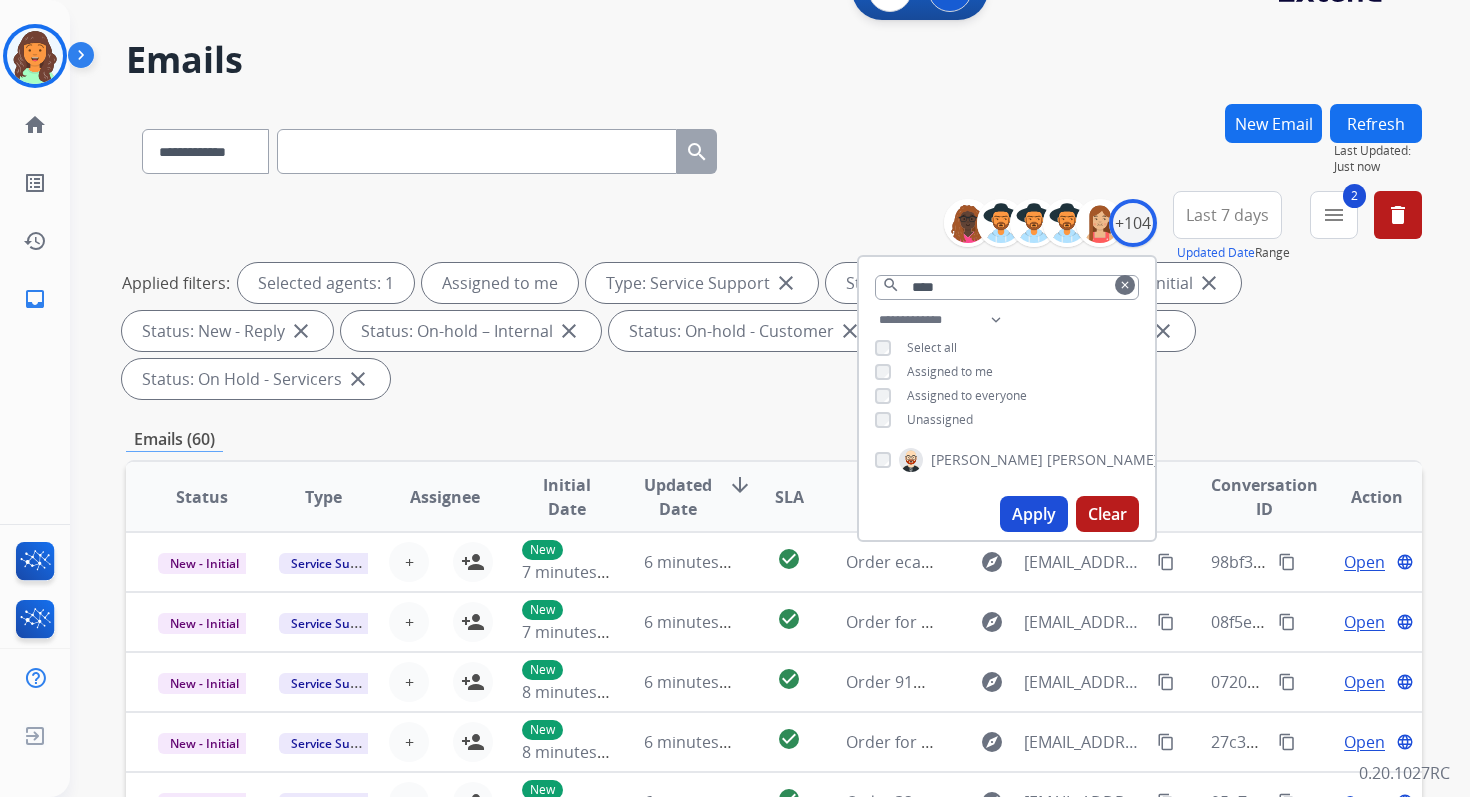 click on "Apply" at bounding box center [1034, 514] 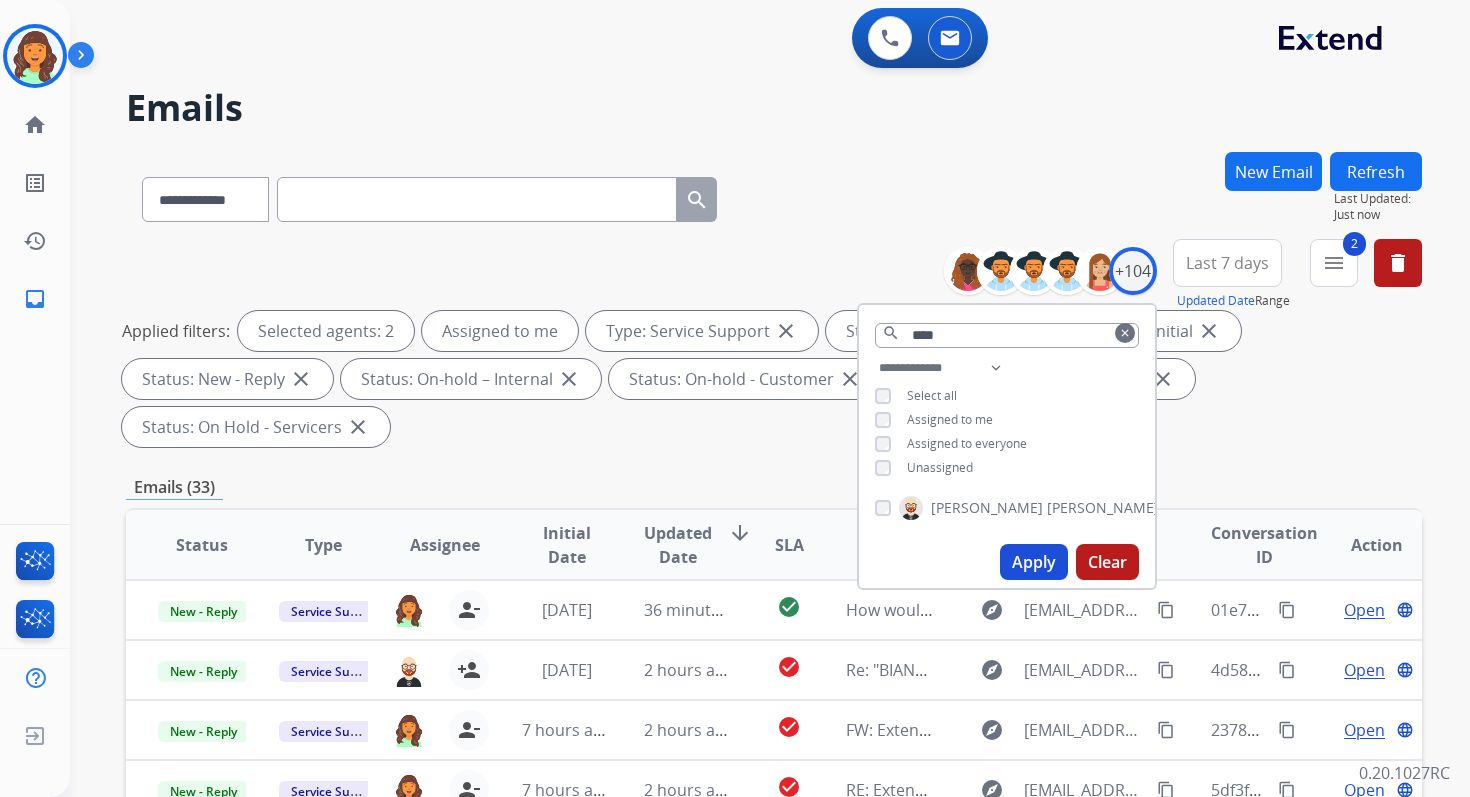 click on "Apply" at bounding box center [1034, 562] 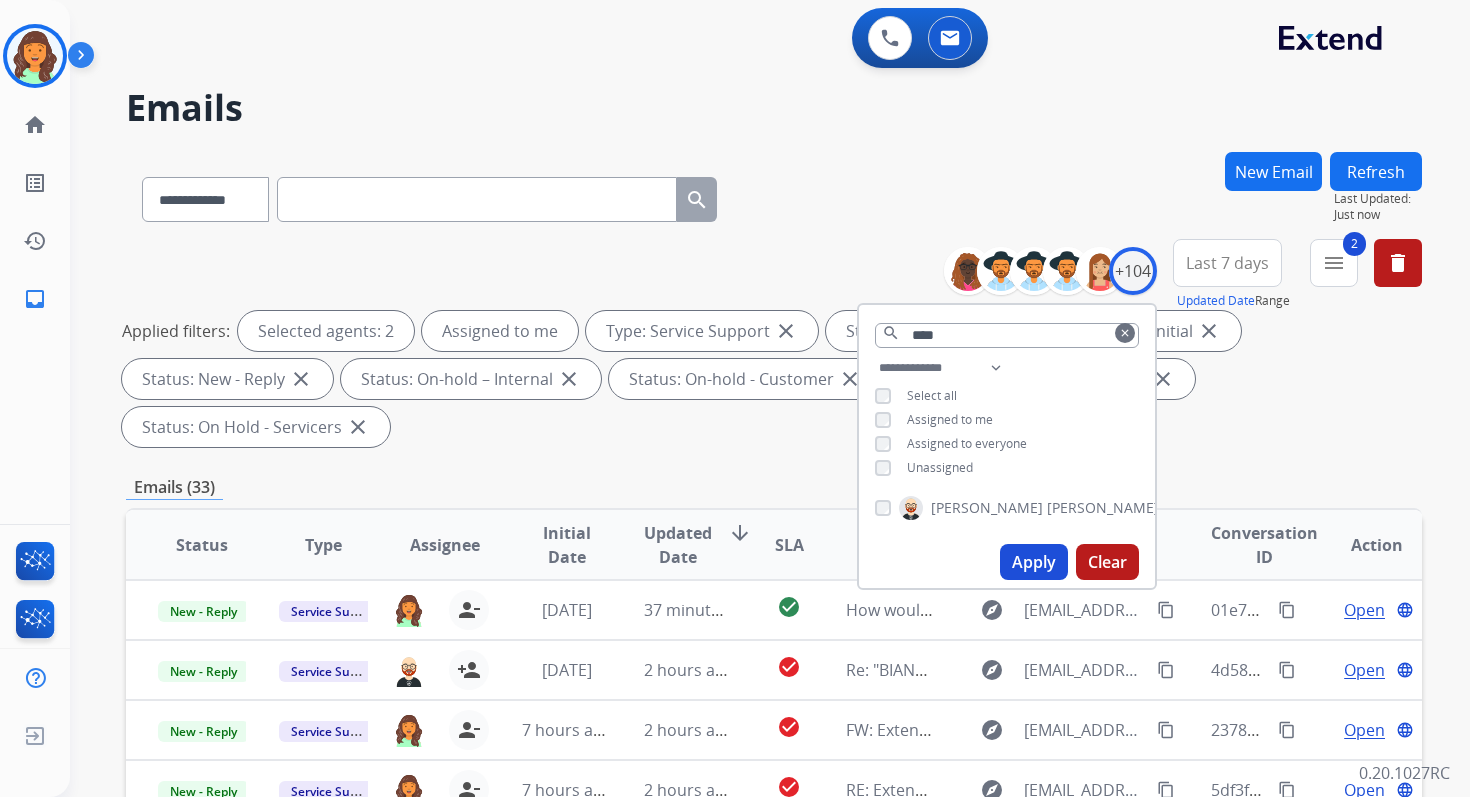 click on "Emails (33)" at bounding box center (774, 487) 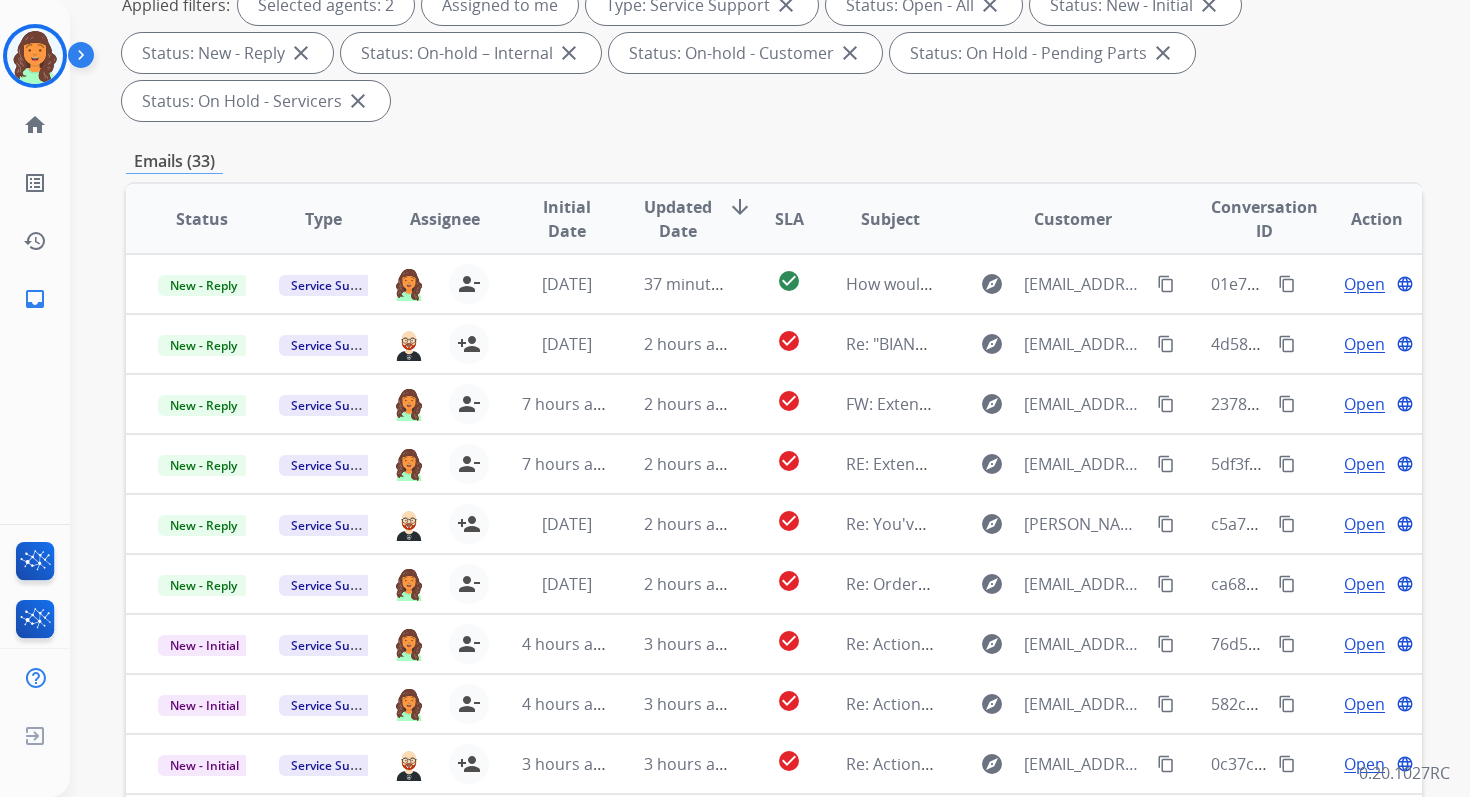 scroll, scrollTop: 485, scrollLeft: 0, axis: vertical 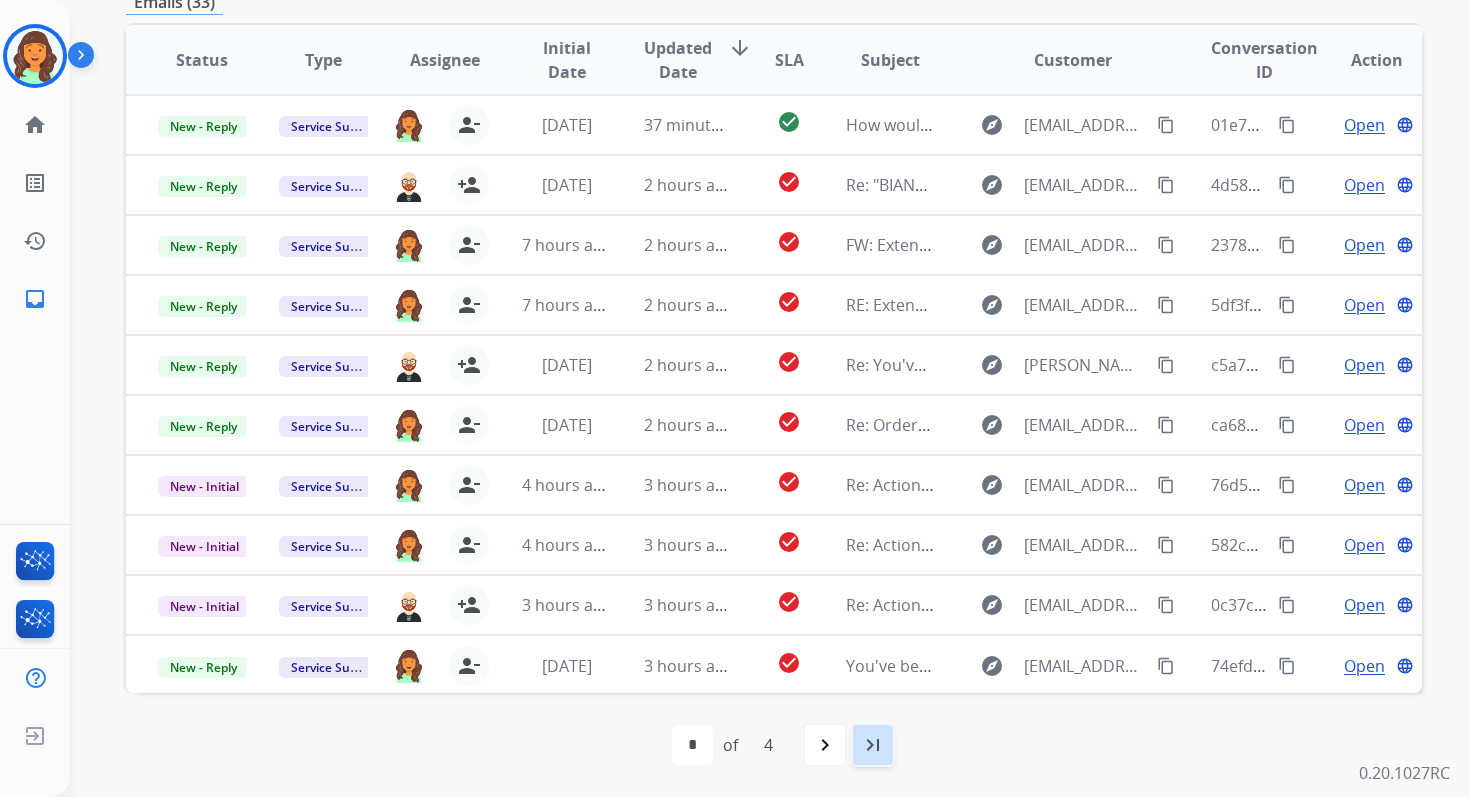 click on "last_page" at bounding box center (873, 745) 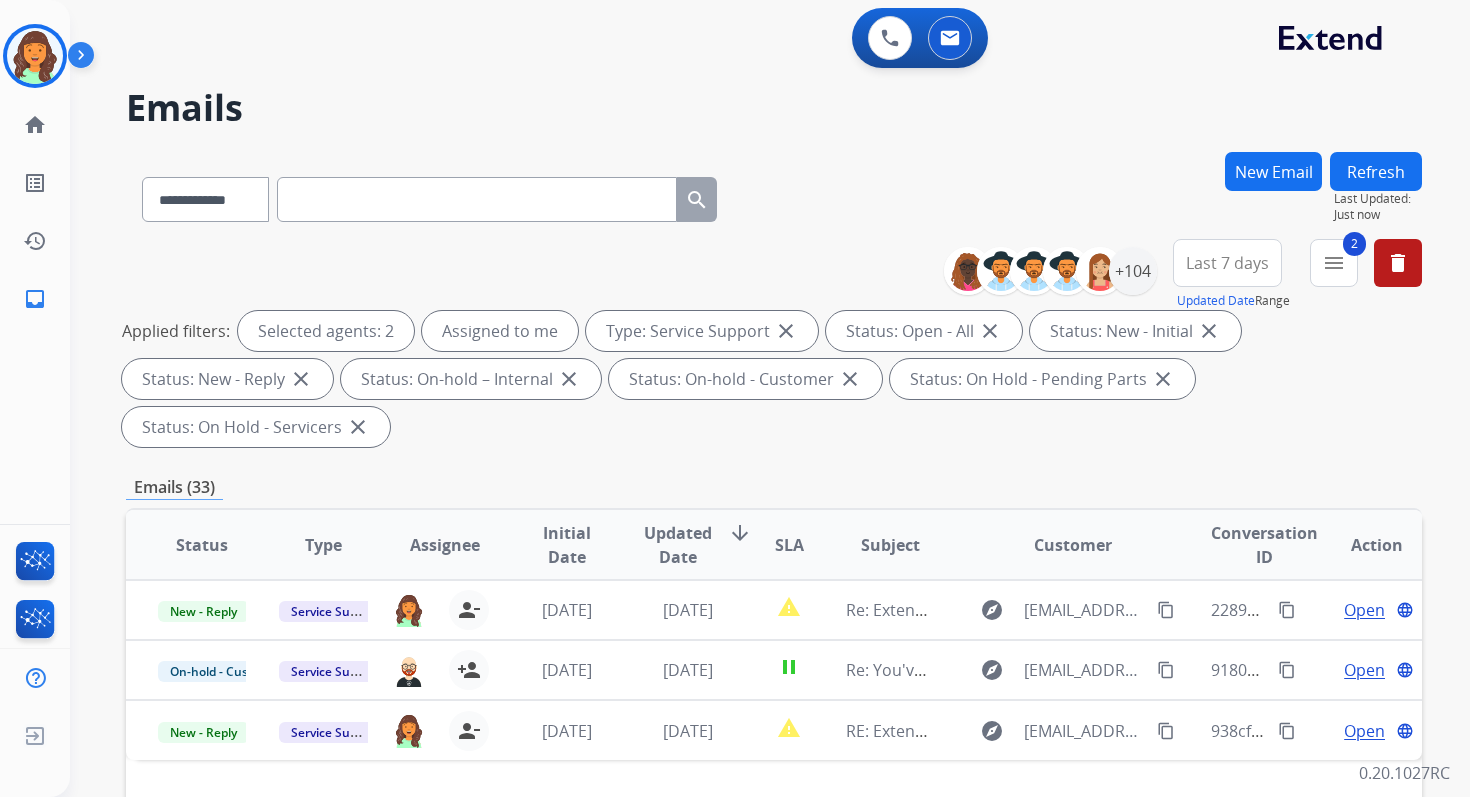 scroll, scrollTop: 485, scrollLeft: 0, axis: vertical 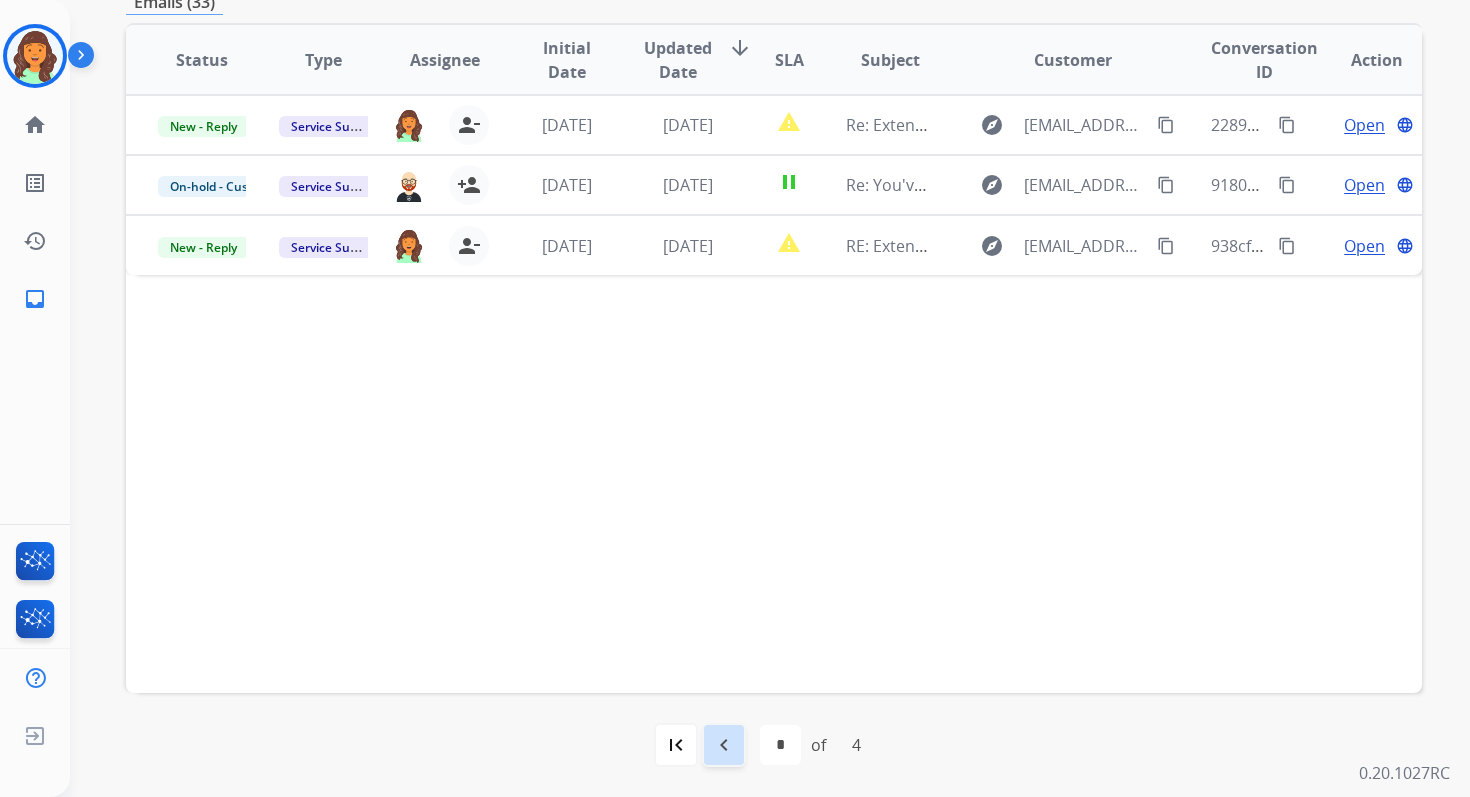 click on "navigate_before" at bounding box center [724, 745] 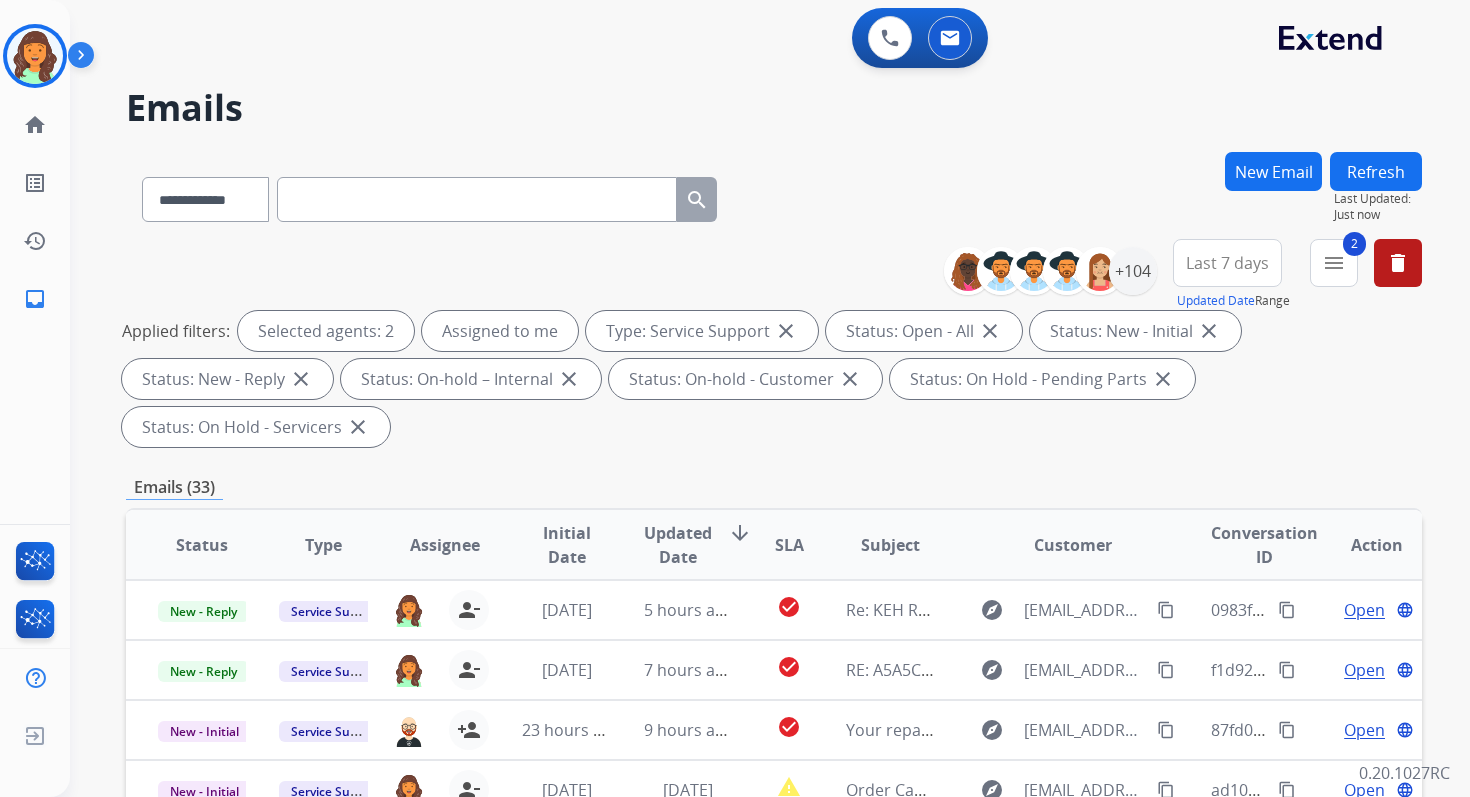 scroll, scrollTop: 2, scrollLeft: 0, axis: vertical 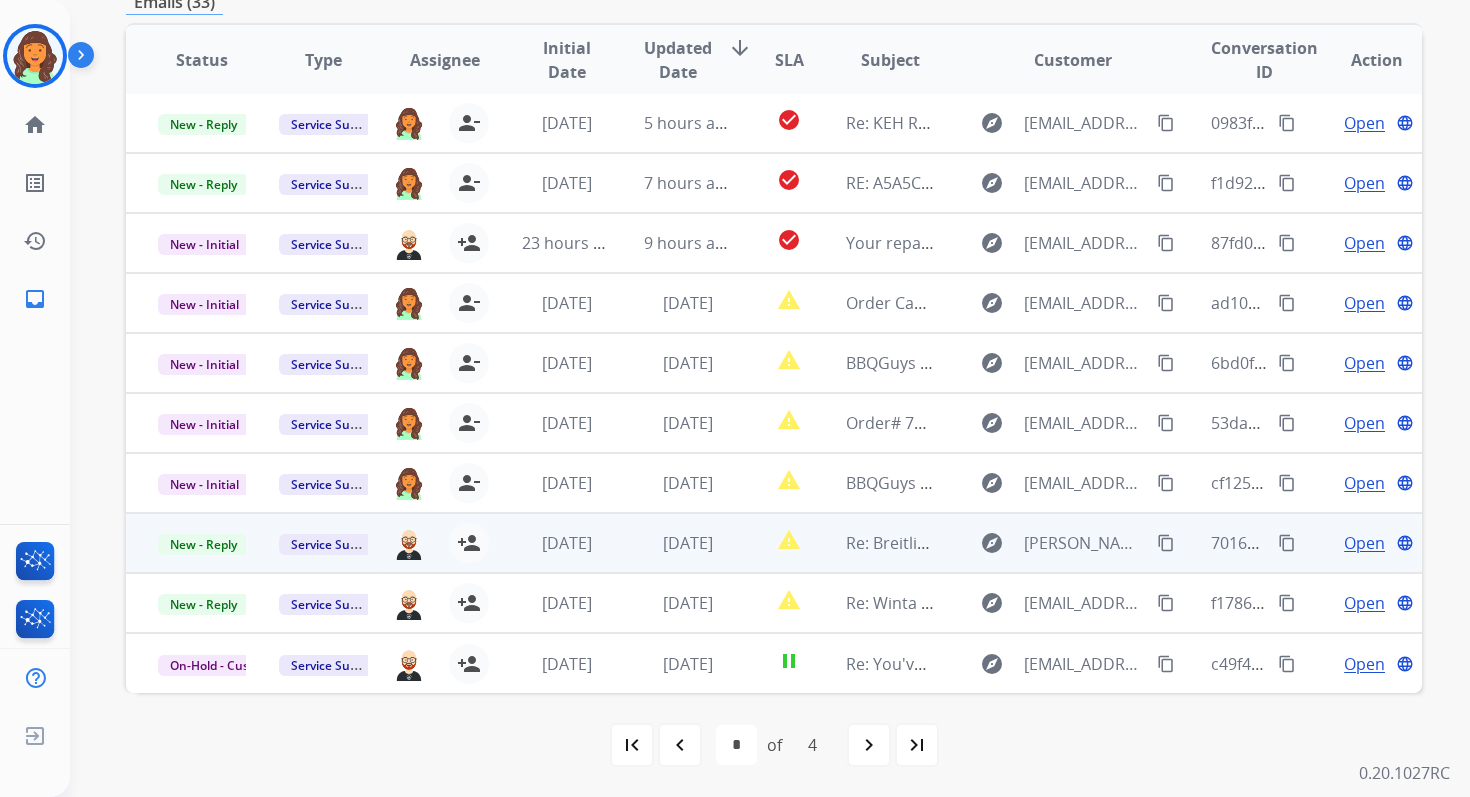 click on "[DATE]" at bounding box center (672, 543) 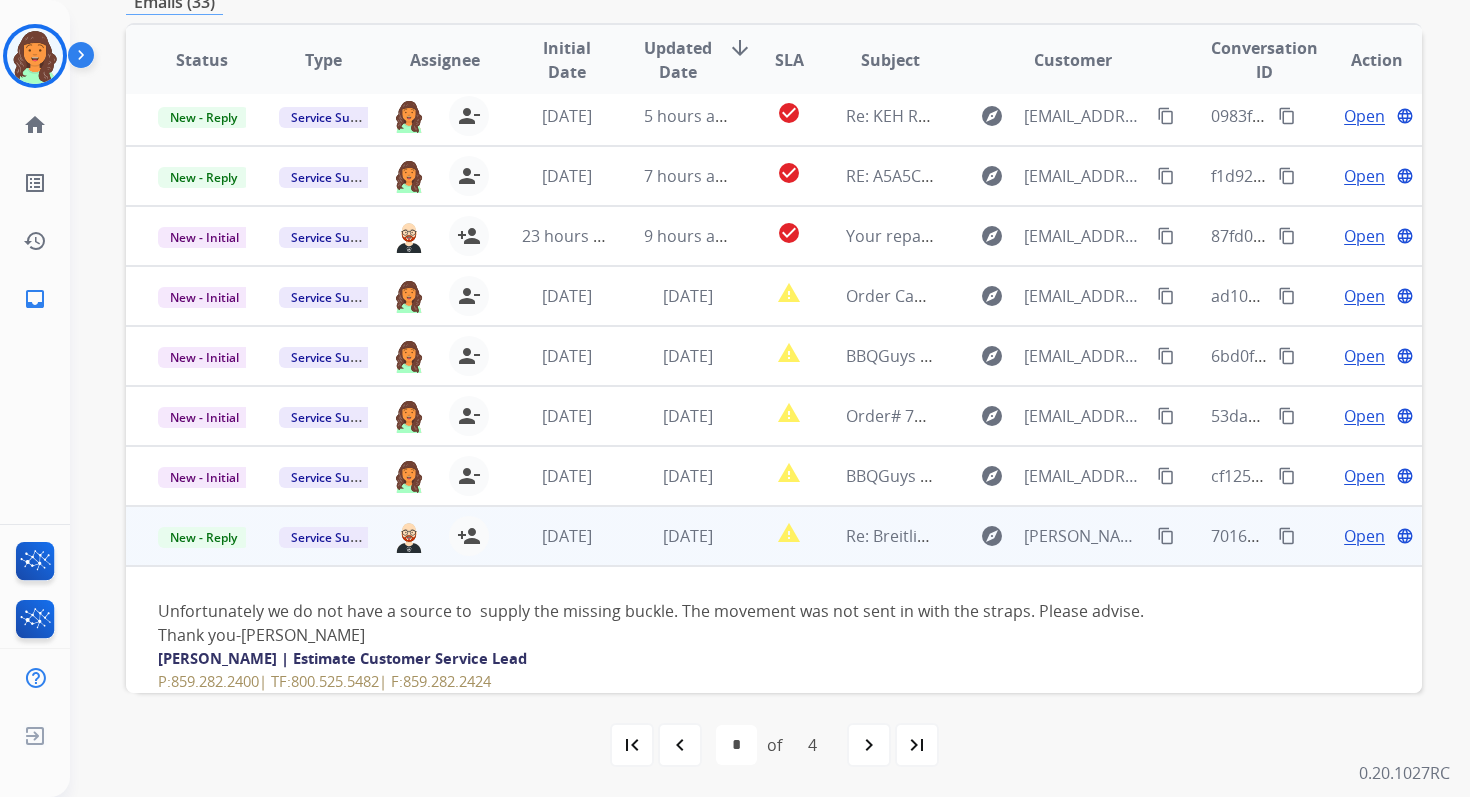 scroll, scrollTop: 0, scrollLeft: 0, axis: both 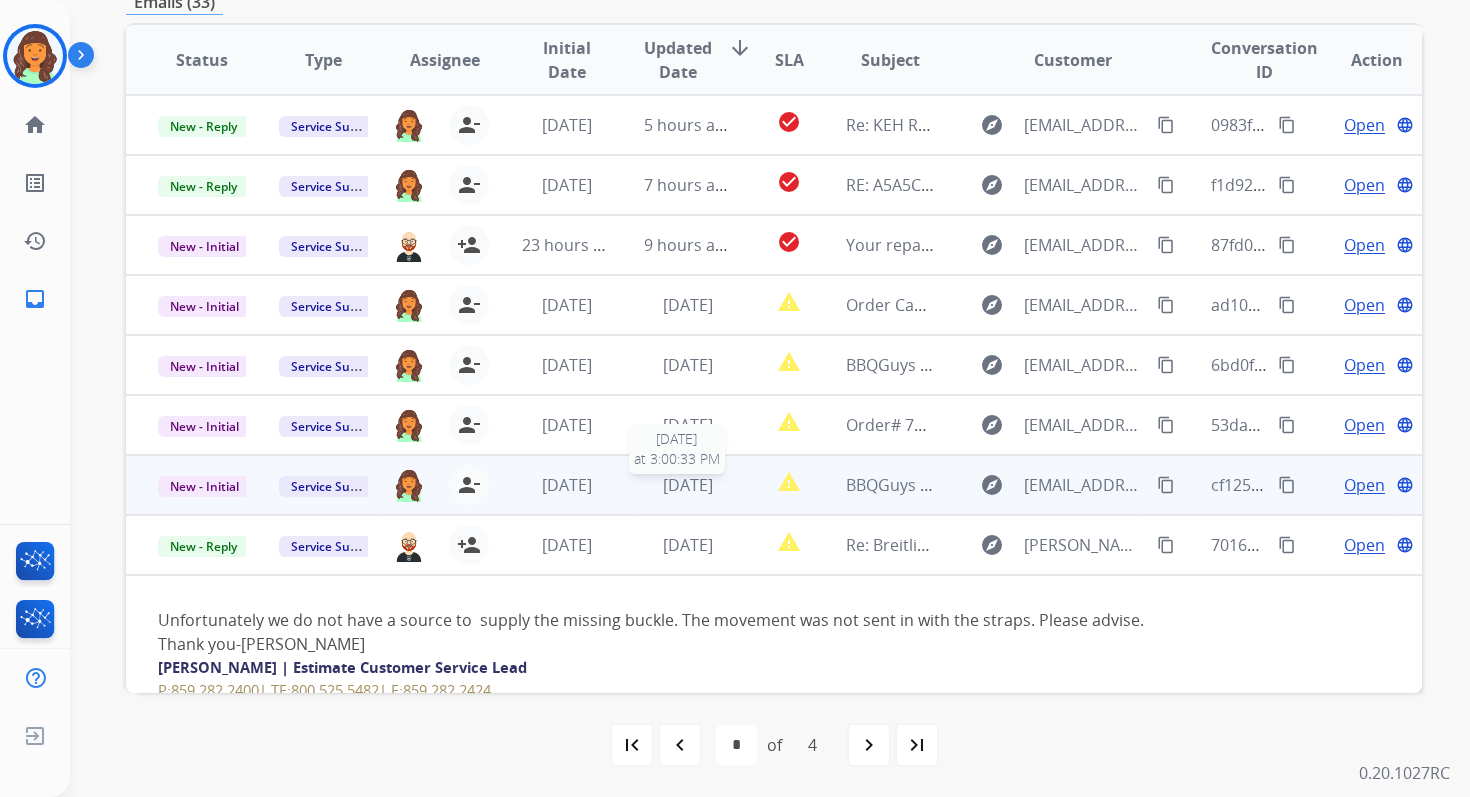 click on "[DATE]" at bounding box center [688, 485] 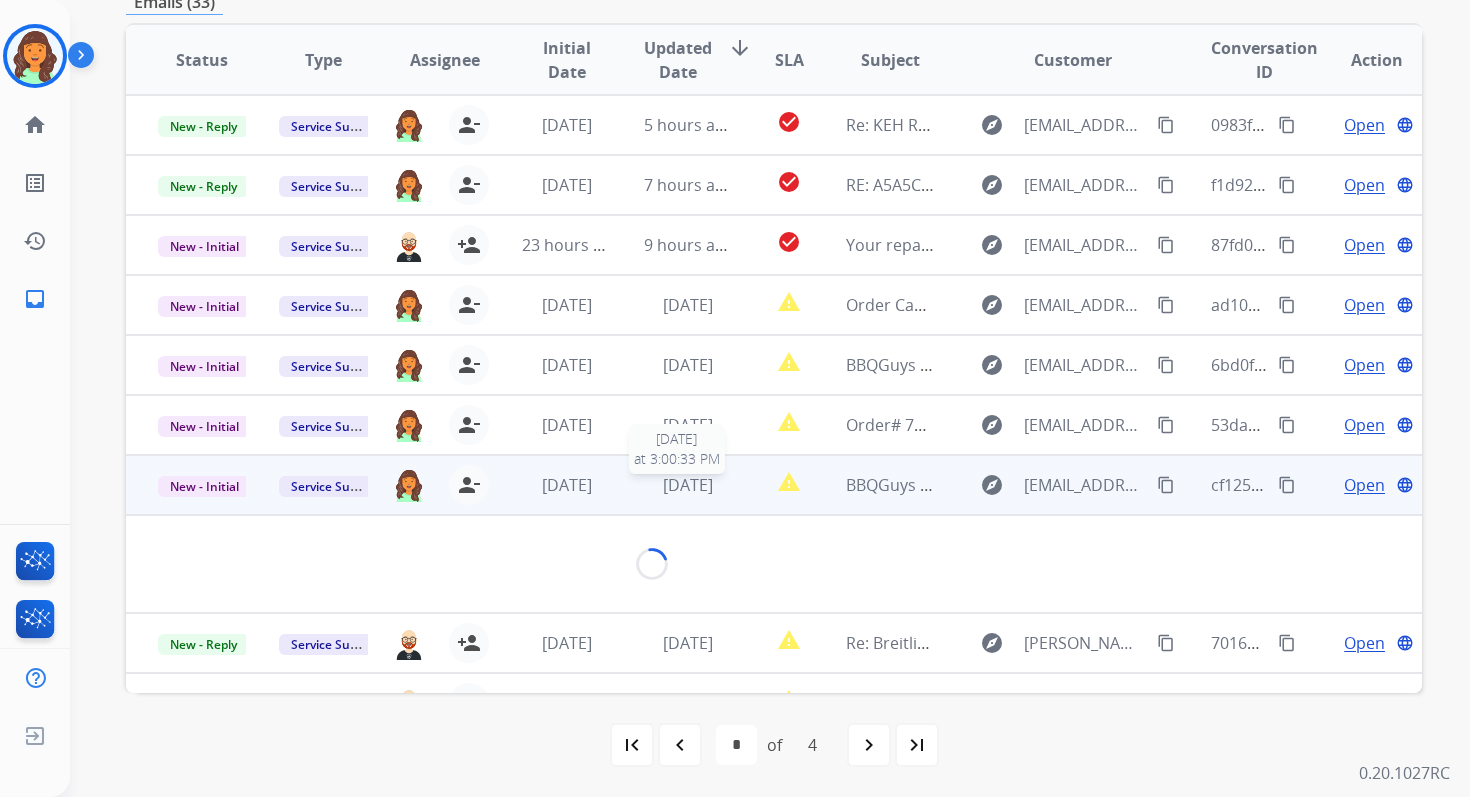 scroll, scrollTop: 409, scrollLeft: 0, axis: vertical 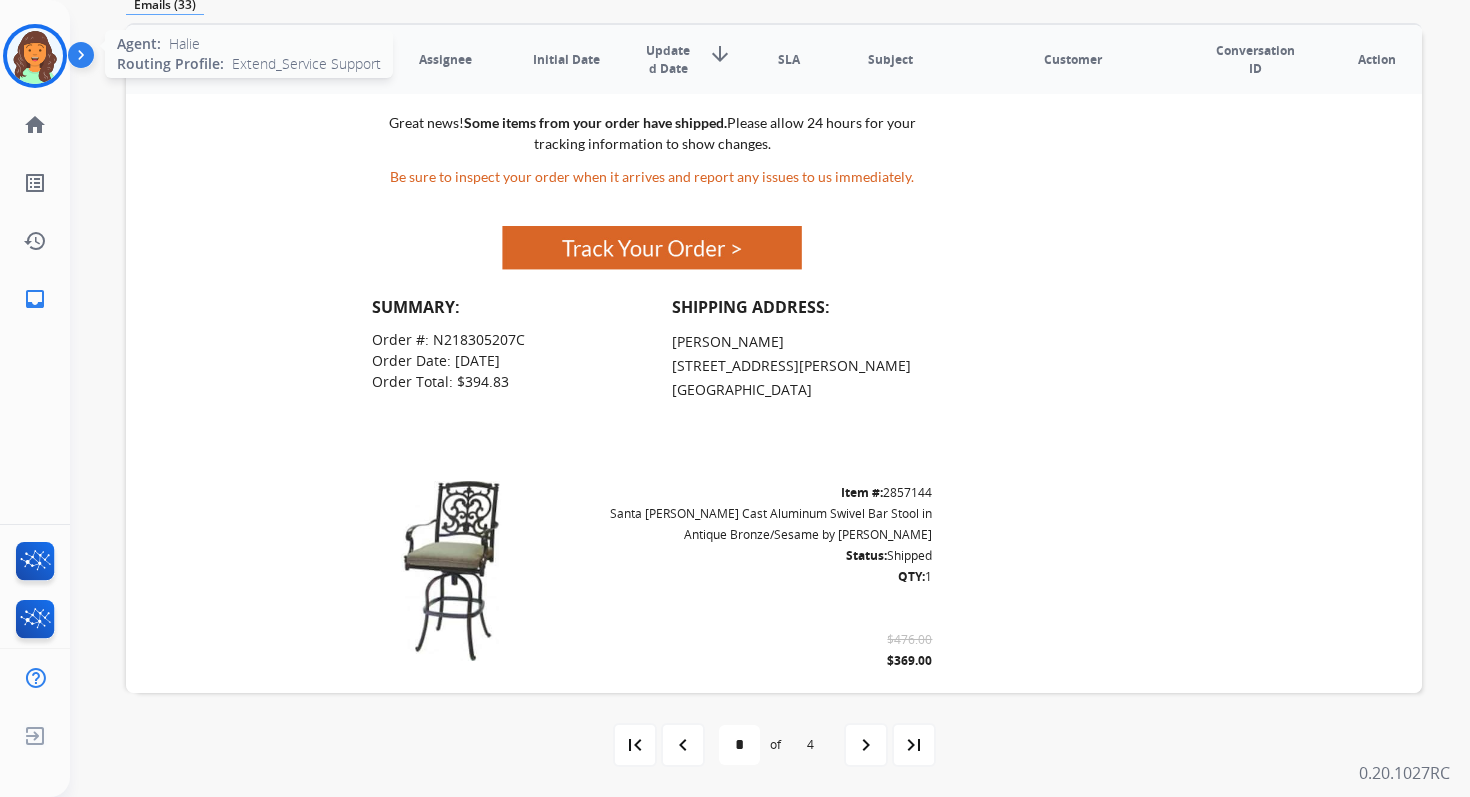 click at bounding box center [35, 56] 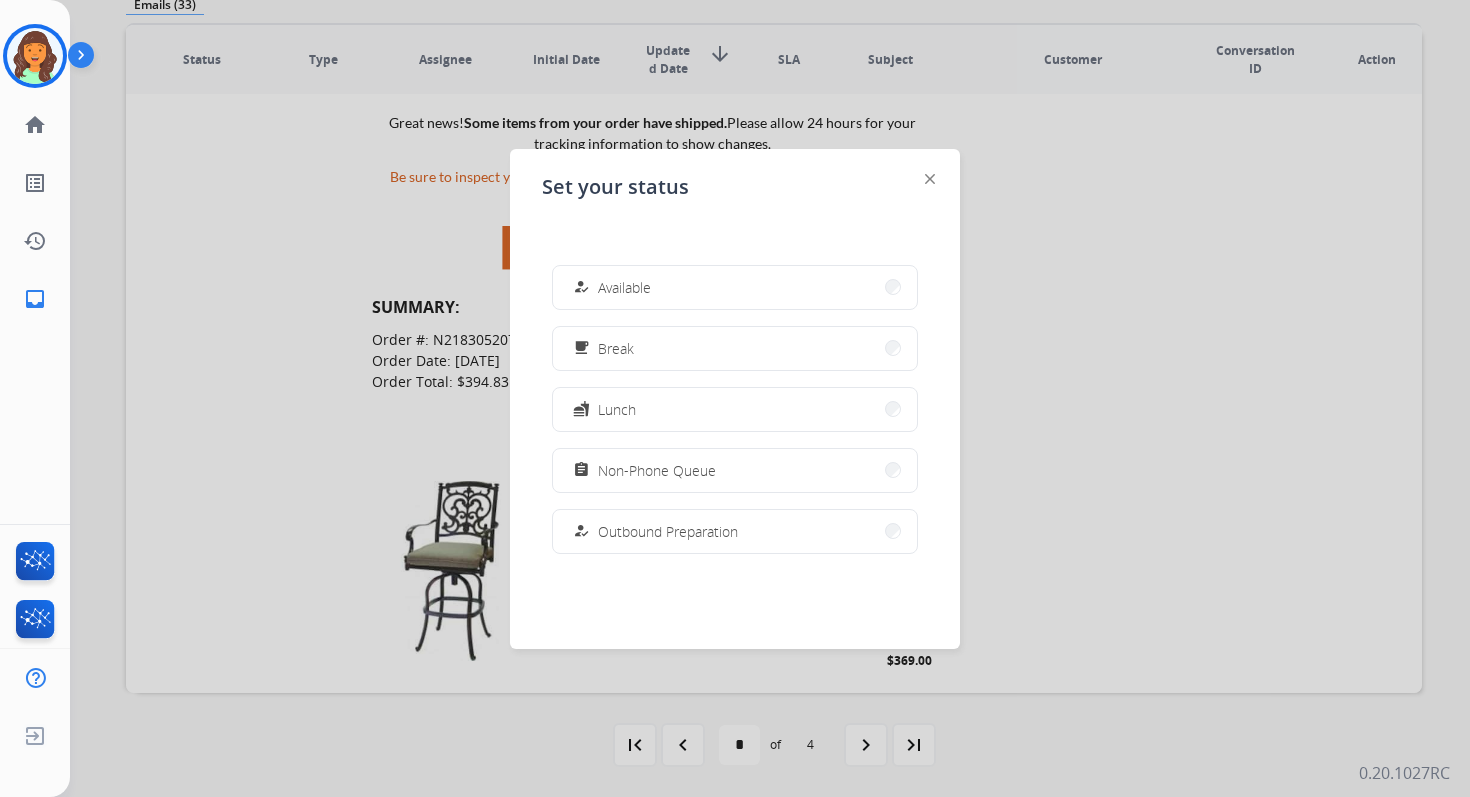 click at bounding box center [735, 398] 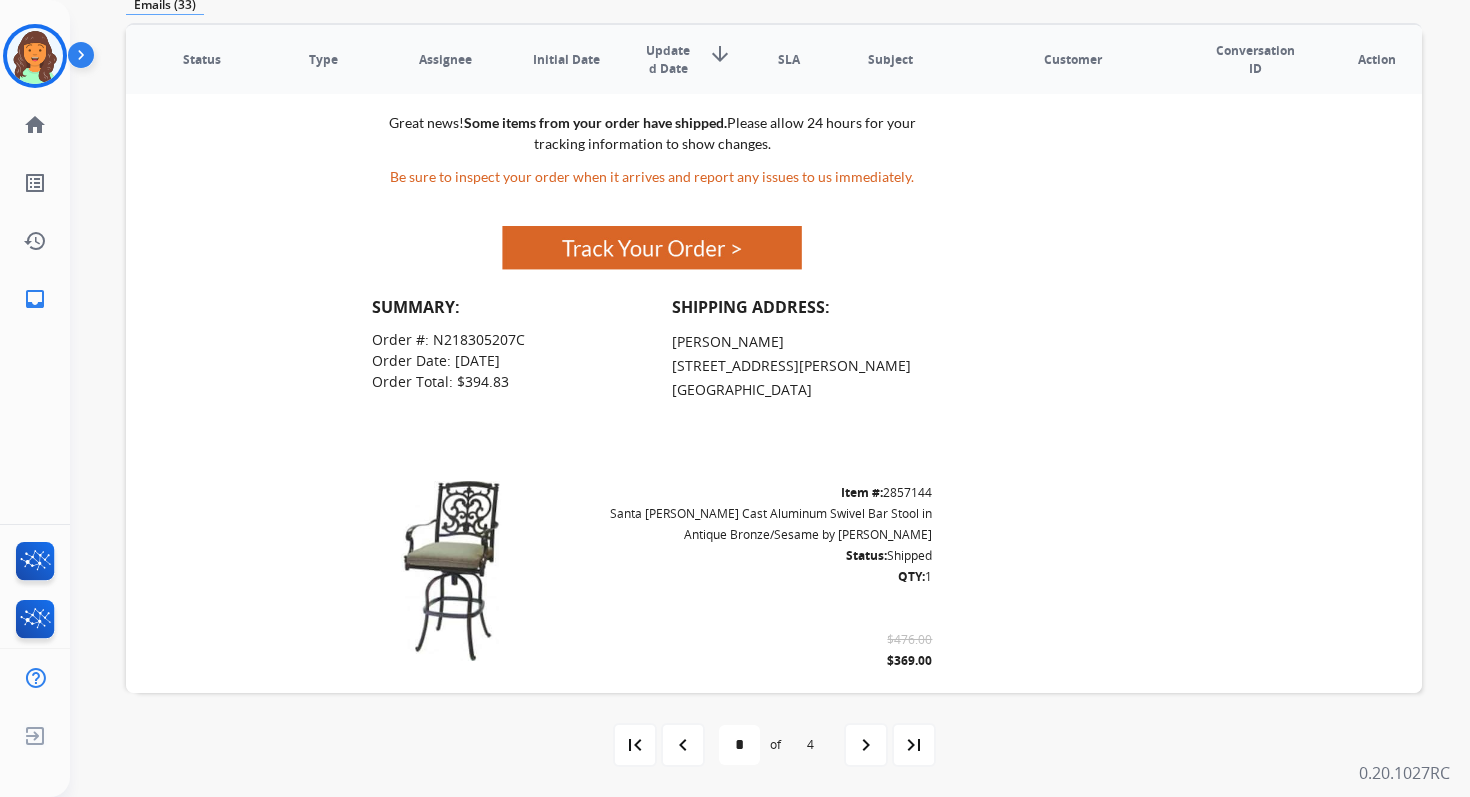 click at bounding box center [652, 248] 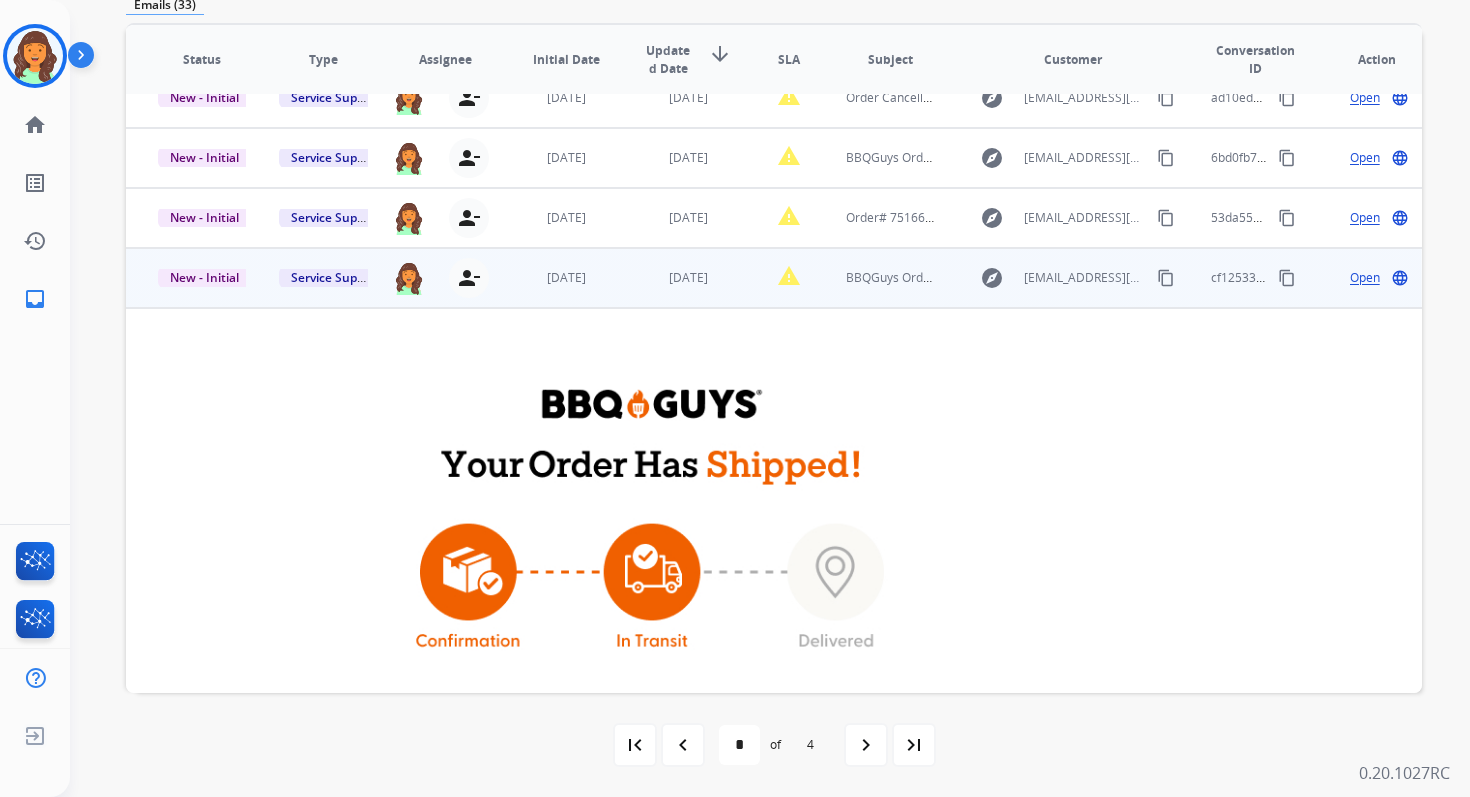 scroll, scrollTop: 206, scrollLeft: 0, axis: vertical 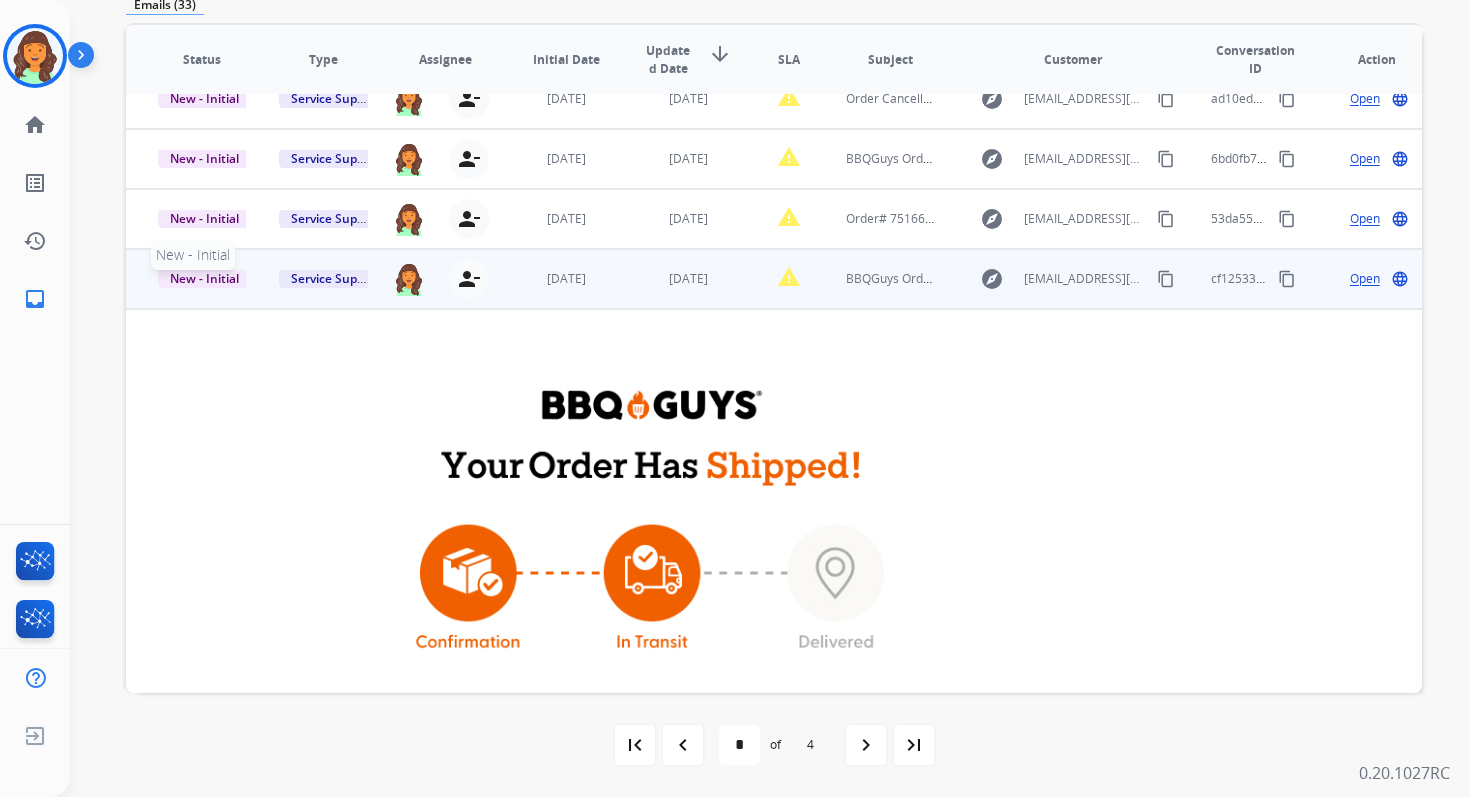 click on "New - Initial" at bounding box center (204, 278) 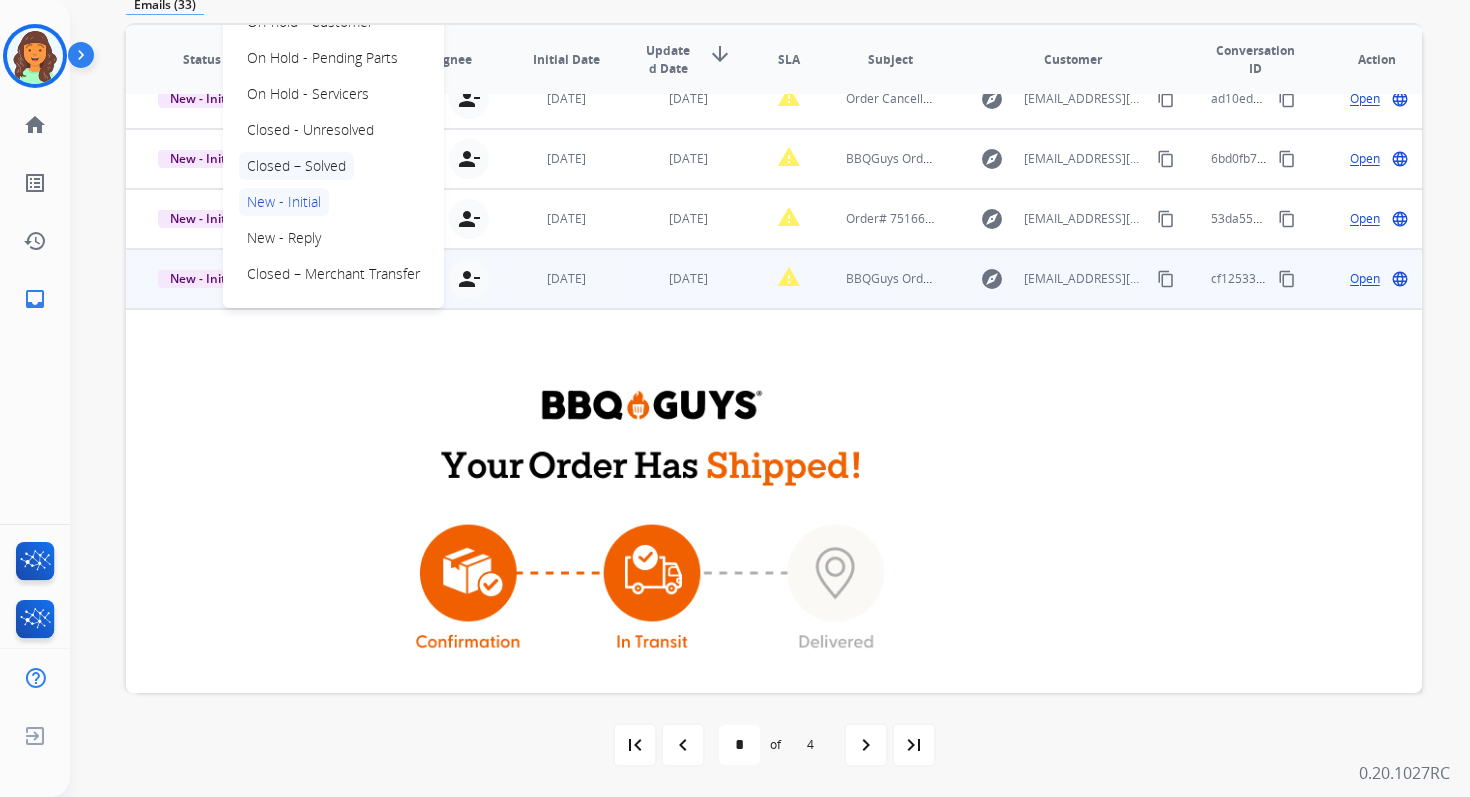 click on "Closed – Solved" at bounding box center [296, 166] 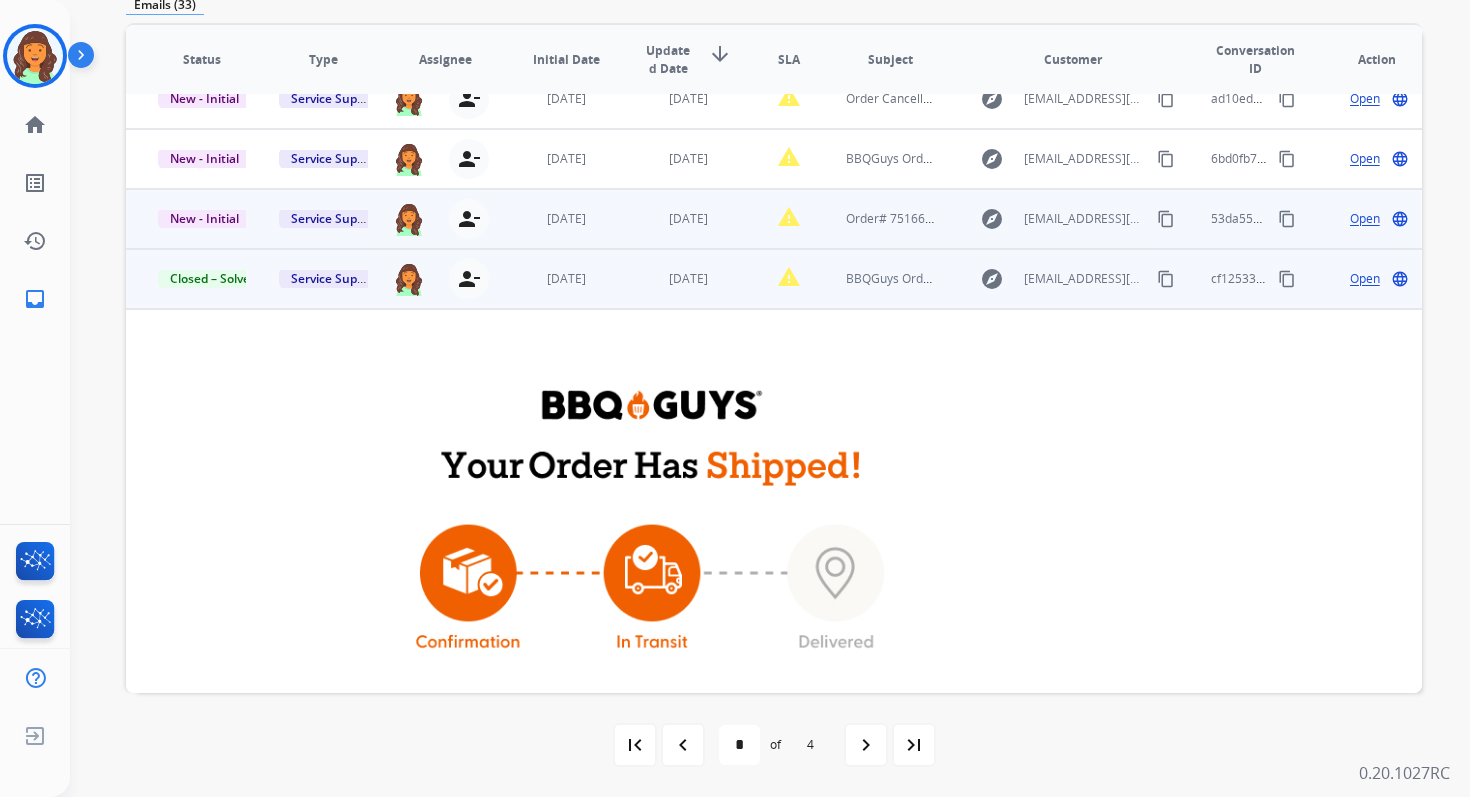 click on "[DATE]" at bounding box center [672, 219] 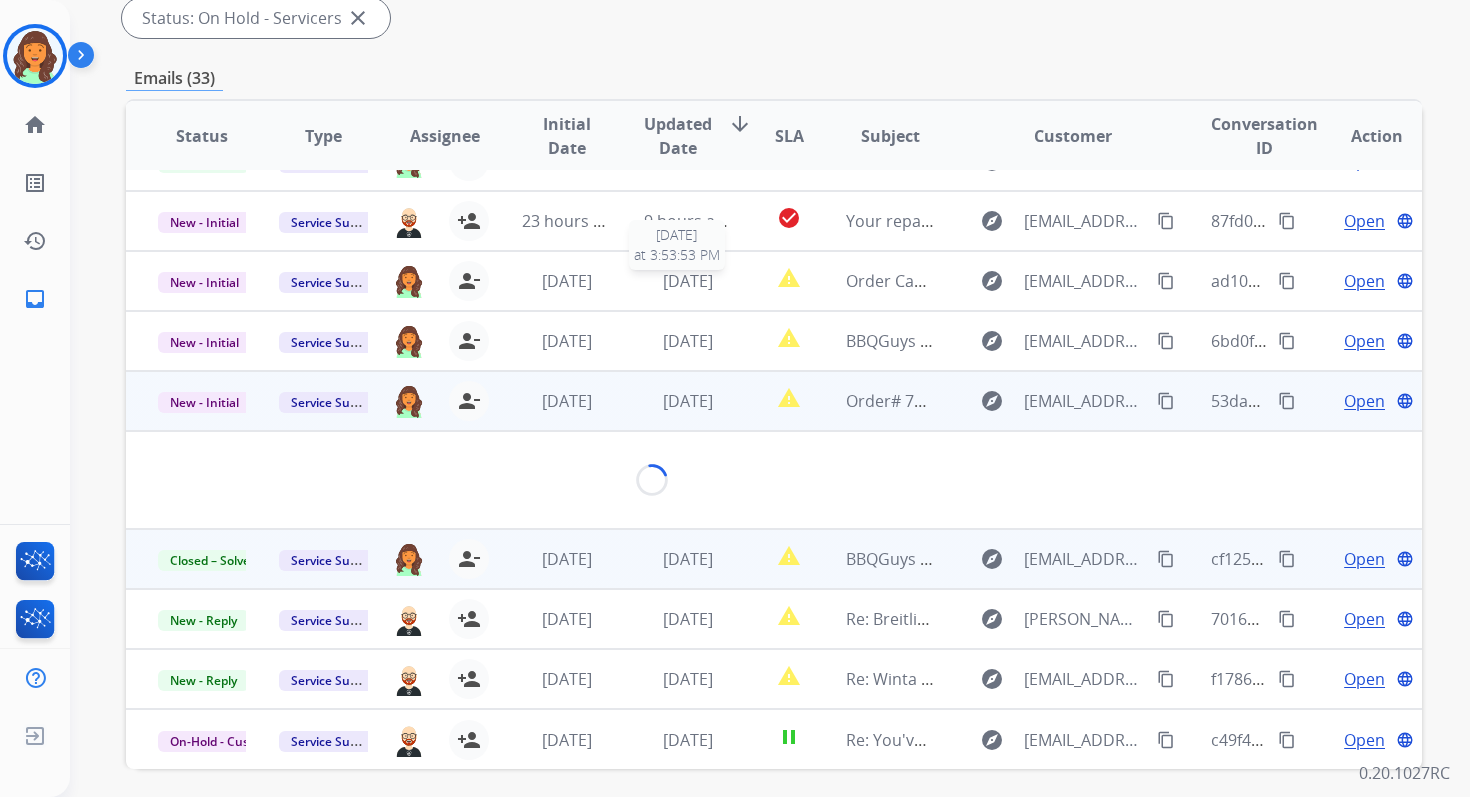 scroll, scrollTop: 100, scrollLeft: 0, axis: vertical 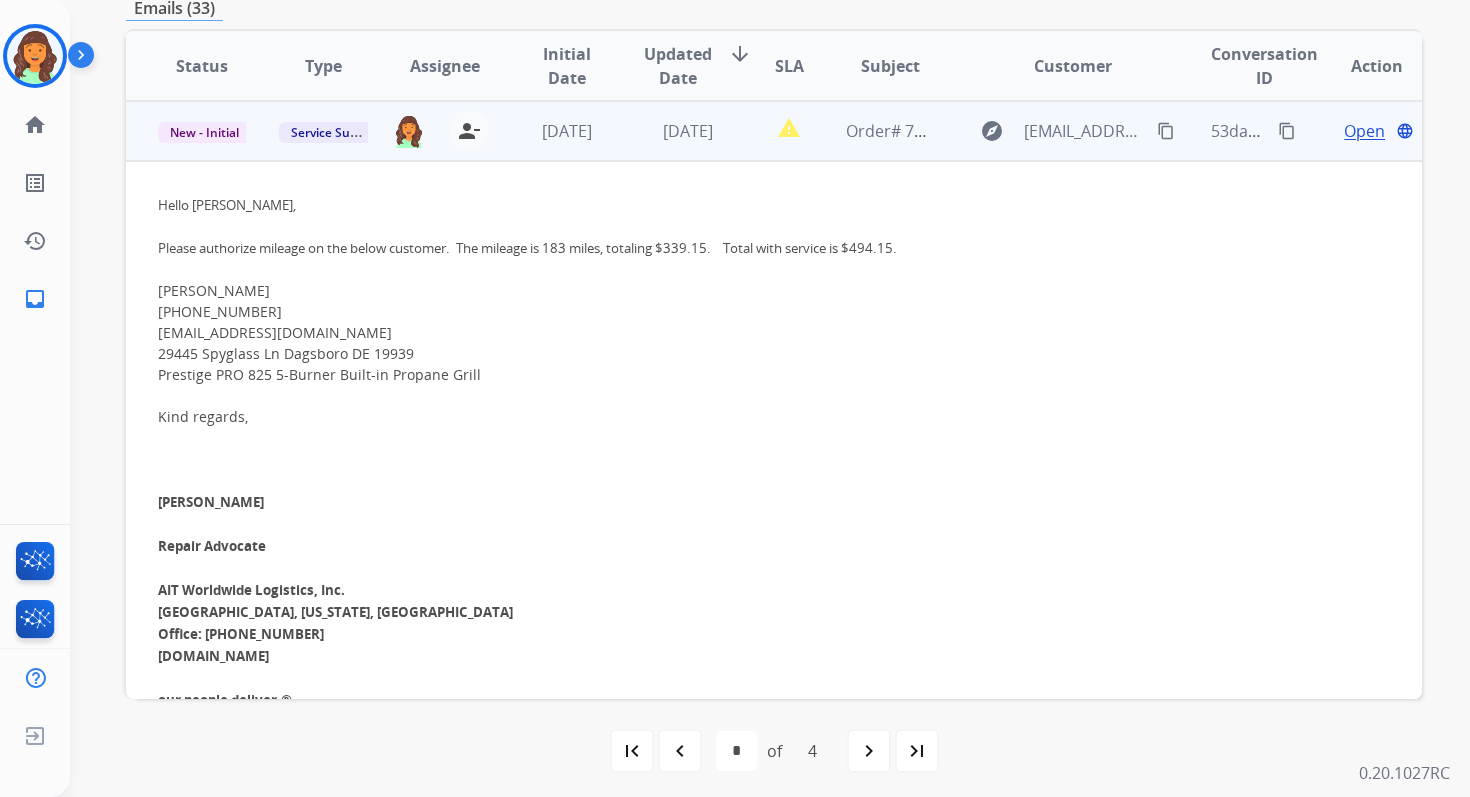 click on "Open" at bounding box center (1364, 131) 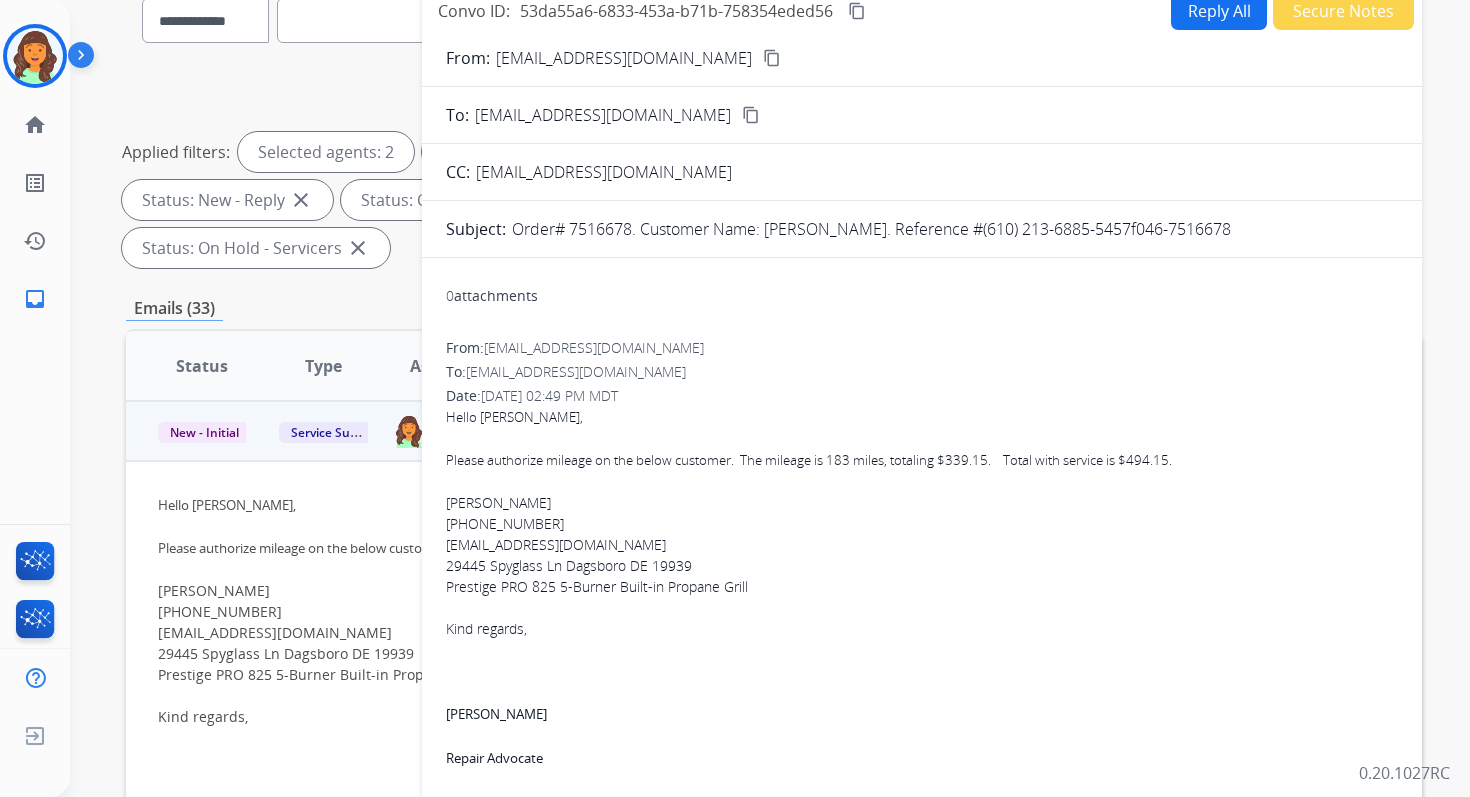 scroll, scrollTop: 152, scrollLeft: 0, axis: vertical 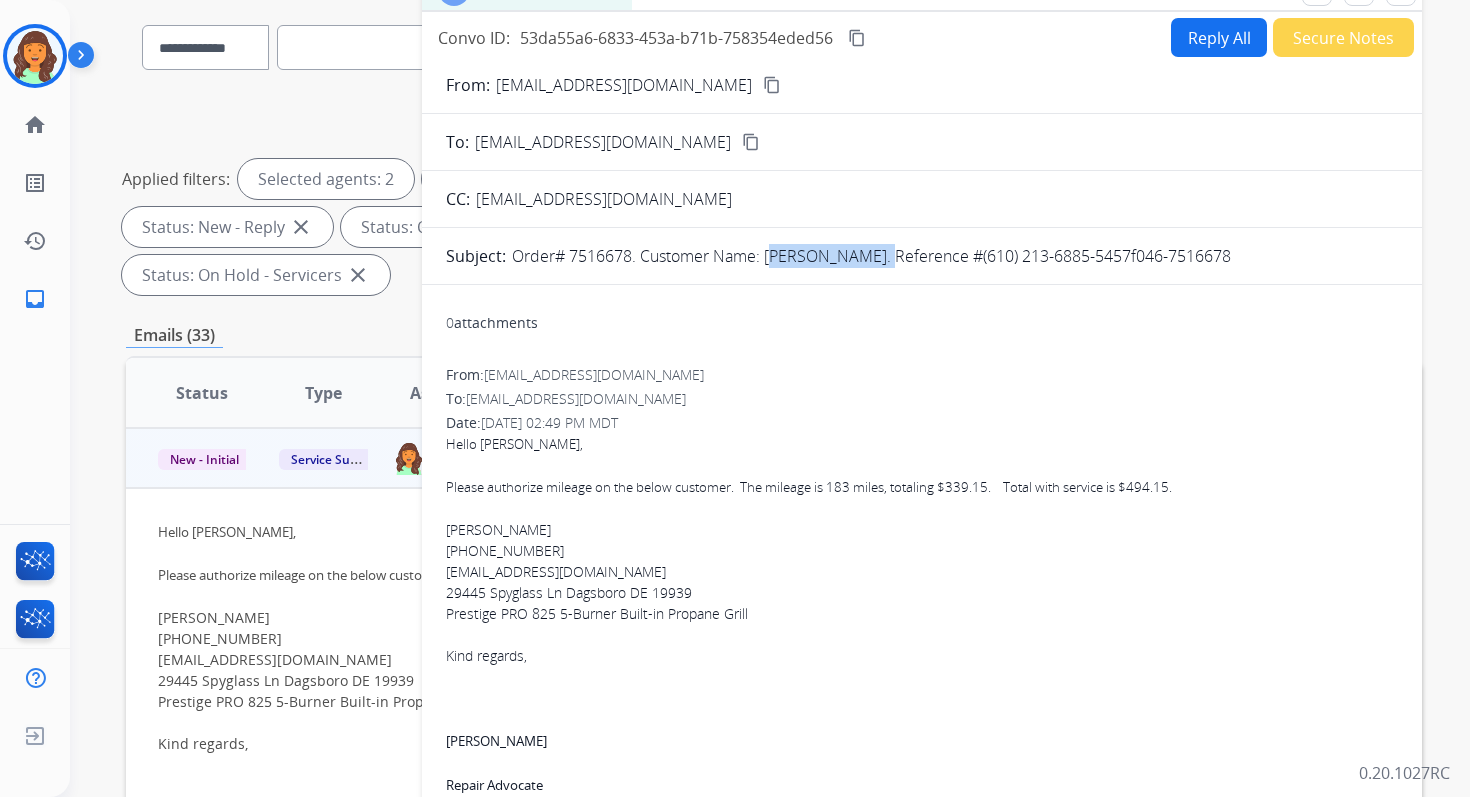 drag, startPoint x: 765, startPoint y: 256, endPoint x: 857, endPoint y: 260, distance: 92.086914 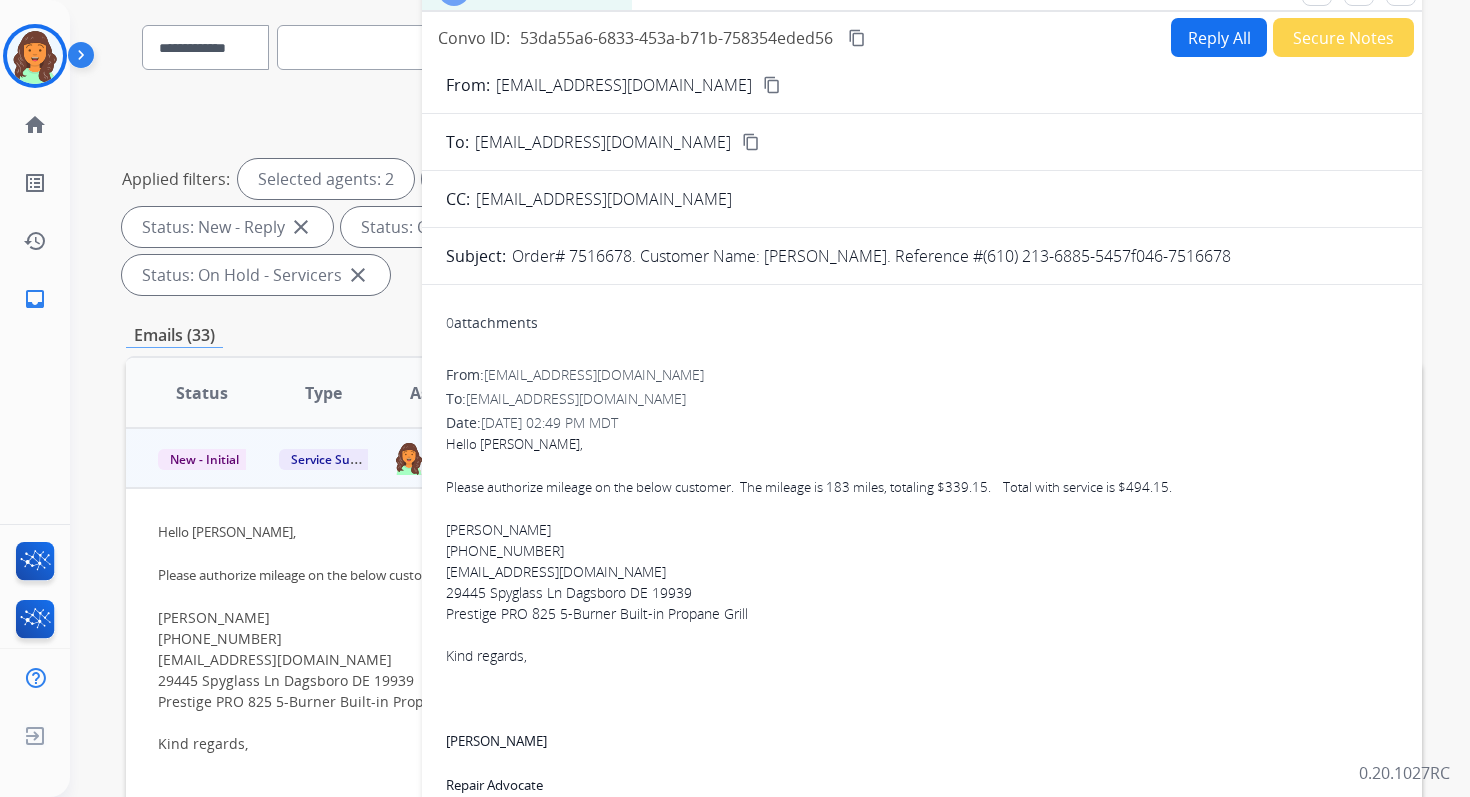 click on "Please authorize mileage on the below customer.  The mileage is 183 miles, totaling $339.15.    Total with service is $494.15." at bounding box center (809, 487) 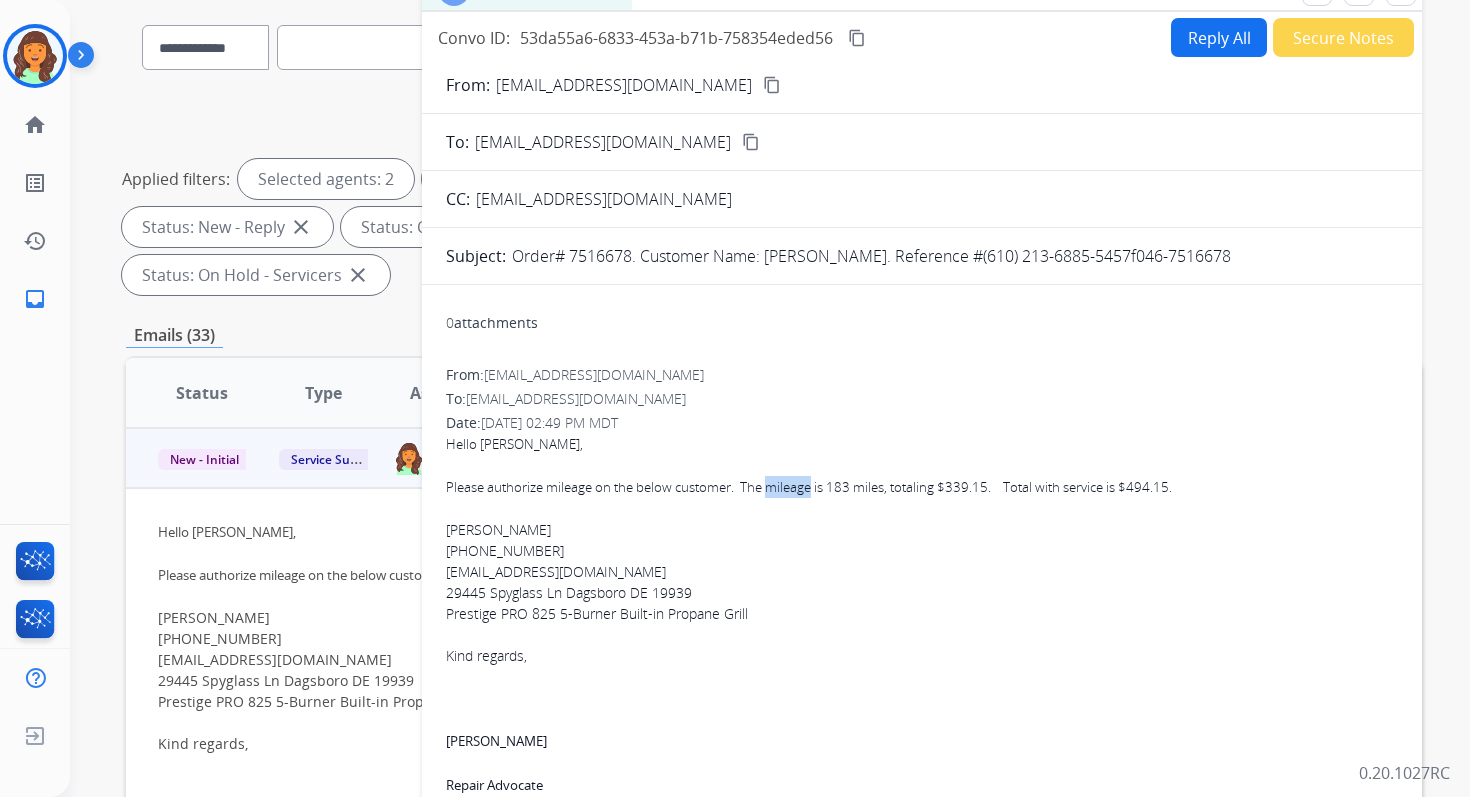 click on "Please authorize mileage on the below customer.  The mileage is 183 miles, totaling $339.15.    Total with service is $494.15." at bounding box center [809, 487] 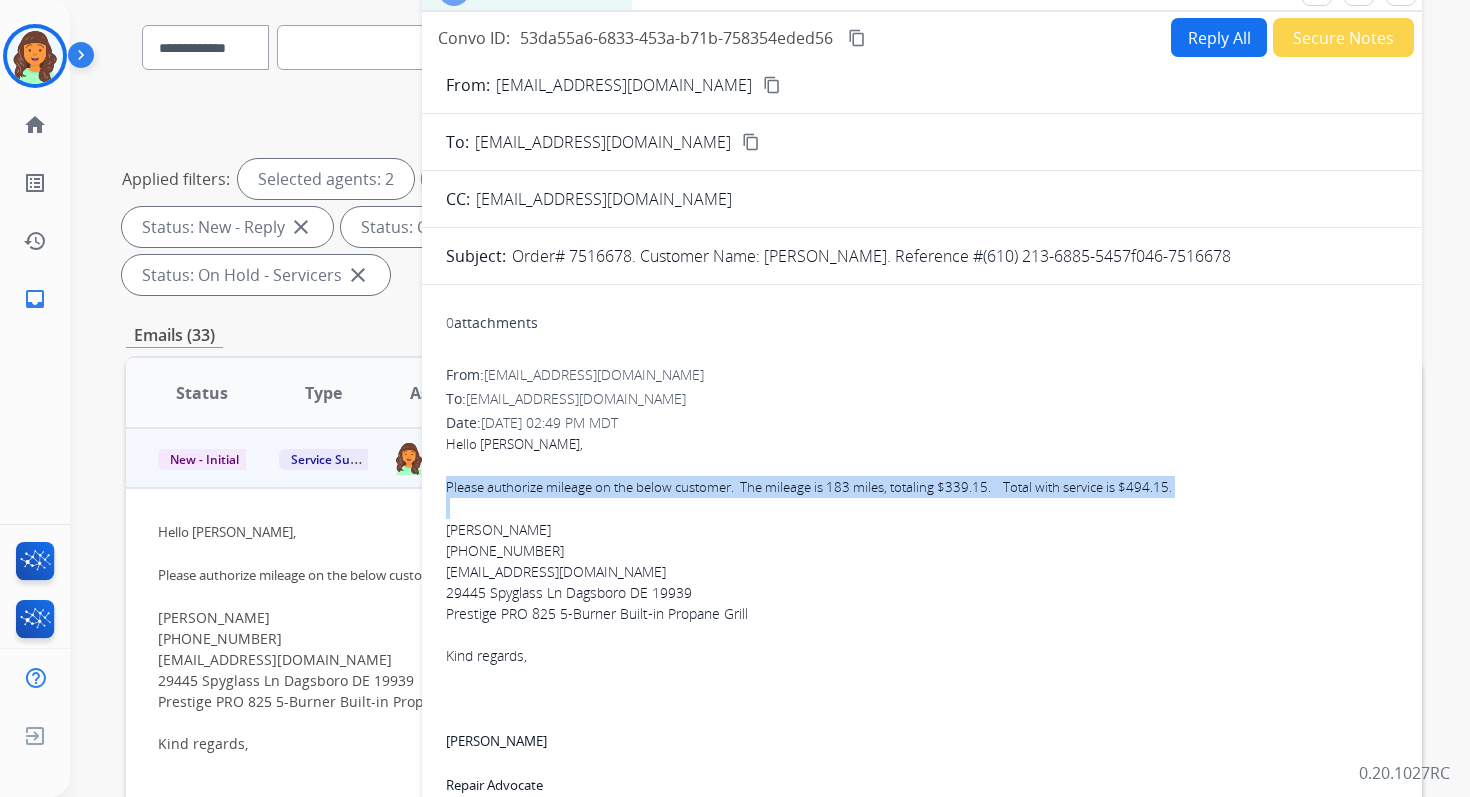 click on "Please authorize mileage on the below customer.  The mileage is 183 miles, totaling $339.15.    Total with service is $494.15." at bounding box center (809, 487) 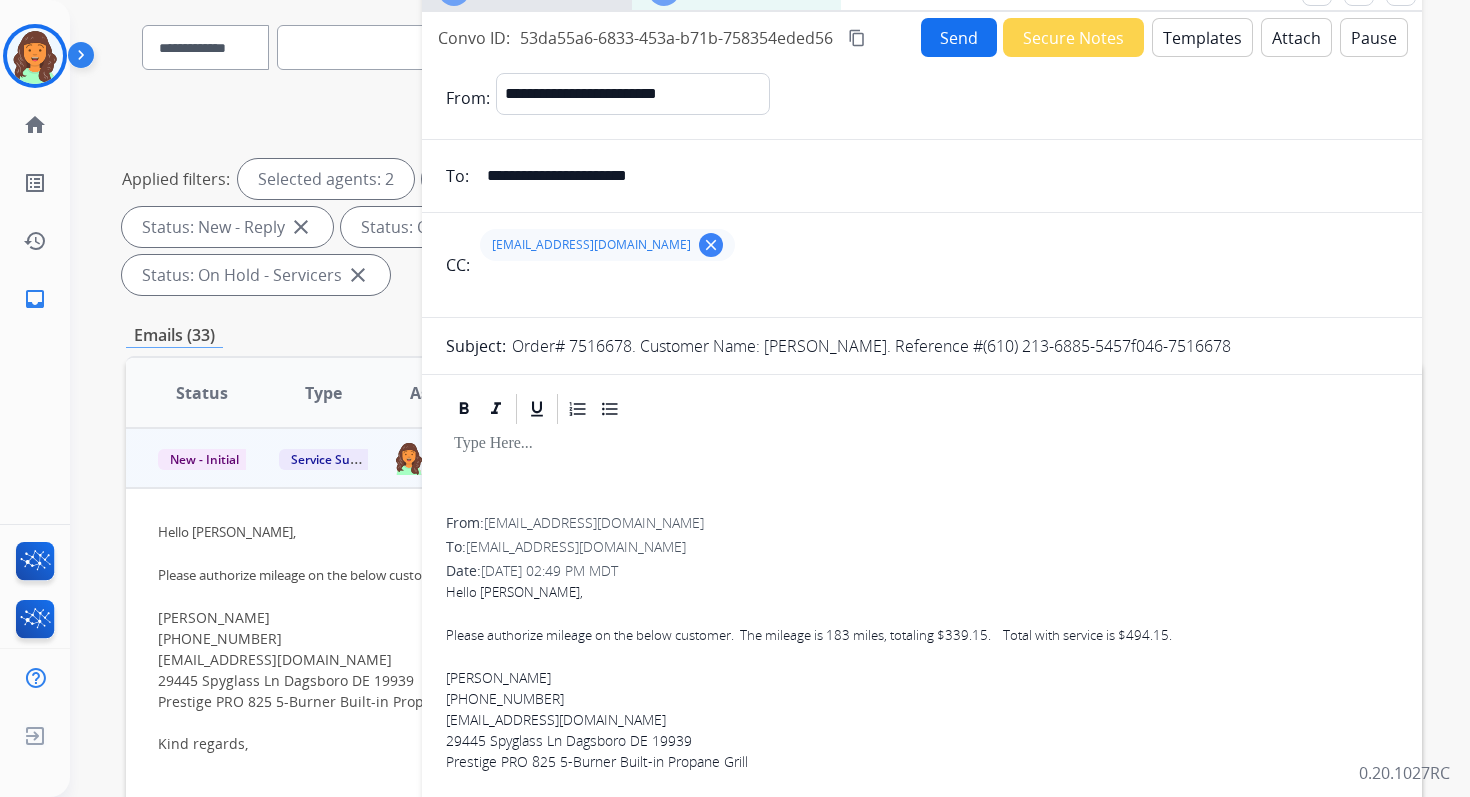 click on "Templates" at bounding box center [1202, 37] 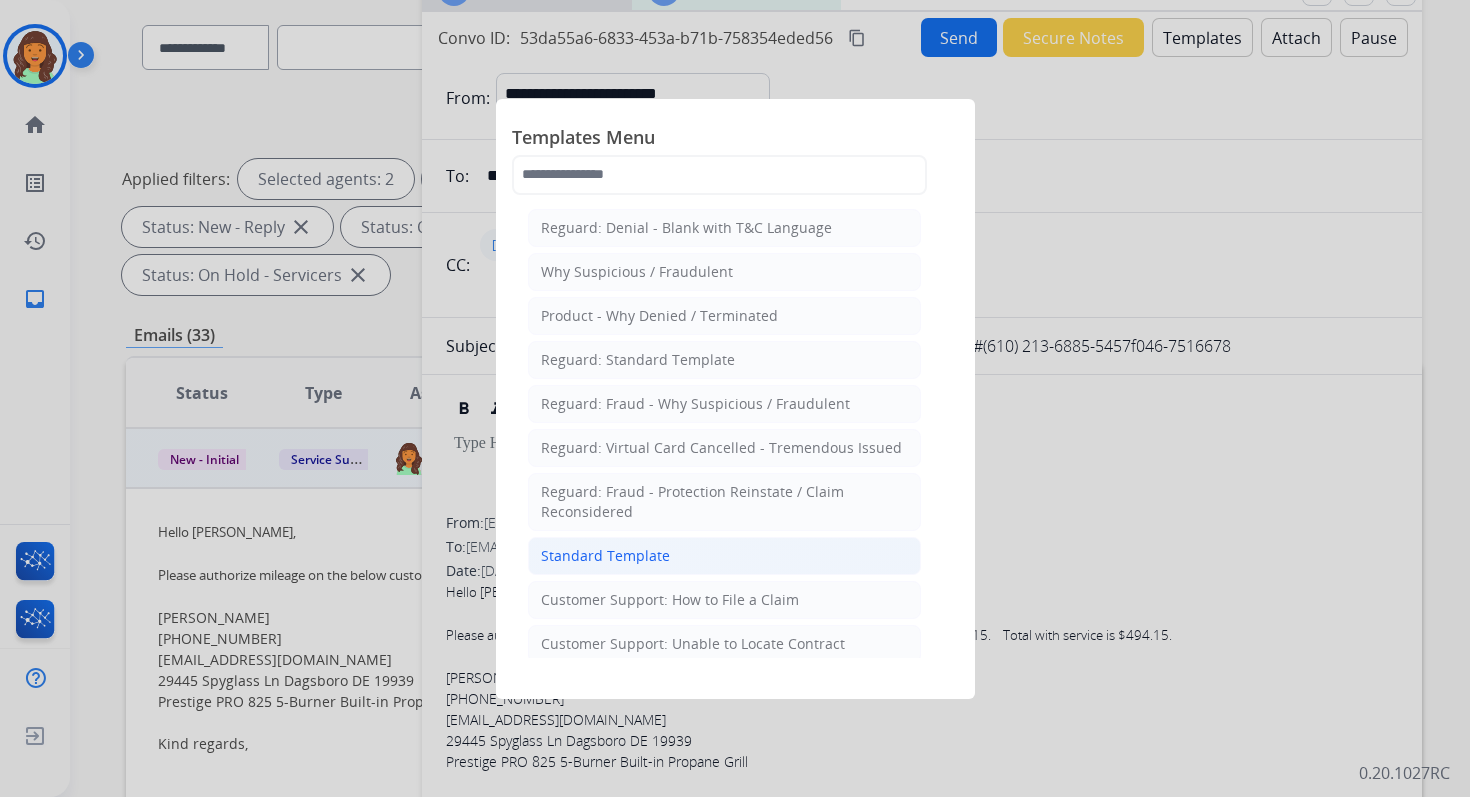 click on "Standard Template" 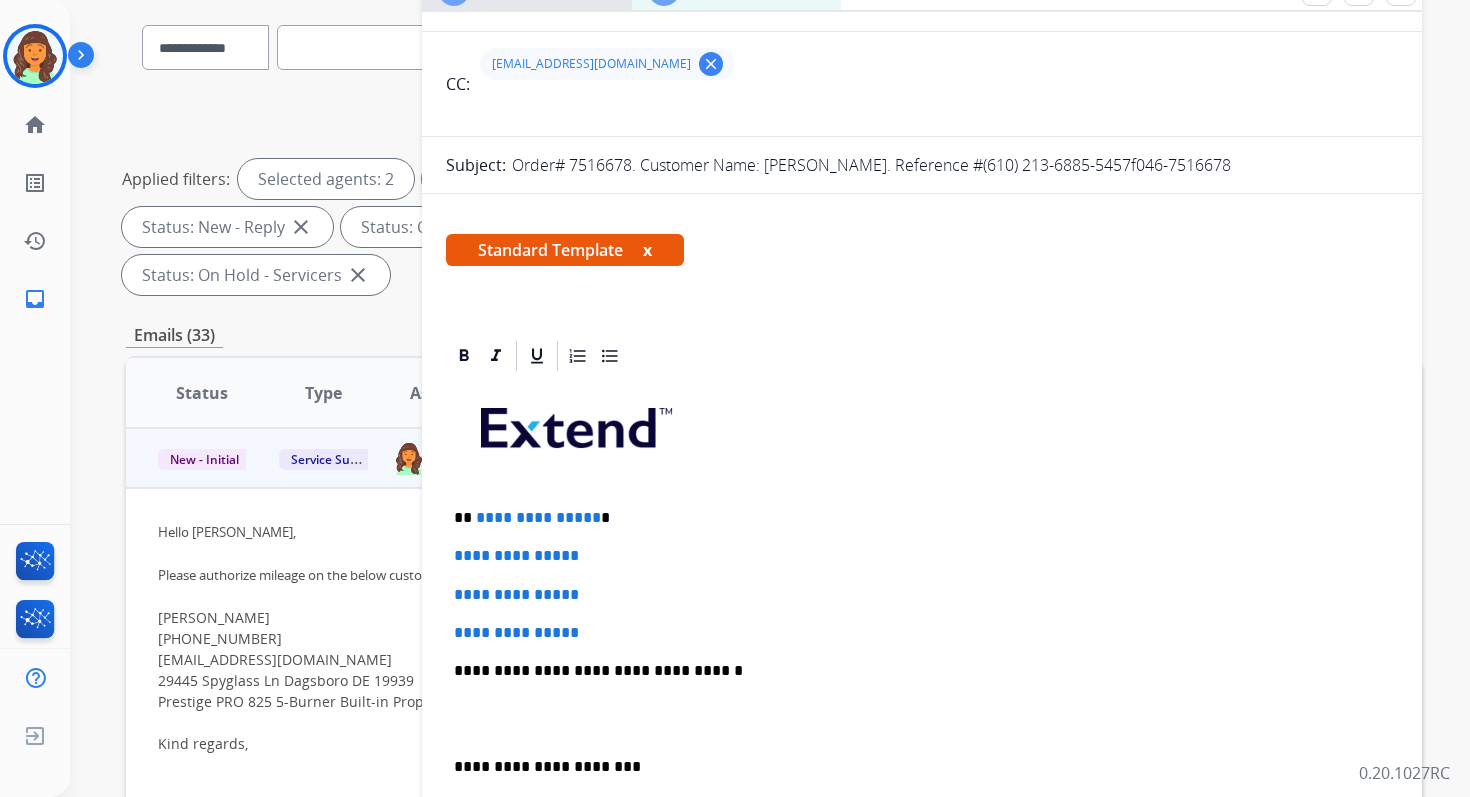 scroll, scrollTop: 310, scrollLeft: 0, axis: vertical 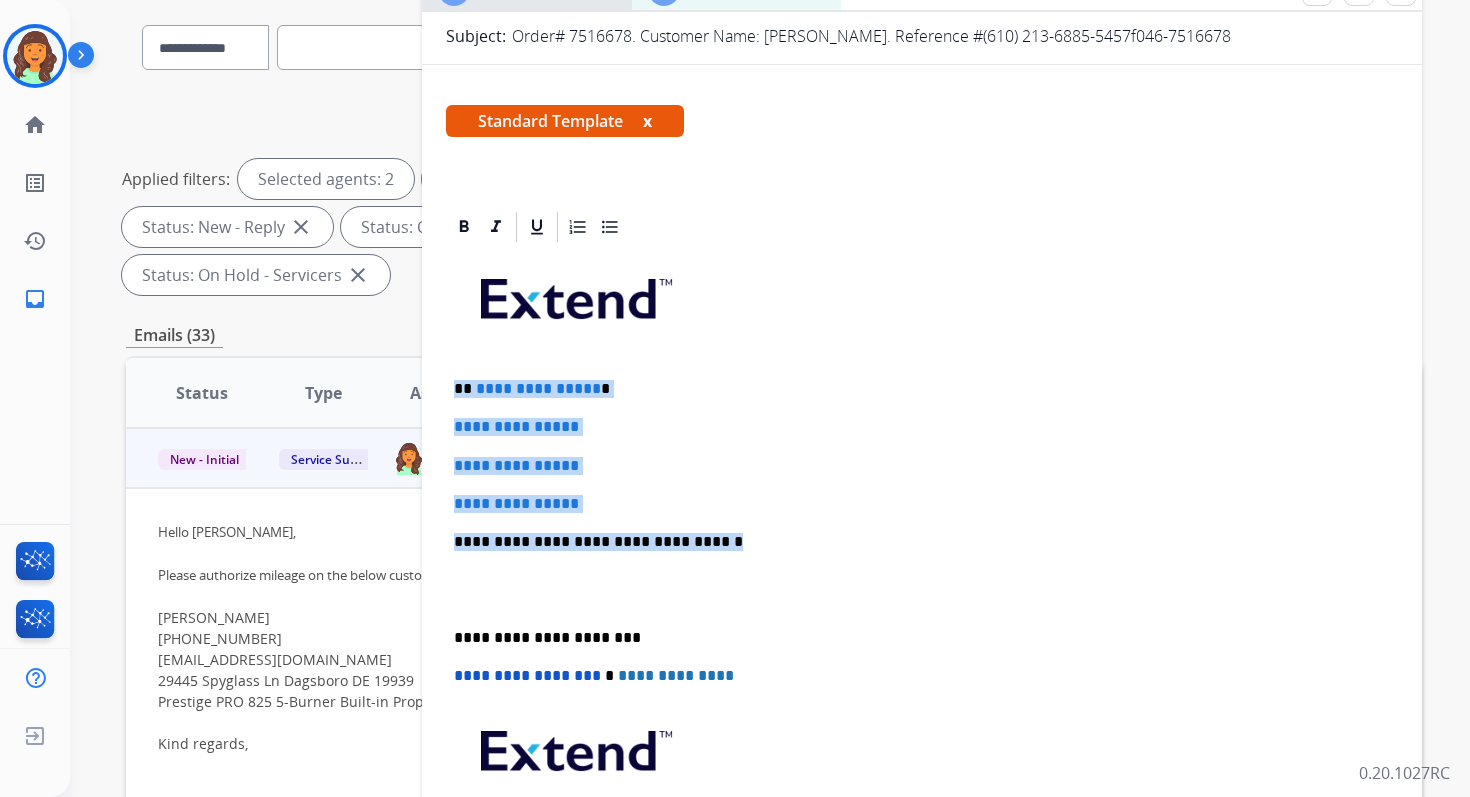 drag, startPoint x: 455, startPoint y: 383, endPoint x: 725, endPoint y: 545, distance: 314.8714 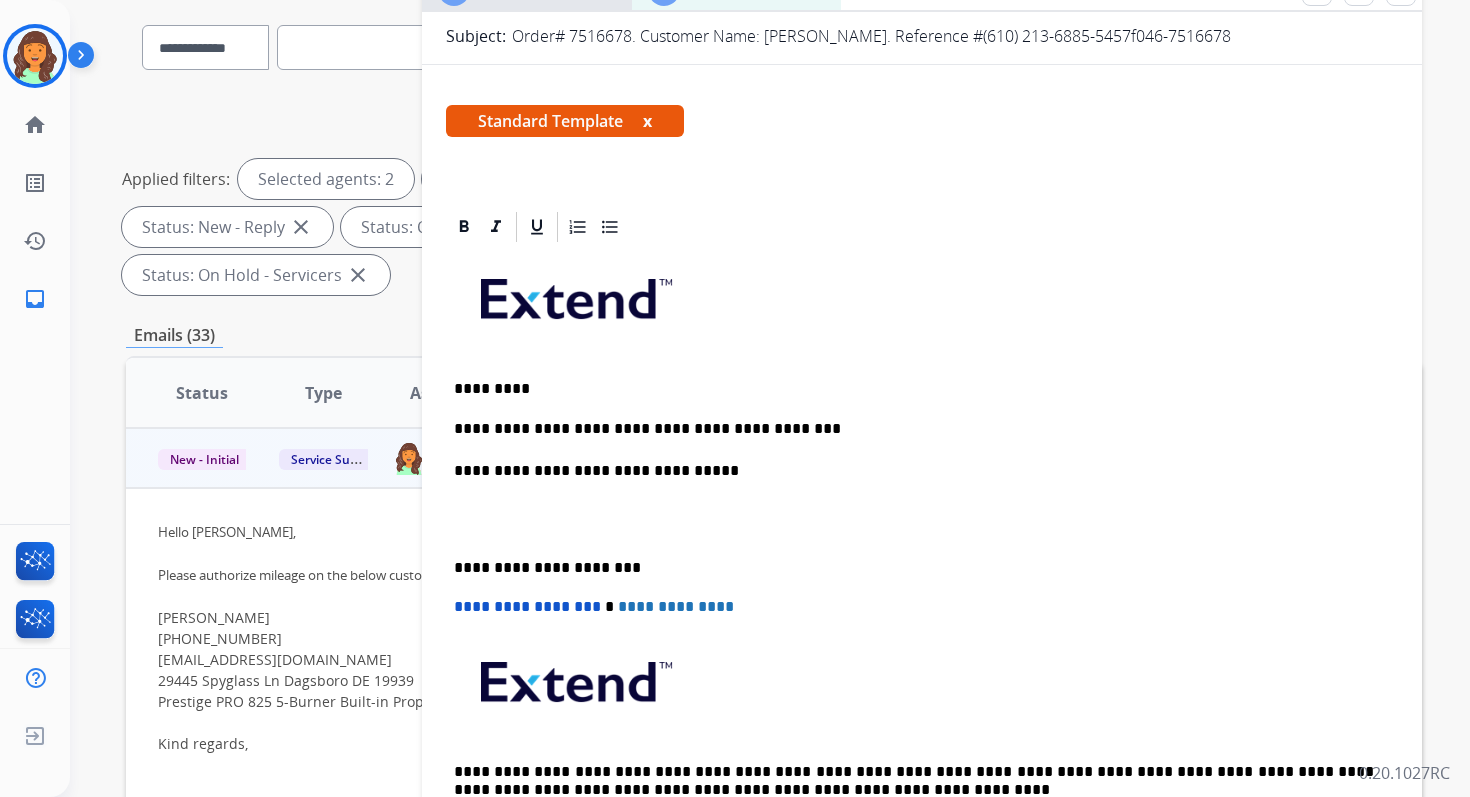 click on "**********" at bounding box center [914, 568] 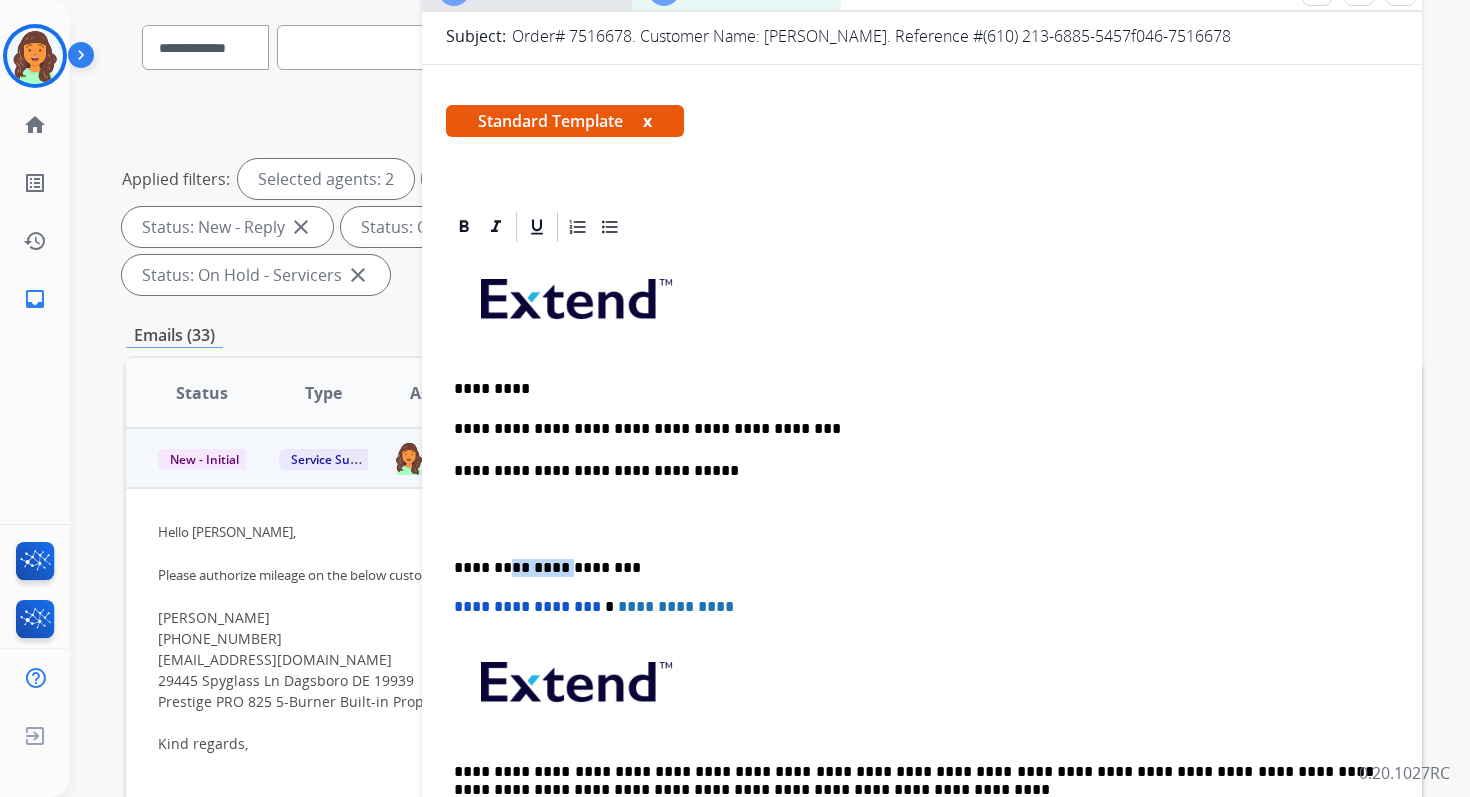 click on "**********" at bounding box center (914, 568) 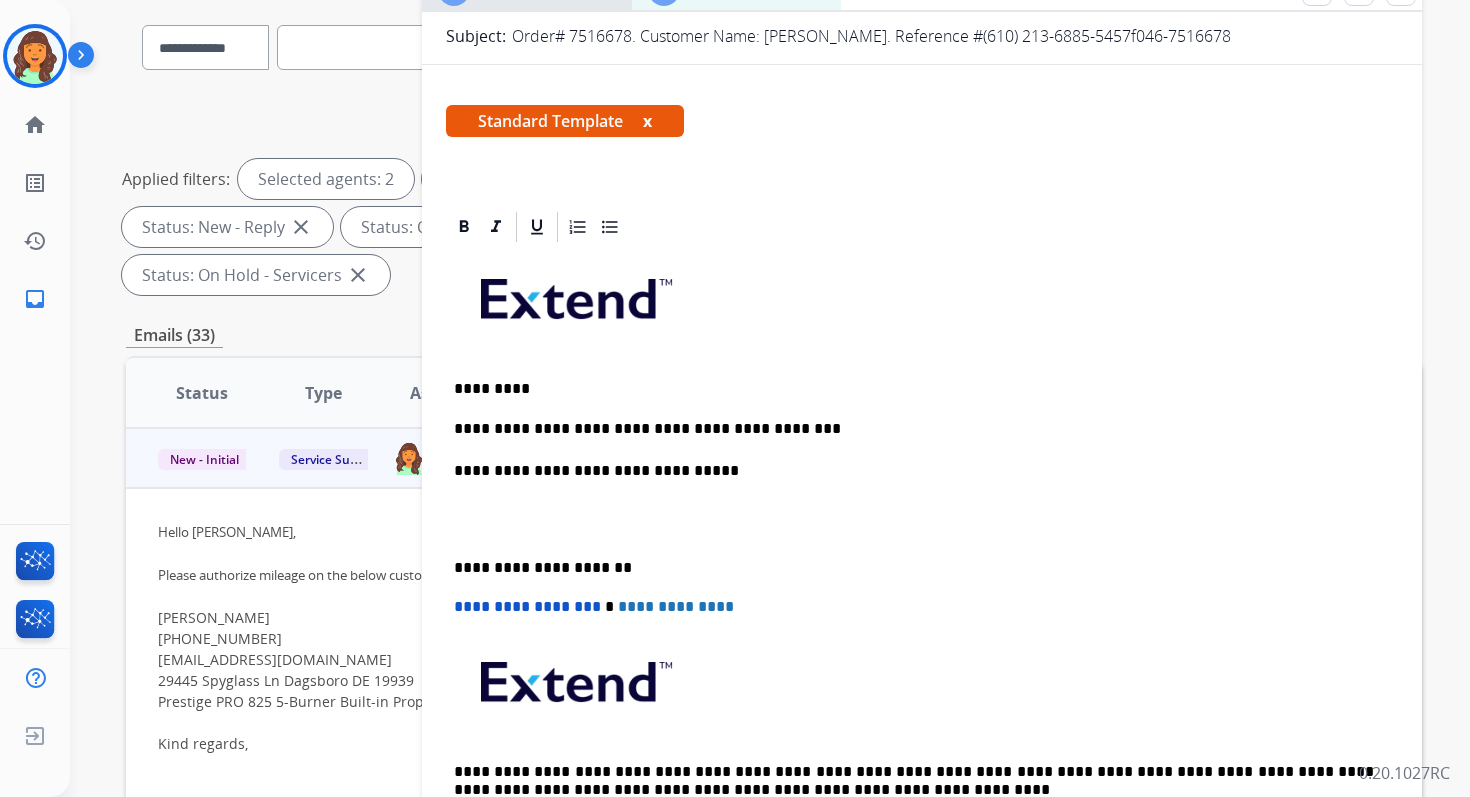 click on "**********" at bounding box center [527, 606] 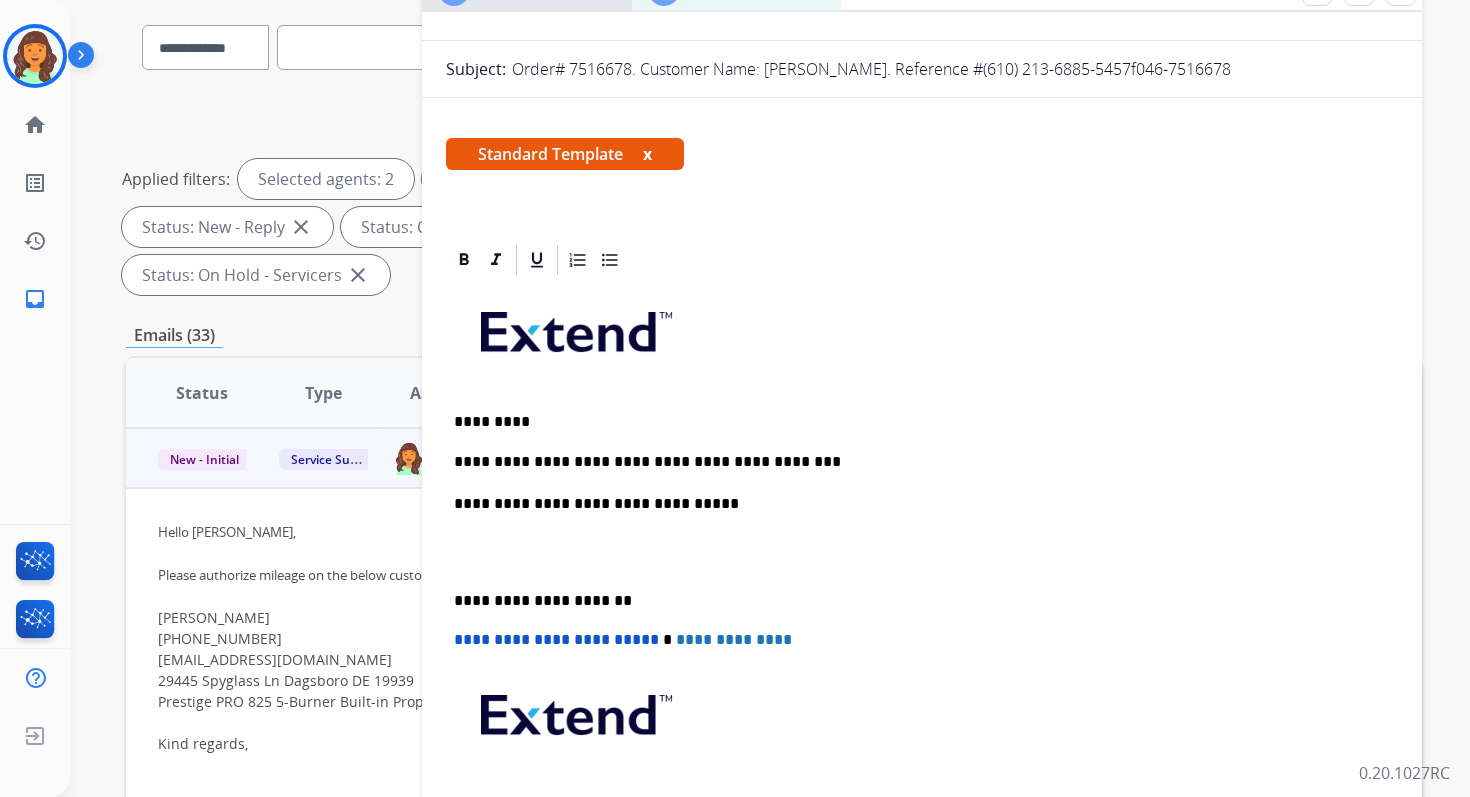 scroll, scrollTop: 0, scrollLeft: 0, axis: both 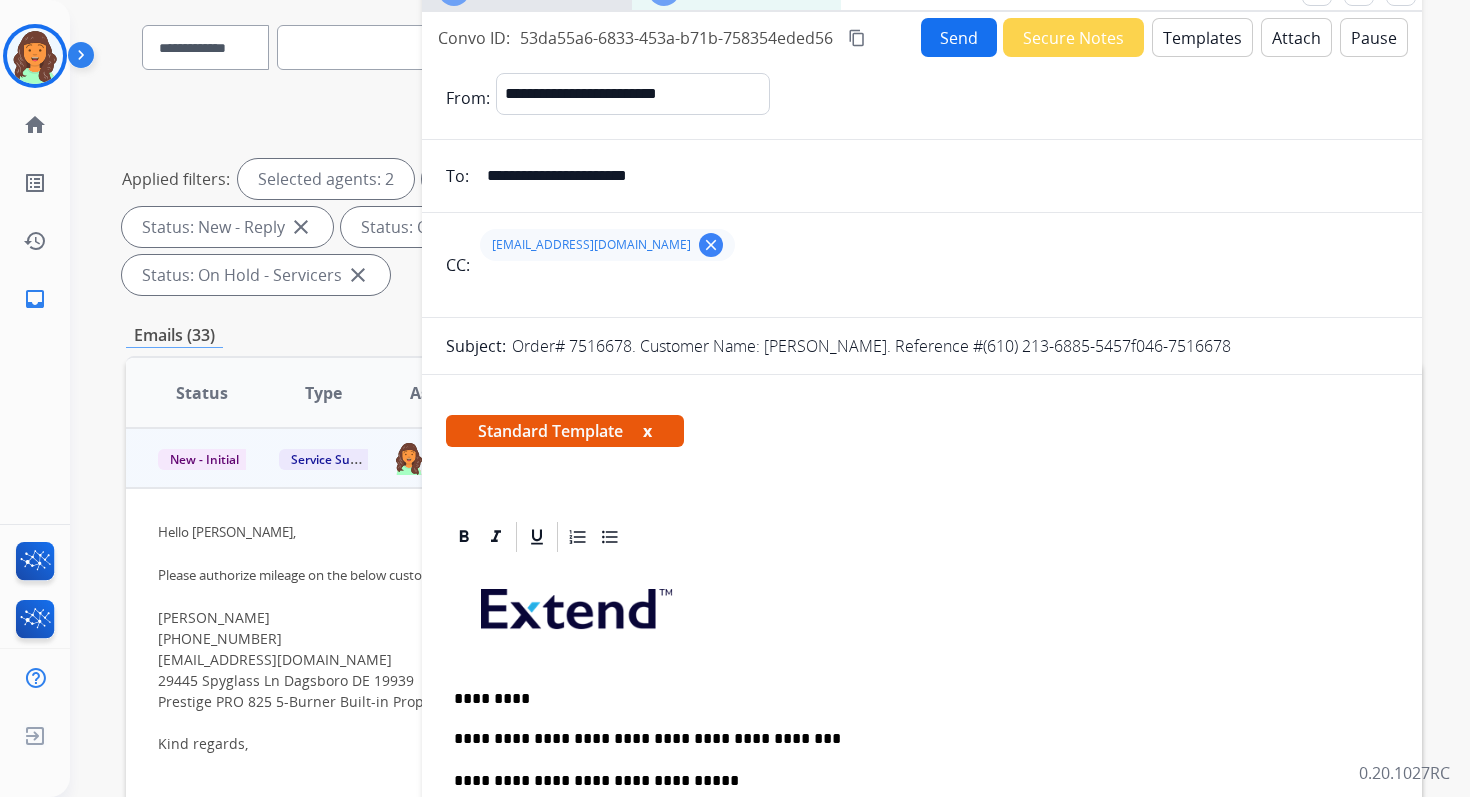 click on "Send" at bounding box center (959, 37) 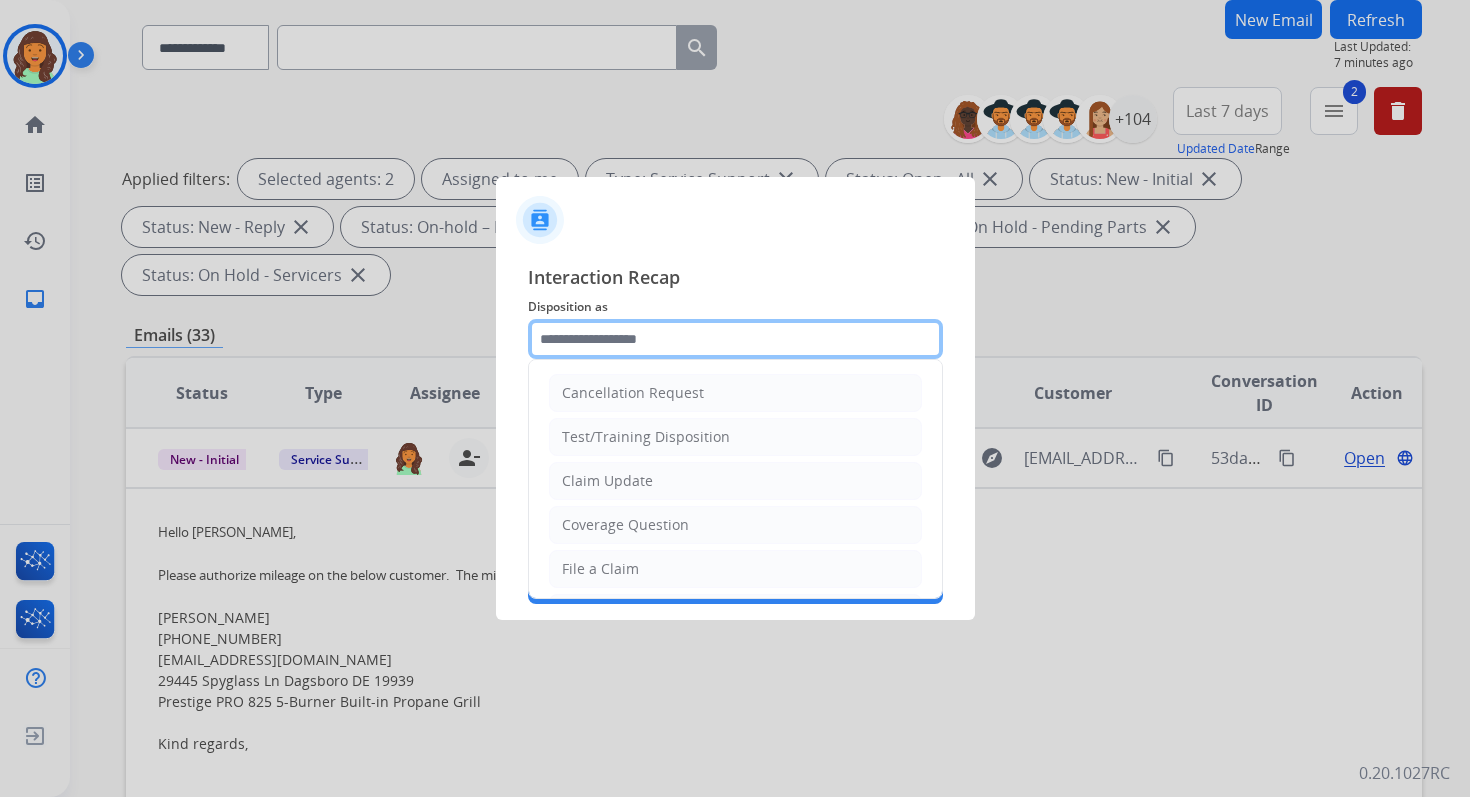 click 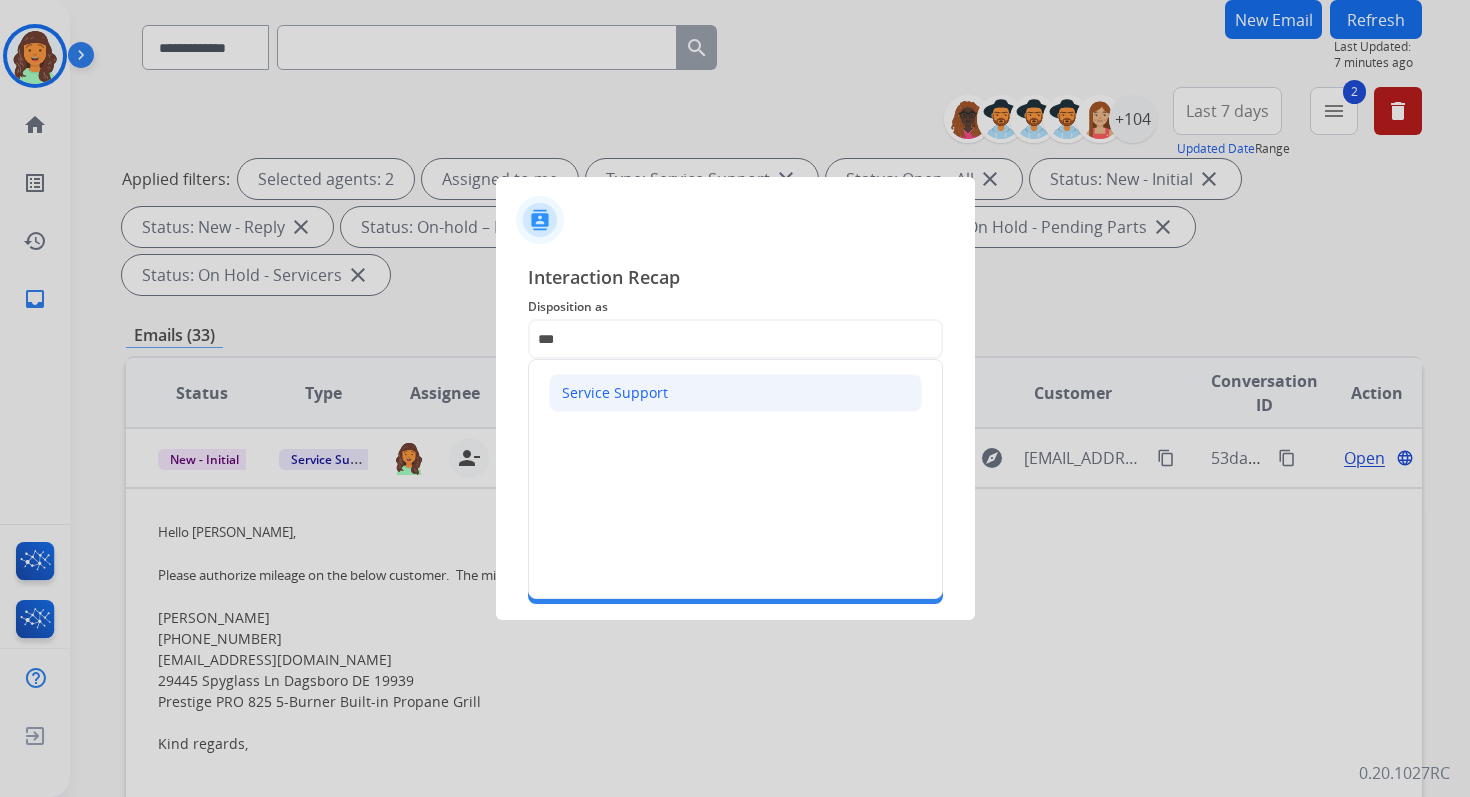 click on "Service Support" 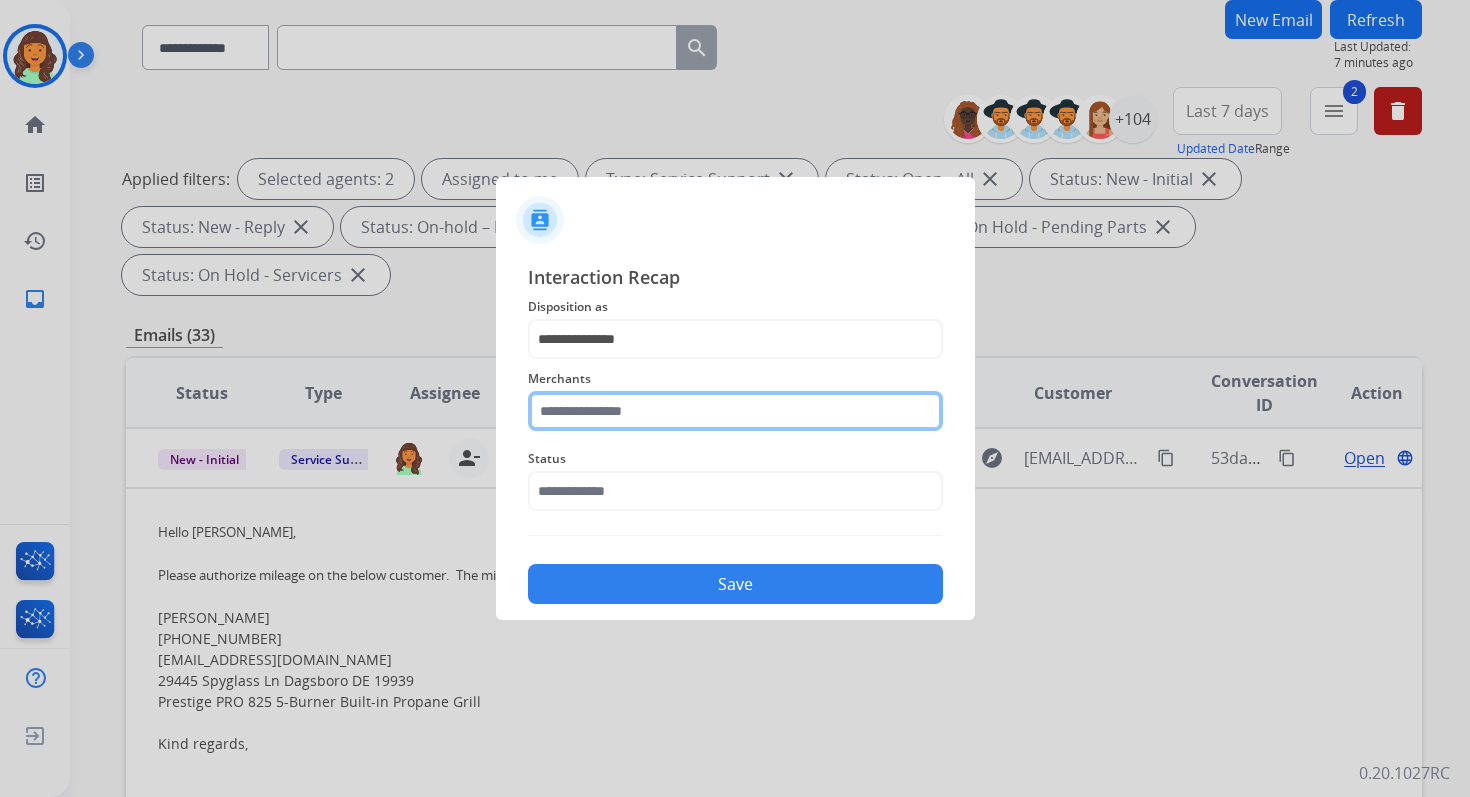 click 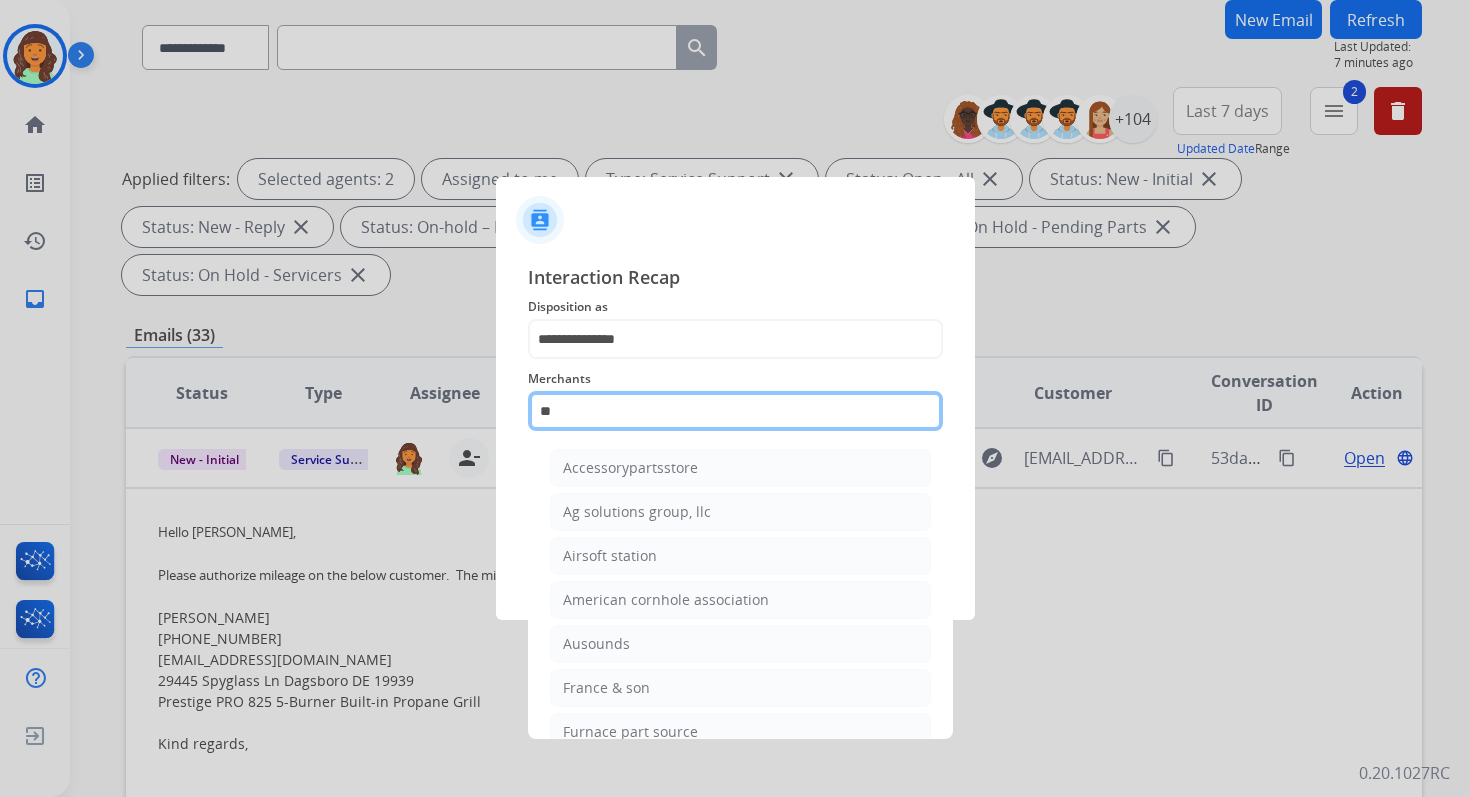 type on "*" 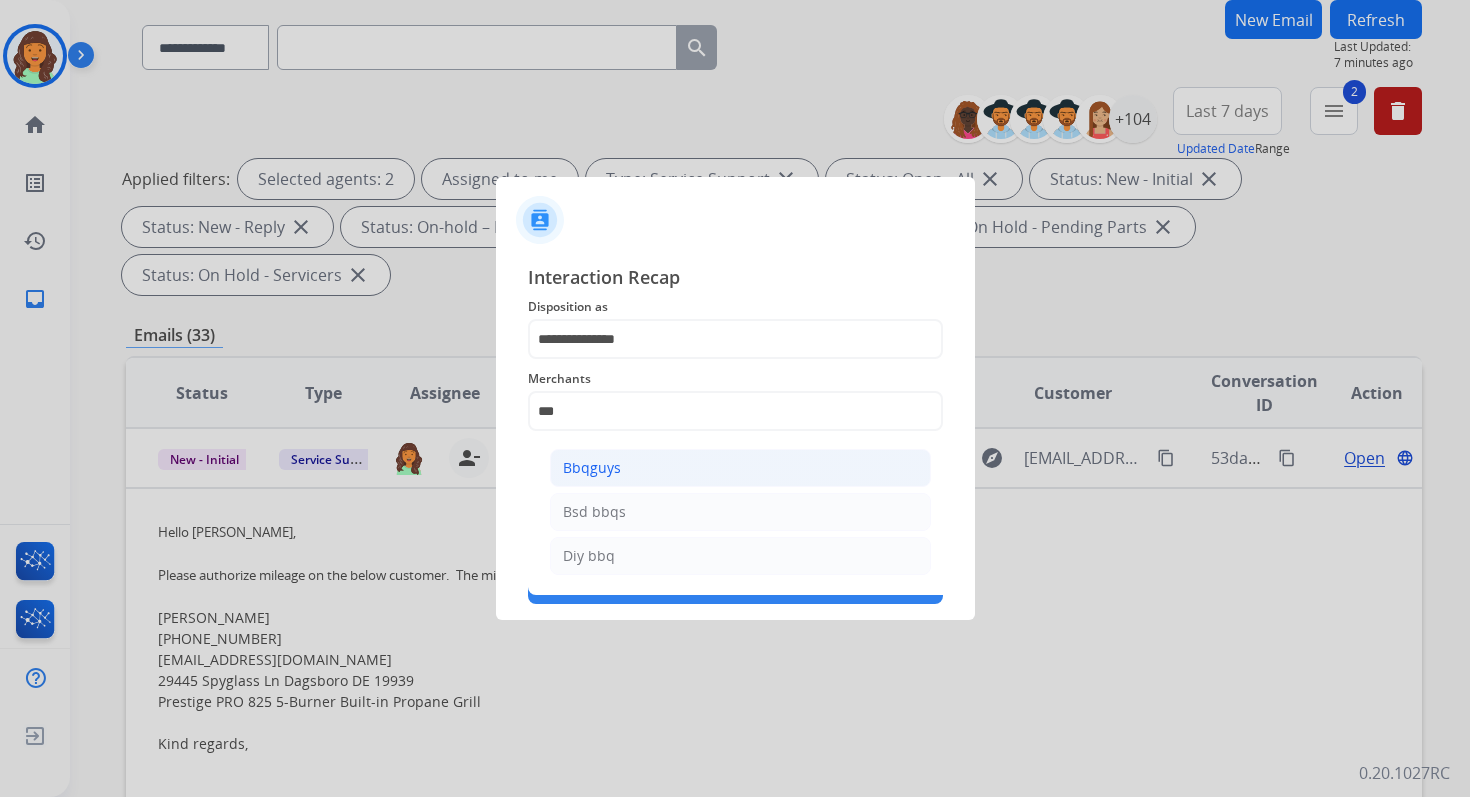 click on "Bbqguys" 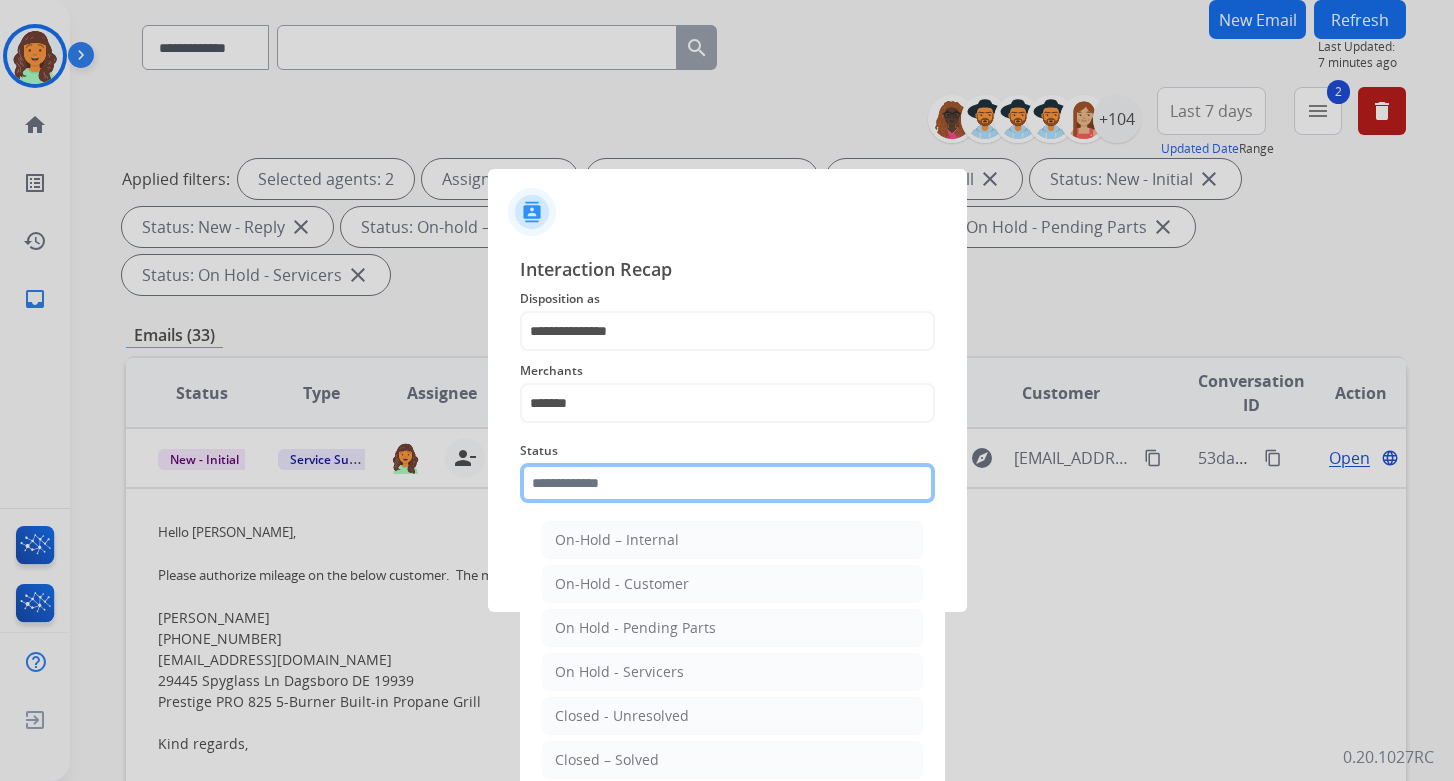click 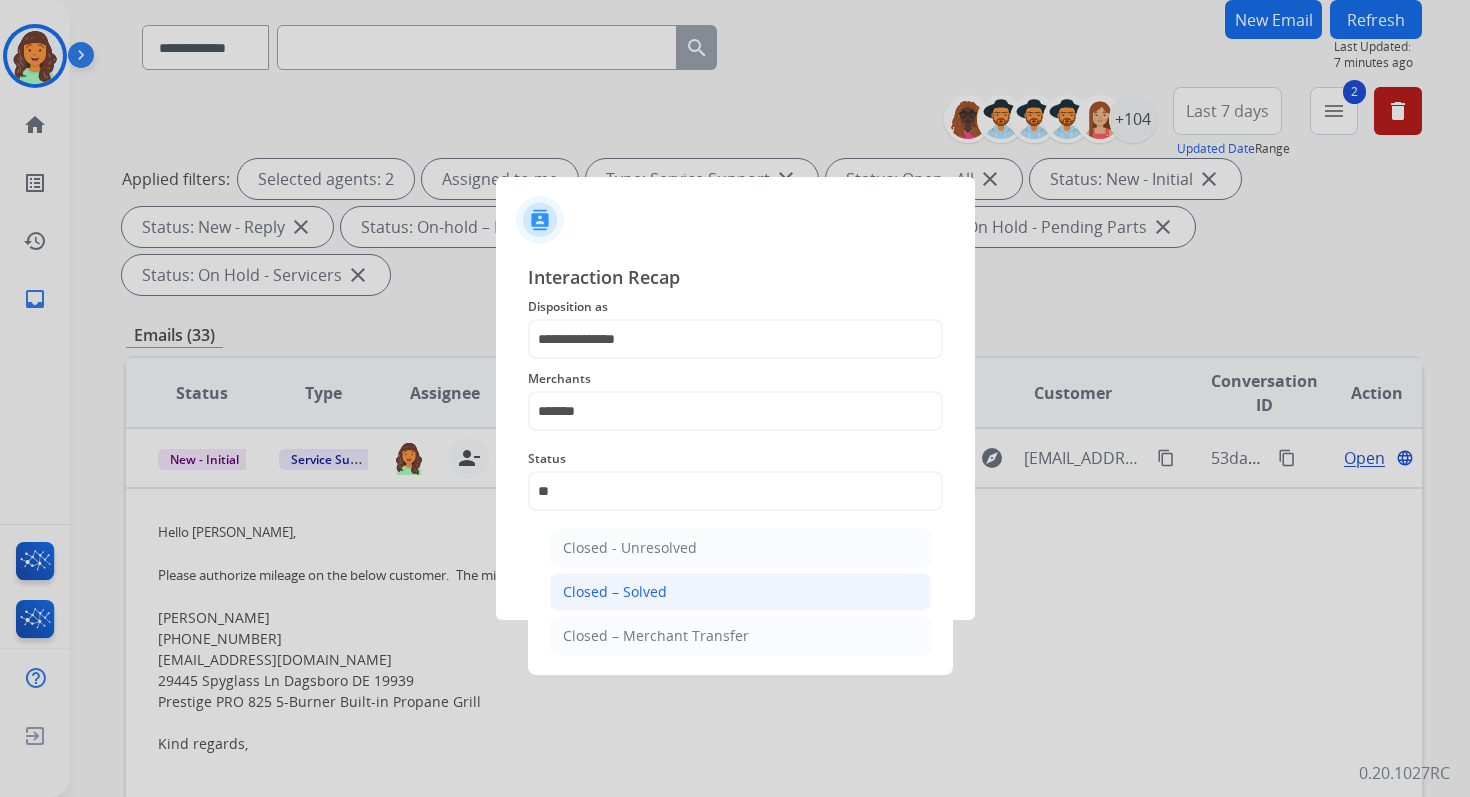 click on "Closed – Solved" 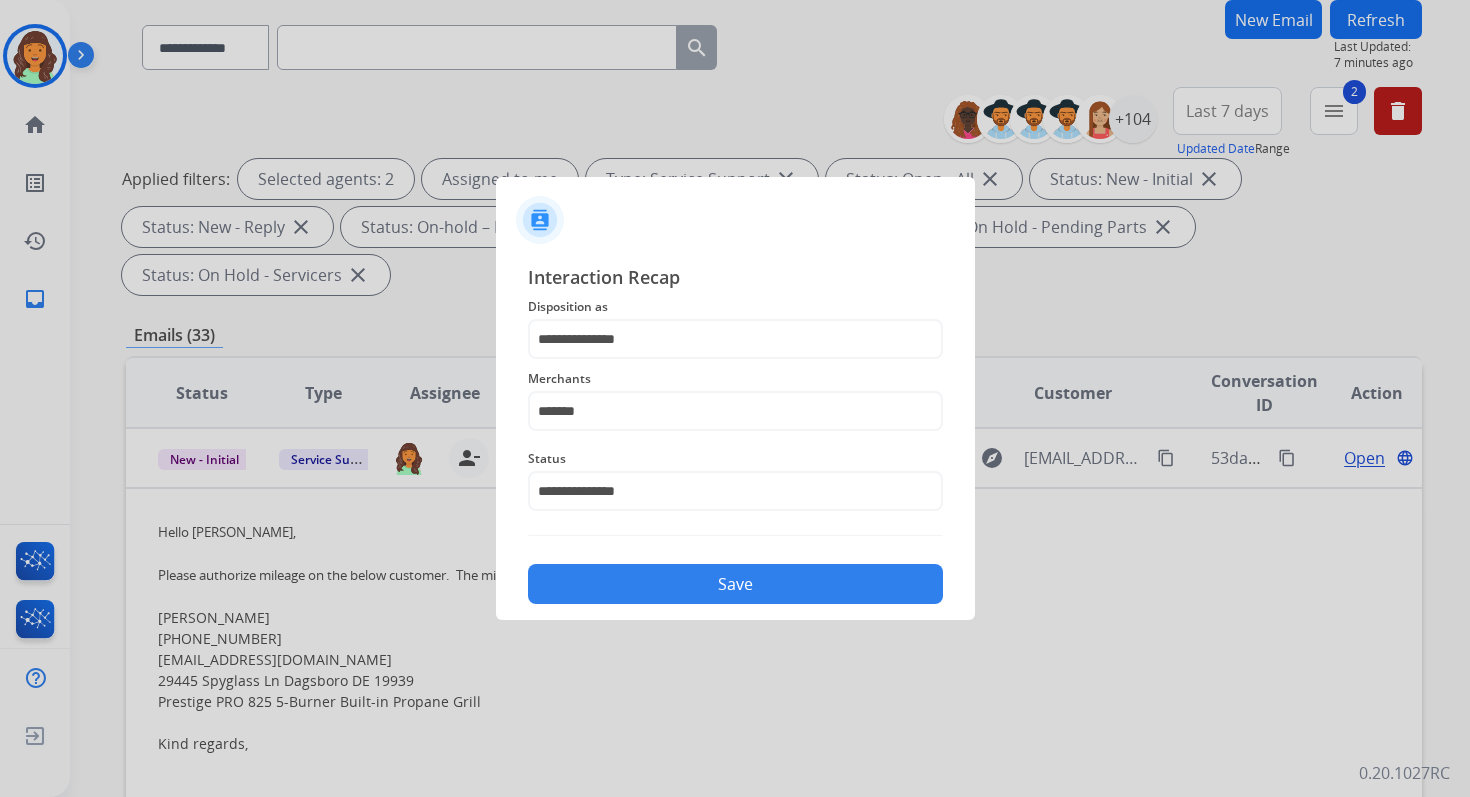 click on "Save" 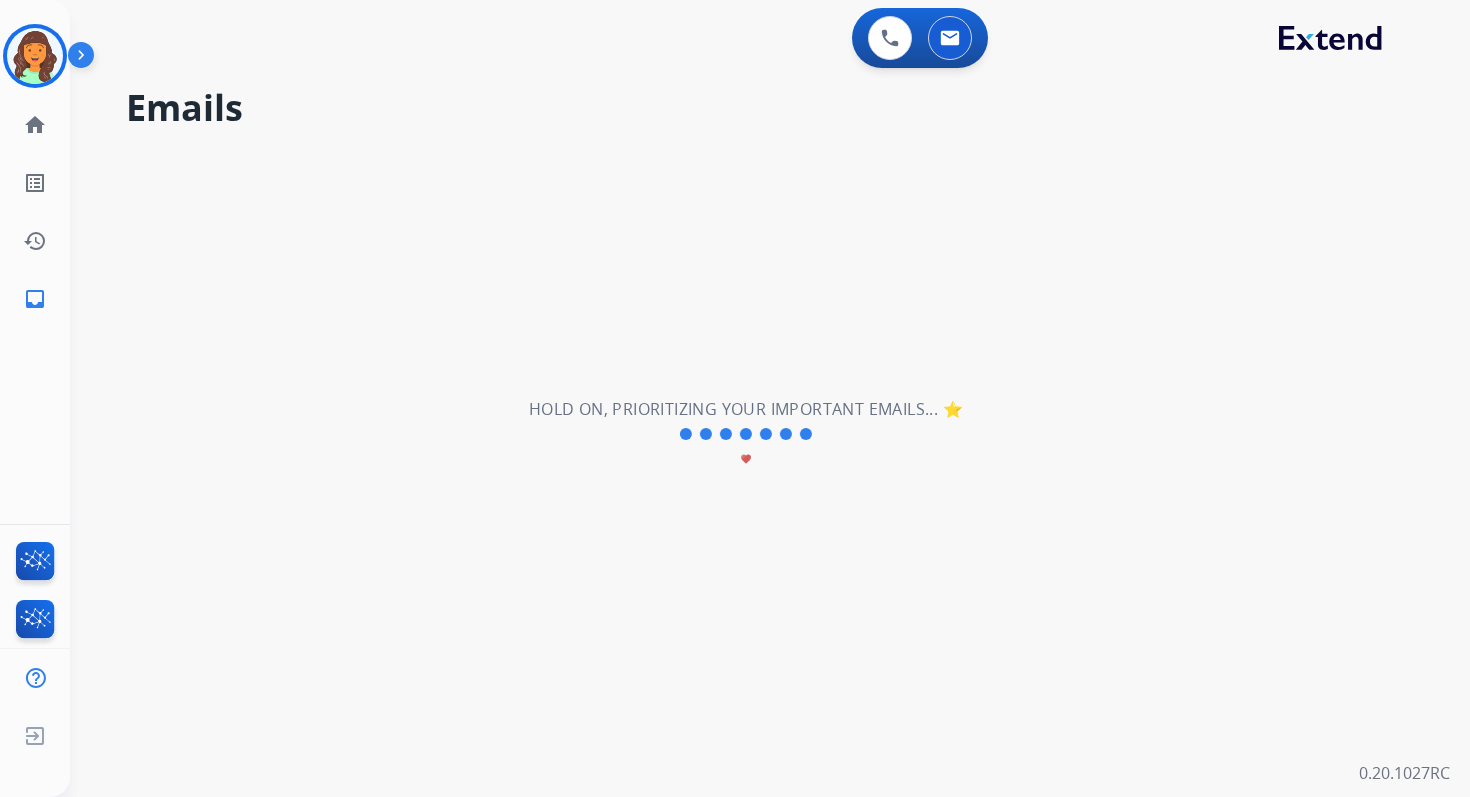 scroll, scrollTop: 0, scrollLeft: 0, axis: both 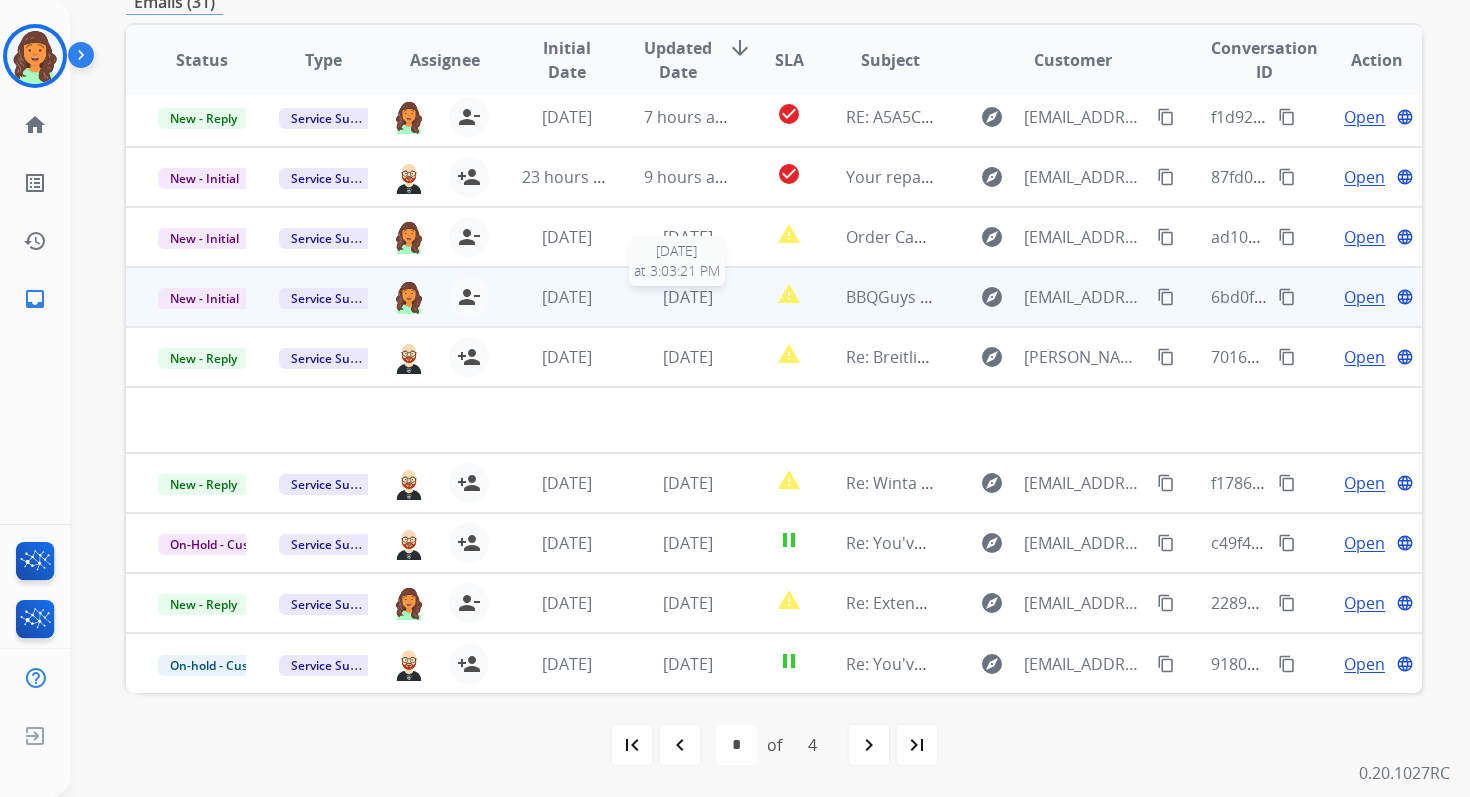 click on "1 day ago" at bounding box center (688, 297) 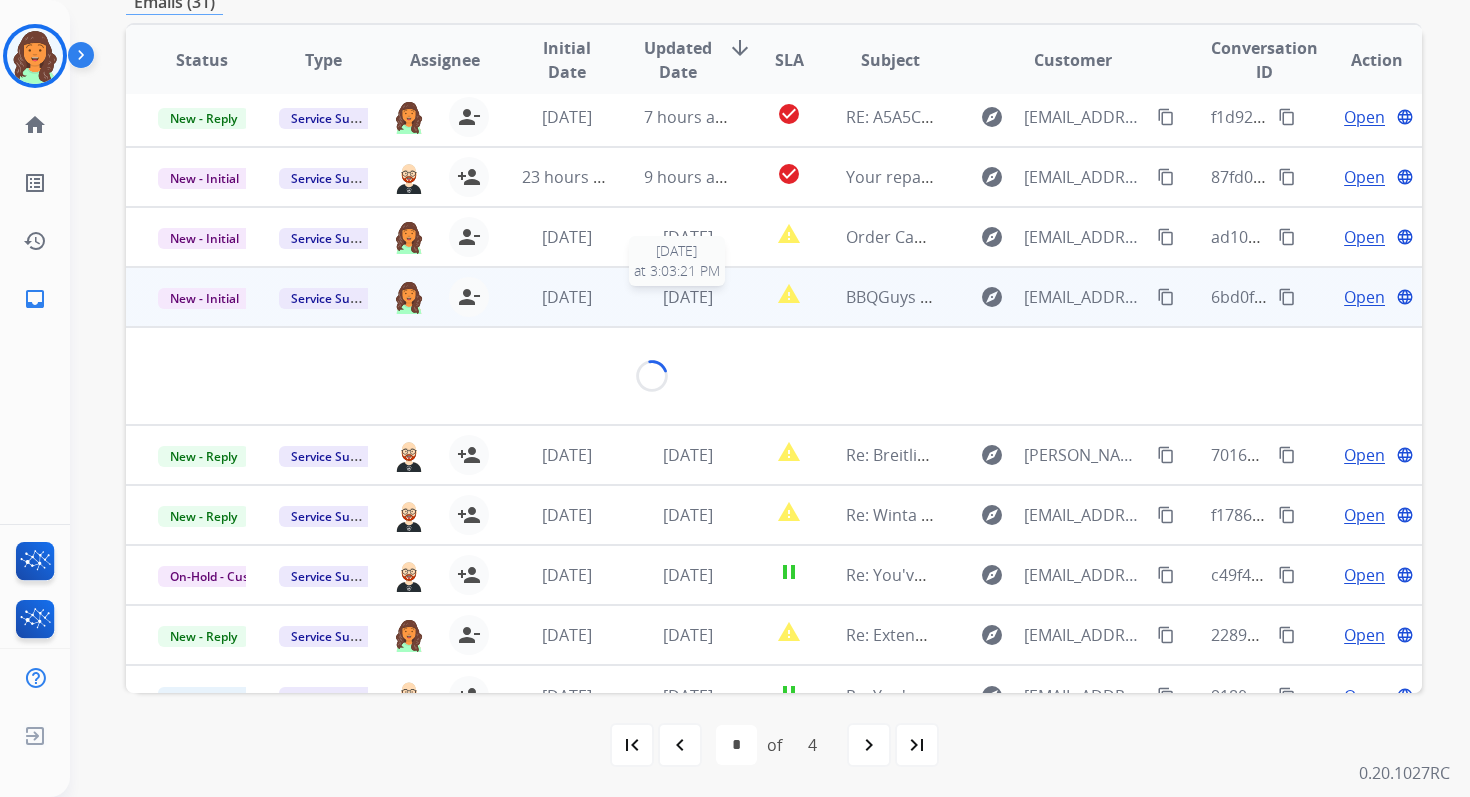 scroll, scrollTop: 409, scrollLeft: 0, axis: vertical 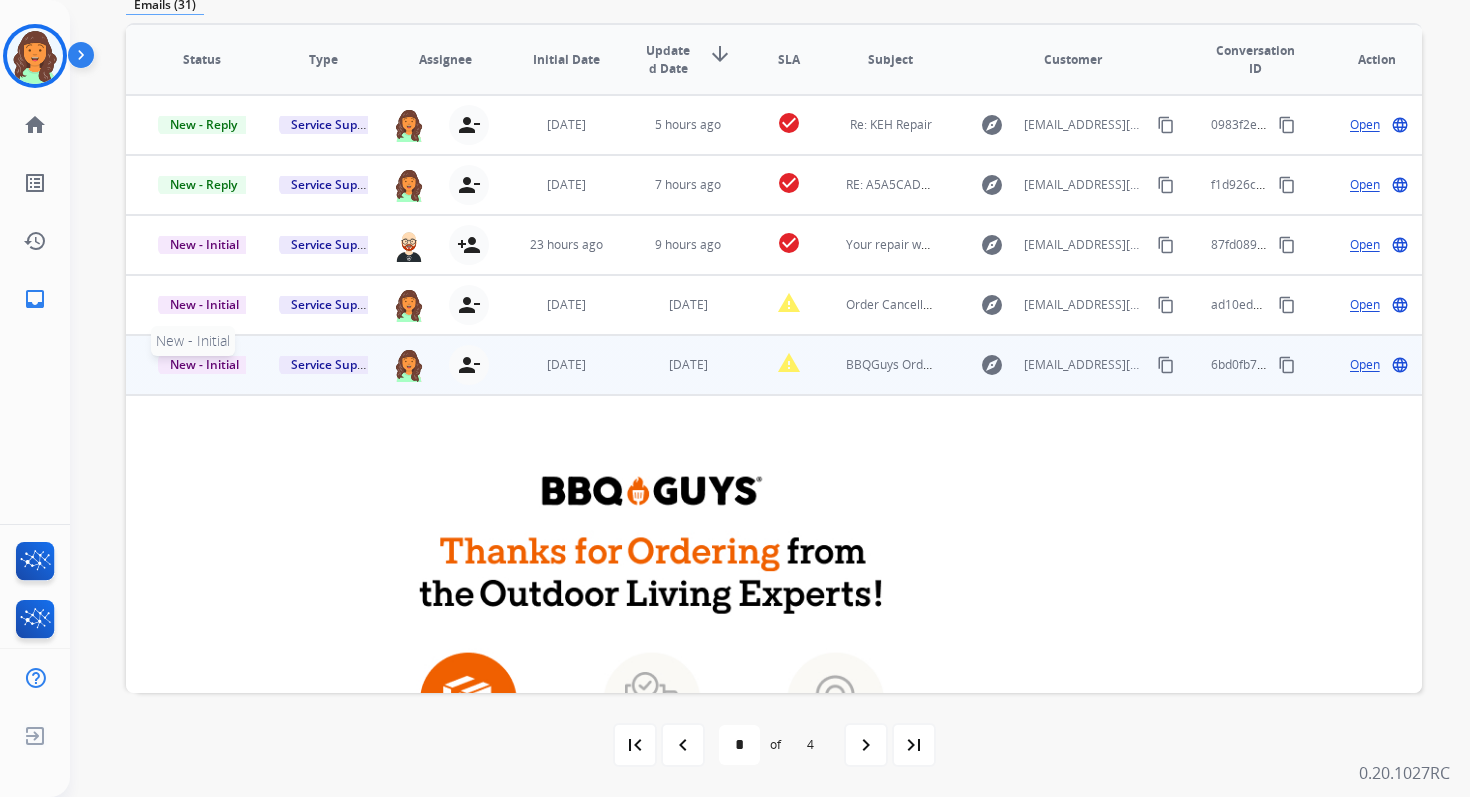 click on "New - Initial" at bounding box center (204, 364) 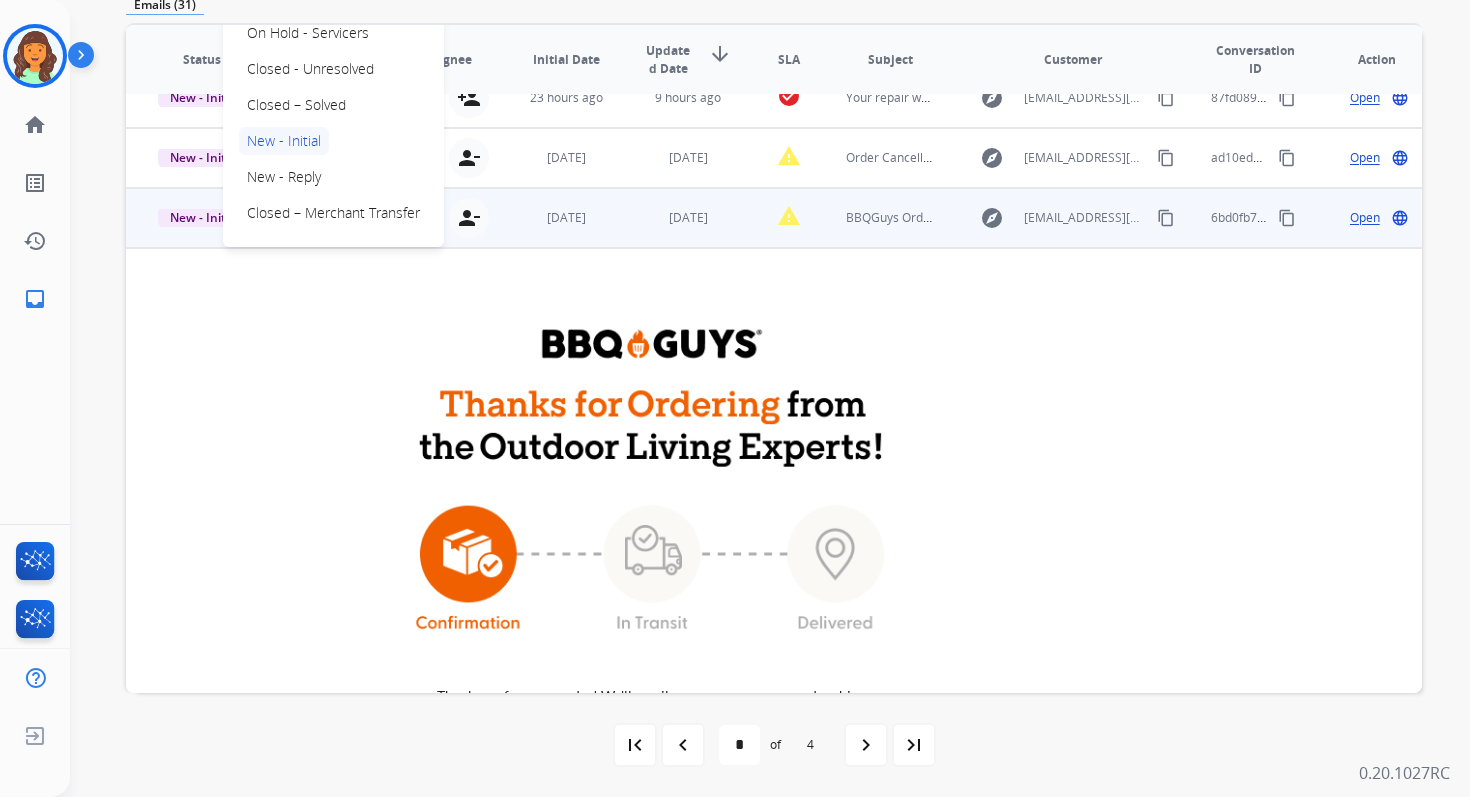 scroll, scrollTop: 0, scrollLeft: 0, axis: both 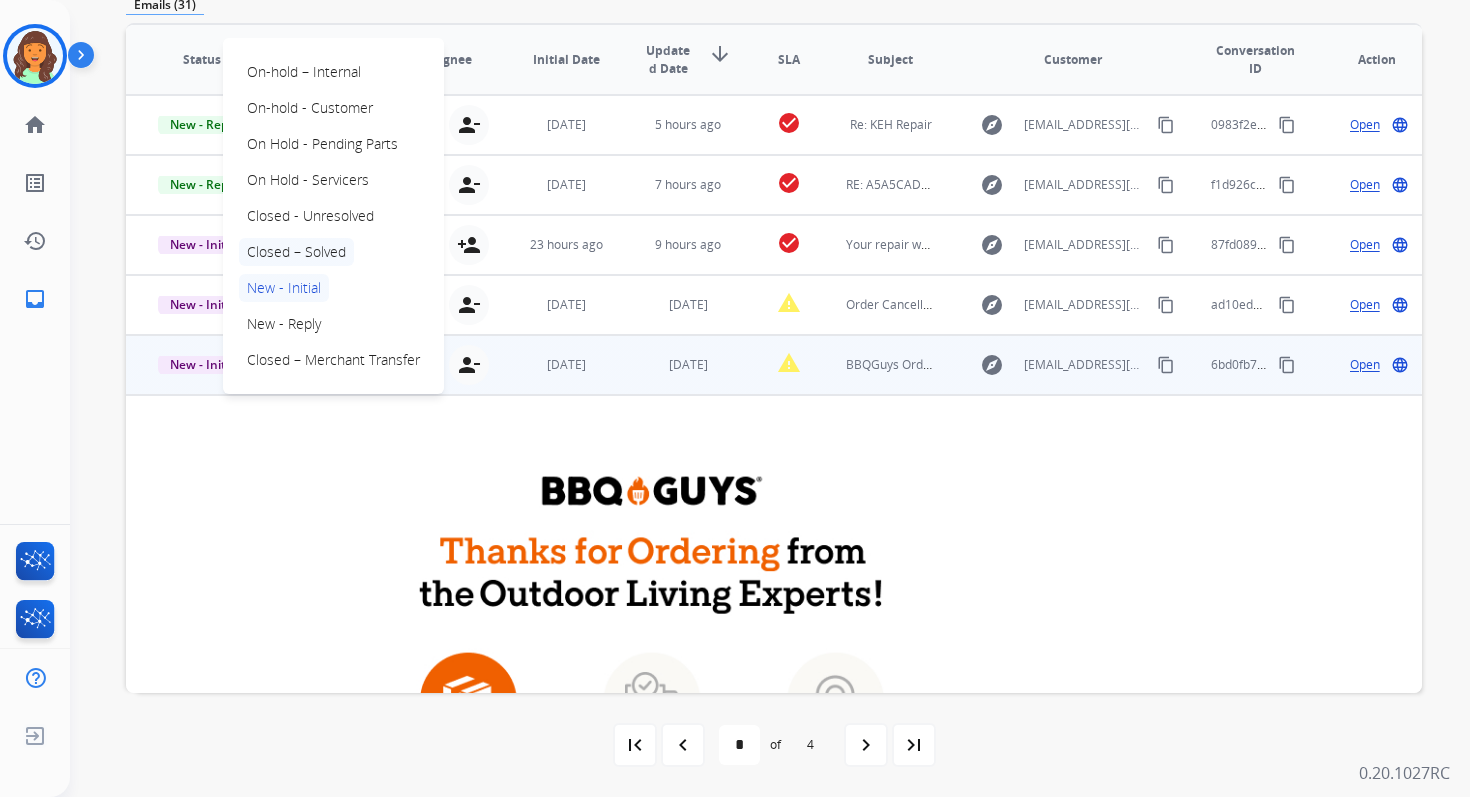 click on "Closed – Solved" at bounding box center (296, 252) 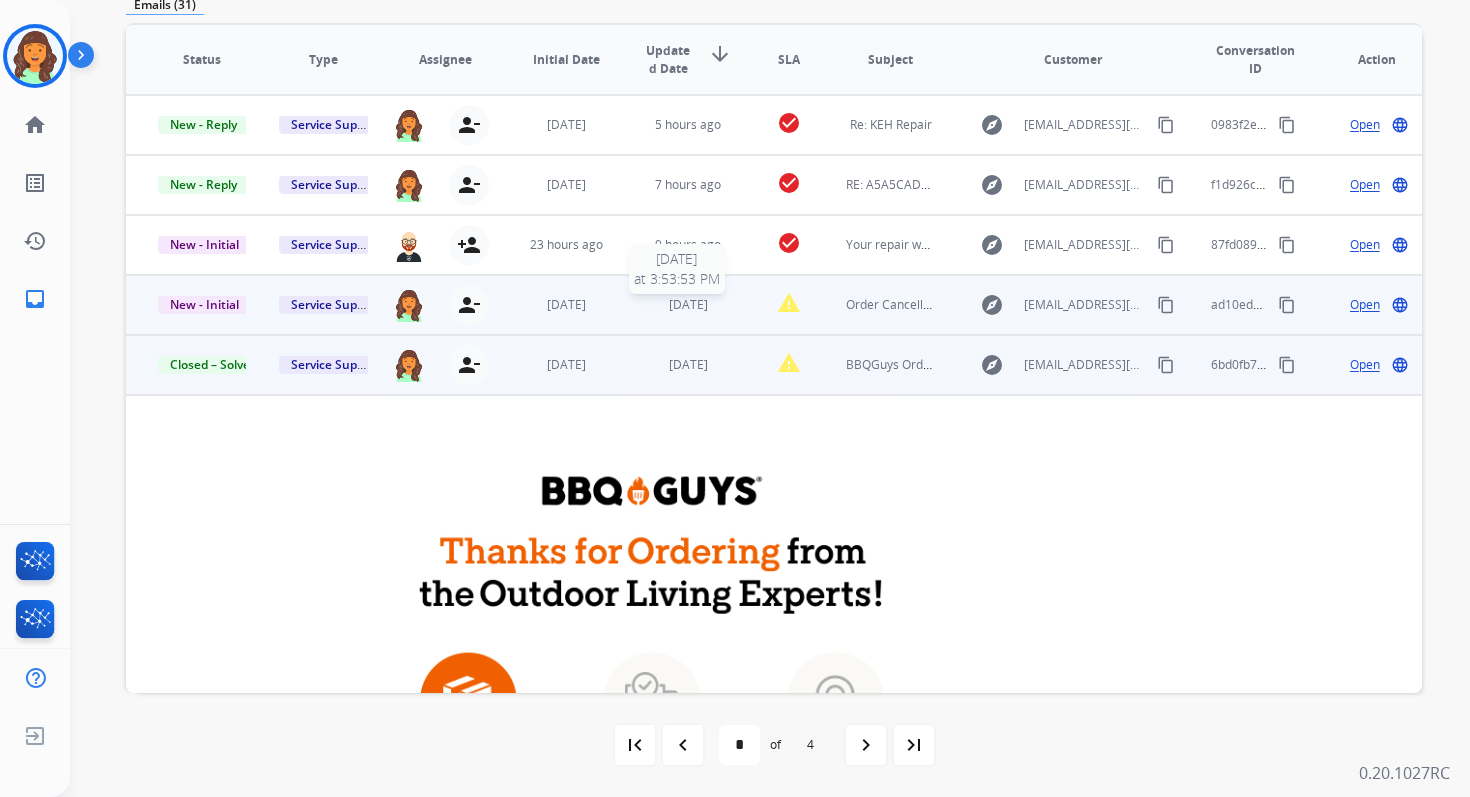 click on "1 day ago" at bounding box center (688, 304) 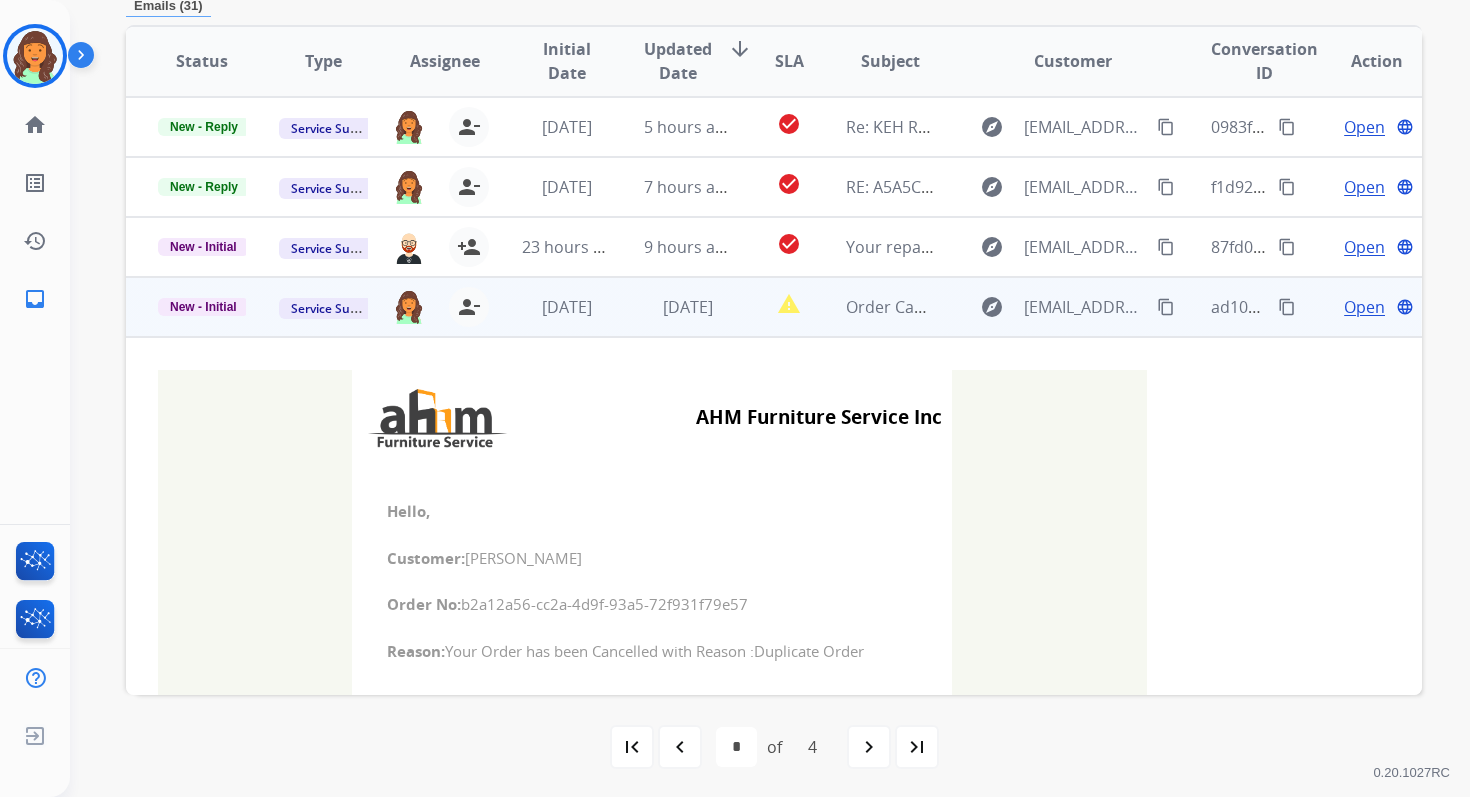 scroll, scrollTop: 480, scrollLeft: 0, axis: vertical 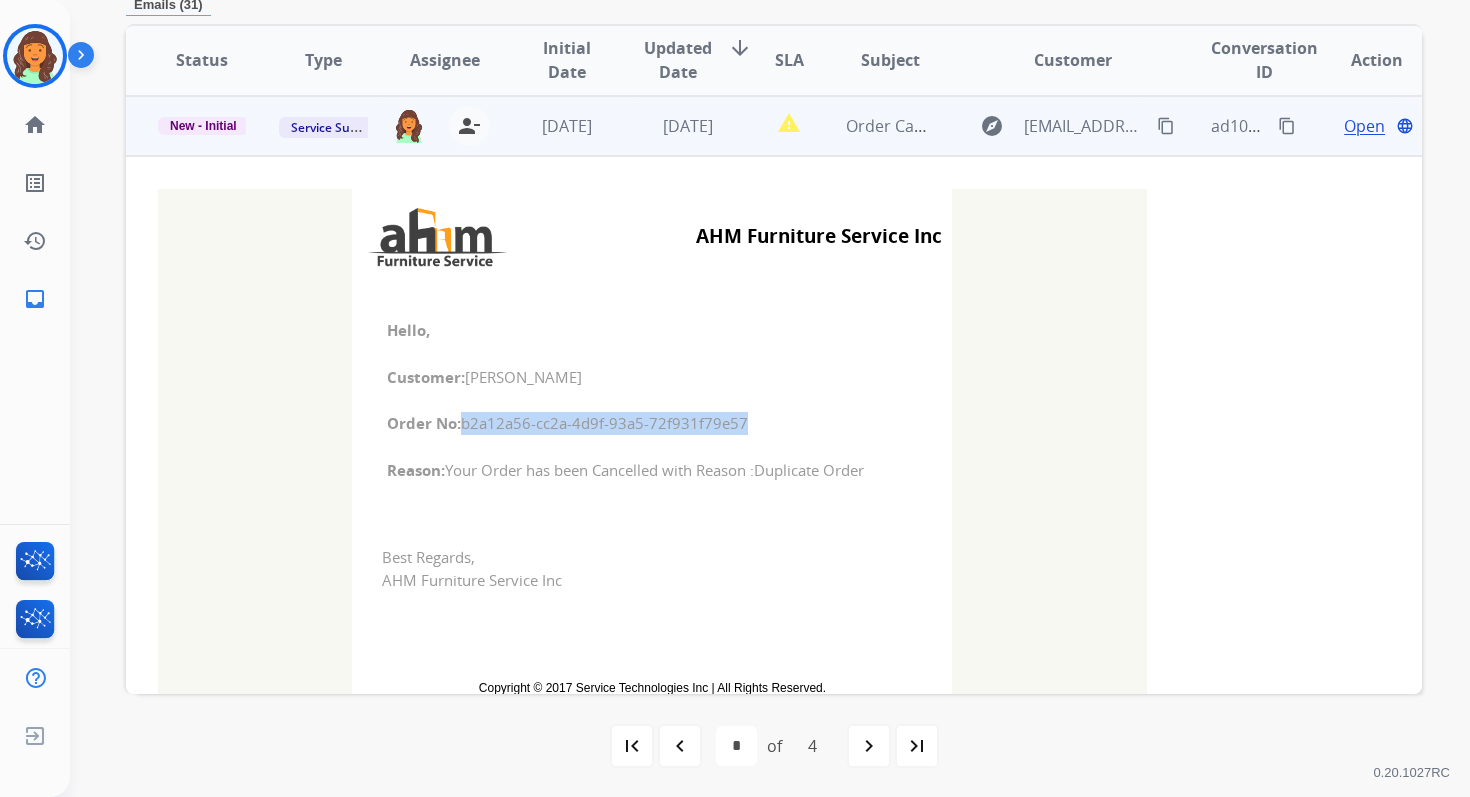 drag, startPoint x: 456, startPoint y: 423, endPoint x: 737, endPoint y: 428, distance: 281.0445 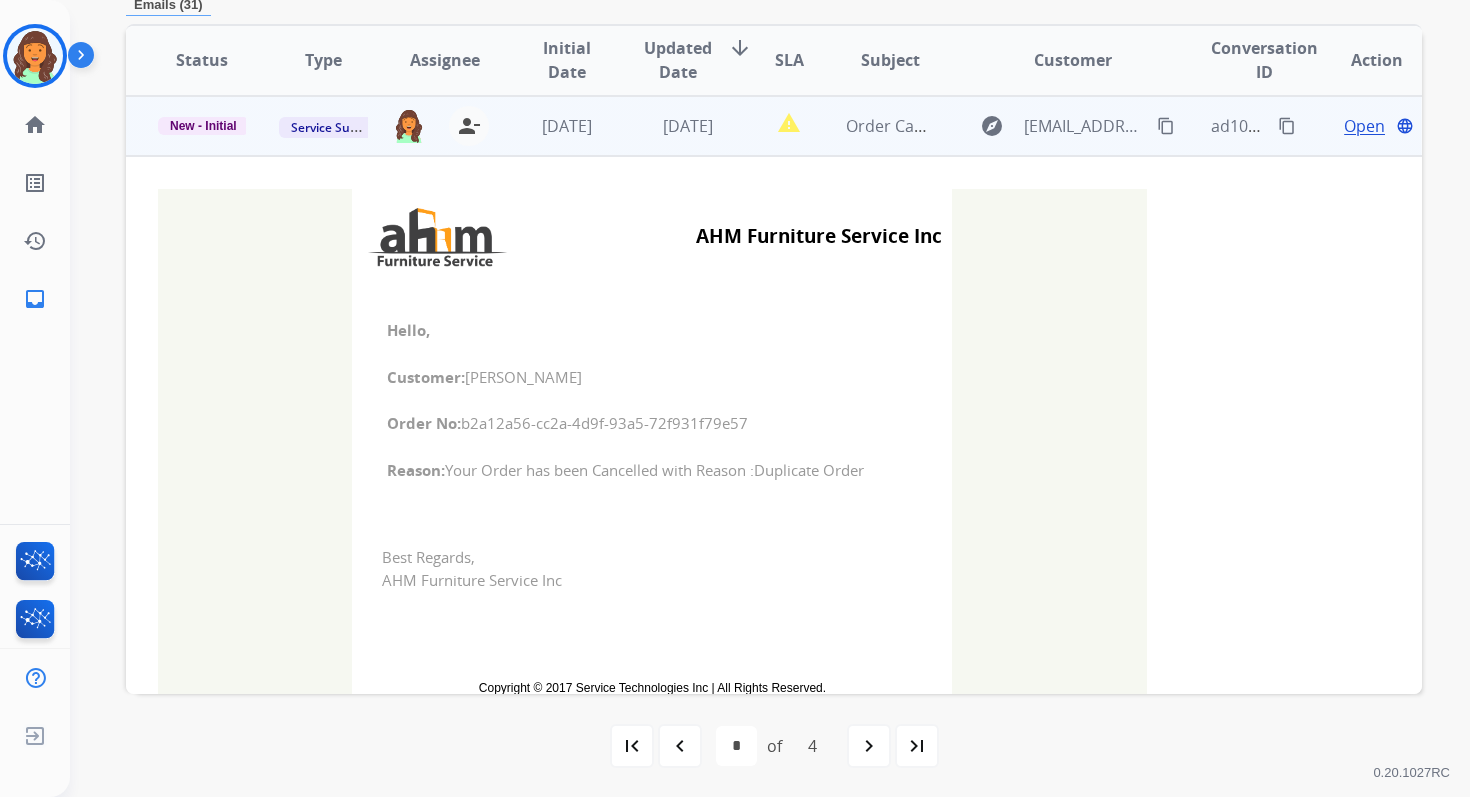 click on "New - Initial" at bounding box center [203, 126] 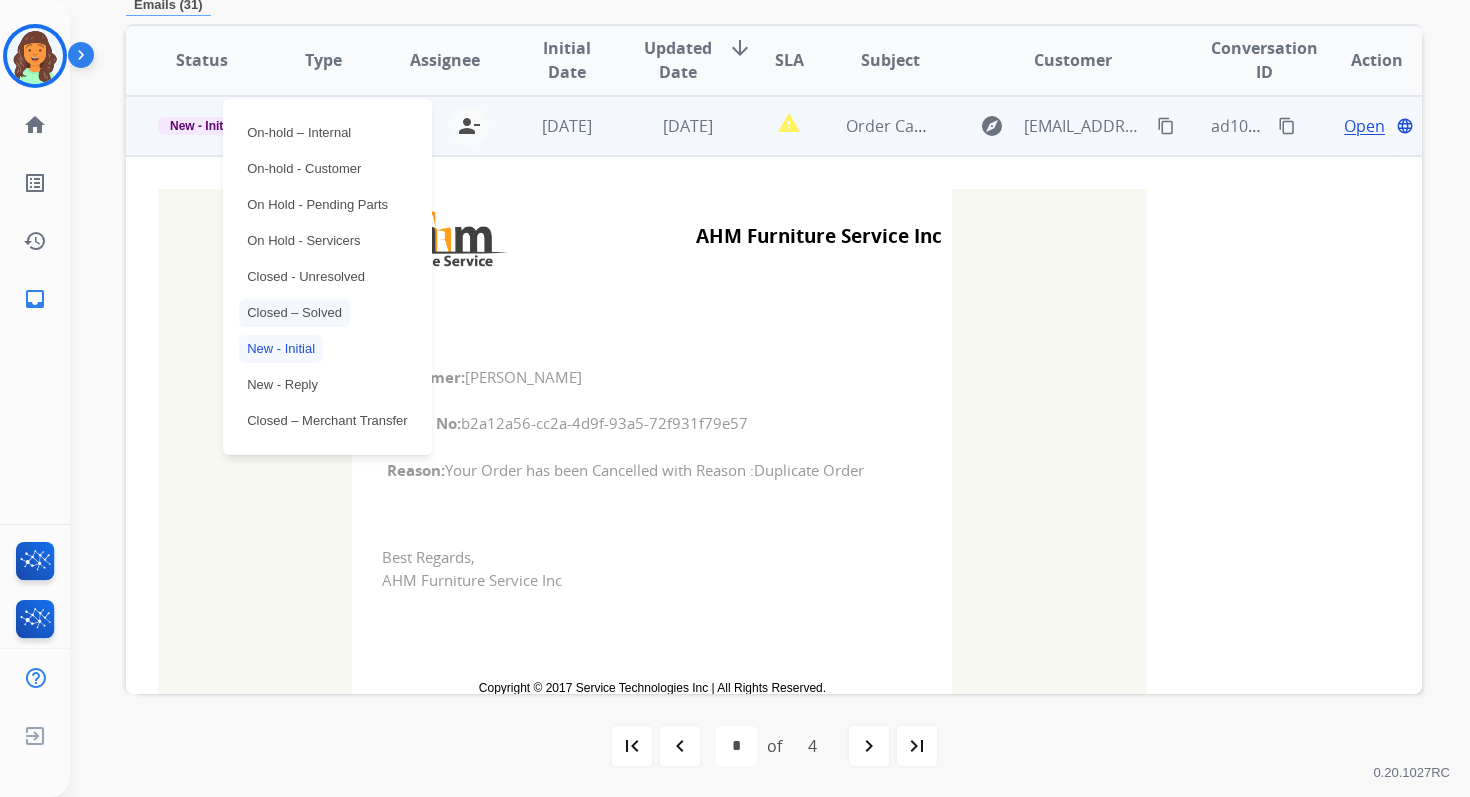 click on "Closed – Solved" at bounding box center [294, 313] 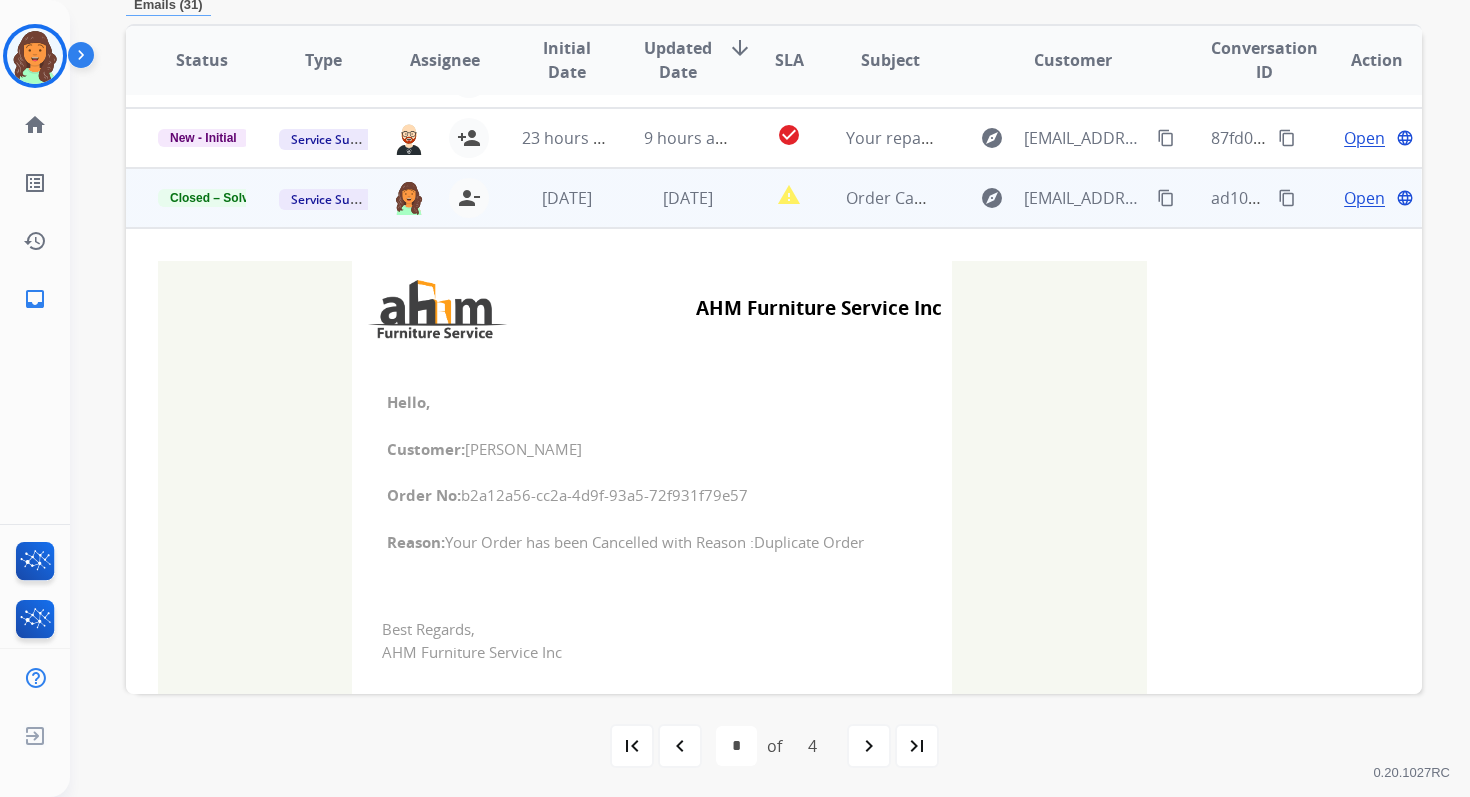 scroll, scrollTop: 0, scrollLeft: 0, axis: both 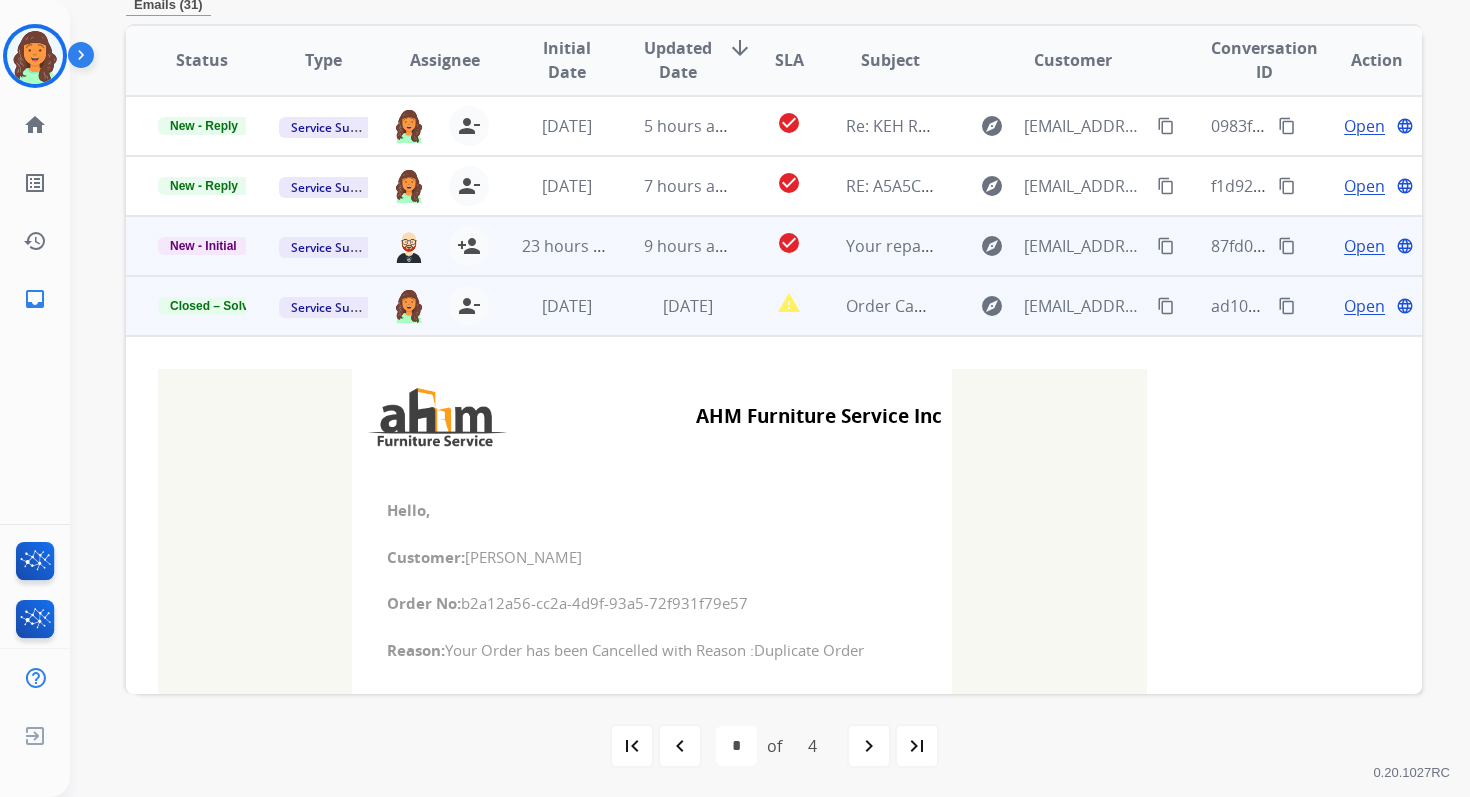 click on "9 hours ago" at bounding box center (672, 246) 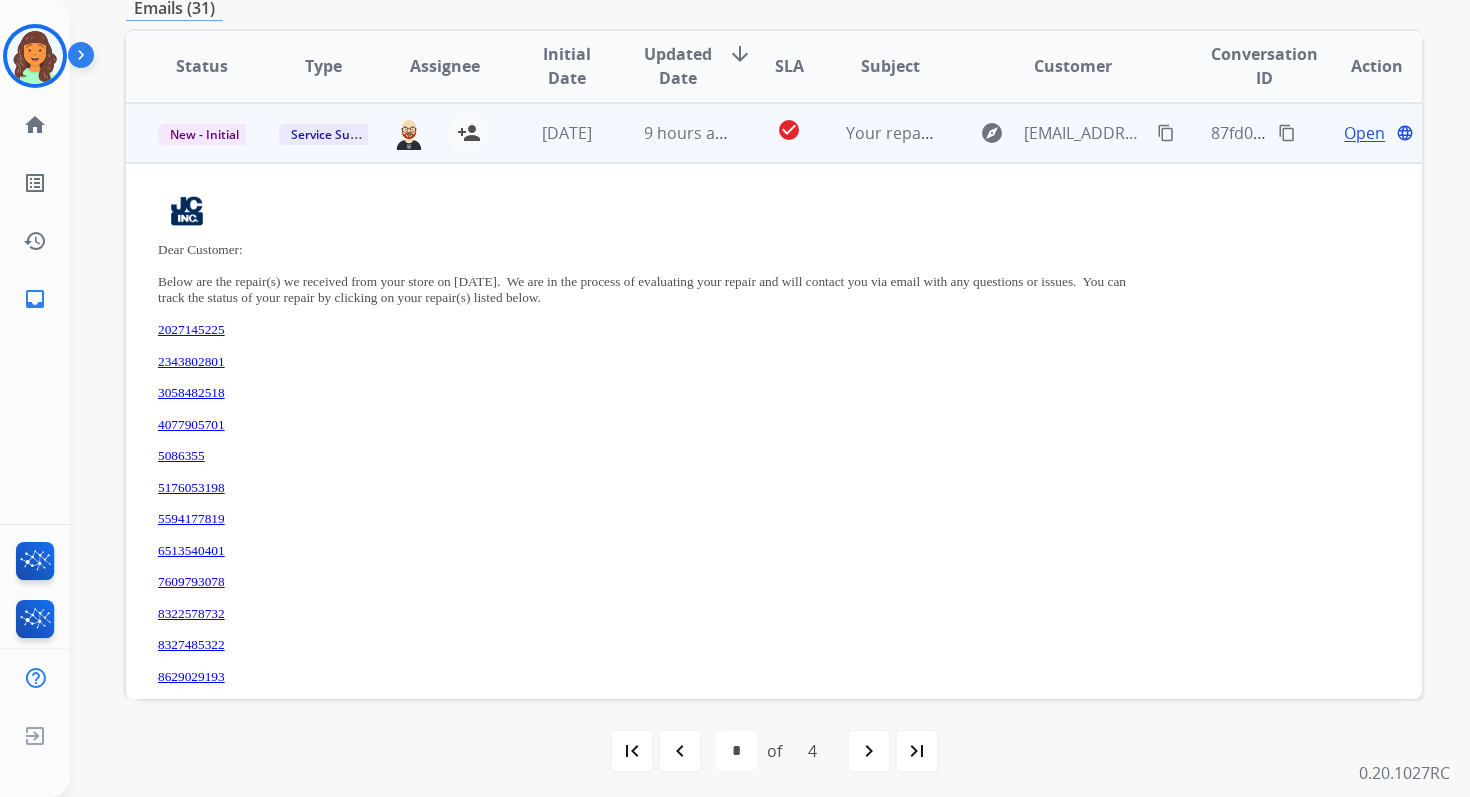 scroll, scrollTop: 120, scrollLeft: 0, axis: vertical 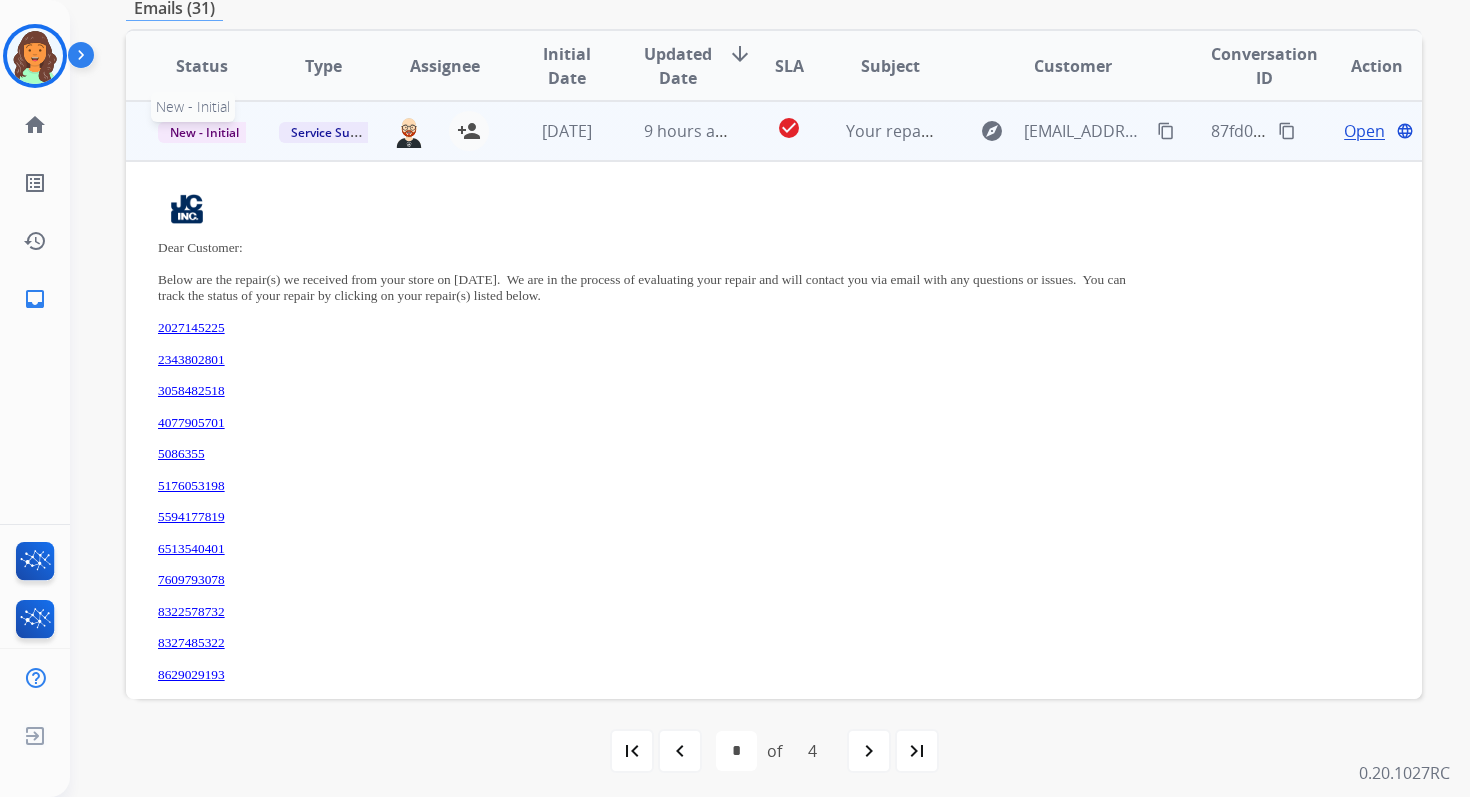 click on "New - Initial" at bounding box center [204, 132] 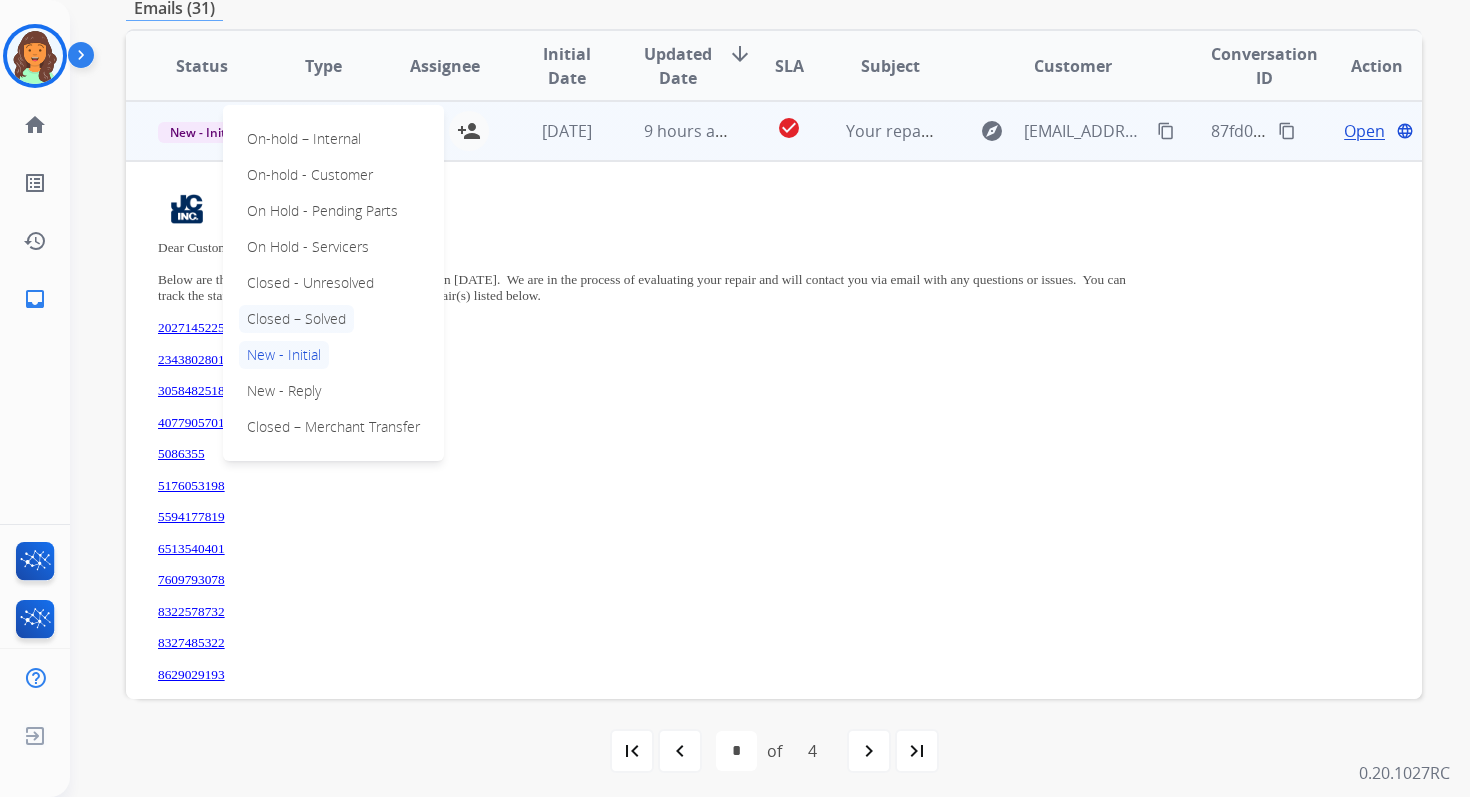 click on "Closed – Solved" at bounding box center (296, 319) 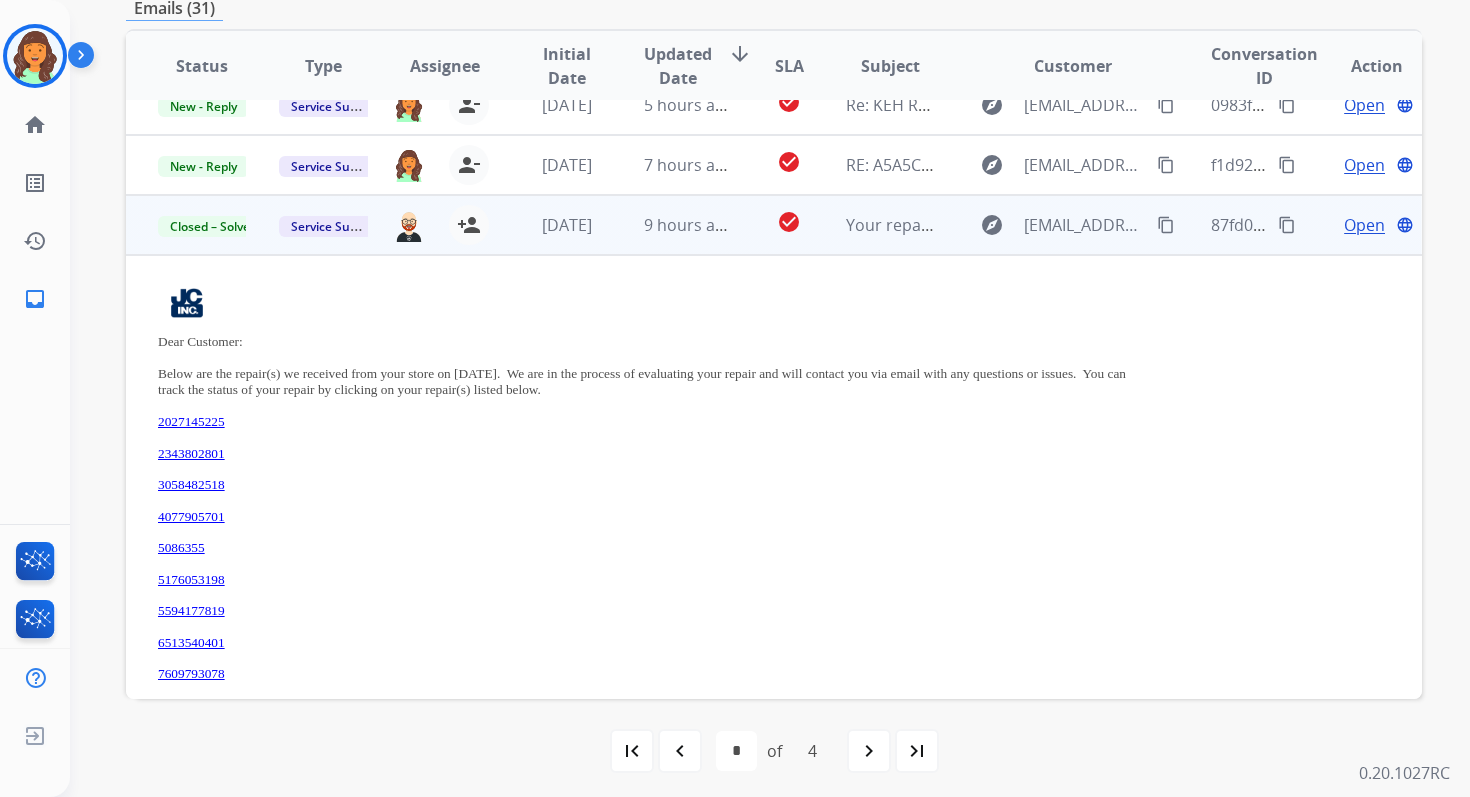 scroll, scrollTop: 0, scrollLeft: 0, axis: both 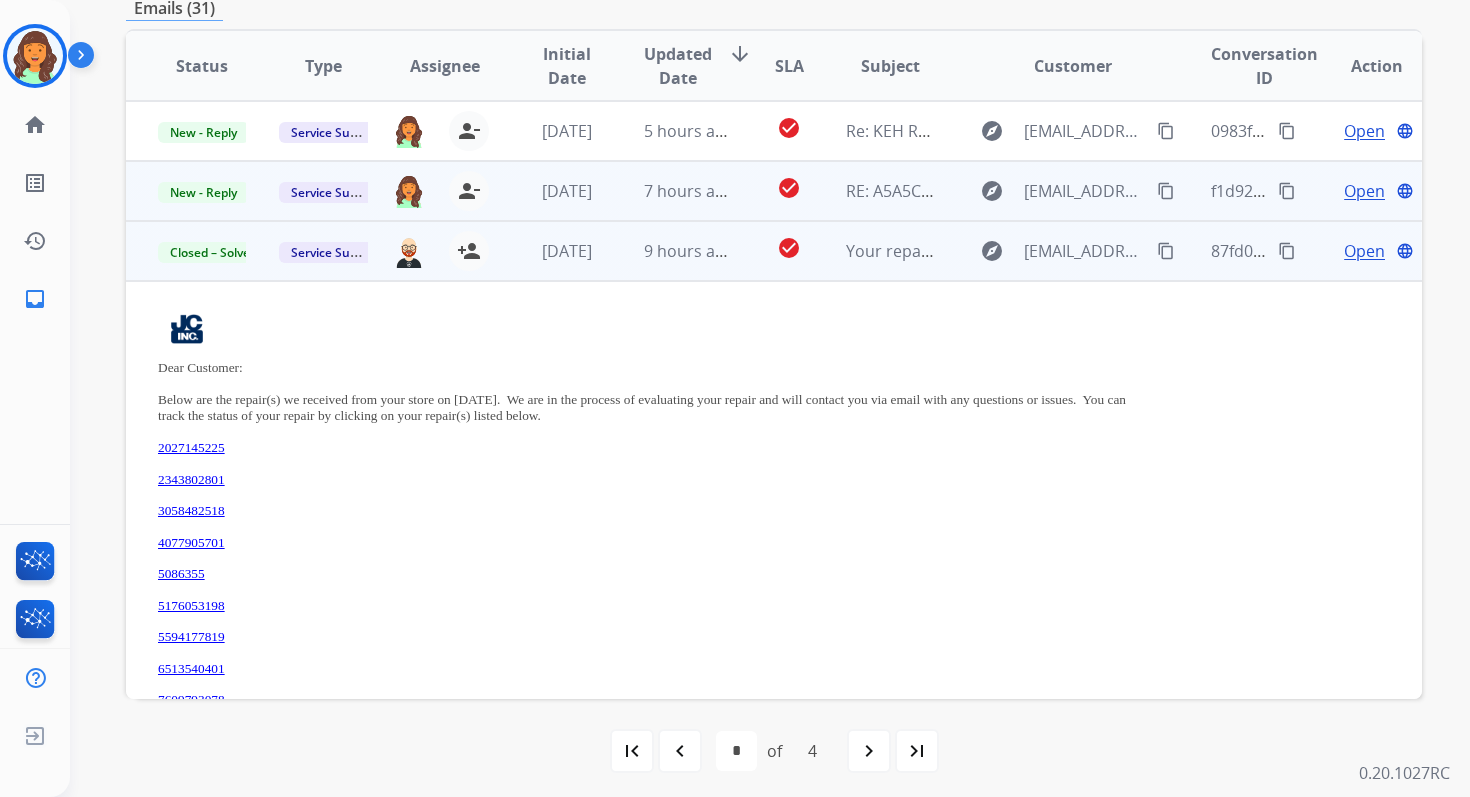 click on "7 hours ago" at bounding box center (672, 191) 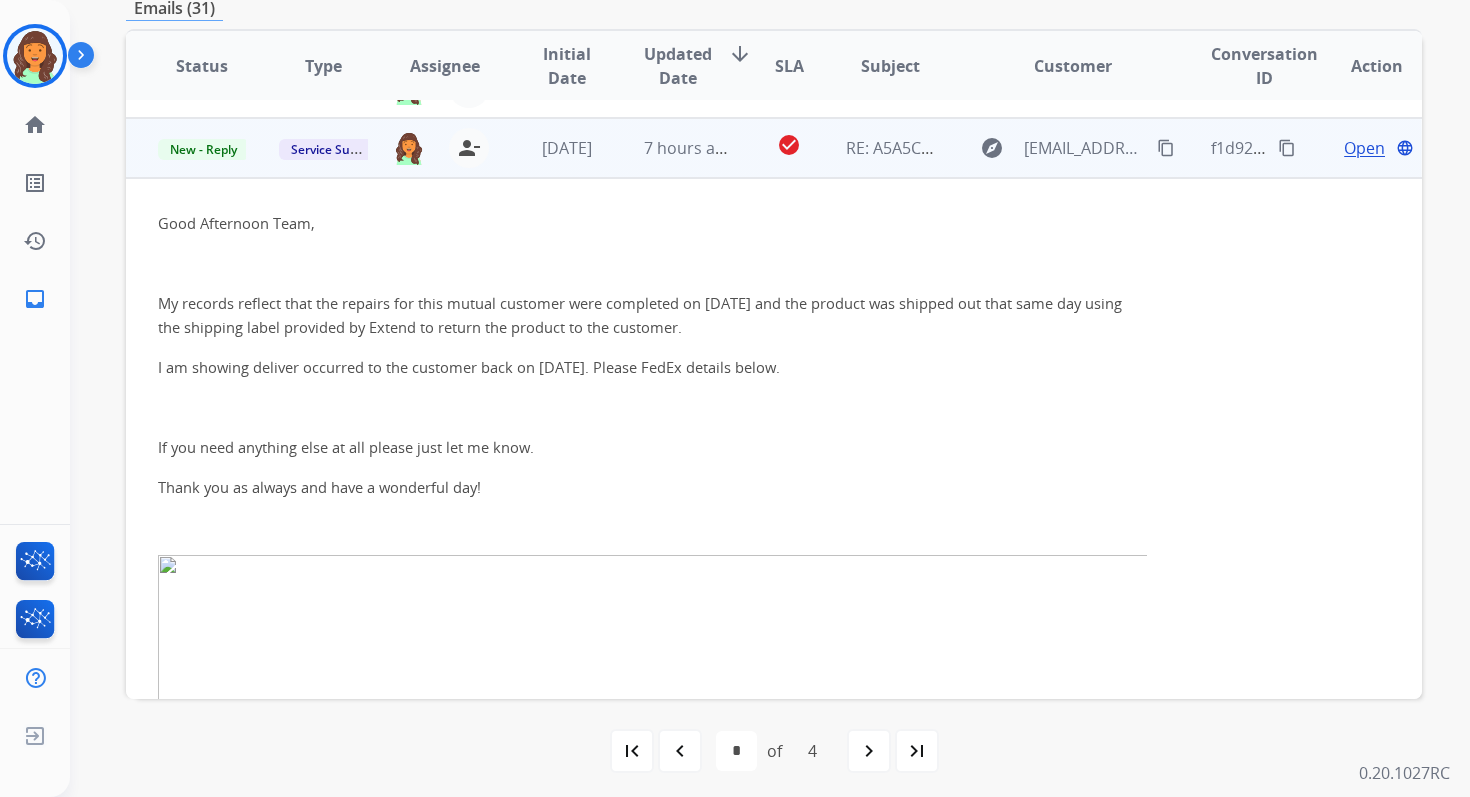 scroll, scrollTop: 60, scrollLeft: 0, axis: vertical 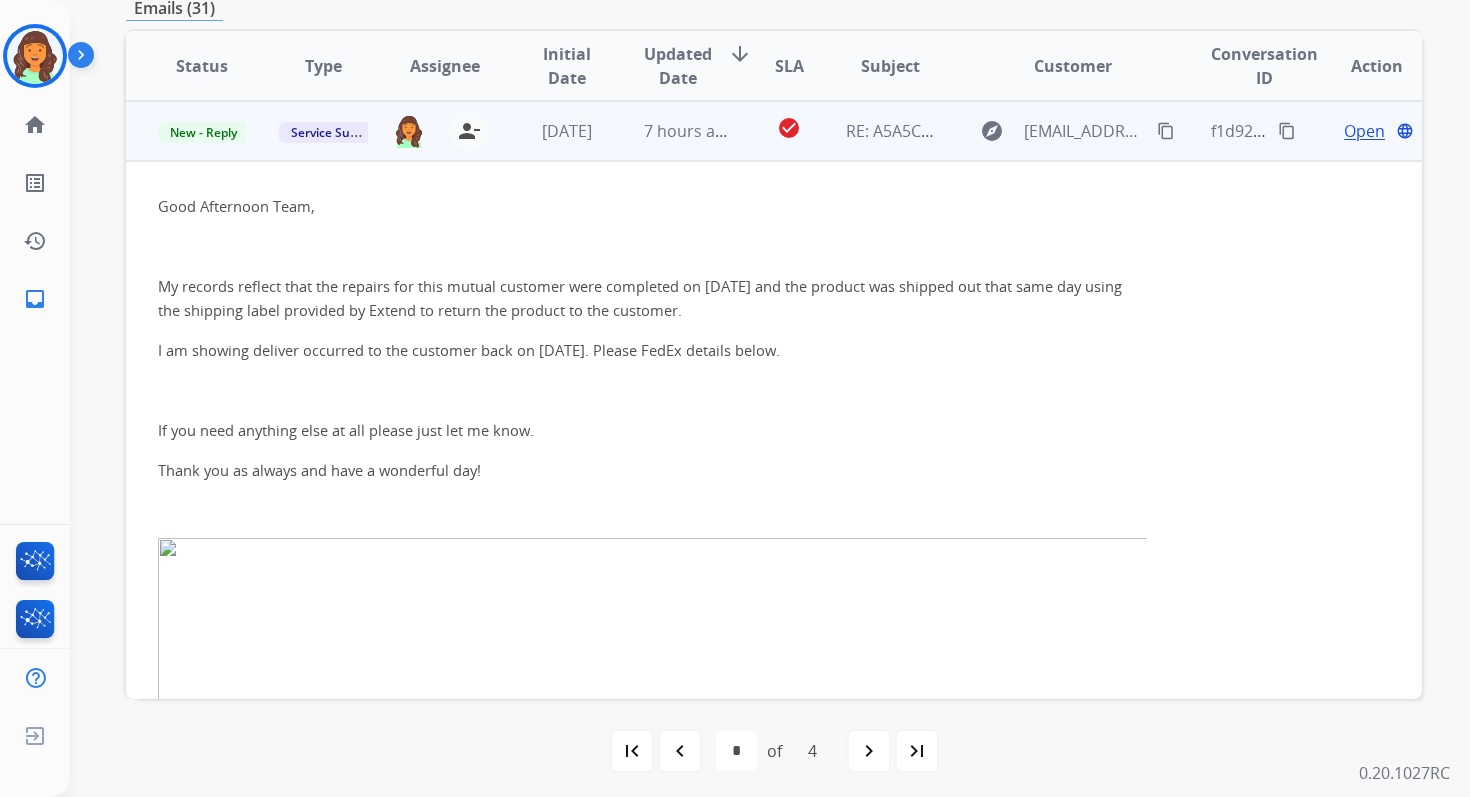 click on "Open" at bounding box center [1364, 131] 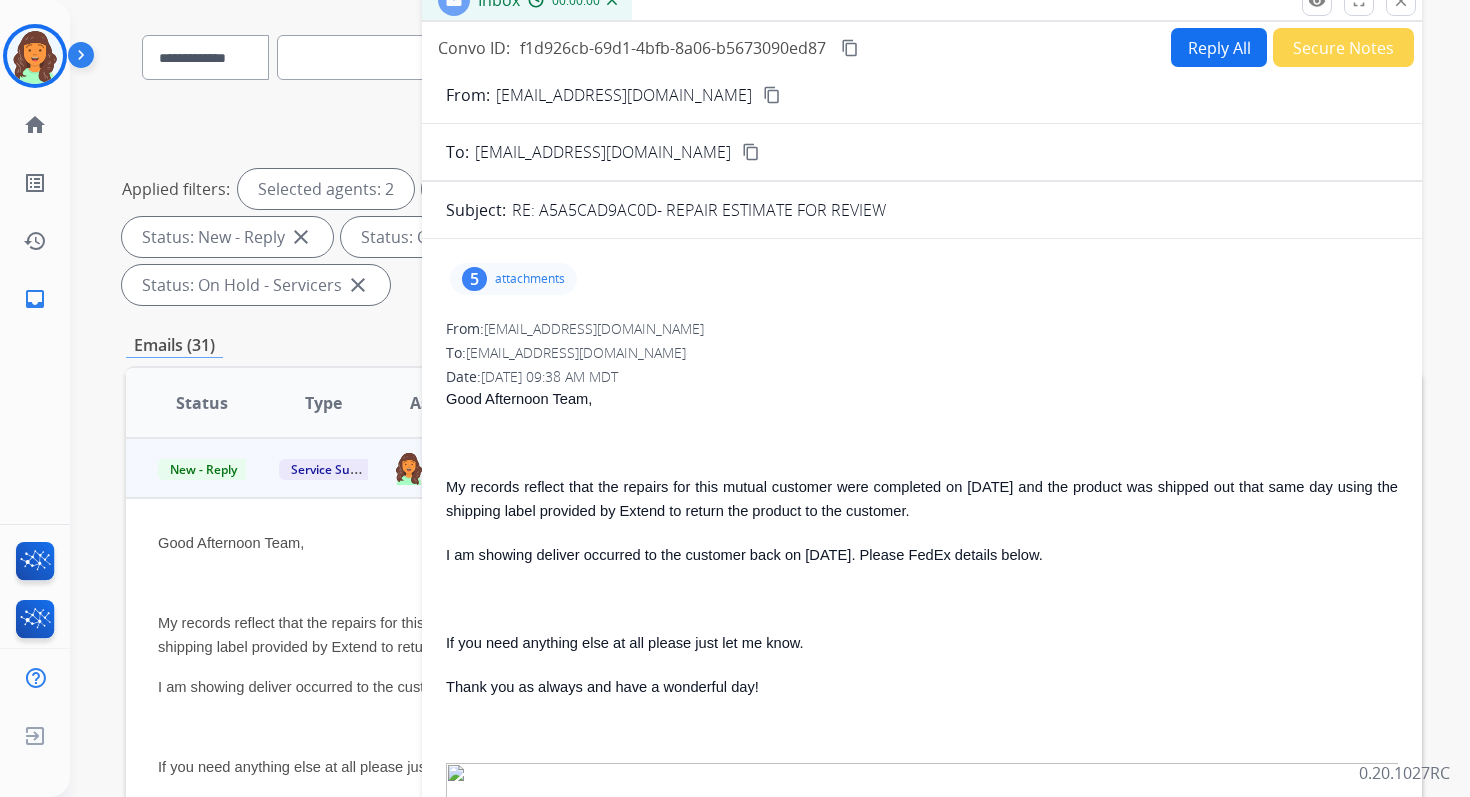 scroll, scrollTop: 132, scrollLeft: 0, axis: vertical 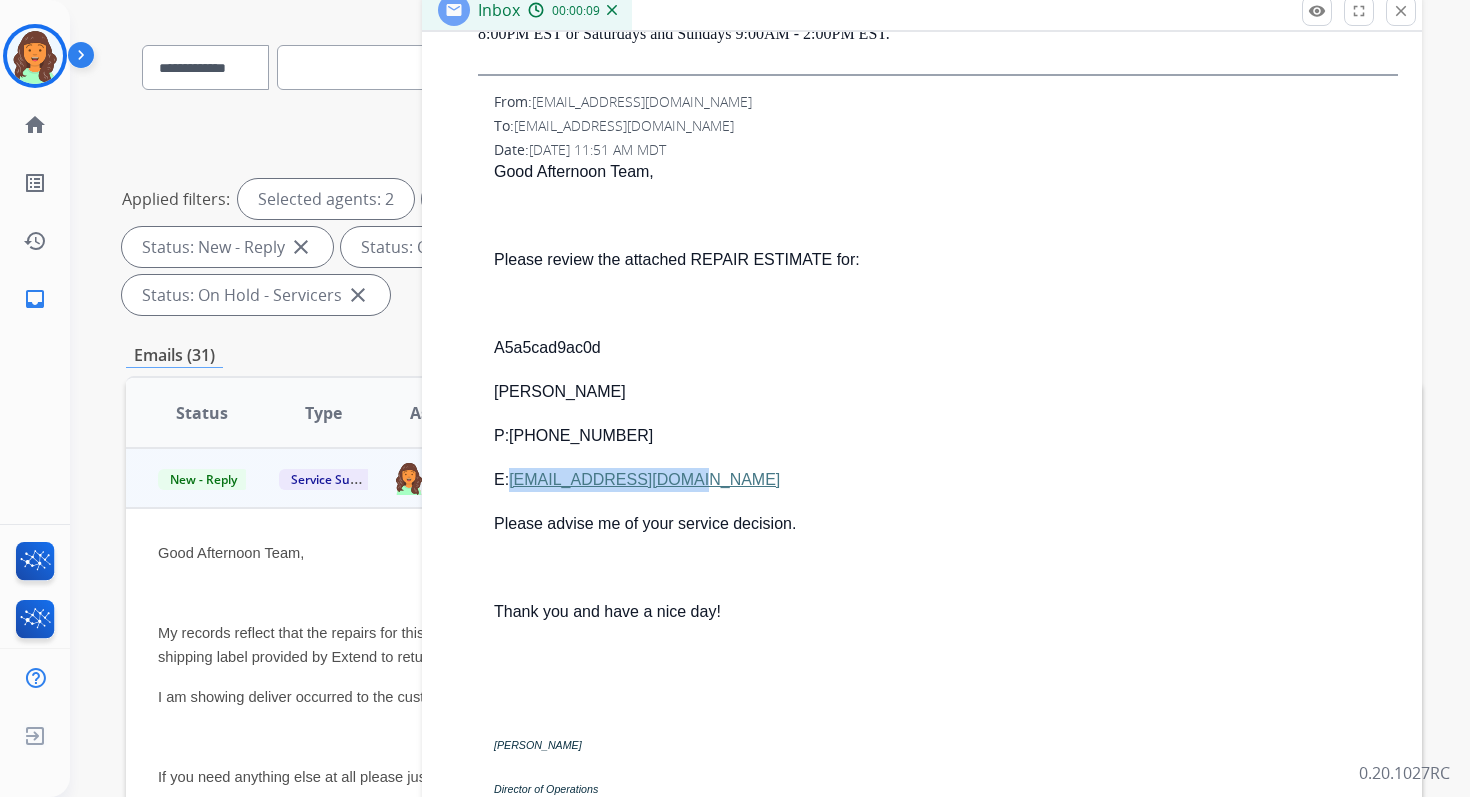 drag, startPoint x: 732, startPoint y: 479, endPoint x: 515, endPoint y: 479, distance: 217 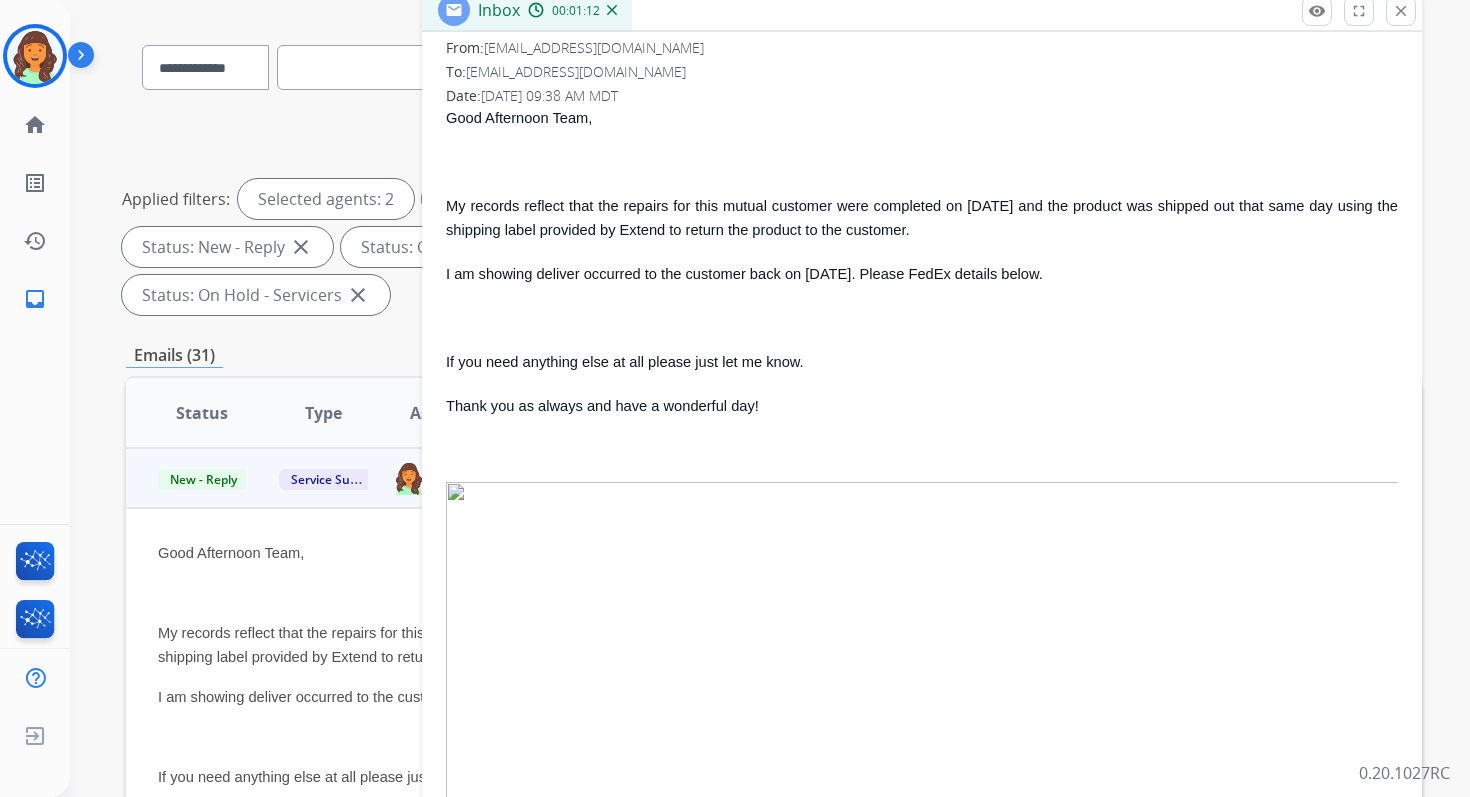 scroll, scrollTop: 0, scrollLeft: 0, axis: both 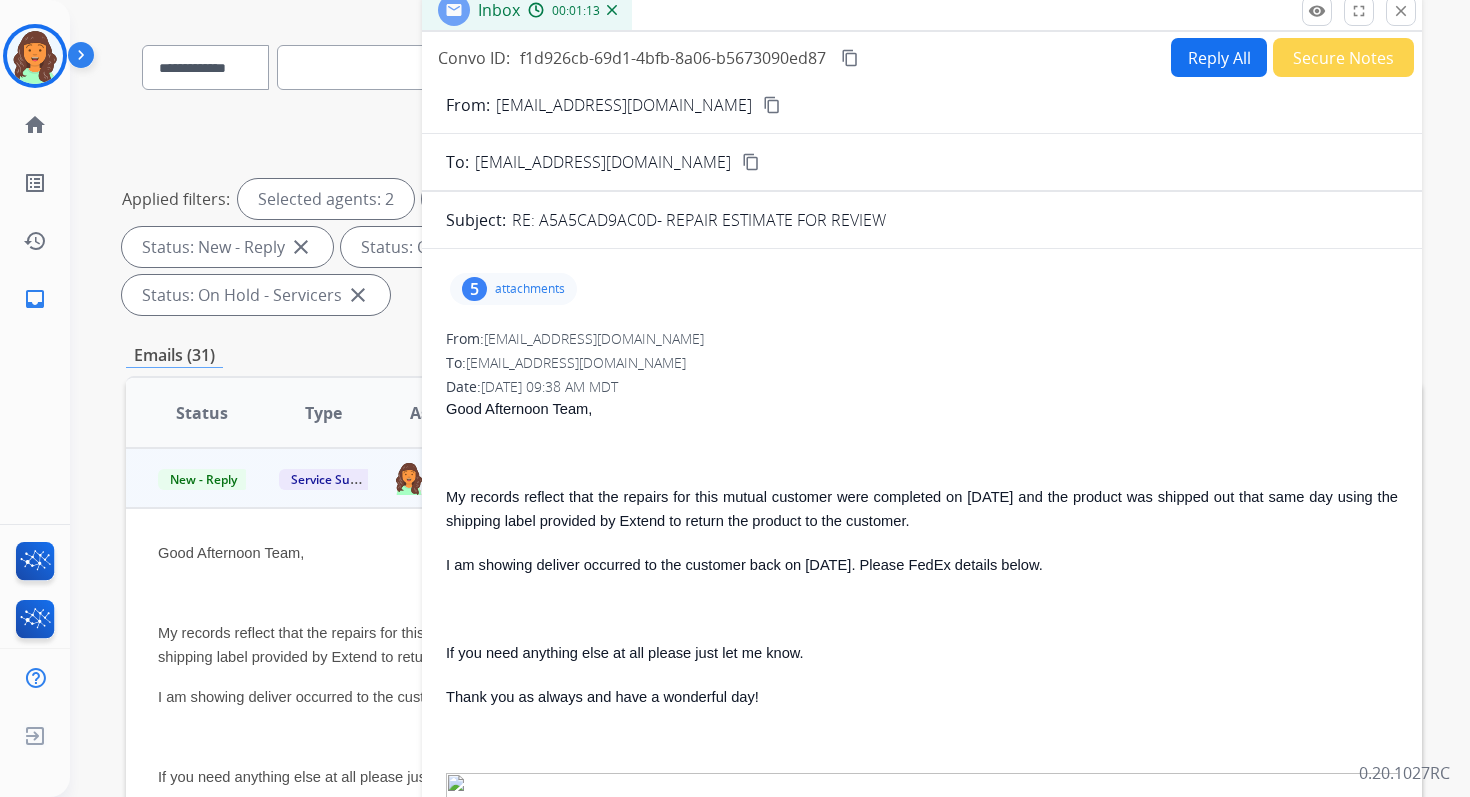 click on "Reply All" at bounding box center (1219, 57) 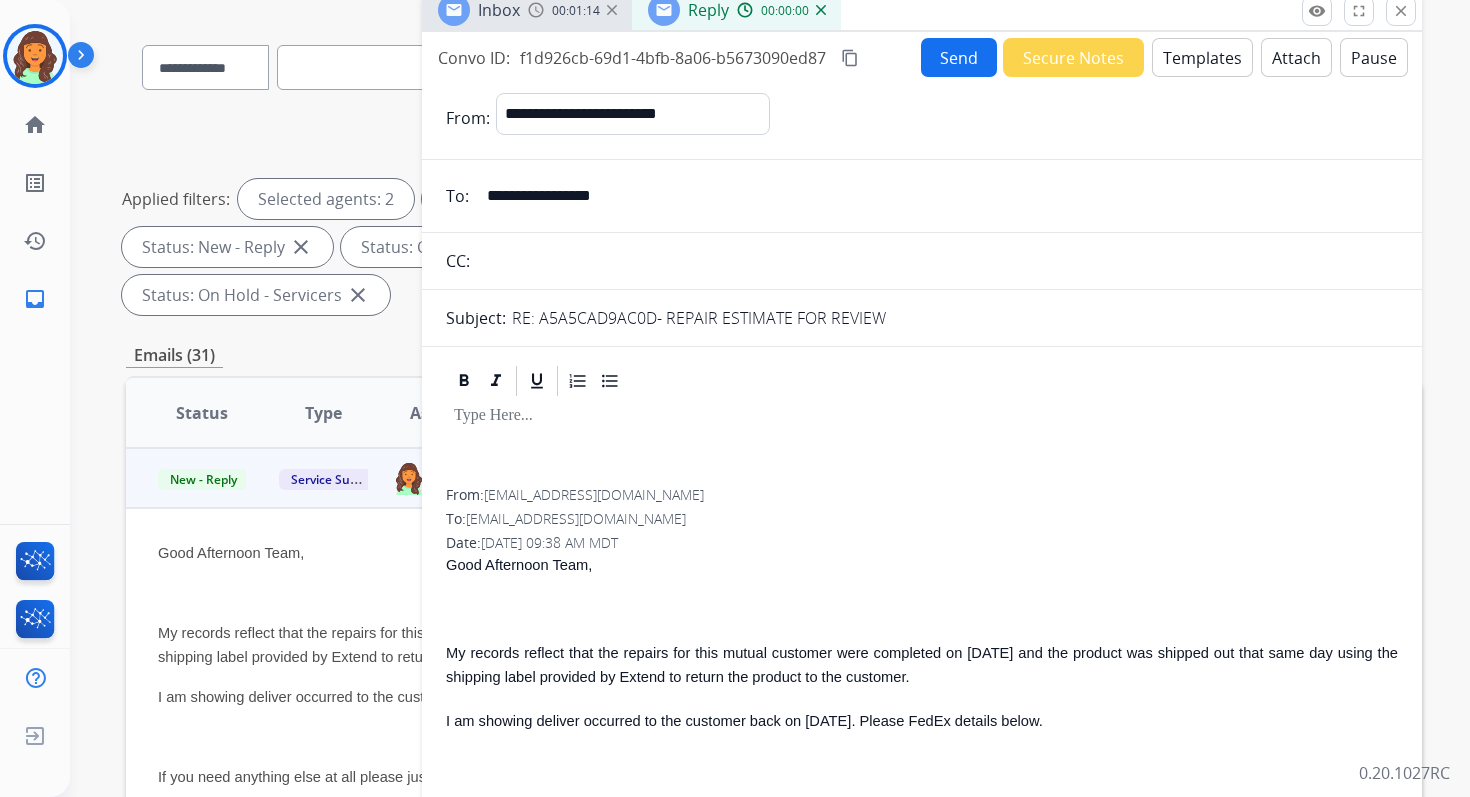 click on "Templates" at bounding box center (1202, 57) 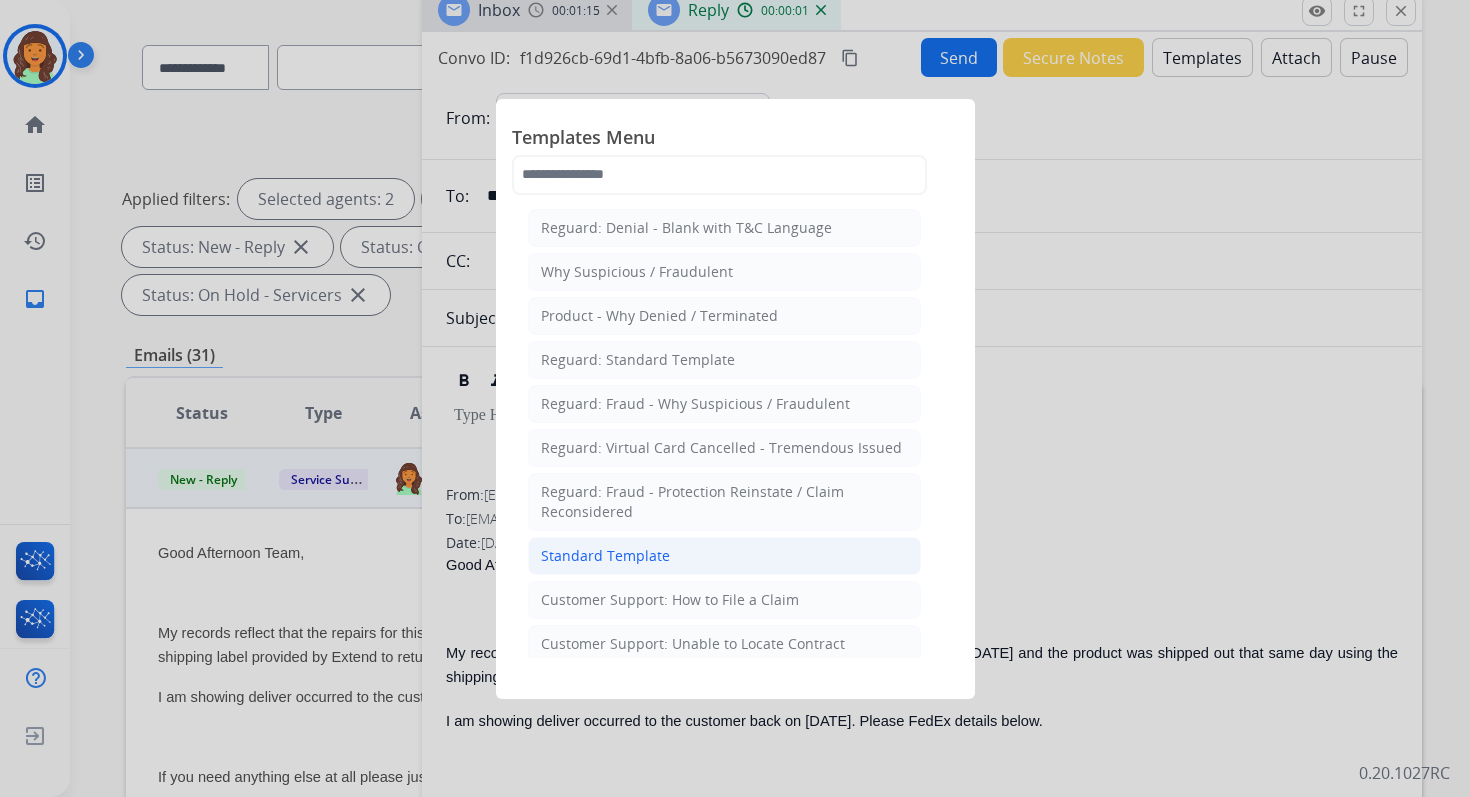 click on "Standard Template" 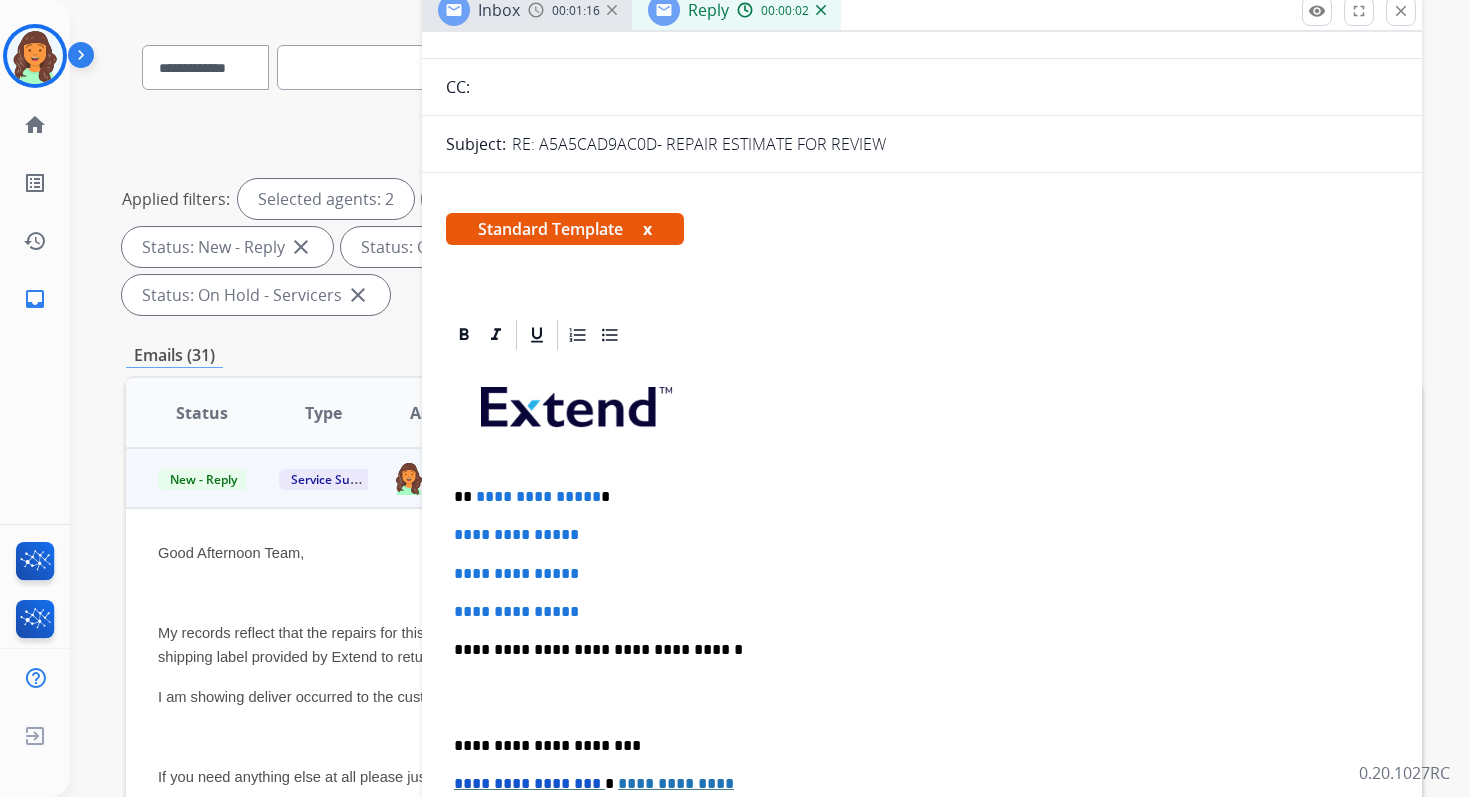 scroll, scrollTop: 262, scrollLeft: 0, axis: vertical 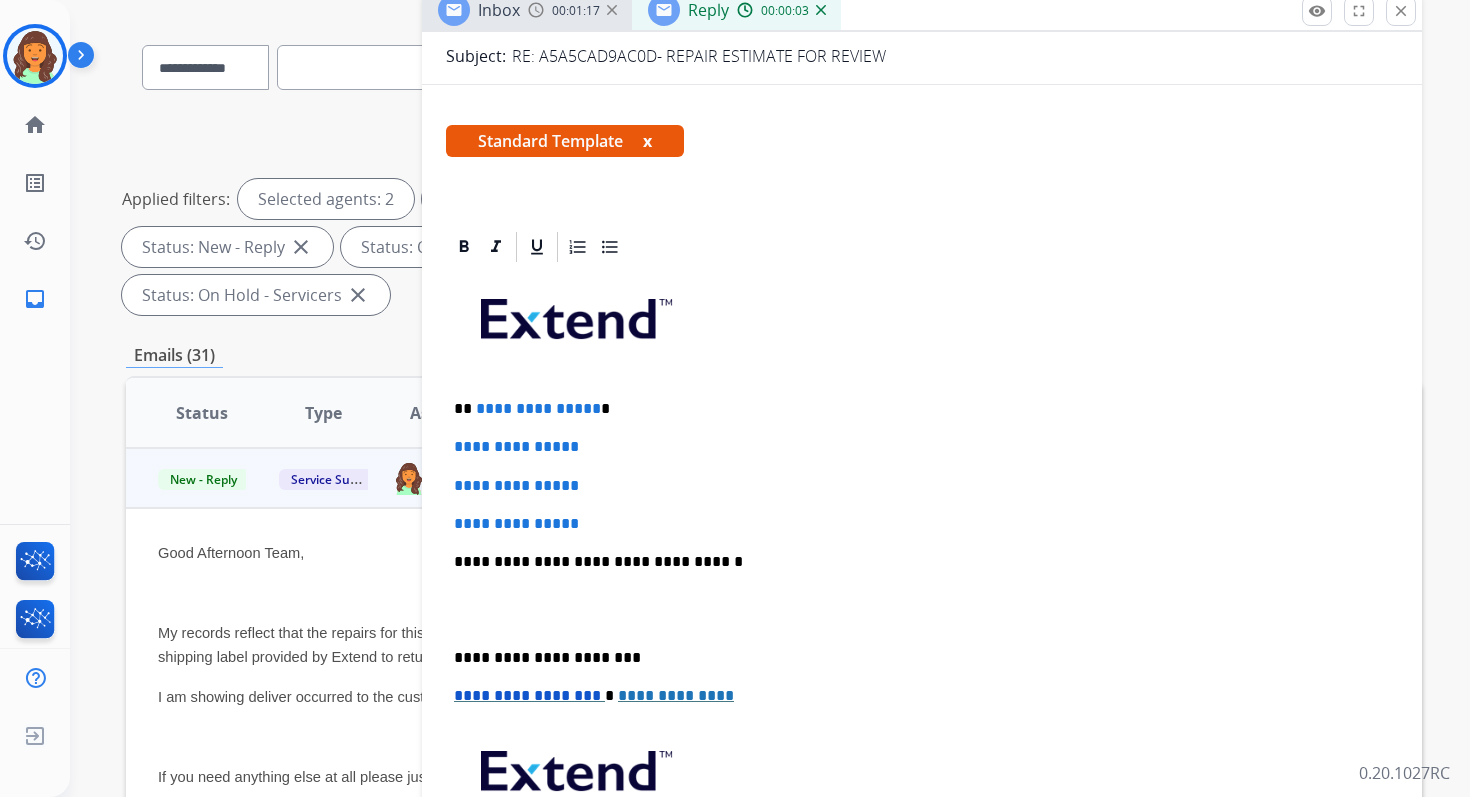 drag, startPoint x: 472, startPoint y: 408, endPoint x: 609, endPoint y: 514, distance: 173.21951 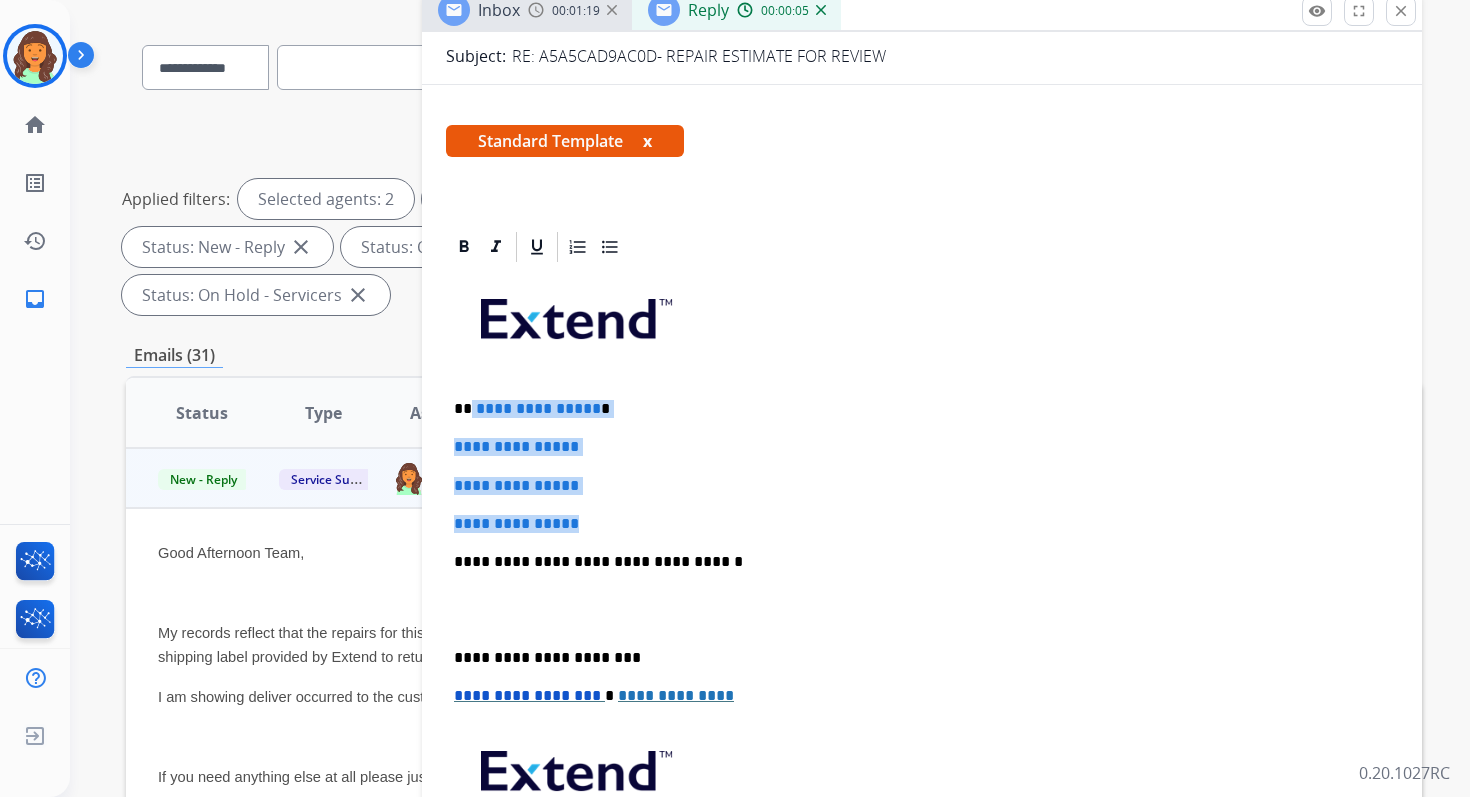 drag, startPoint x: 471, startPoint y: 408, endPoint x: 598, endPoint y: 524, distance: 172.00291 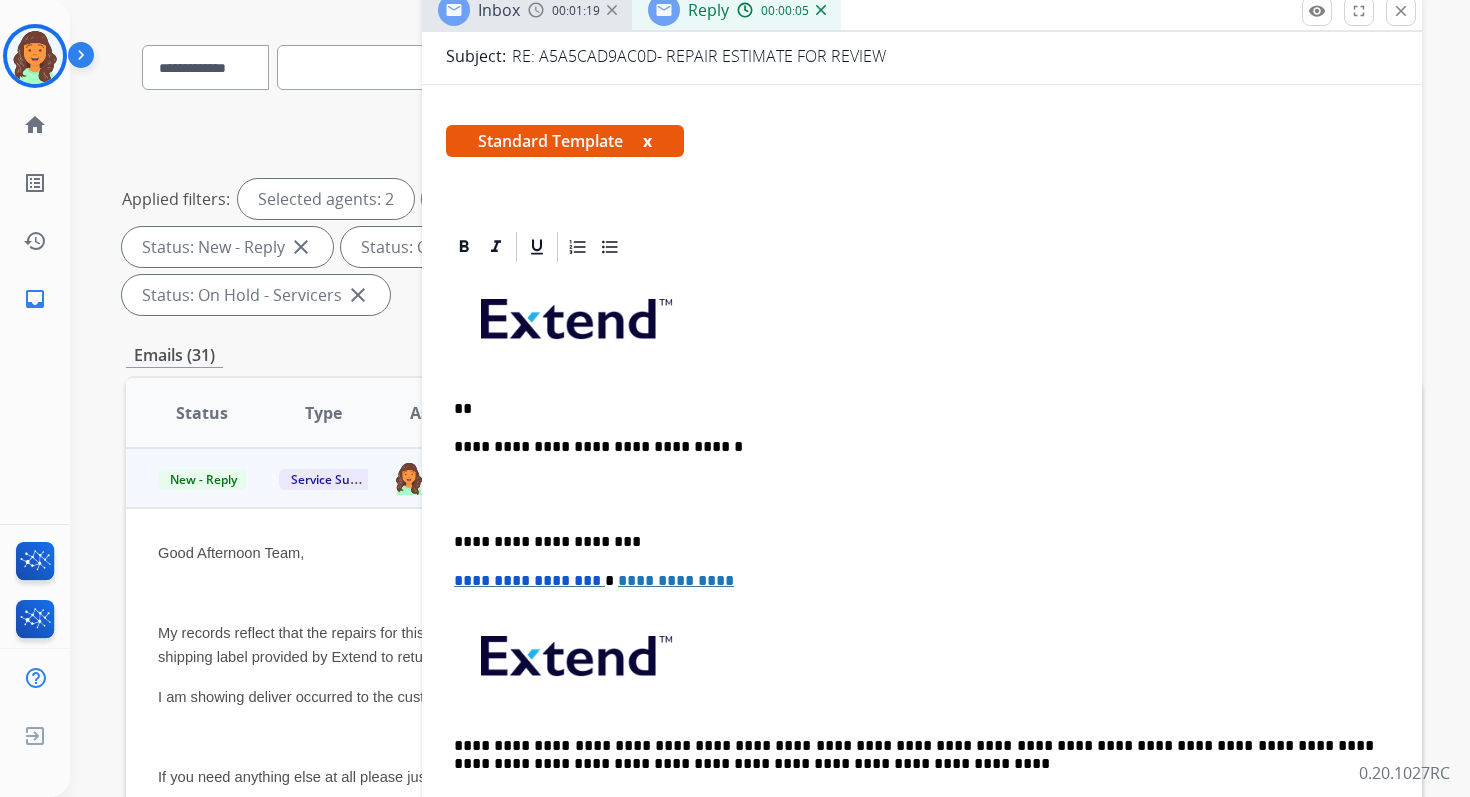 type 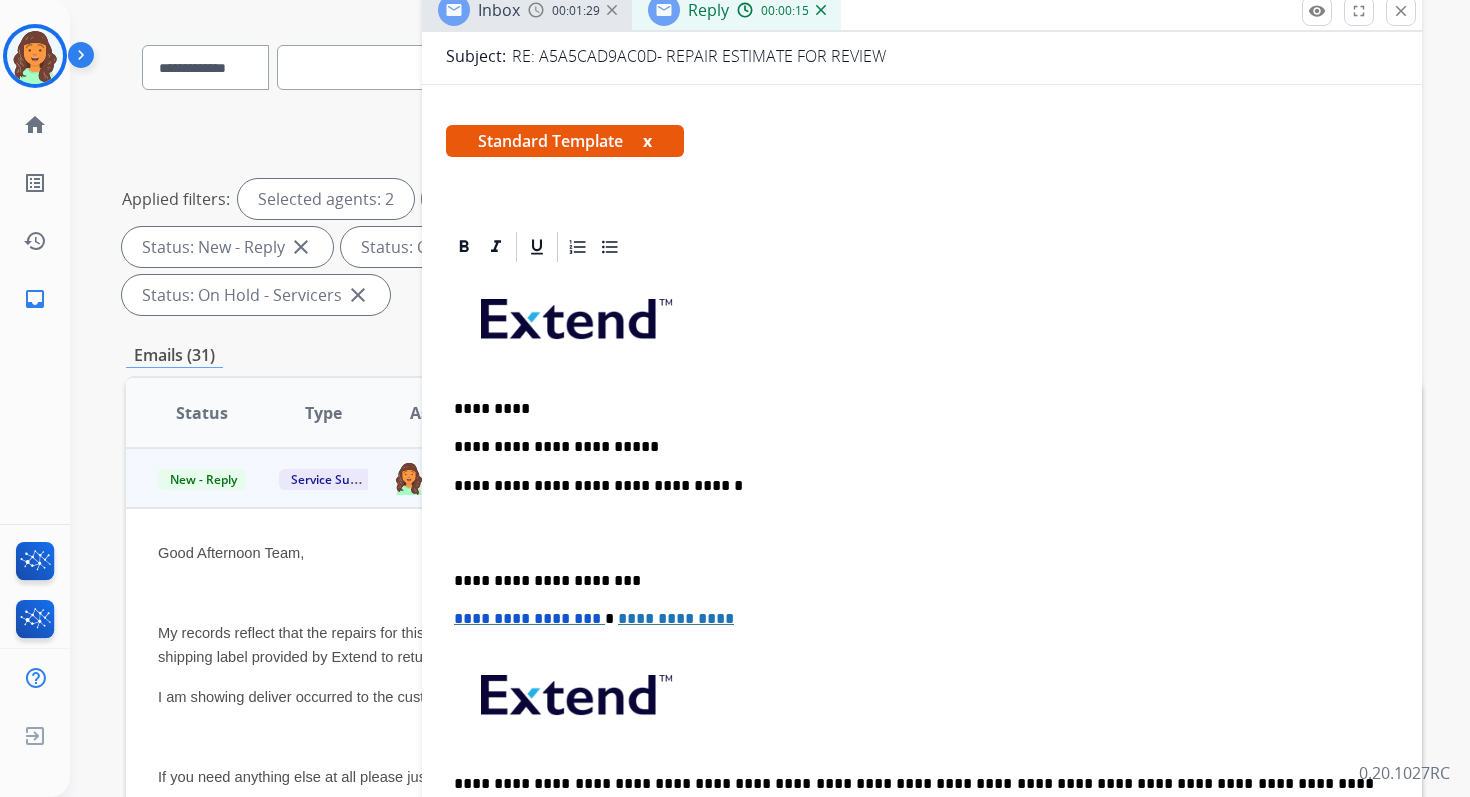 click on "**********" at bounding box center (914, 486) 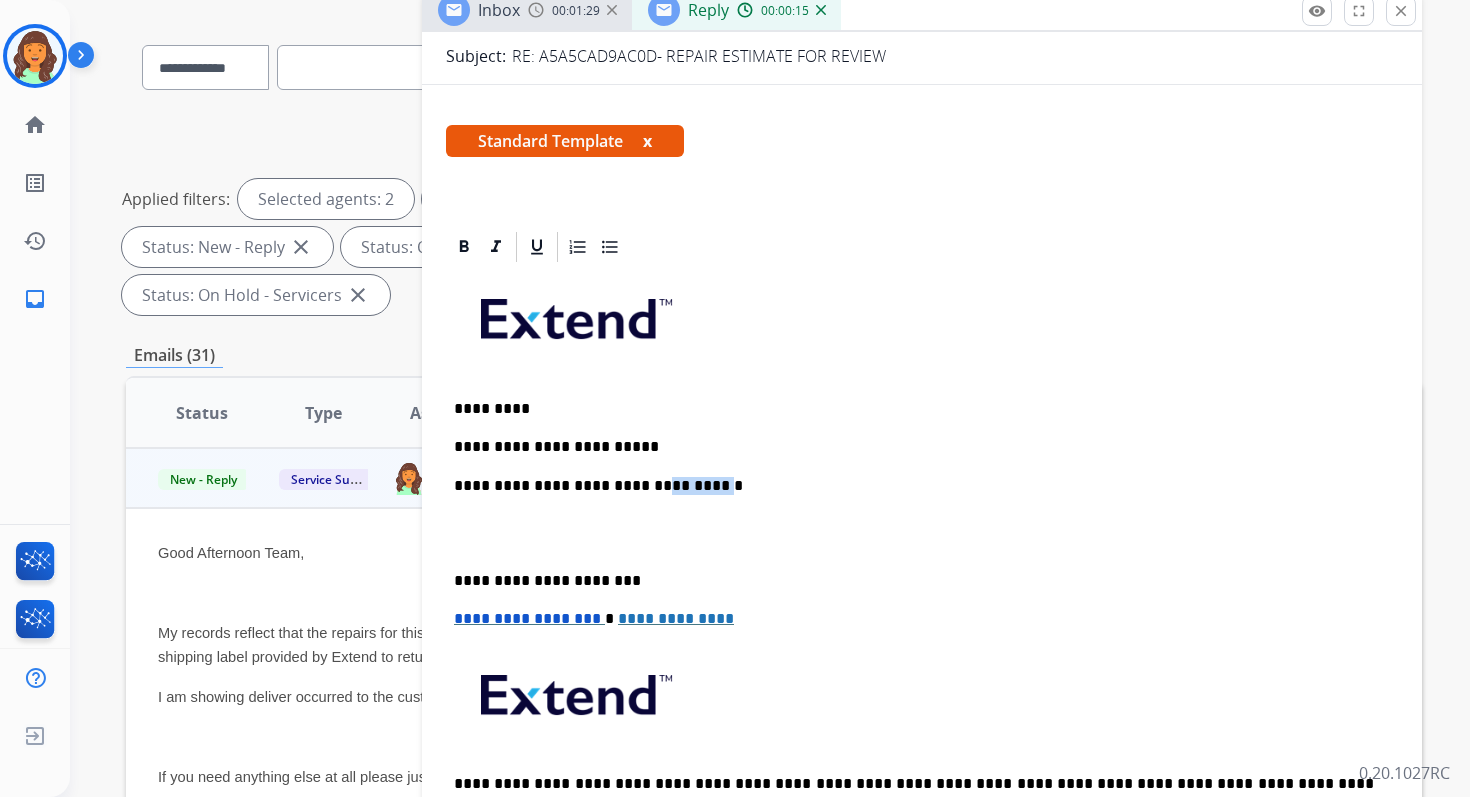 click on "**********" at bounding box center [914, 486] 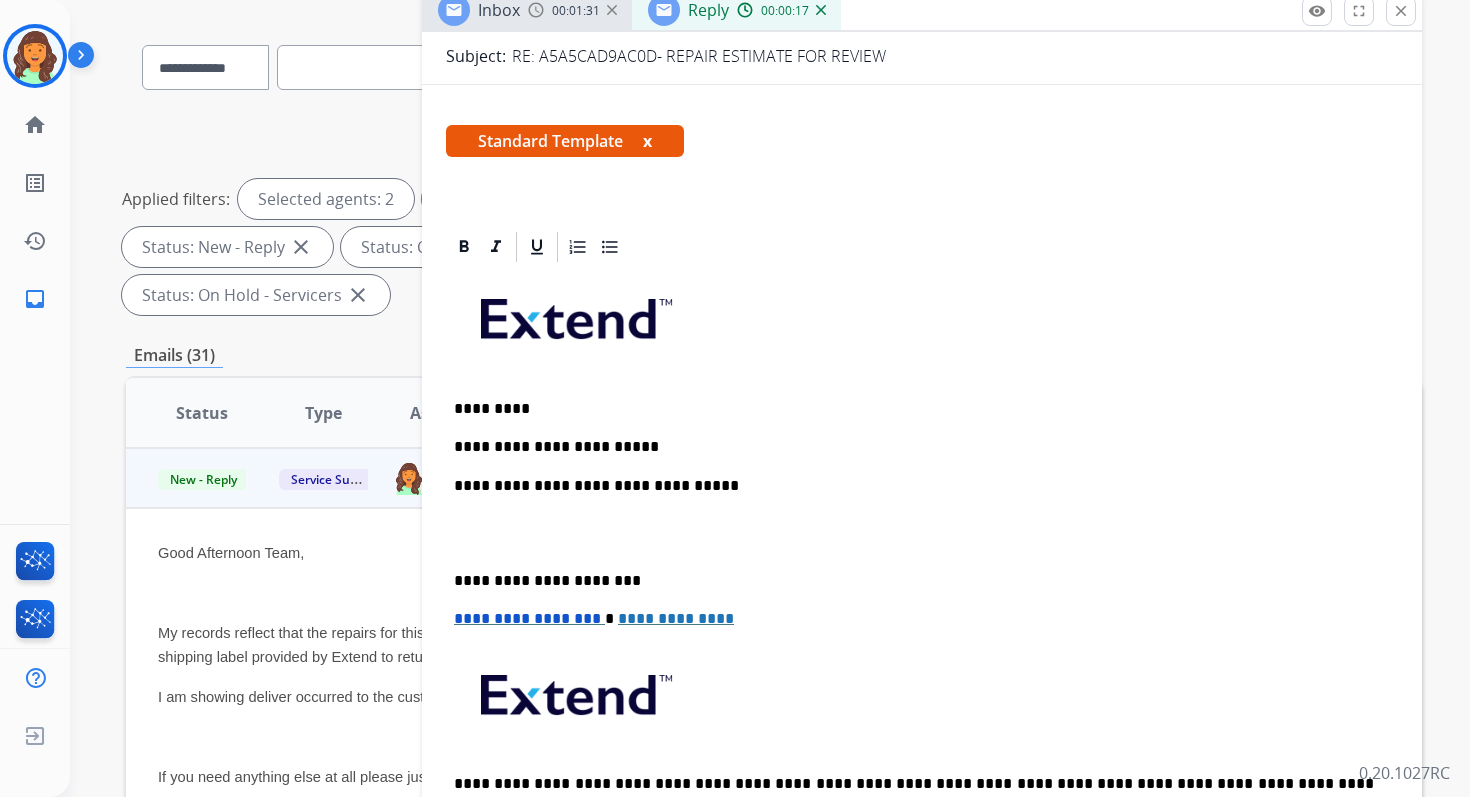 click on "**********" at bounding box center (914, 581) 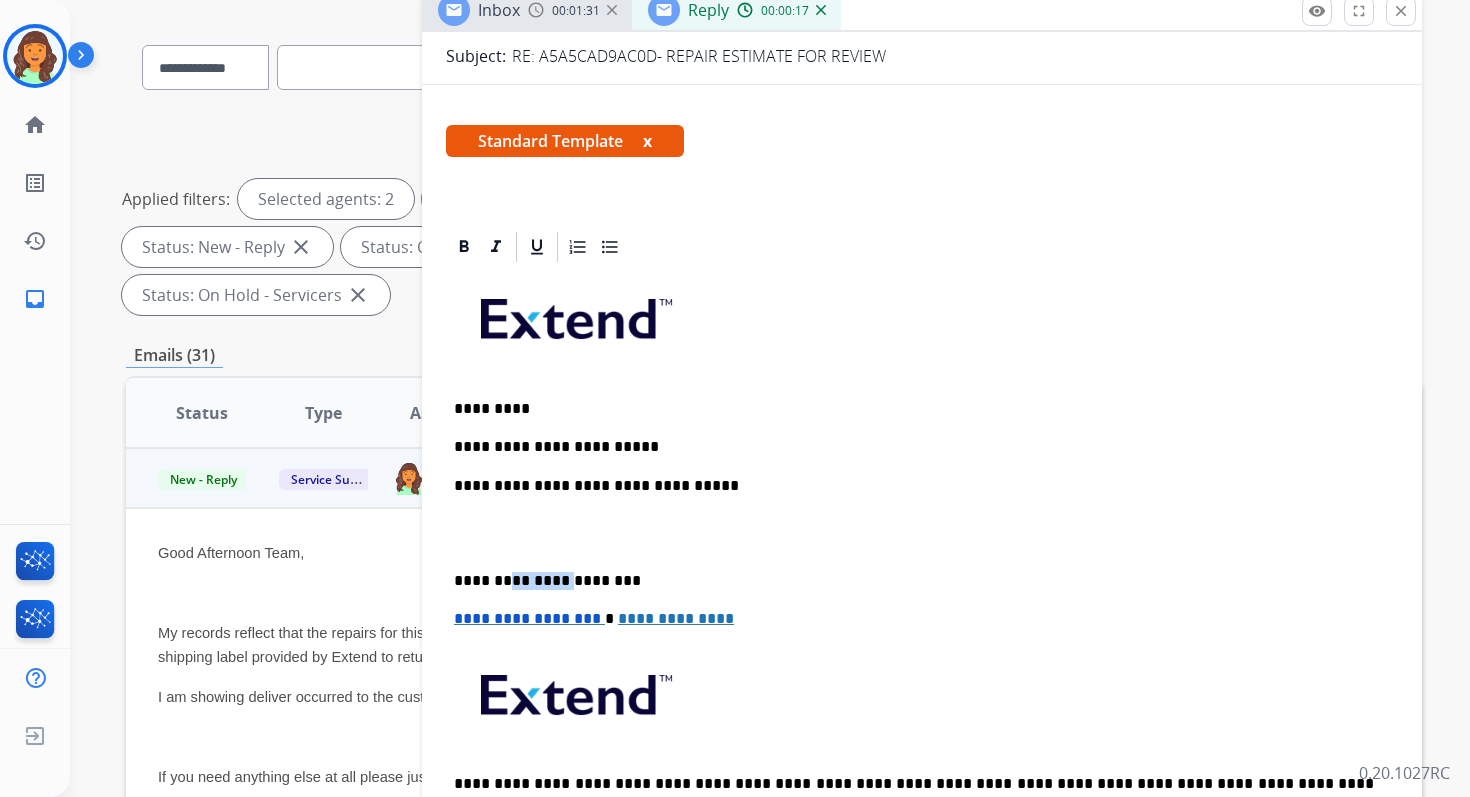 click on "**********" at bounding box center [914, 581] 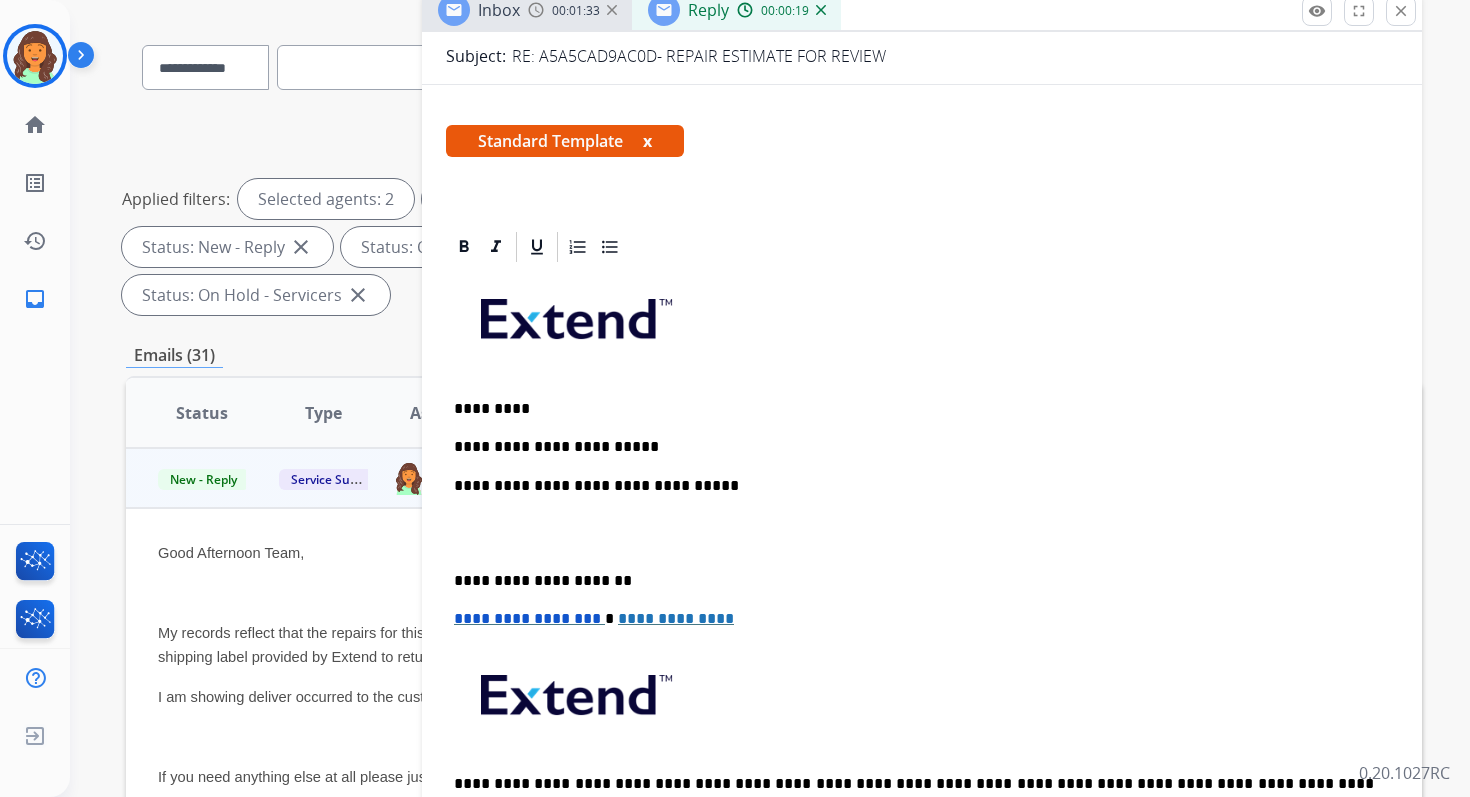 click on "**********" at bounding box center [922, 570] 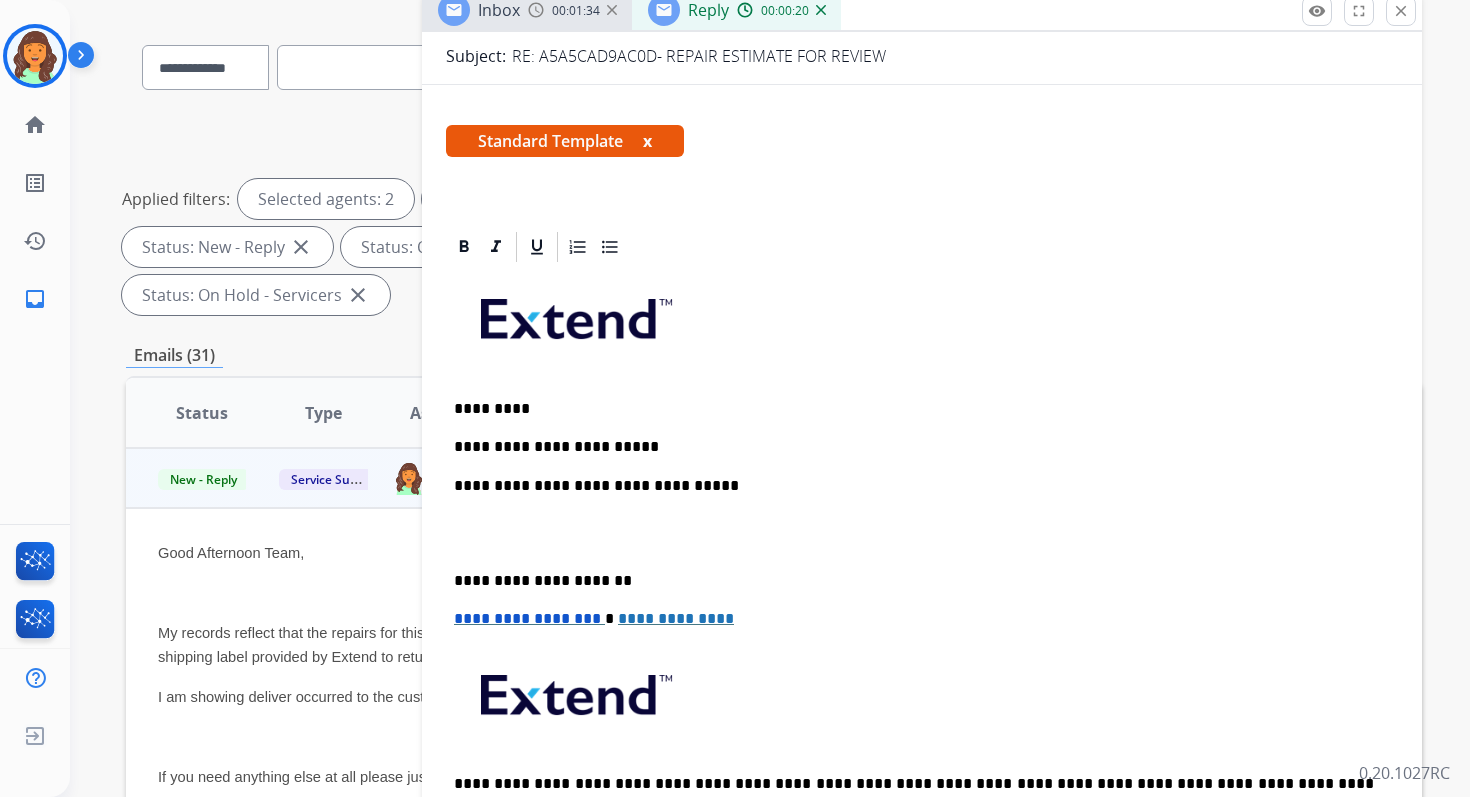 click on "**********" at bounding box center [914, 447] 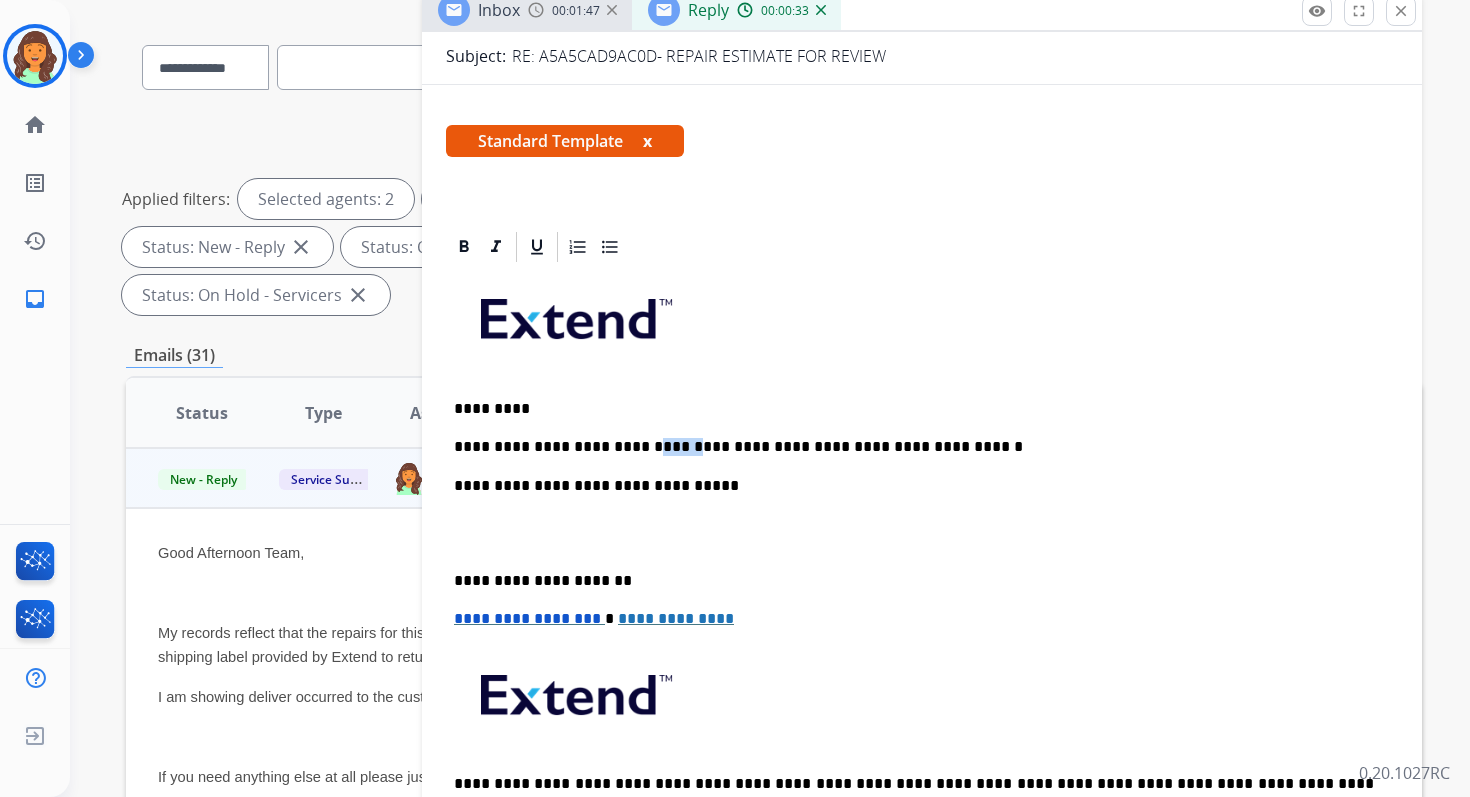 drag, startPoint x: 658, startPoint y: 445, endPoint x: 626, endPoint y: 448, distance: 32.140316 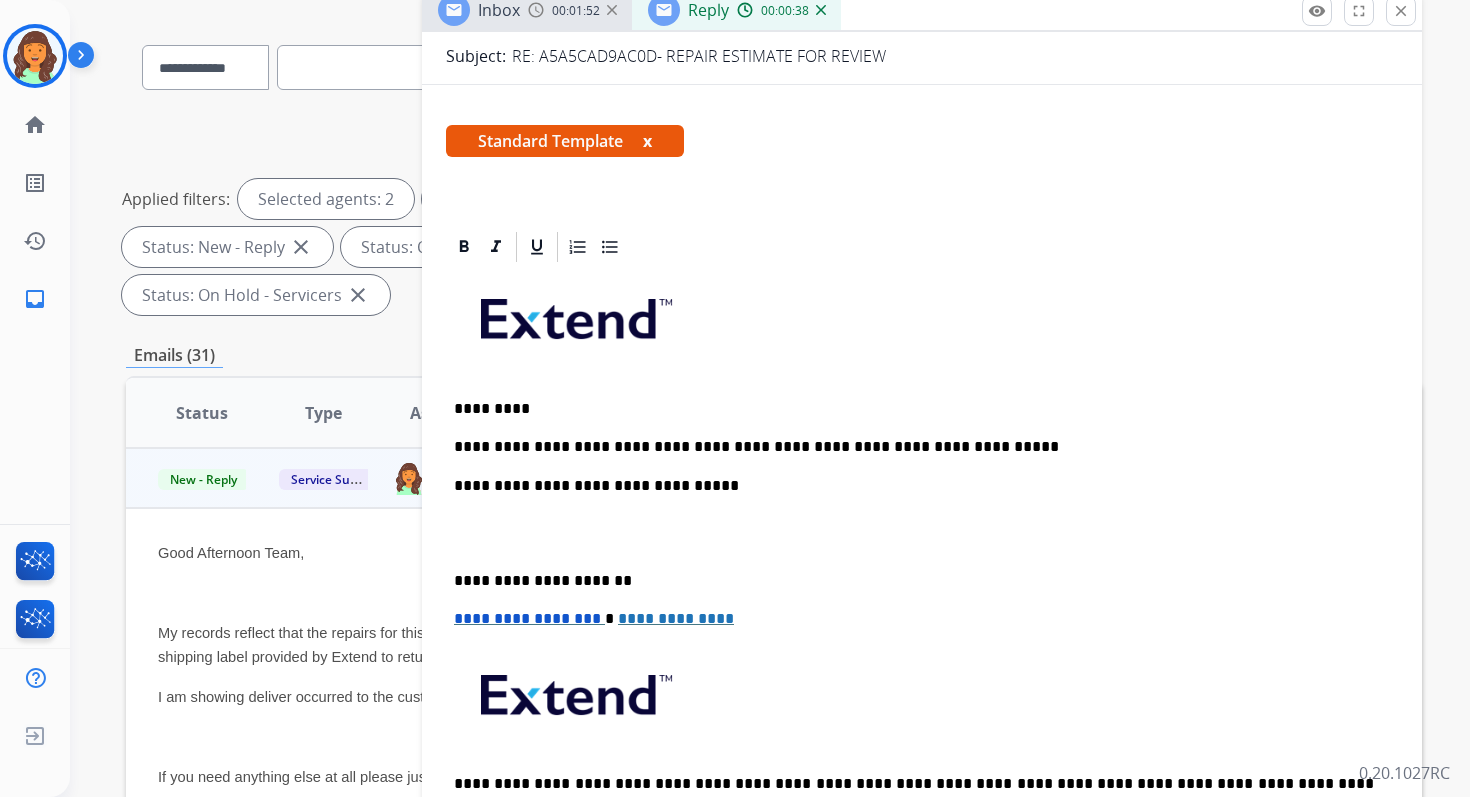click on "**********" at bounding box center (914, 447) 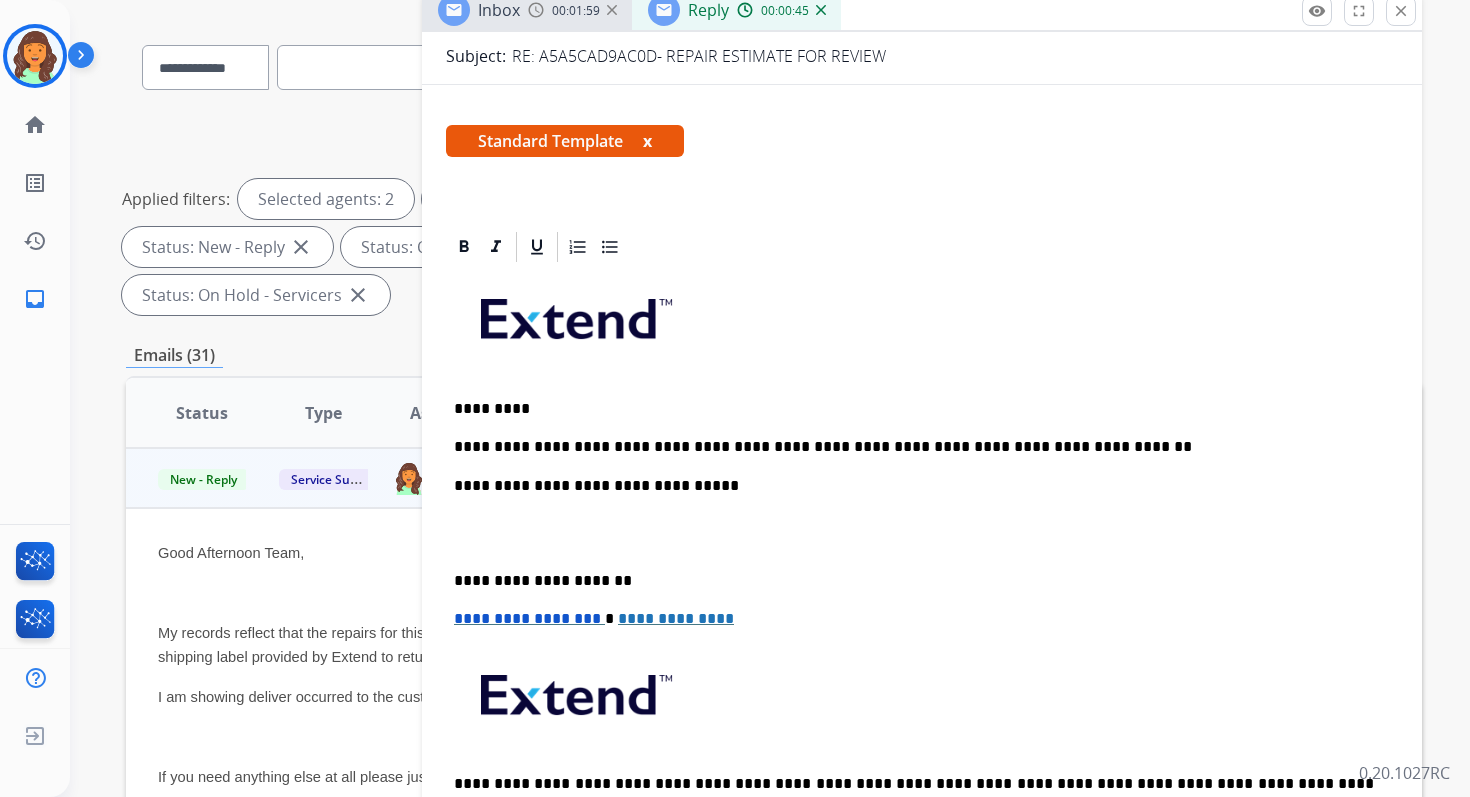 click on "**********" at bounding box center (527, 618) 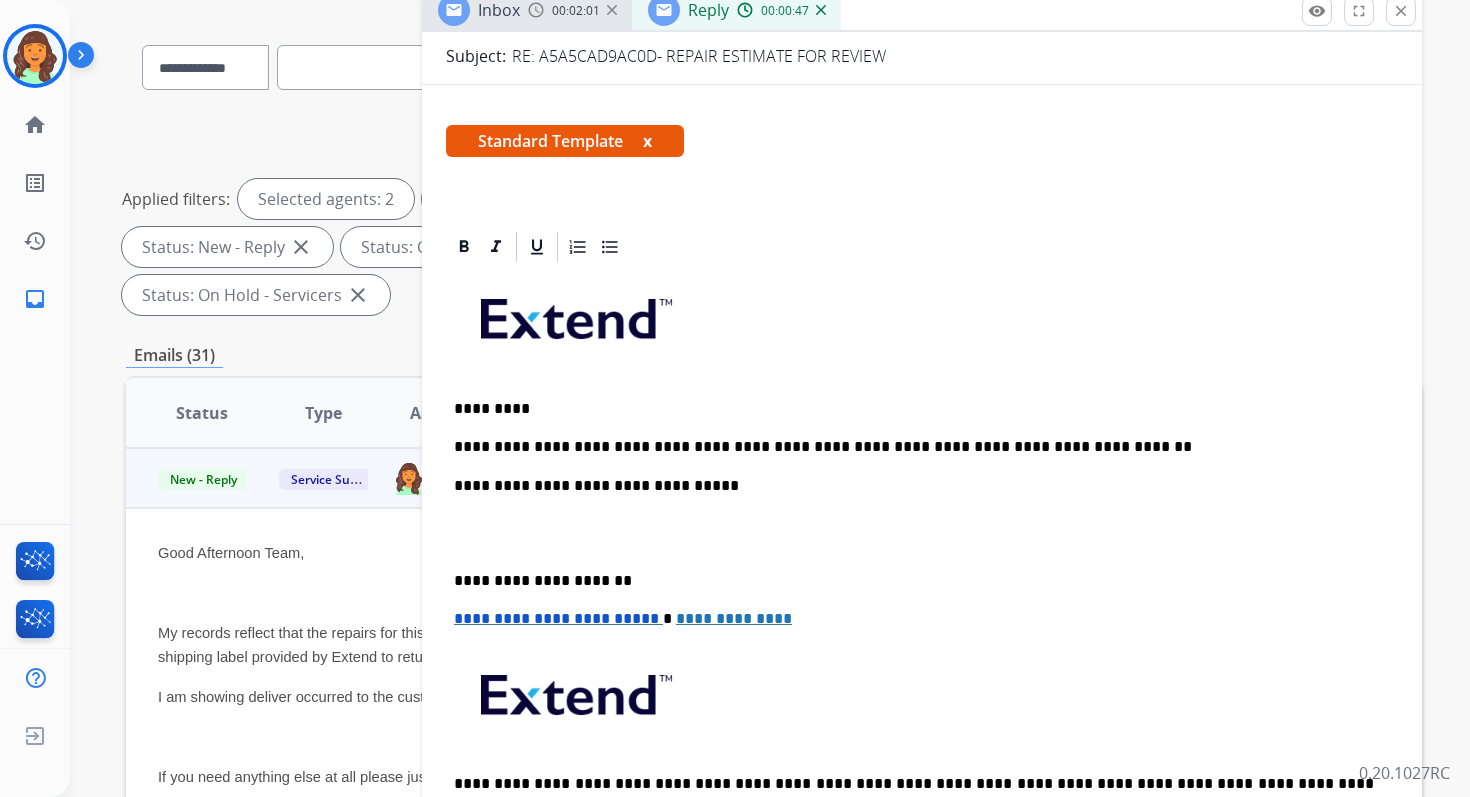 scroll, scrollTop: 0, scrollLeft: 0, axis: both 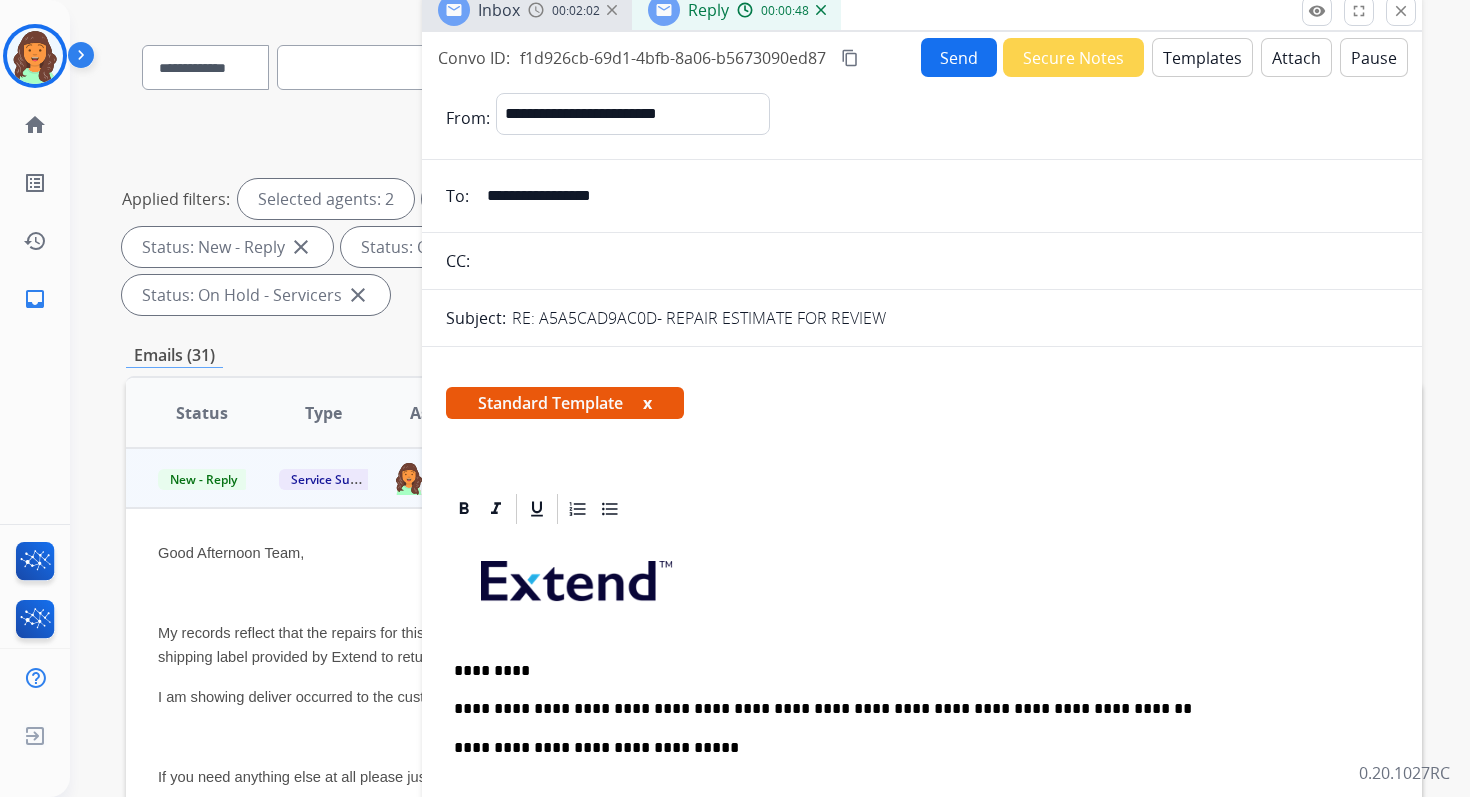 click on "Send" at bounding box center [959, 57] 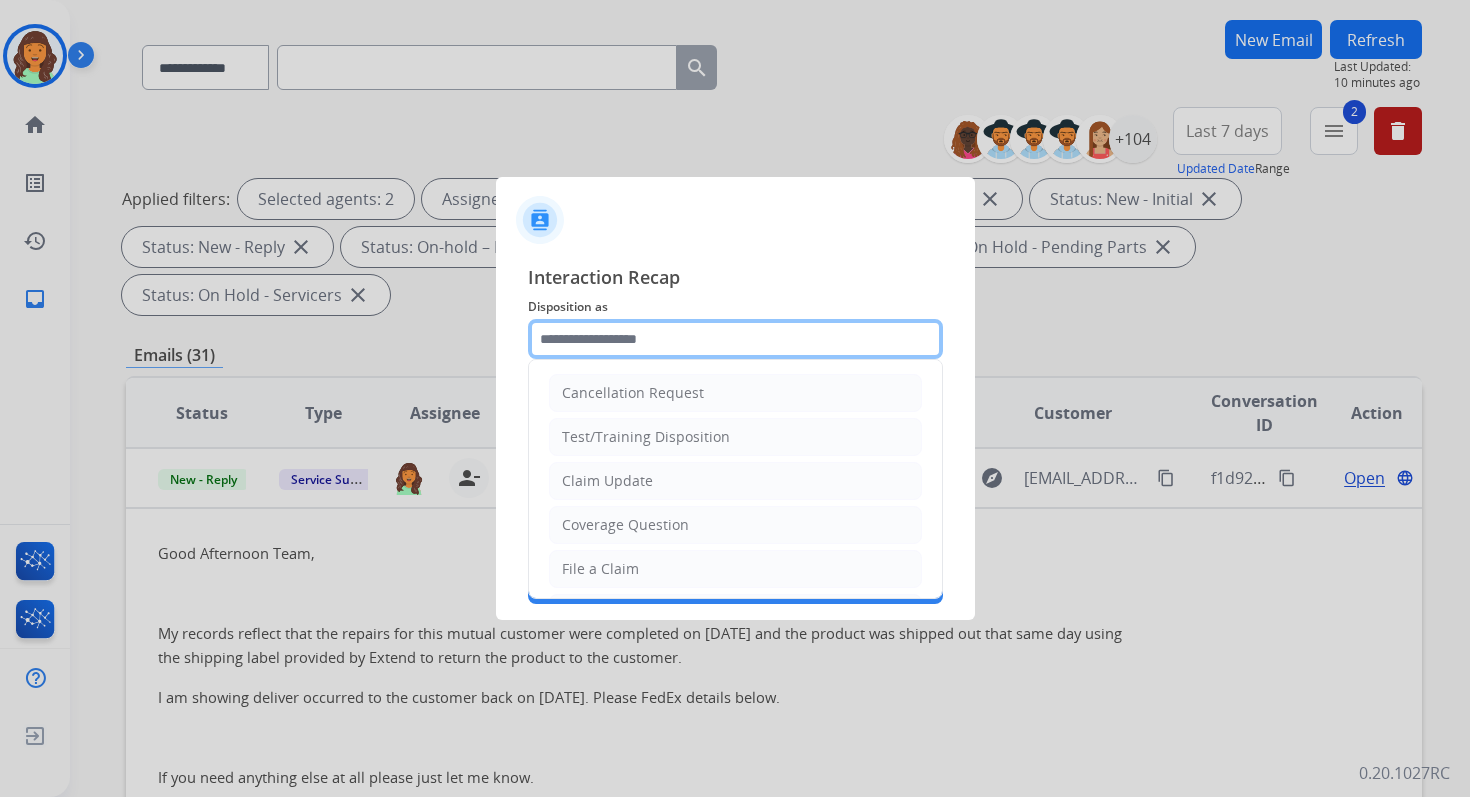 click 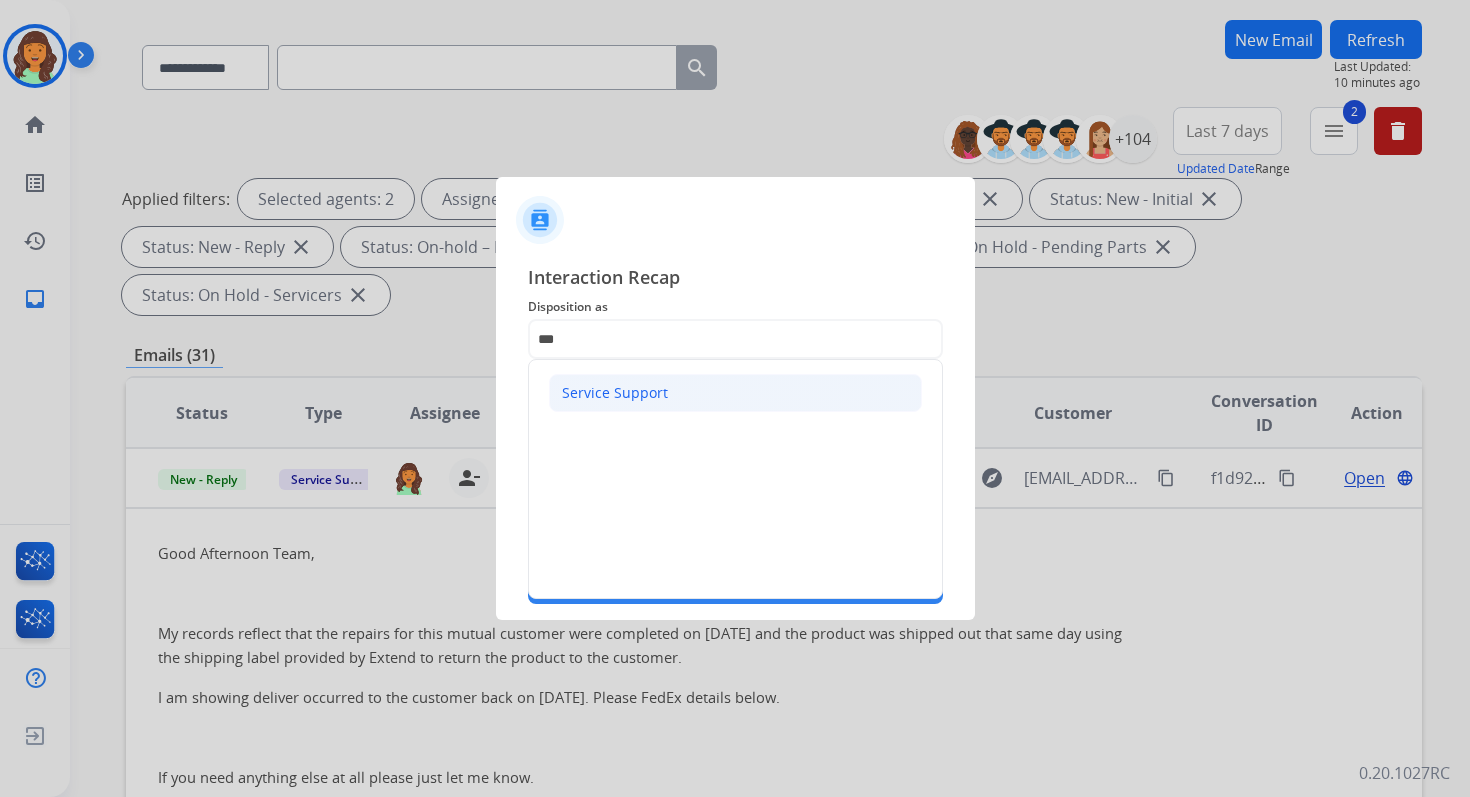 click on "Service Support" 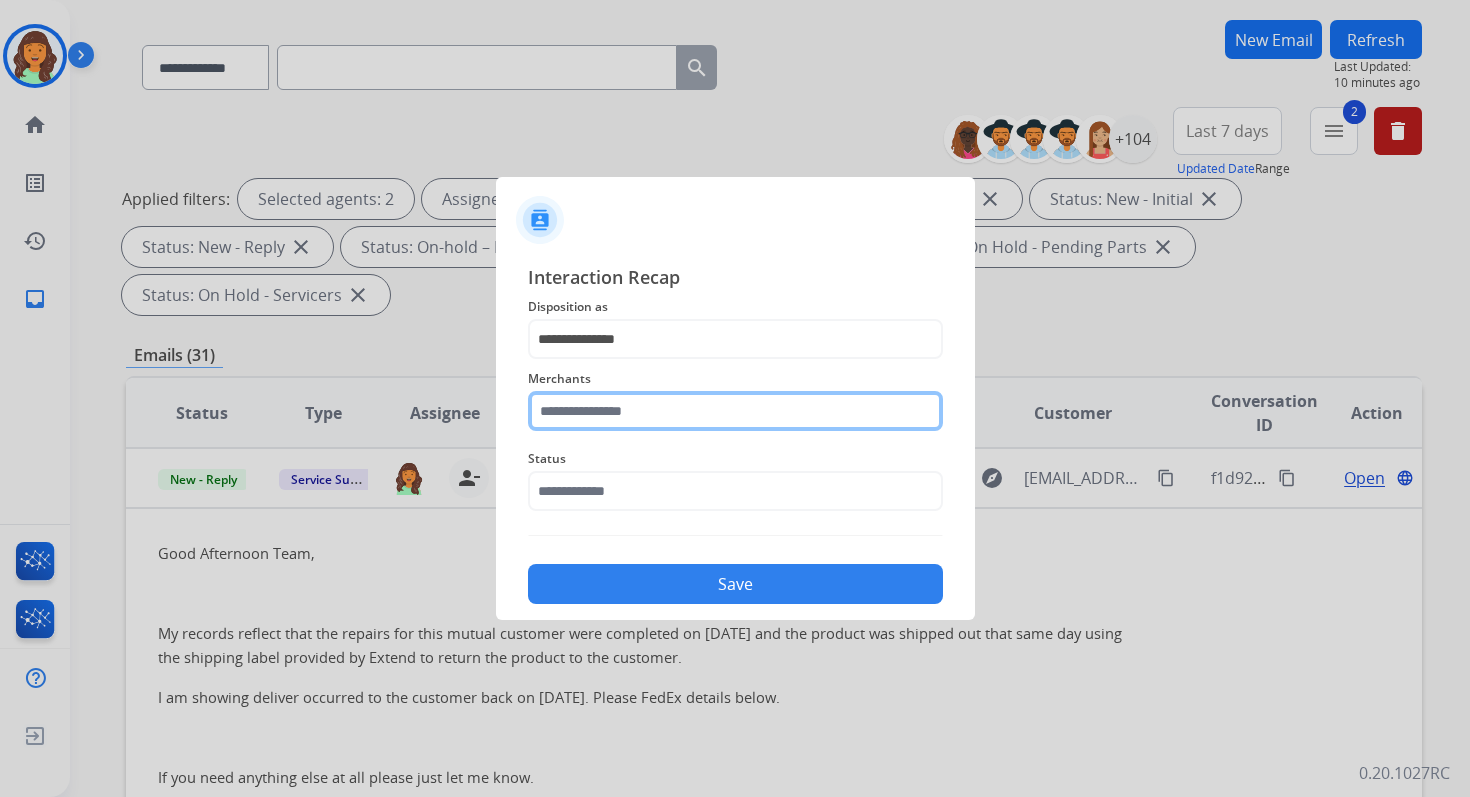 click 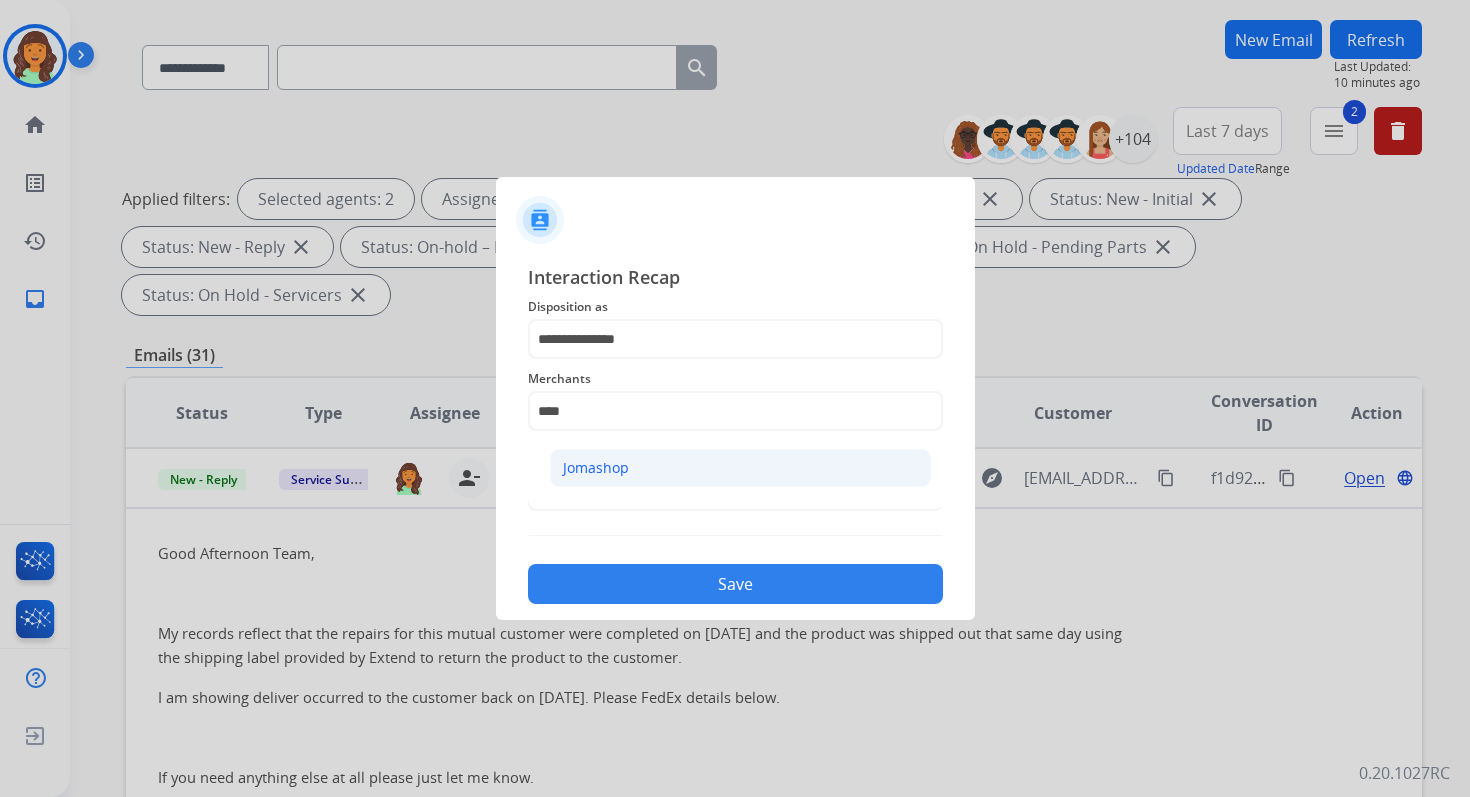 click on "Jomashop" 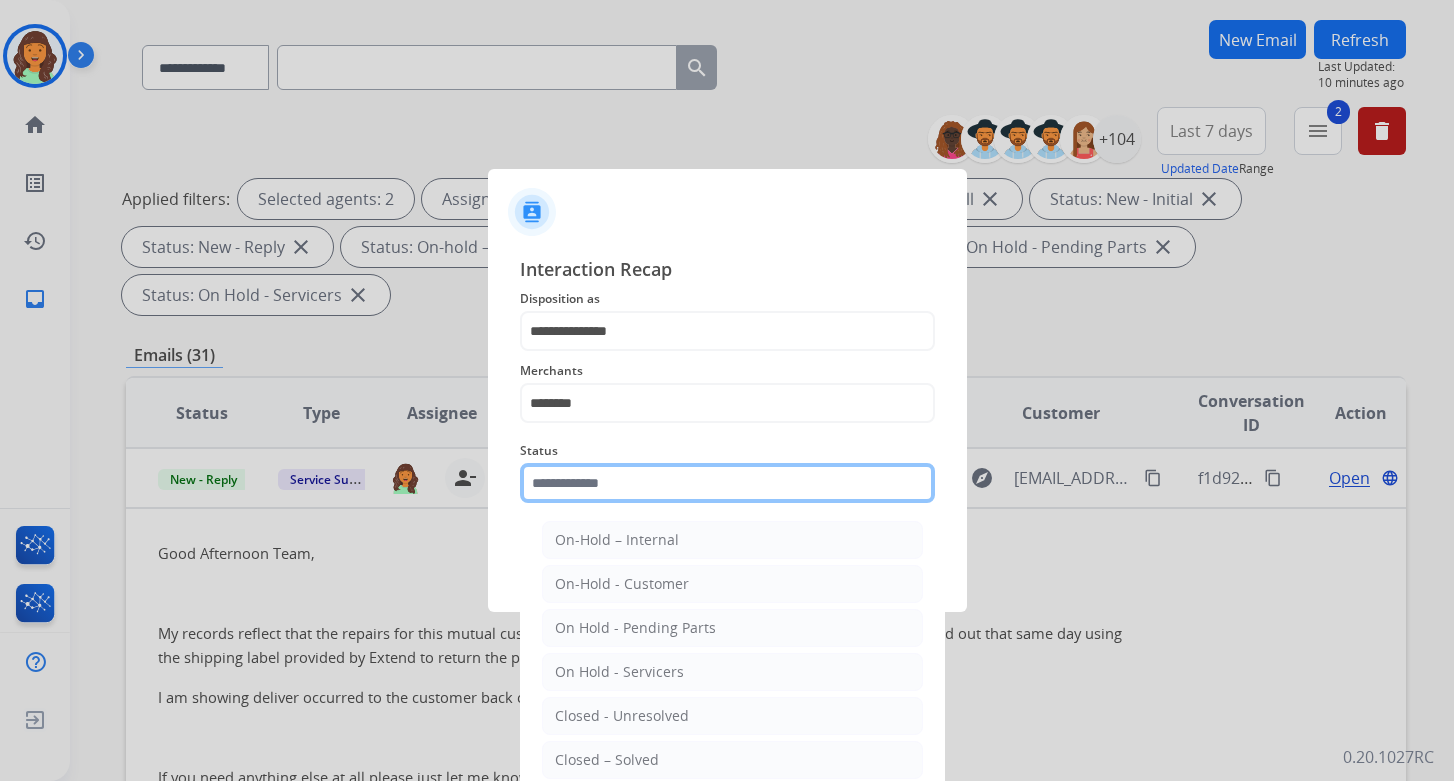 click 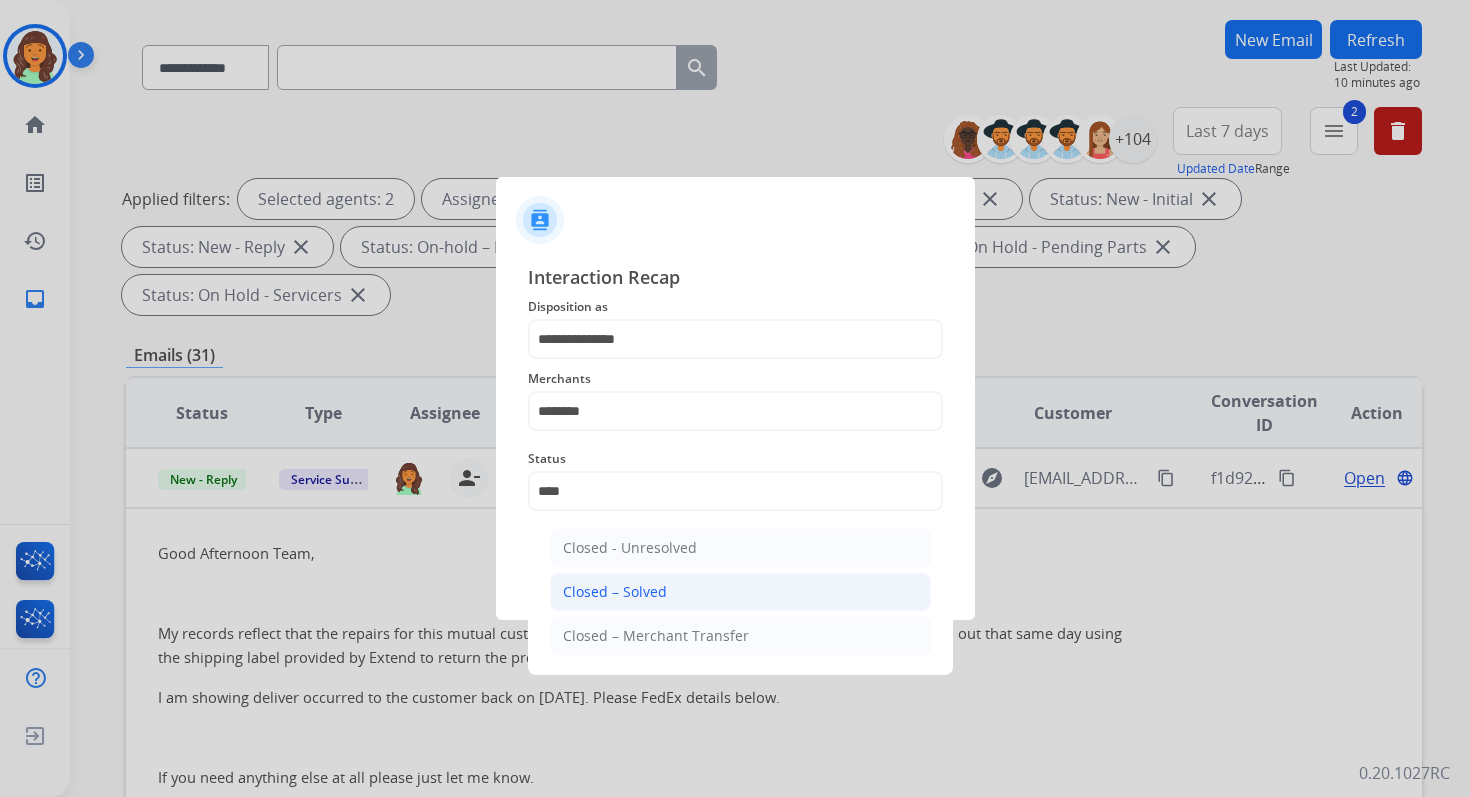 click on "Closed – Solved" 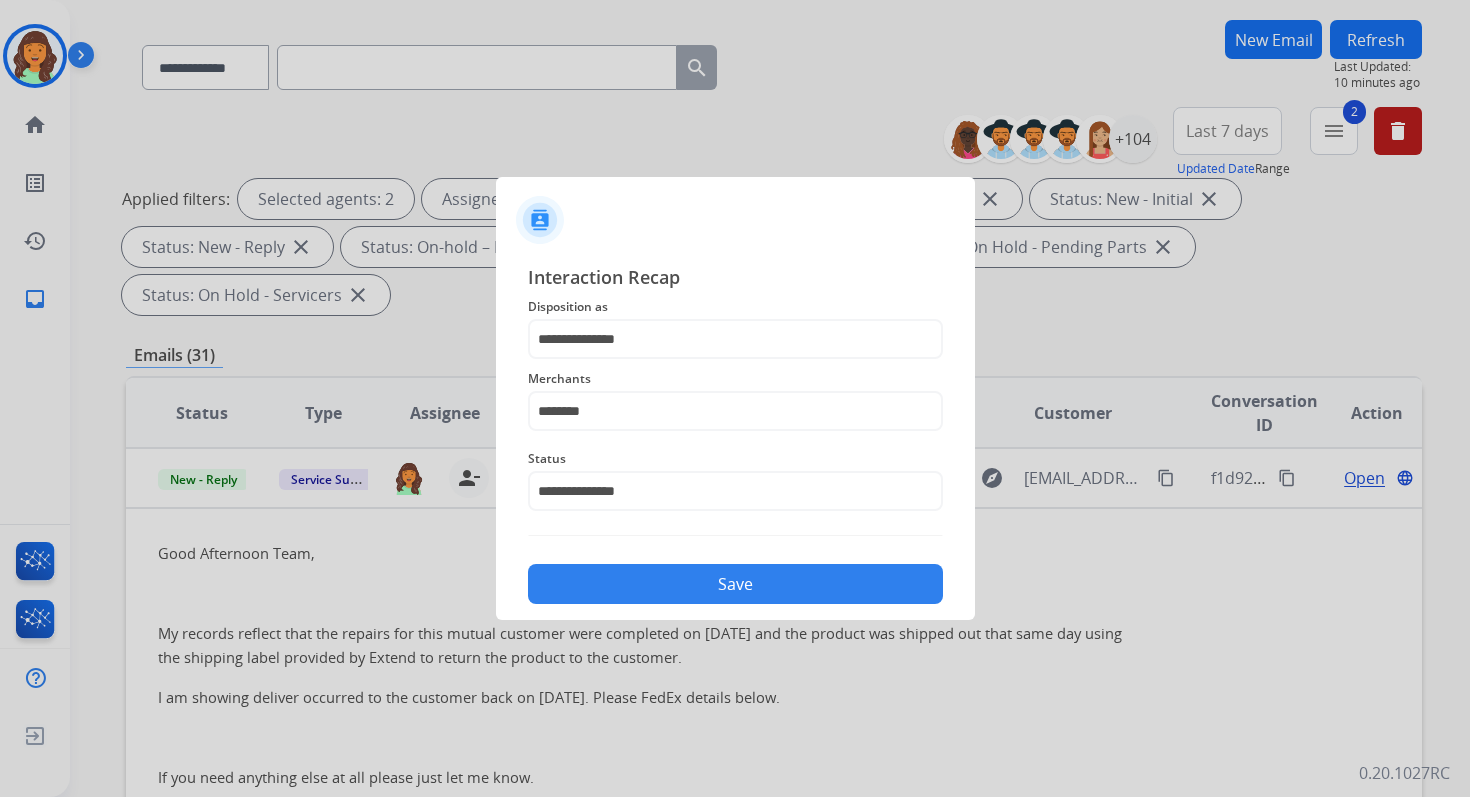 click on "Save" 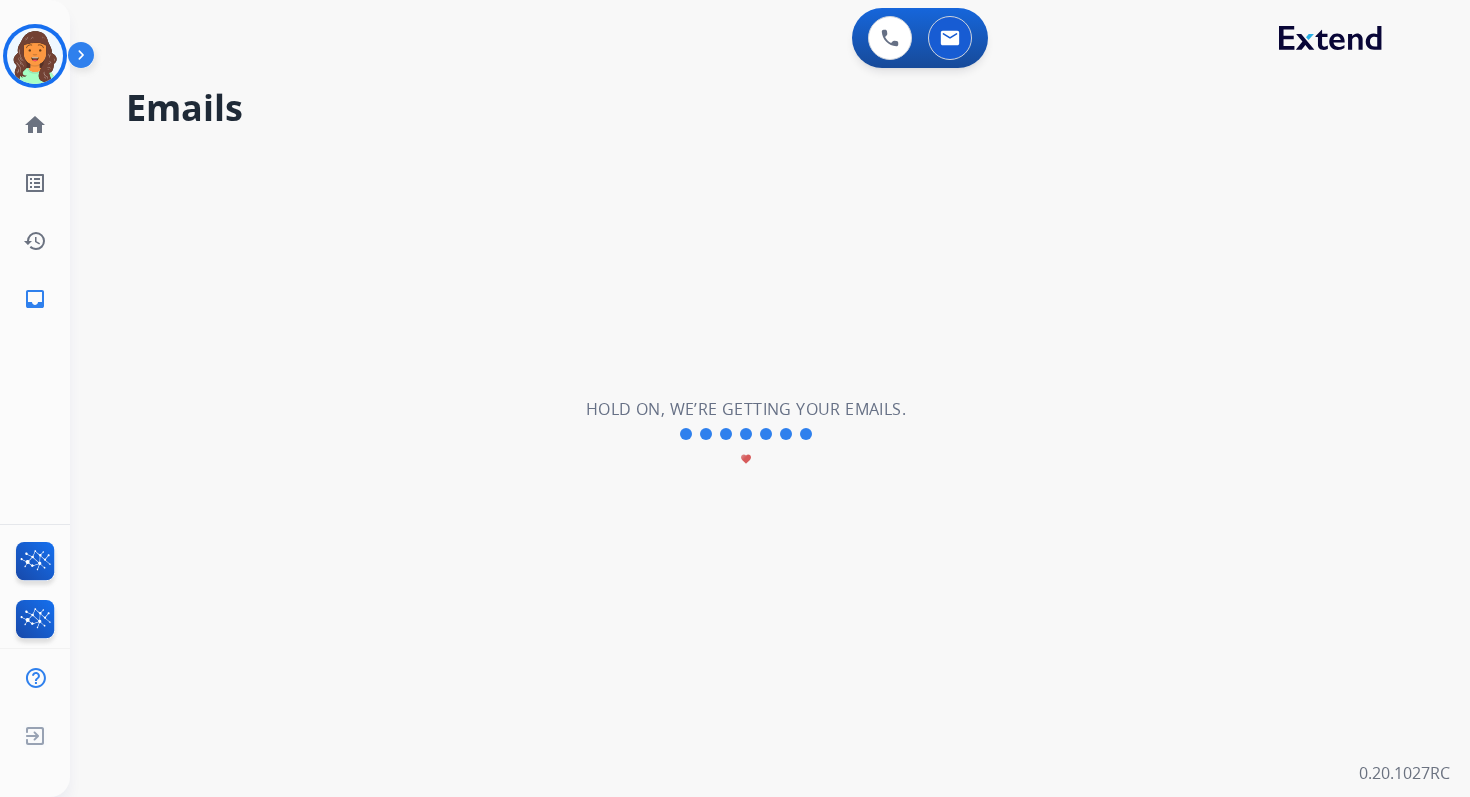 scroll, scrollTop: 0, scrollLeft: 0, axis: both 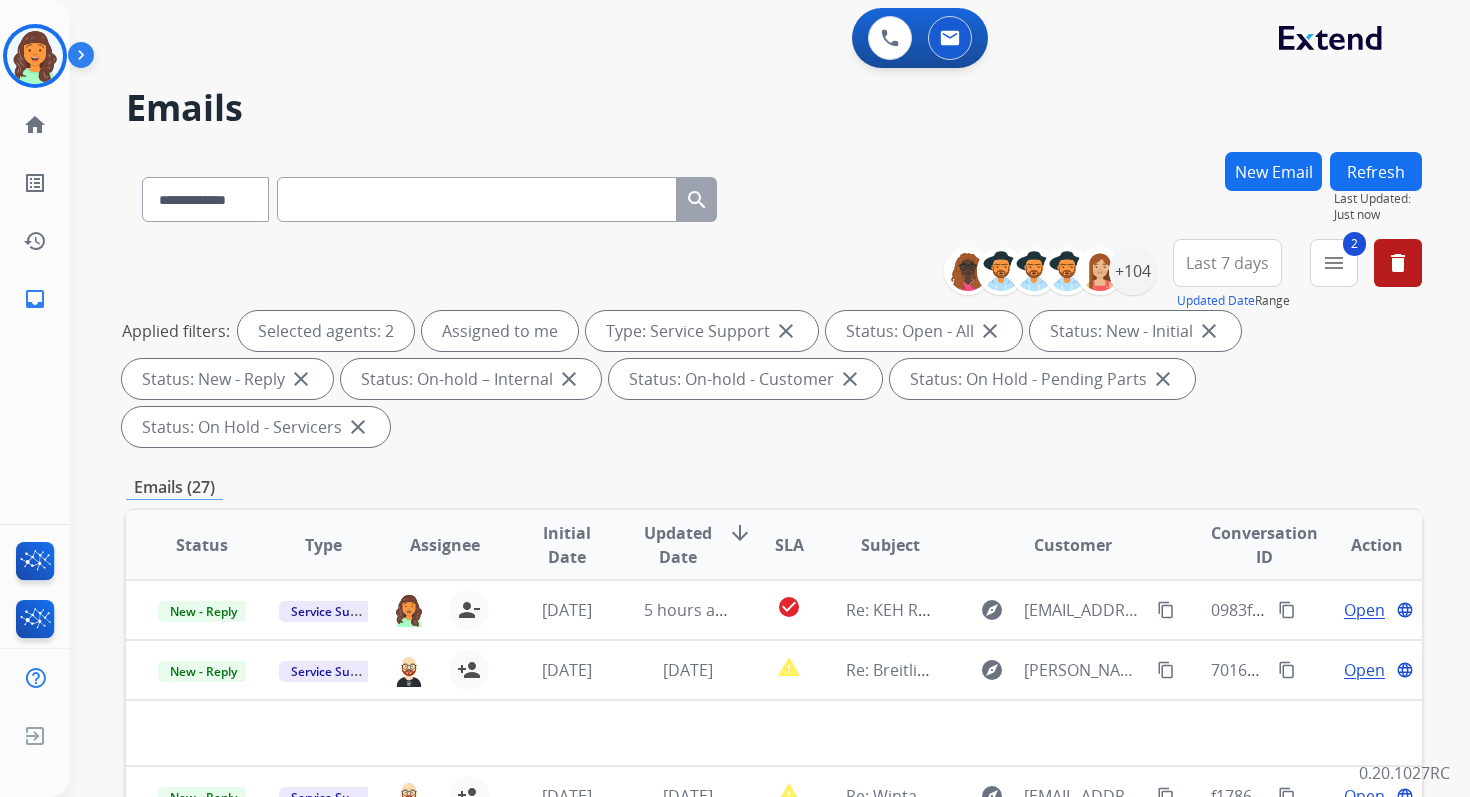 click on "**********" at bounding box center (774, 717) 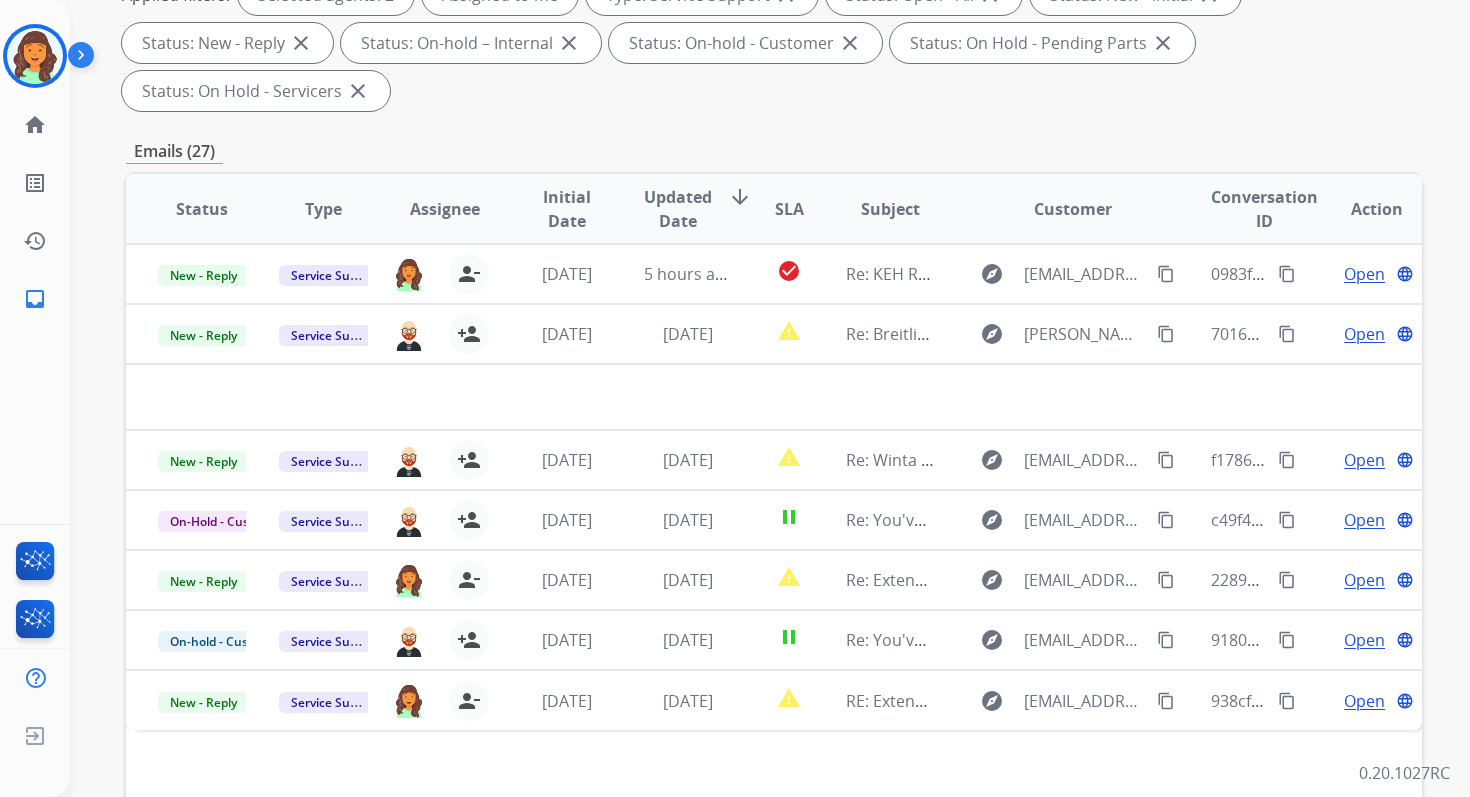 scroll, scrollTop: 485, scrollLeft: 0, axis: vertical 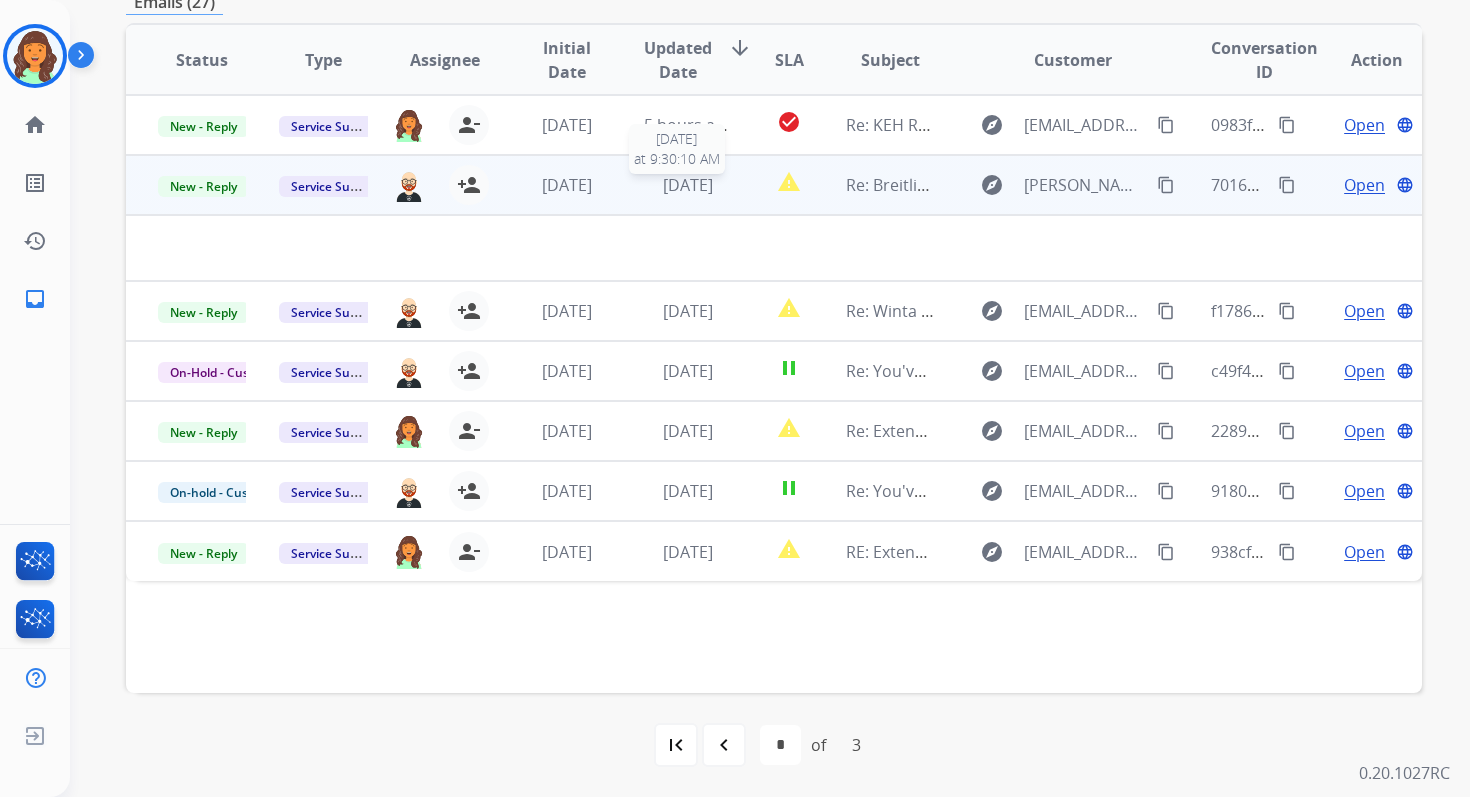 click on "1 day ago" at bounding box center (688, 185) 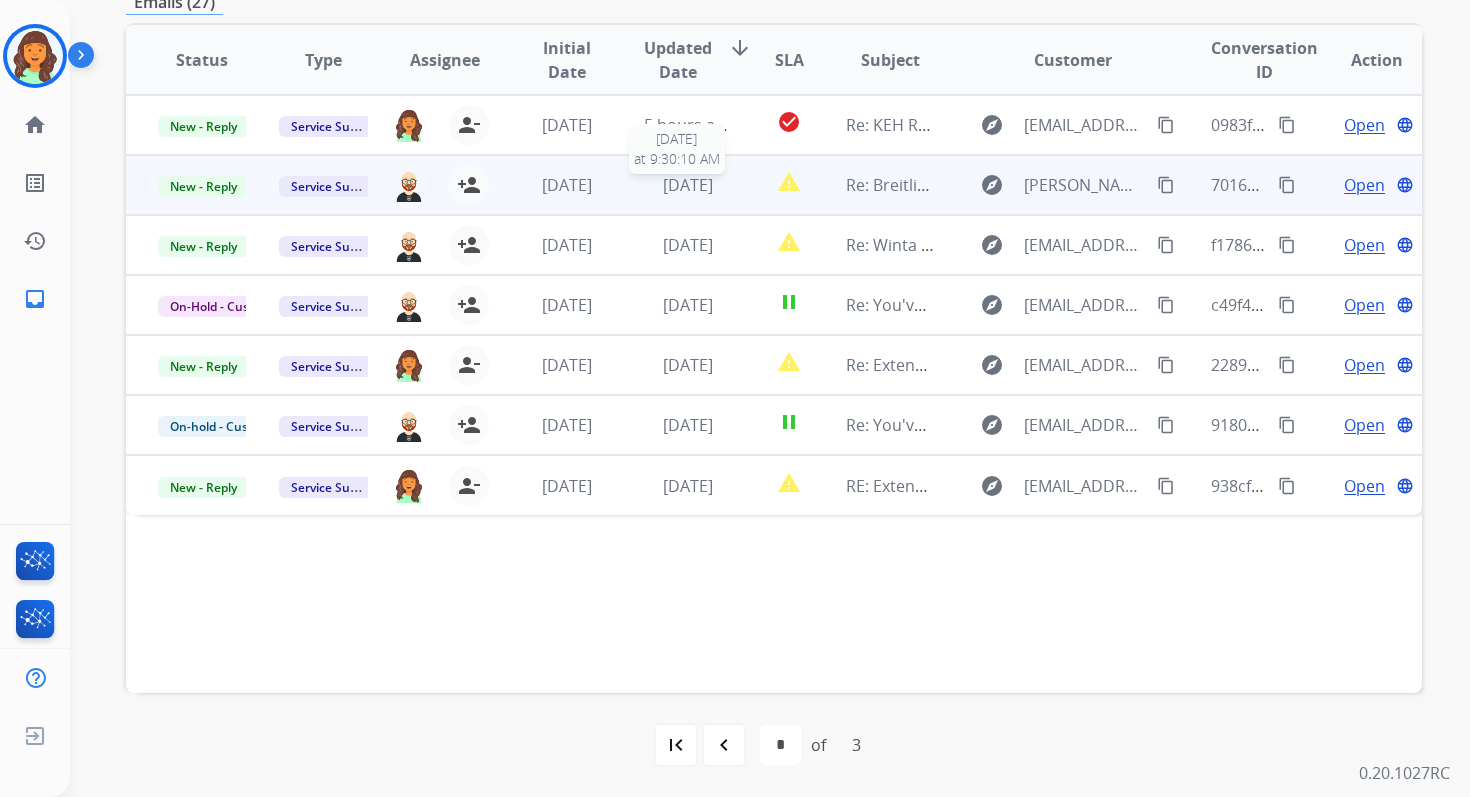 click on "1 day ago" at bounding box center [688, 185] 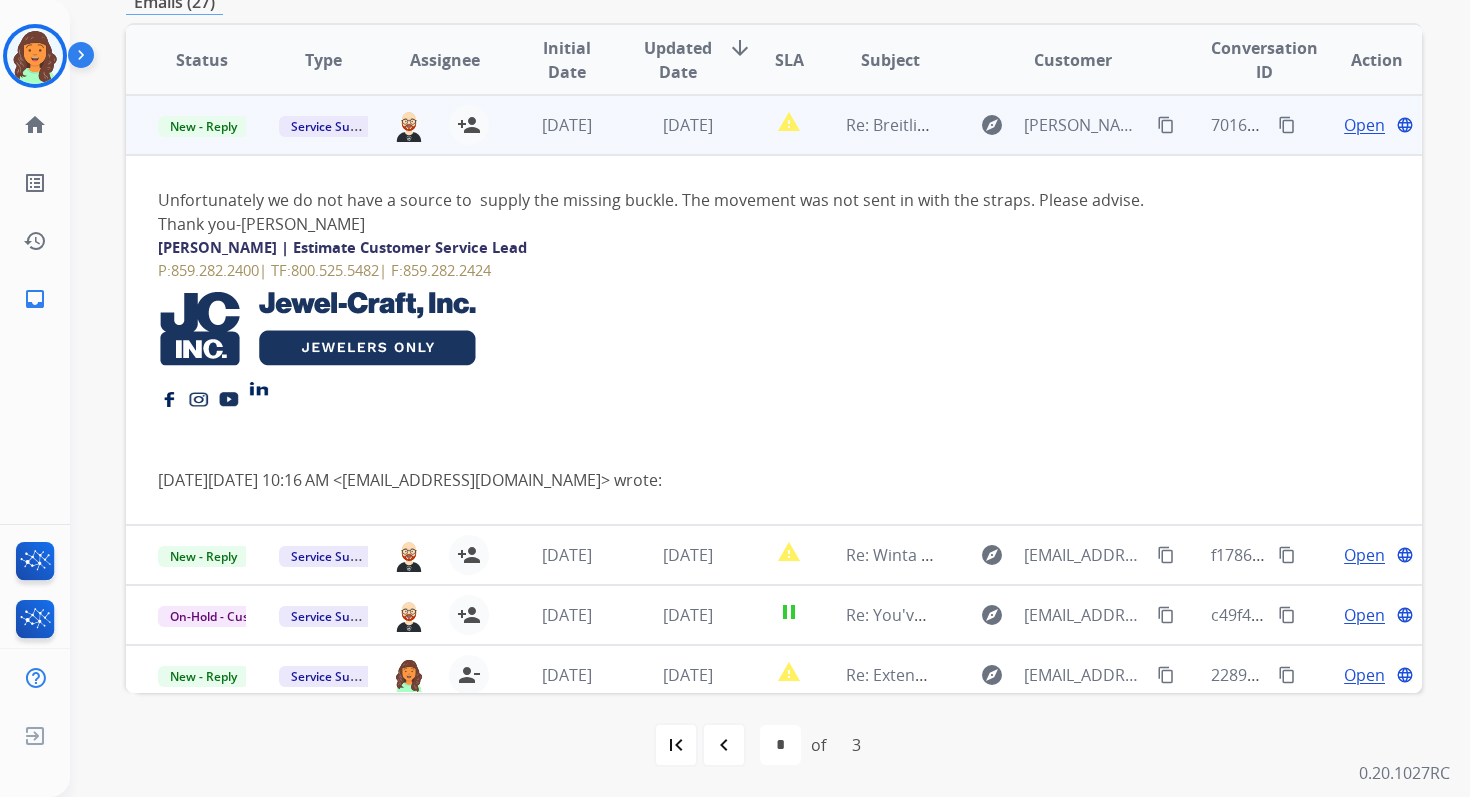 scroll, scrollTop: 0, scrollLeft: 0, axis: both 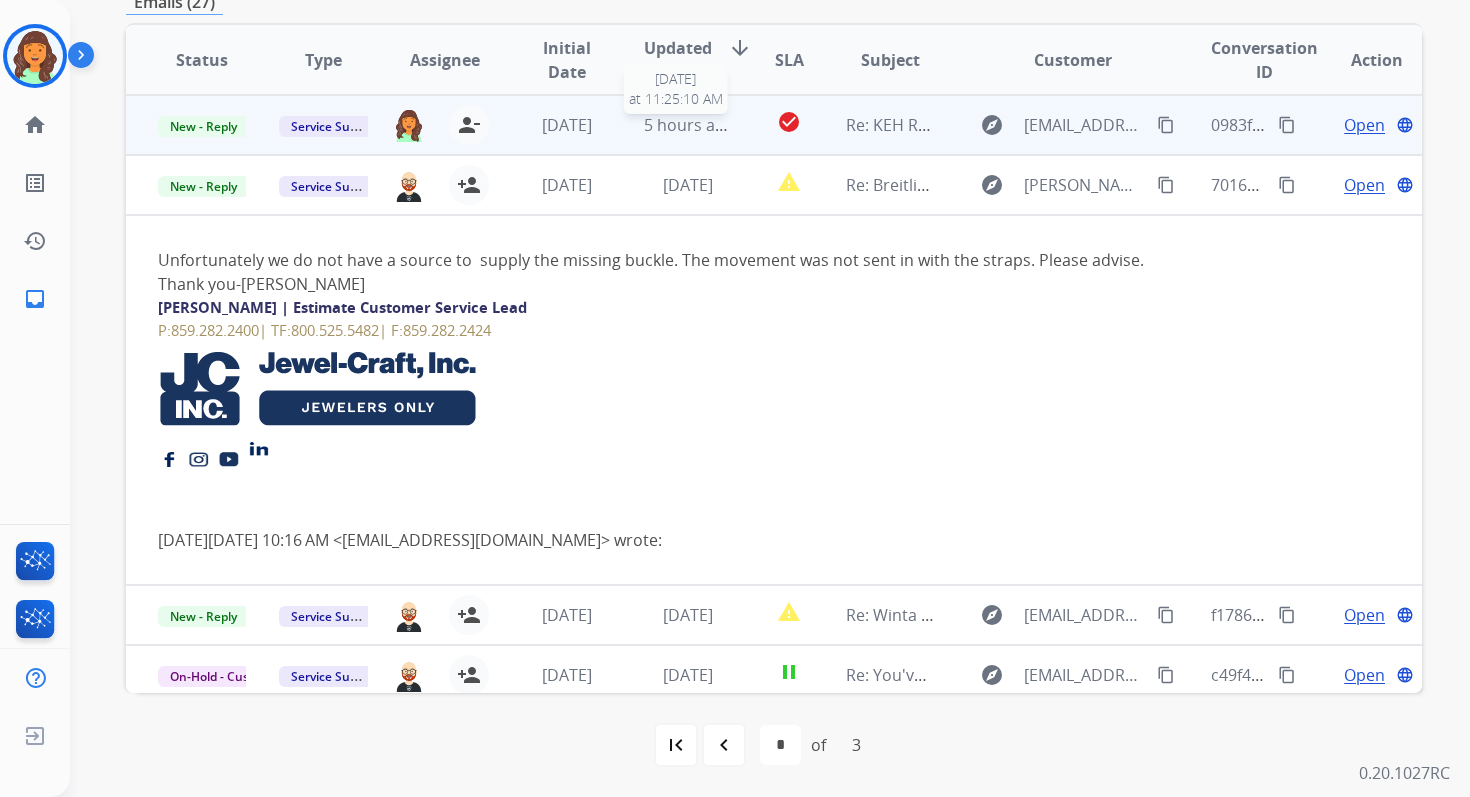 click on "5 hours ago" at bounding box center [689, 125] 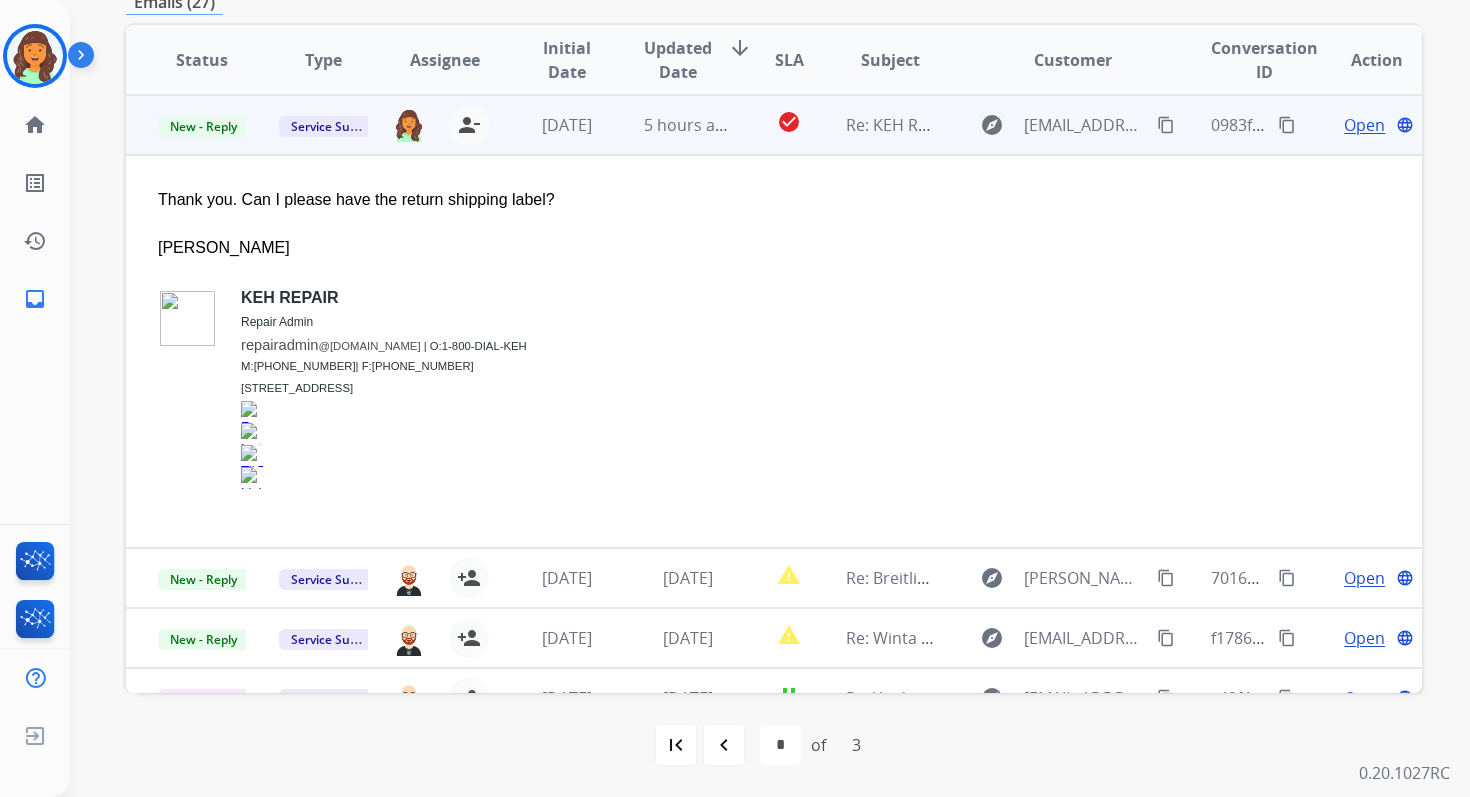 click on "Open" at bounding box center (1364, 125) 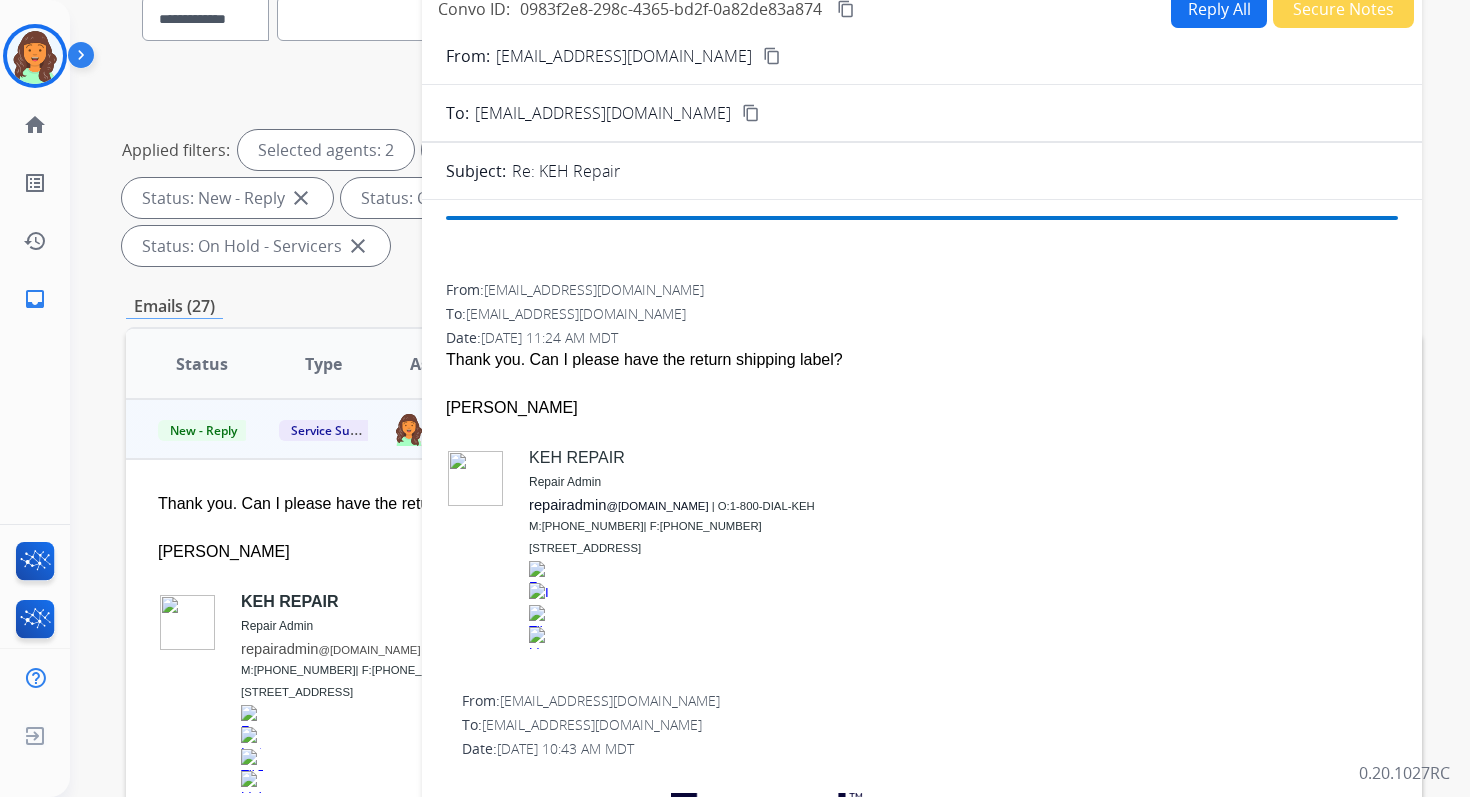 scroll, scrollTop: 109, scrollLeft: 0, axis: vertical 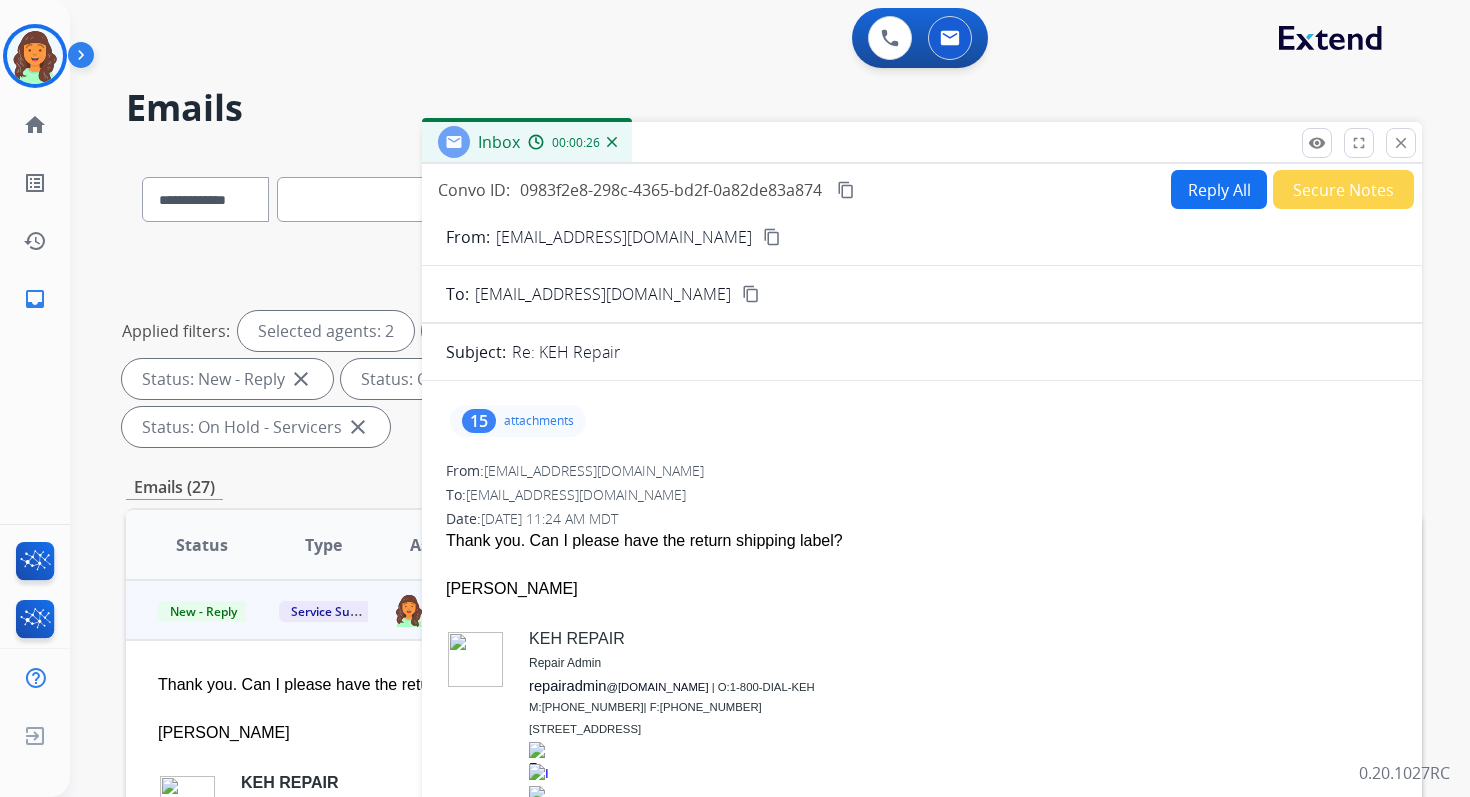 click on "Reply All" at bounding box center [1219, 189] 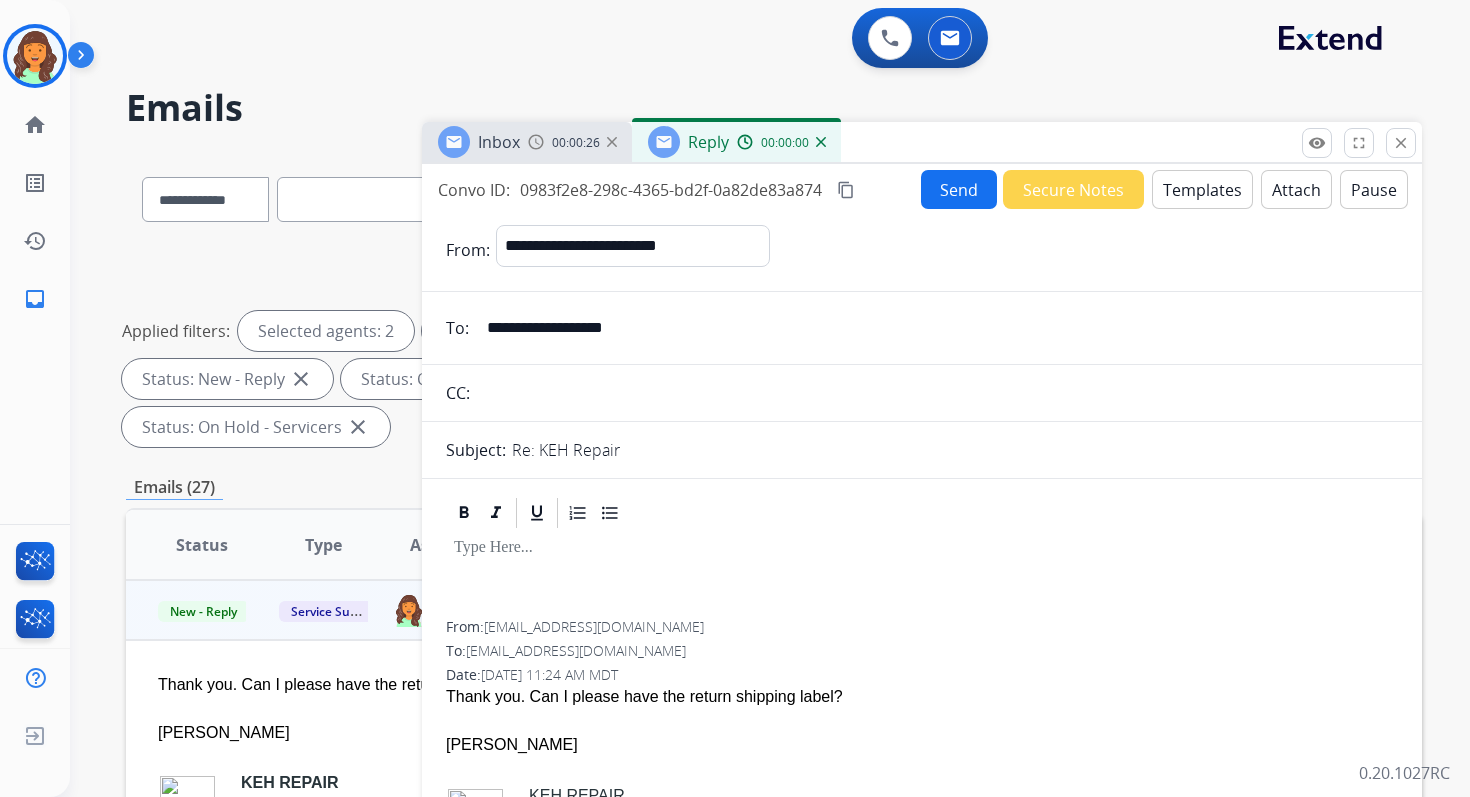 click on "Templates" at bounding box center (1202, 189) 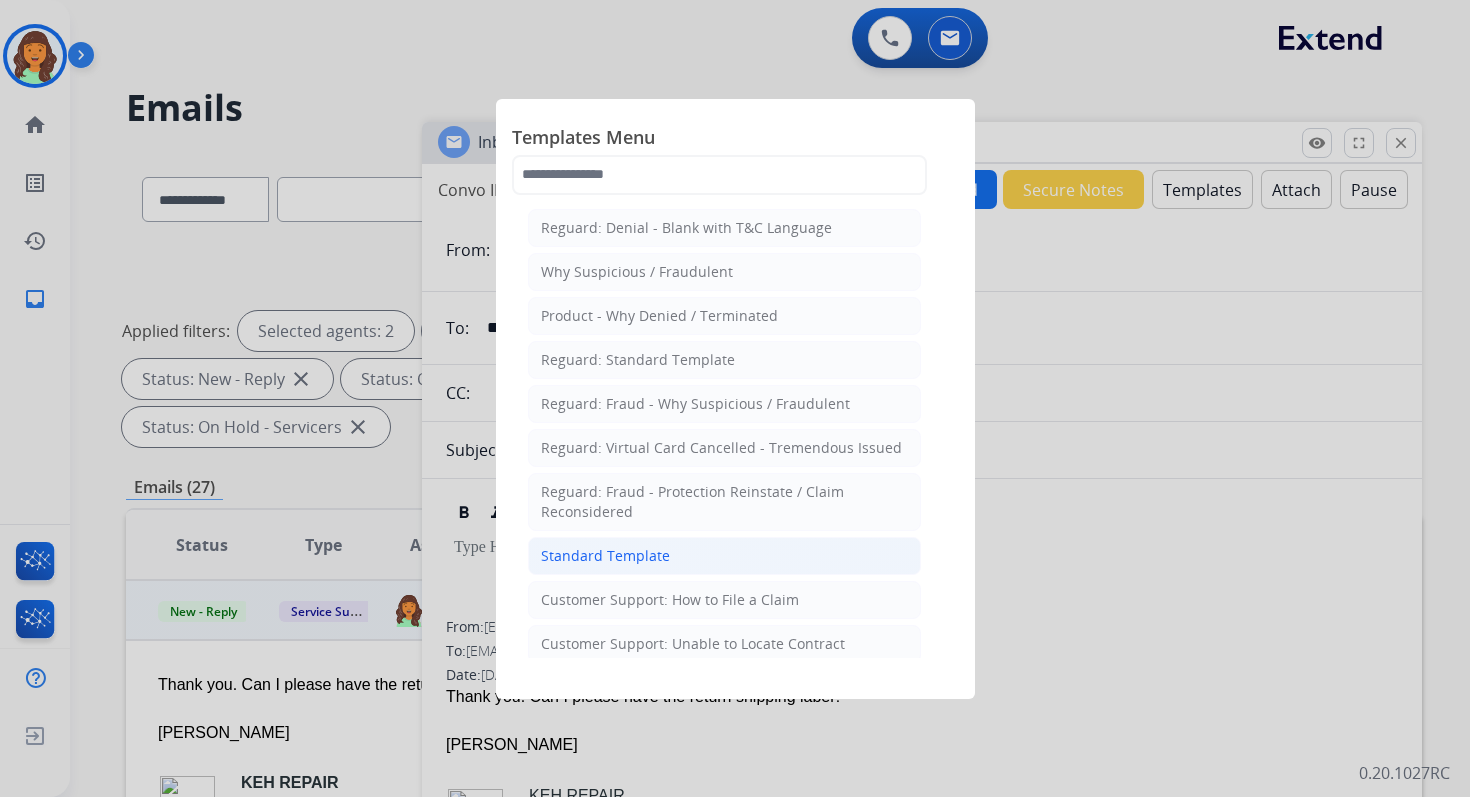 click on "Standard Template" 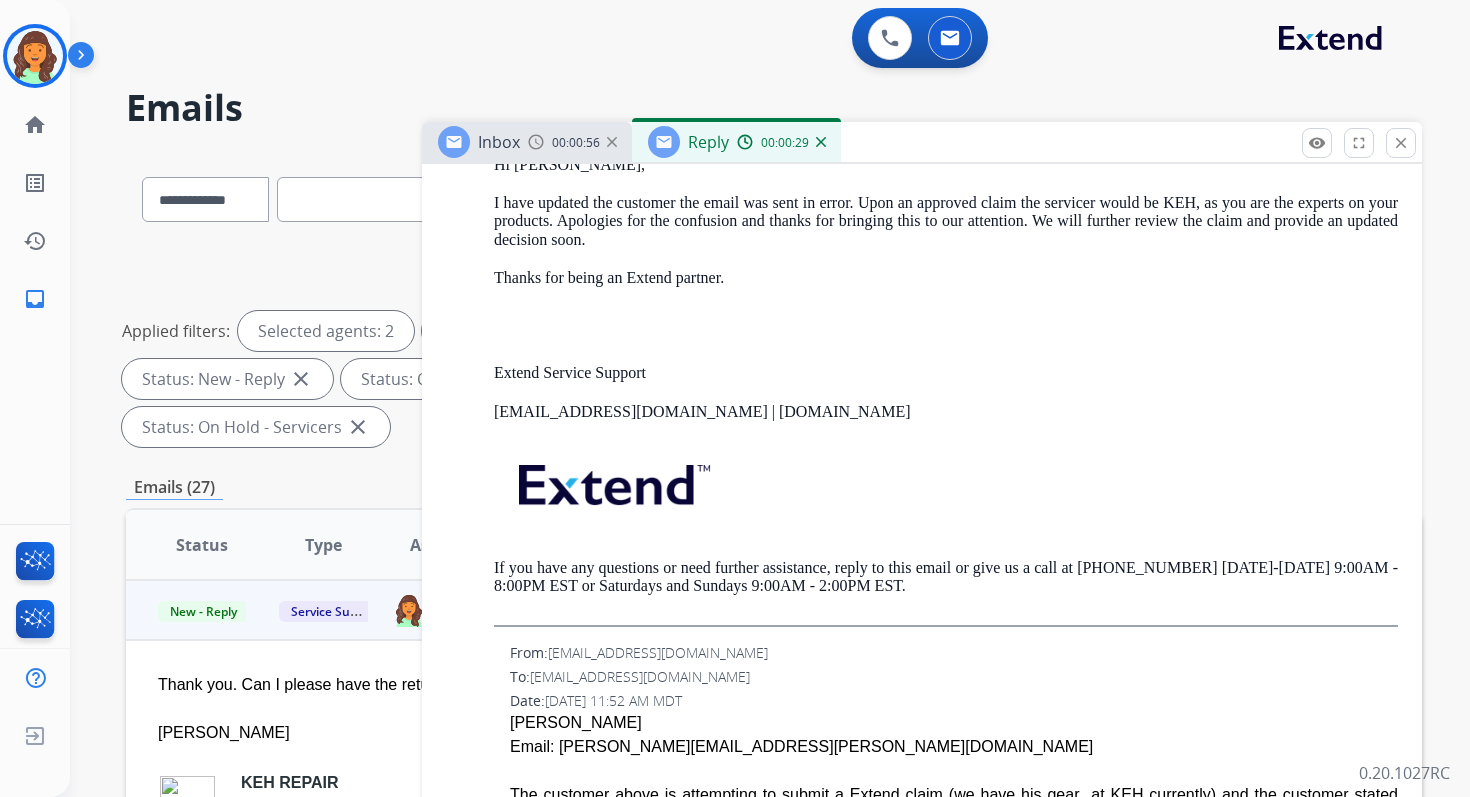scroll, scrollTop: 3103, scrollLeft: 0, axis: vertical 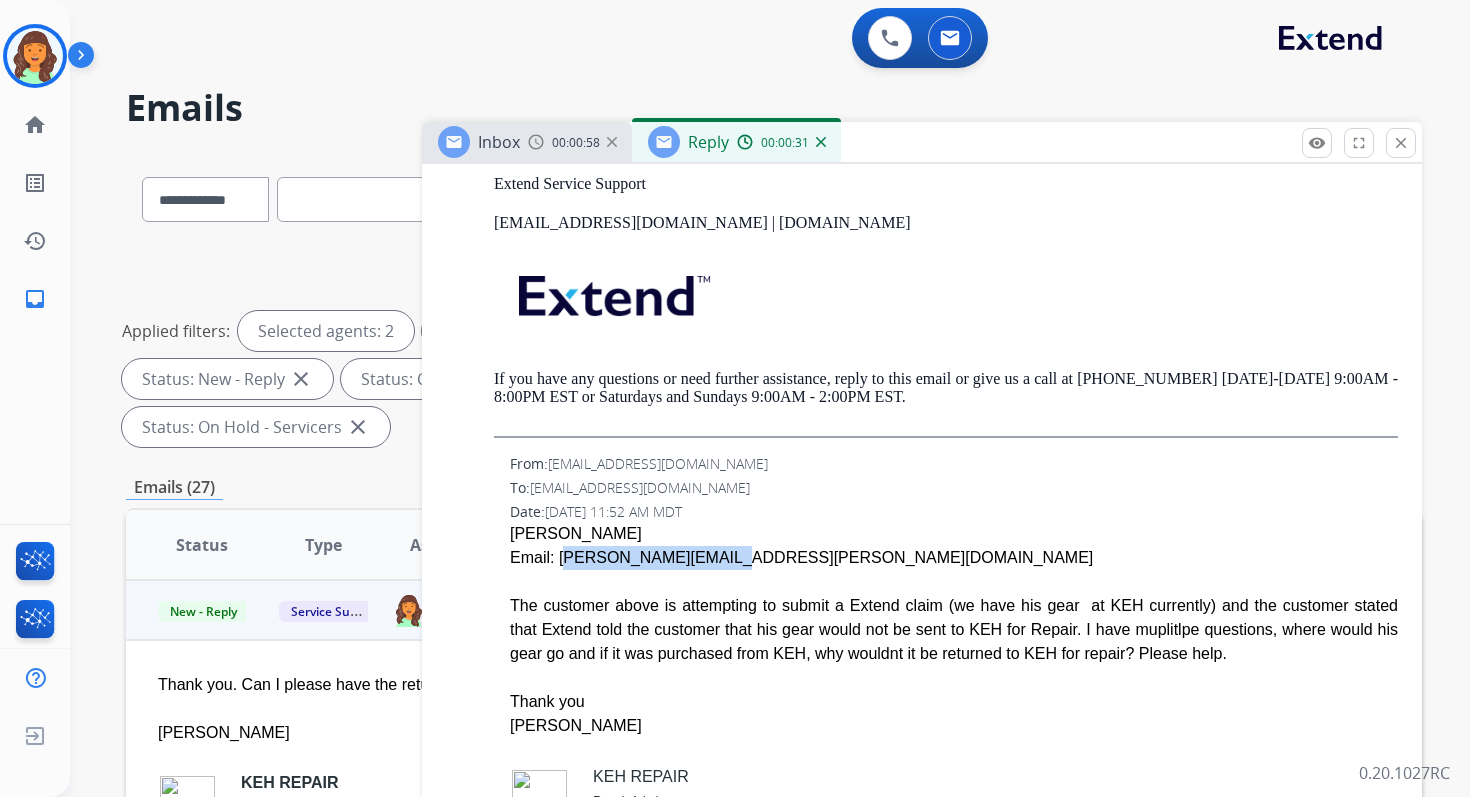 copy on "joe.trevino@asu.edu" 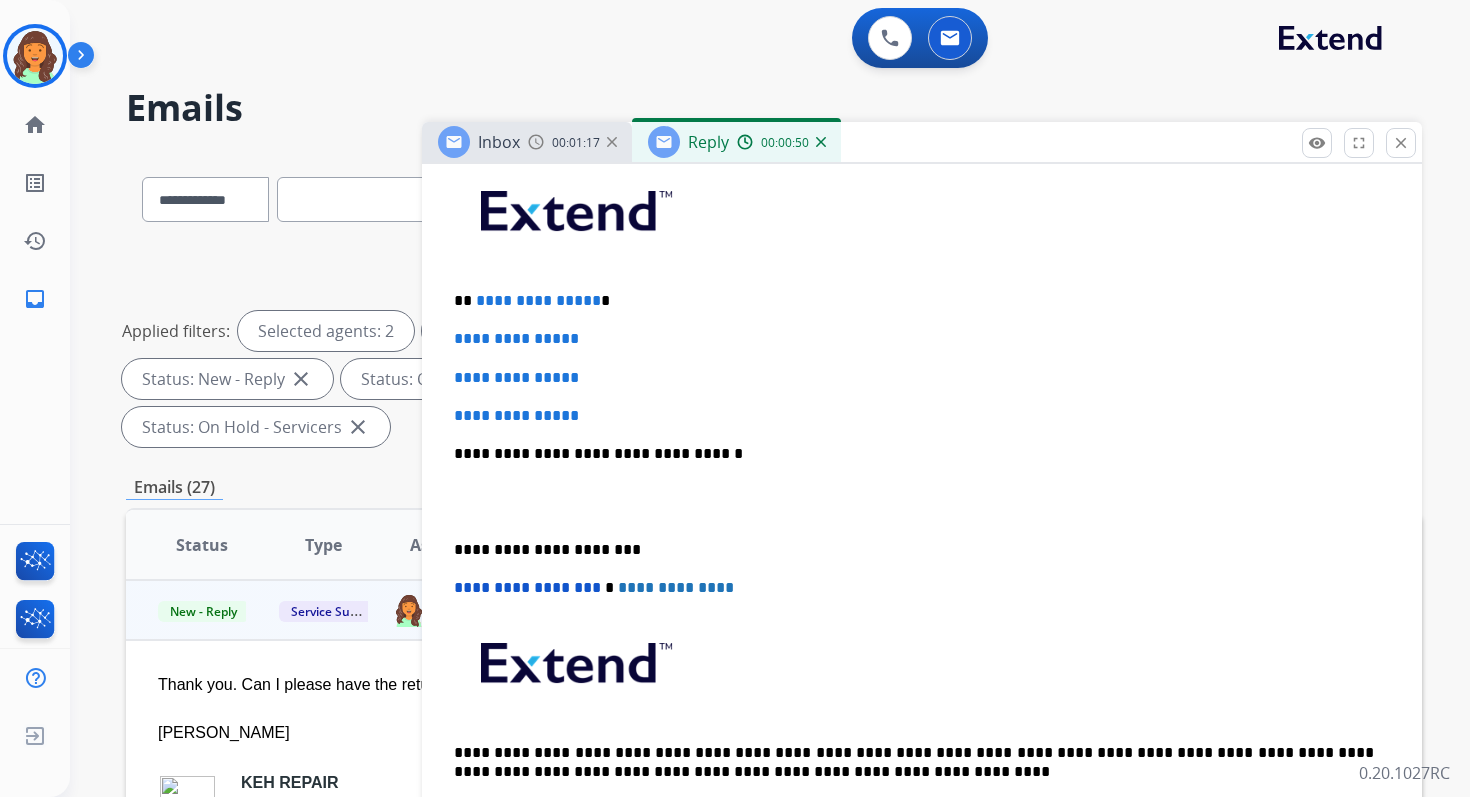 scroll, scrollTop: 0, scrollLeft: 0, axis: both 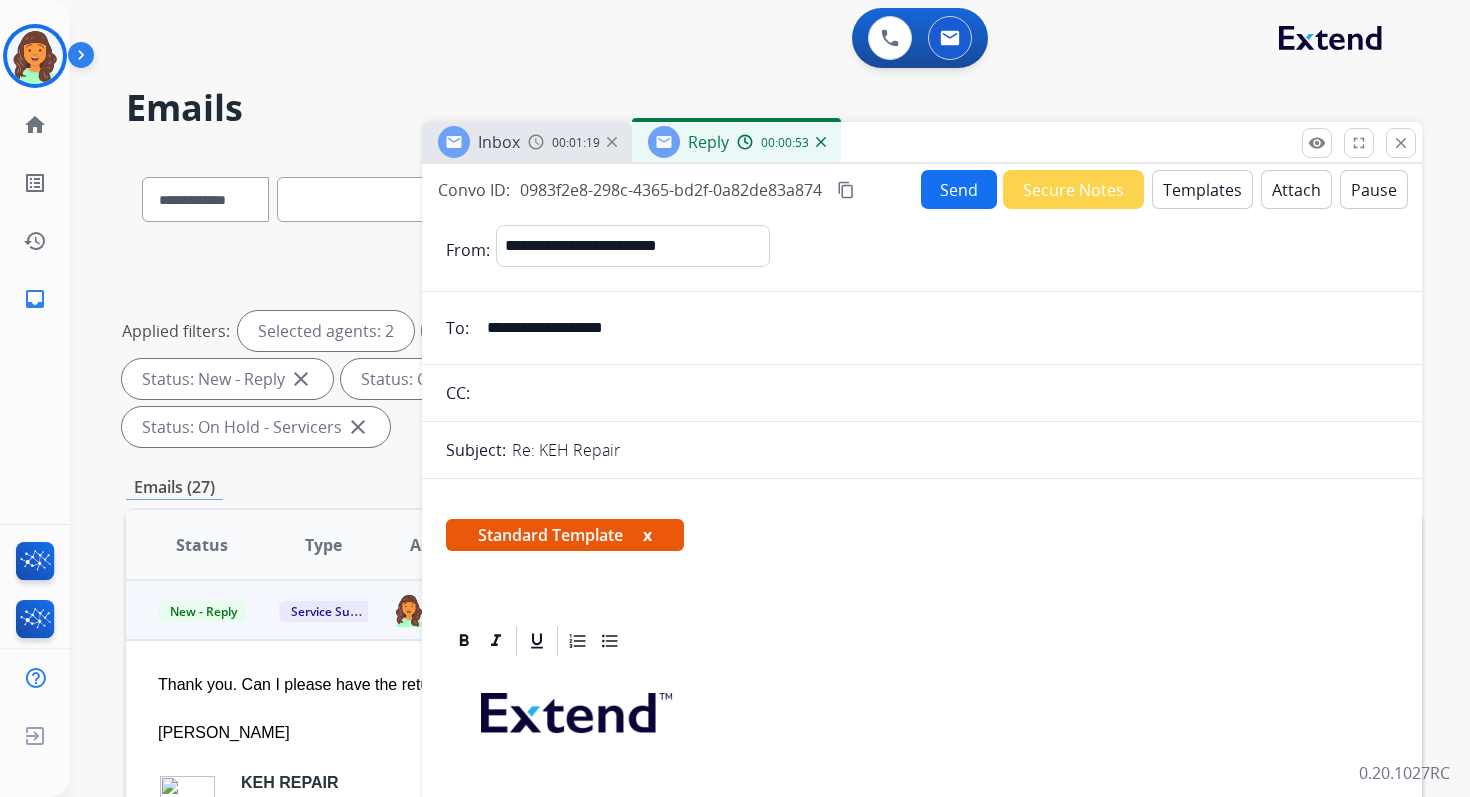 click on "Attach" at bounding box center (1296, 189) 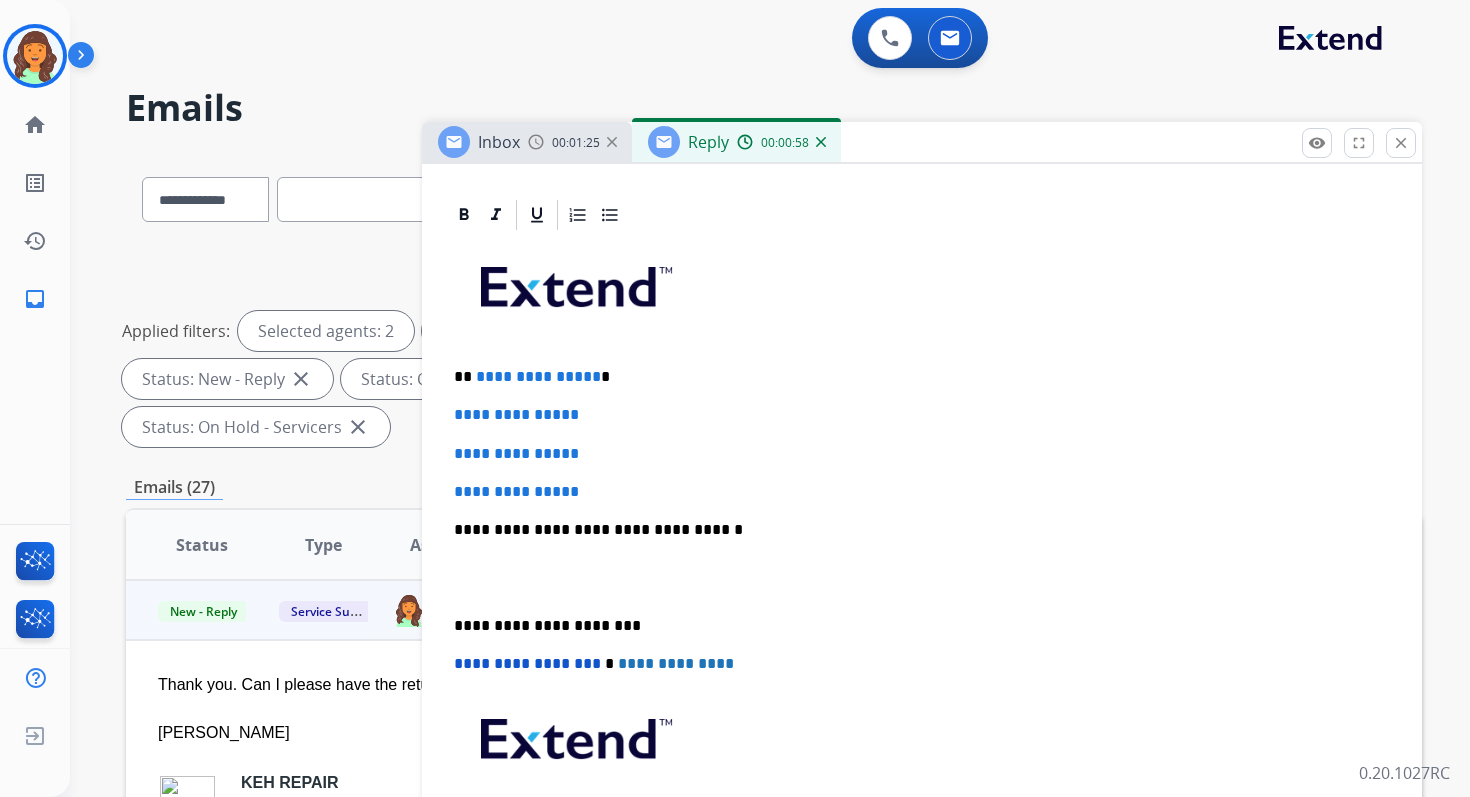scroll, scrollTop: 496, scrollLeft: 0, axis: vertical 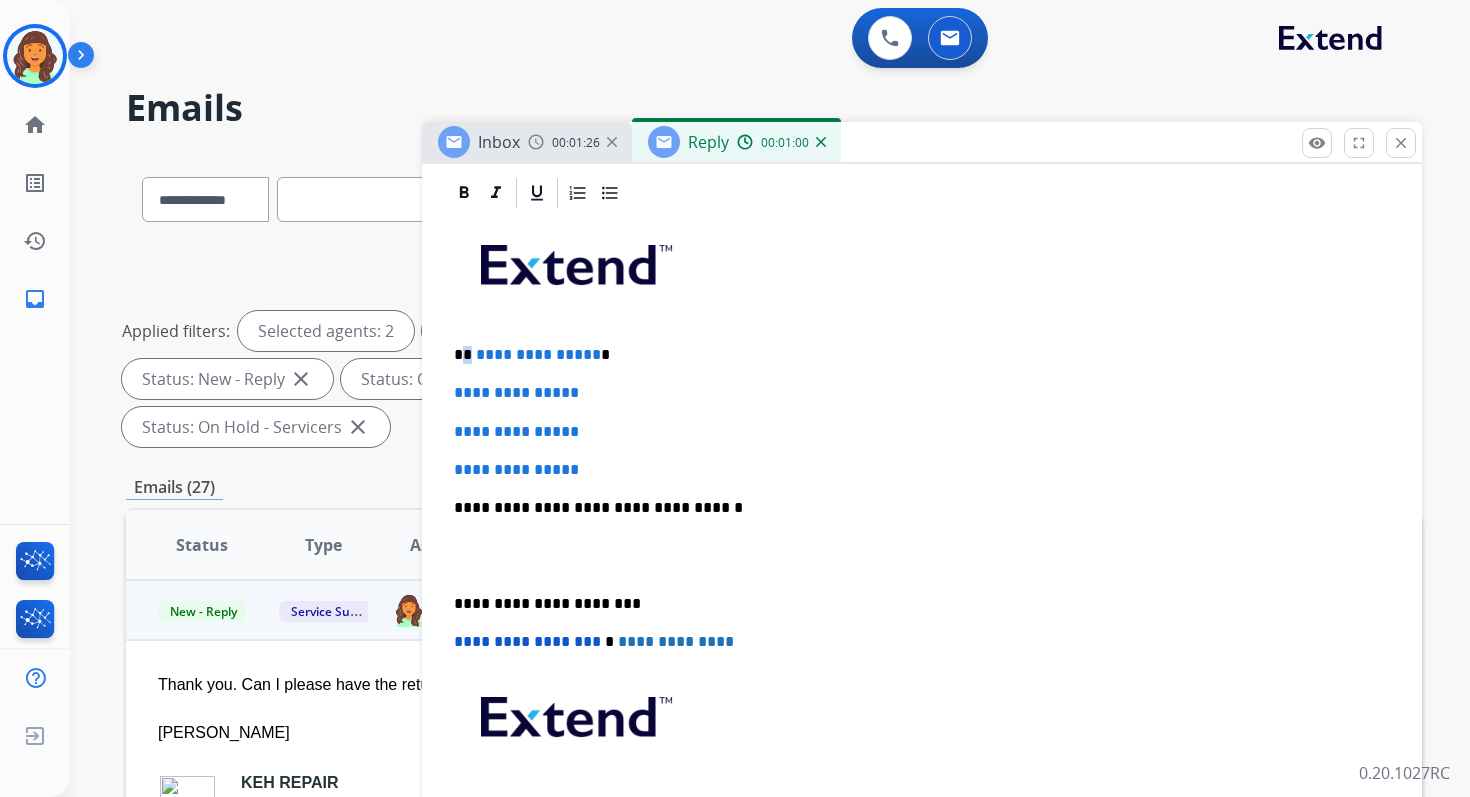 click on "**********" at bounding box center (914, 355) 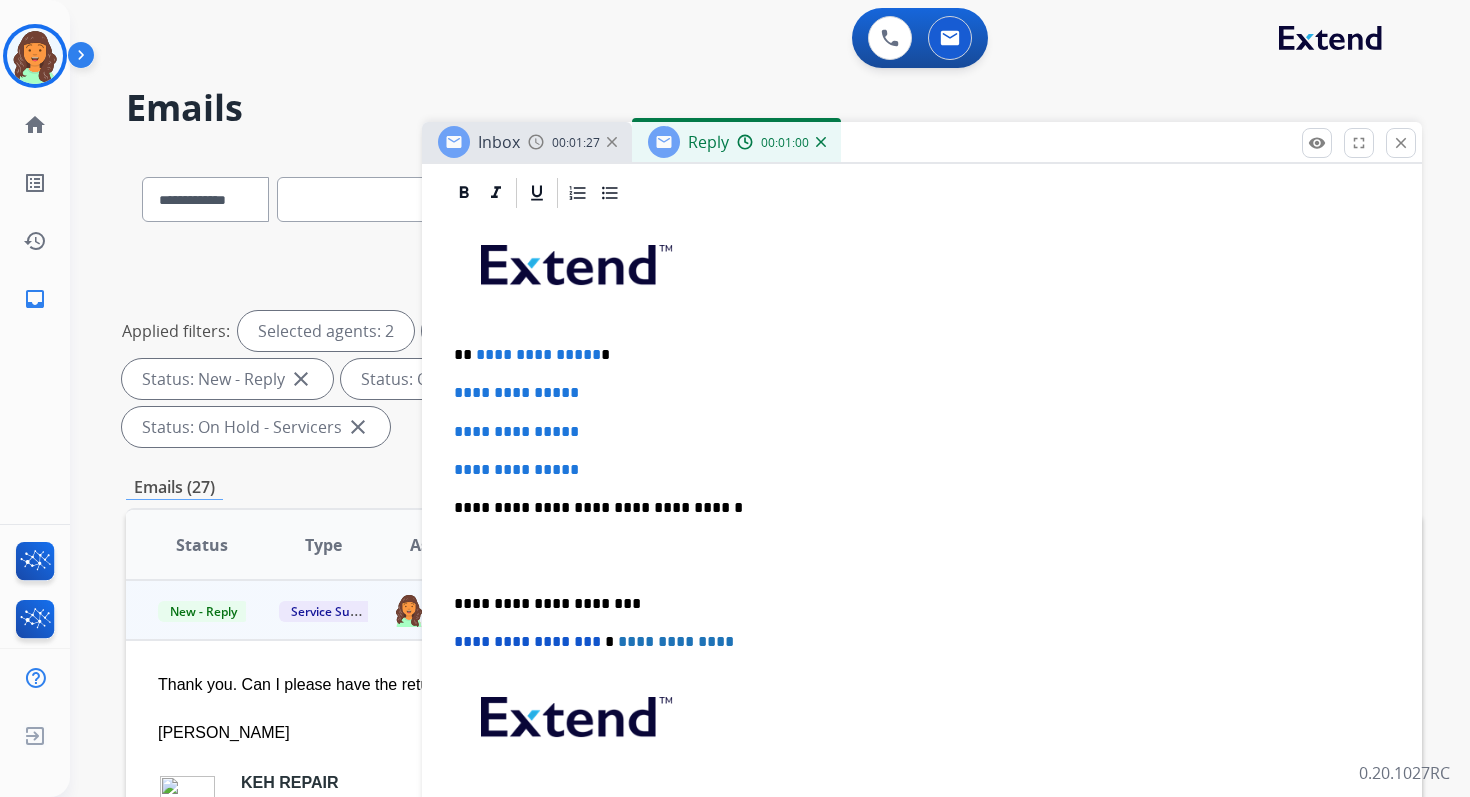 click on "**********" at bounding box center (538, 354) 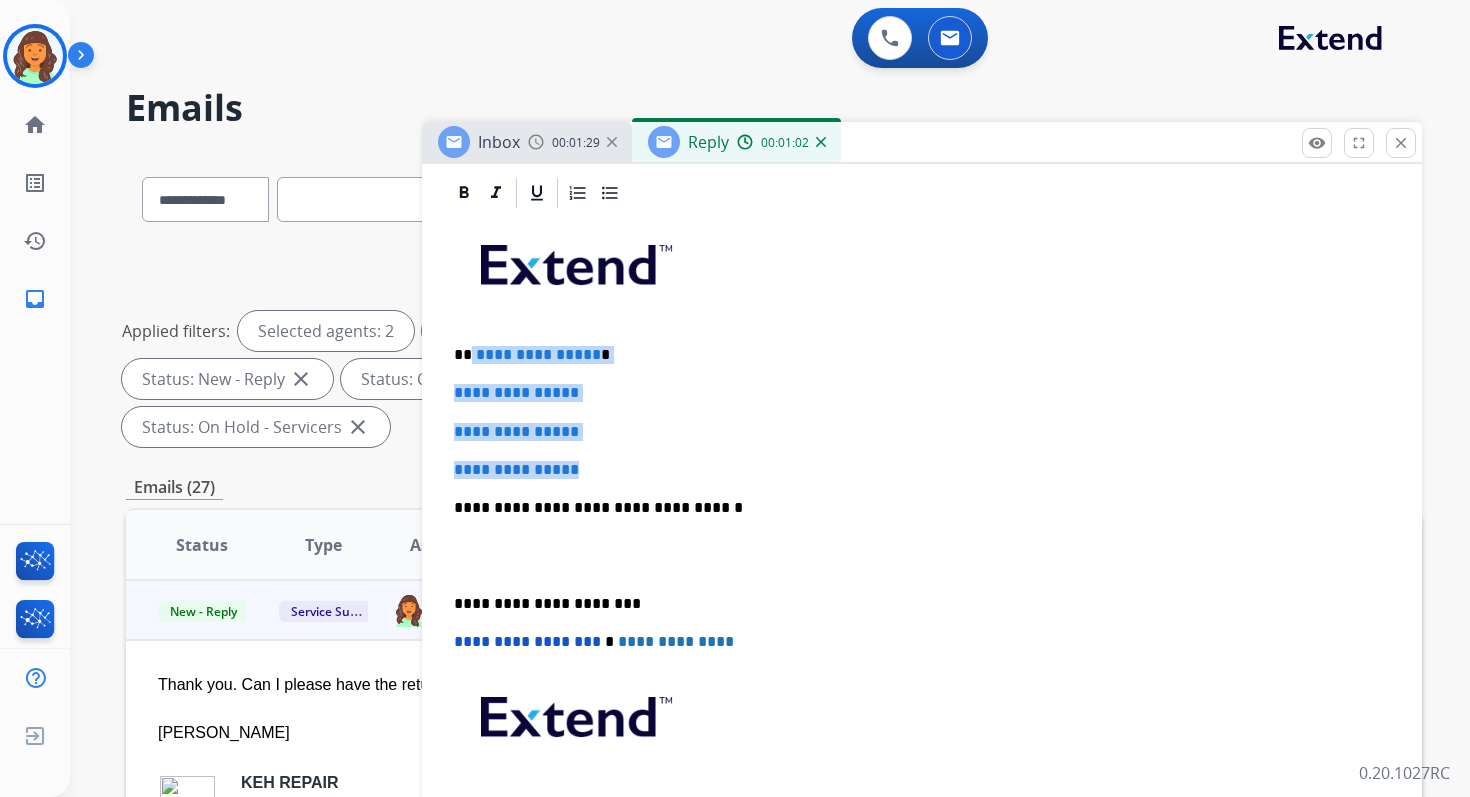 drag, startPoint x: 470, startPoint y: 354, endPoint x: 605, endPoint y: 475, distance: 181.28983 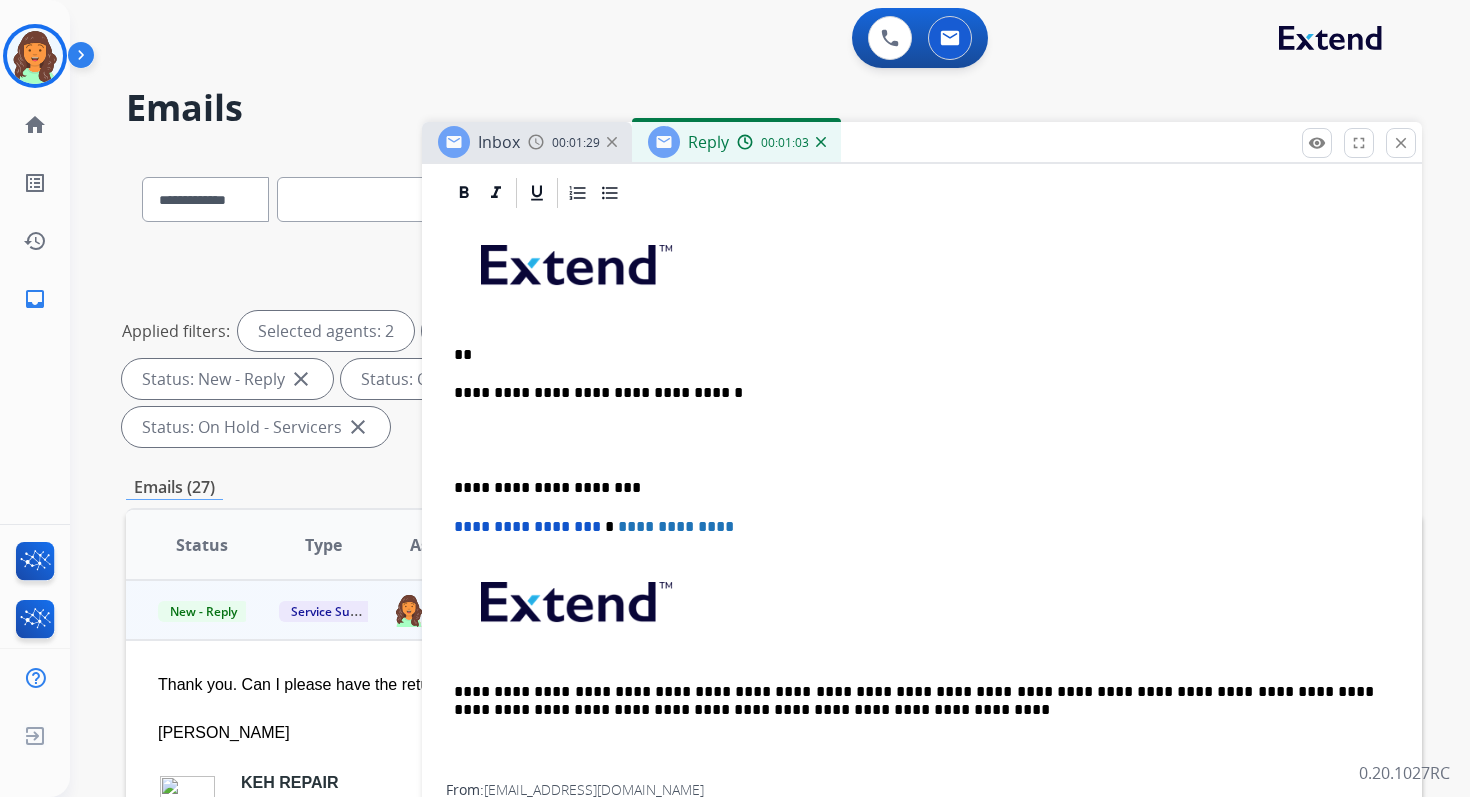 type 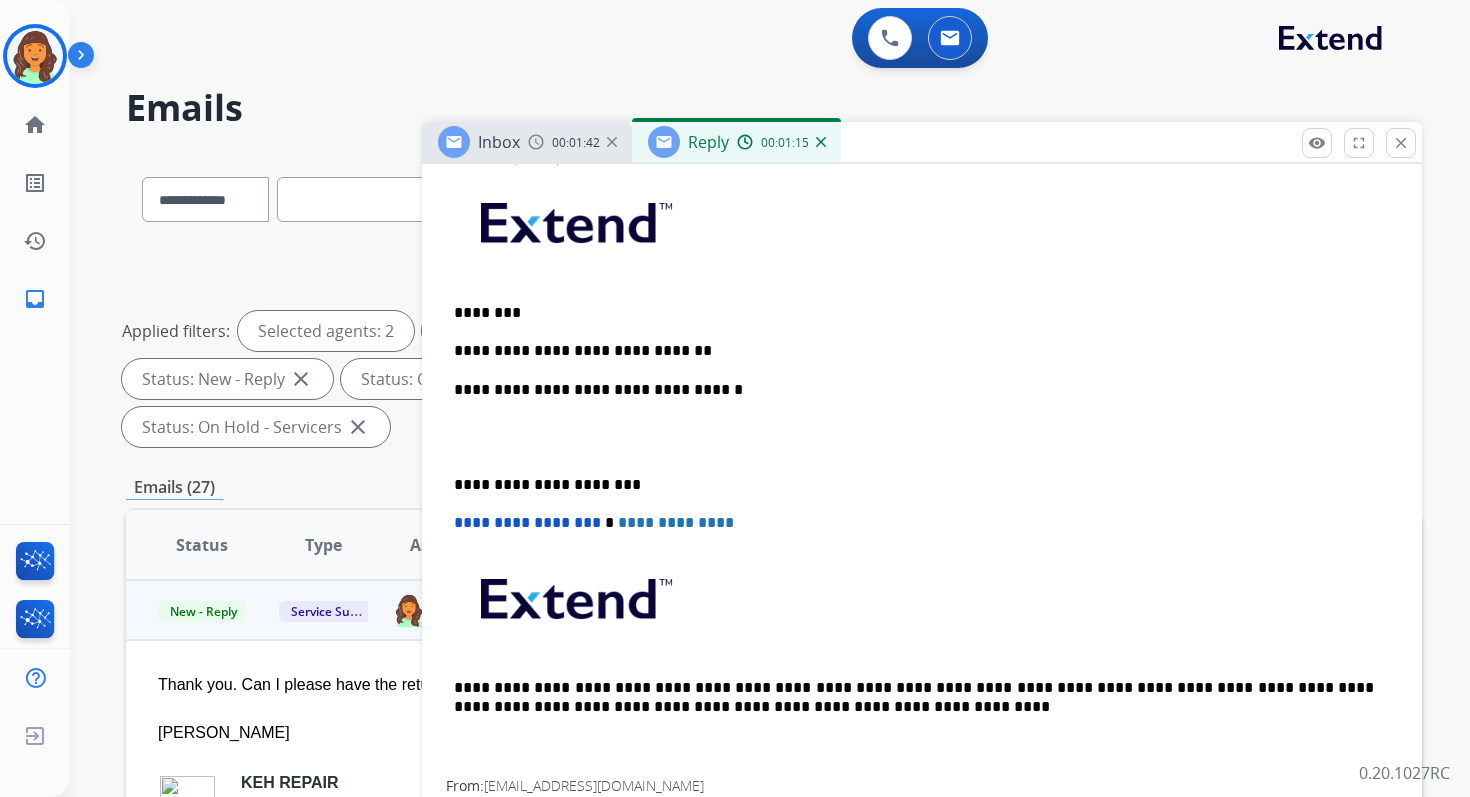 scroll, scrollTop: 535, scrollLeft: 0, axis: vertical 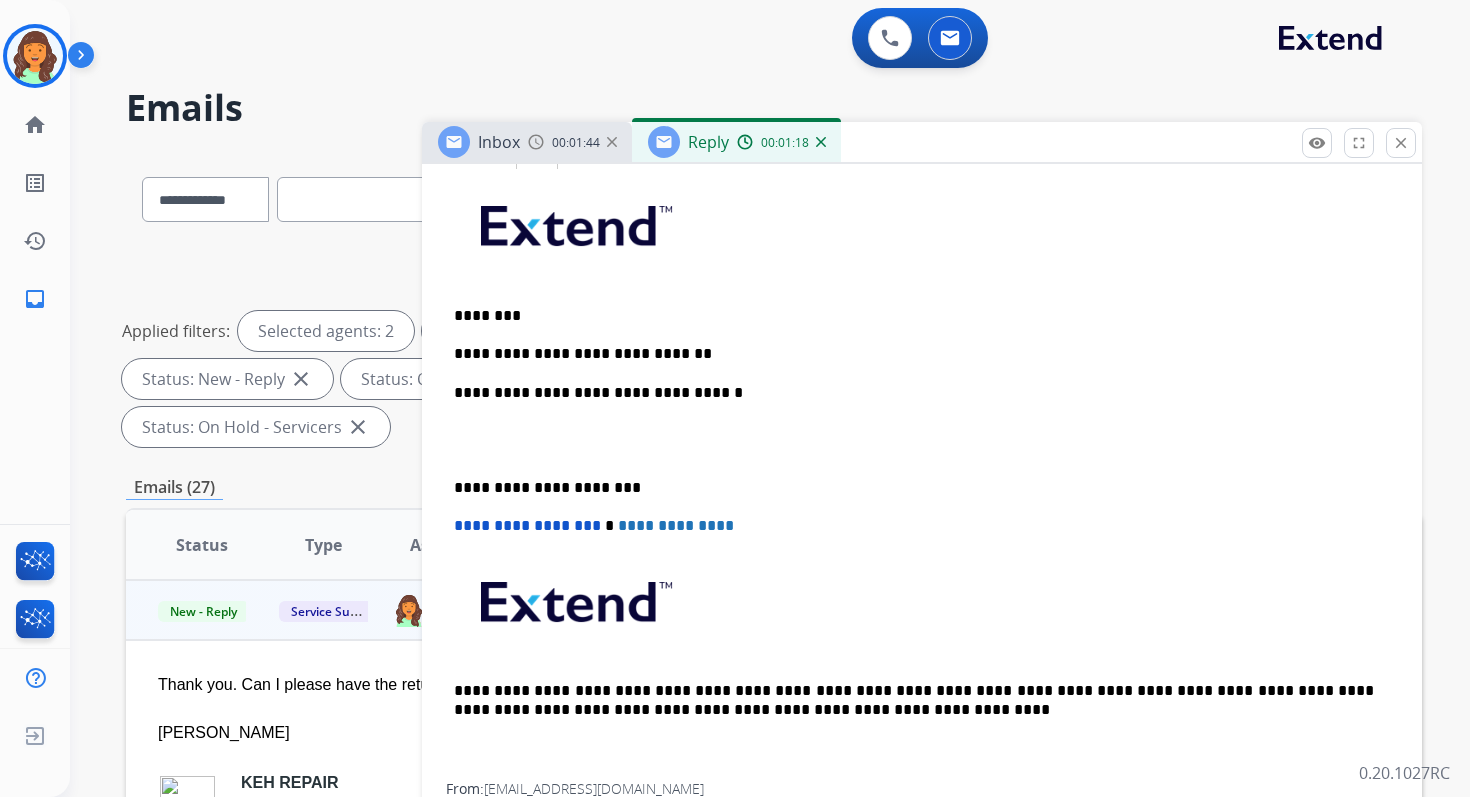click on "**********" at bounding box center [914, 354] 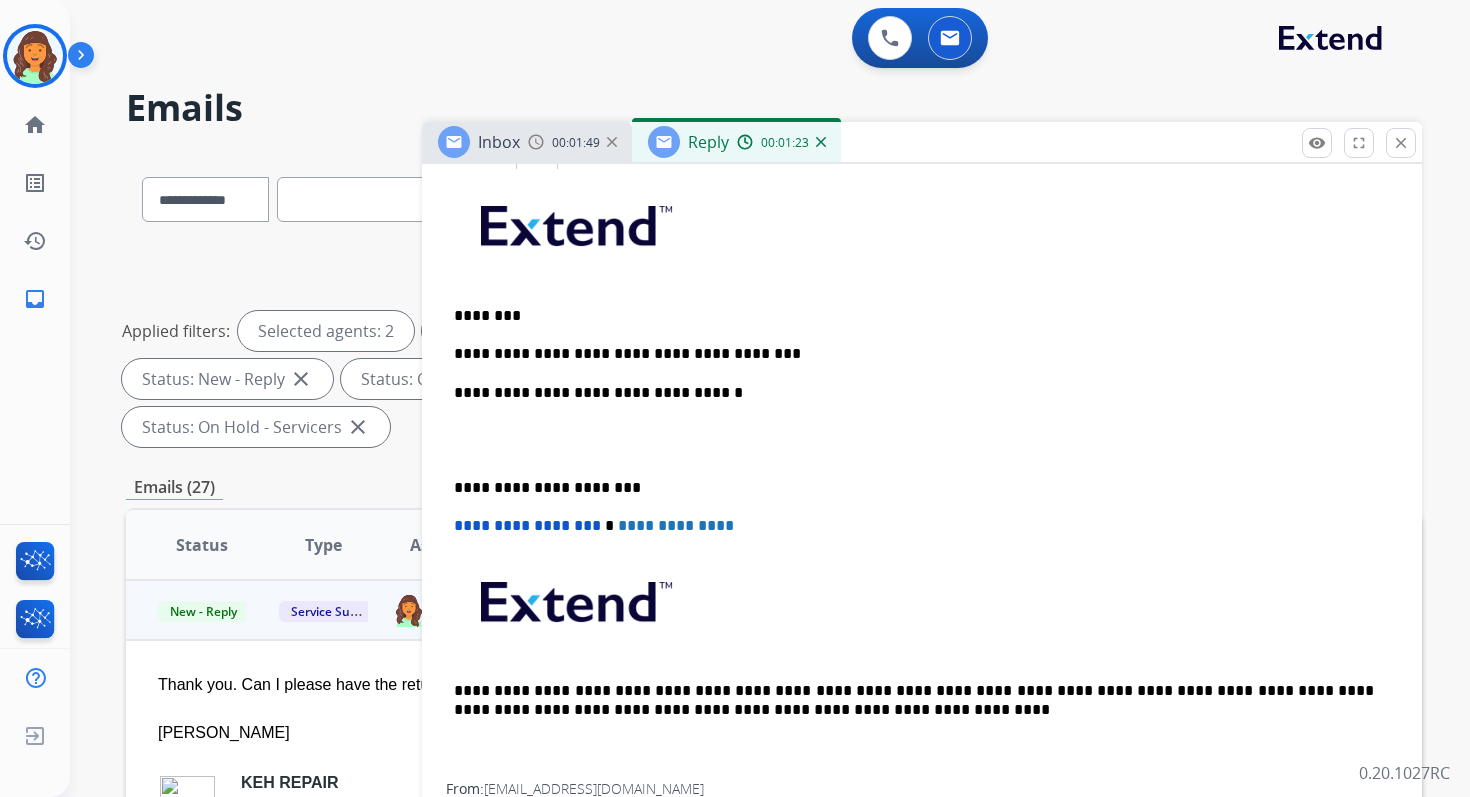 click on "**********" at bounding box center [914, 393] 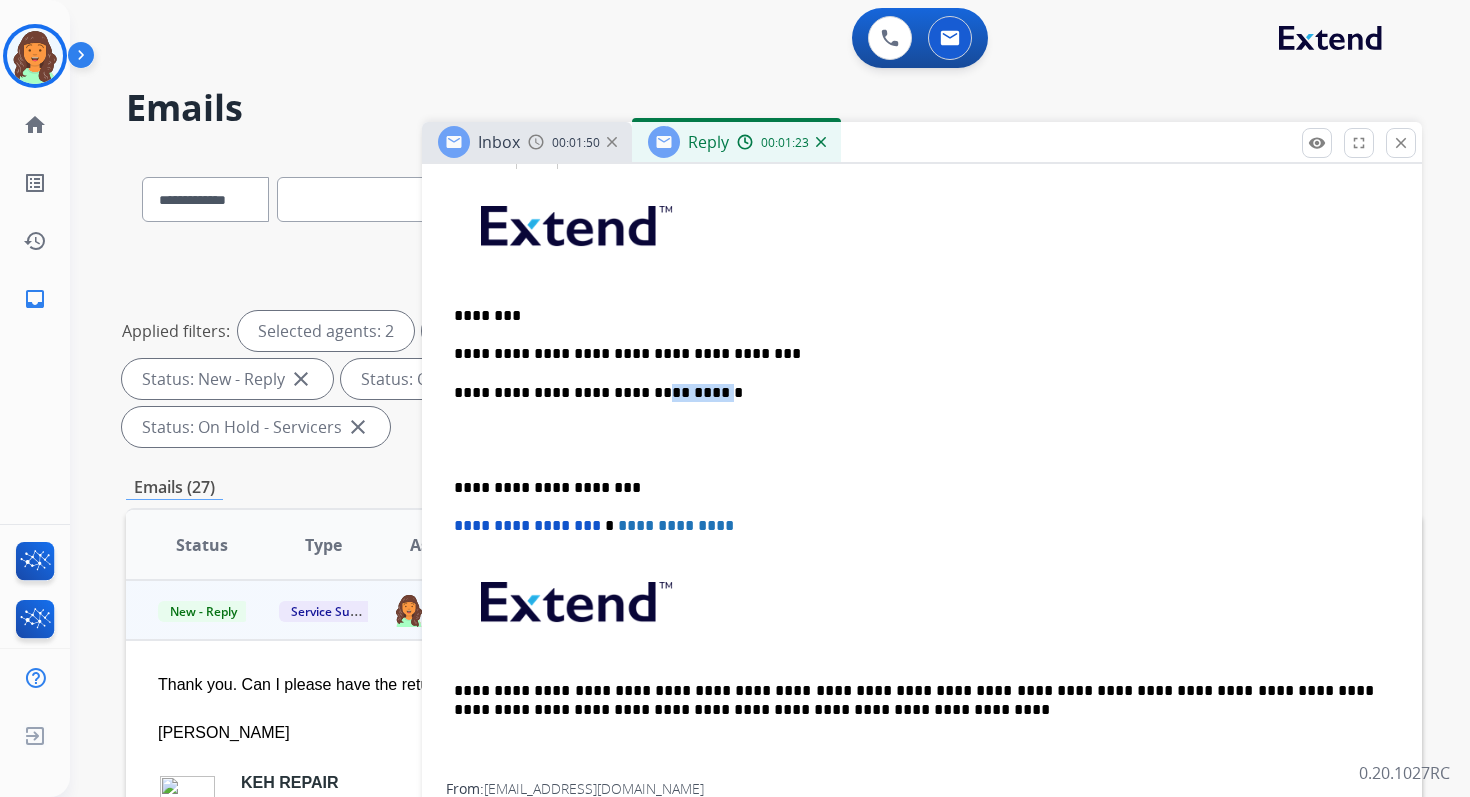 click on "**********" at bounding box center (914, 393) 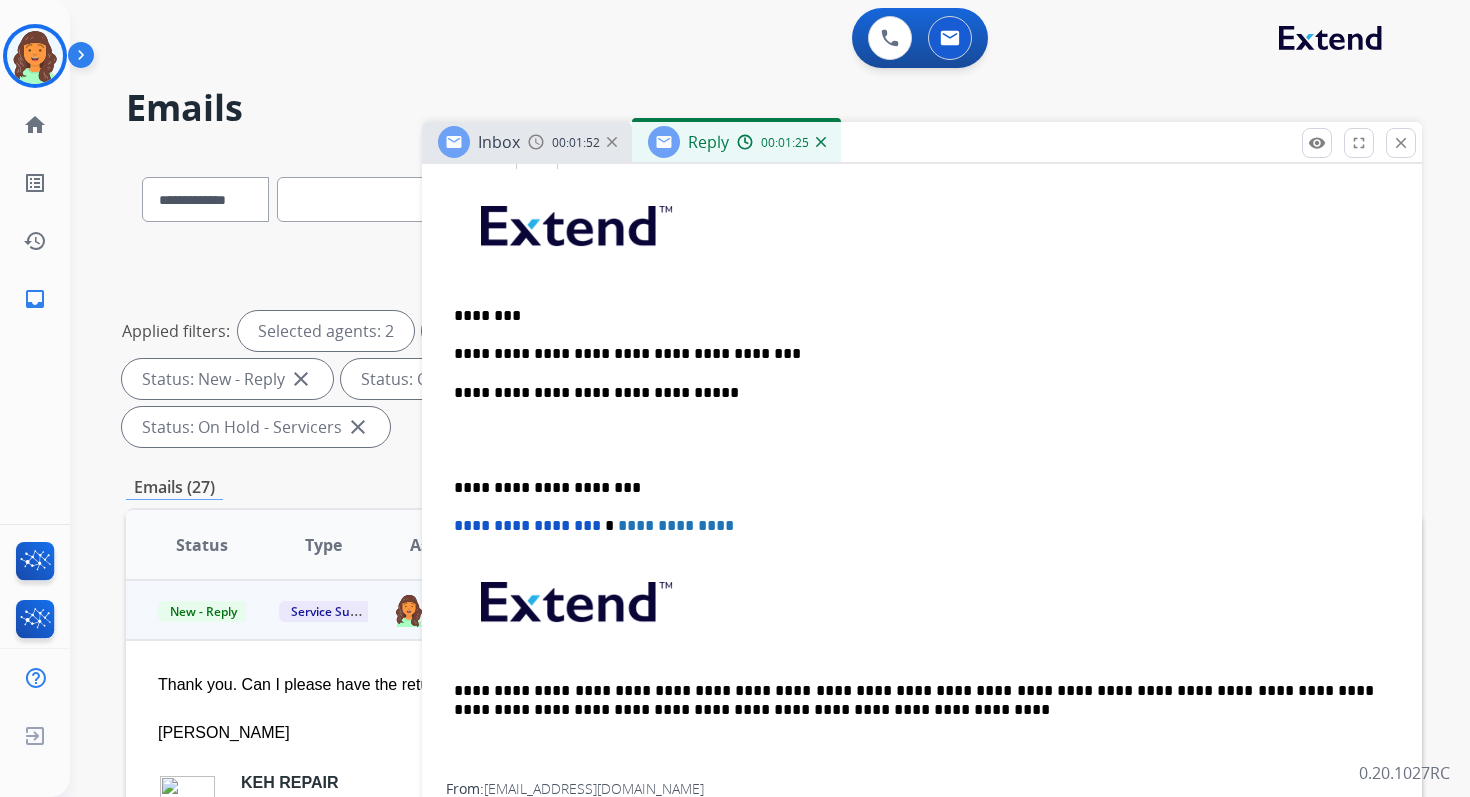 click on "**********" at bounding box center (914, 488) 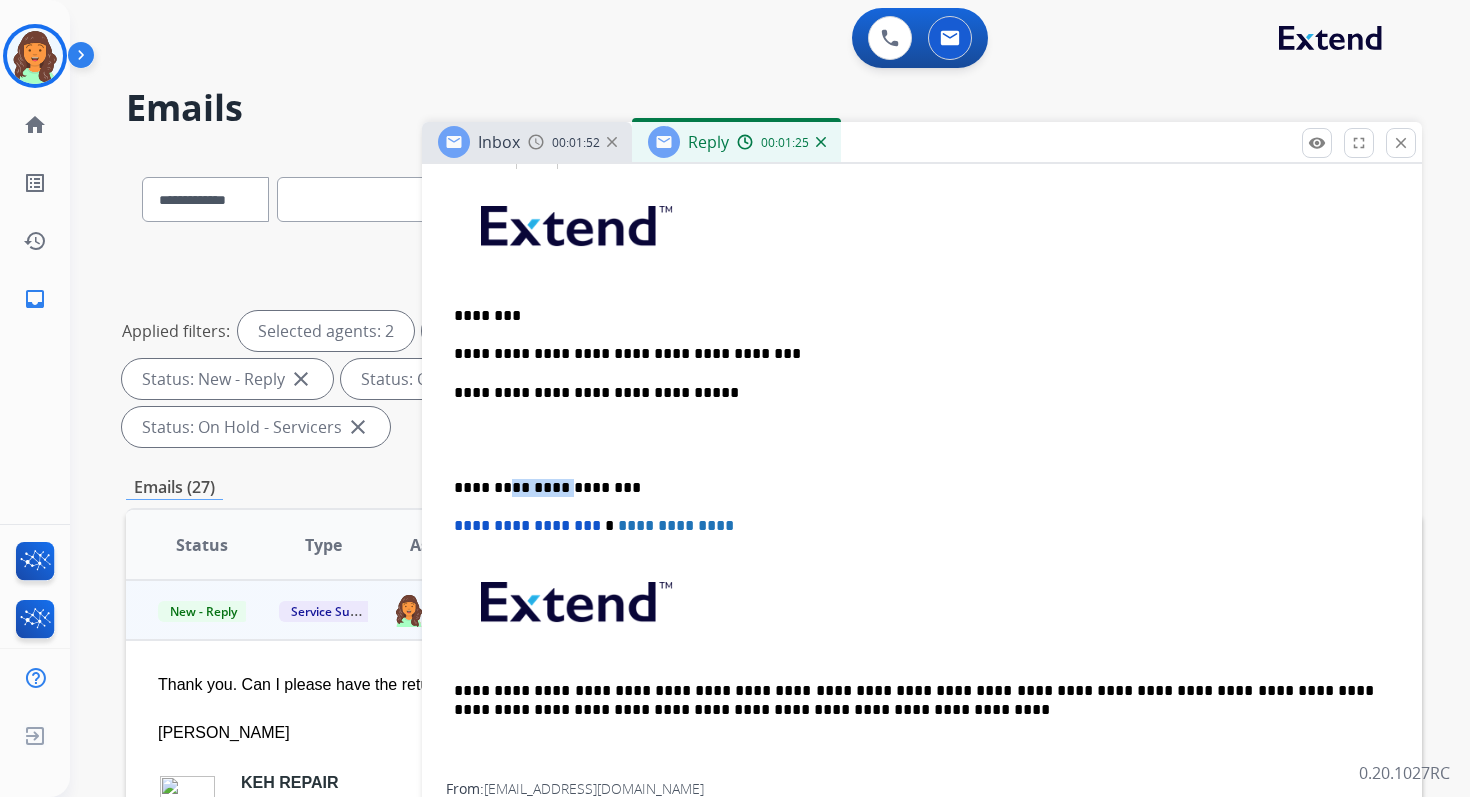 click on "**********" at bounding box center (914, 488) 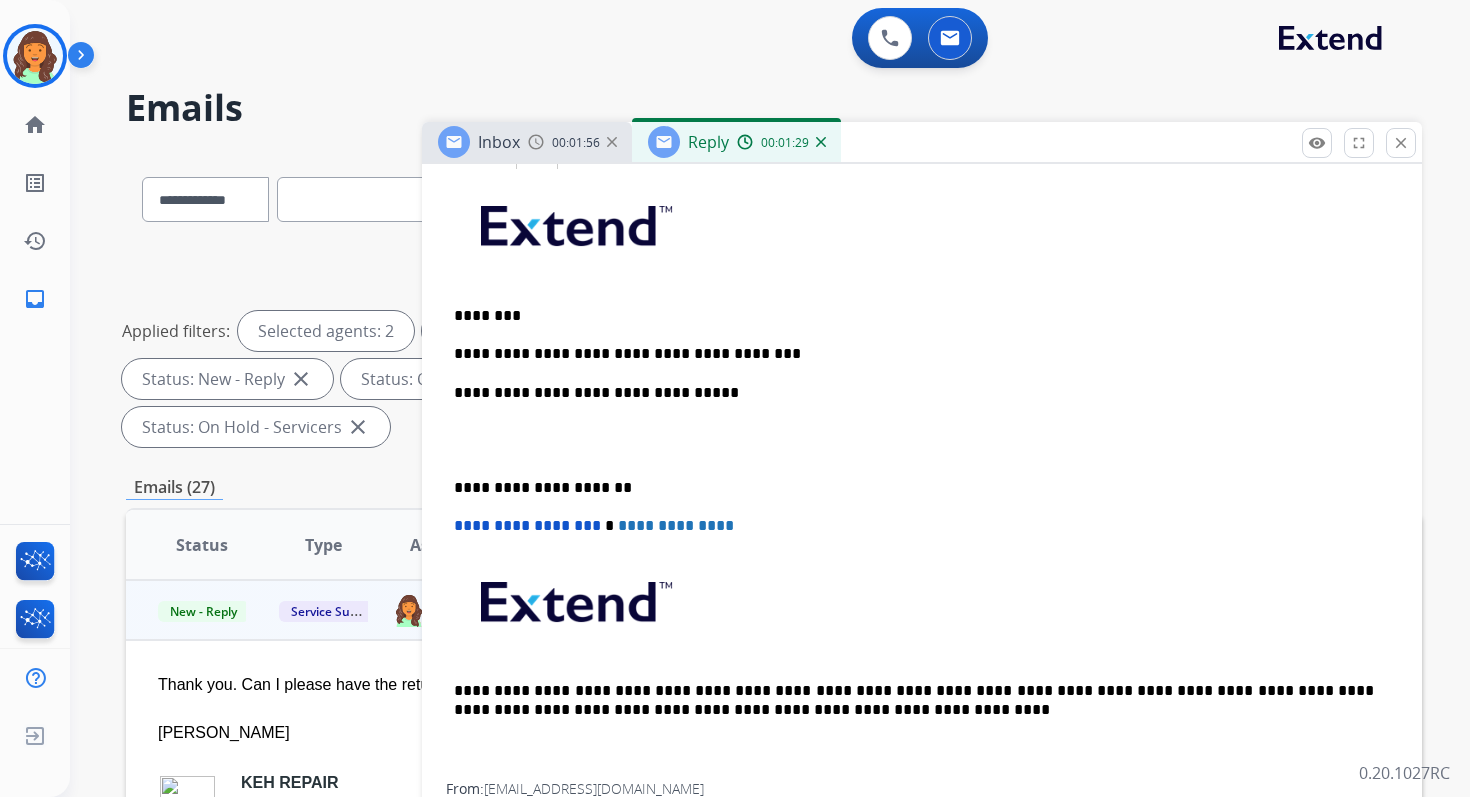 click on "**********" at bounding box center [527, 525] 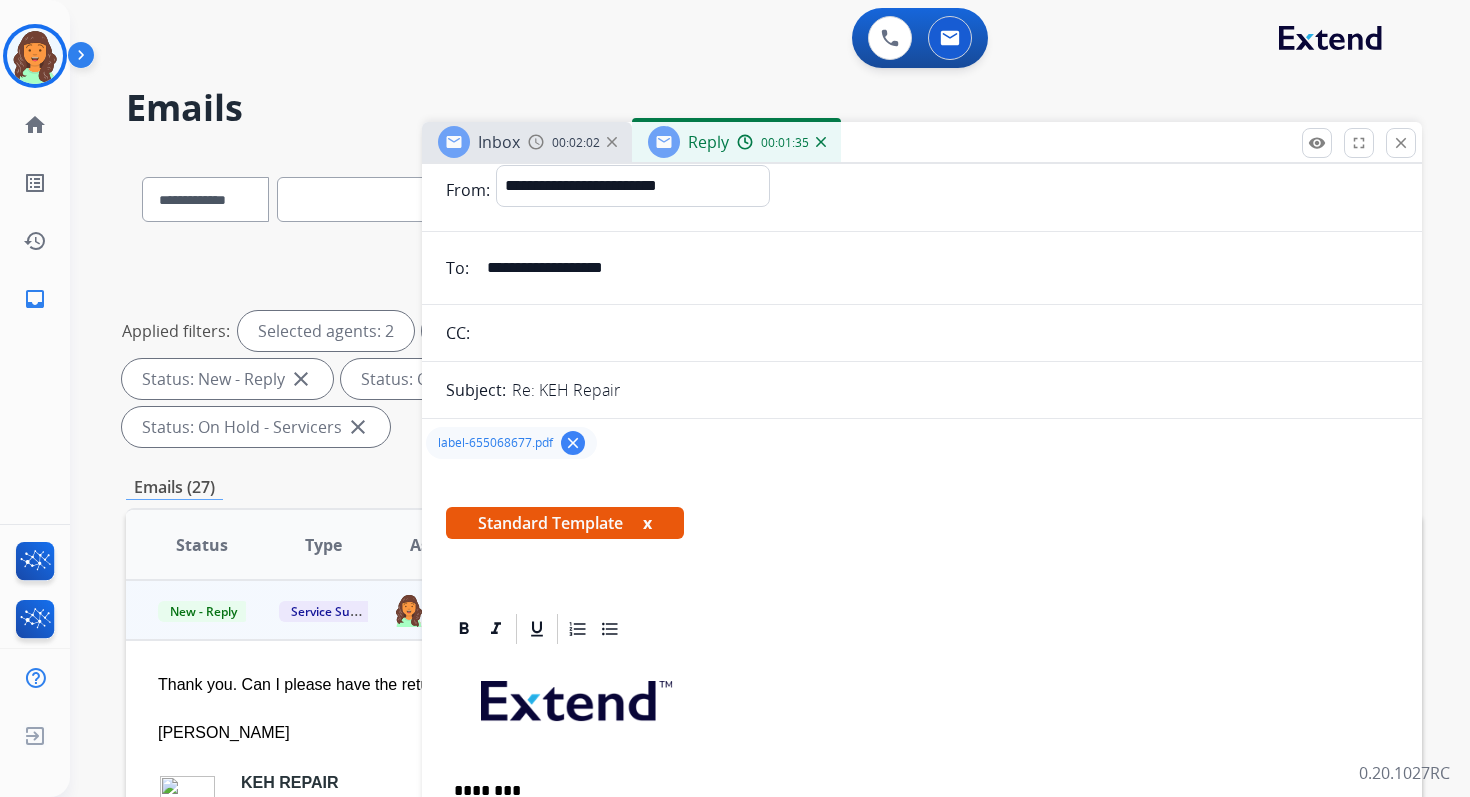 scroll, scrollTop: 0, scrollLeft: 0, axis: both 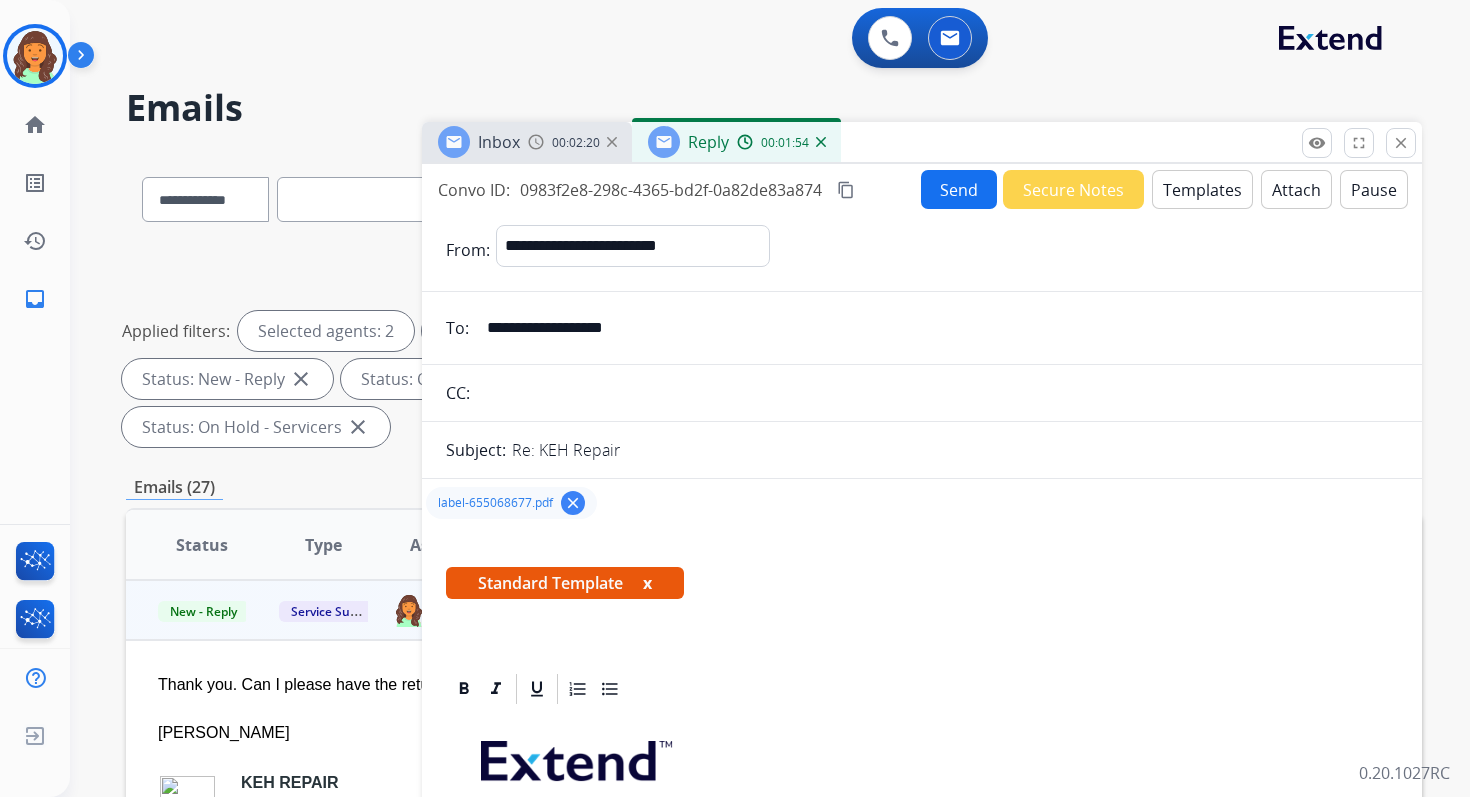 click on "Send" at bounding box center (959, 189) 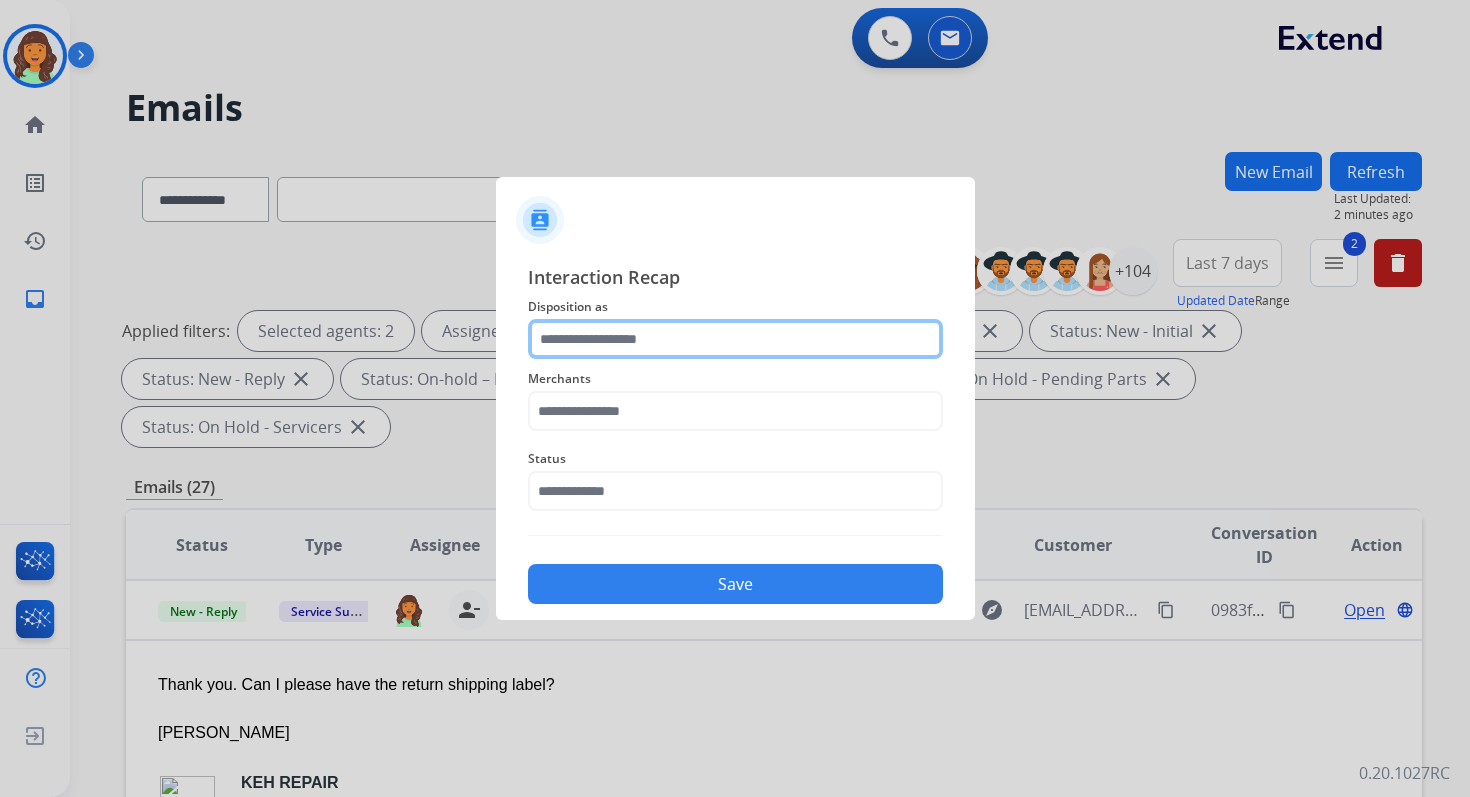 click 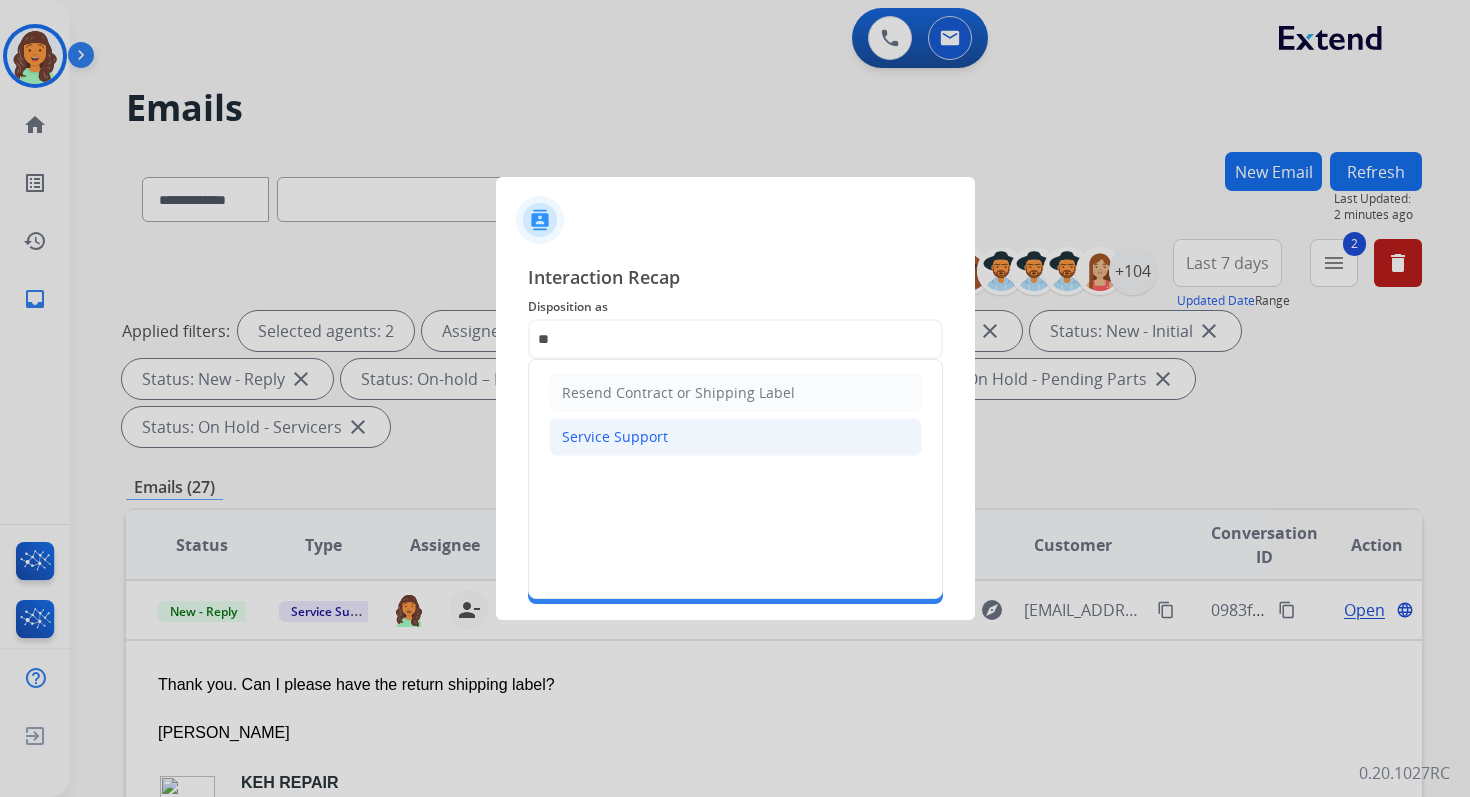 click on "Service Support" 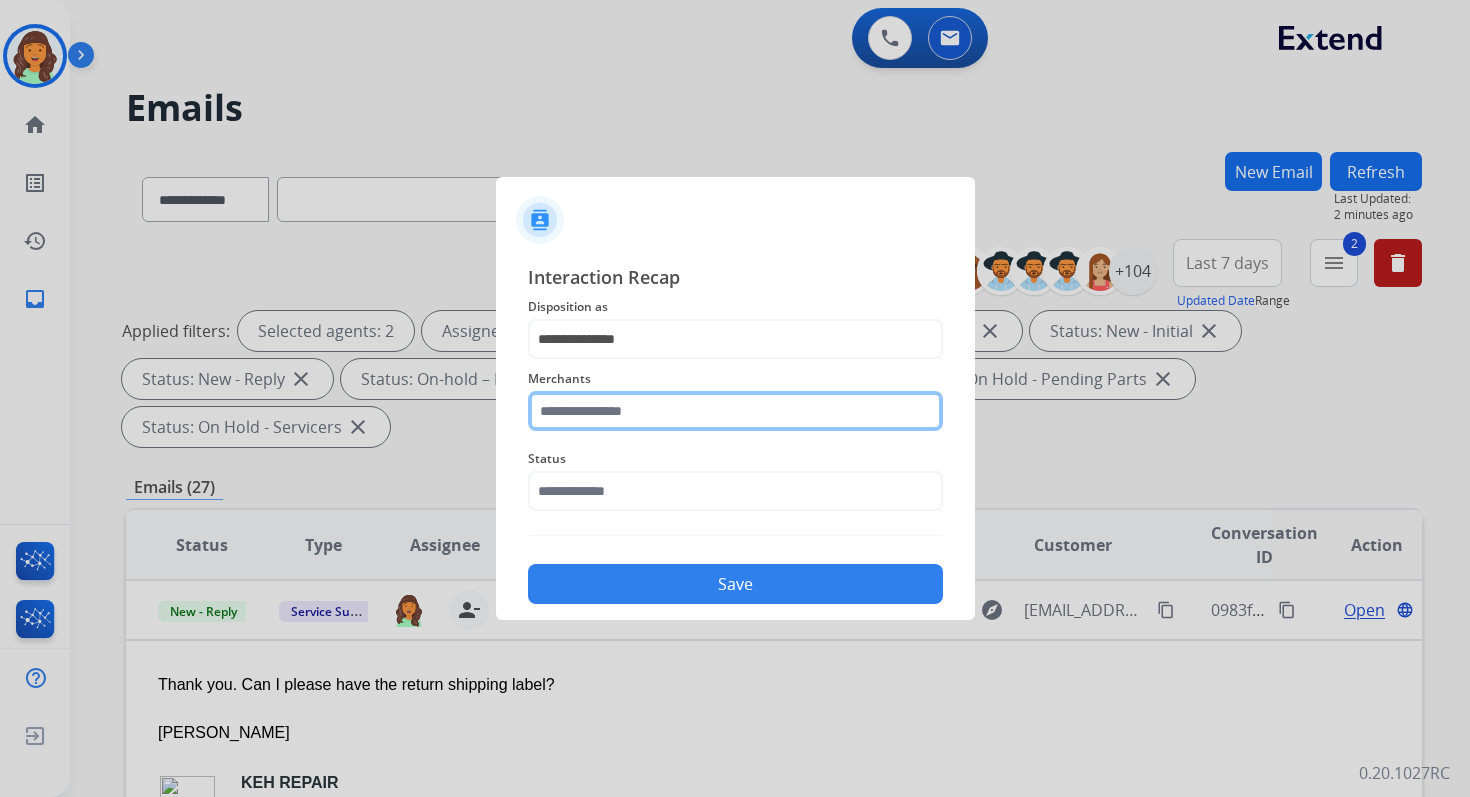 click 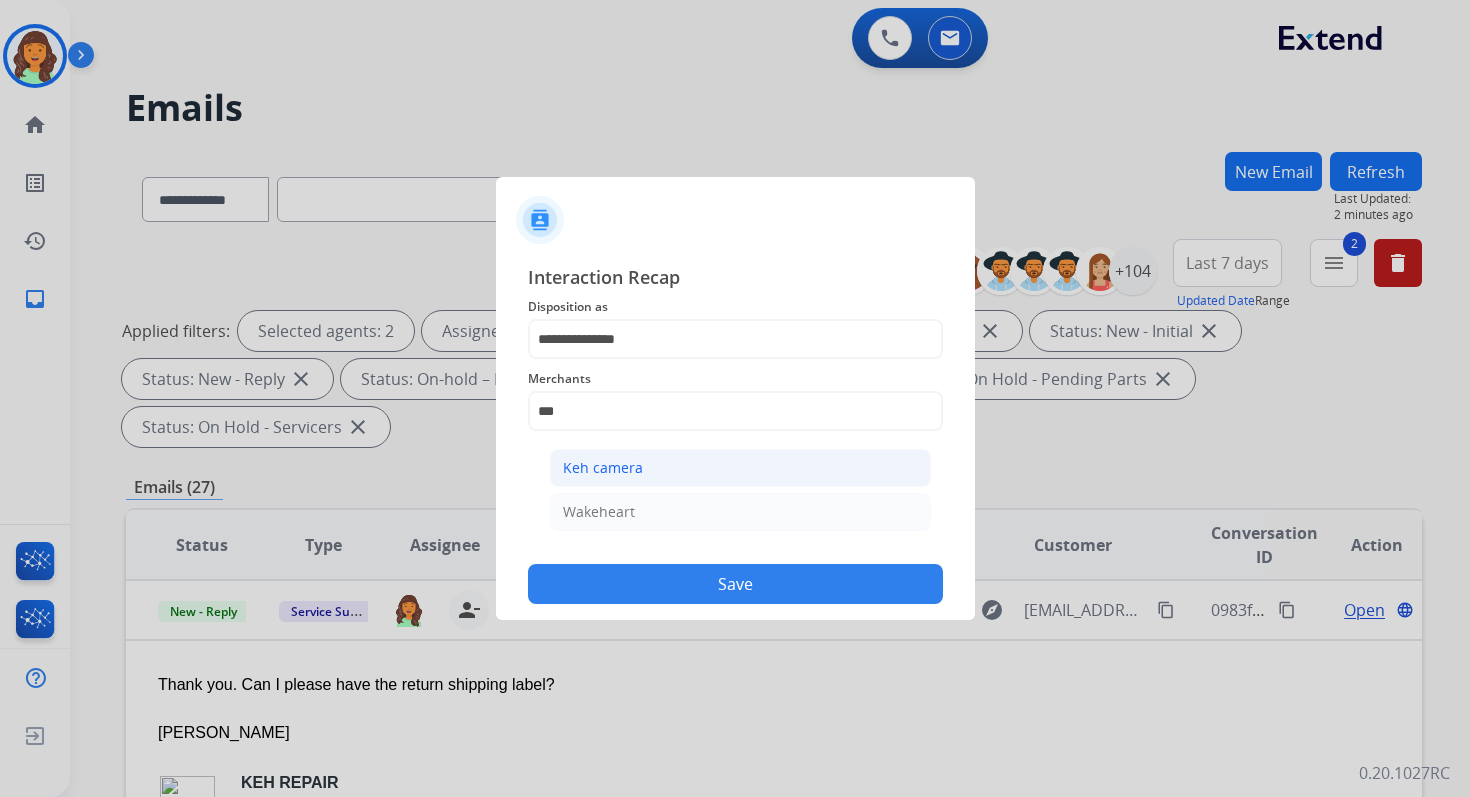 click on "Keh camera" 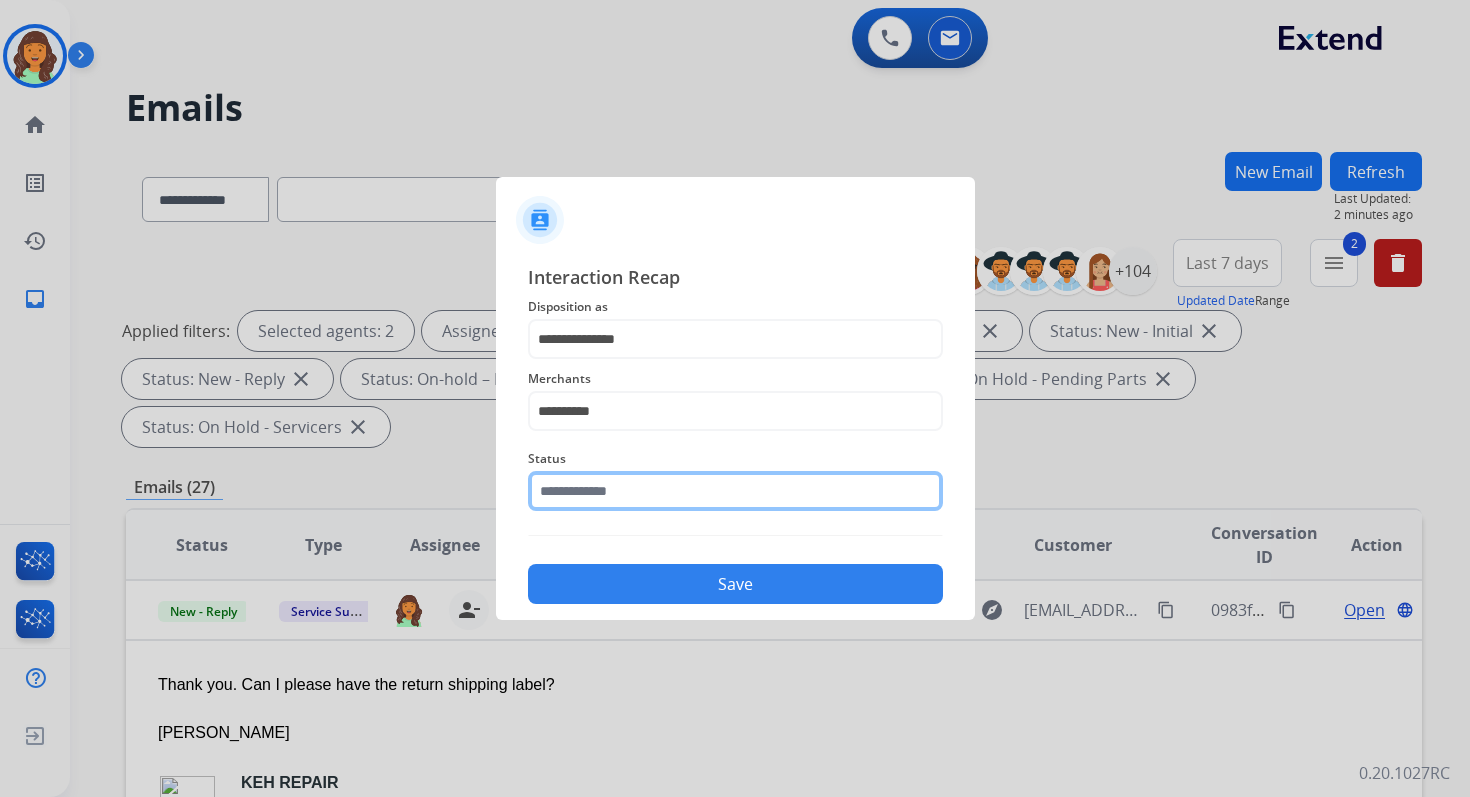 click 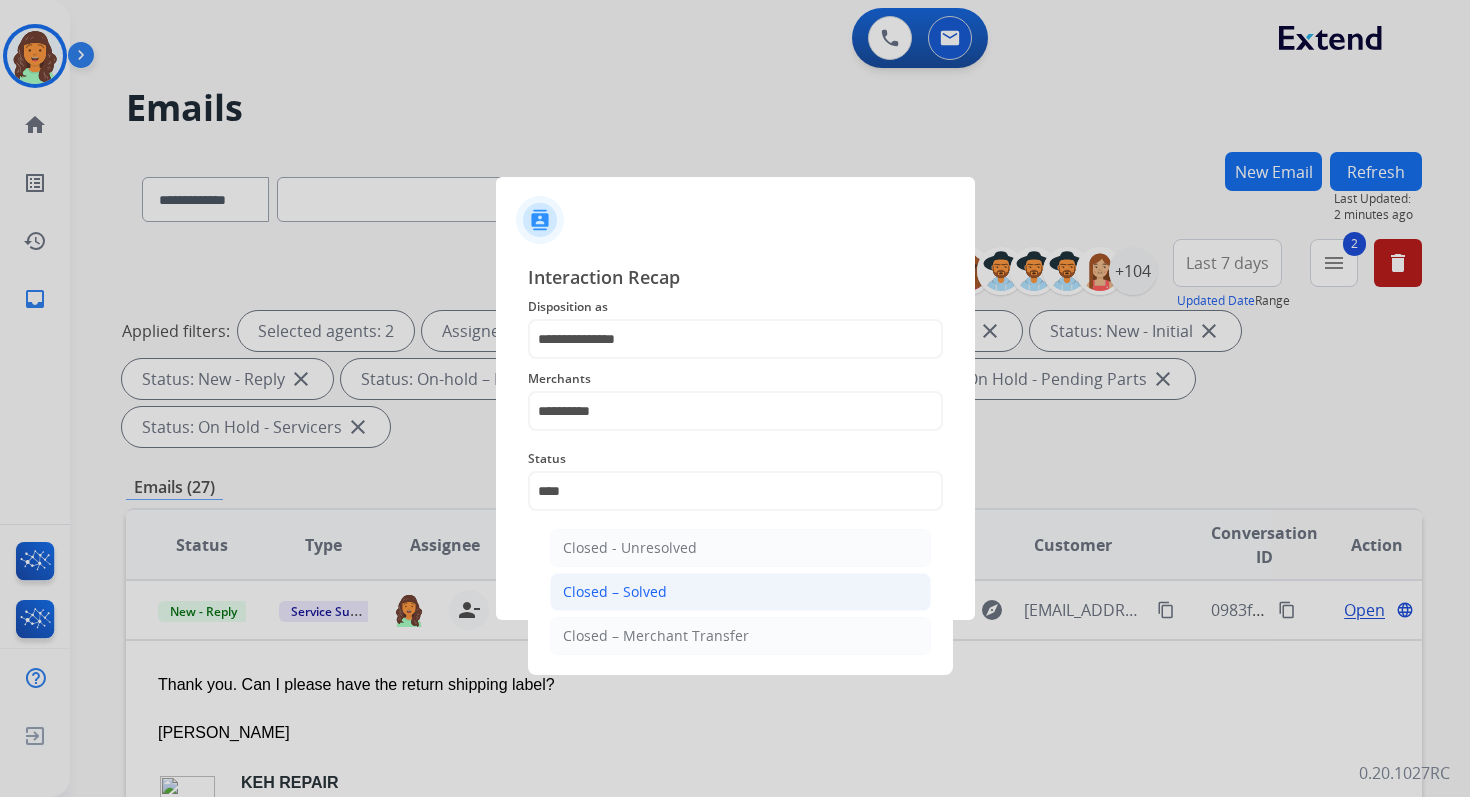 click on "Closed – Solved" 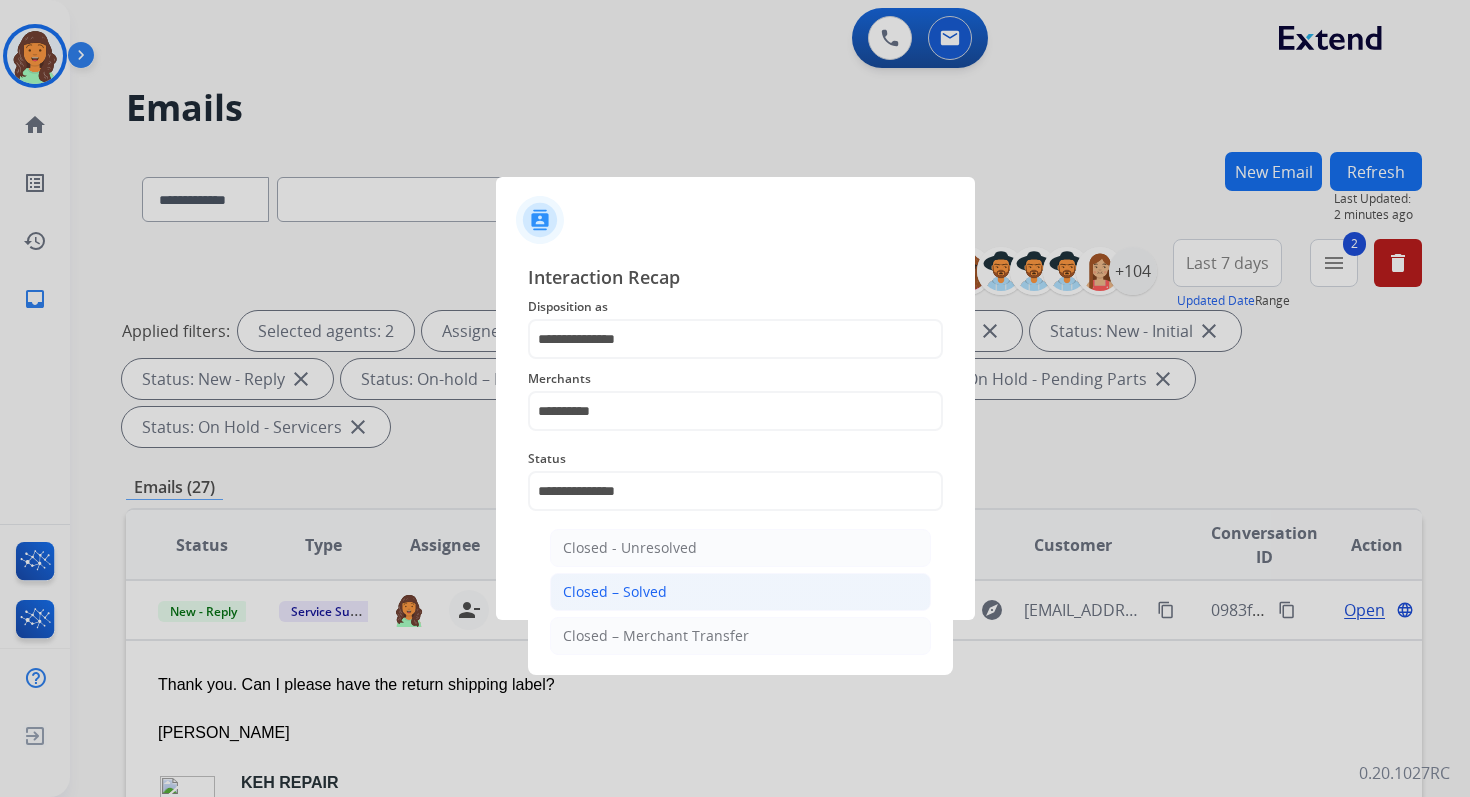 click on "Save" 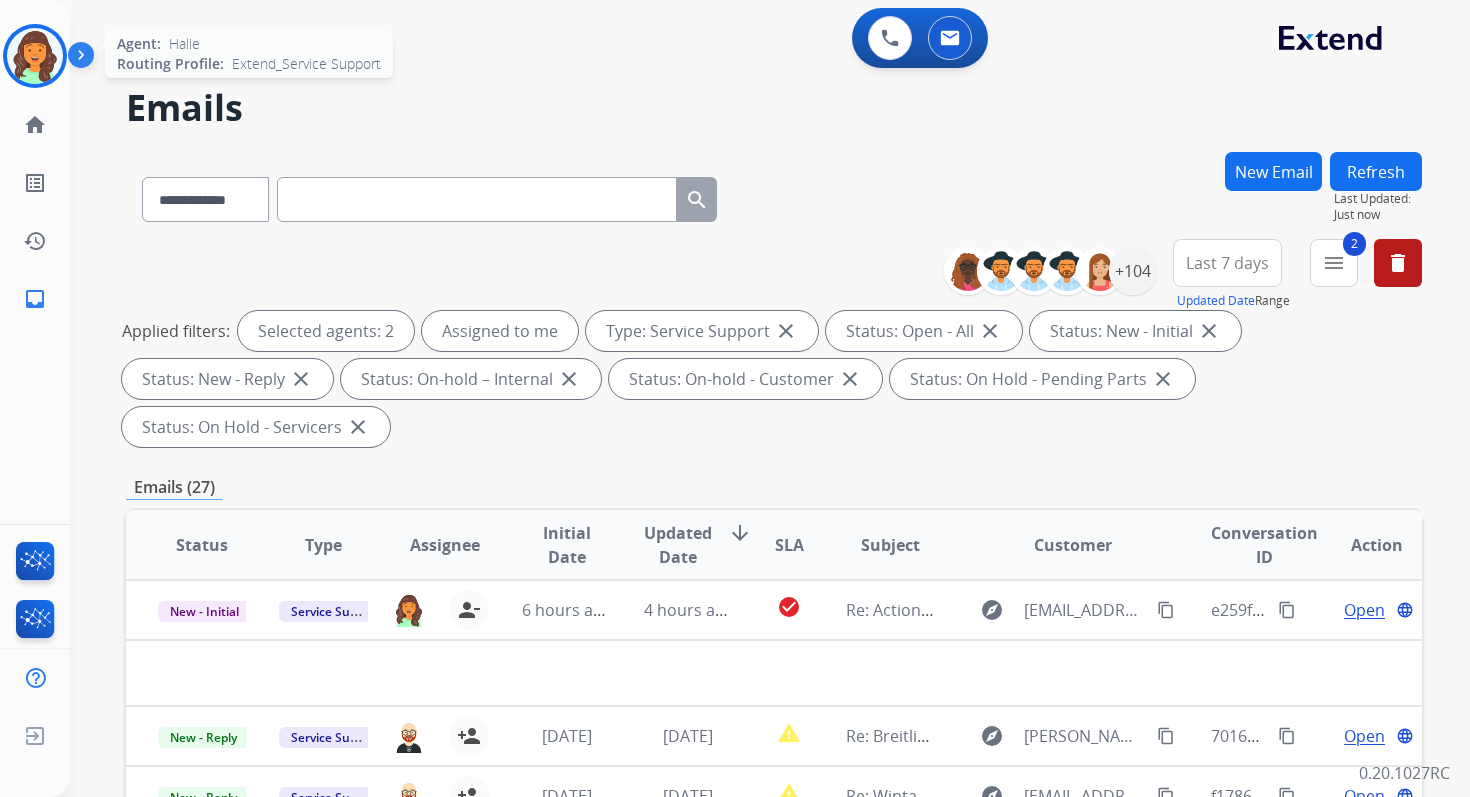 click at bounding box center (35, 56) 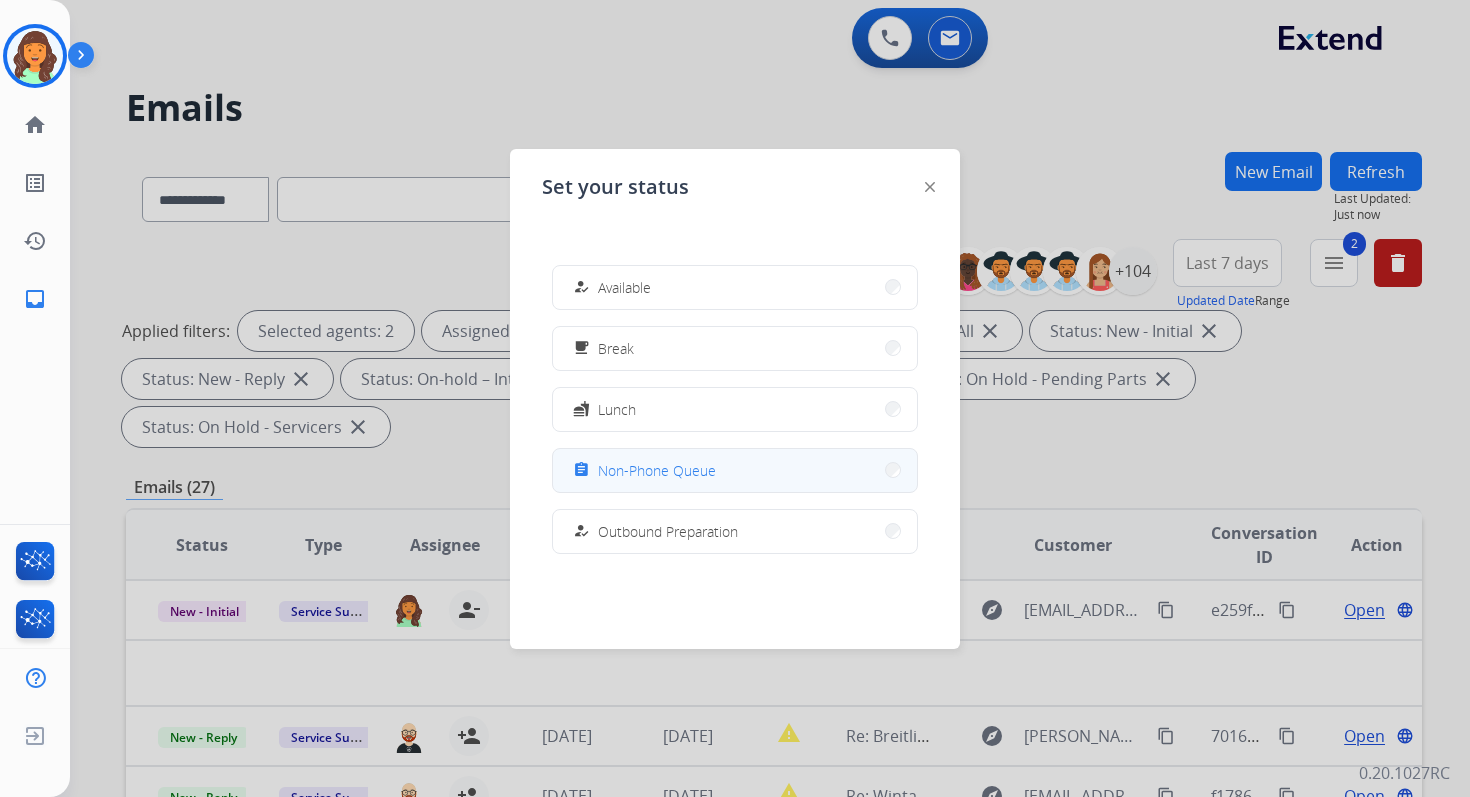 click on "Non-Phone Queue" at bounding box center (657, 470) 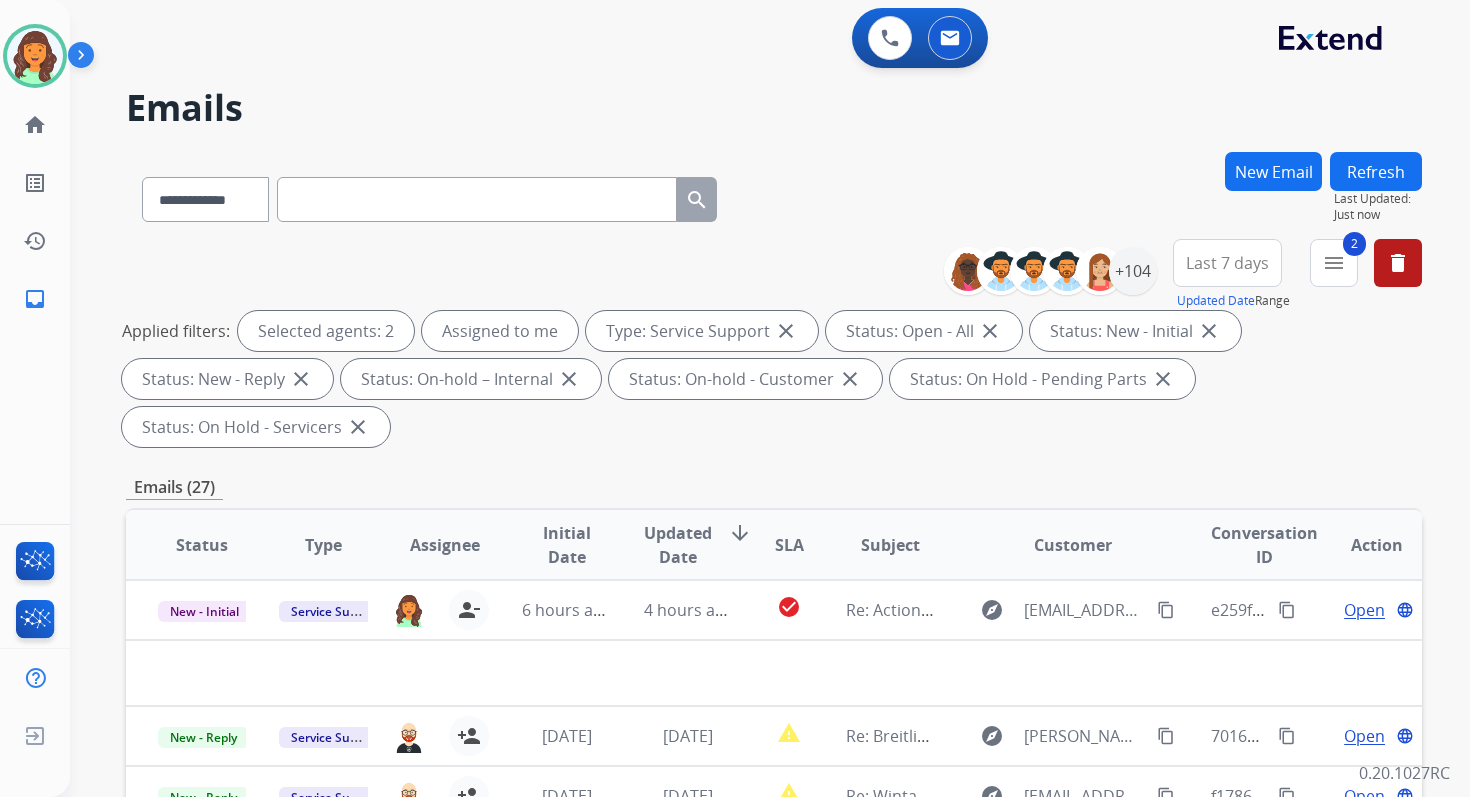 click on "**********" at bounding box center (774, 717) 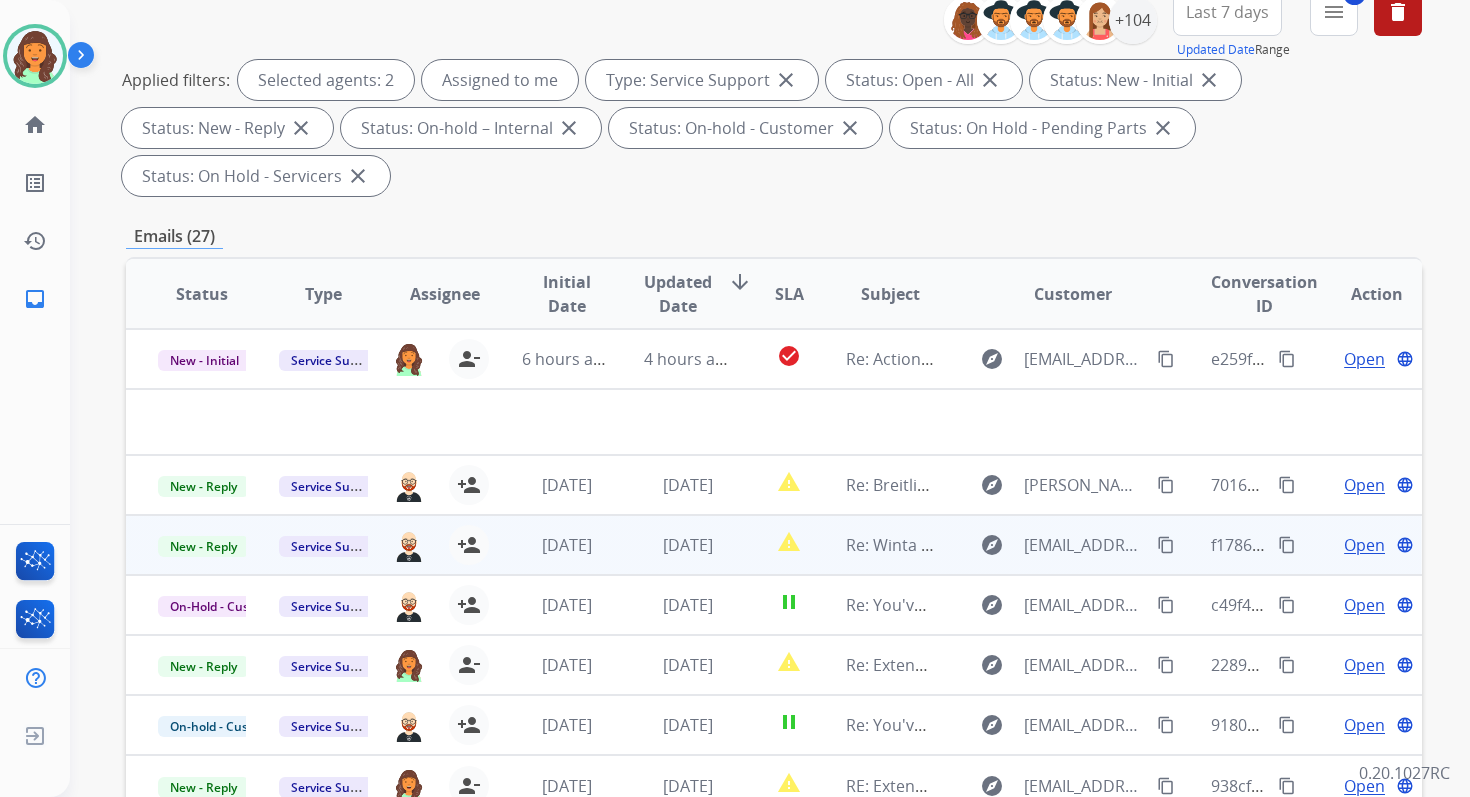 scroll, scrollTop: 247, scrollLeft: 0, axis: vertical 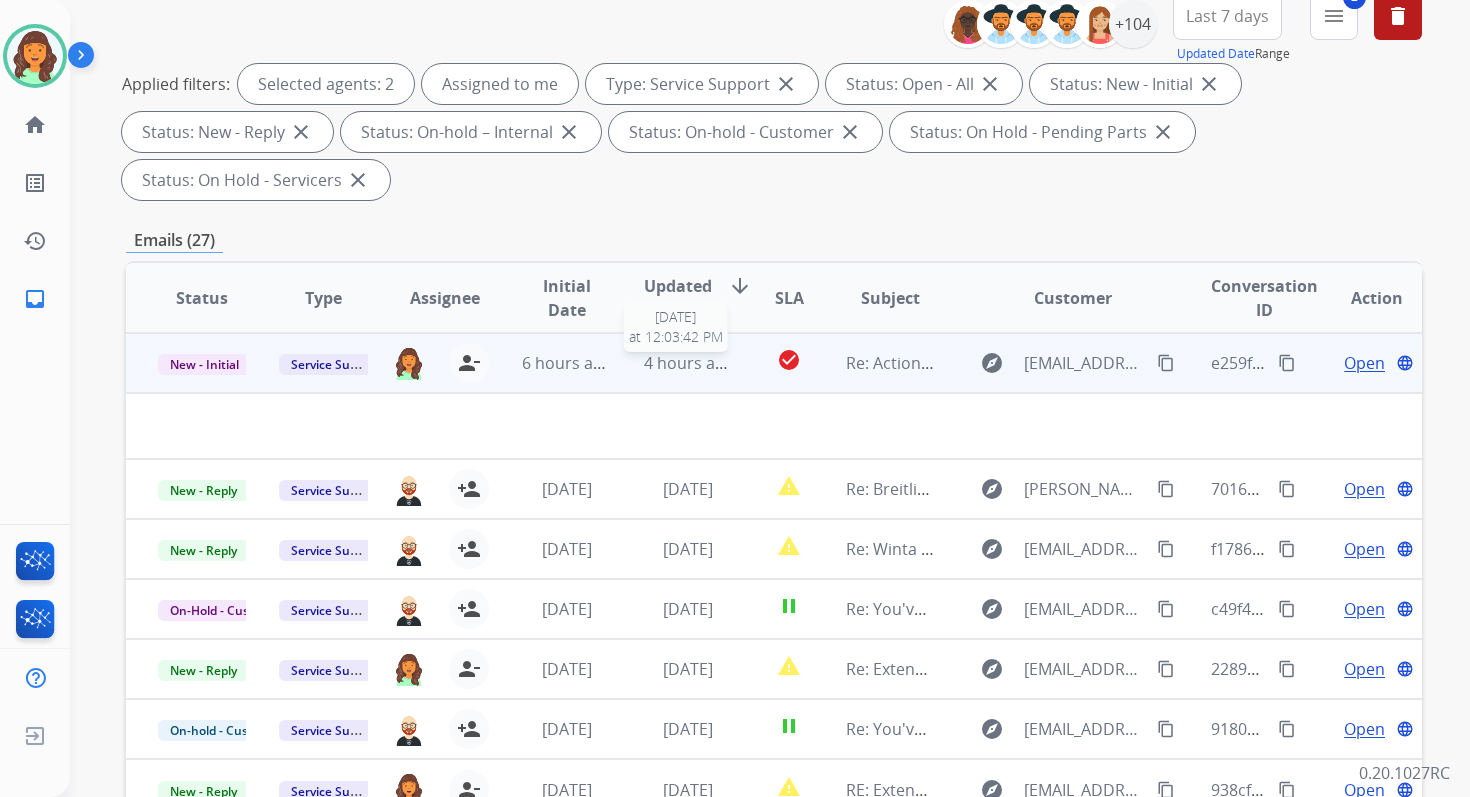 click on "4 hours ago" at bounding box center [689, 363] 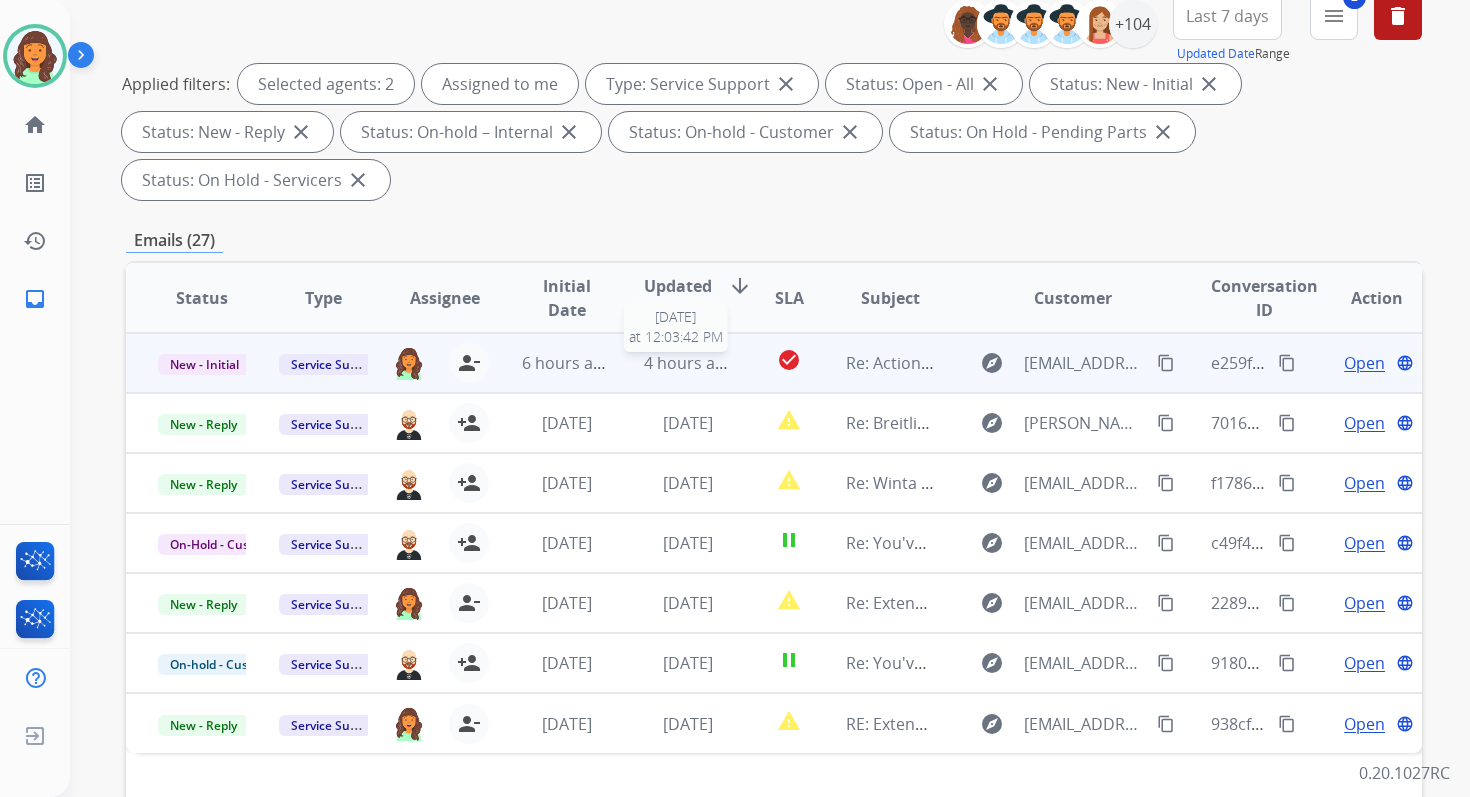 click on "4 hours ago" at bounding box center [689, 363] 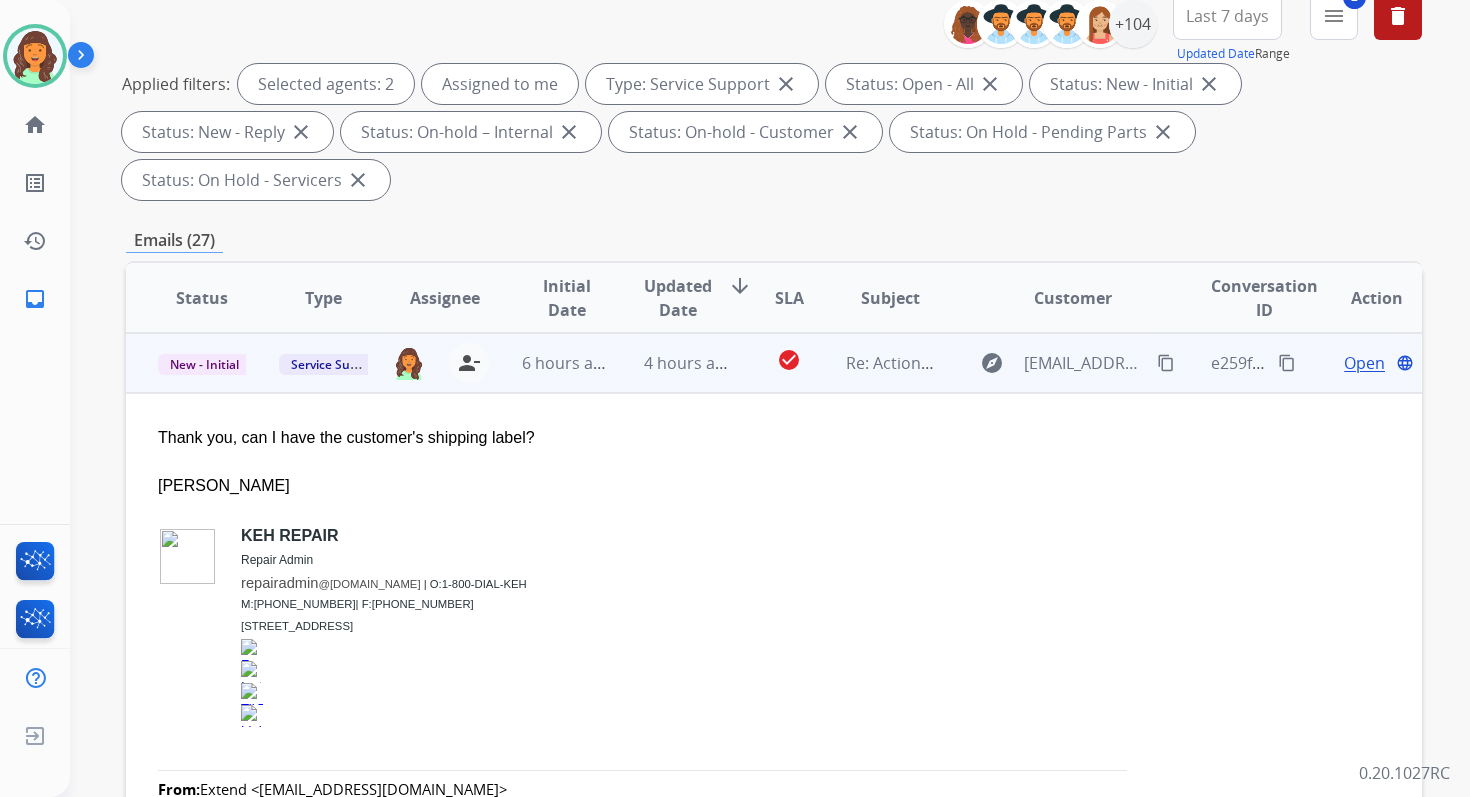 click on "Open" at bounding box center [1364, 363] 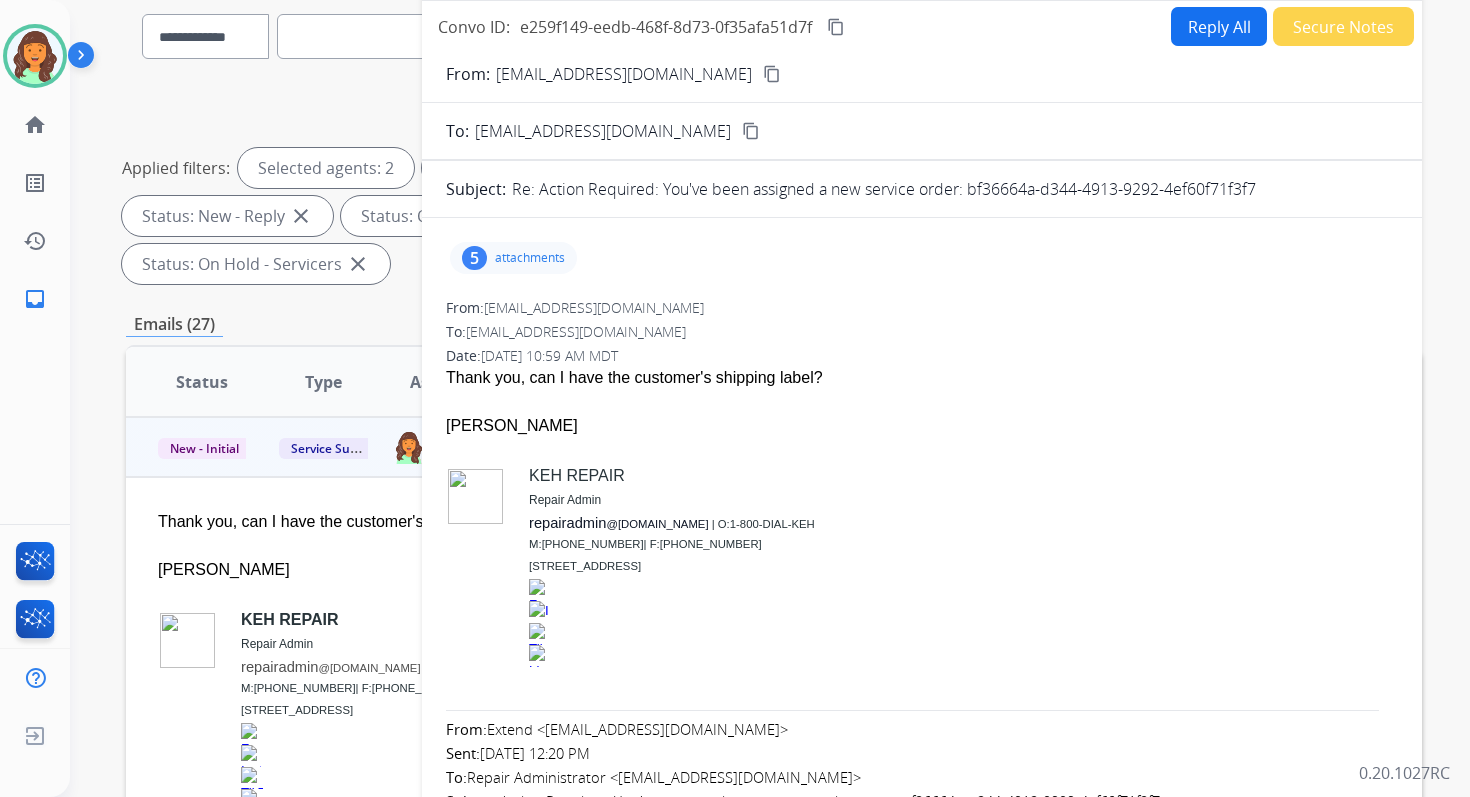 scroll, scrollTop: 0, scrollLeft: 0, axis: both 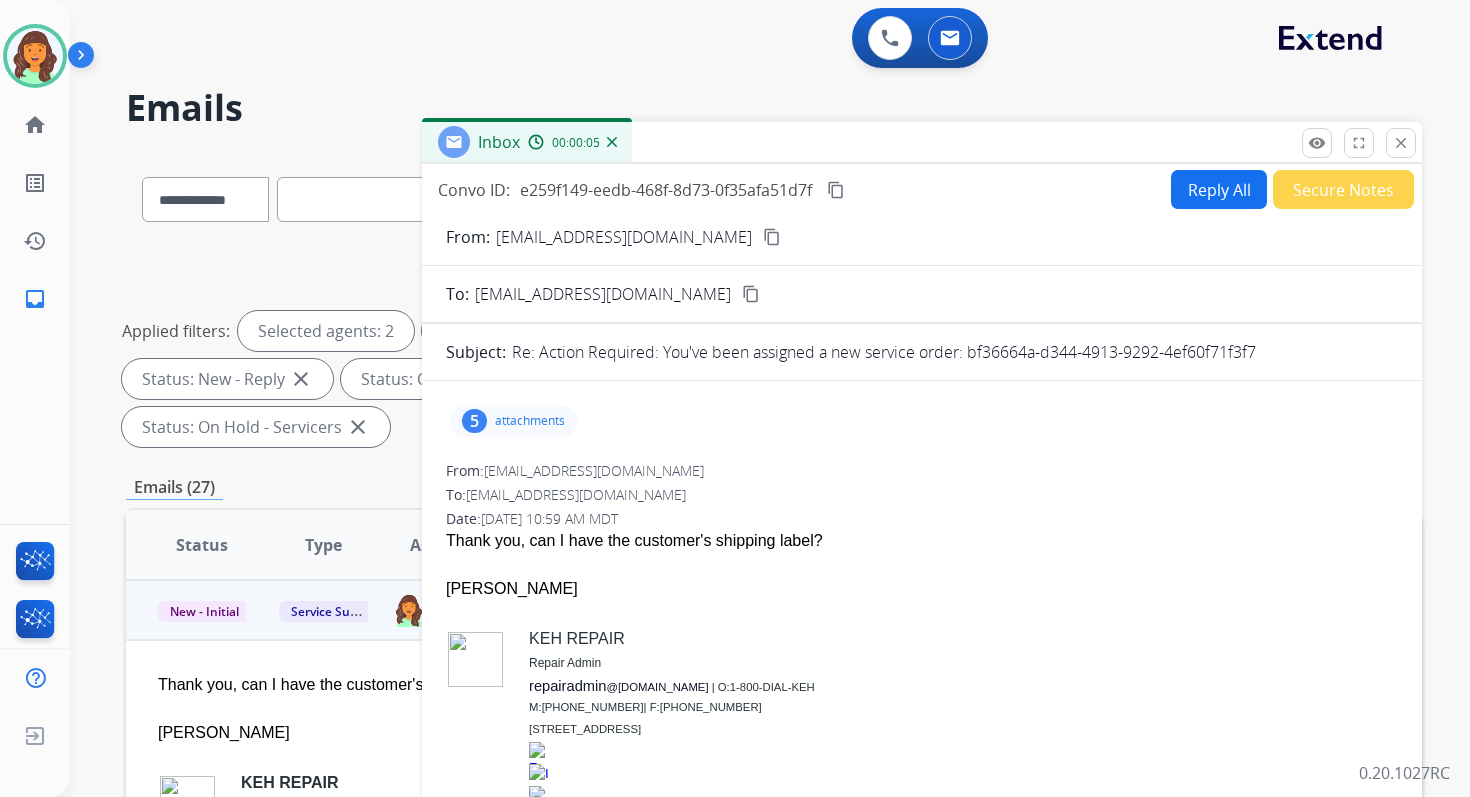 drag, startPoint x: 966, startPoint y: 354, endPoint x: 1267, endPoint y: 360, distance: 301.05978 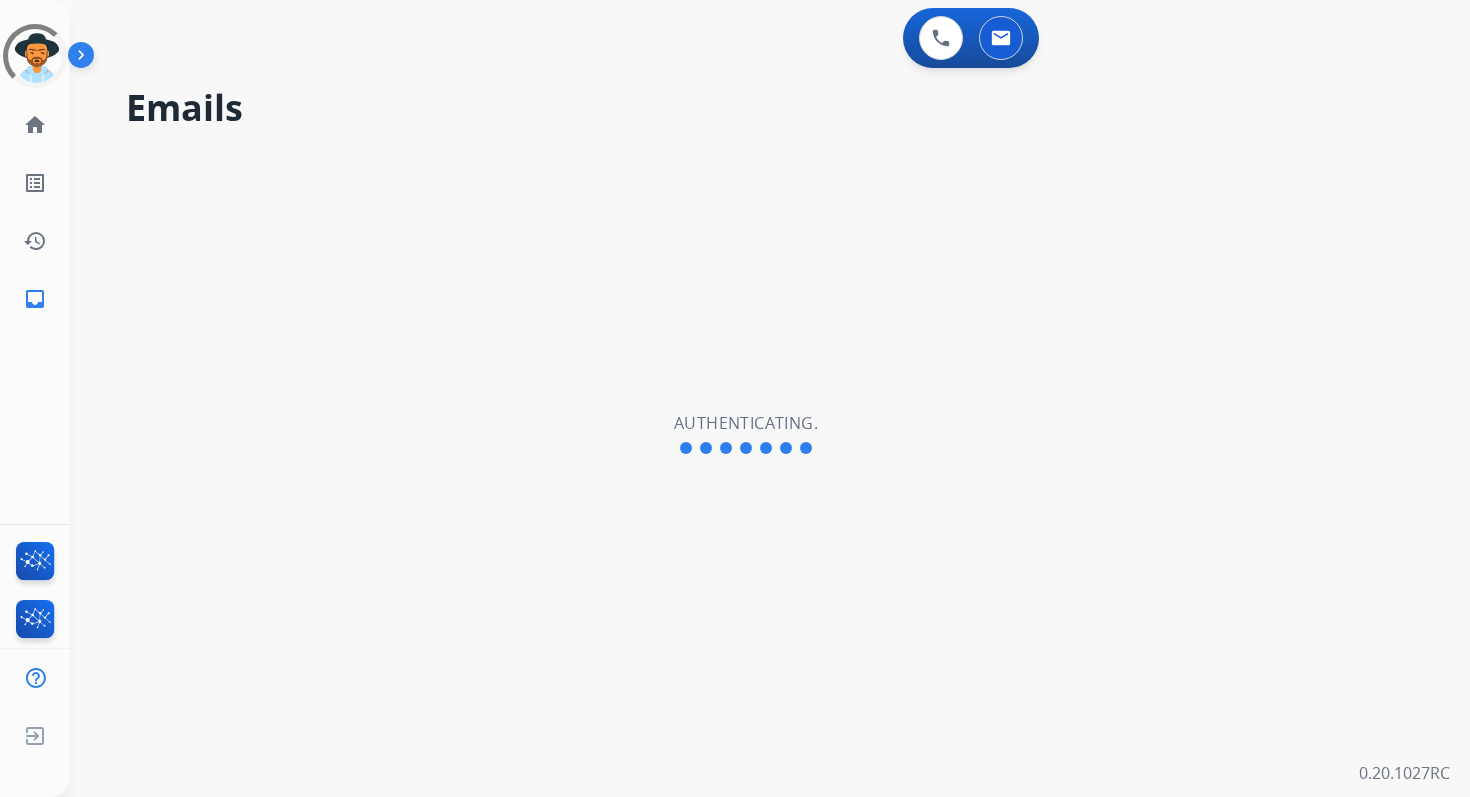 scroll, scrollTop: 0, scrollLeft: 0, axis: both 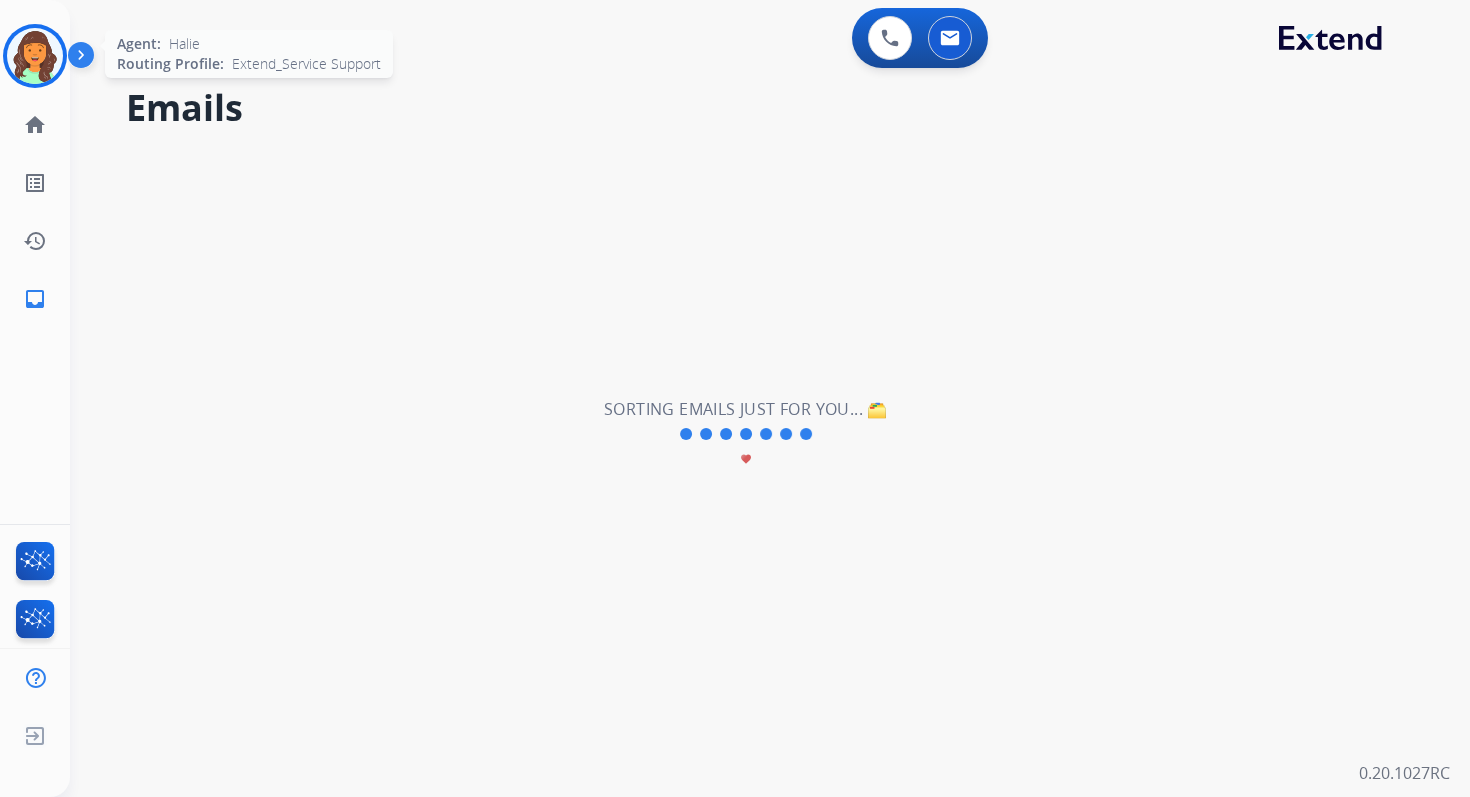 click at bounding box center (35, 56) 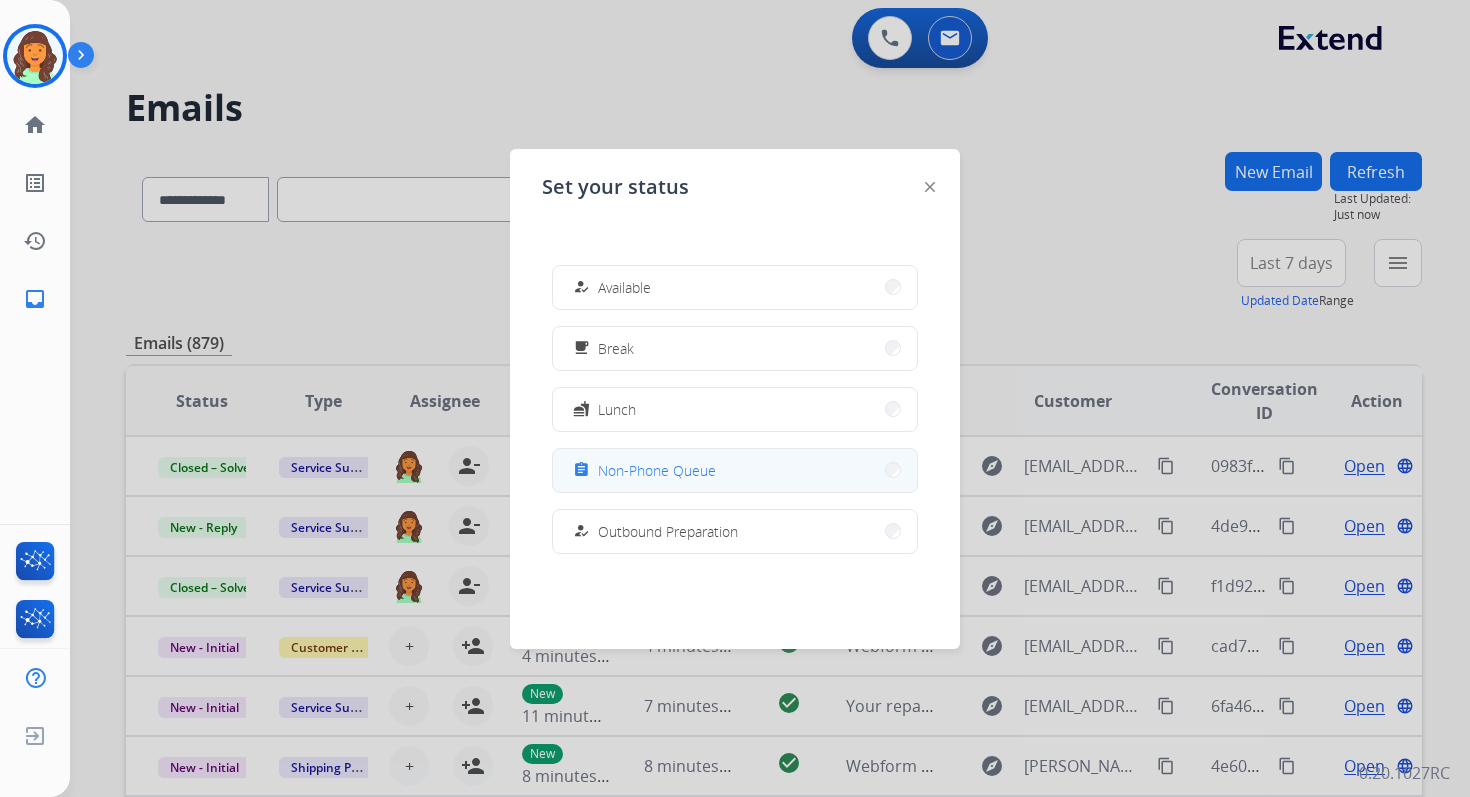click on "Non-Phone Queue" at bounding box center (657, 470) 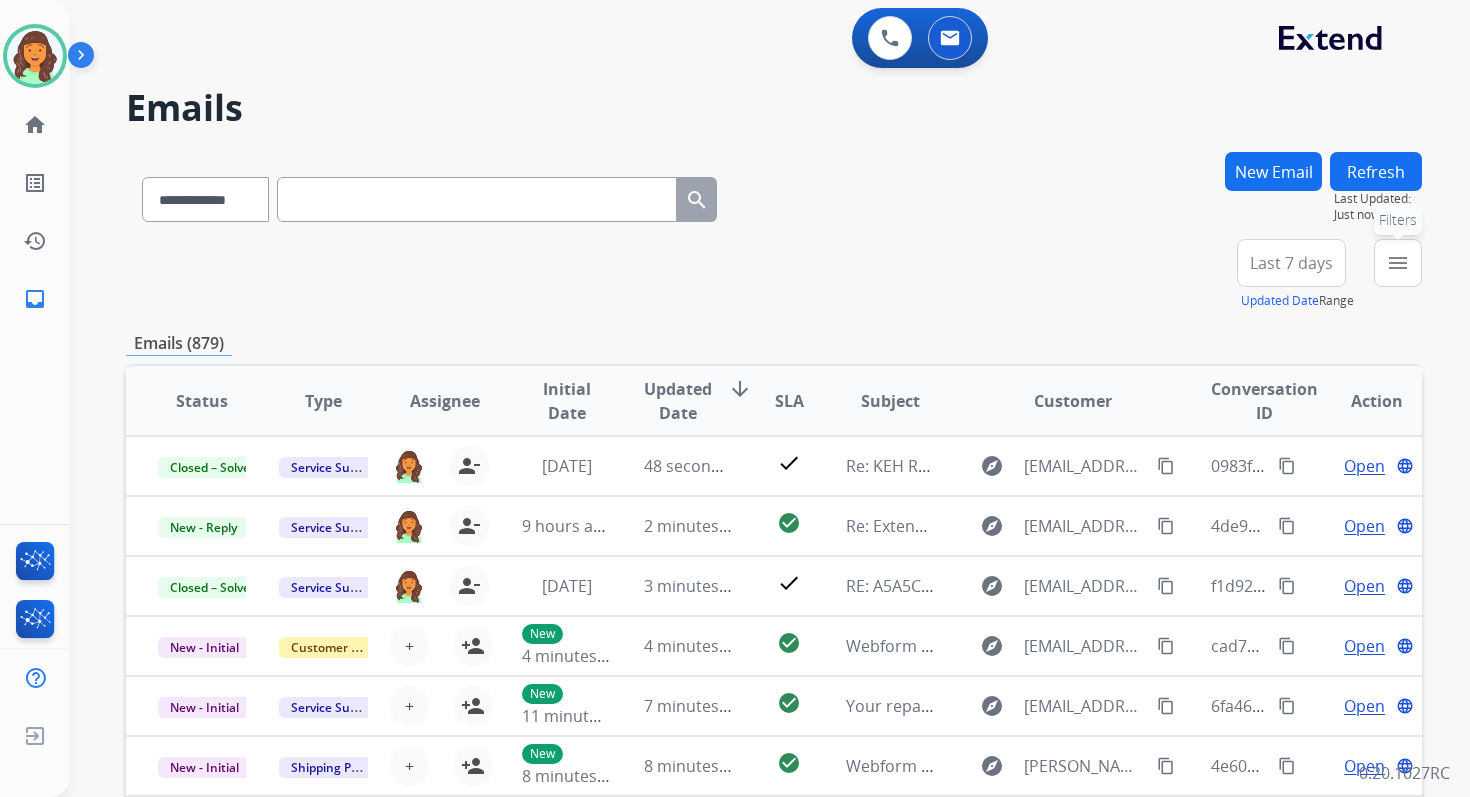 click on "menu" at bounding box center [1398, 263] 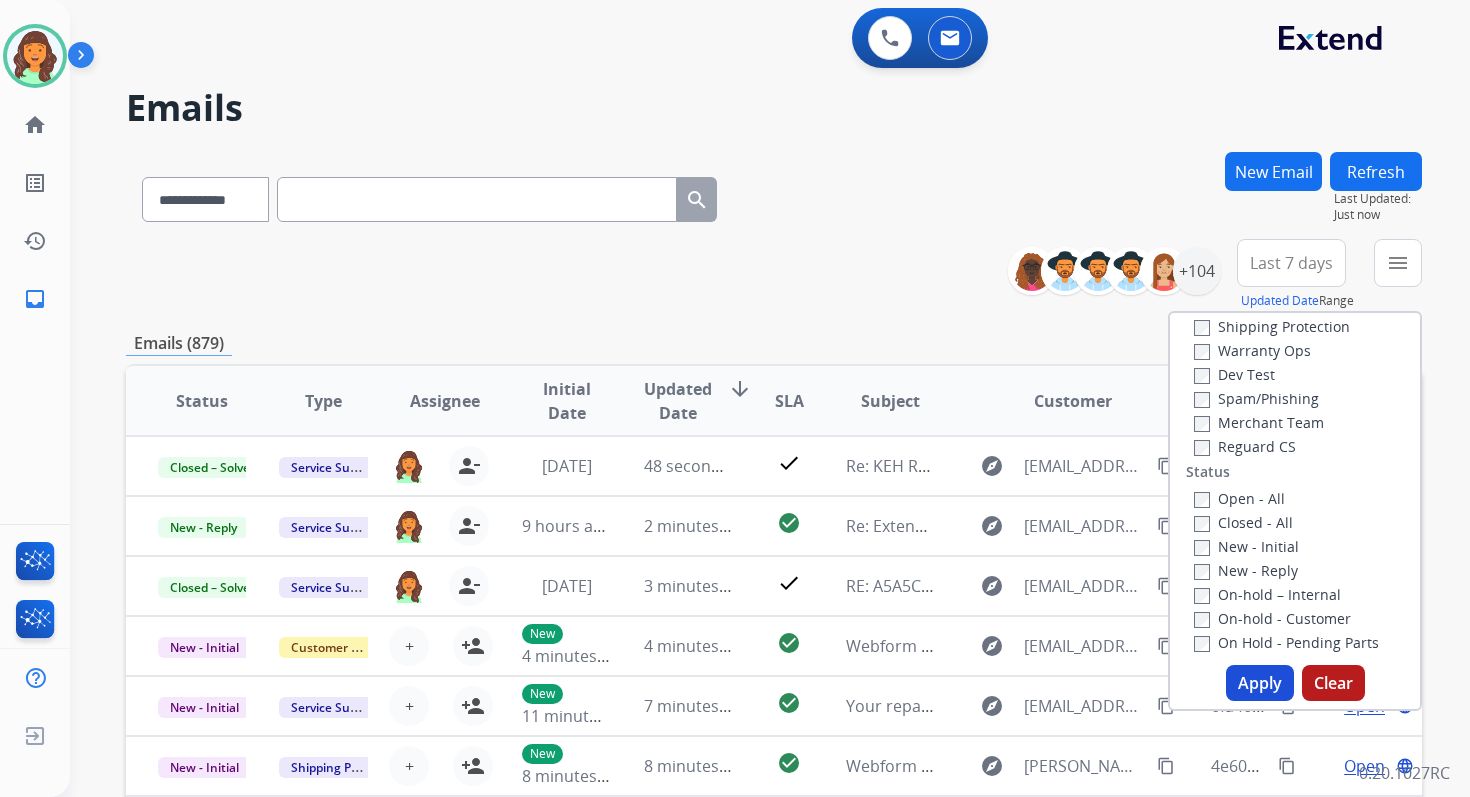 scroll, scrollTop: 143, scrollLeft: 0, axis: vertical 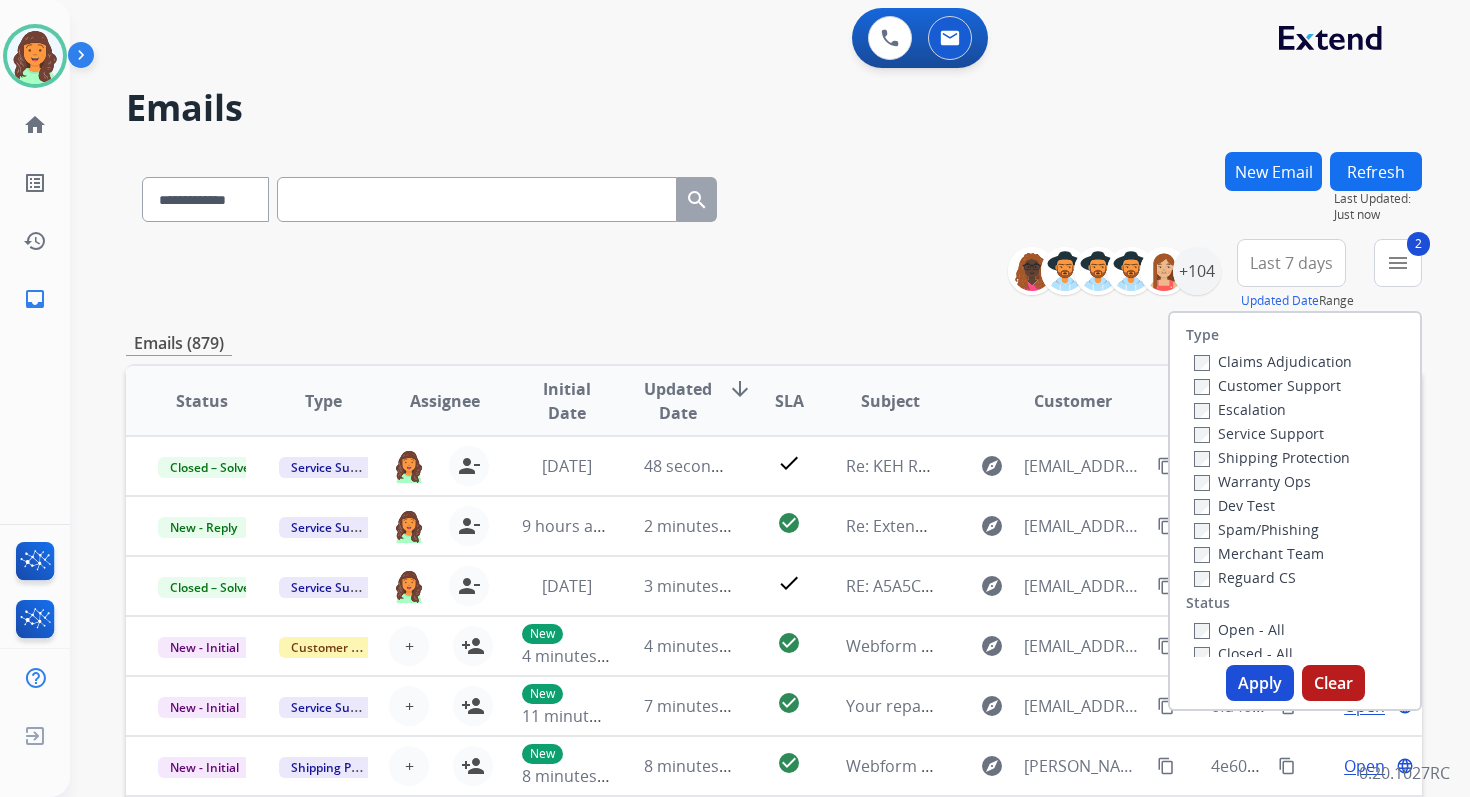 click on "Apply" at bounding box center (1260, 683) 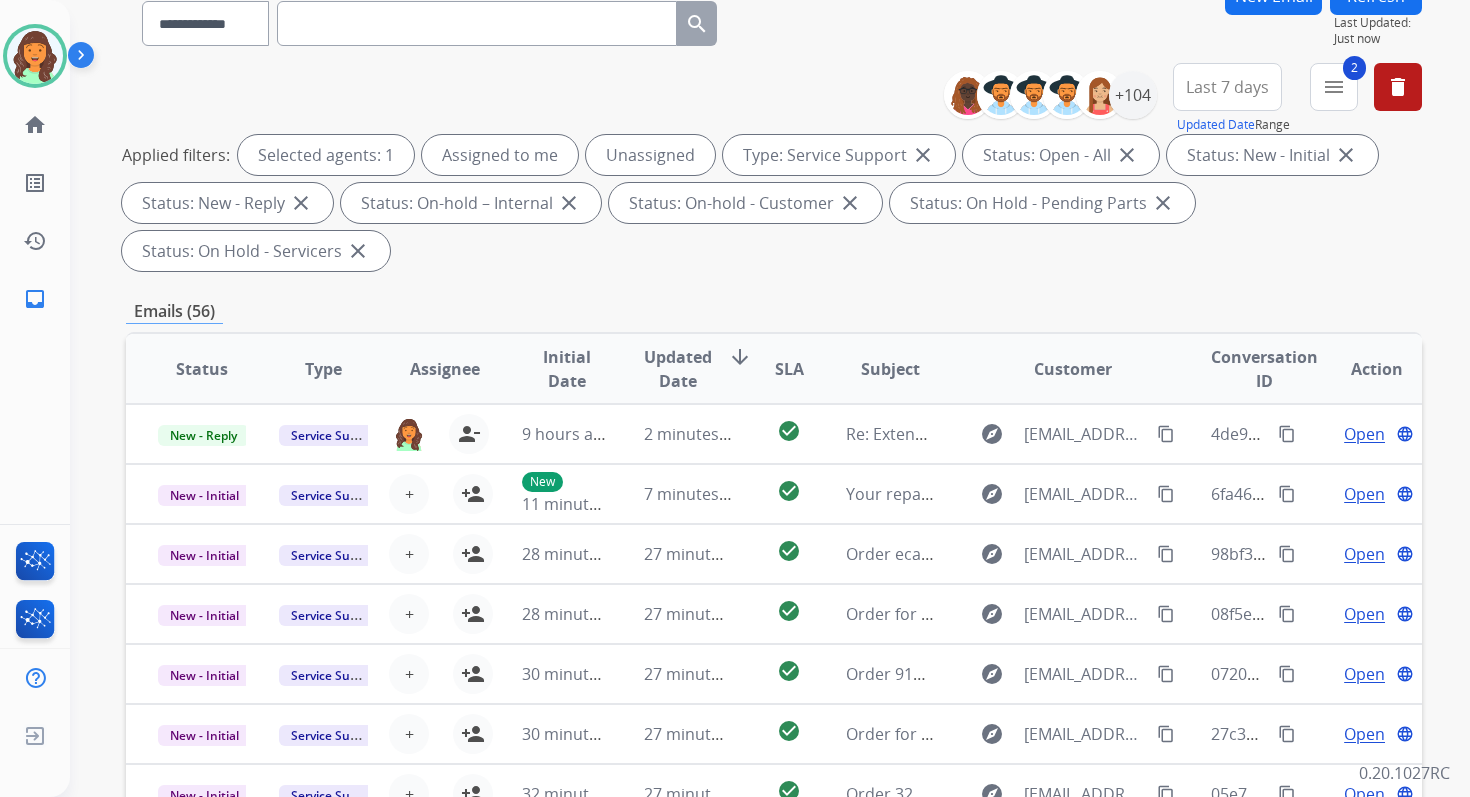 scroll, scrollTop: 485, scrollLeft: 0, axis: vertical 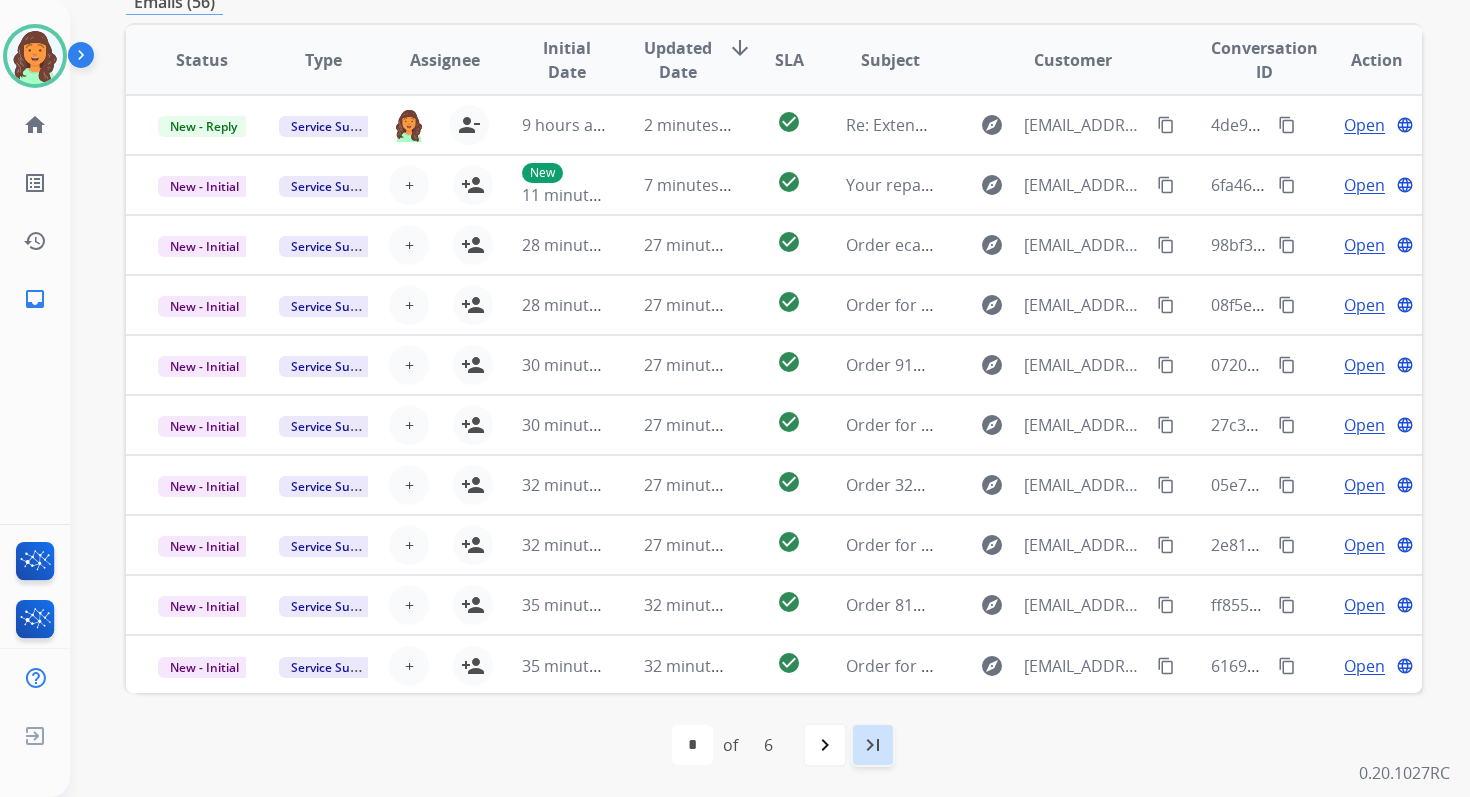 click on "last_page" at bounding box center [873, 745] 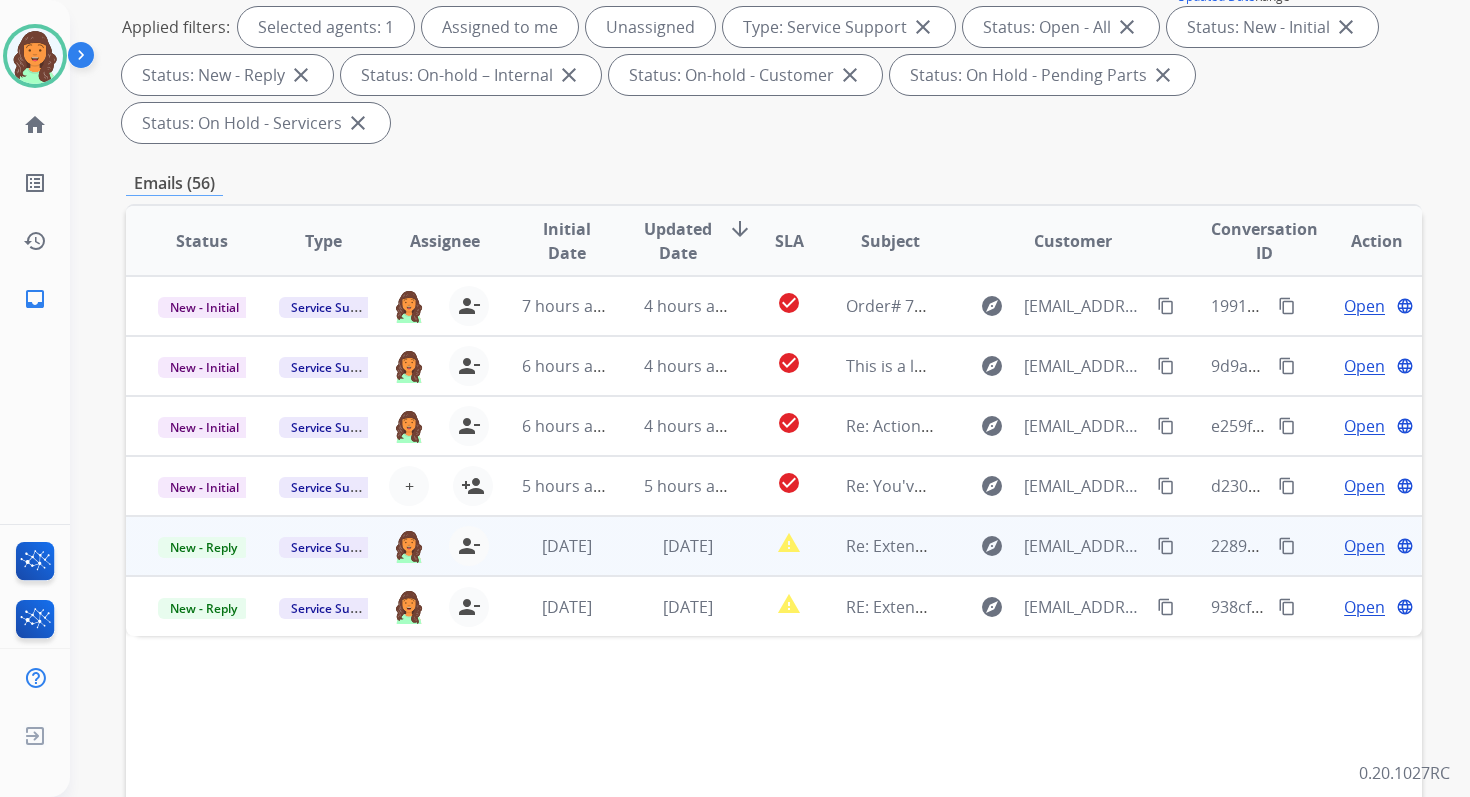 scroll, scrollTop: 288, scrollLeft: 0, axis: vertical 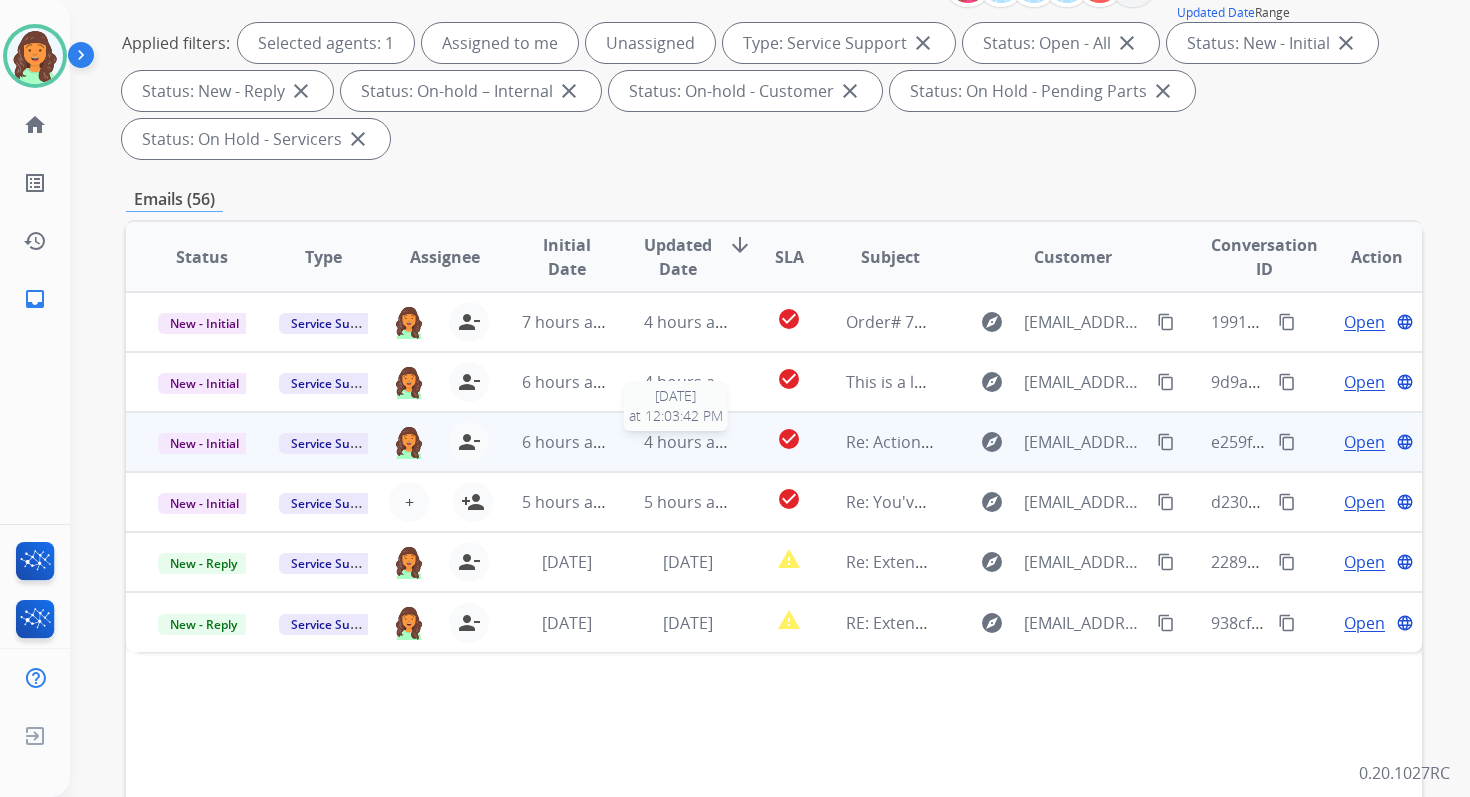 click on "4 hours ago" at bounding box center (689, 442) 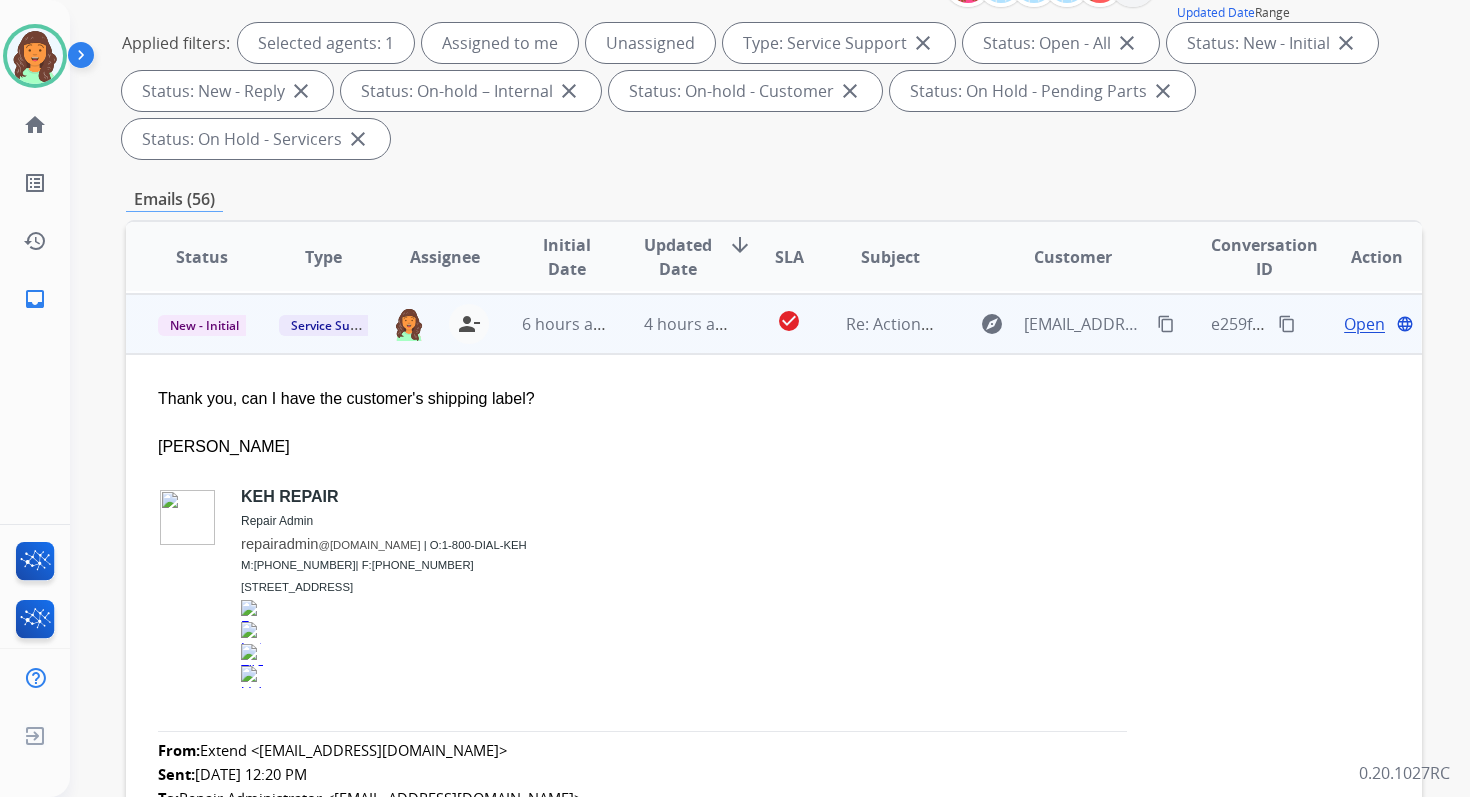 scroll, scrollTop: 120, scrollLeft: 0, axis: vertical 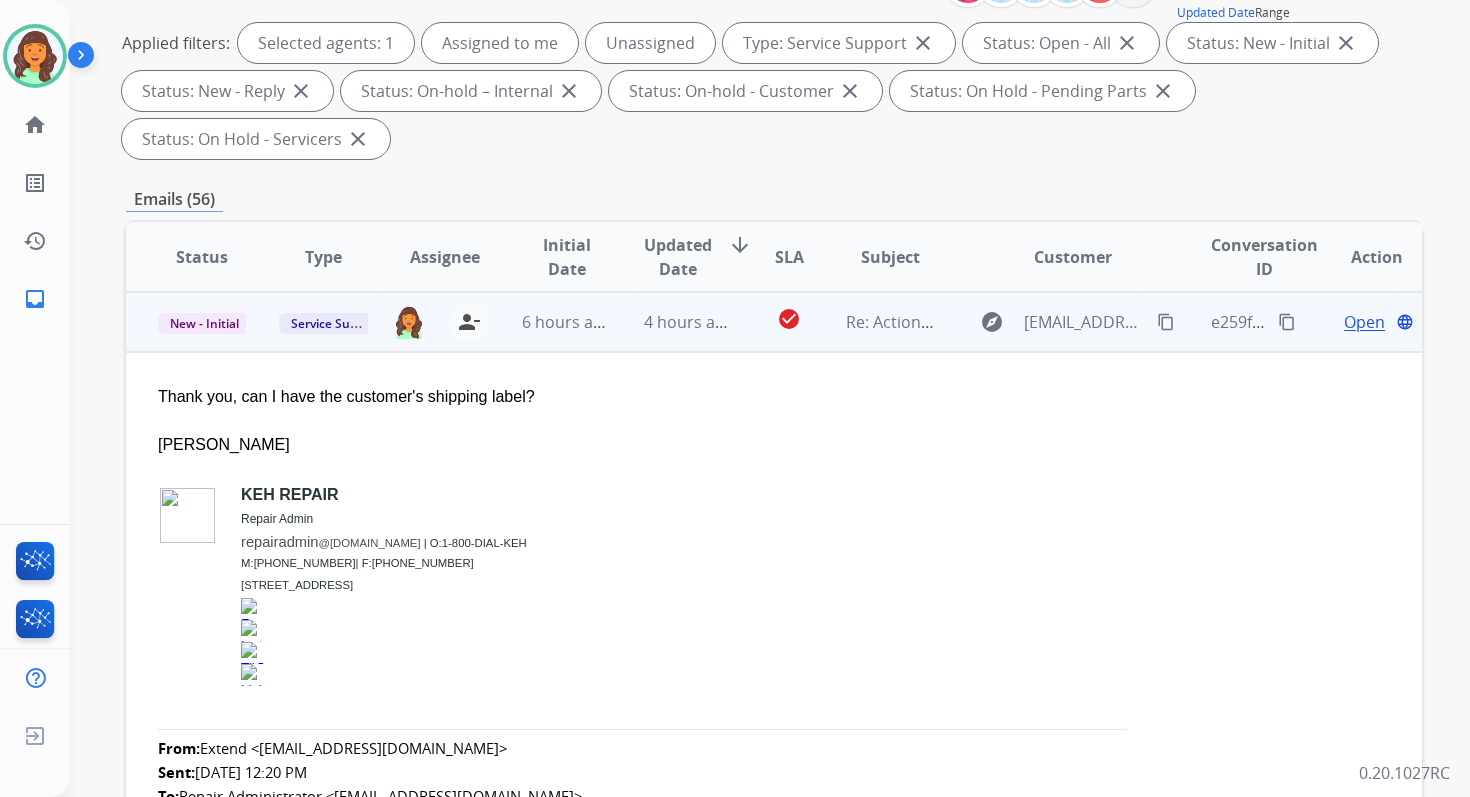 click on "Open" at bounding box center [1364, 322] 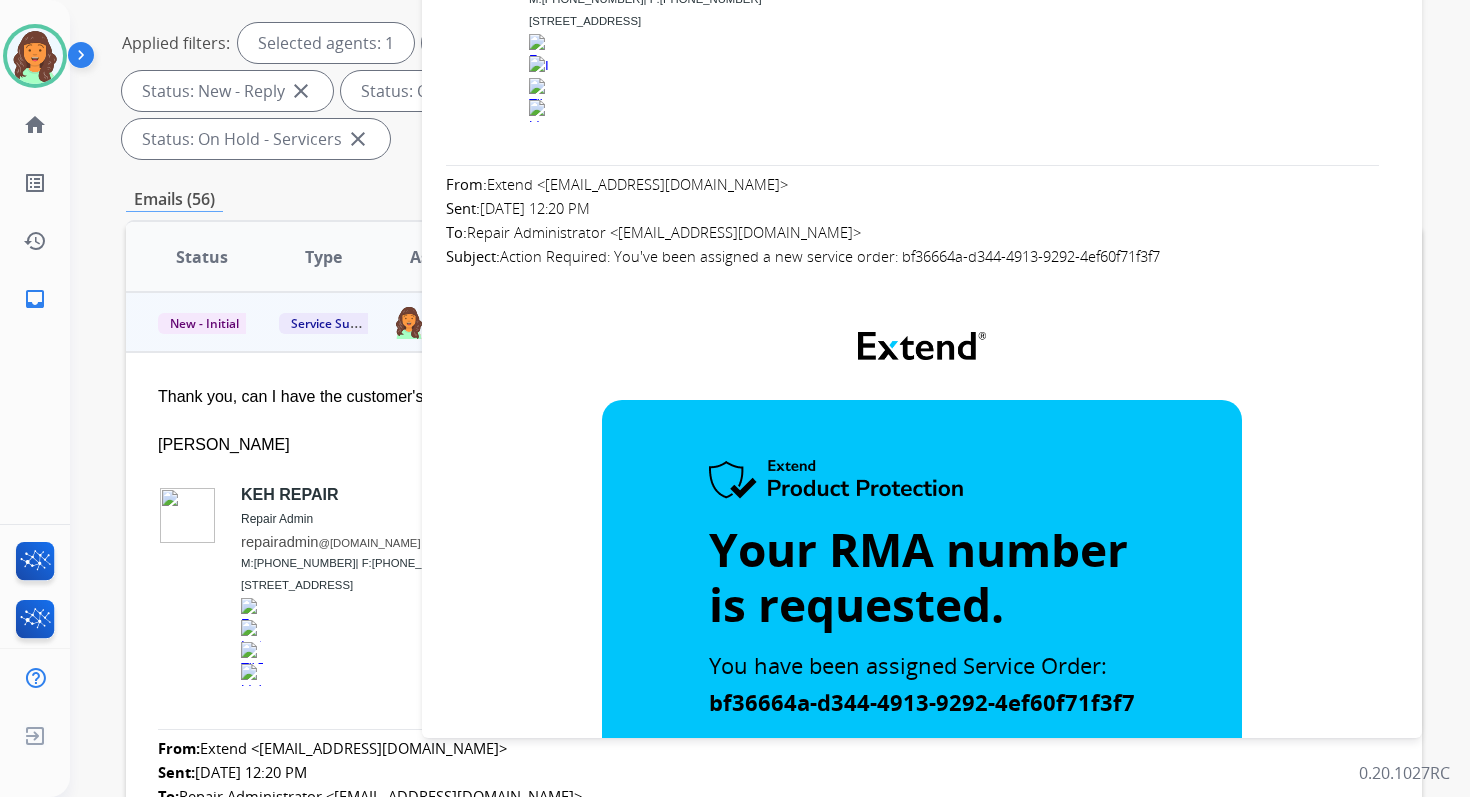 scroll, scrollTop: 0, scrollLeft: 0, axis: both 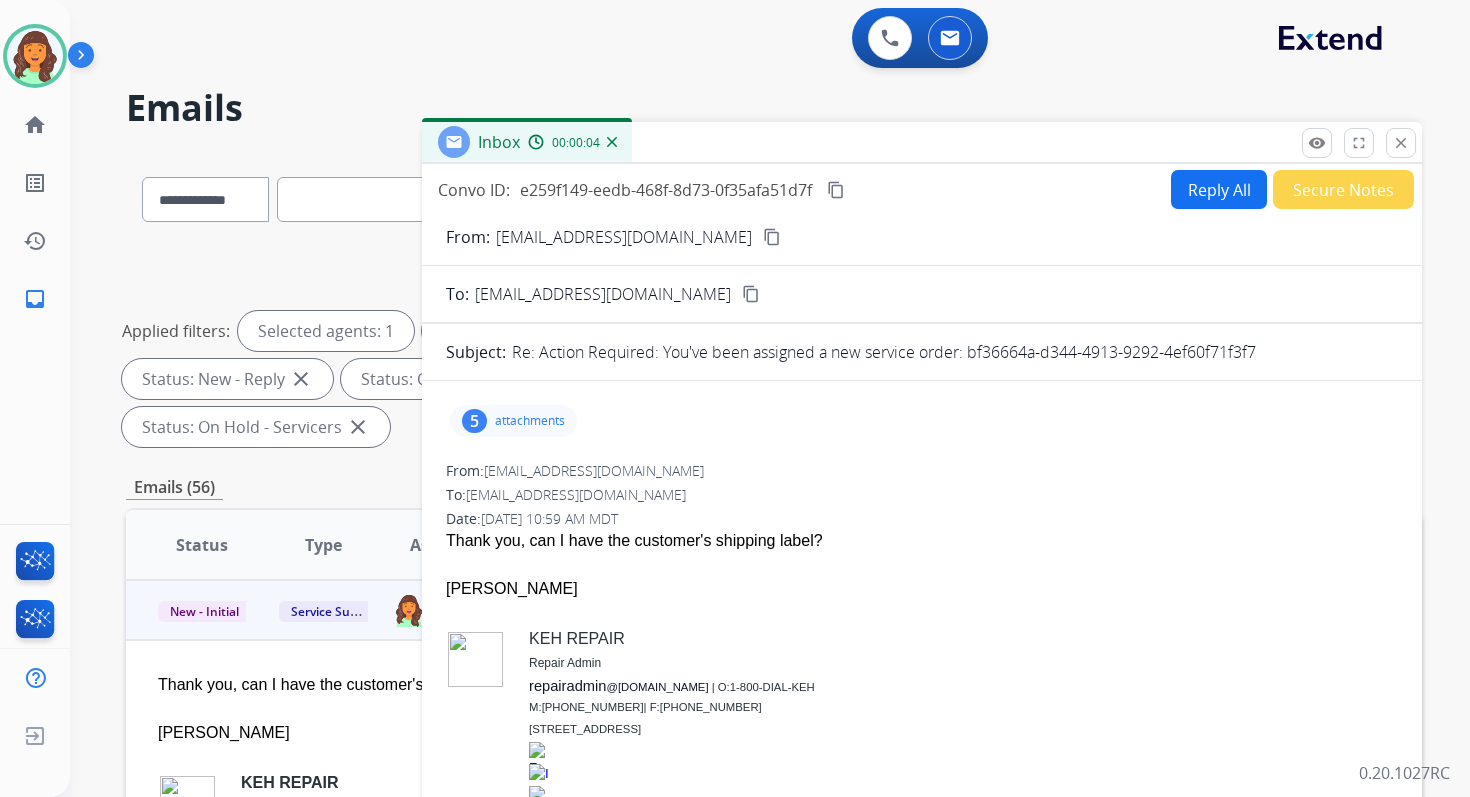 click on "Reply All" at bounding box center (1219, 189) 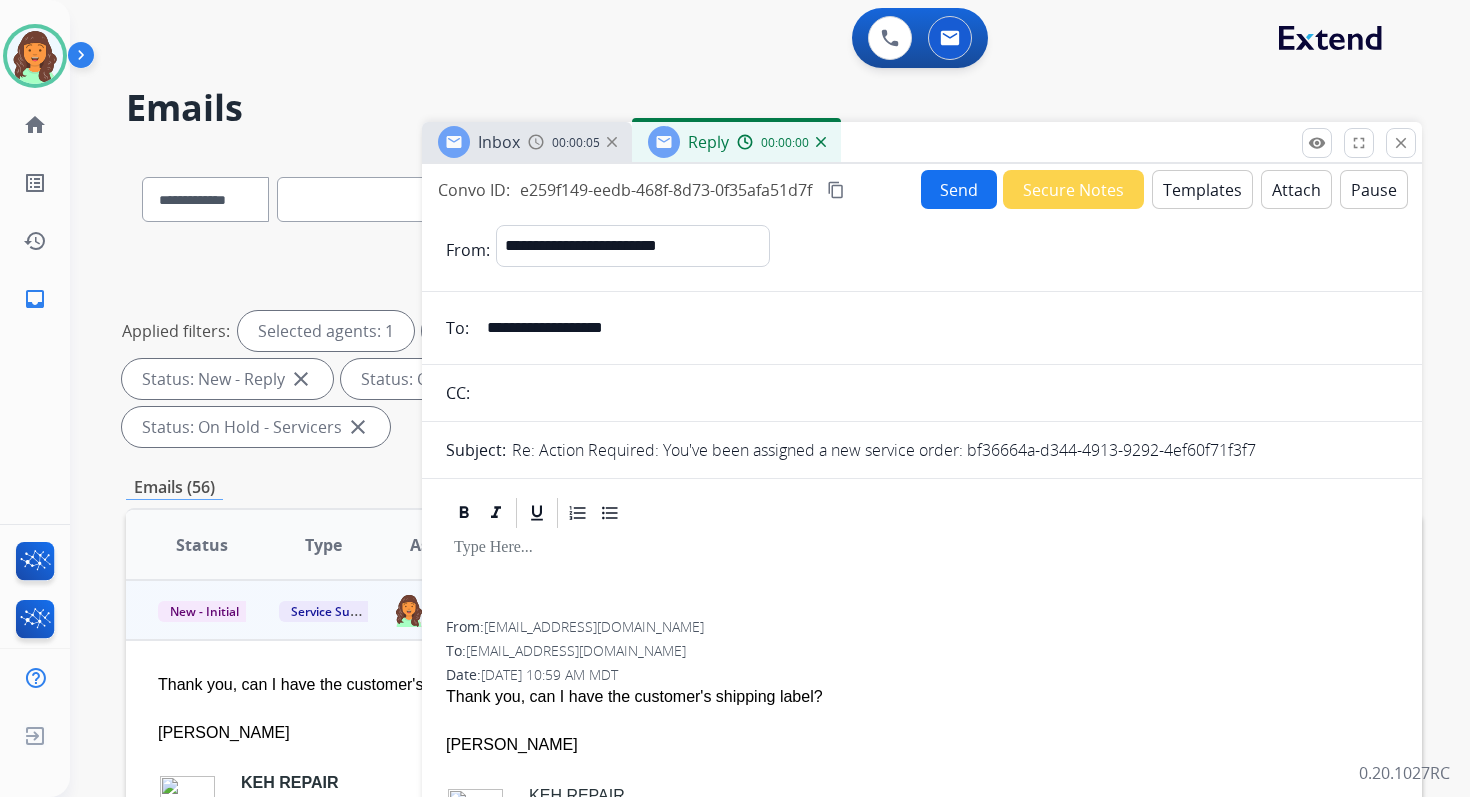 click on "Templates" at bounding box center (1202, 189) 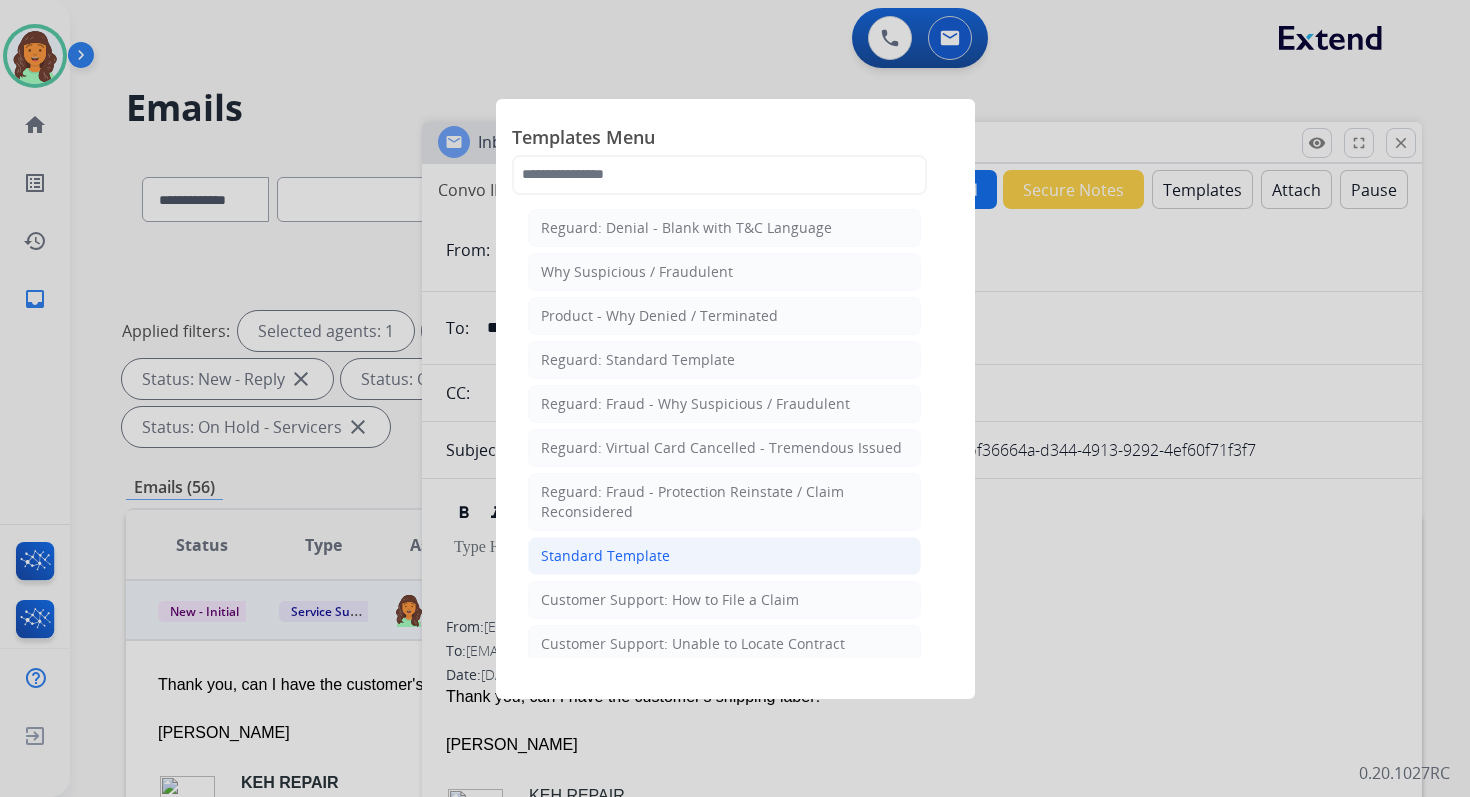 click on "Standard Template" 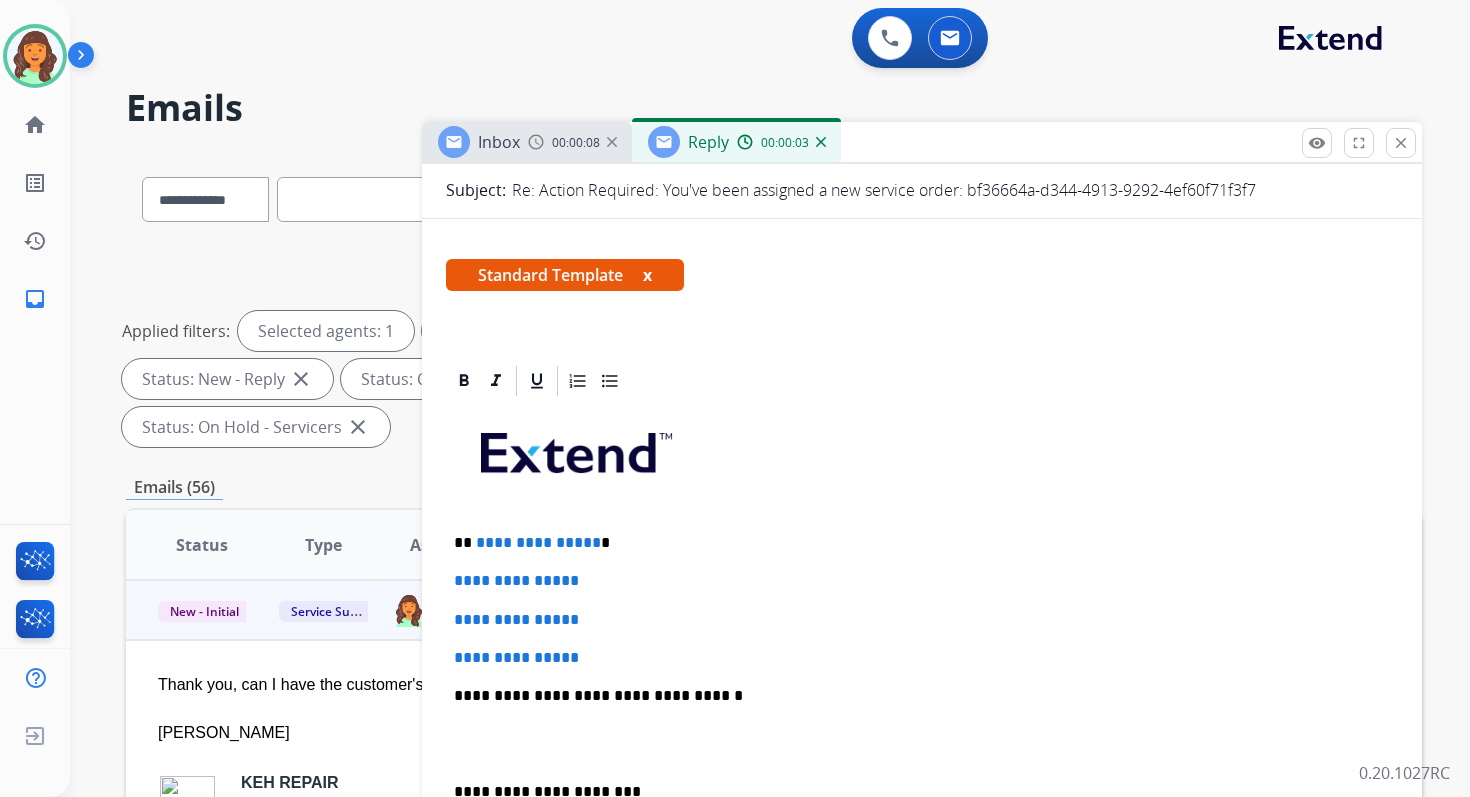 scroll, scrollTop: 290, scrollLeft: 0, axis: vertical 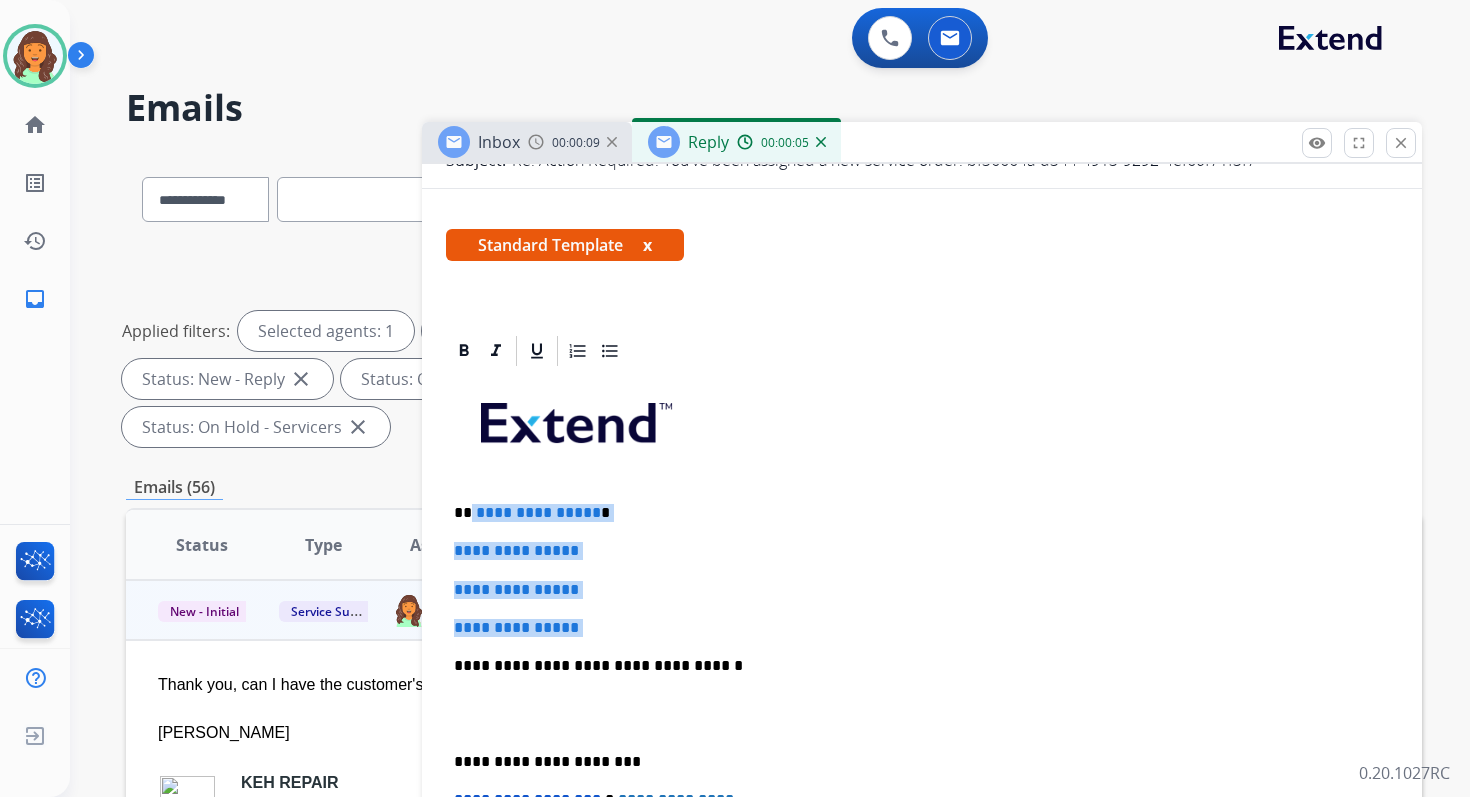 drag, startPoint x: 468, startPoint y: 517, endPoint x: 617, endPoint y: 636, distance: 190.68823 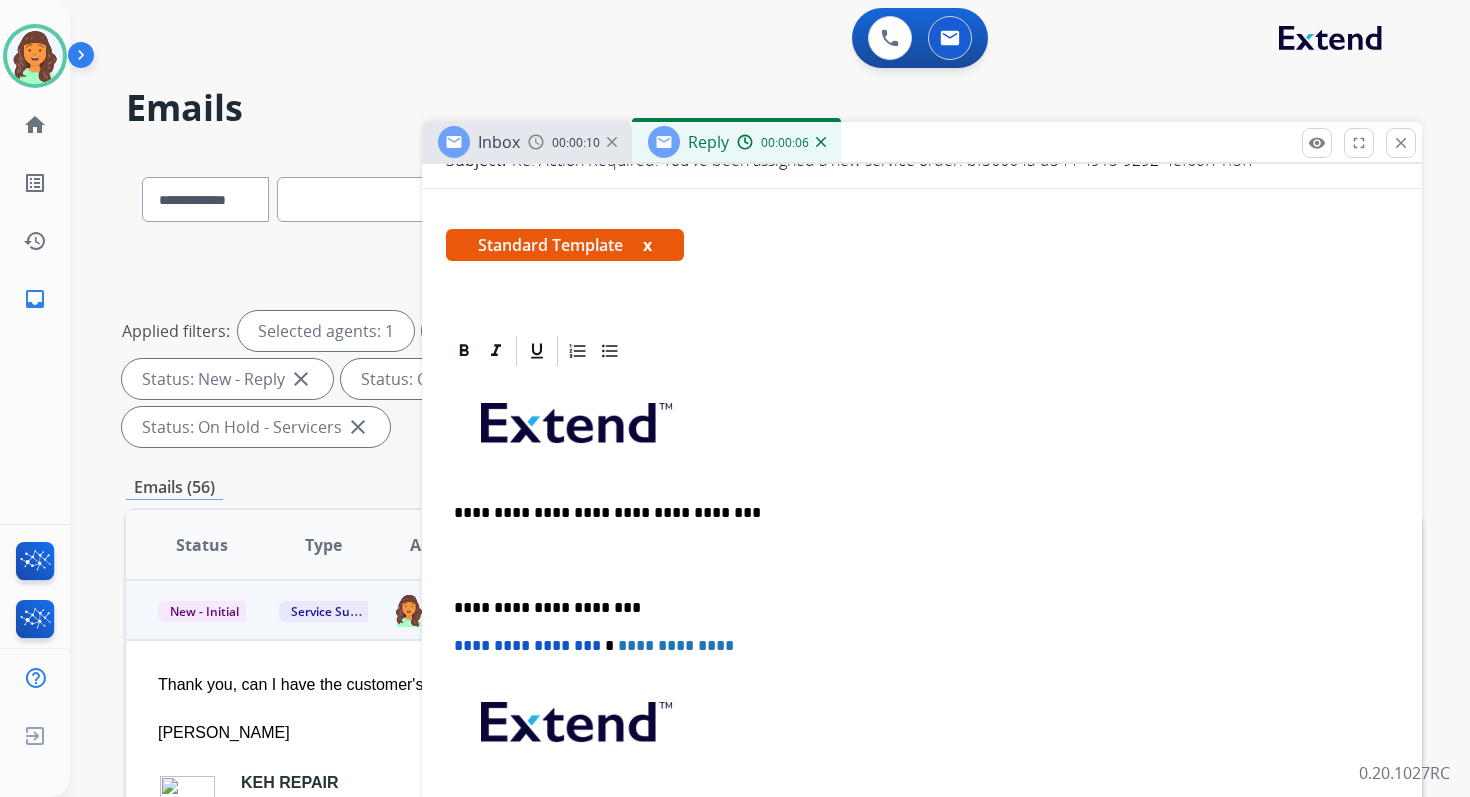 type 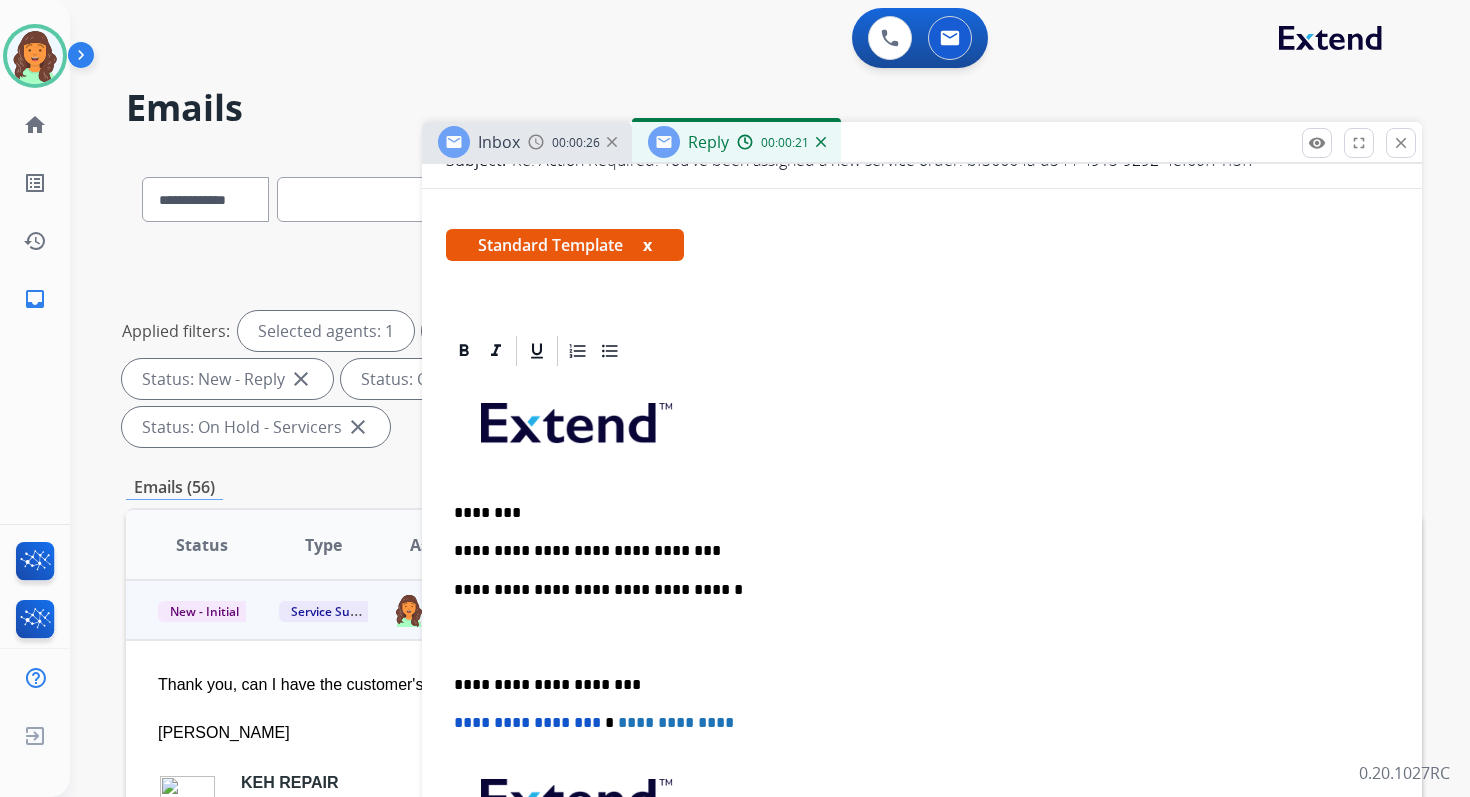 click on "**********" at bounding box center [914, 590] 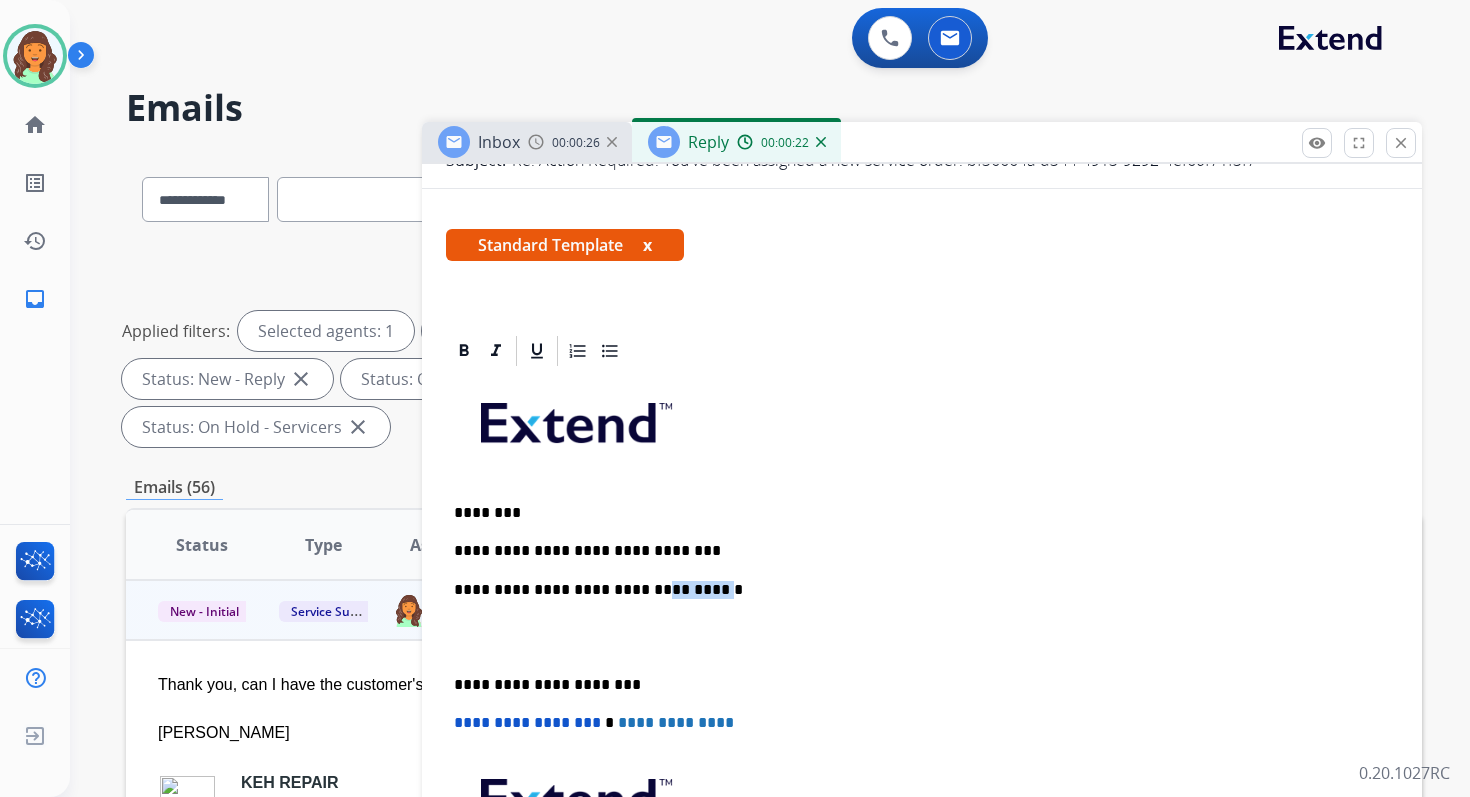 click on "**********" at bounding box center [914, 590] 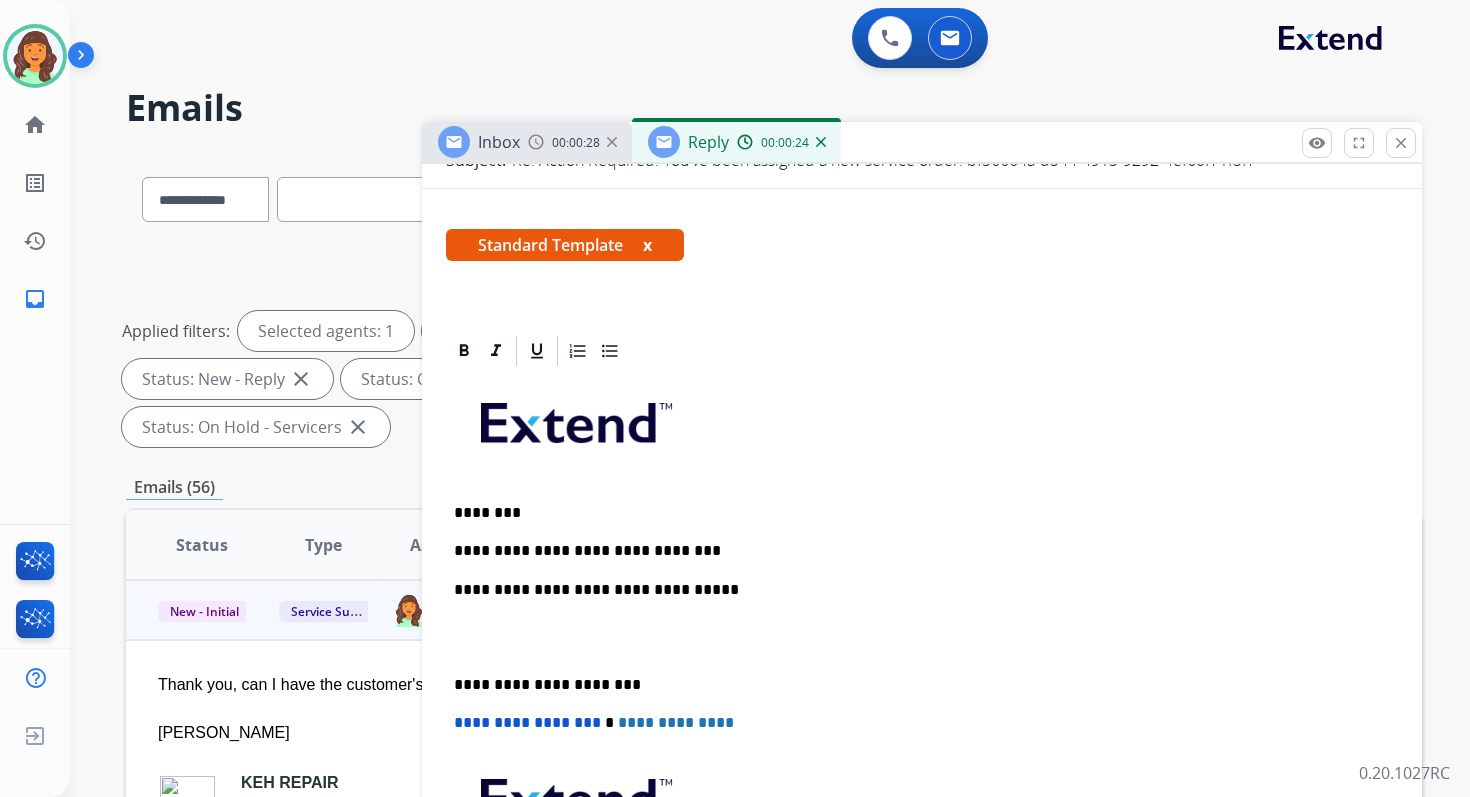 click on "**********" at bounding box center [914, 685] 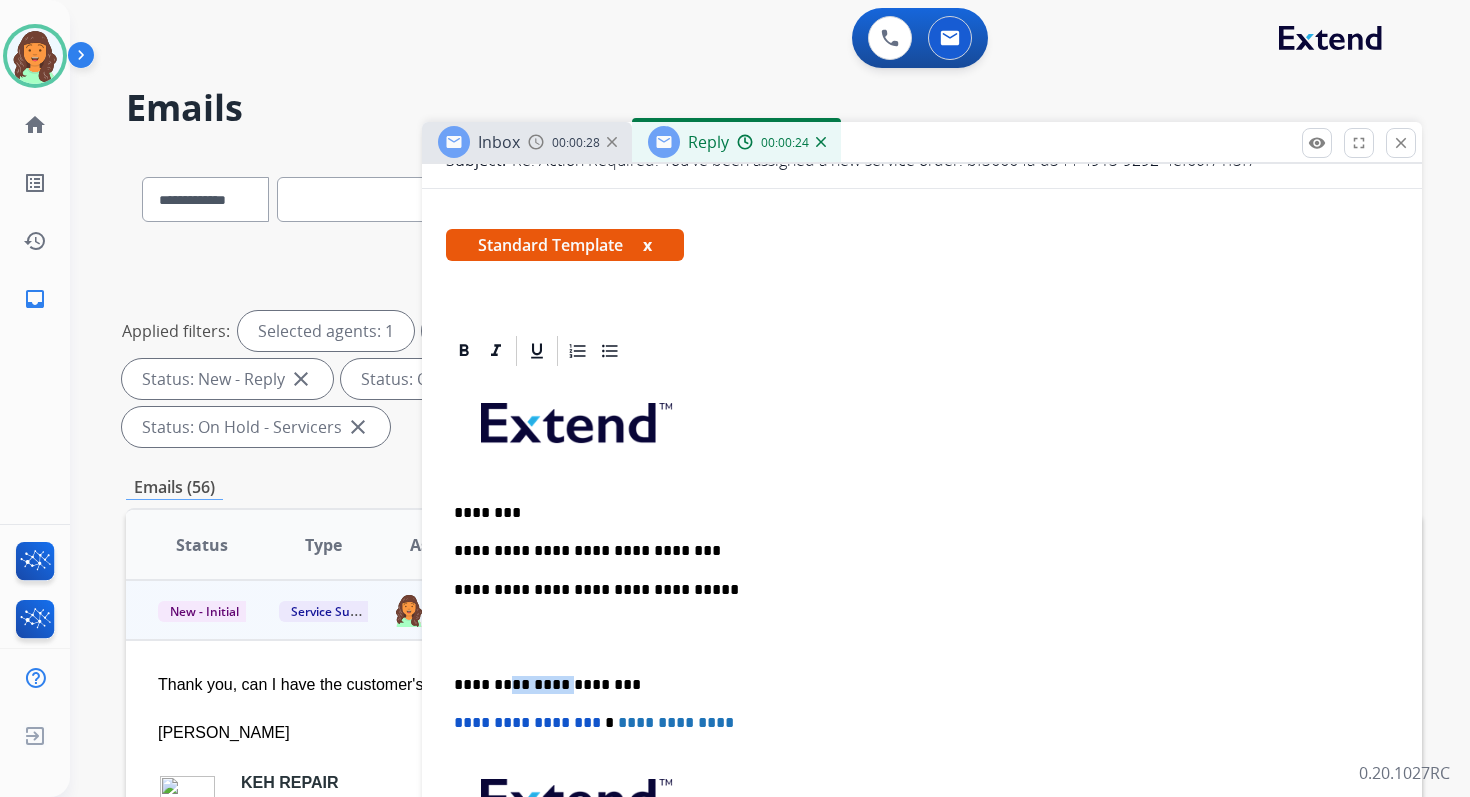 click on "**********" at bounding box center (914, 685) 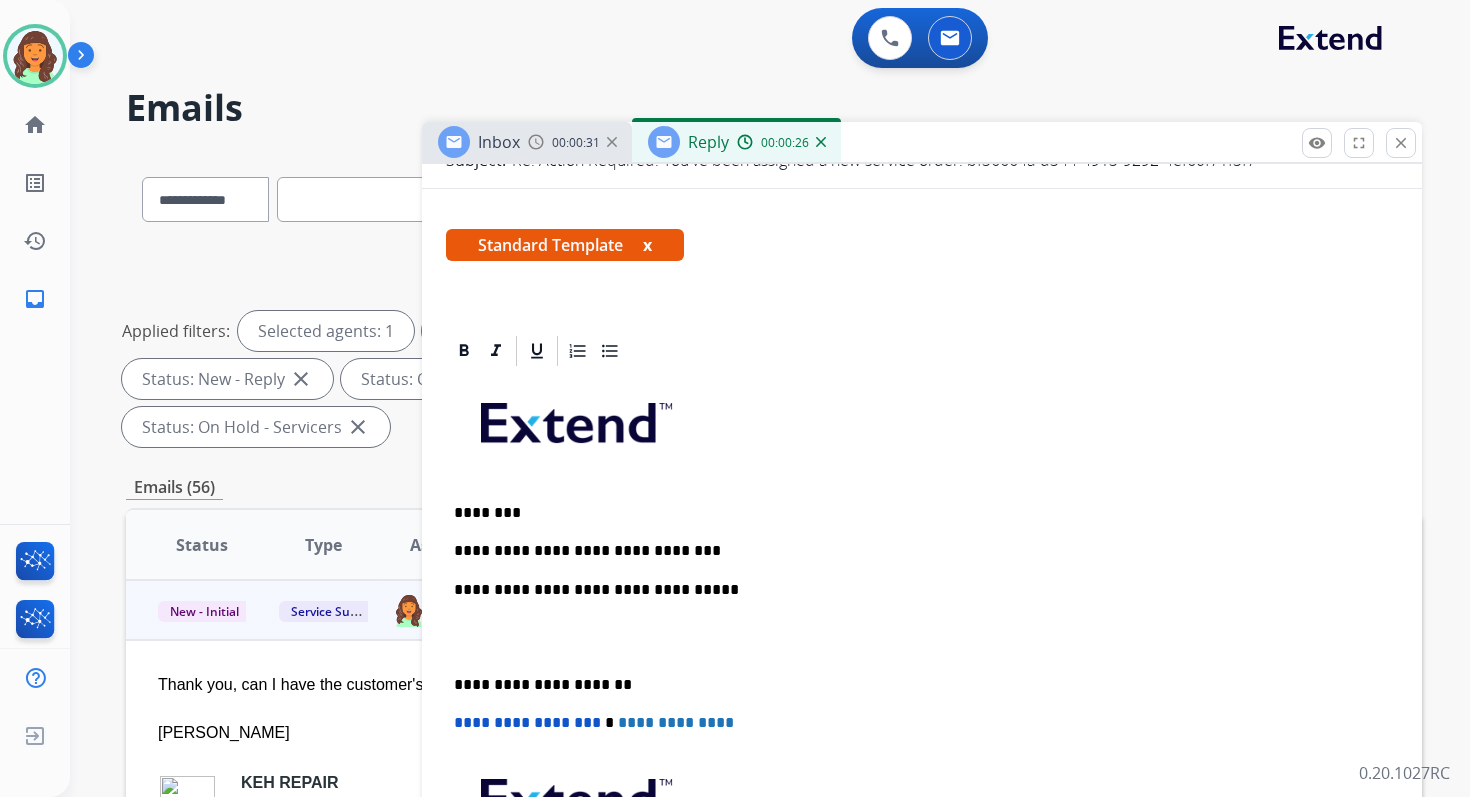 click on "**********" at bounding box center (527, 722) 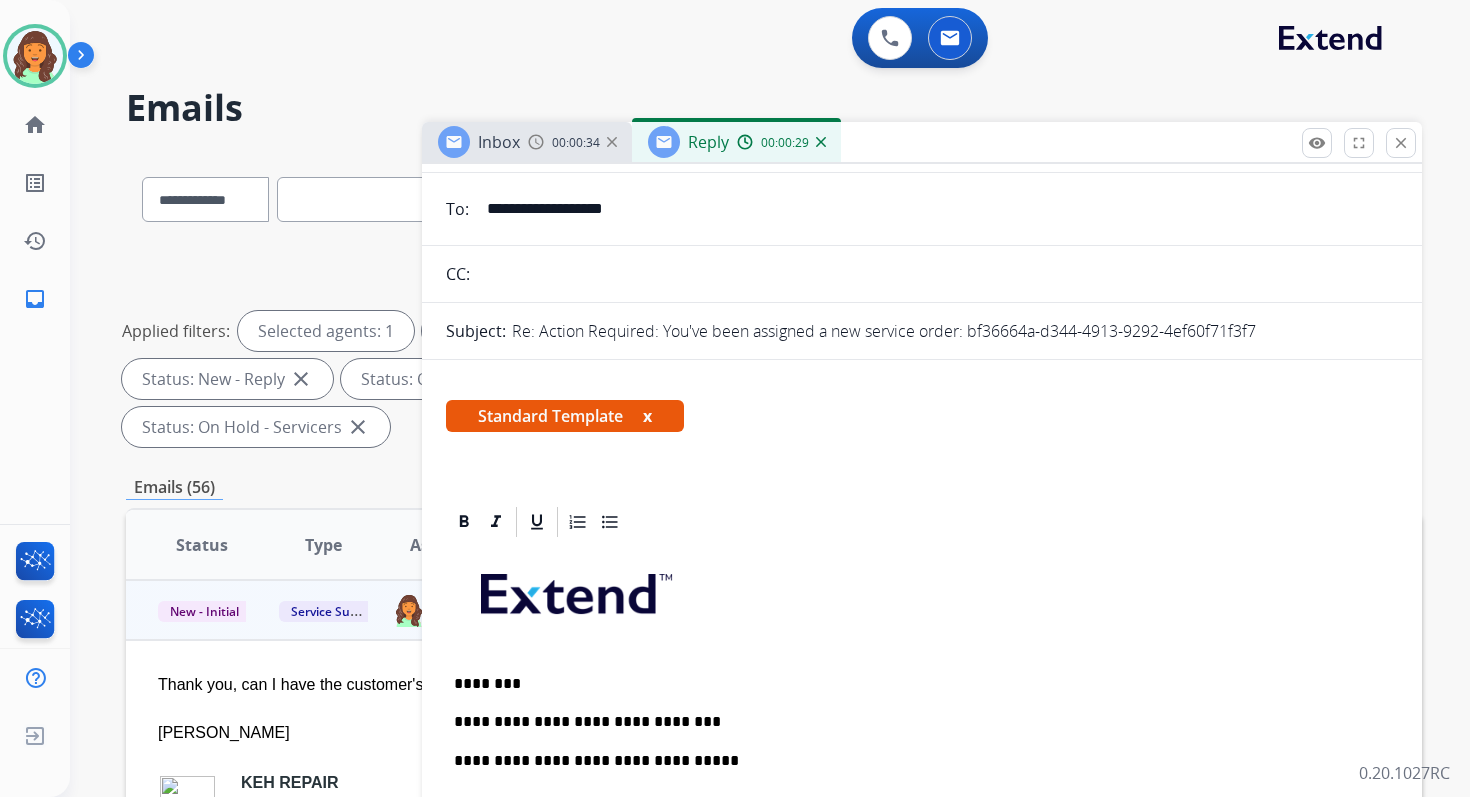 scroll, scrollTop: 0, scrollLeft: 0, axis: both 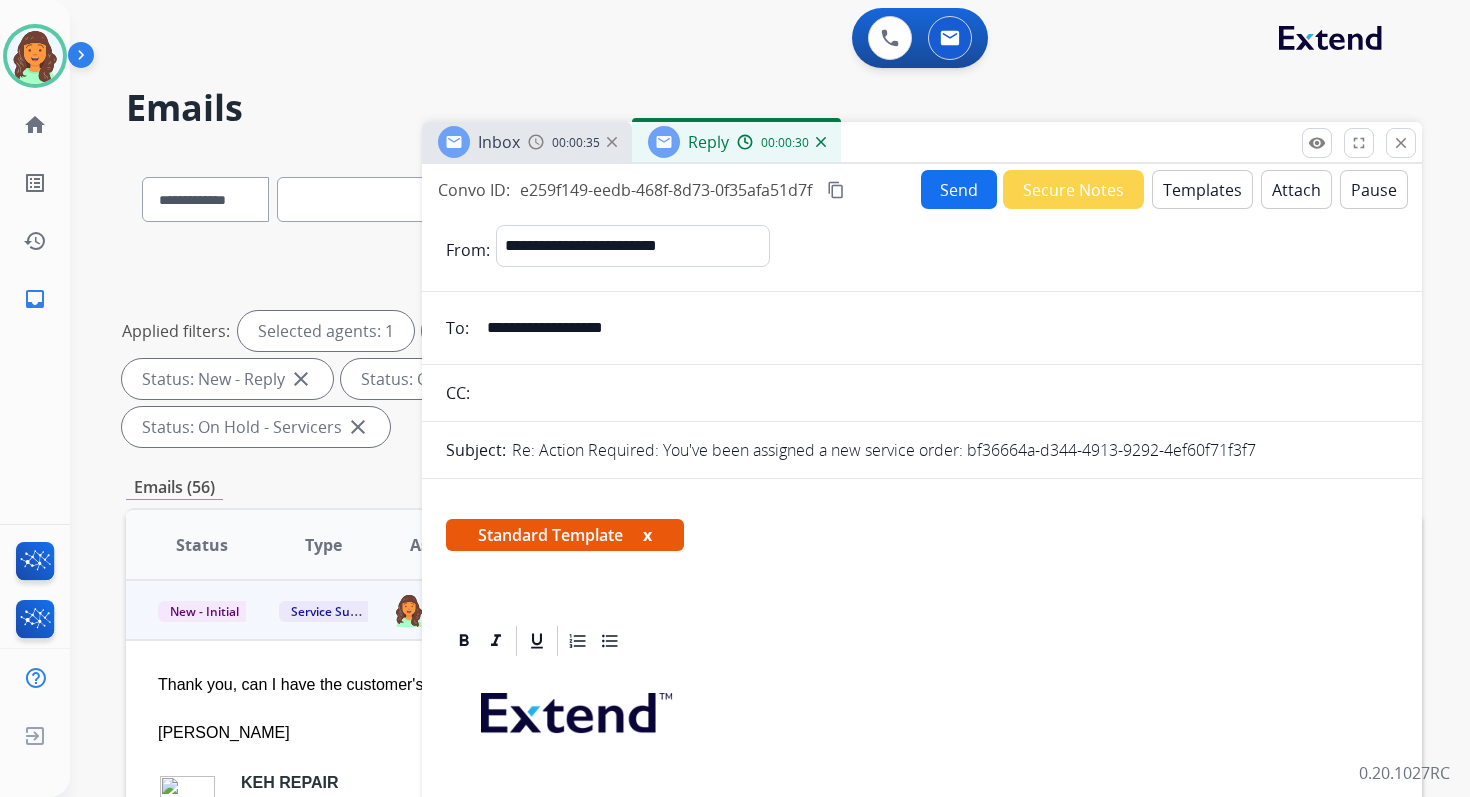 click on "Attach" at bounding box center [1296, 189] 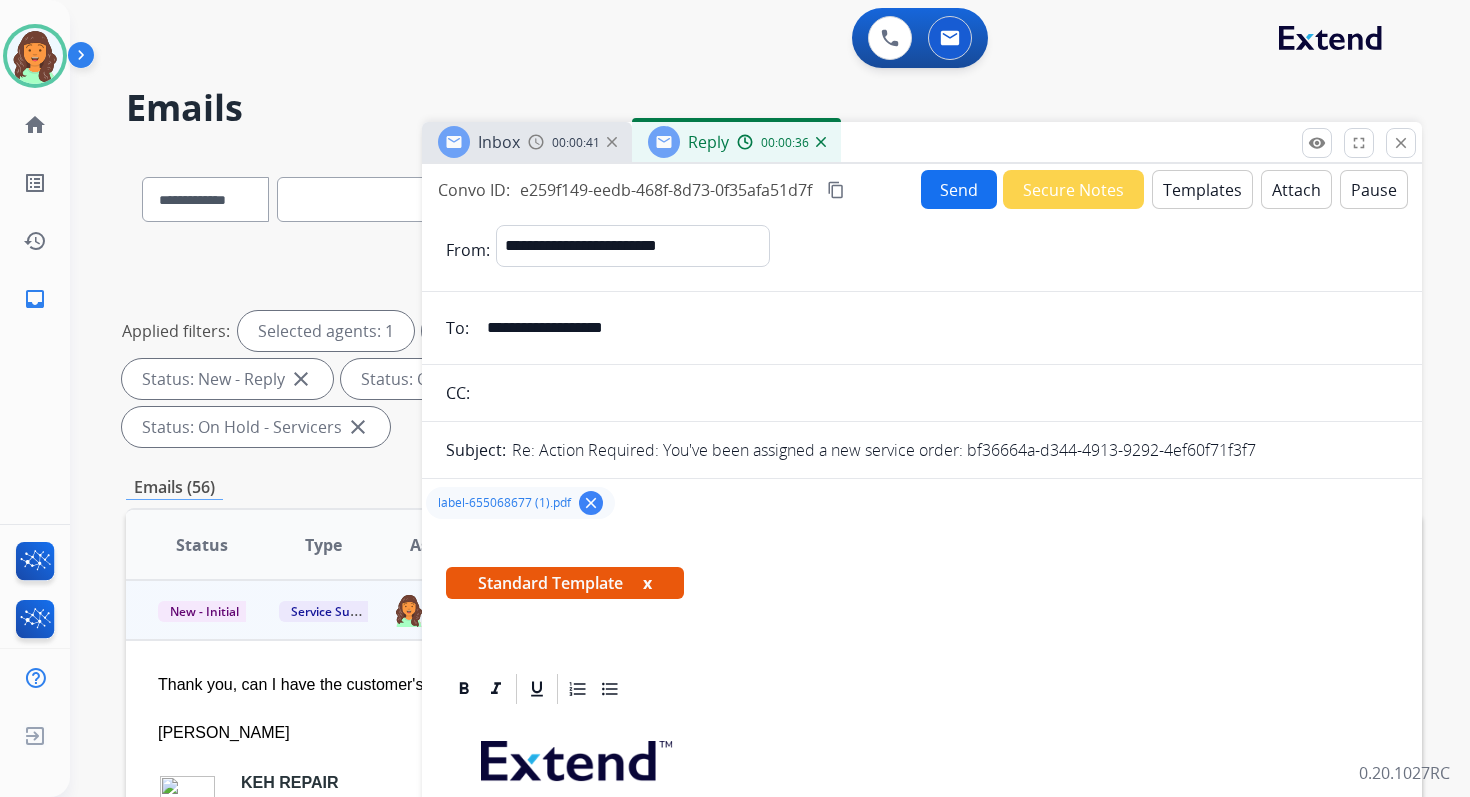 click on "Send" at bounding box center (959, 189) 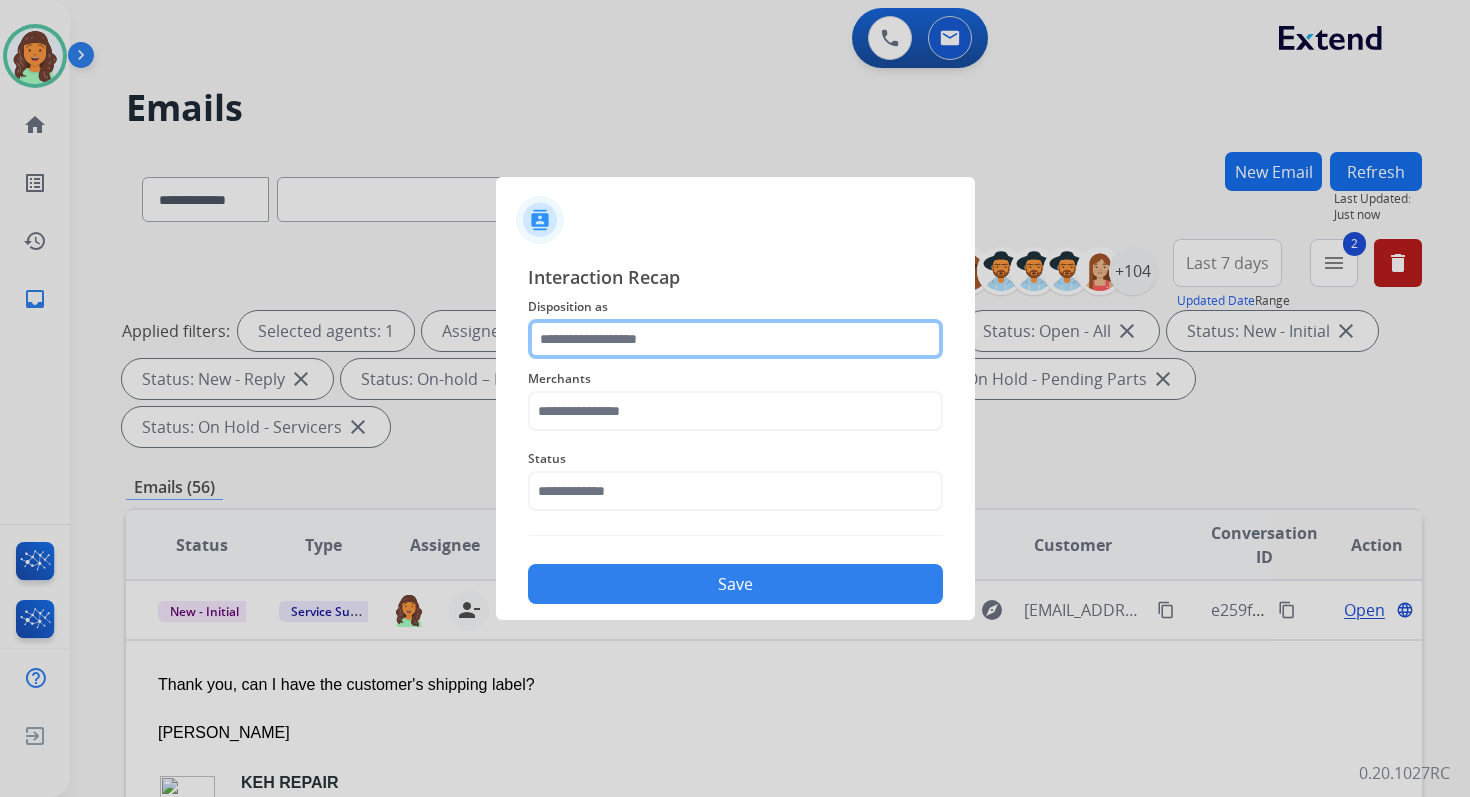click 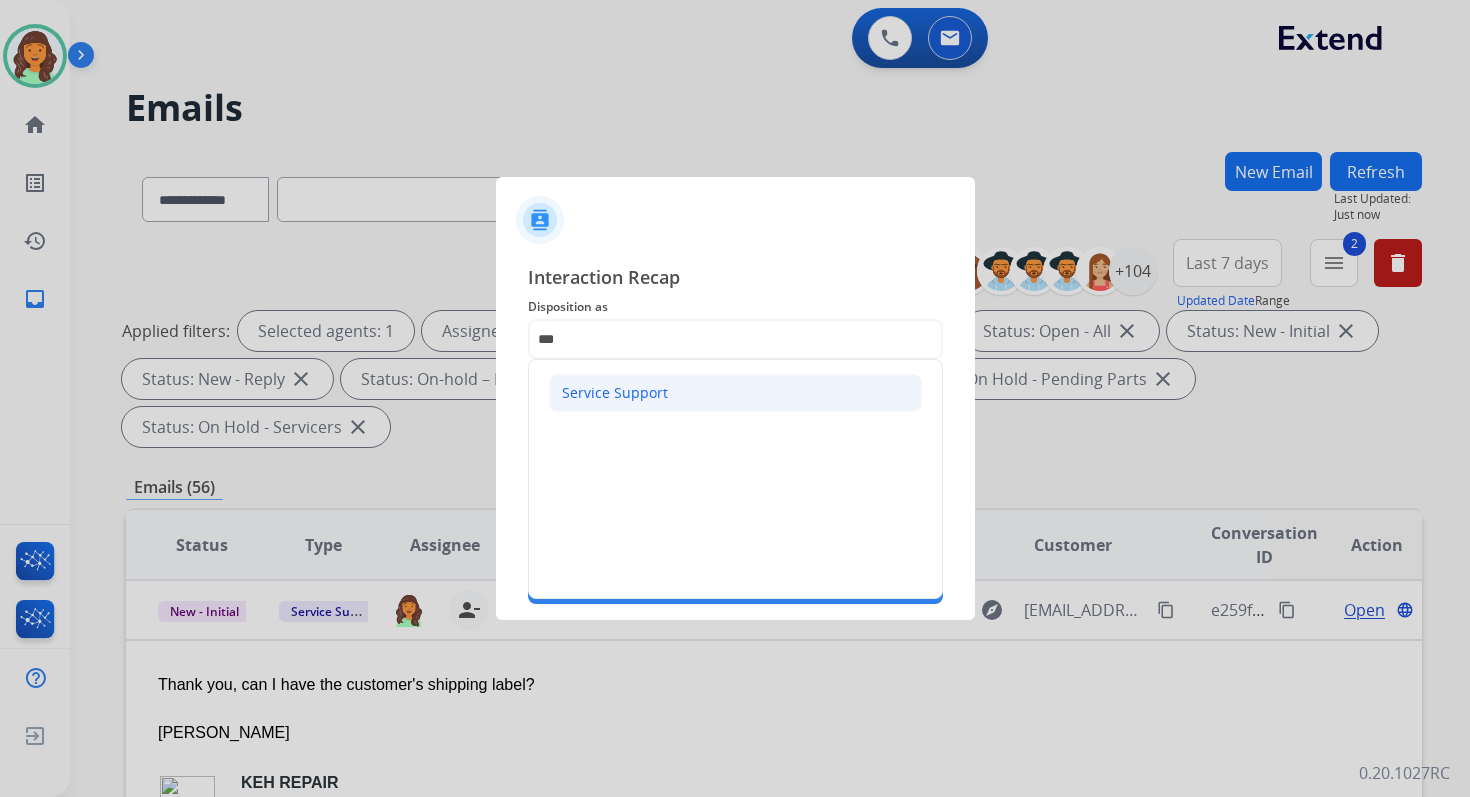 click on "Service Support" 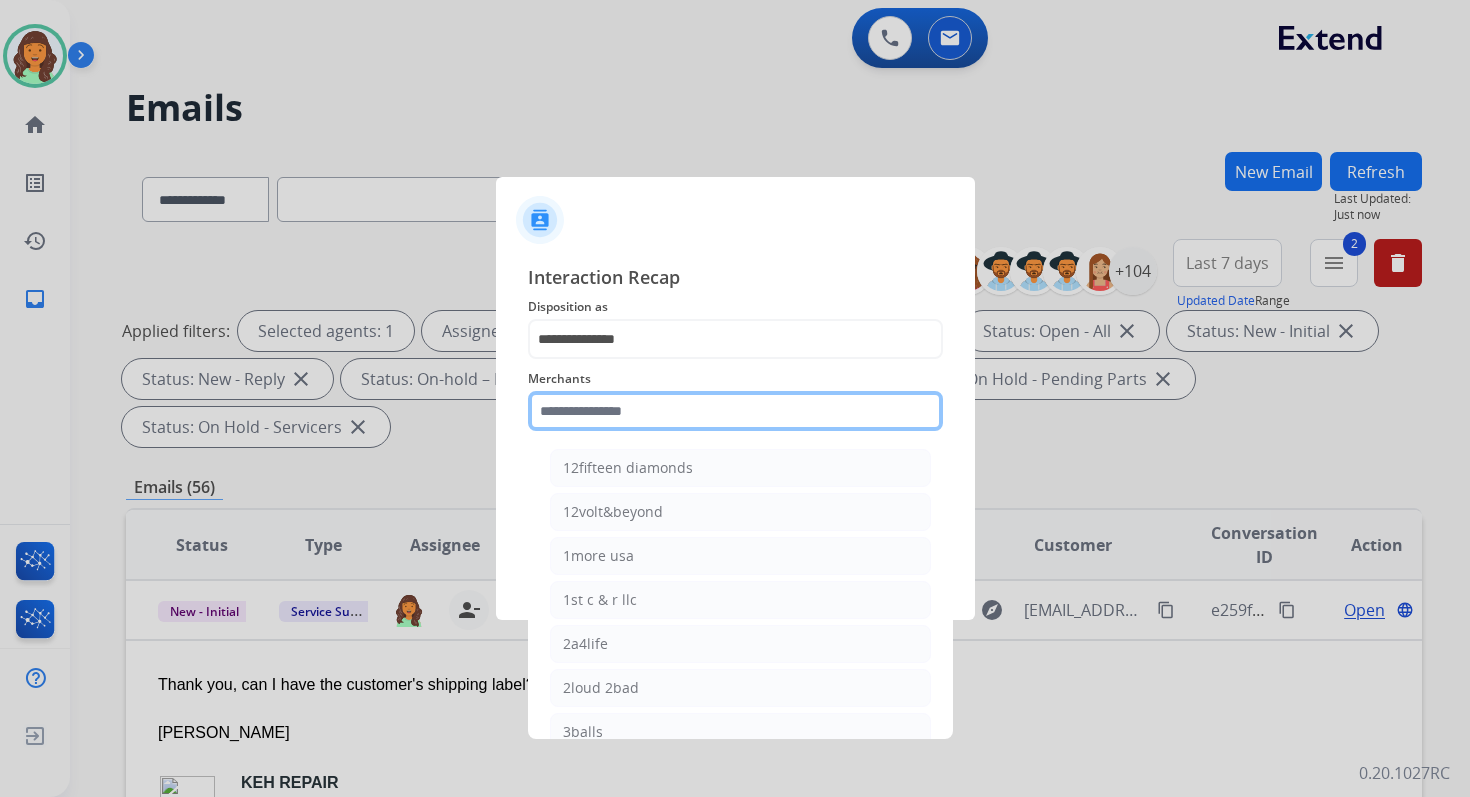 click 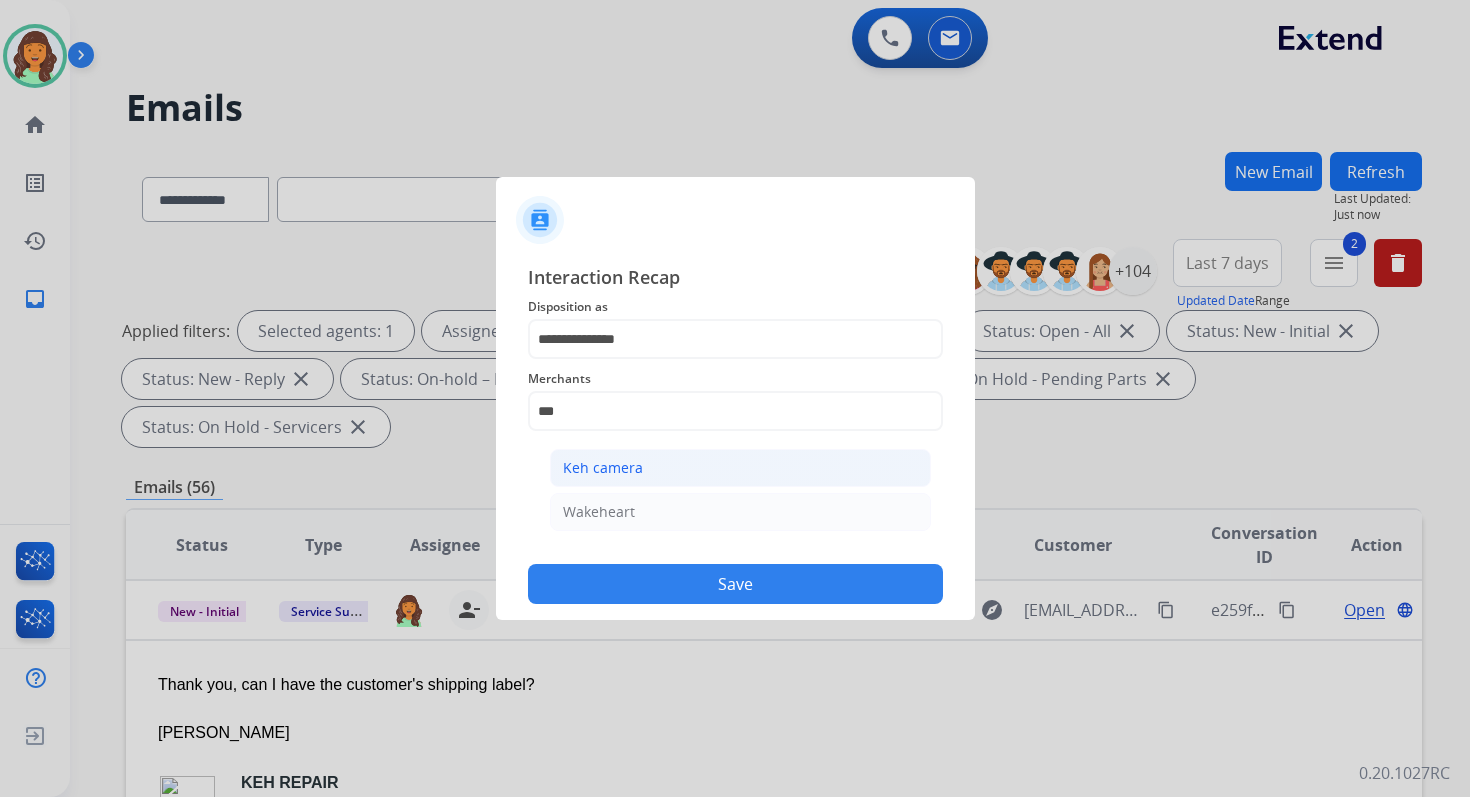 click on "Keh camera" 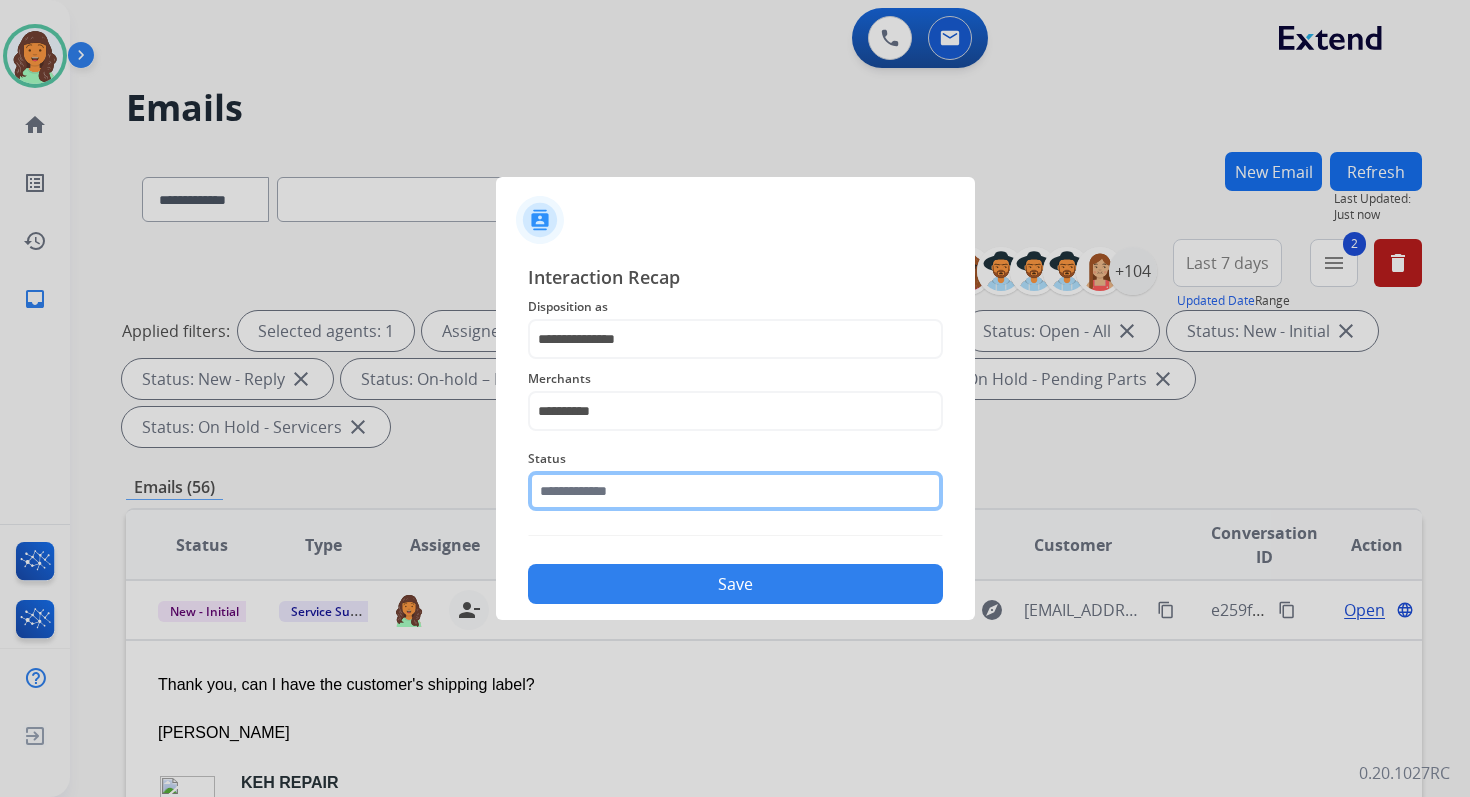 click 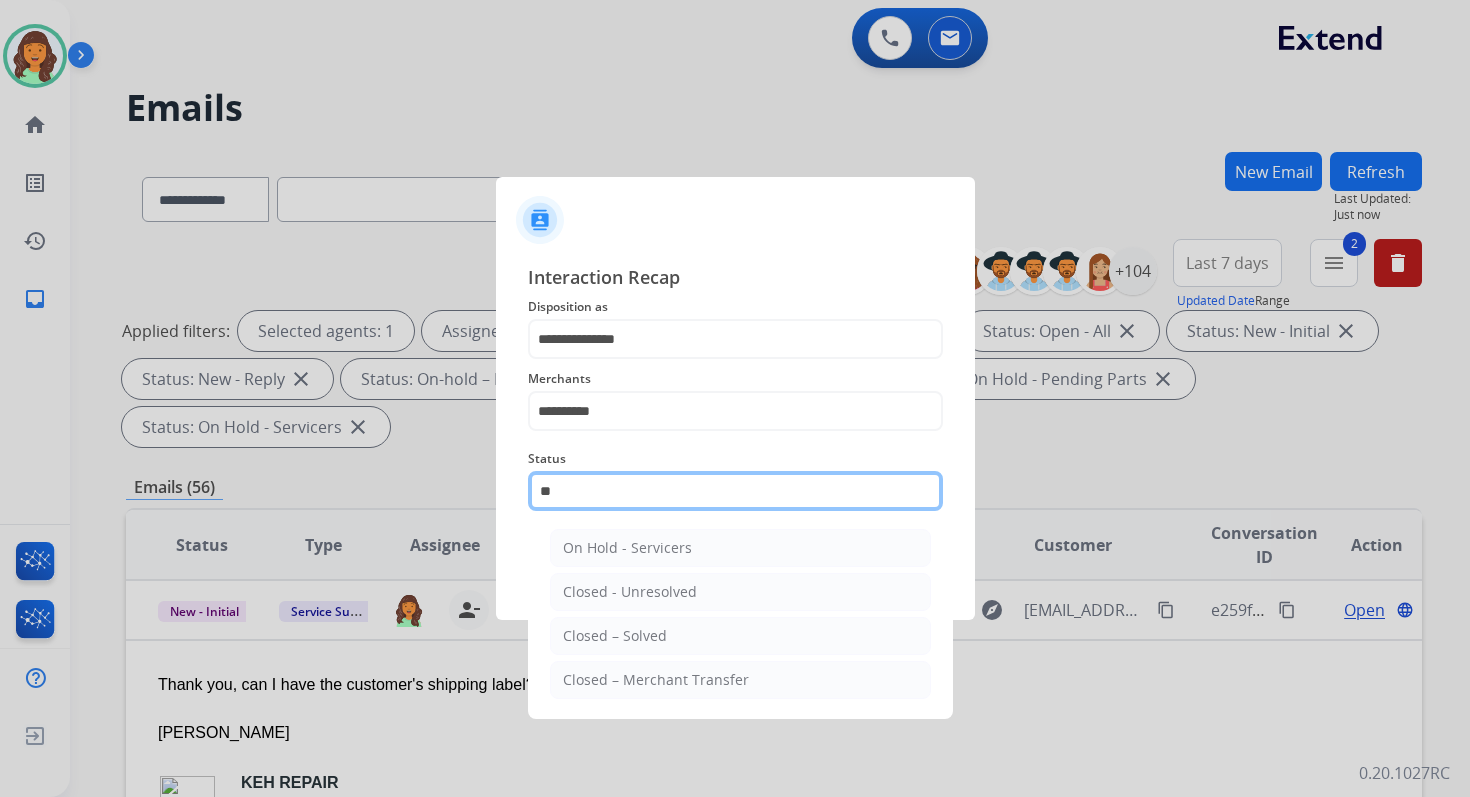 type on "*" 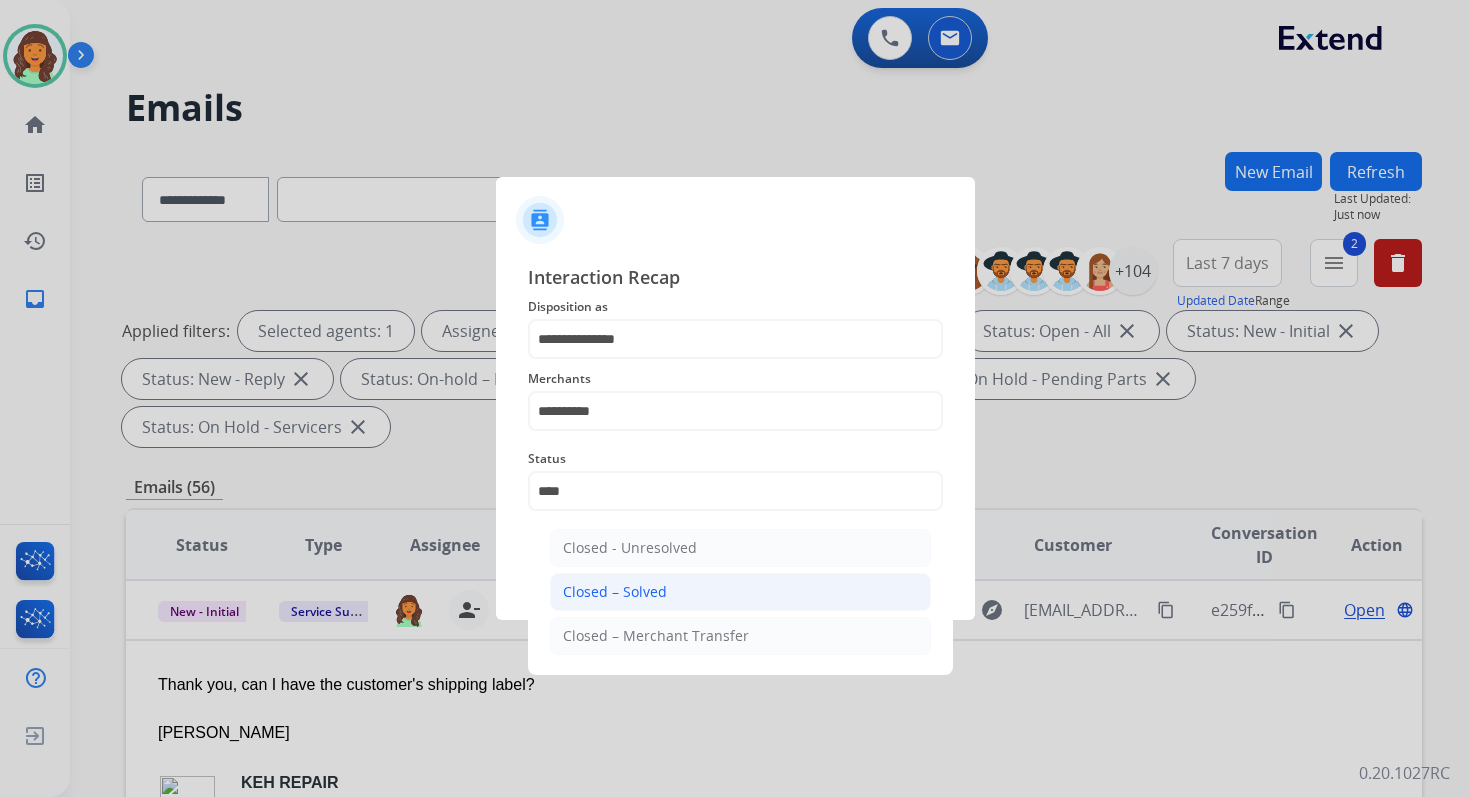 click on "Closed – Solved" 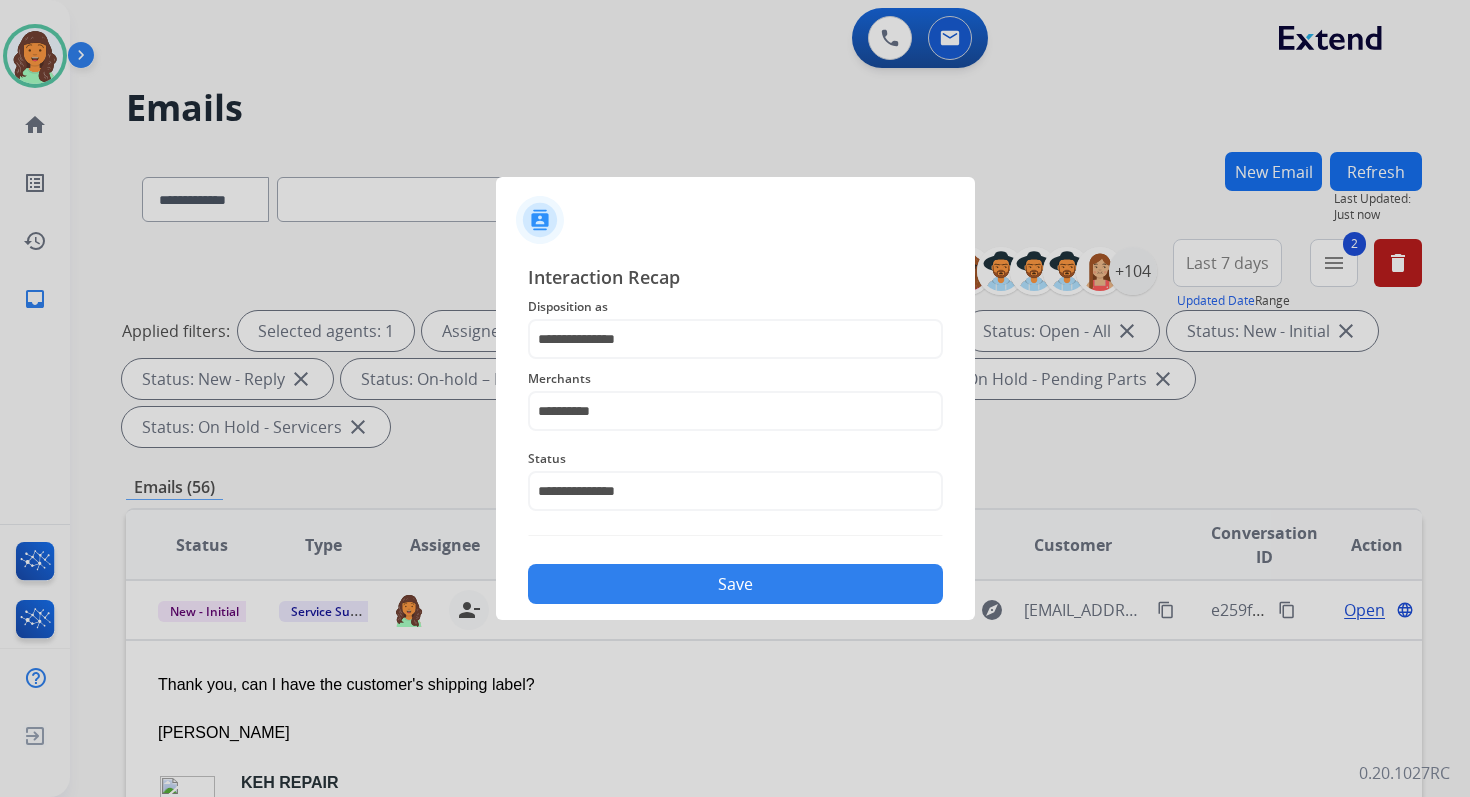click on "Save" 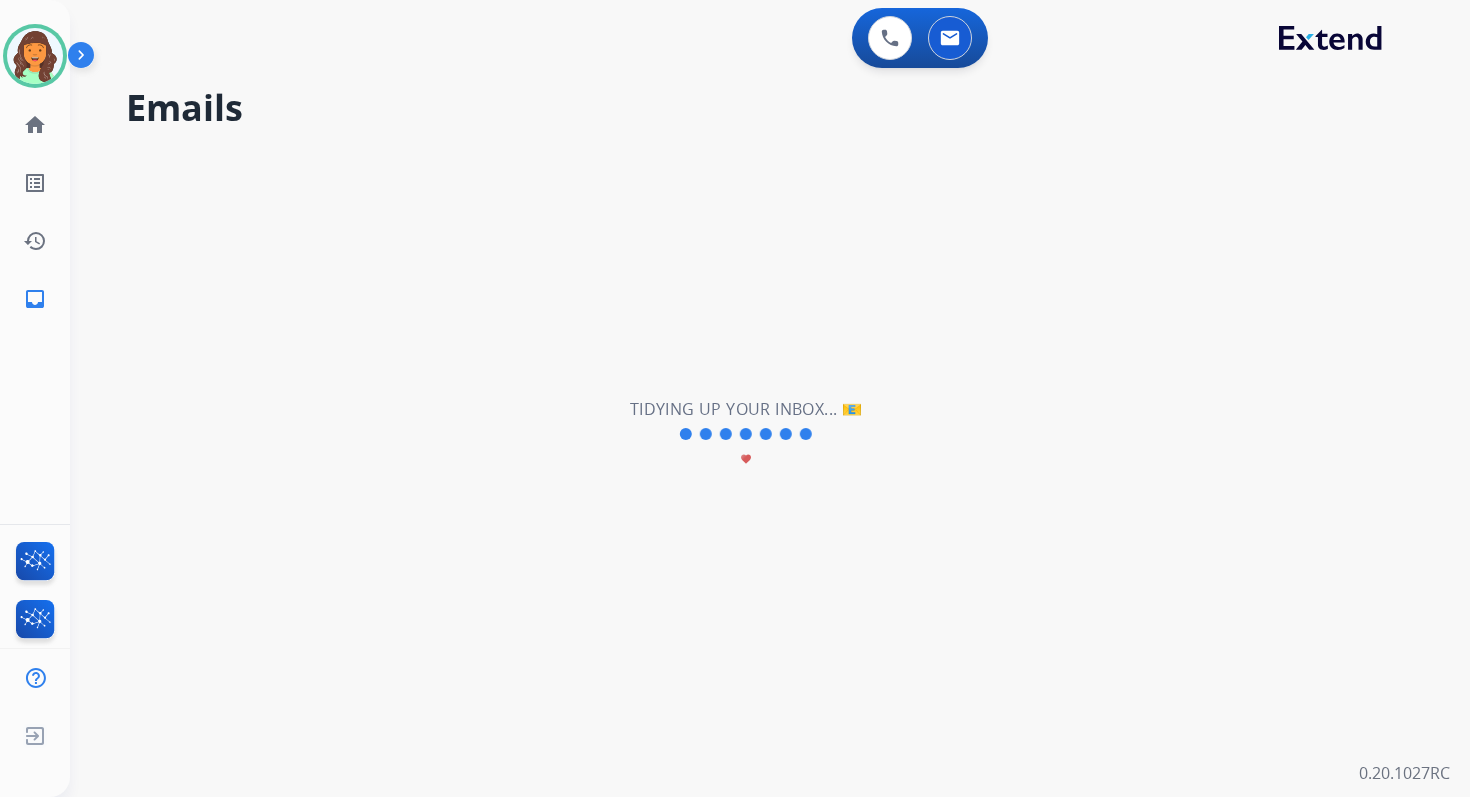 scroll, scrollTop: 0, scrollLeft: 0, axis: both 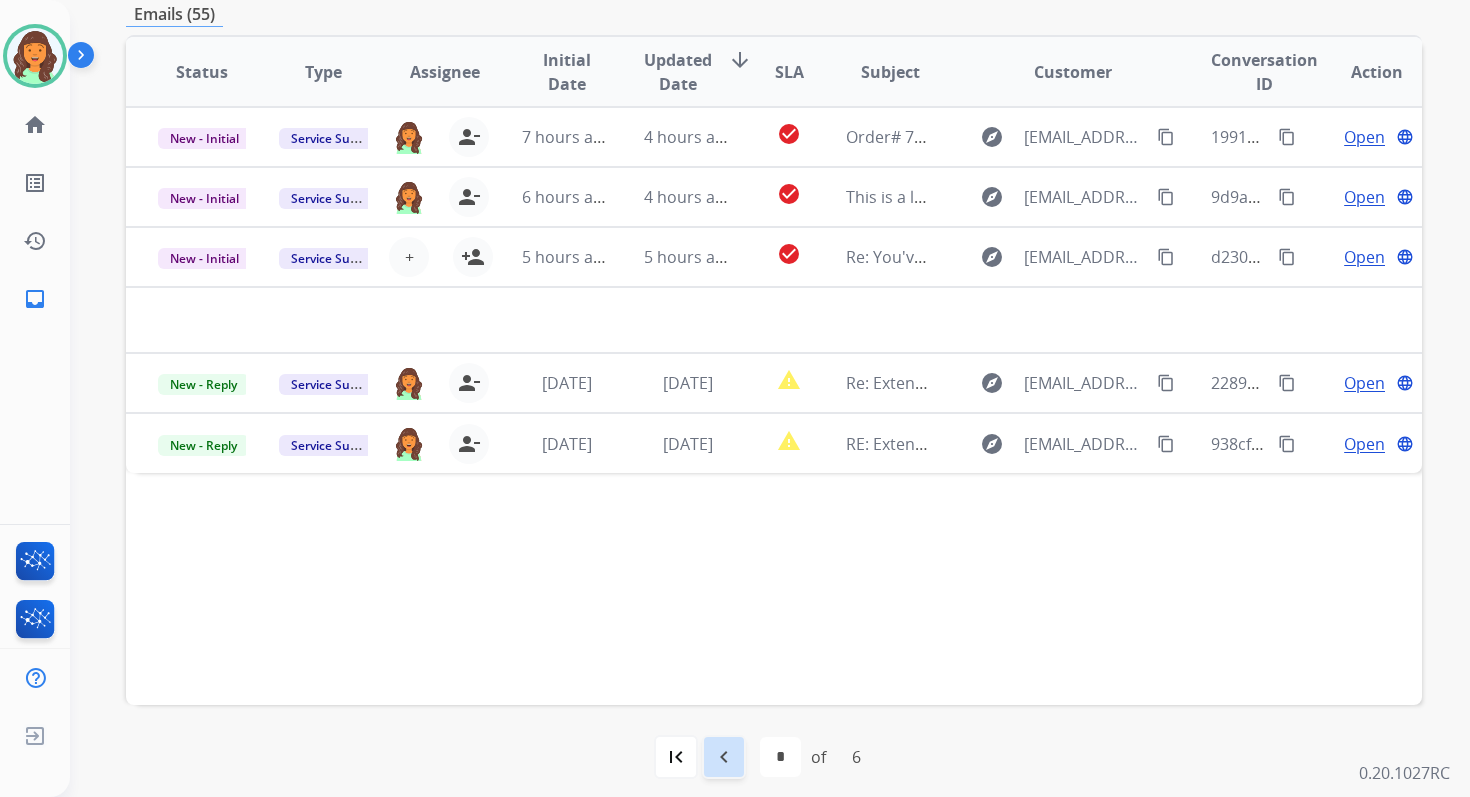click on "navigate_before" at bounding box center (724, 757) 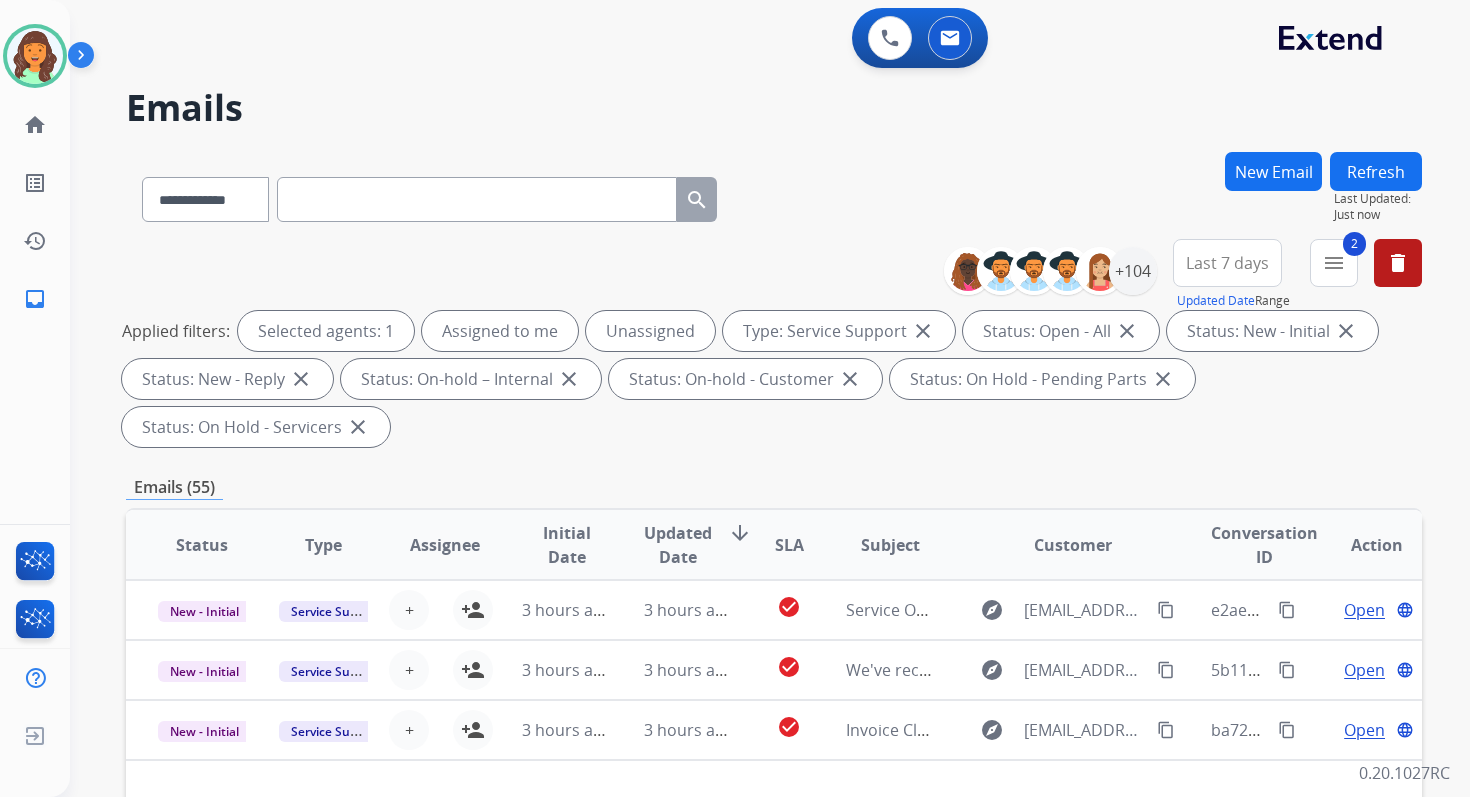 scroll, scrollTop: 68, scrollLeft: 0, axis: vertical 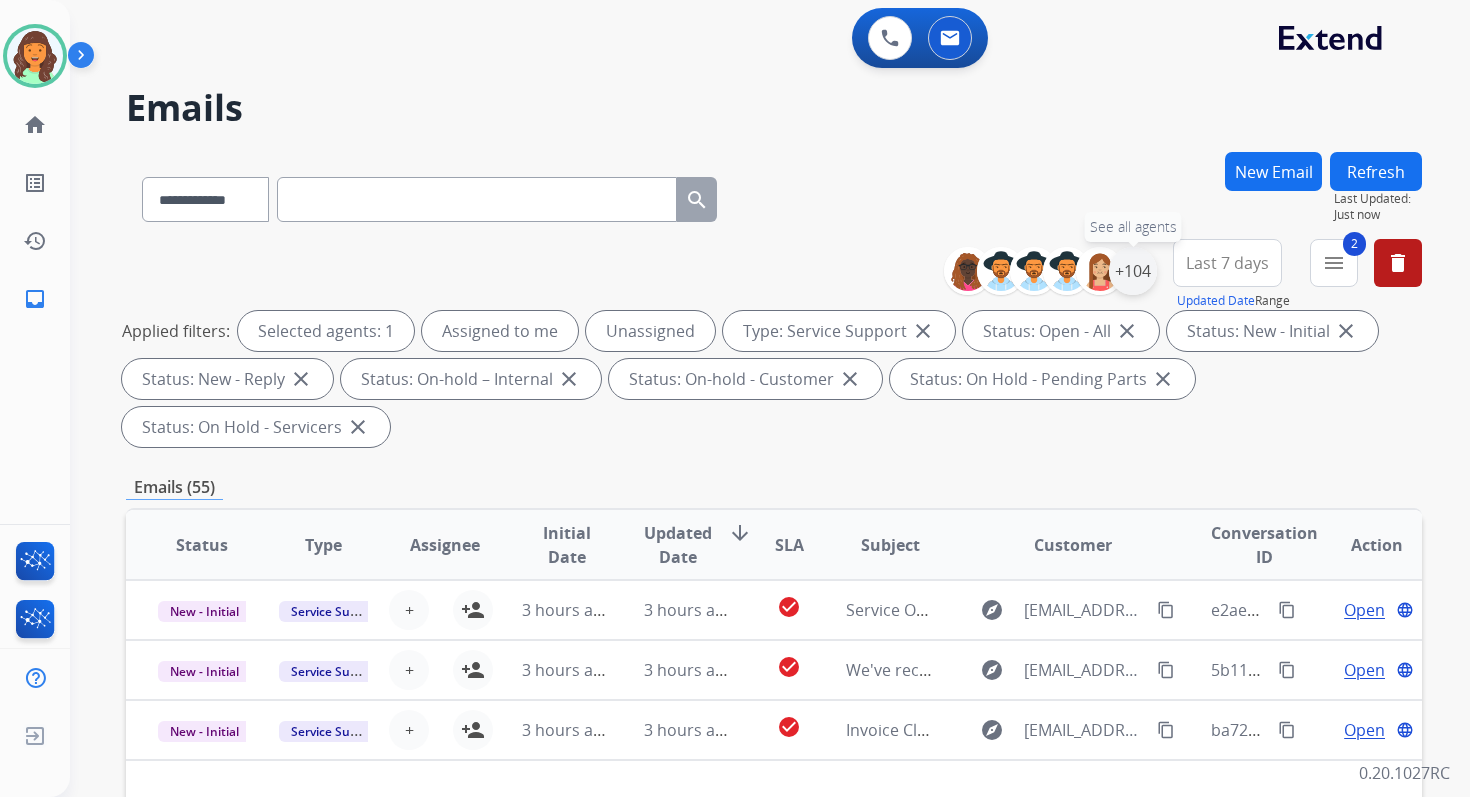 click on "+104" at bounding box center [1133, 271] 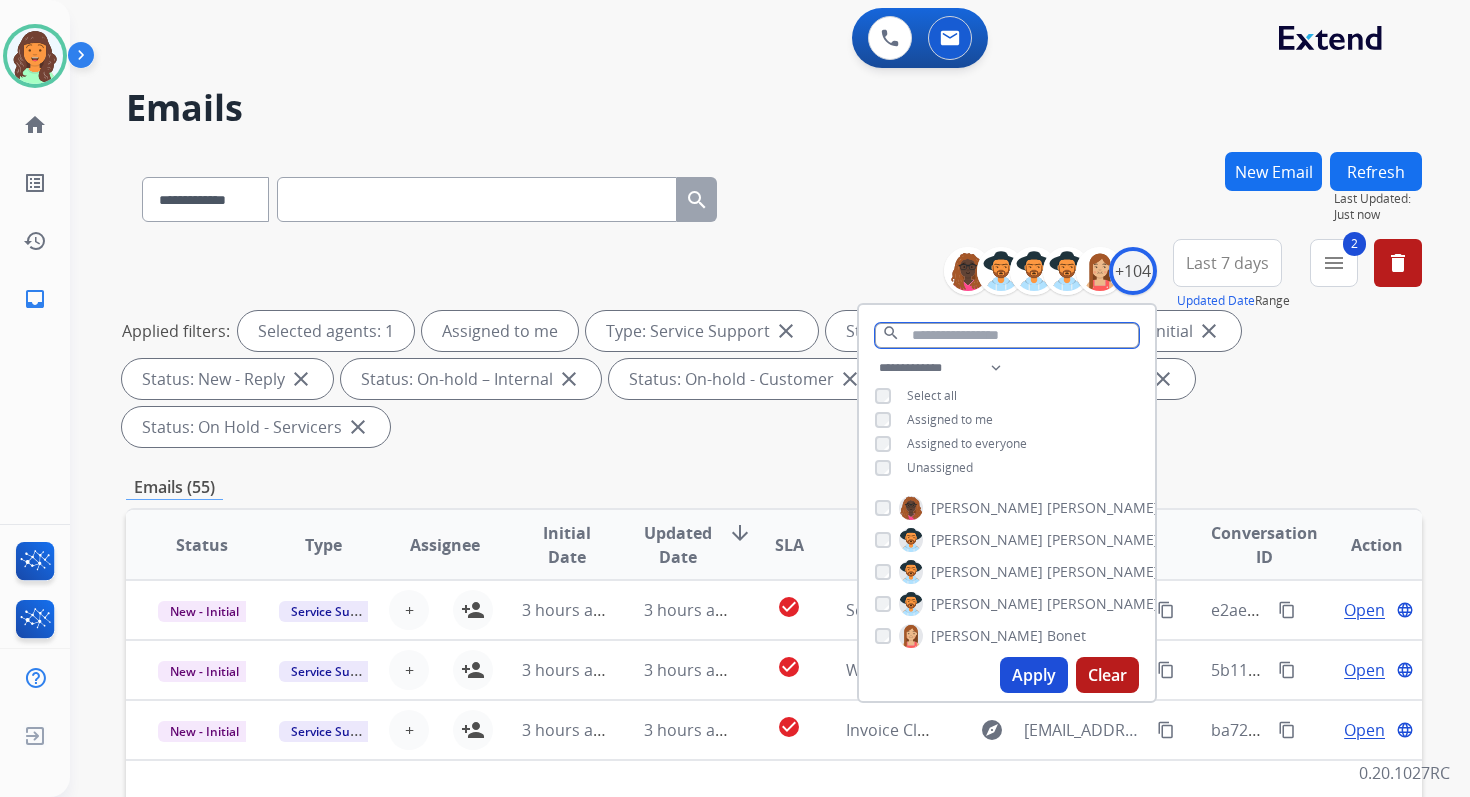 click at bounding box center (1007, 335) 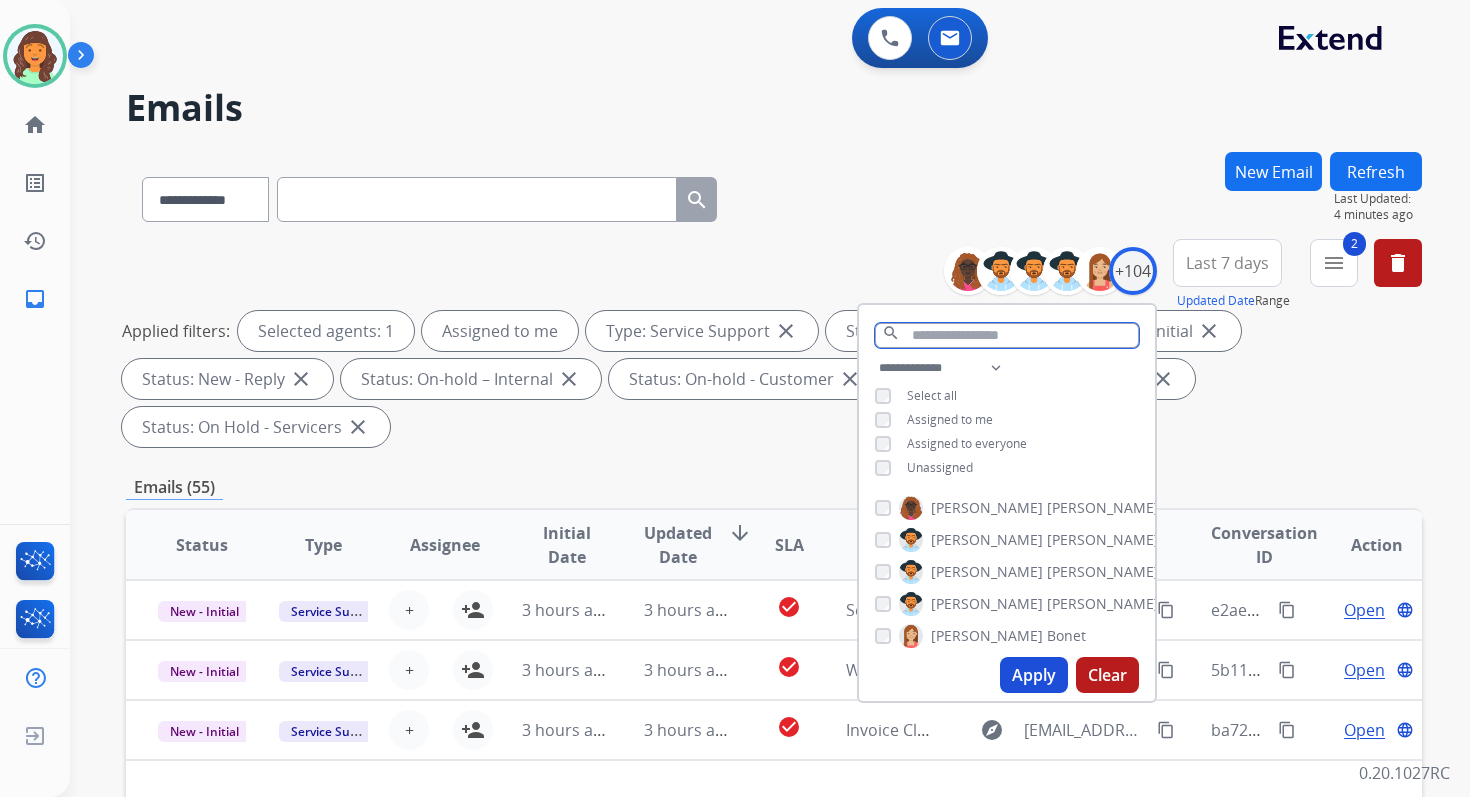 click at bounding box center [1007, 335] 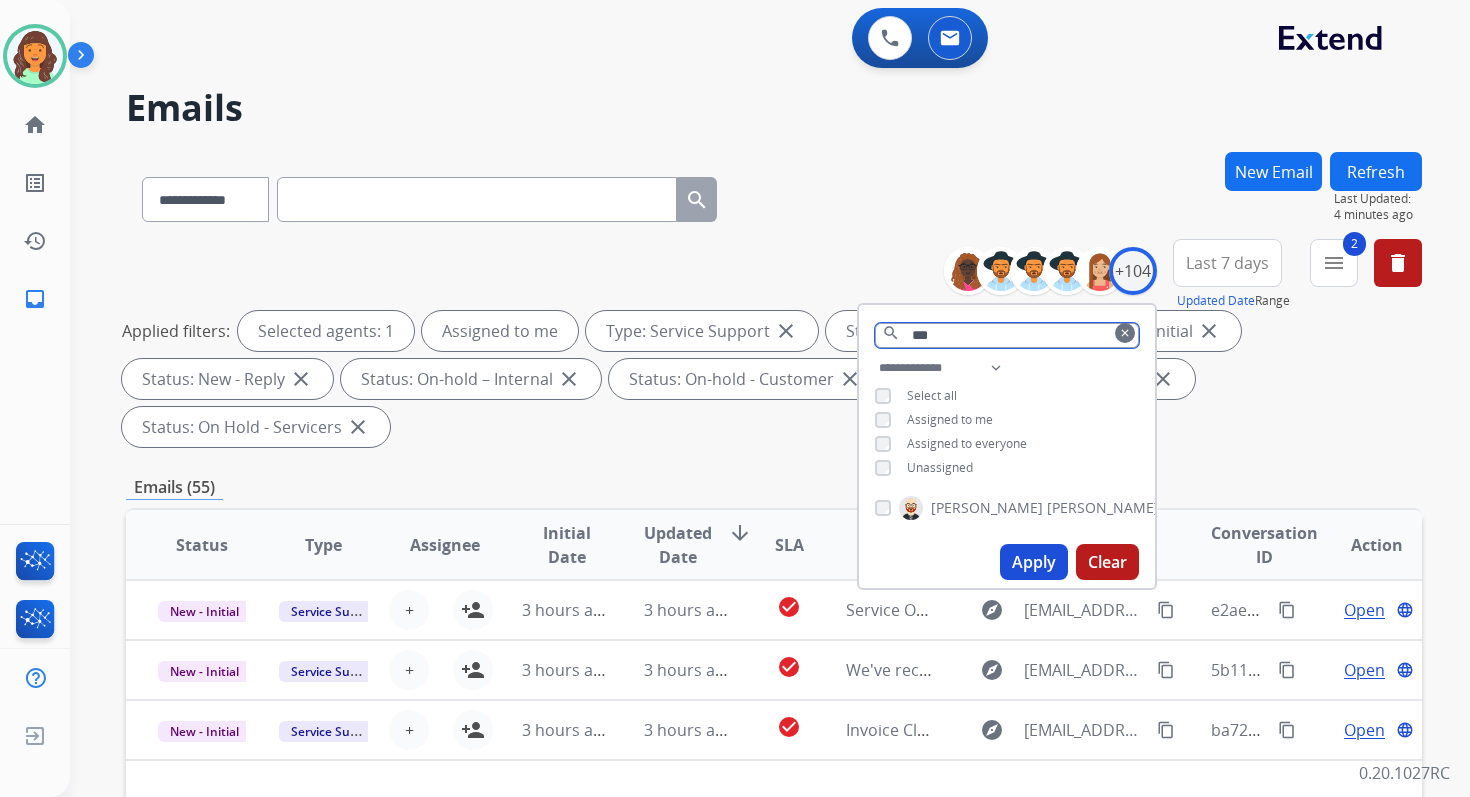 type on "***" 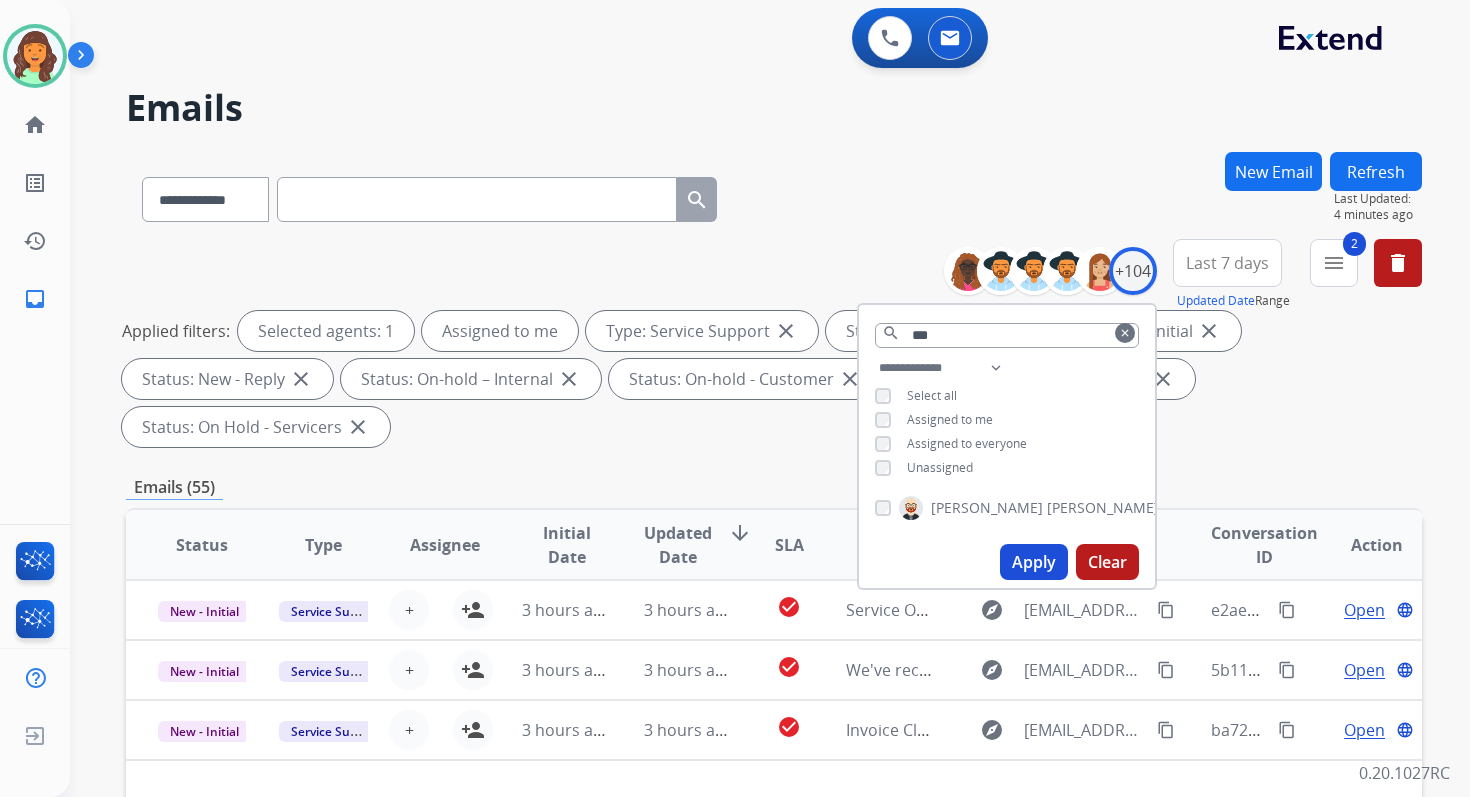 click on "Apply" at bounding box center (1034, 562) 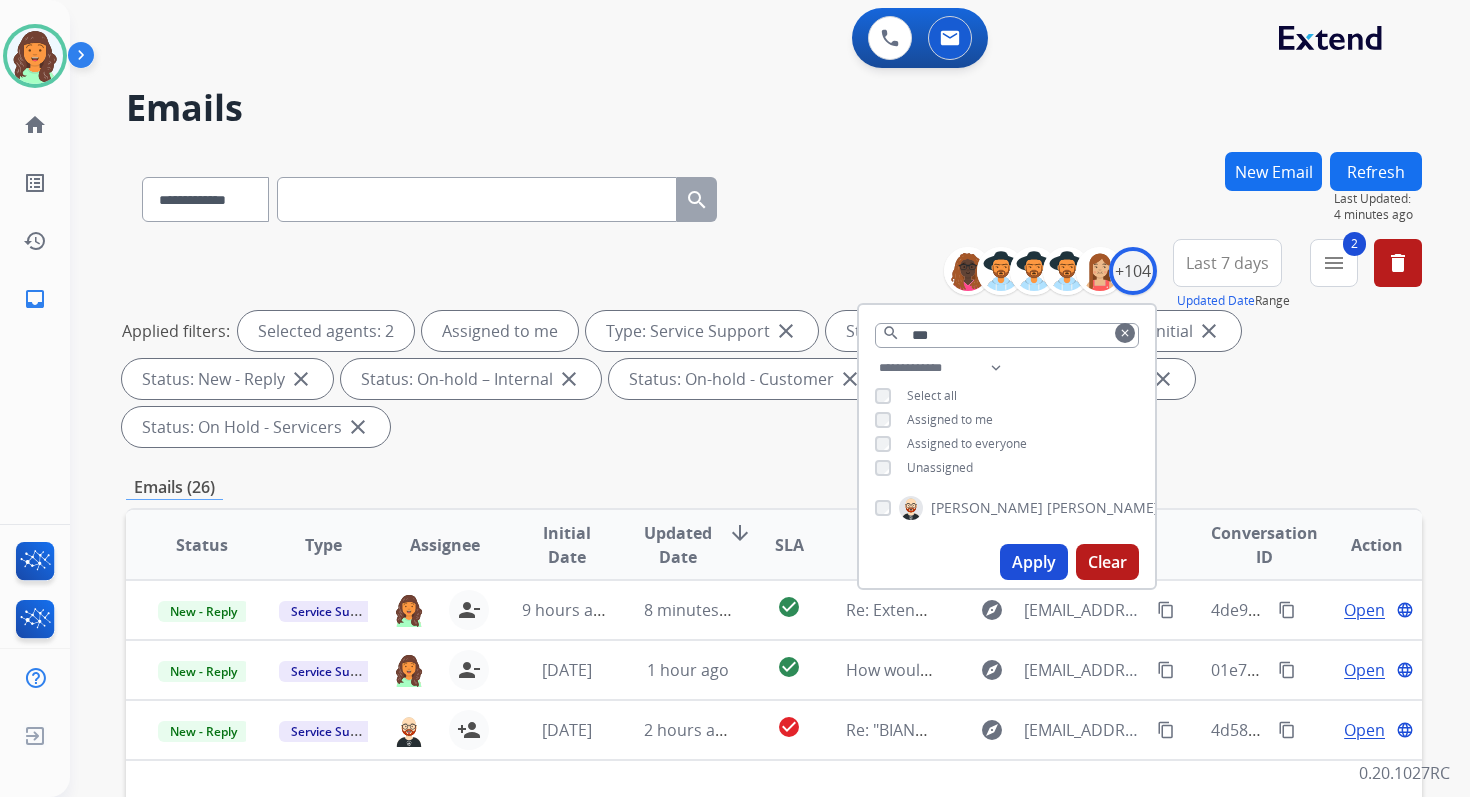 click on "Applied filters:  Selected agents: 2  Assigned to me  Type: Service Support  close  Status: Open - All  close  Status: New - Initial  close  Status: New - Reply  close  Status: On-hold – Internal  close  Status: On-hold - Customer  close  Status: On Hold - Pending Parts  close  Status: On Hold - Servicers  close" at bounding box center [770, 379] 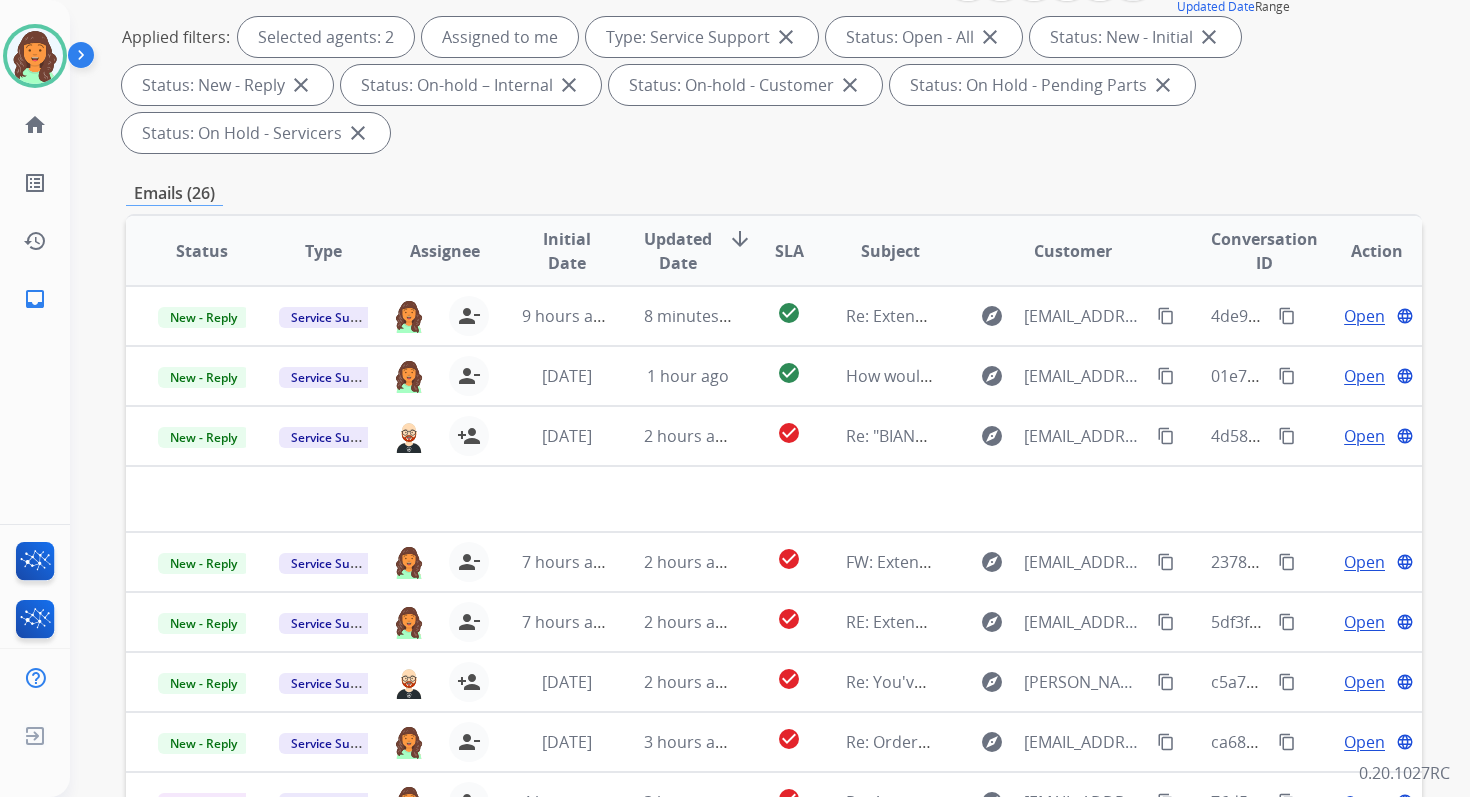 scroll, scrollTop: 485, scrollLeft: 0, axis: vertical 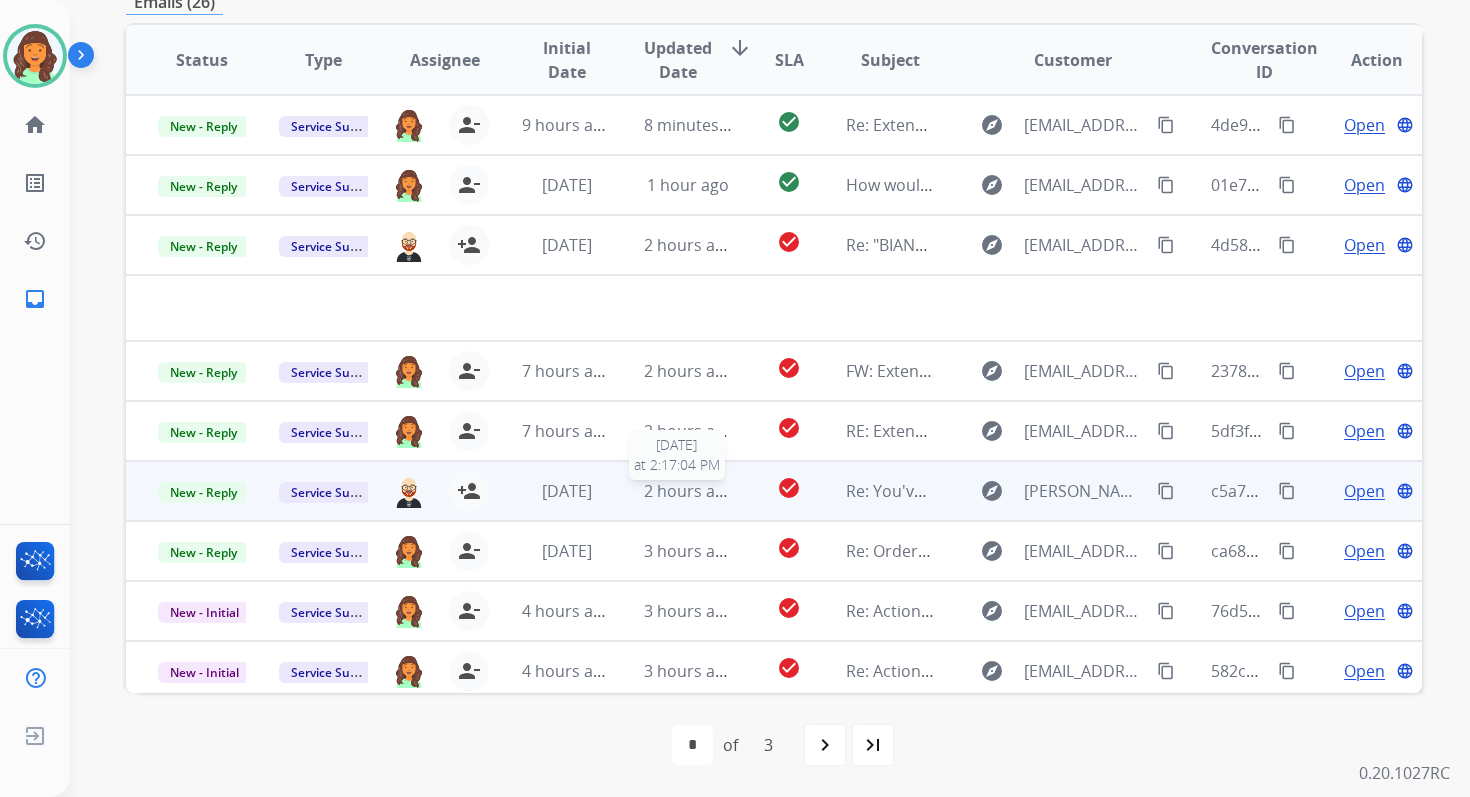 click on "2 hours ago" at bounding box center (689, 491) 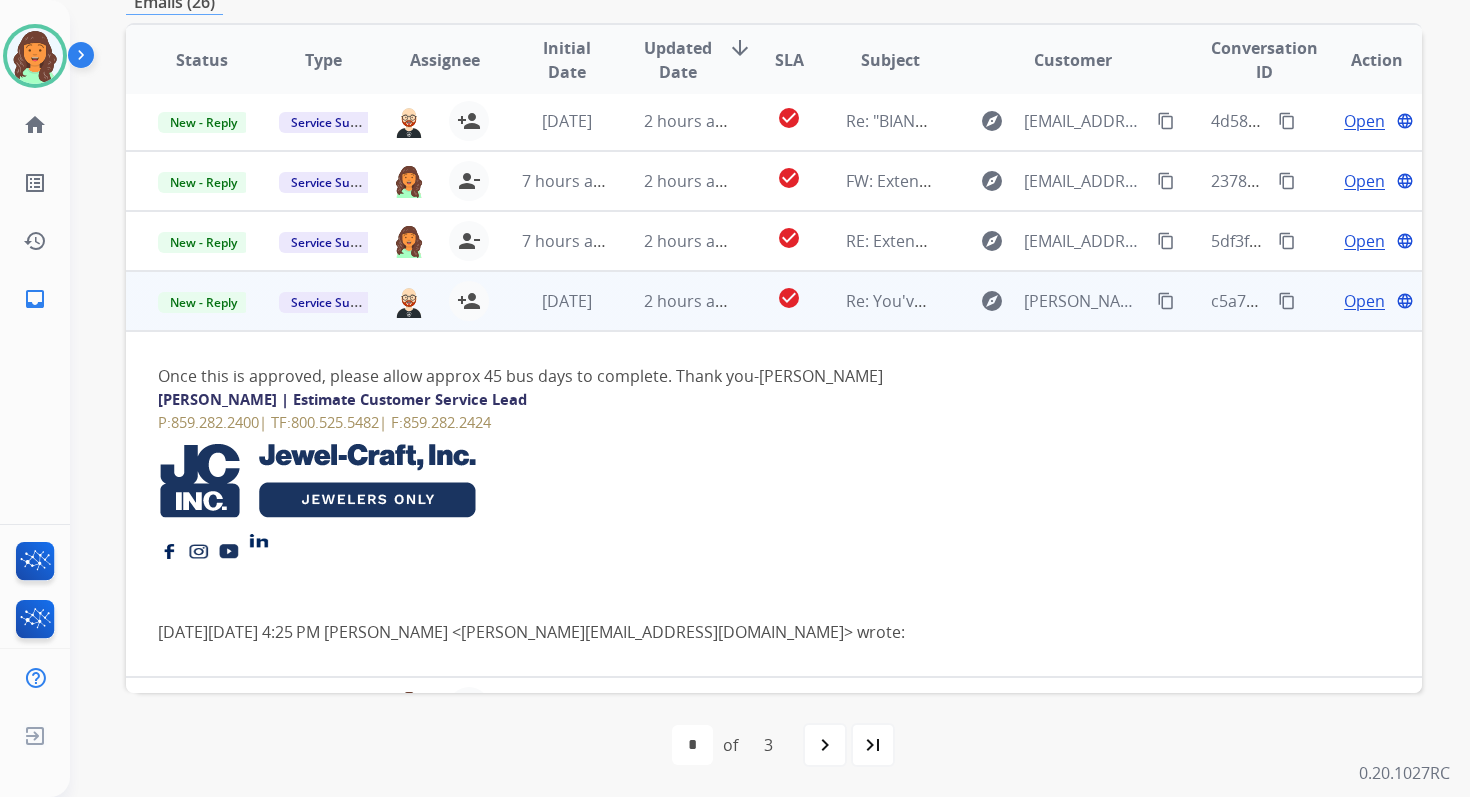 scroll, scrollTop: 300, scrollLeft: 0, axis: vertical 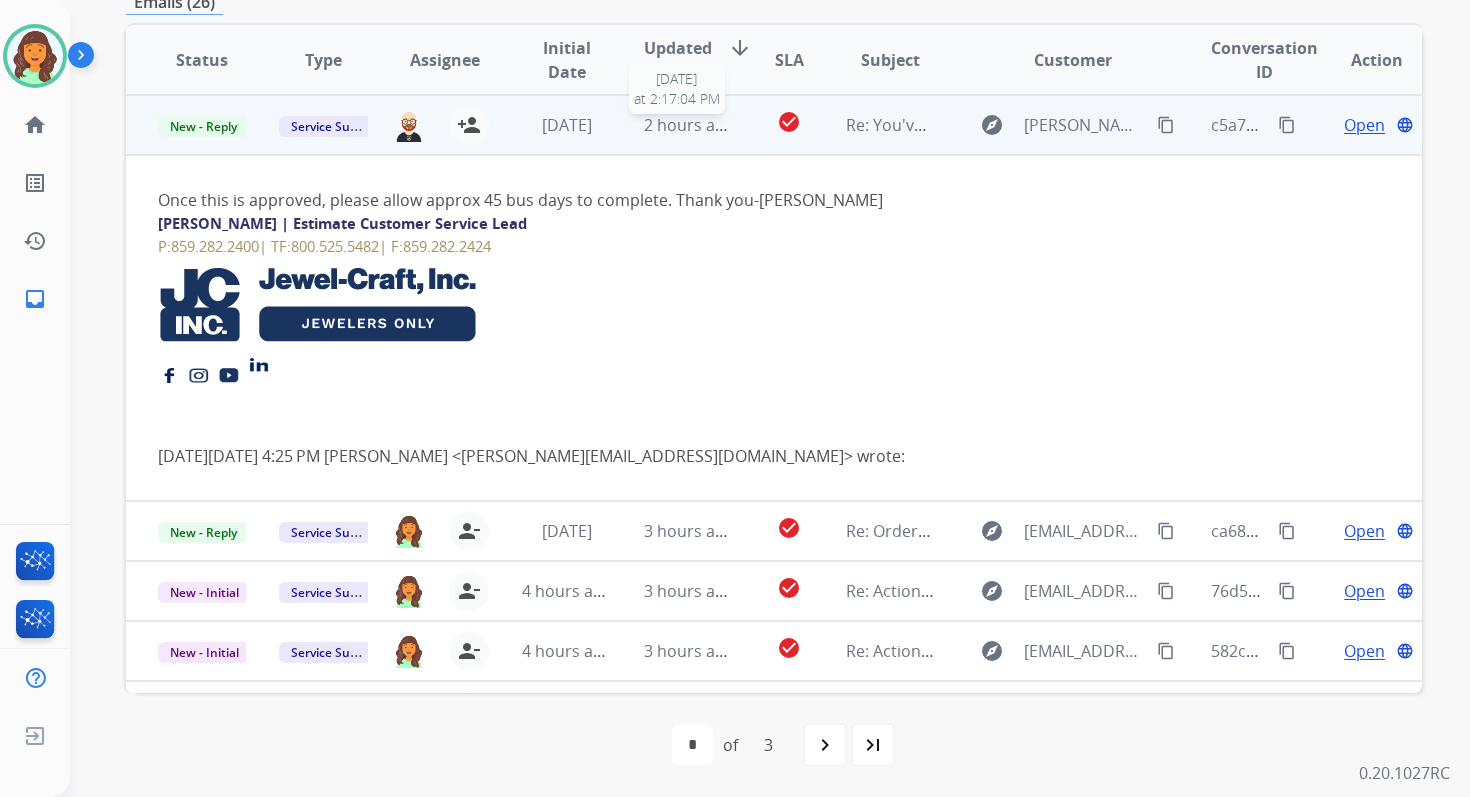 click on "2 hours ago" at bounding box center (689, 125) 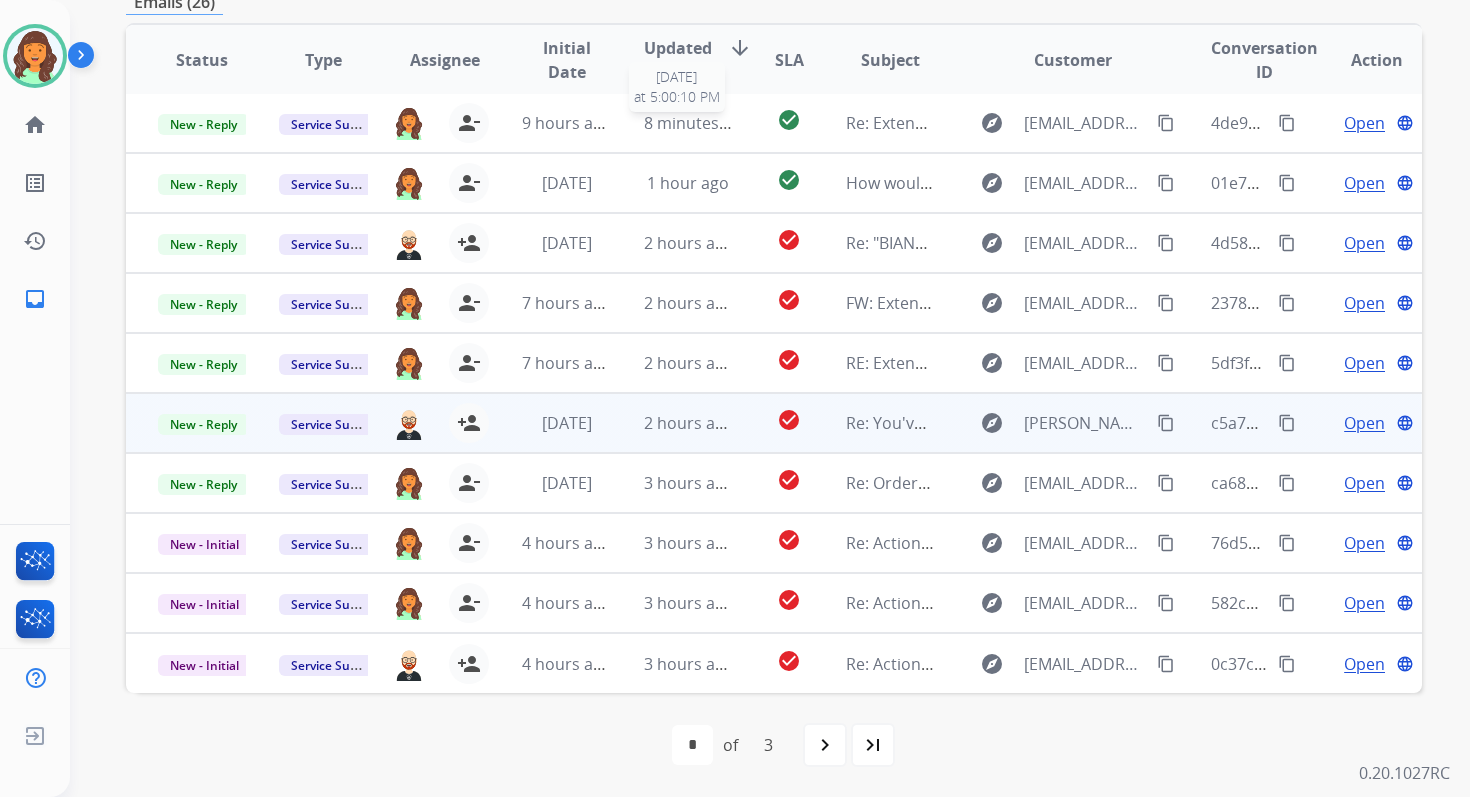scroll, scrollTop: 2, scrollLeft: 0, axis: vertical 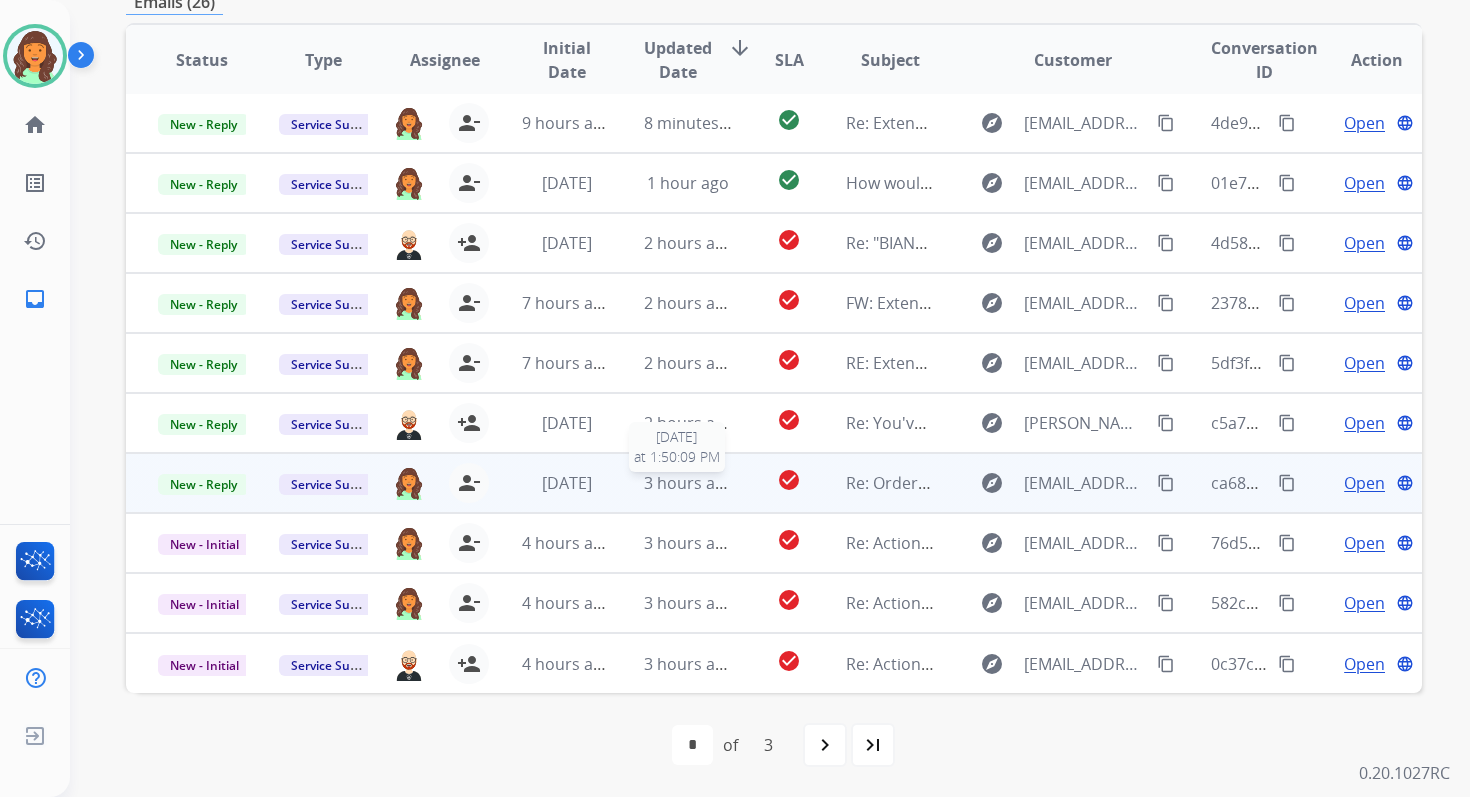 click on "3 hours ago" at bounding box center (689, 483) 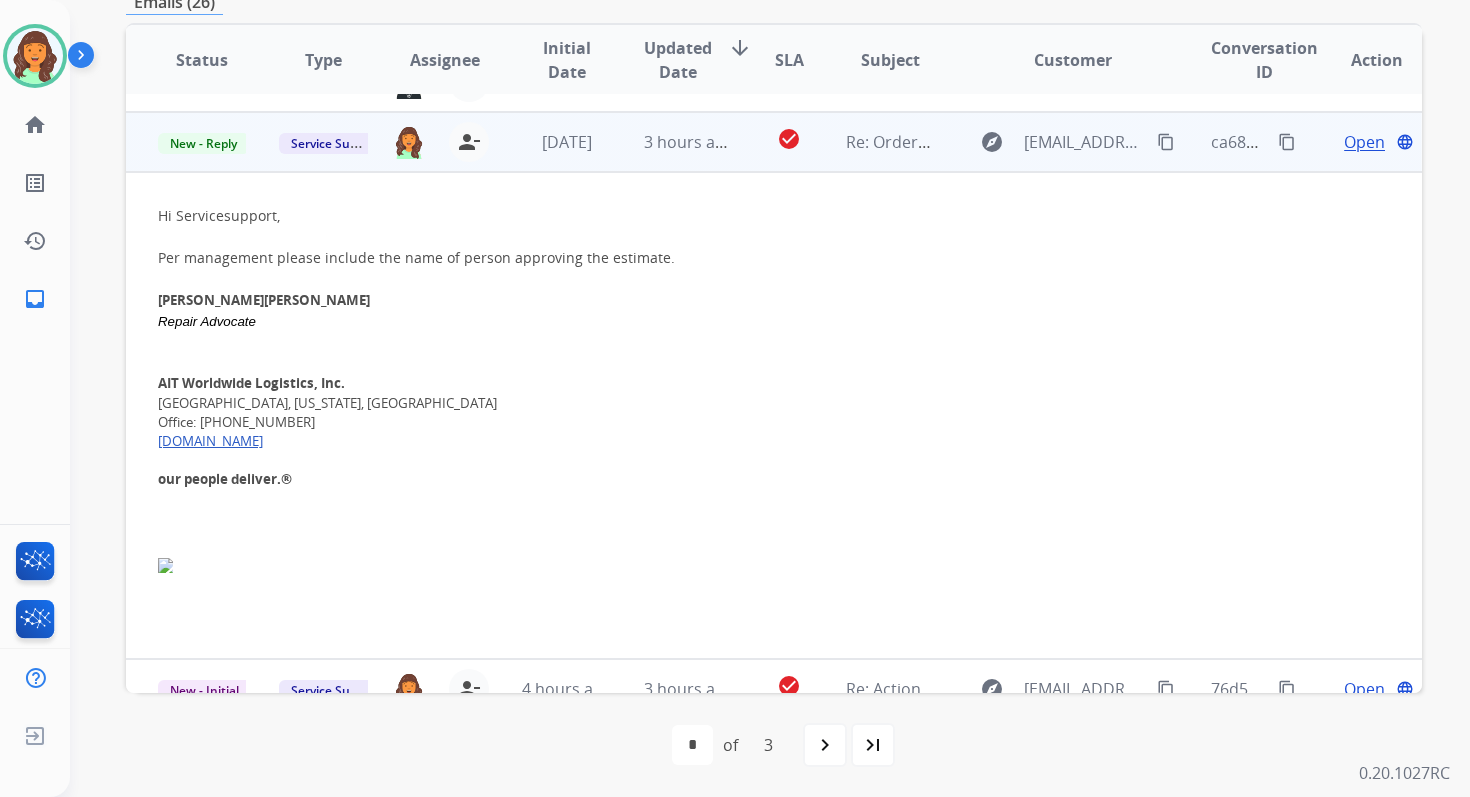 scroll, scrollTop: 360, scrollLeft: 0, axis: vertical 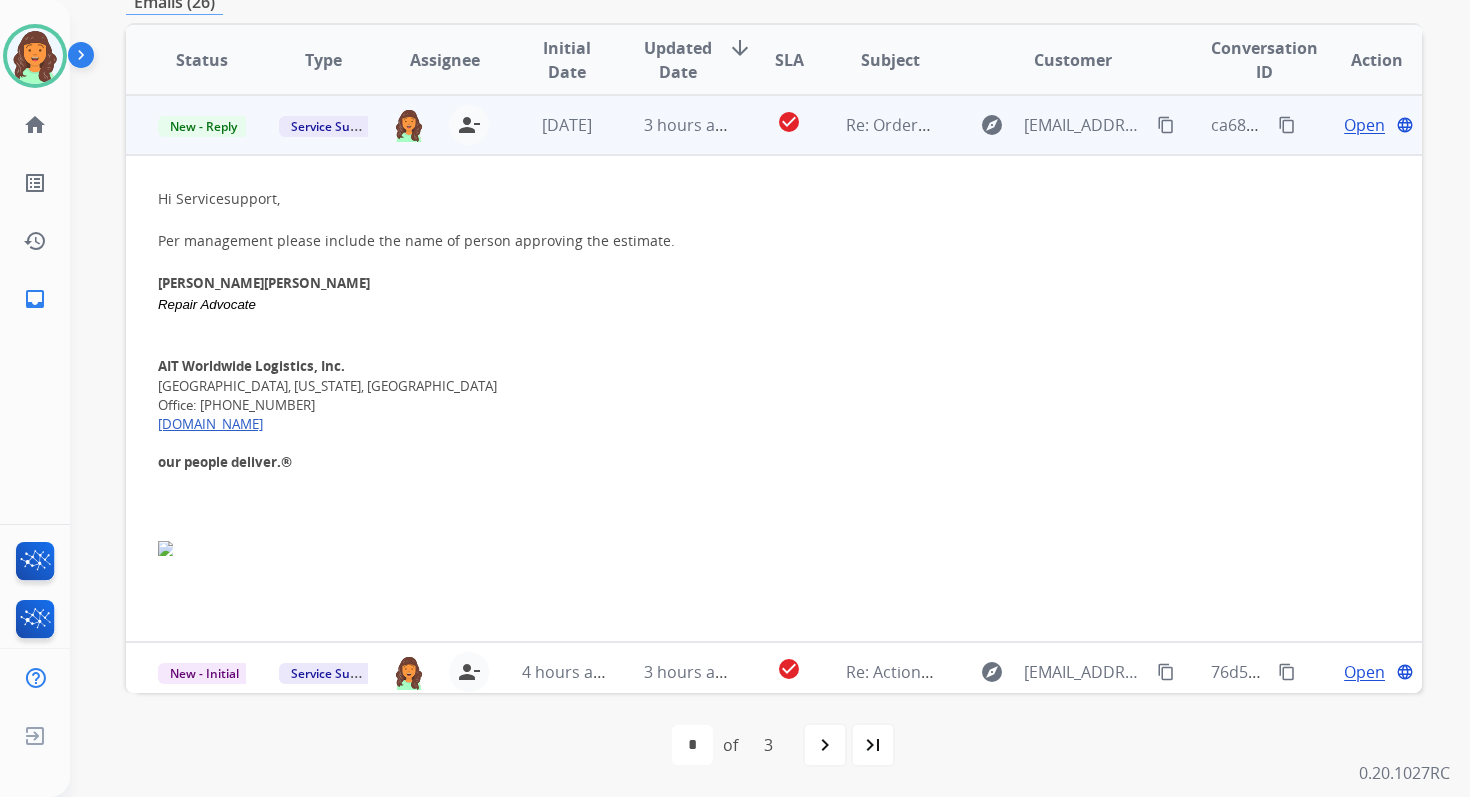 click on "Open" at bounding box center [1364, 125] 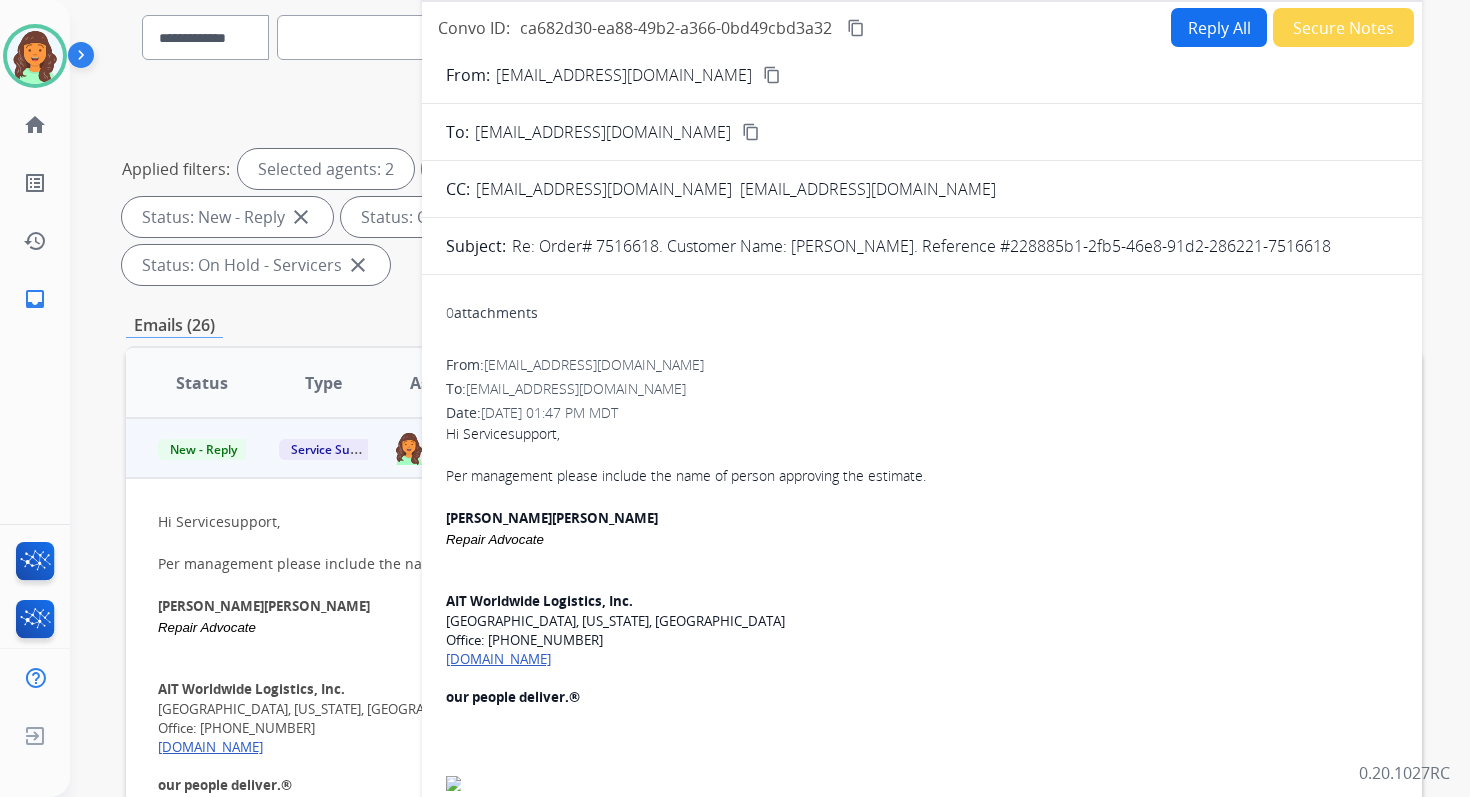 scroll, scrollTop: 59, scrollLeft: 0, axis: vertical 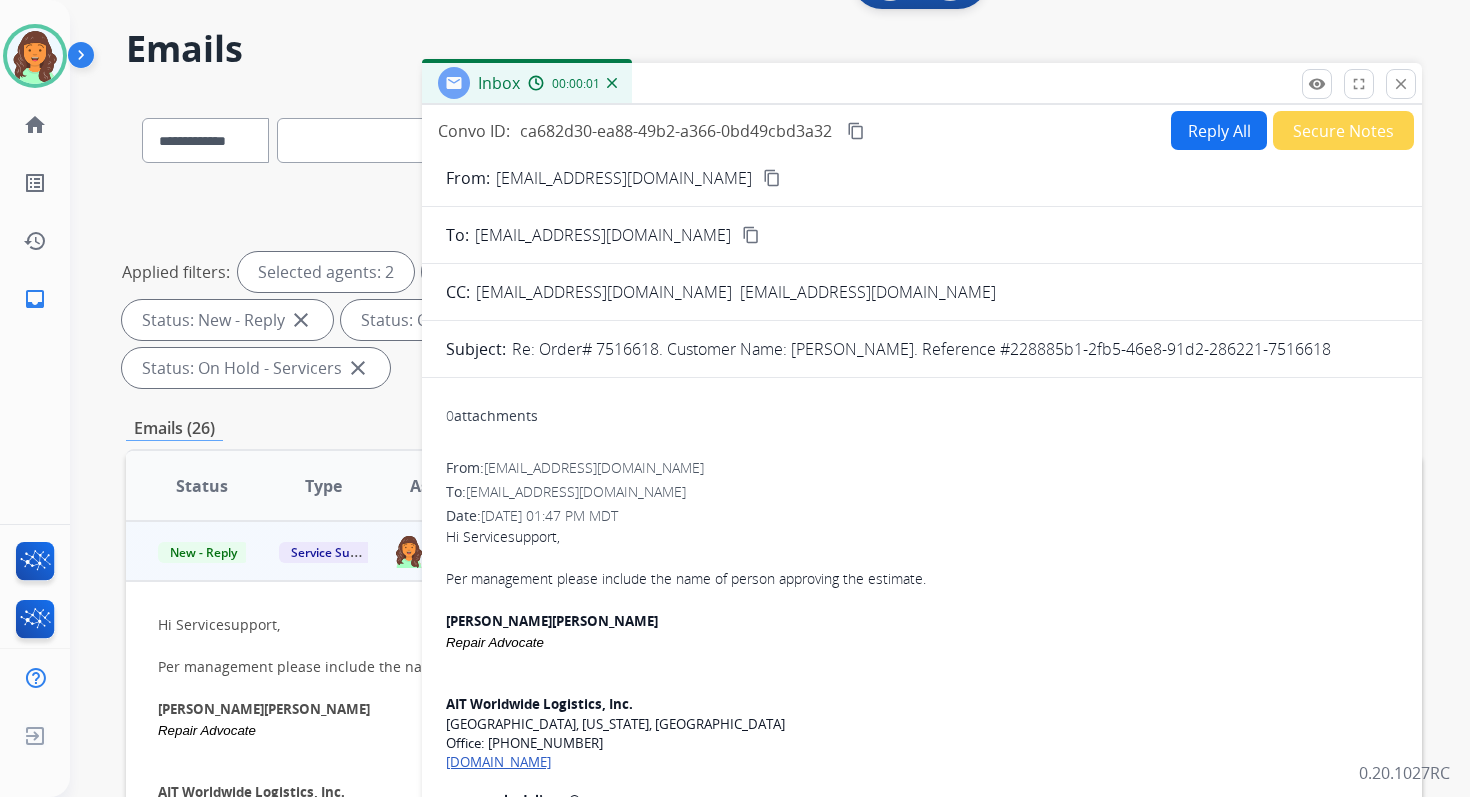click on "Reply All" at bounding box center (1219, 130) 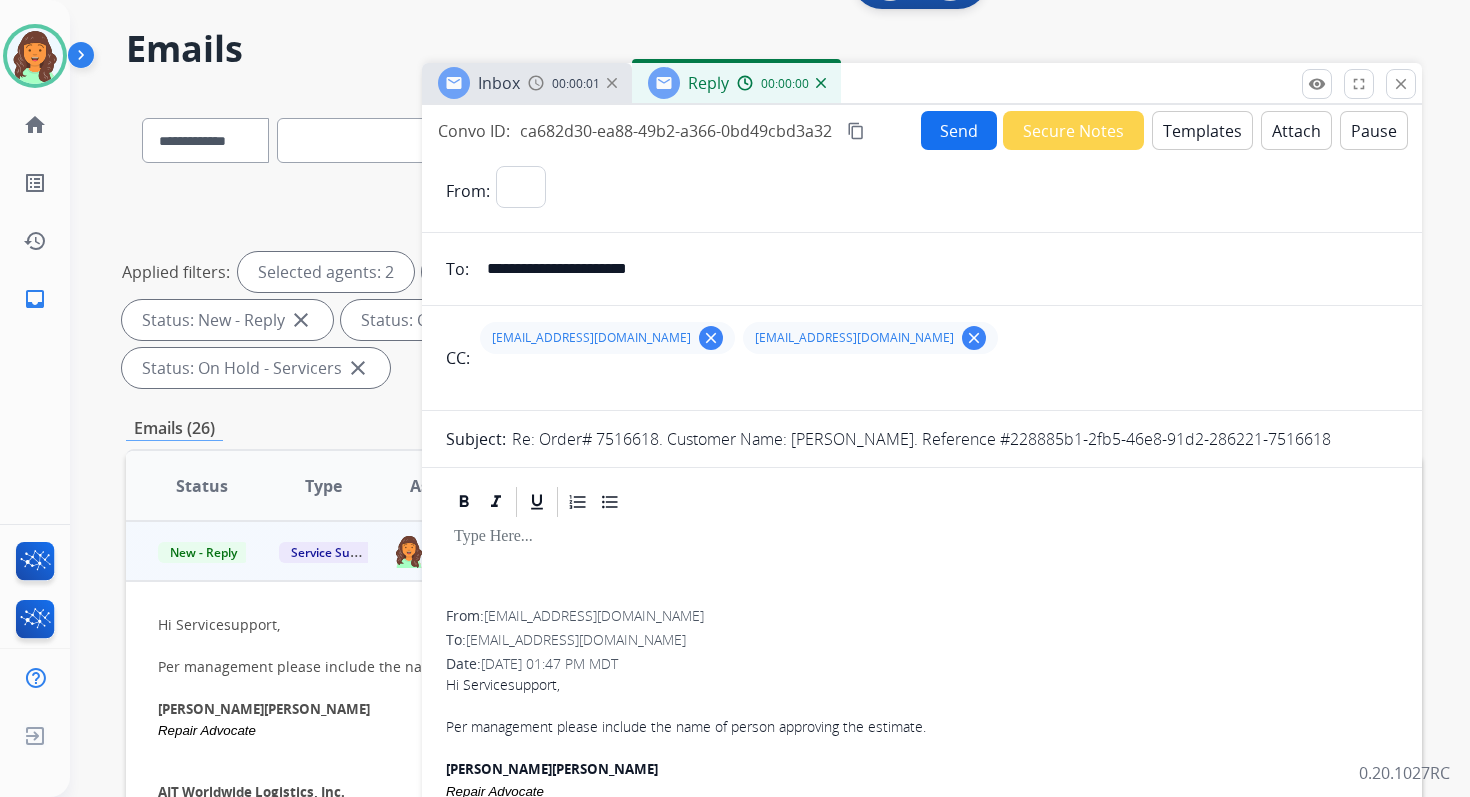select on "**********" 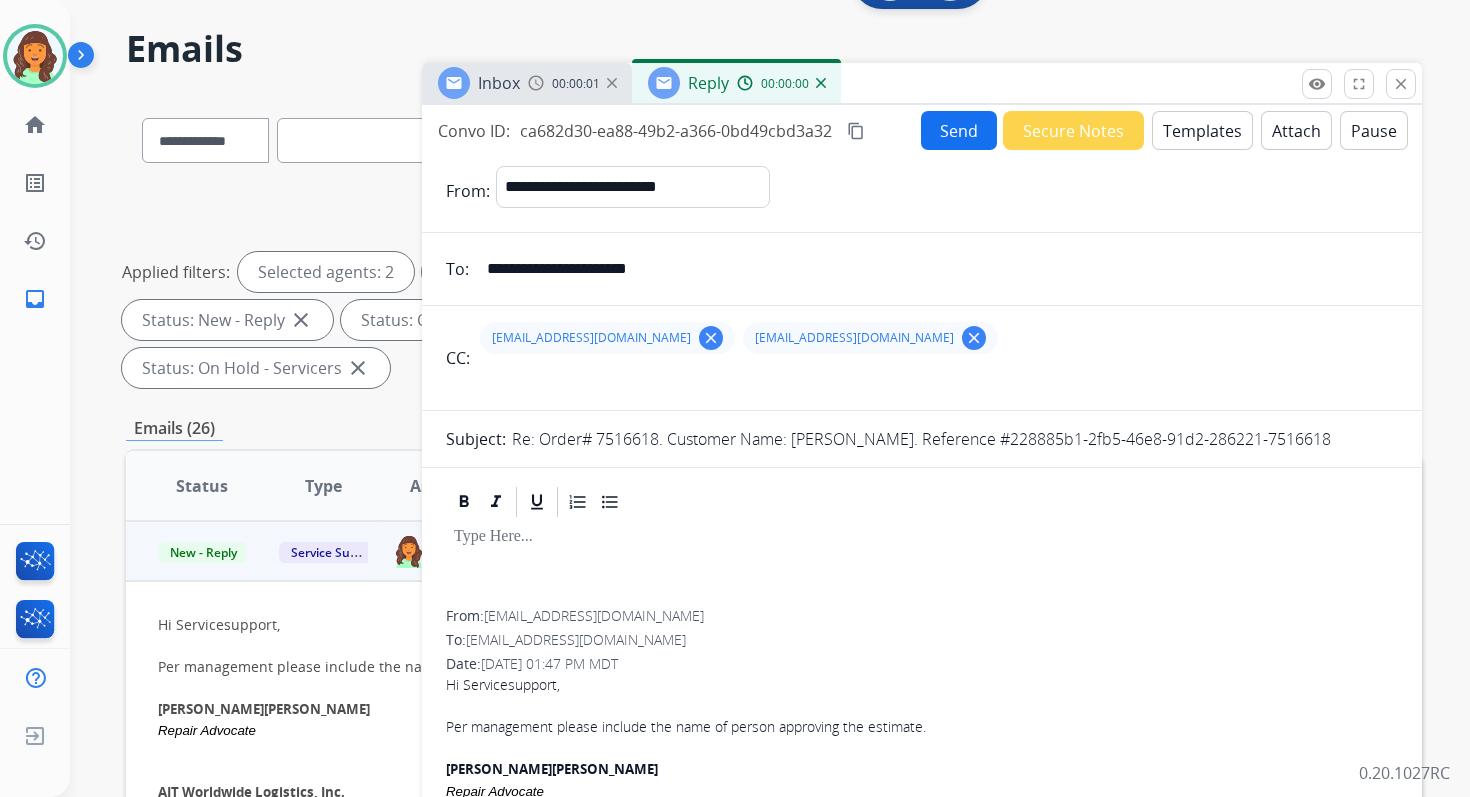 click on "Templates" at bounding box center [1202, 130] 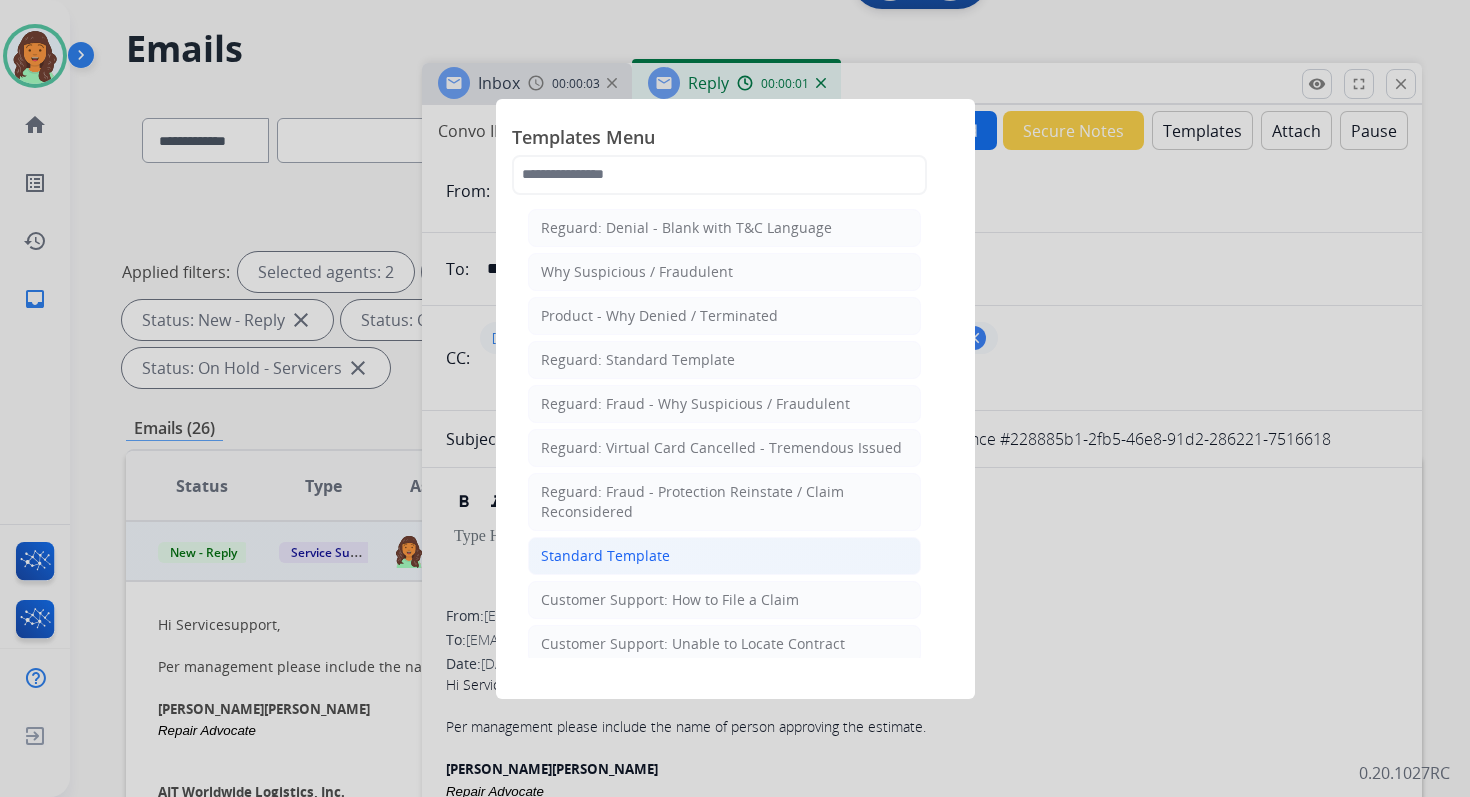 click on "Standard Template" 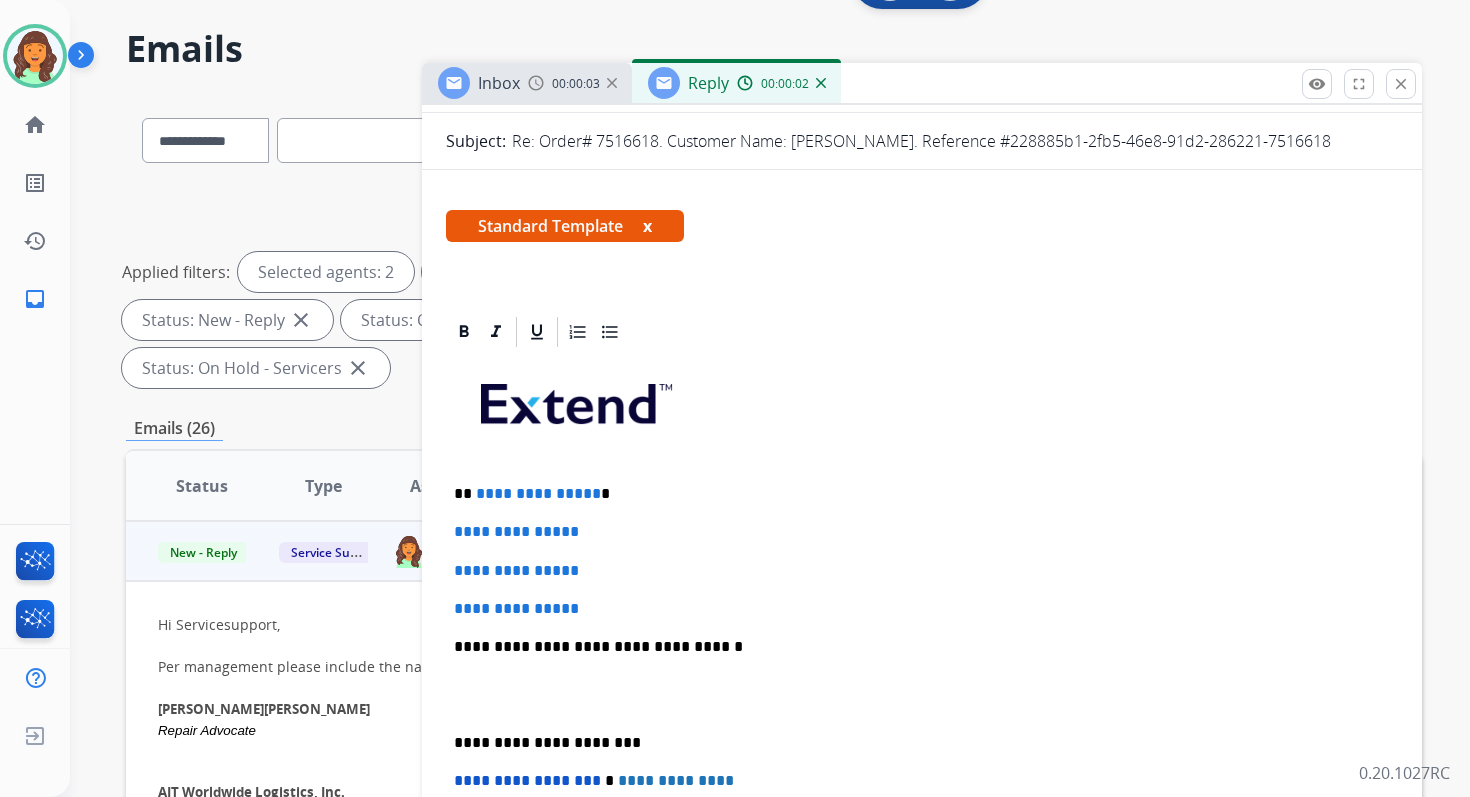 scroll, scrollTop: 430, scrollLeft: 0, axis: vertical 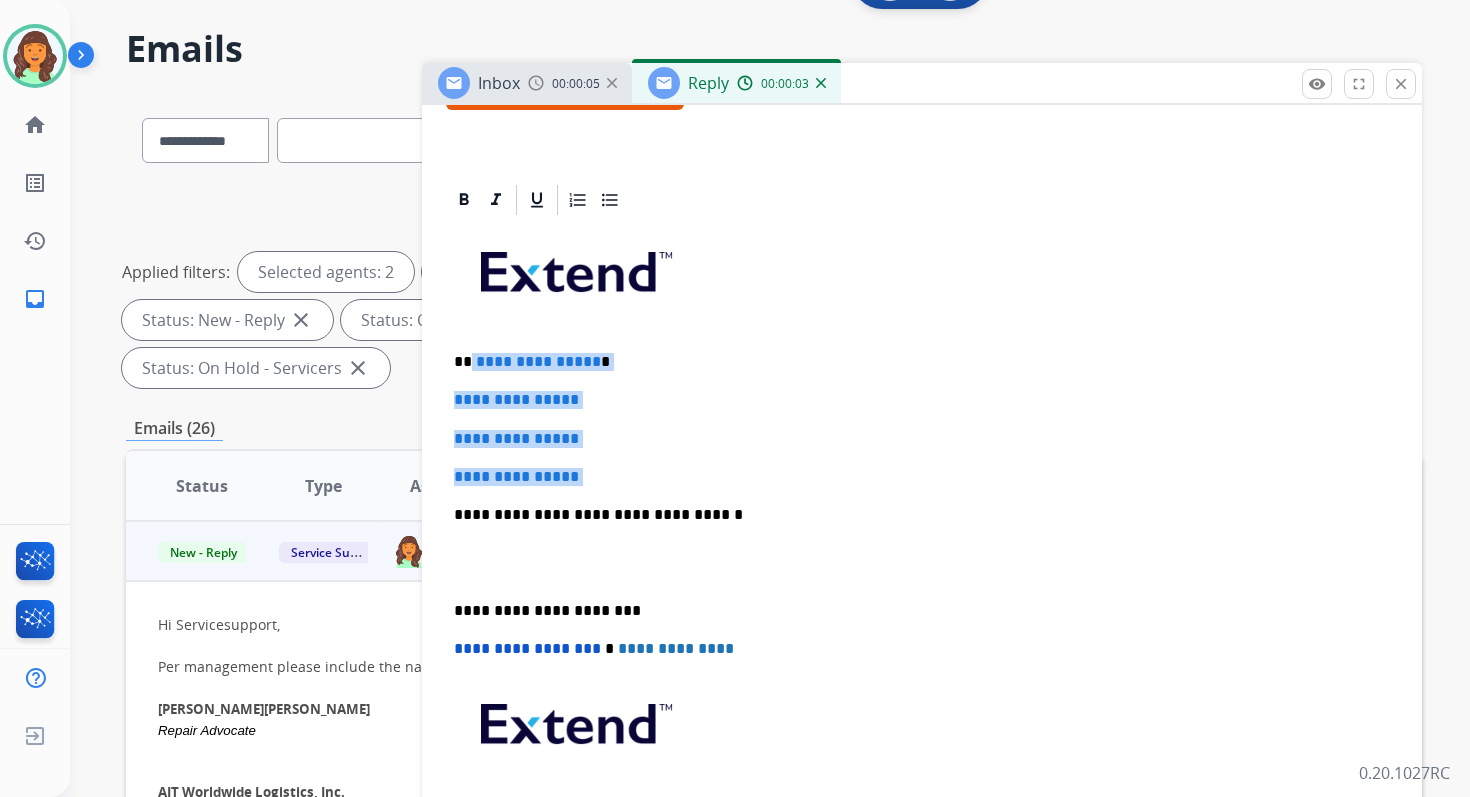 drag, startPoint x: 471, startPoint y: 359, endPoint x: 633, endPoint y: 488, distance: 207.08694 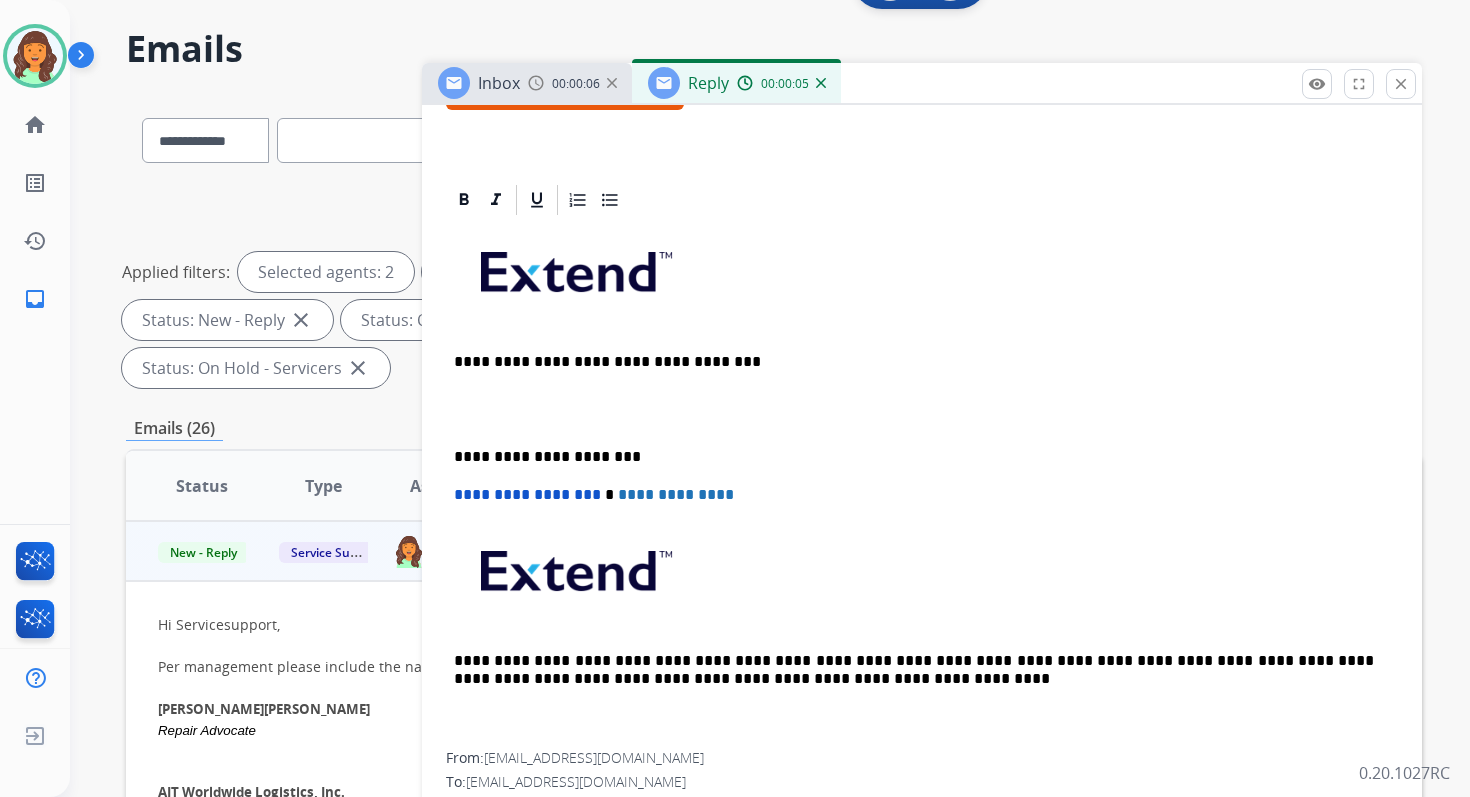 type 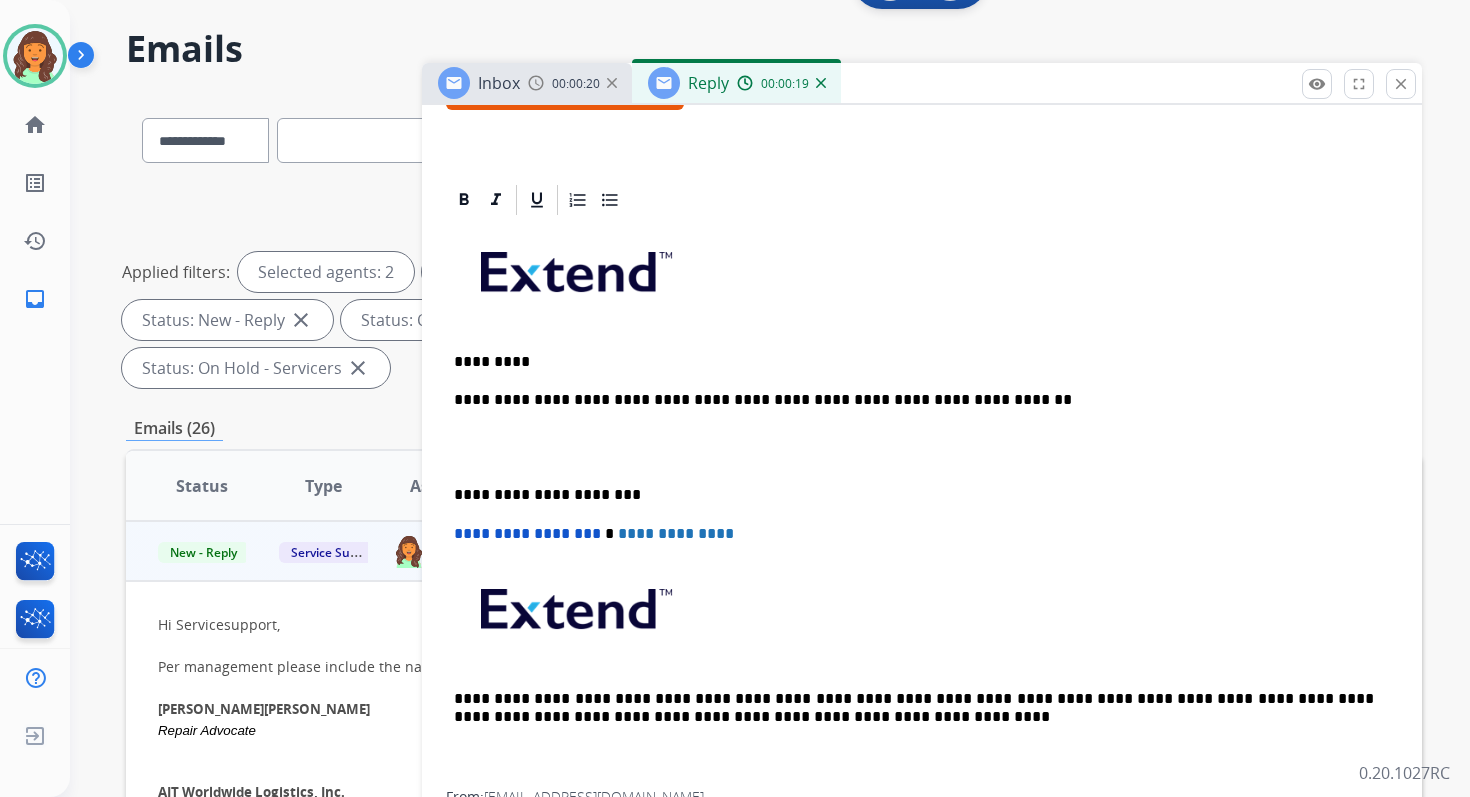 scroll, scrollTop: 434, scrollLeft: 0, axis: vertical 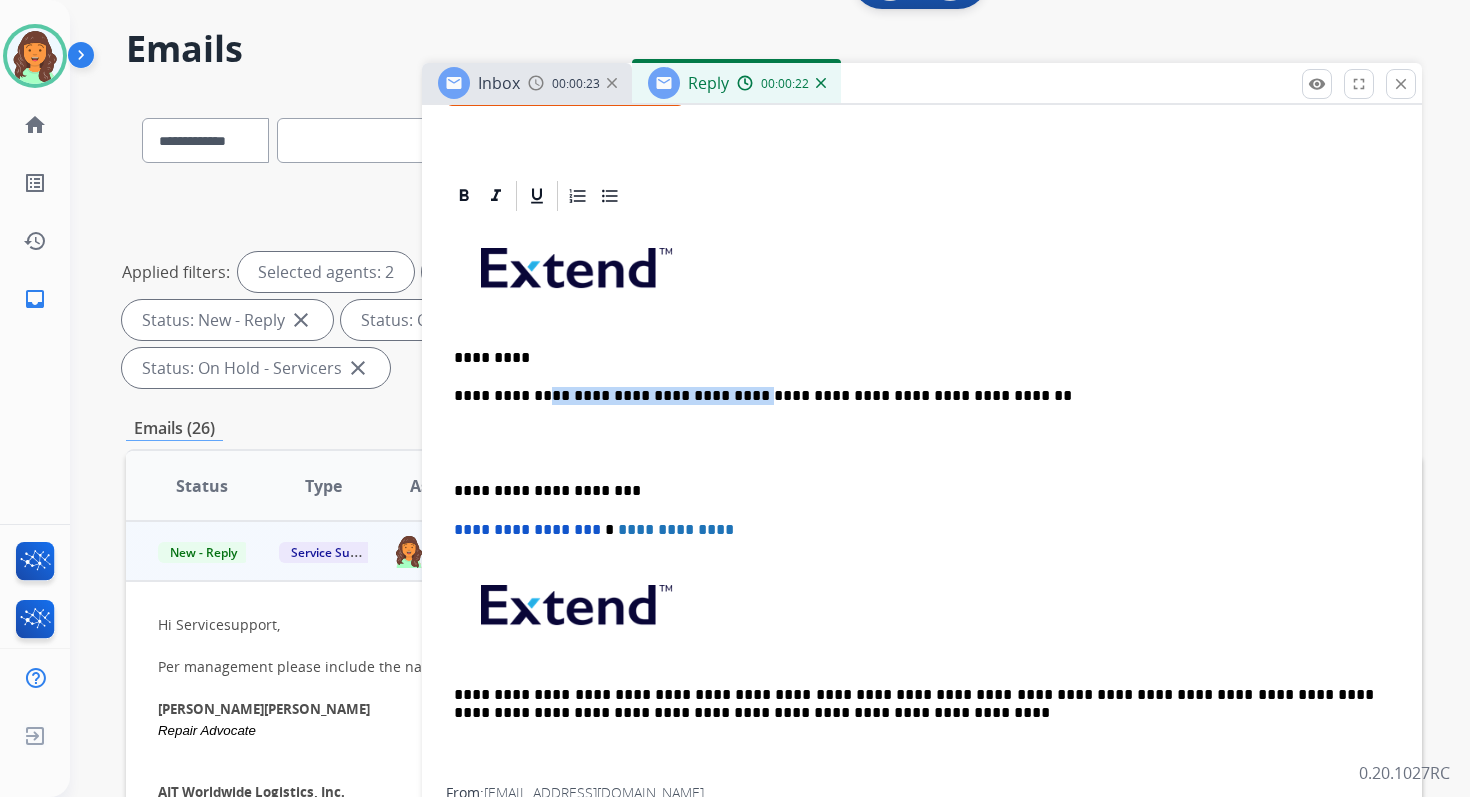 drag, startPoint x: 541, startPoint y: 396, endPoint x: 741, endPoint y: 386, distance: 200.24985 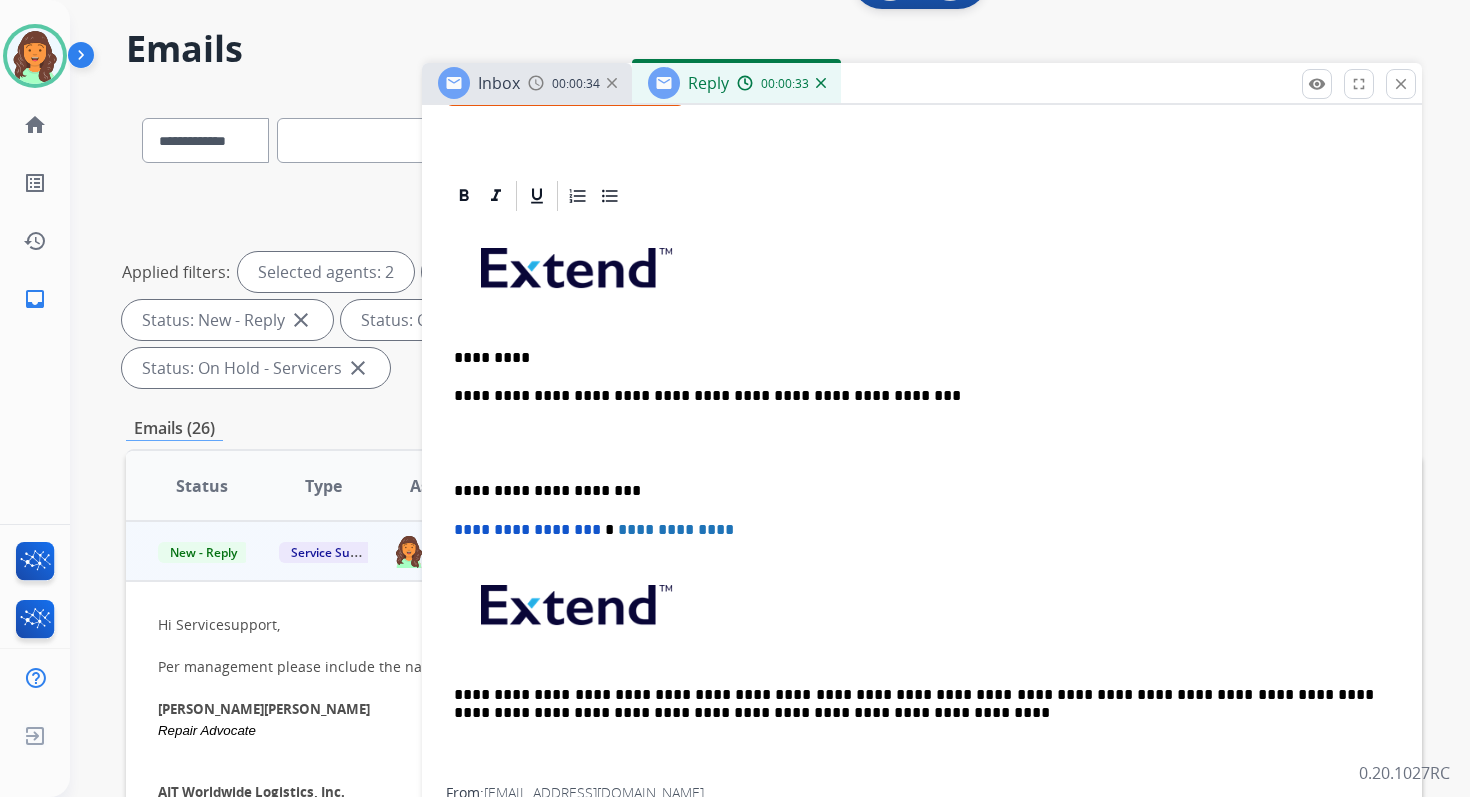 click on "**********" at bounding box center (914, 396) 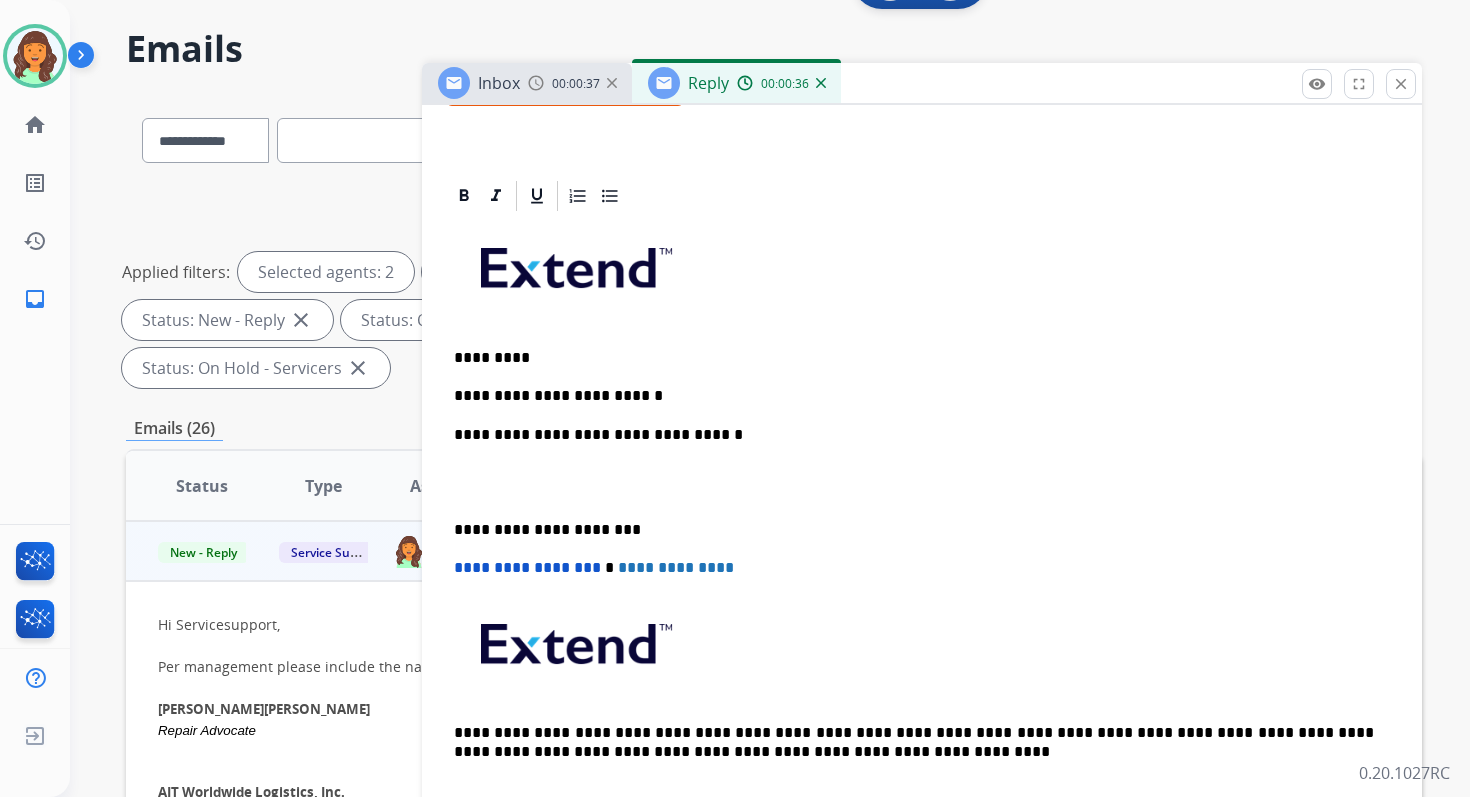 click on "**********" at bounding box center [914, 435] 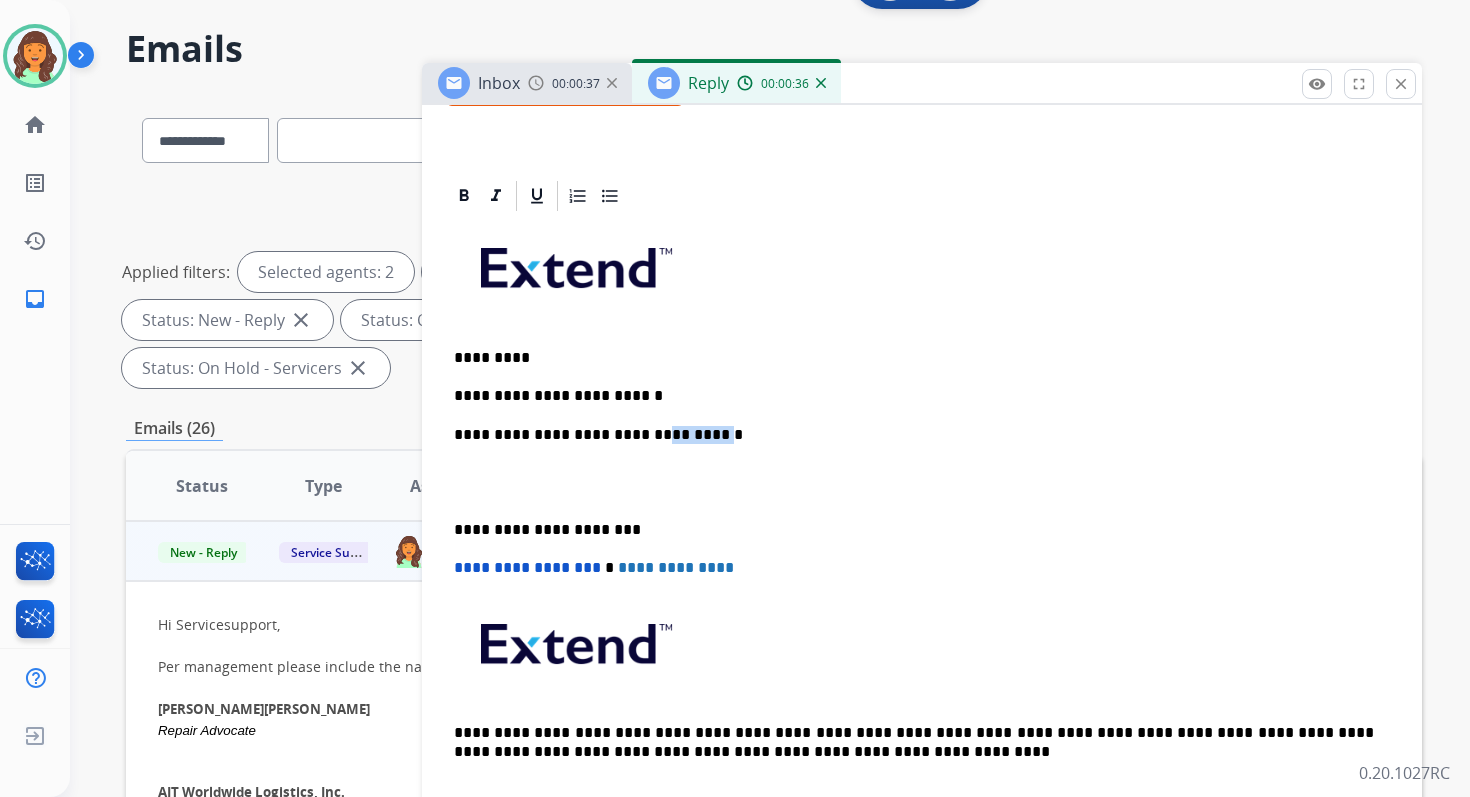 click on "**********" at bounding box center [914, 435] 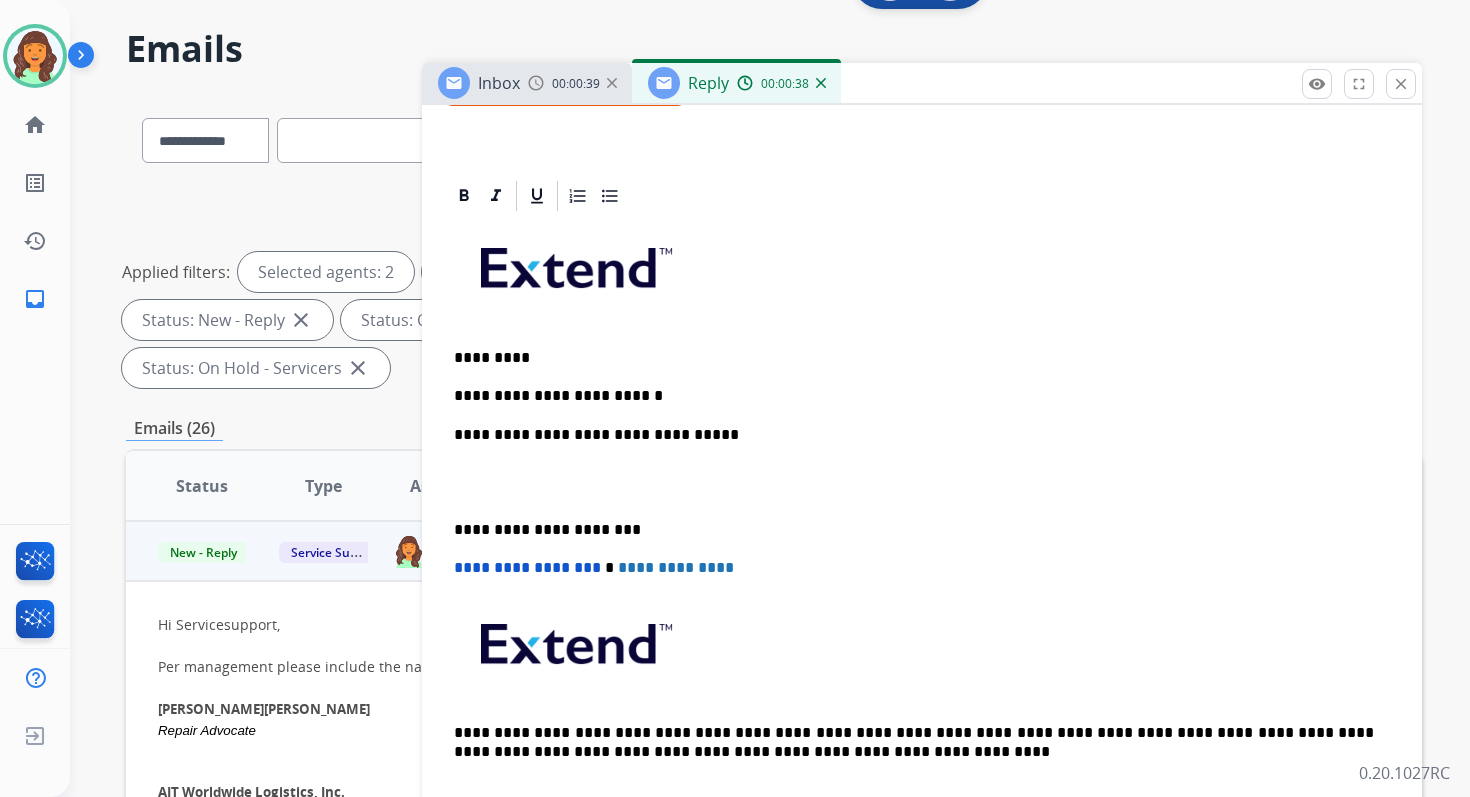 click on "**********" at bounding box center [922, 519] 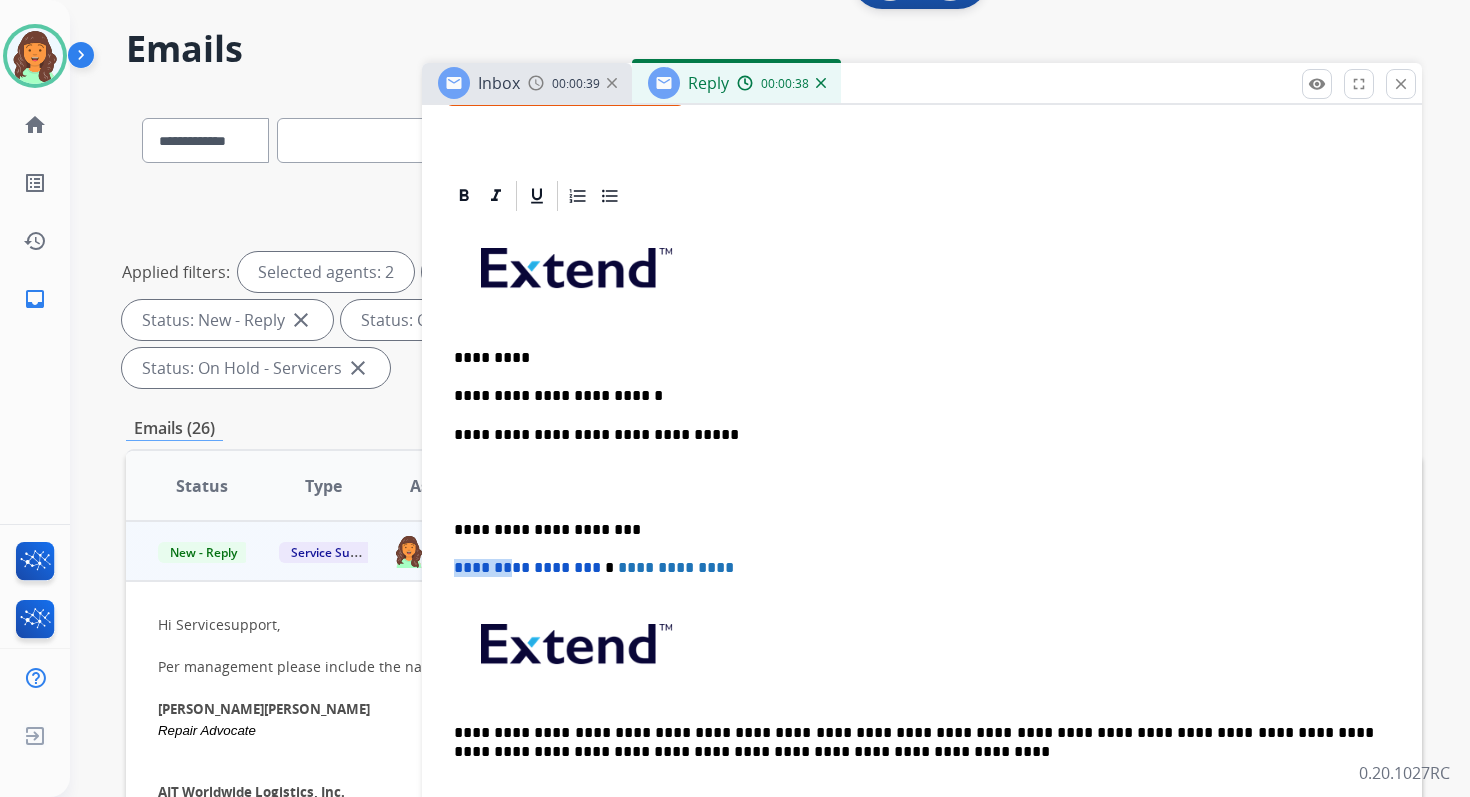 click on "**********" at bounding box center [922, 519] 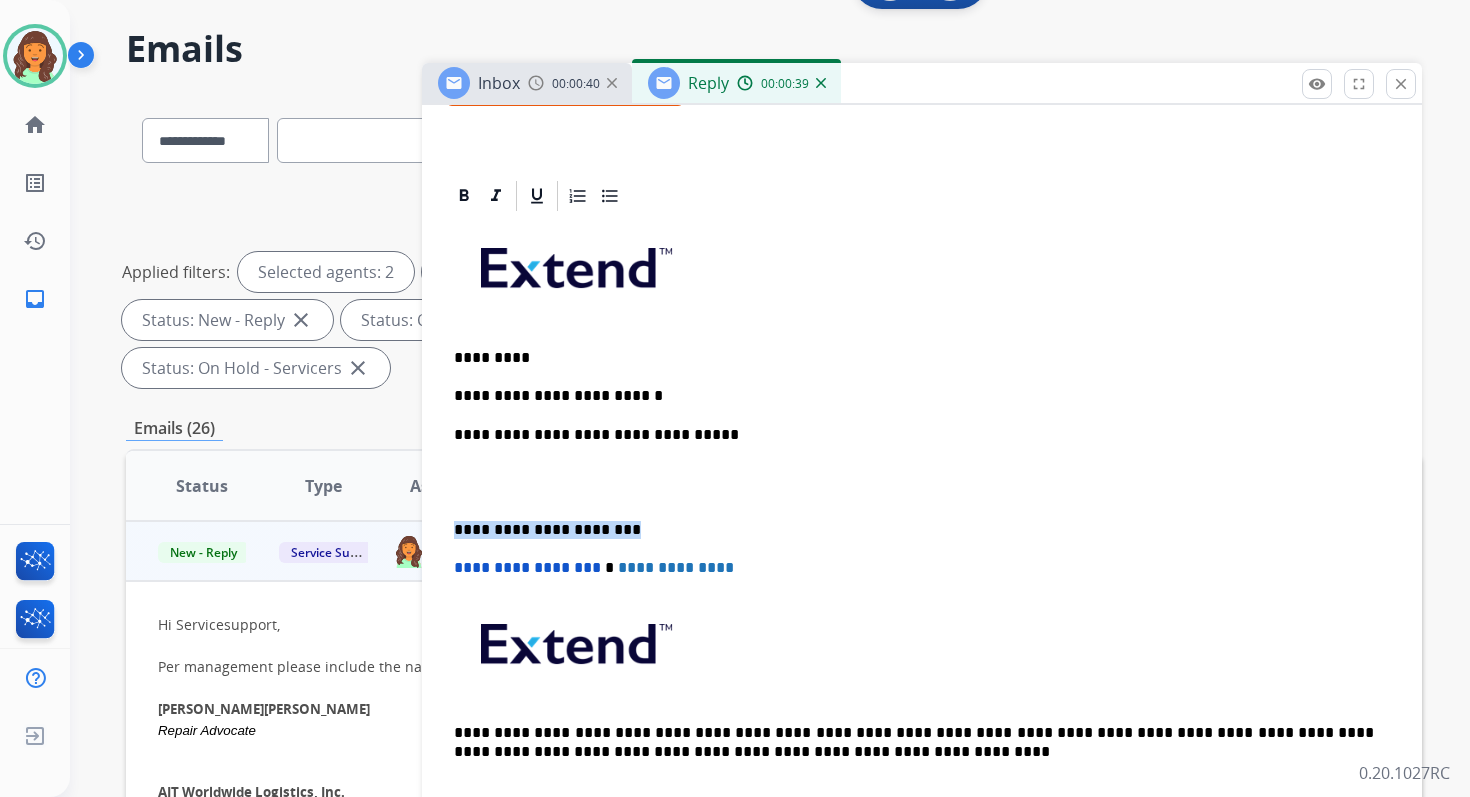 click on "**********" at bounding box center [914, 530] 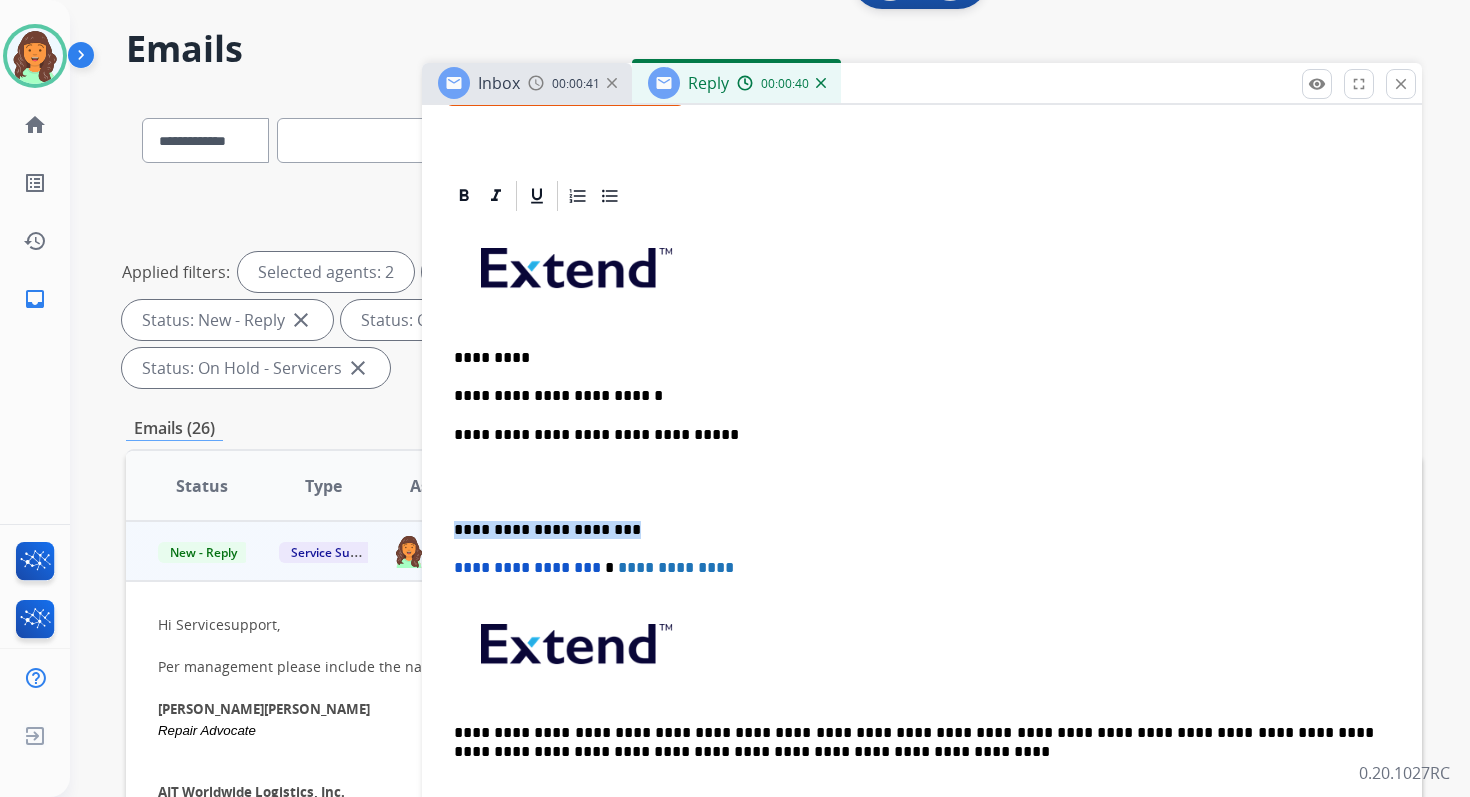 click on "**********" at bounding box center (914, 530) 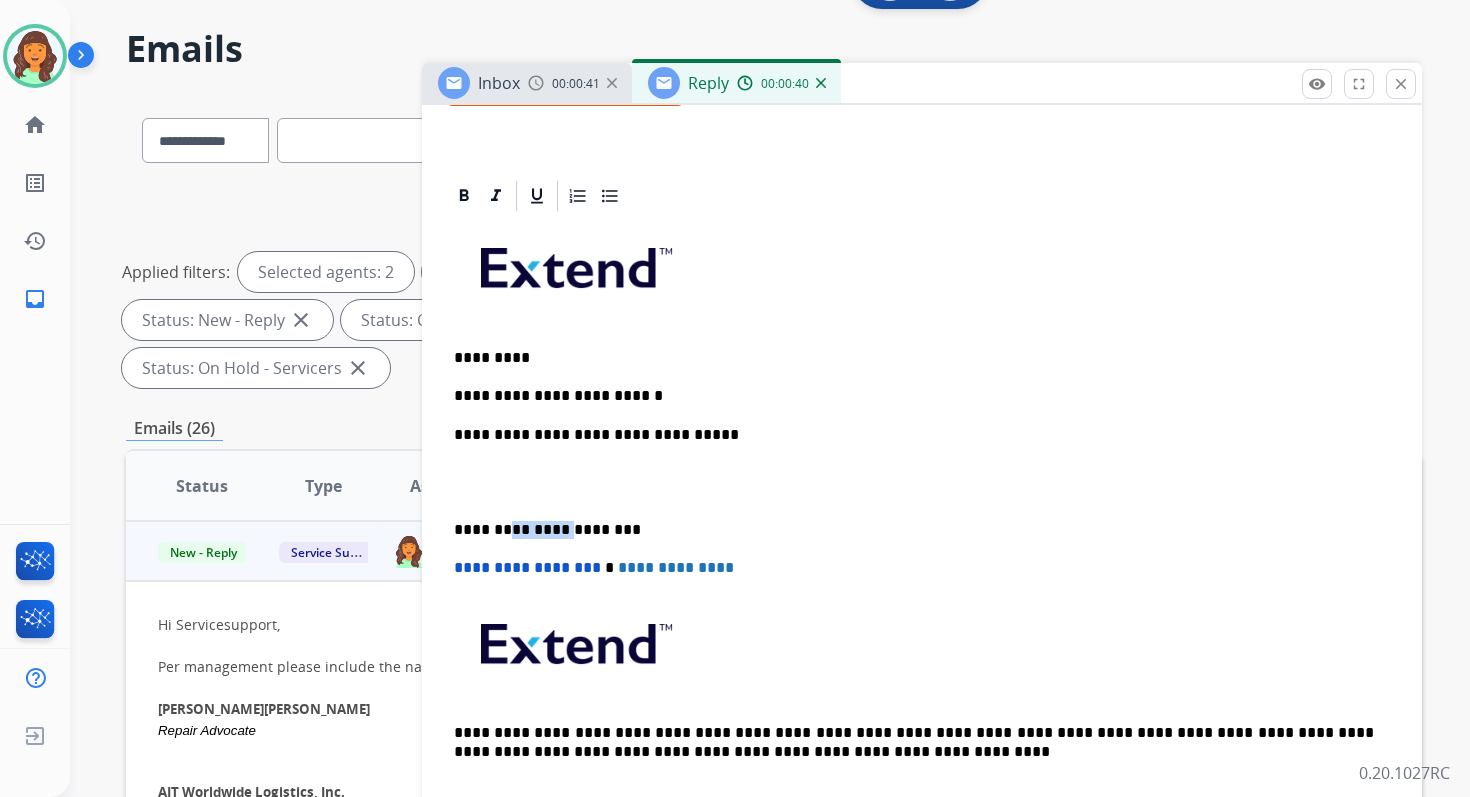 click on "**********" at bounding box center [914, 530] 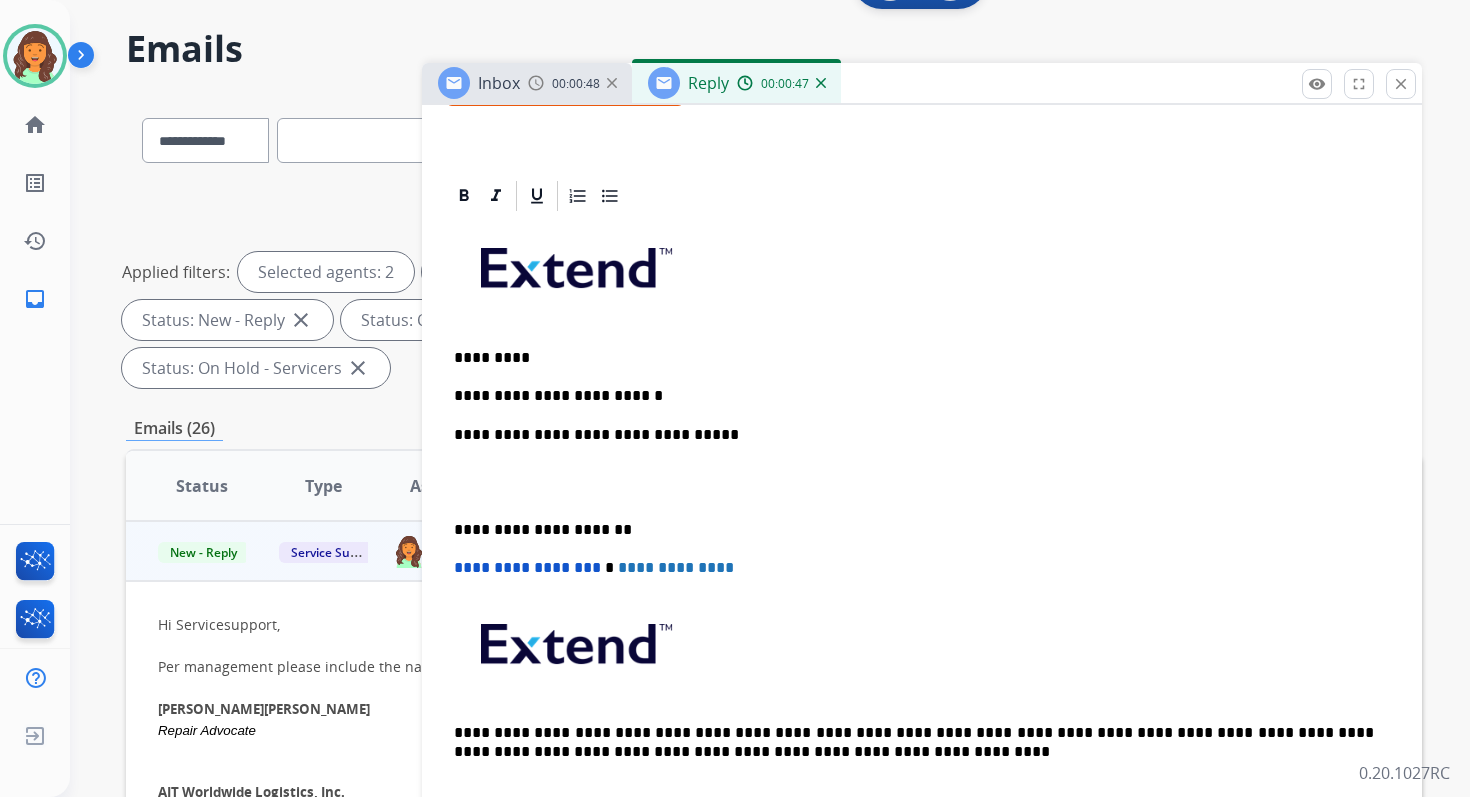 click on "**********" at bounding box center [527, 567] 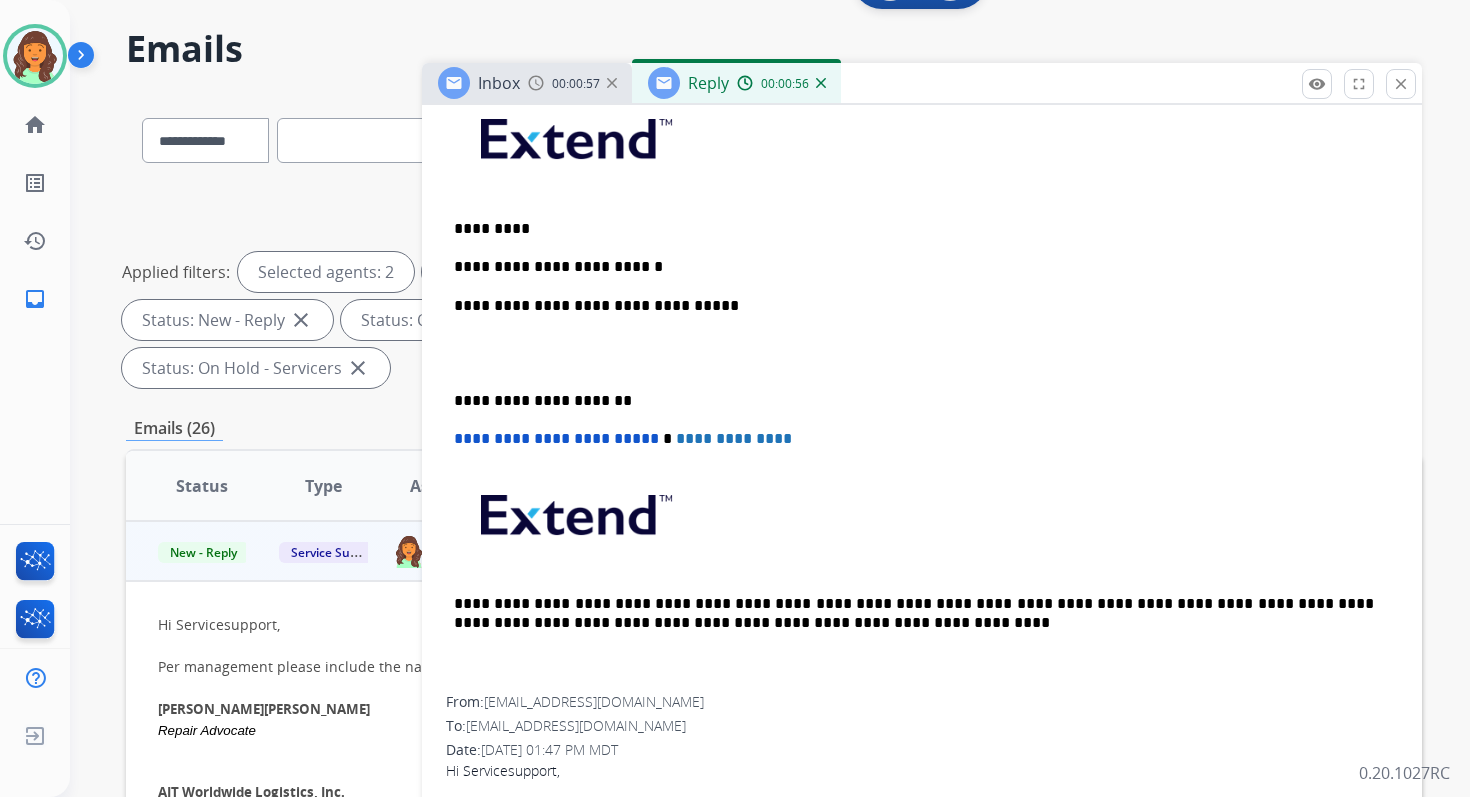 scroll, scrollTop: 518, scrollLeft: 0, axis: vertical 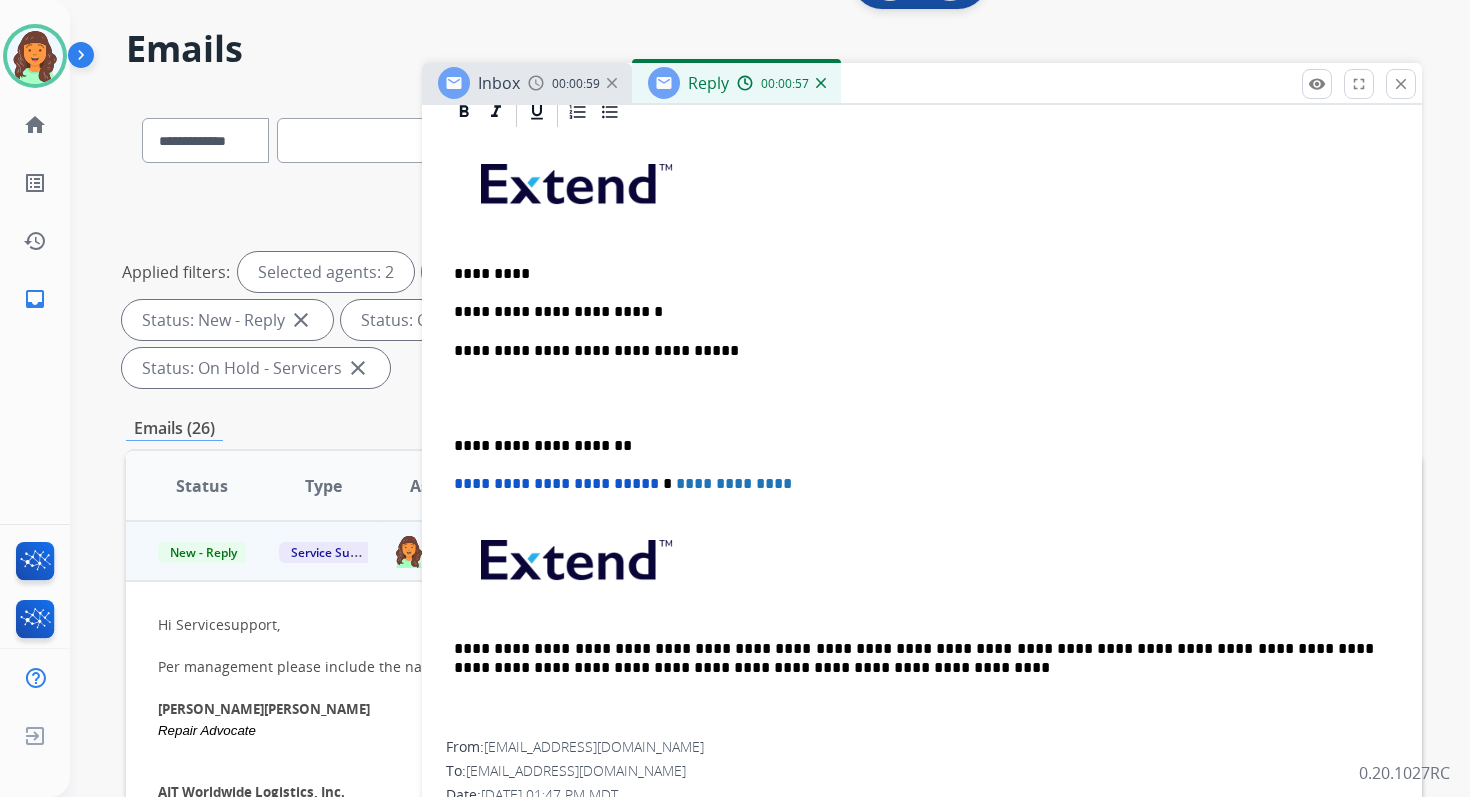 click on "*********" at bounding box center (914, 274) 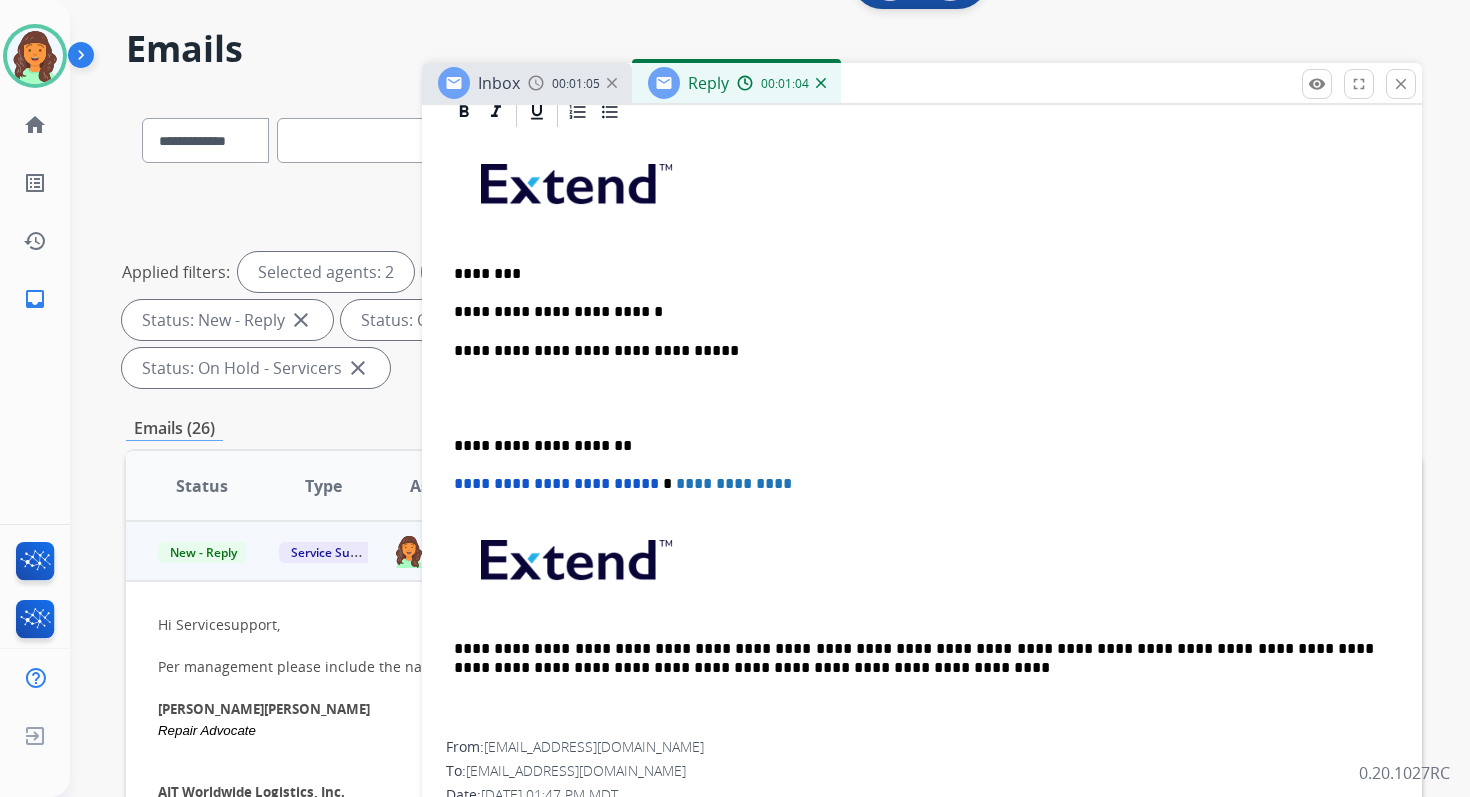 scroll, scrollTop: 0, scrollLeft: 0, axis: both 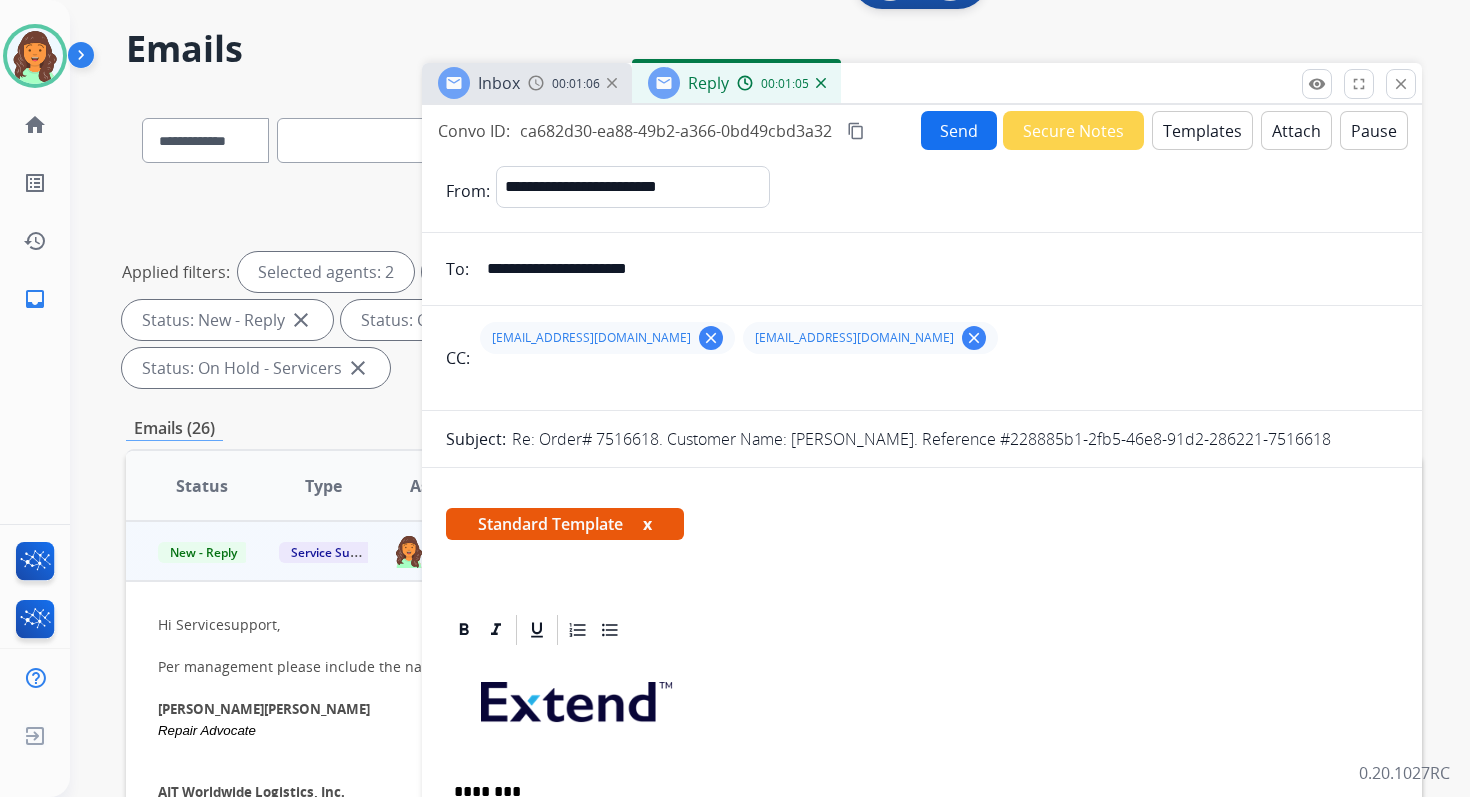 click on "content_copy" at bounding box center (856, 131) 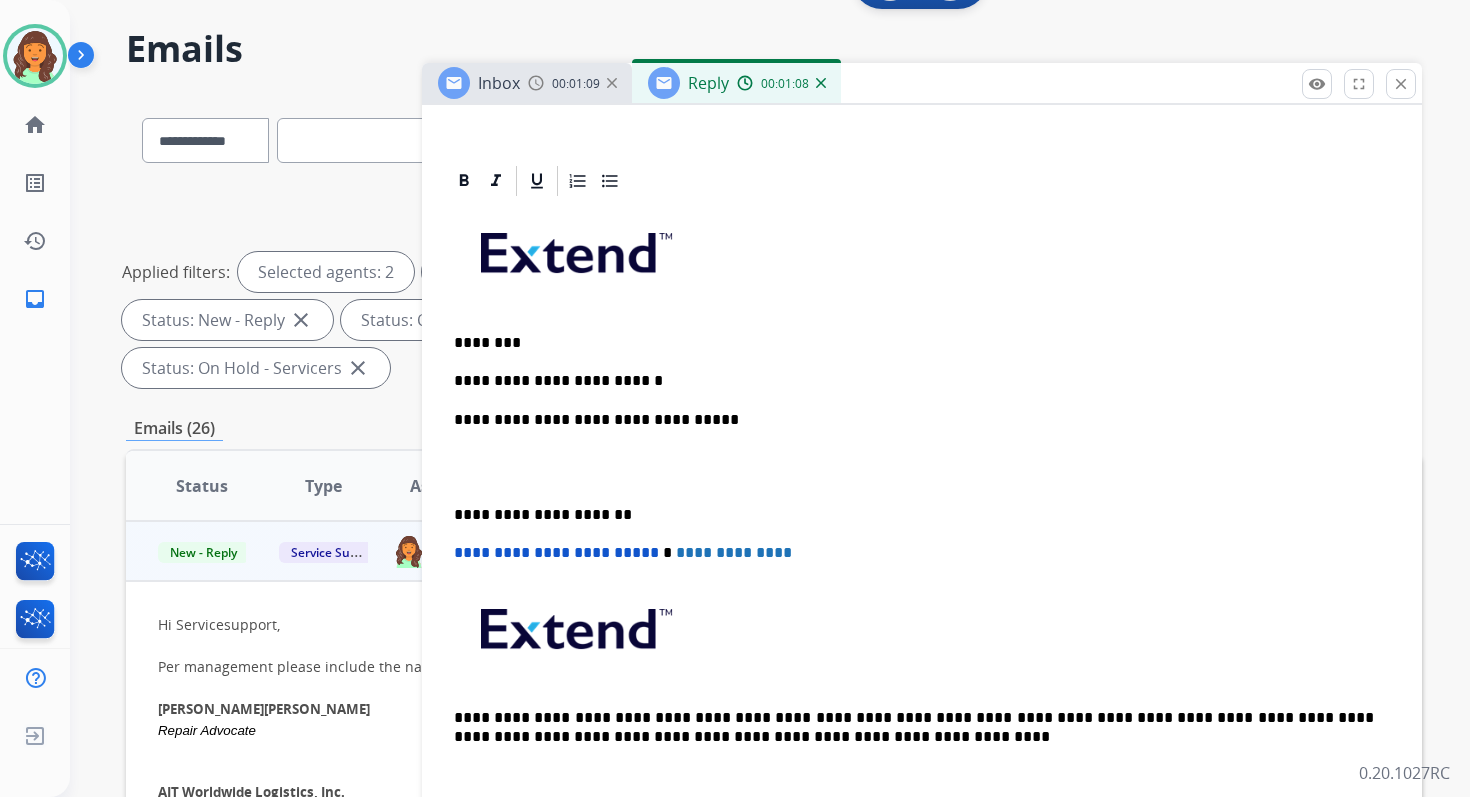 scroll, scrollTop: 448, scrollLeft: 0, axis: vertical 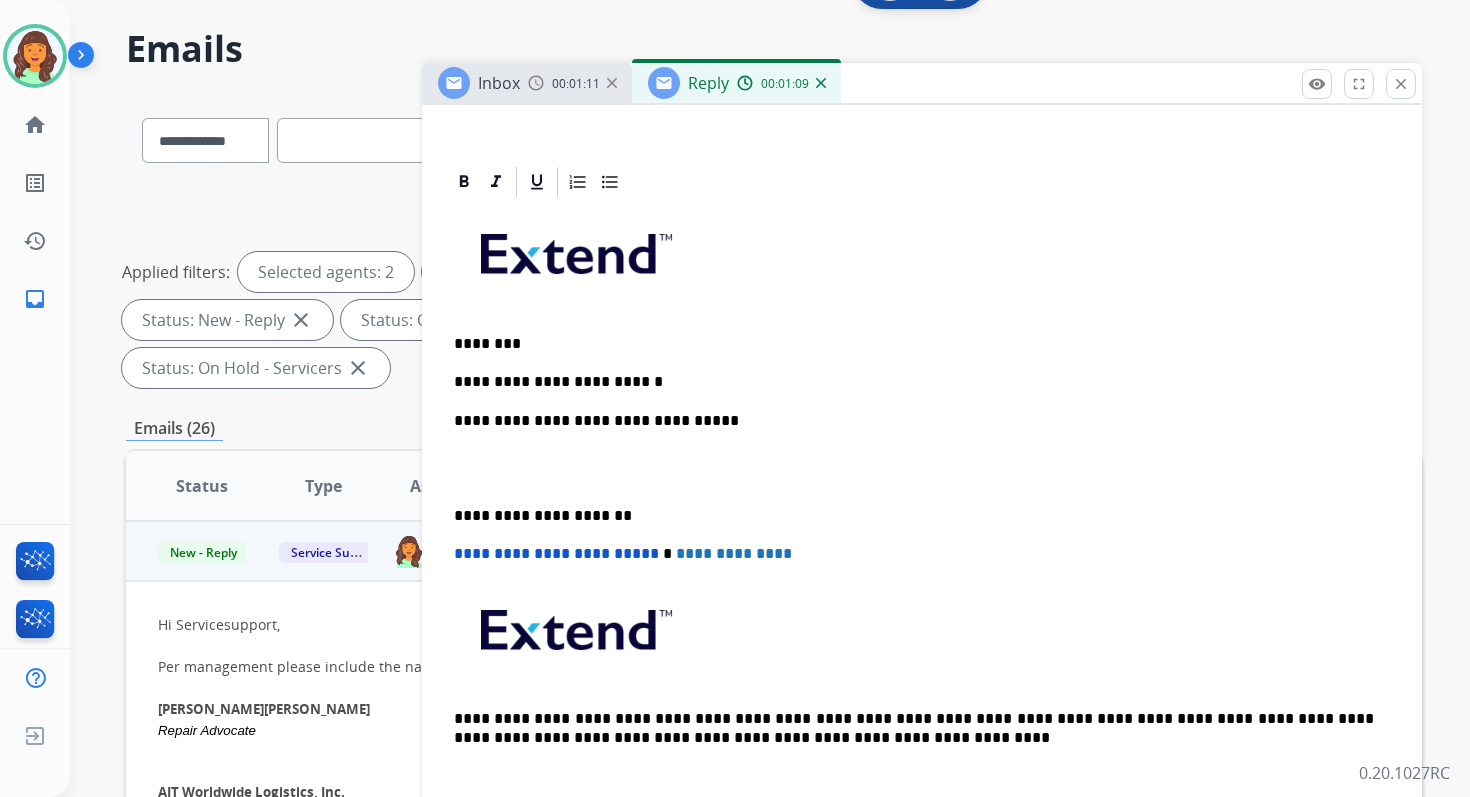 click on "**********" at bounding box center (914, 382) 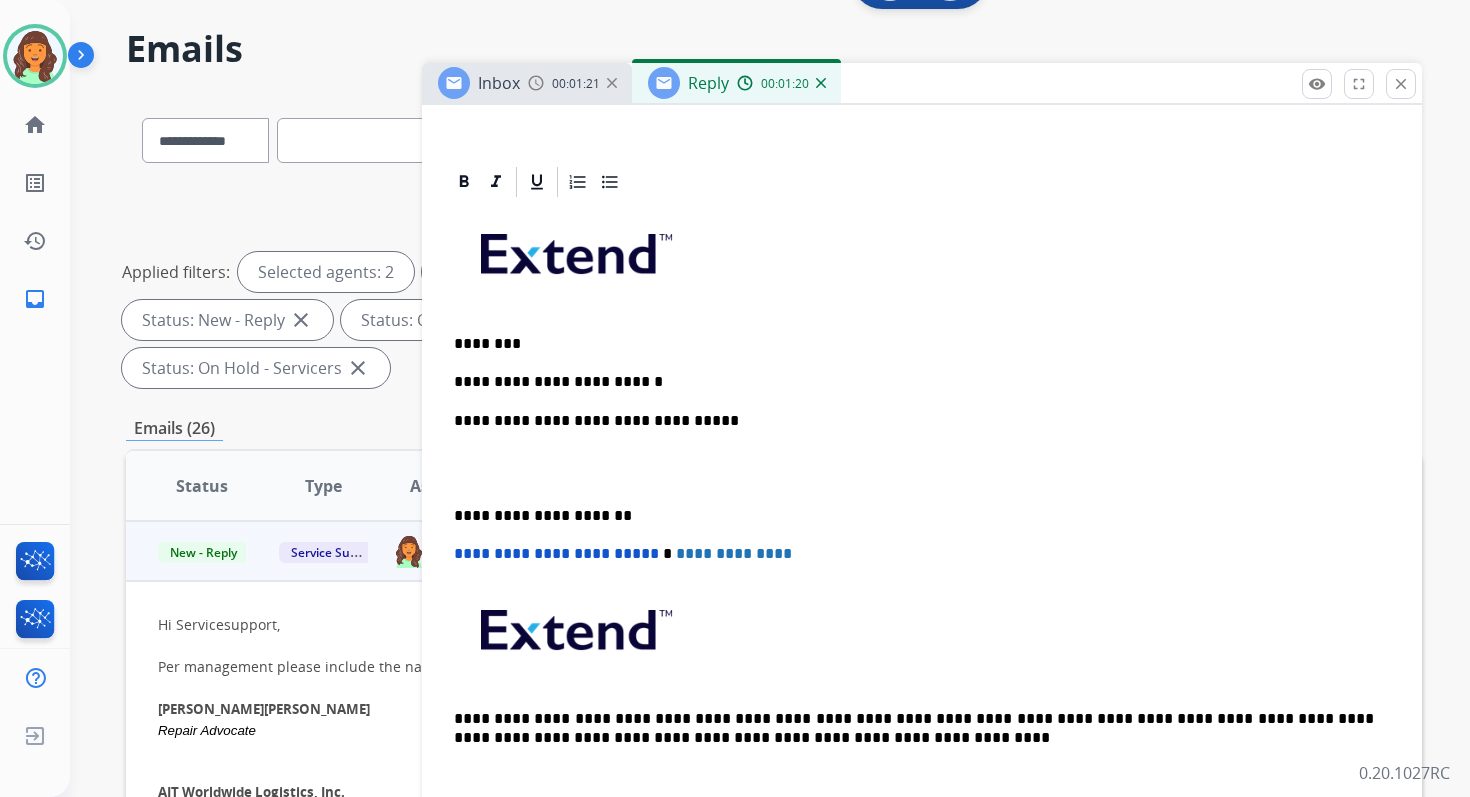 scroll, scrollTop: 0, scrollLeft: 0, axis: both 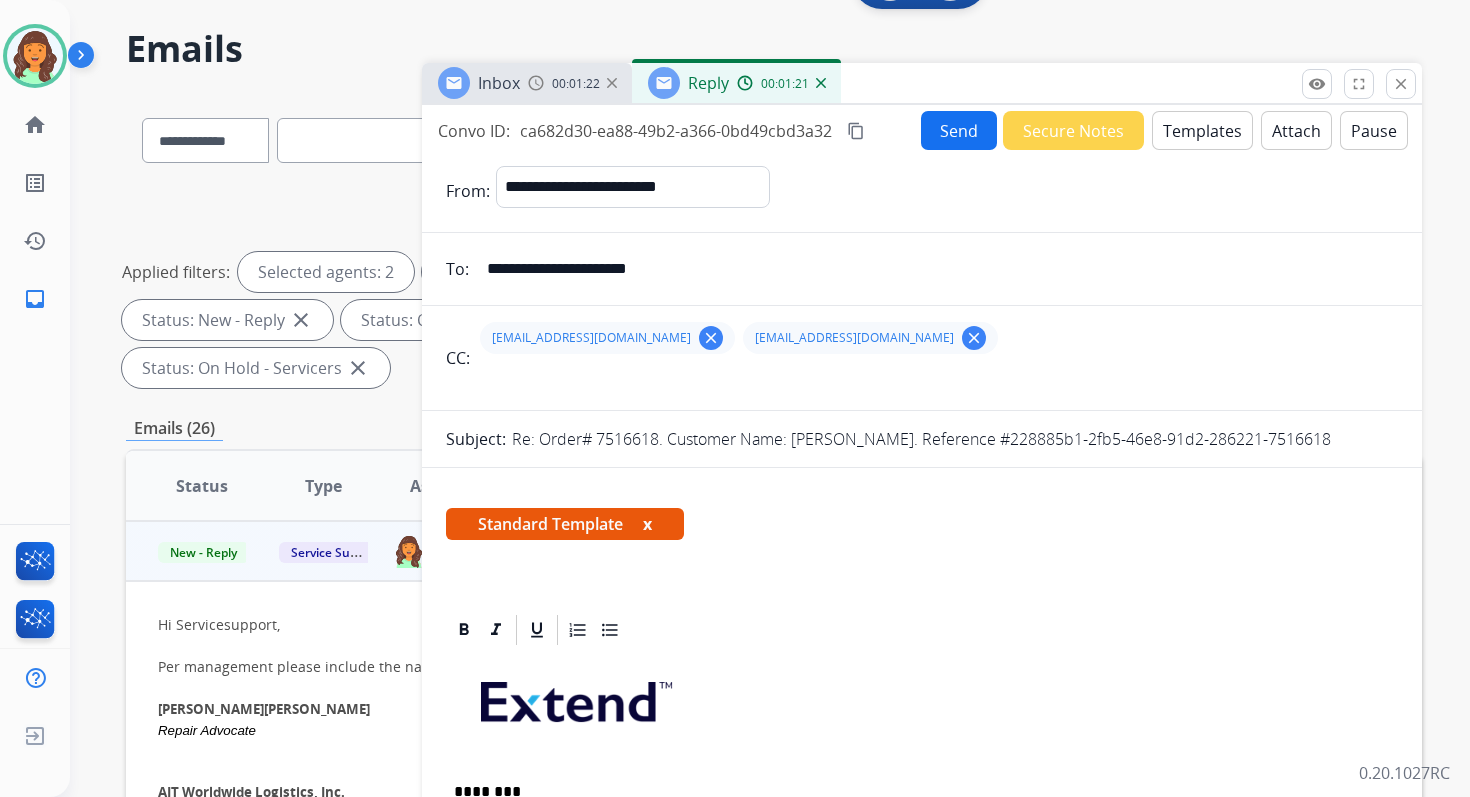 click on "content_copy" at bounding box center [856, 131] 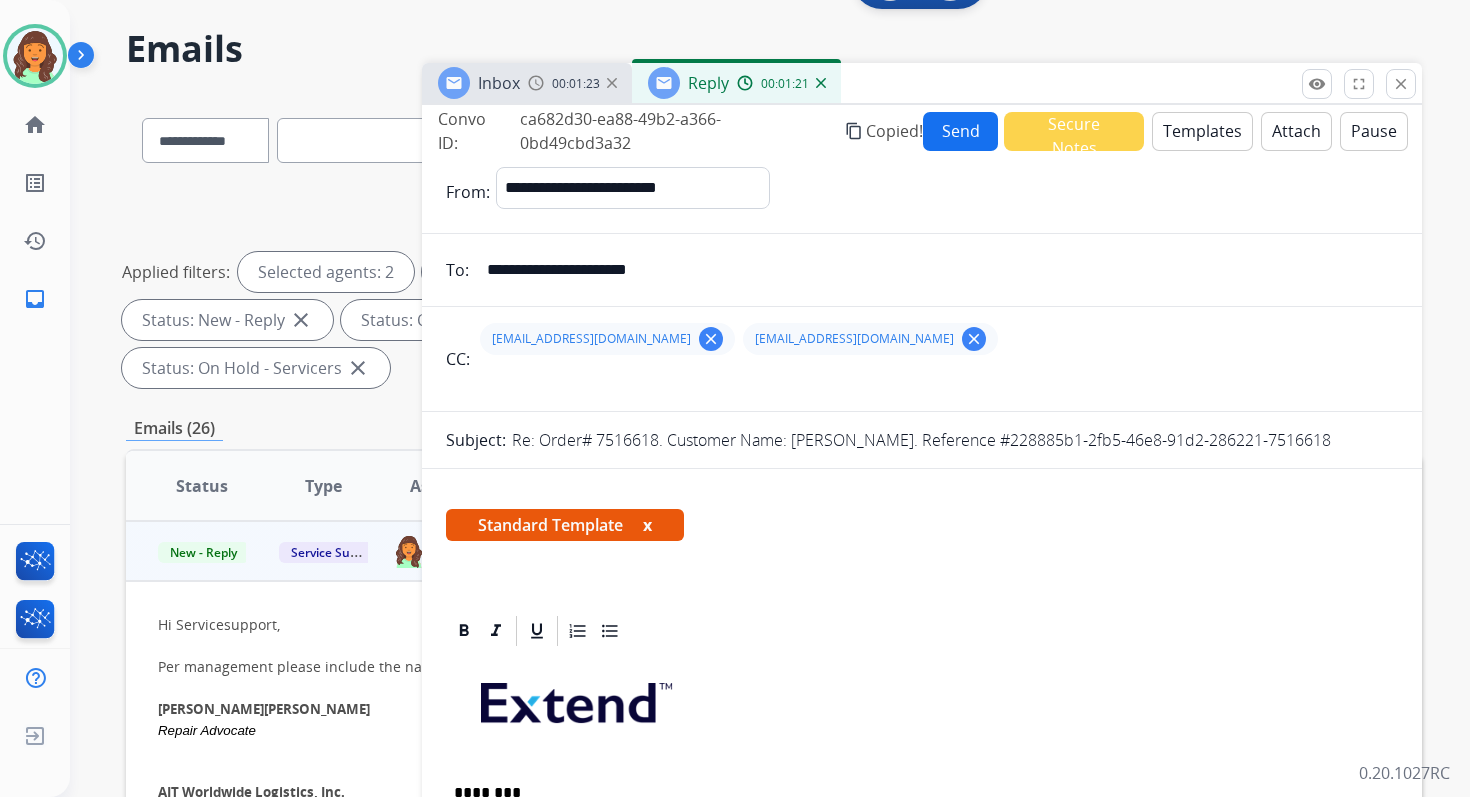 click on "Send" at bounding box center (960, 131) 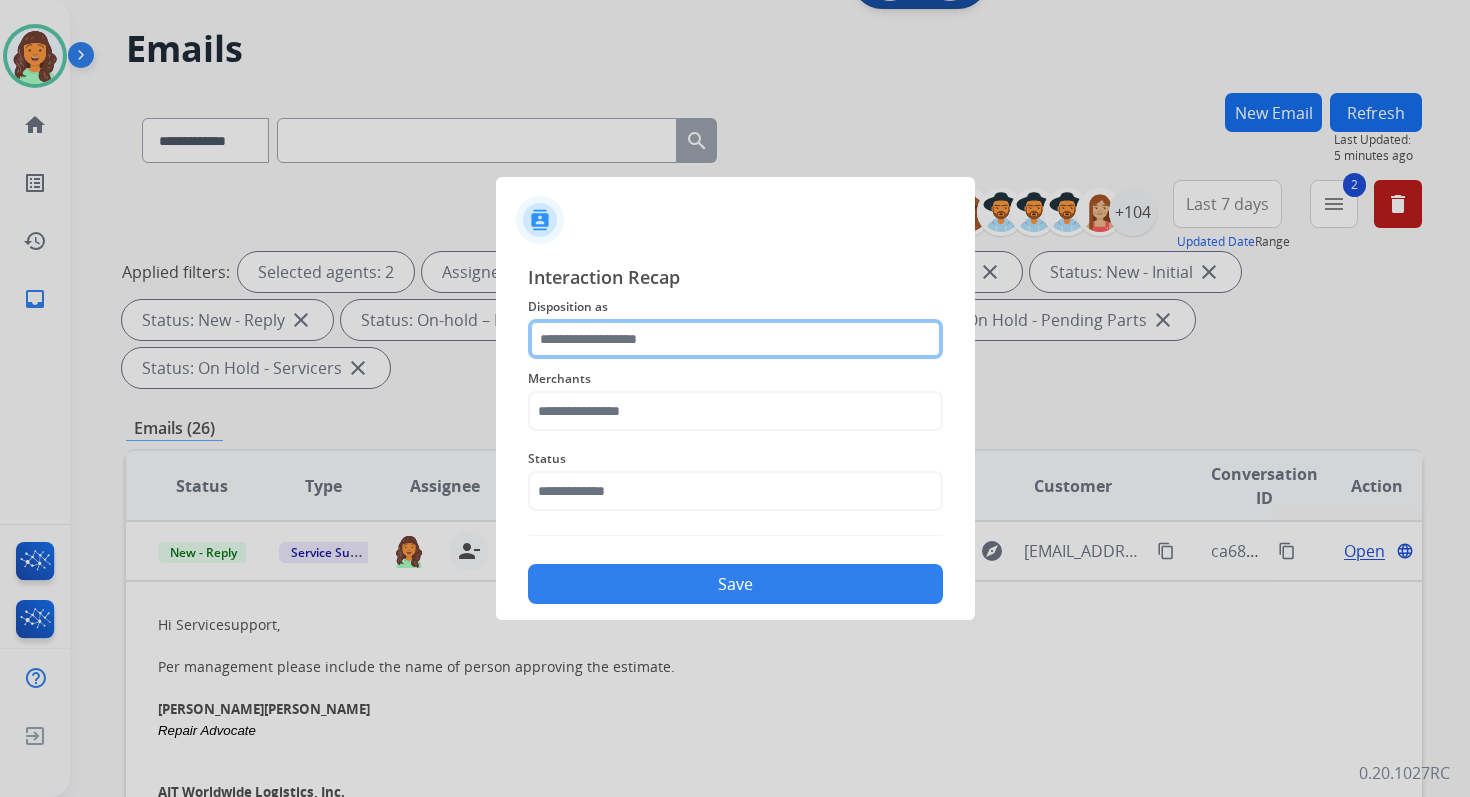 click 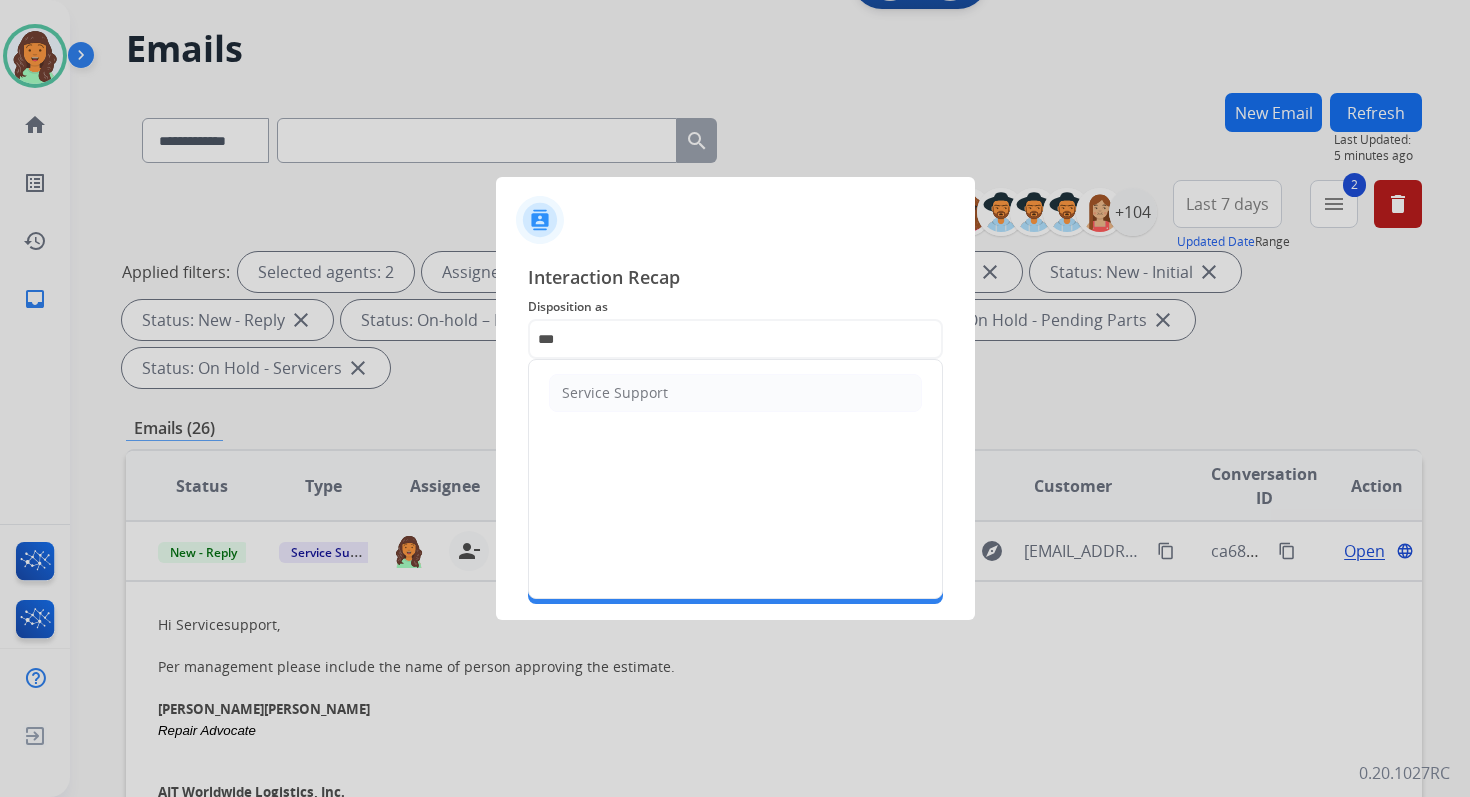 click on "Service Support" 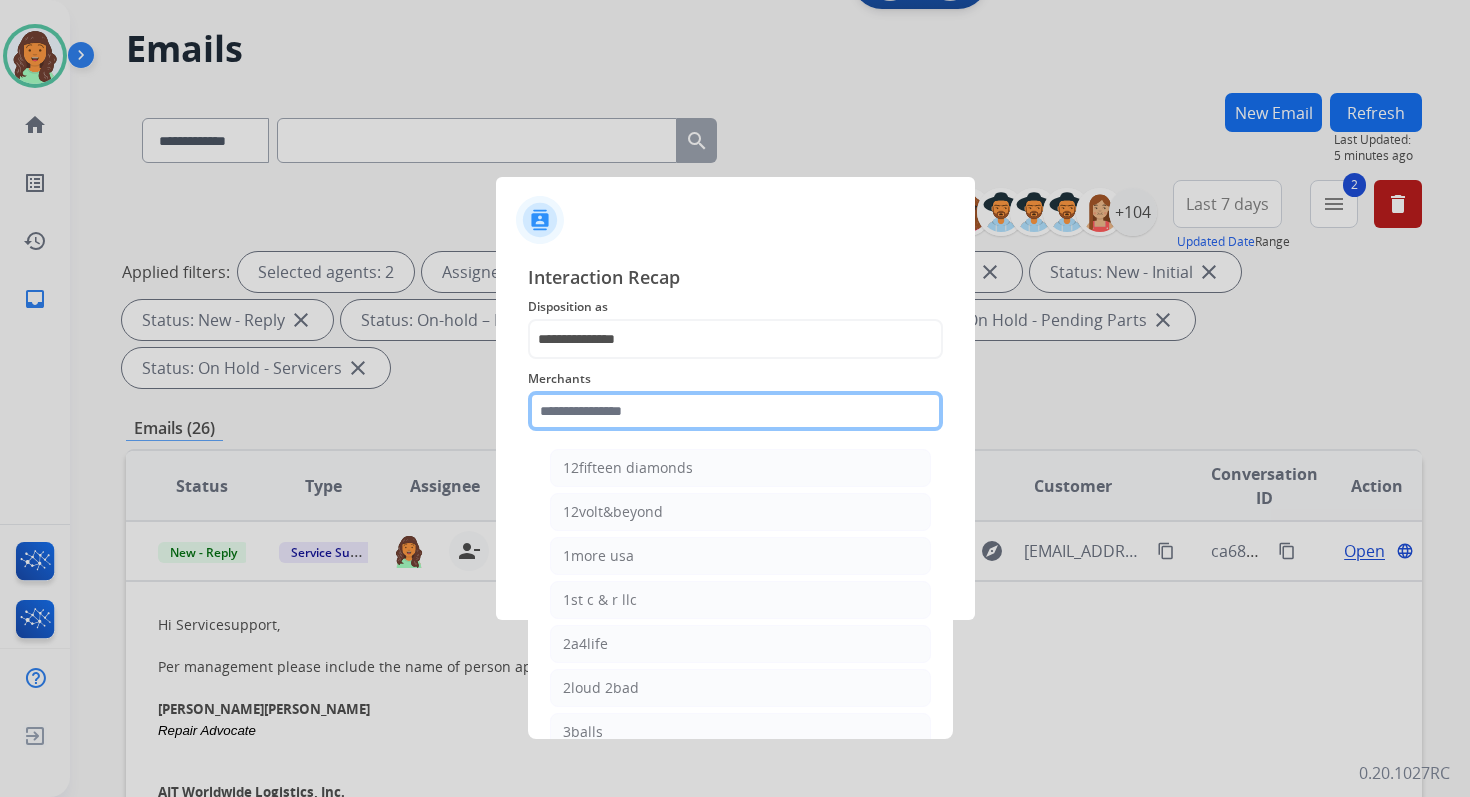 click 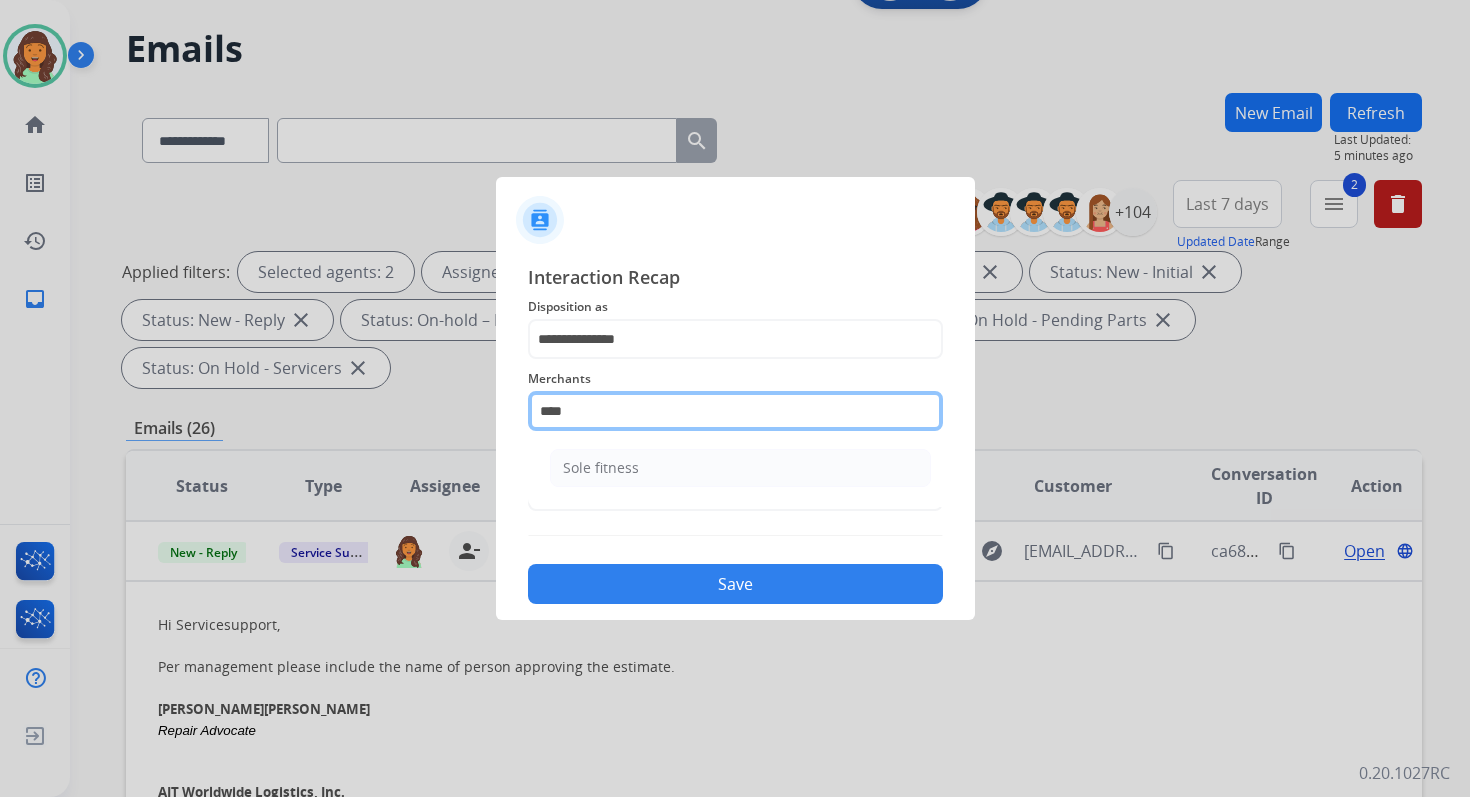 click on "****" 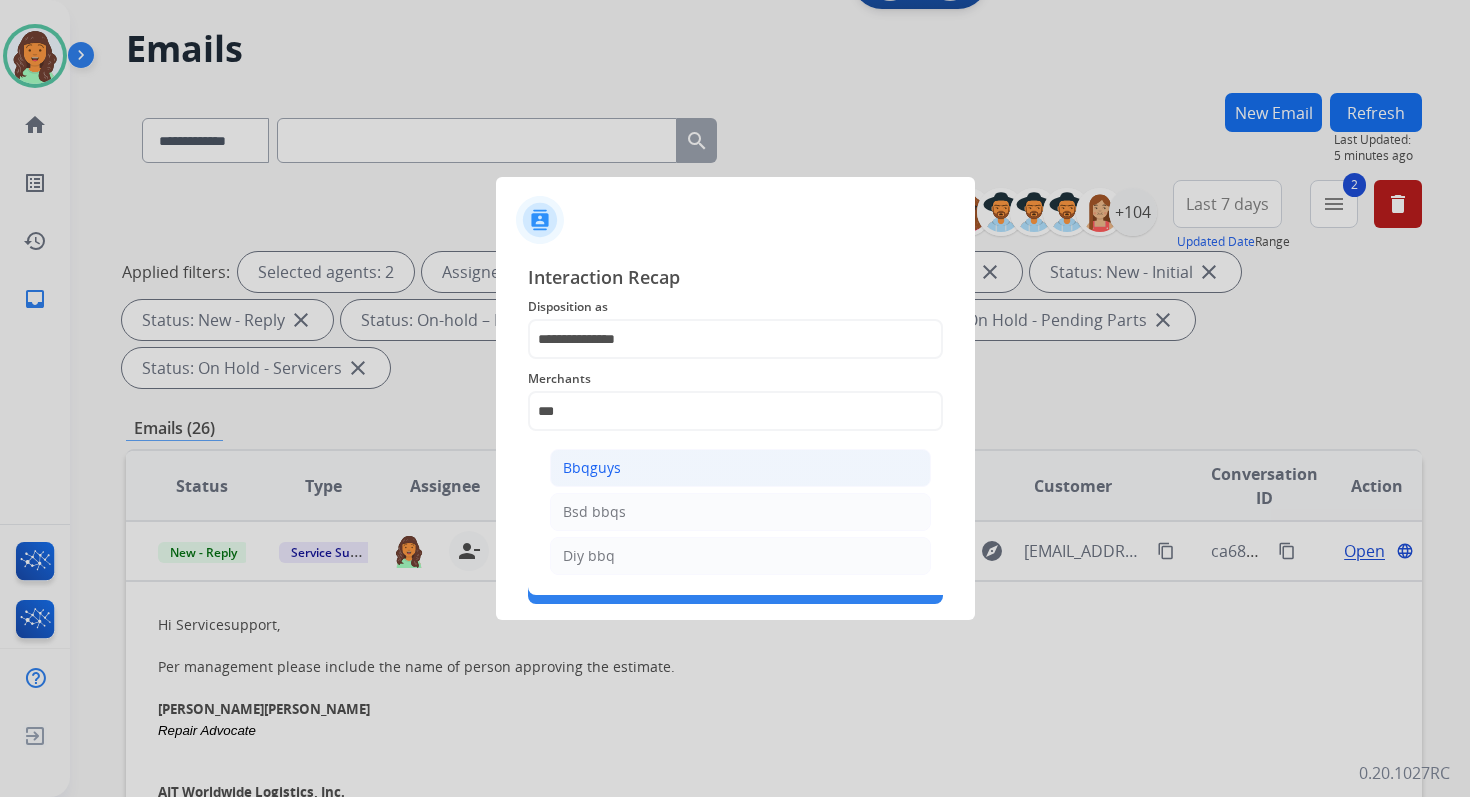 click on "Bbqguys" 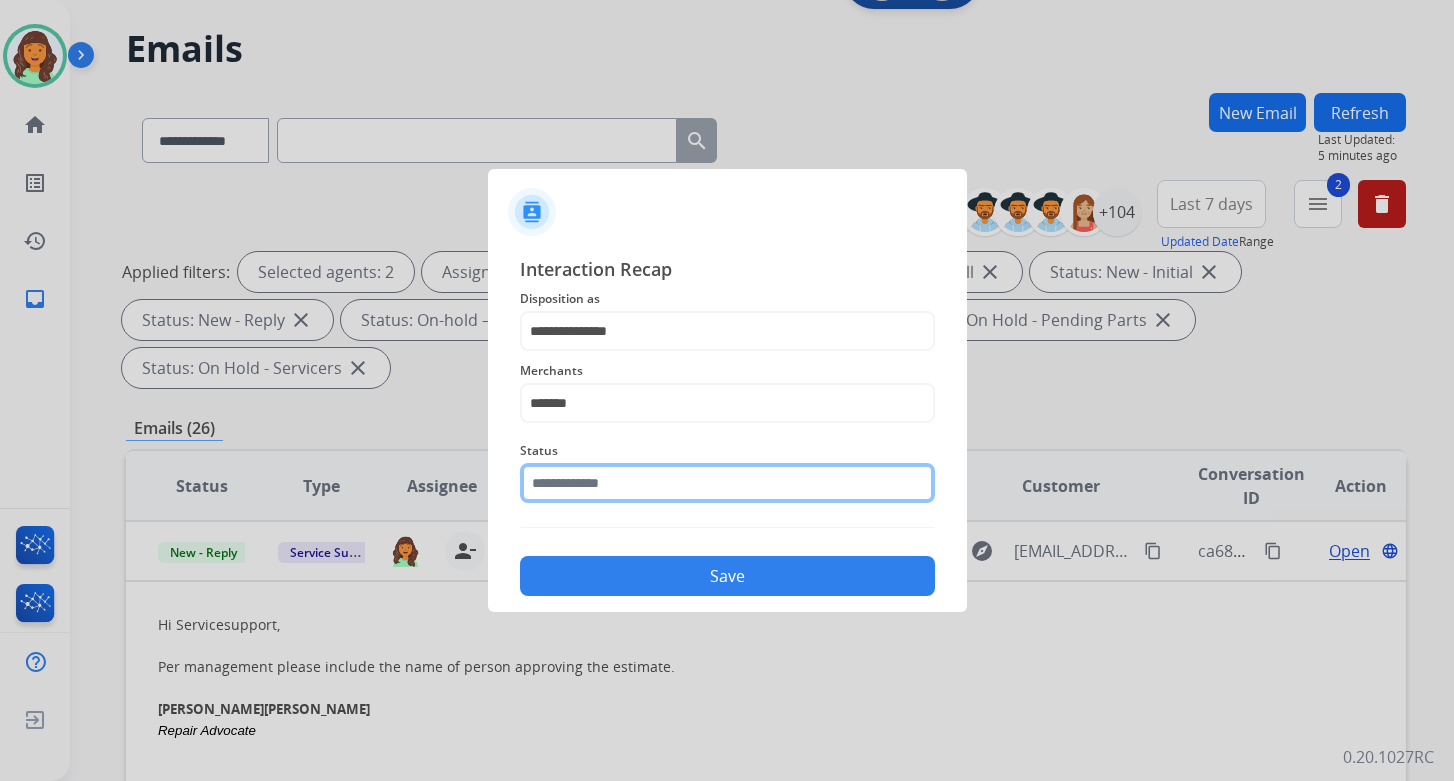 click 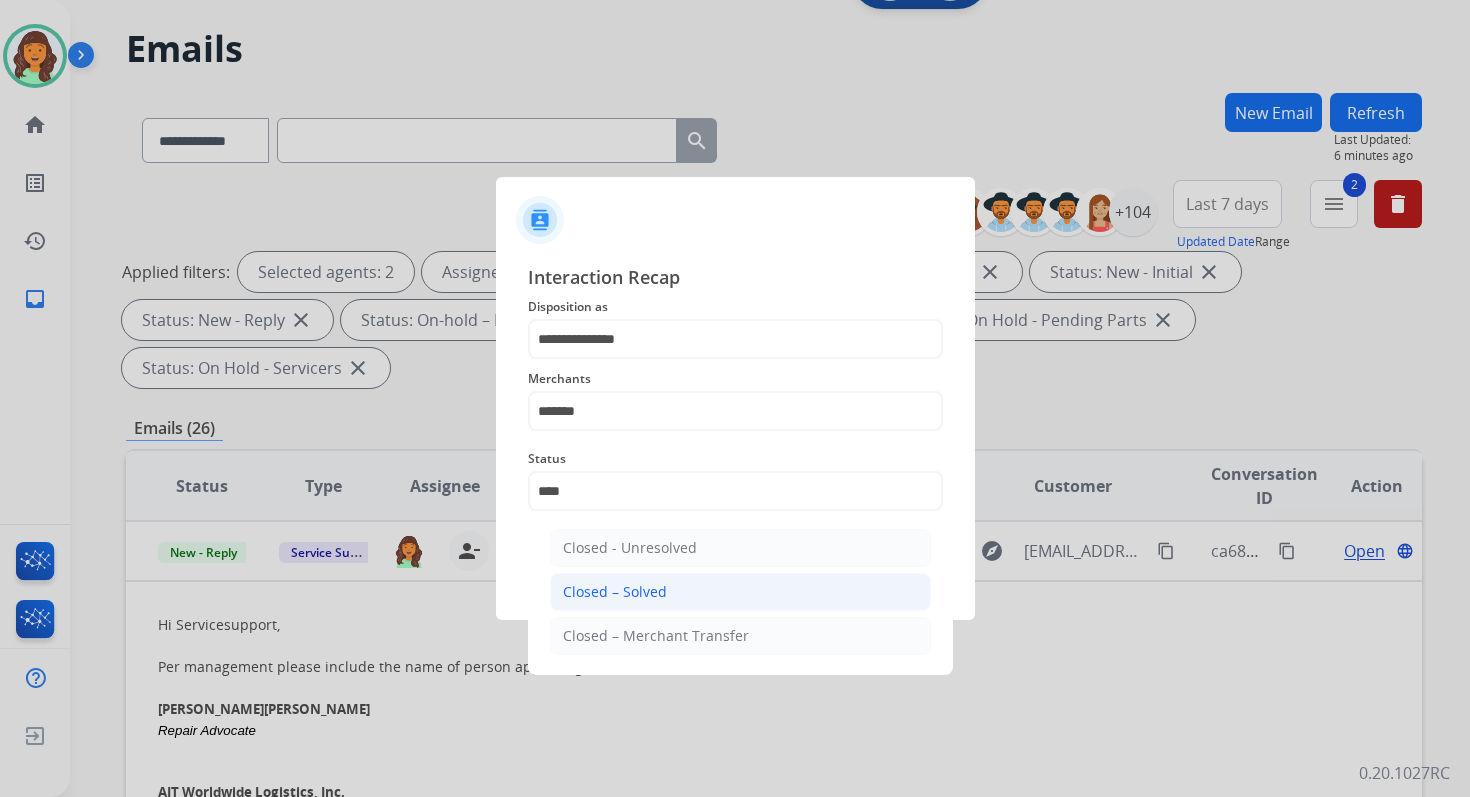 click on "Closed – Solved" 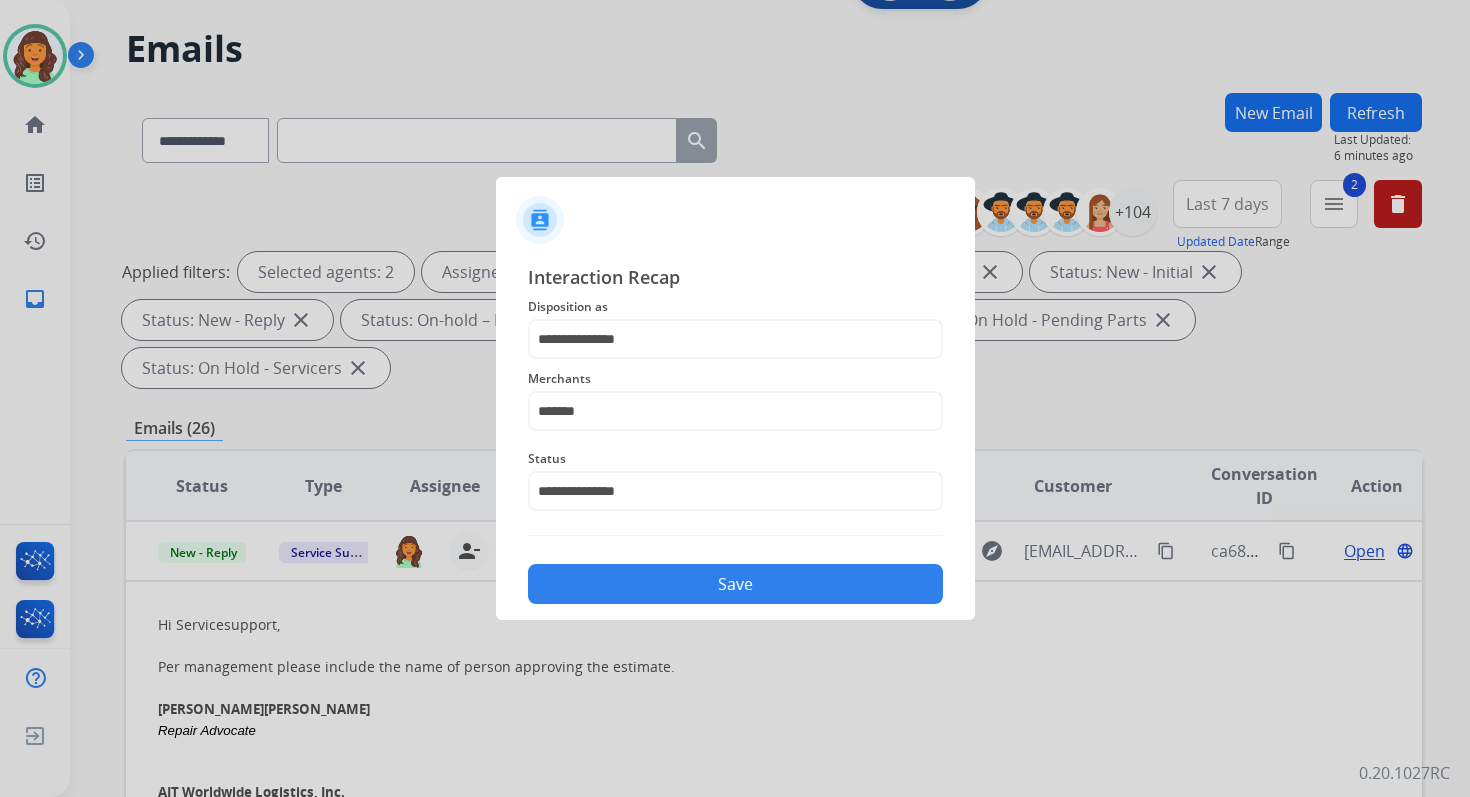 click on "Save" 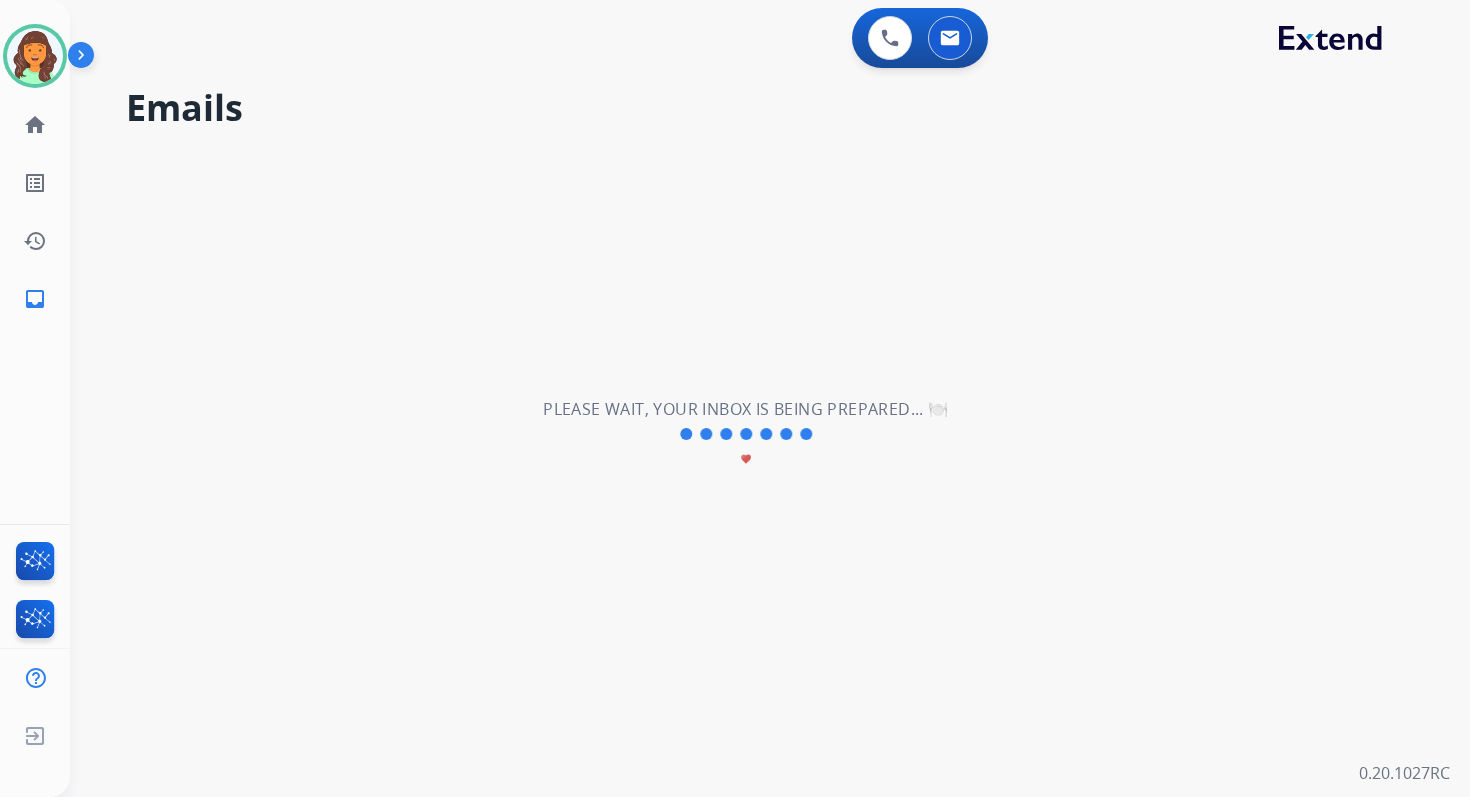scroll, scrollTop: 0, scrollLeft: 0, axis: both 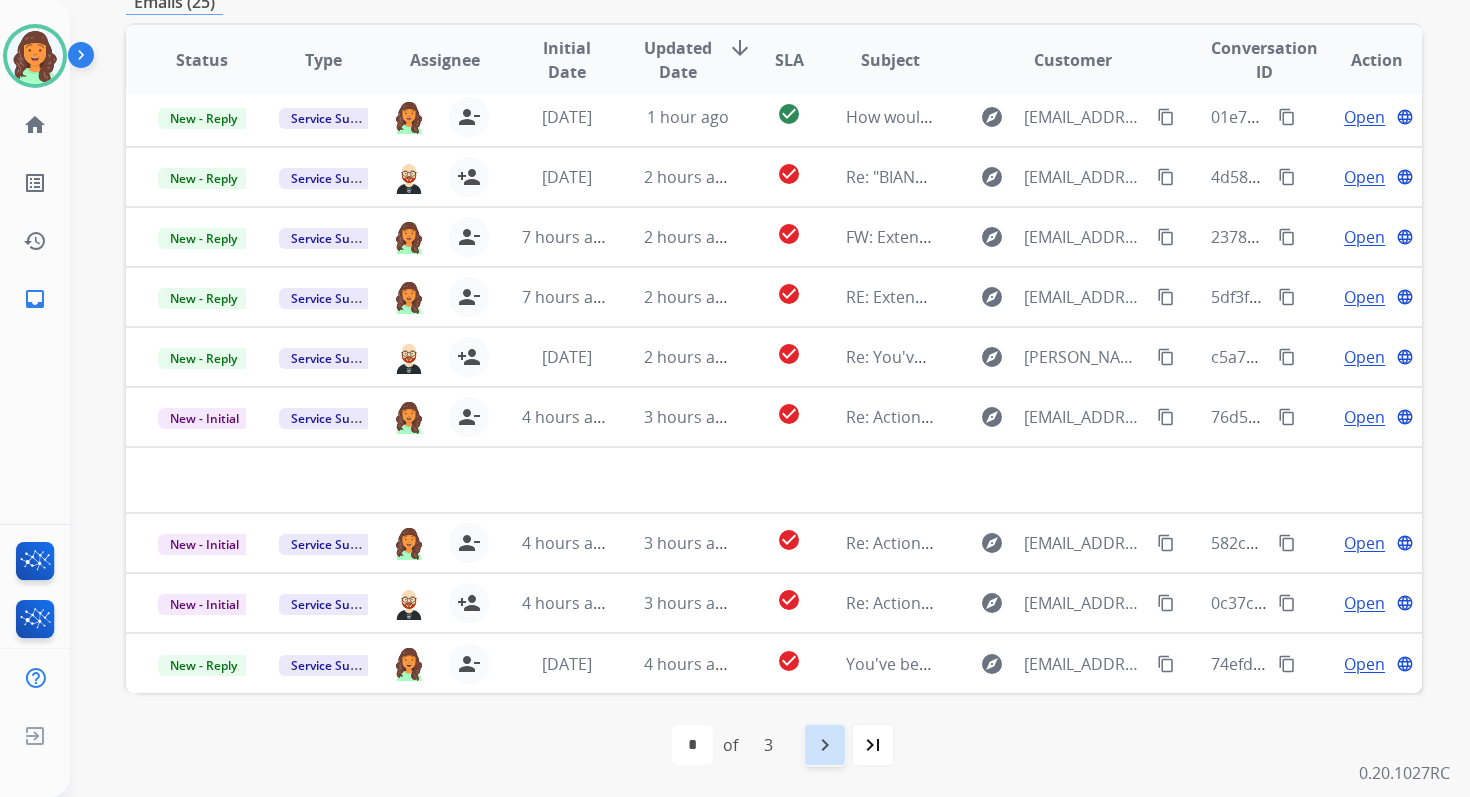 click on "navigate_next" at bounding box center [825, 745] 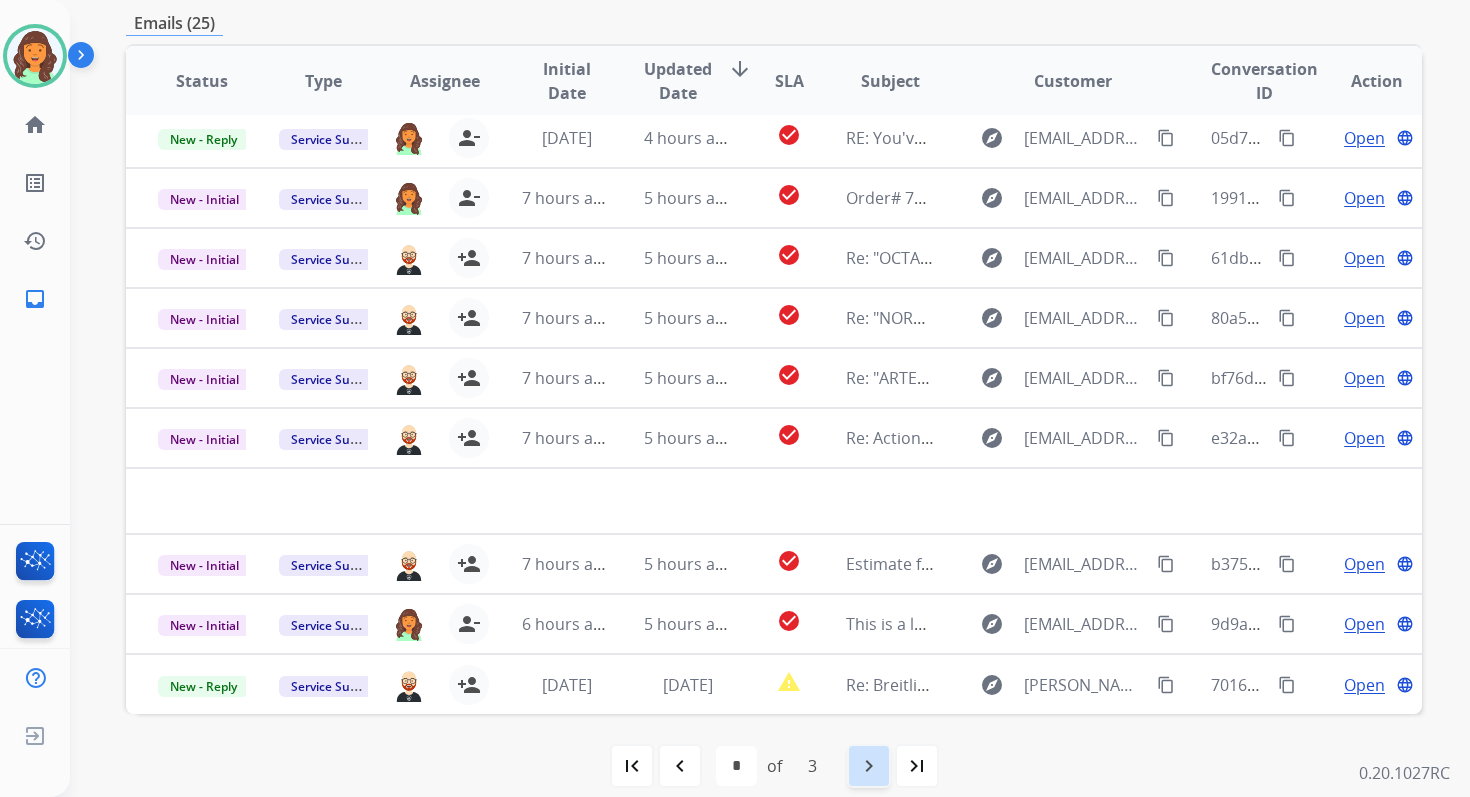 scroll, scrollTop: 485, scrollLeft: 0, axis: vertical 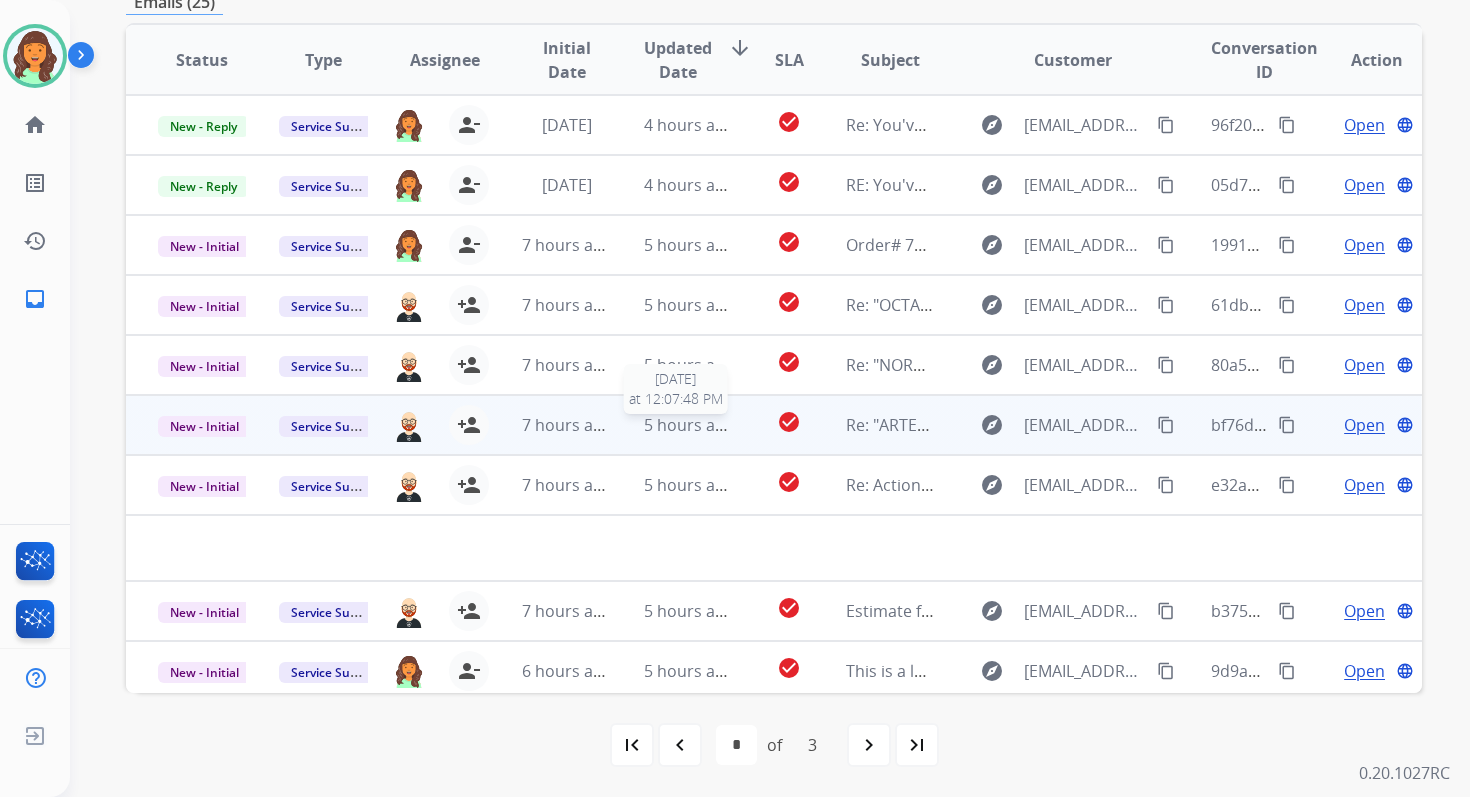 click on "5 hours ago" at bounding box center [689, 425] 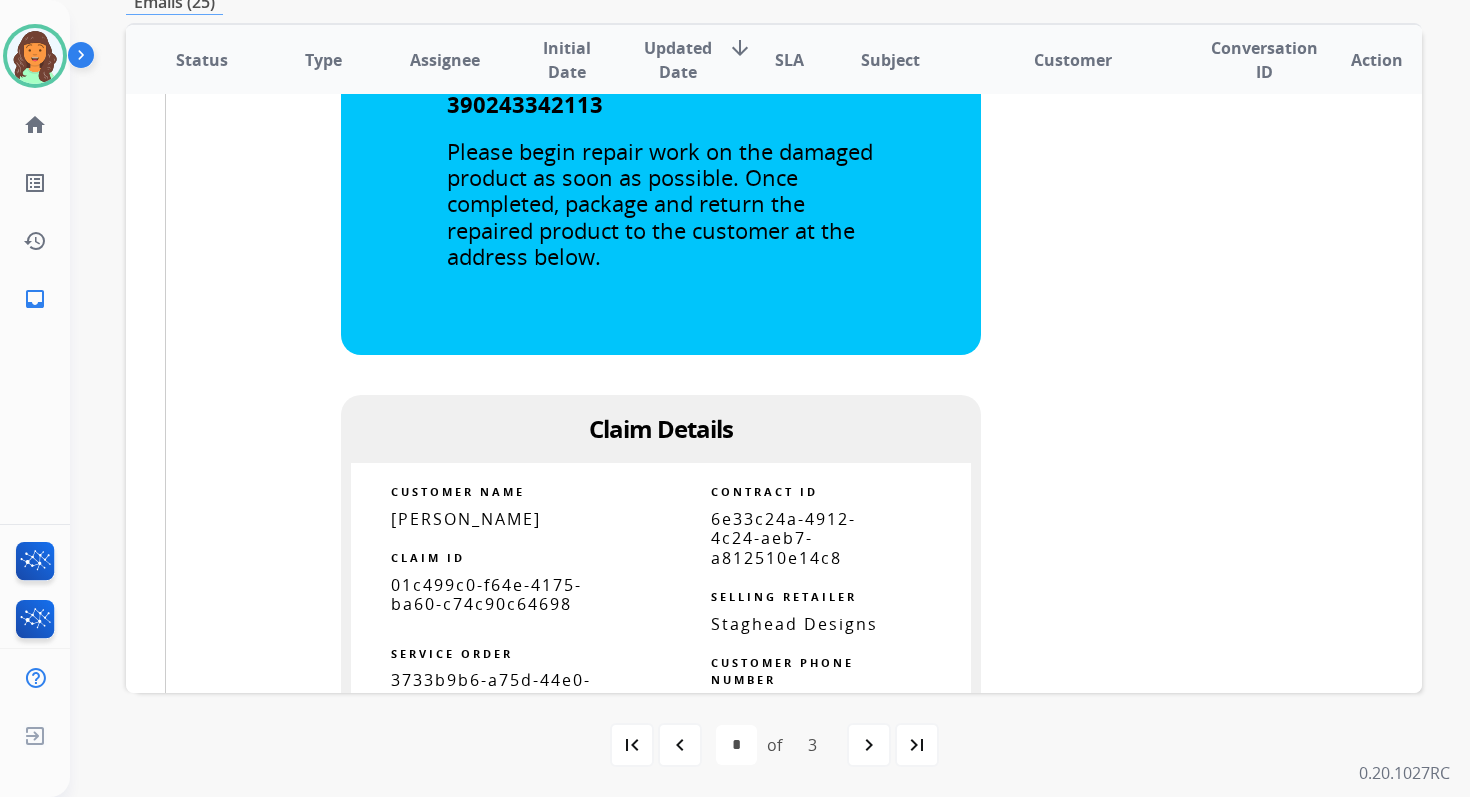 scroll, scrollTop: 1282, scrollLeft: 0, axis: vertical 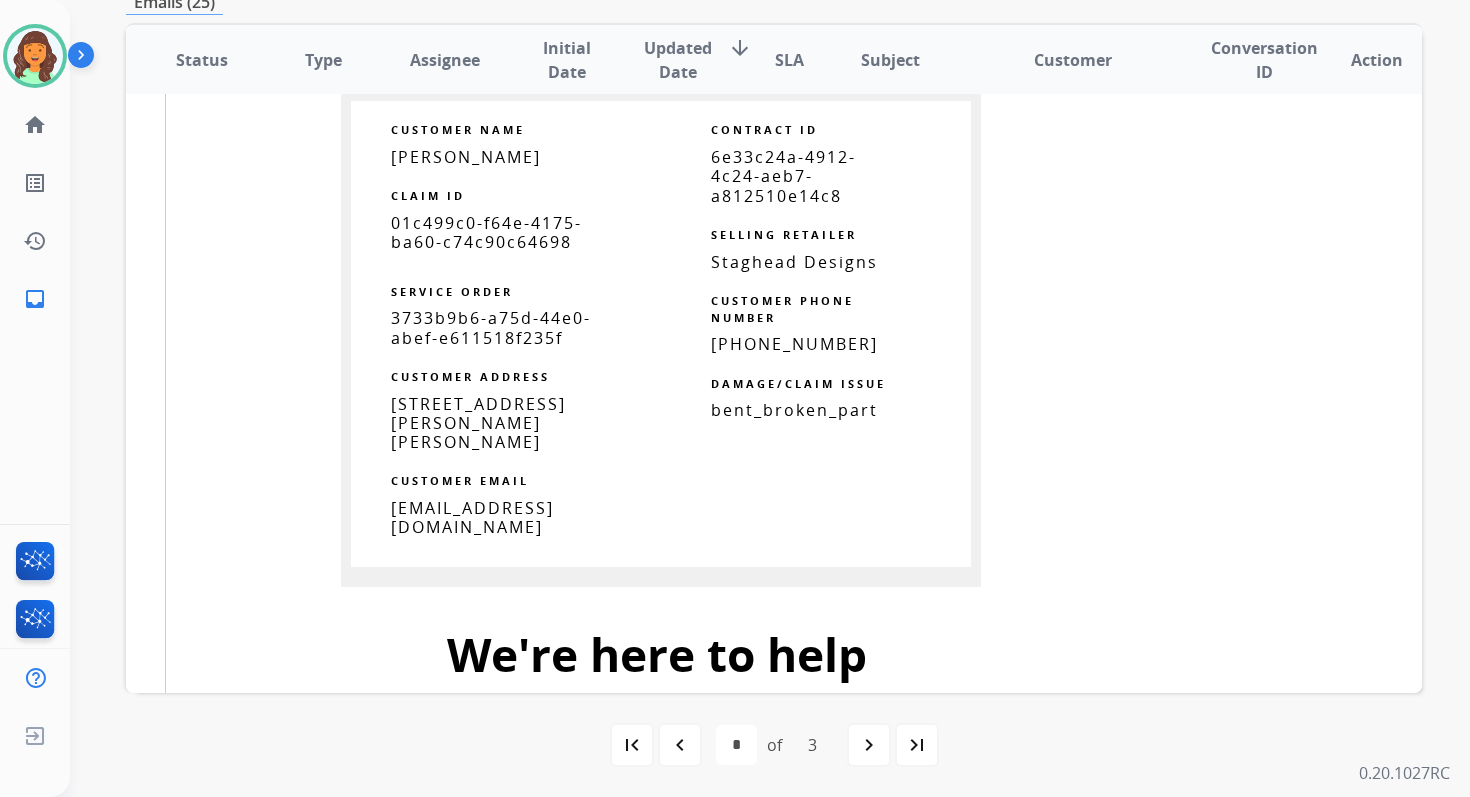 click on "6e33c24a-4912-4c24-aeb7-a812510e14c8" at bounding box center [783, 176] 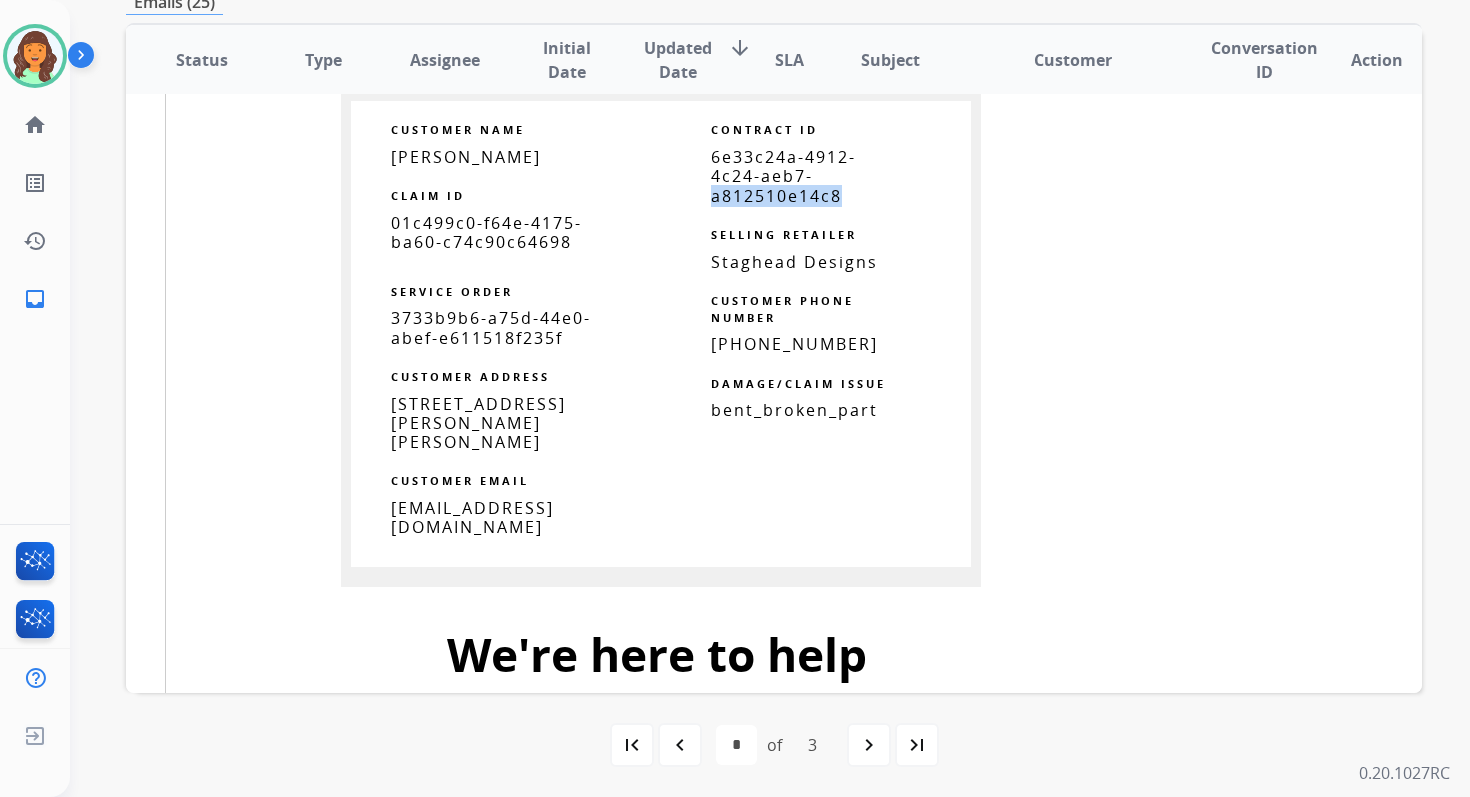 click on "6e33c24a-4912-4c24-aeb7-a812510e14c8" at bounding box center [783, 176] 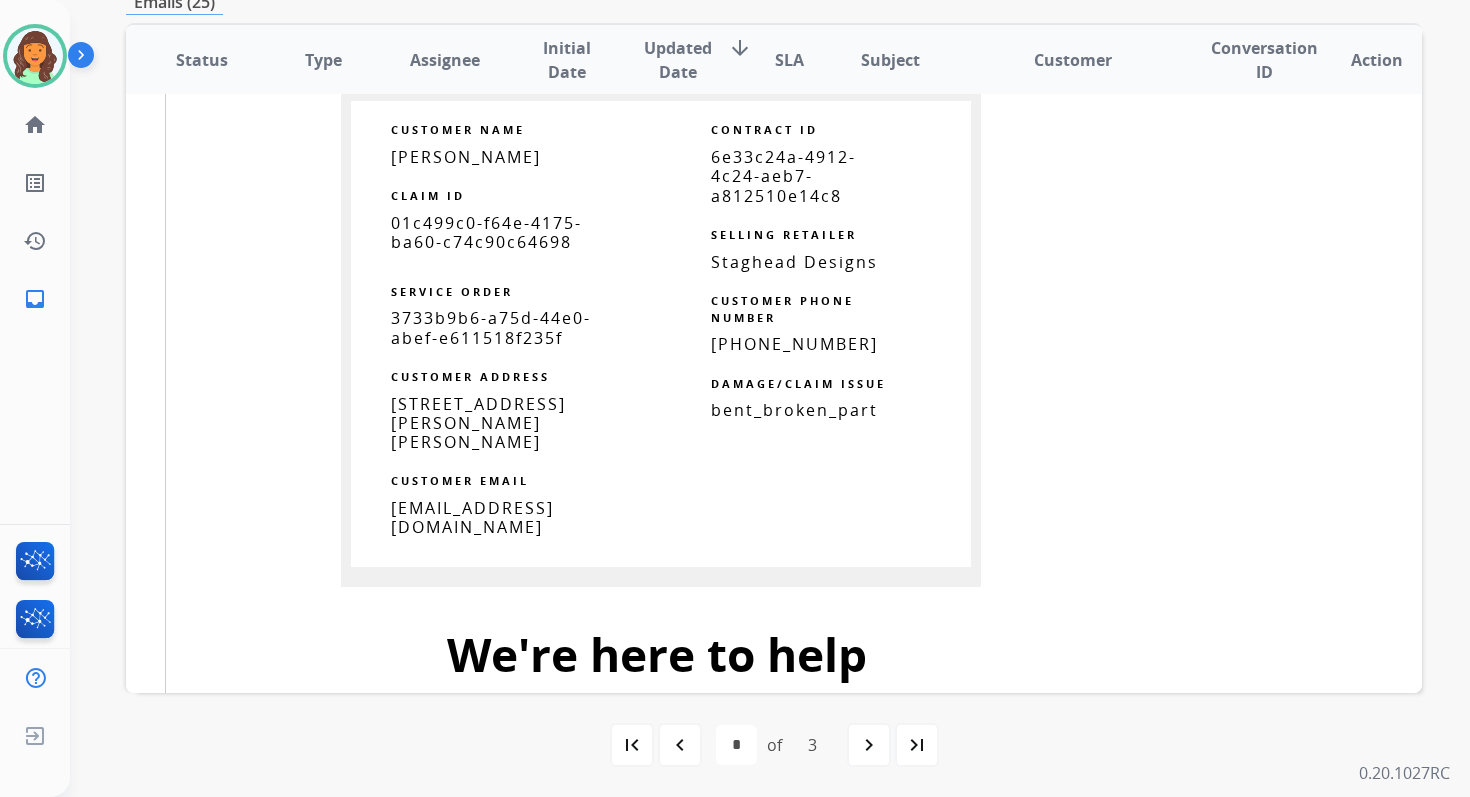click on "6e33c24a-4912-4c24-aeb7-a812510e14c8" at bounding box center [783, 176] 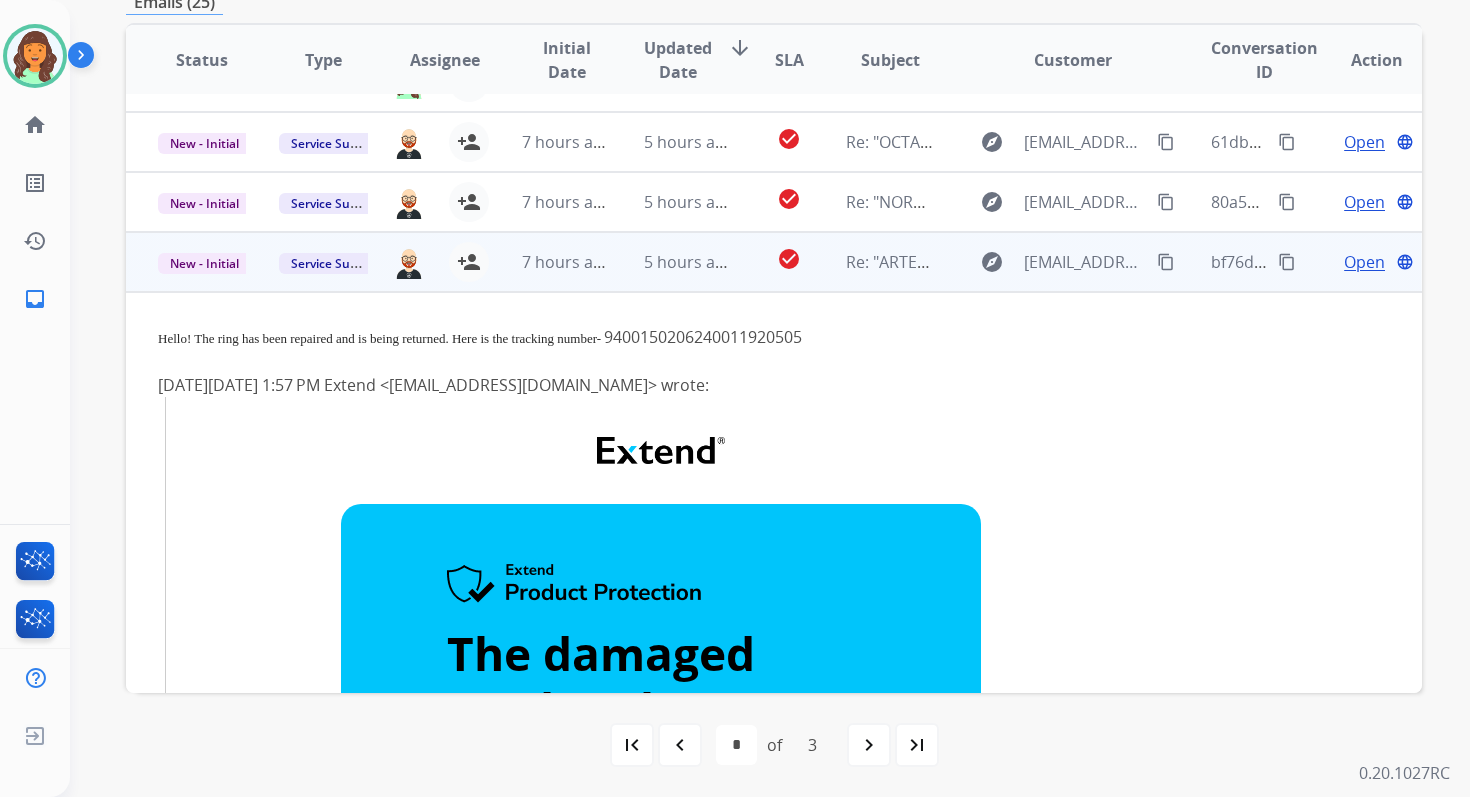 scroll, scrollTop: 86, scrollLeft: 0, axis: vertical 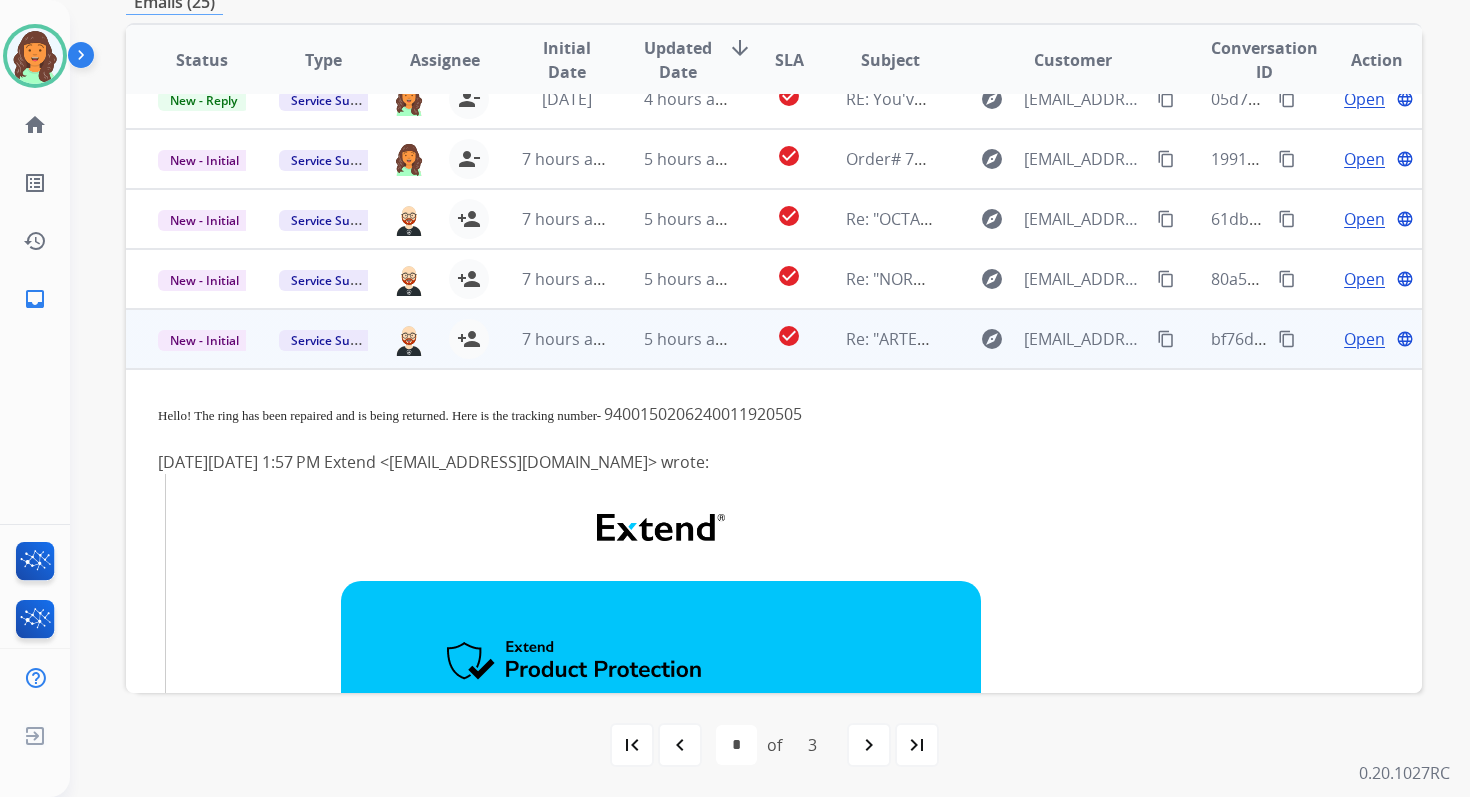 click on "Hello! The ring has been repaired and is being returned. Here is the tracking number-" at bounding box center [379, 415] 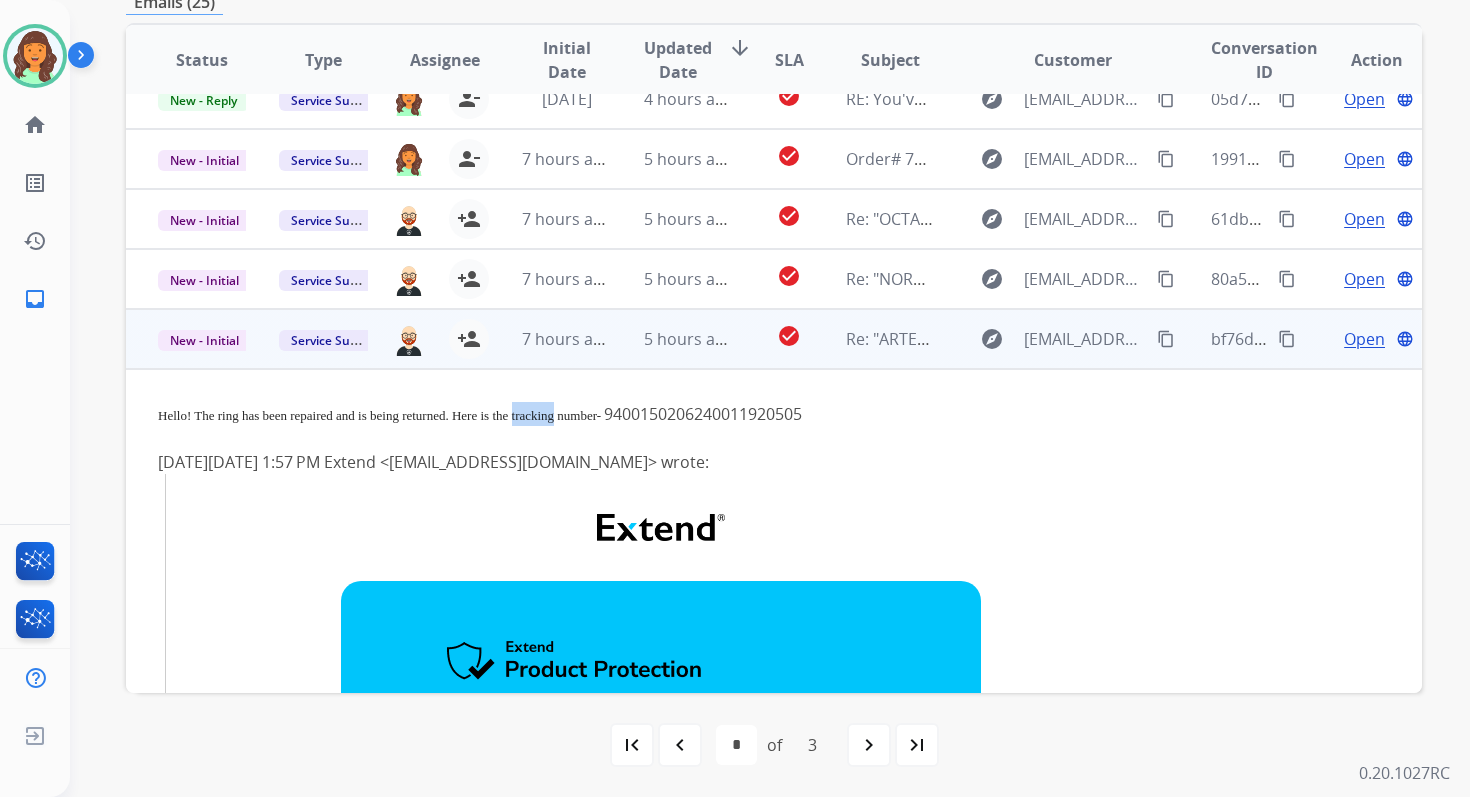 click on "Hello! The ring has been repaired and is being returned. Here is the tracking number-" at bounding box center (379, 415) 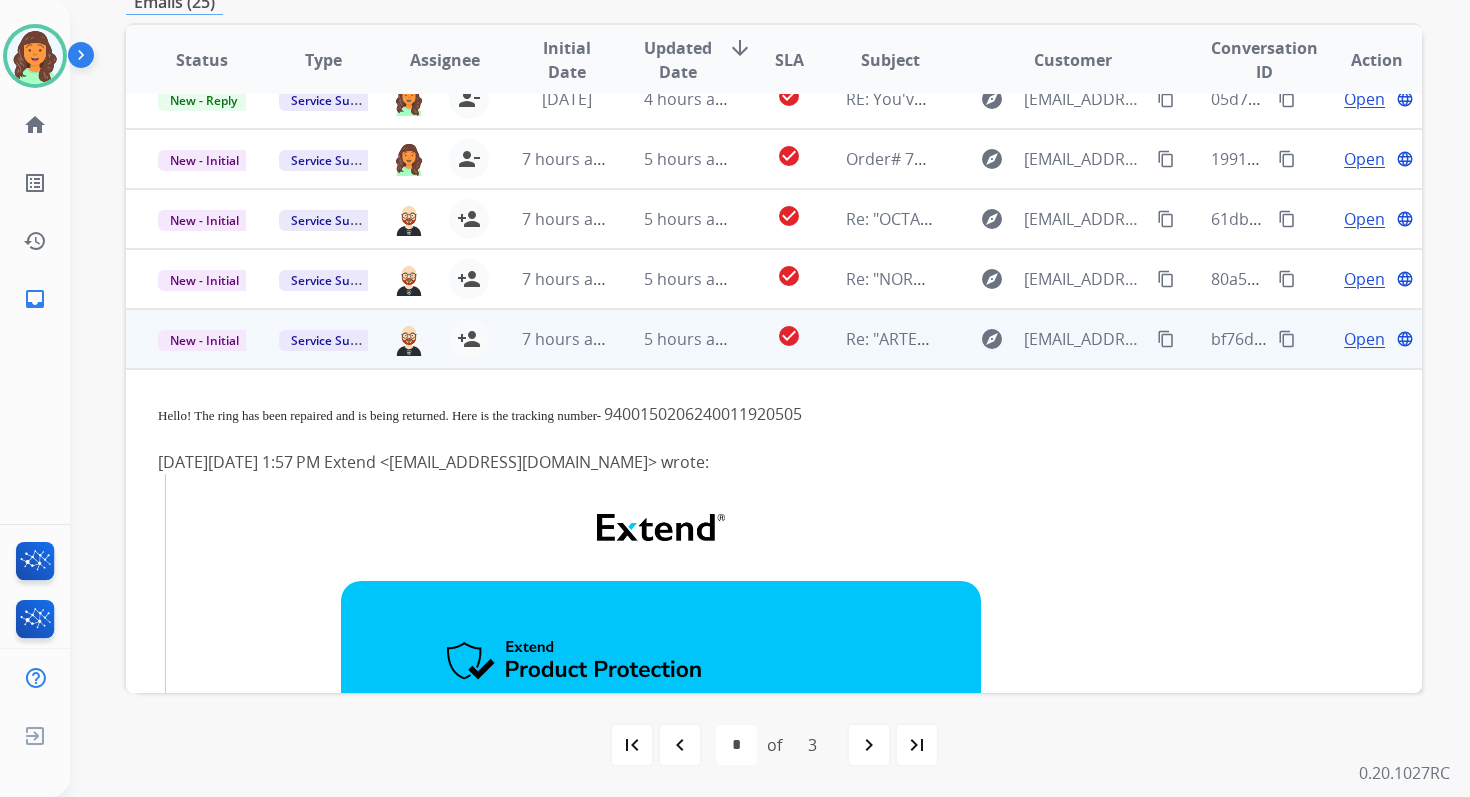 click on "Hello! The ring has been repaired and is being returned. Here is the tracking number-" at bounding box center [379, 415] 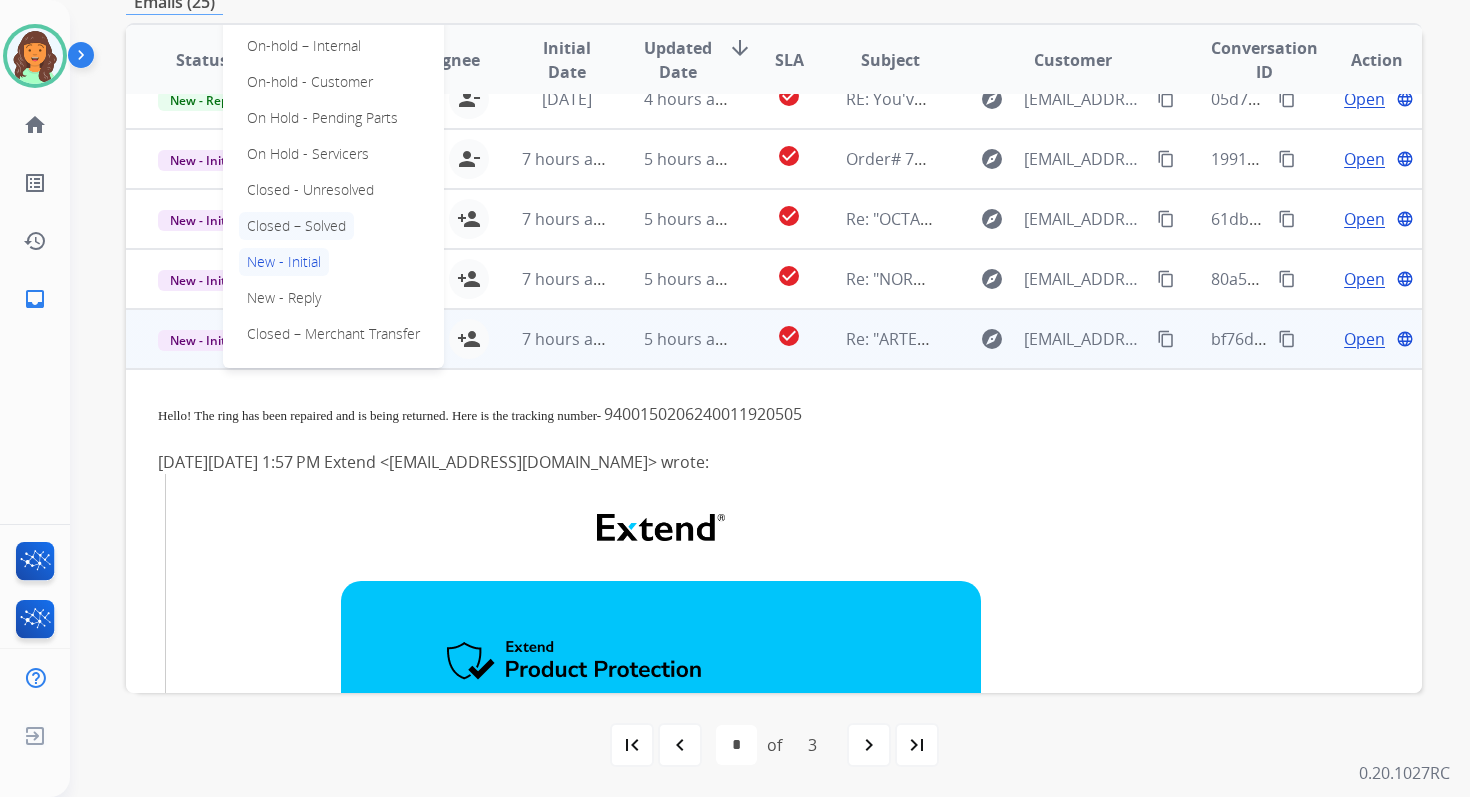 click on "Closed – Solved" at bounding box center (296, 226) 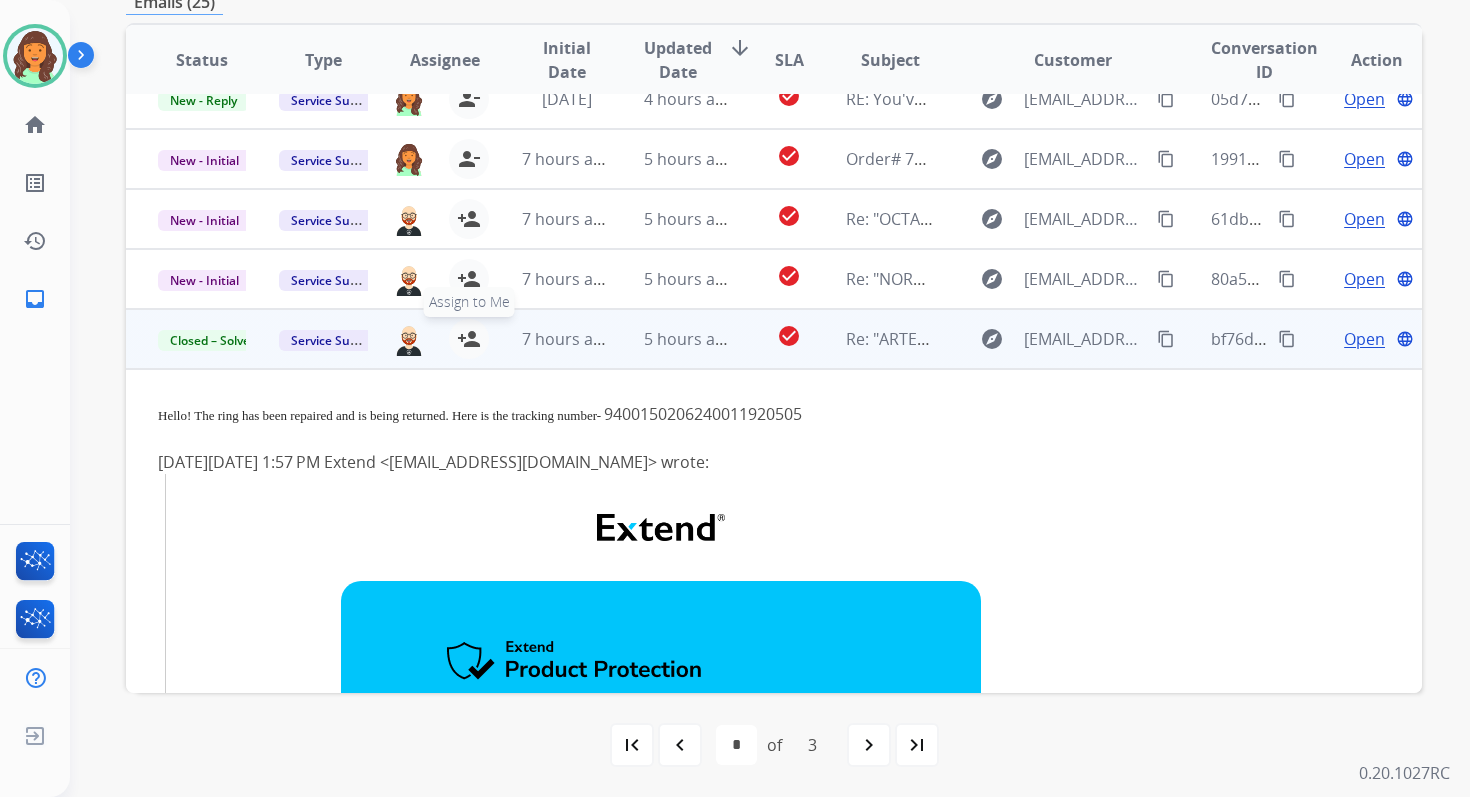 click on "person_add" at bounding box center [469, 339] 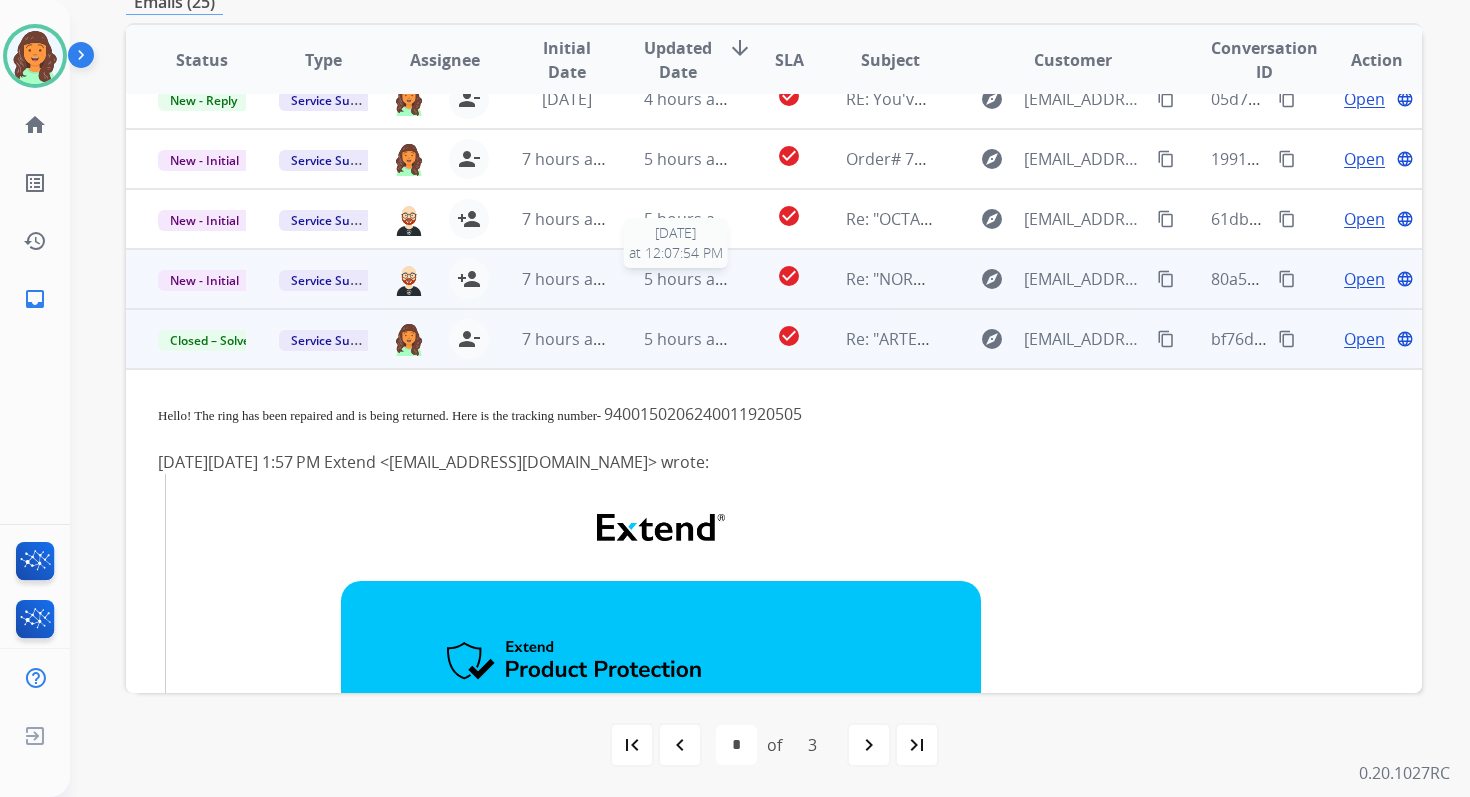 click on "5 hours ago" at bounding box center [689, 279] 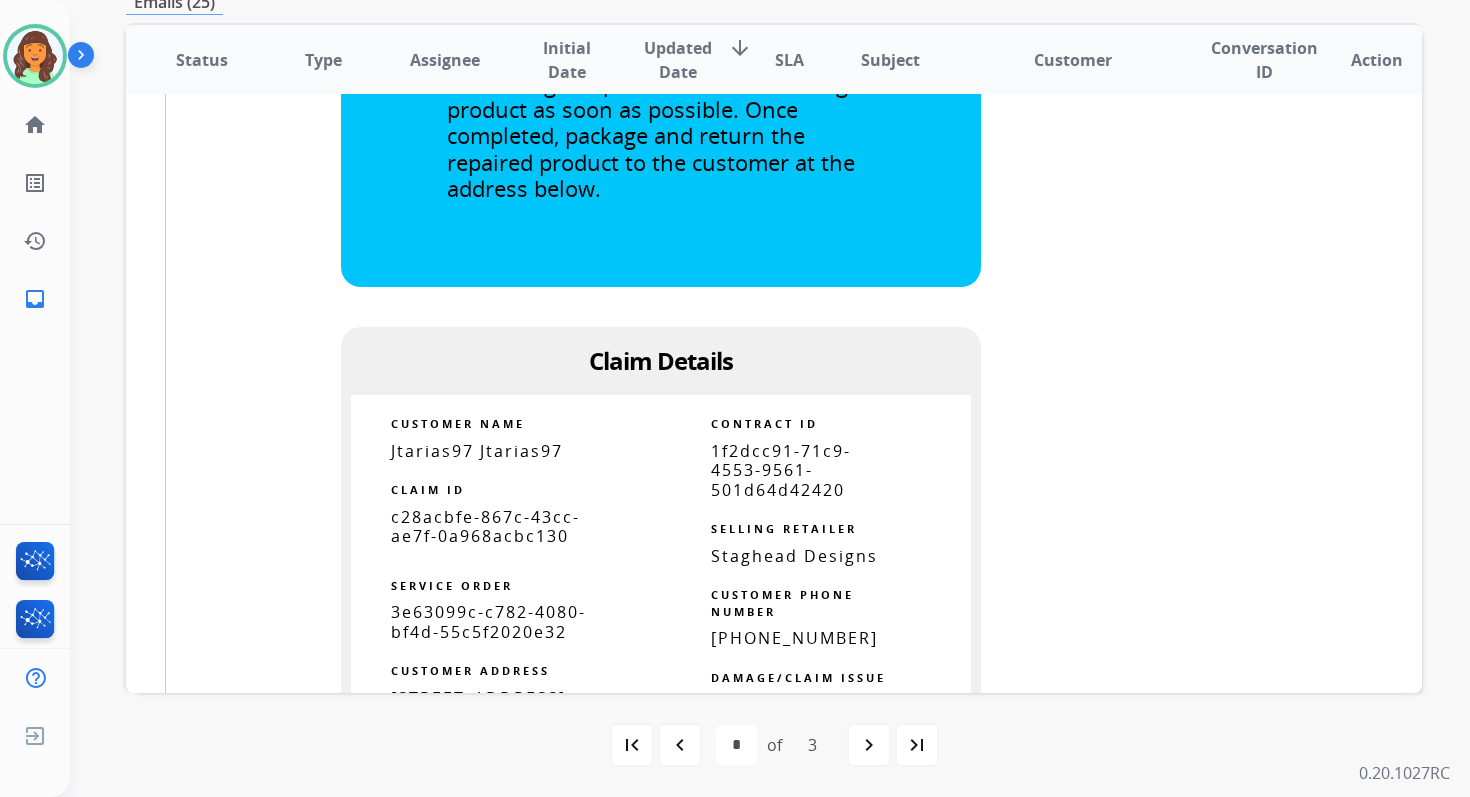 scroll, scrollTop: 974, scrollLeft: 0, axis: vertical 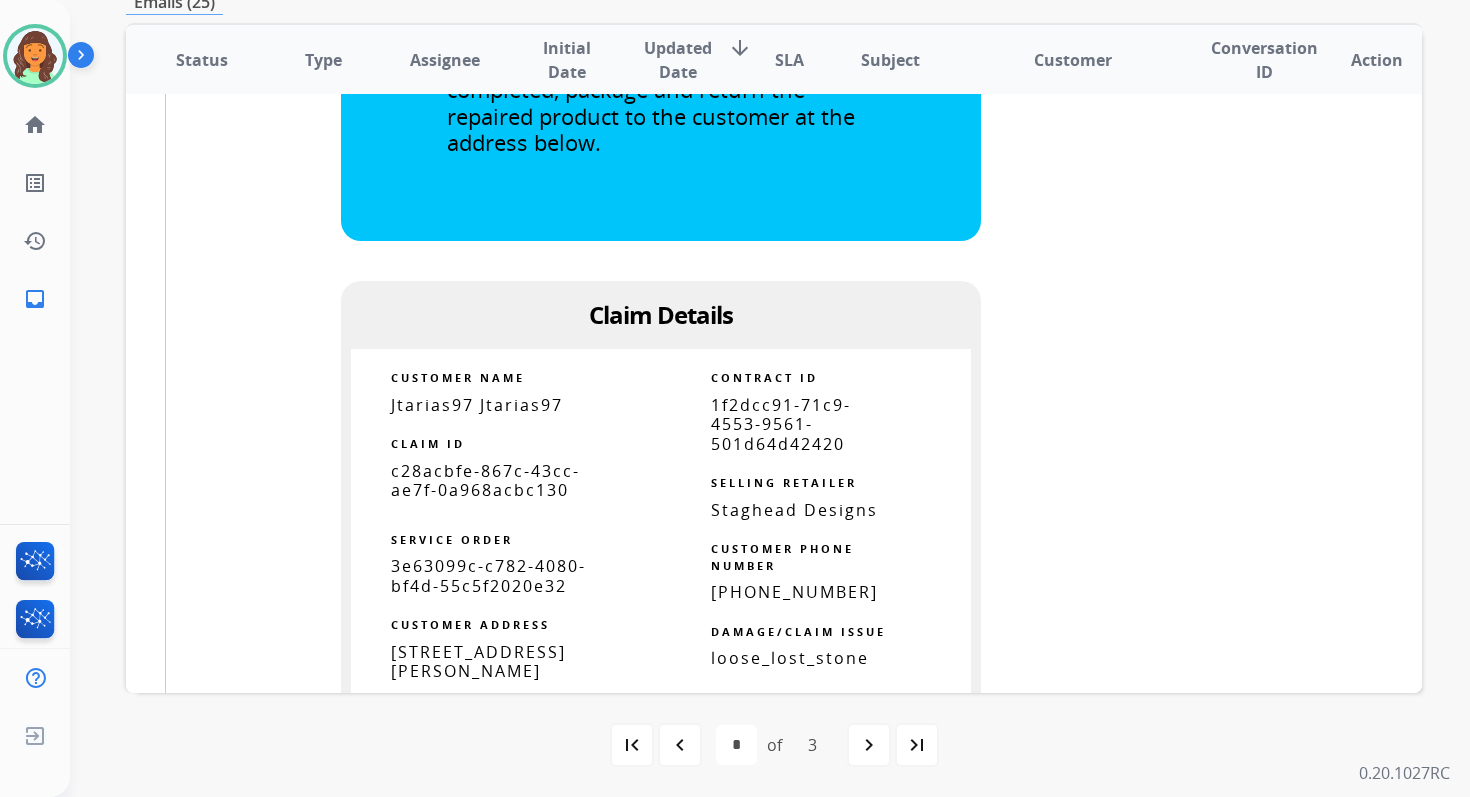 click on "1f2dcc91-71c9-4553-9561-501d64d42420" at bounding box center (781, 424) 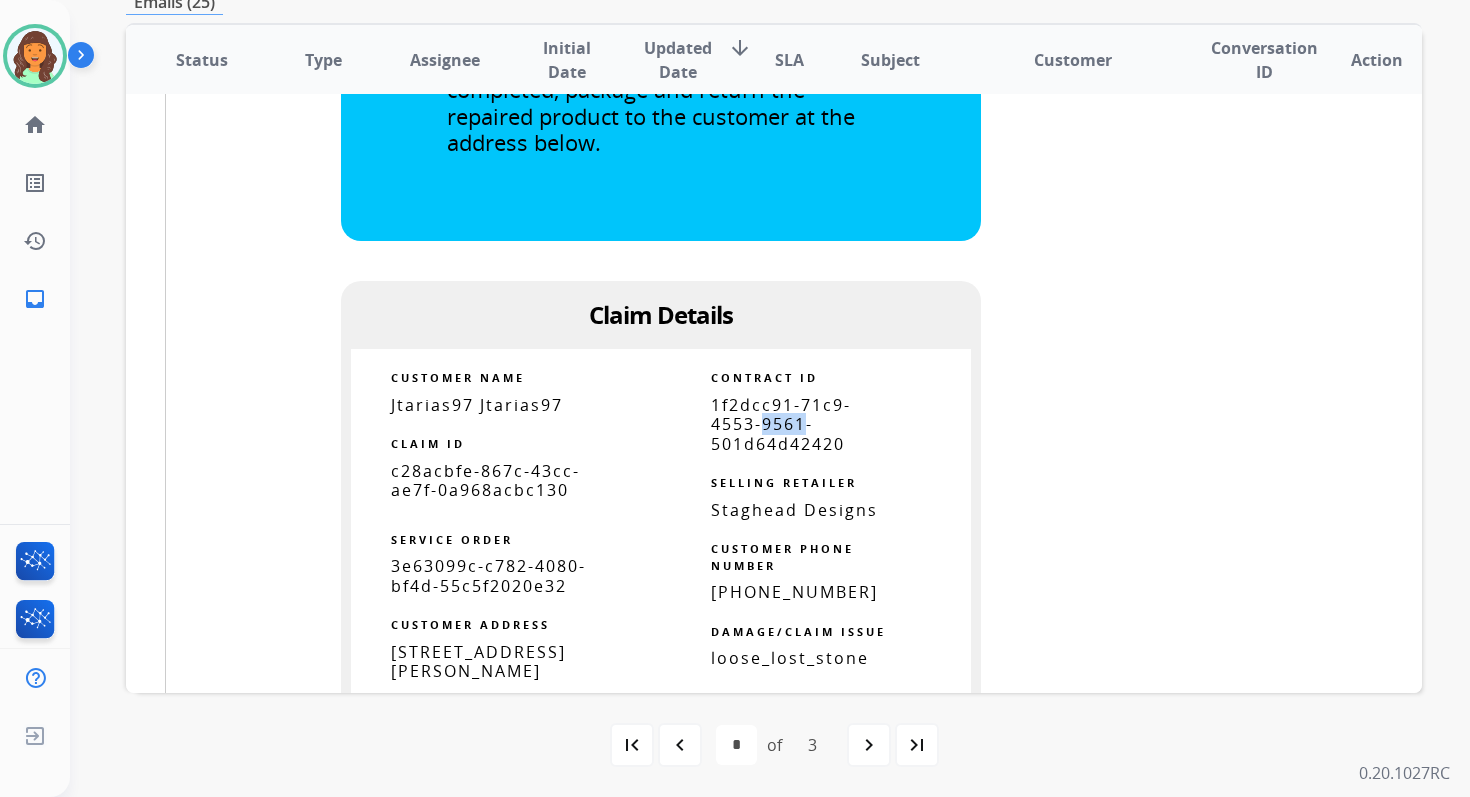 click on "1f2dcc91-71c9-4553-9561-501d64d42420" at bounding box center (781, 424) 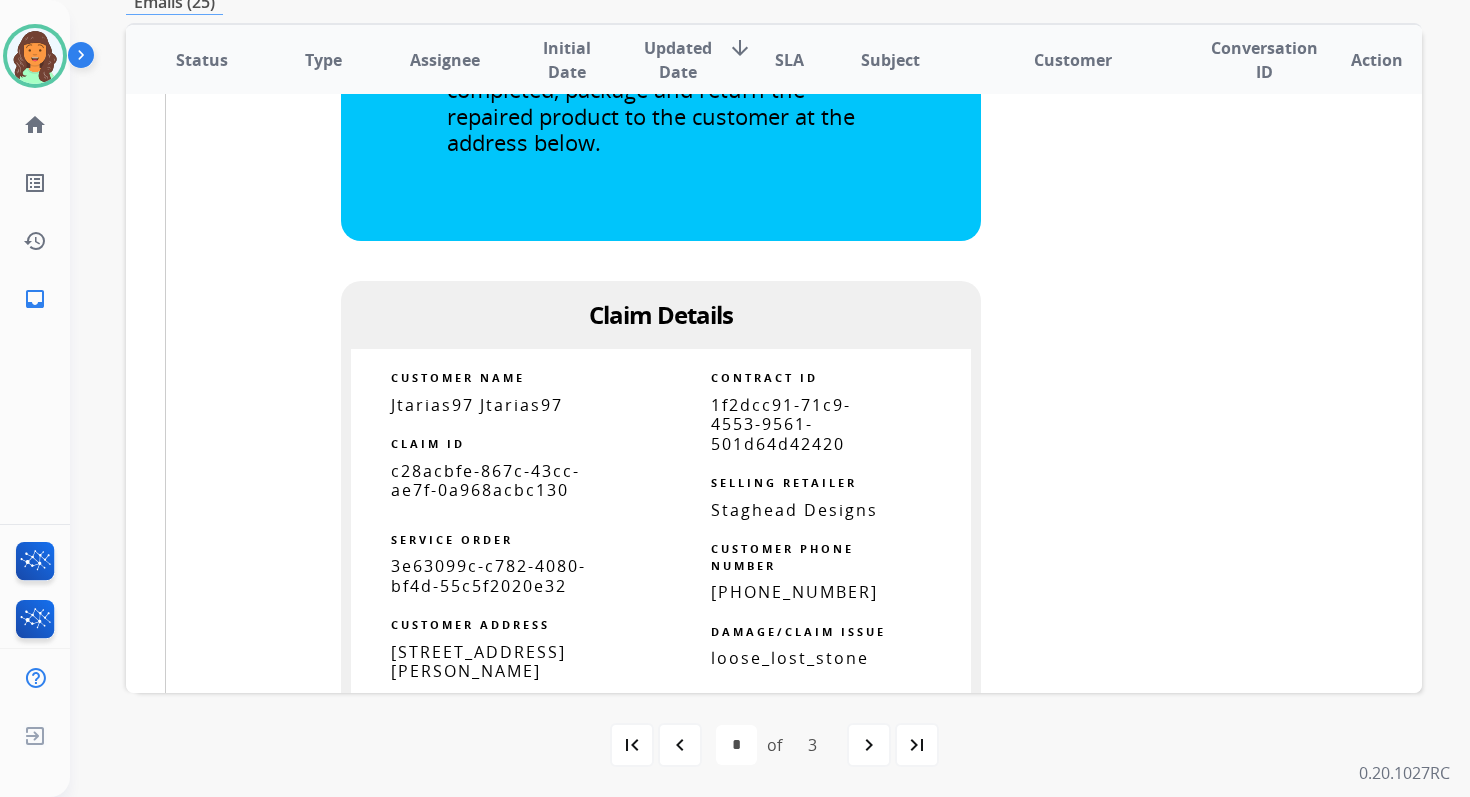 click on "1f2dcc91-71c9-4553-9561-501d64d42420" at bounding box center (781, 424) 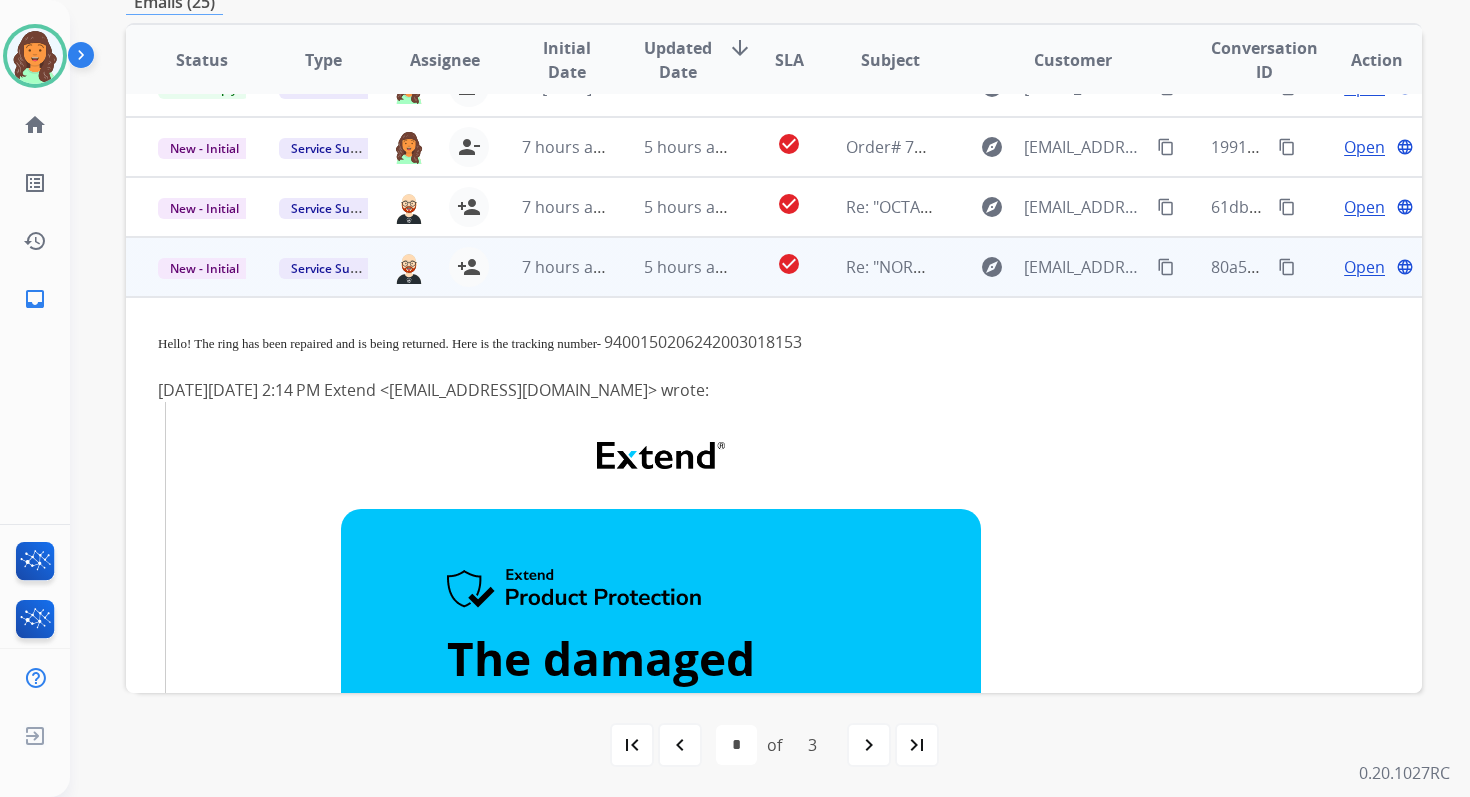 scroll, scrollTop: 91, scrollLeft: 0, axis: vertical 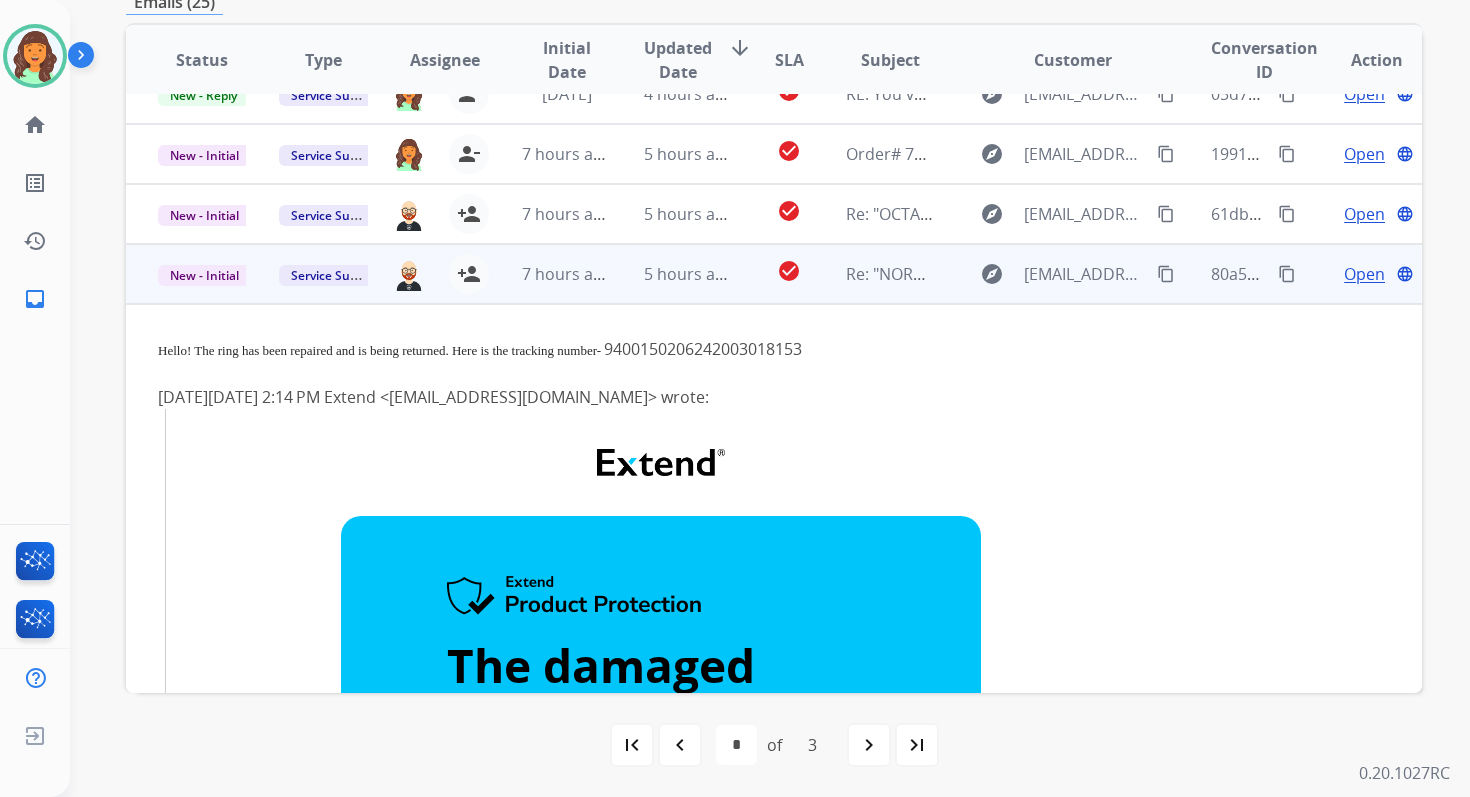 click on "Hello! The ring has been repaired and is being returned. Here is the tracking number-" at bounding box center (379, 350) 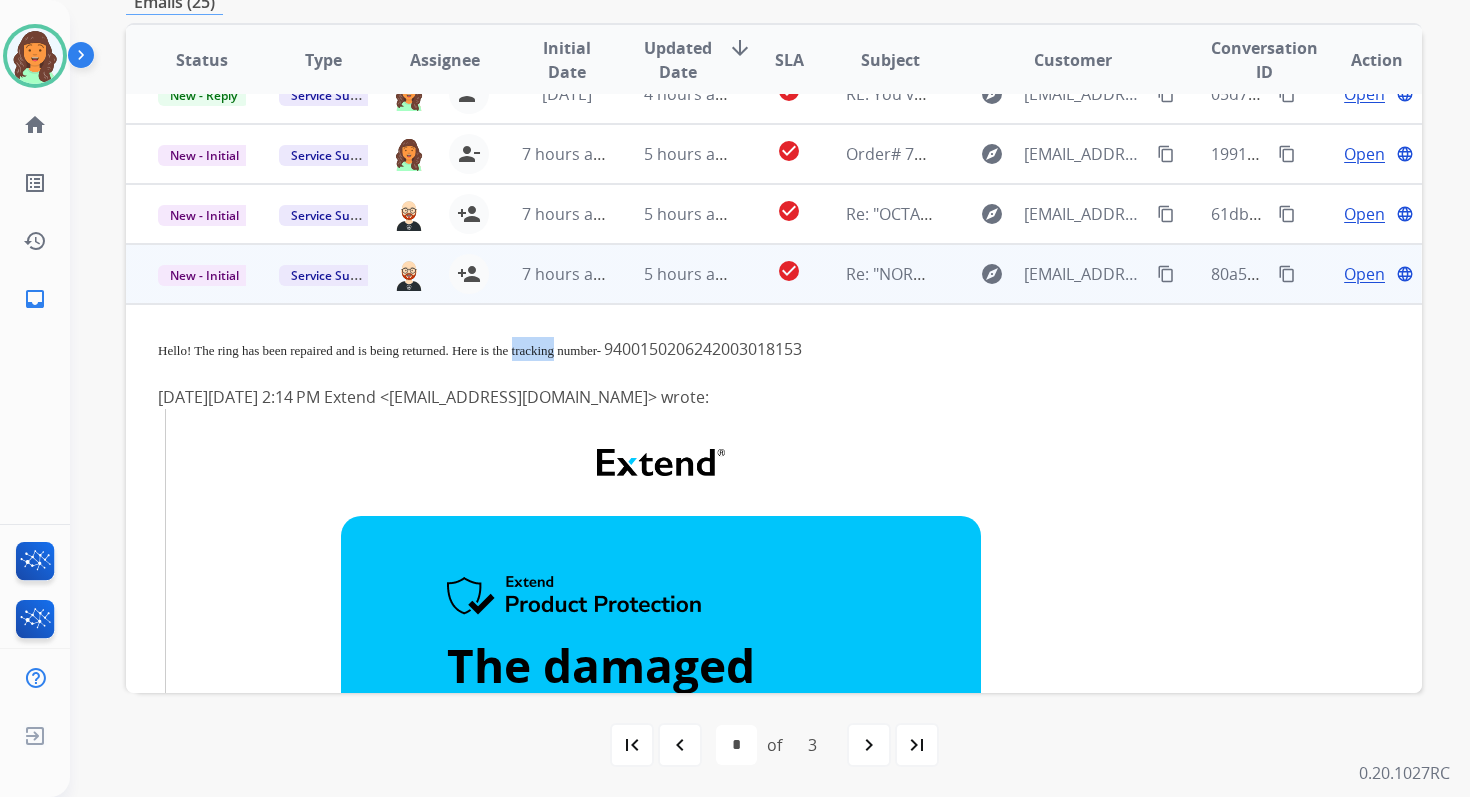 click on "Hello! The ring has been repaired and is being returned. Here is the tracking number-" at bounding box center (379, 350) 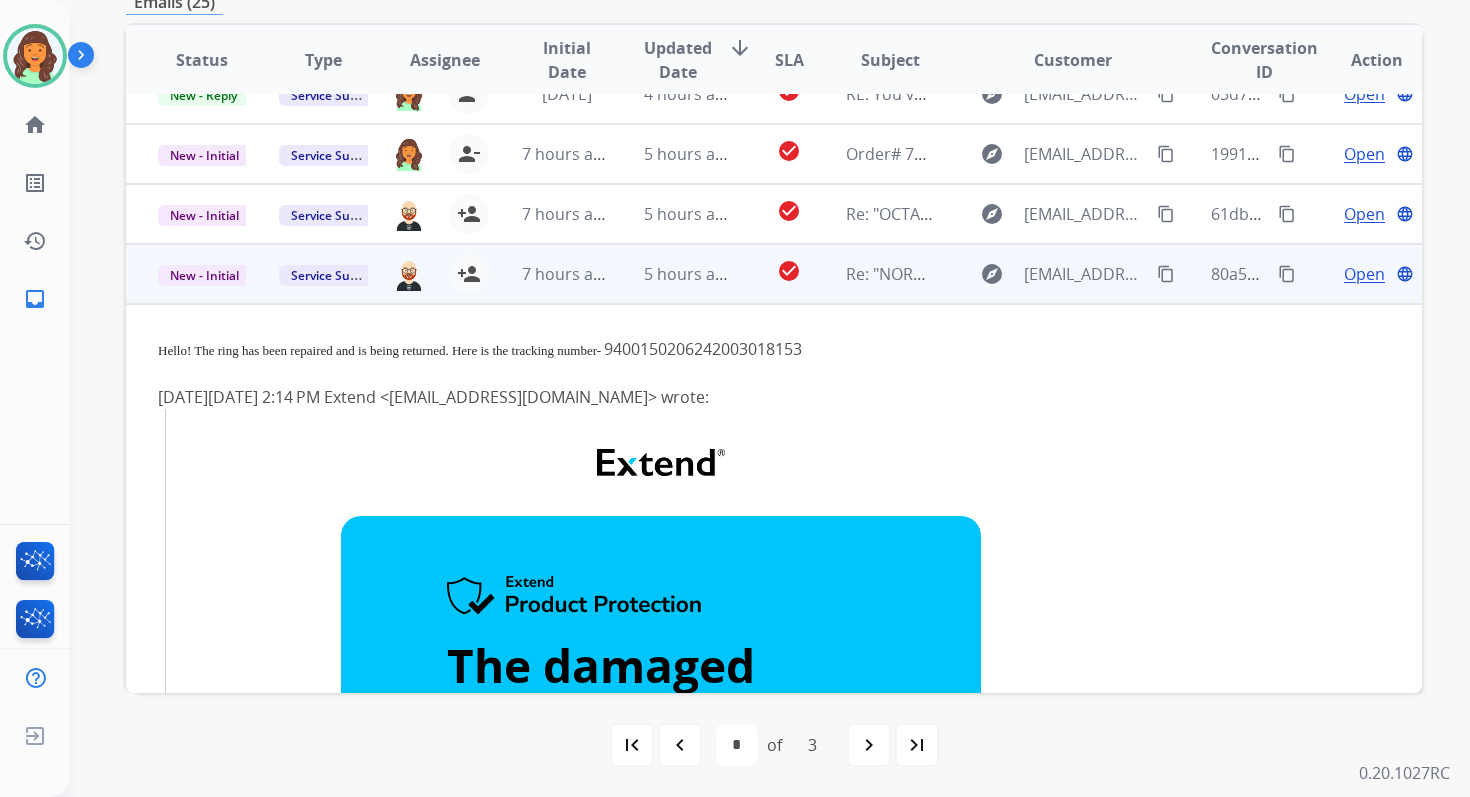 click on "Hello! The ring has been repaired and is being returned. Here is the tracking number-" at bounding box center [379, 350] 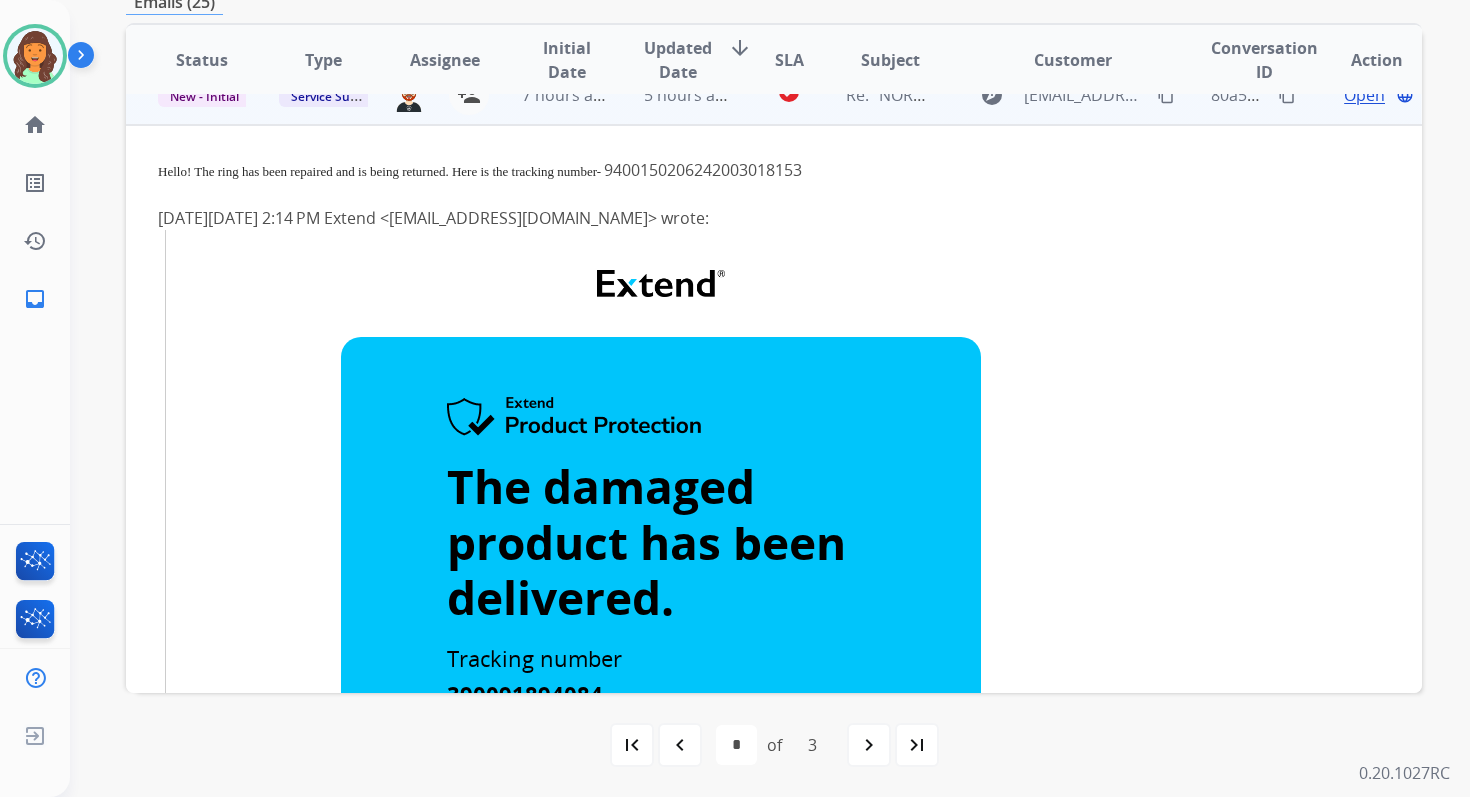scroll, scrollTop: 246, scrollLeft: 0, axis: vertical 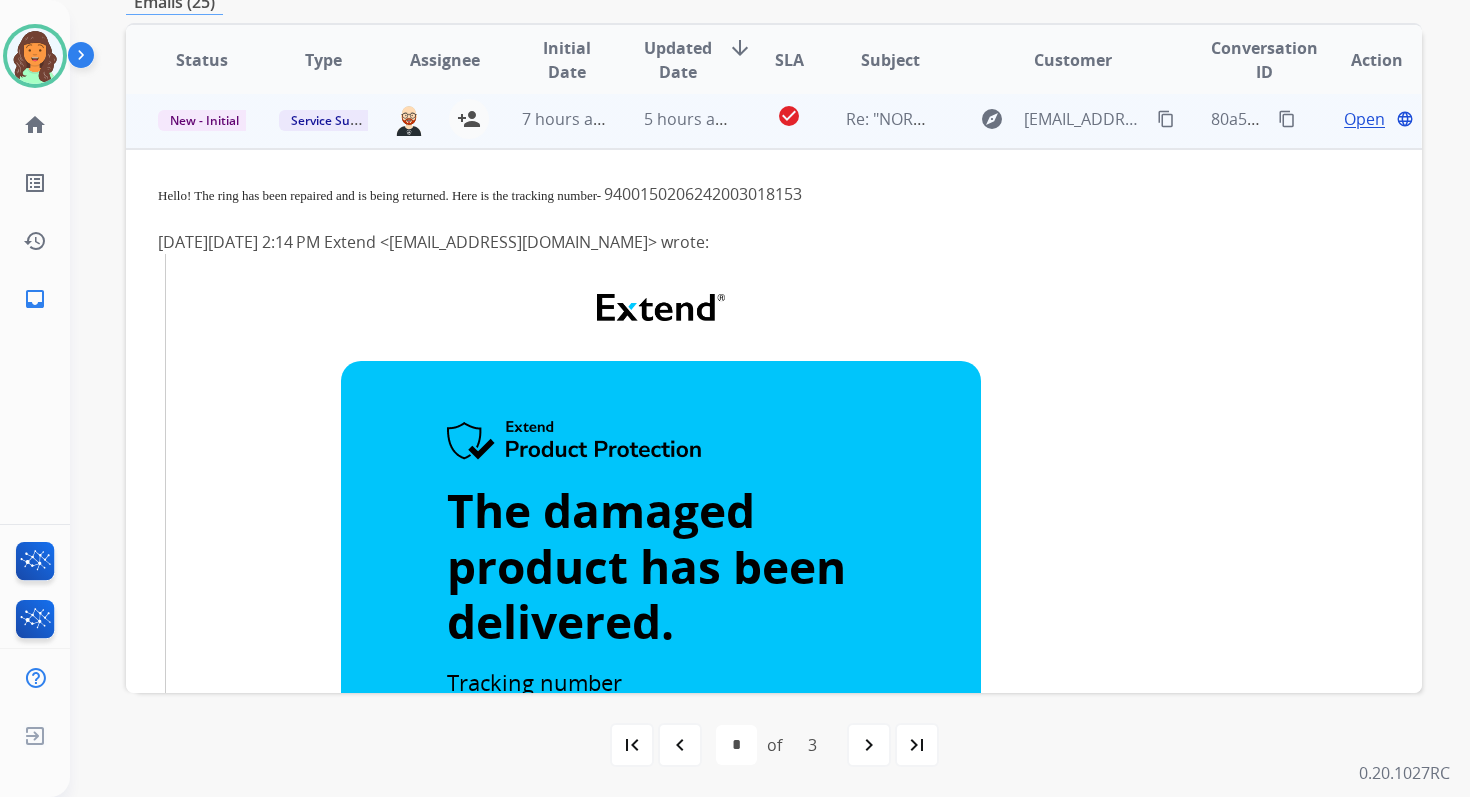 click on "content_copy" at bounding box center (1287, 119) 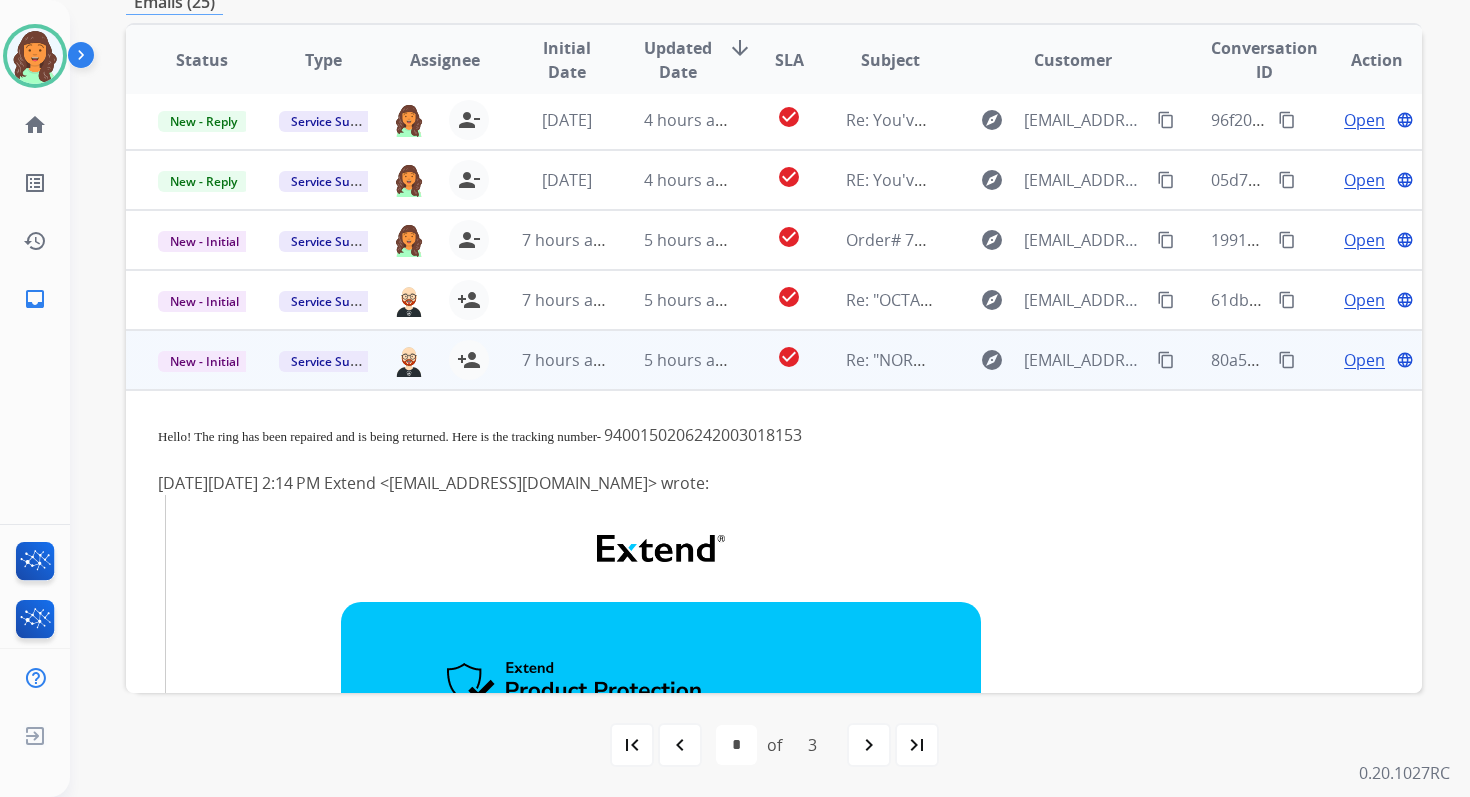 scroll, scrollTop: 0, scrollLeft: 0, axis: both 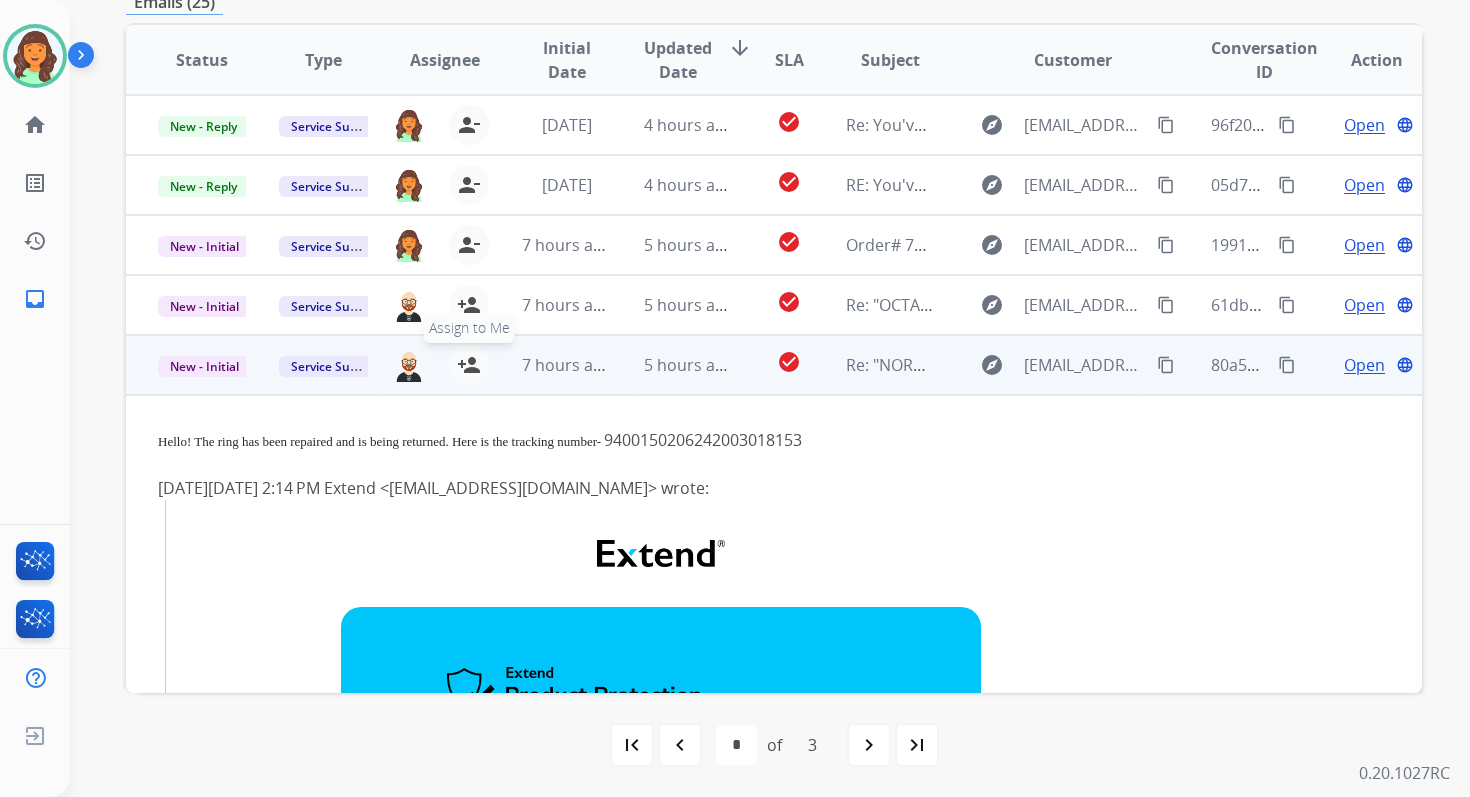 click on "person_add" at bounding box center [469, 365] 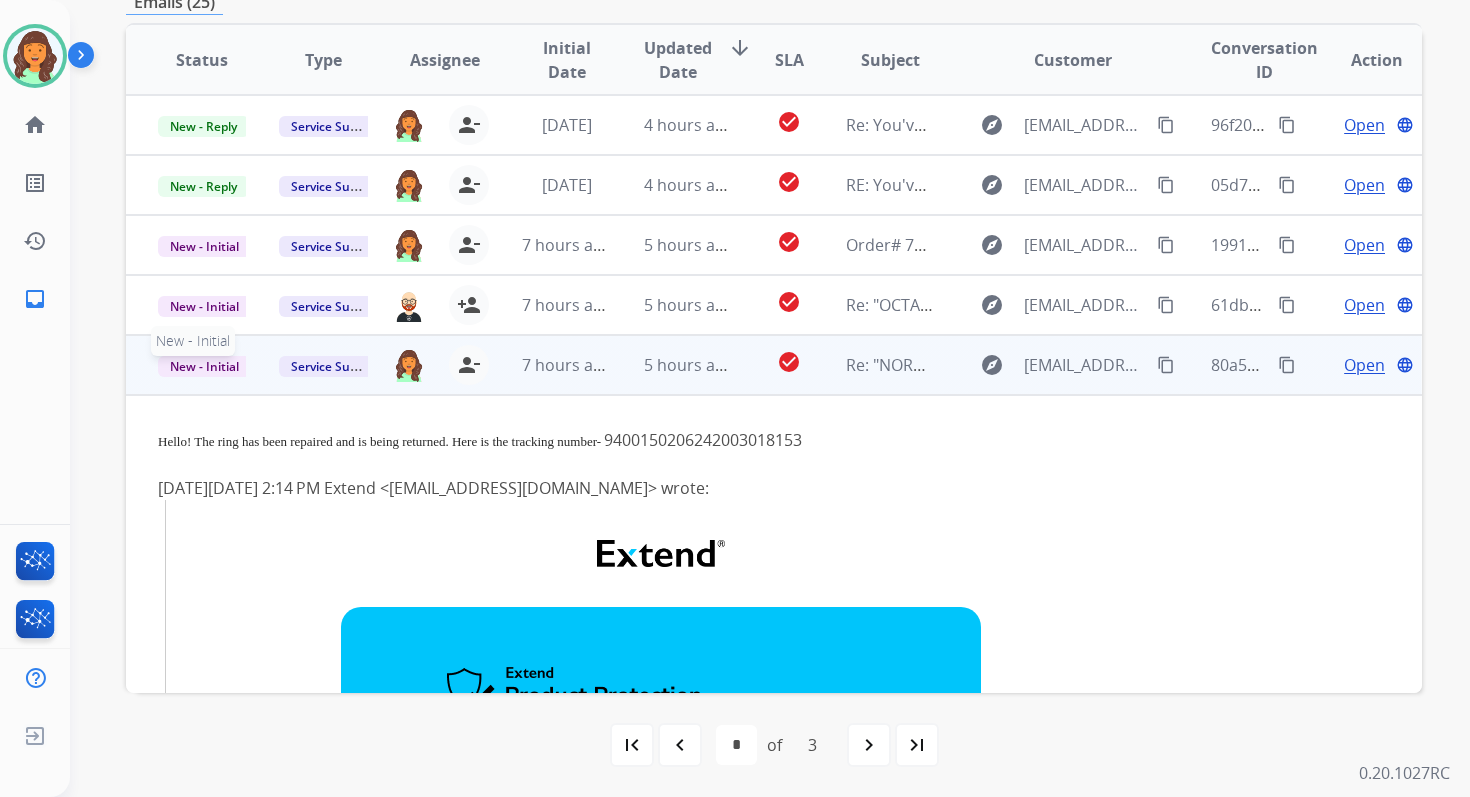 click on "New - Initial" at bounding box center [204, 366] 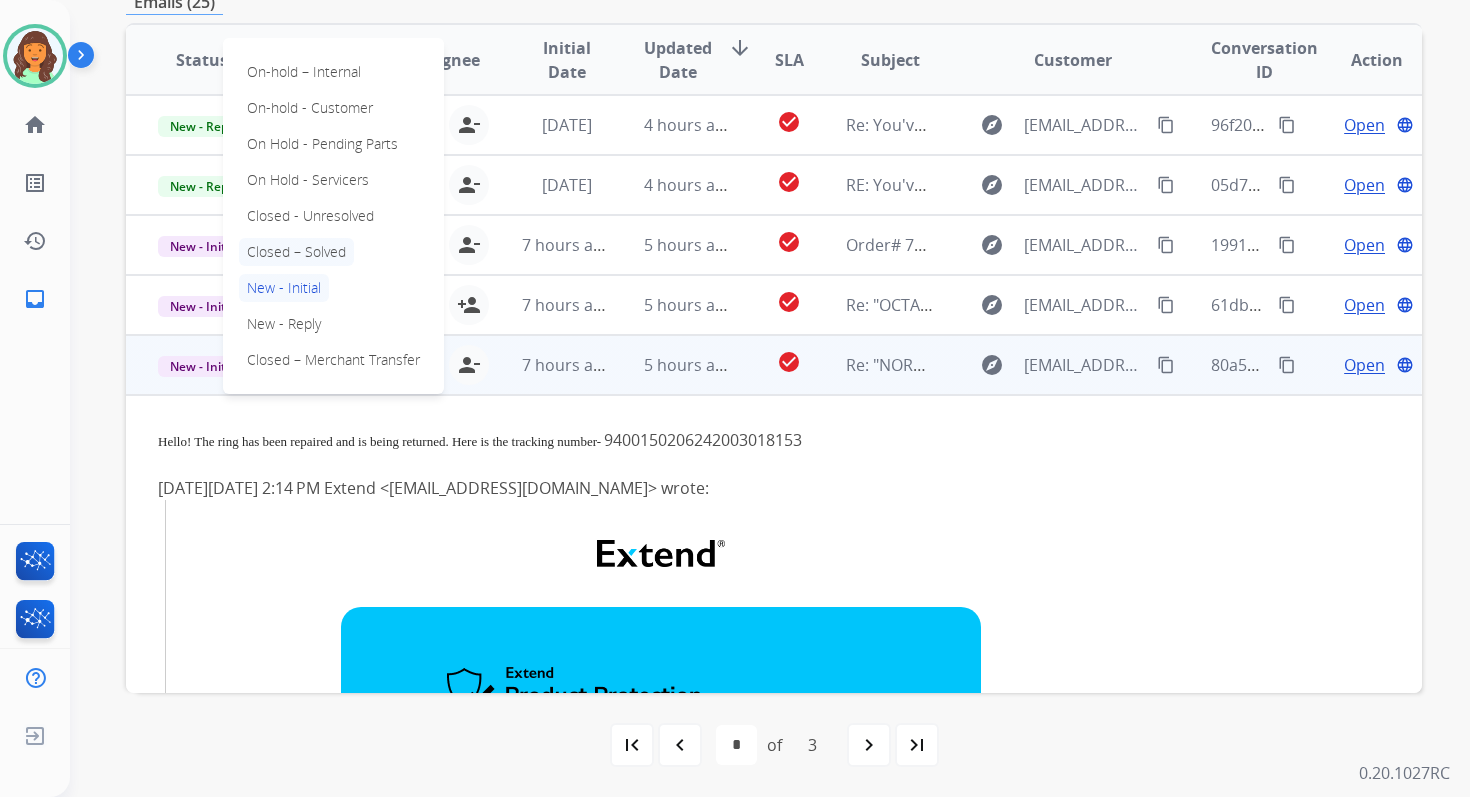 click on "Closed – Solved" at bounding box center [296, 252] 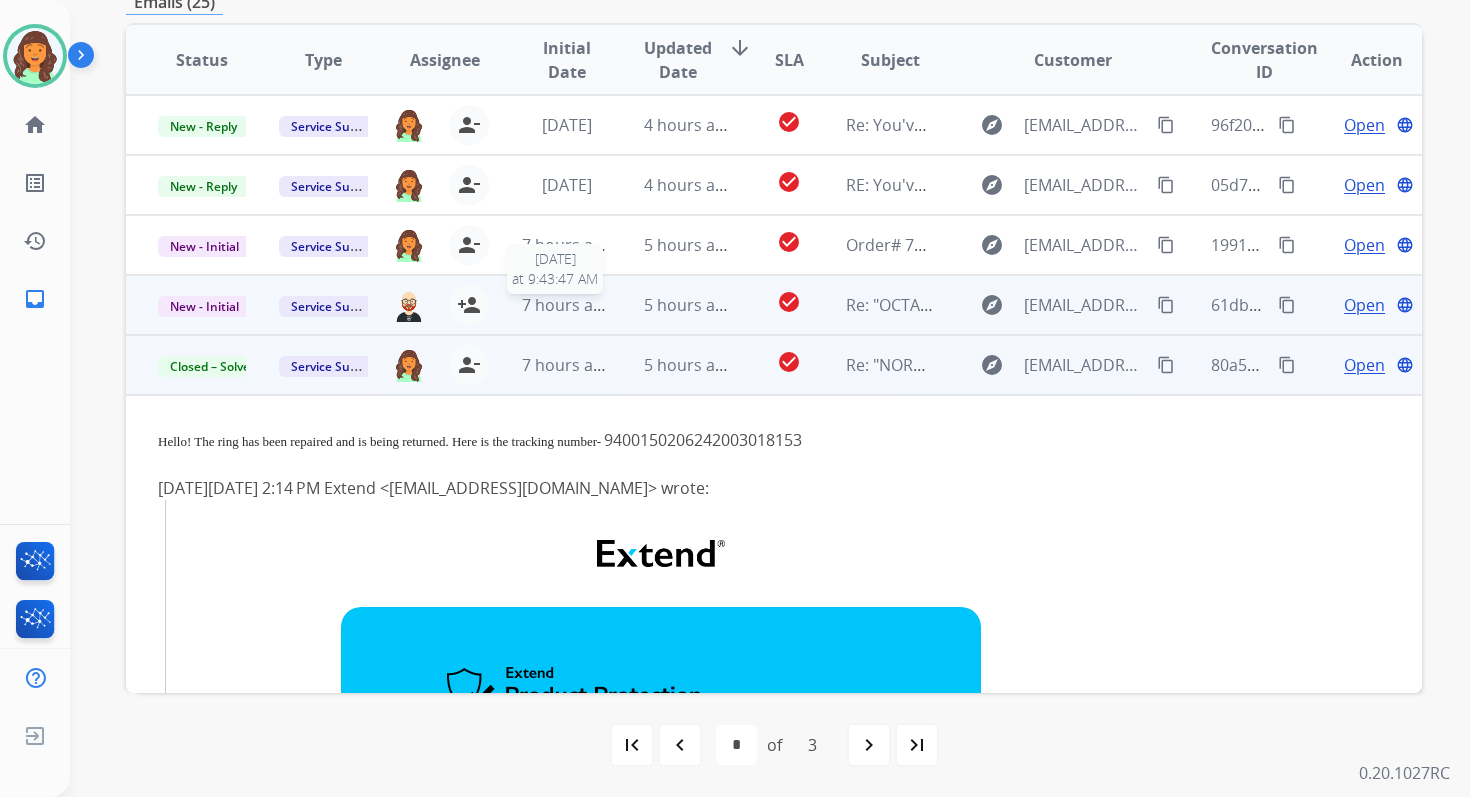 click on "7 hours ago" at bounding box center [567, 305] 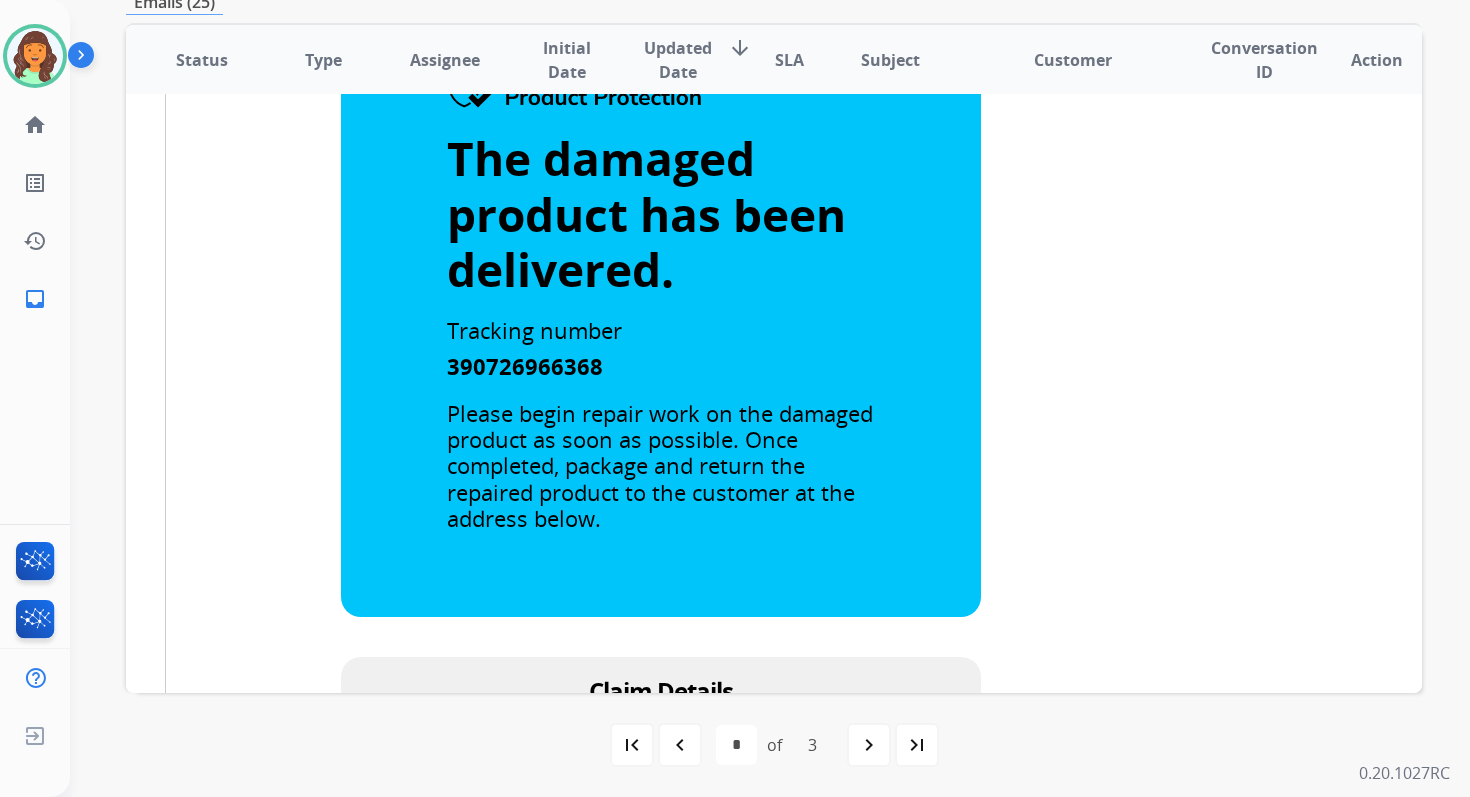 scroll, scrollTop: 794, scrollLeft: 0, axis: vertical 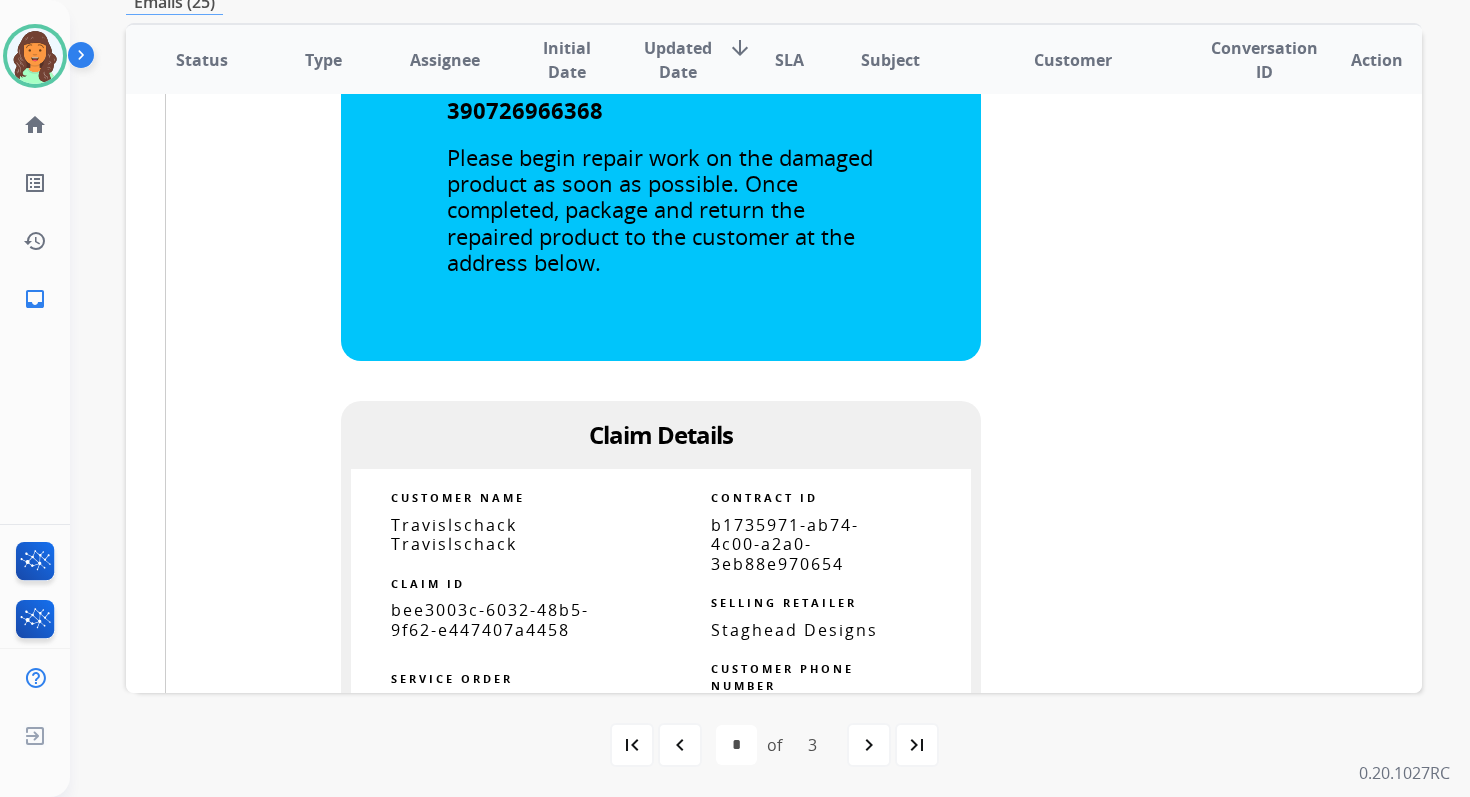 click on "b1735971-ab74-4c00-a2a0-3eb88e970654" at bounding box center (785, 544) 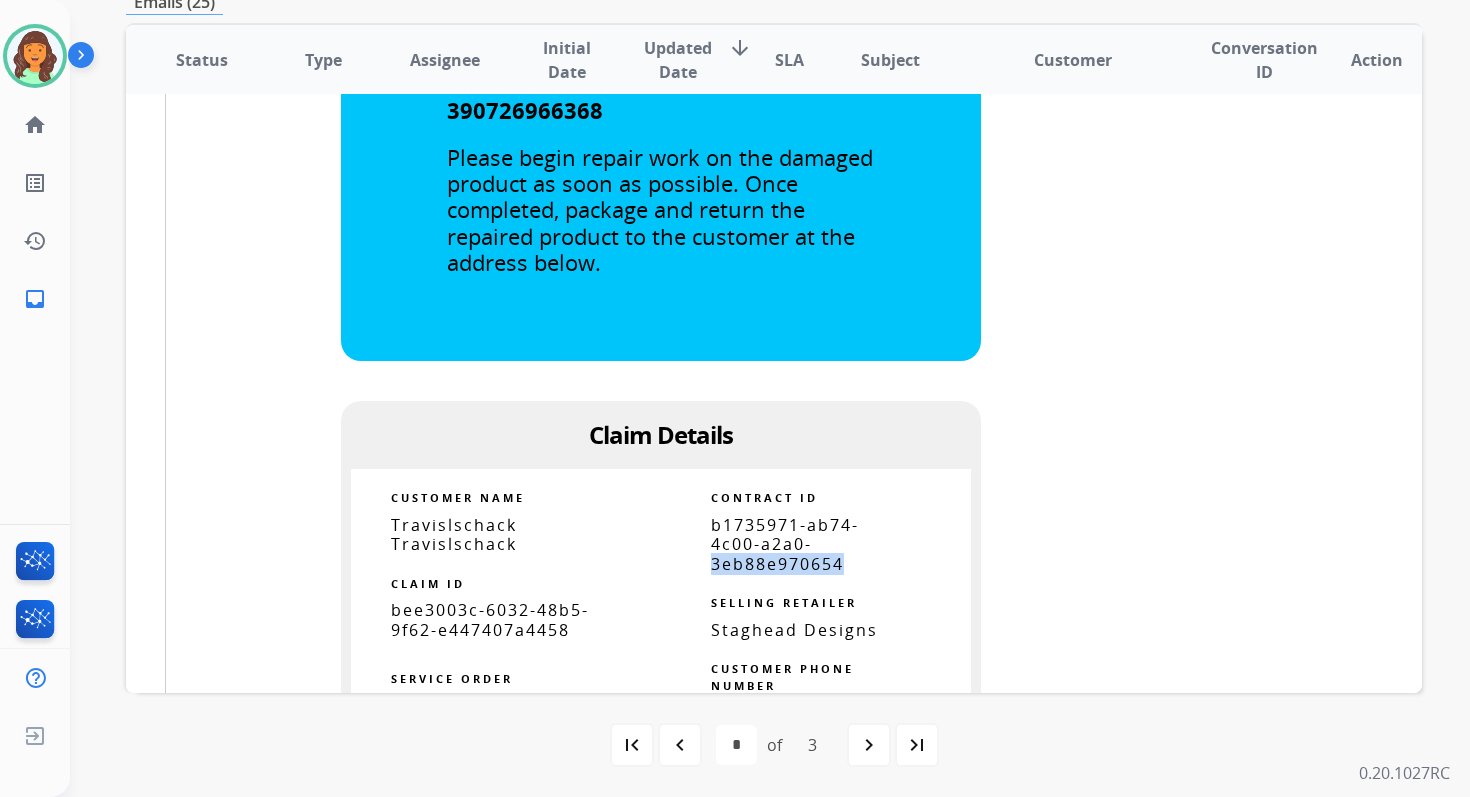 click on "b1735971-ab74-4c00-a2a0-3eb88e970654" at bounding box center [785, 544] 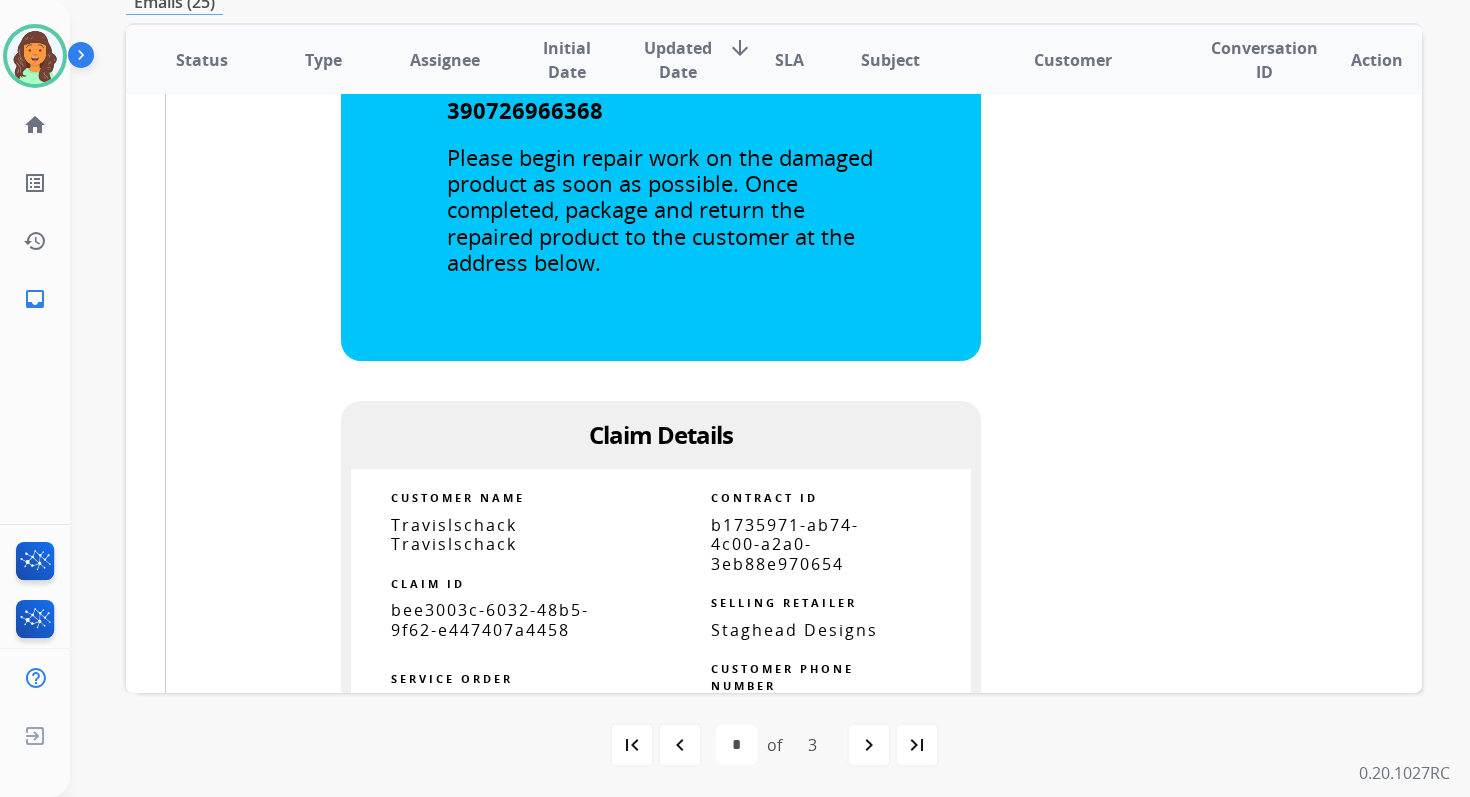 click on "b1735971-ab74-4c00-a2a0-3eb88e970654" at bounding box center (785, 544) 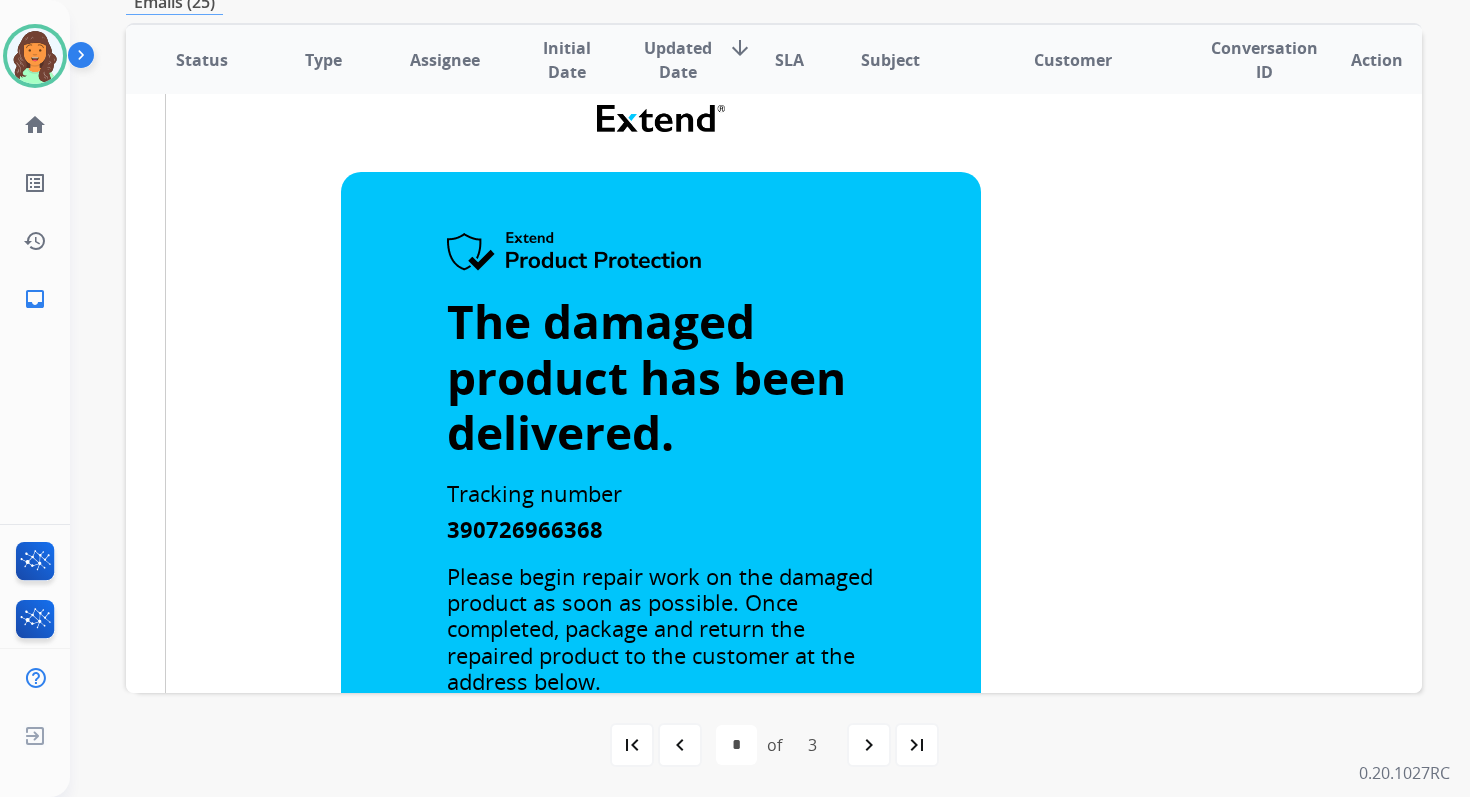 scroll, scrollTop: 0, scrollLeft: 0, axis: both 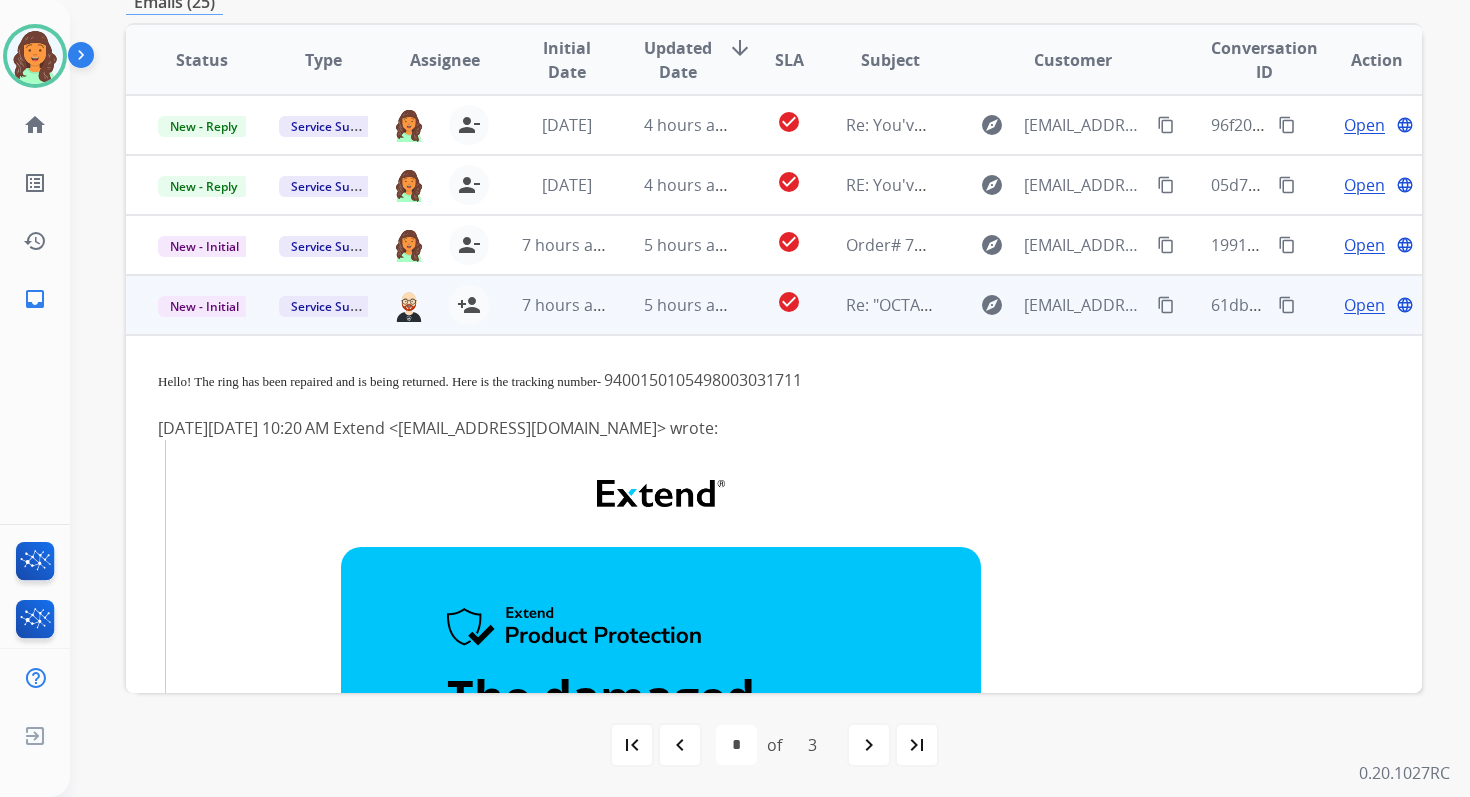 click on "Hello! The ring has been repaired and is being returned. Here is the tracking number-" at bounding box center (379, 381) 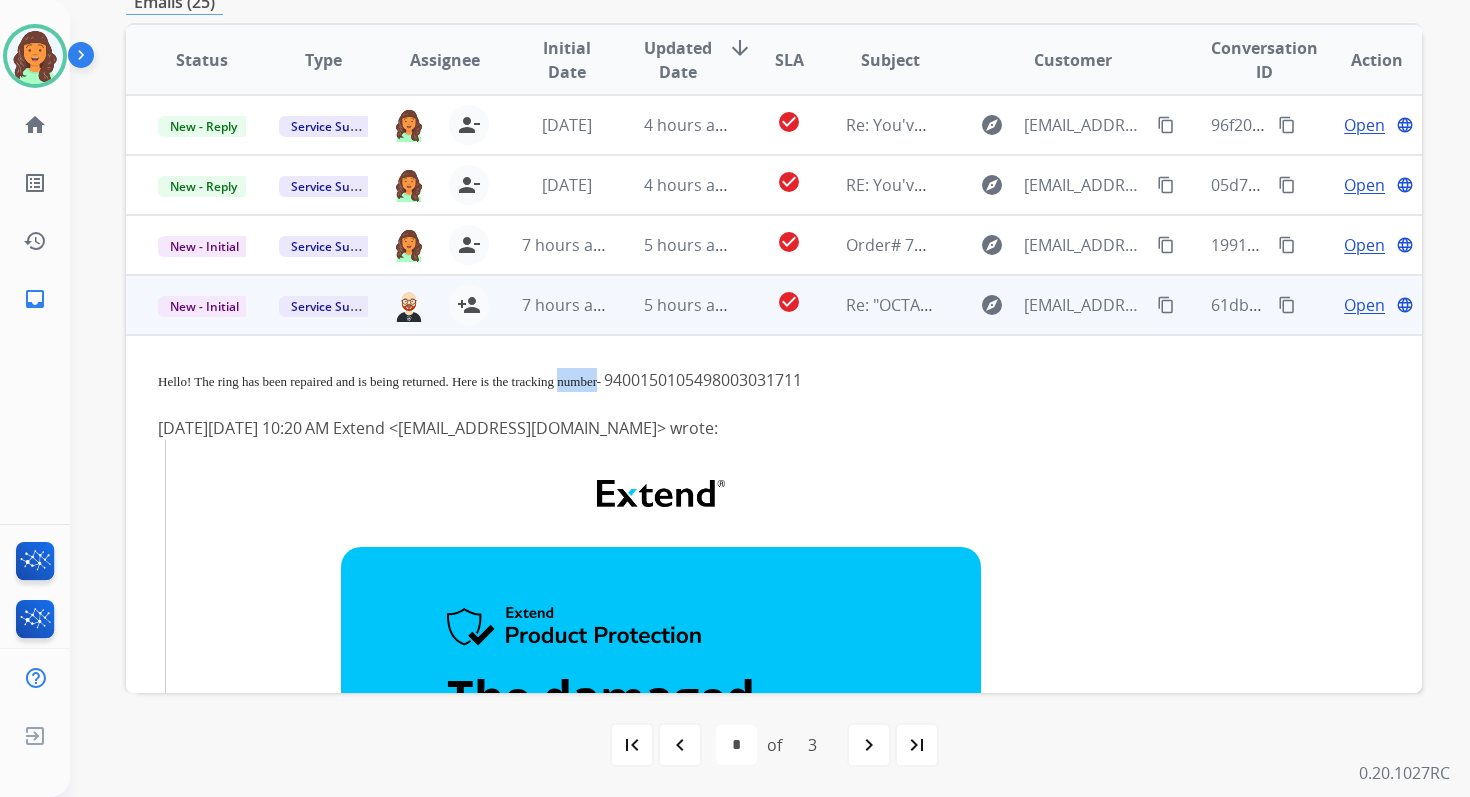 click on "Hello! The ring has been repaired and is being returned. Here is the tracking number-" at bounding box center [379, 381] 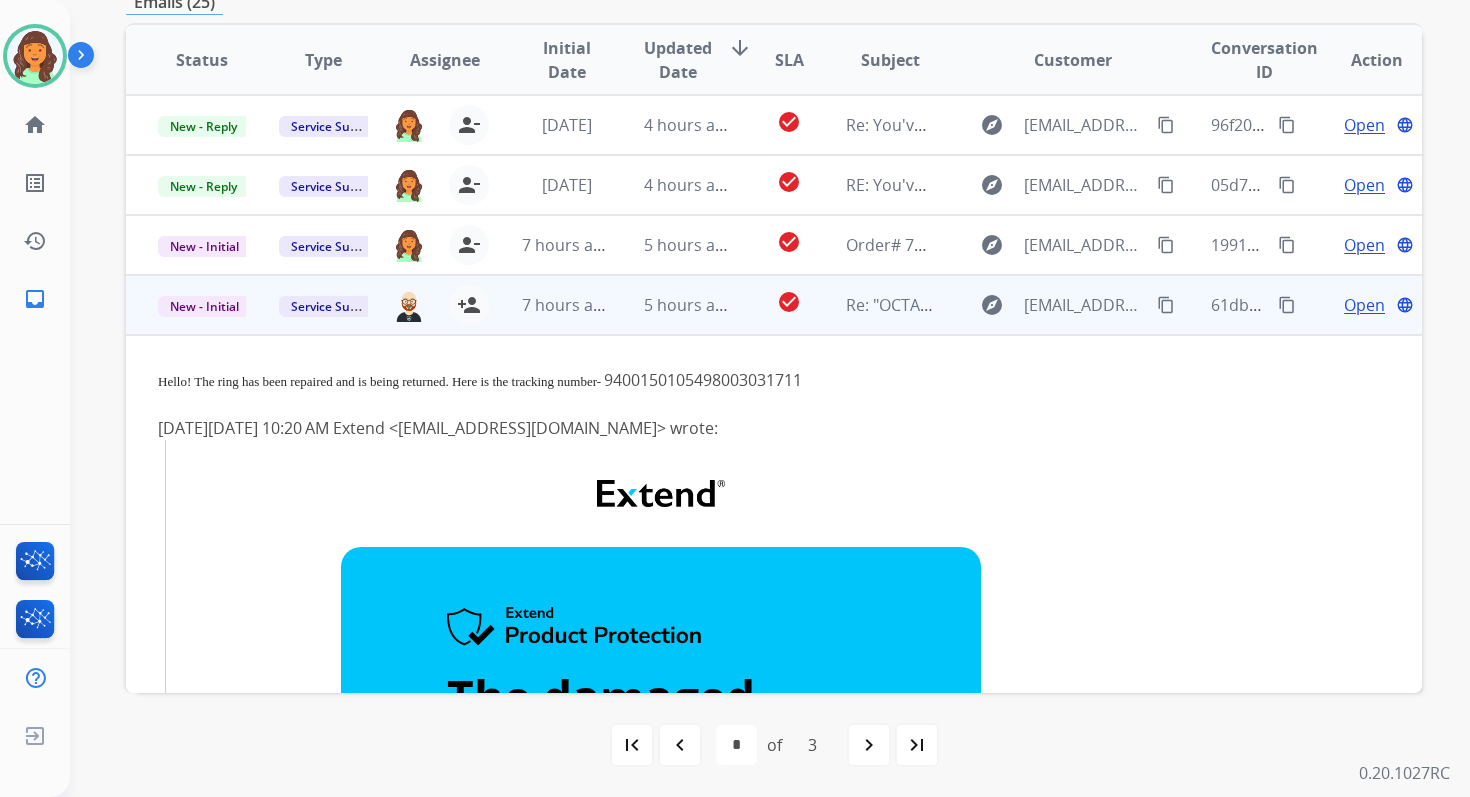 click on "Hello! The ring has been repaired and is being returned. Here is the tracking number-" at bounding box center (379, 381) 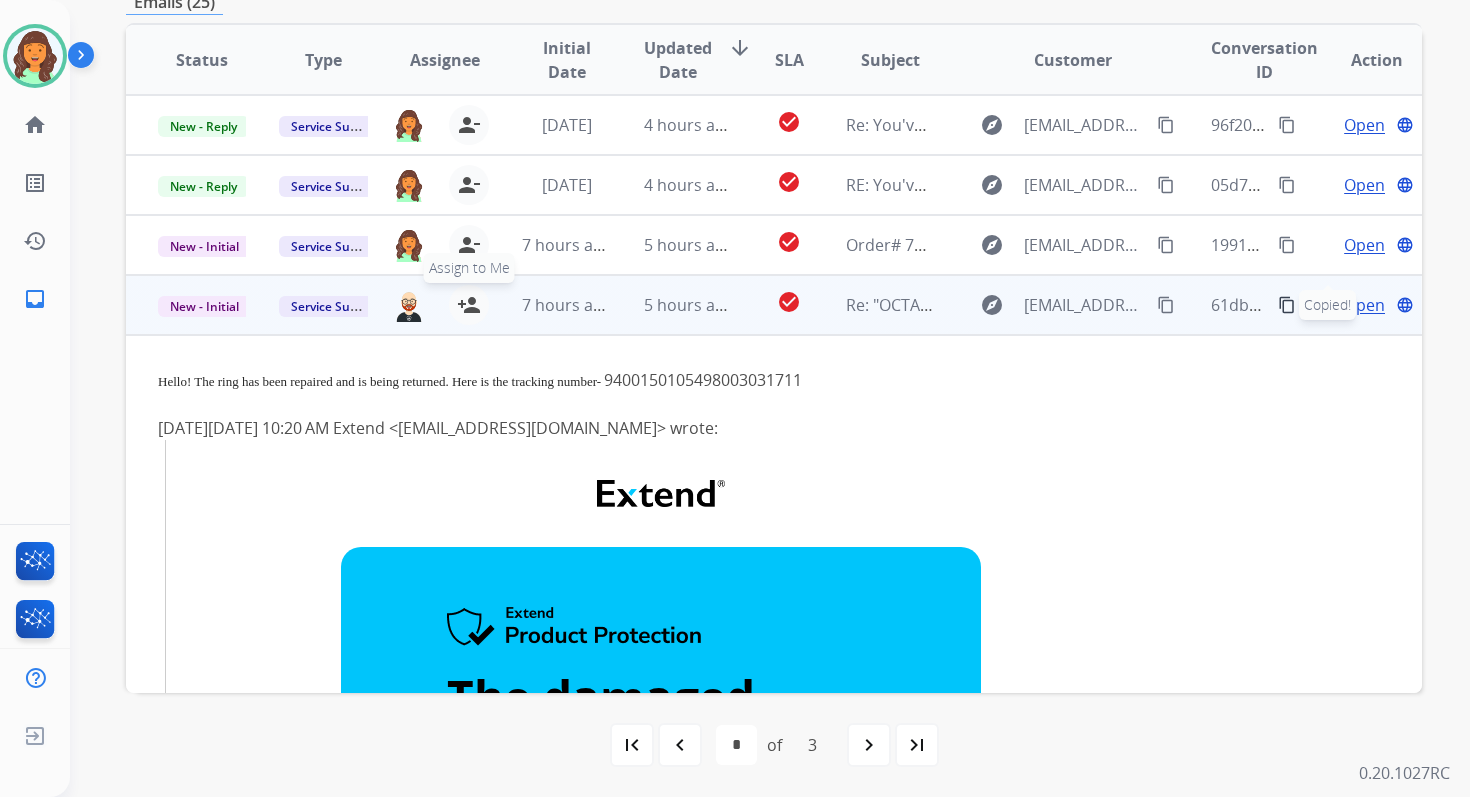 click on "person_add" at bounding box center (469, 305) 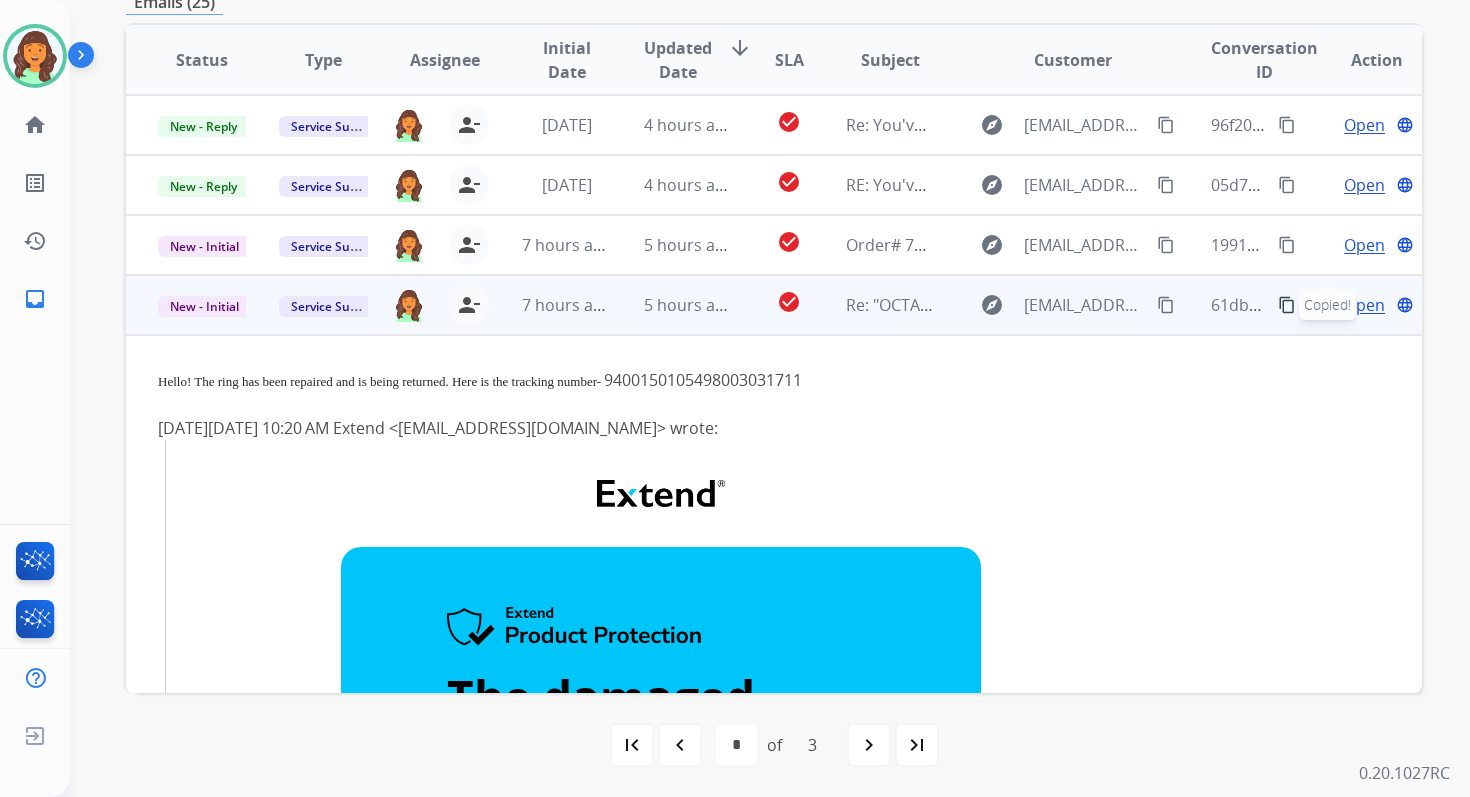 click on "New - Initial" at bounding box center (204, 306) 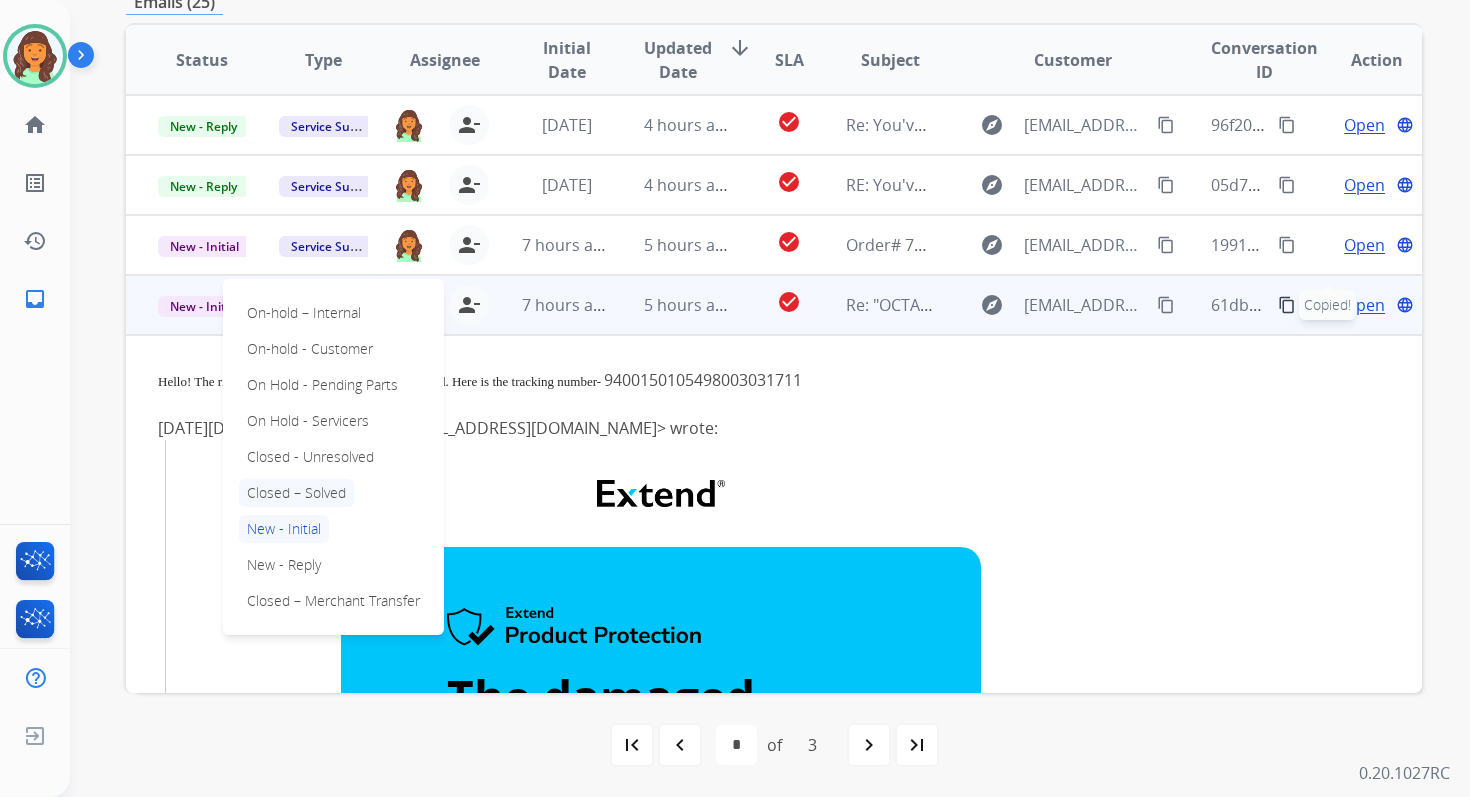 click on "Closed – Solved" at bounding box center [296, 493] 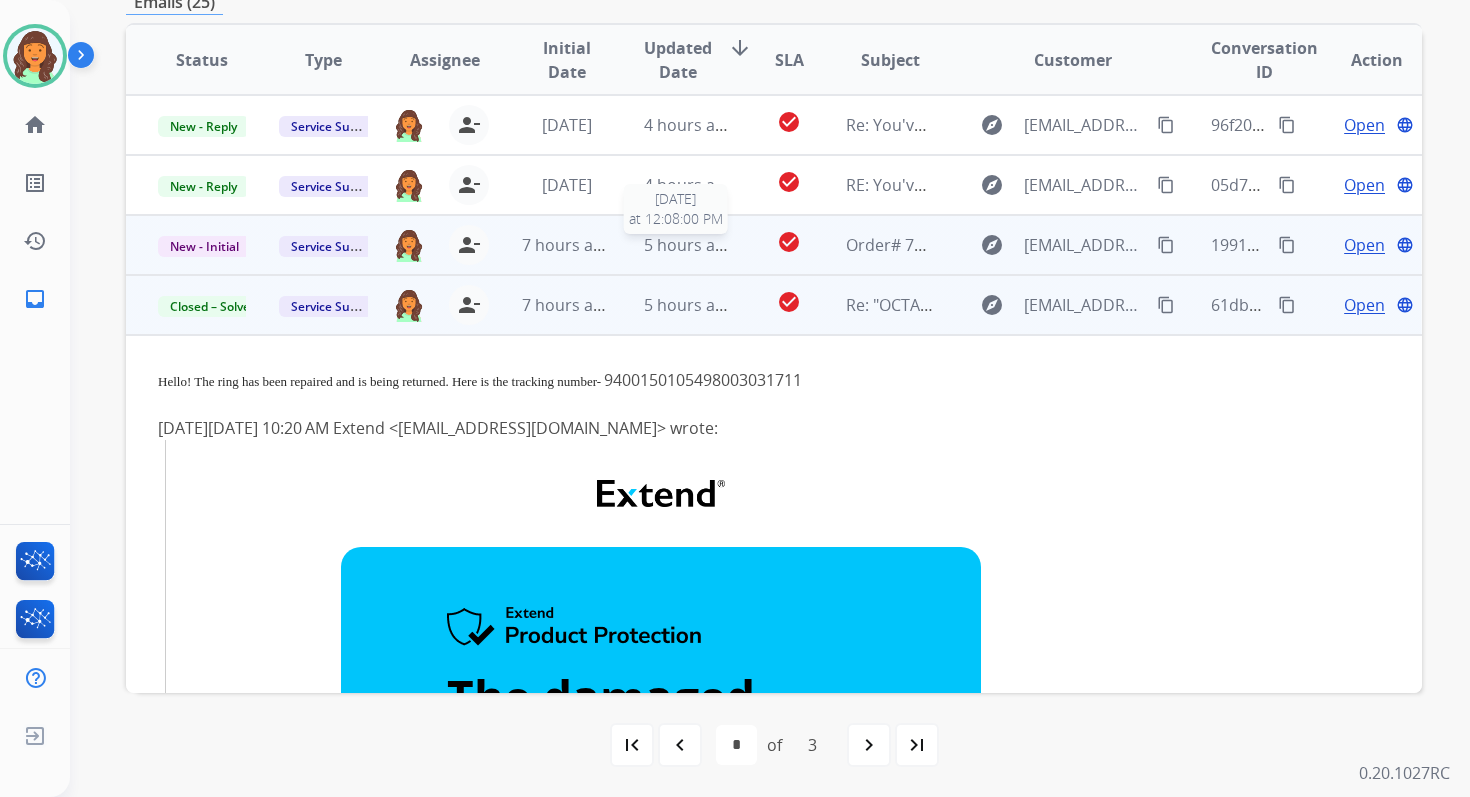 click on "5 hours ago" at bounding box center [688, 245] 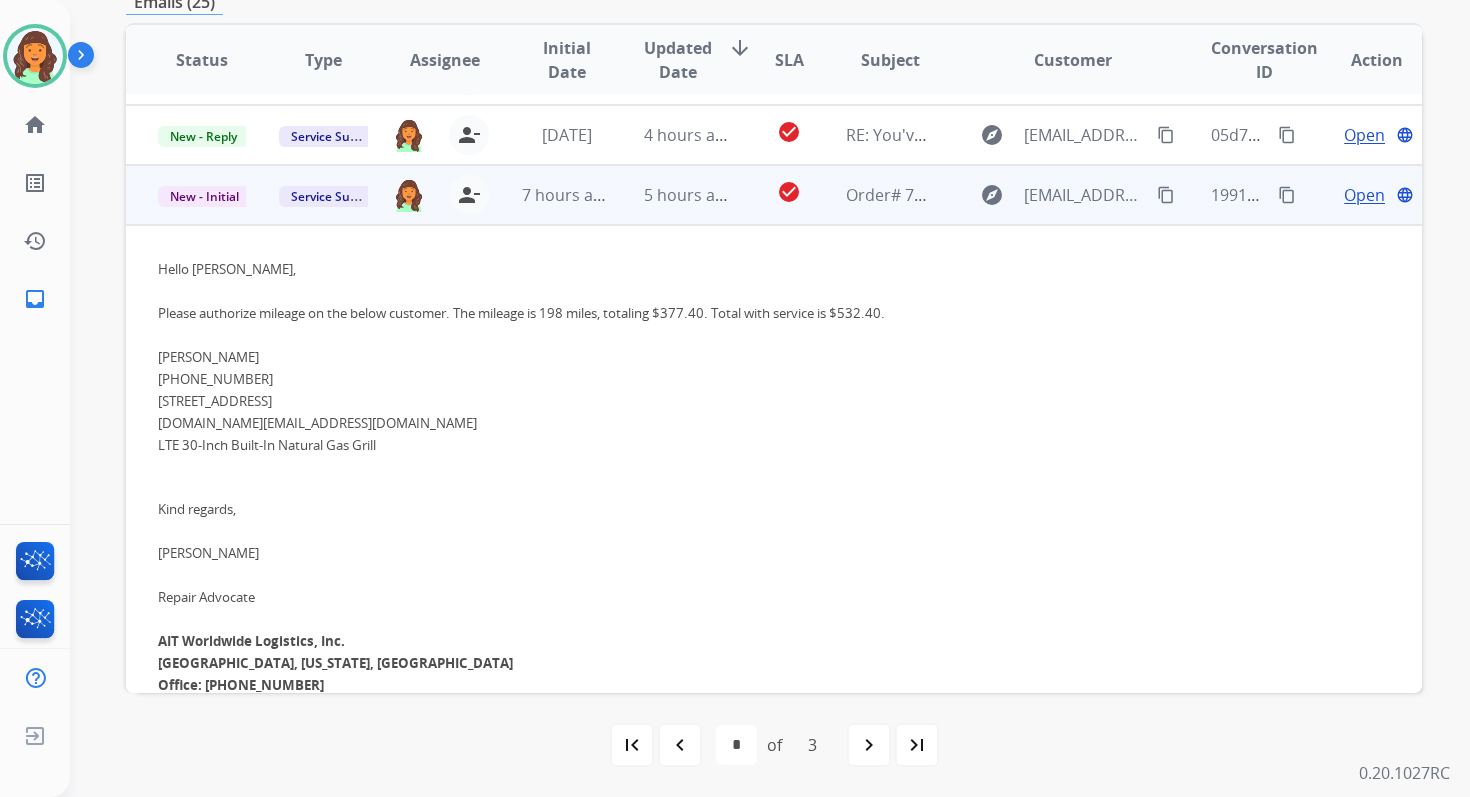 scroll, scrollTop: 120, scrollLeft: 0, axis: vertical 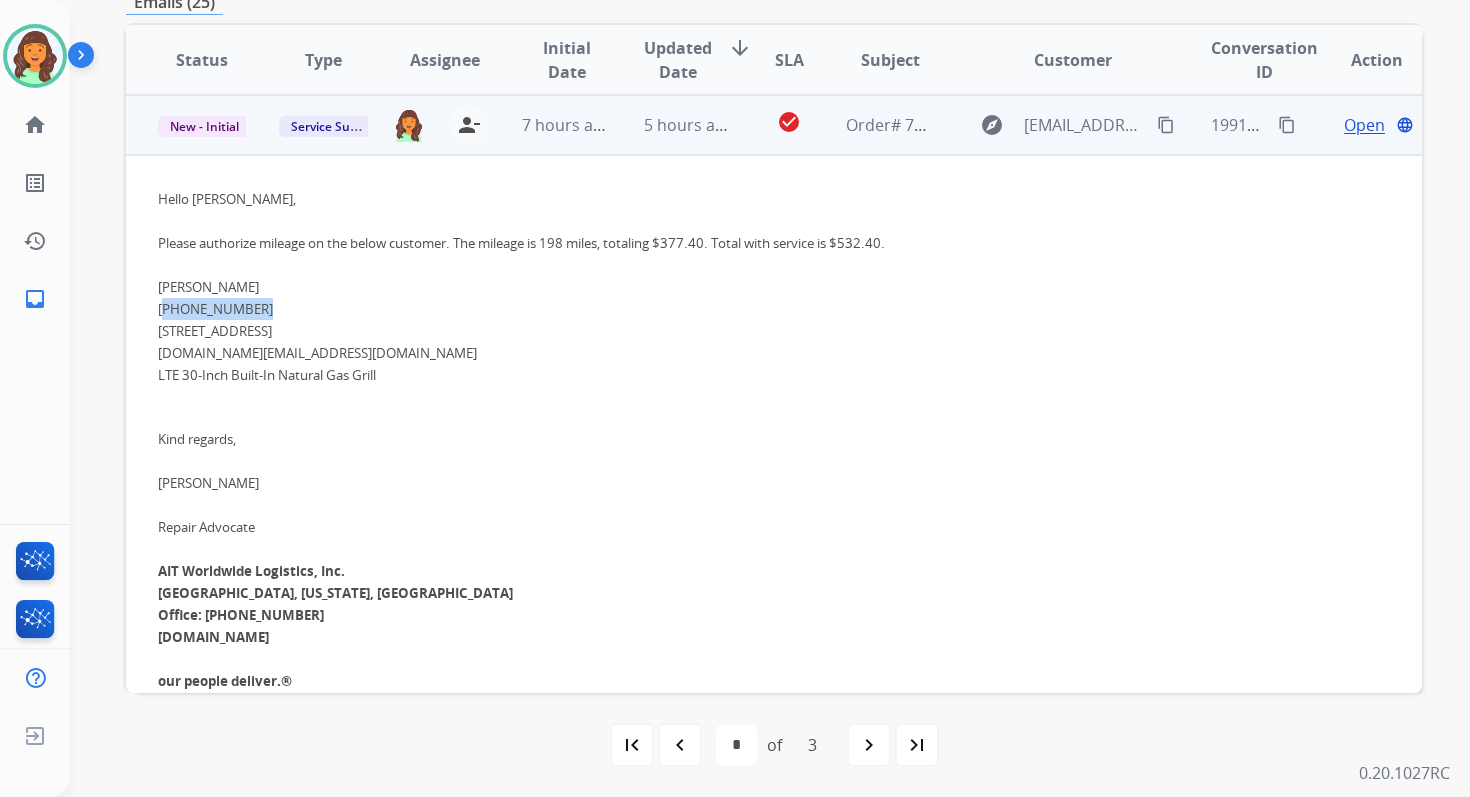 drag, startPoint x: 251, startPoint y: 300, endPoint x: 164, endPoint y: 304, distance: 87.0919 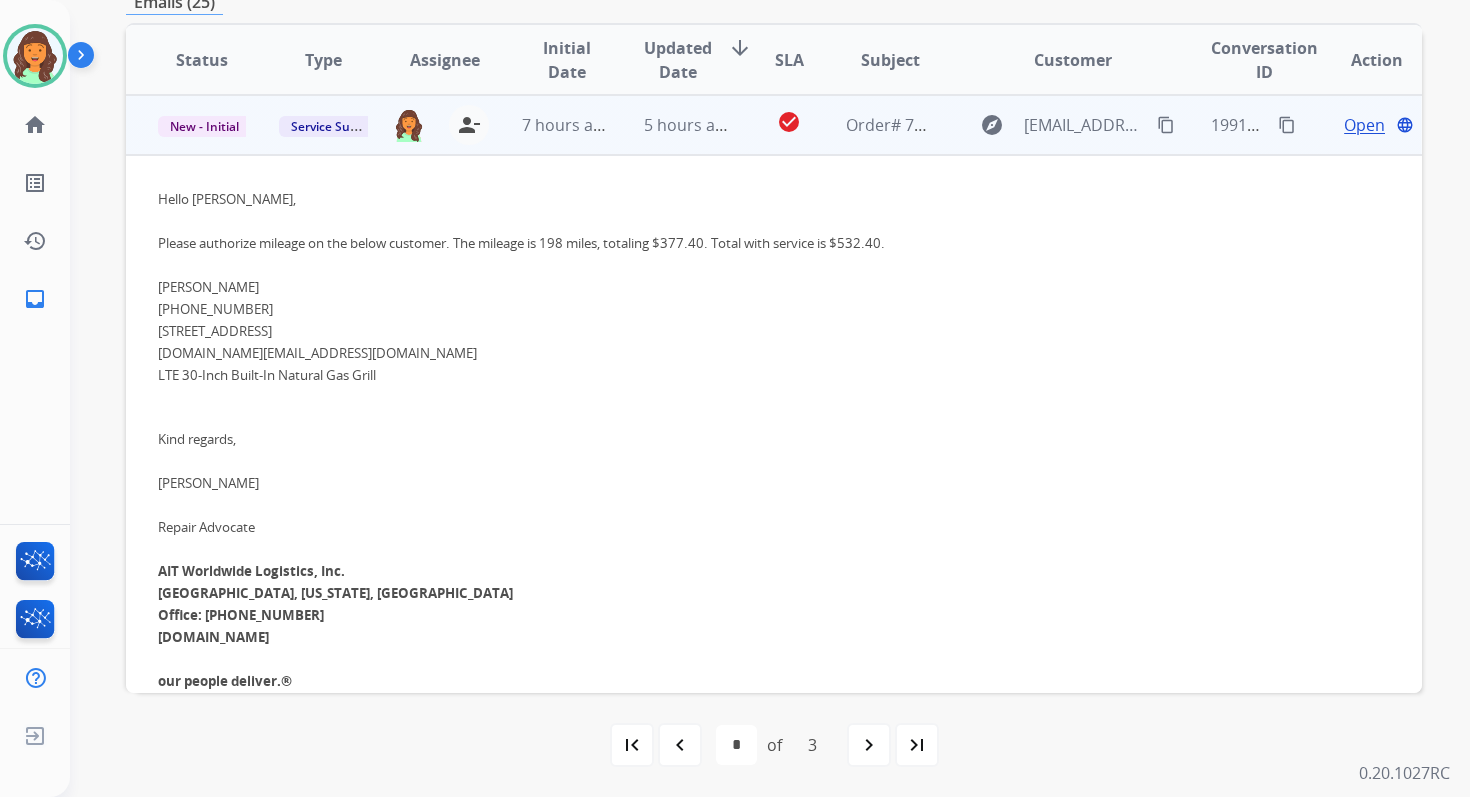 drag, startPoint x: 465, startPoint y: 238, endPoint x: 852, endPoint y: 243, distance: 387.0323 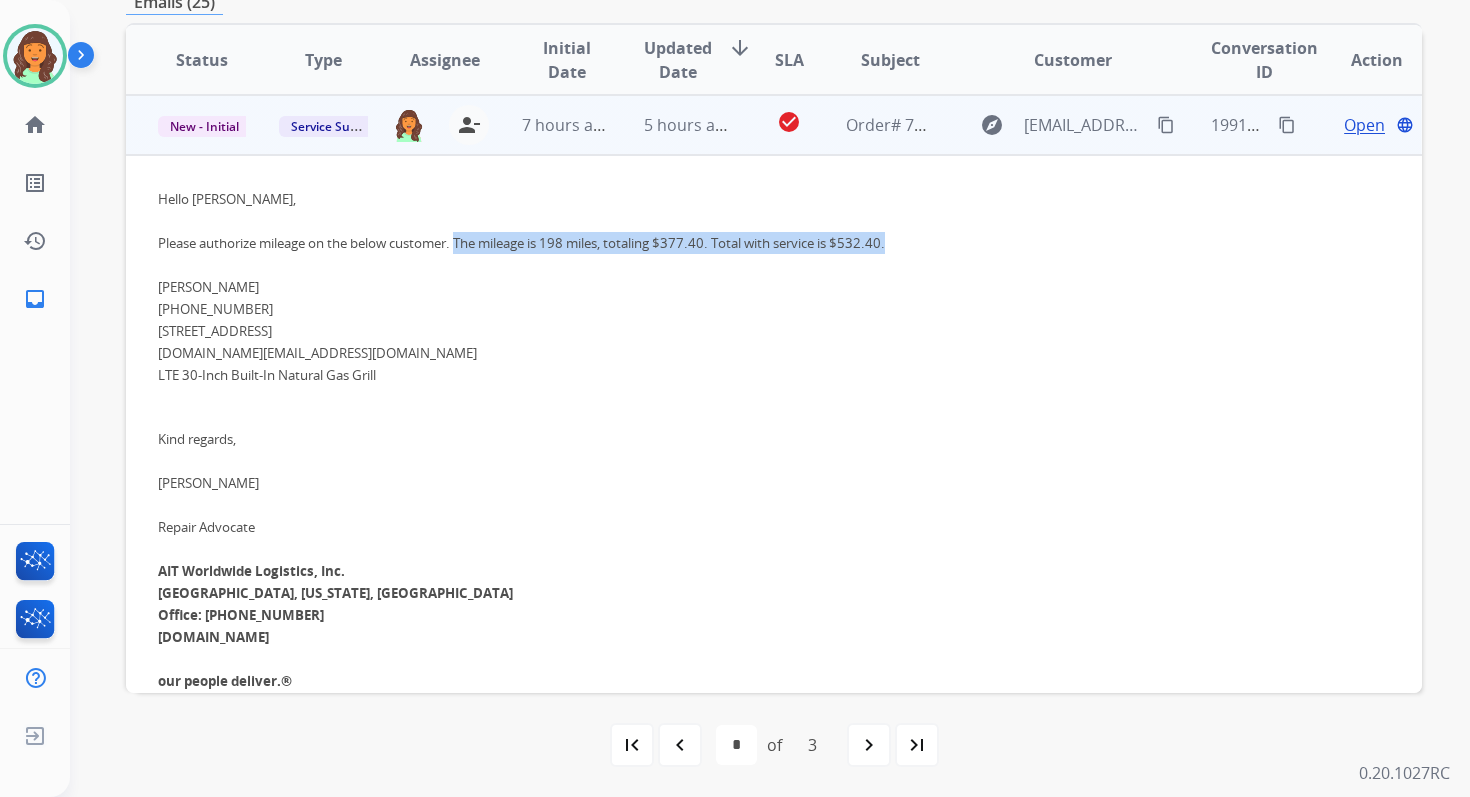 copy on "The mileage is 198 miles, totaling $377.40. Total with service is $532.40." 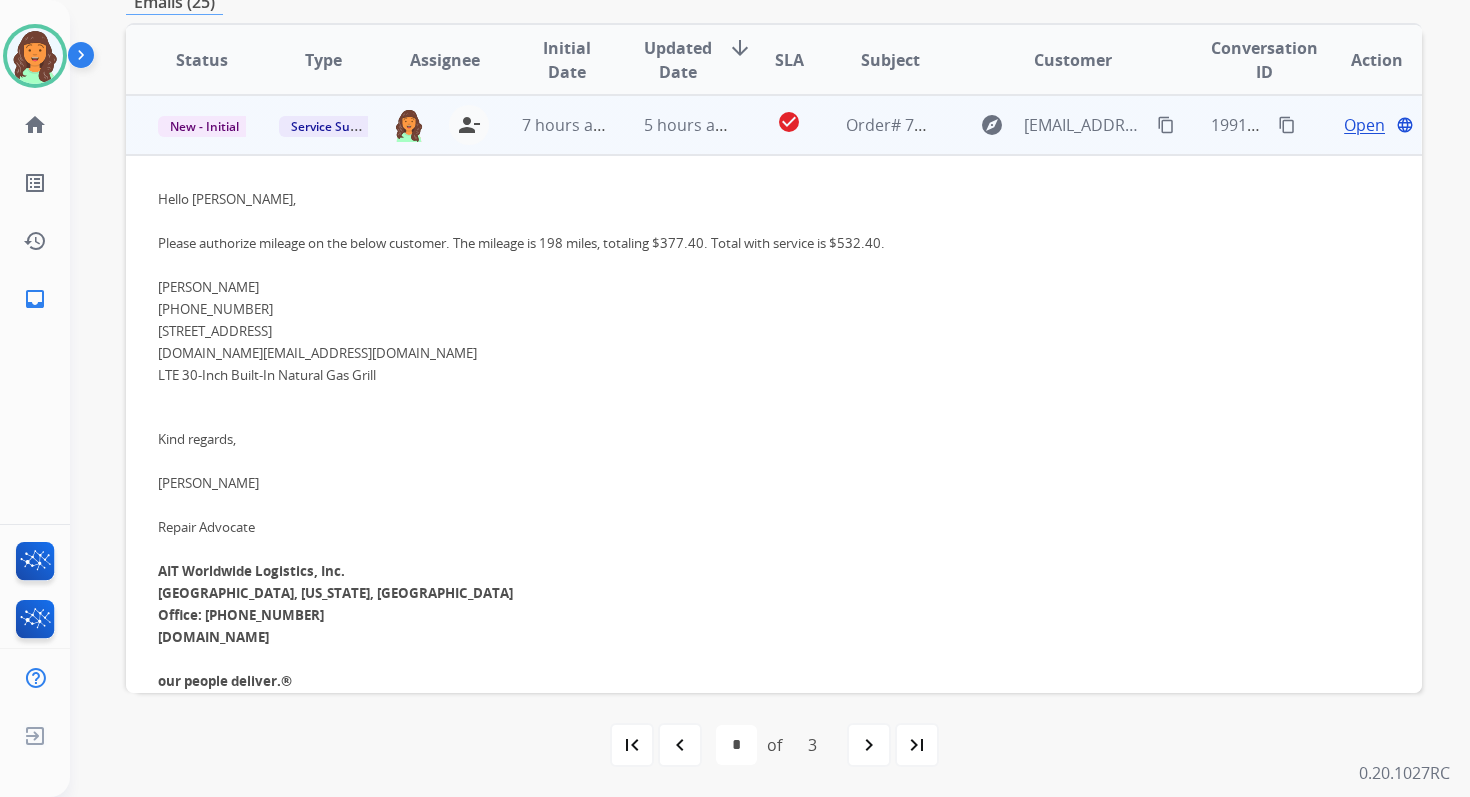 click on "Open" at bounding box center (1364, 125) 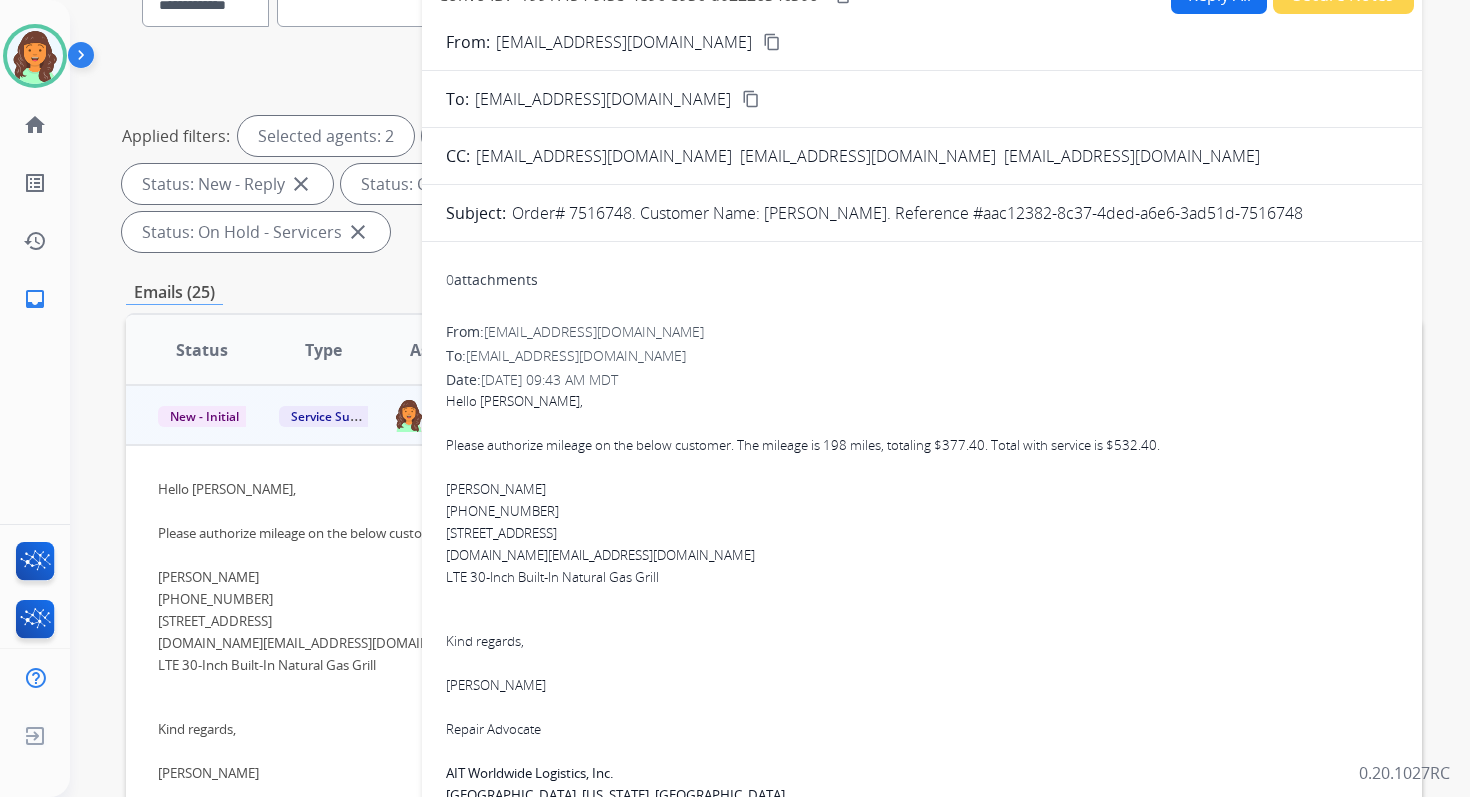 scroll, scrollTop: 36, scrollLeft: 0, axis: vertical 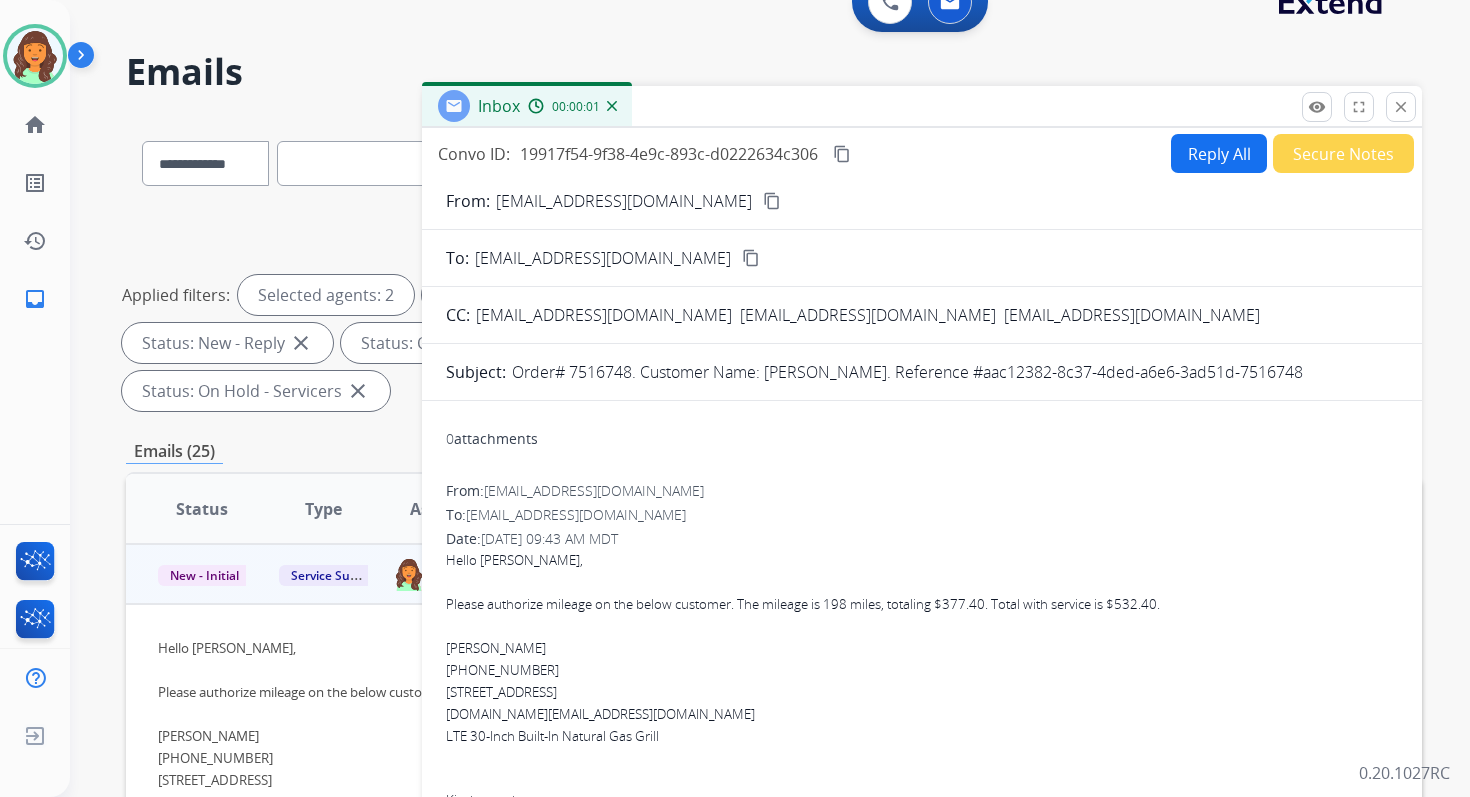 click on "Reply All" at bounding box center (1219, 153) 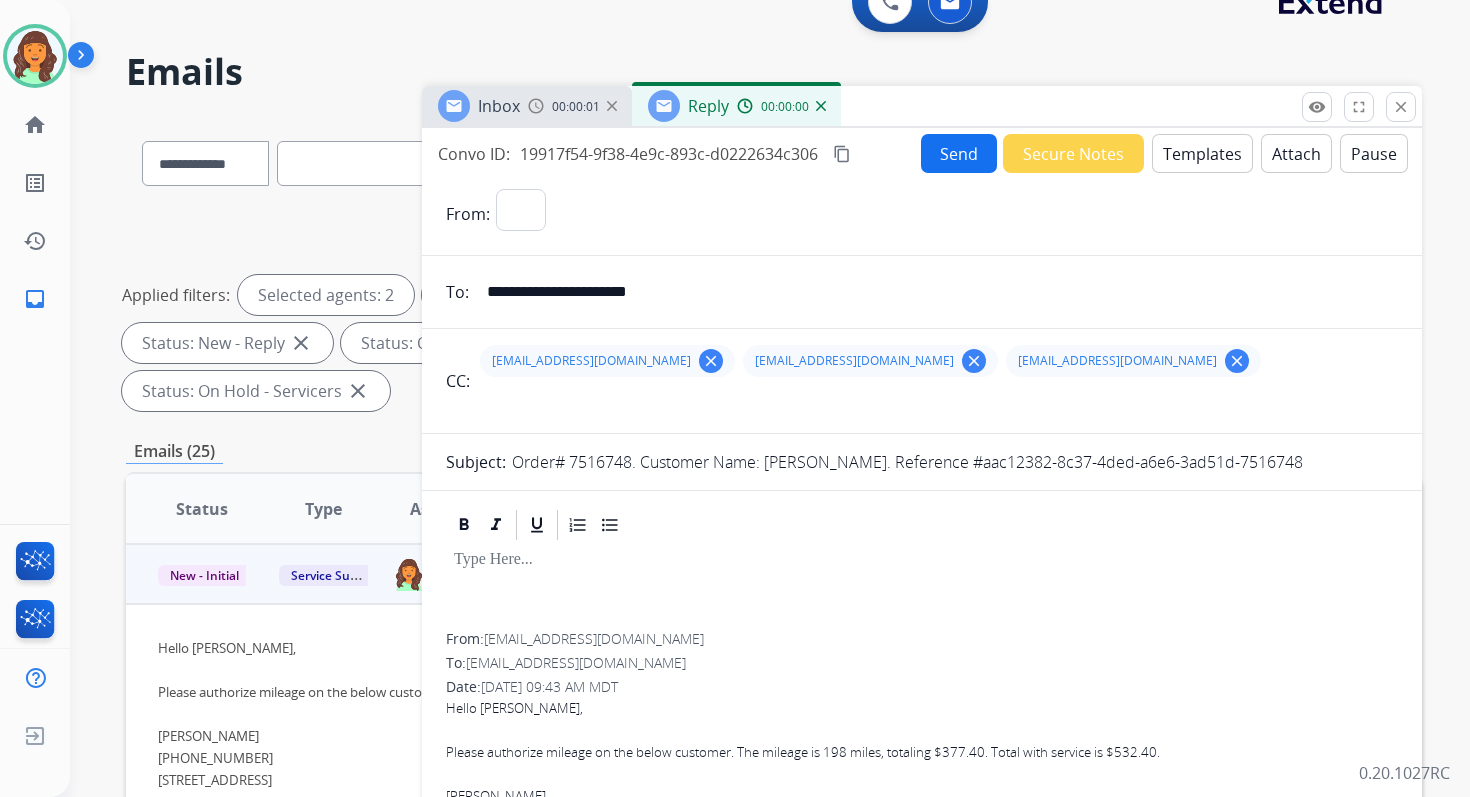 select on "**********" 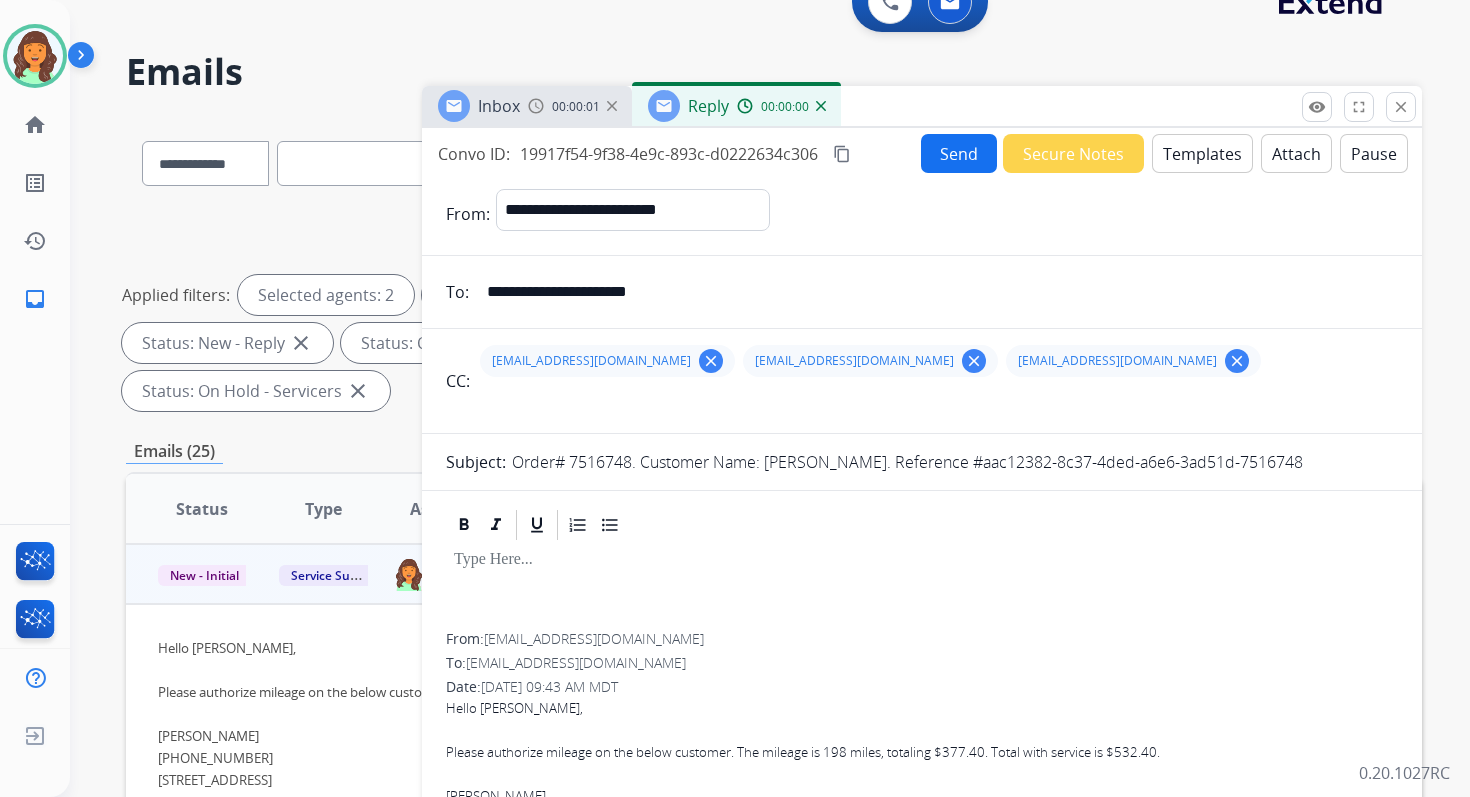 click on "Templates" at bounding box center [1202, 153] 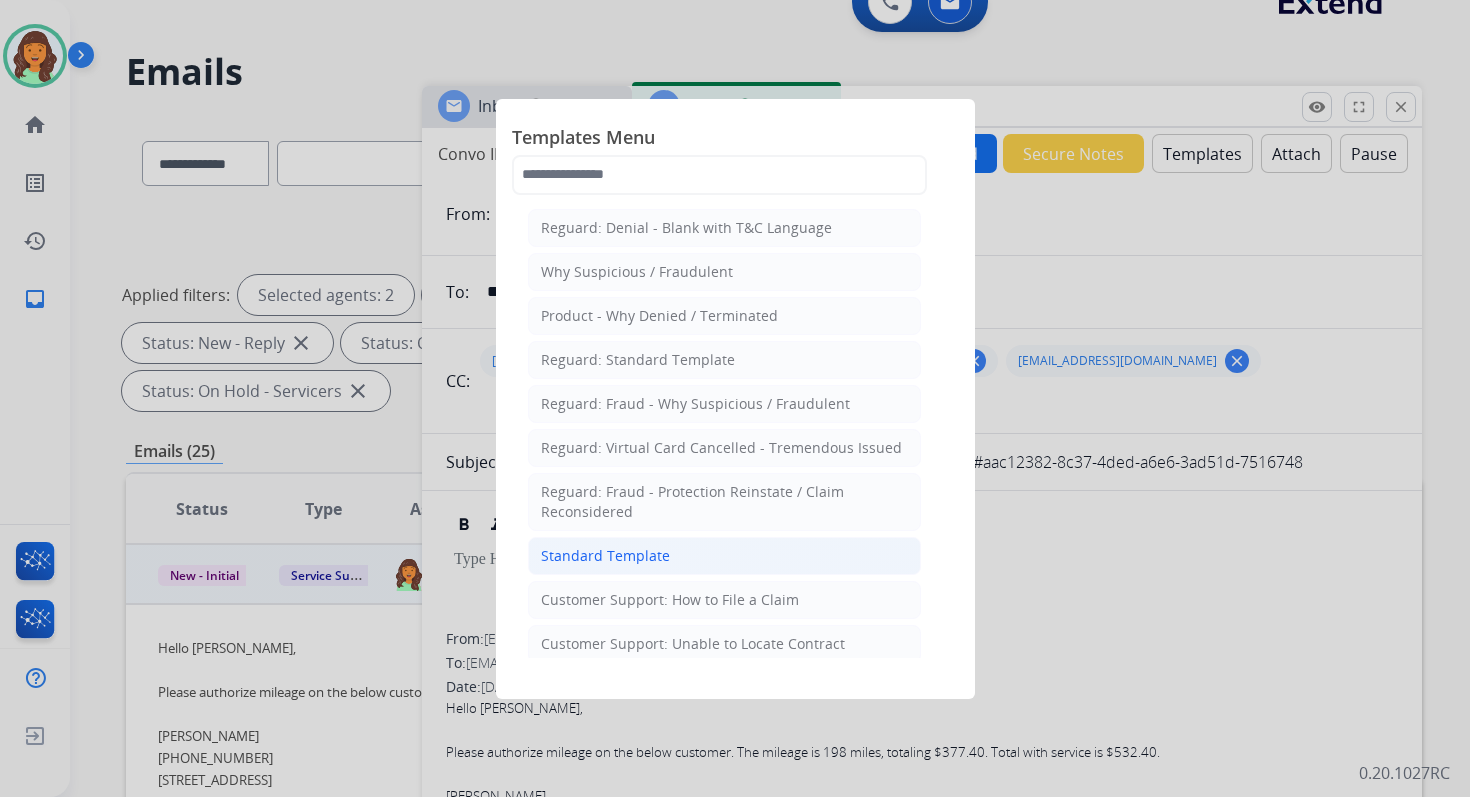 click on "Standard Template" 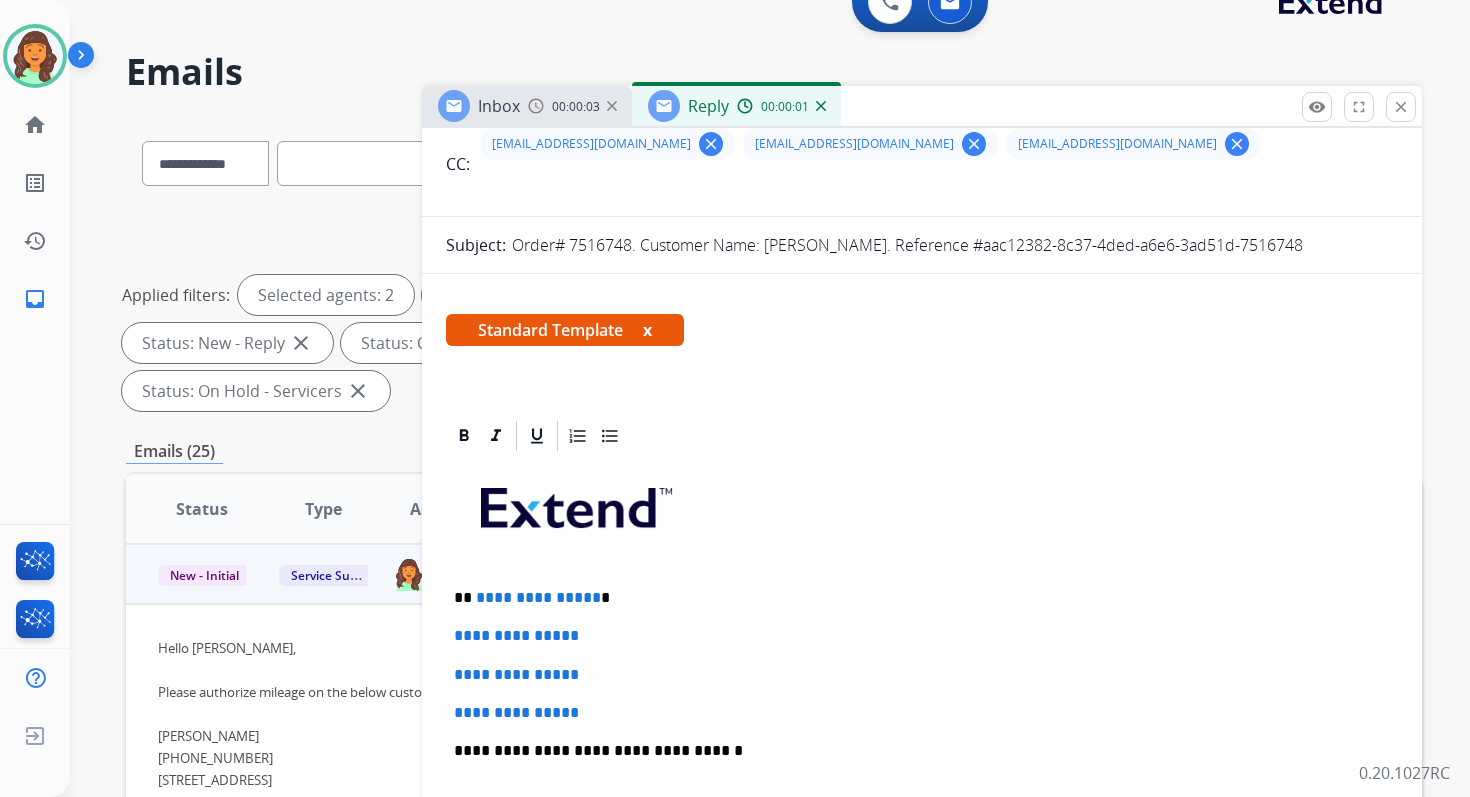 scroll, scrollTop: 334, scrollLeft: 0, axis: vertical 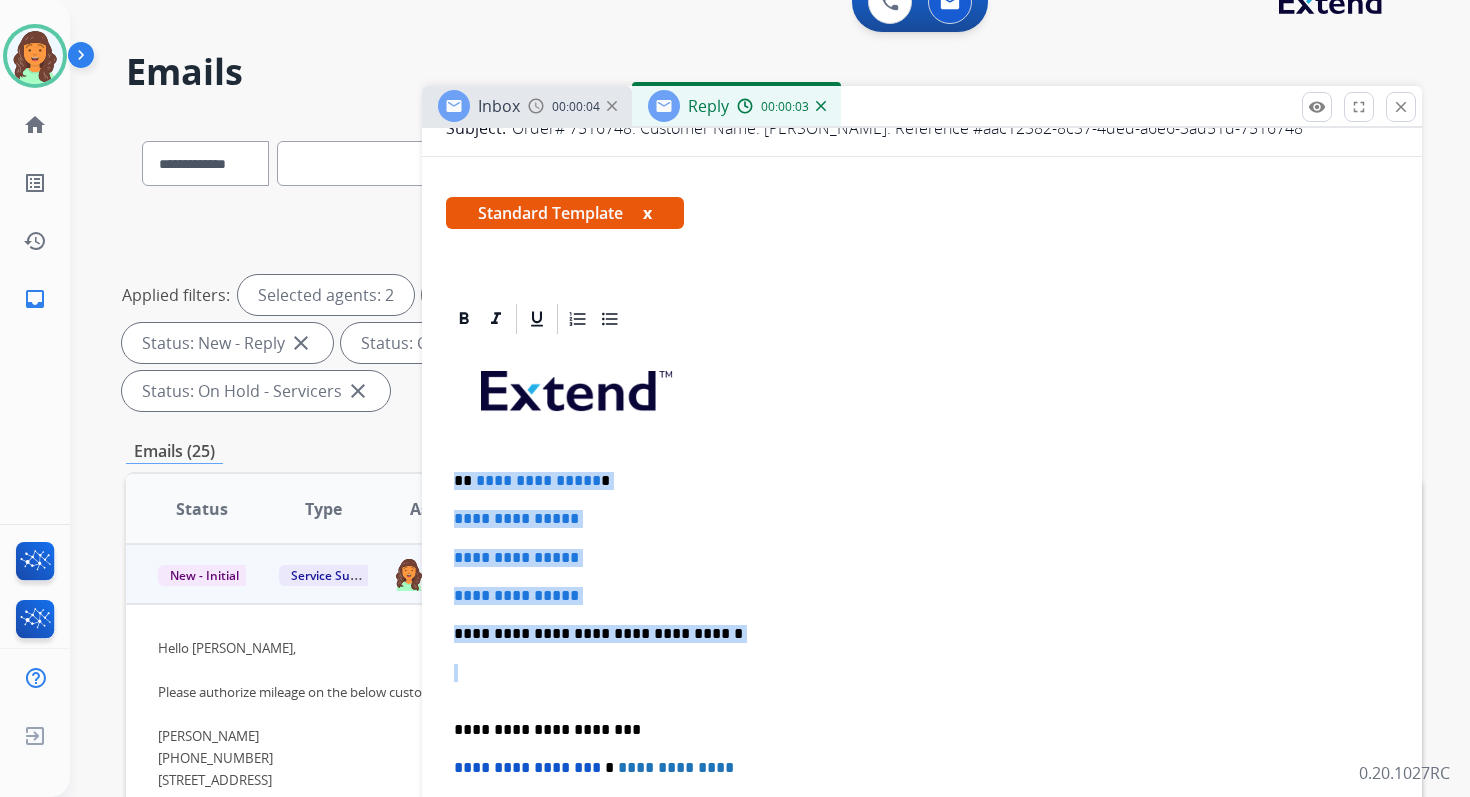drag, startPoint x: 455, startPoint y: 480, endPoint x: 719, endPoint y: 648, distance: 312.92172 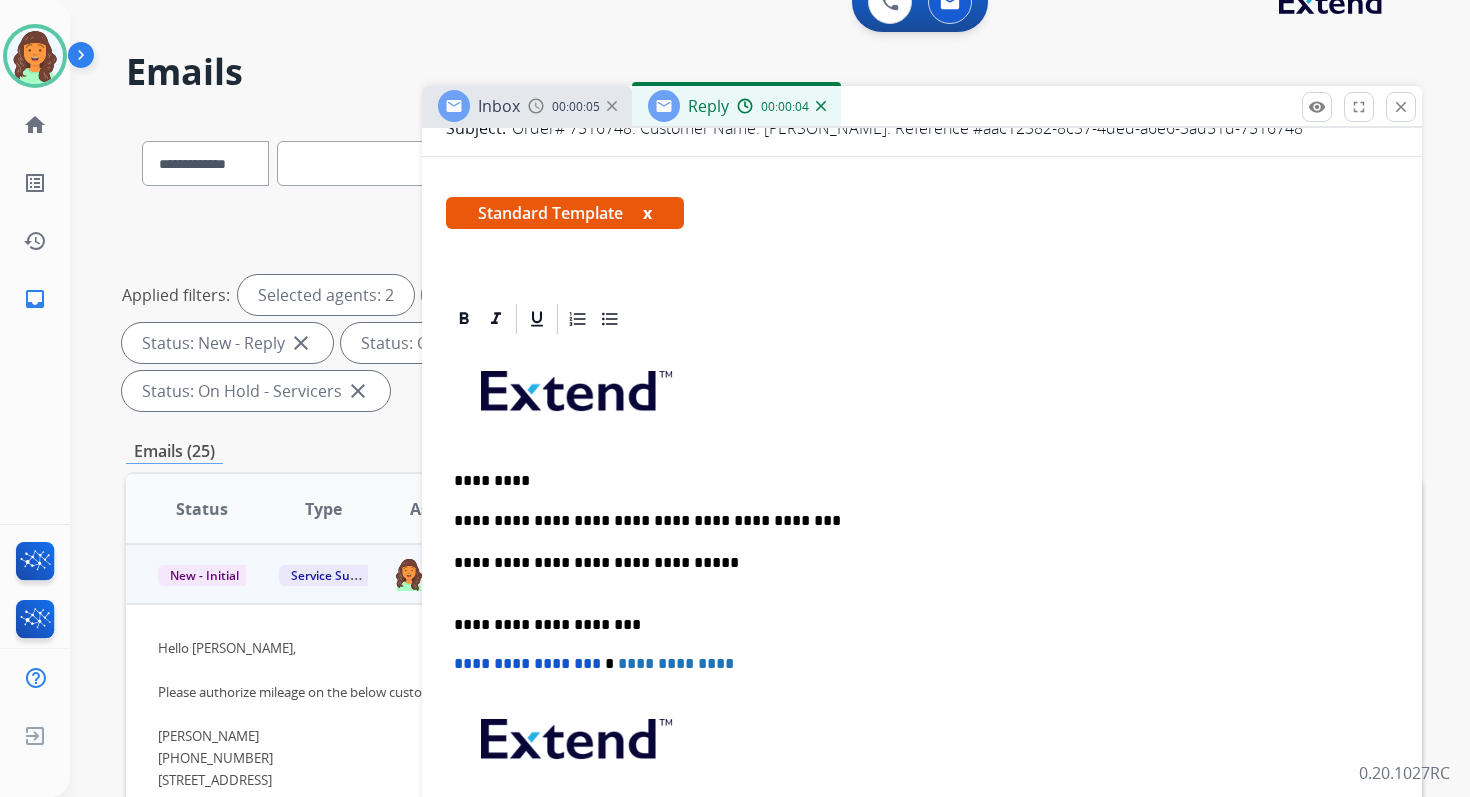 click on "**********" at bounding box center (922, 629) 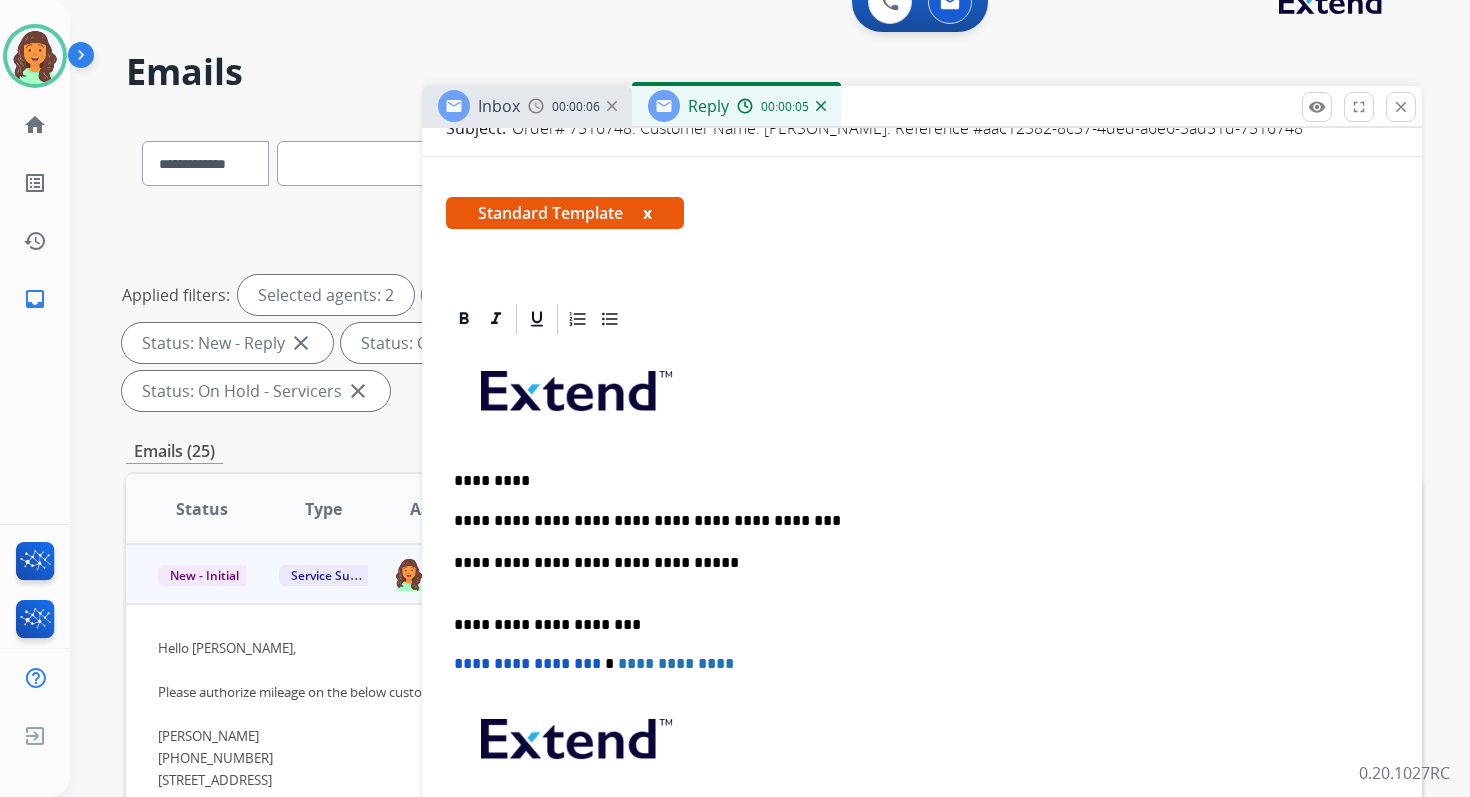 type 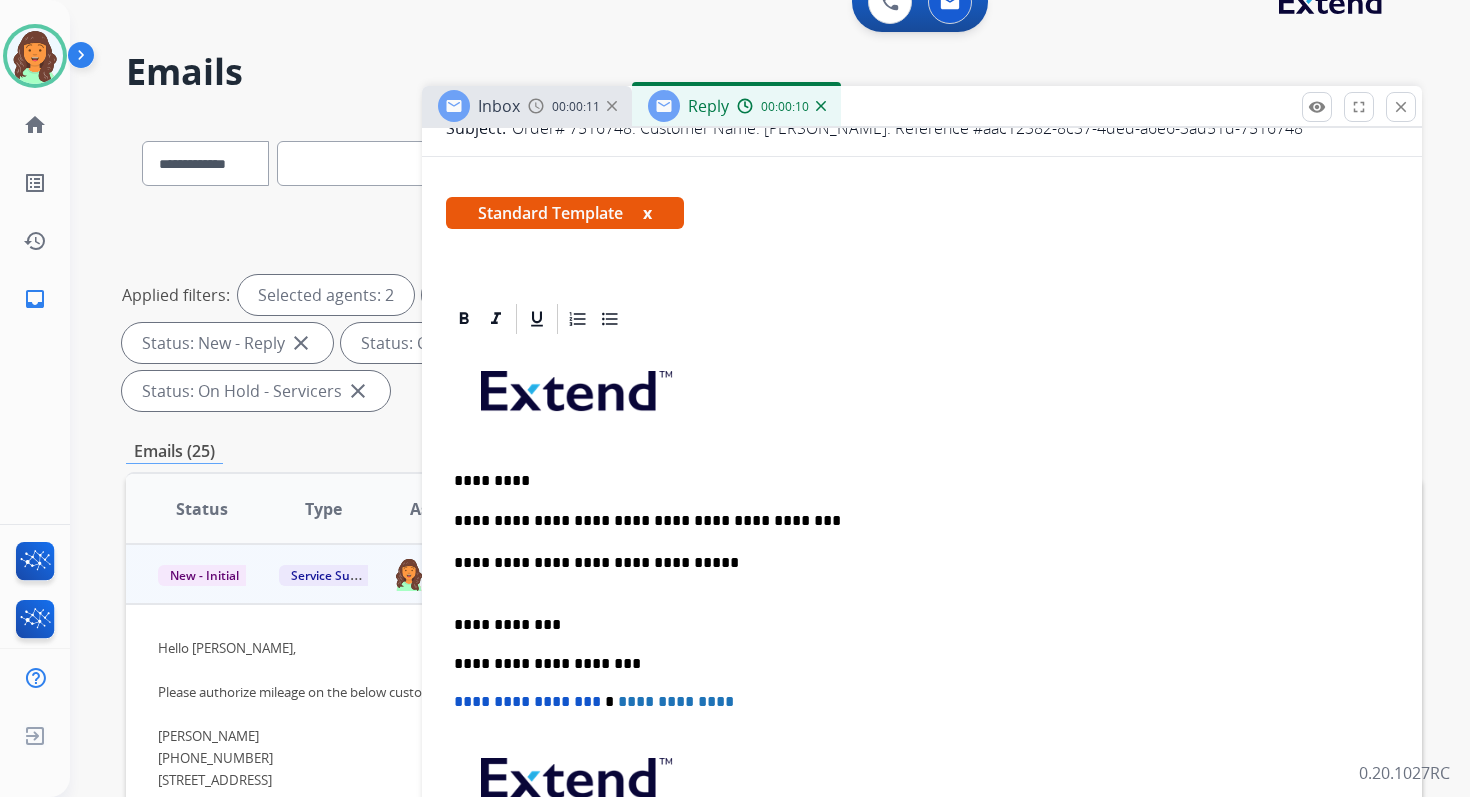 click on "**********" at bounding box center [914, 664] 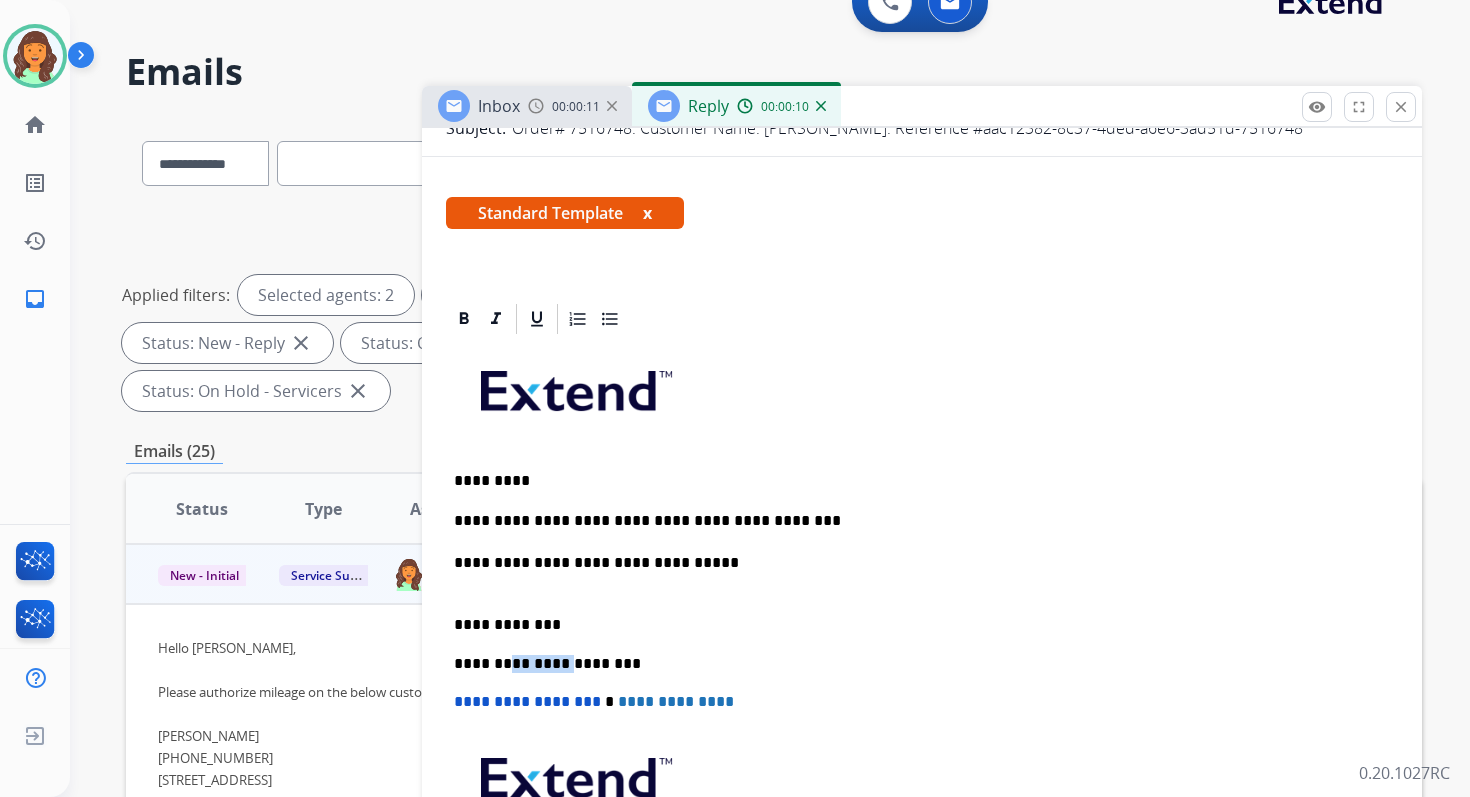 click on "**********" at bounding box center (914, 664) 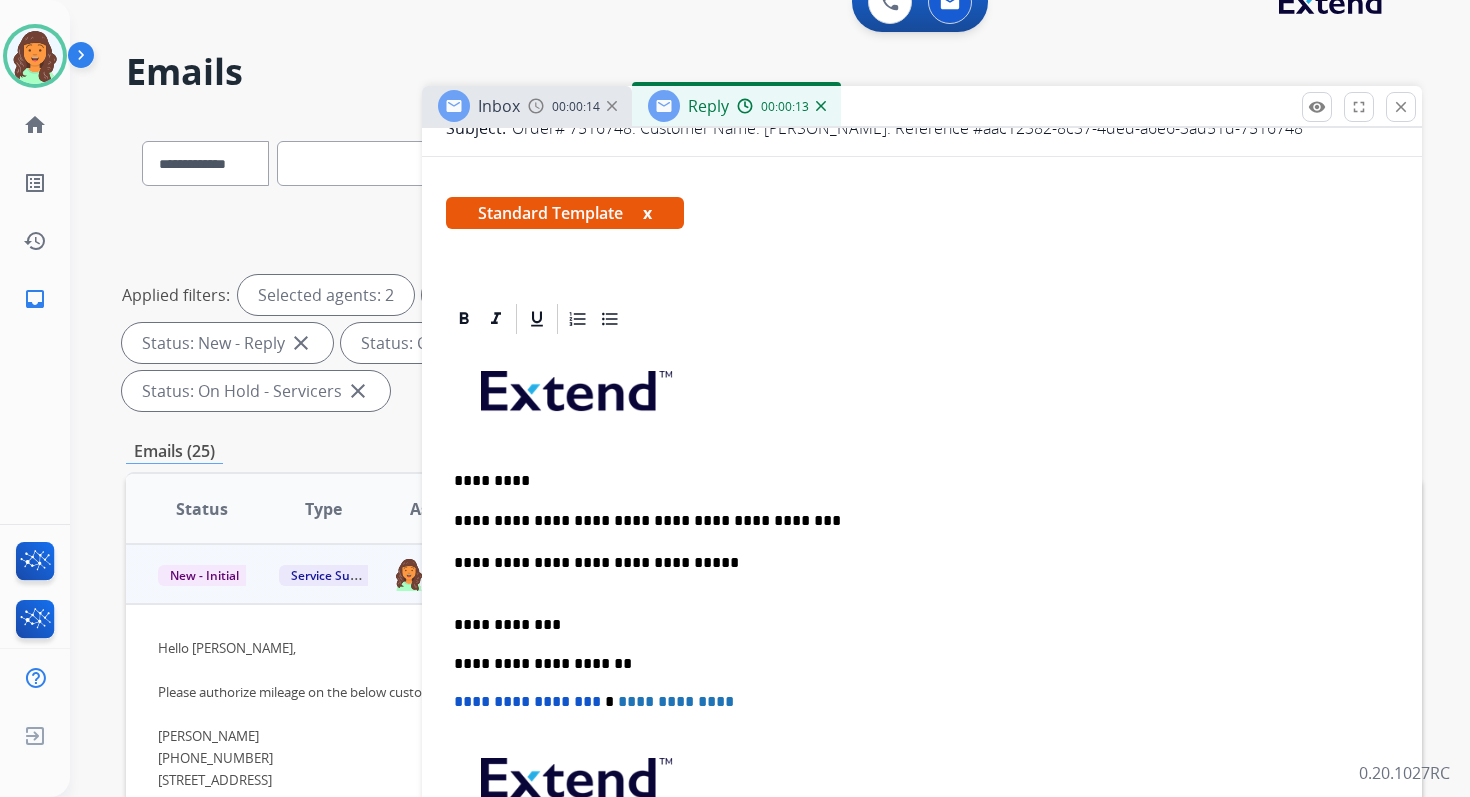 click on "**********" at bounding box center [527, 701] 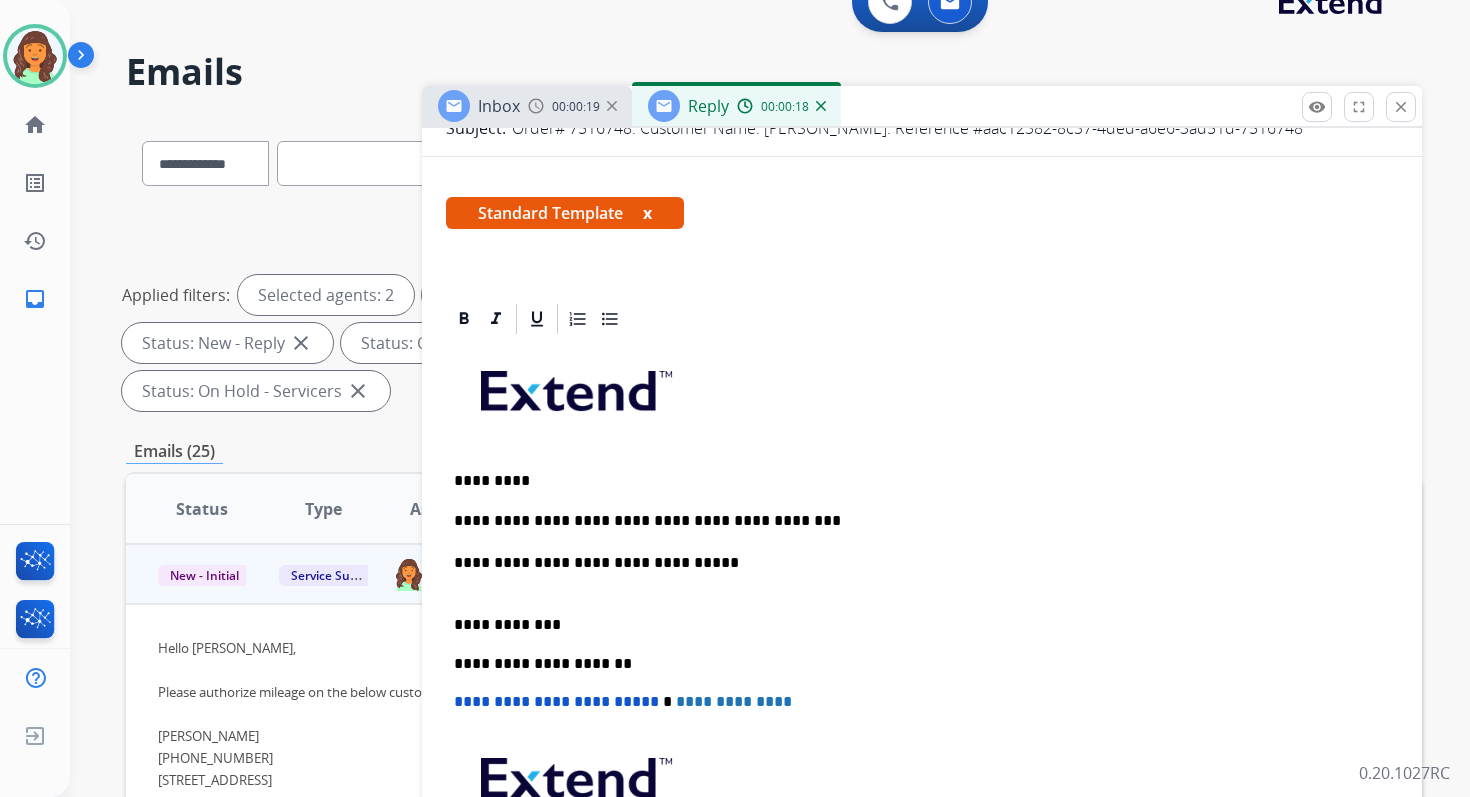 scroll, scrollTop: 0, scrollLeft: 0, axis: both 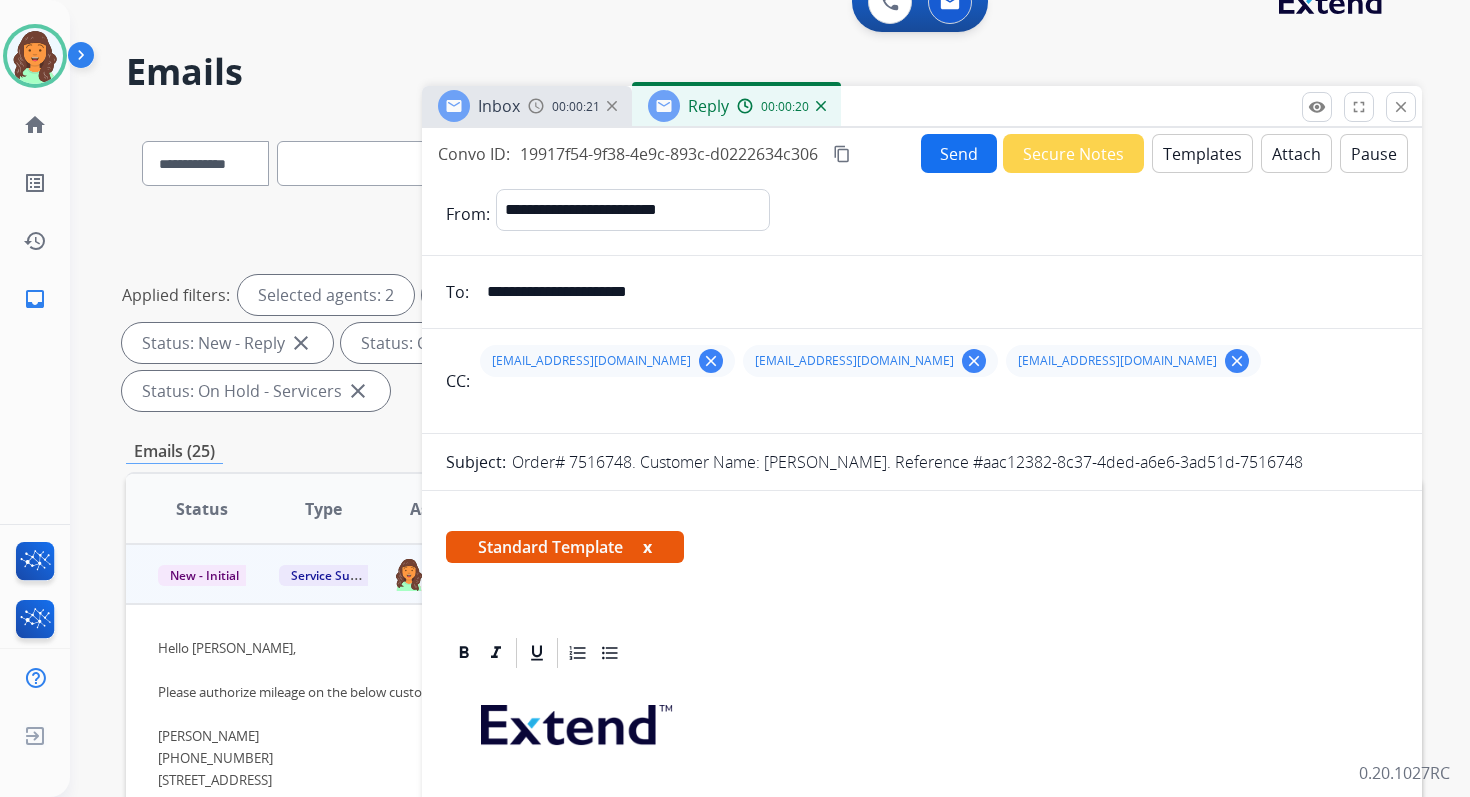 click on "content_copy" at bounding box center (842, 154) 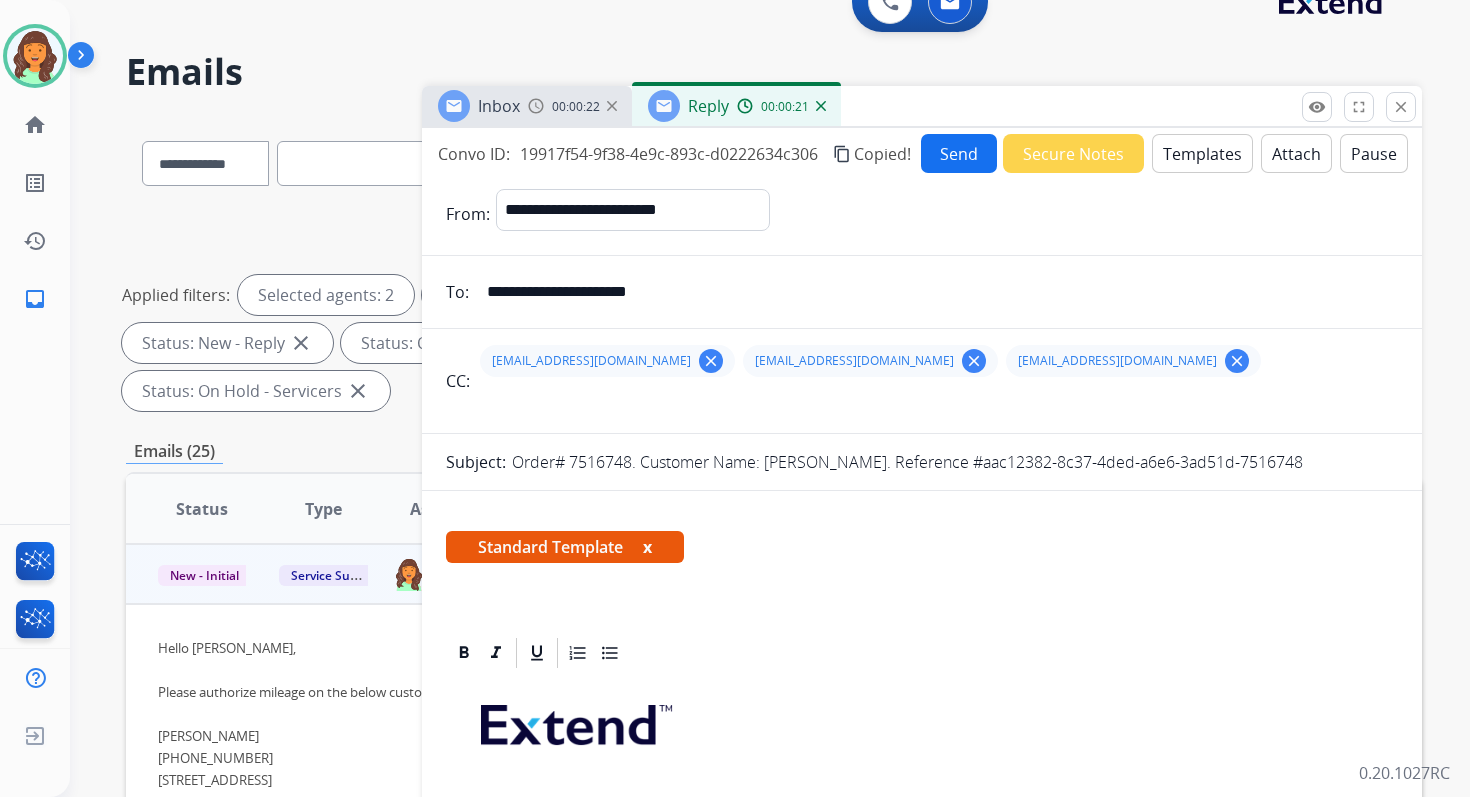 click on "Send" at bounding box center (959, 153) 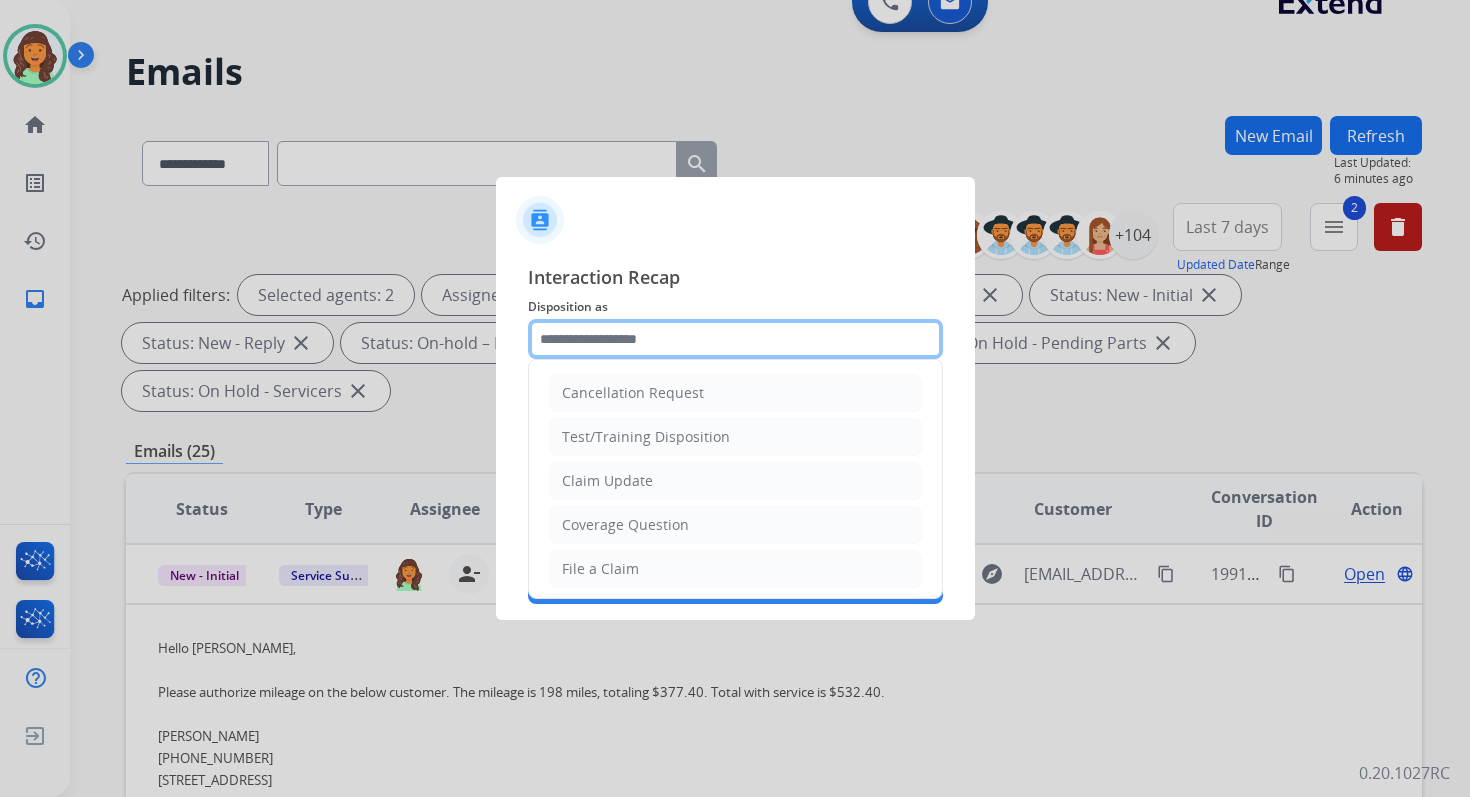 click 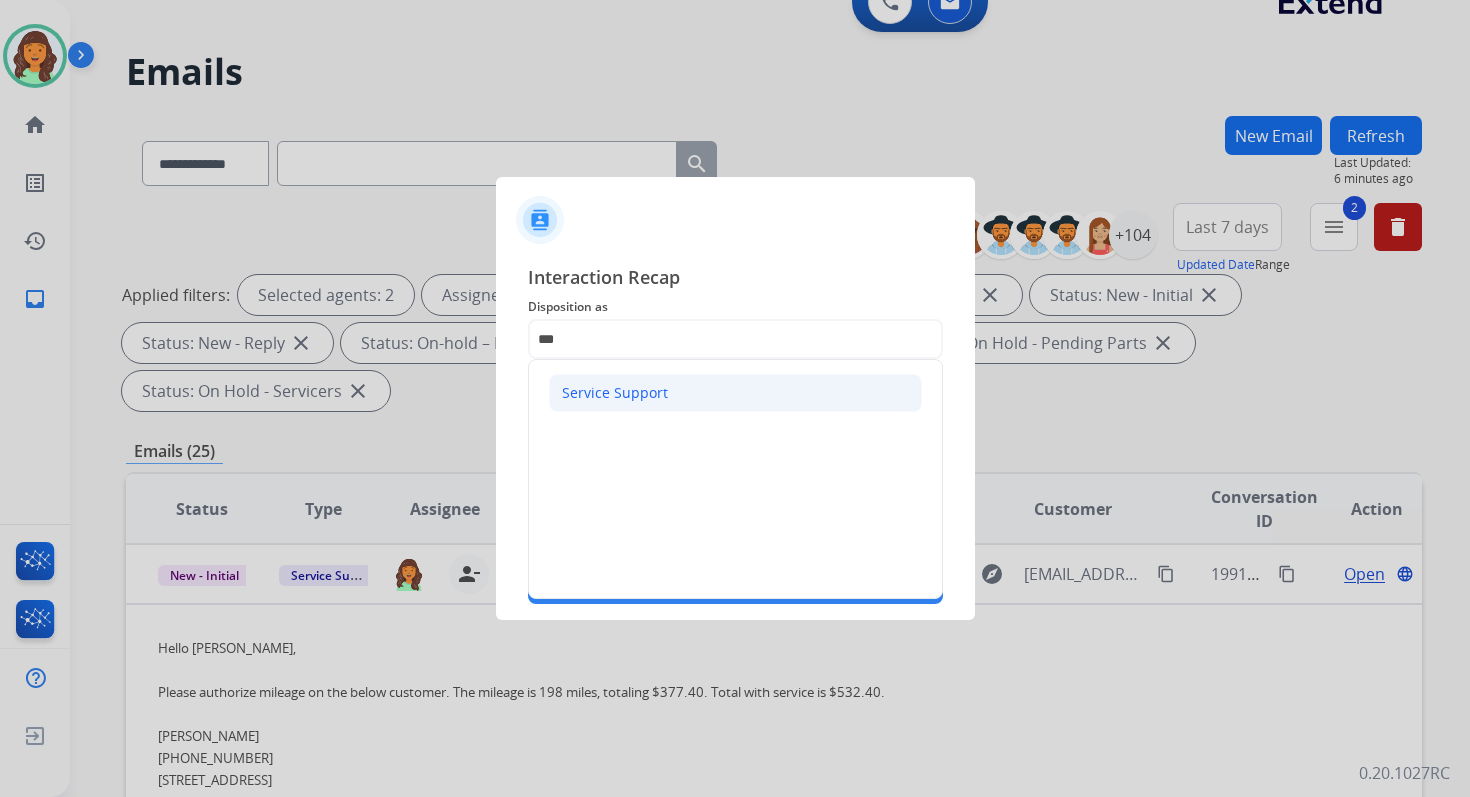 click on "Service Support" 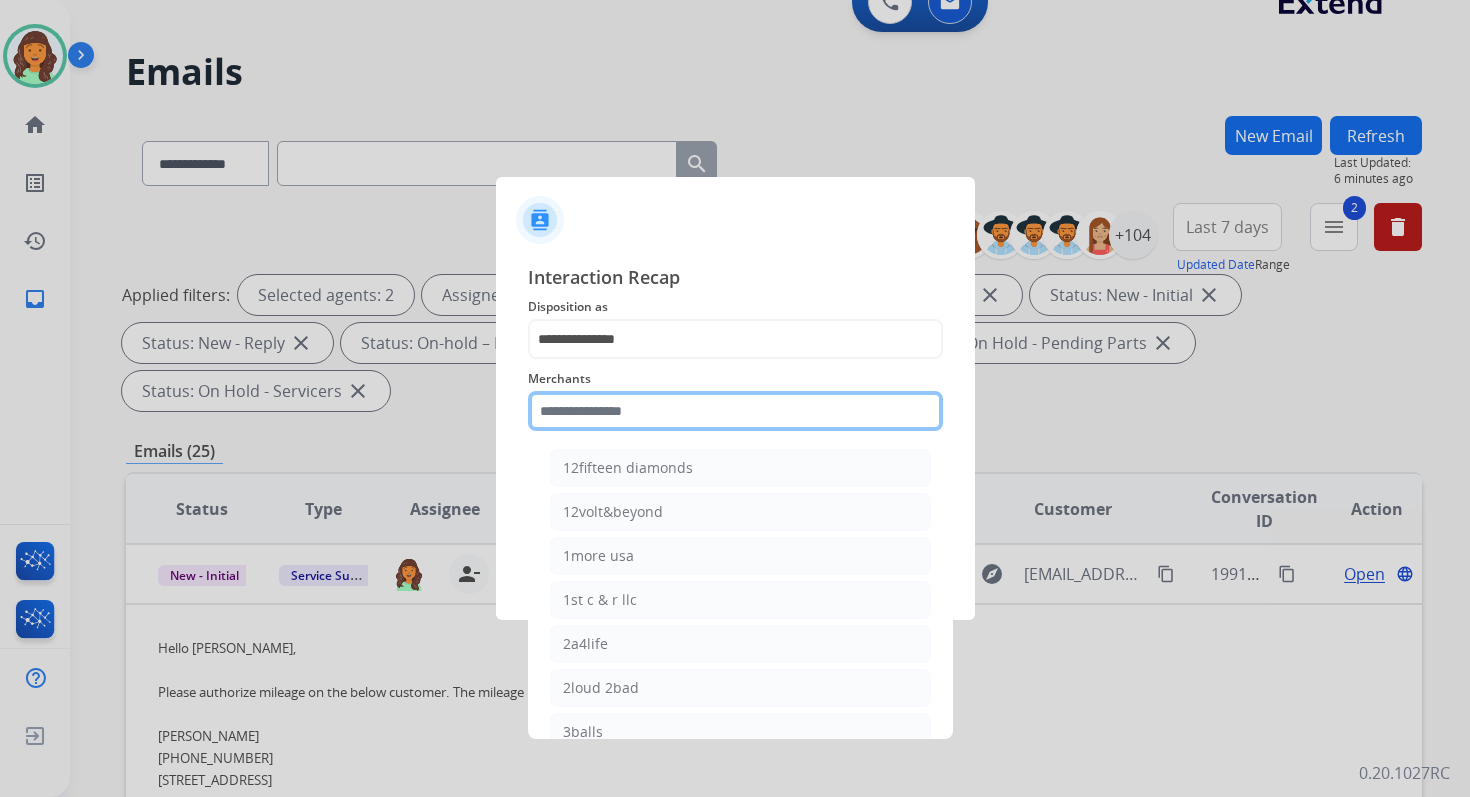 click 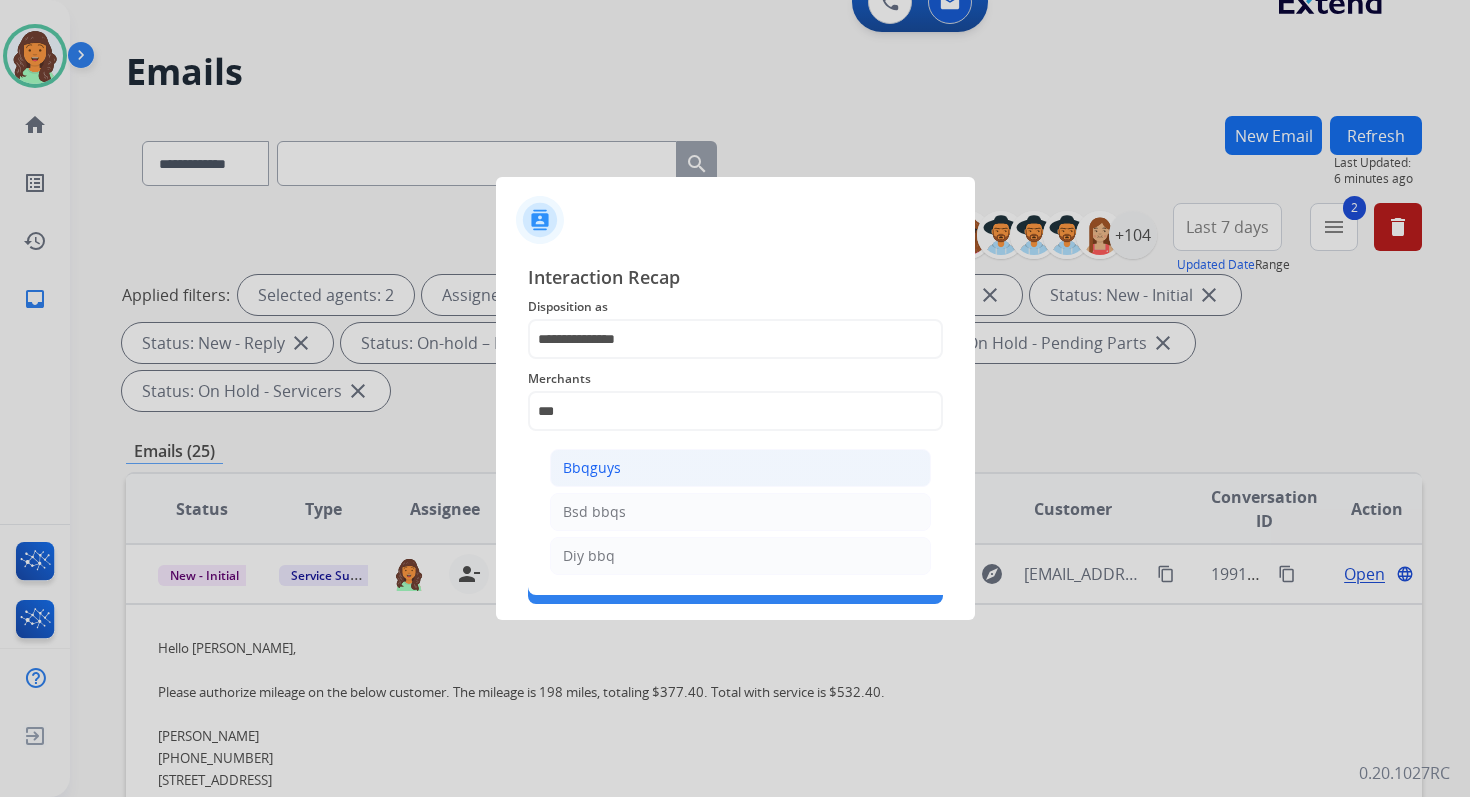 click on "Bbqguys" 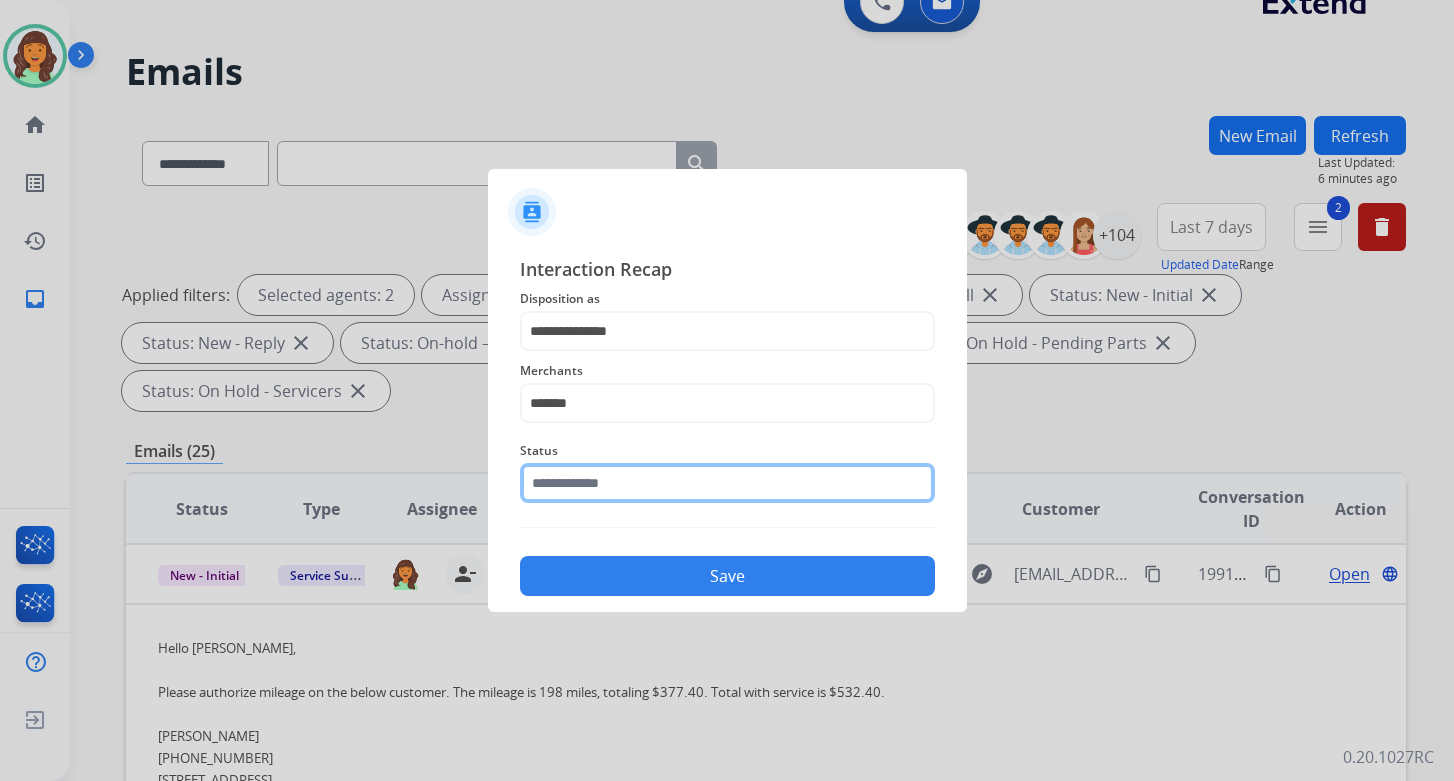 click 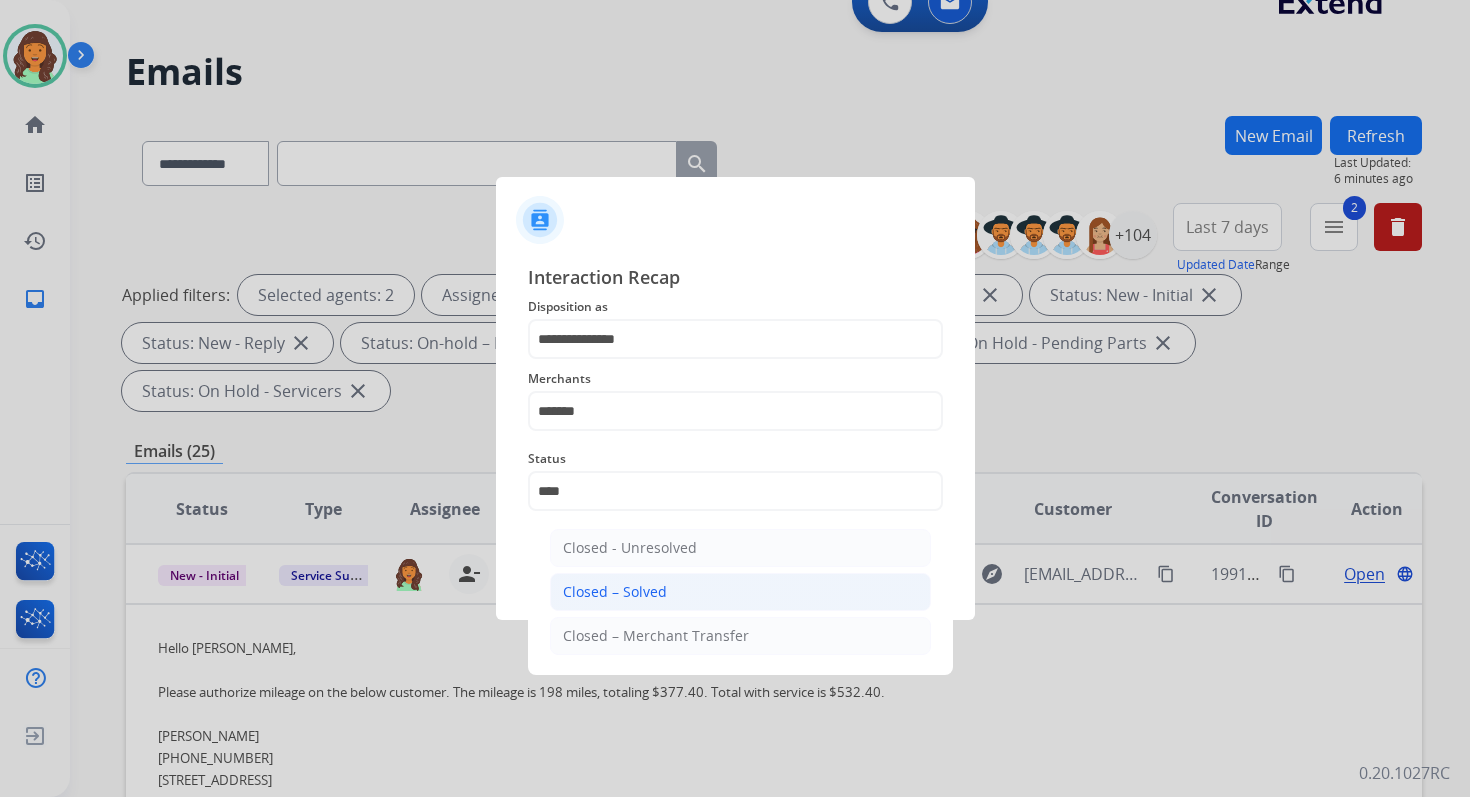 click on "Closed – Solved" 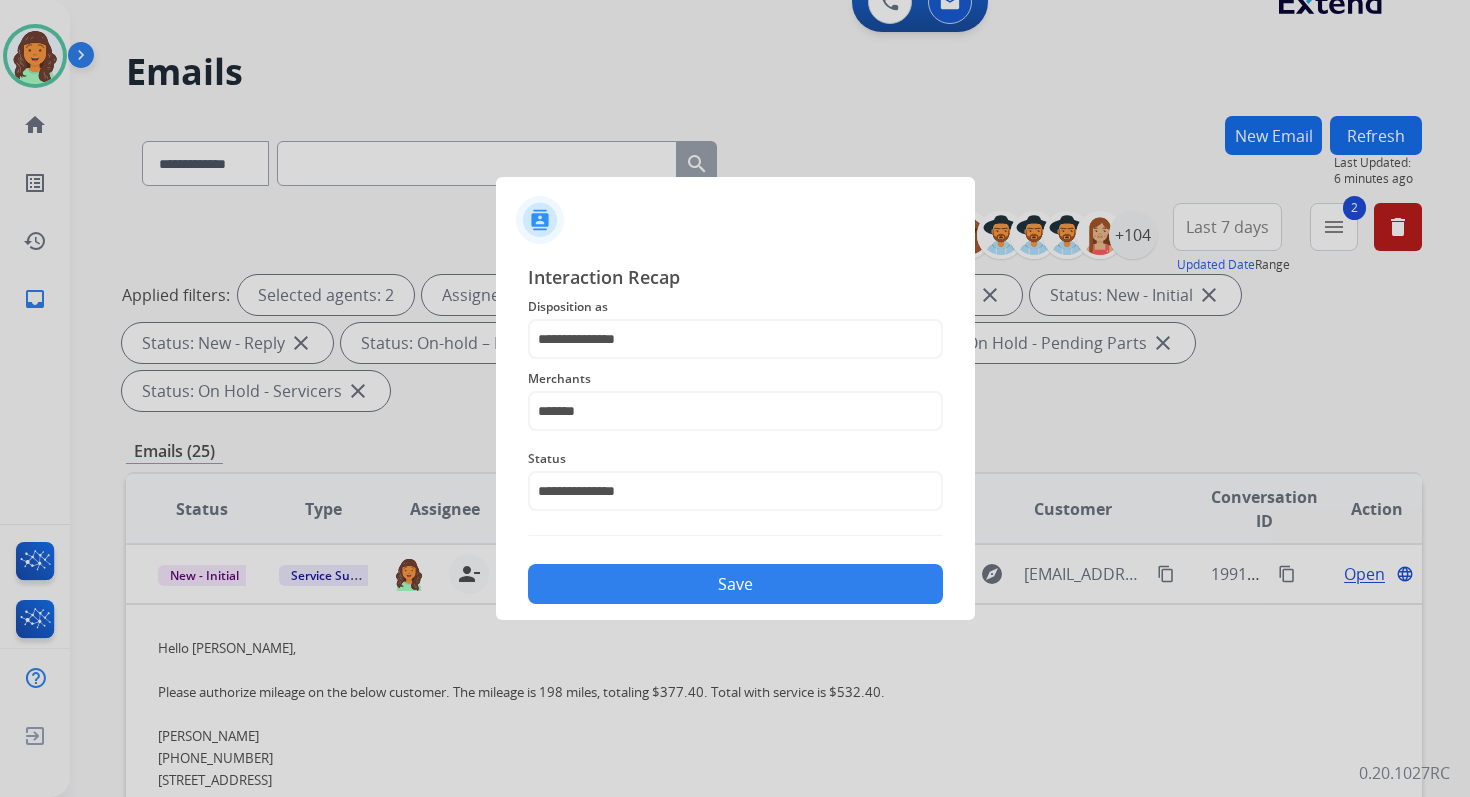click on "Save" 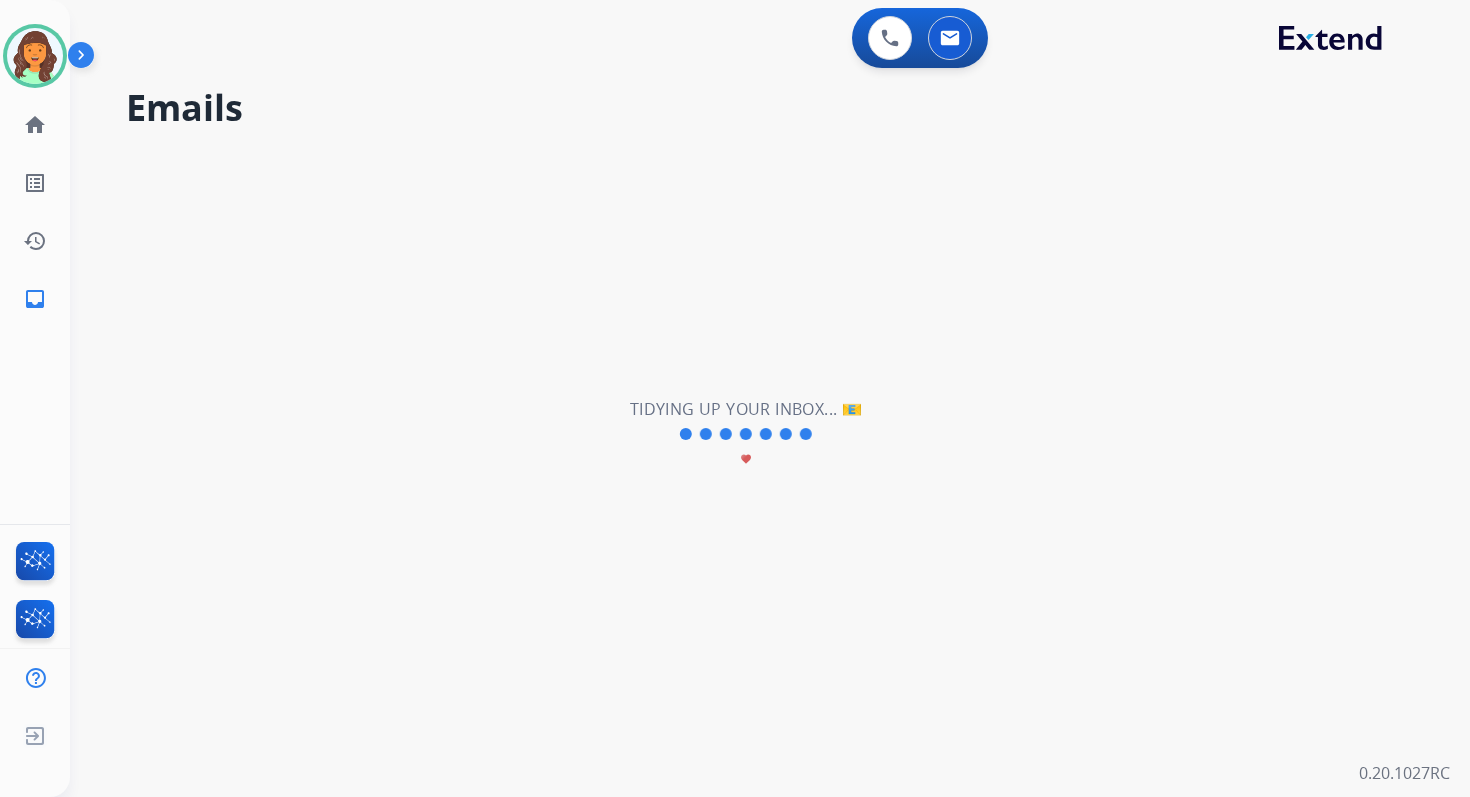 scroll, scrollTop: 0, scrollLeft: 0, axis: both 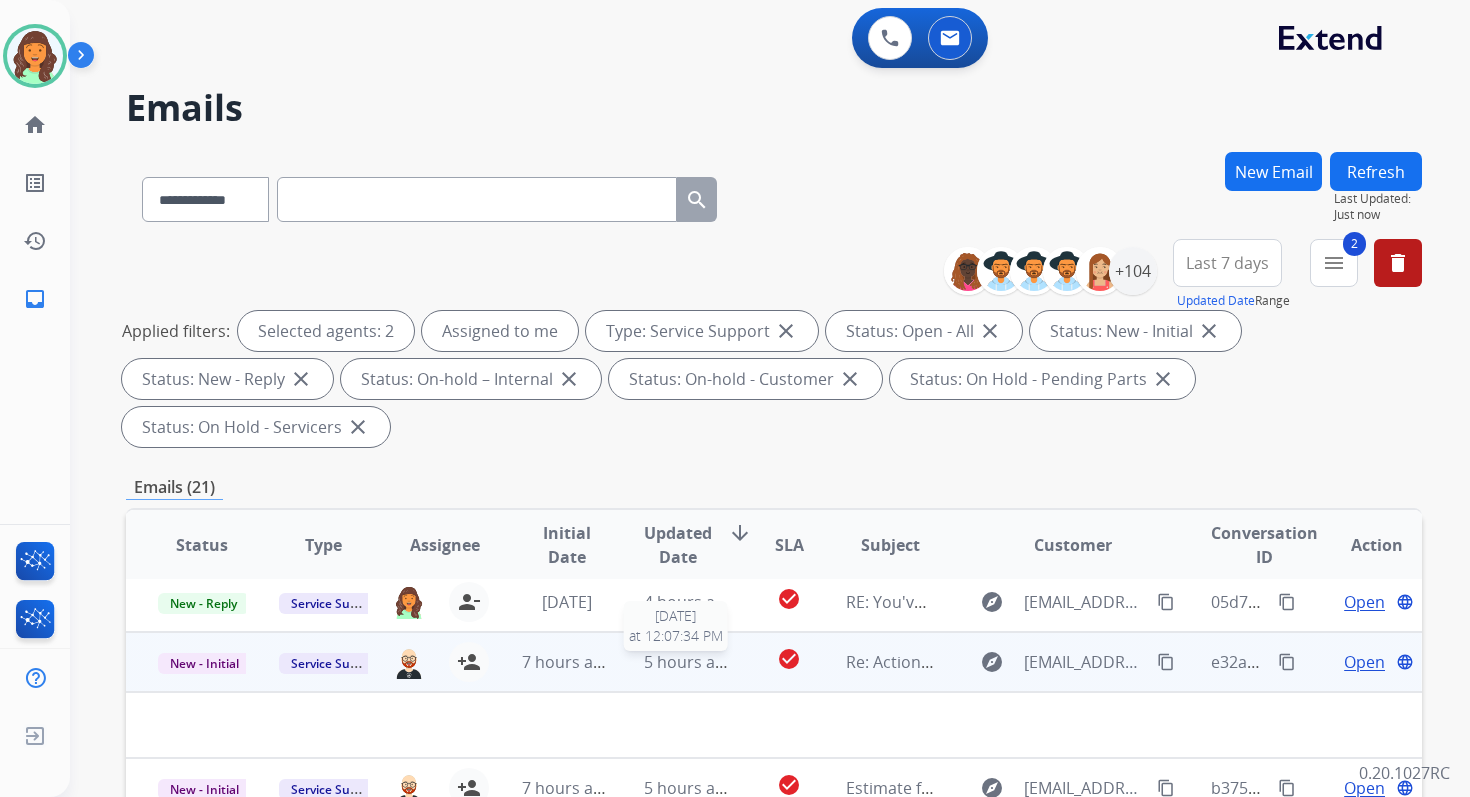 click on "5 hours ago" at bounding box center (689, 662) 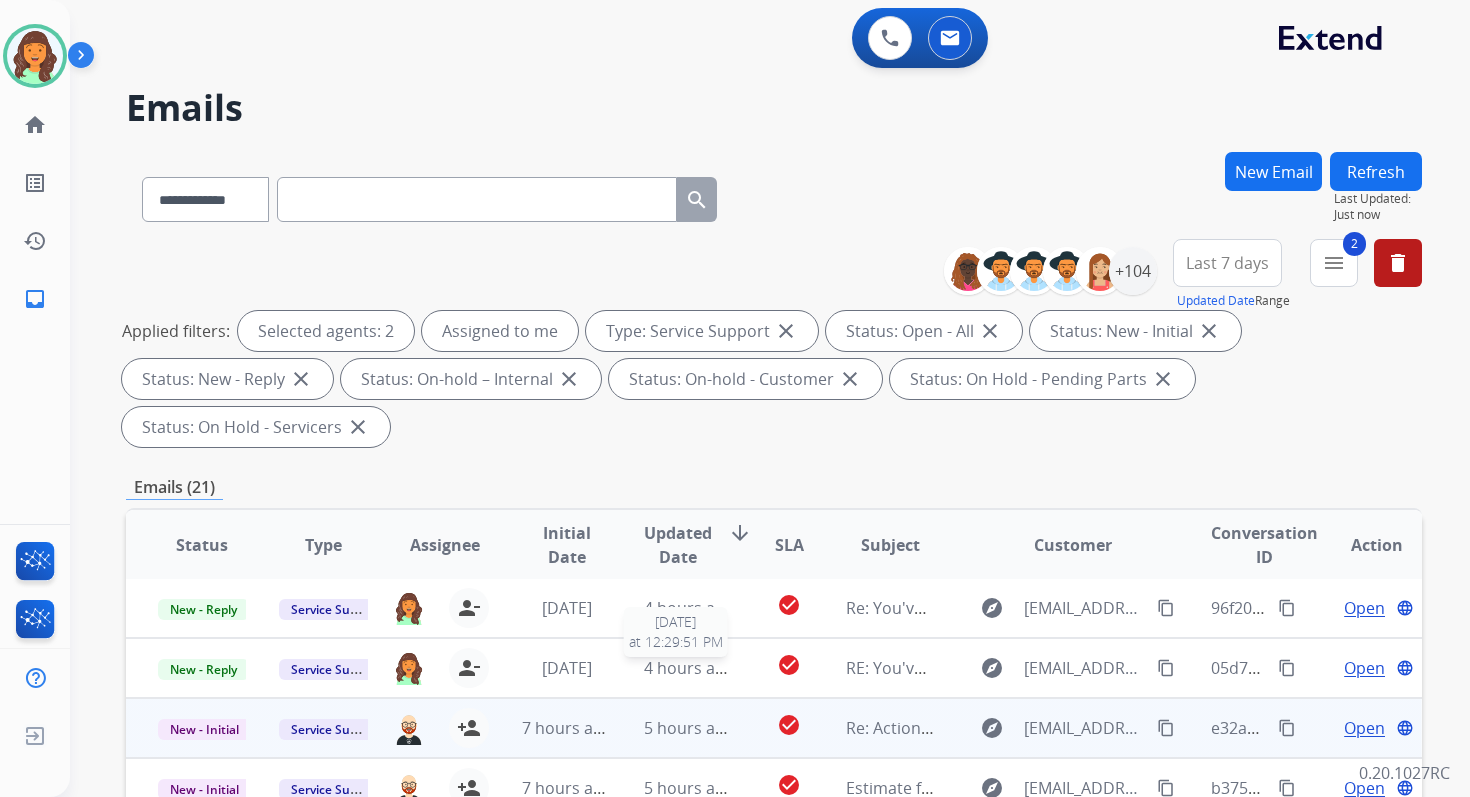 scroll, scrollTop: 2, scrollLeft: 0, axis: vertical 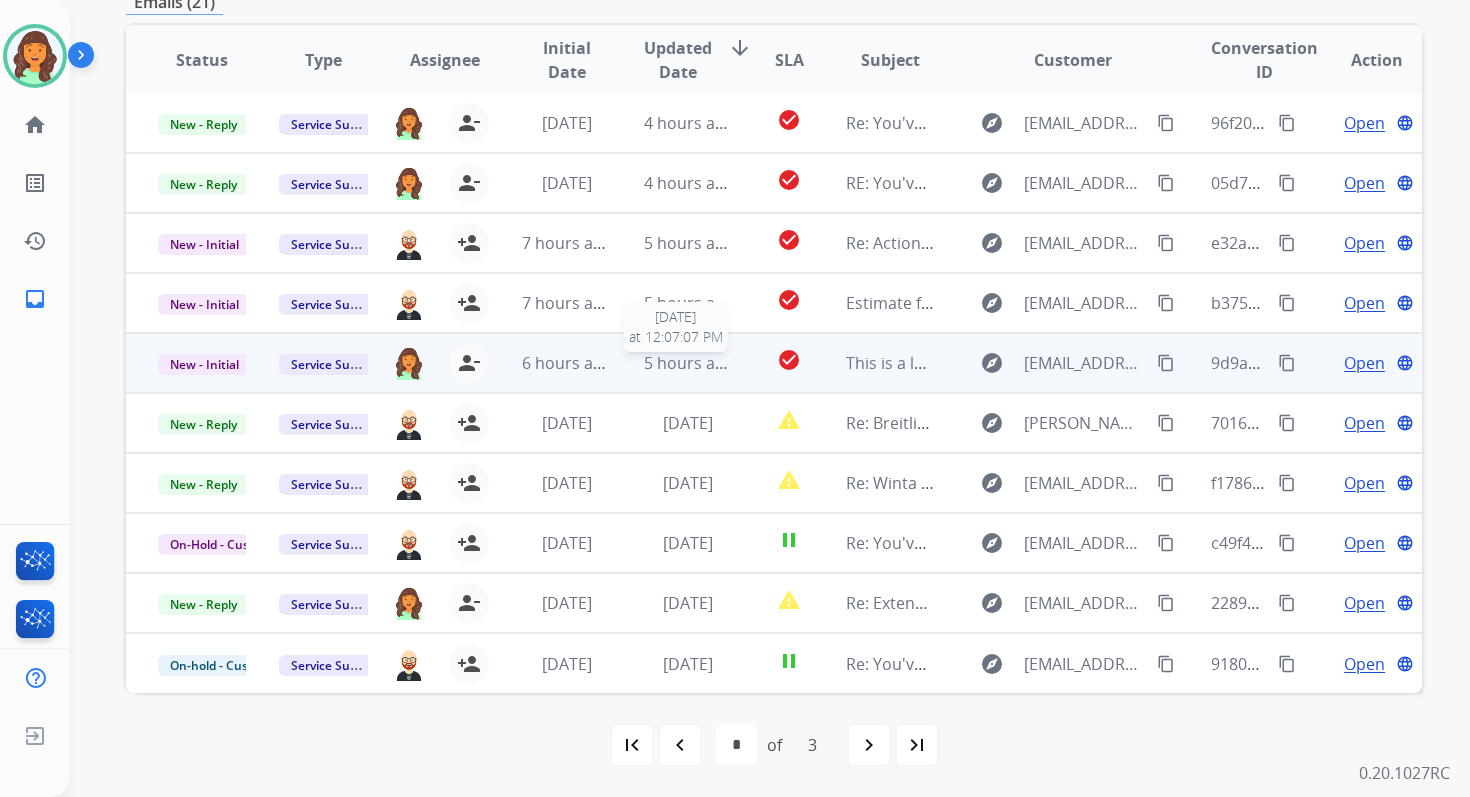 click on "5 hours ago" at bounding box center [689, 363] 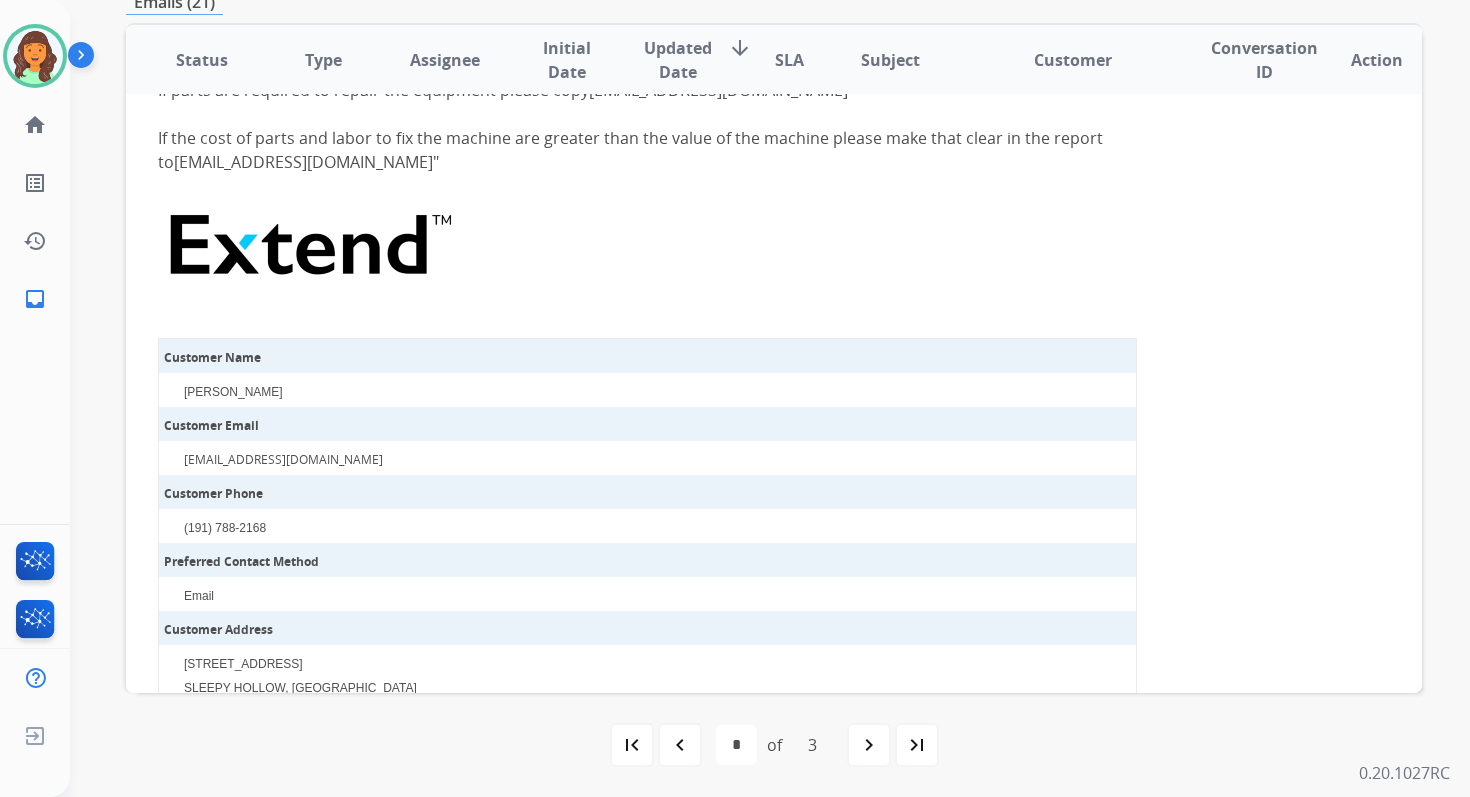 scroll, scrollTop: 782, scrollLeft: 0, axis: vertical 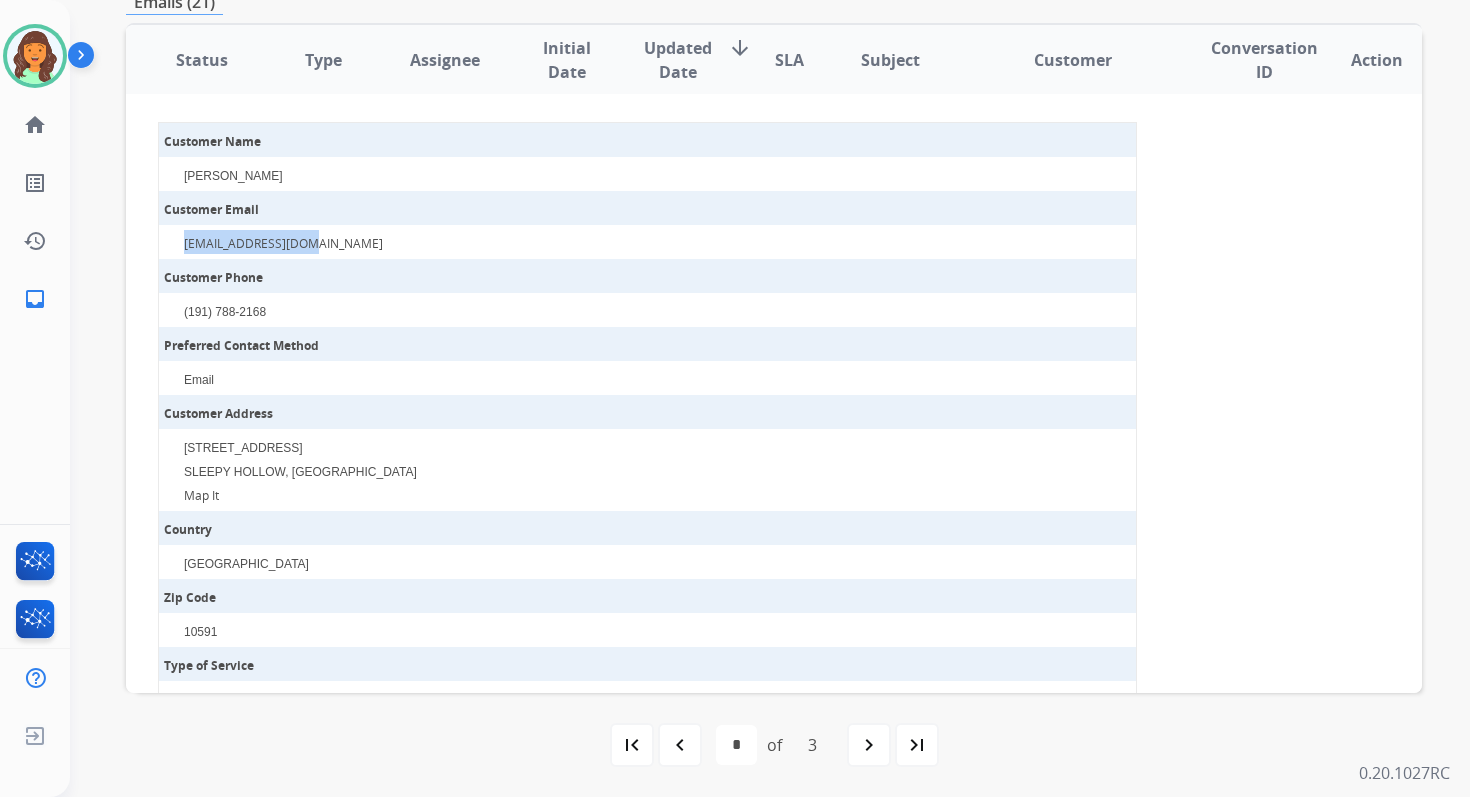 drag, startPoint x: 313, startPoint y: 226, endPoint x: 183, endPoint y: 226, distance: 130 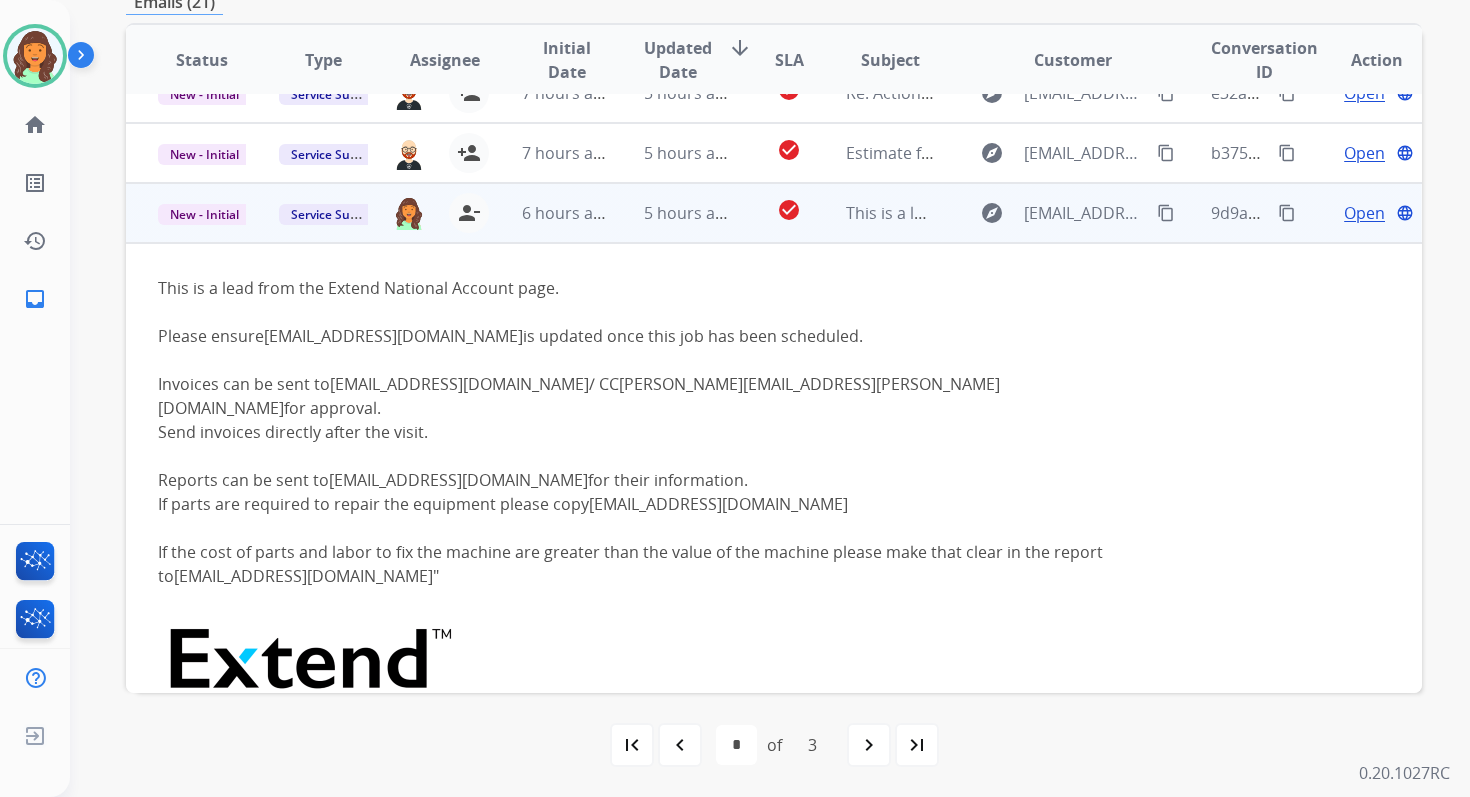 scroll, scrollTop: 0, scrollLeft: 0, axis: both 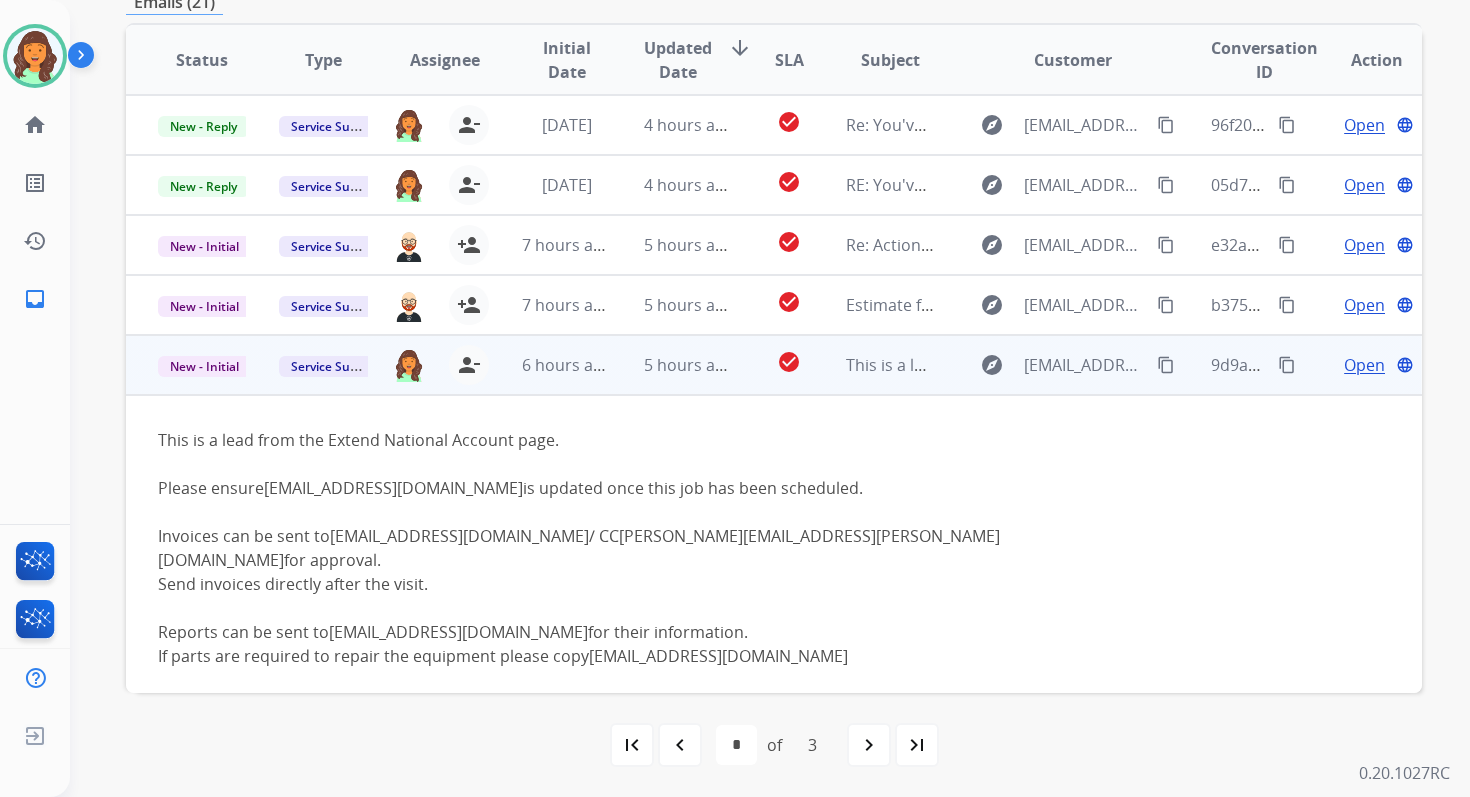 click on "content_copy" at bounding box center [1287, 365] 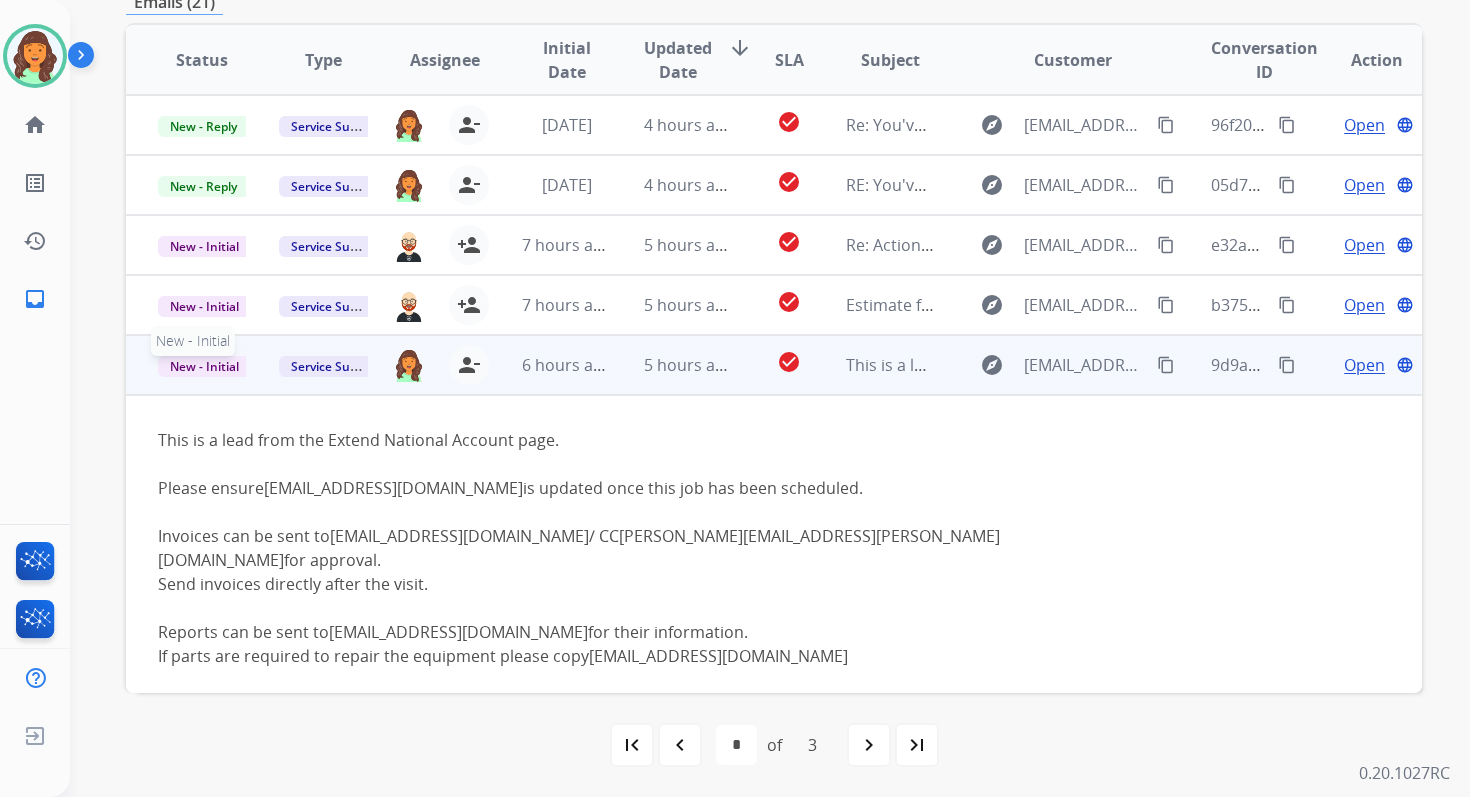 click on "New - Initial" at bounding box center (204, 366) 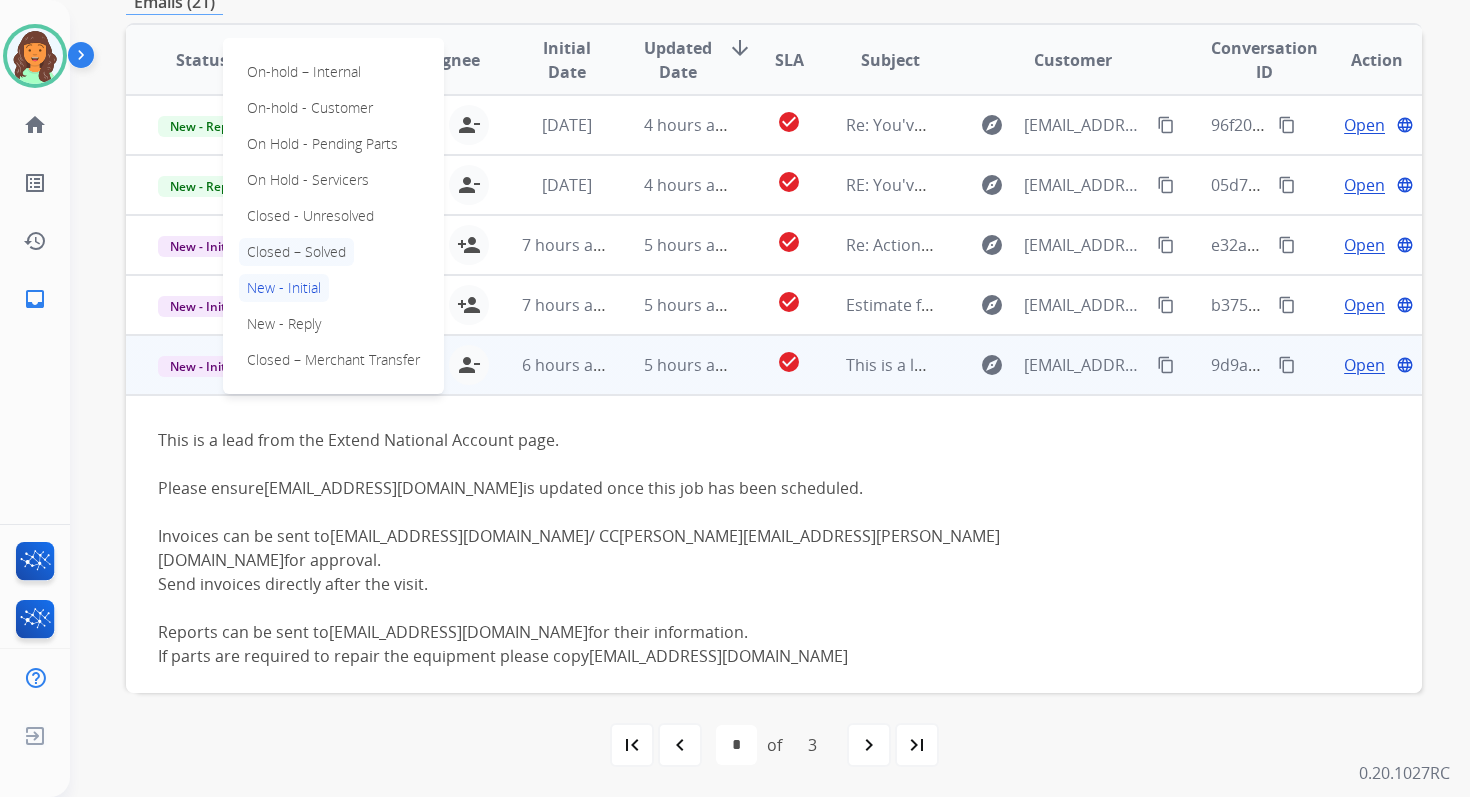 click on "Closed – Solved" at bounding box center [296, 252] 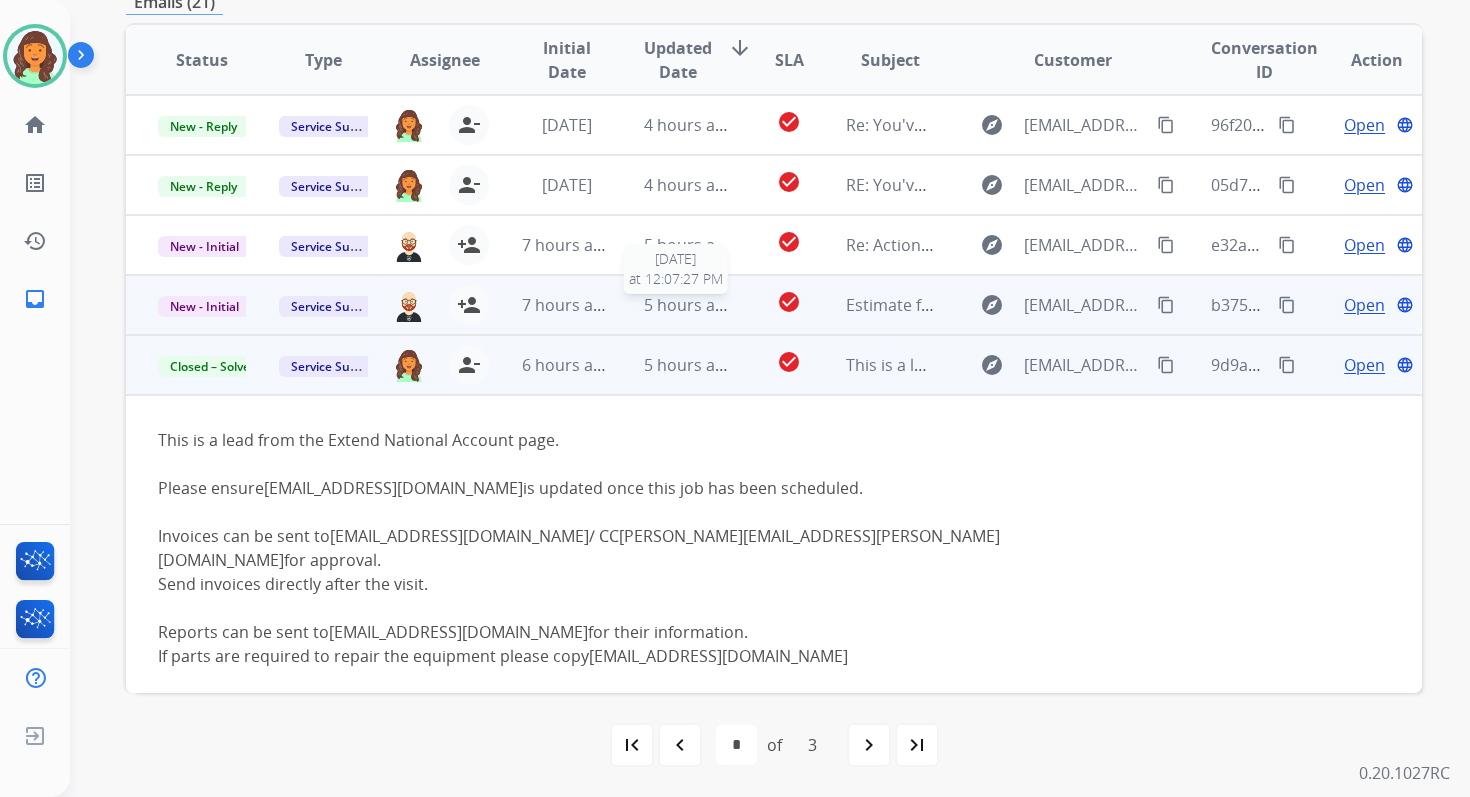 click on "5 hours ago" at bounding box center [689, 305] 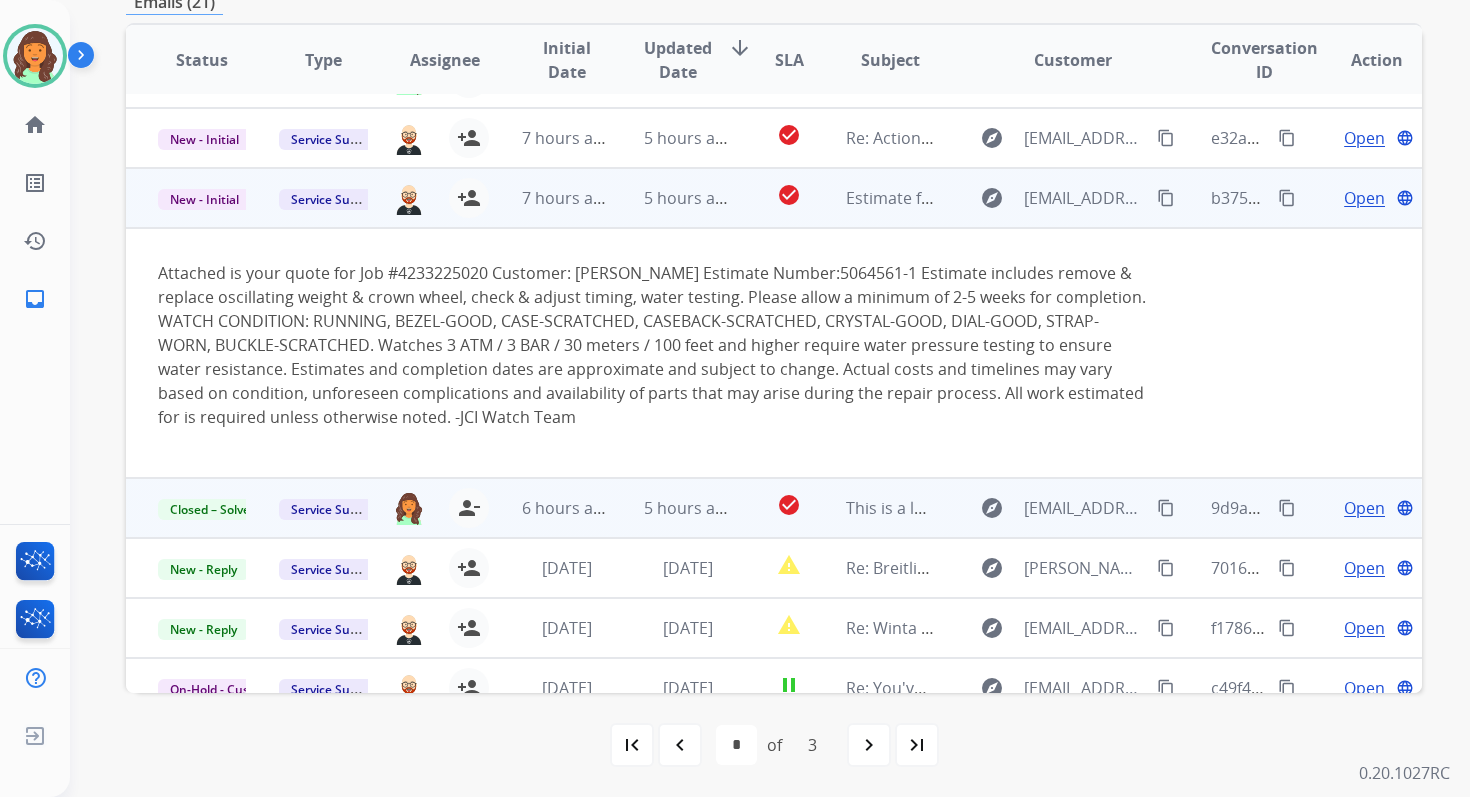 scroll, scrollTop: 0, scrollLeft: 0, axis: both 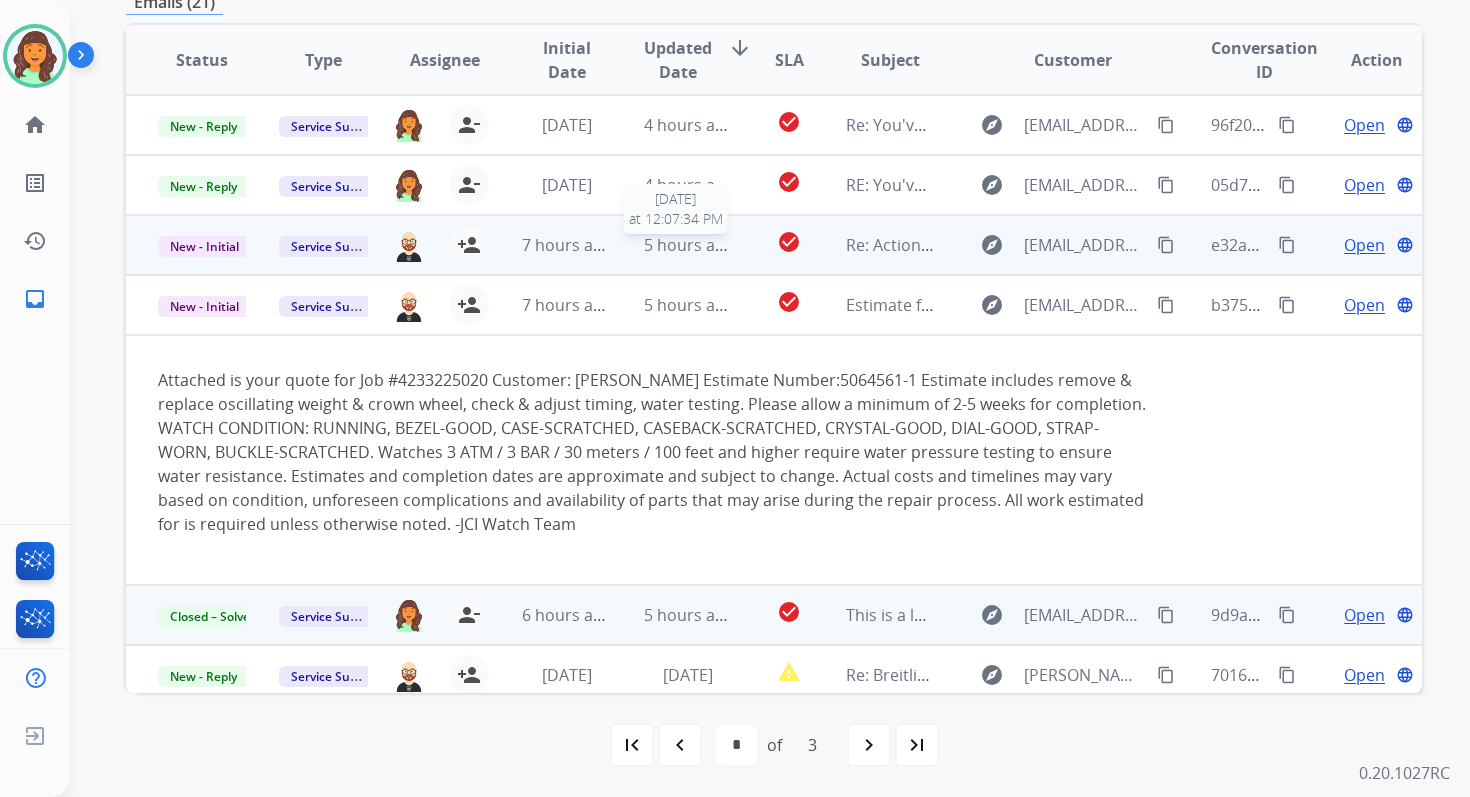 click on "5 hours ago" at bounding box center [689, 245] 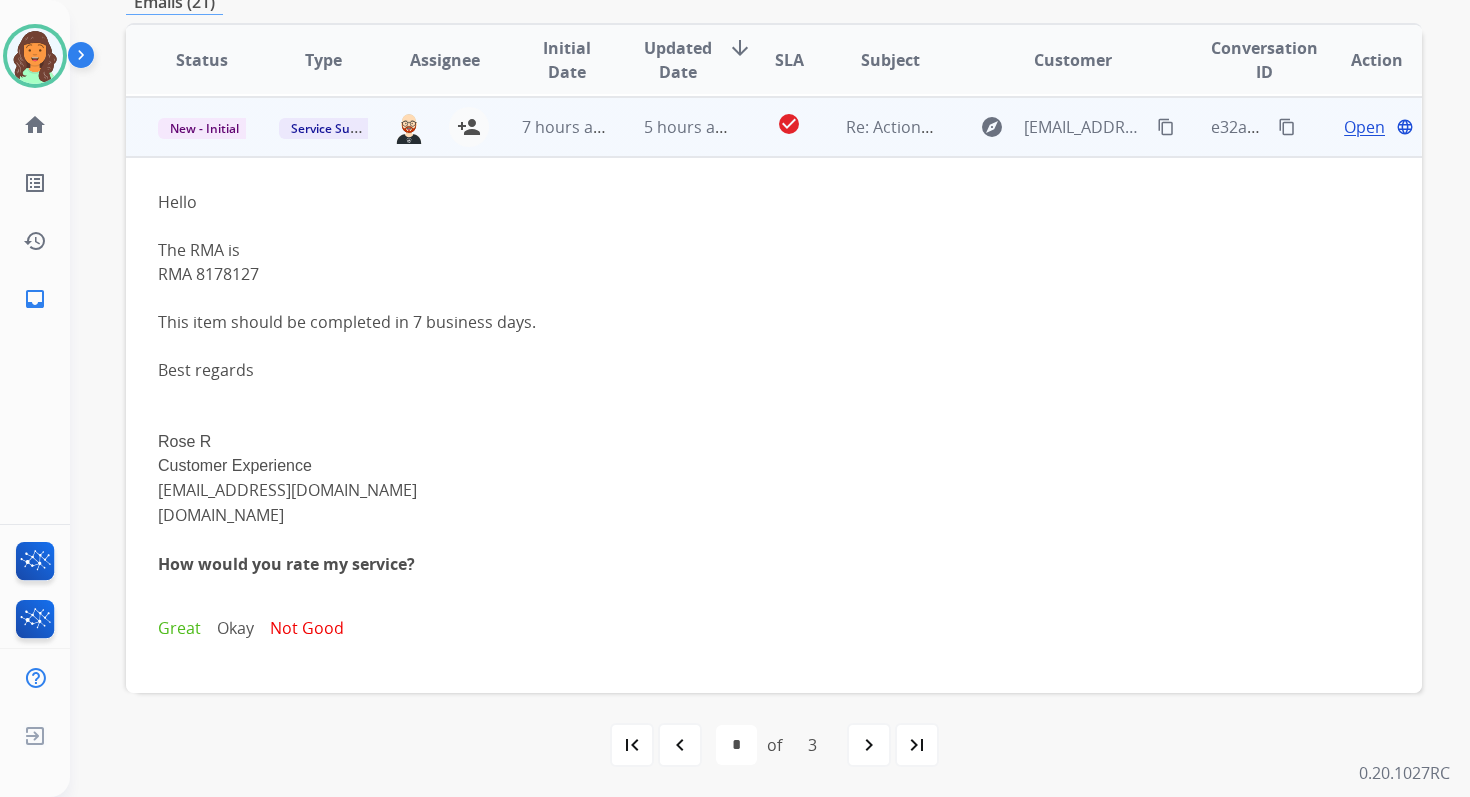 scroll, scrollTop: 120, scrollLeft: 0, axis: vertical 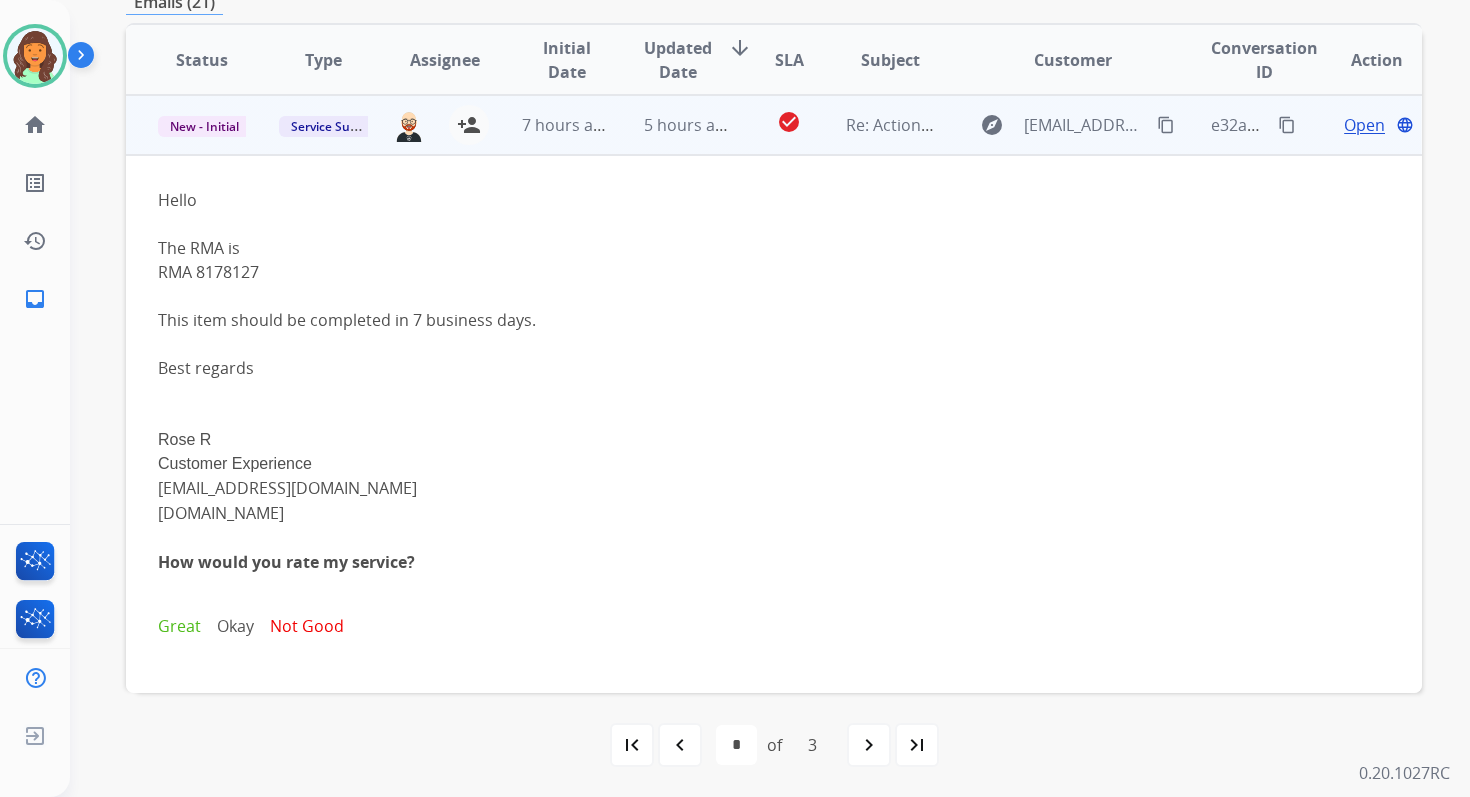 click on "Open" at bounding box center (1364, 125) 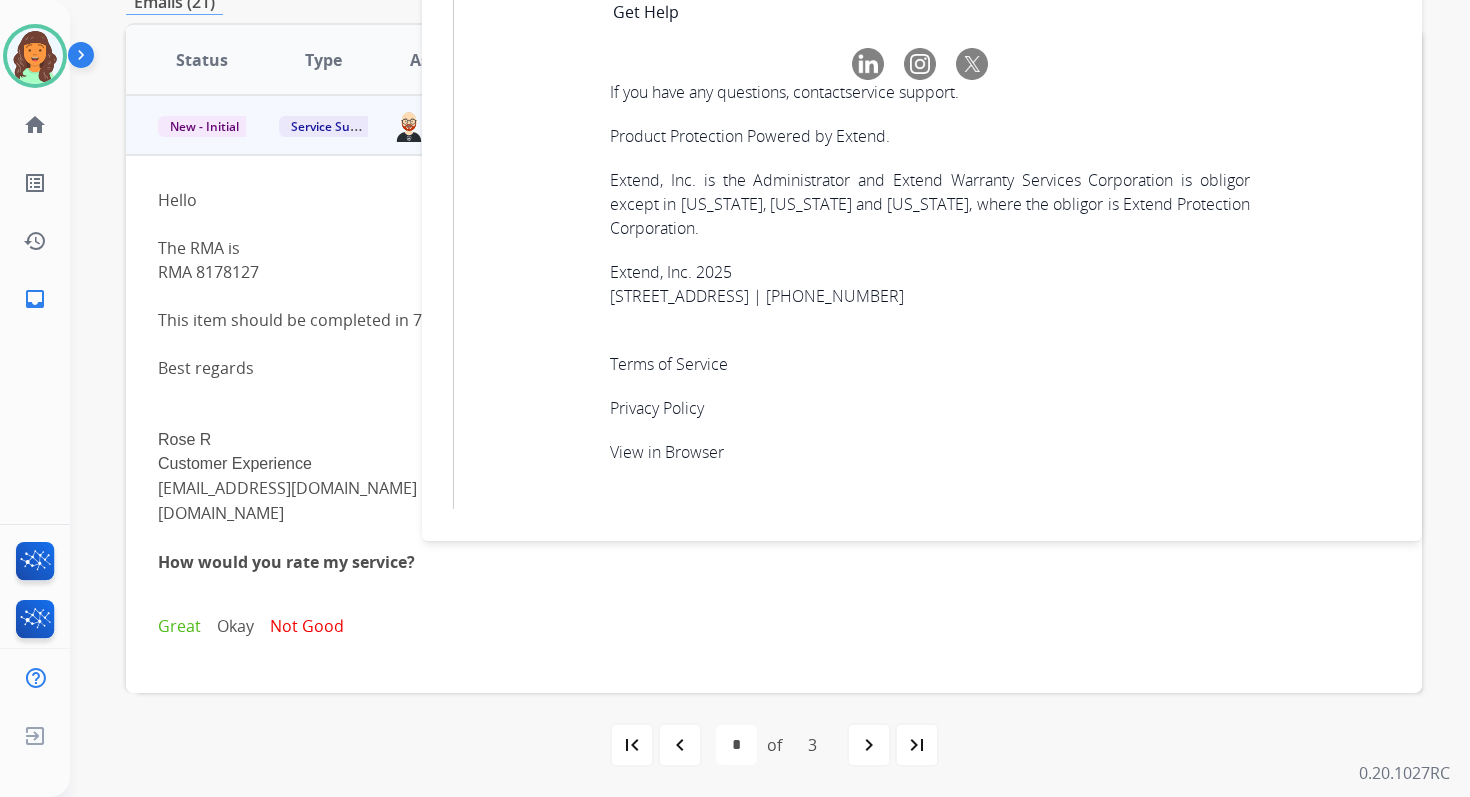 scroll, scrollTop: 6985, scrollLeft: 0, axis: vertical 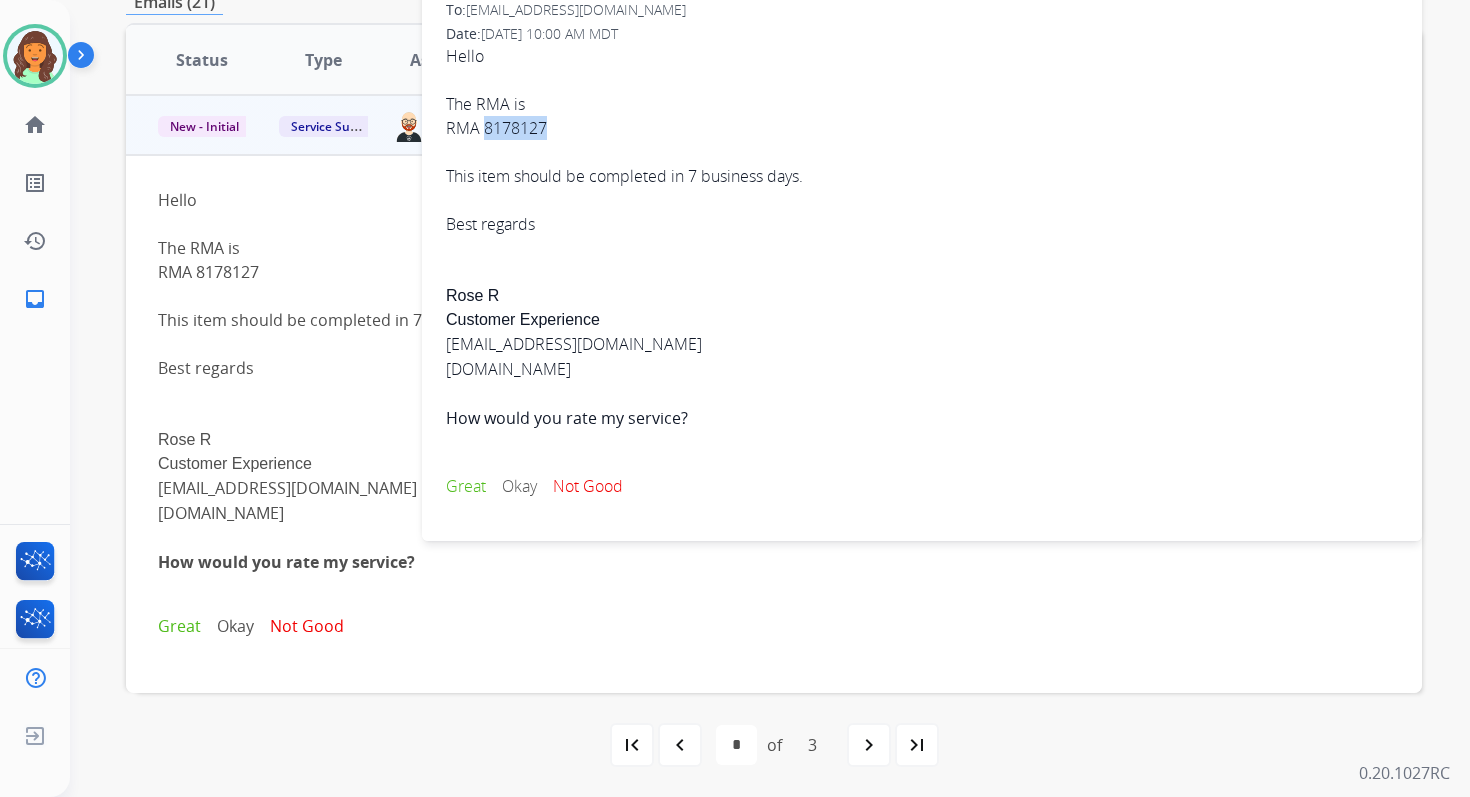 drag, startPoint x: 555, startPoint y: 128, endPoint x: 488, endPoint y: 127, distance: 67.00746 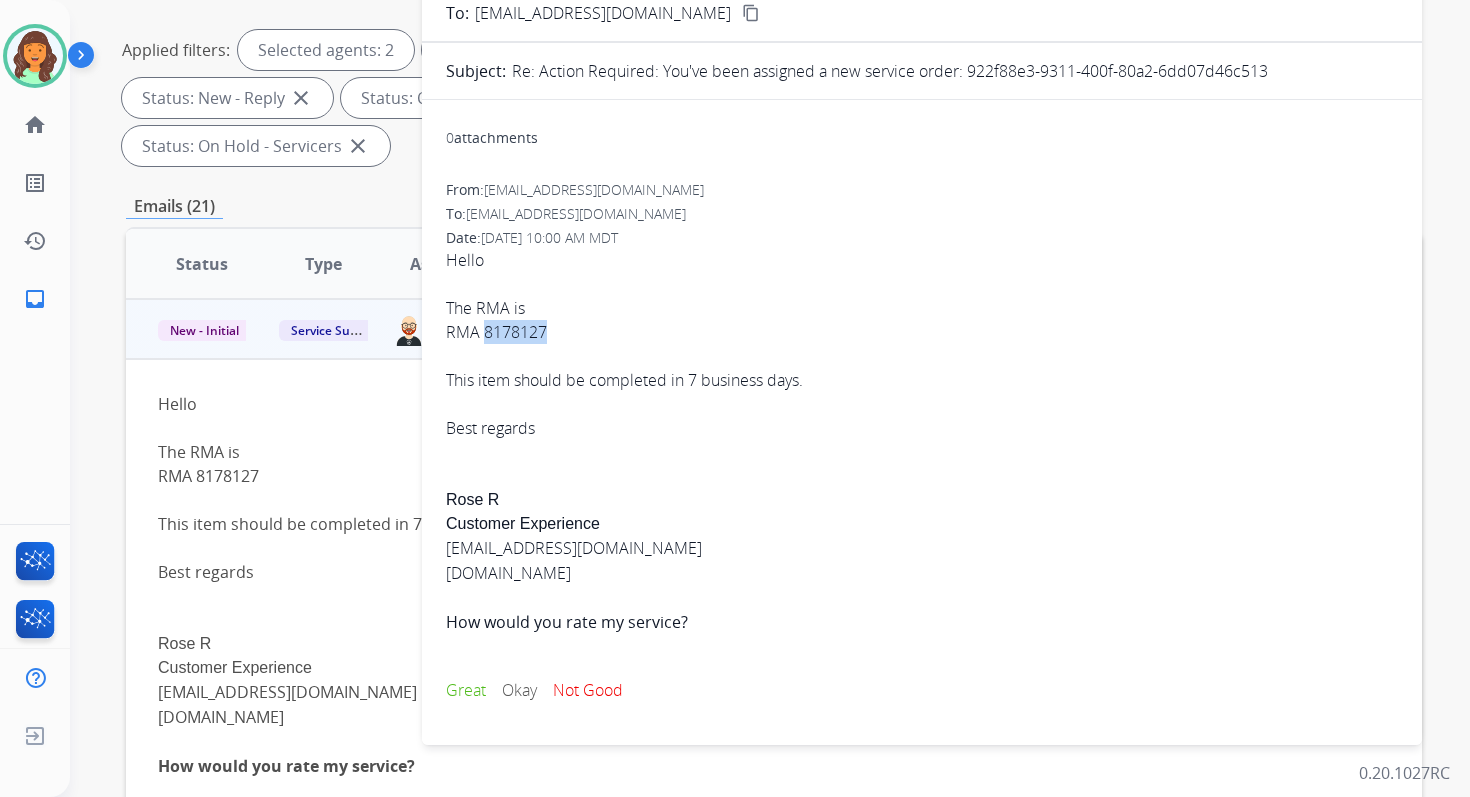 scroll, scrollTop: 0, scrollLeft: 0, axis: both 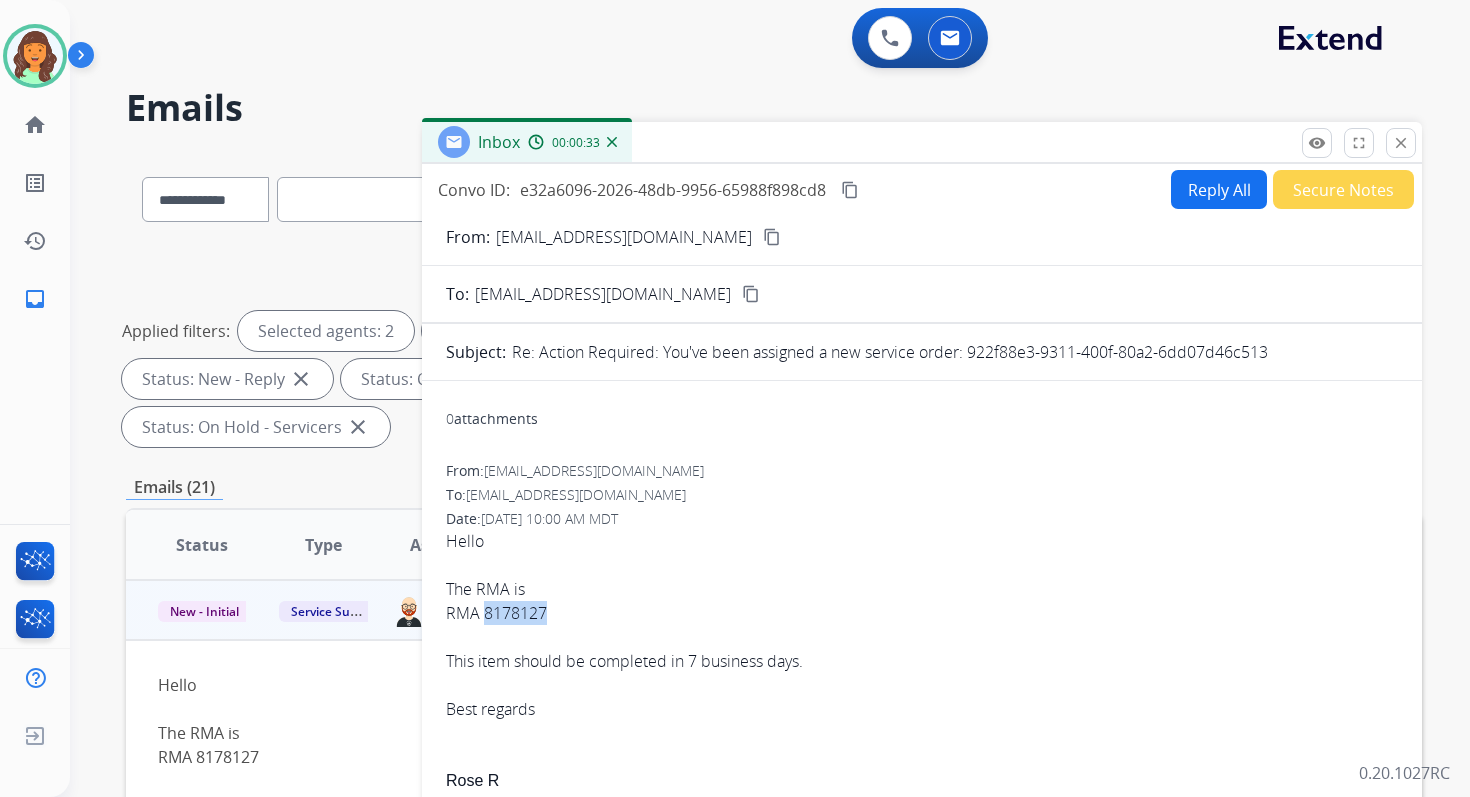 click on "content_copy" at bounding box center [850, 190] 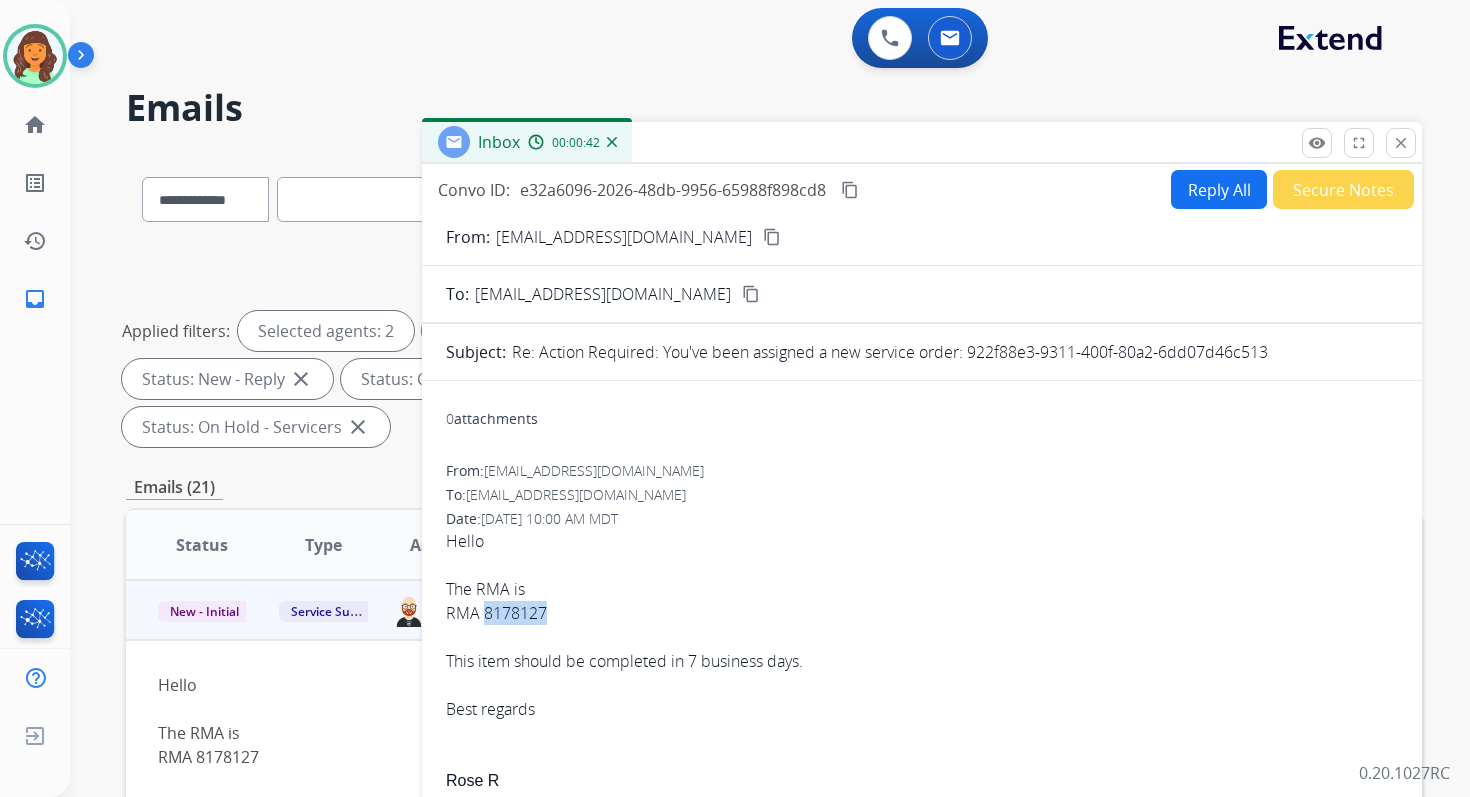 click on "Reply All" at bounding box center (1219, 189) 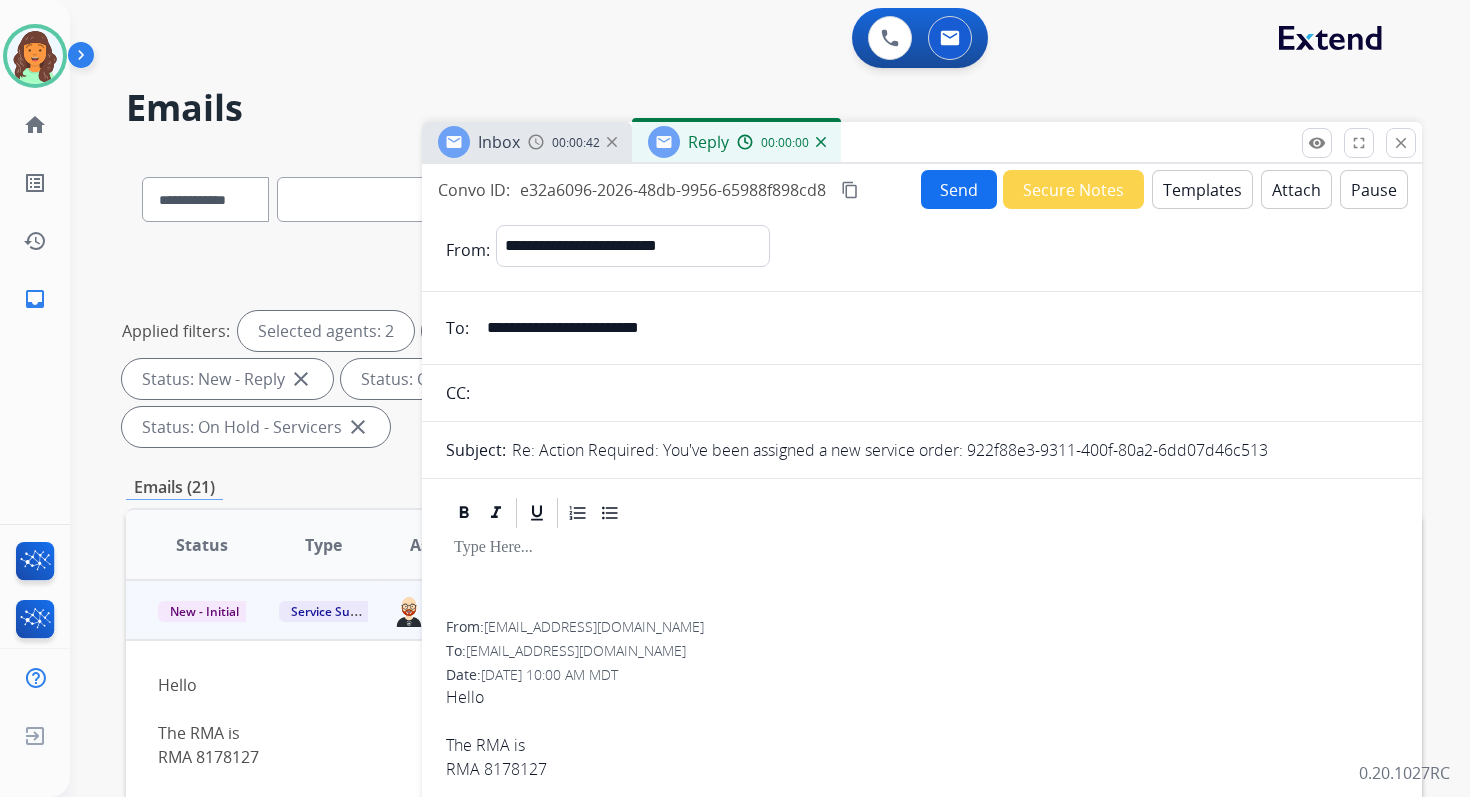 click on "Templates" at bounding box center [1202, 189] 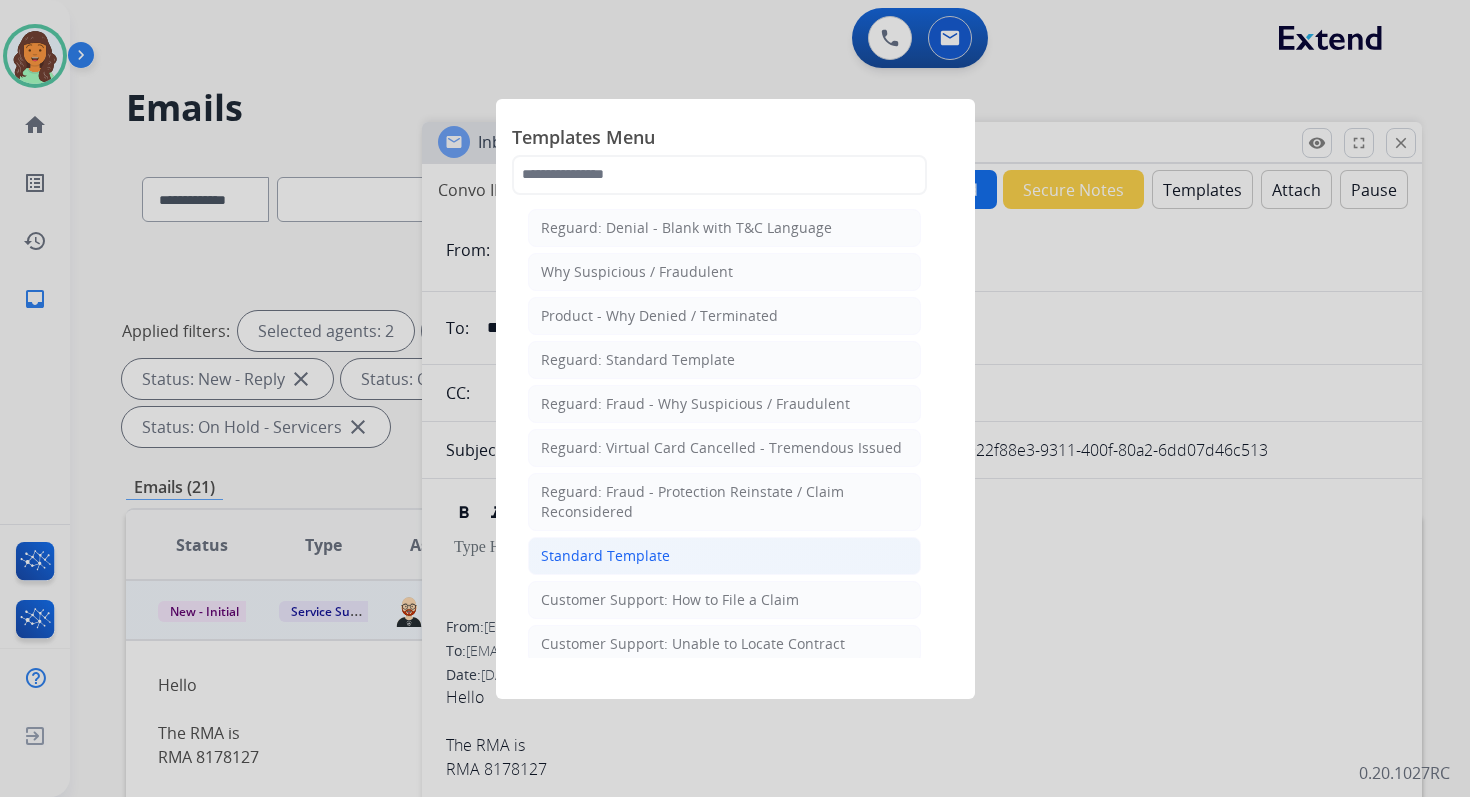 click on "Standard Template" 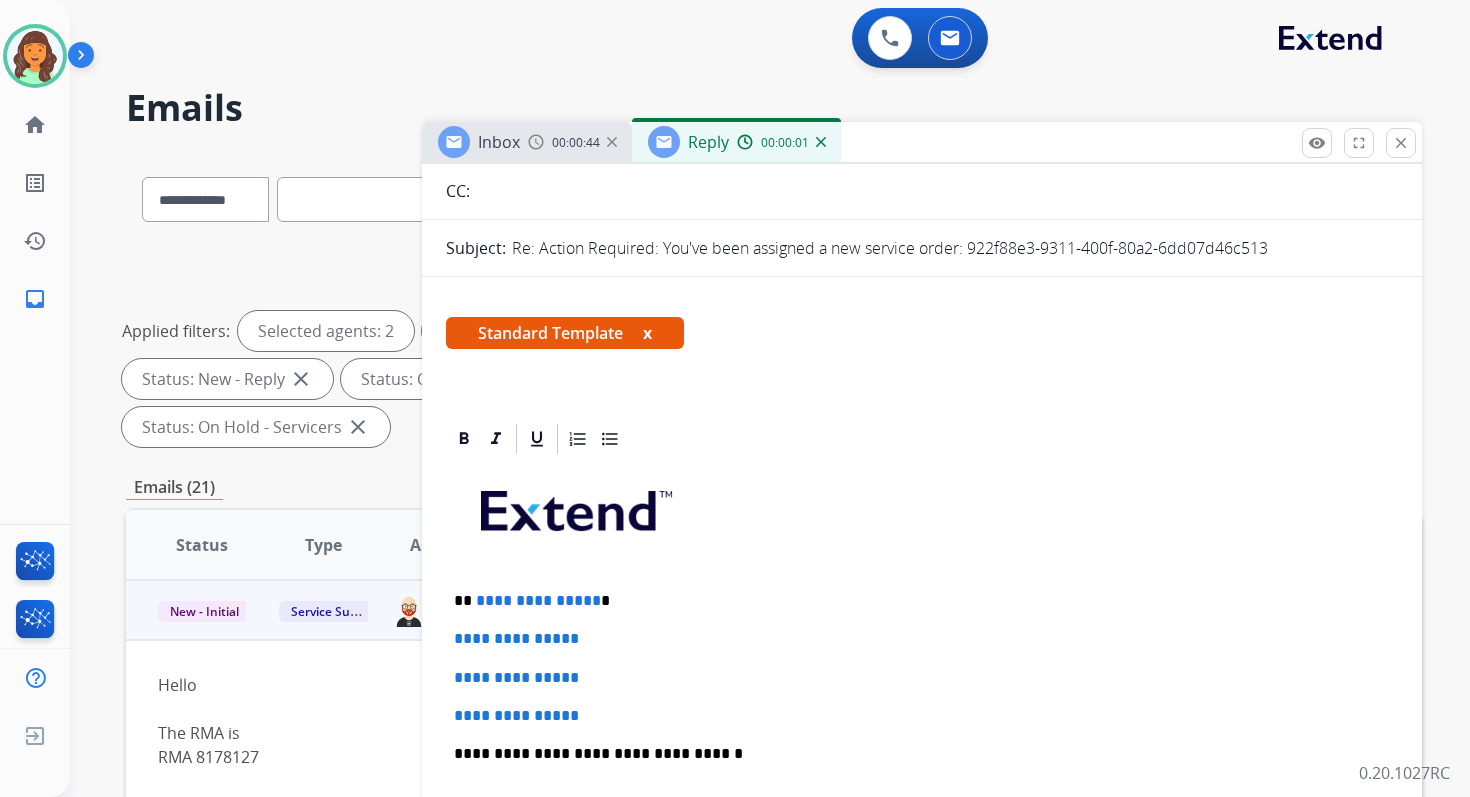 scroll, scrollTop: 360, scrollLeft: 0, axis: vertical 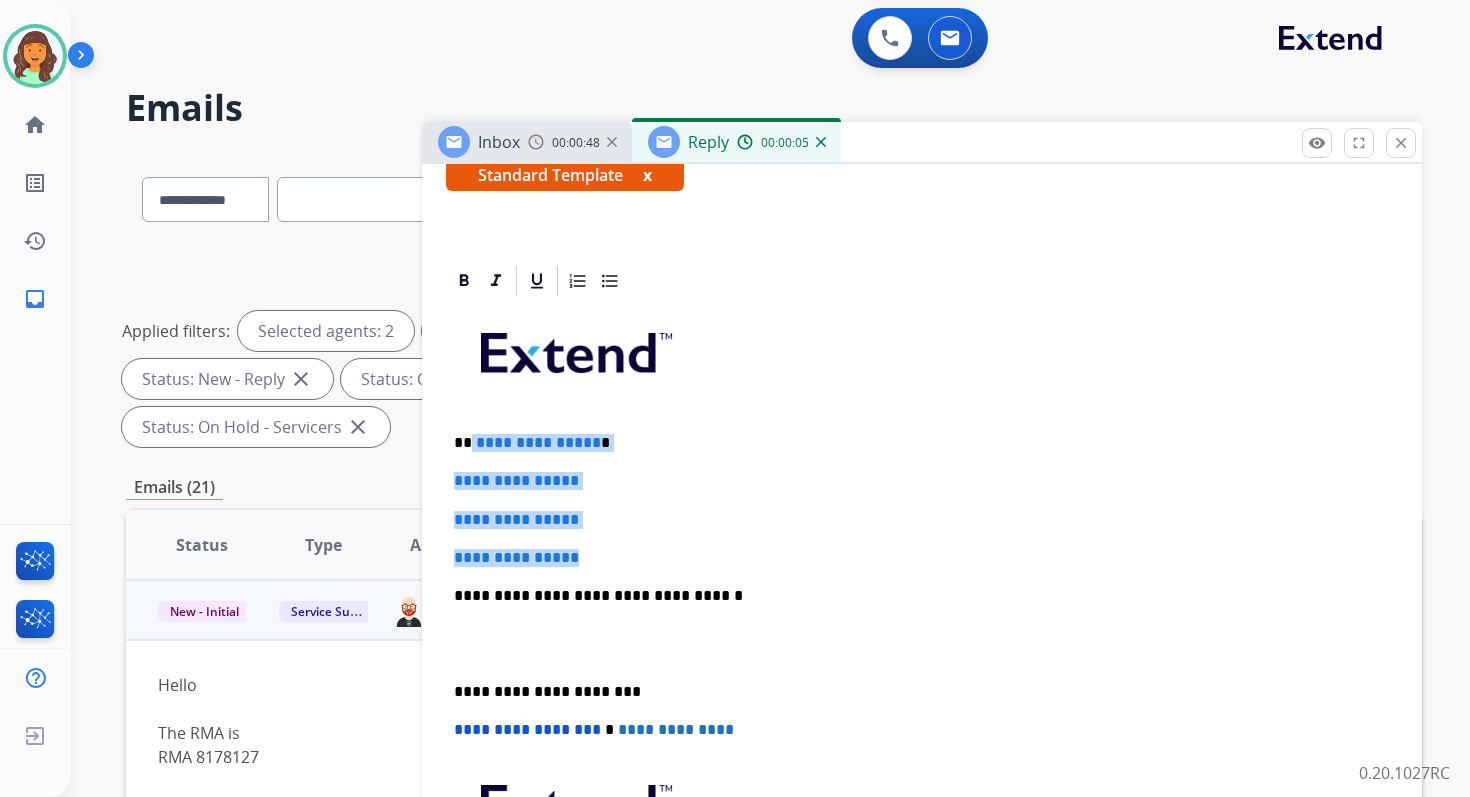 drag, startPoint x: 471, startPoint y: 444, endPoint x: 601, endPoint y: 559, distance: 173.56555 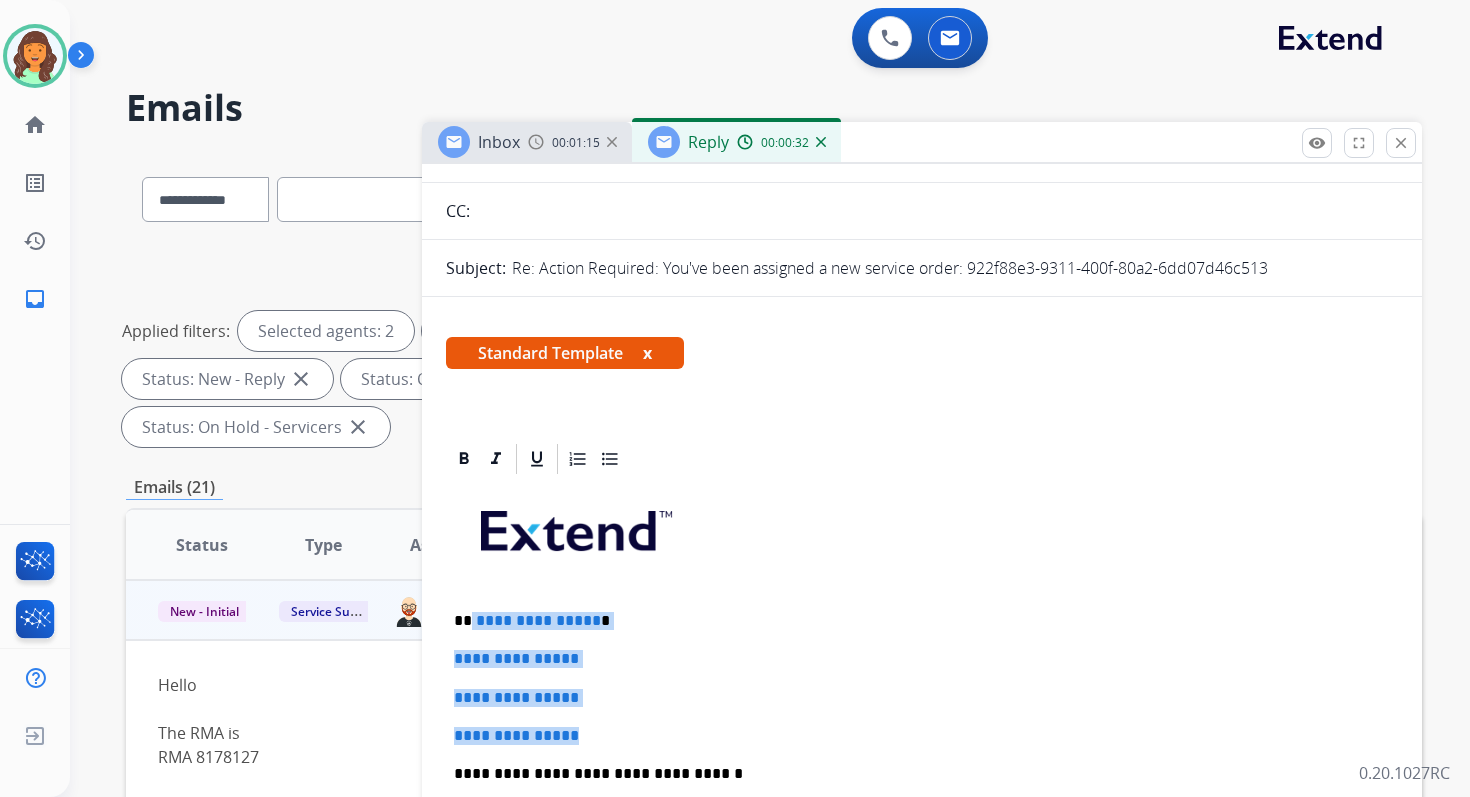 scroll, scrollTop: 327, scrollLeft: 0, axis: vertical 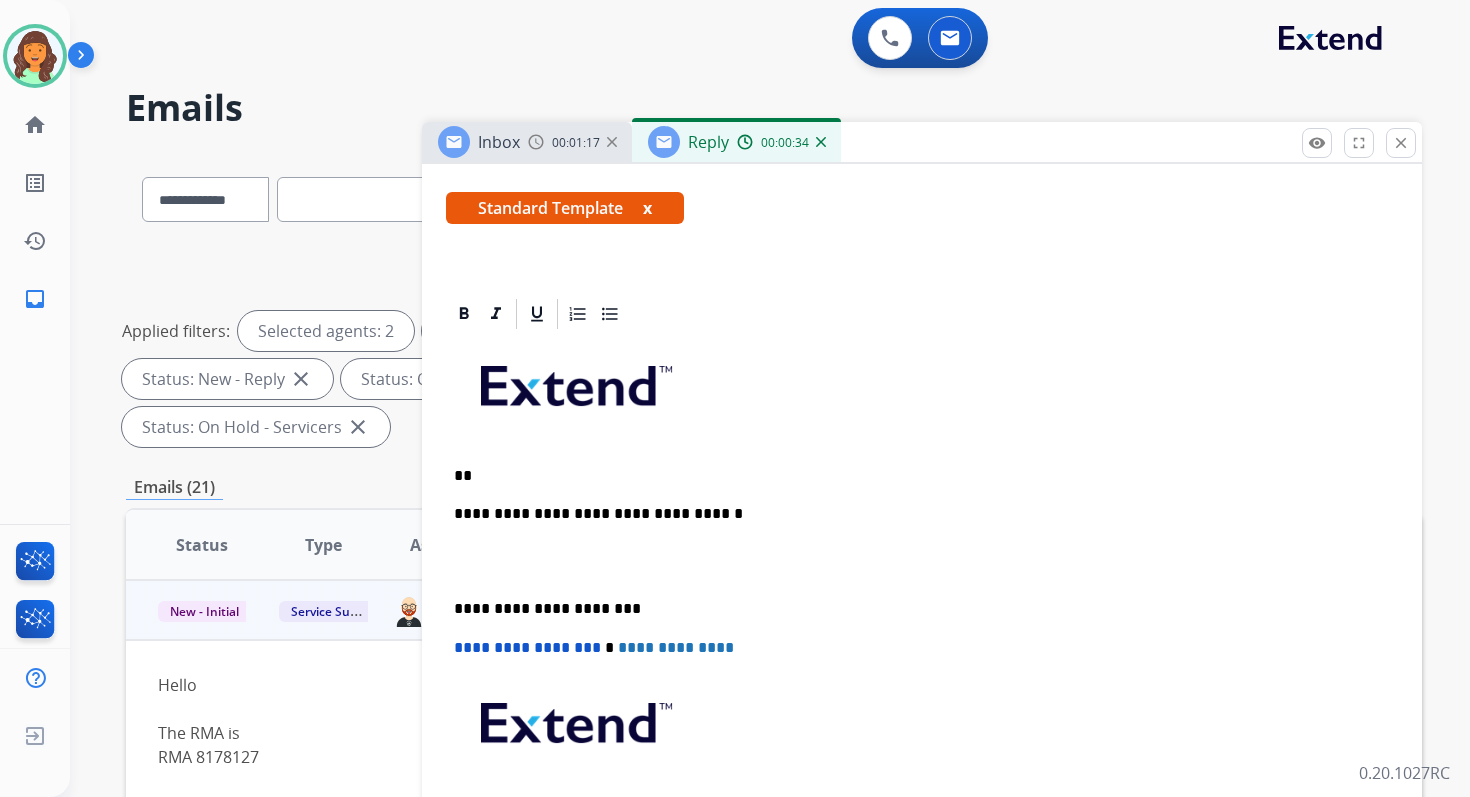 type 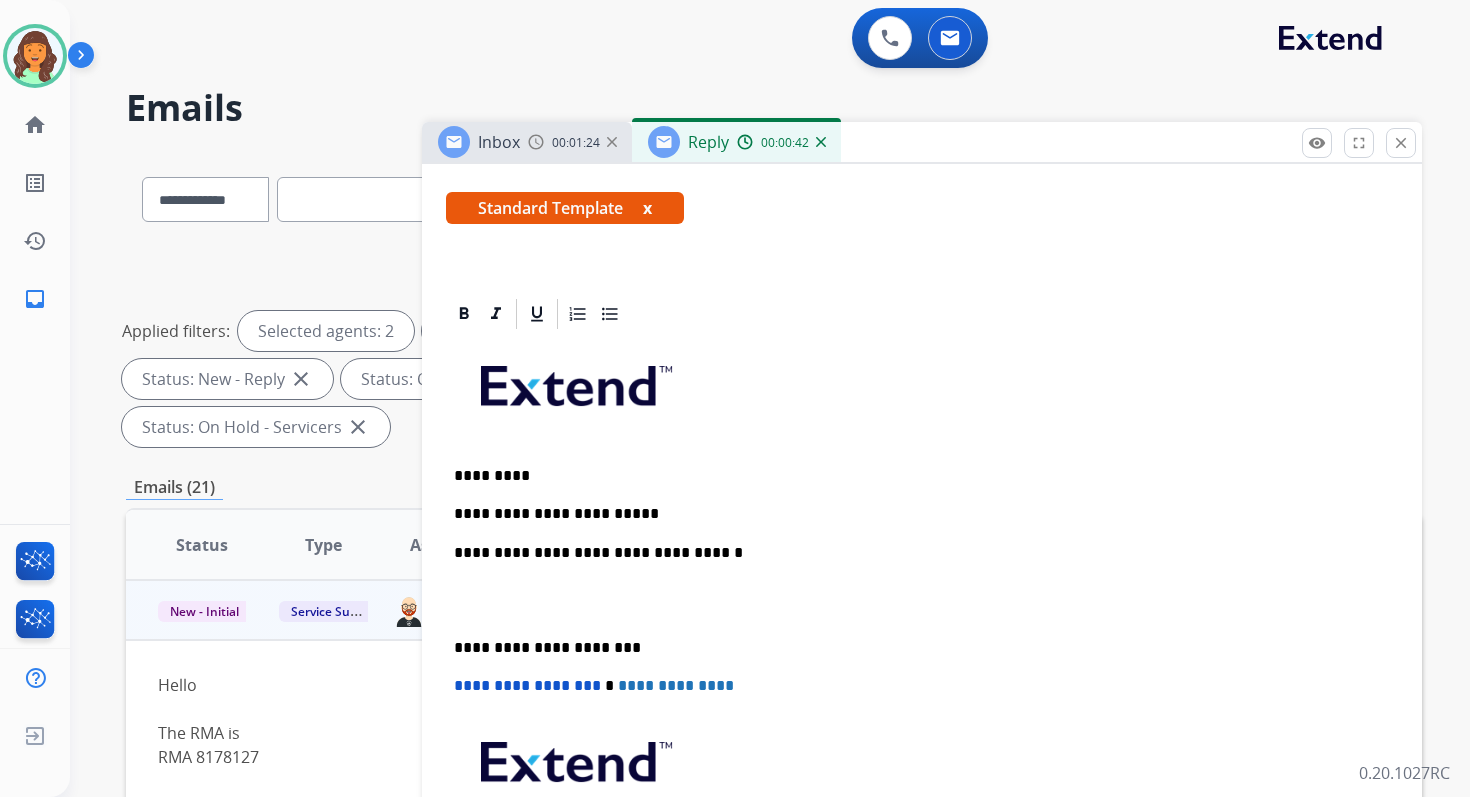 click on "**********" at bounding box center [914, 553] 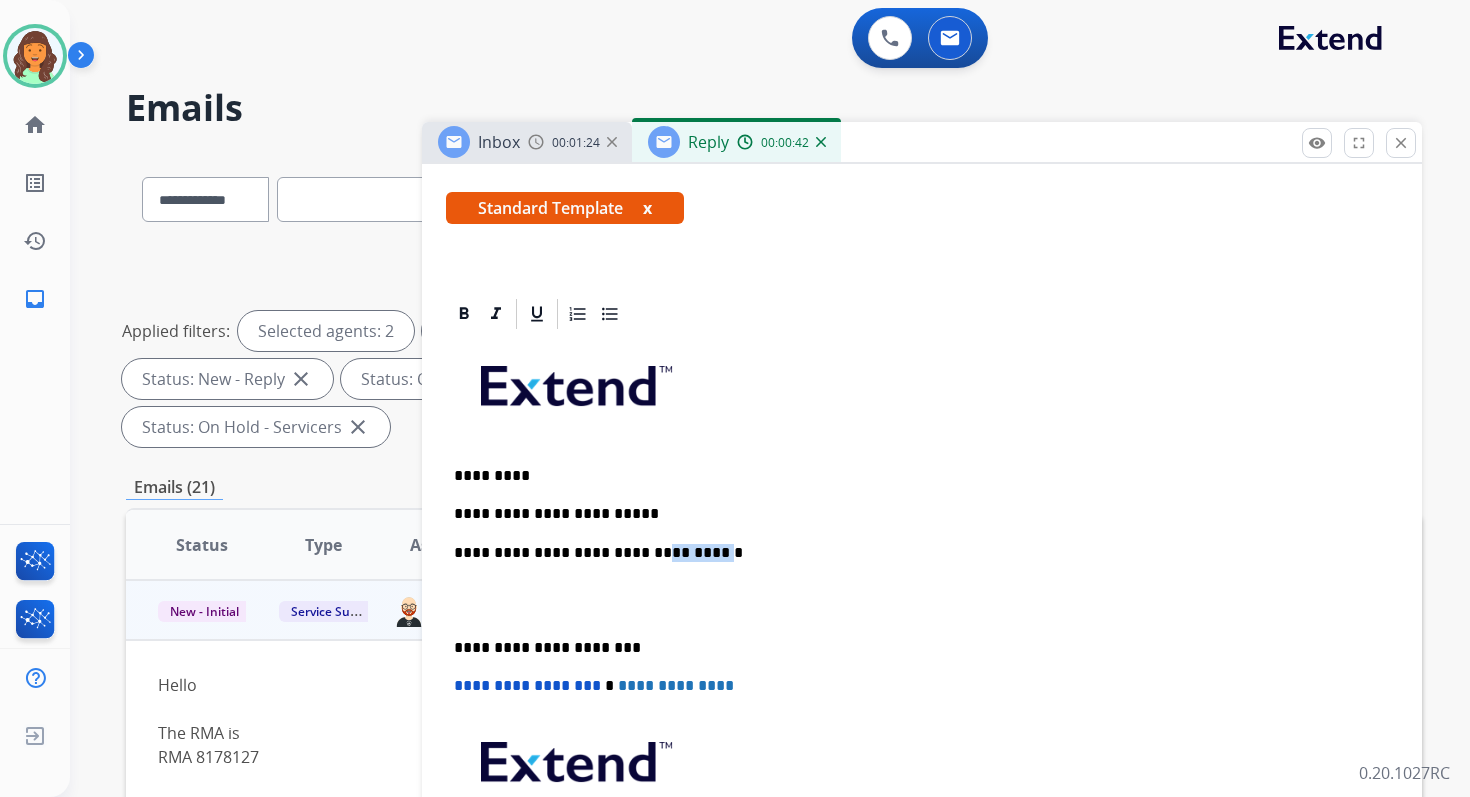 click on "**********" at bounding box center (914, 553) 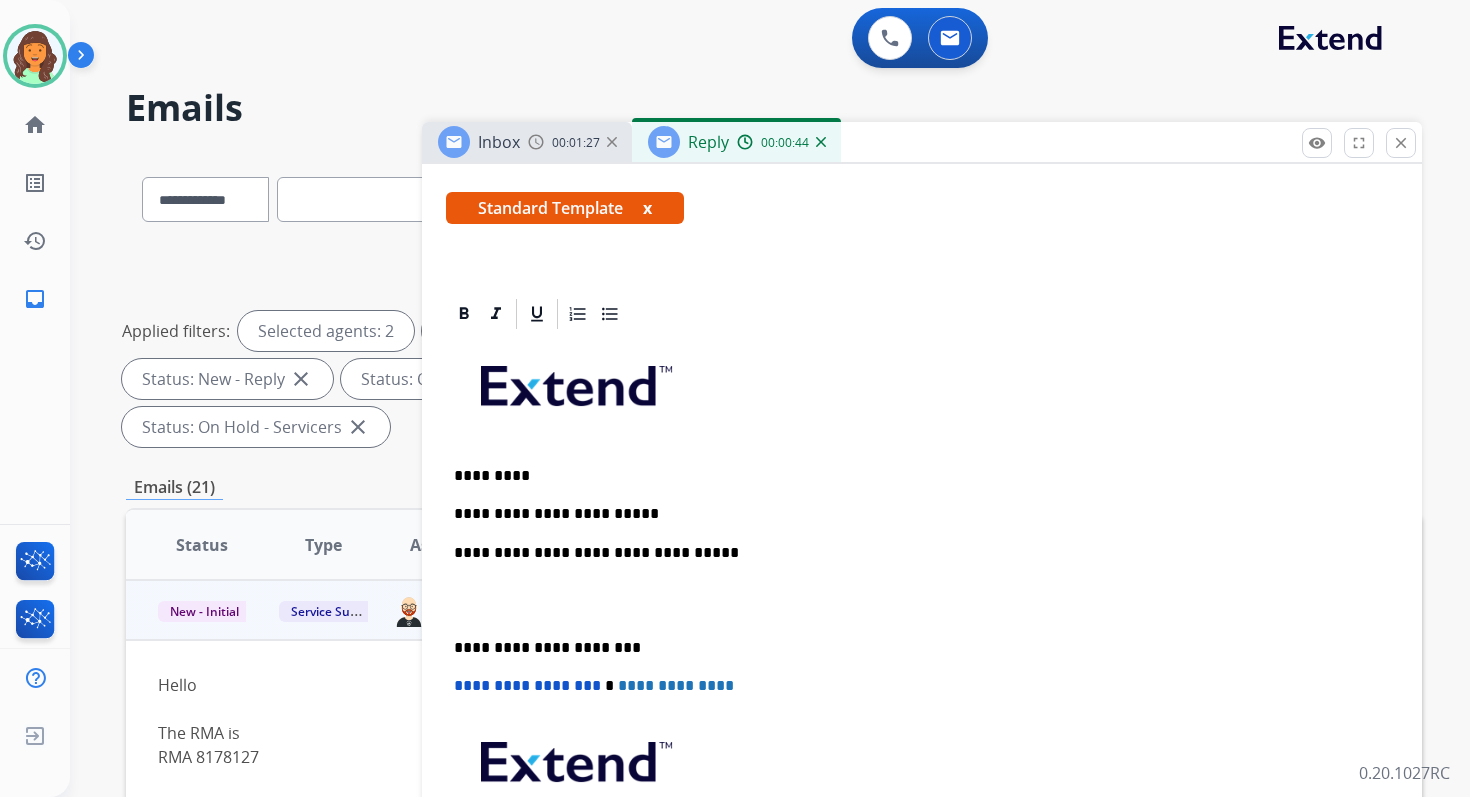 click on "**********" at bounding box center [914, 648] 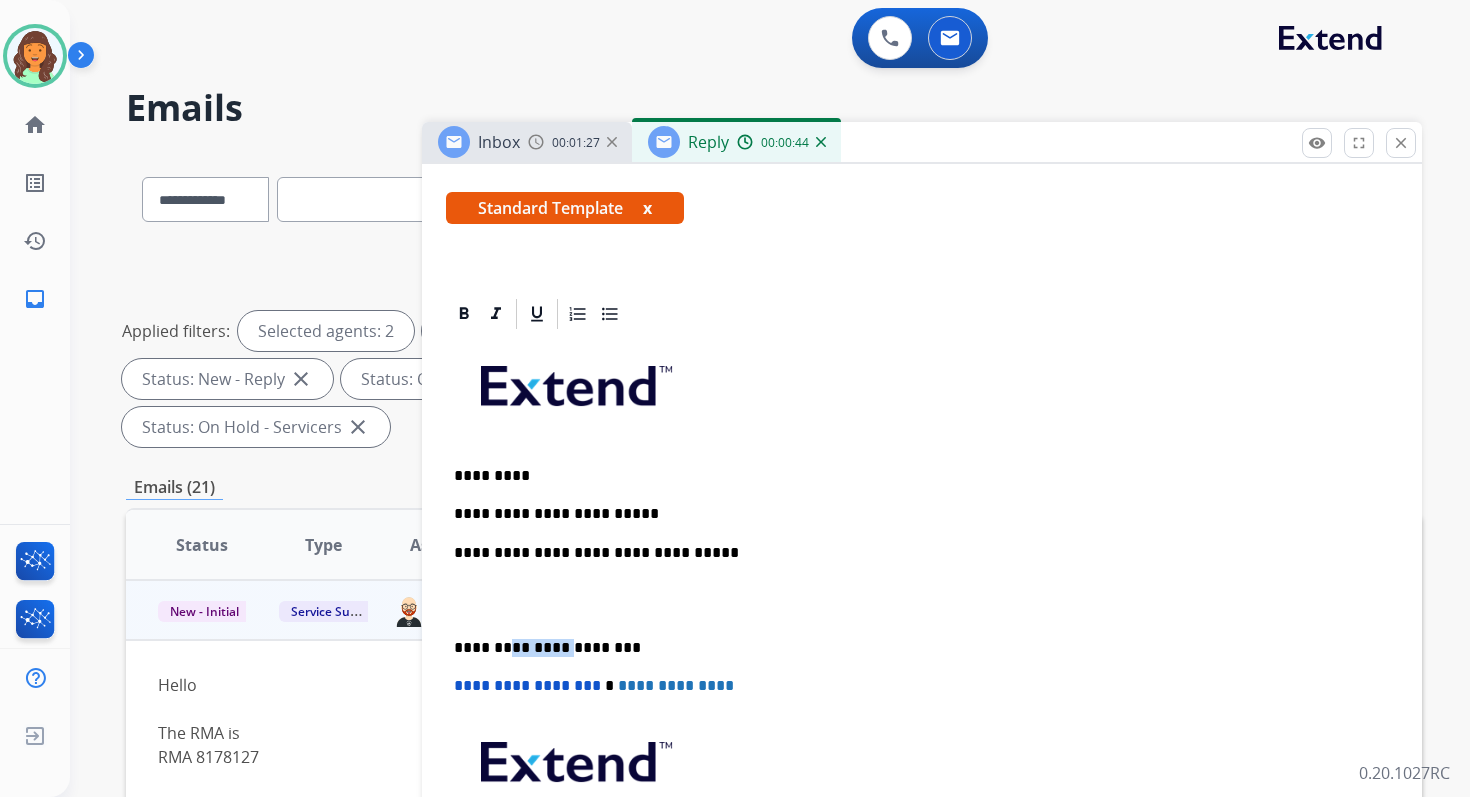 click on "**********" at bounding box center [914, 648] 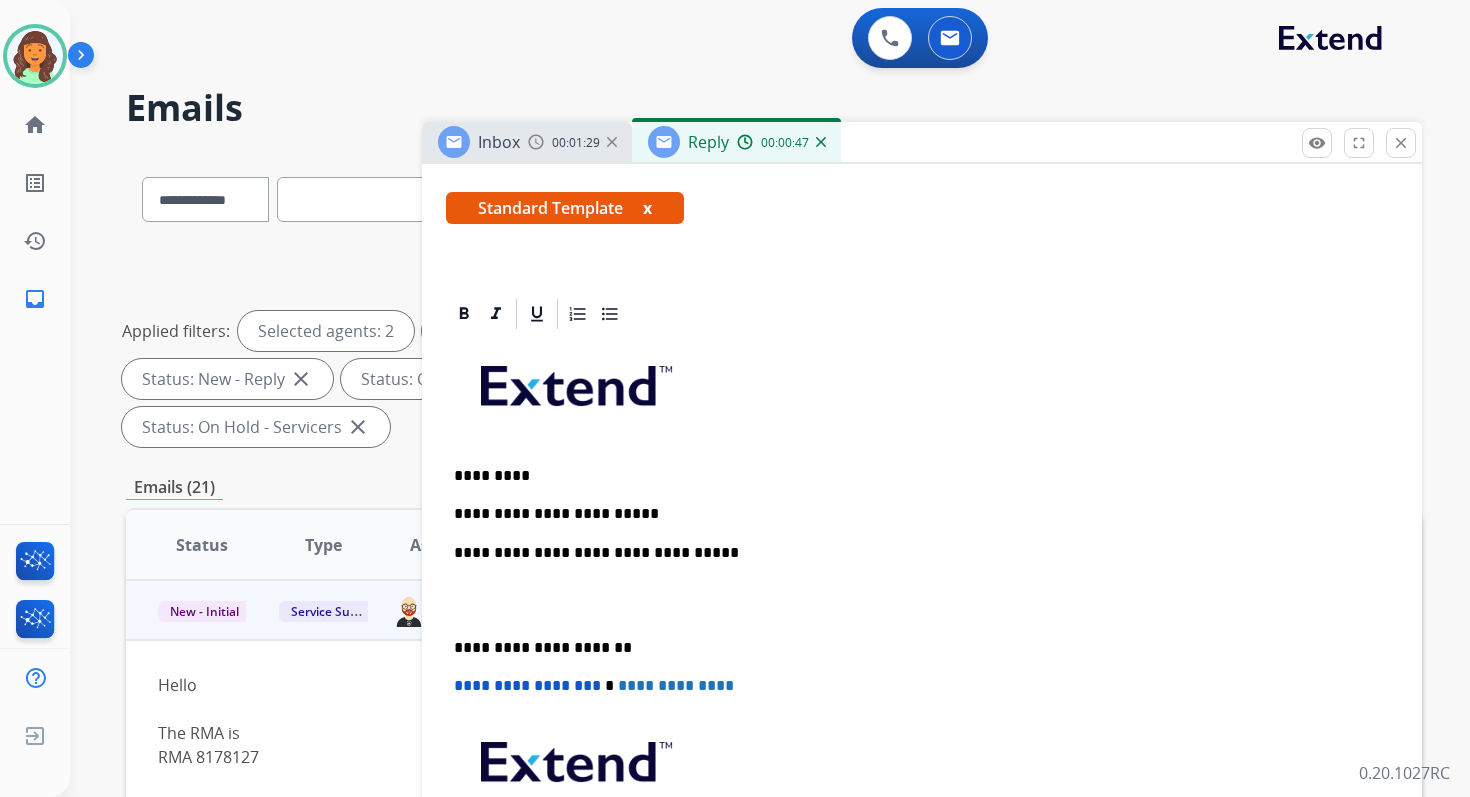 click on "**********" at bounding box center (527, 685) 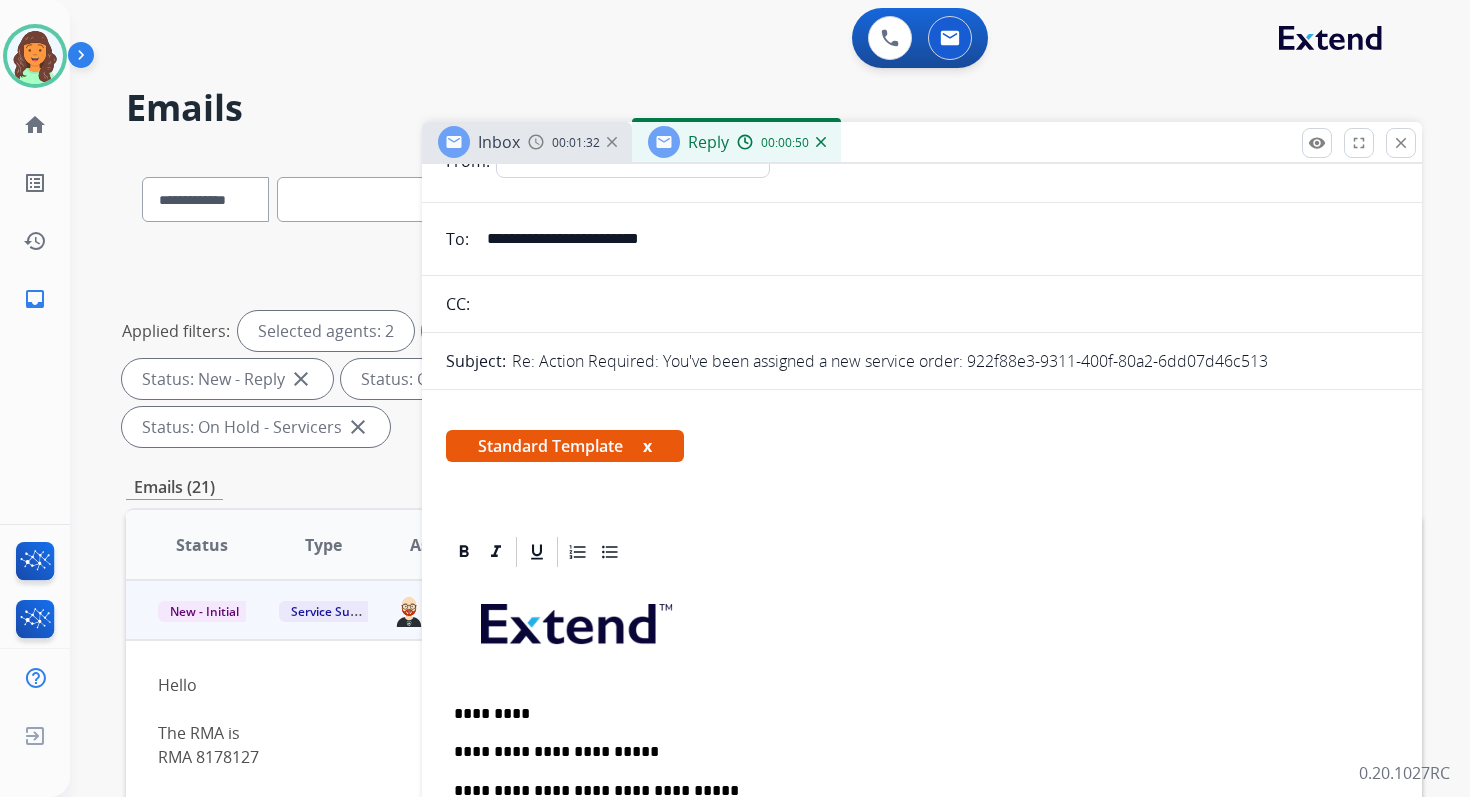 scroll, scrollTop: 0, scrollLeft: 0, axis: both 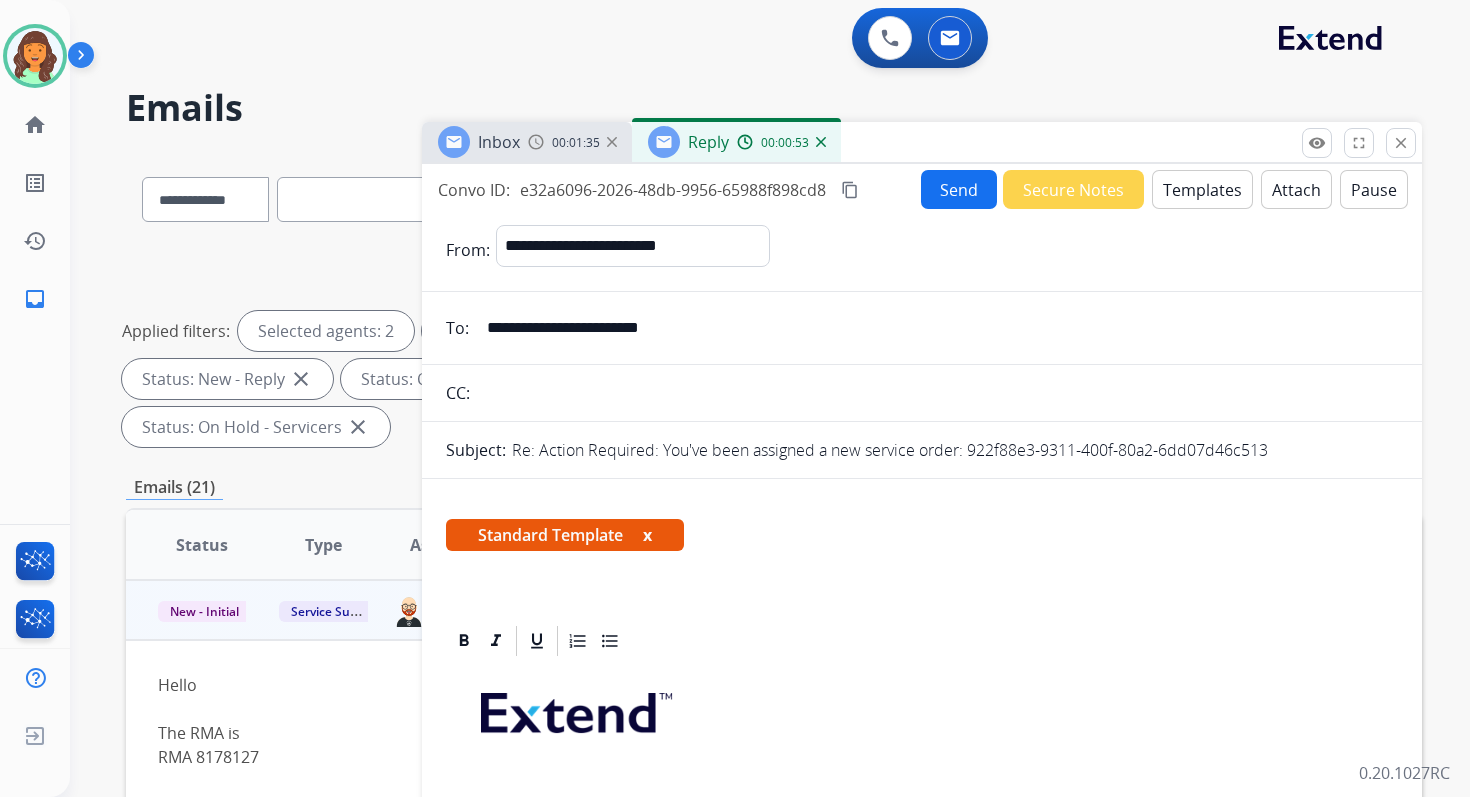 click on "Send" at bounding box center (959, 189) 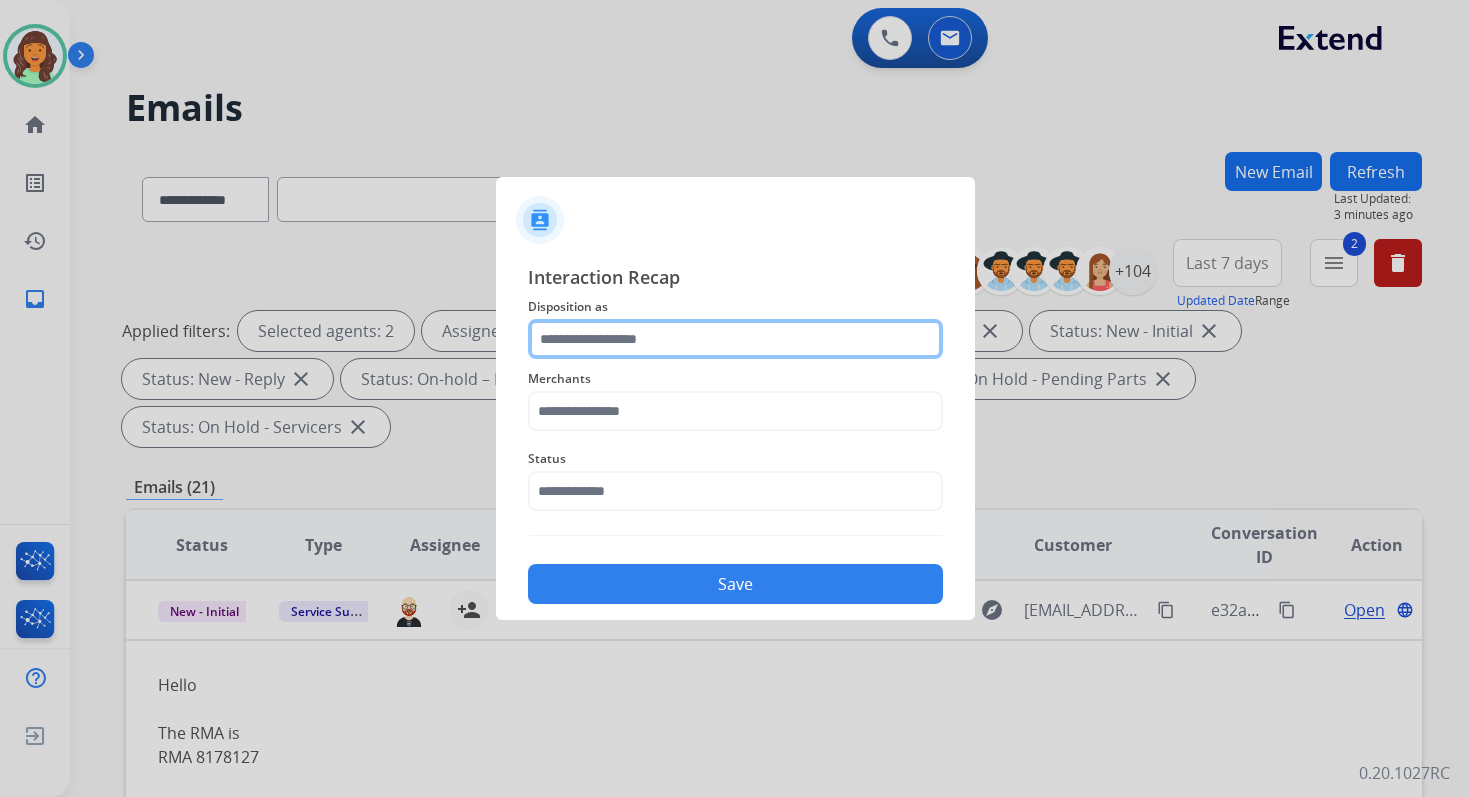 click 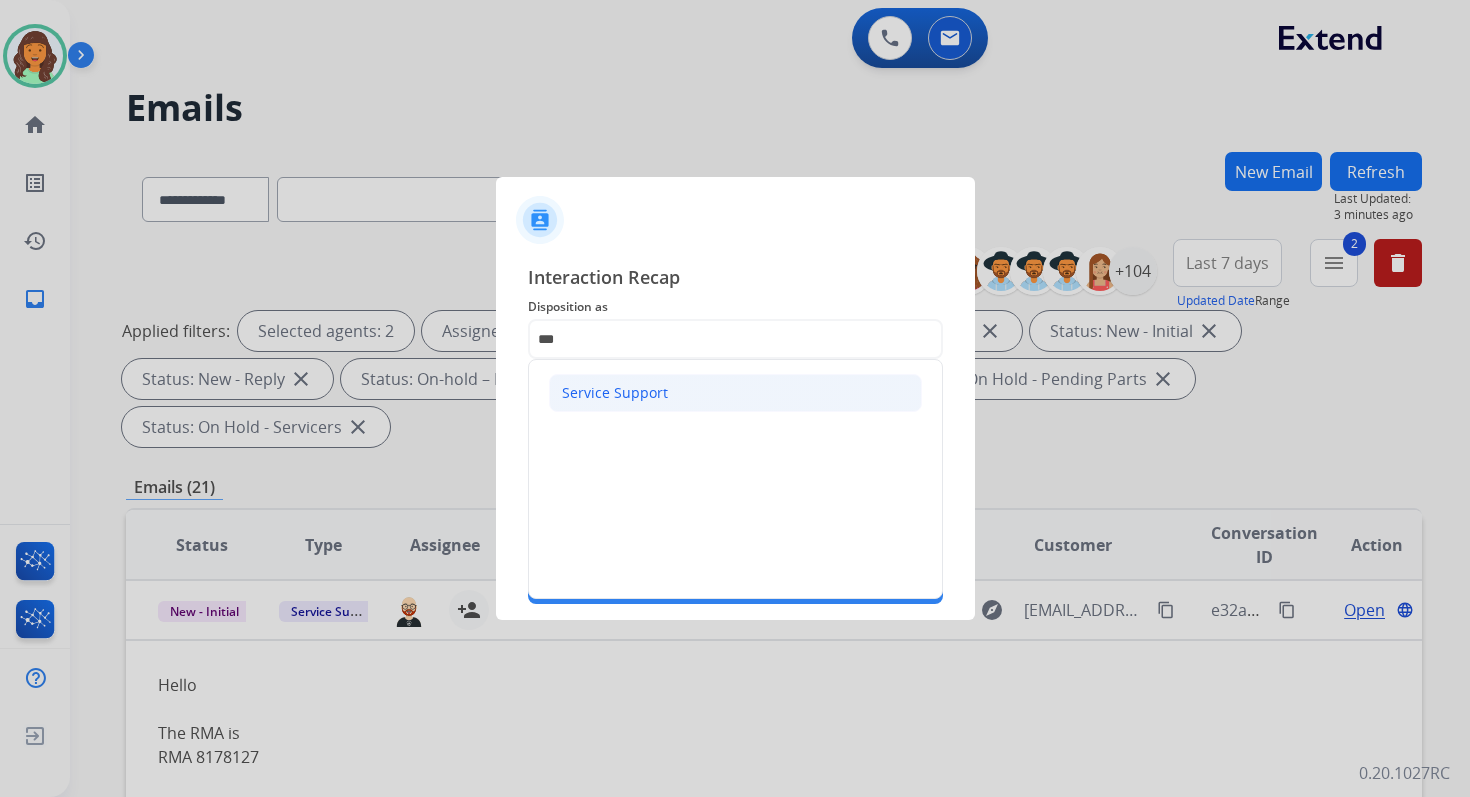 click on "Service Support" 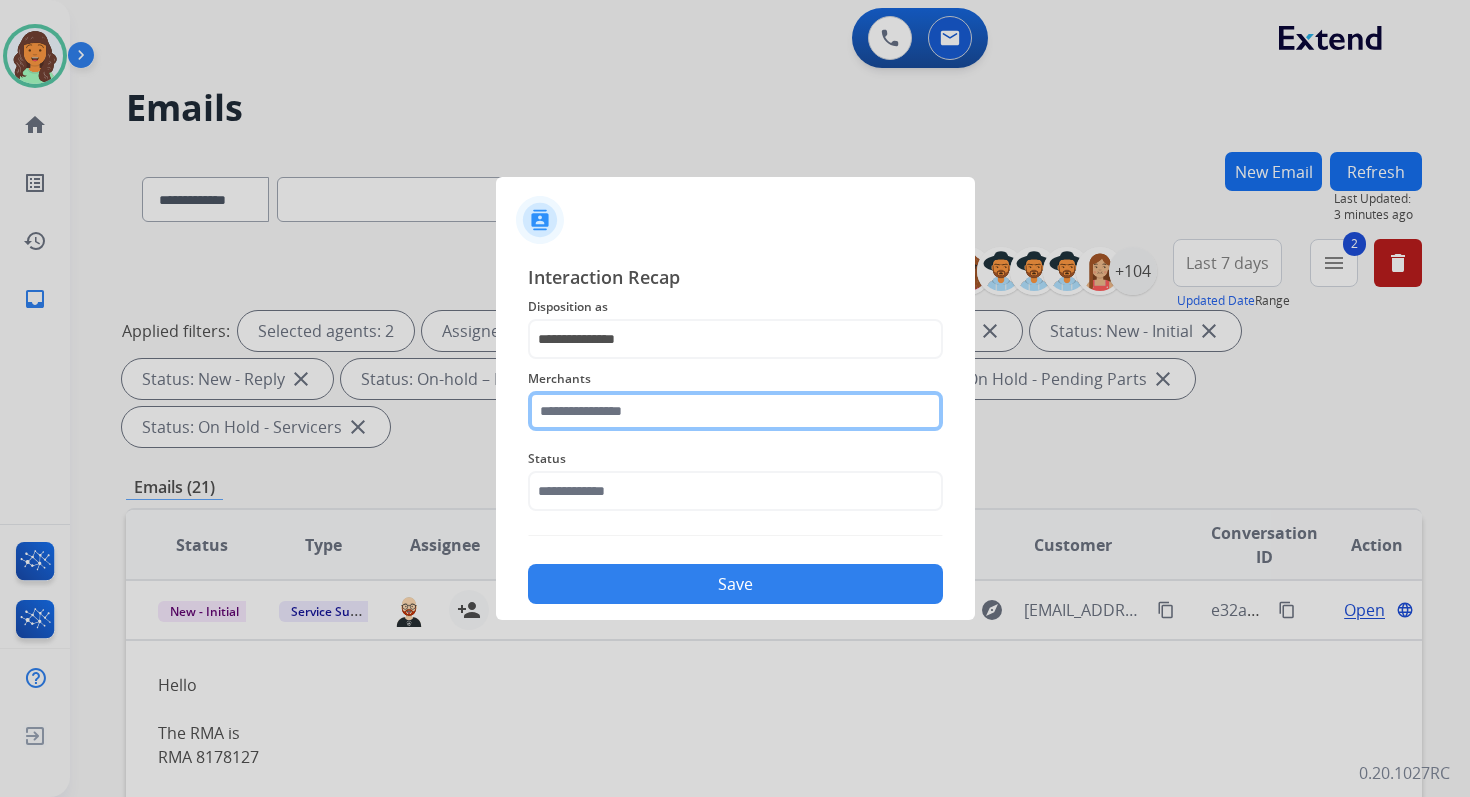 click 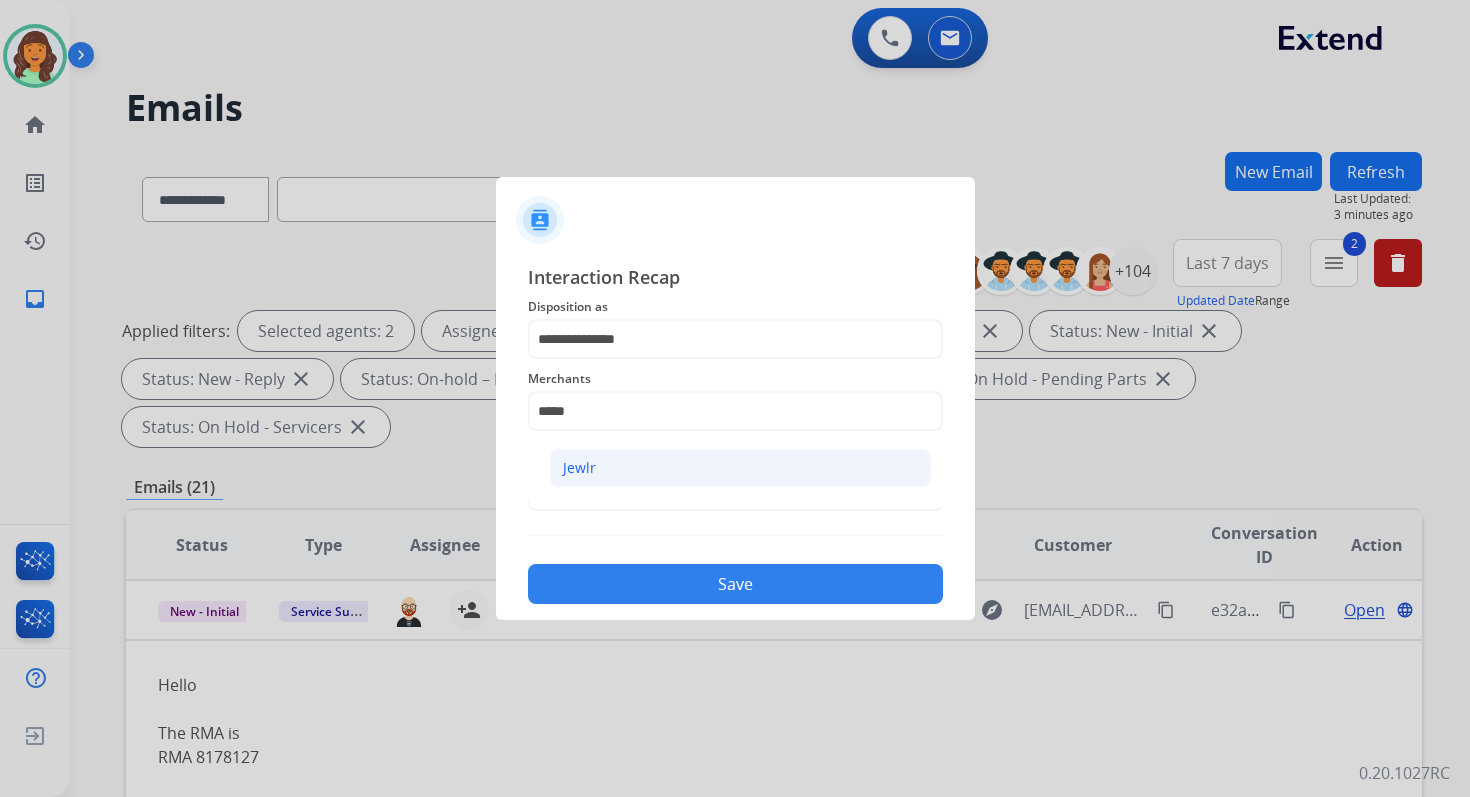 click on "Jewlr" 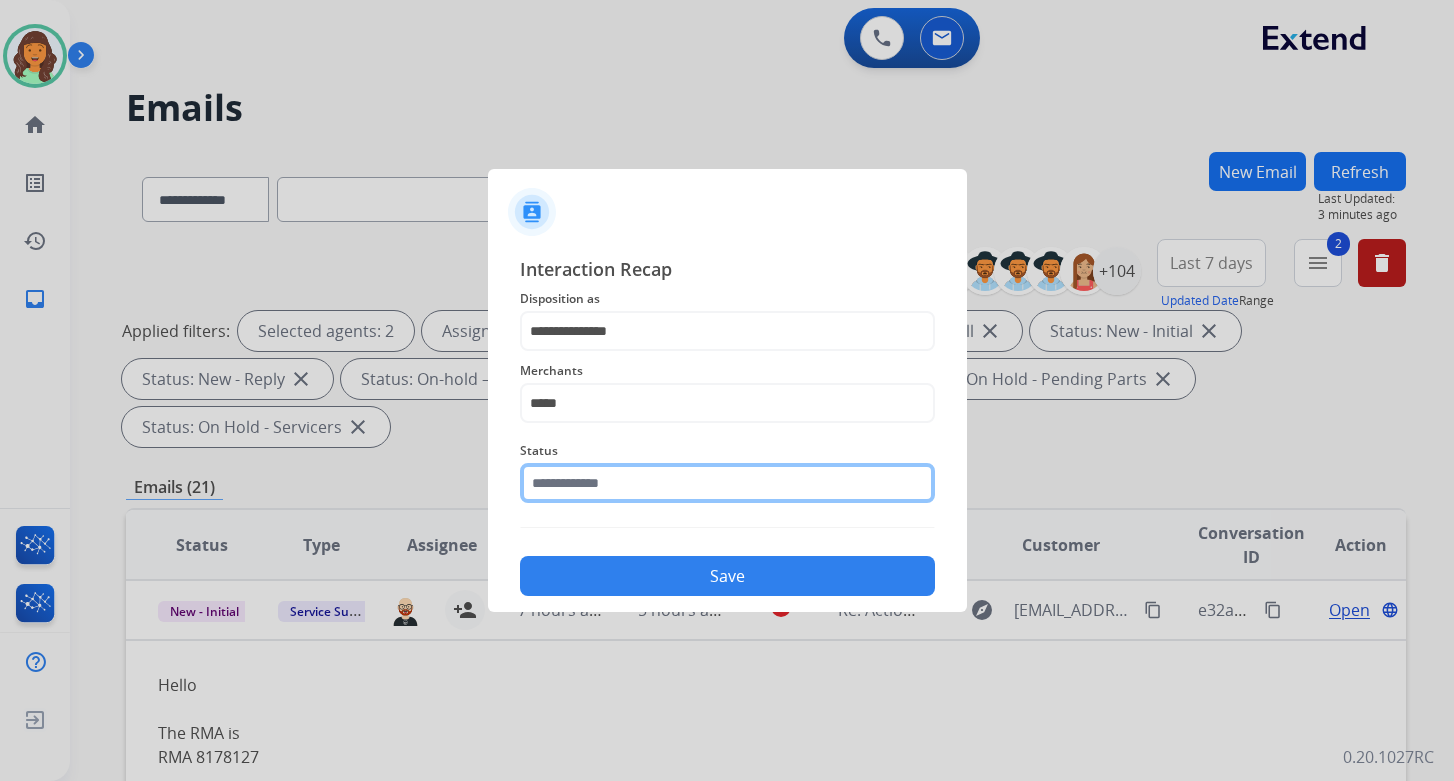 click 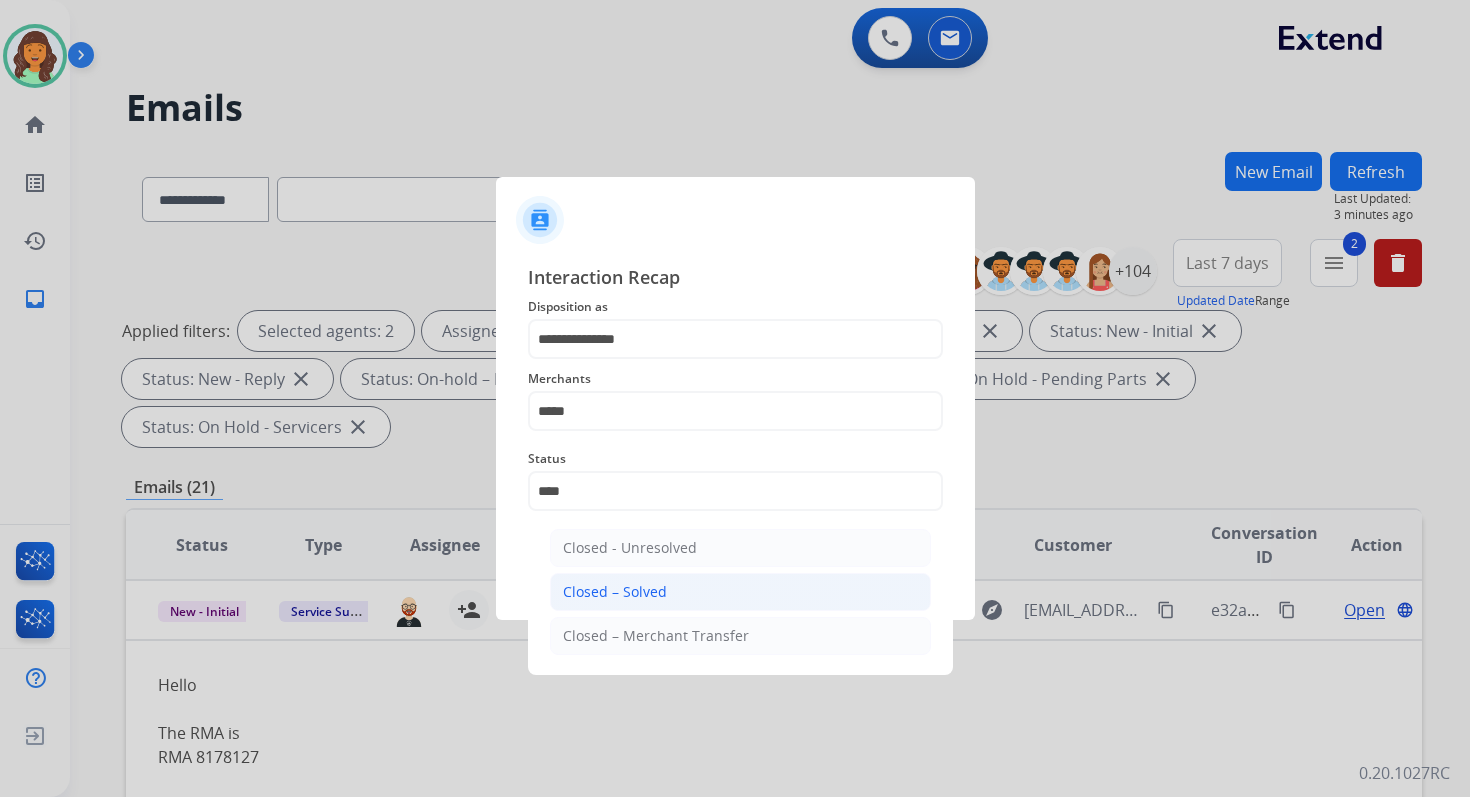 click on "Closed – Solved" 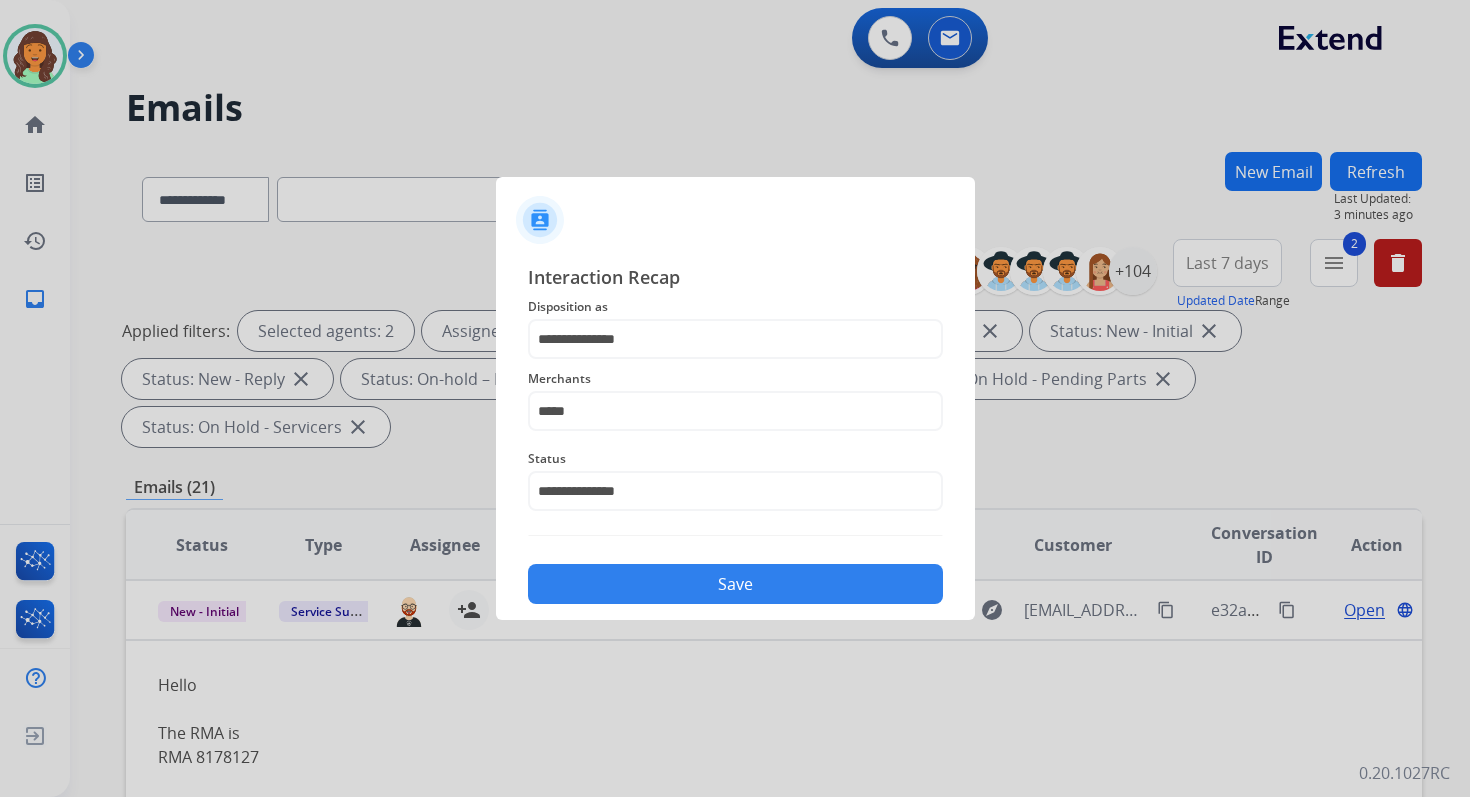 click on "Save" 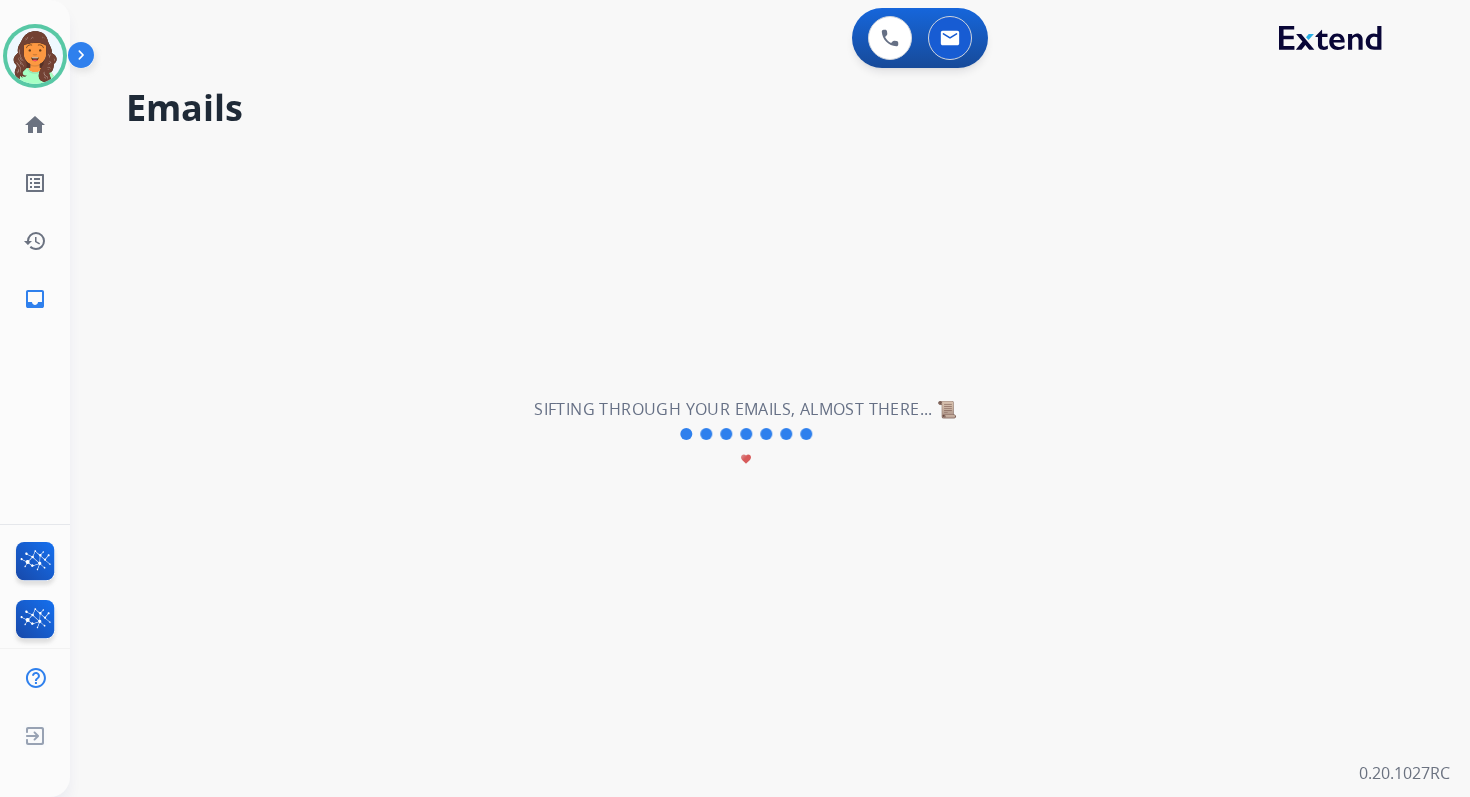 scroll, scrollTop: 8, scrollLeft: 0, axis: vertical 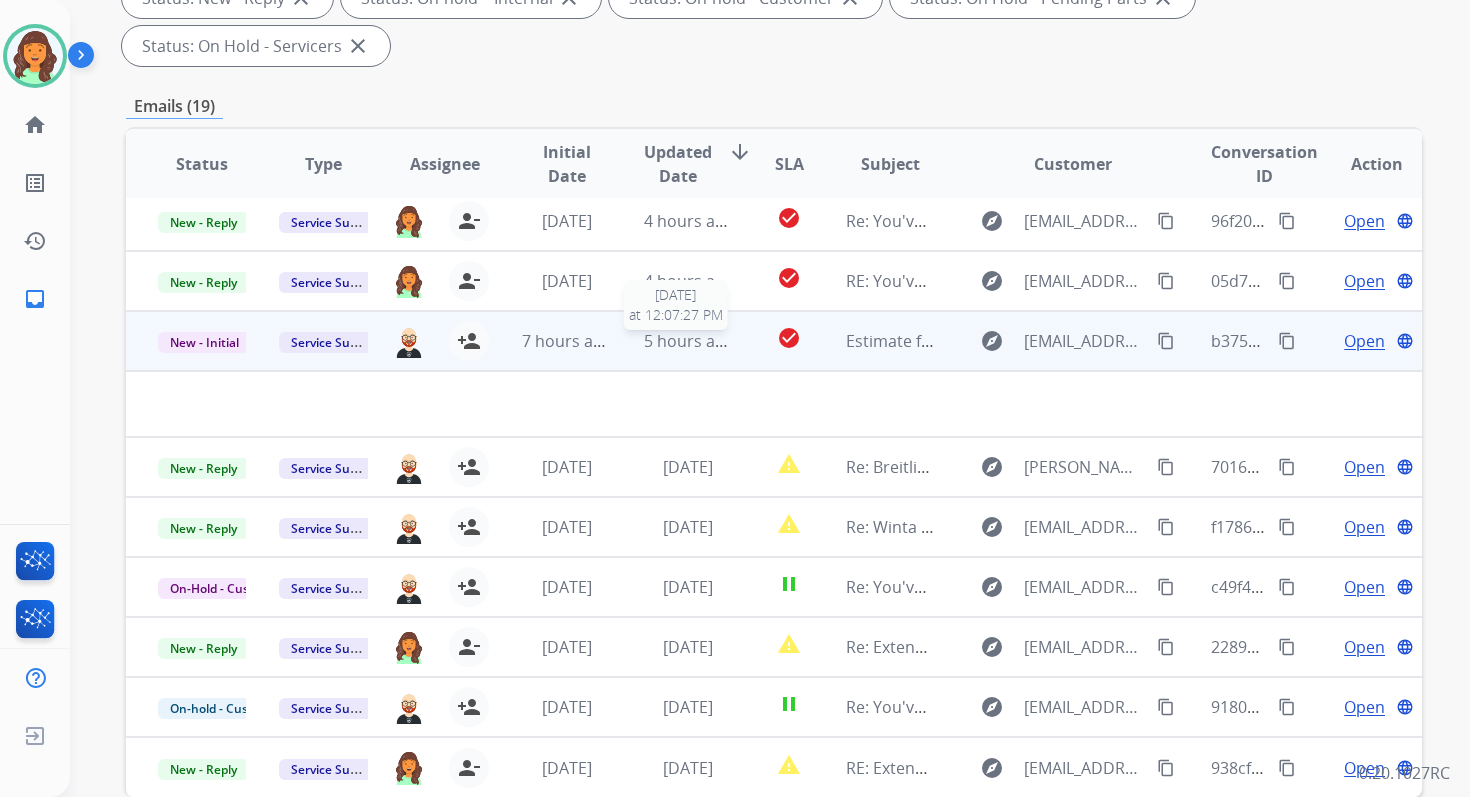 click on "5 hours ago" at bounding box center (689, 341) 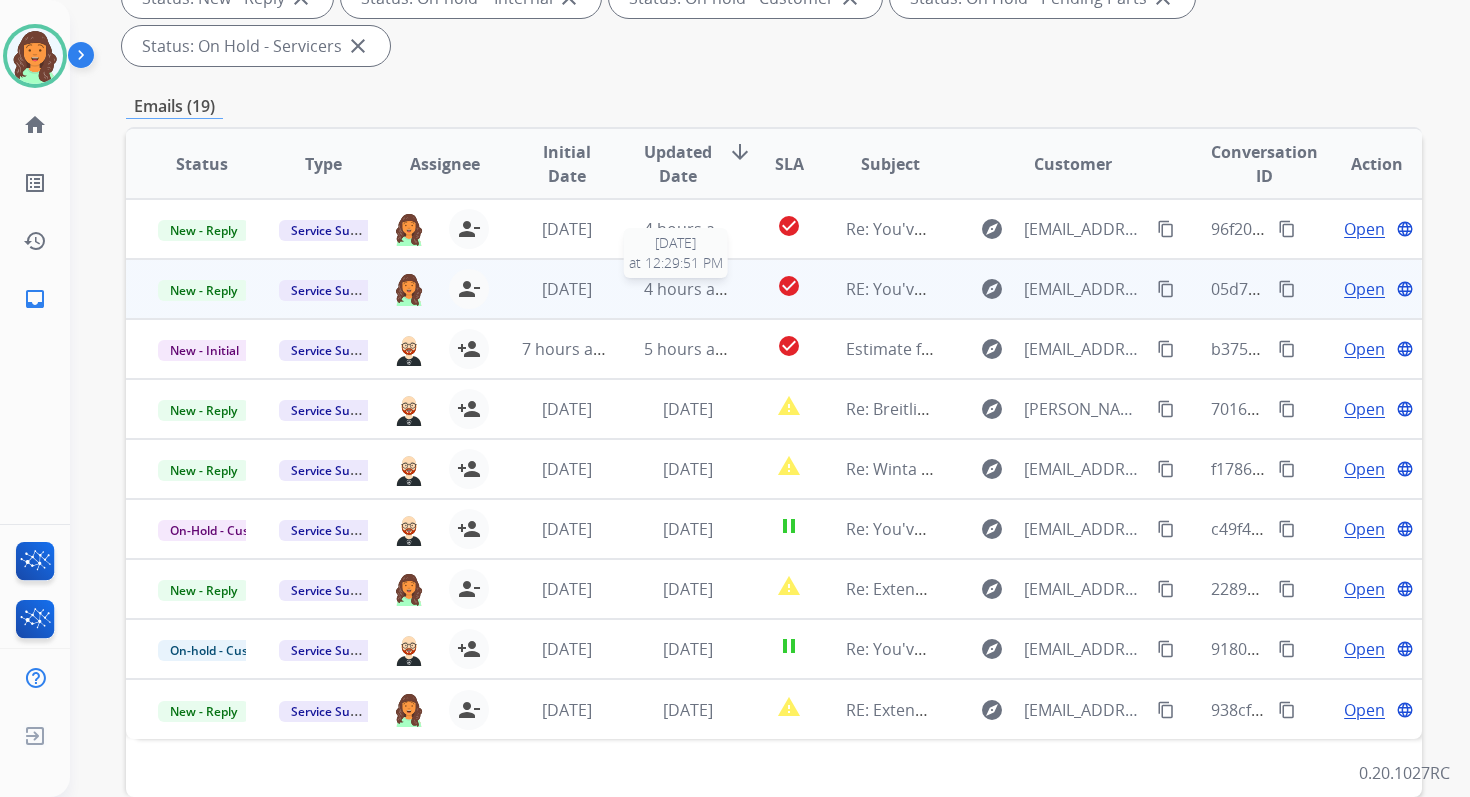 click on "4 hours ago" at bounding box center (689, 289) 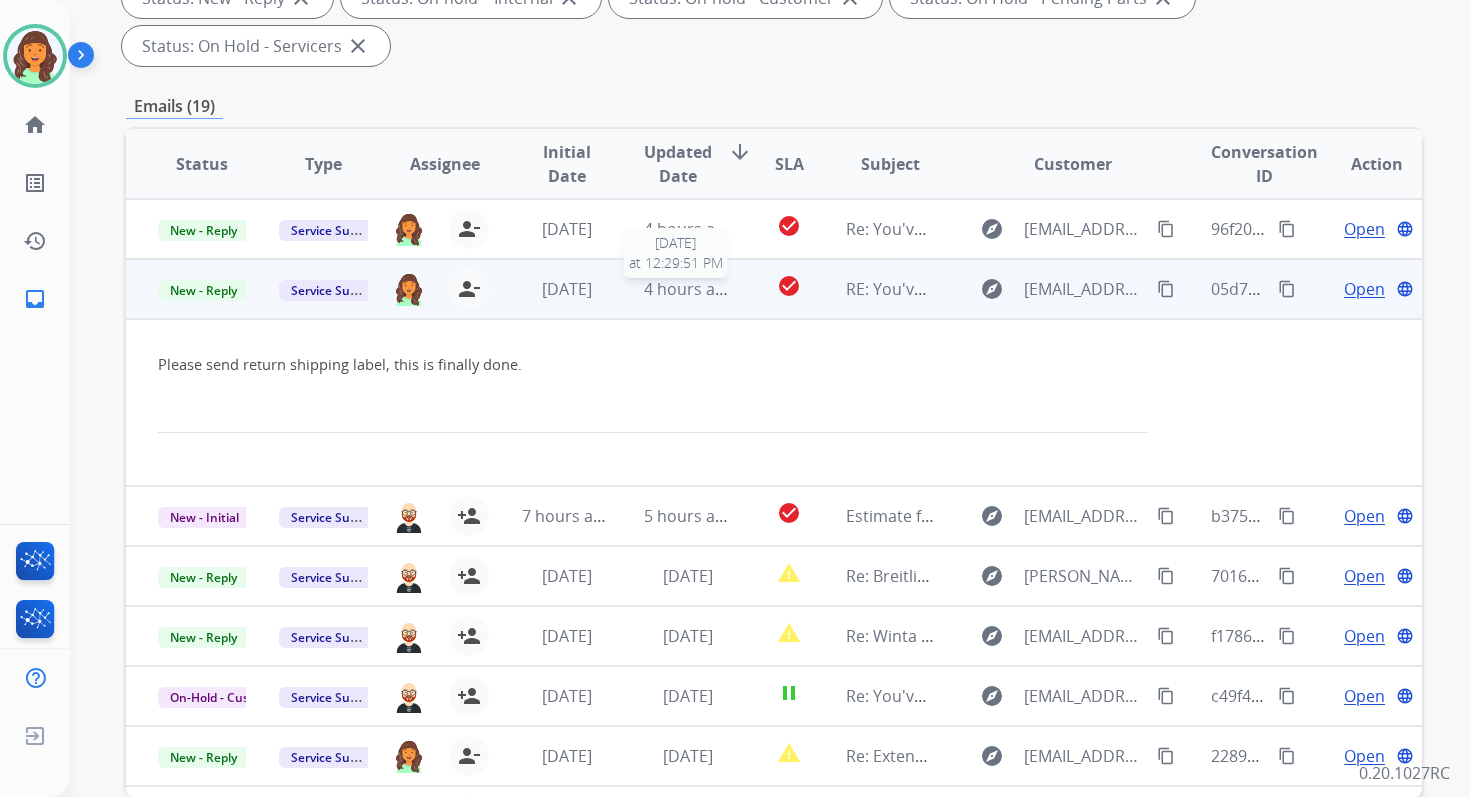 scroll, scrollTop: 60, scrollLeft: 0, axis: vertical 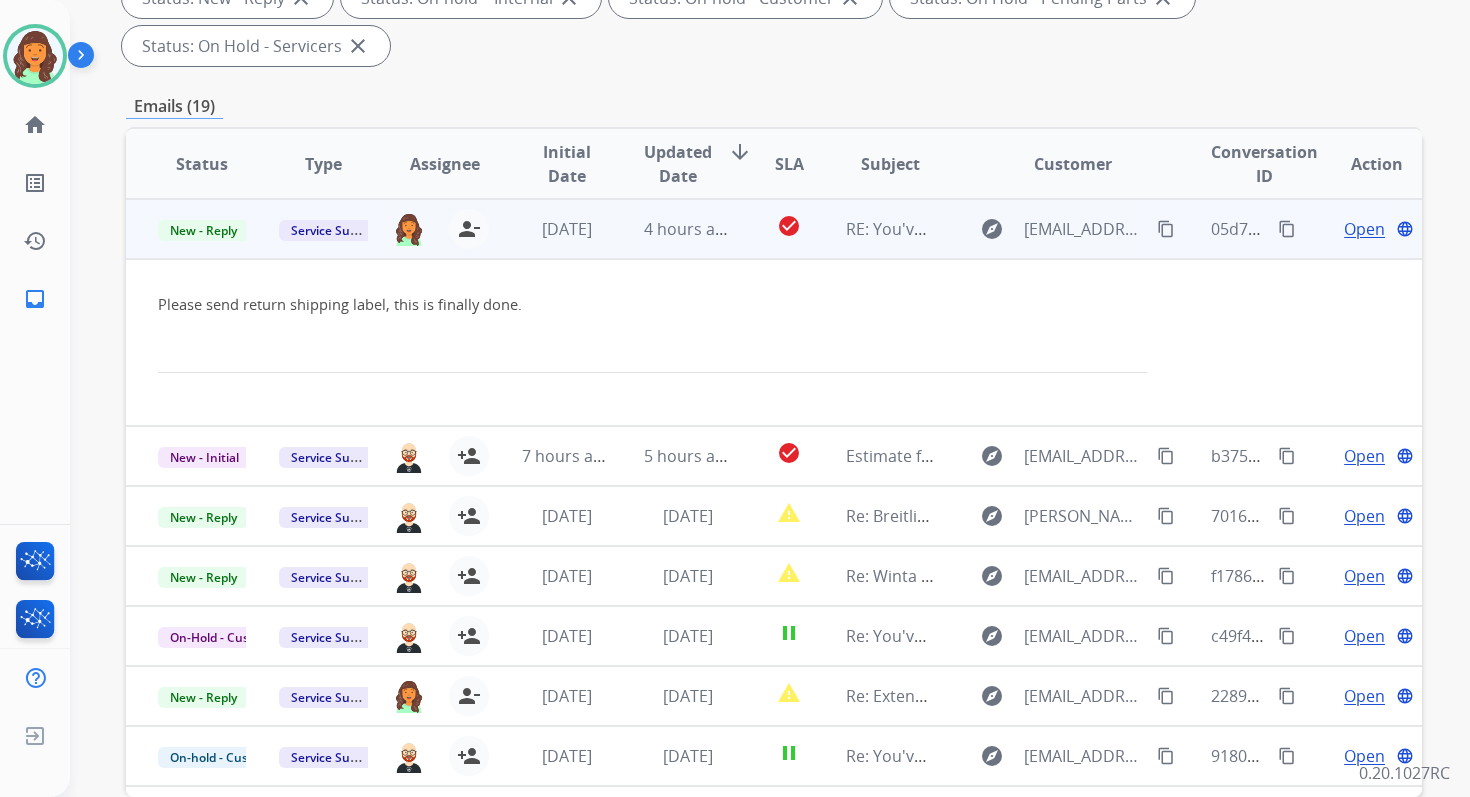 click on "Open" at bounding box center [1364, 229] 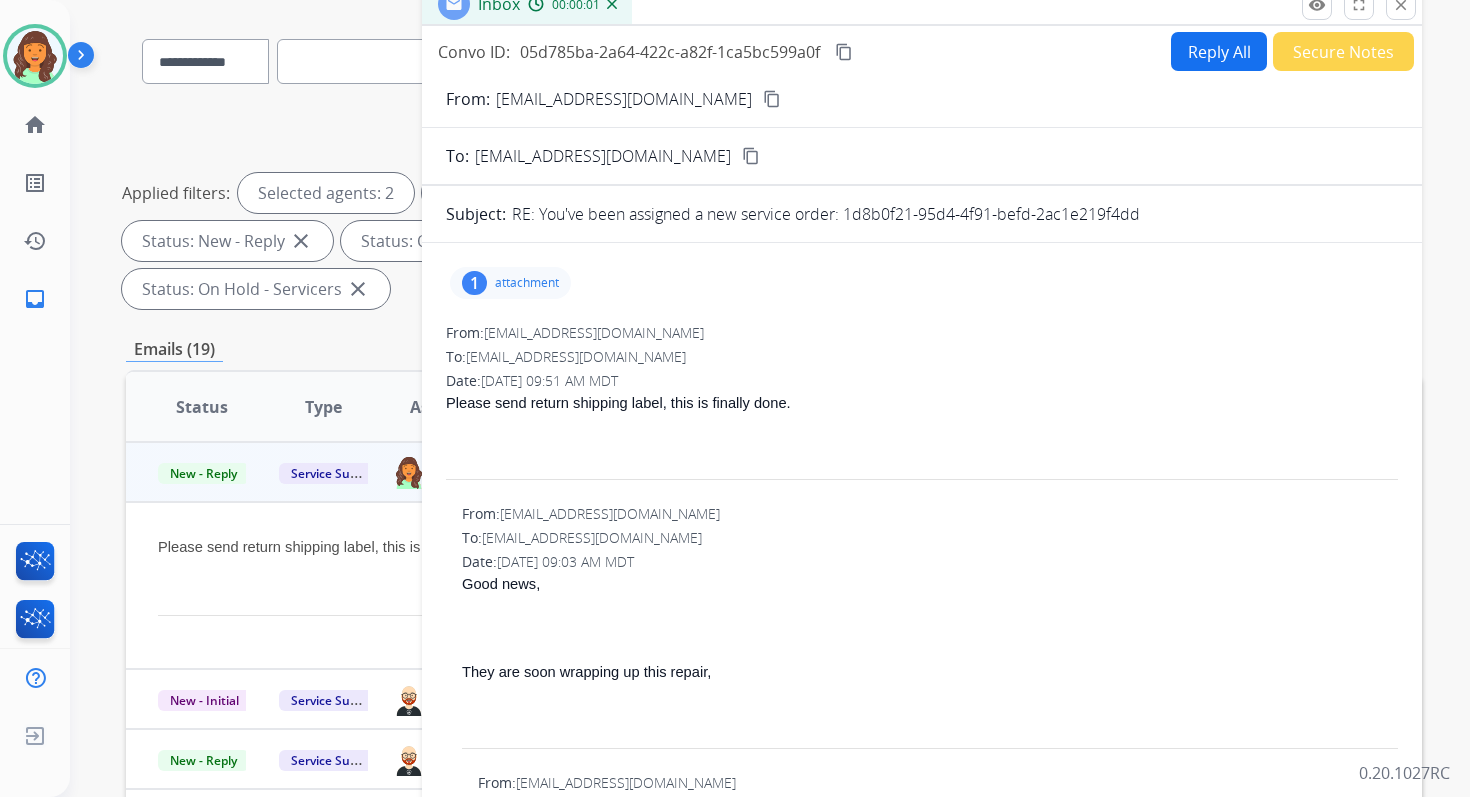 scroll, scrollTop: 0, scrollLeft: 0, axis: both 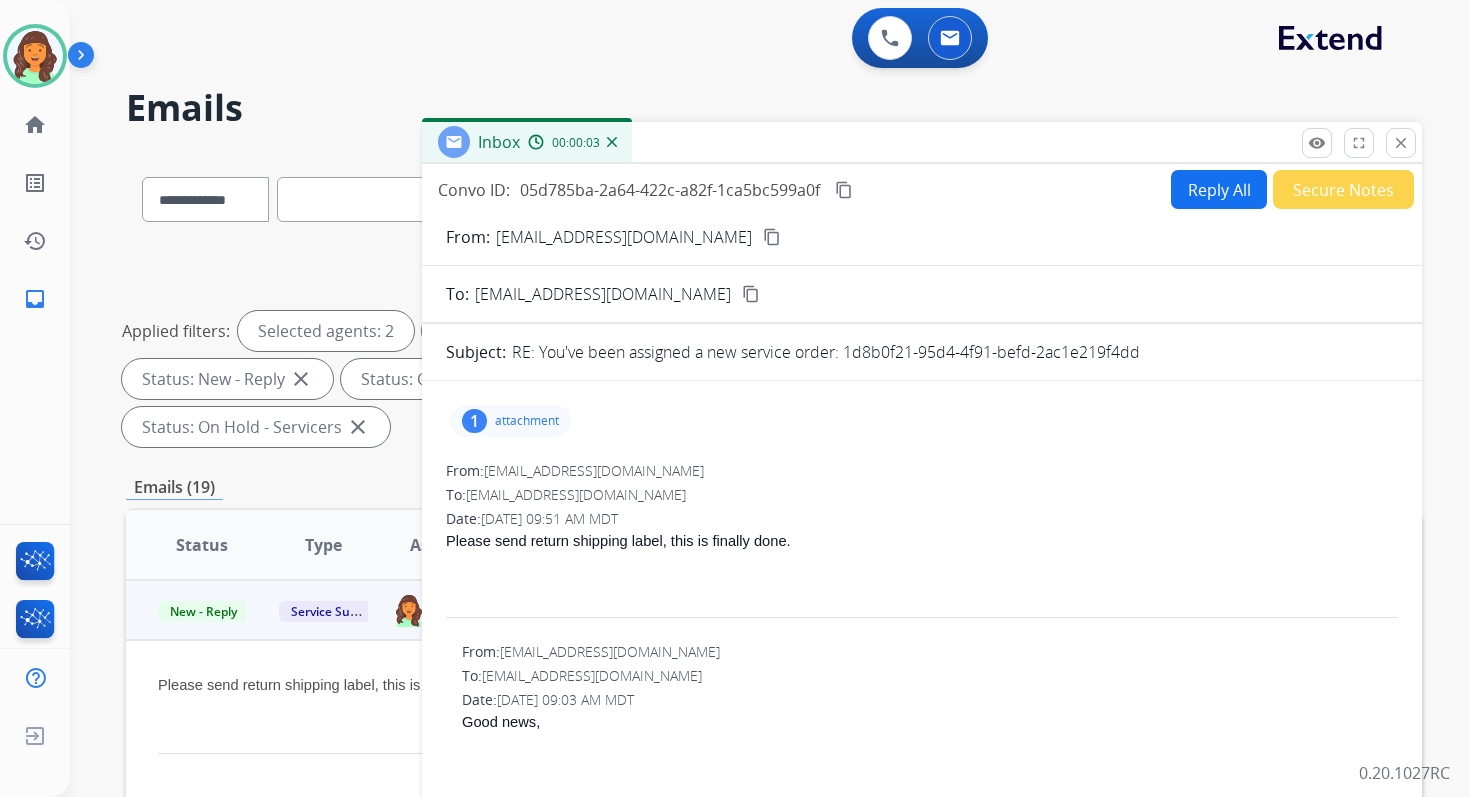 drag, startPoint x: 847, startPoint y: 351, endPoint x: 1156, endPoint y: 368, distance: 309.4673 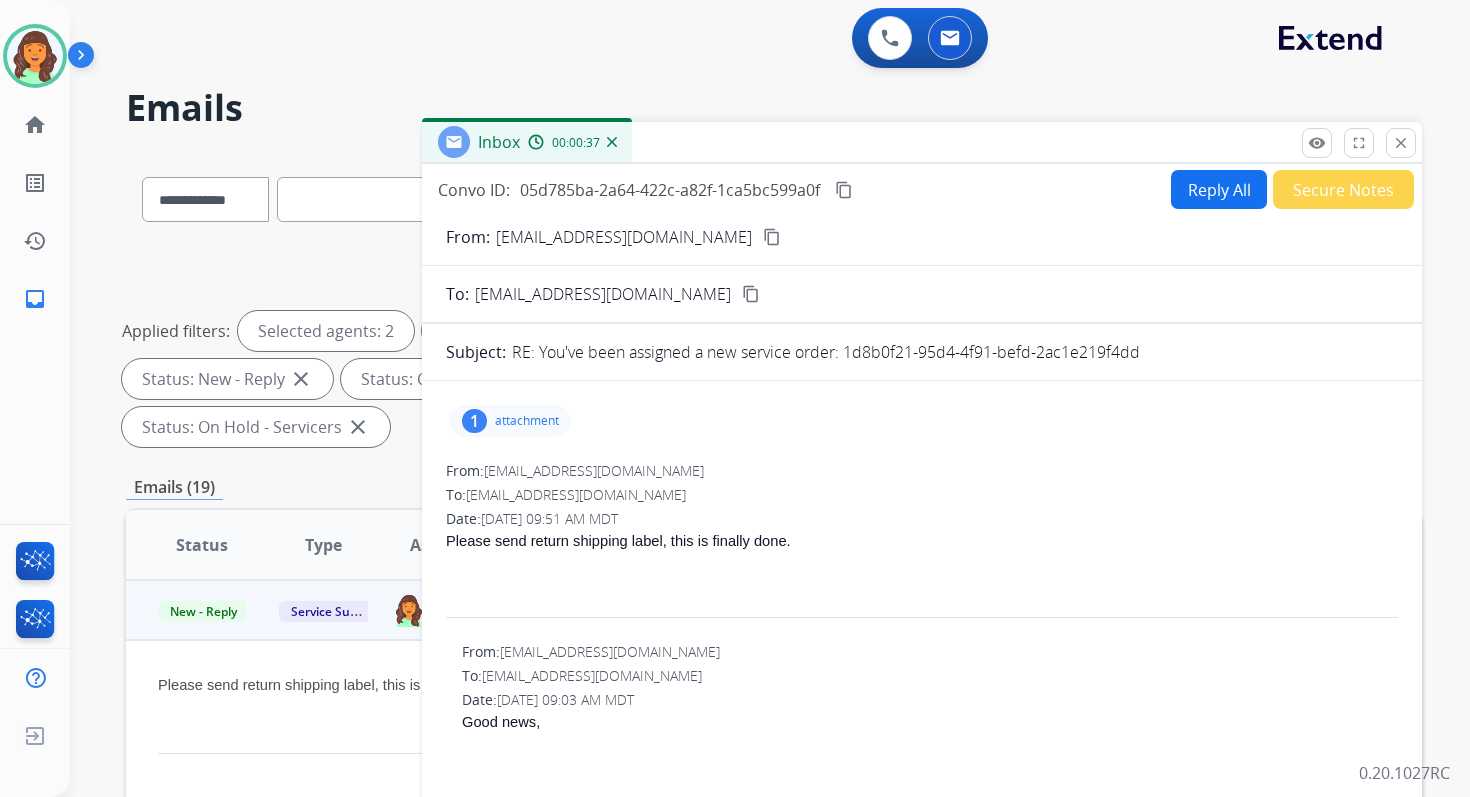 click on "Reply All" at bounding box center (1219, 189) 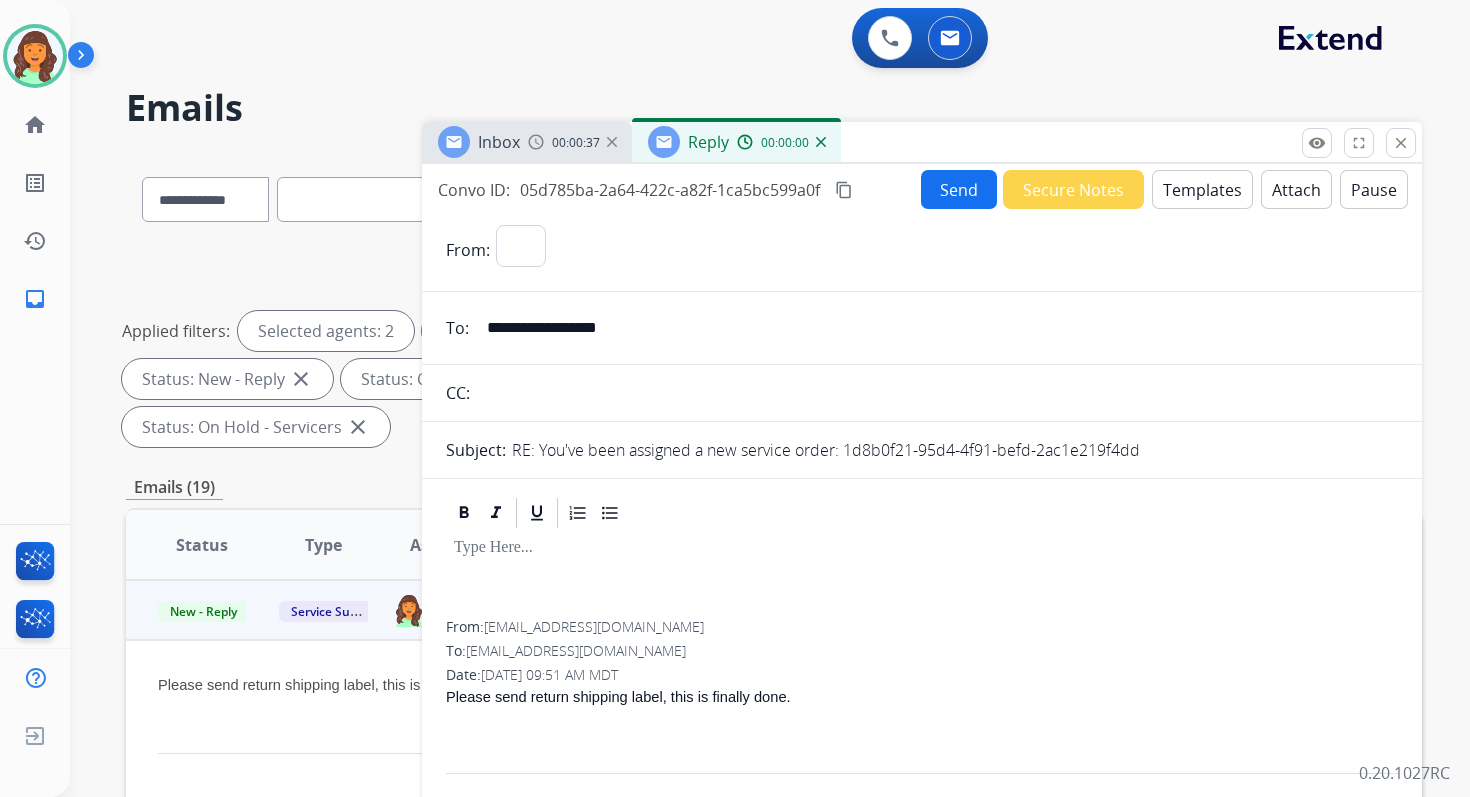 select on "**********" 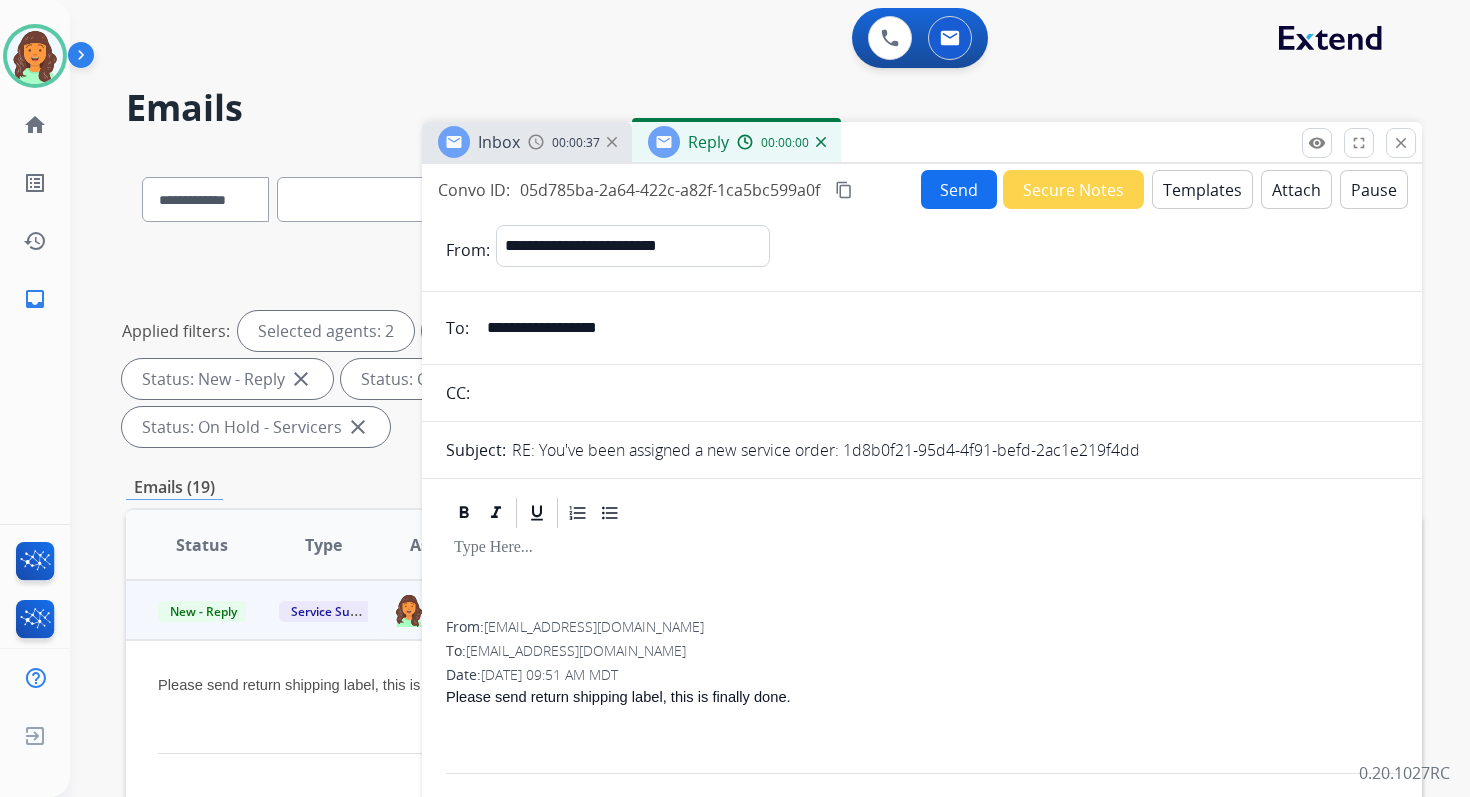 click on "Templates" at bounding box center (1202, 189) 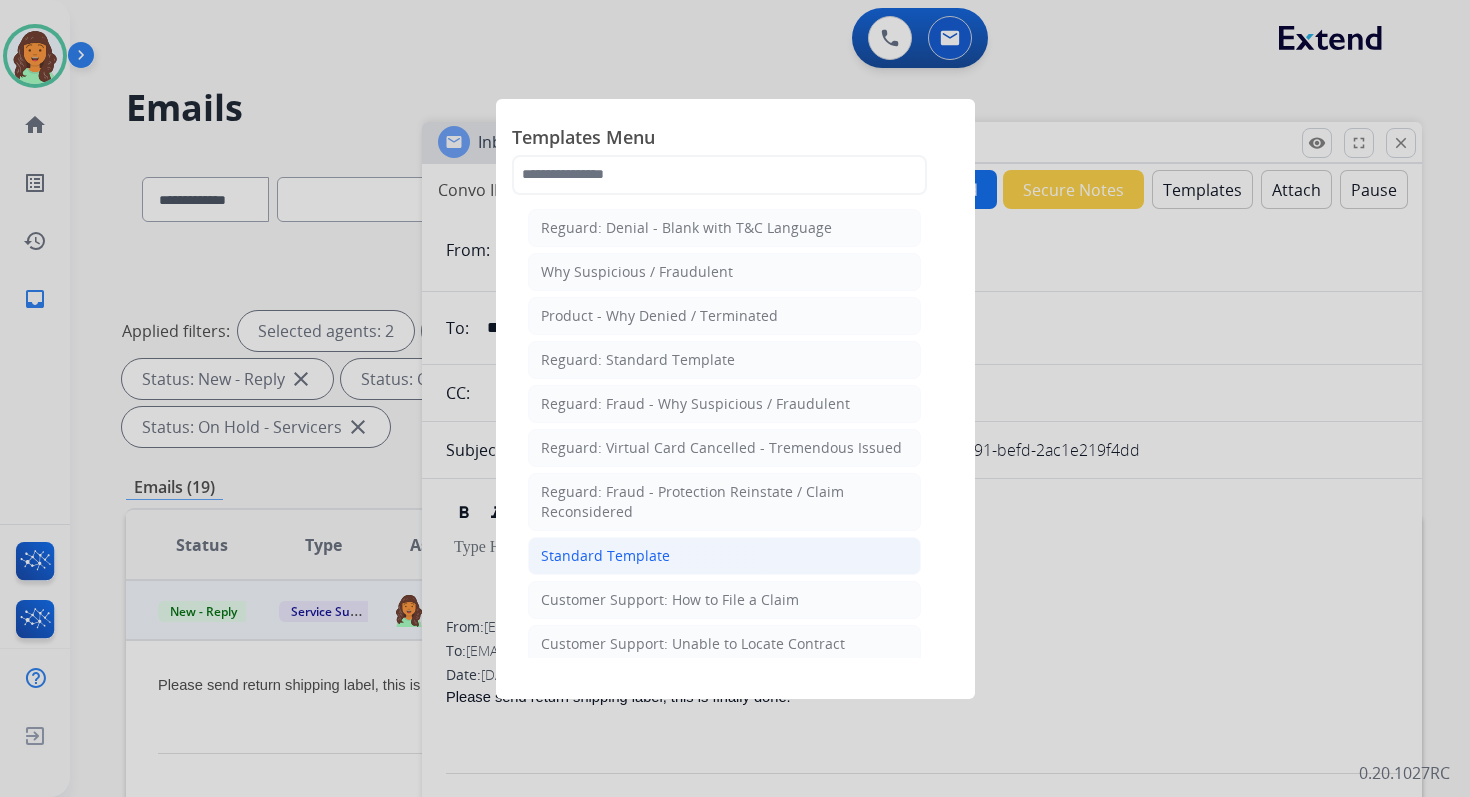 click on "Standard Template" 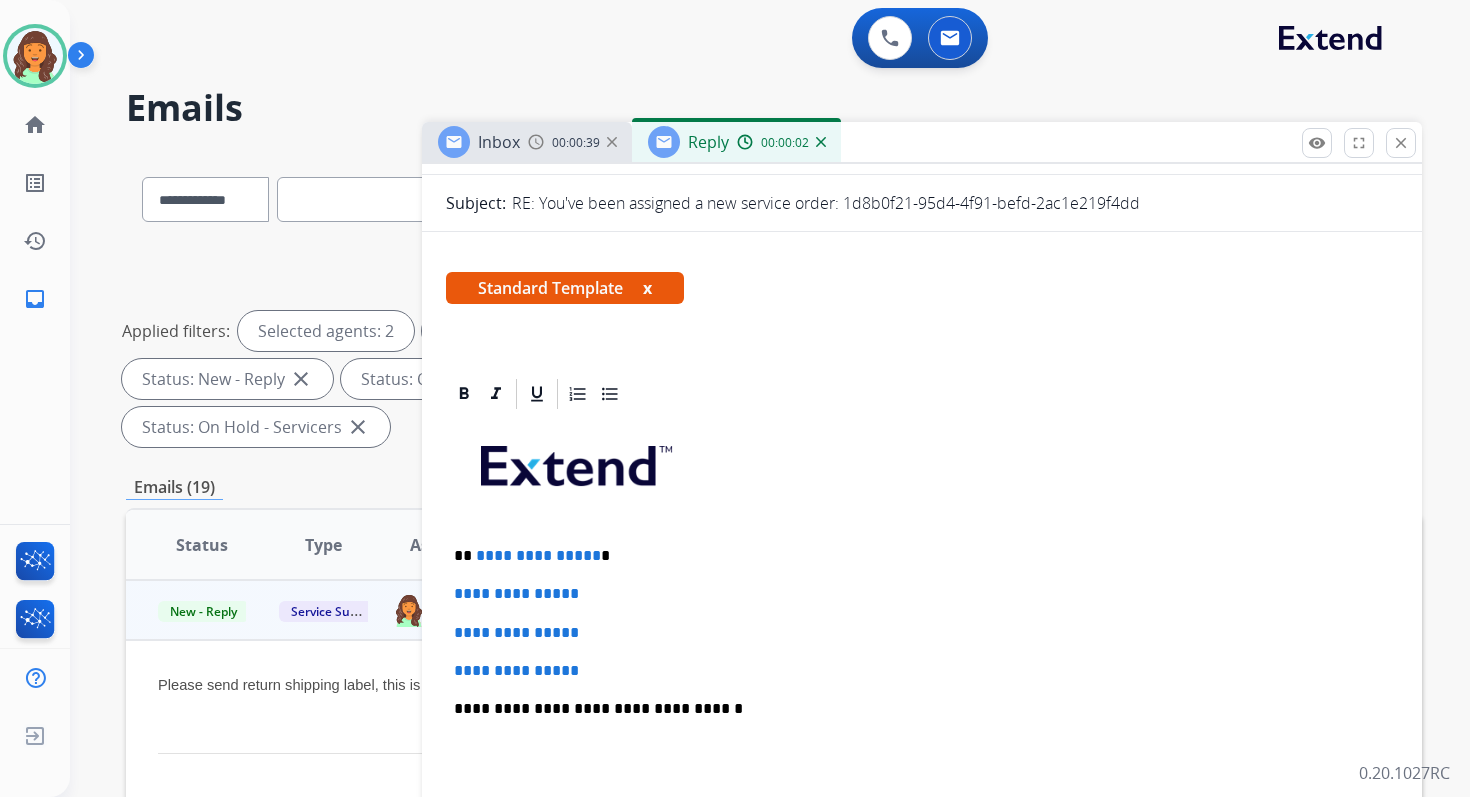 scroll, scrollTop: 426, scrollLeft: 0, axis: vertical 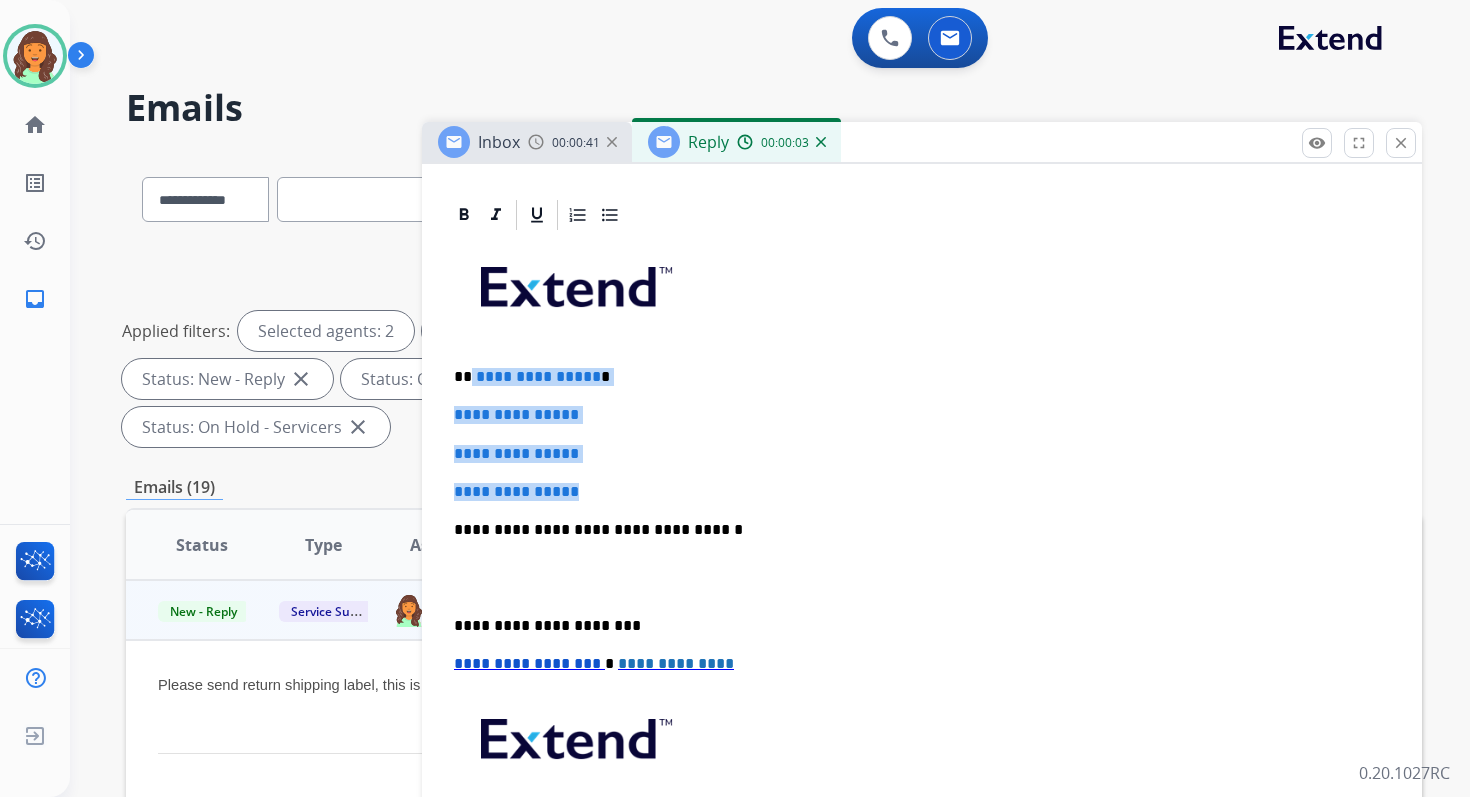 drag, startPoint x: 471, startPoint y: 377, endPoint x: 621, endPoint y: 499, distance: 193.34943 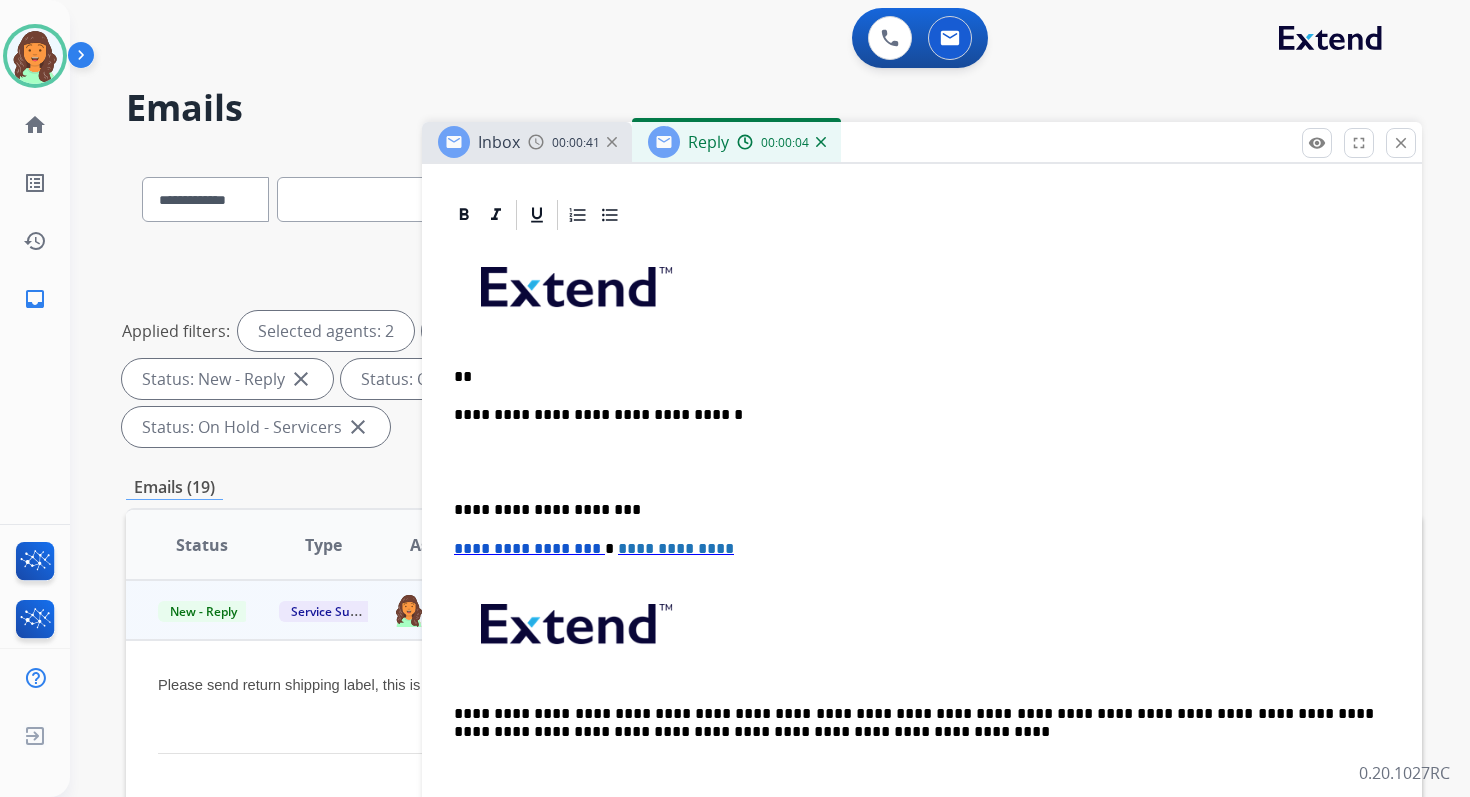 type 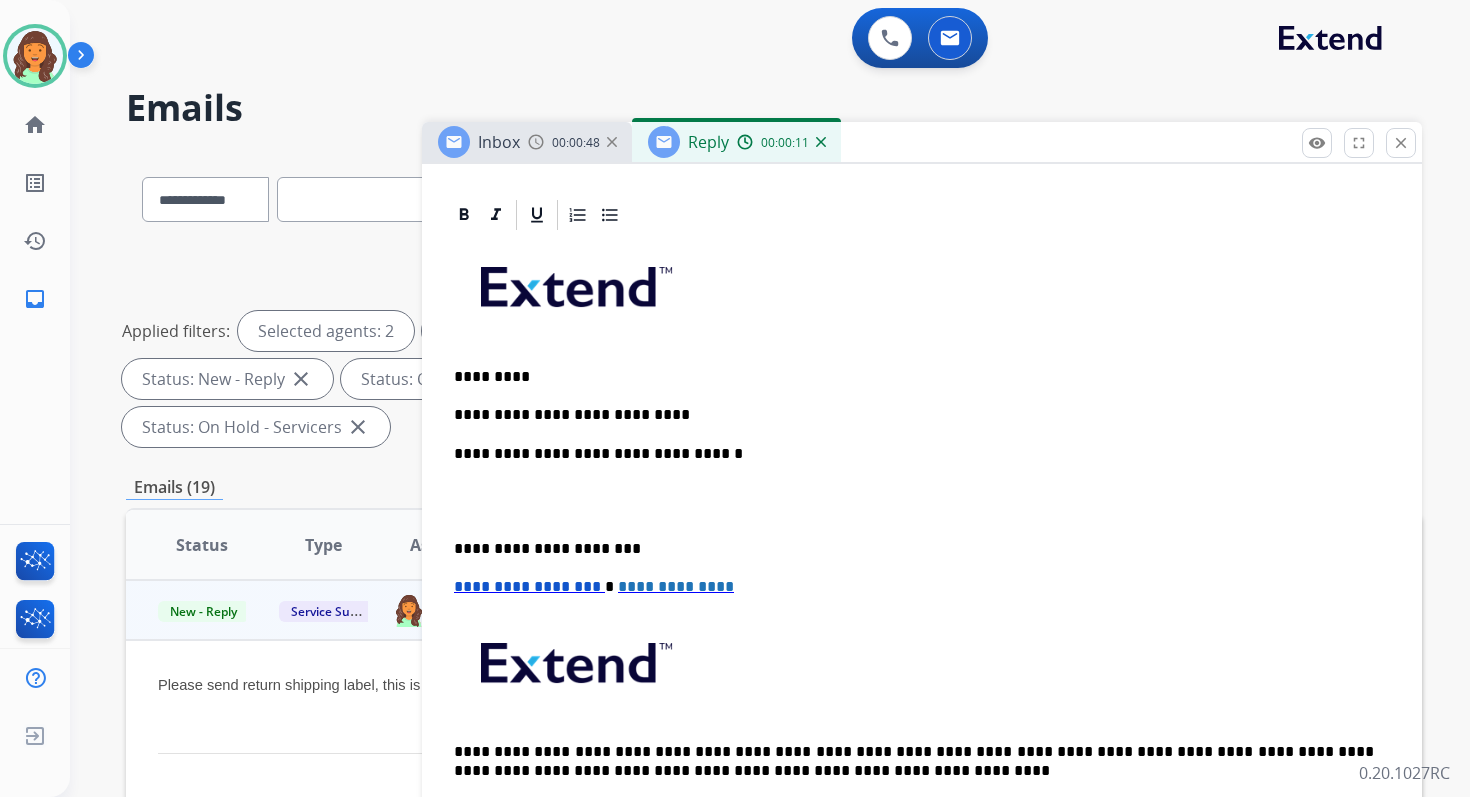 click on "**********" at bounding box center (914, 454) 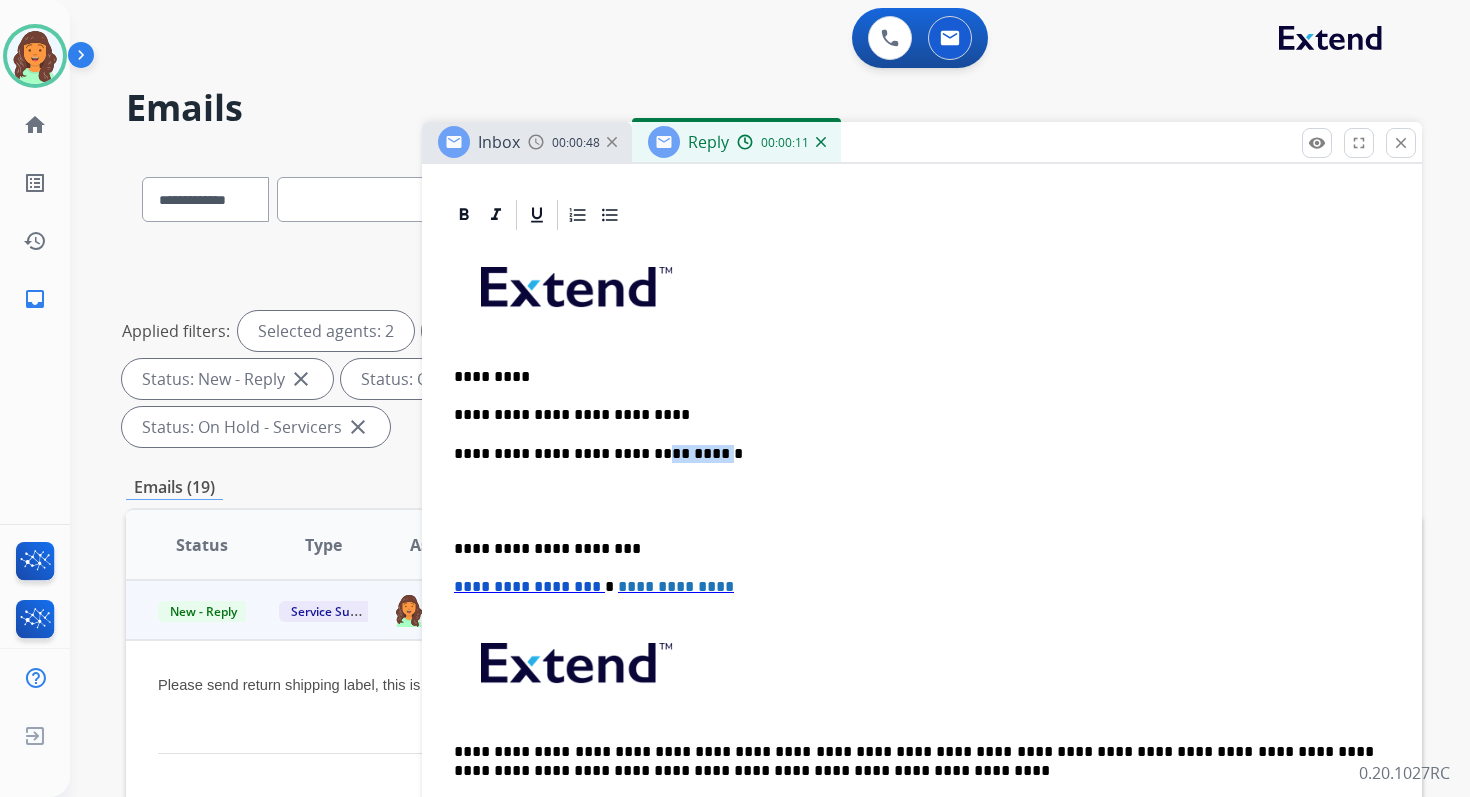 click on "**********" at bounding box center (914, 454) 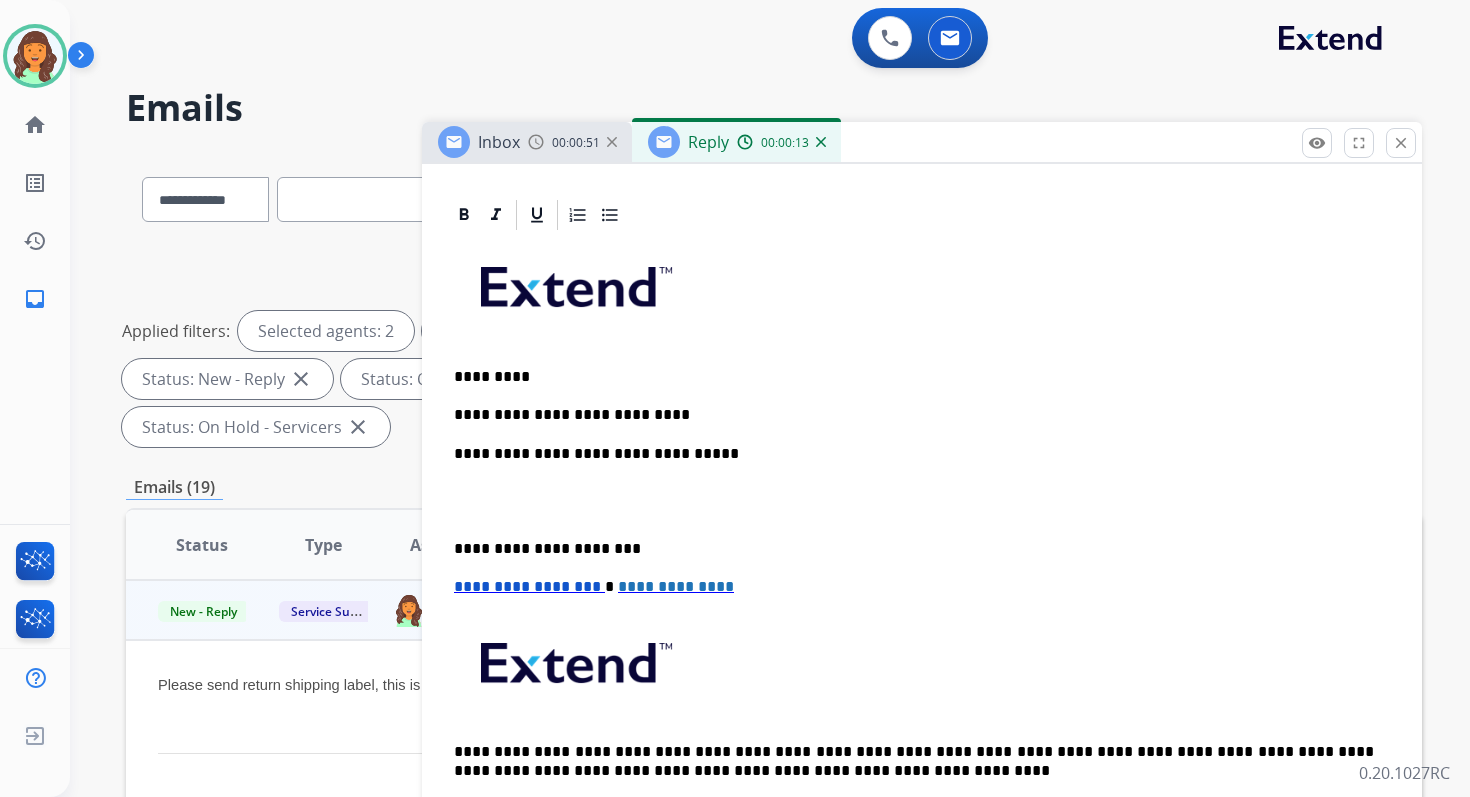 click on "**********" at bounding box center (914, 549) 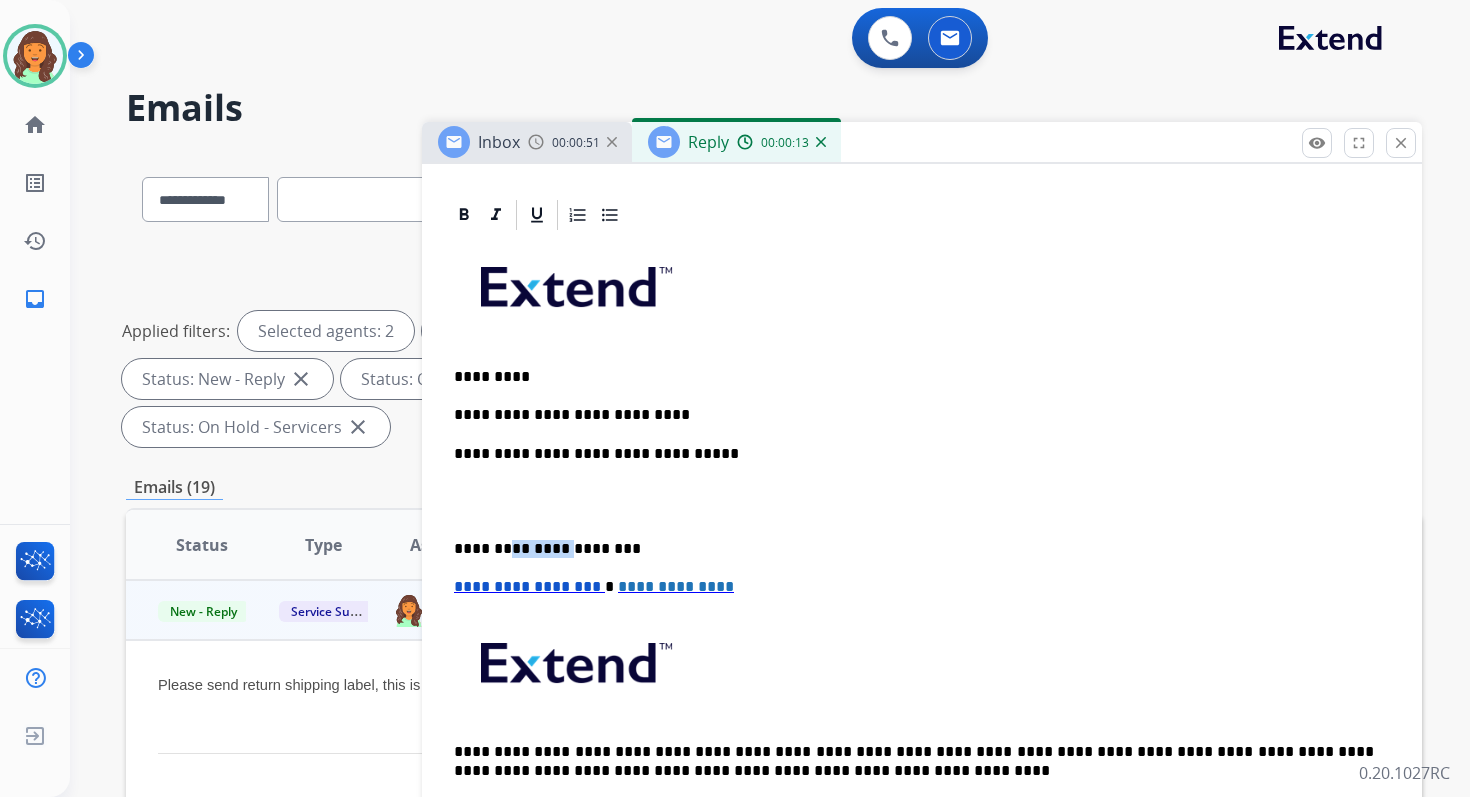 click on "**********" at bounding box center [914, 549] 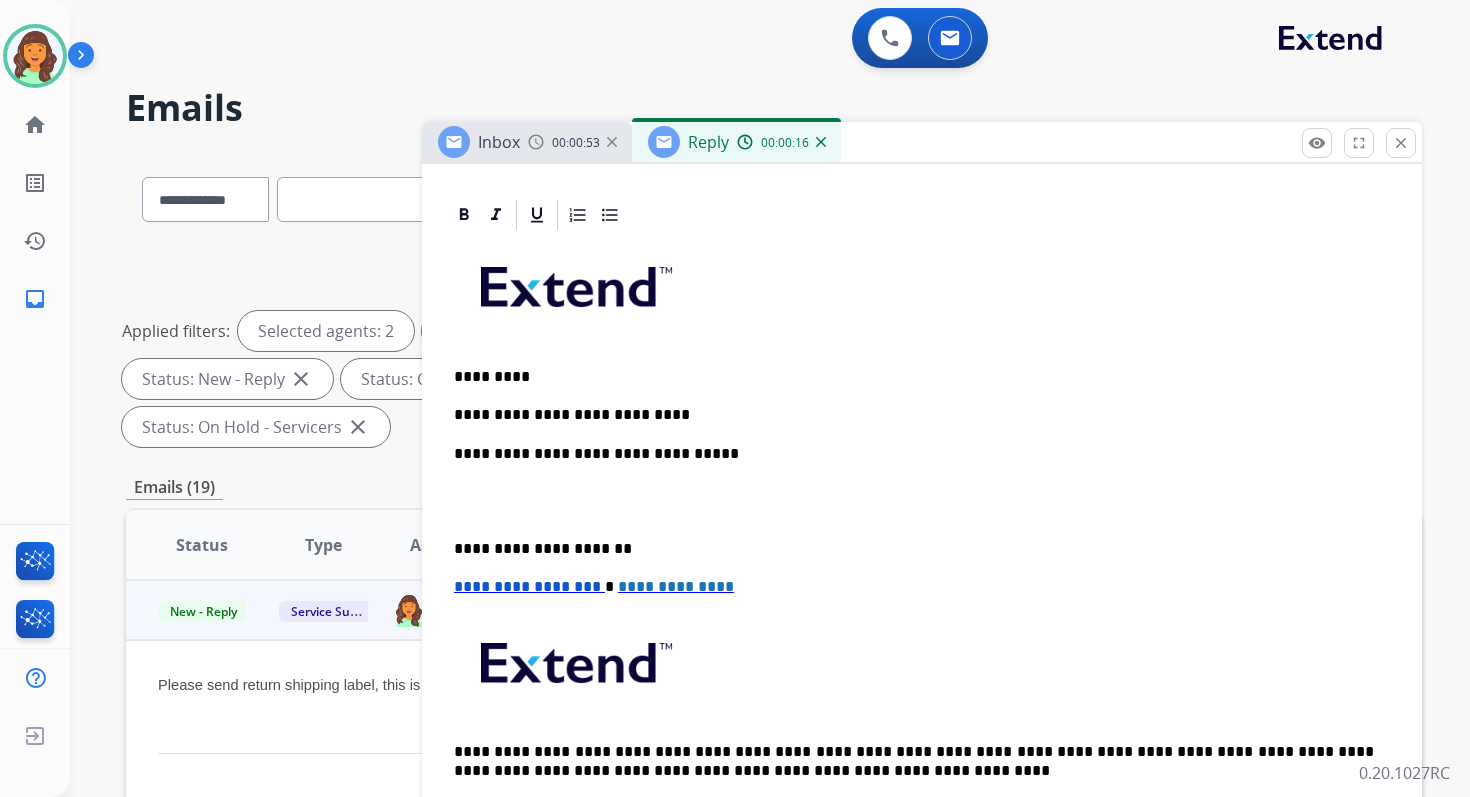 click on "**********" at bounding box center [527, 586] 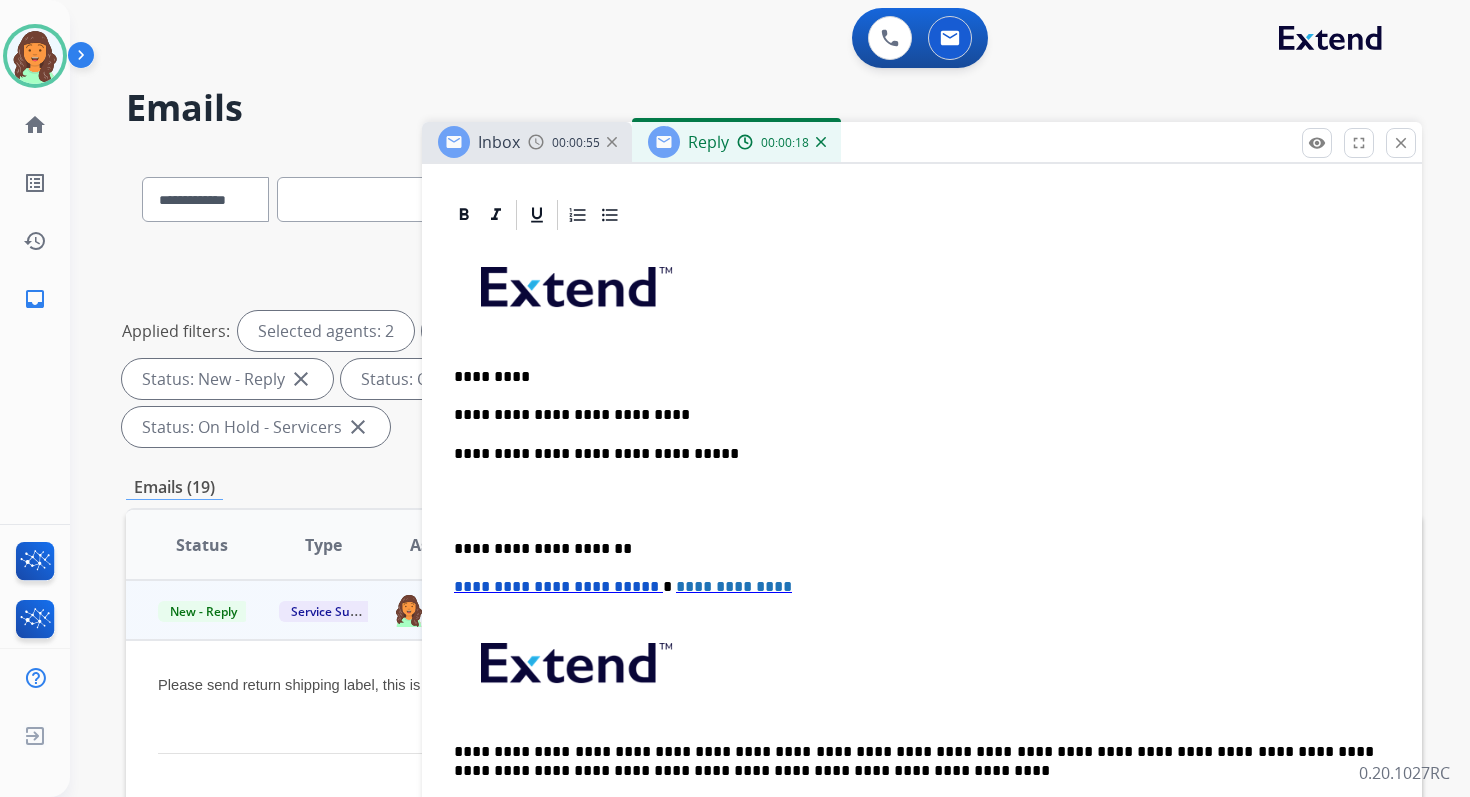 scroll, scrollTop: 0, scrollLeft: 0, axis: both 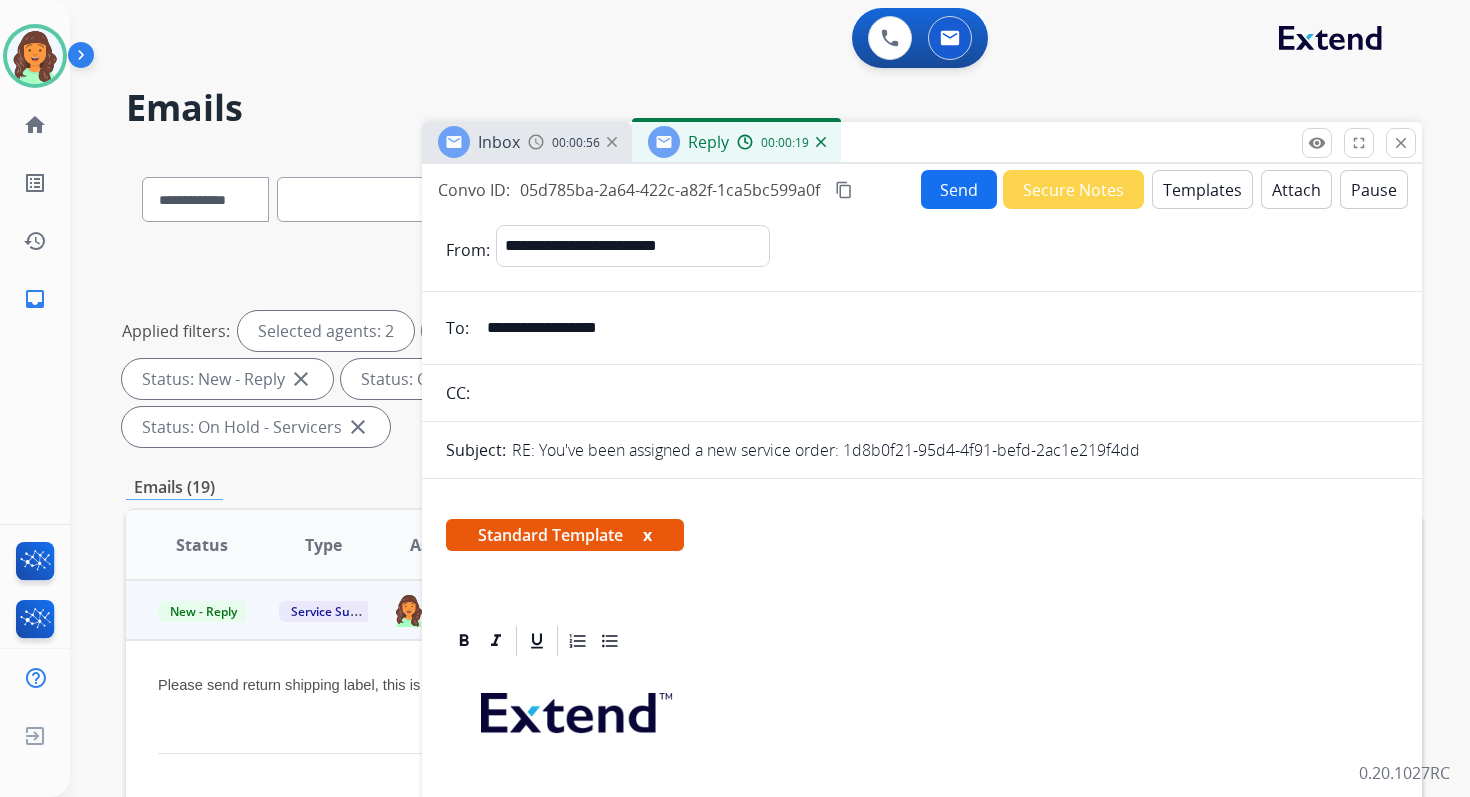 click on "Attach" at bounding box center (1296, 189) 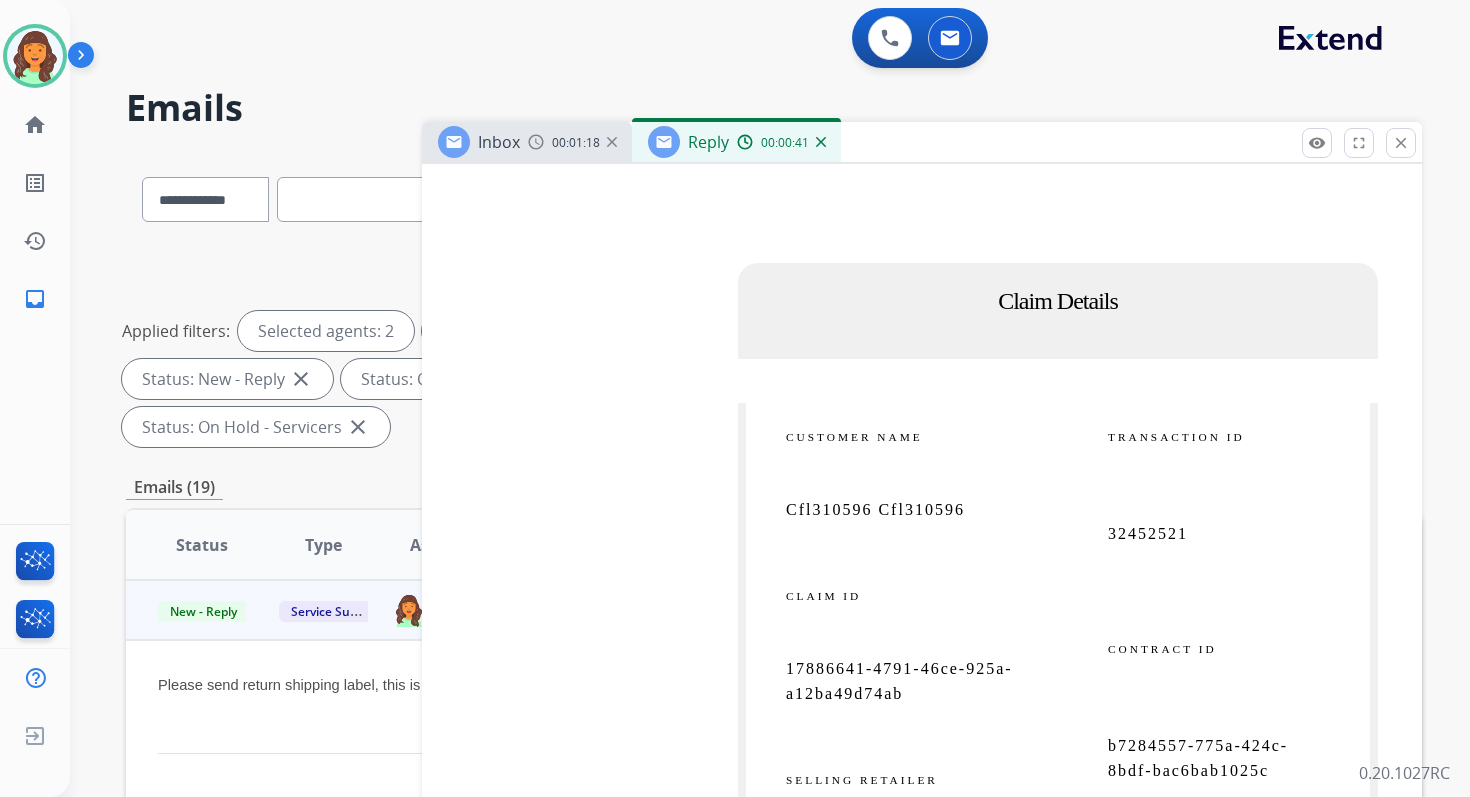 scroll, scrollTop: 11877, scrollLeft: 0, axis: vertical 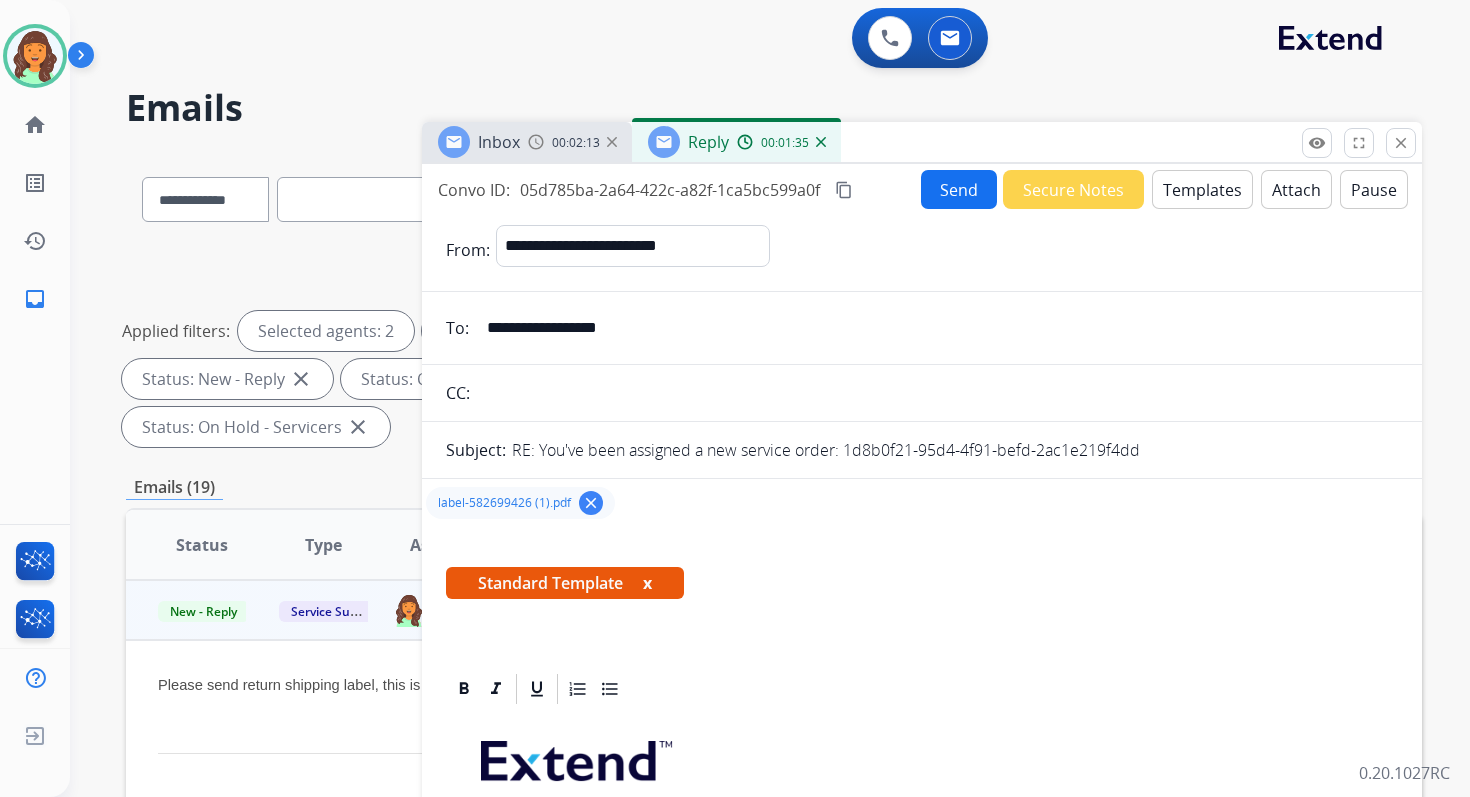 click on "Send" at bounding box center (959, 189) 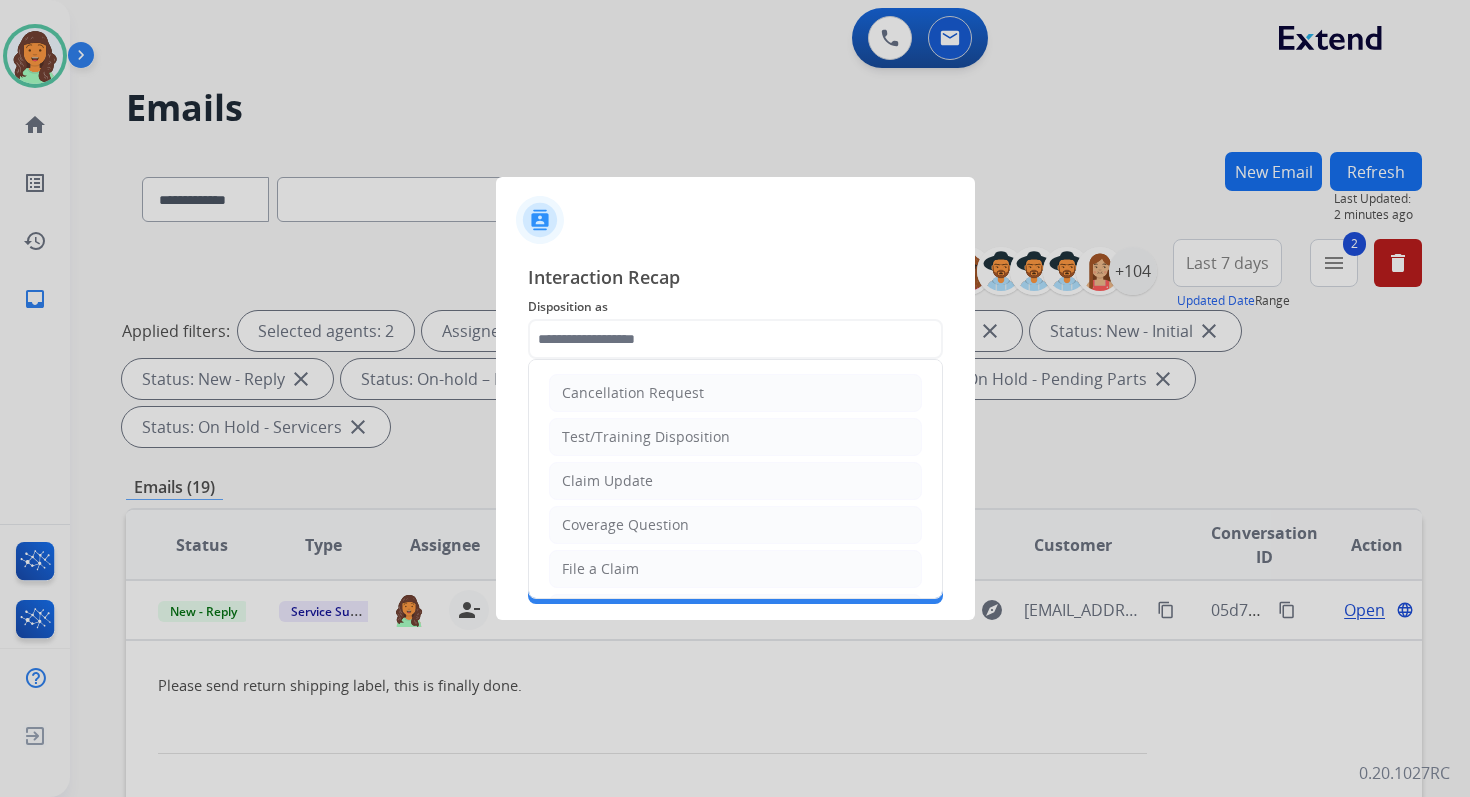 click 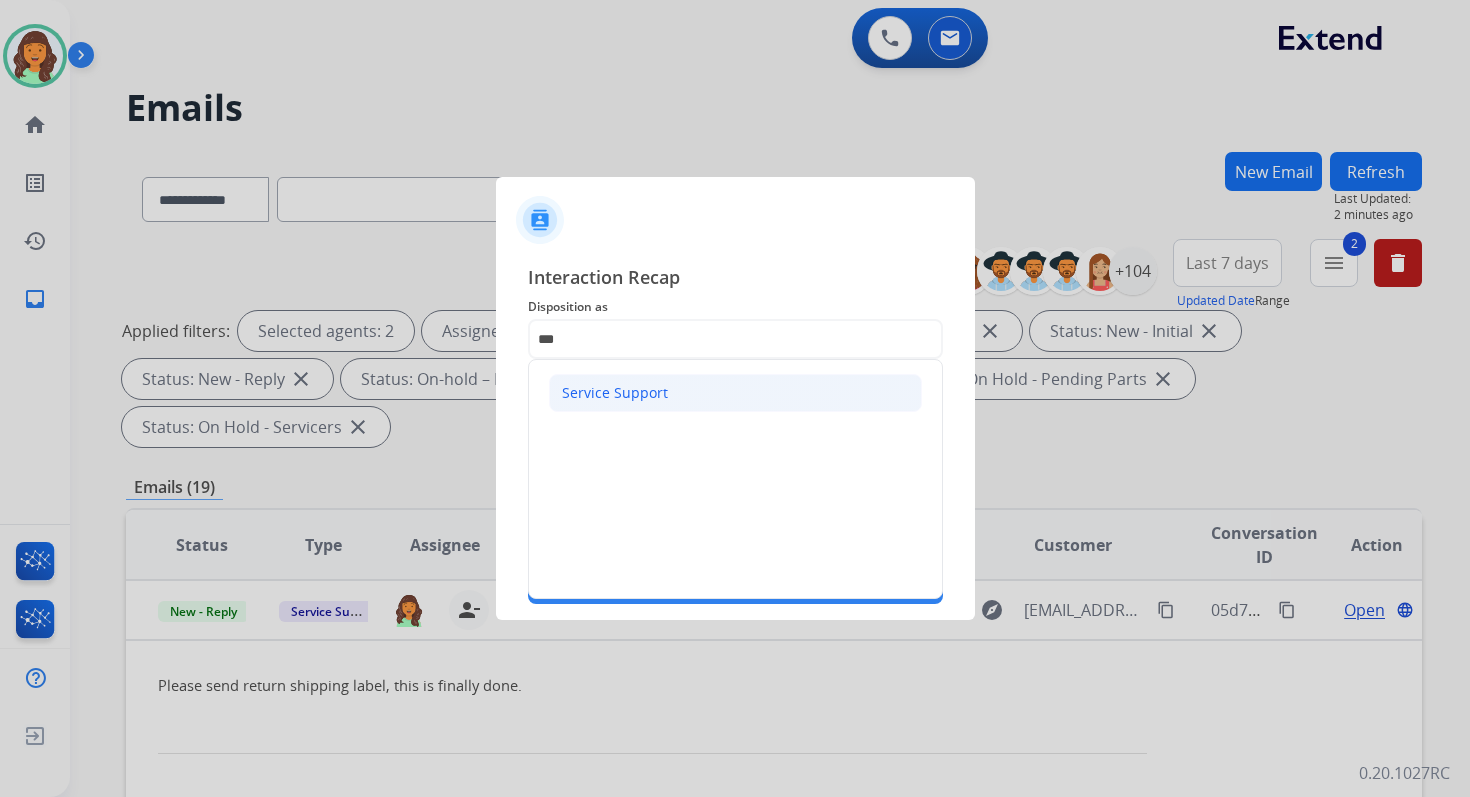 click on "Service Support" 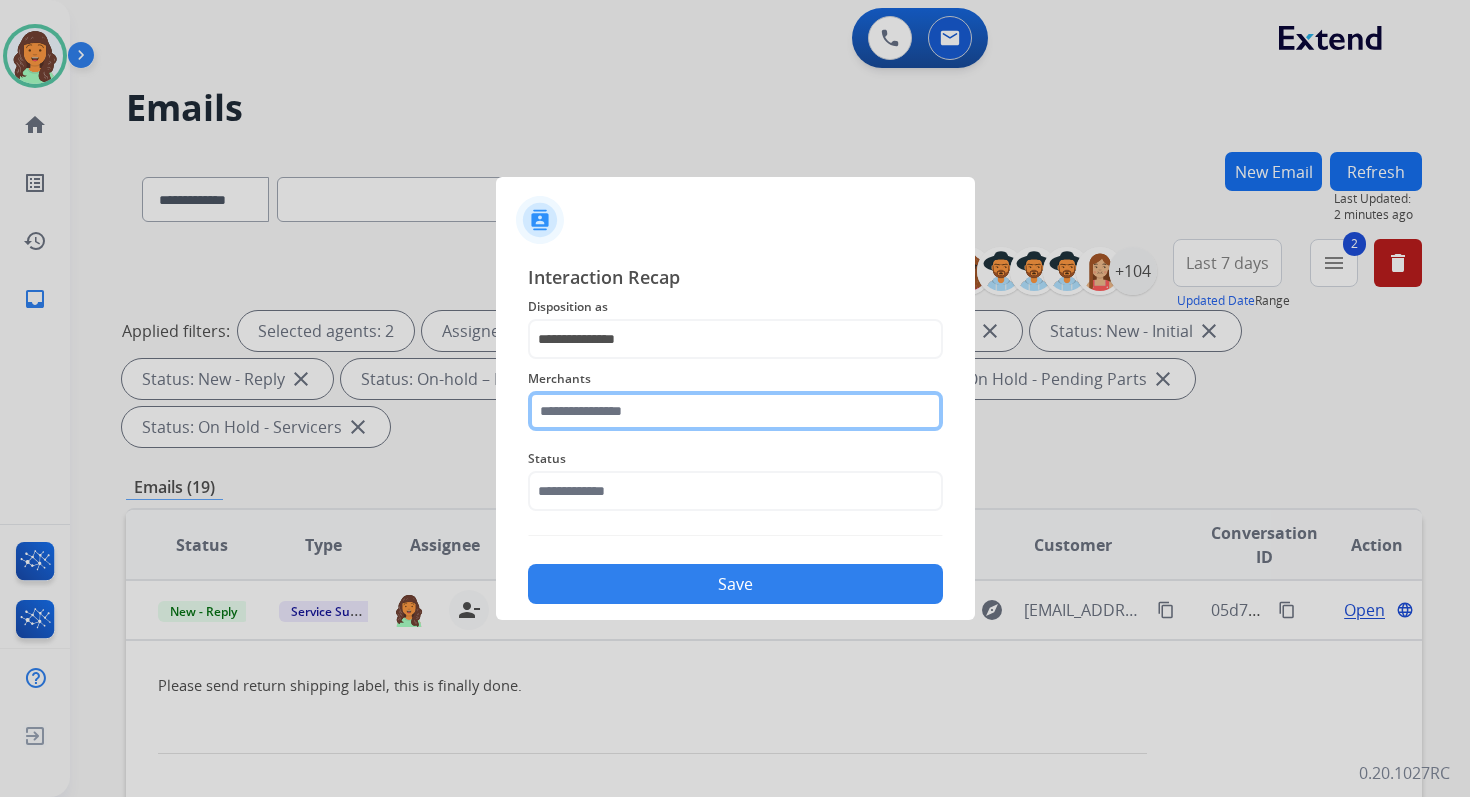click 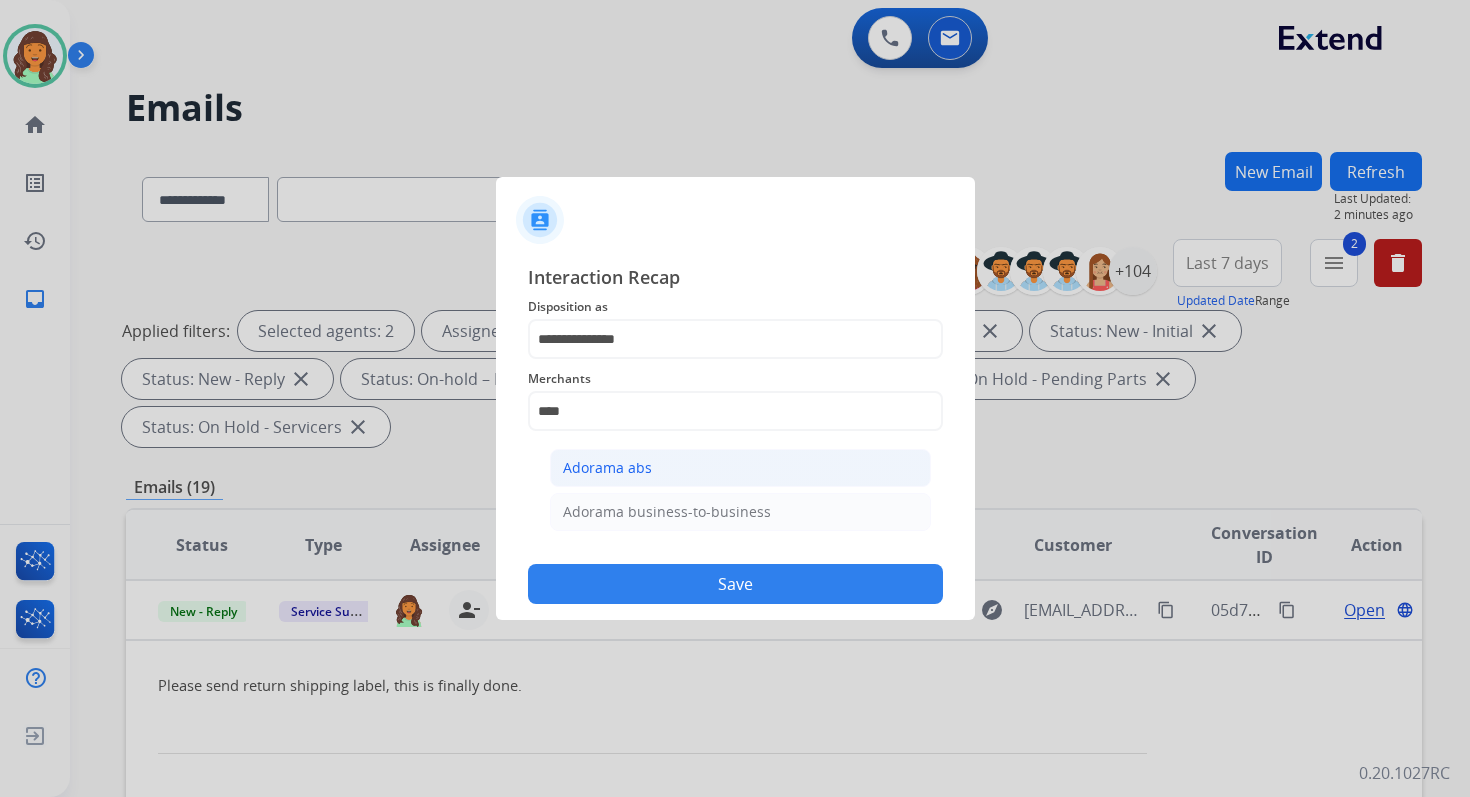 click on "Adorama abs" 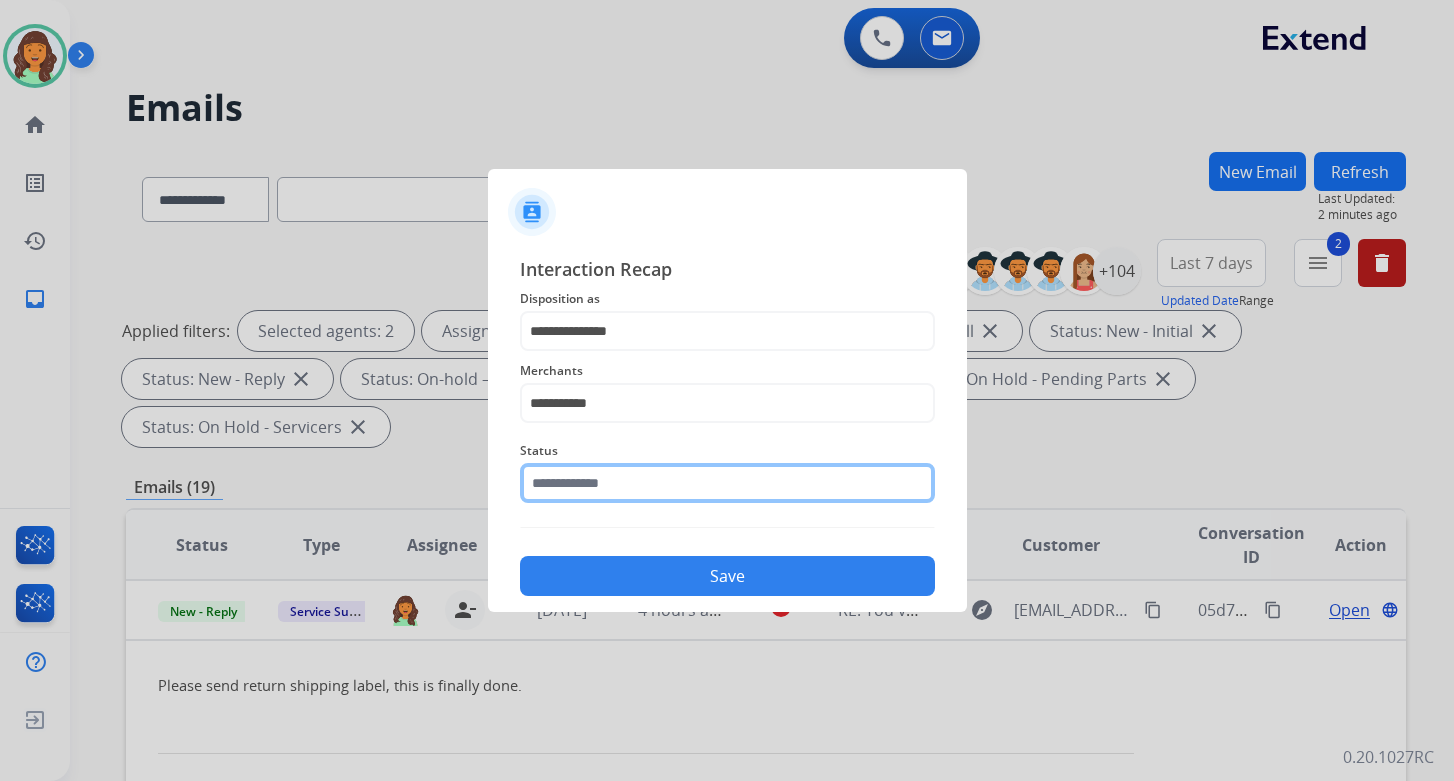 click 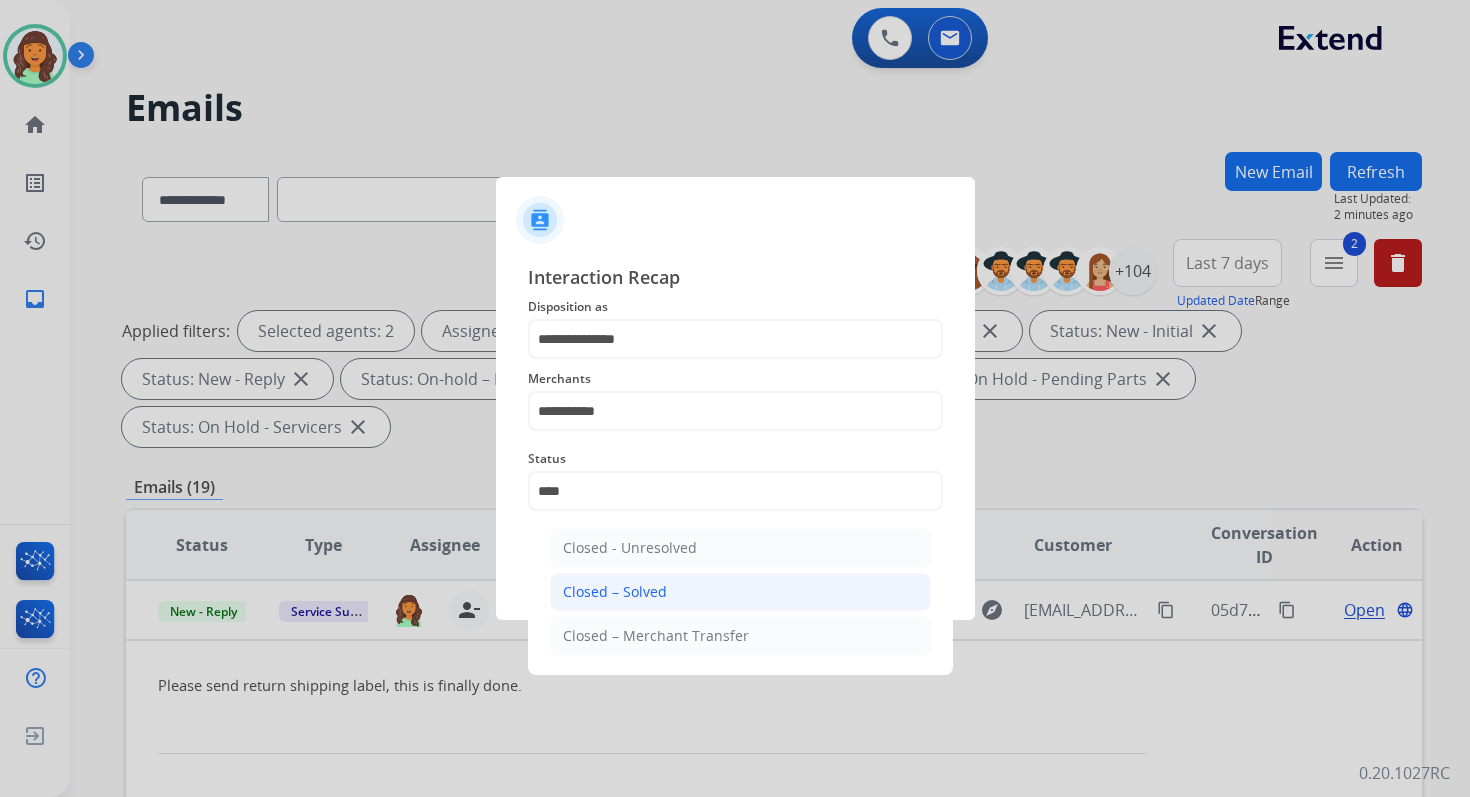 click on "Closed – Solved" 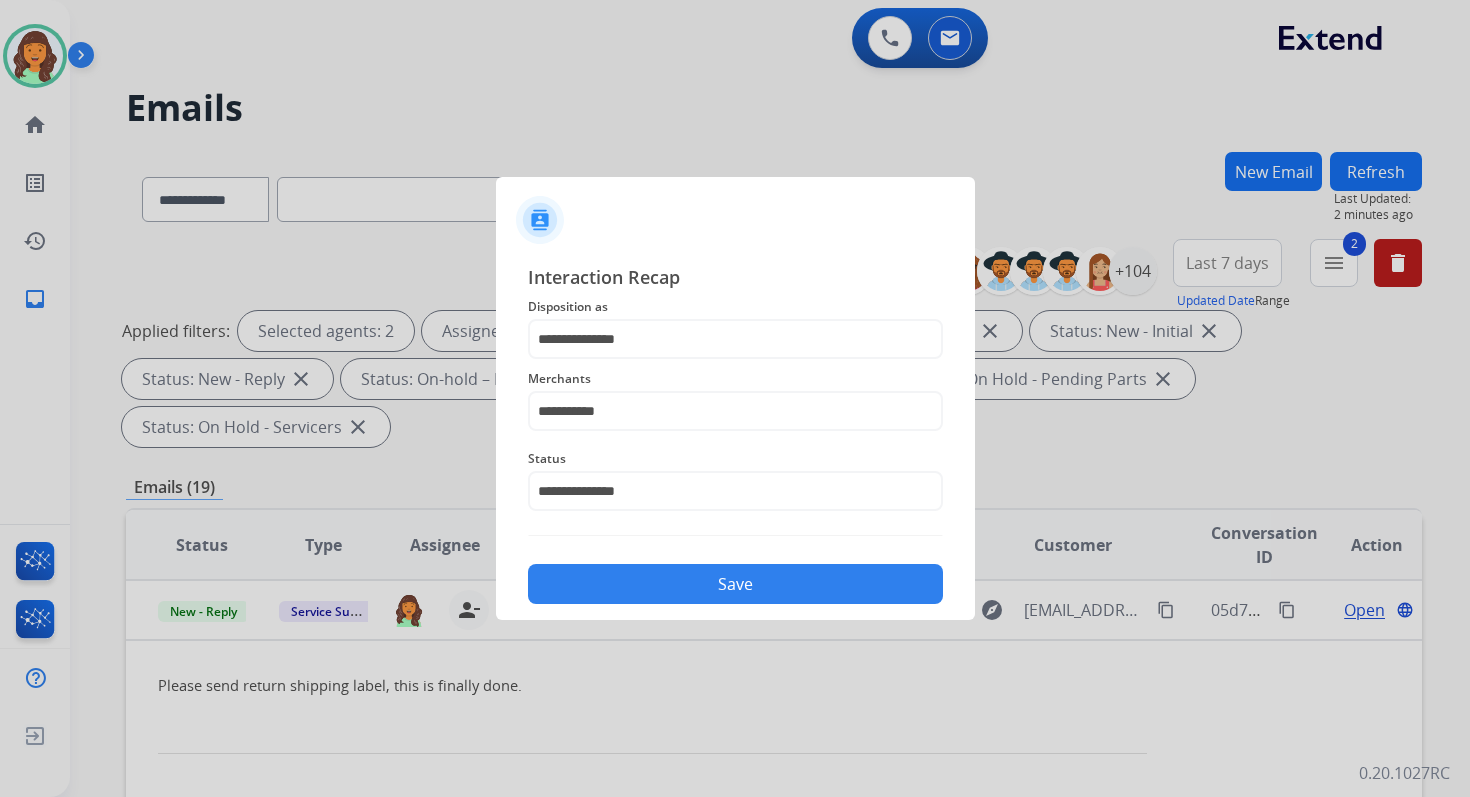 click on "Save" 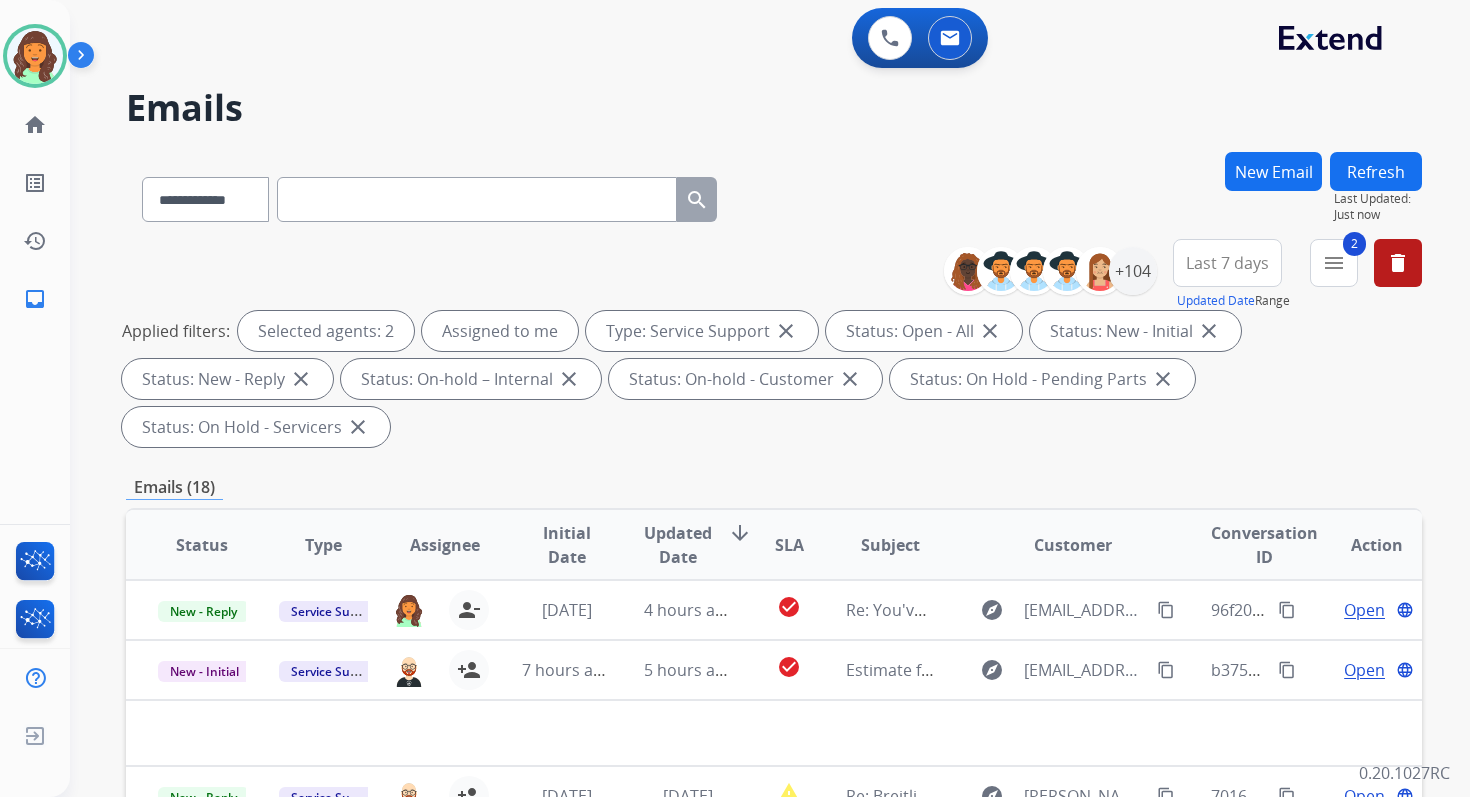 scroll, scrollTop: 0, scrollLeft: 0, axis: both 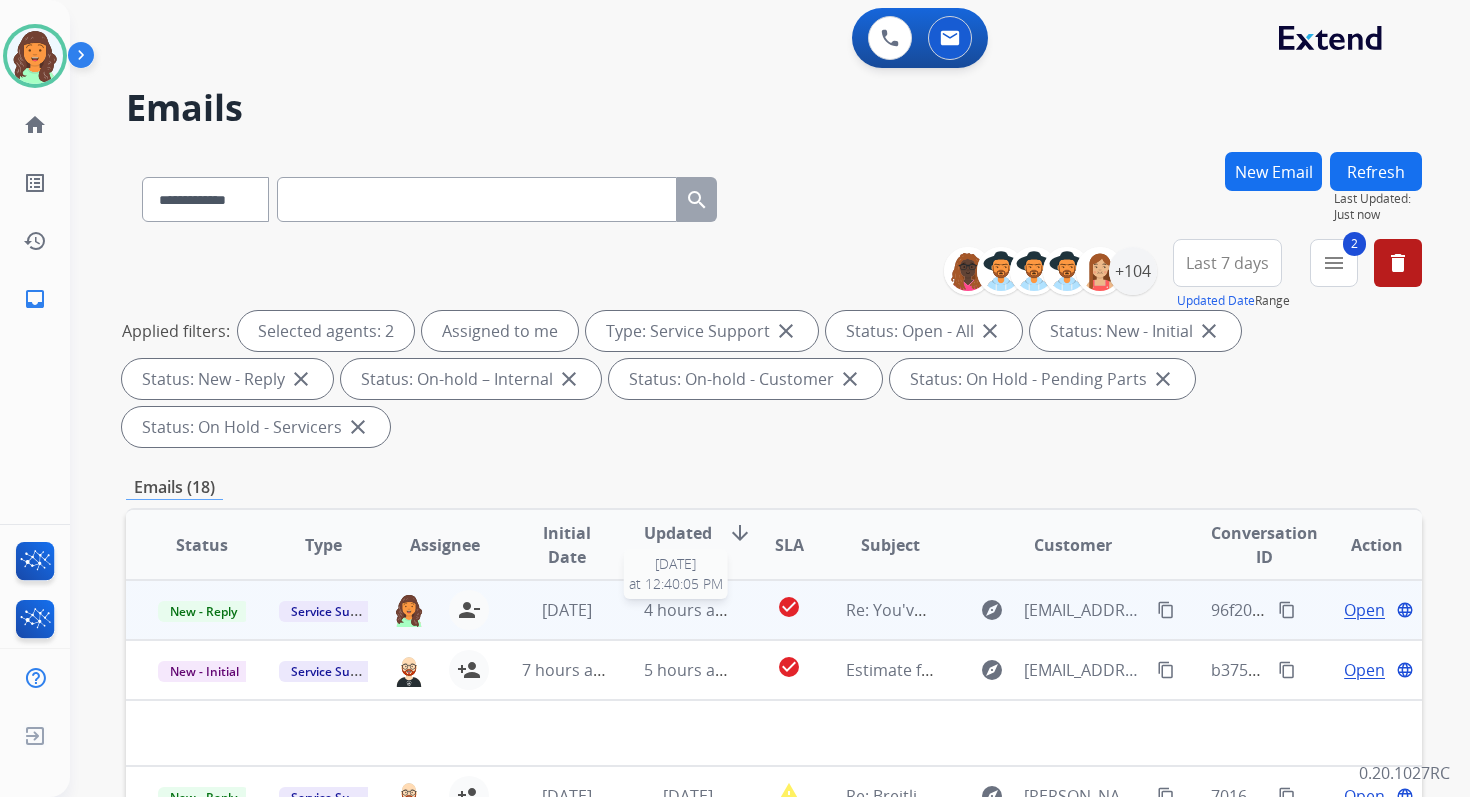 click on "4 hours ago" at bounding box center [689, 610] 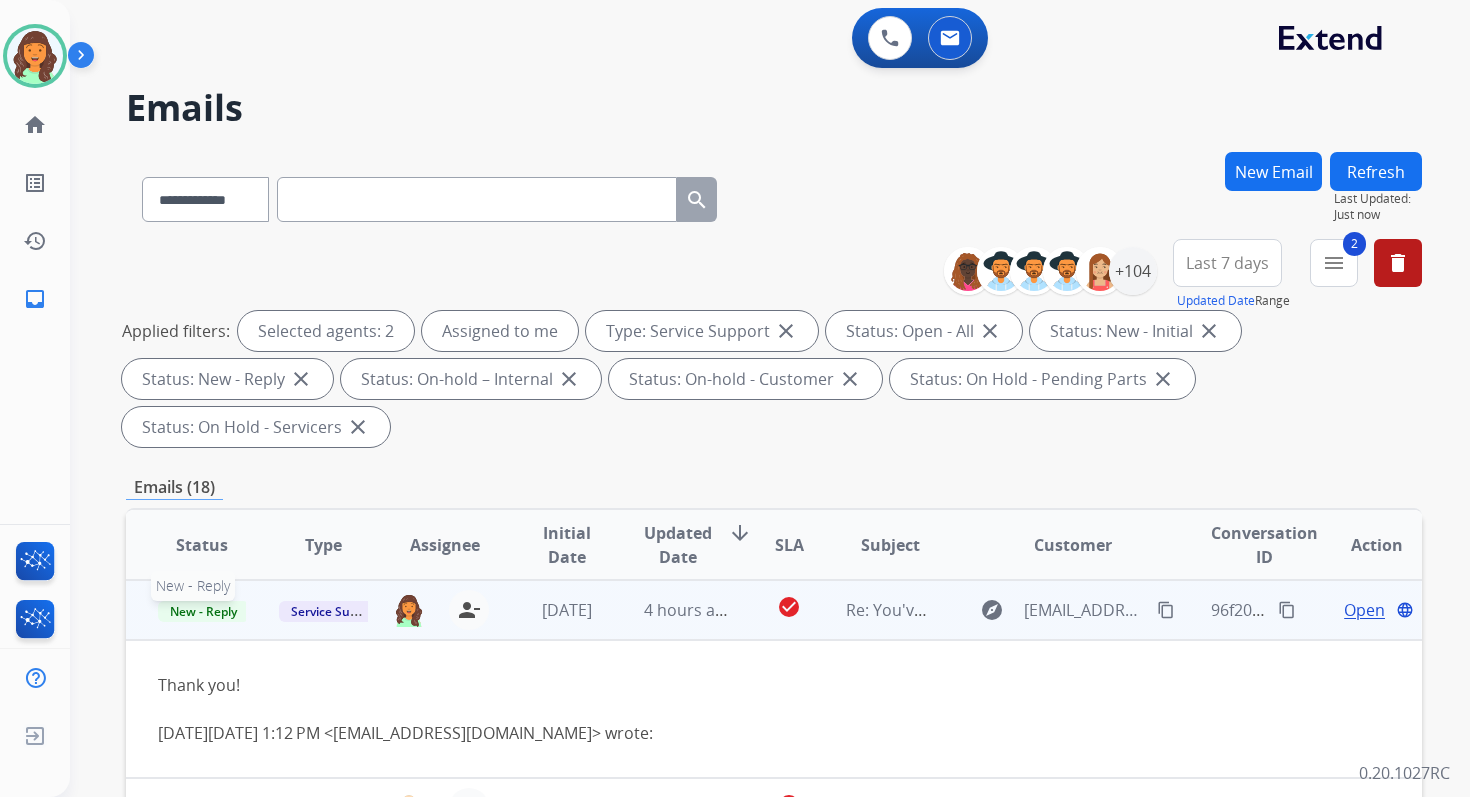 click on "New - Reply" at bounding box center (203, 611) 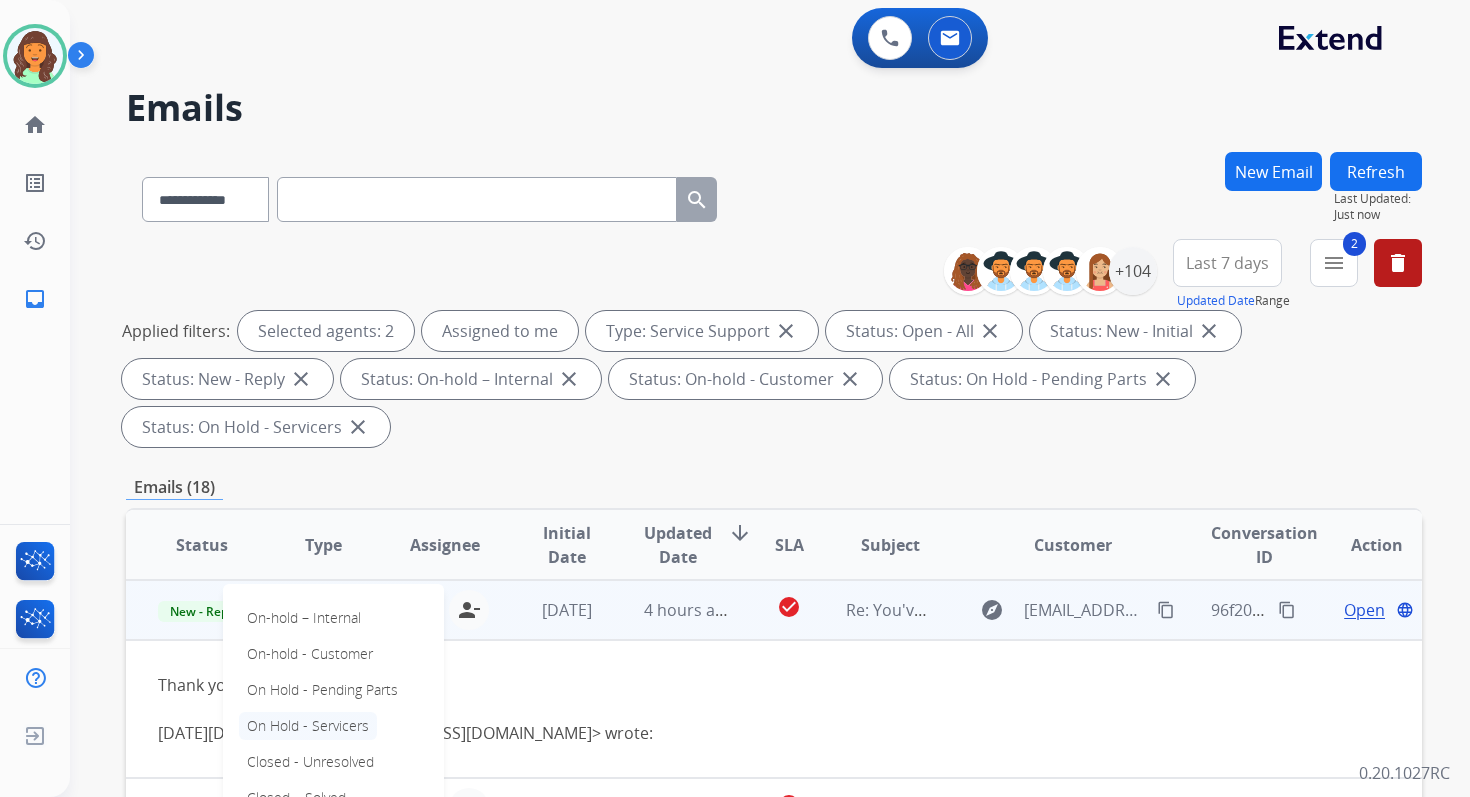 scroll, scrollTop: 20, scrollLeft: 0, axis: vertical 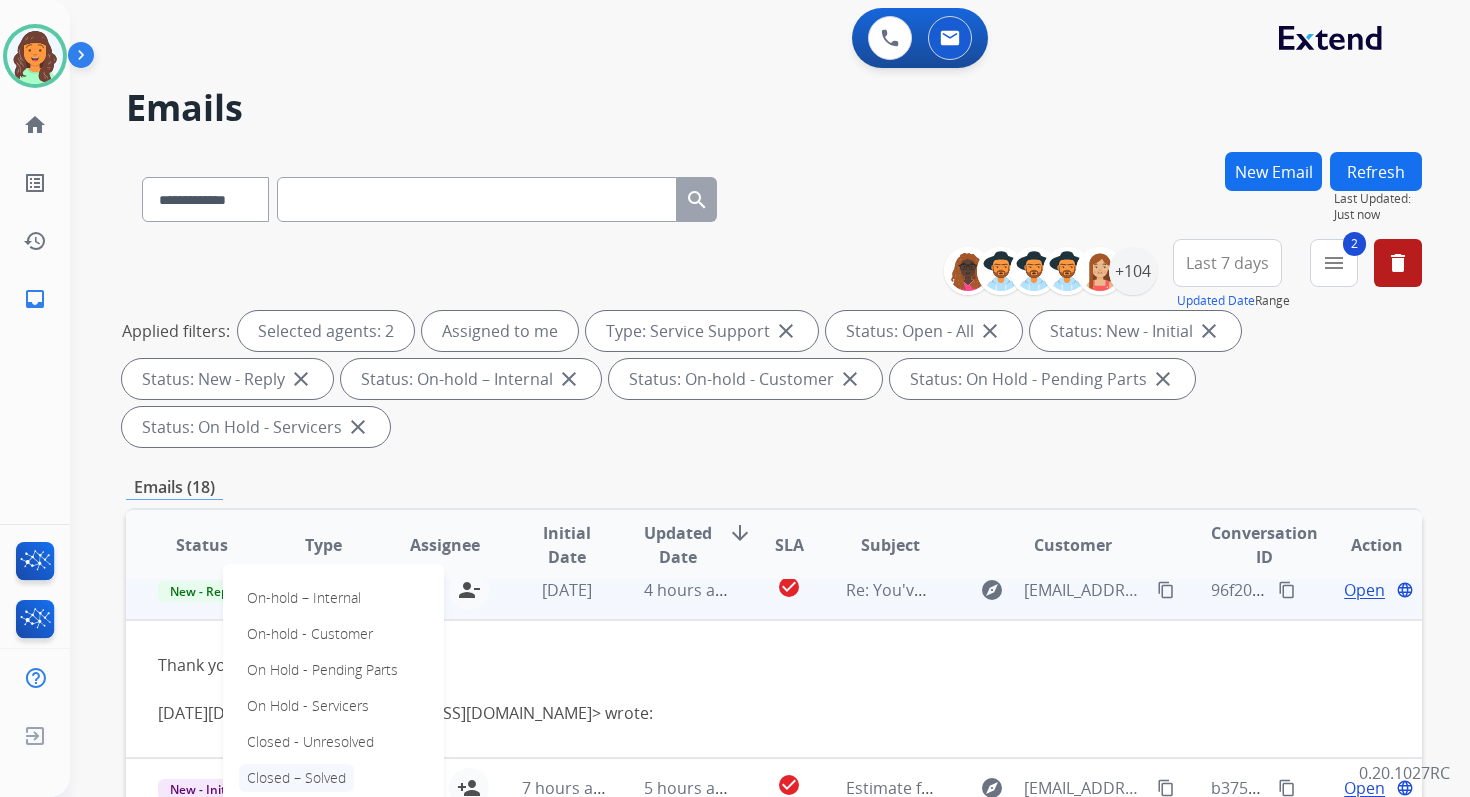 click on "Closed – Solved" at bounding box center [296, 778] 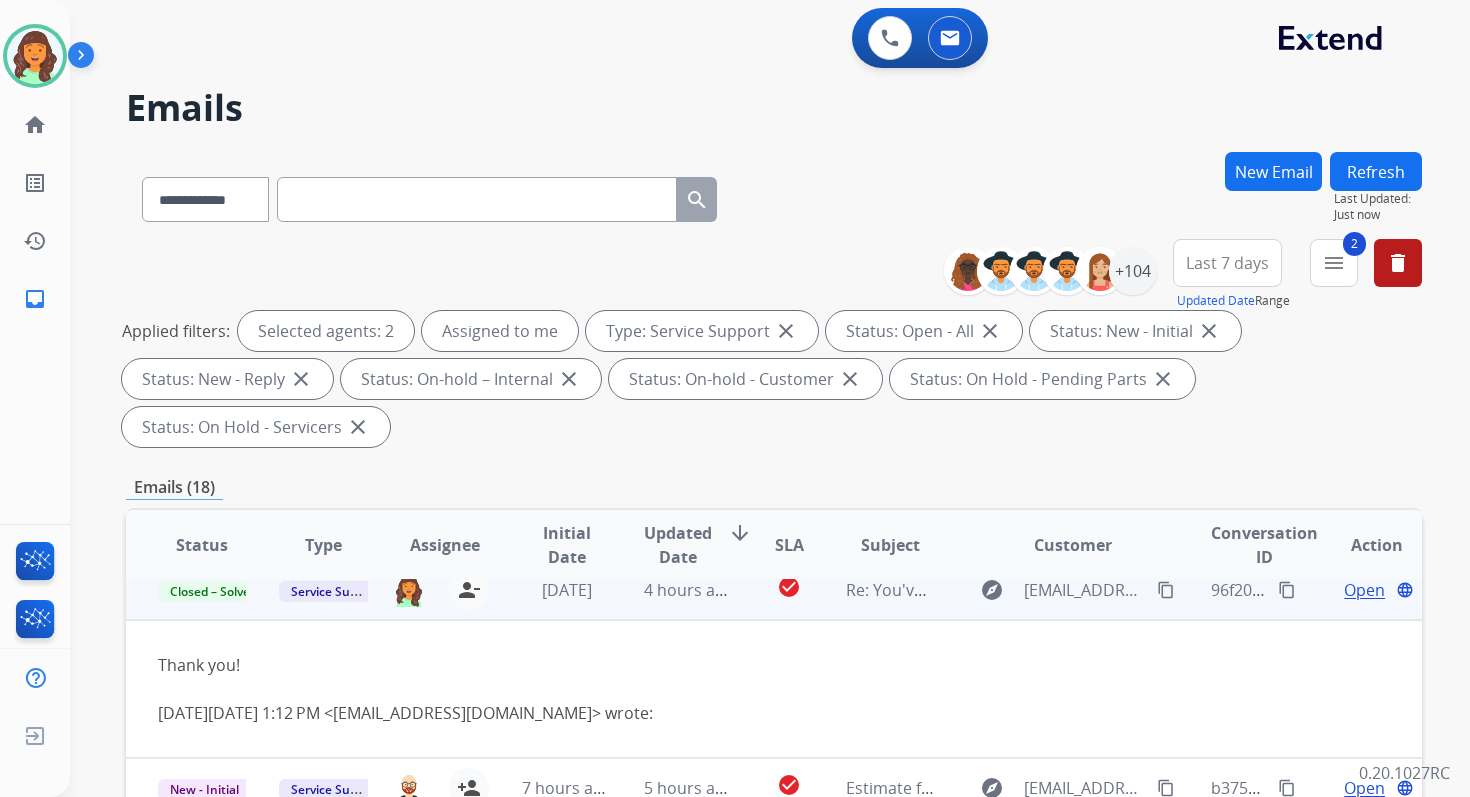 click on "4 hours ago" at bounding box center (672, 590) 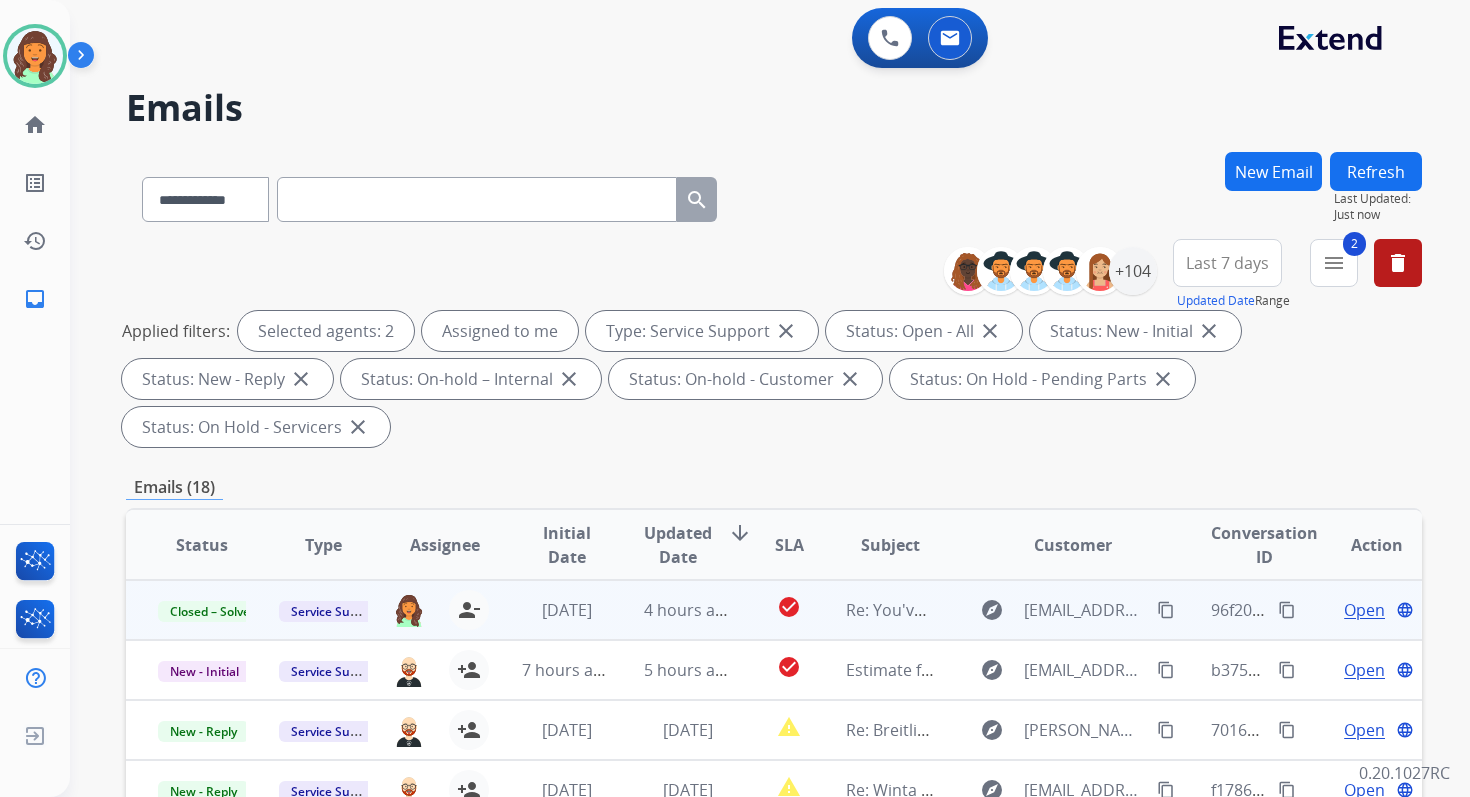 click on "Refresh" at bounding box center [1376, 171] 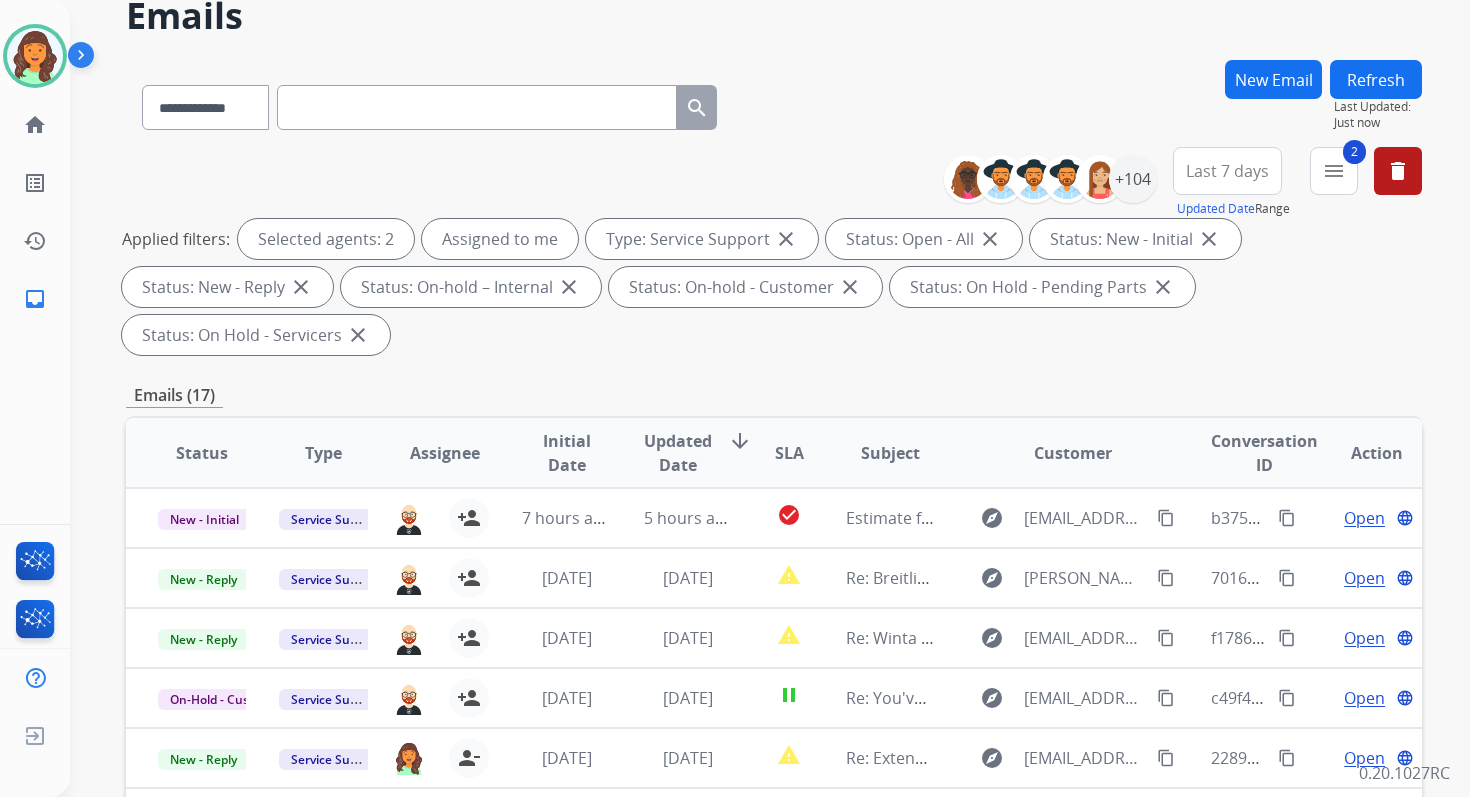 scroll, scrollTop: 485, scrollLeft: 0, axis: vertical 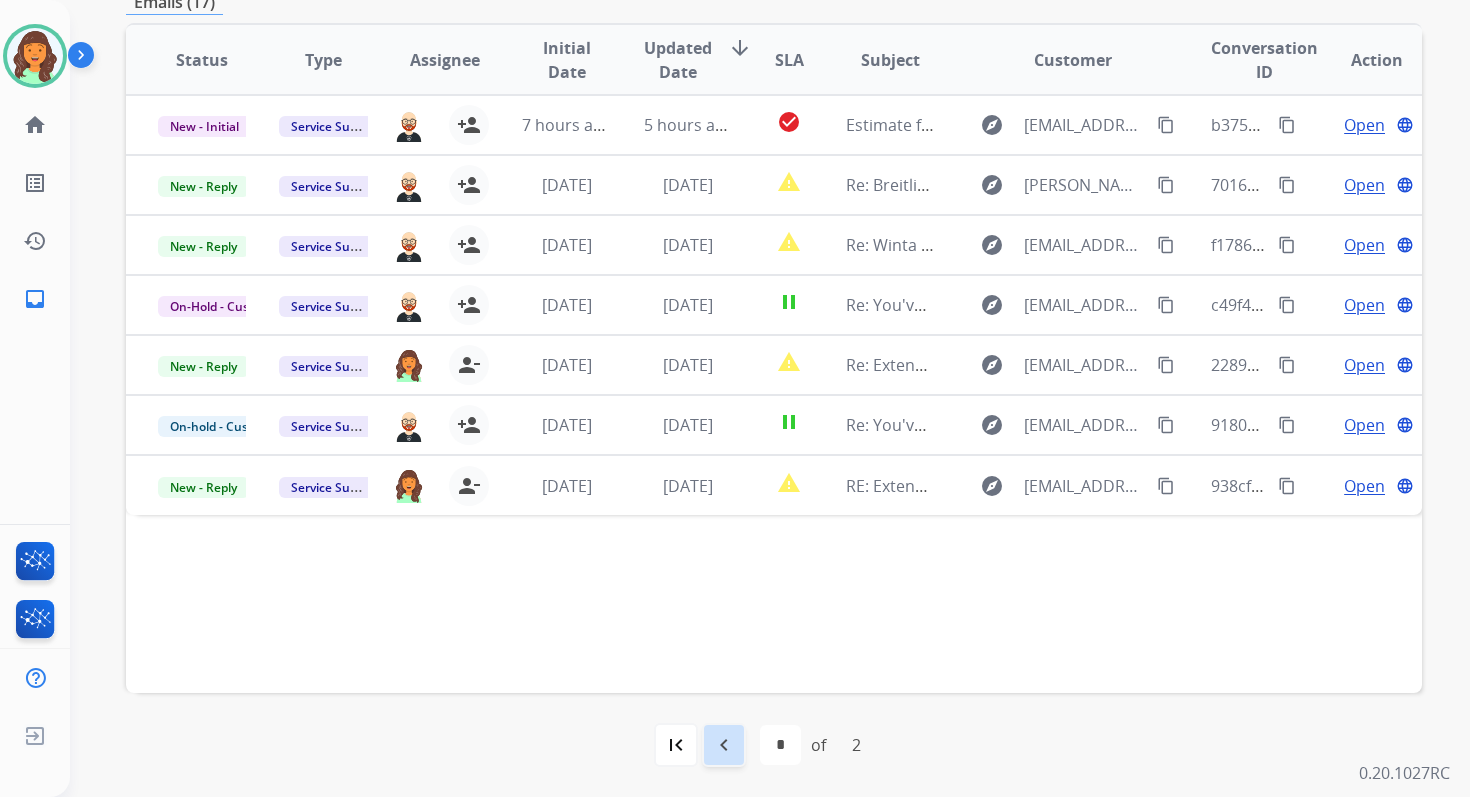 click on "navigate_before" at bounding box center [724, 745] 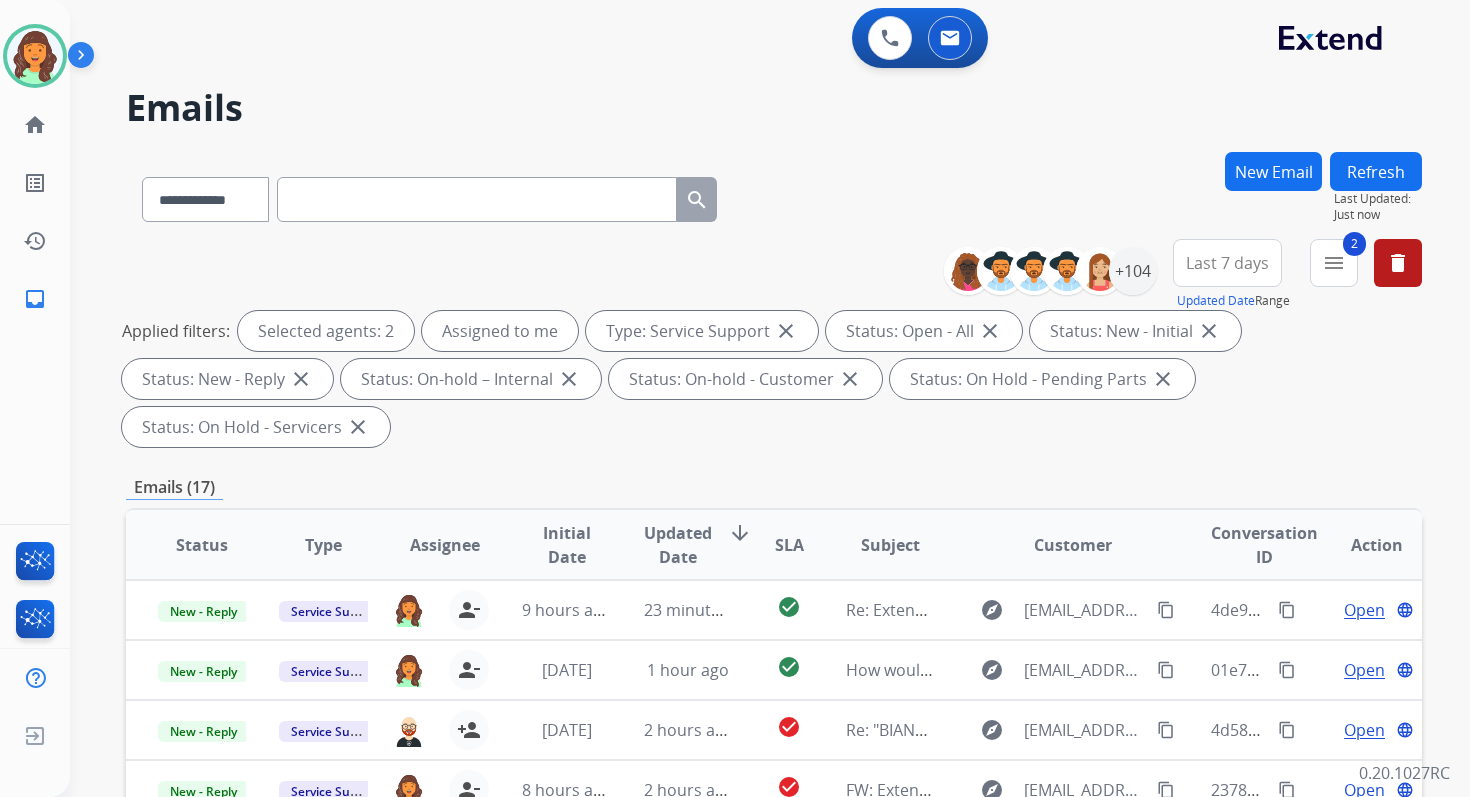 scroll, scrollTop: 2, scrollLeft: 0, axis: vertical 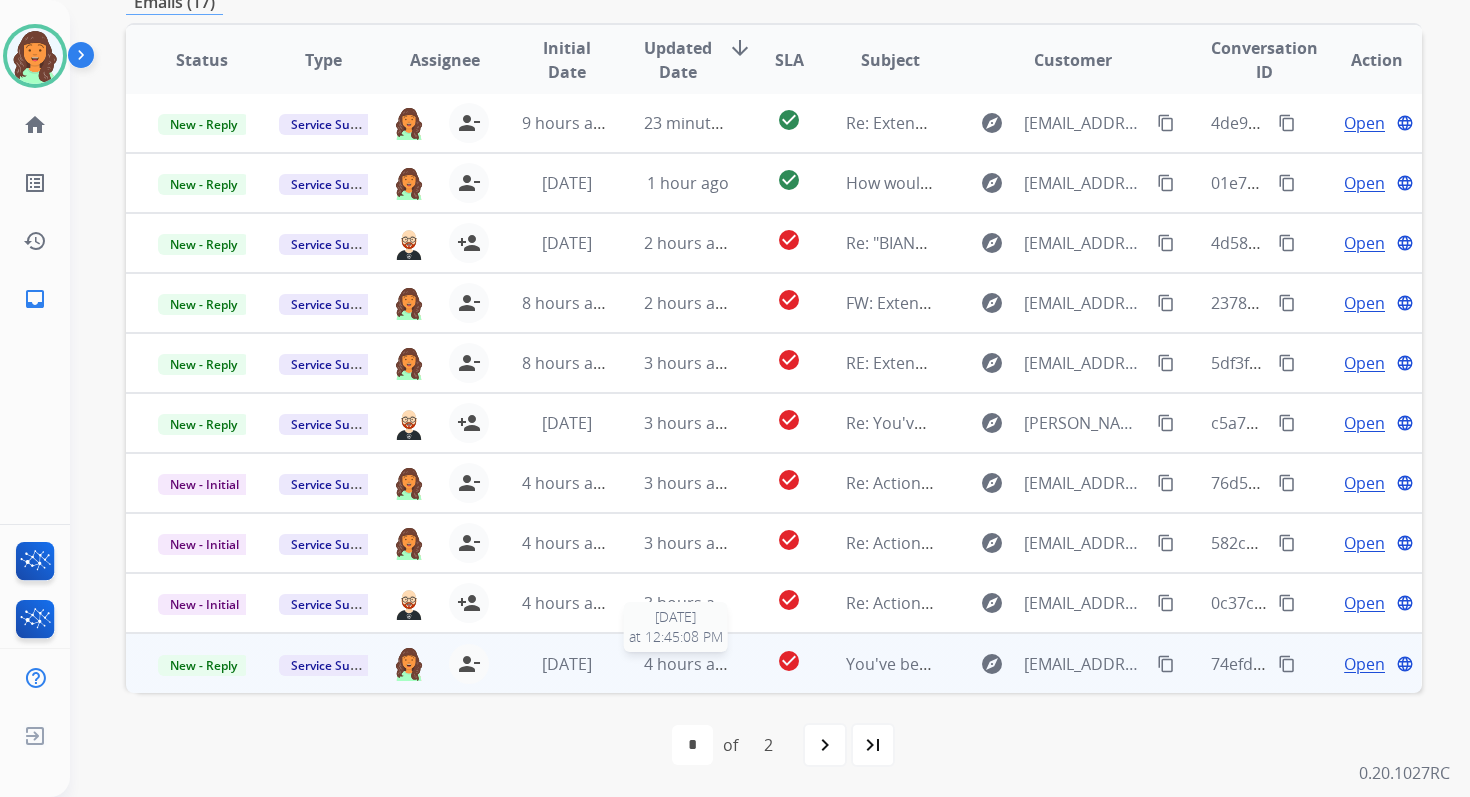 click on "4 hours ago" at bounding box center [689, 664] 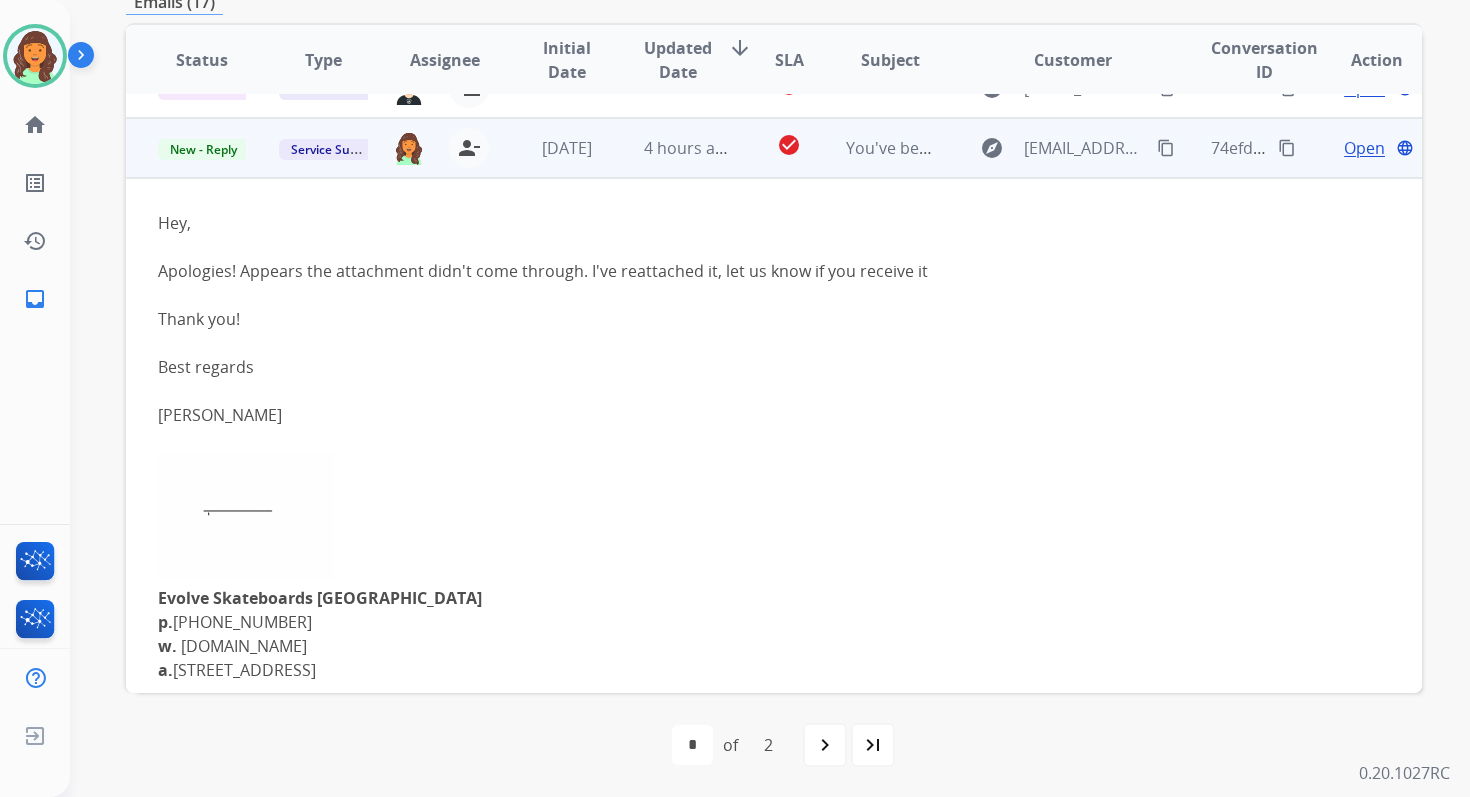 scroll, scrollTop: 540, scrollLeft: 0, axis: vertical 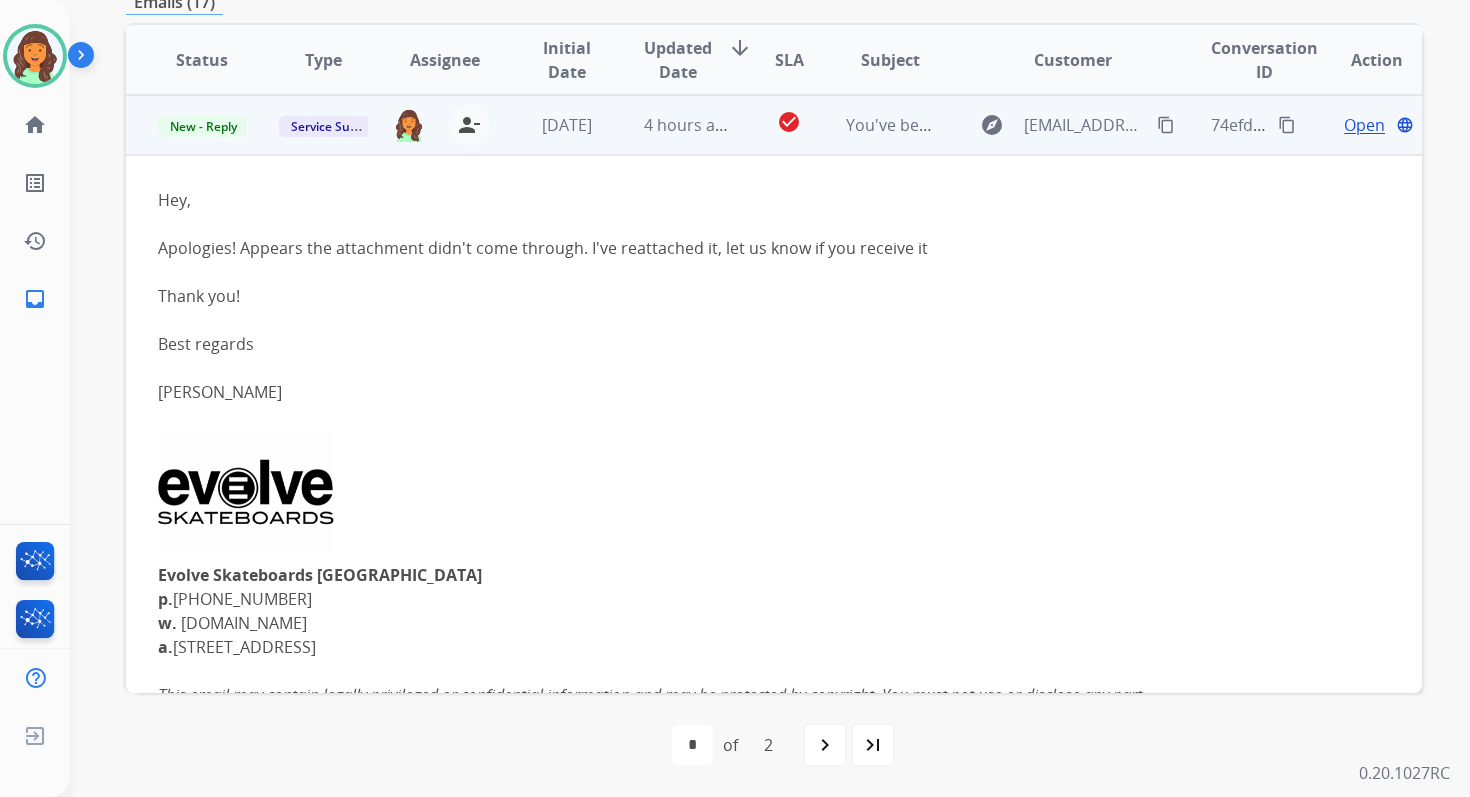 click on "Open" at bounding box center (1364, 125) 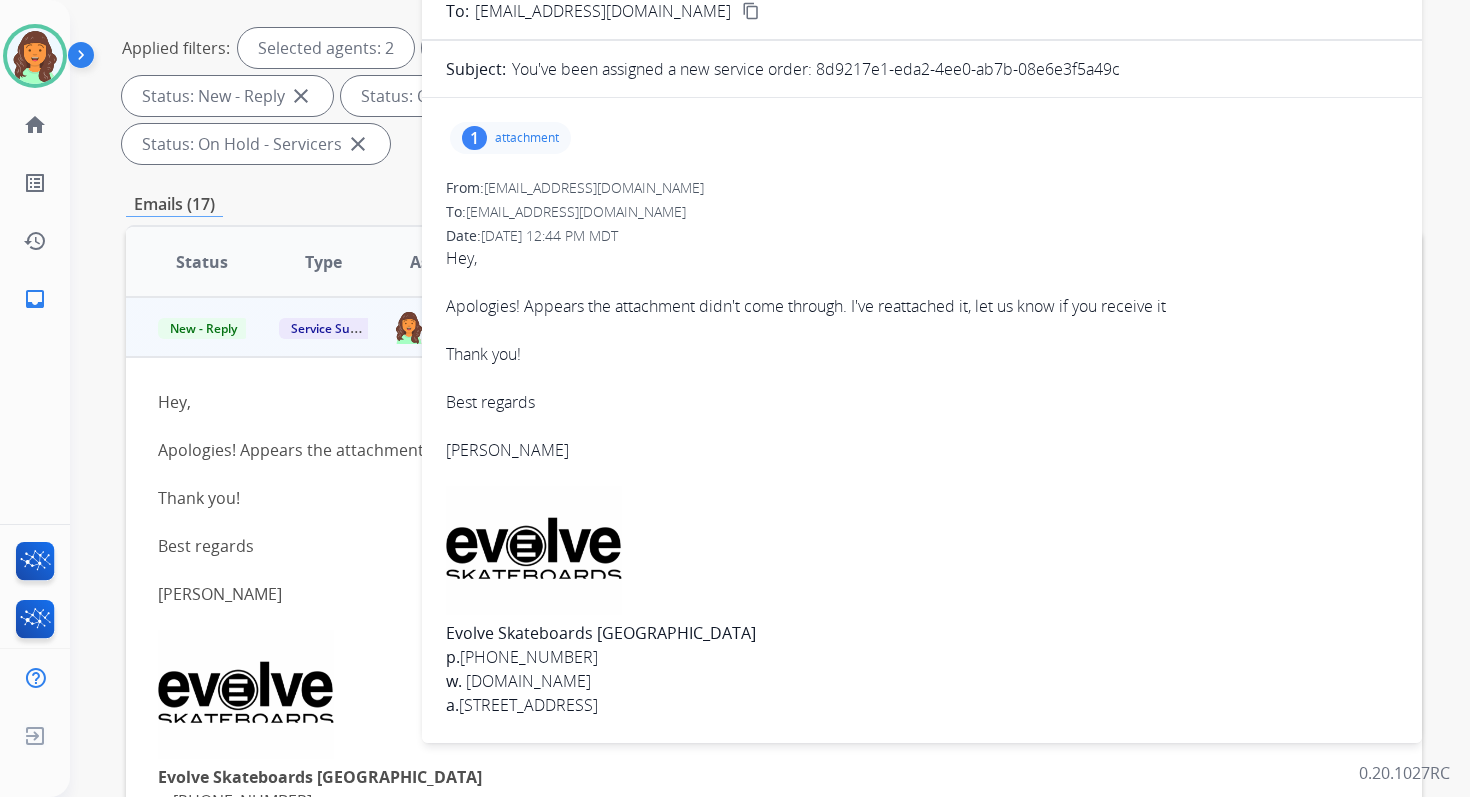 scroll, scrollTop: 201, scrollLeft: 0, axis: vertical 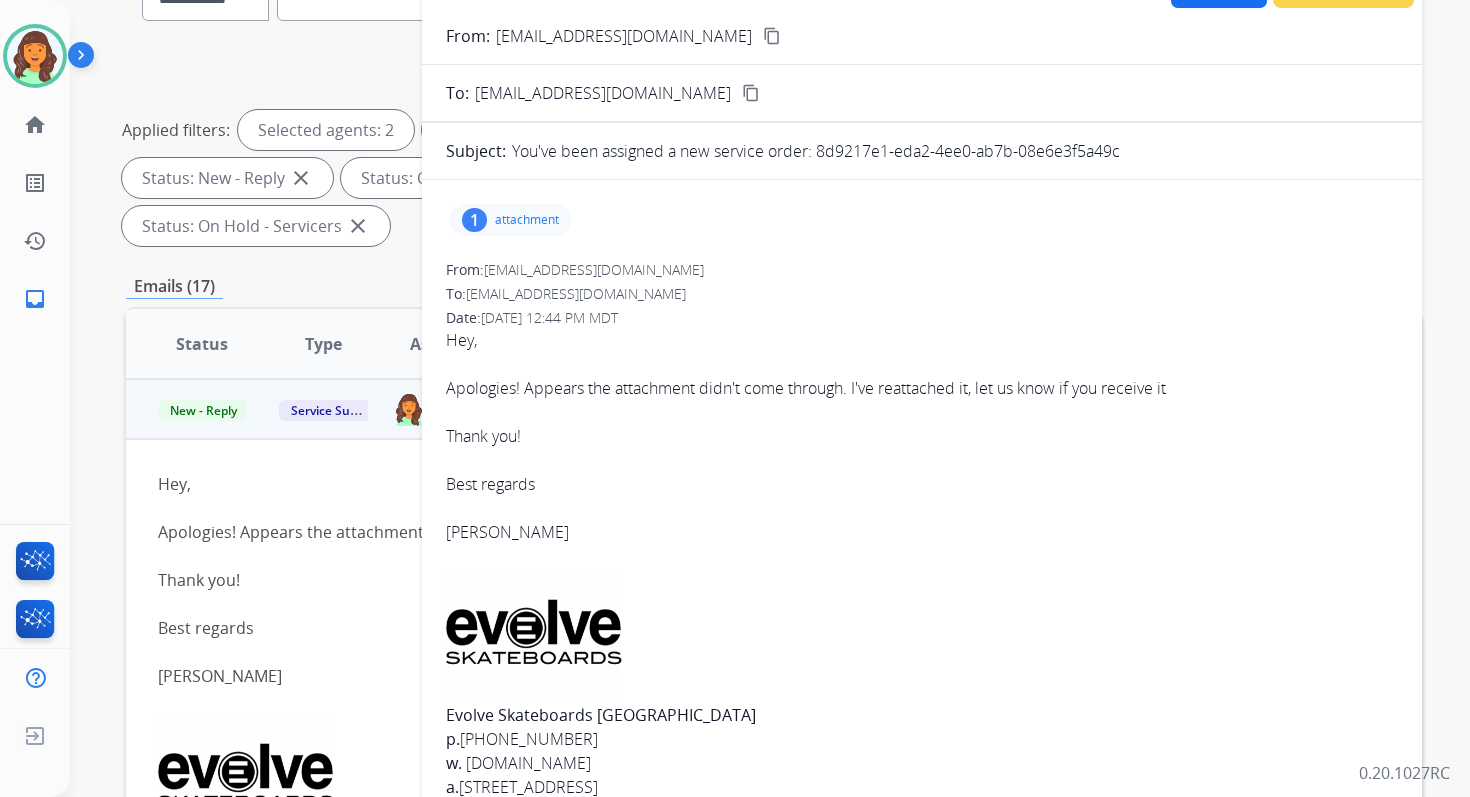 click on "attachment" at bounding box center (527, 220) 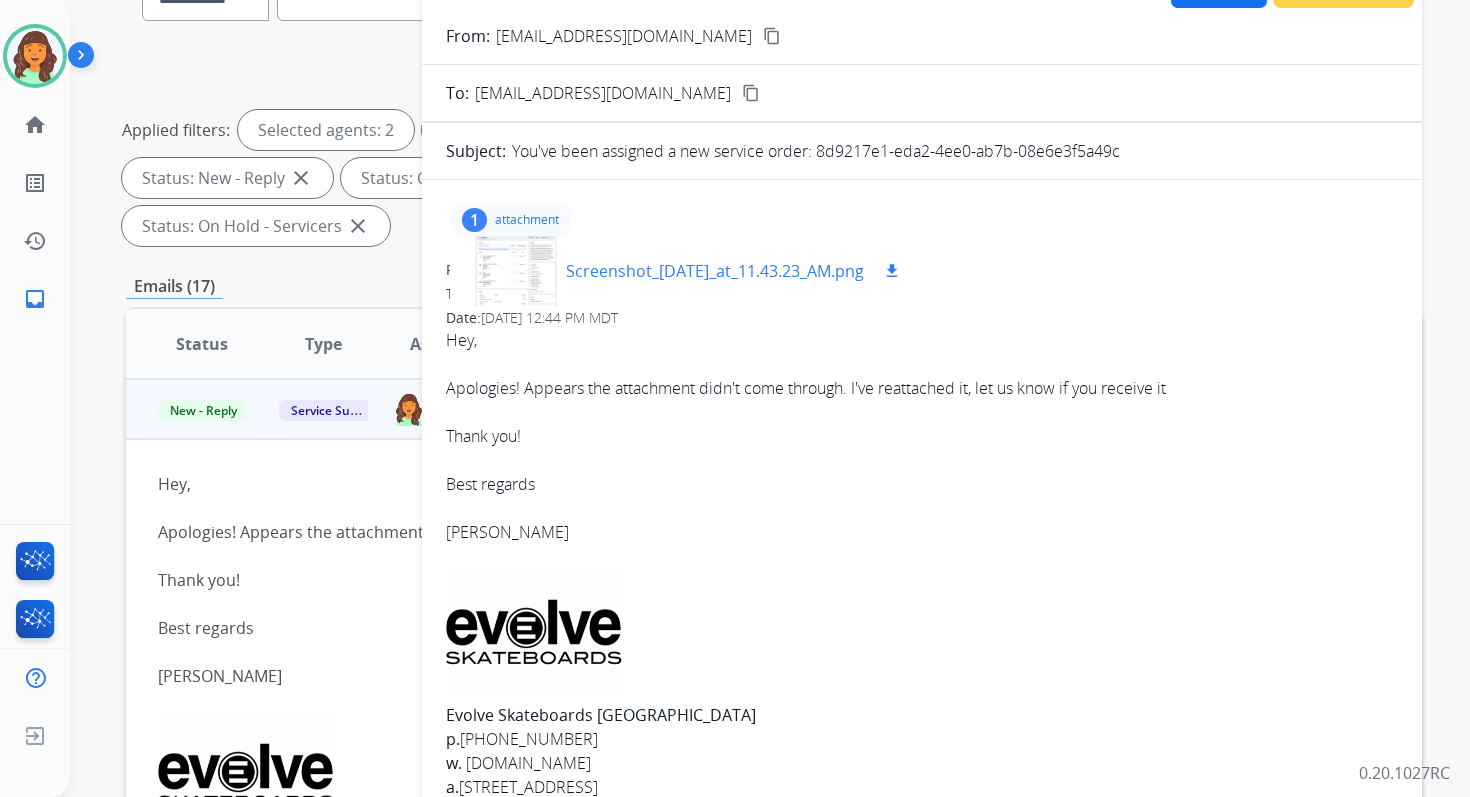 click at bounding box center (516, 271) 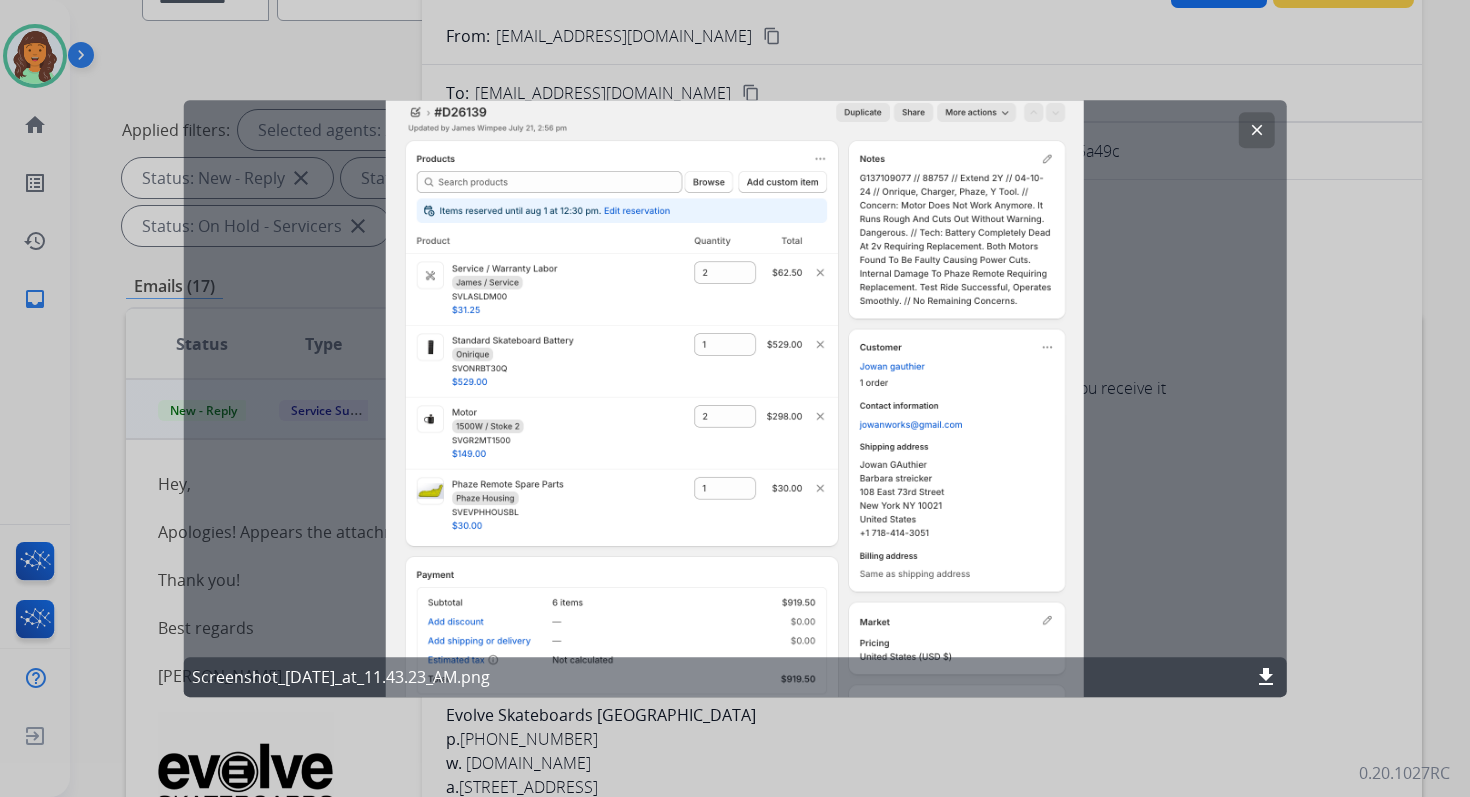 click on "clear" 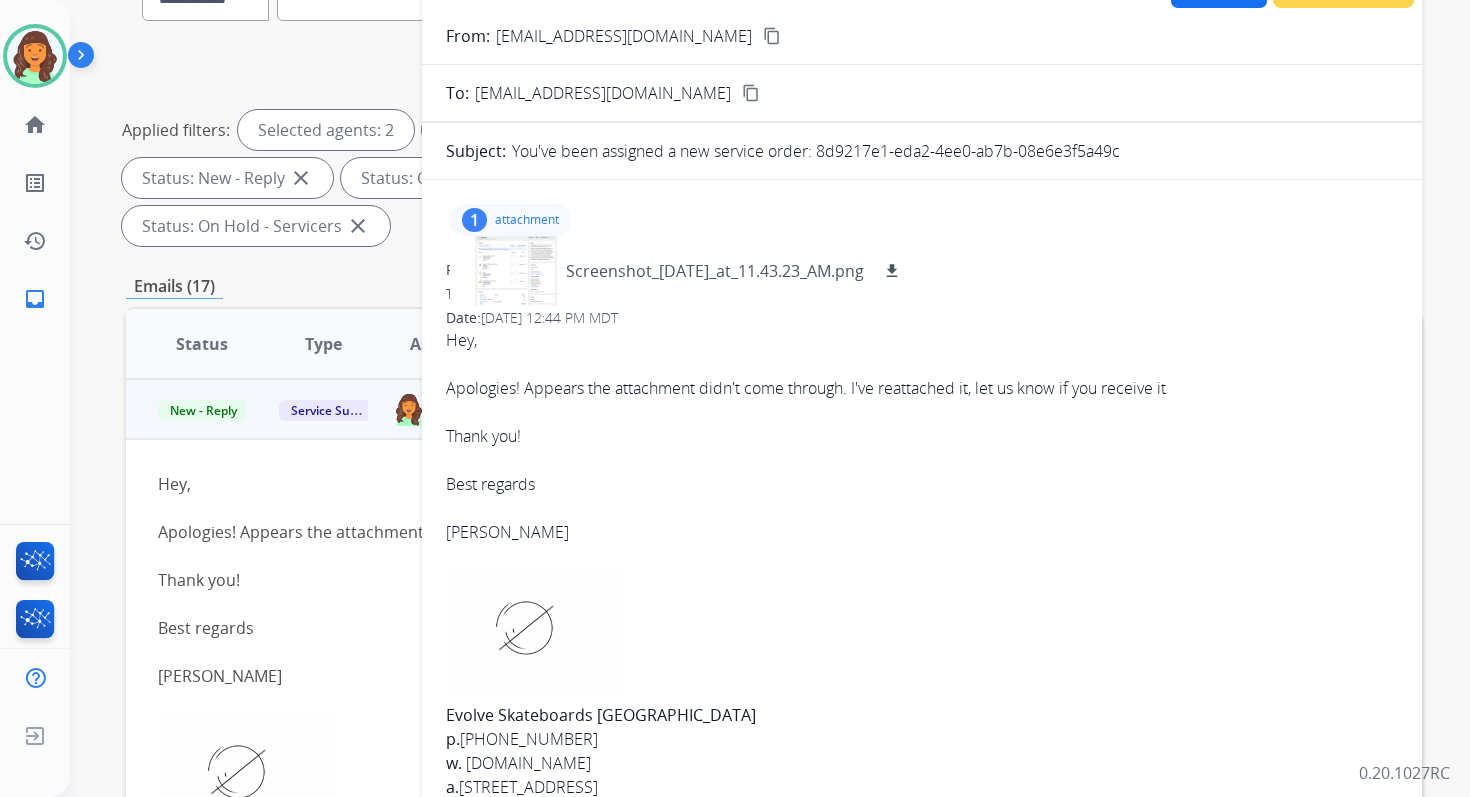 scroll, scrollTop: 0, scrollLeft: 0, axis: both 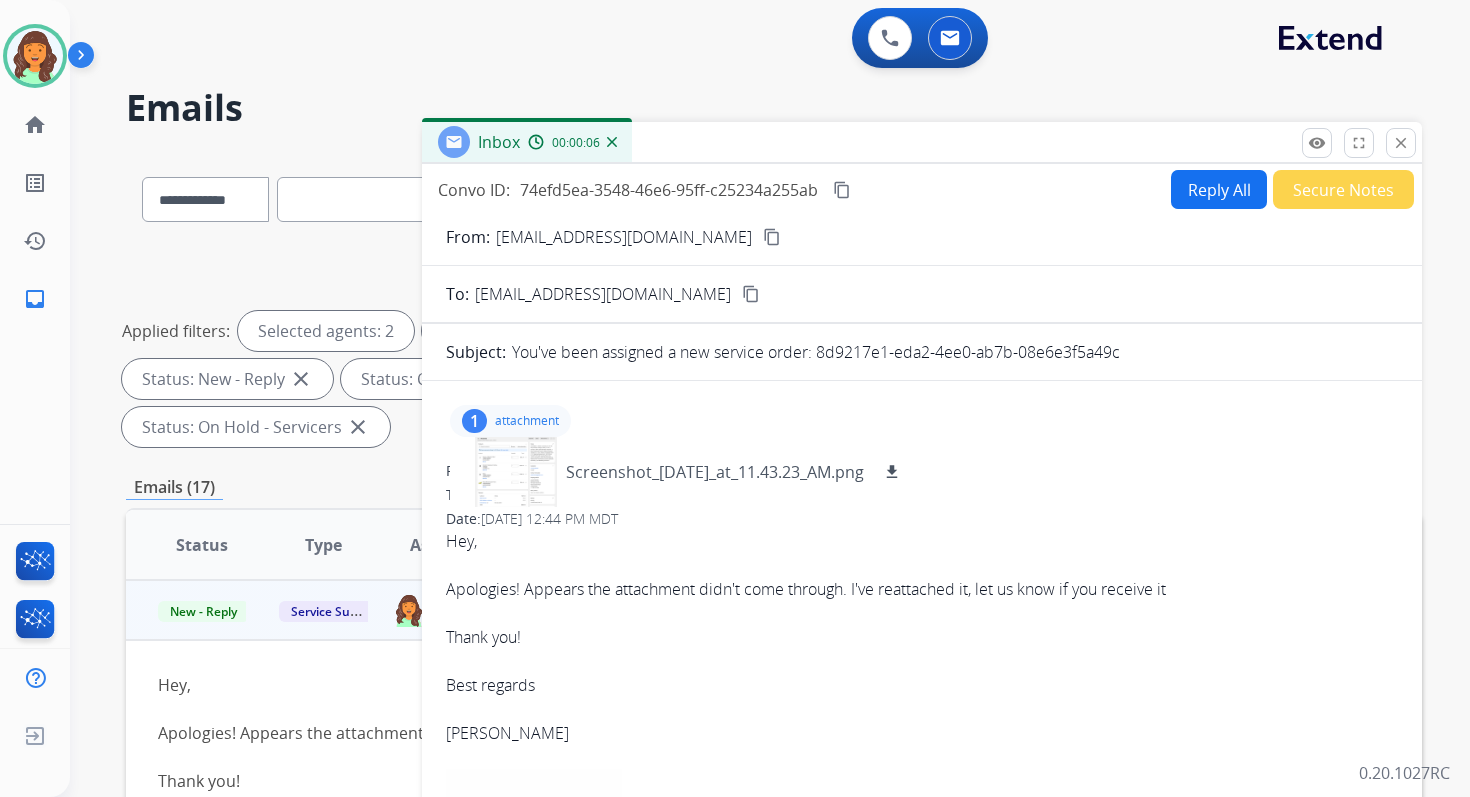 click on "Reply All" at bounding box center (1219, 189) 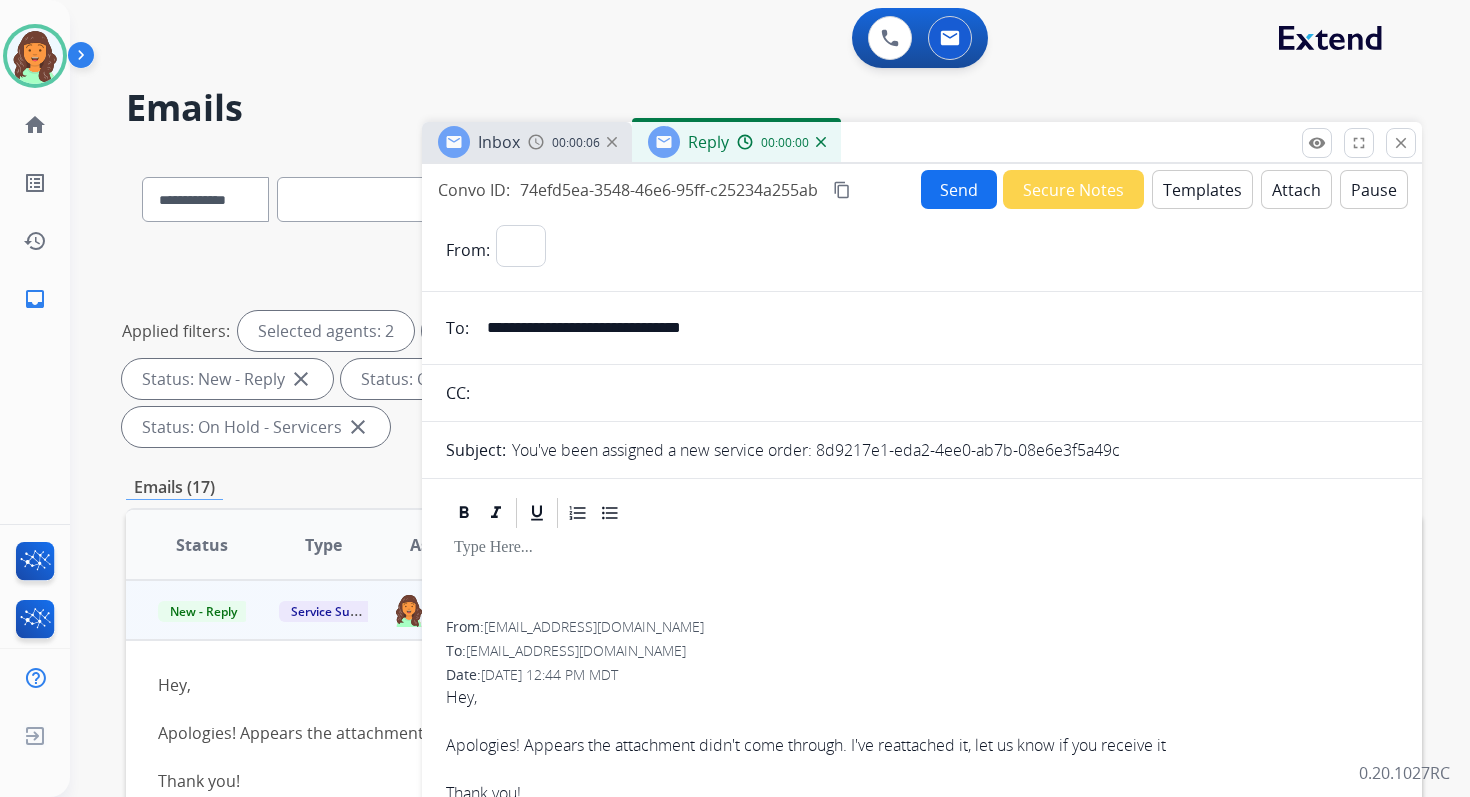 select on "**********" 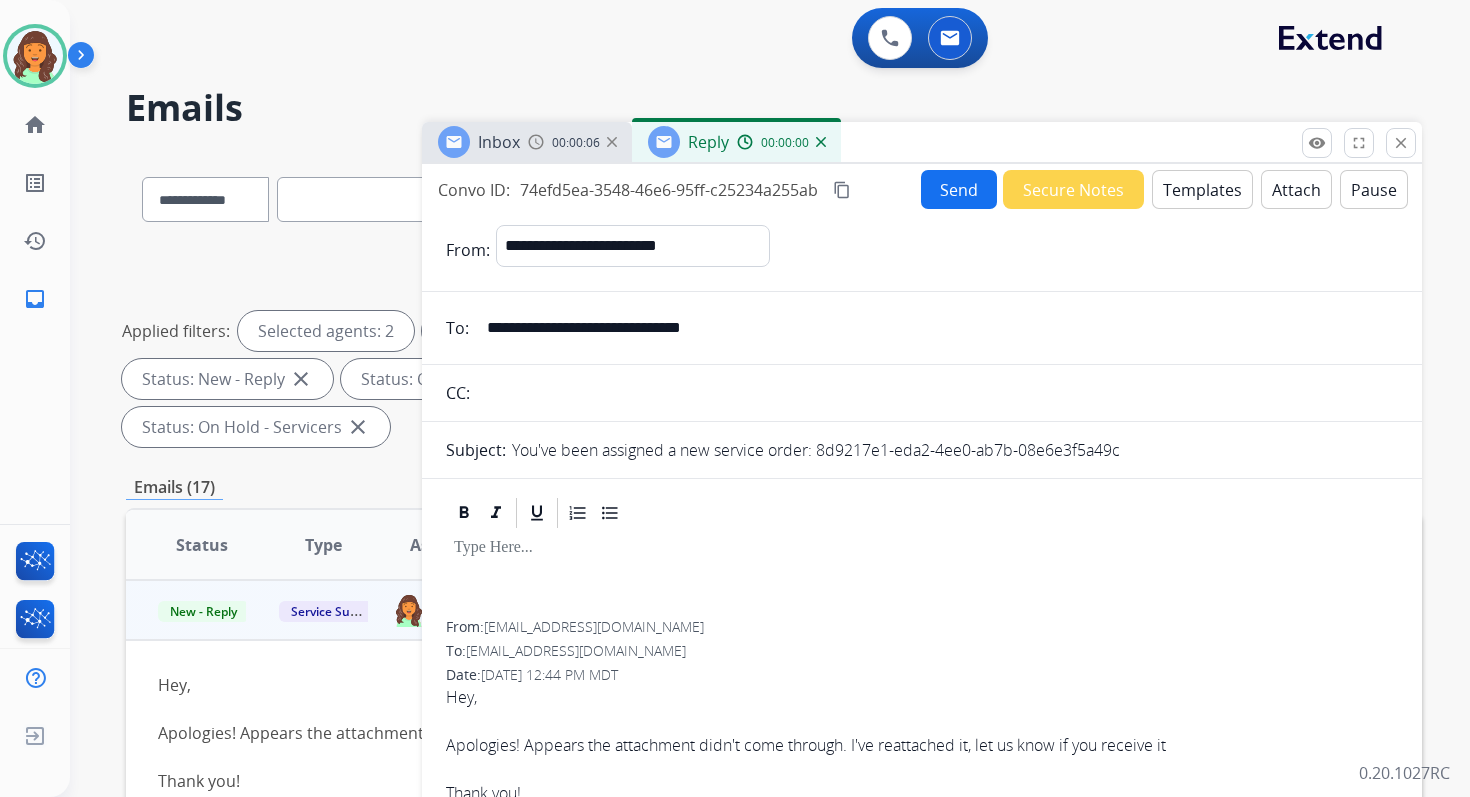 click on "Templates" at bounding box center (1202, 189) 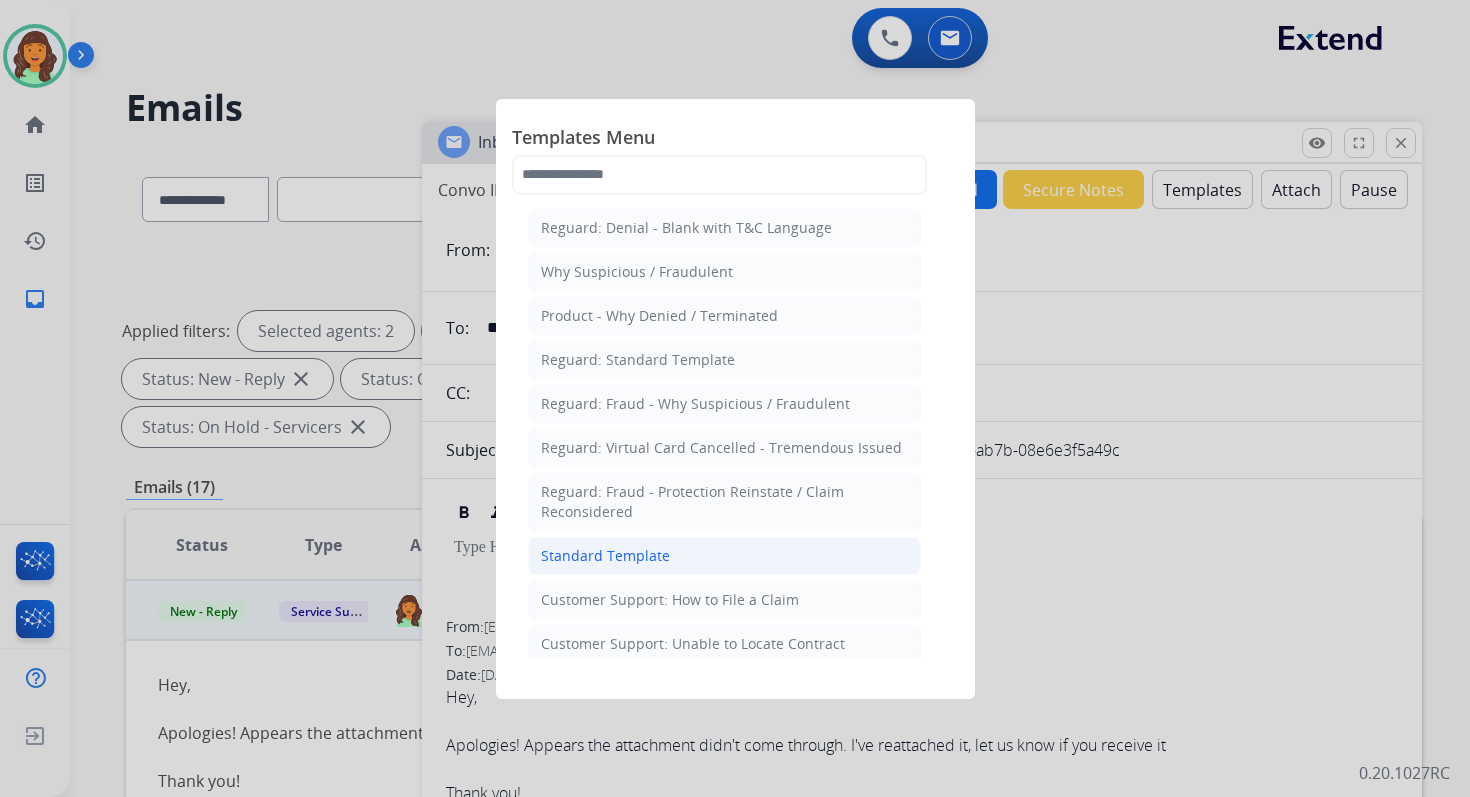 click on "Standard Template" 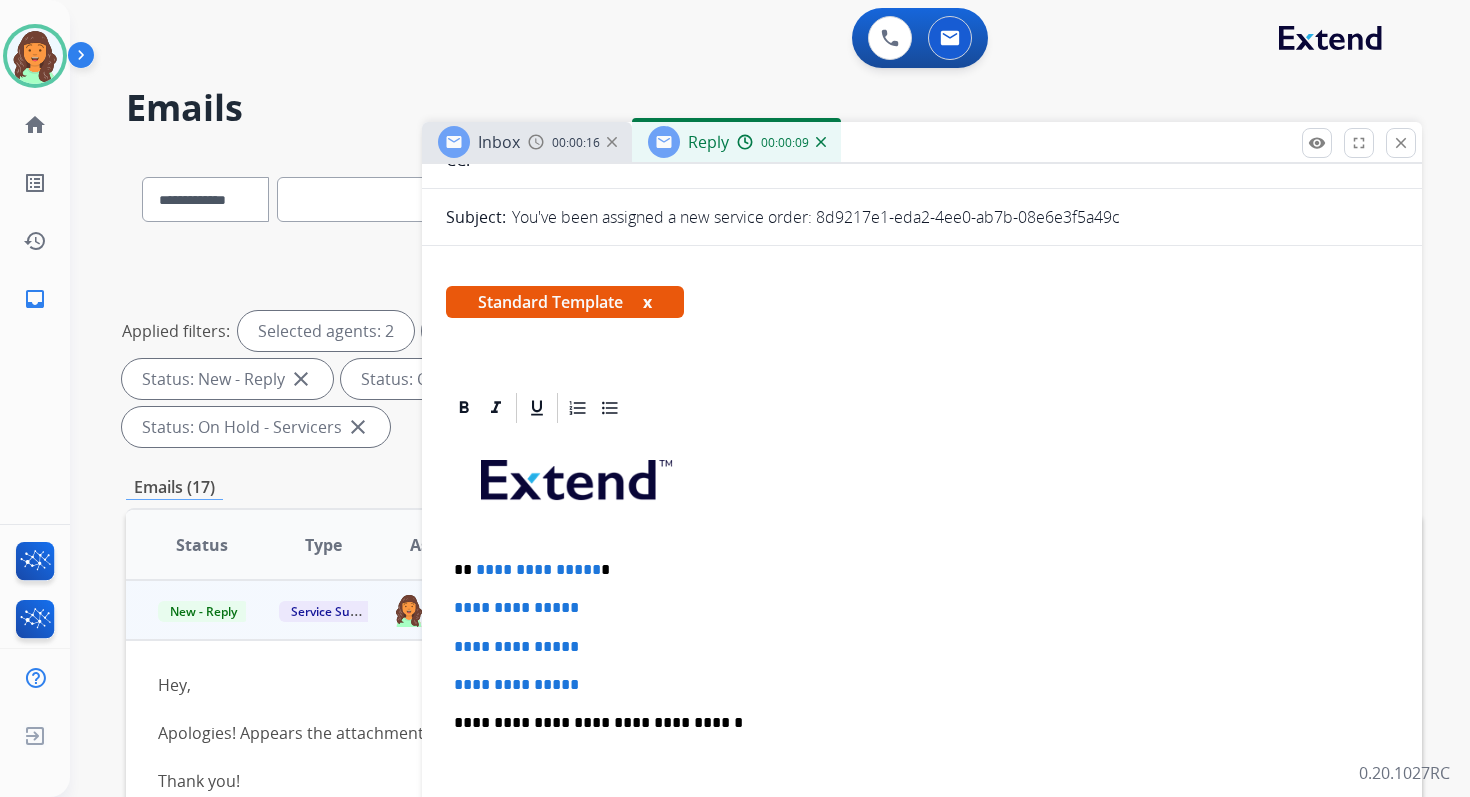 scroll, scrollTop: 457, scrollLeft: 0, axis: vertical 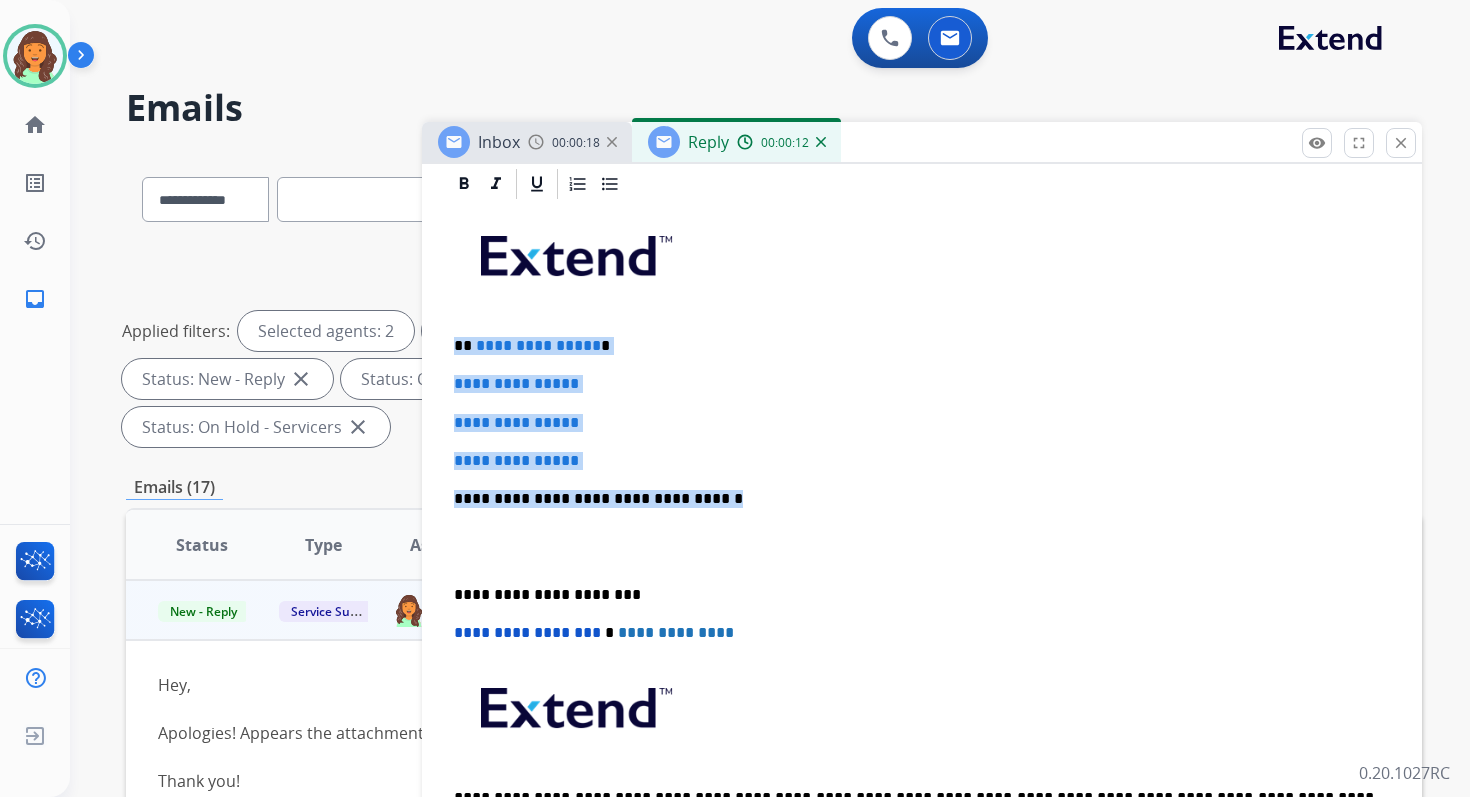 drag, startPoint x: 456, startPoint y: 342, endPoint x: 701, endPoint y: 496, distance: 289.38037 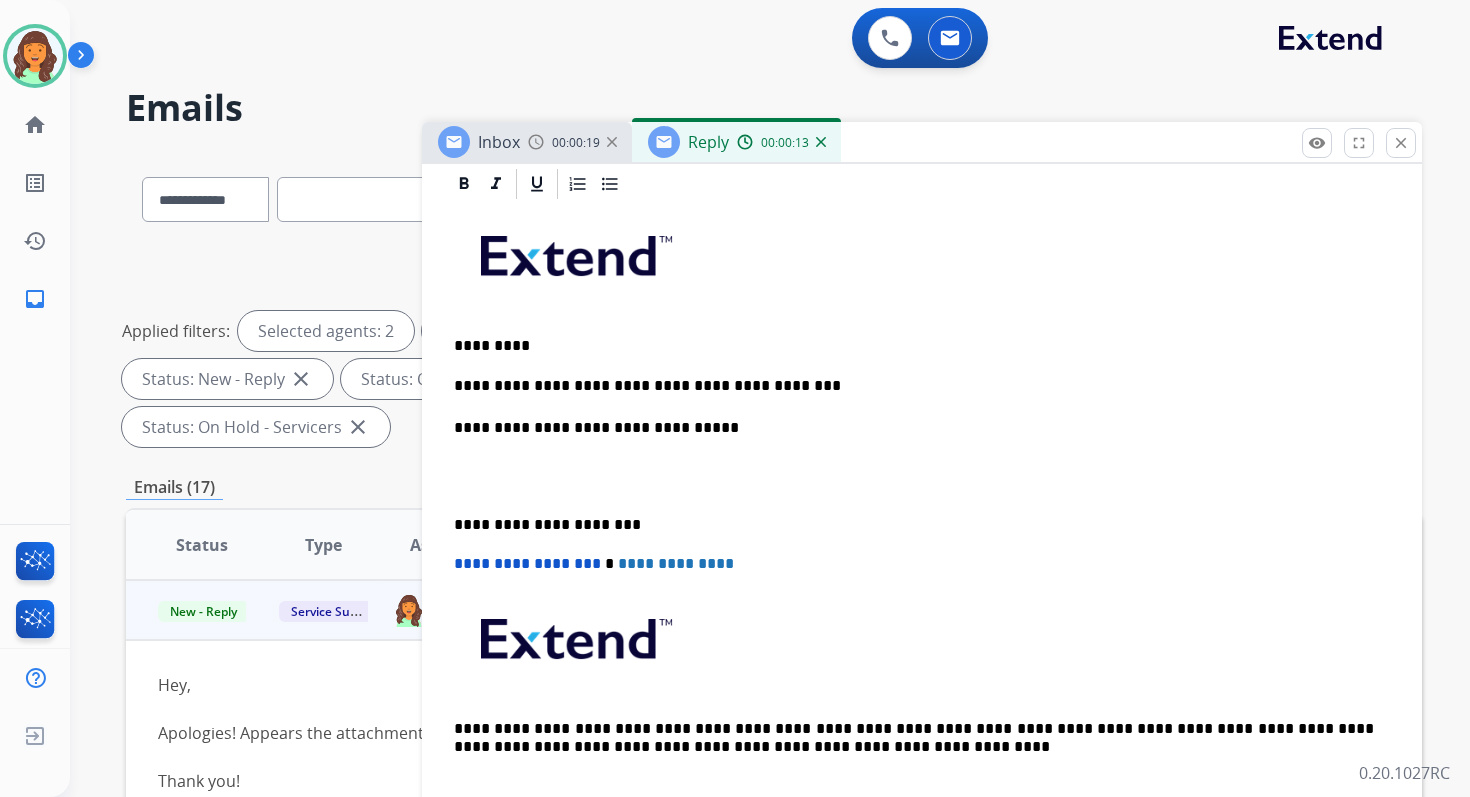 click on "**********" at bounding box center [914, 525] 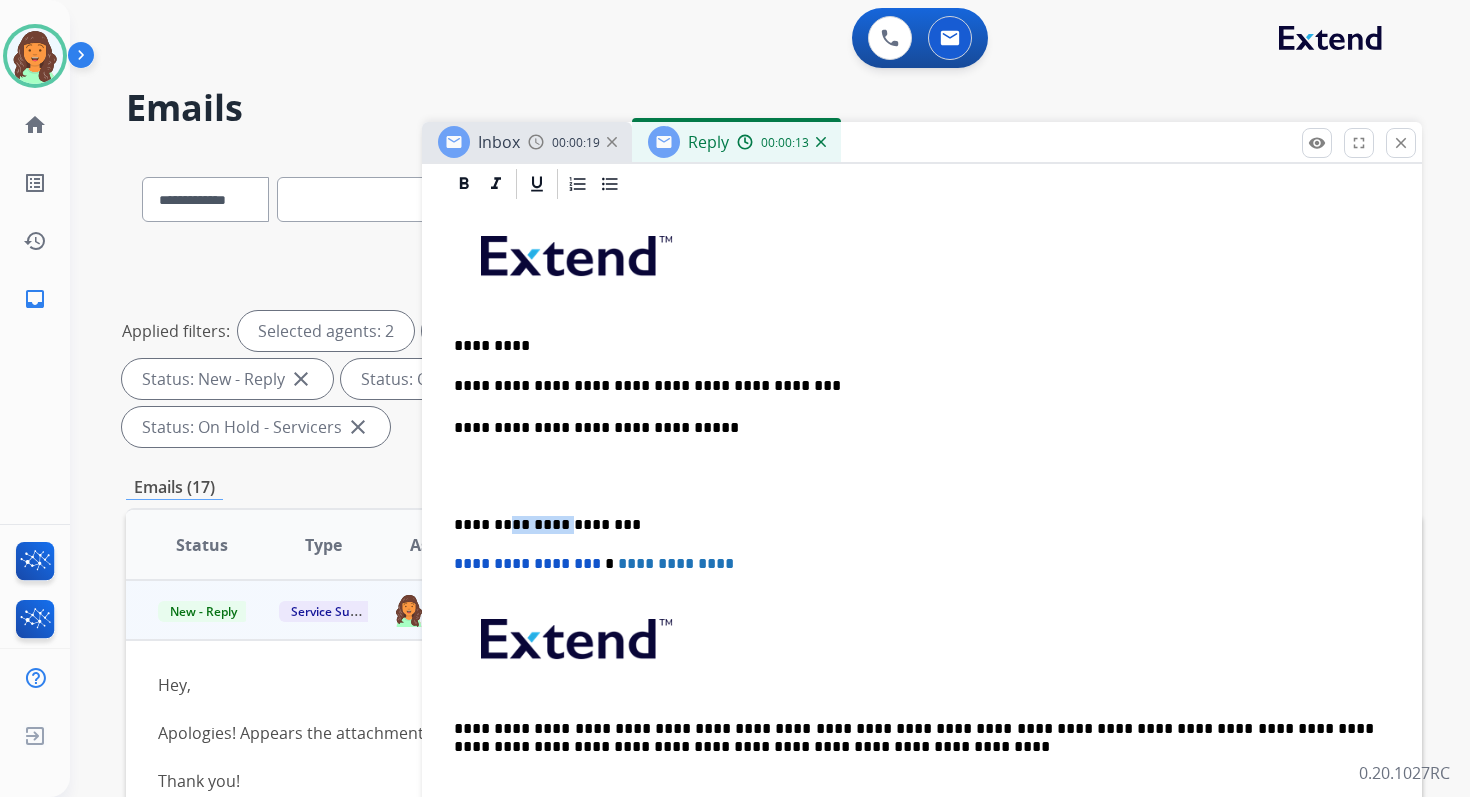 click on "**********" at bounding box center (914, 525) 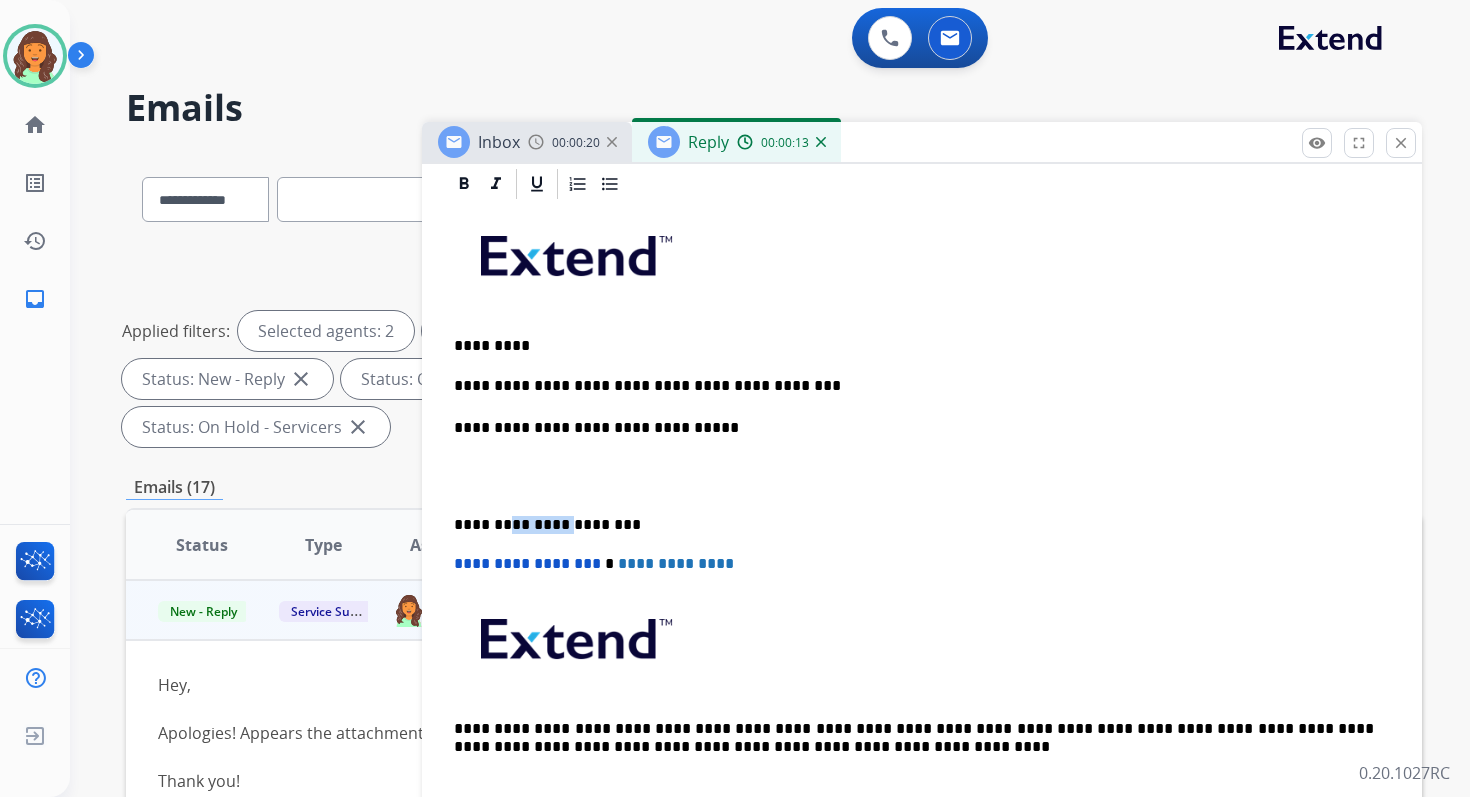type 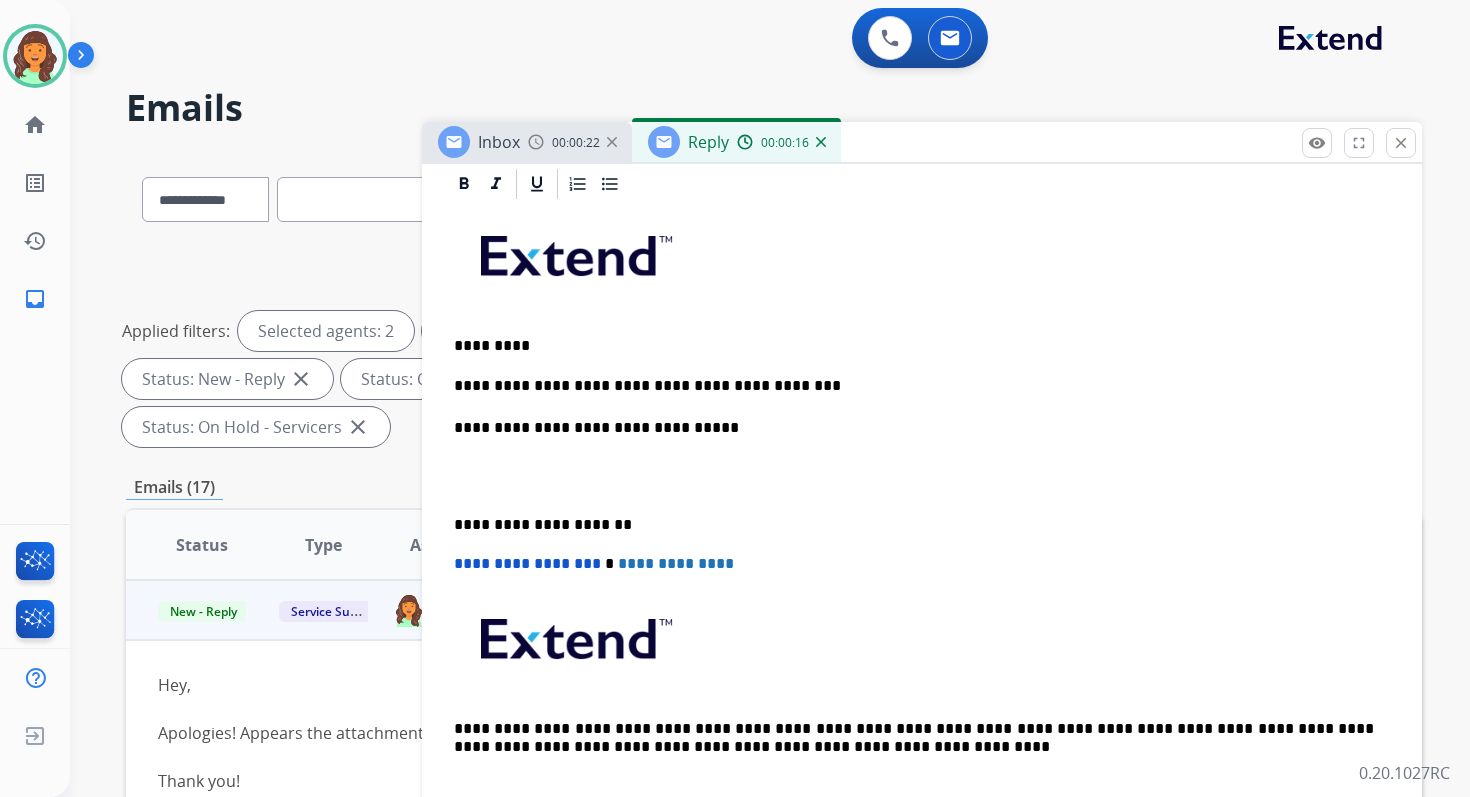 click on "**********" at bounding box center [527, 563] 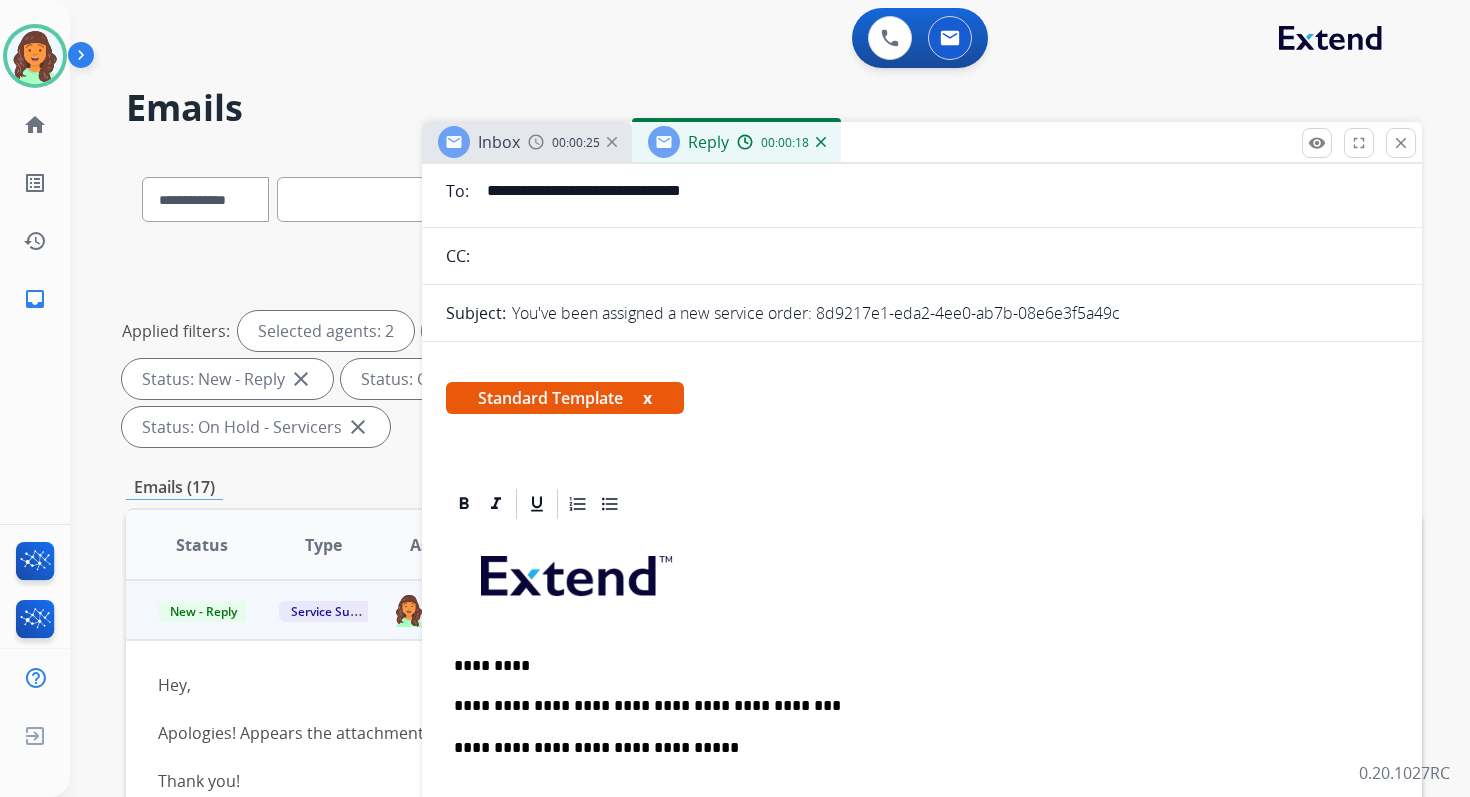 scroll, scrollTop: 0, scrollLeft: 0, axis: both 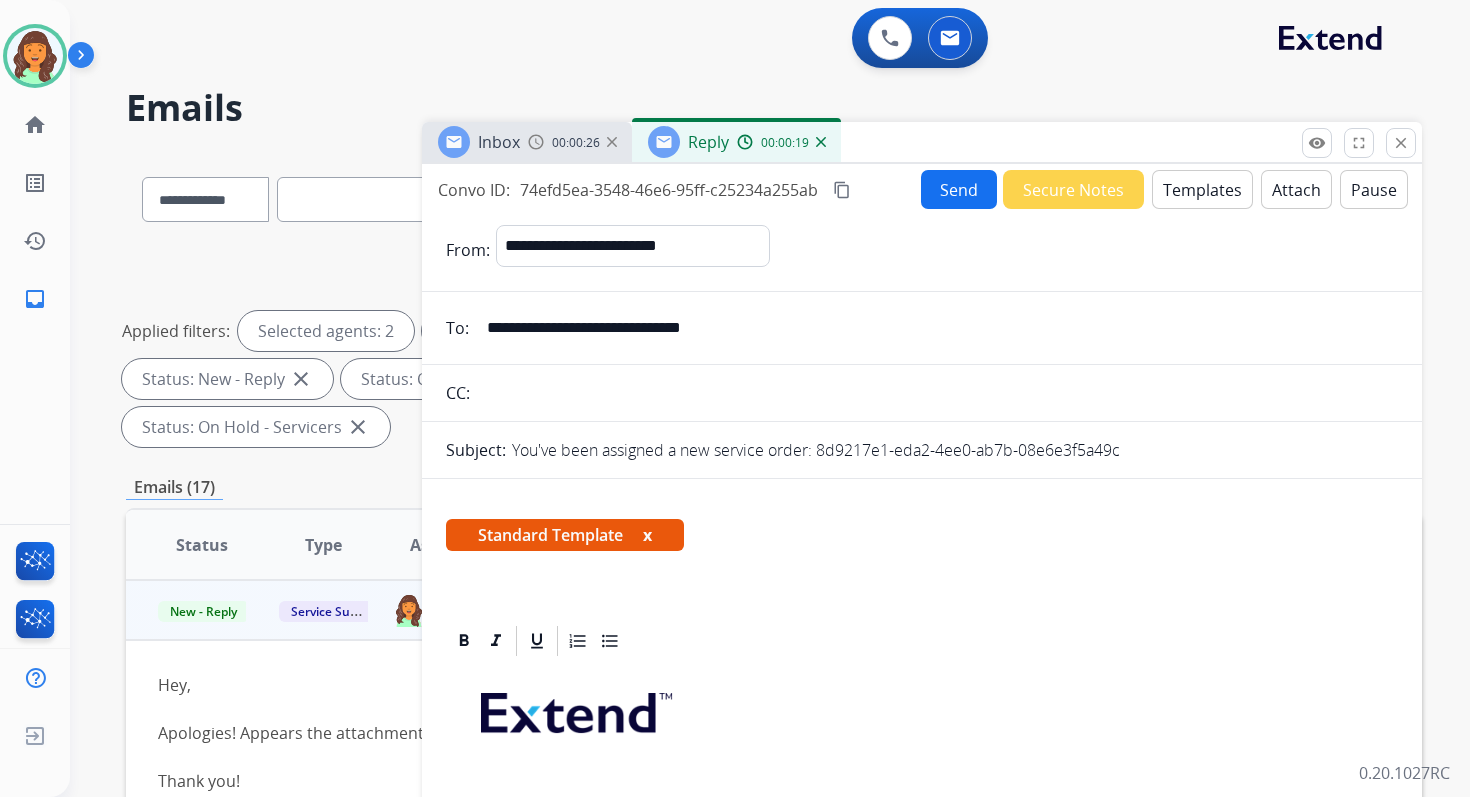 click on "content_copy" at bounding box center (842, 190) 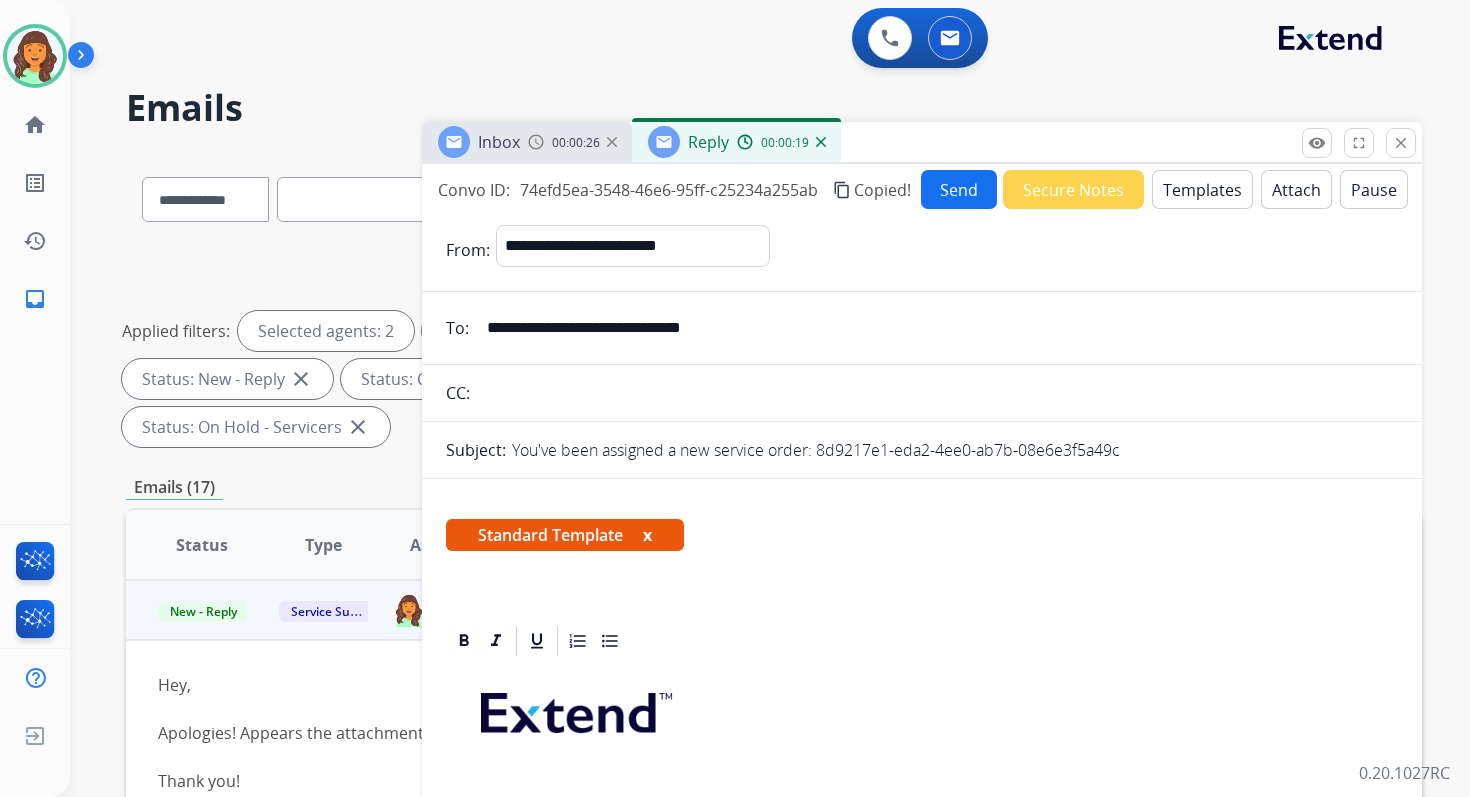 click on "Send" at bounding box center [959, 189] 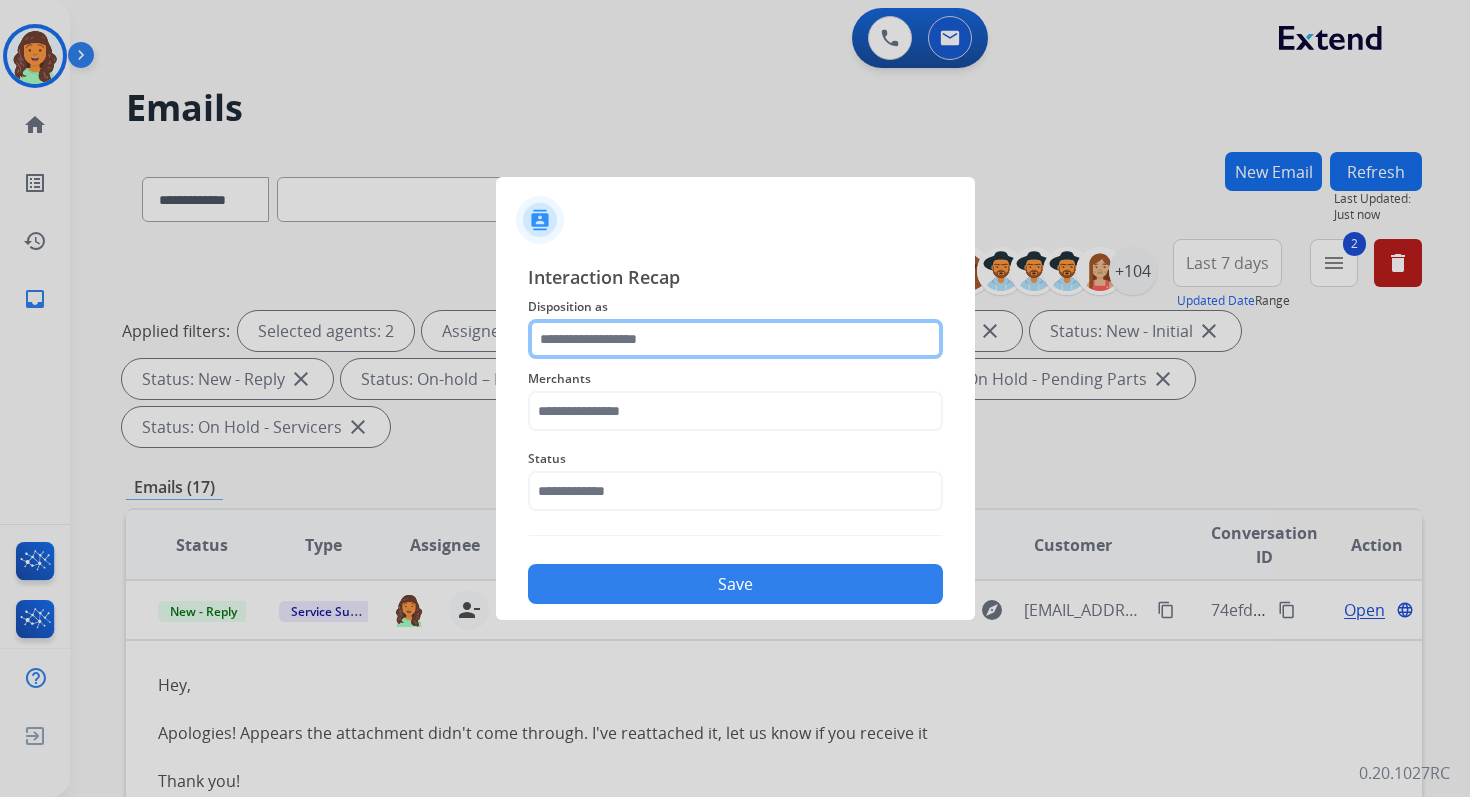 click 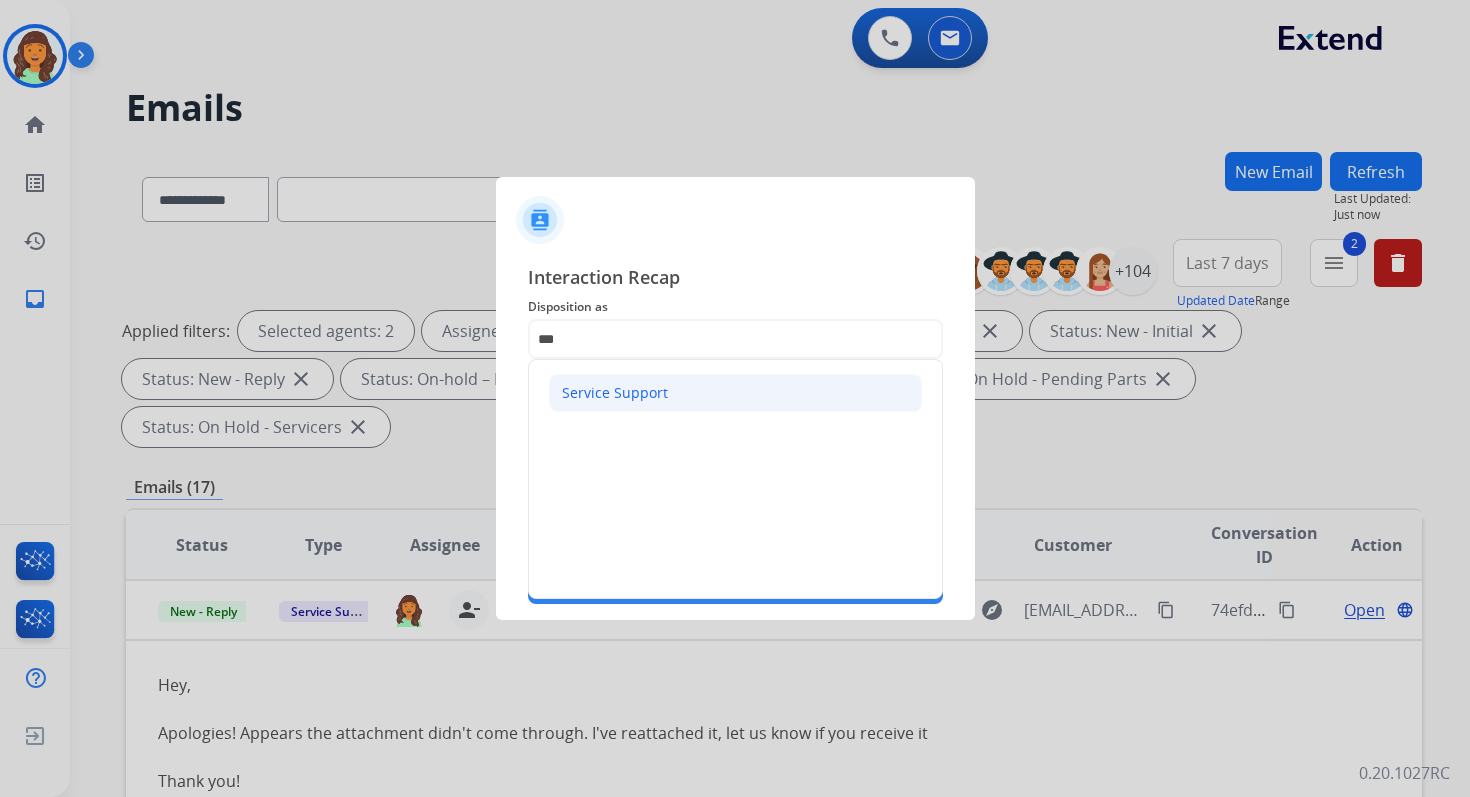 click on "Service Support" 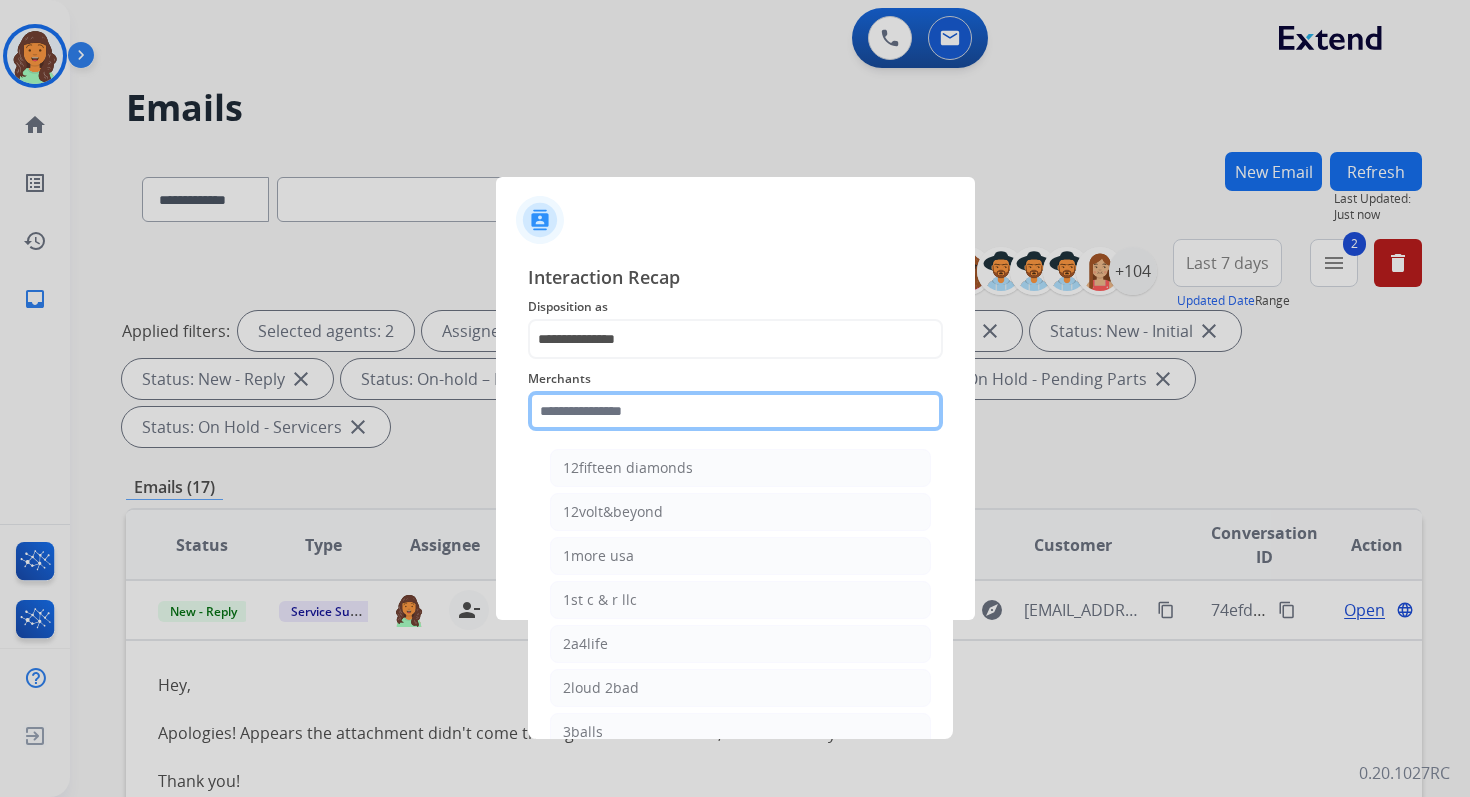 click 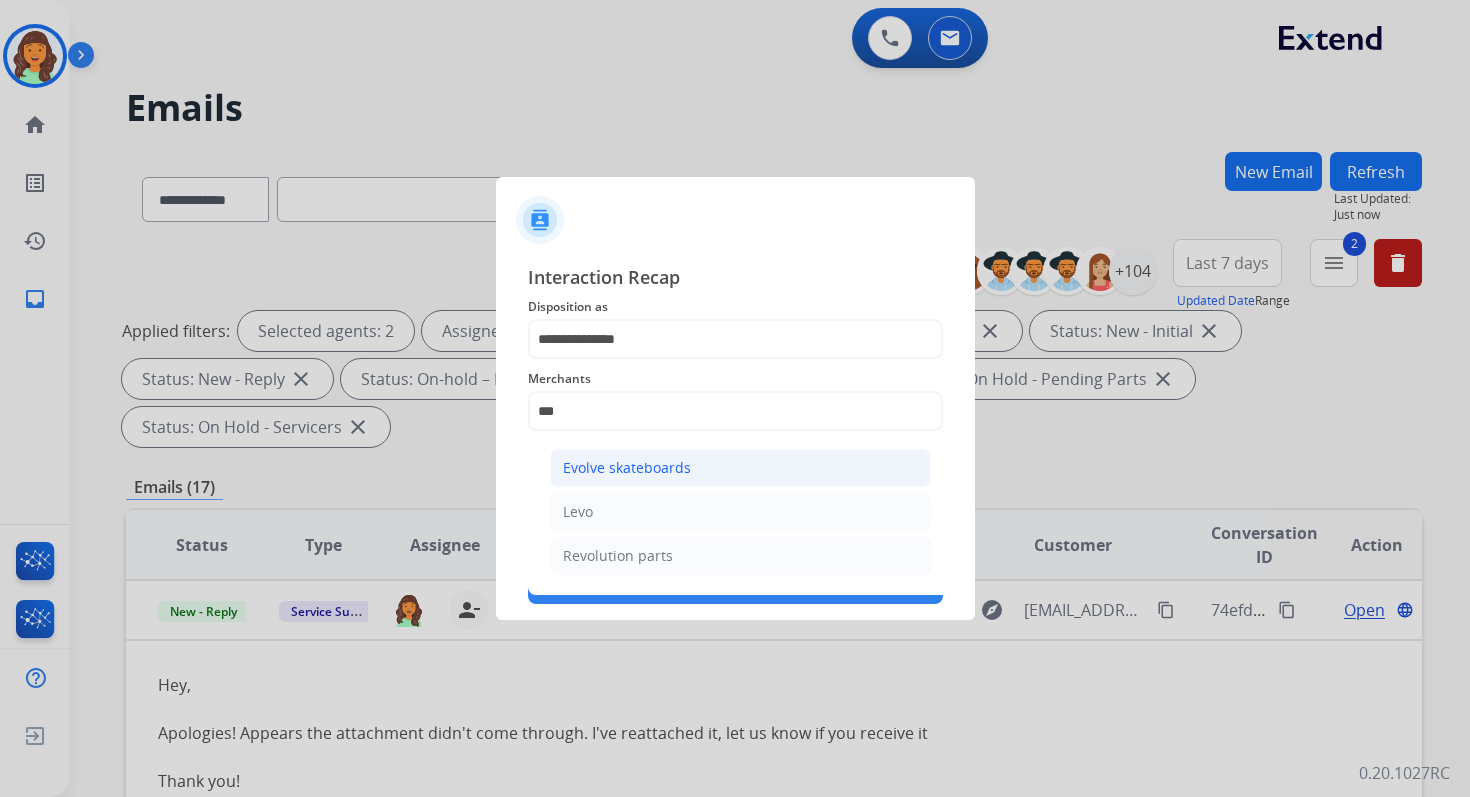 click on "Evolve skateboards" 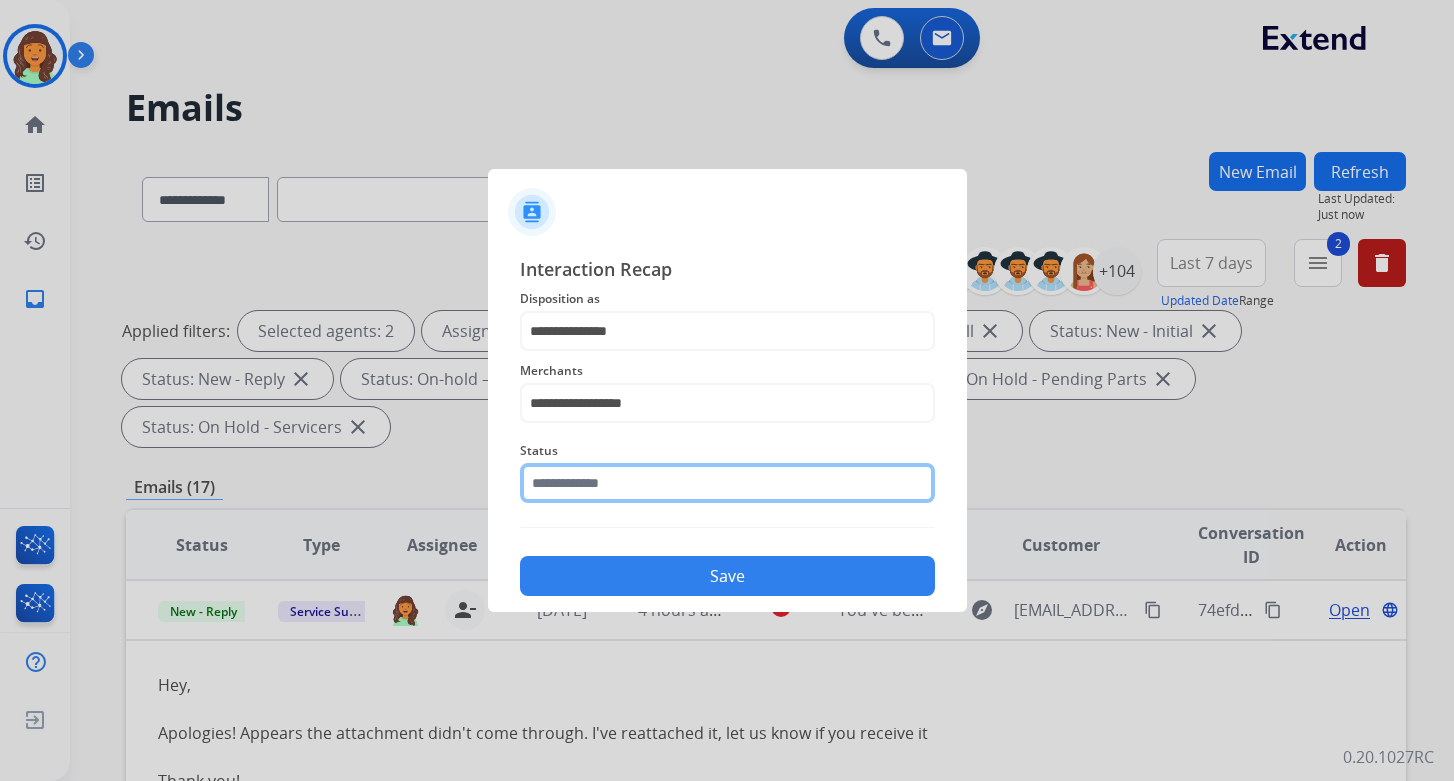 click 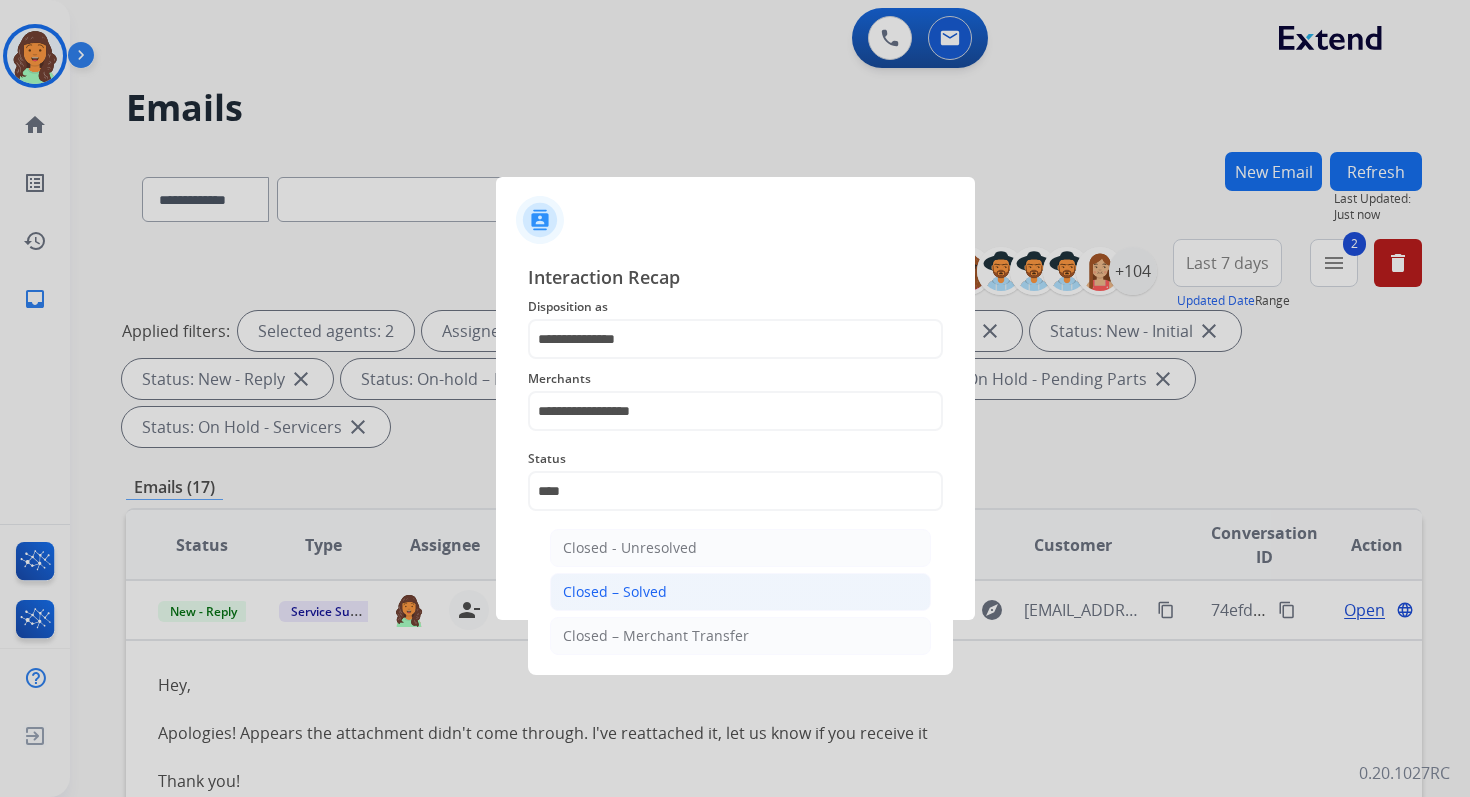 click on "Closed – Solved" 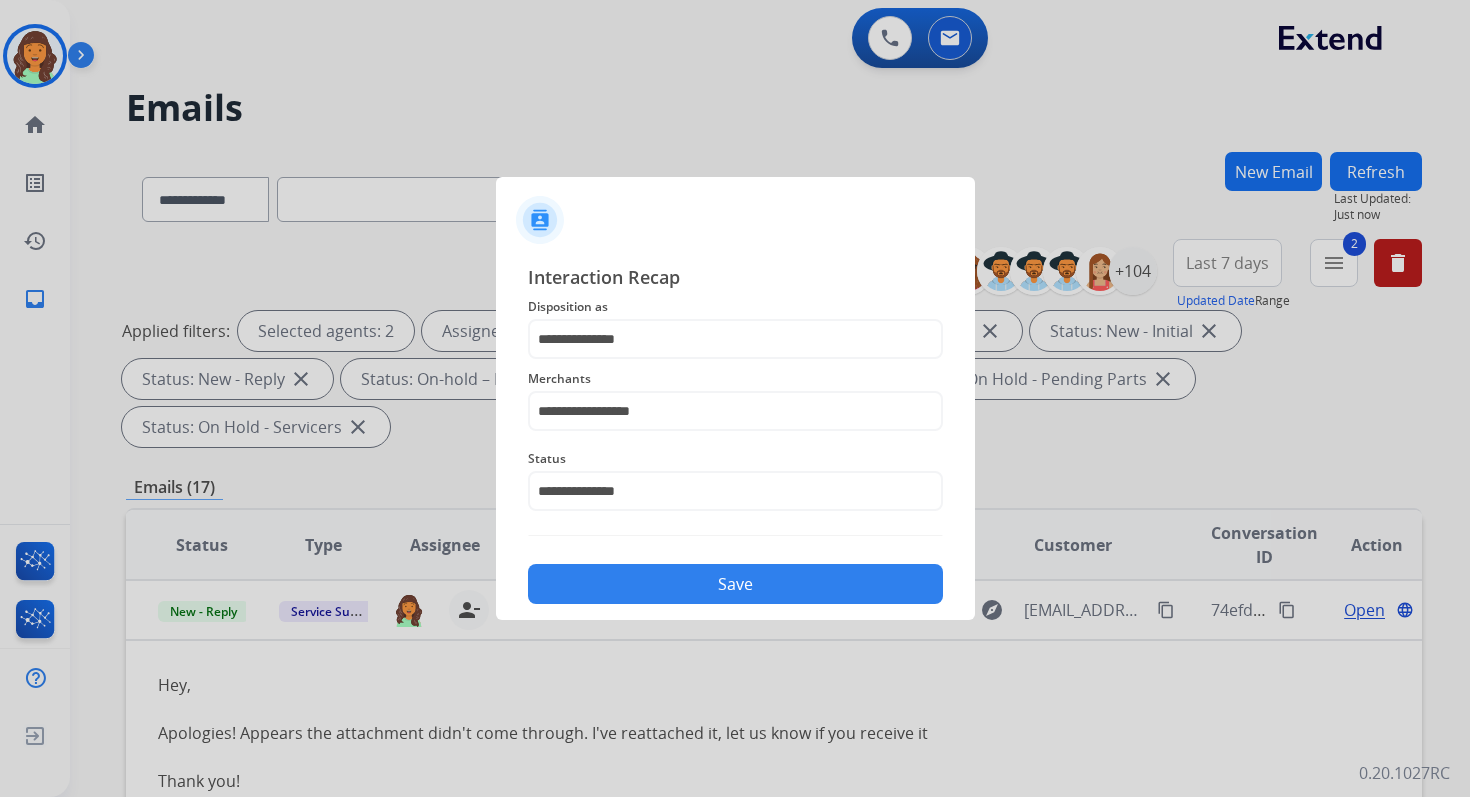 click on "Save" 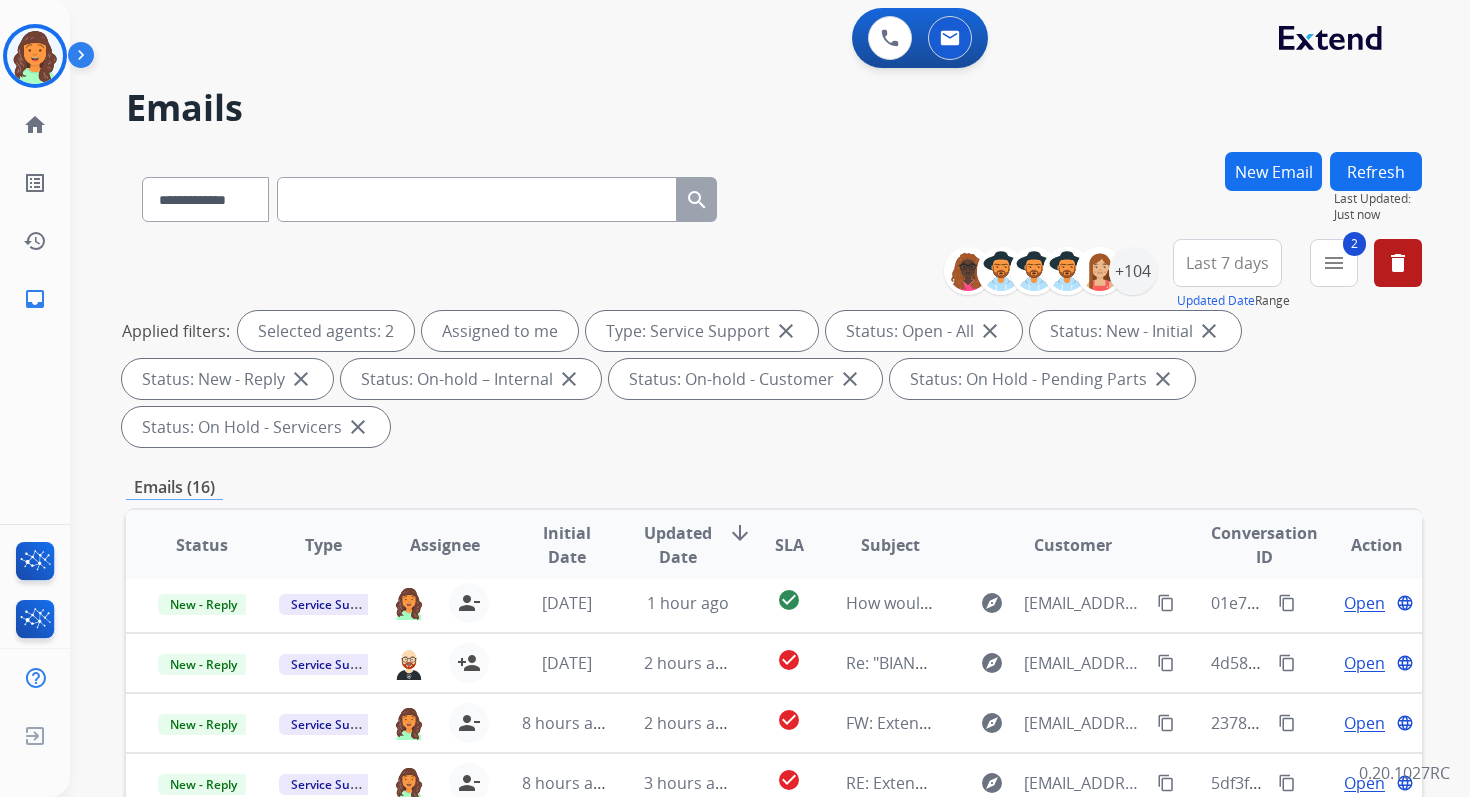 scroll, scrollTop: 67, scrollLeft: 0, axis: vertical 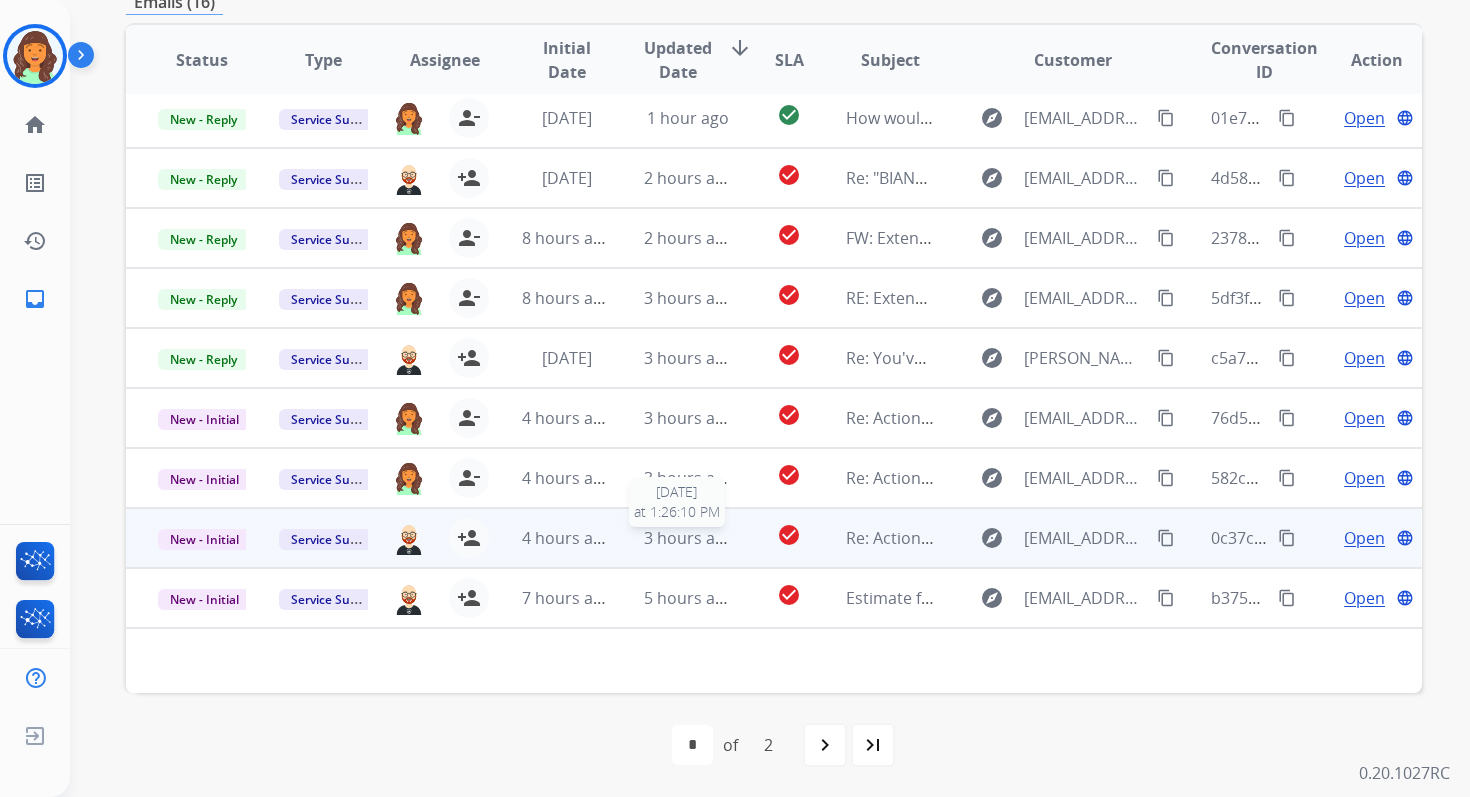 click on "3 hours ago" at bounding box center [689, 538] 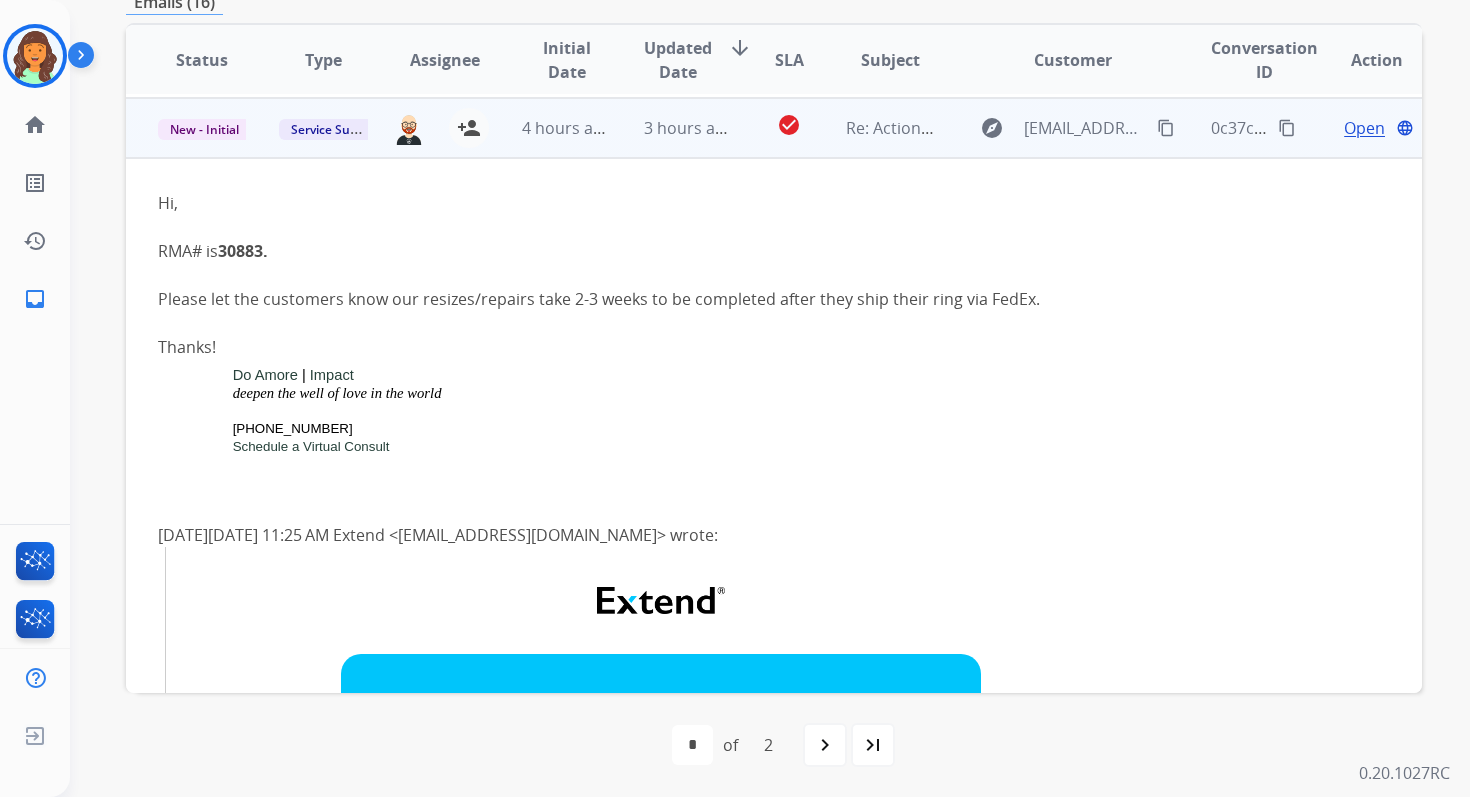 scroll, scrollTop: 480, scrollLeft: 0, axis: vertical 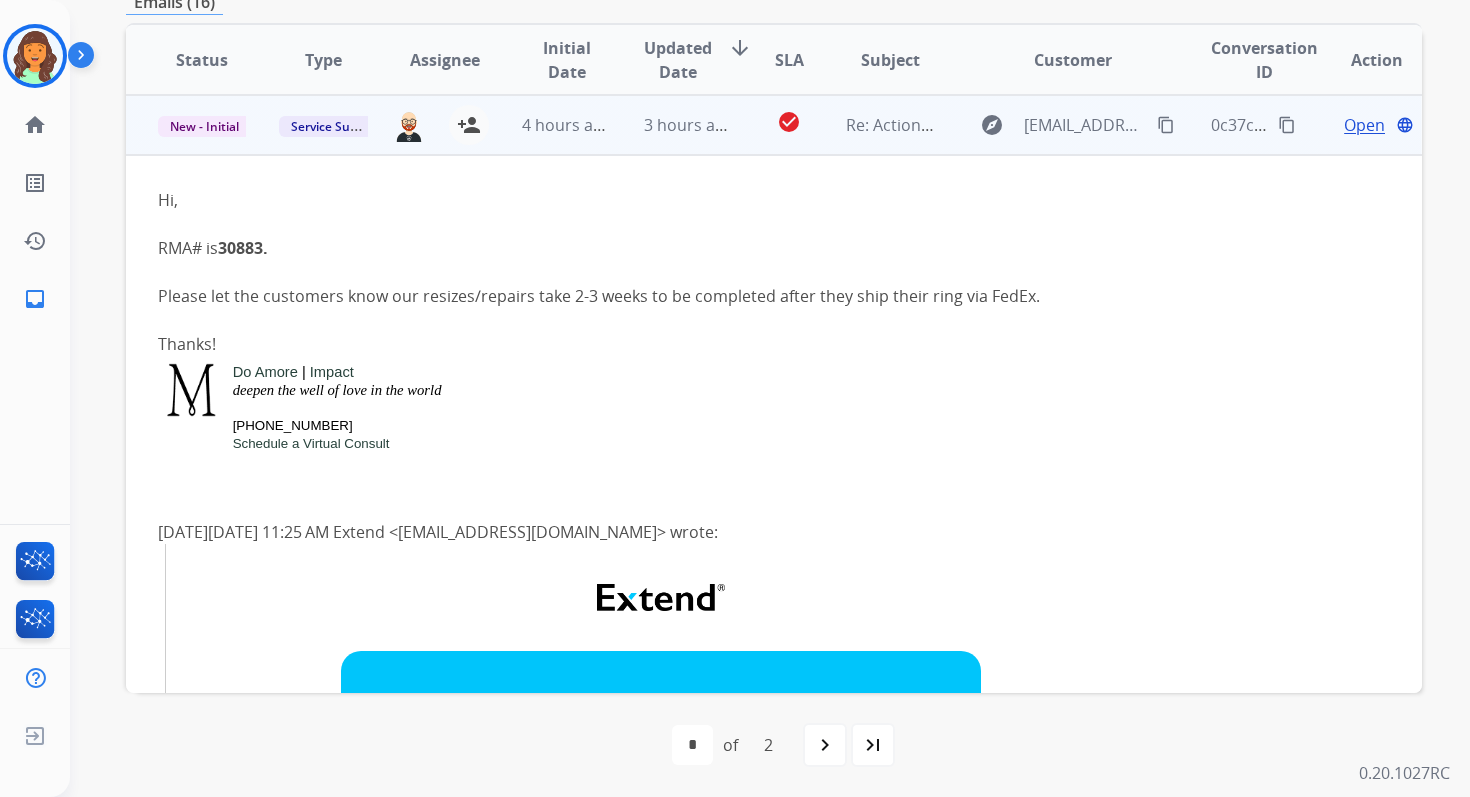 click on "Open" at bounding box center [1364, 125] 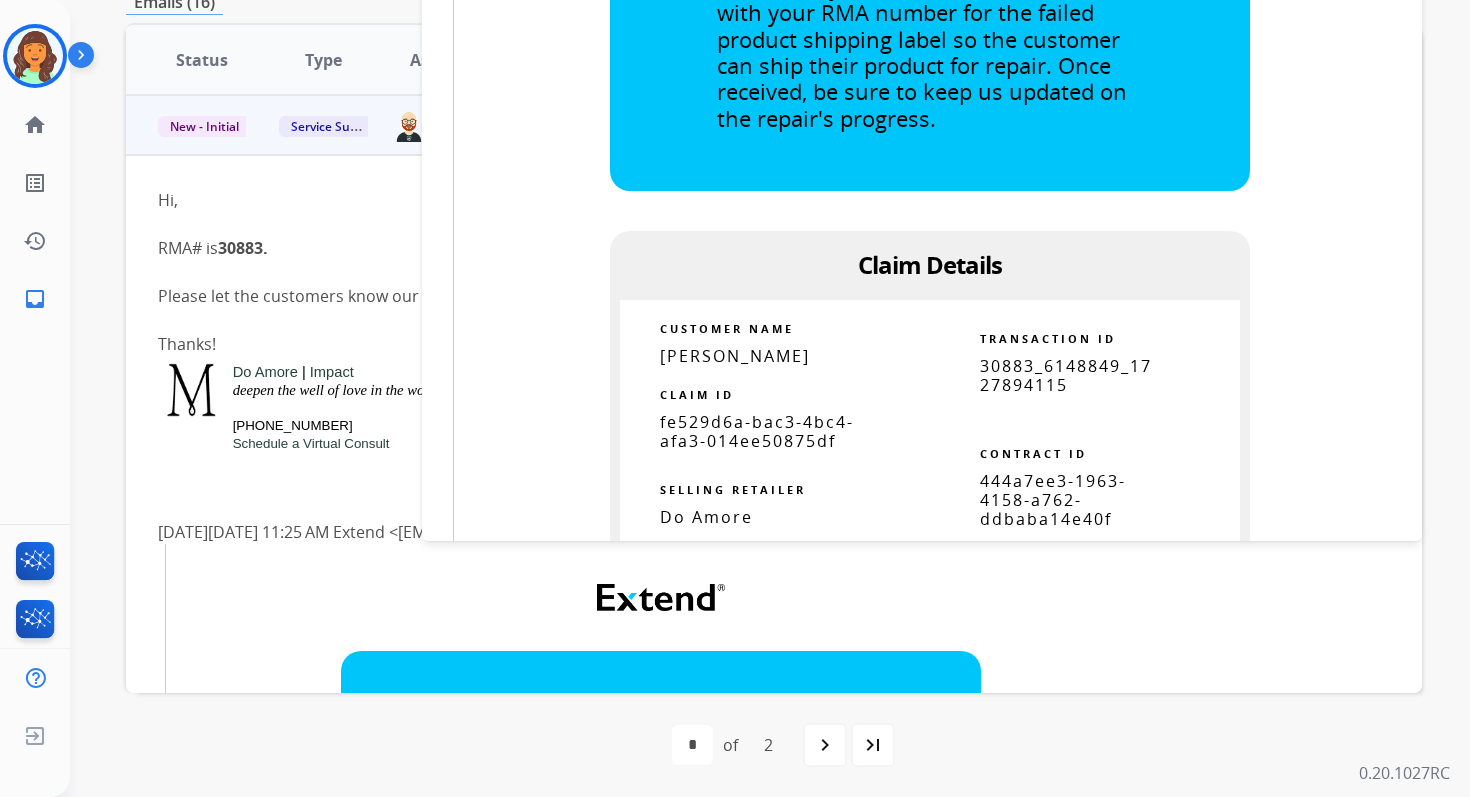 scroll, scrollTop: 989, scrollLeft: 0, axis: vertical 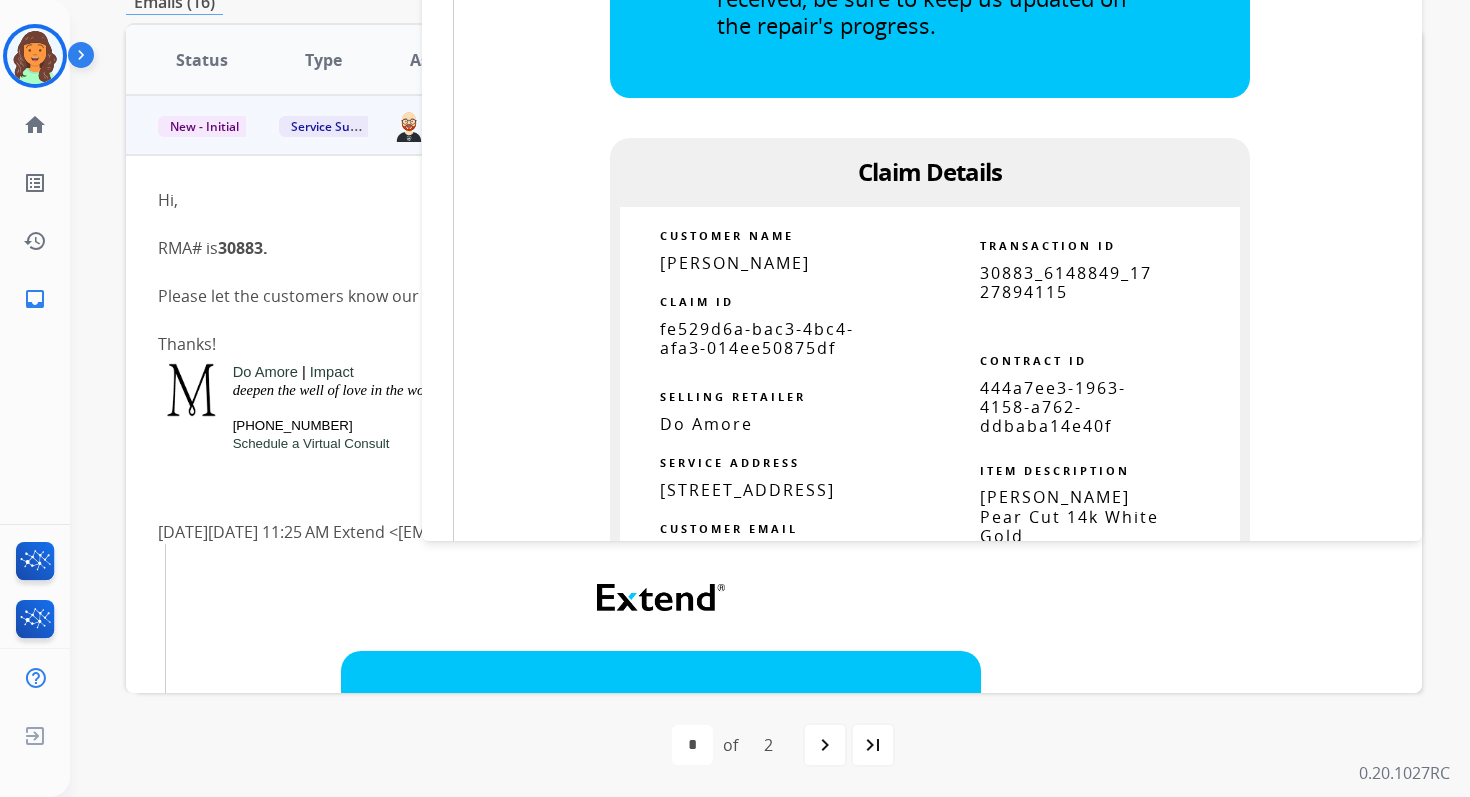 click on "444a7ee3-1963-4158-a762-ddbaba14e40f" at bounding box center [1053, 407] 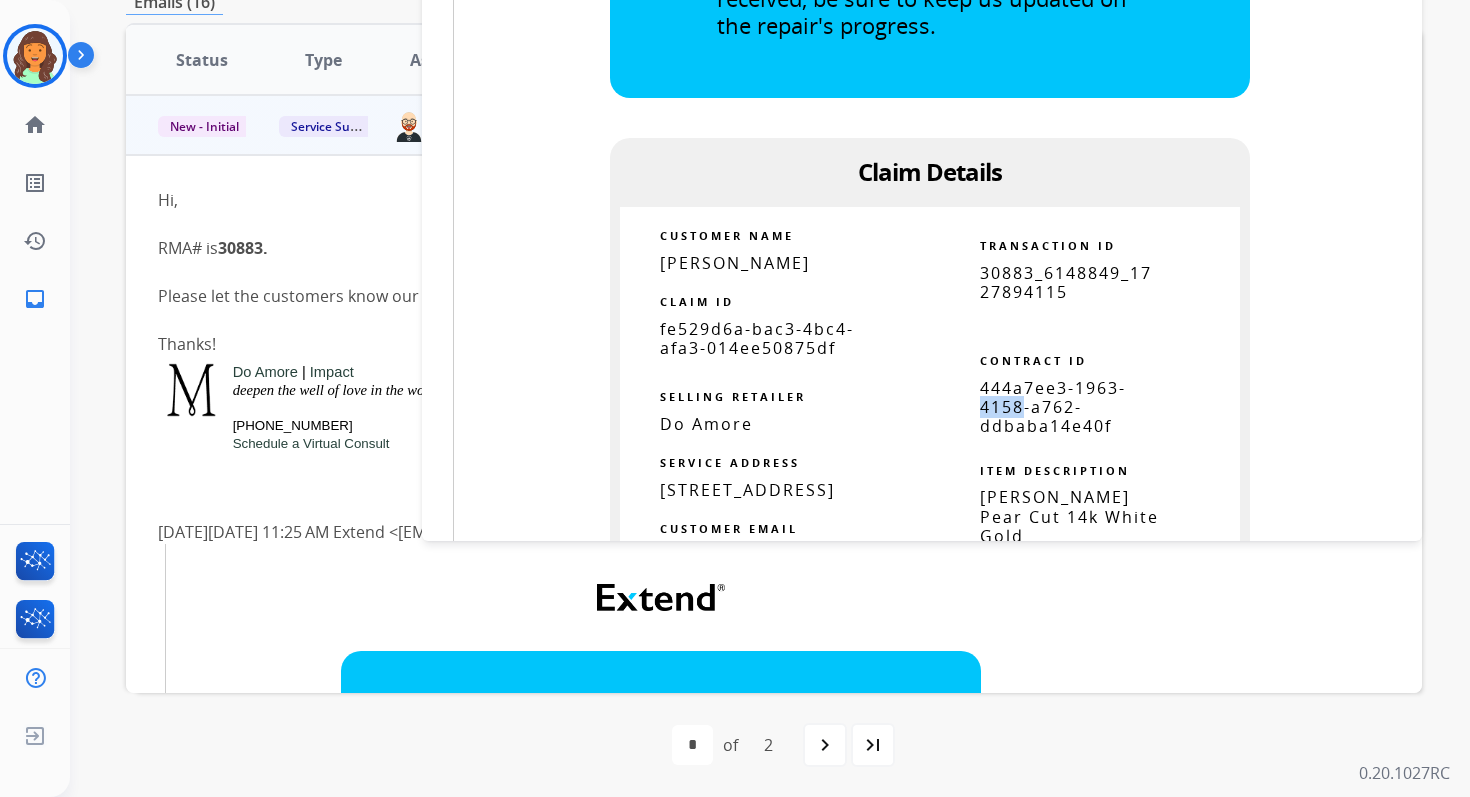 click on "444a7ee3-1963-4158-a762-ddbaba14e40f" at bounding box center [1053, 407] 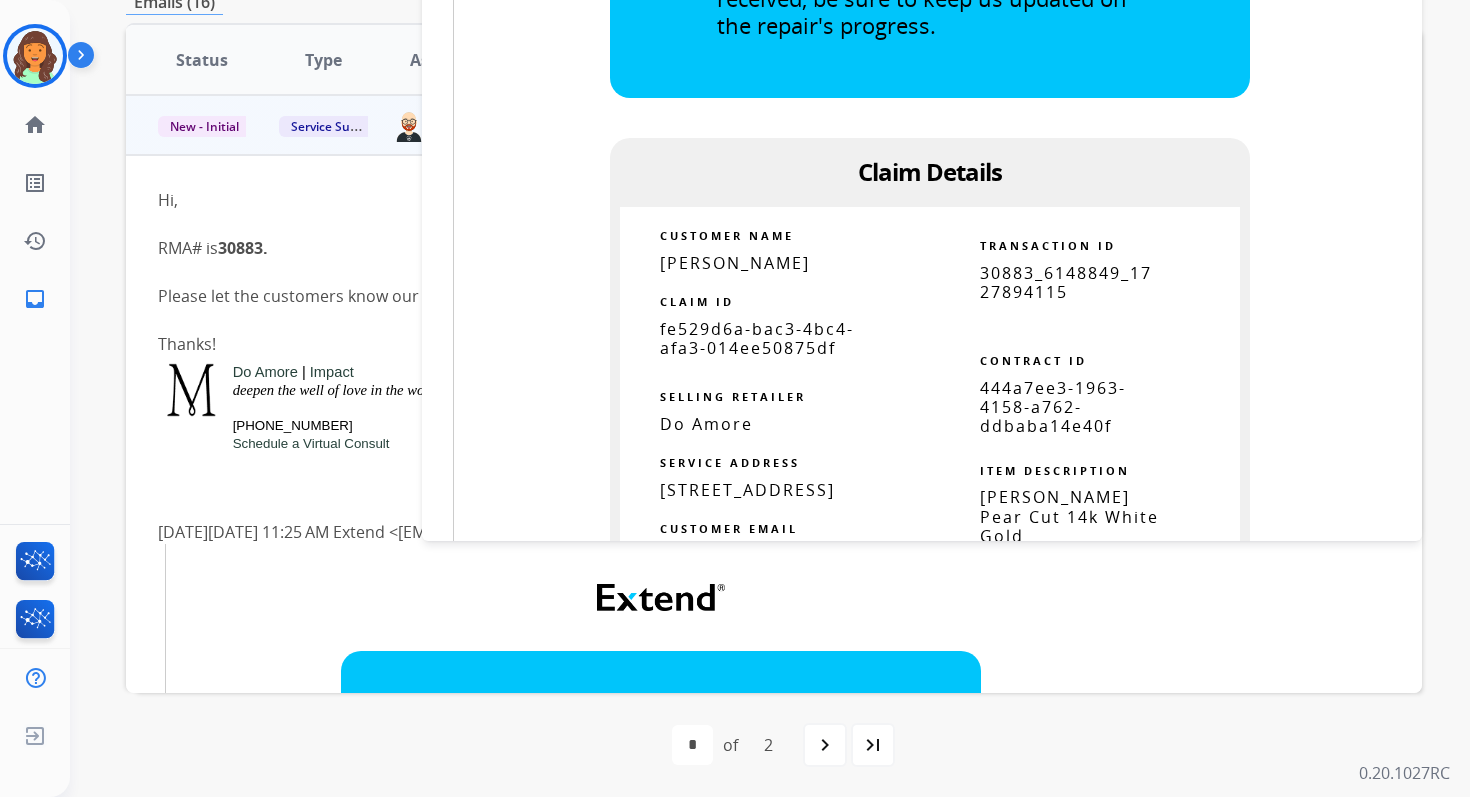 click on "444a7ee3-1963-4158-a762-ddbaba14e40f" at bounding box center (1053, 407) 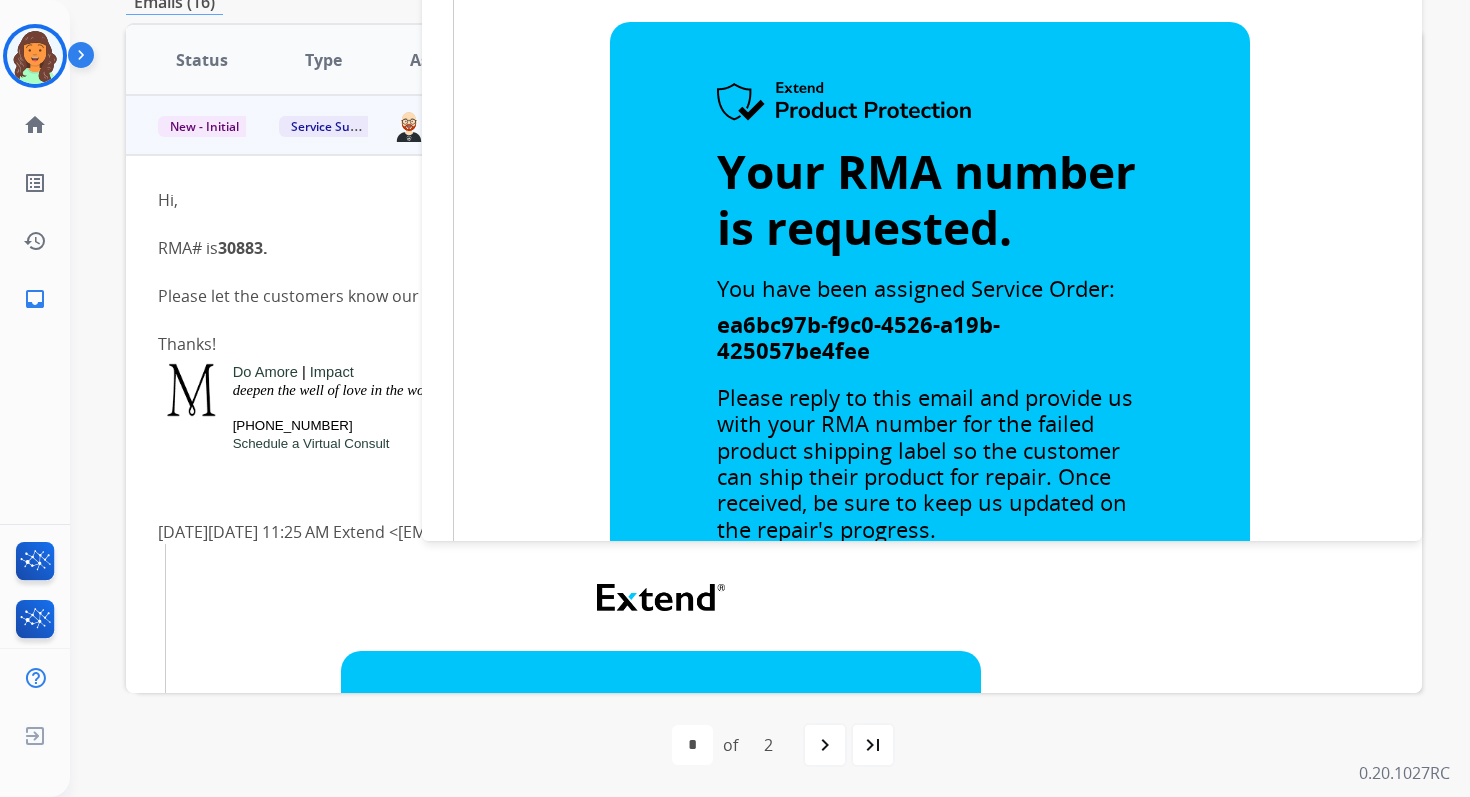 scroll, scrollTop: 0, scrollLeft: 0, axis: both 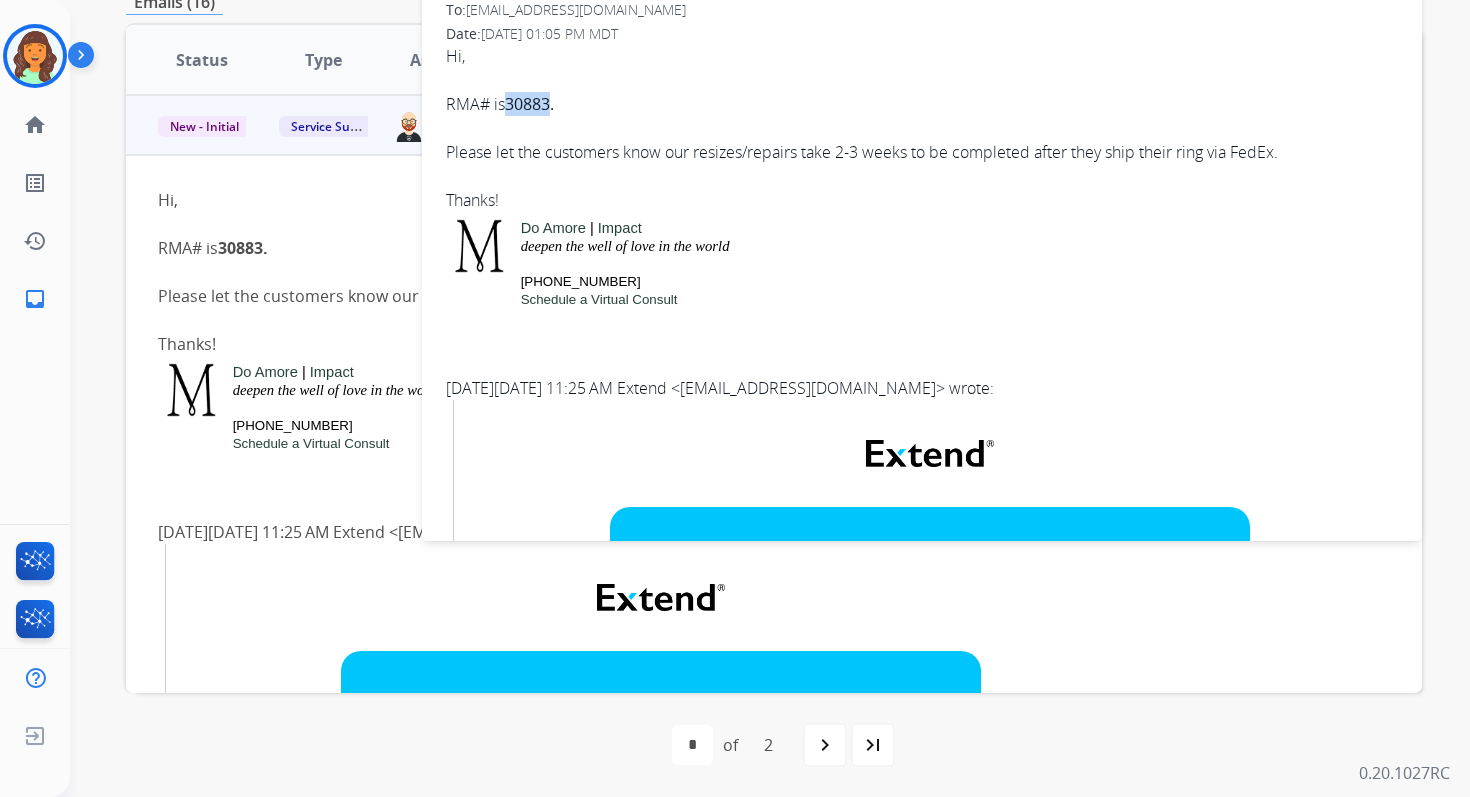 drag, startPoint x: 553, startPoint y: 102, endPoint x: 512, endPoint y: 107, distance: 41.303753 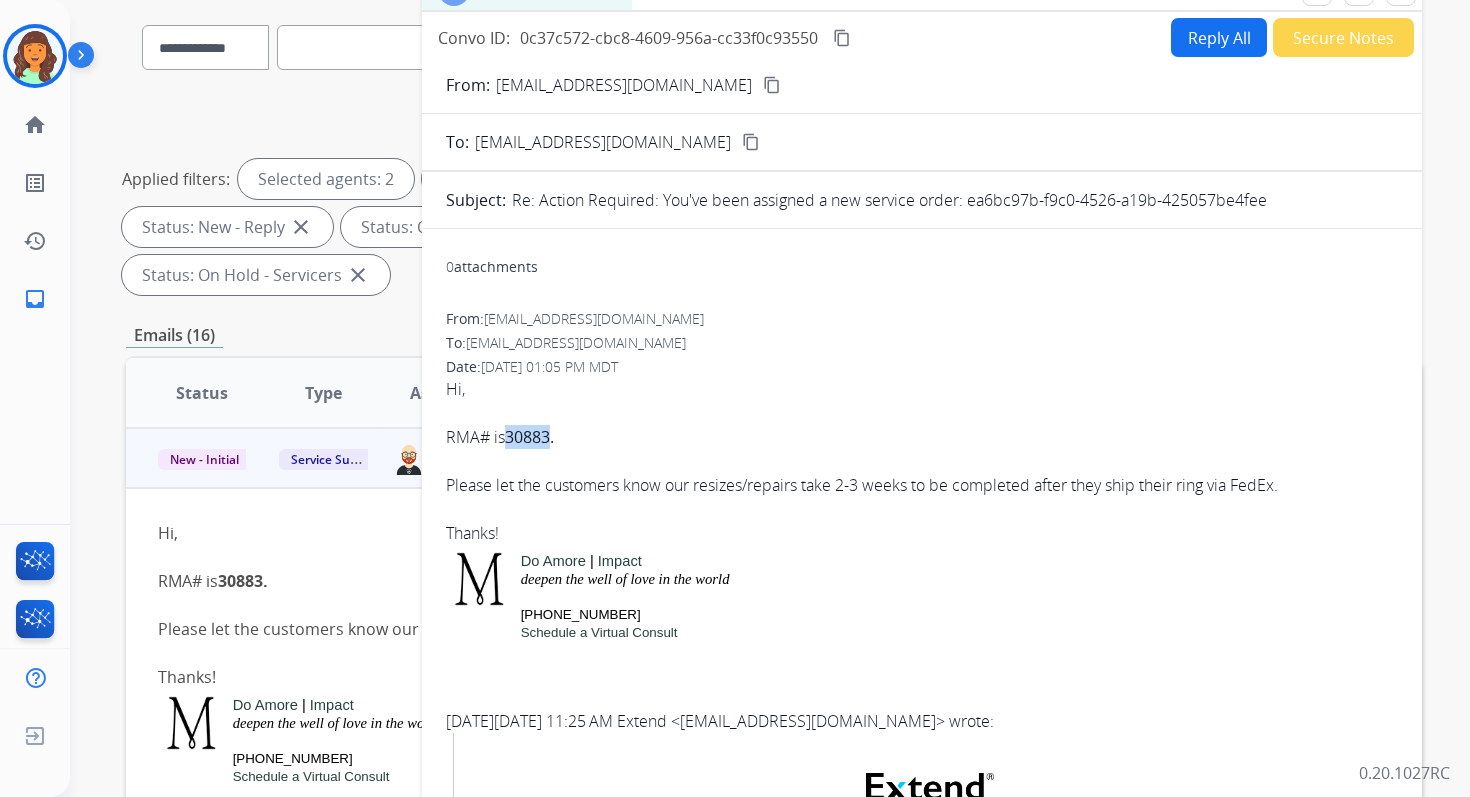 scroll, scrollTop: 0, scrollLeft: 0, axis: both 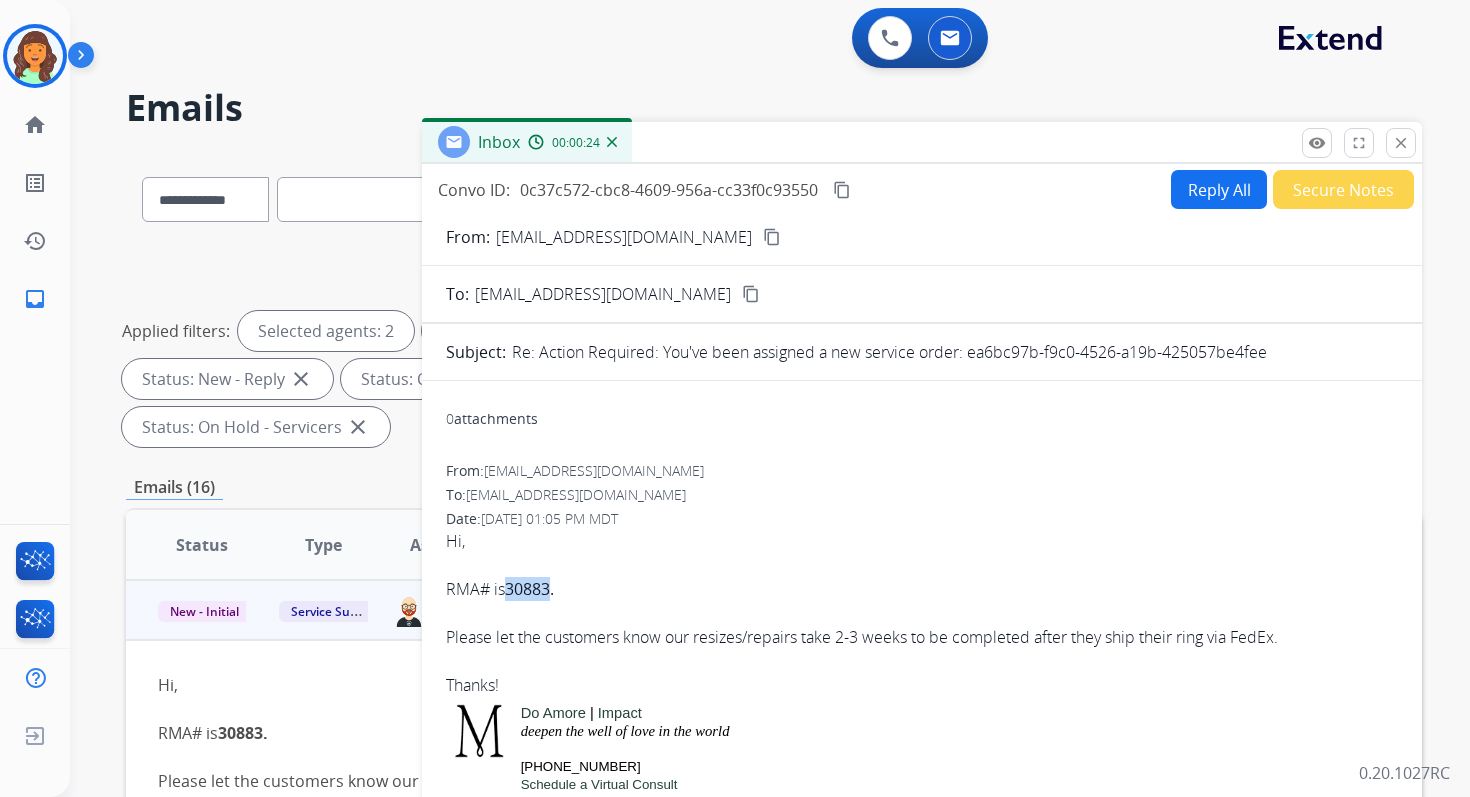 click on "content_copy" at bounding box center [842, 190] 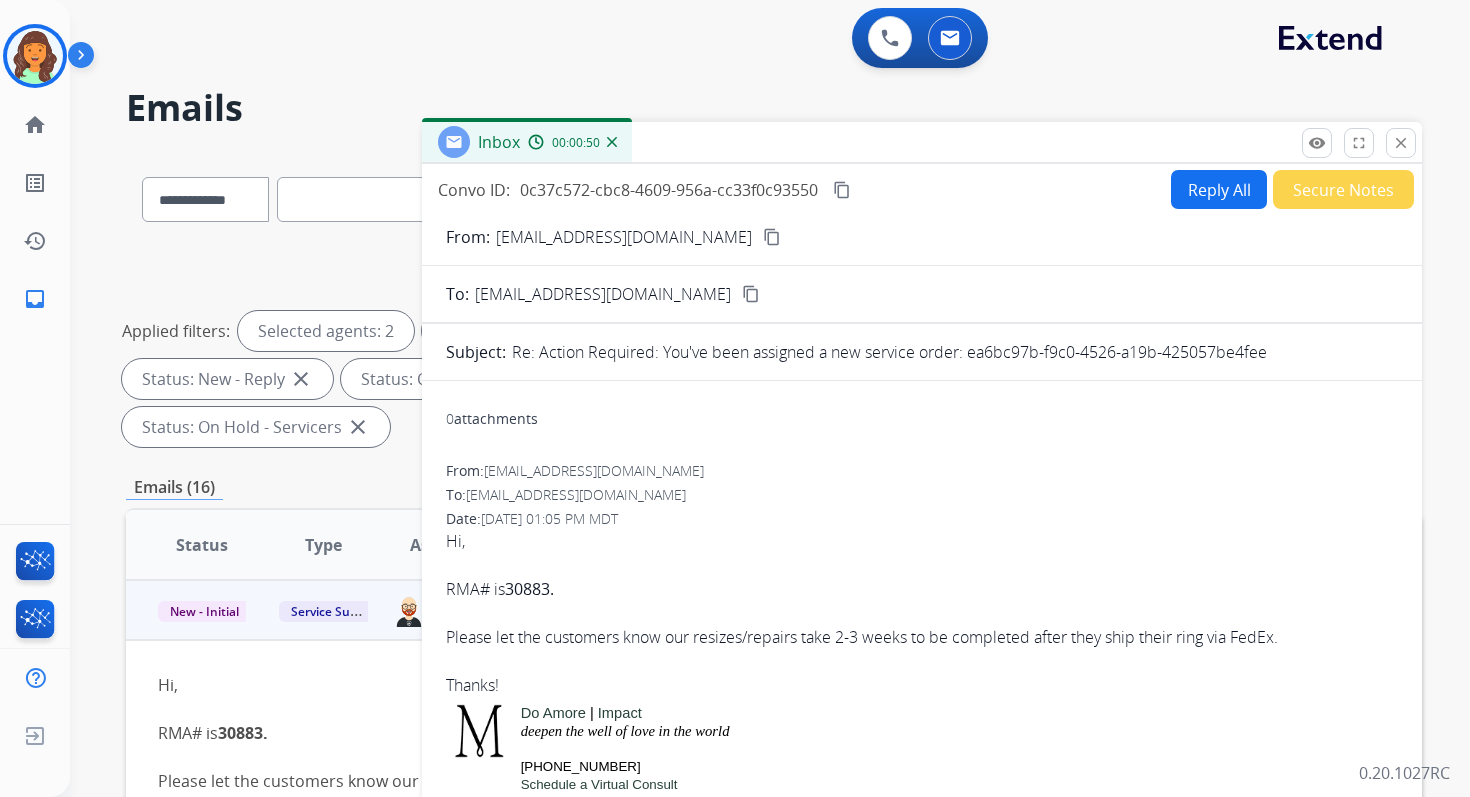 click on "Please let the customers know our resizes/repairs take 2-3 weeks to be completed after they ship their ring via FedEx." at bounding box center [922, 649] 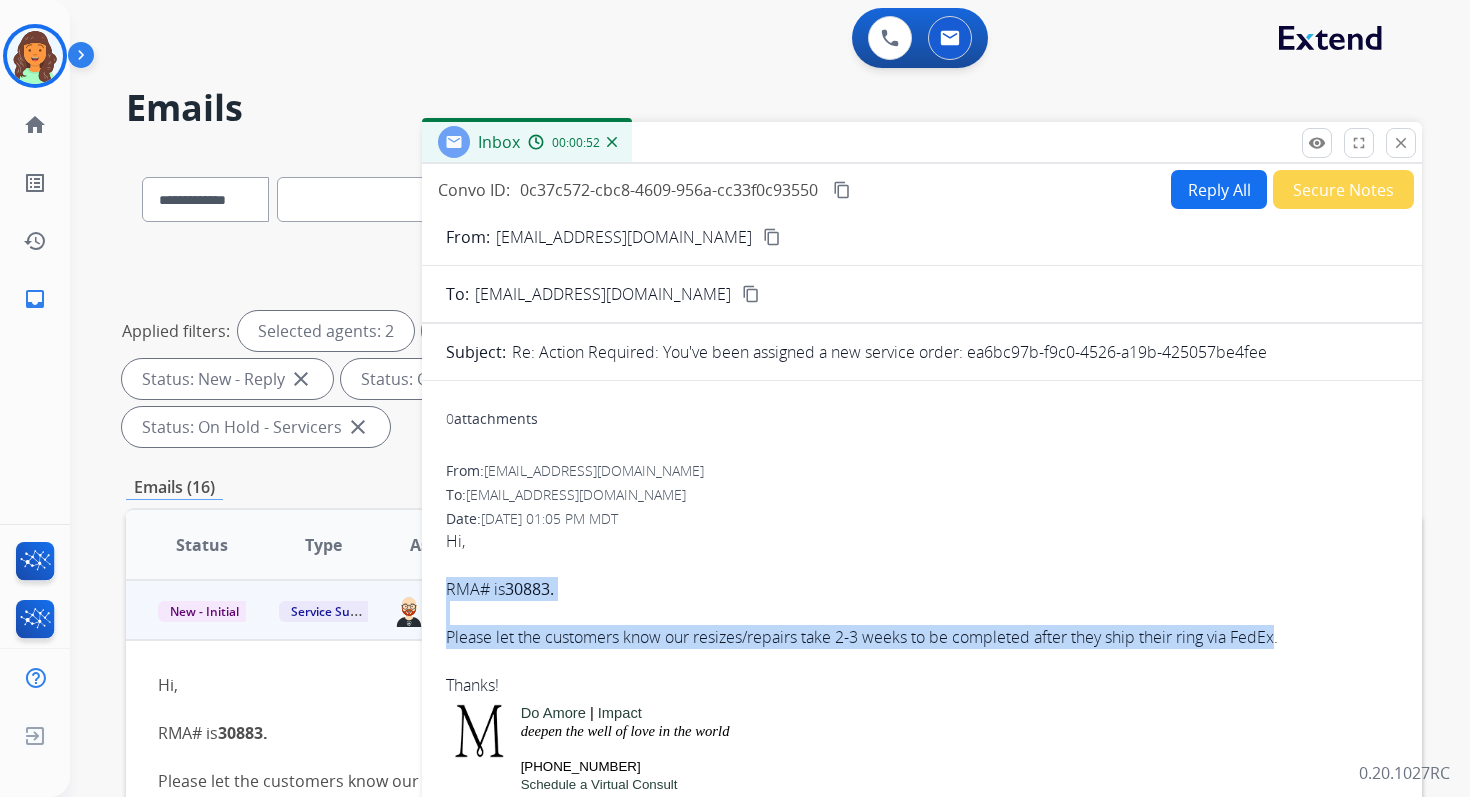 drag, startPoint x: 448, startPoint y: 587, endPoint x: 1285, endPoint y: 637, distance: 838.4921 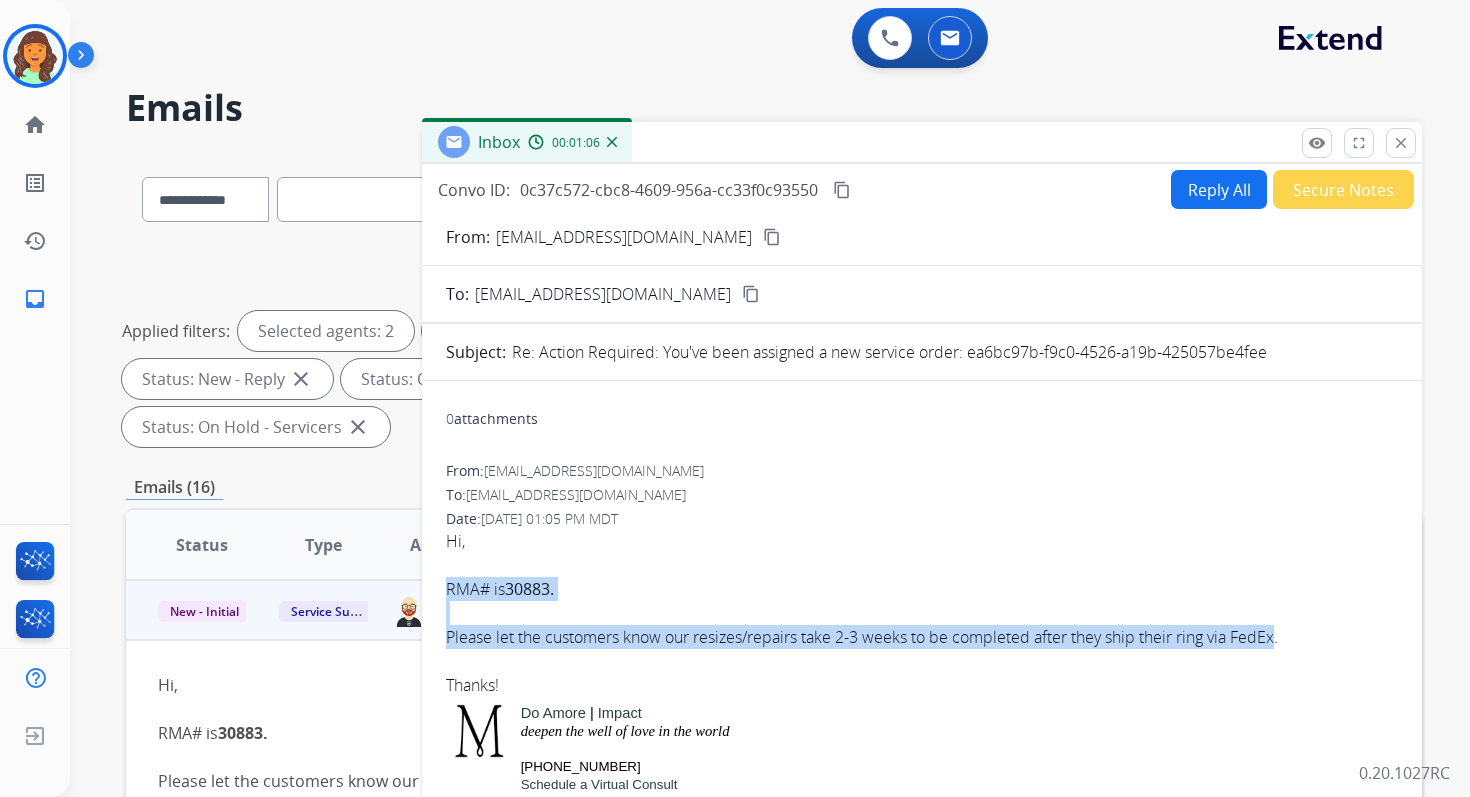 click on "content_copy" at bounding box center (842, 190) 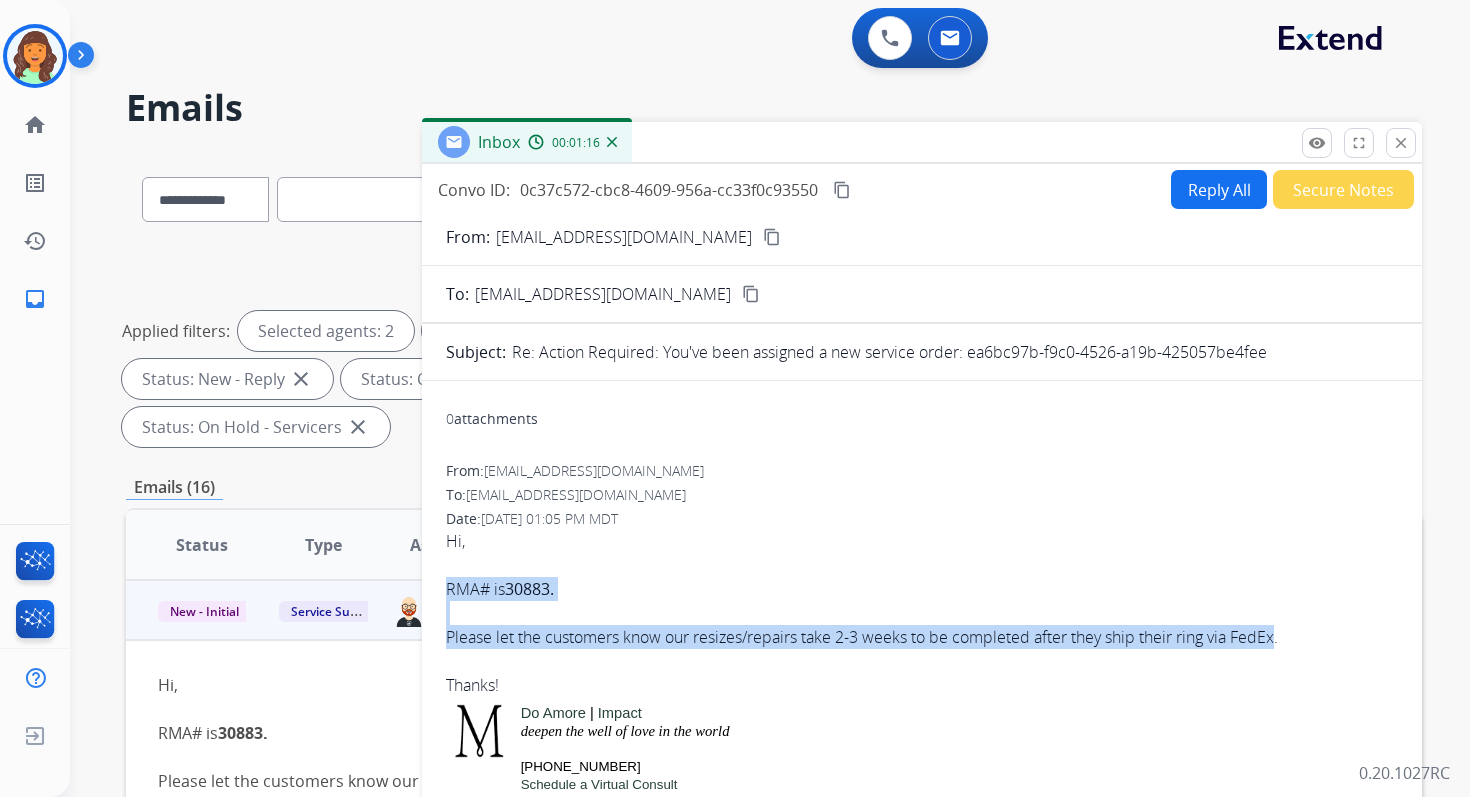 click on "Reply All" at bounding box center (1219, 189) 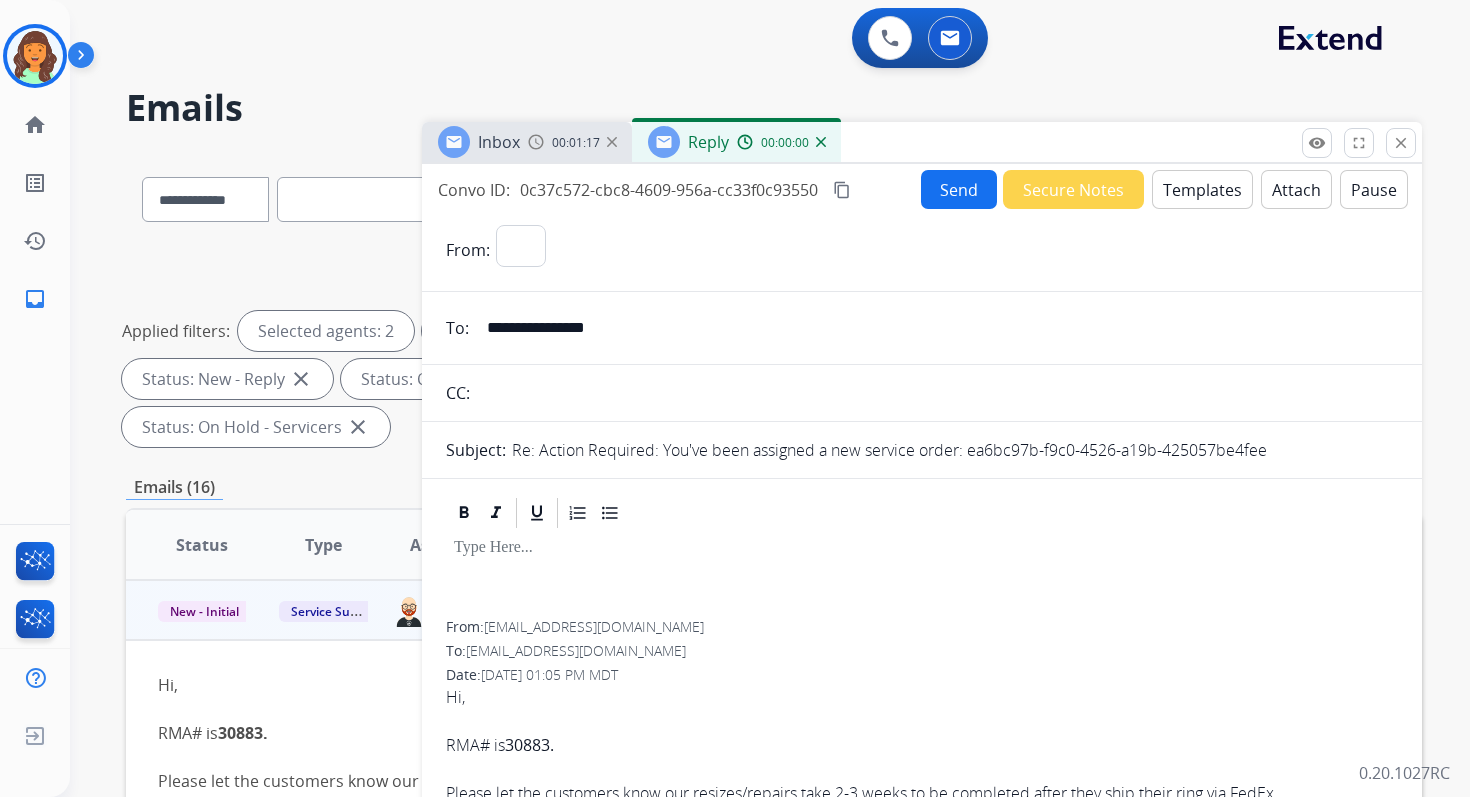 select on "**********" 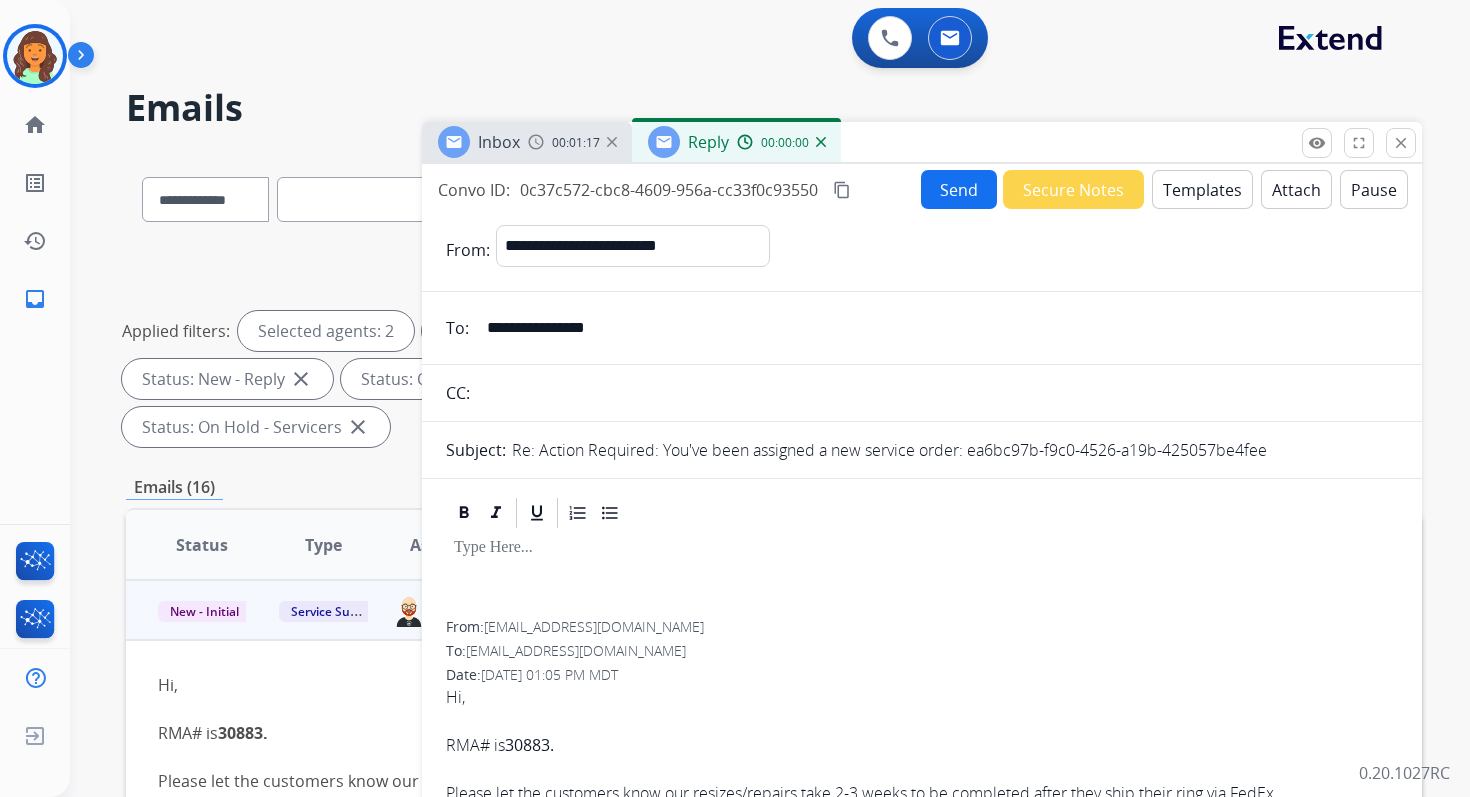 click on "Templates" at bounding box center [1202, 189] 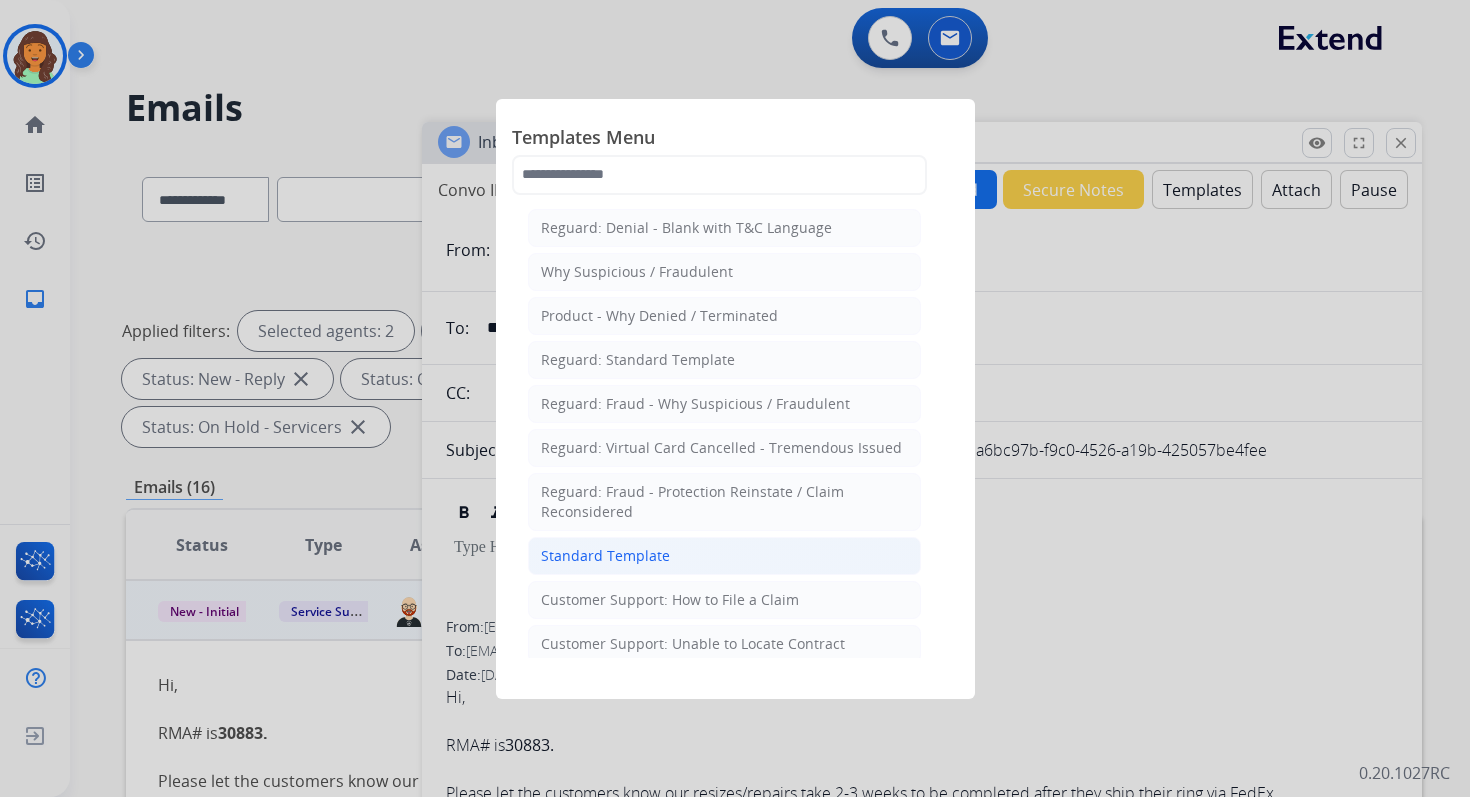 click on "Standard Template" 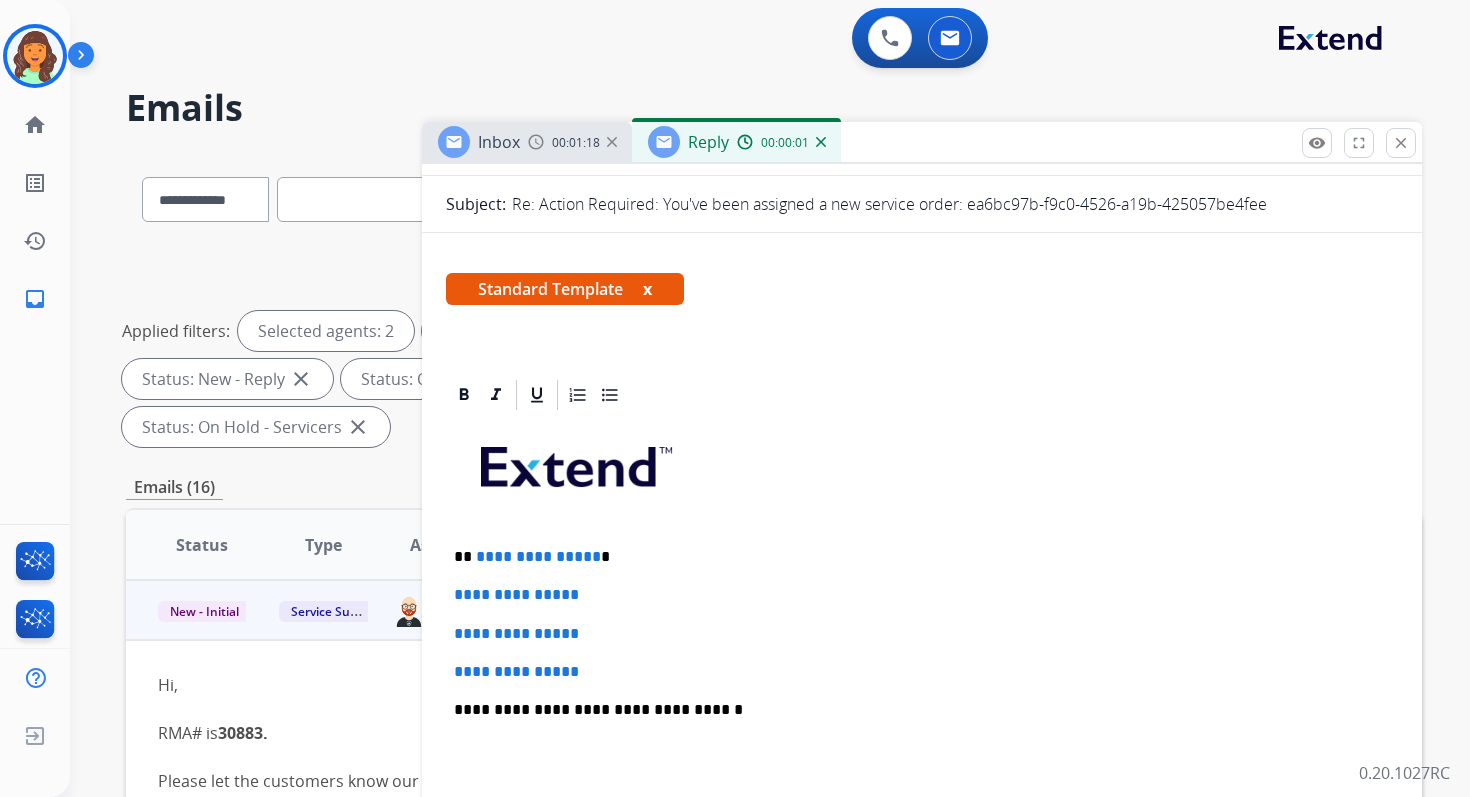 scroll, scrollTop: 340, scrollLeft: 0, axis: vertical 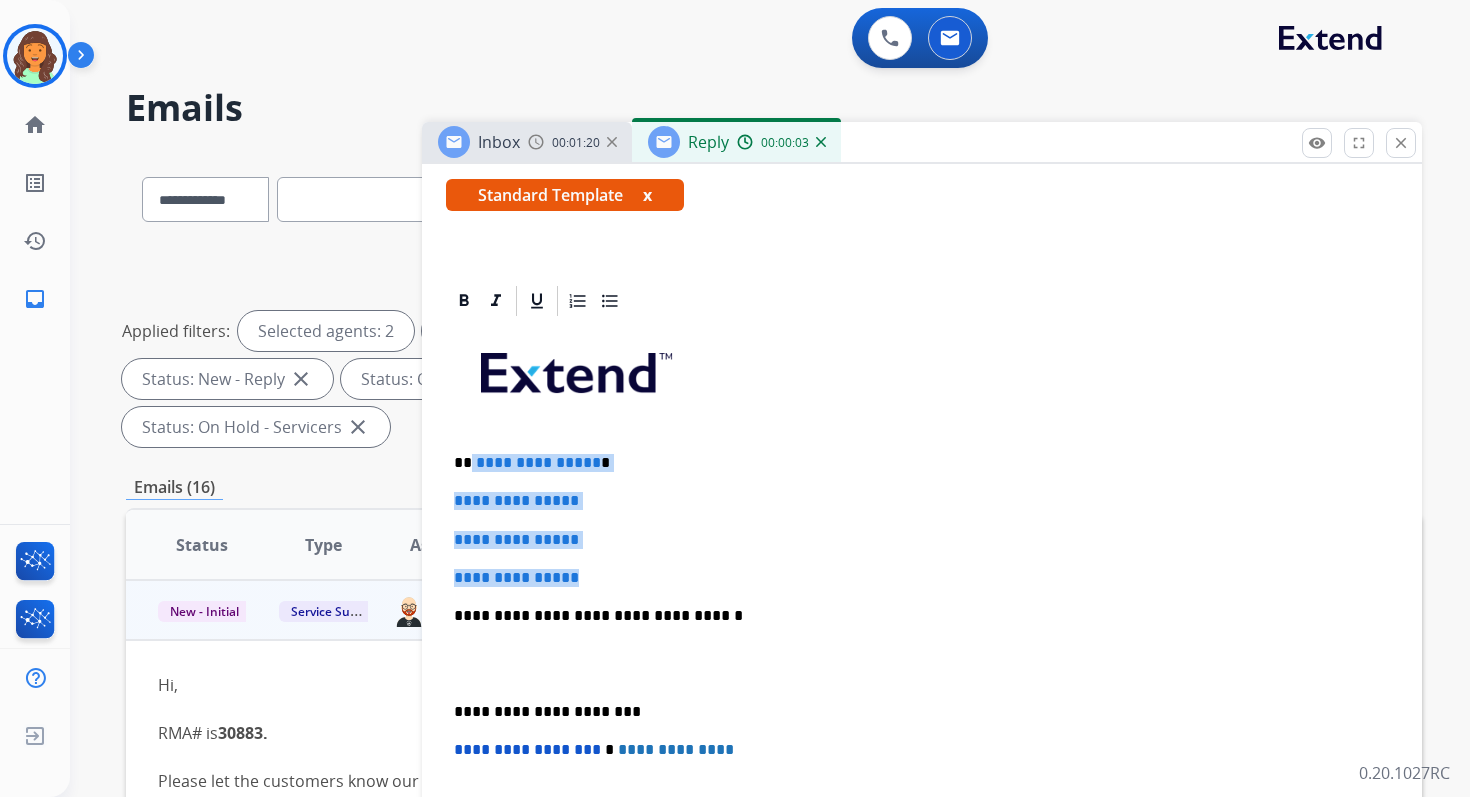 drag, startPoint x: 471, startPoint y: 458, endPoint x: 618, endPoint y: 579, distance: 190.39433 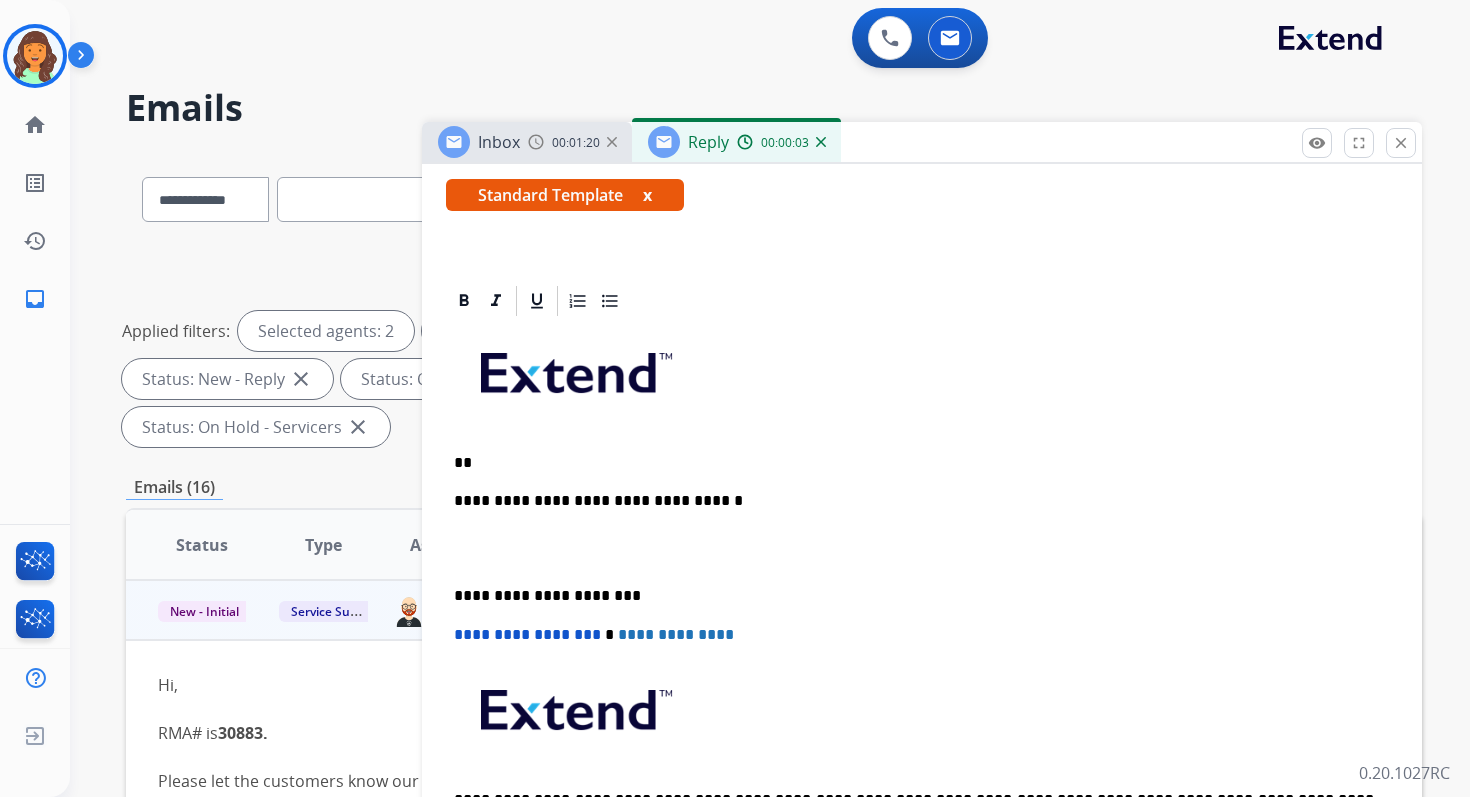 type 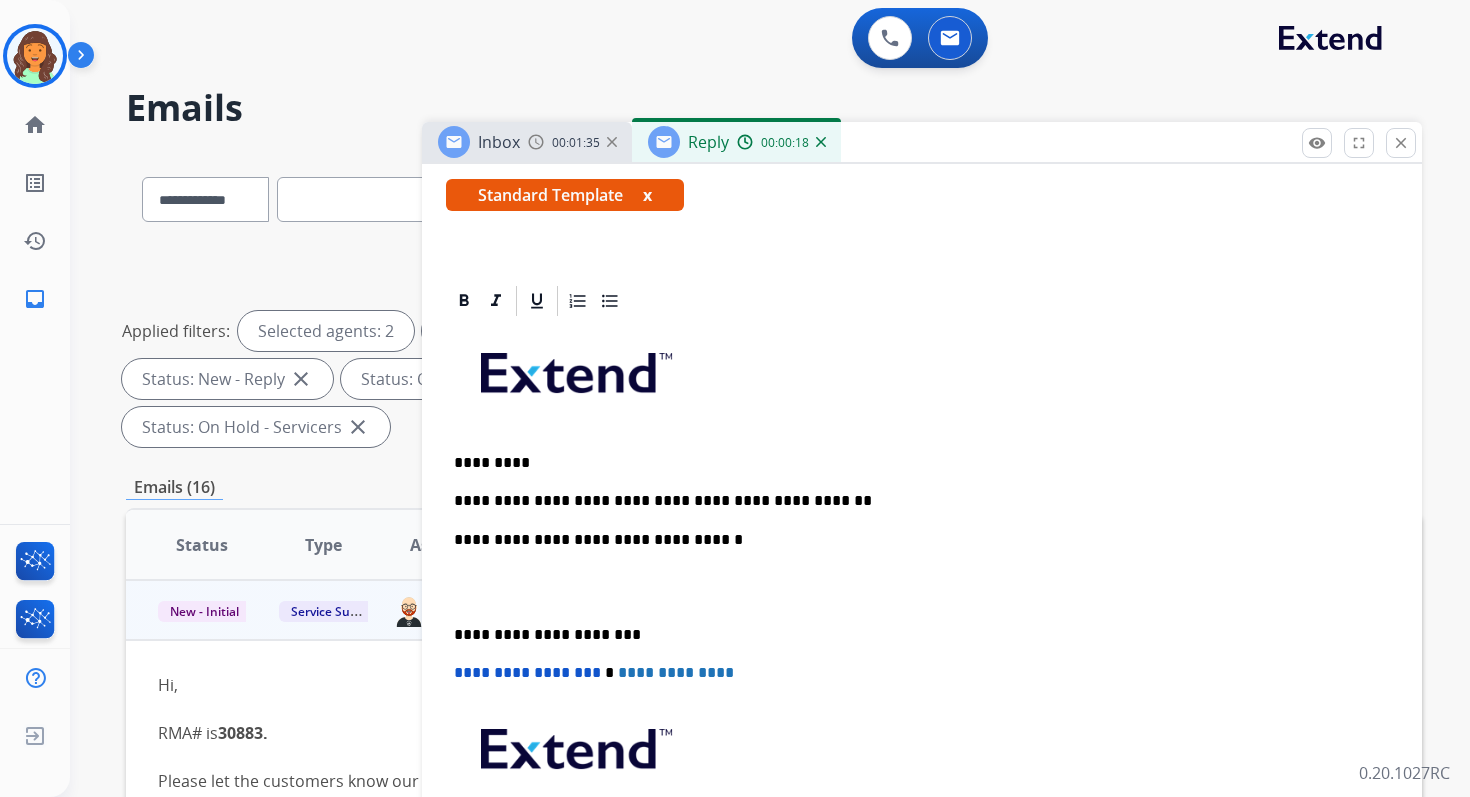 drag, startPoint x: 692, startPoint y: 503, endPoint x: 564, endPoint y: 36, distance: 484.22412 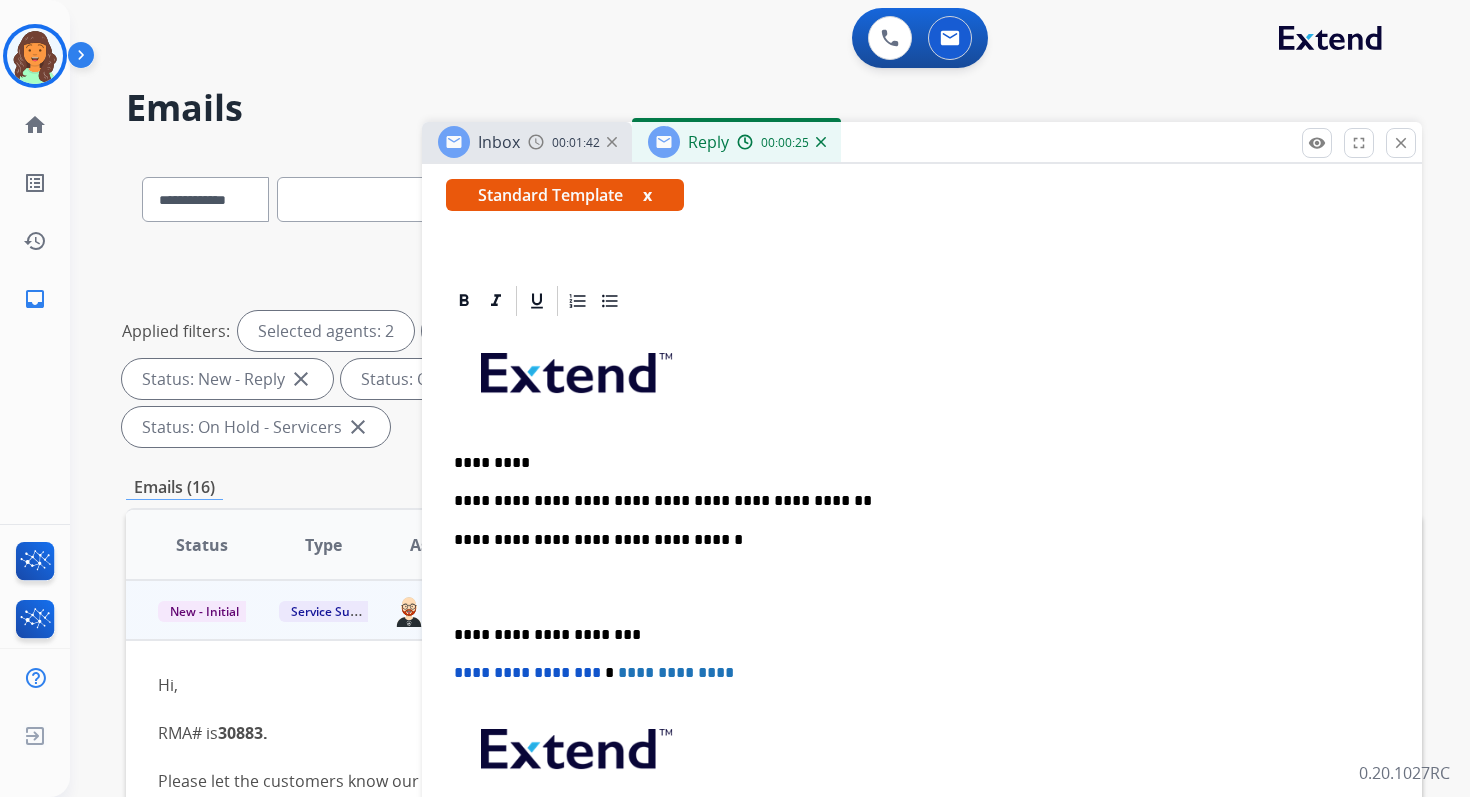 click on "**********" at bounding box center [914, 501] 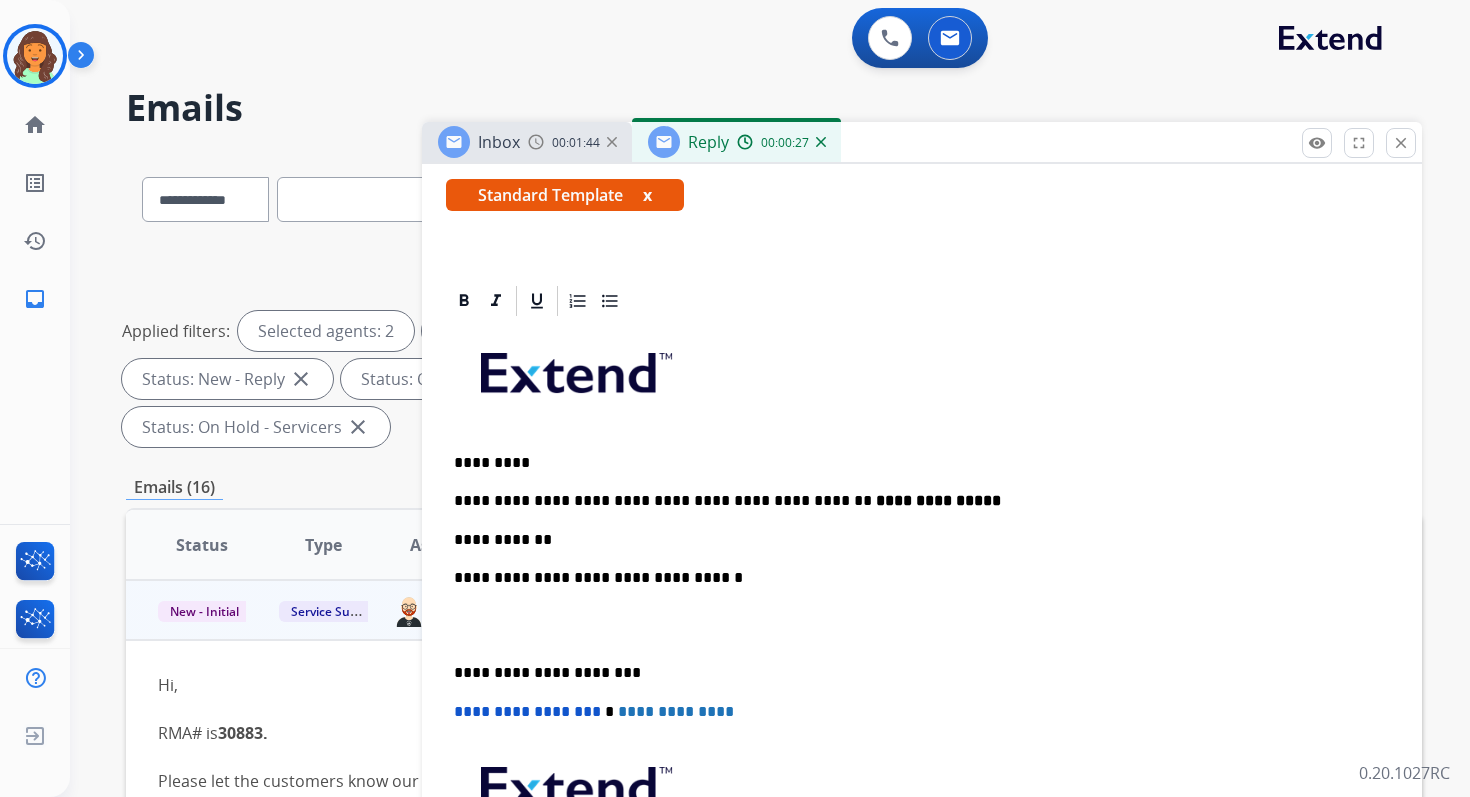 click on "**********" at bounding box center (914, 540) 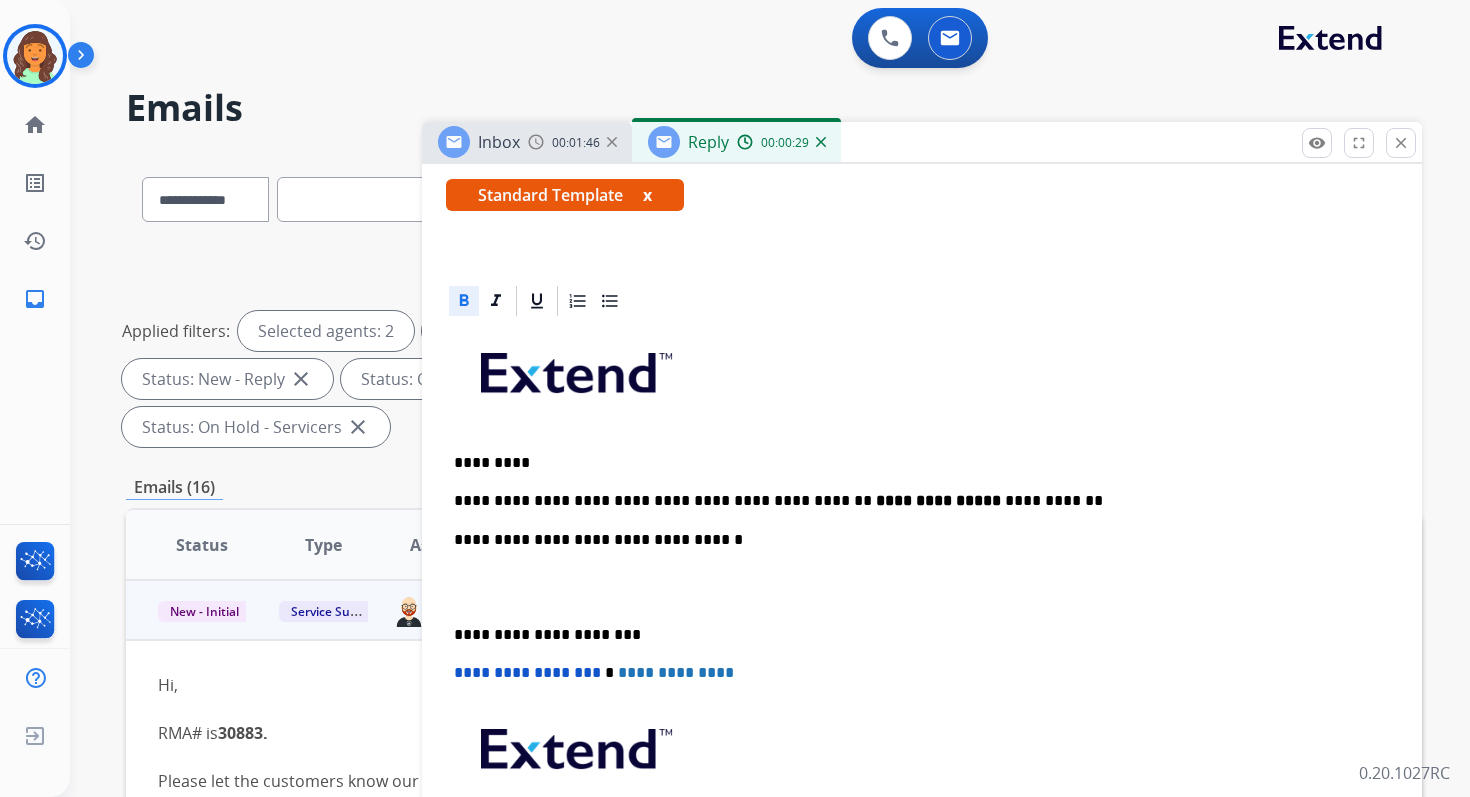 click on "**********" at bounding box center (914, 540) 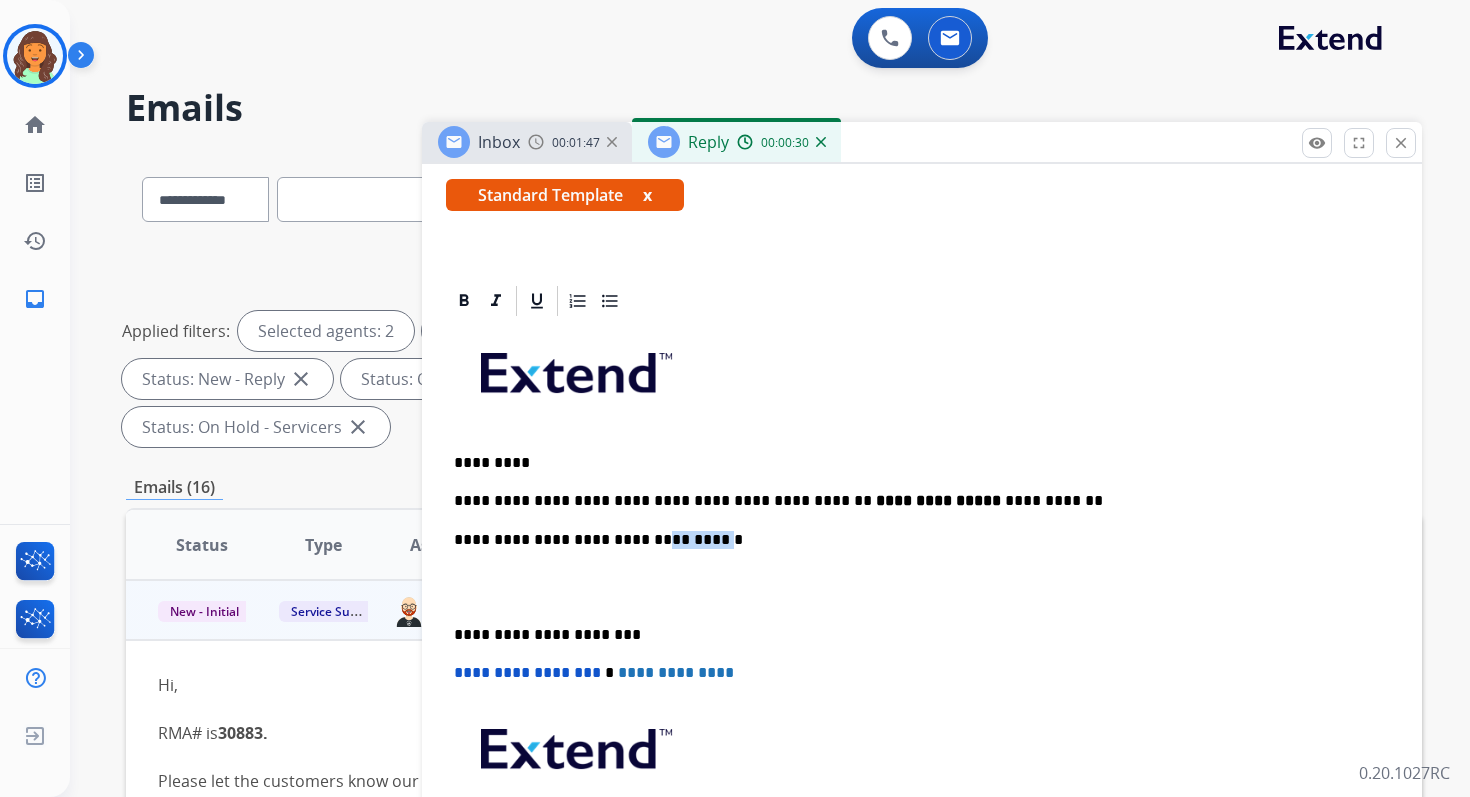 click on "**********" at bounding box center (914, 540) 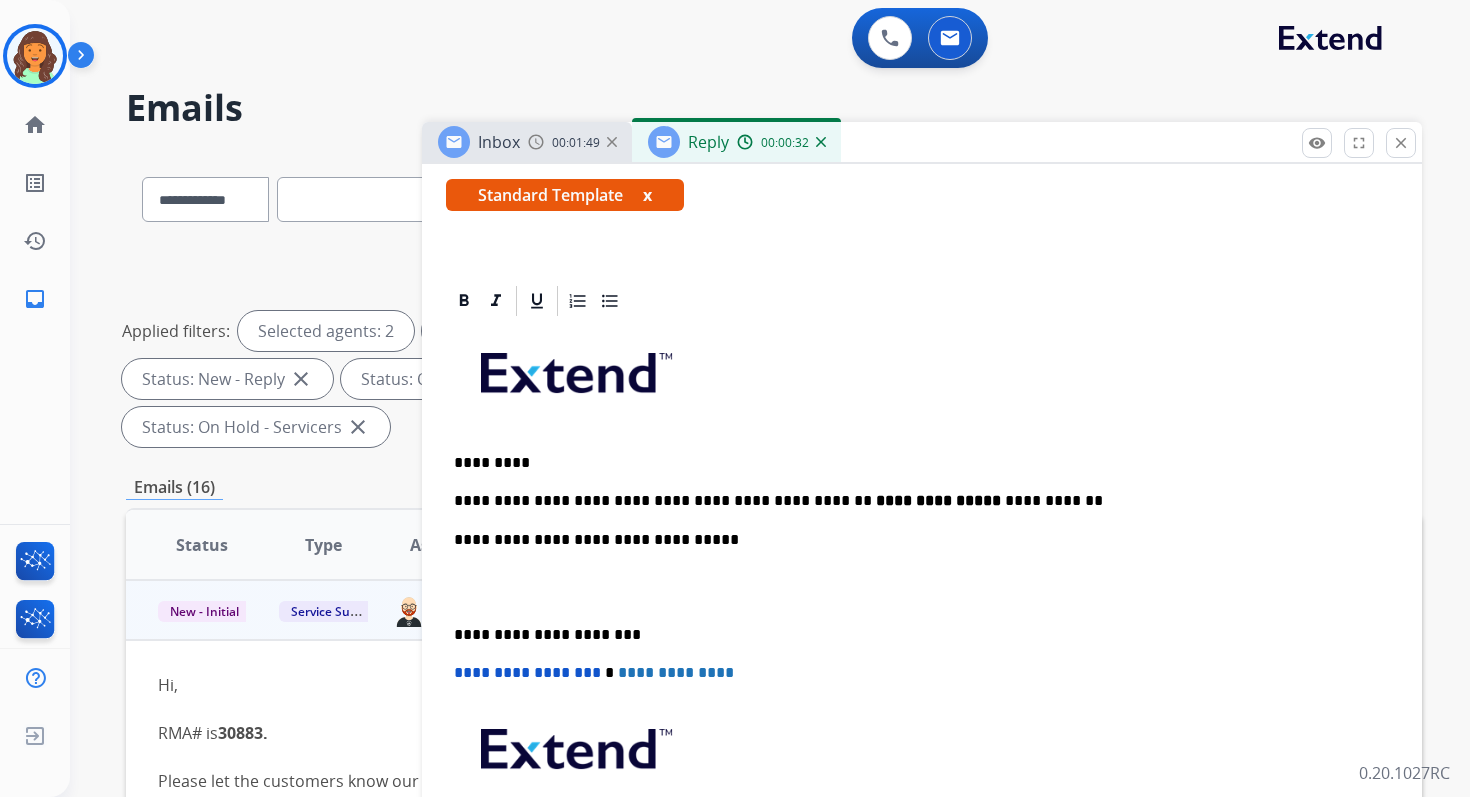 click on "**********" at bounding box center [914, 635] 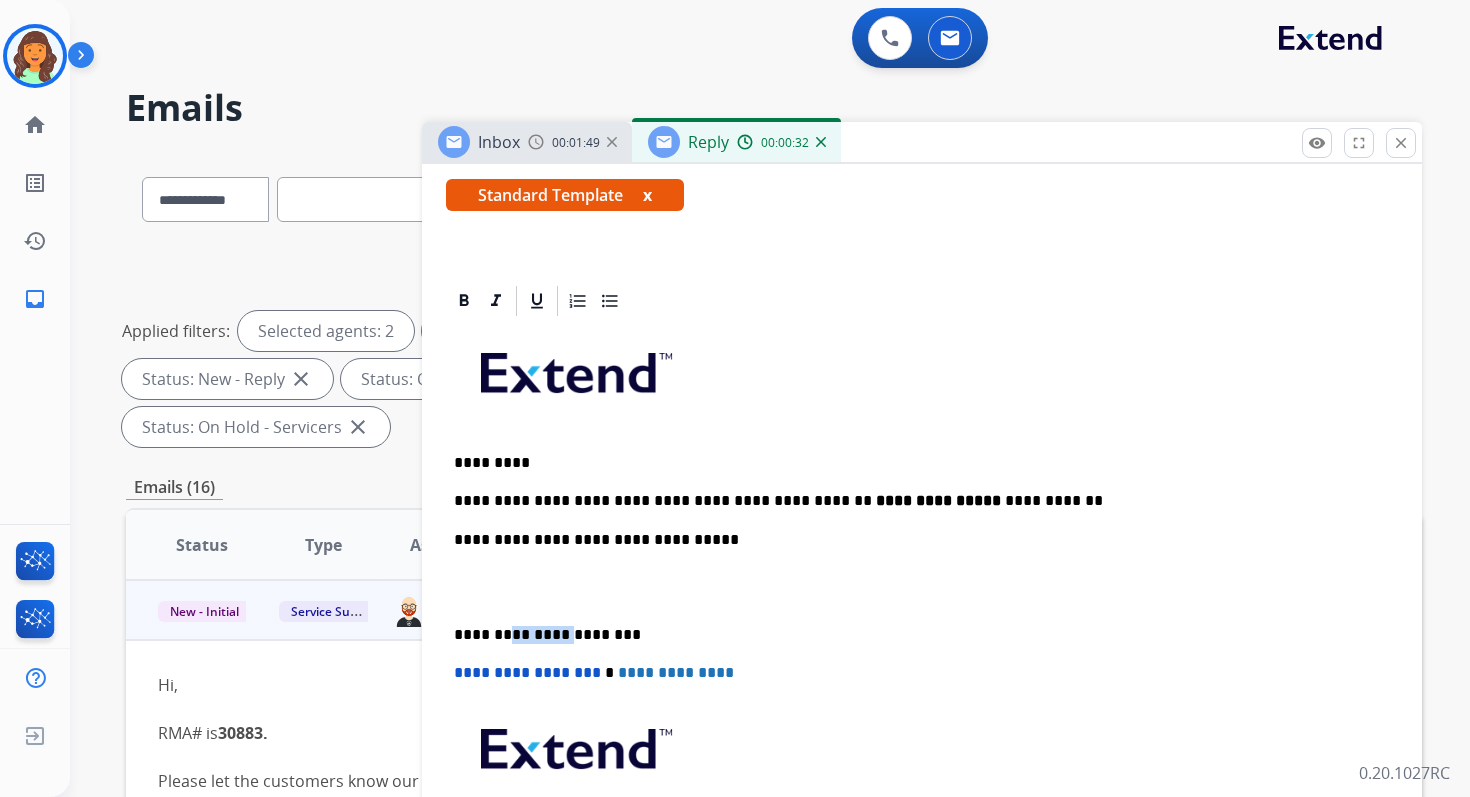 click on "**********" at bounding box center (914, 635) 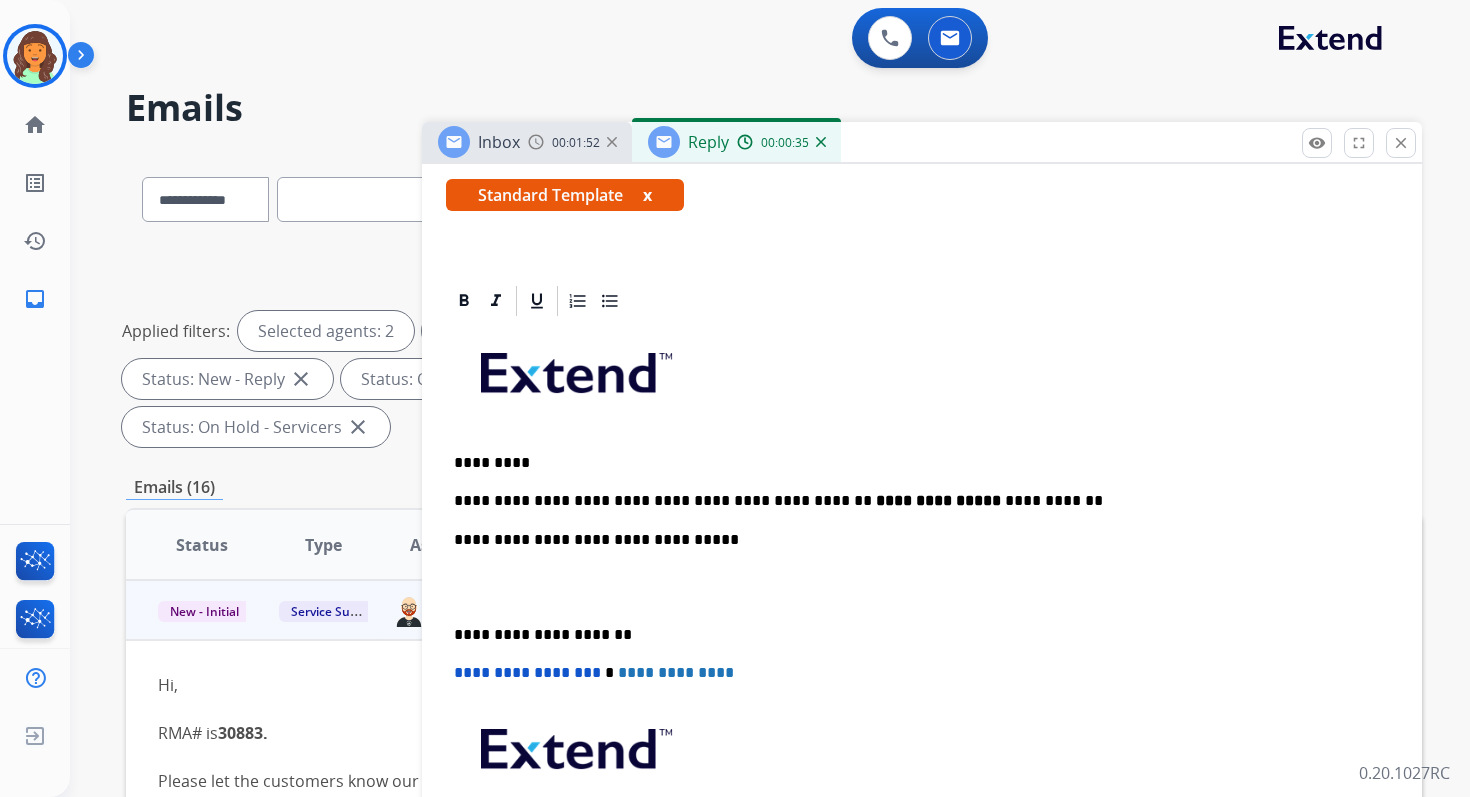 click on "**********" at bounding box center [527, 672] 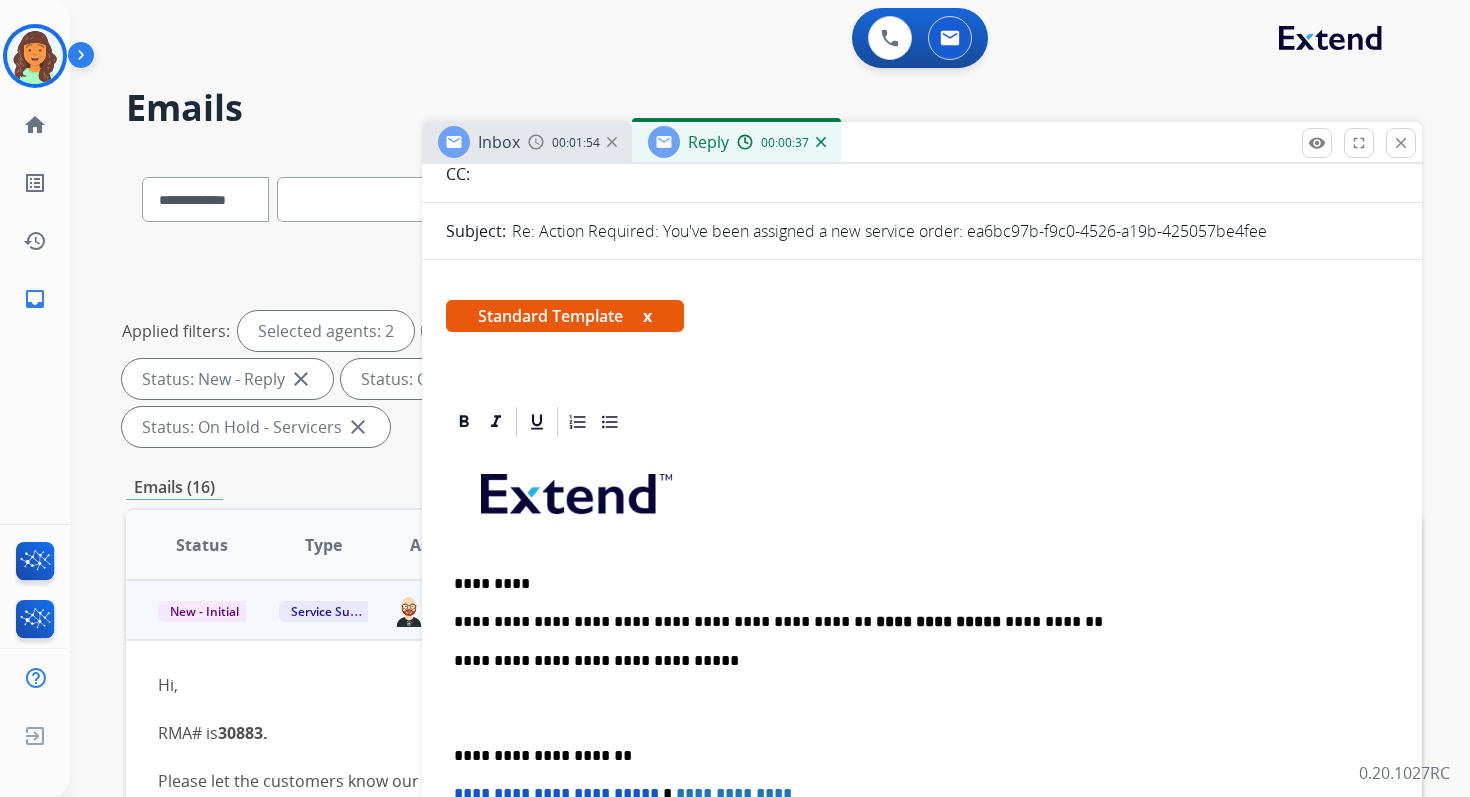 scroll, scrollTop: 0, scrollLeft: 0, axis: both 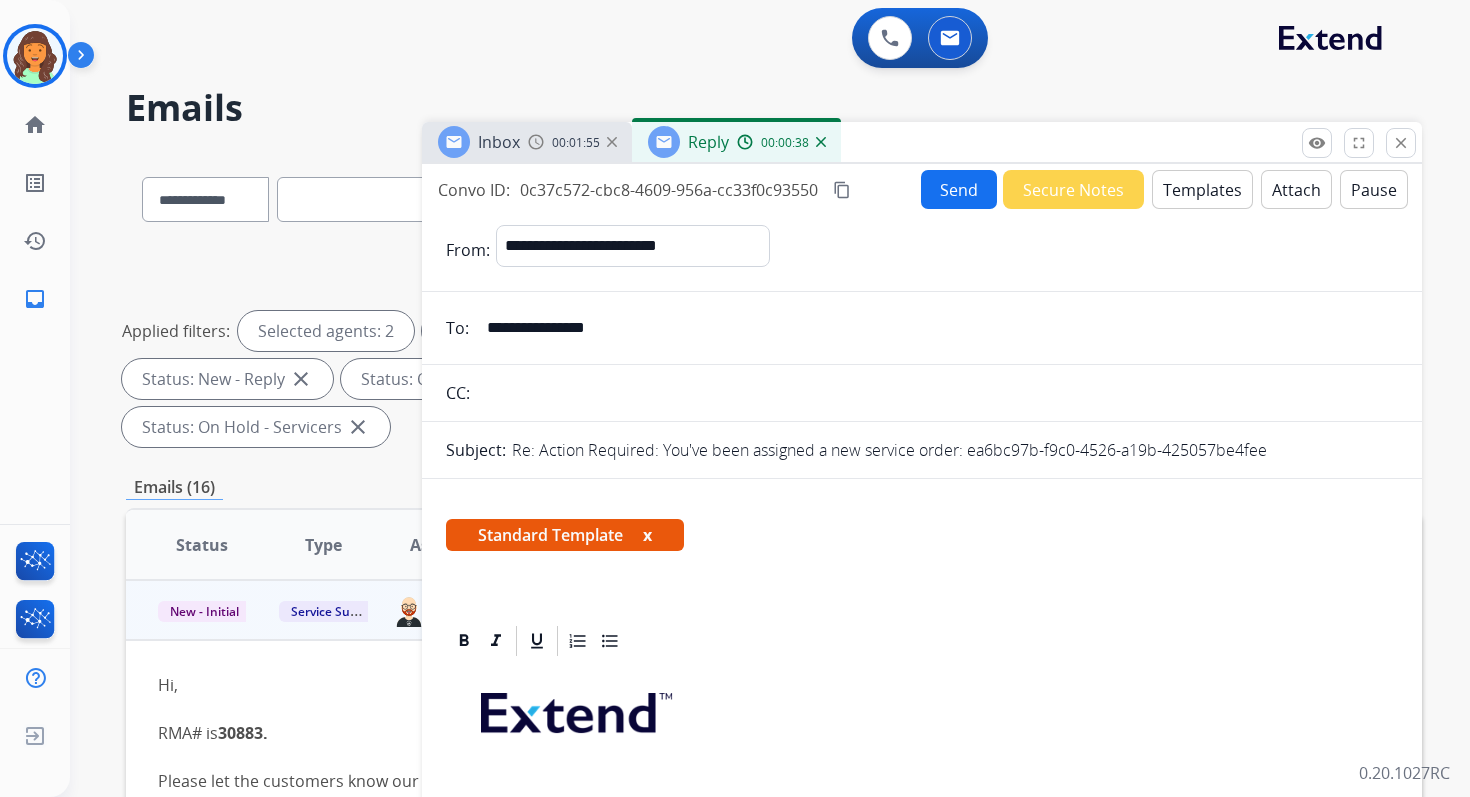 click on "content_copy" at bounding box center (842, 190) 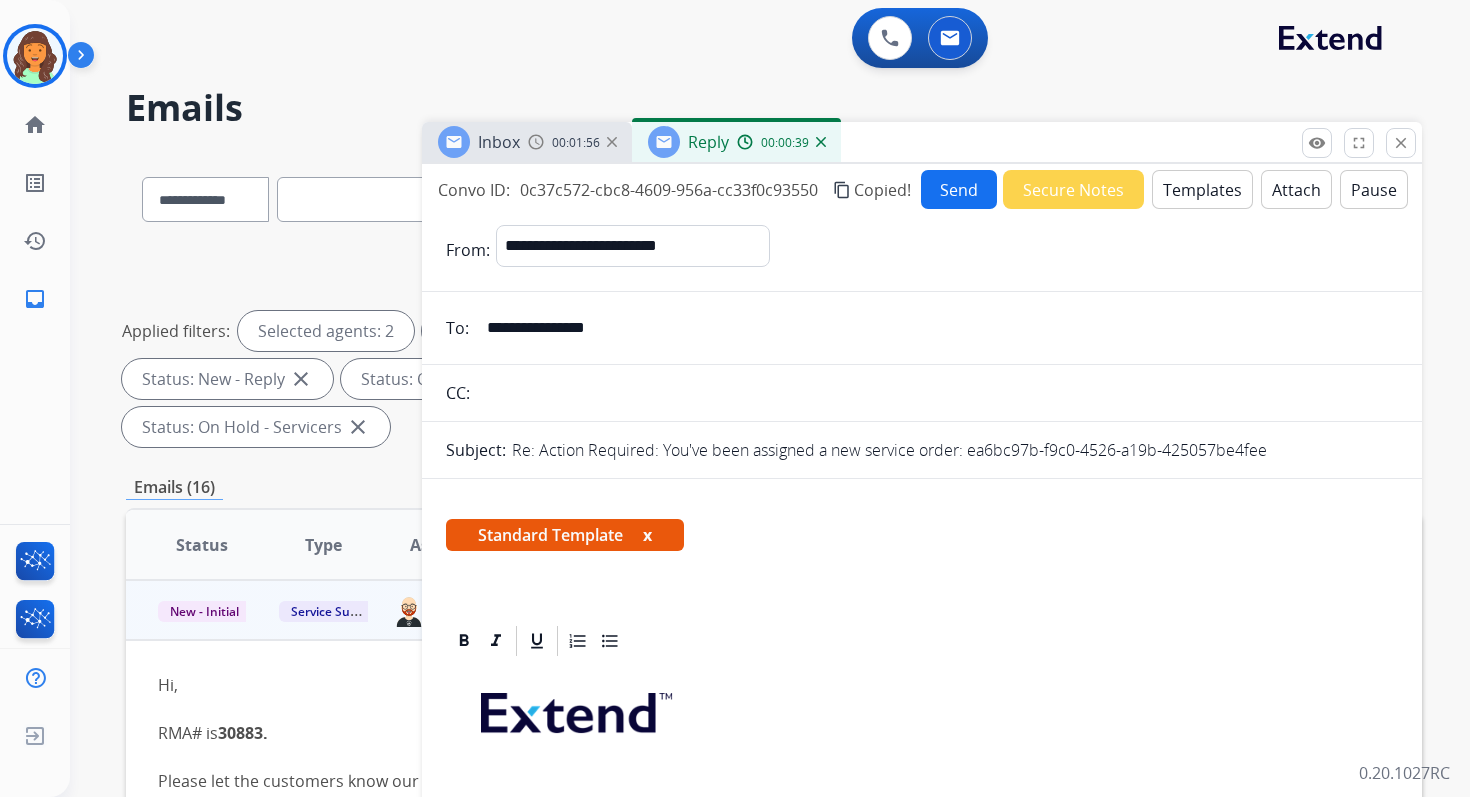 click on "Send" at bounding box center [959, 189] 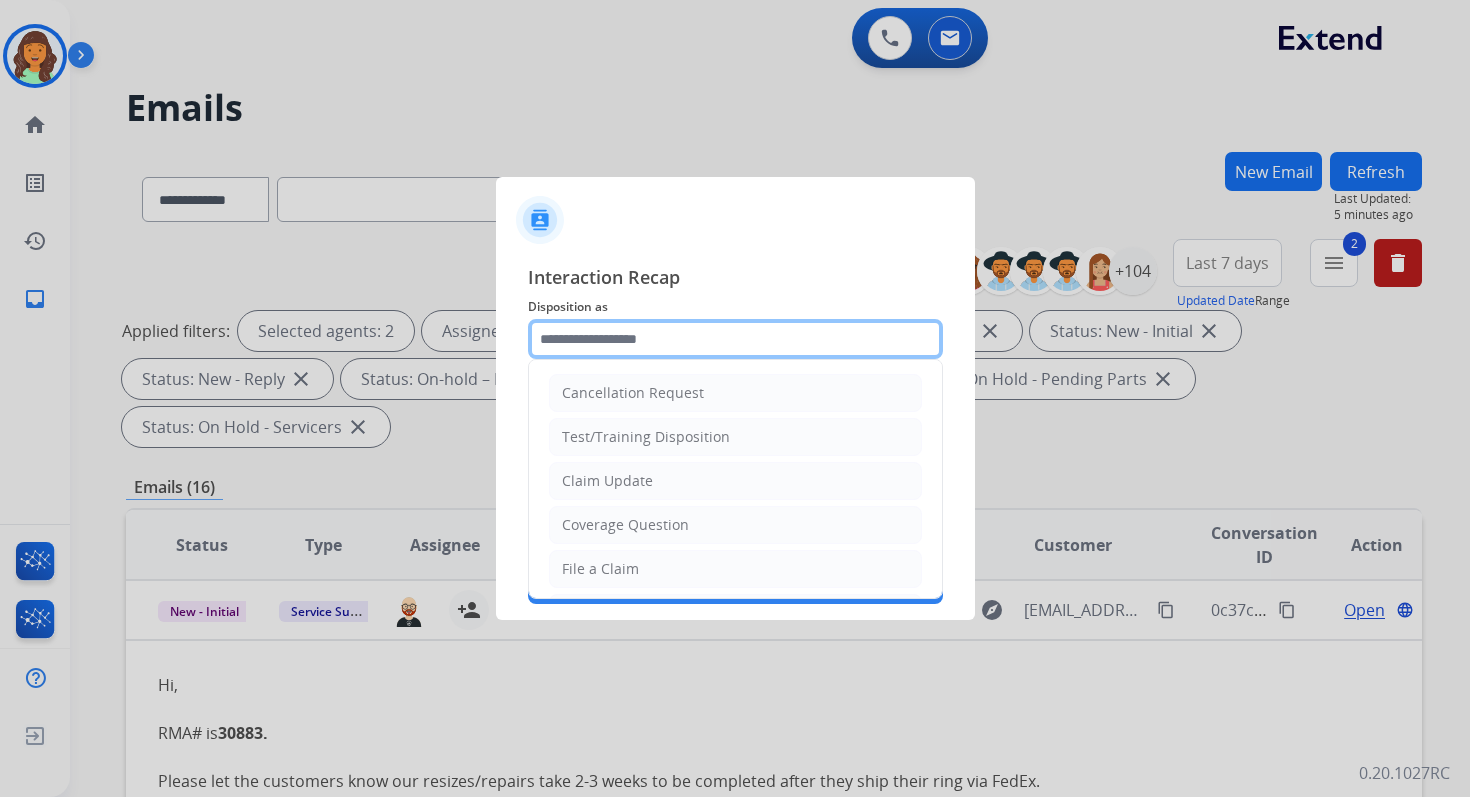 click 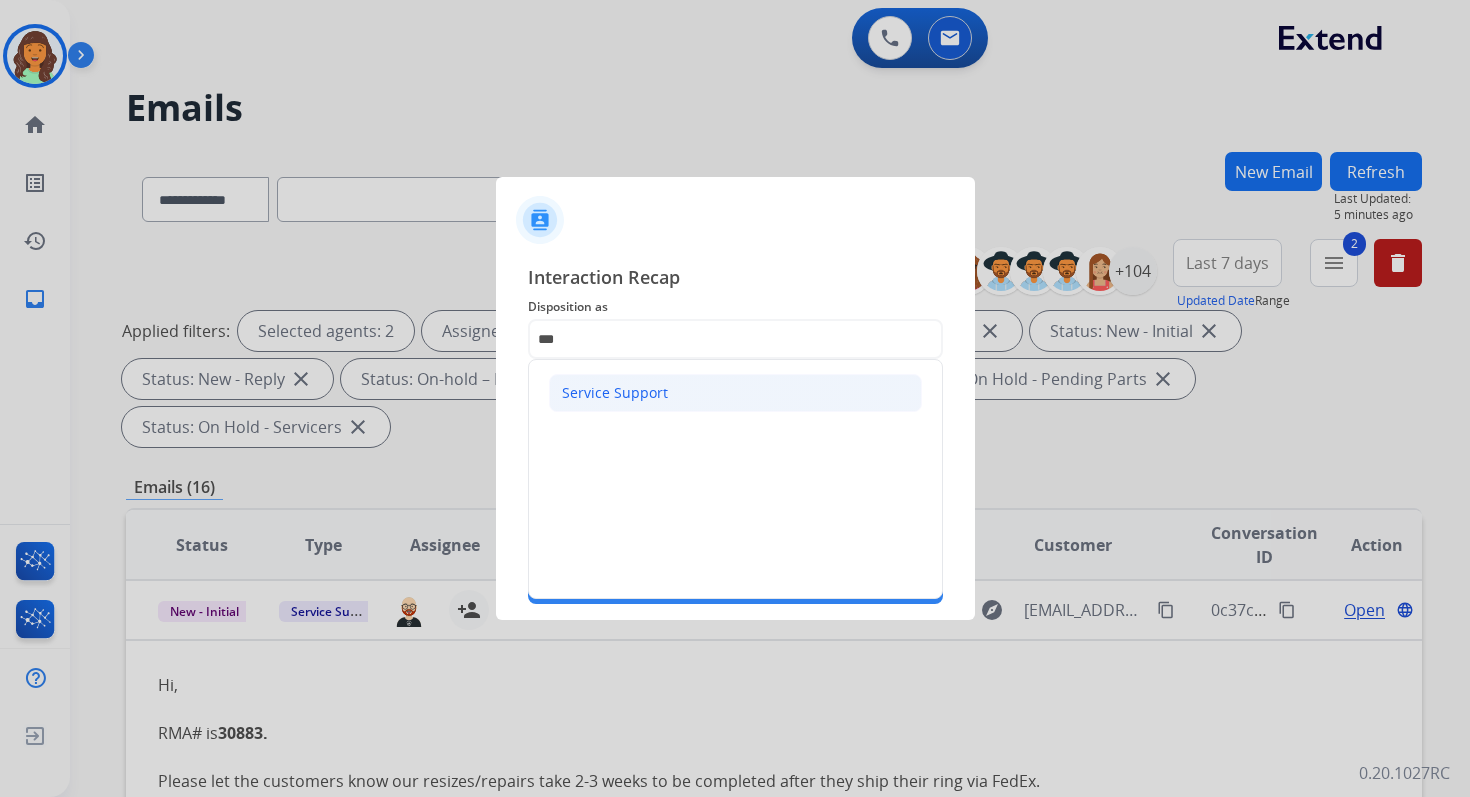 click on "Service Support" 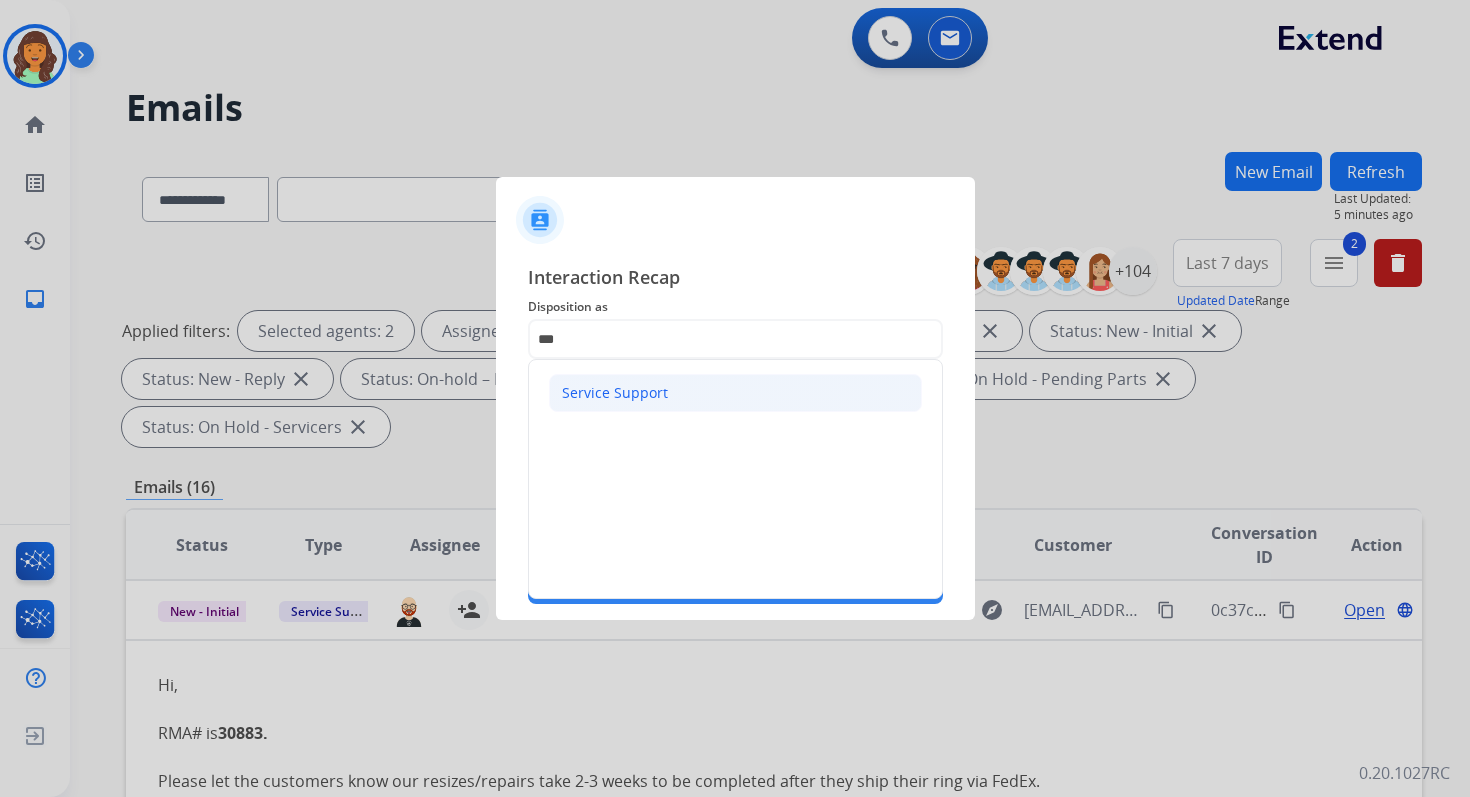 type on "**********" 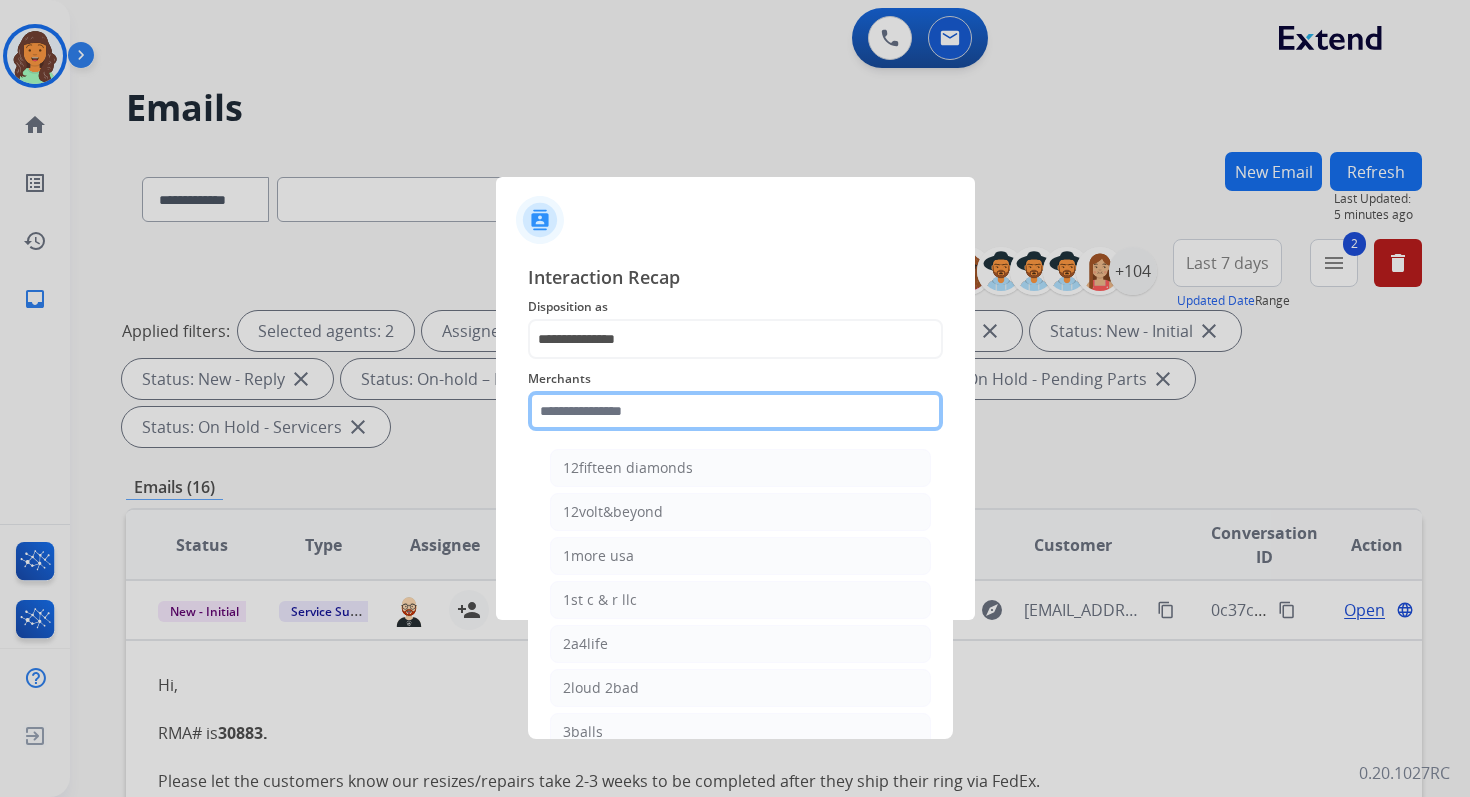 click 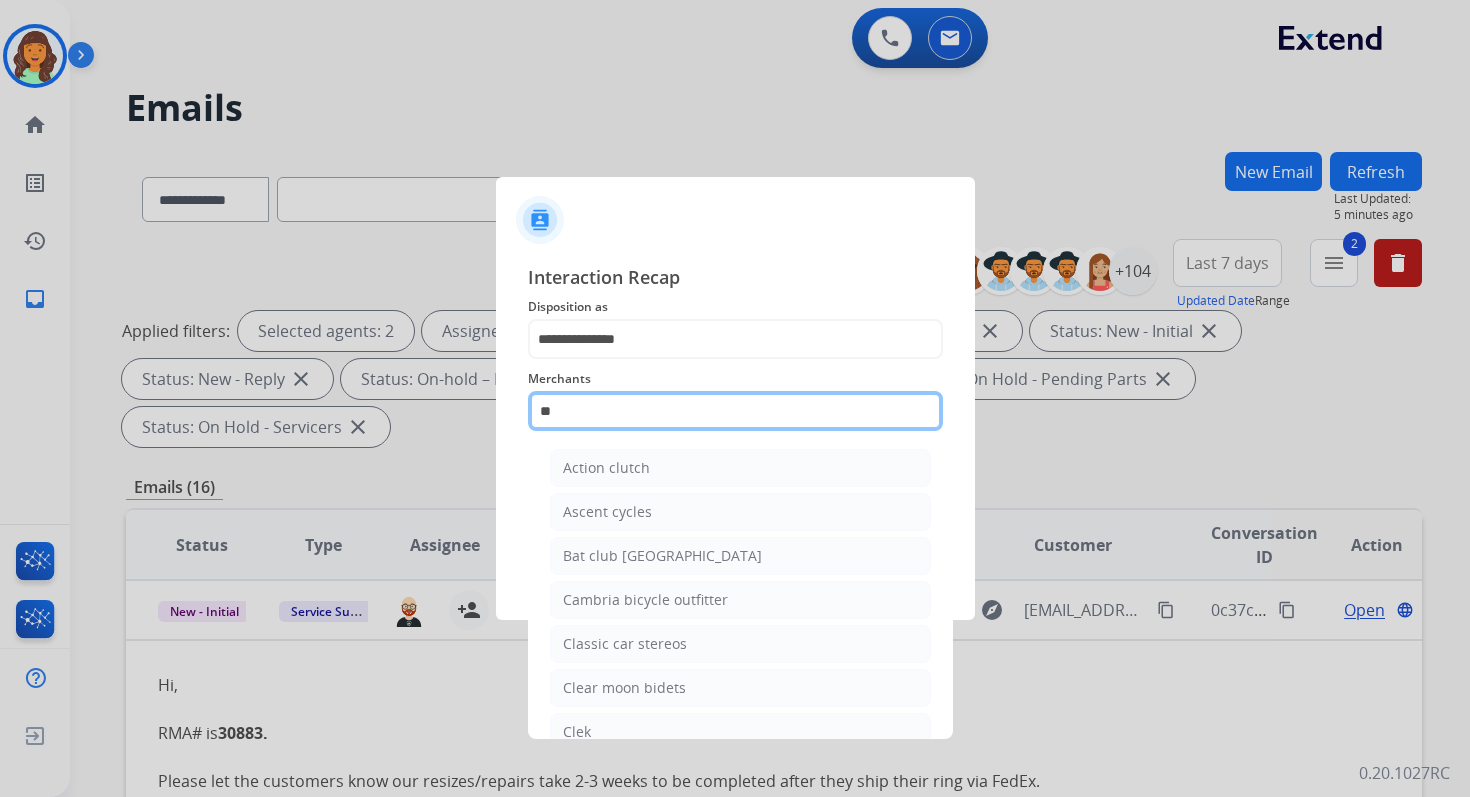 type on "*" 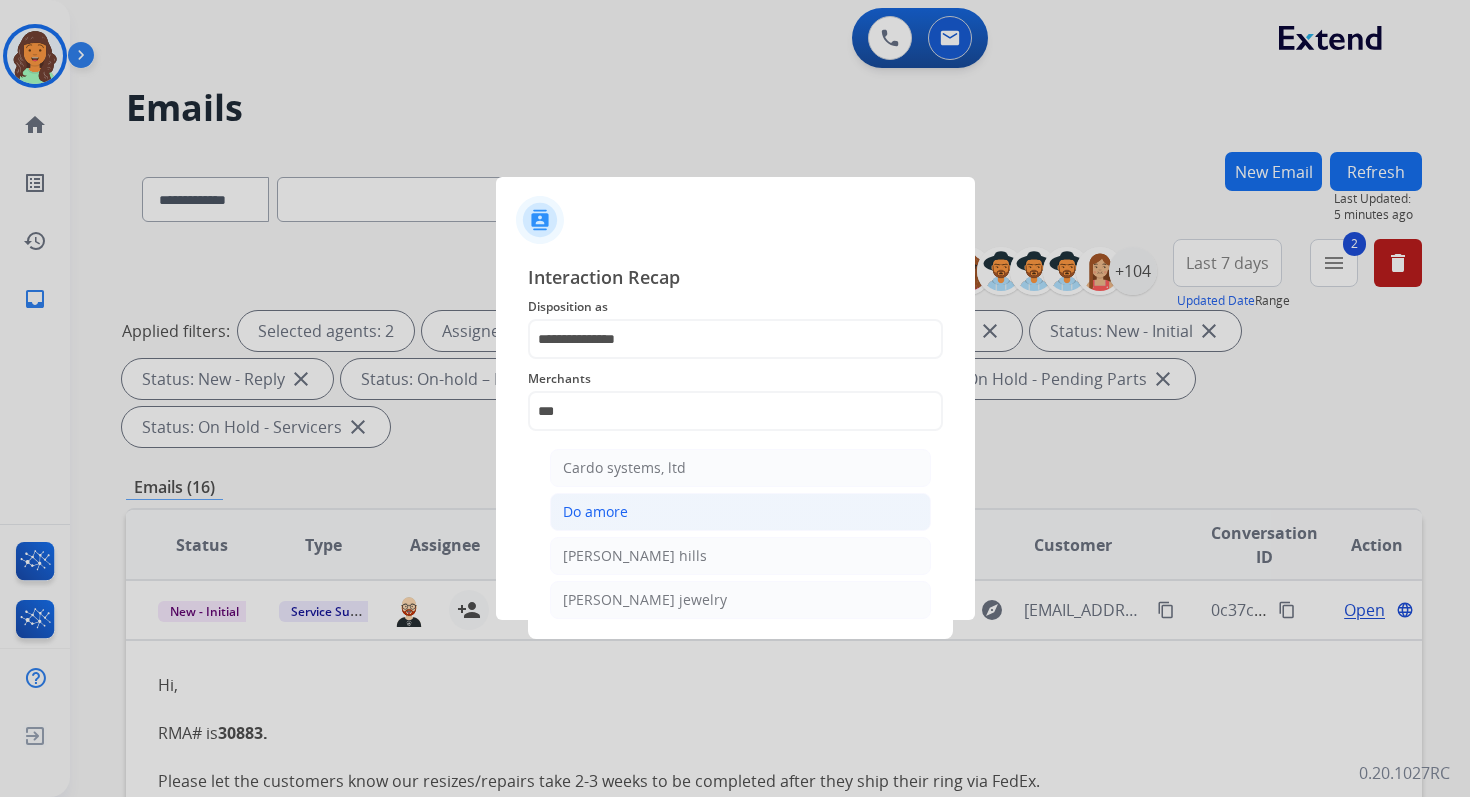 click on "Do amore" 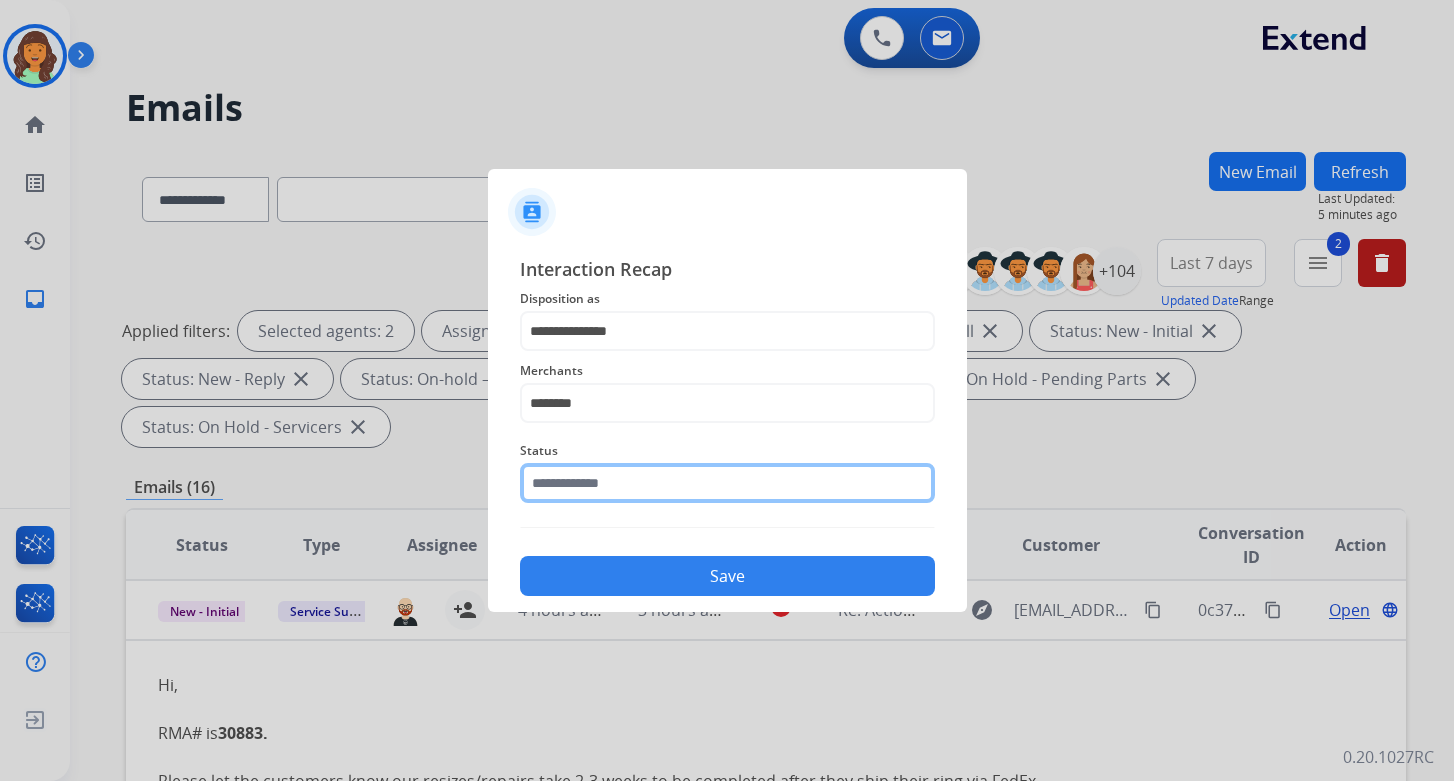 click 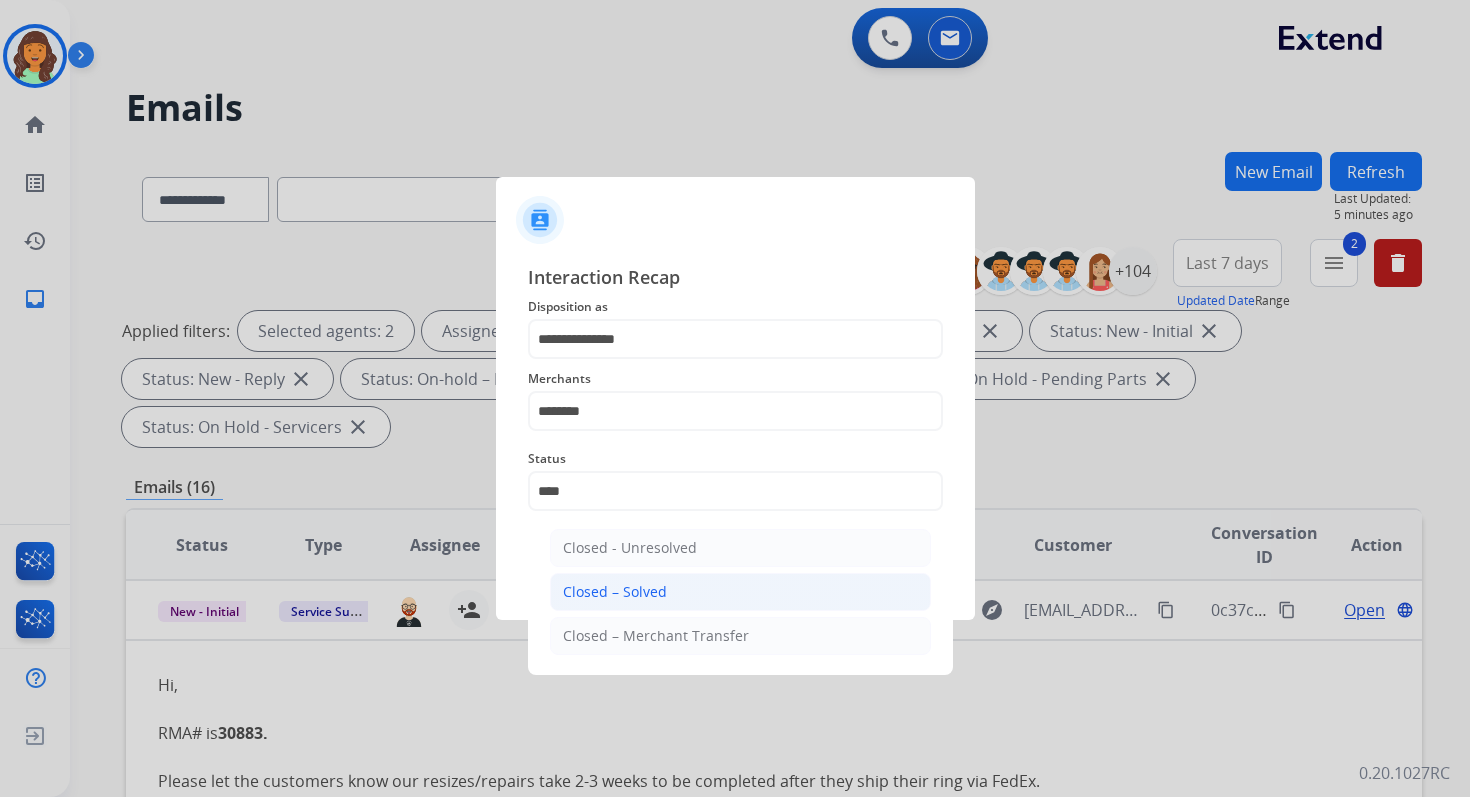 click on "Closed – Solved" 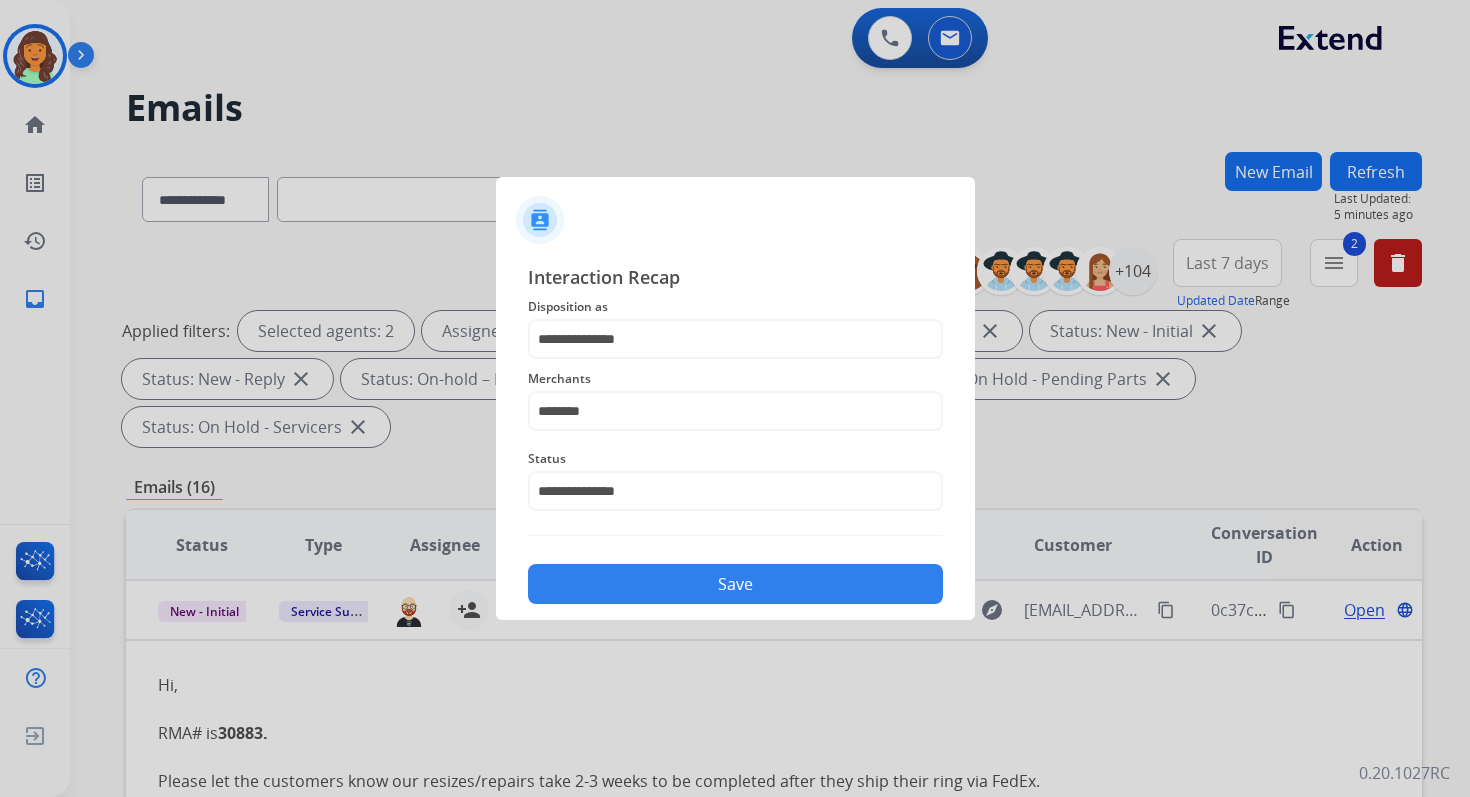 click on "Save" 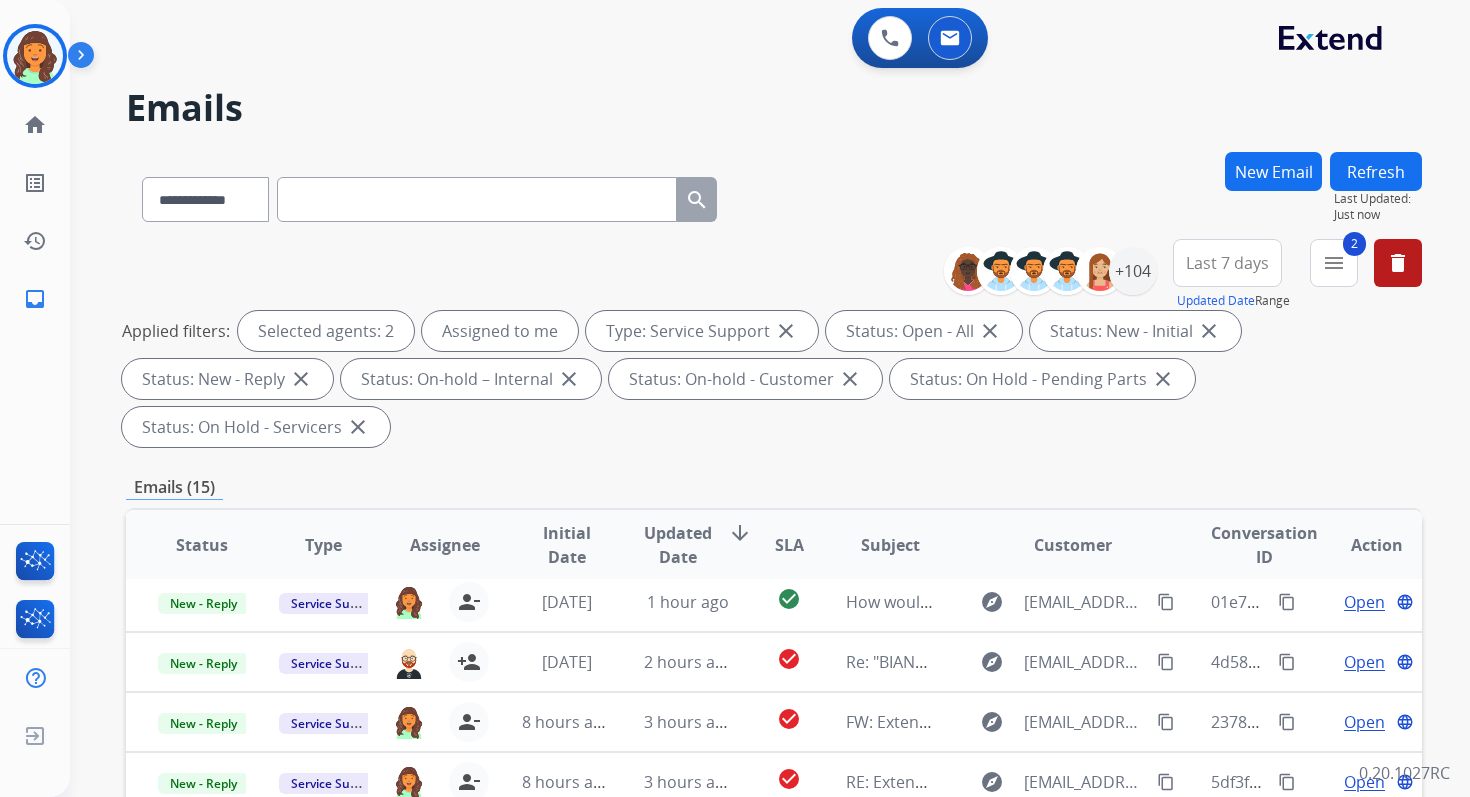 scroll, scrollTop: 68, scrollLeft: 0, axis: vertical 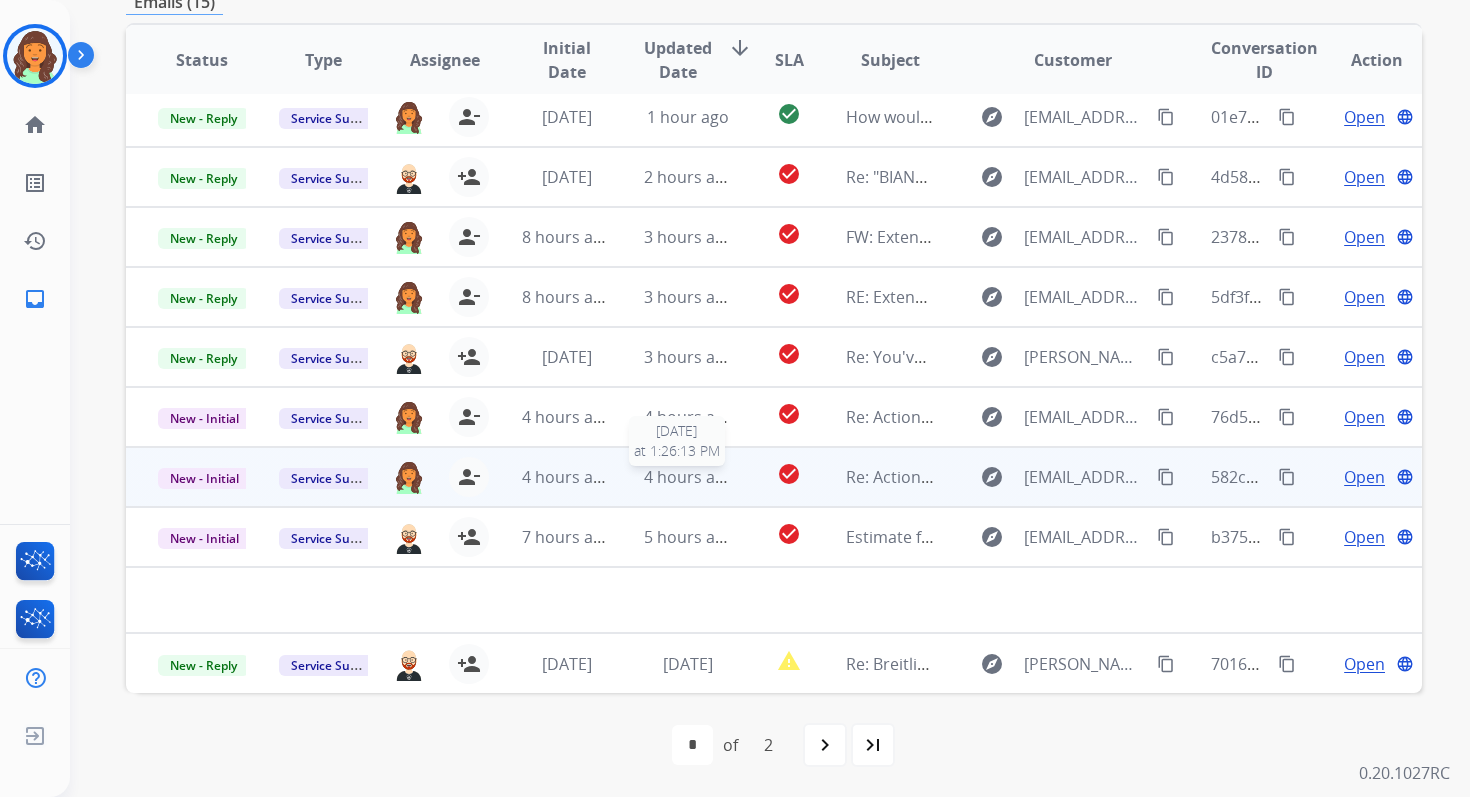 click on "4 hours ago" at bounding box center (689, 477) 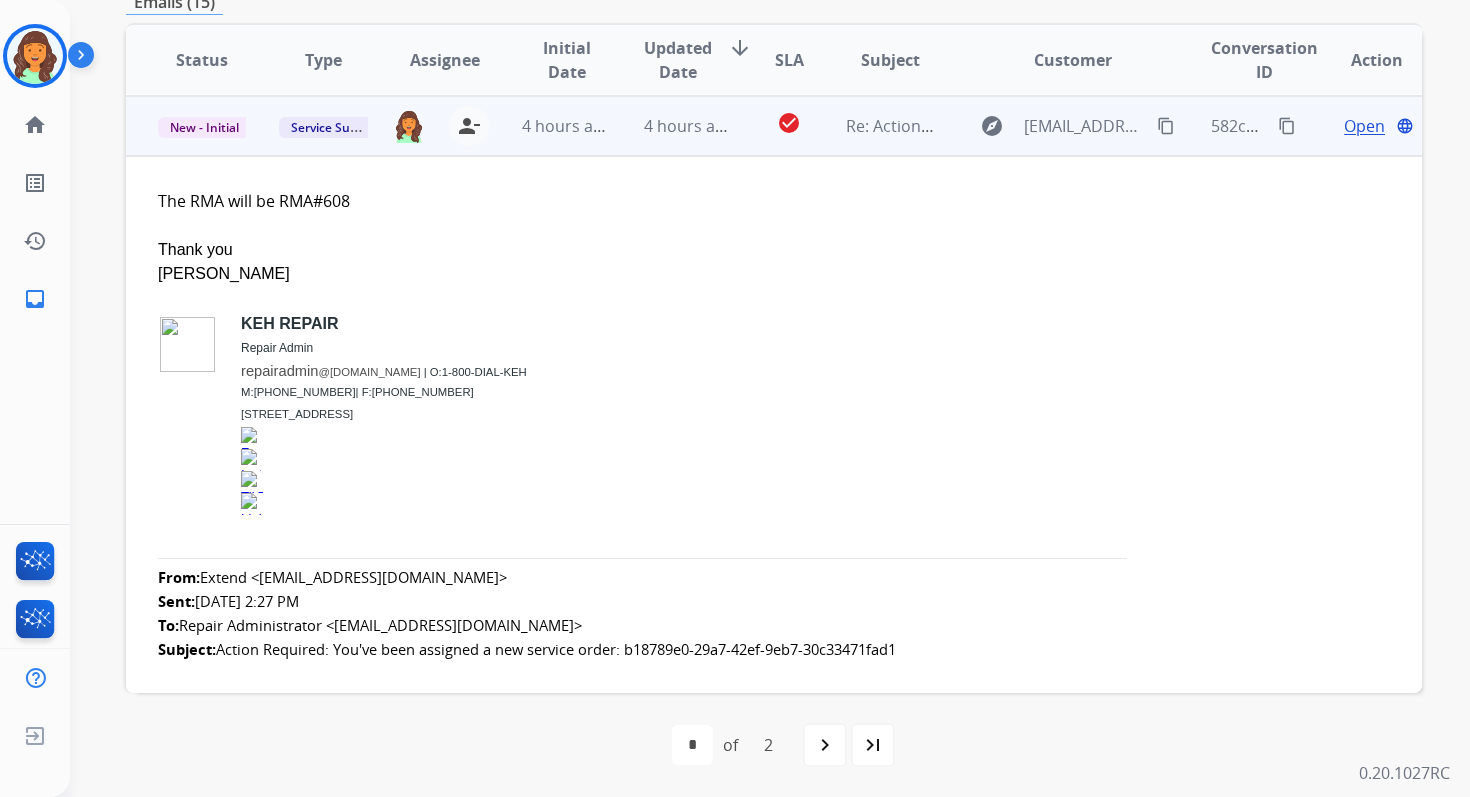scroll, scrollTop: 420, scrollLeft: 0, axis: vertical 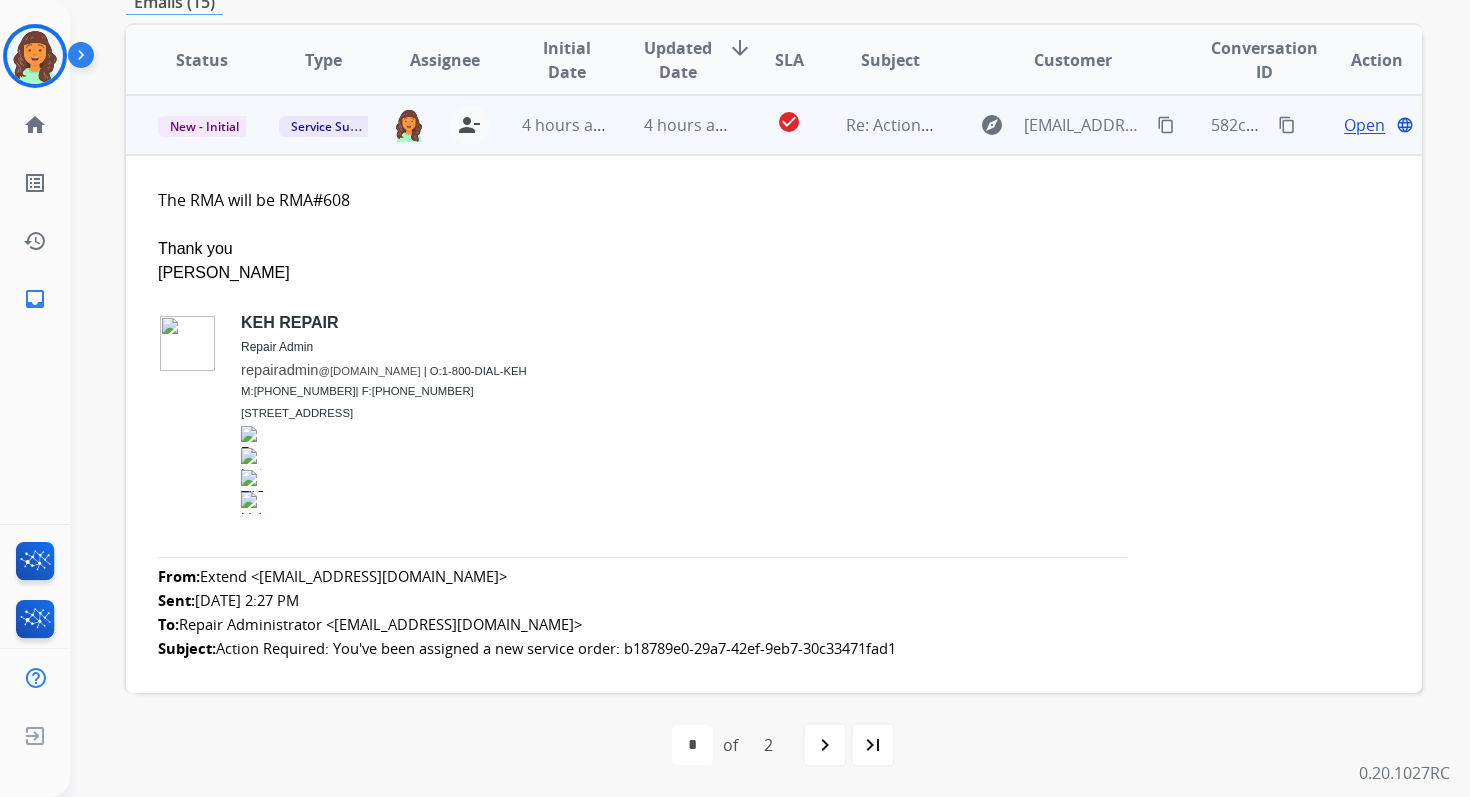 click on "Open" at bounding box center [1364, 125] 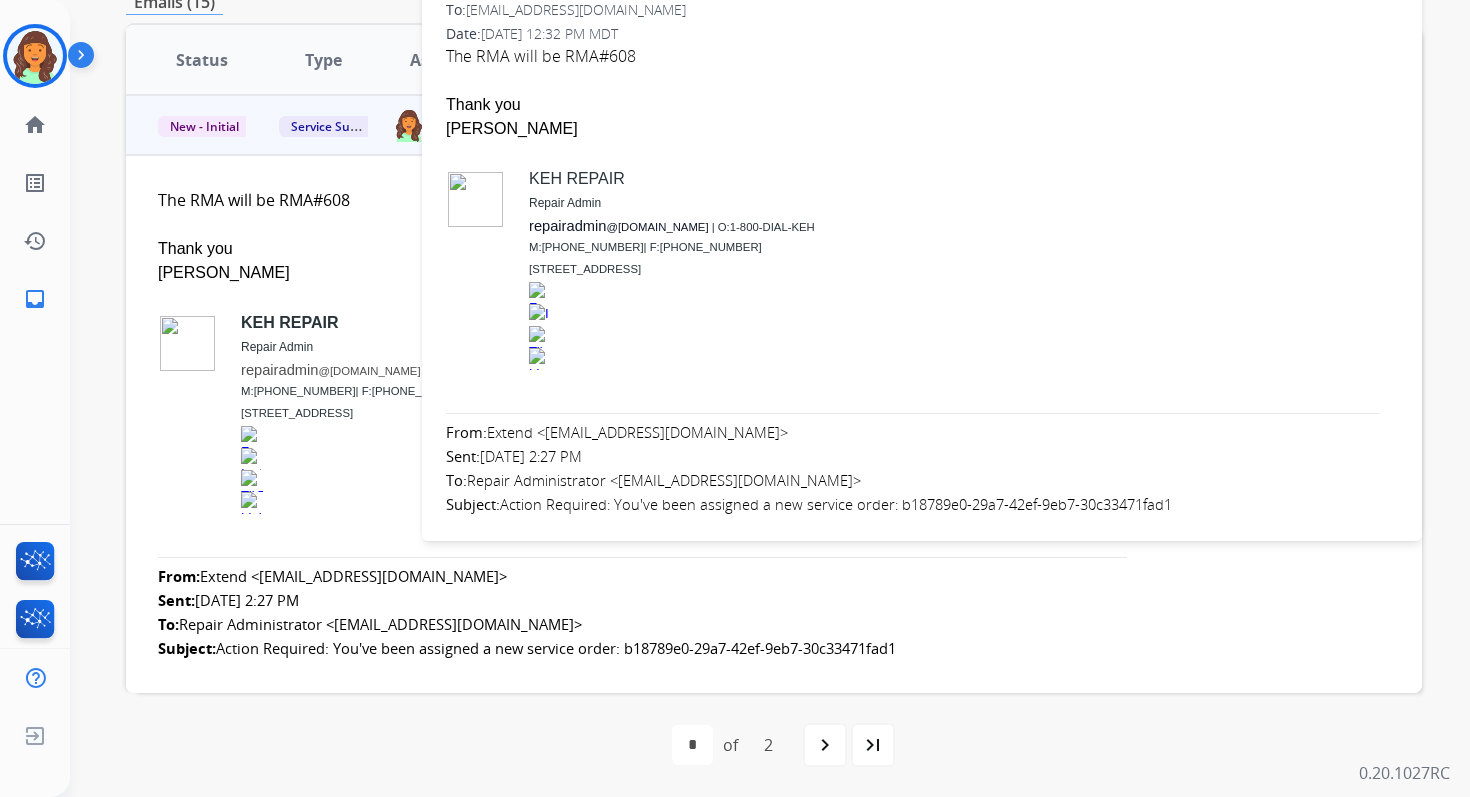 scroll, scrollTop: 162, scrollLeft: 0, axis: vertical 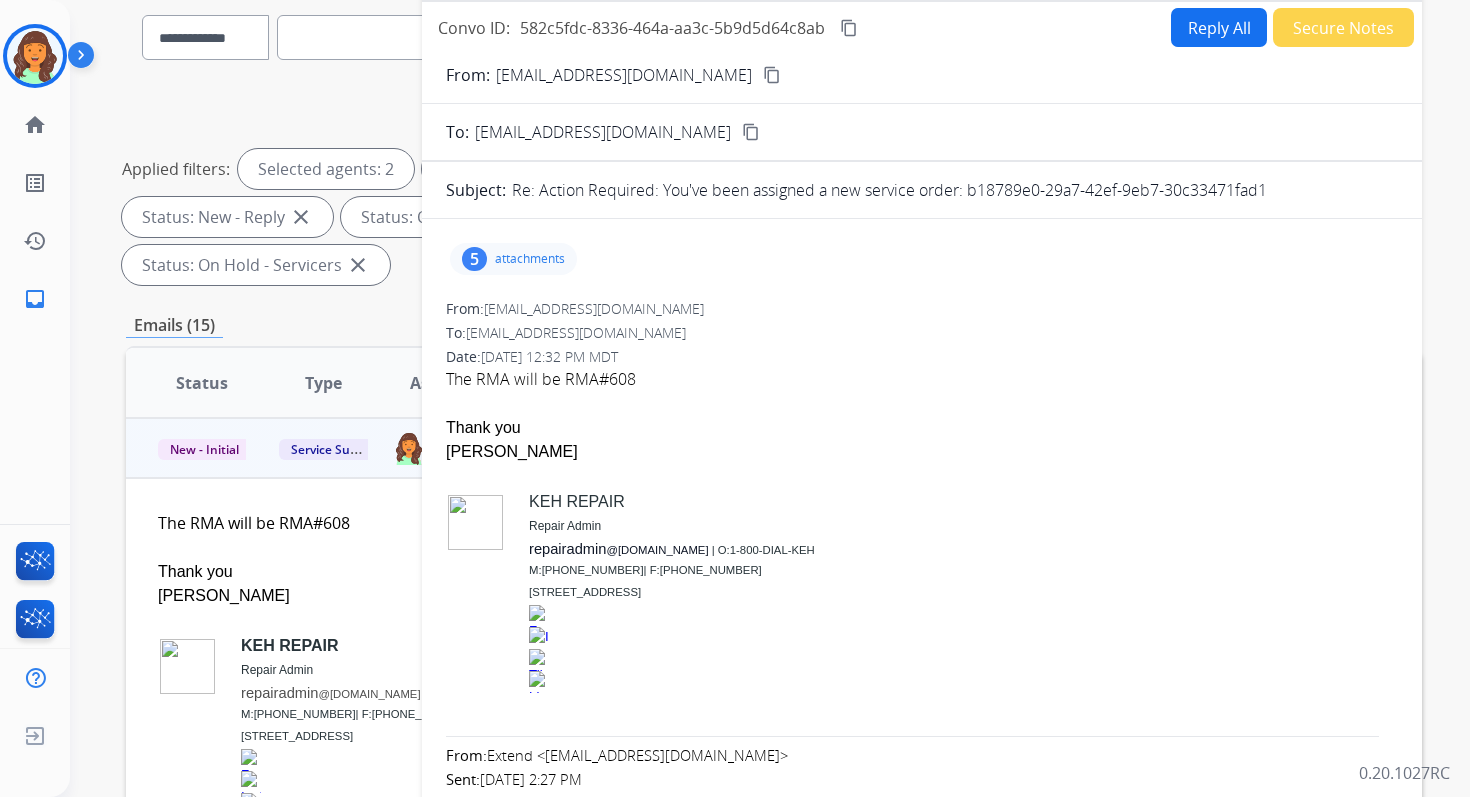 drag, startPoint x: 966, startPoint y: 190, endPoint x: 1282, endPoint y: 194, distance: 316.02533 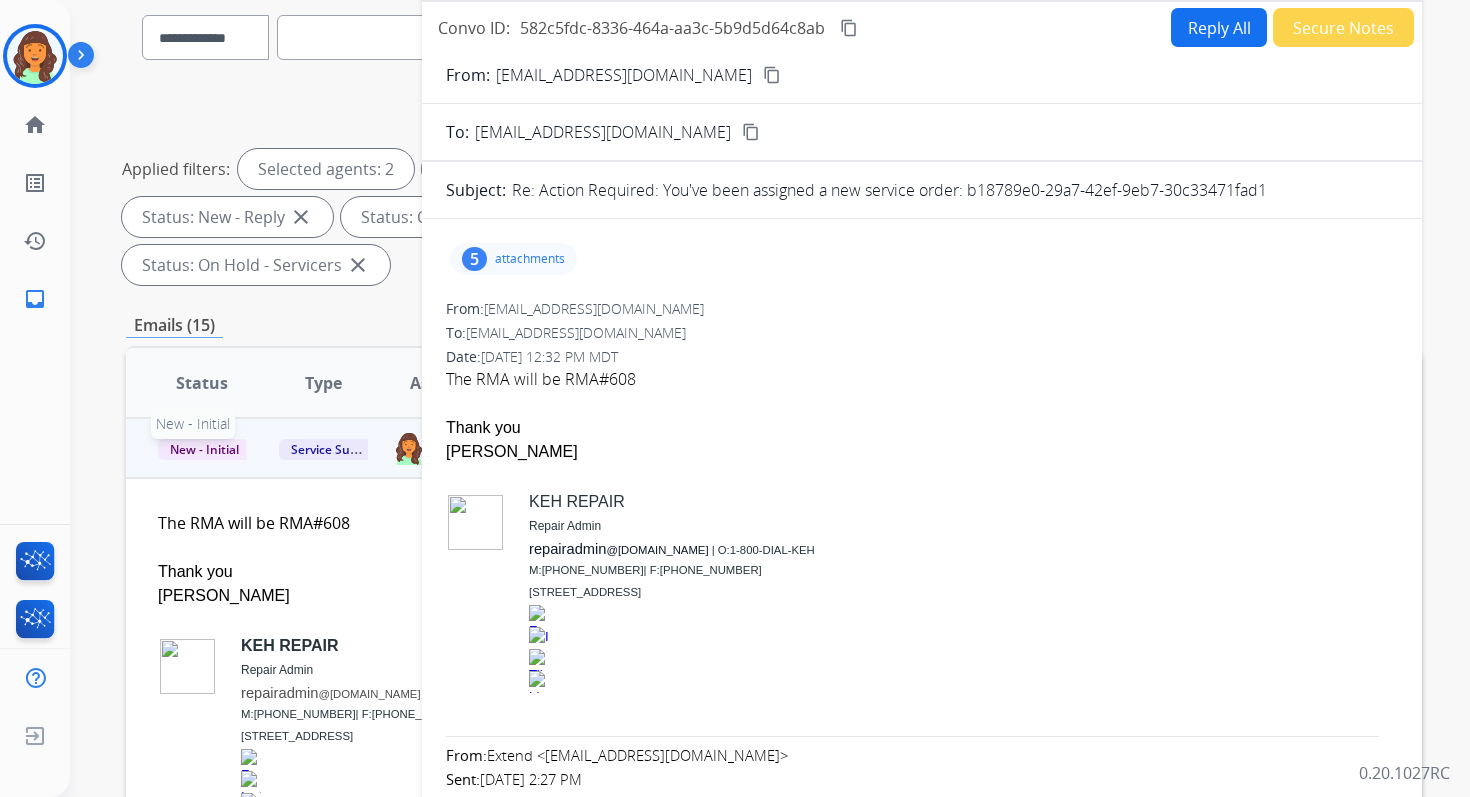 click on "New - Initial" at bounding box center (204, 449) 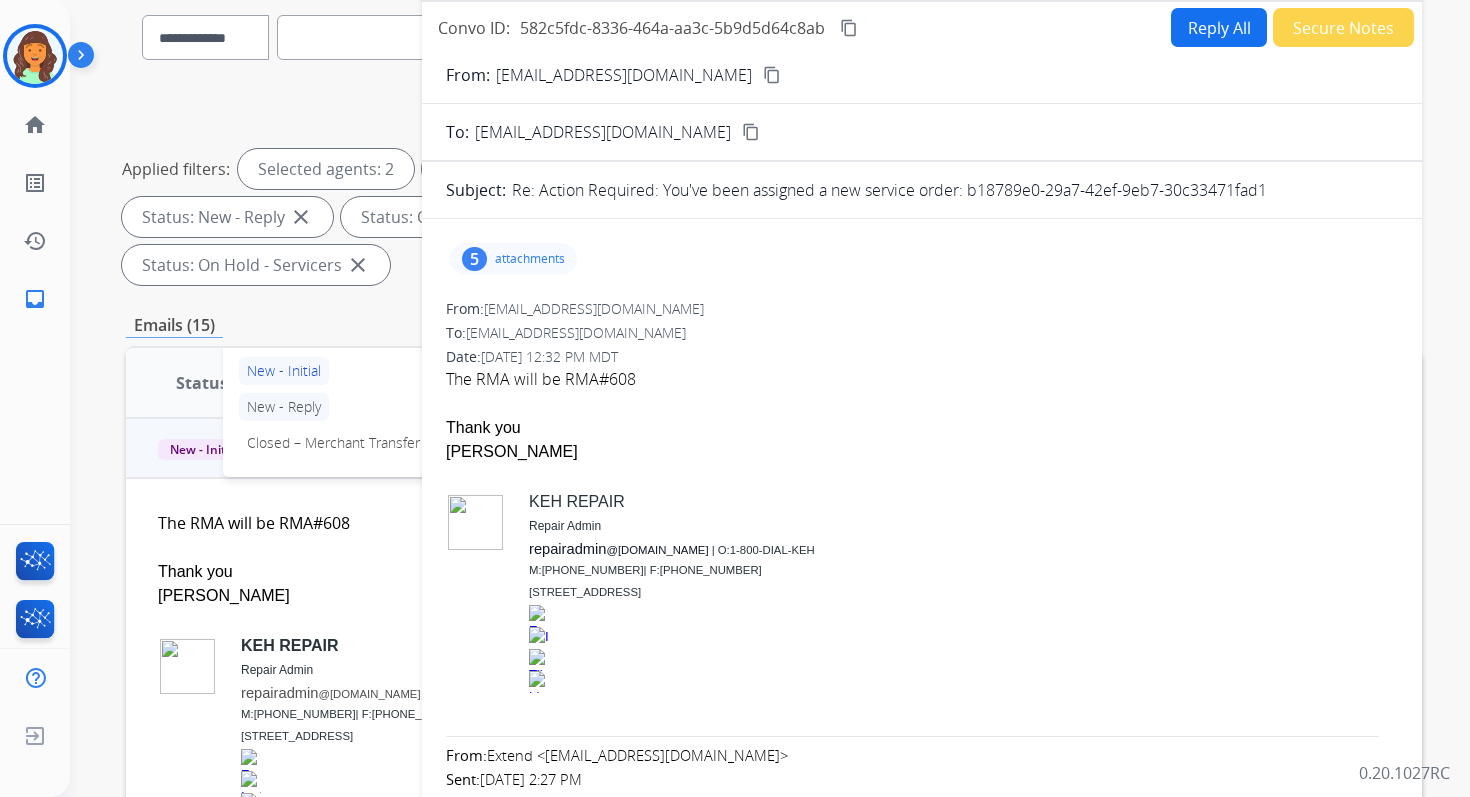 scroll, scrollTop: 363, scrollLeft: 0, axis: vertical 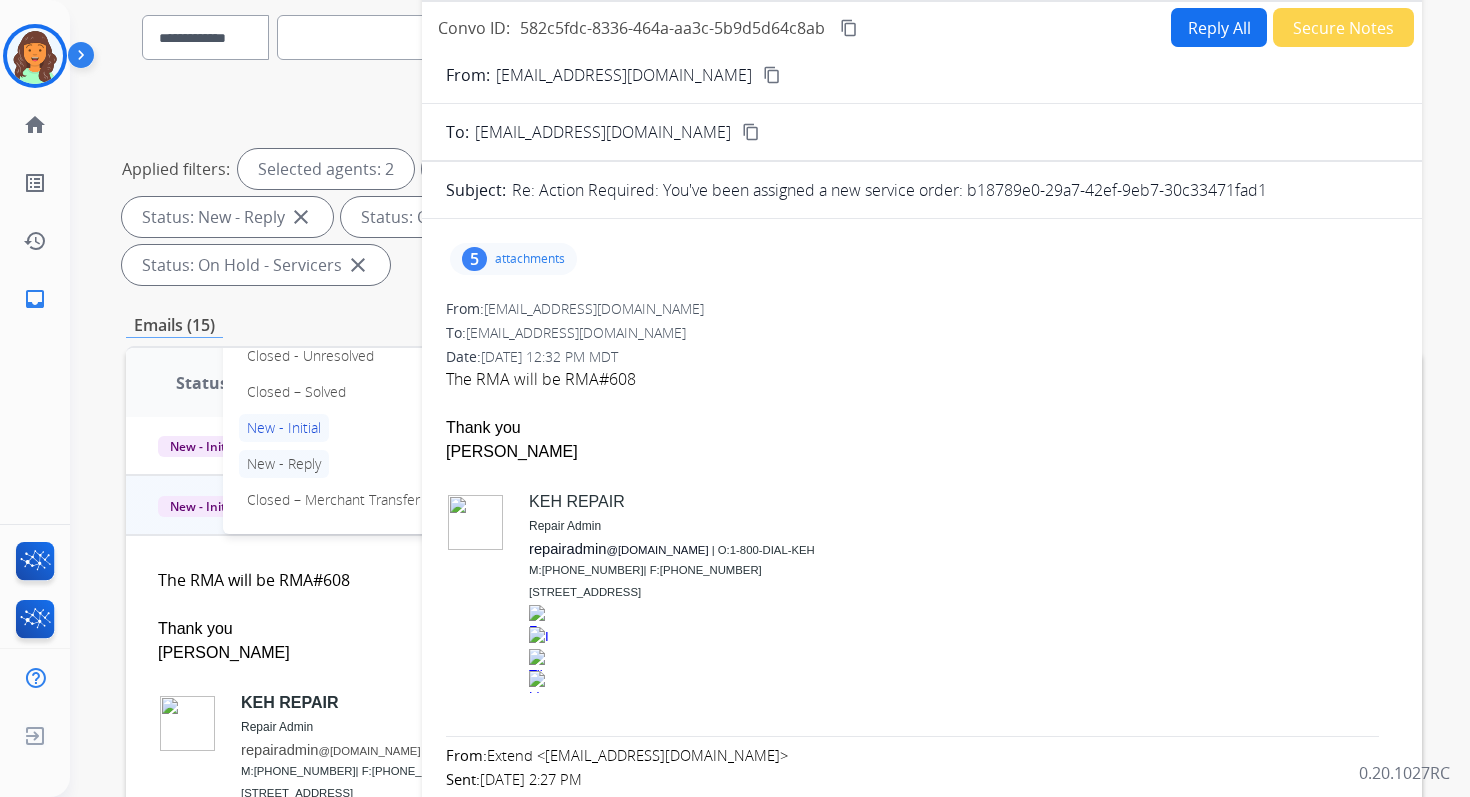 click on "Closed – Solved" at bounding box center (296, 392) 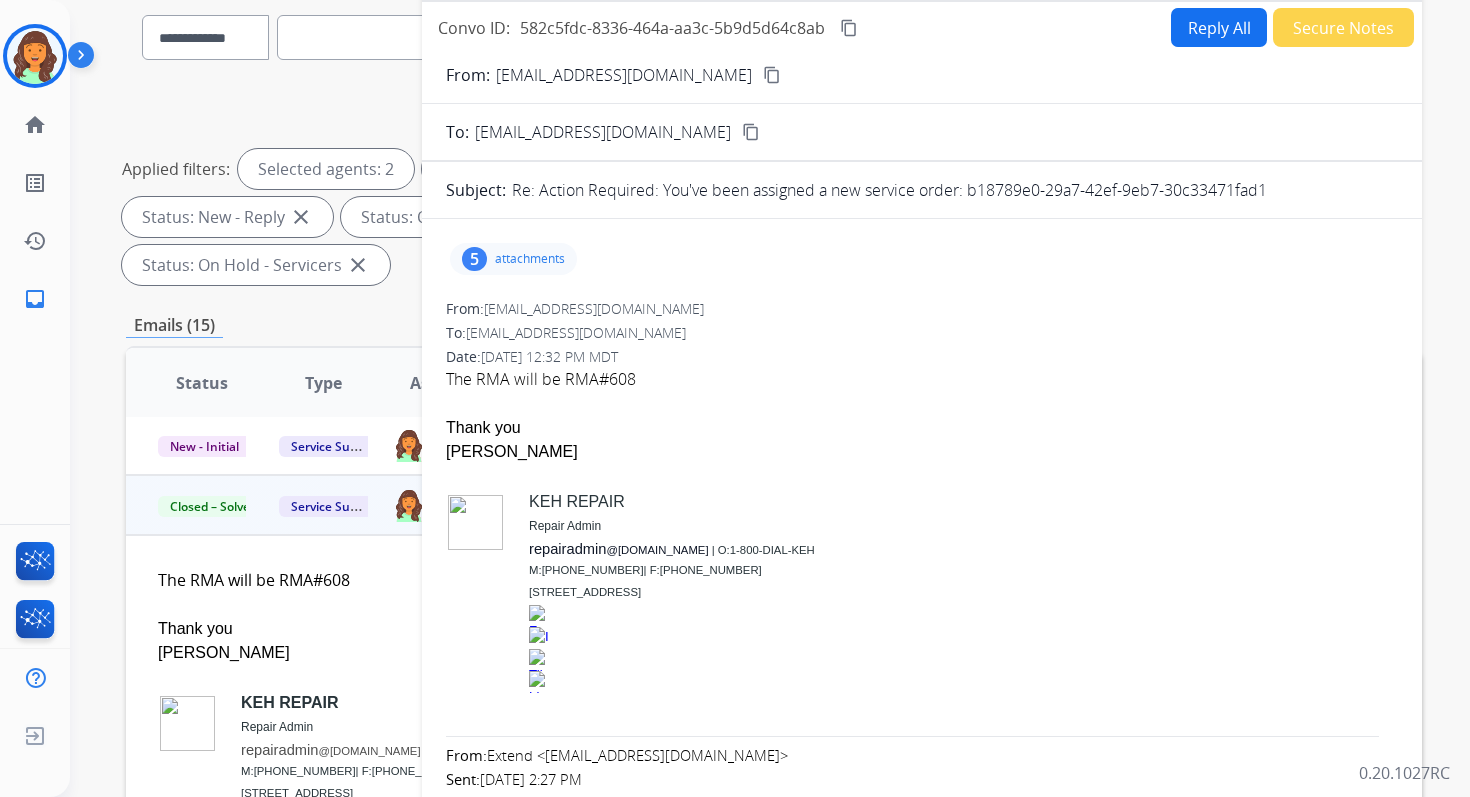 scroll, scrollTop: 118, scrollLeft: 0, axis: vertical 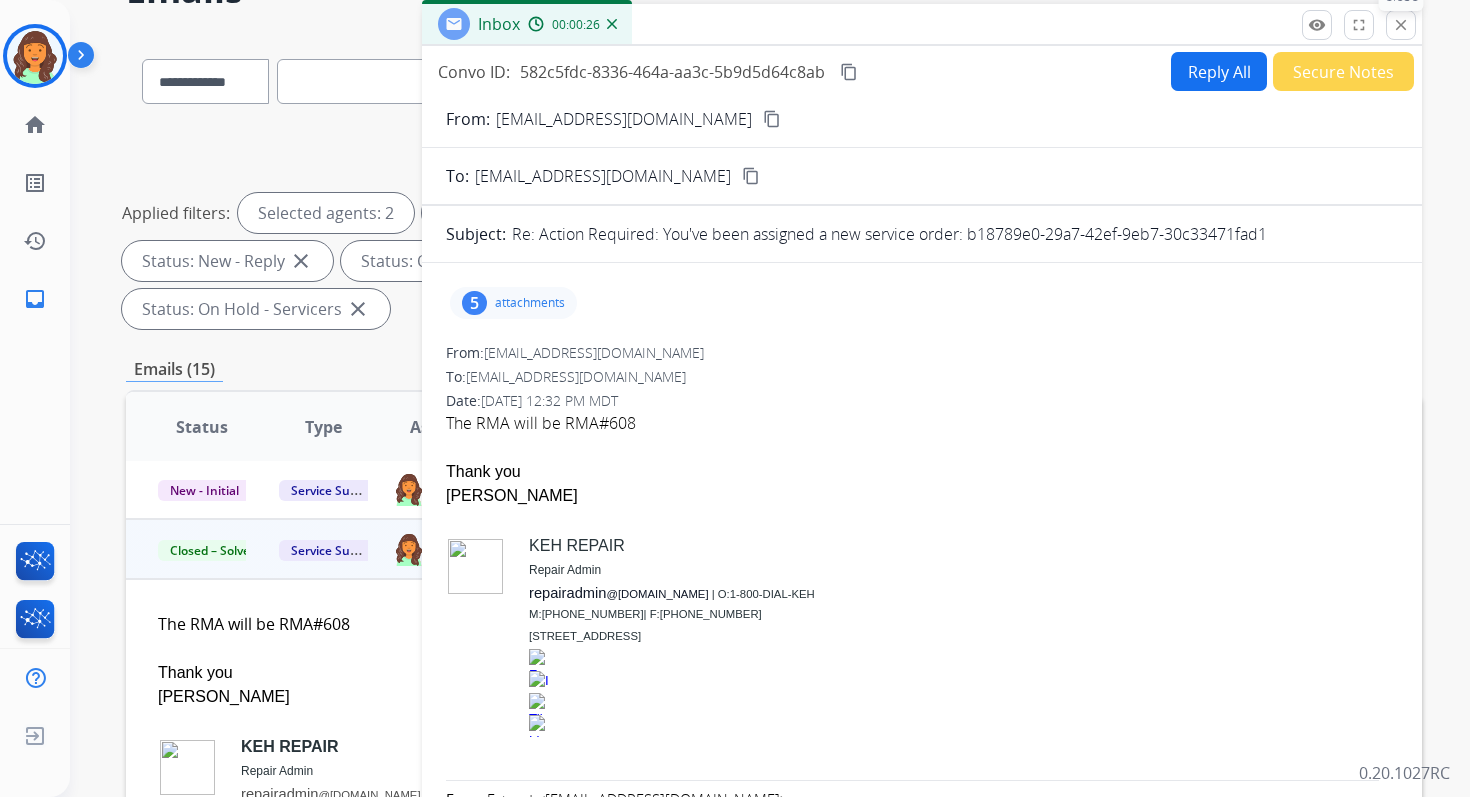 click on "close" at bounding box center [1401, 25] 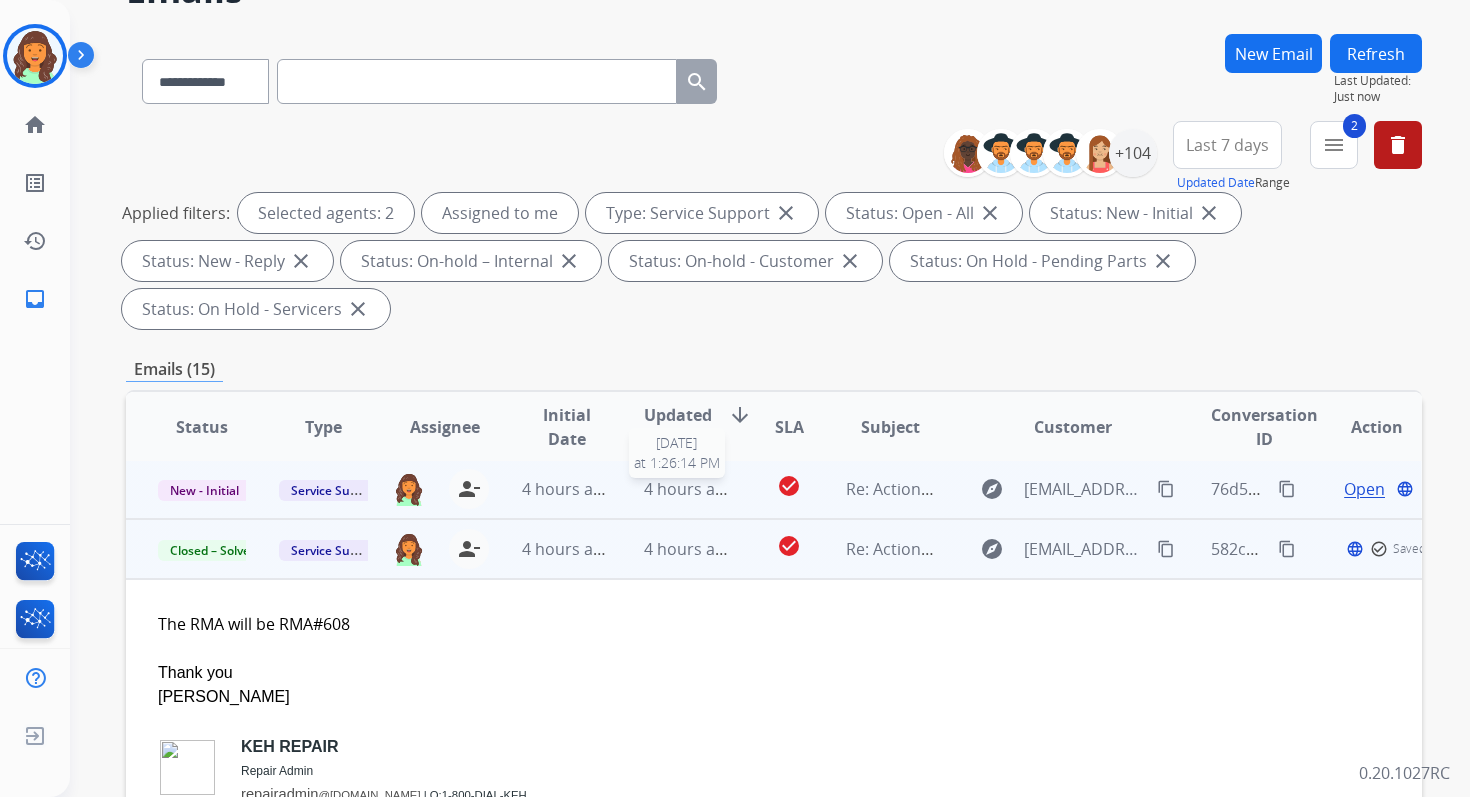 click on "4 hours ago" at bounding box center (689, 489) 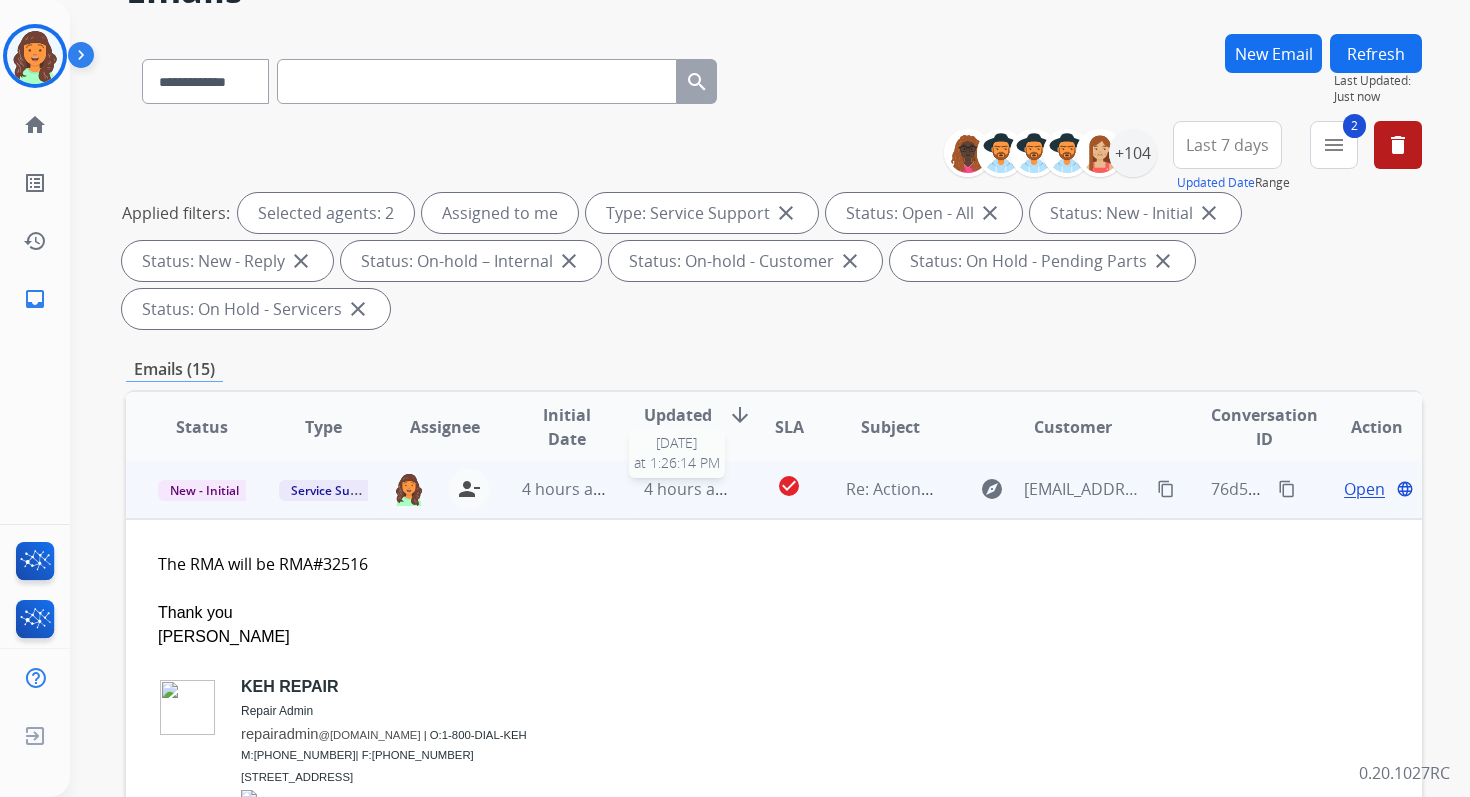 scroll, scrollTop: 360, scrollLeft: 0, axis: vertical 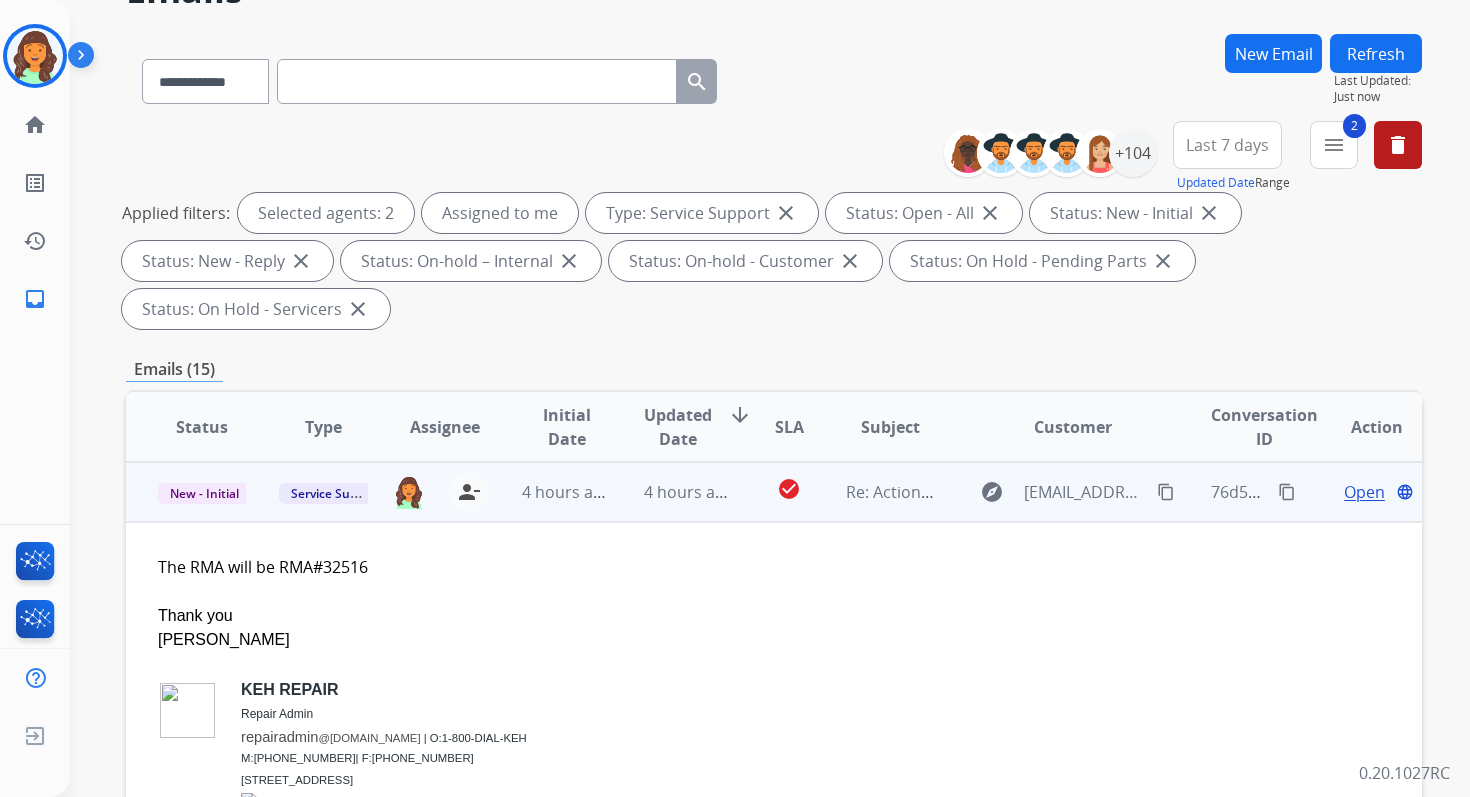 click on "Open" at bounding box center (1364, 492) 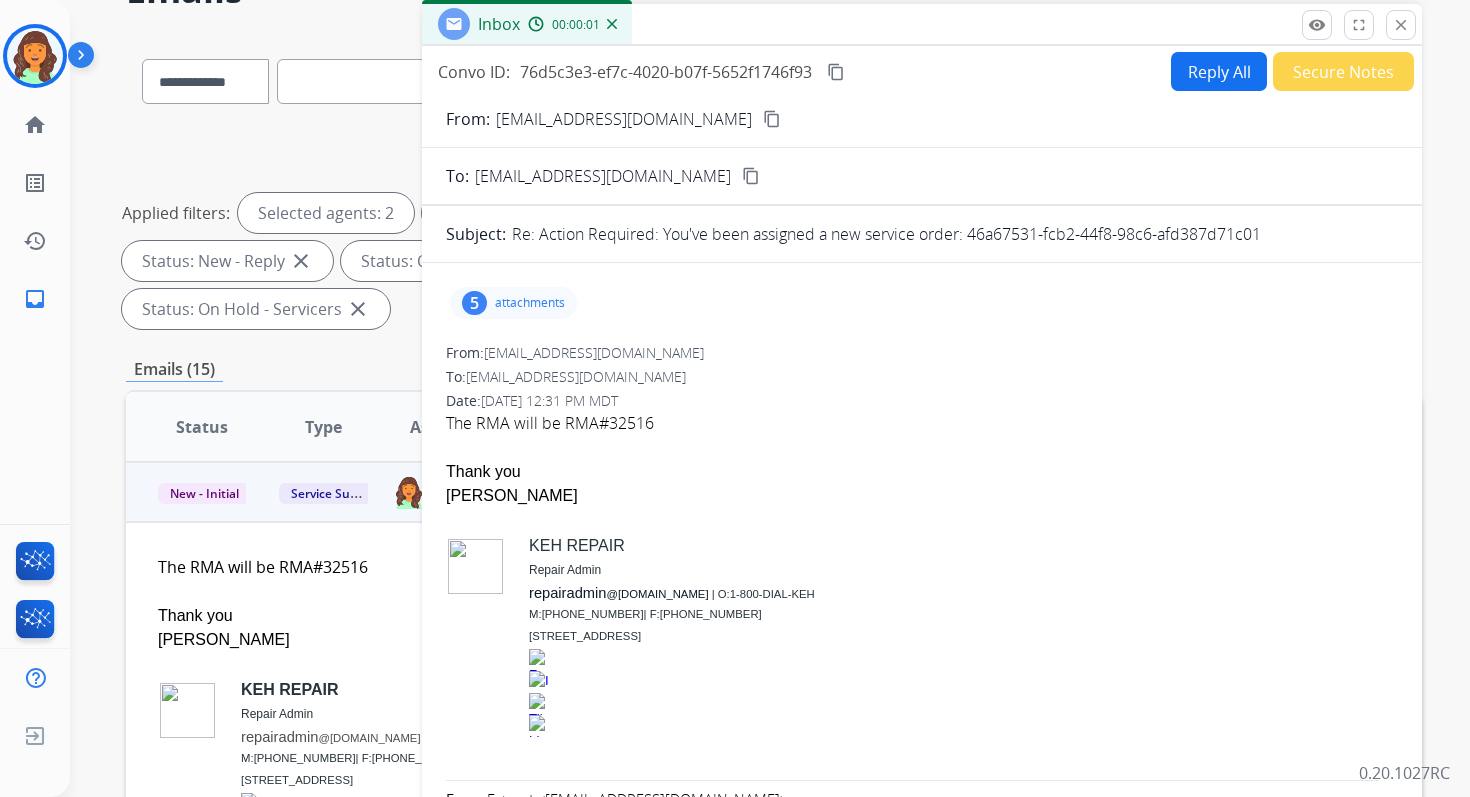 drag, startPoint x: 969, startPoint y: 233, endPoint x: 1285, endPoint y: 241, distance: 316.10126 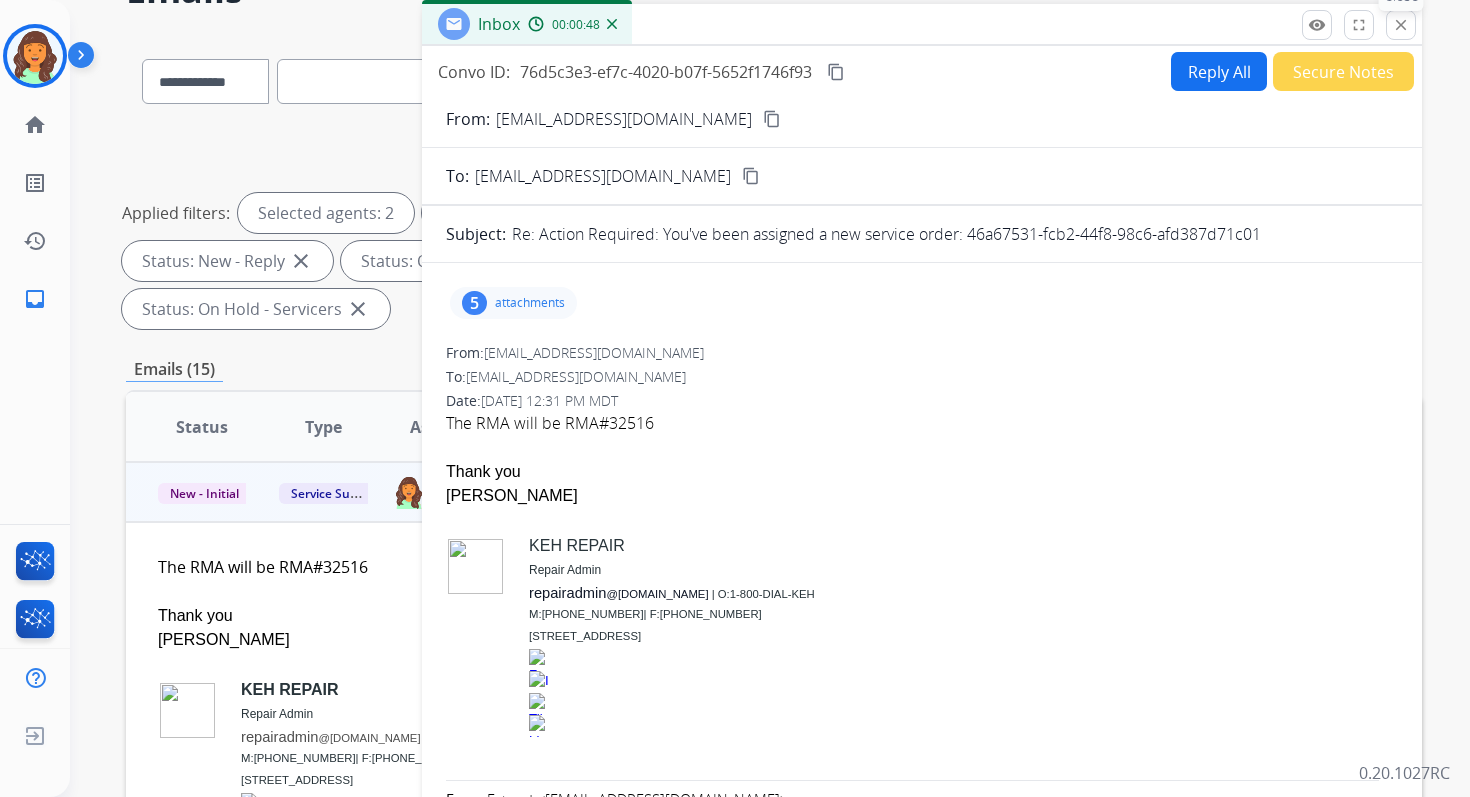 click on "close" at bounding box center [1401, 25] 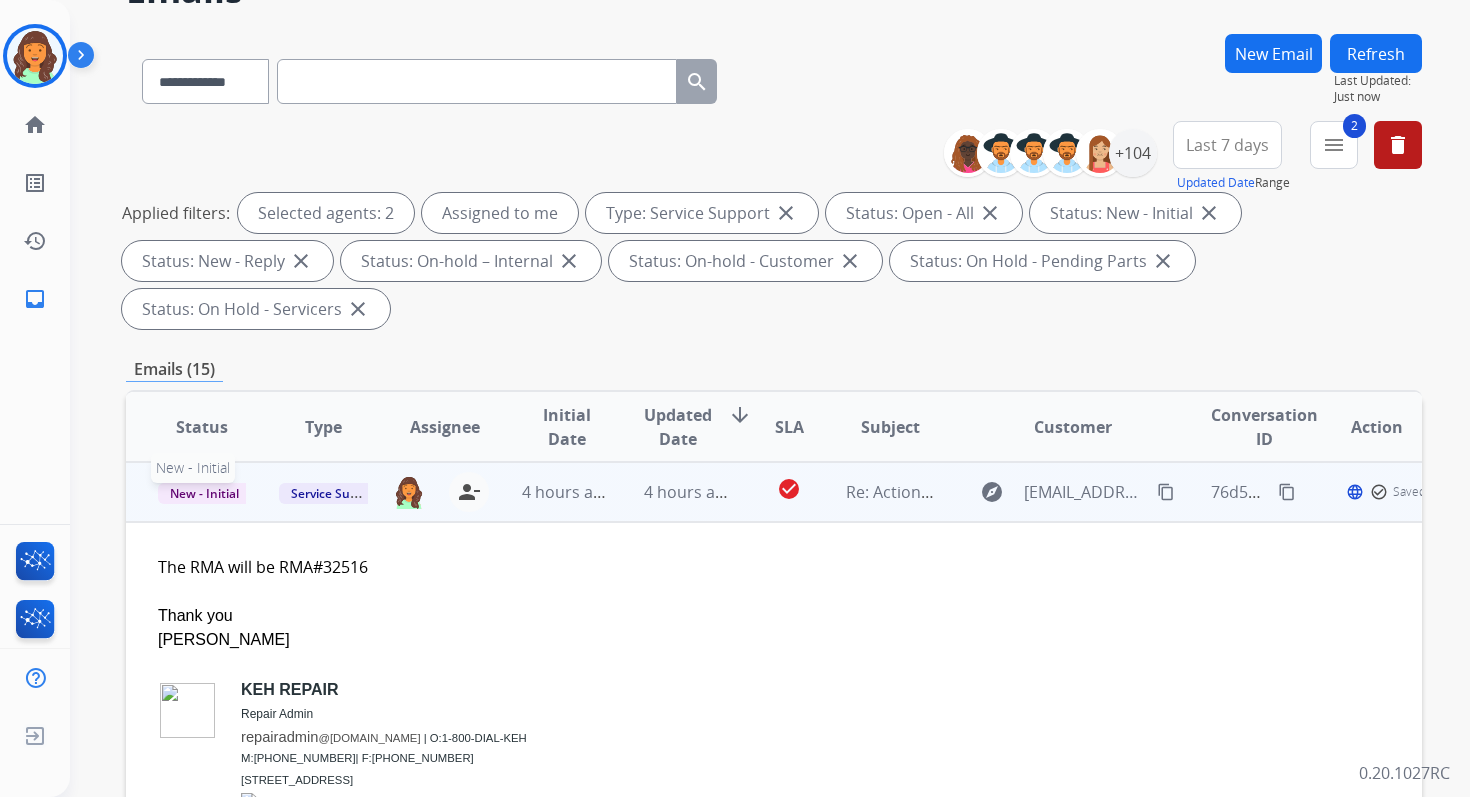 click on "New - Initial" at bounding box center (204, 493) 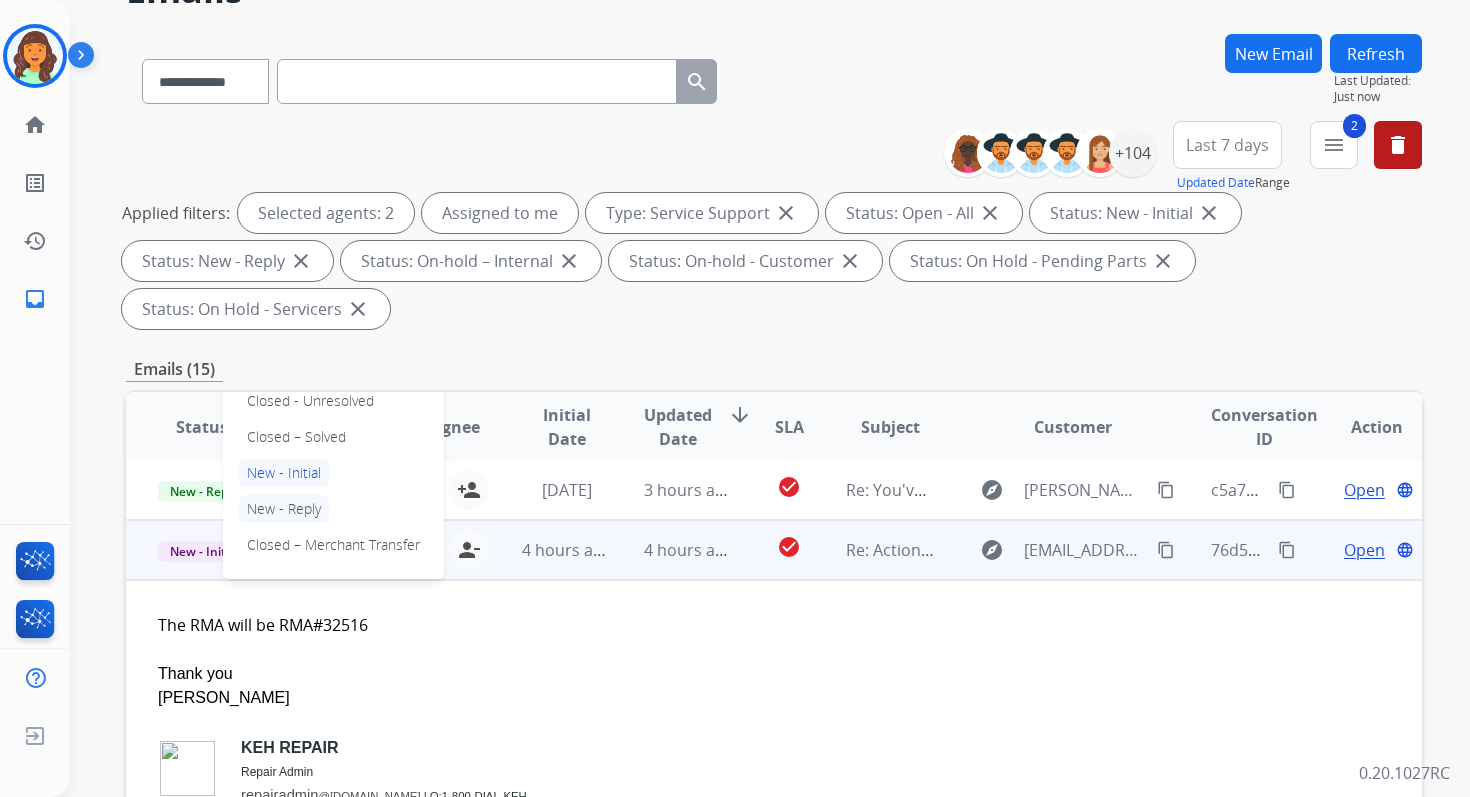 scroll, scrollTop: 292, scrollLeft: 0, axis: vertical 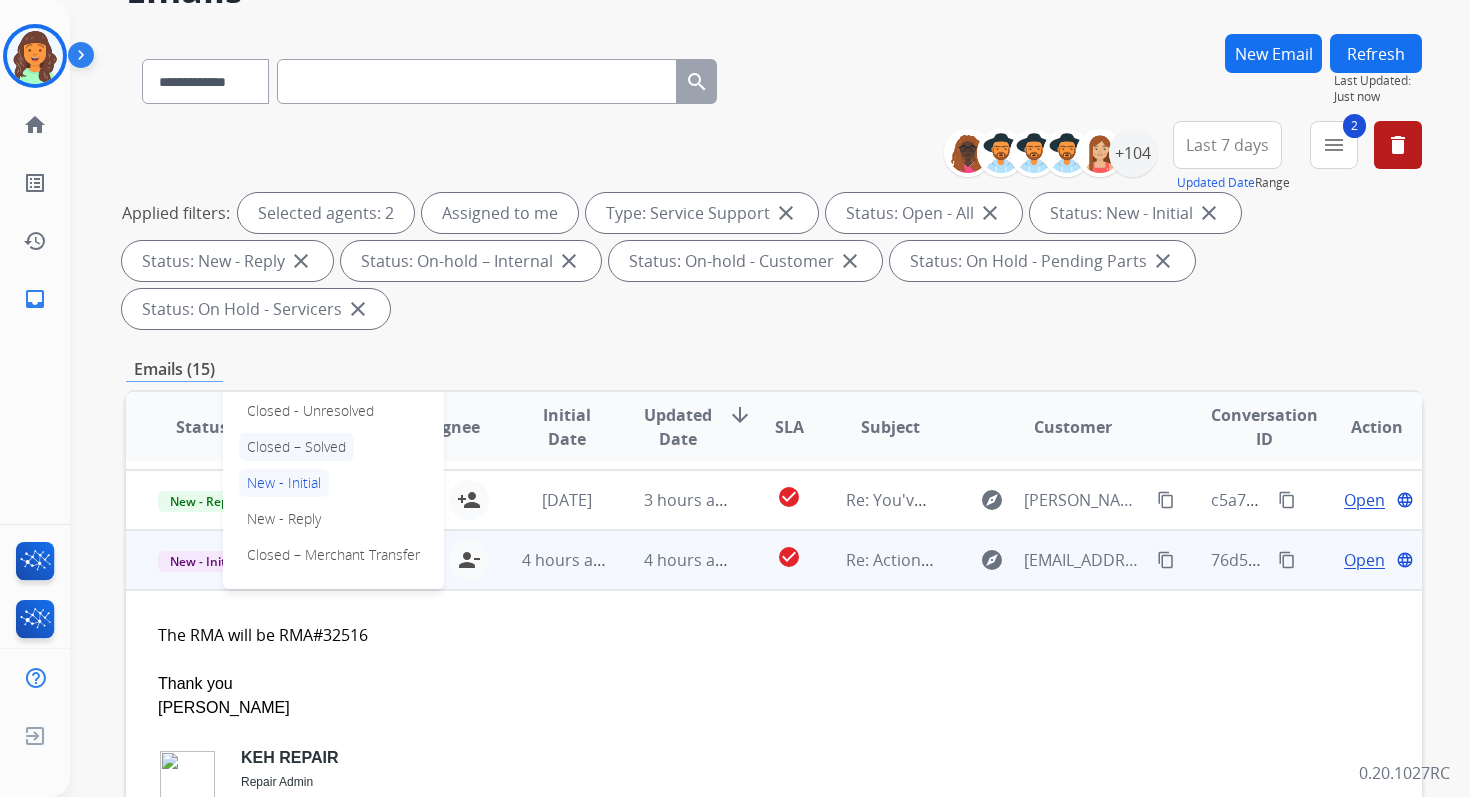 click on "Closed – Solved" at bounding box center [296, 447] 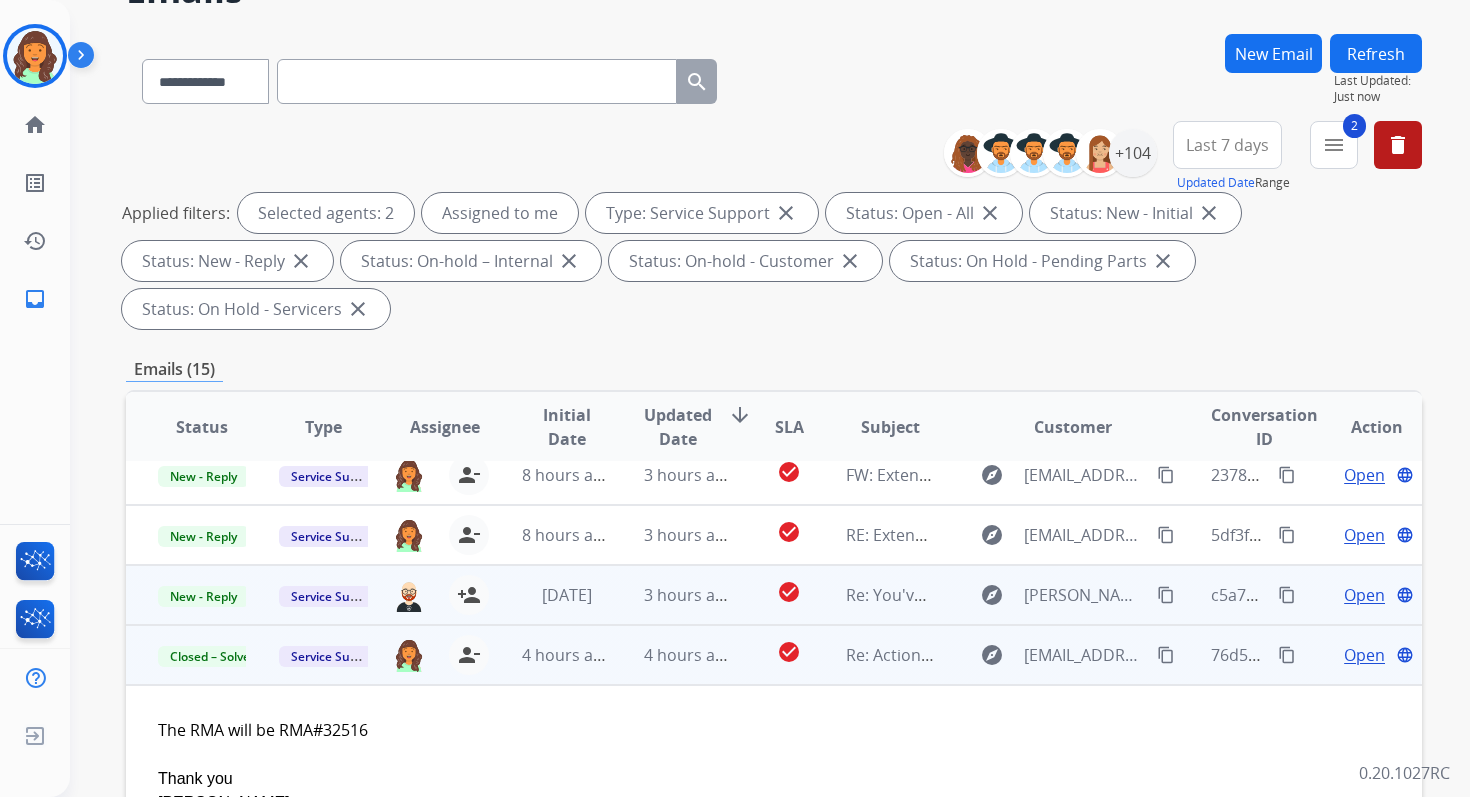 click on "3 hours ago" at bounding box center (689, 595) 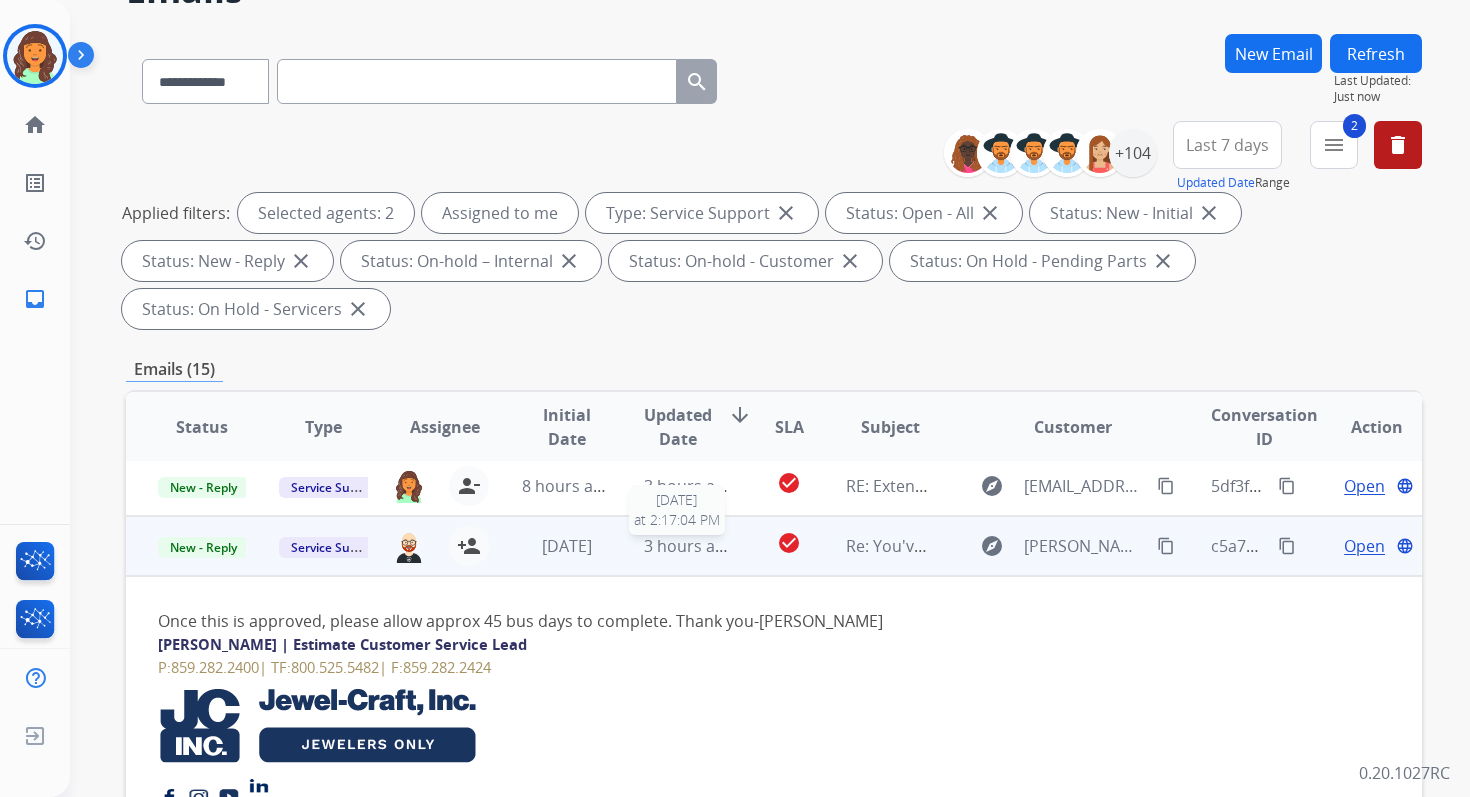 scroll, scrollTop: 300, scrollLeft: 0, axis: vertical 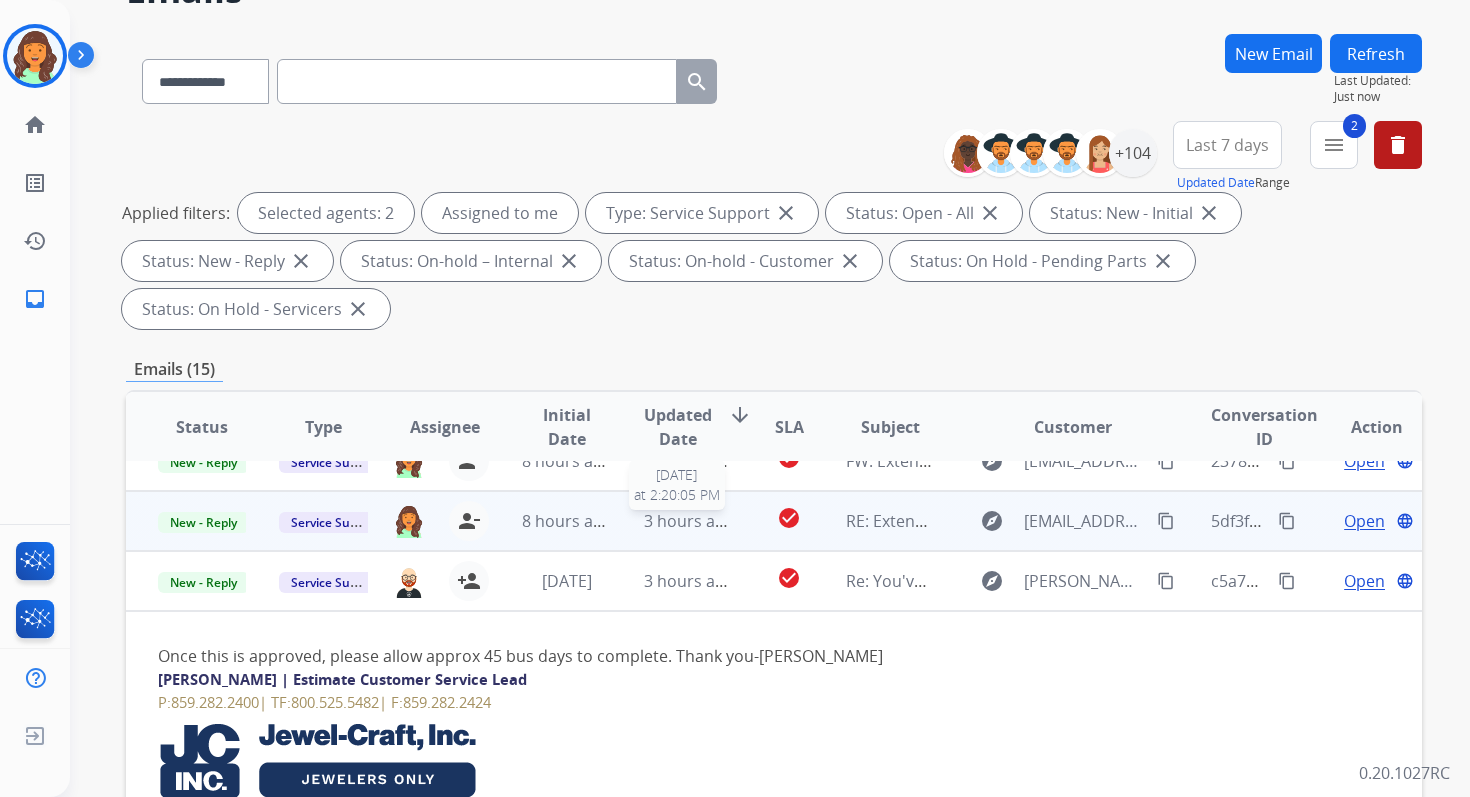 click on "3 hours ago" at bounding box center (689, 521) 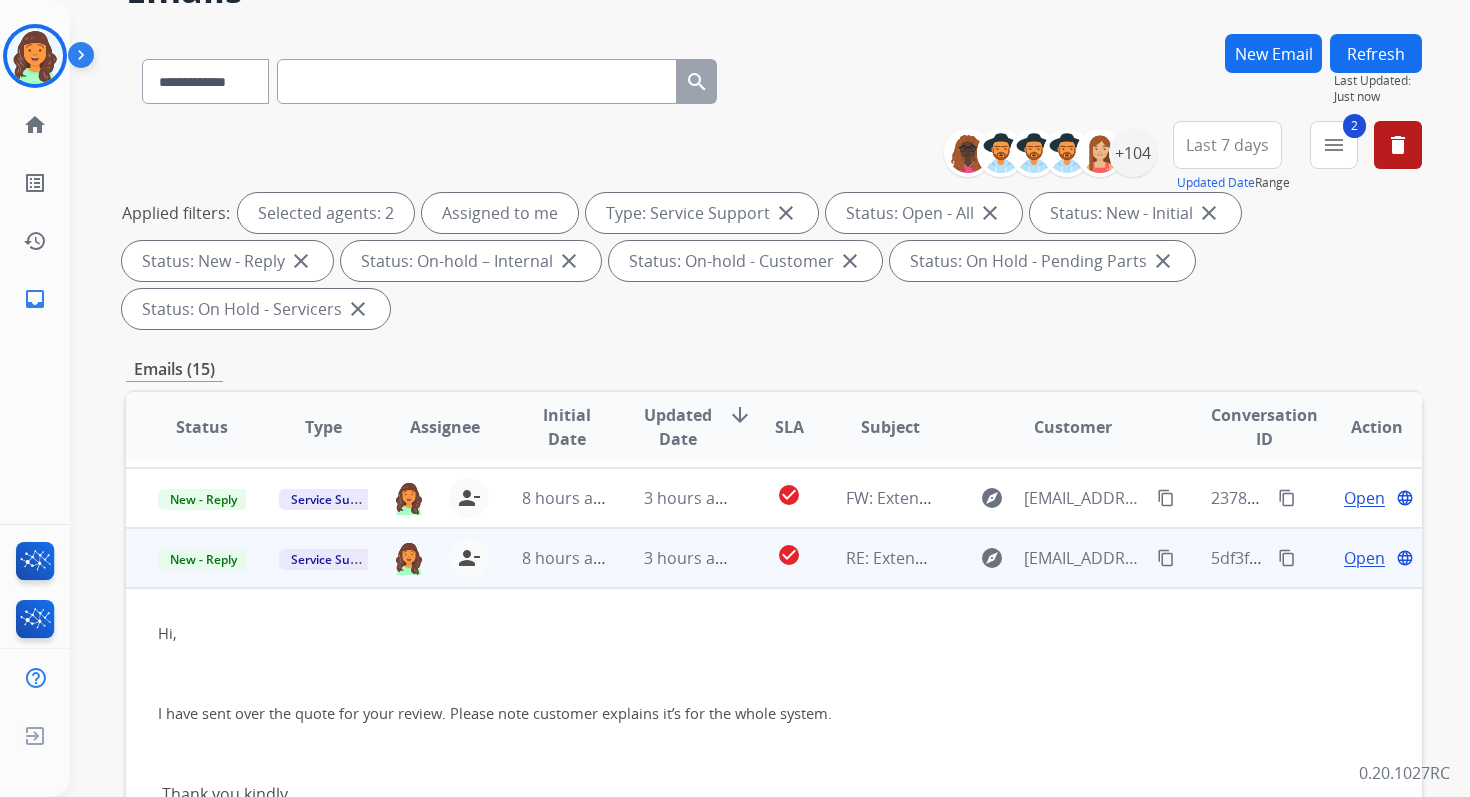 scroll, scrollTop: 163, scrollLeft: 0, axis: vertical 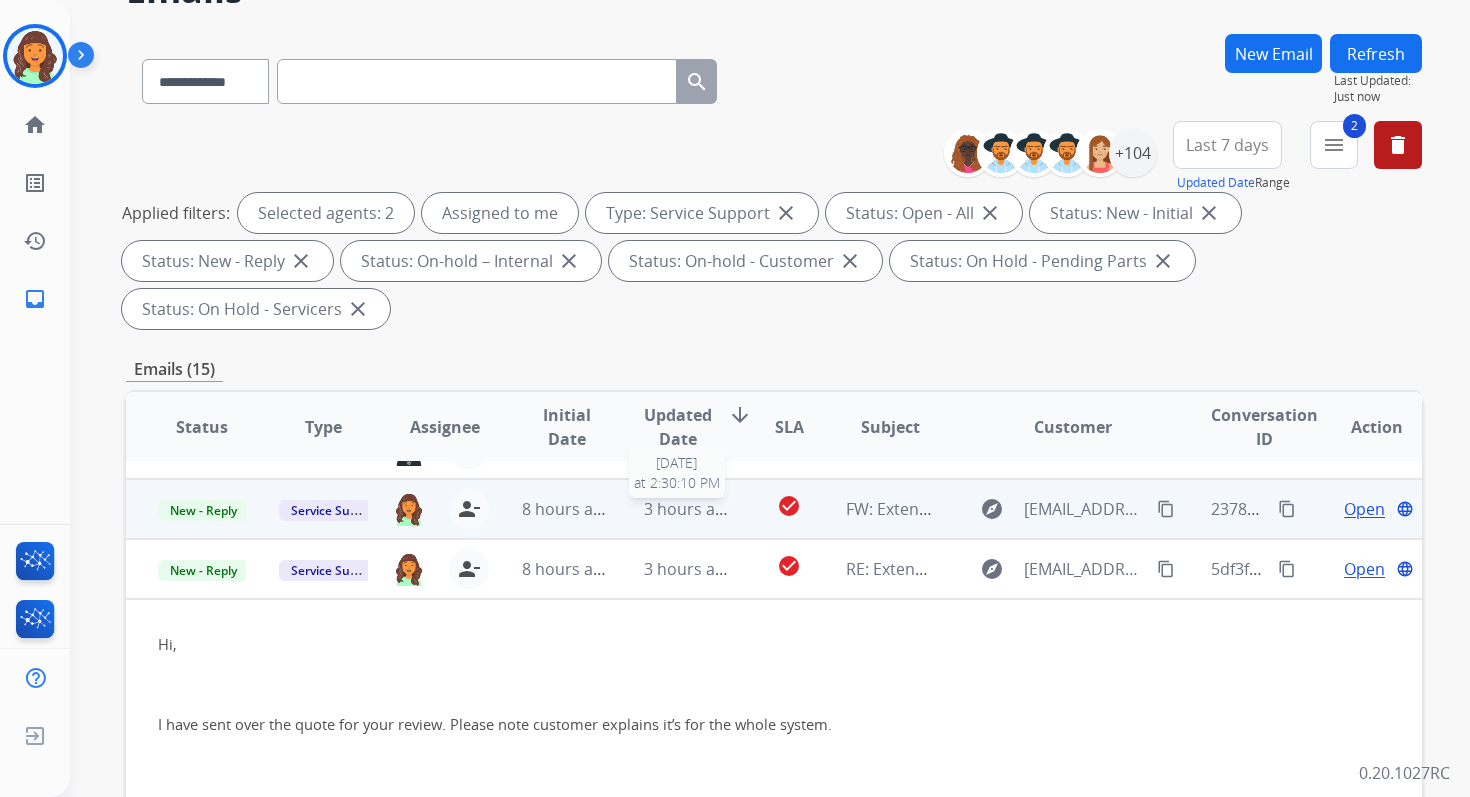 click on "3 hours ago" at bounding box center [689, 509] 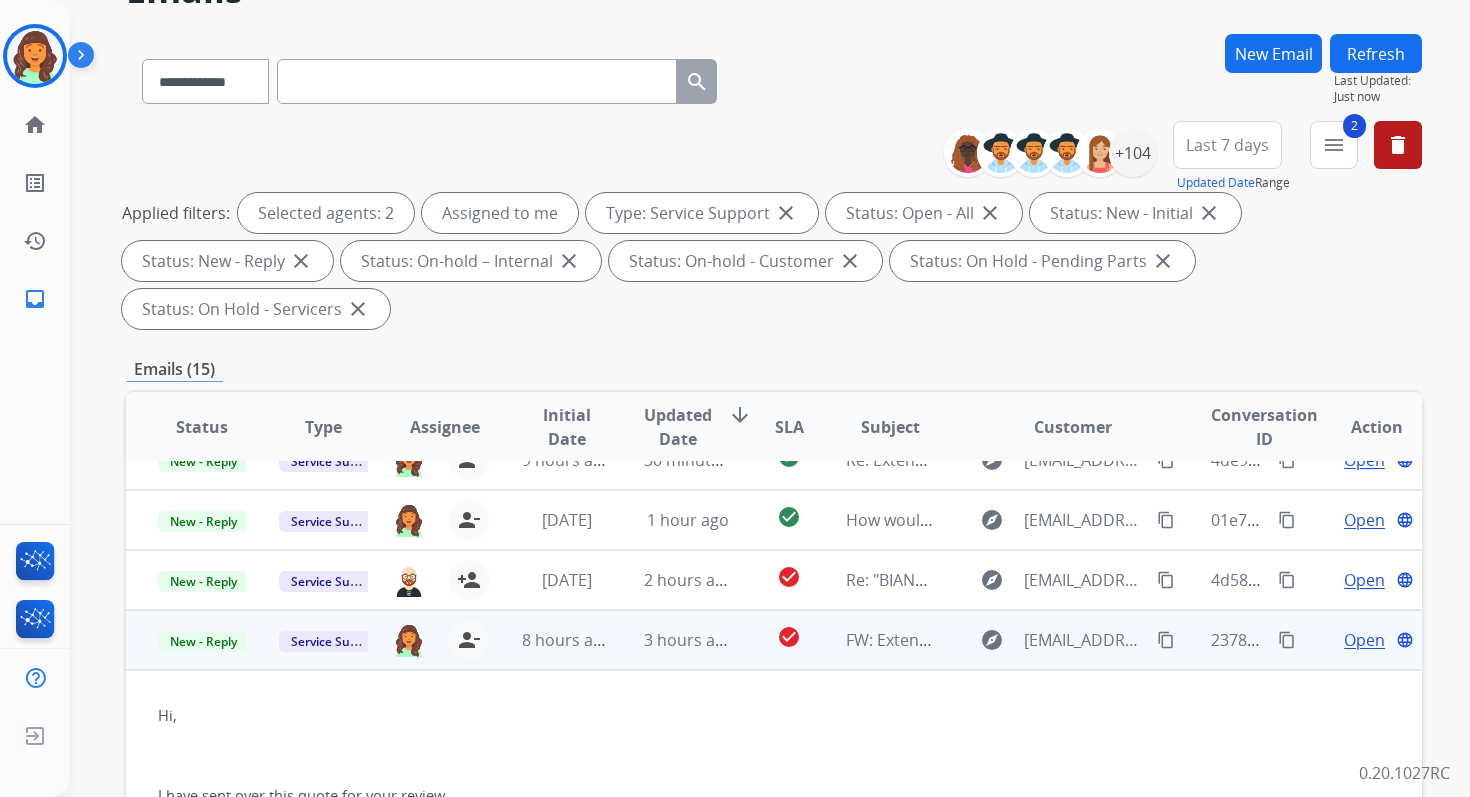 scroll, scrollTop: 6, scrollLeft: 0, axis: vertical 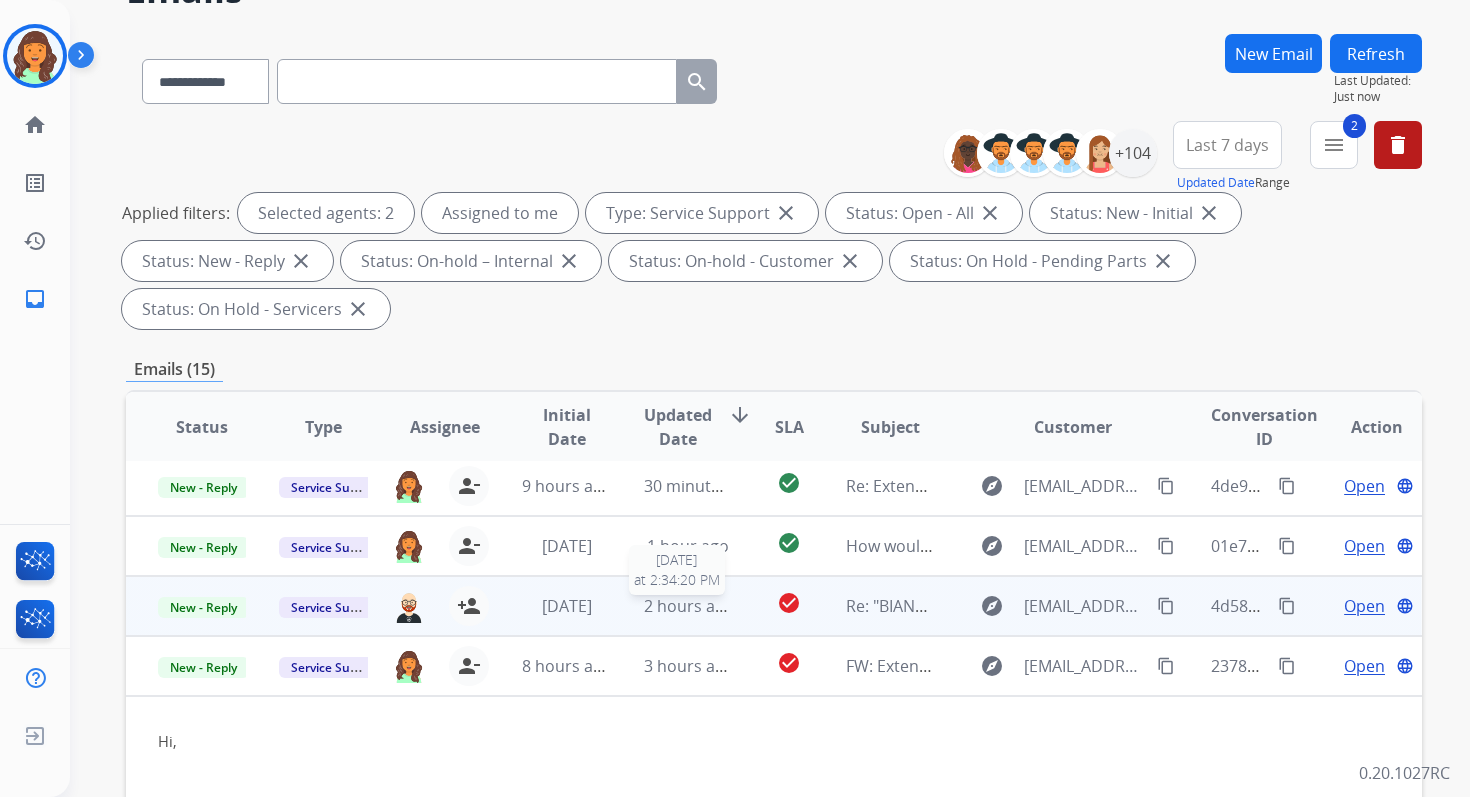 click on "2 hours ago" at bounding box center (689, 606) 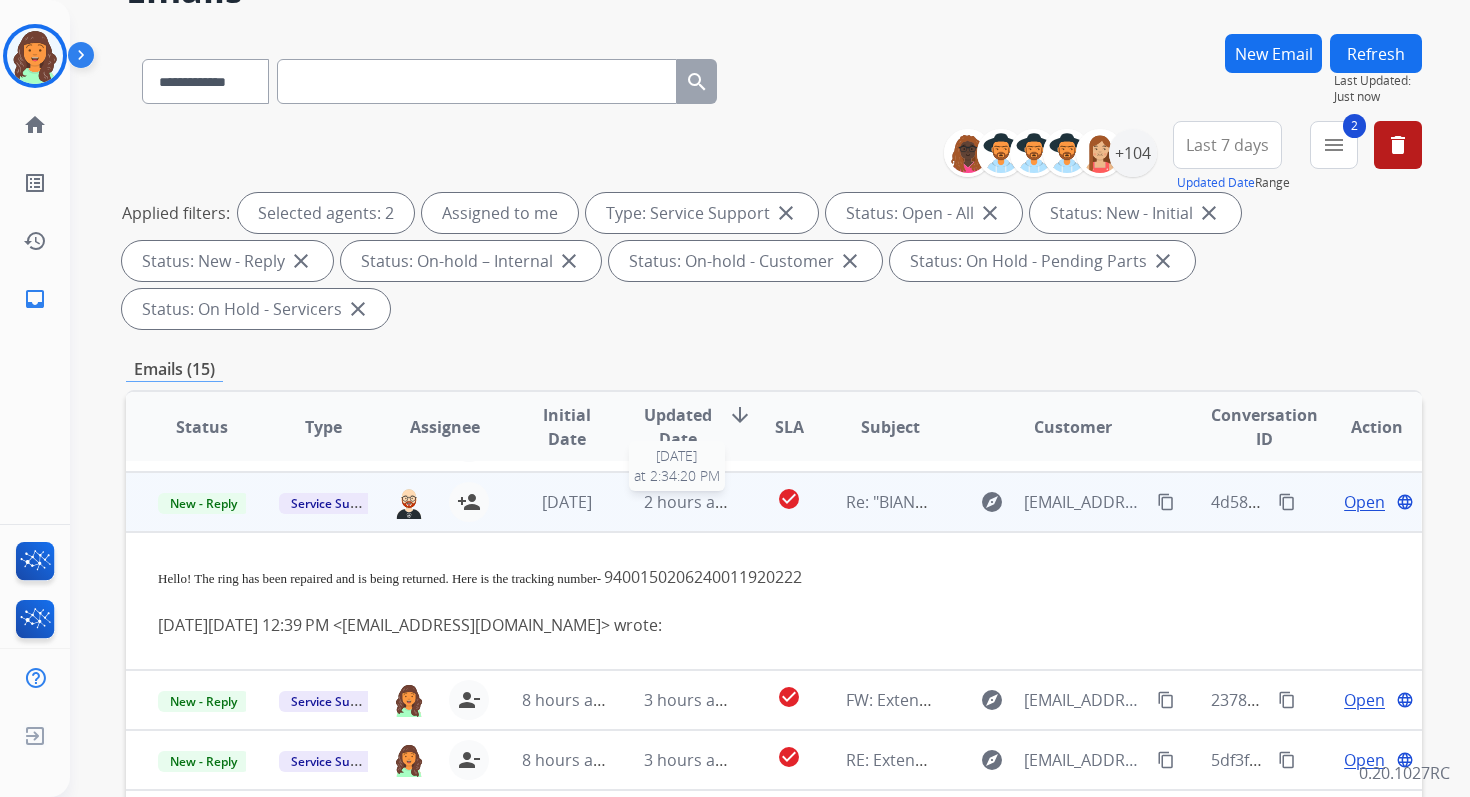 scroll, scrollTop: 120, scrollLeft: 0, axis: vertical 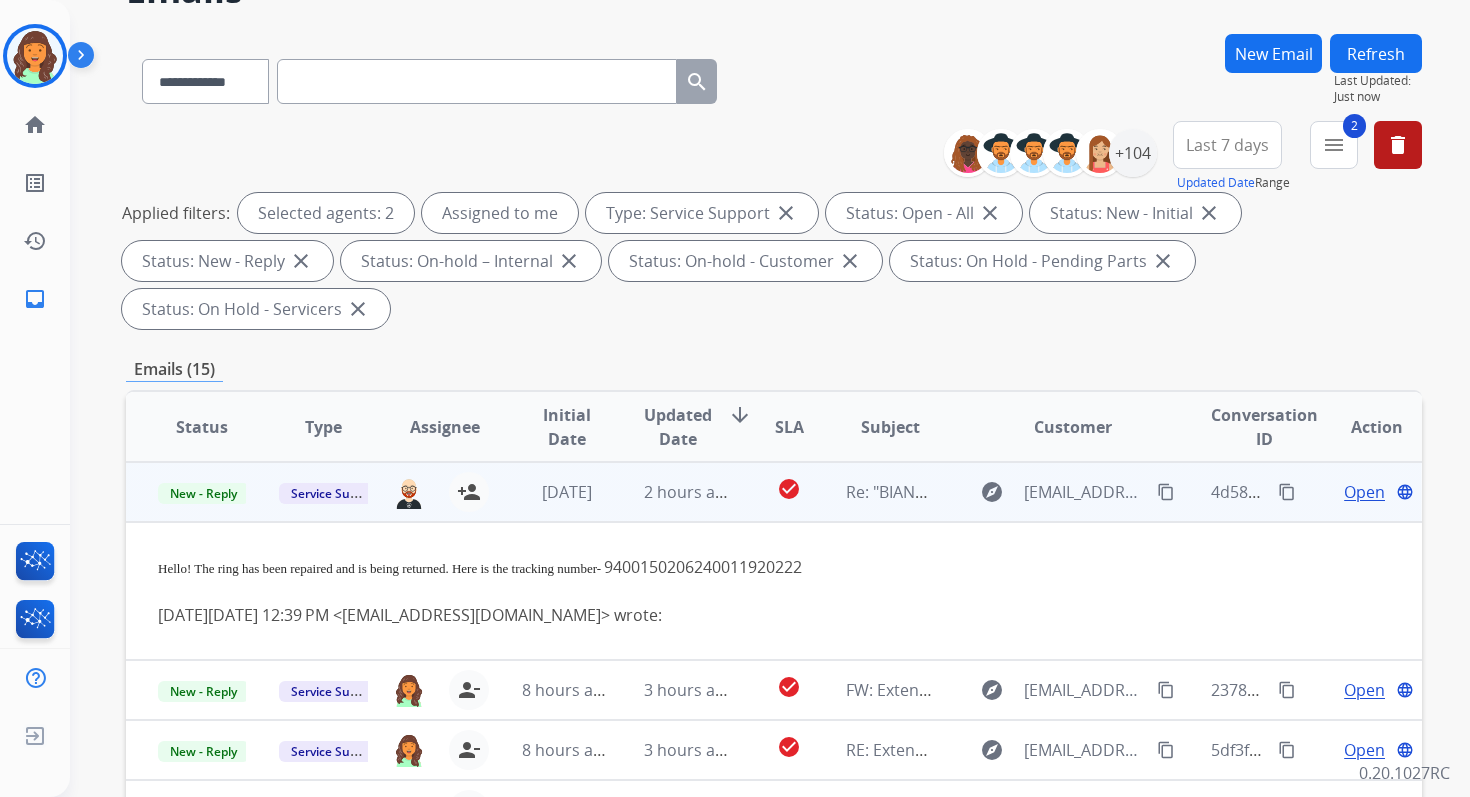 click on "Open" at bounding box center (1364, 492) 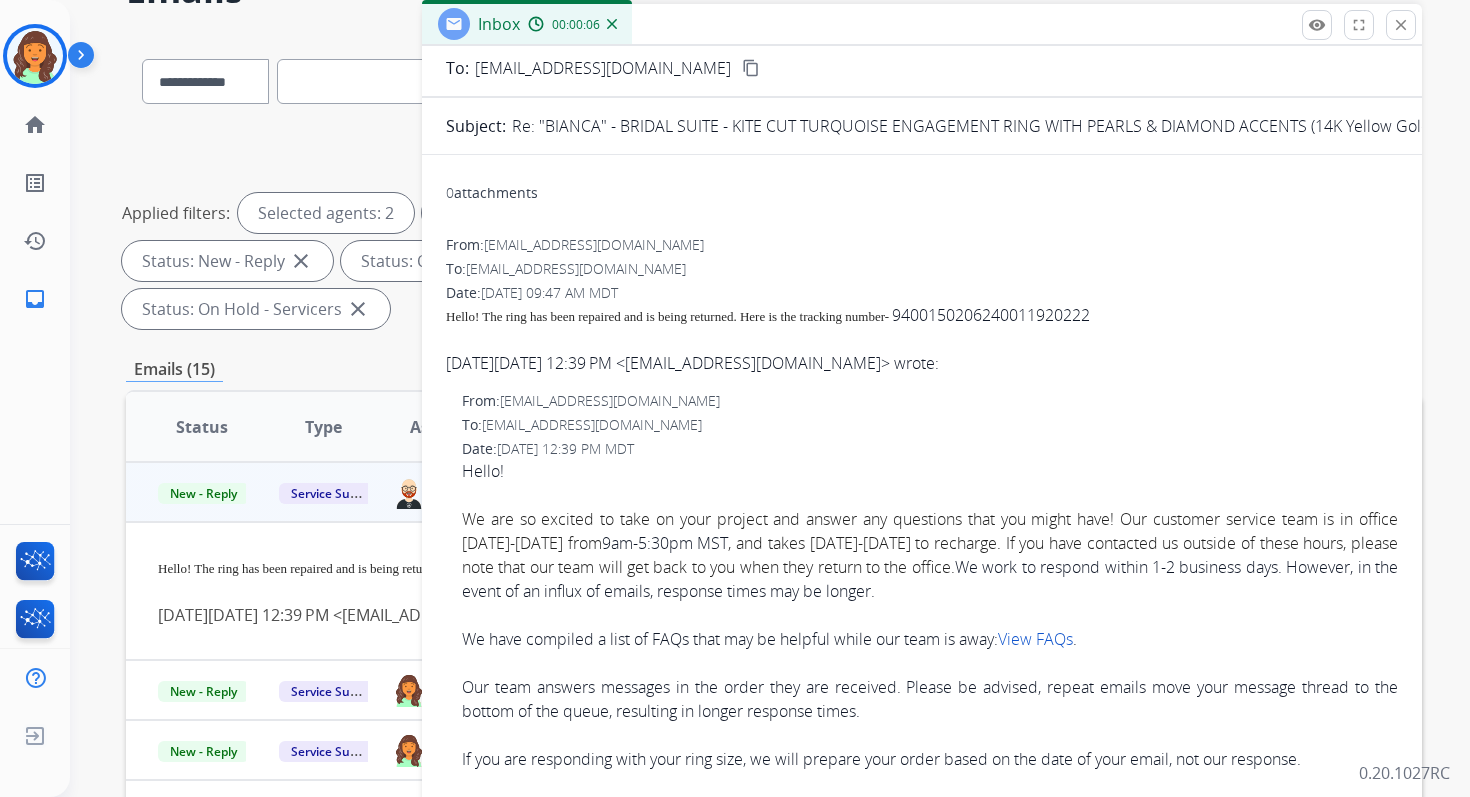 scroll, scrollTop: 163, scrollLeft: 0, axis: vertical 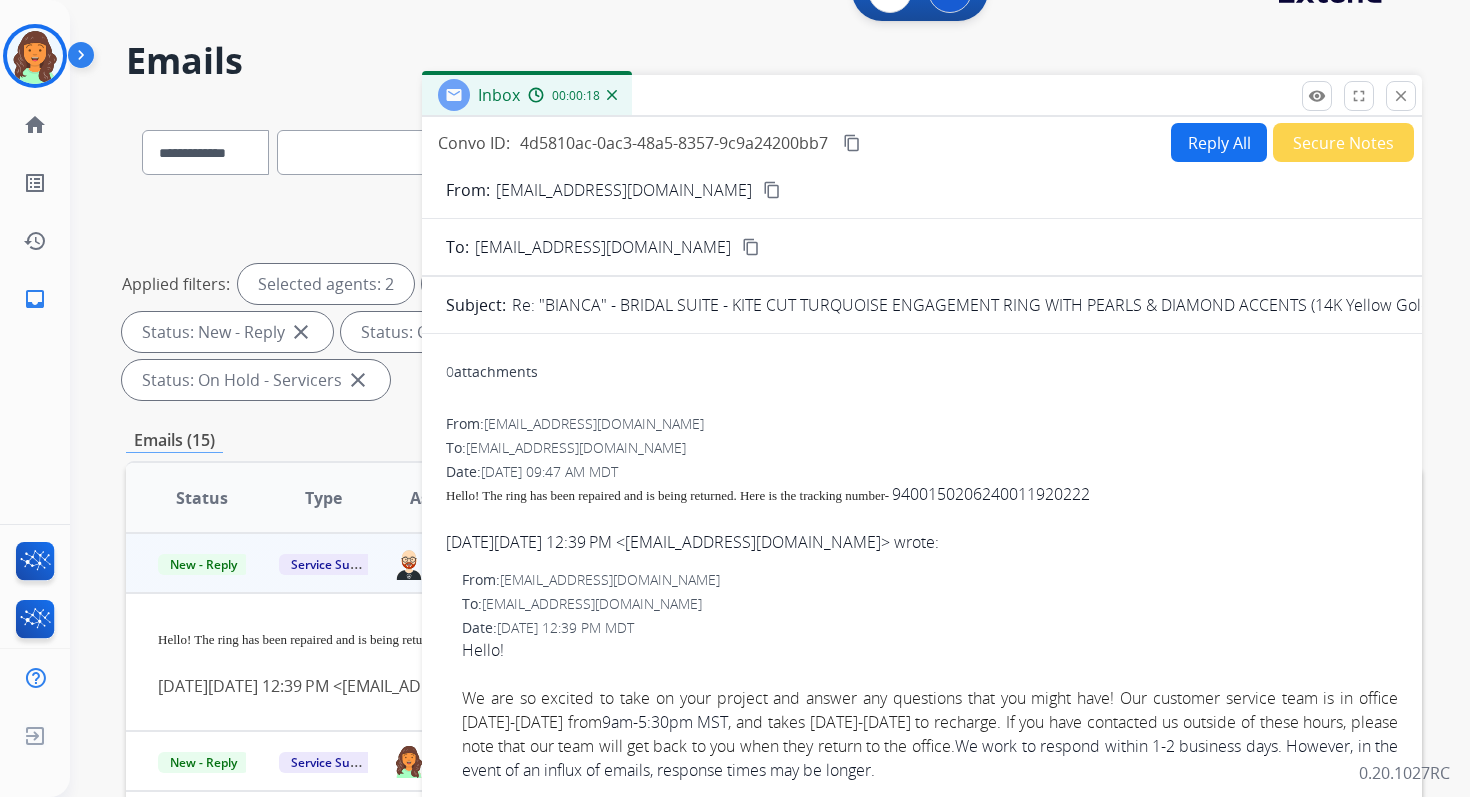click on "Reply All" at bounding box center (1219, 142) 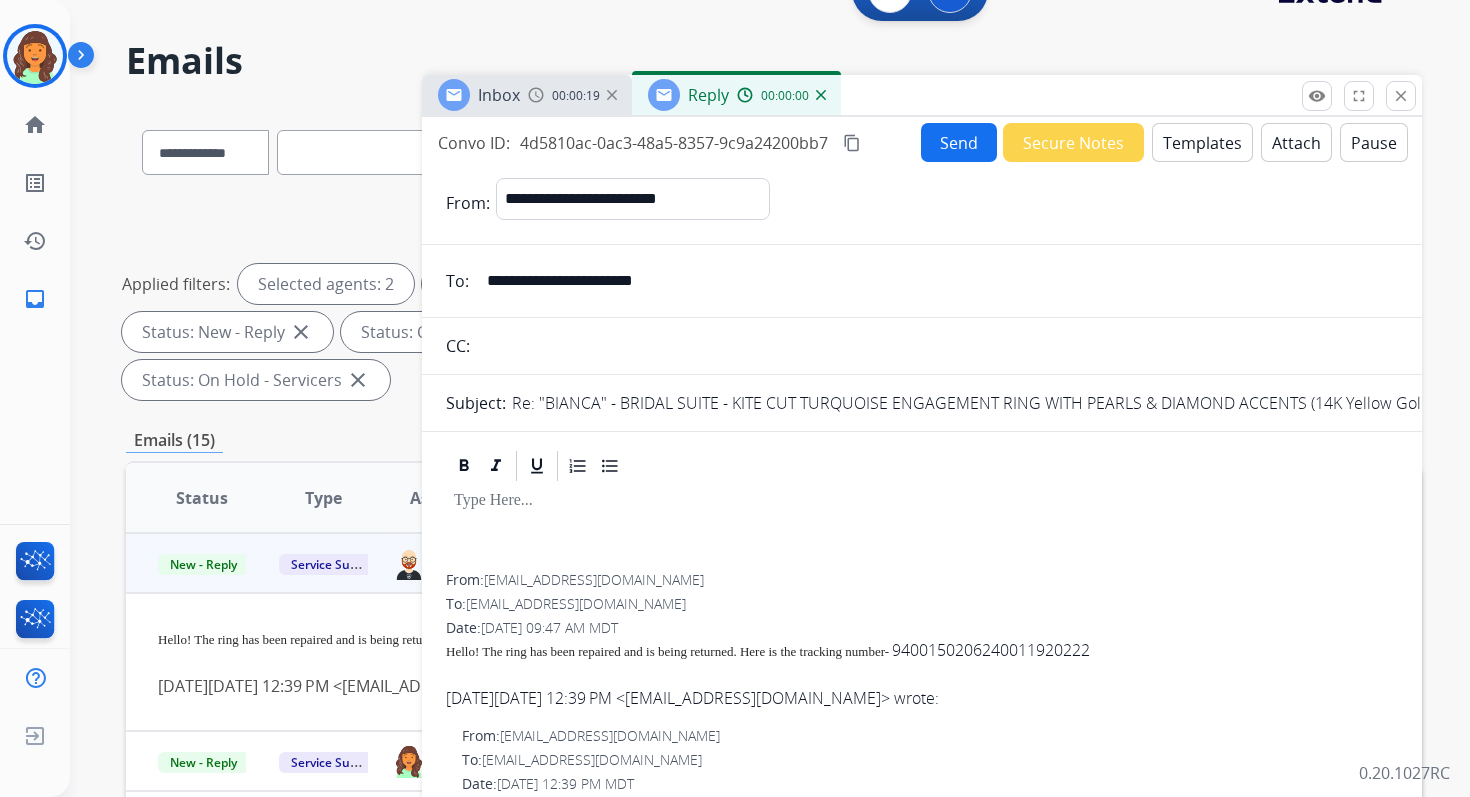click on "Templates" at bounding box center [1202, 142] 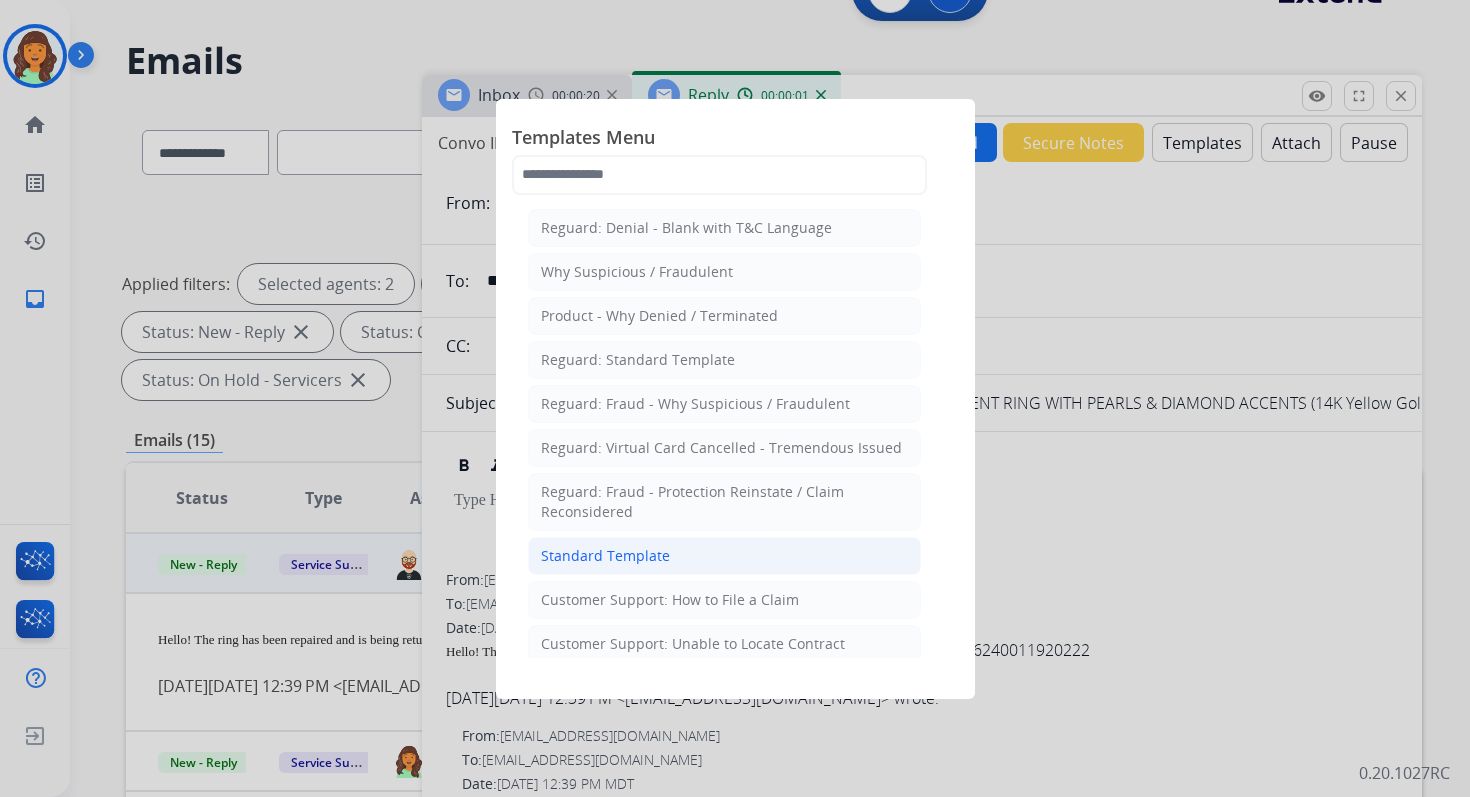 click on "Standard Template" 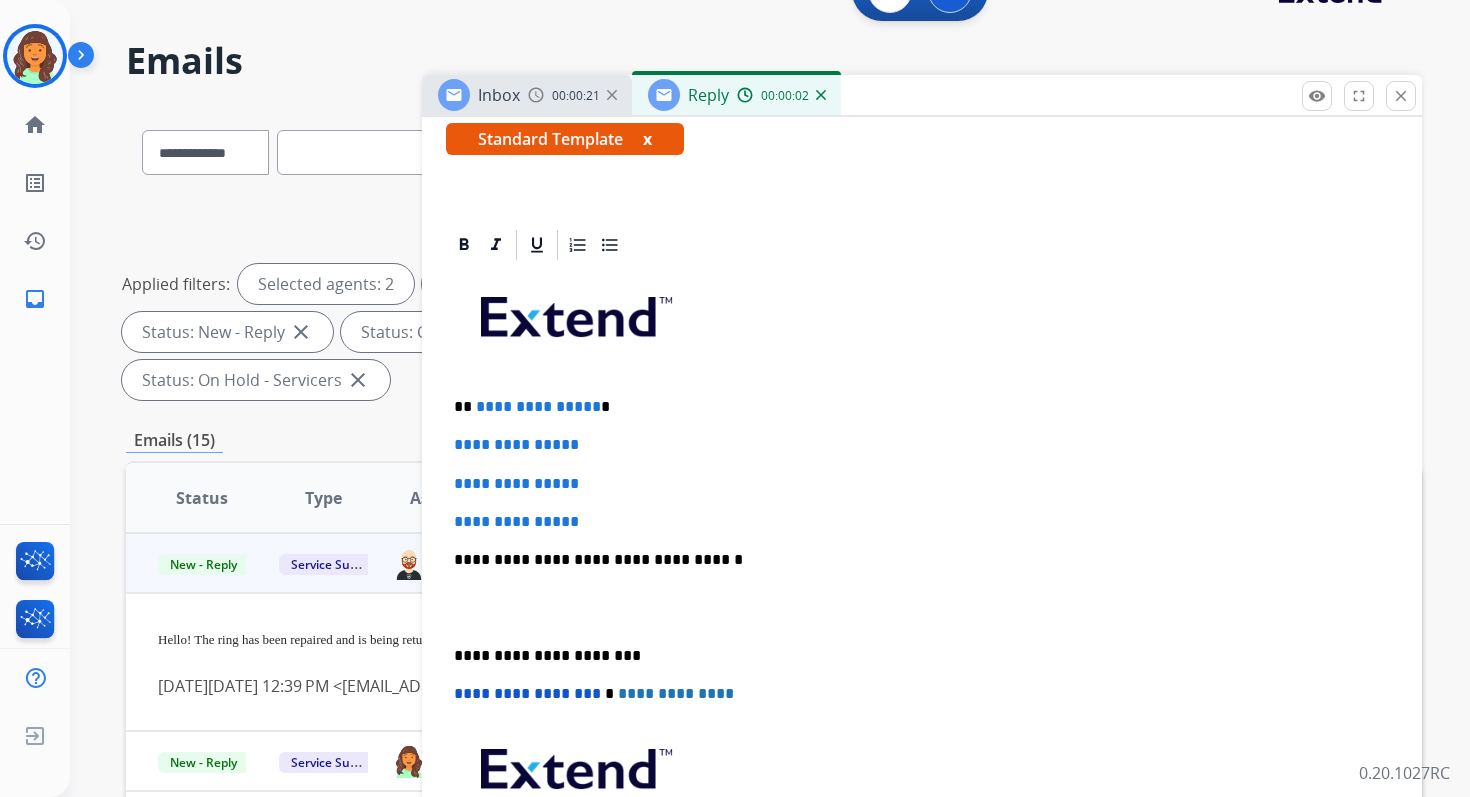 scroll, scrollTop: 399, scrollLeft: 0, axis: vertical 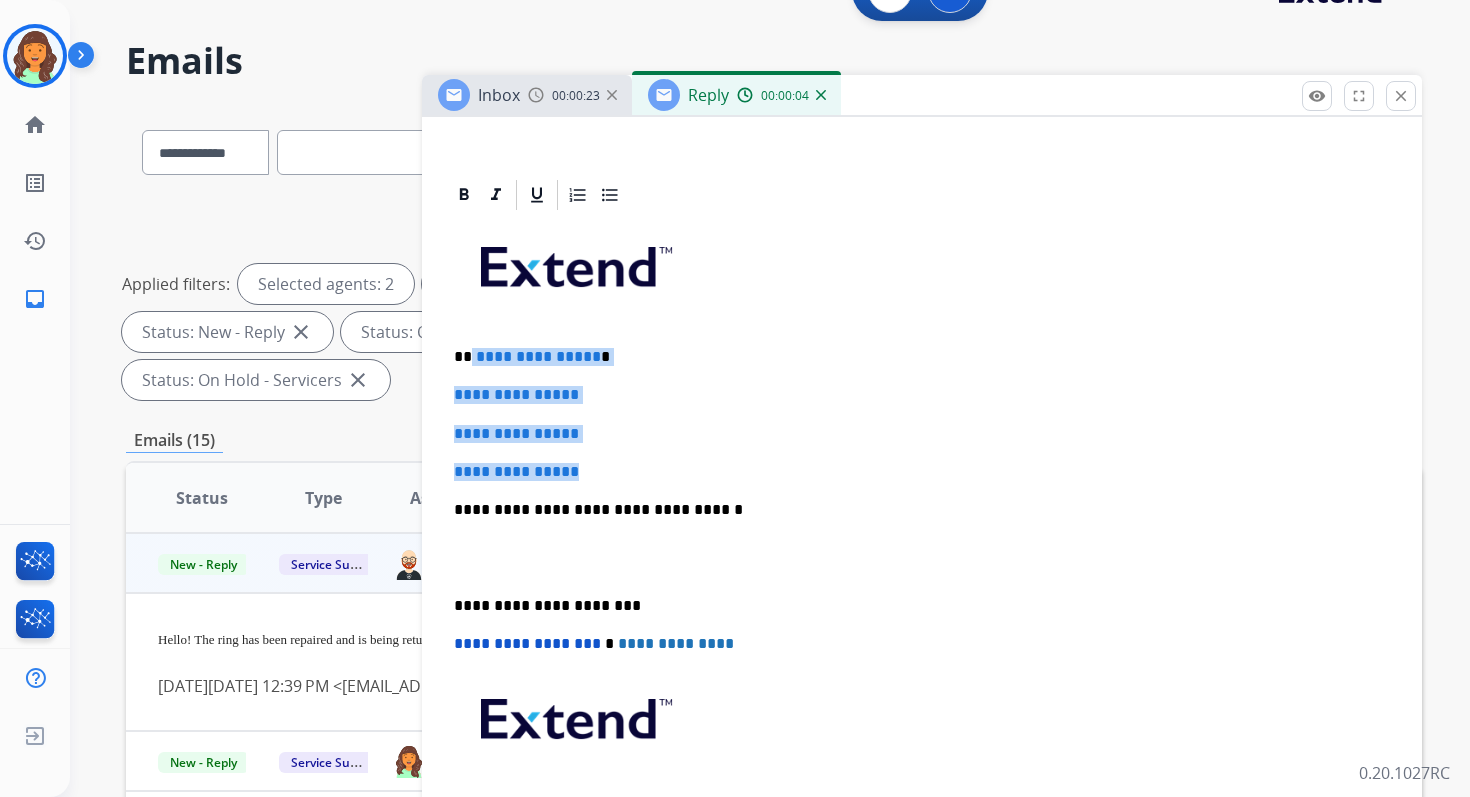drag, startPoint x: 471, startPoint y: 356, endPoint x: 607, endPoint y: 469, distance: 176.81912 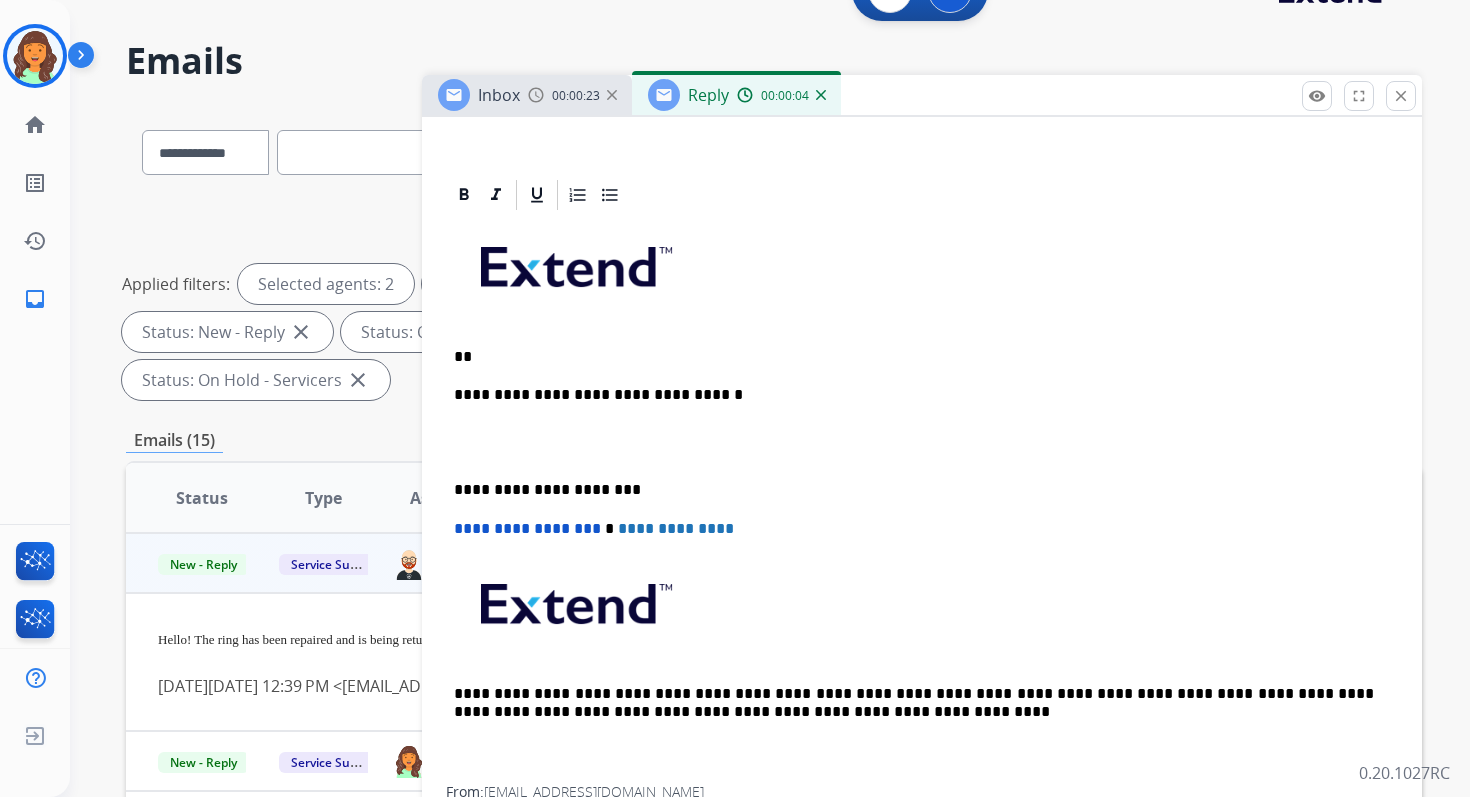 type 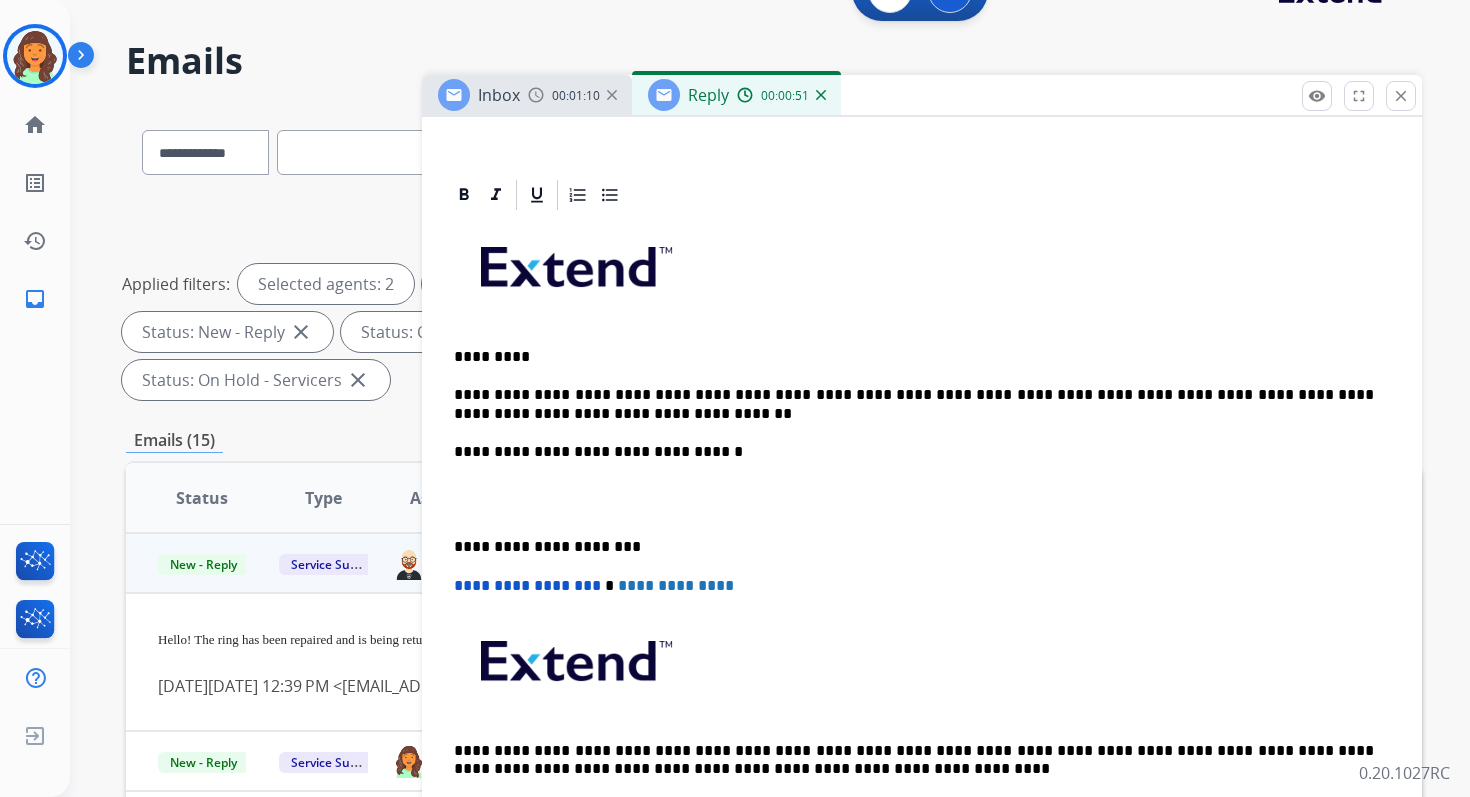 click on "**********" at bounding box center [914, 452] 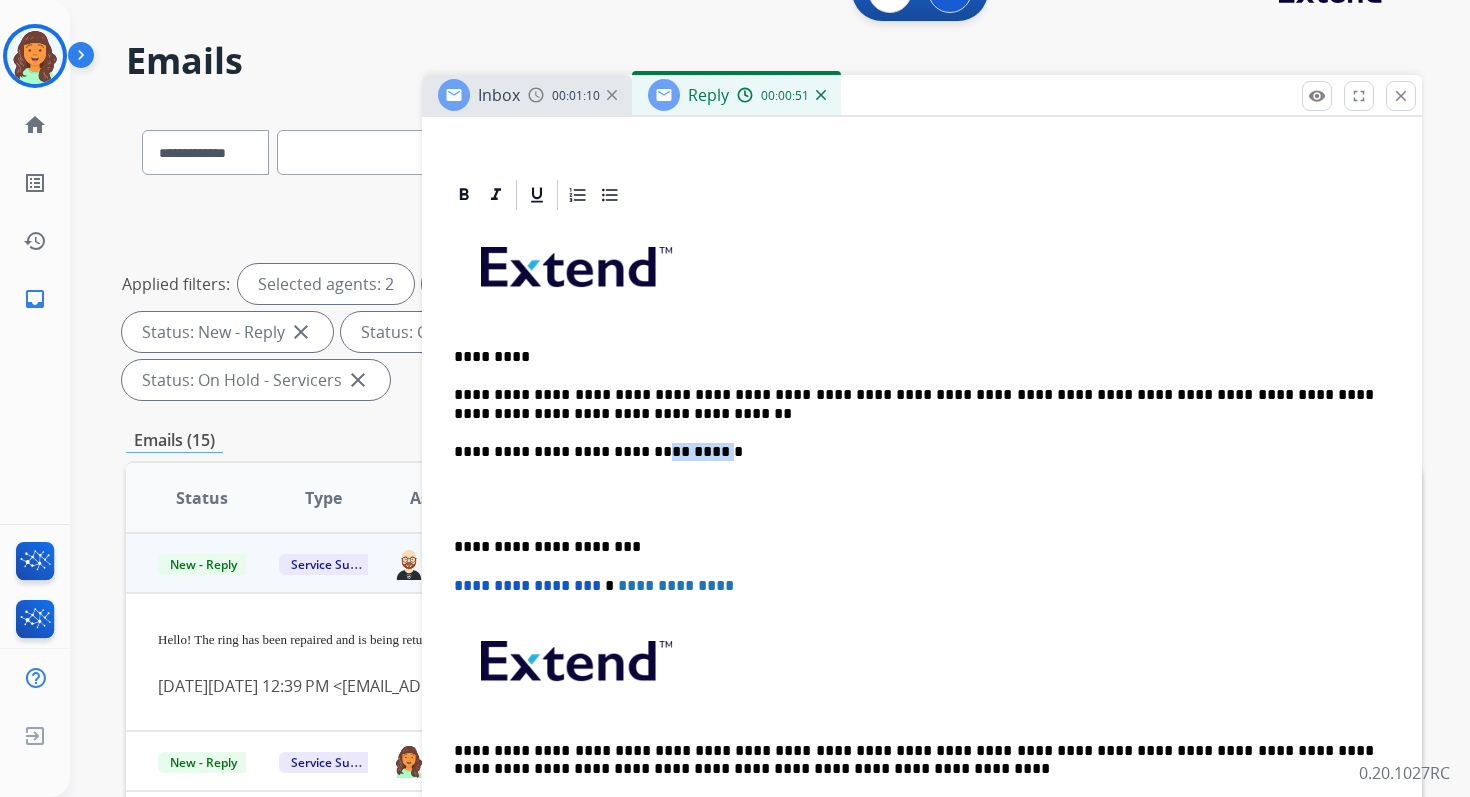 click on "**********" at bounding box center [914, 452] 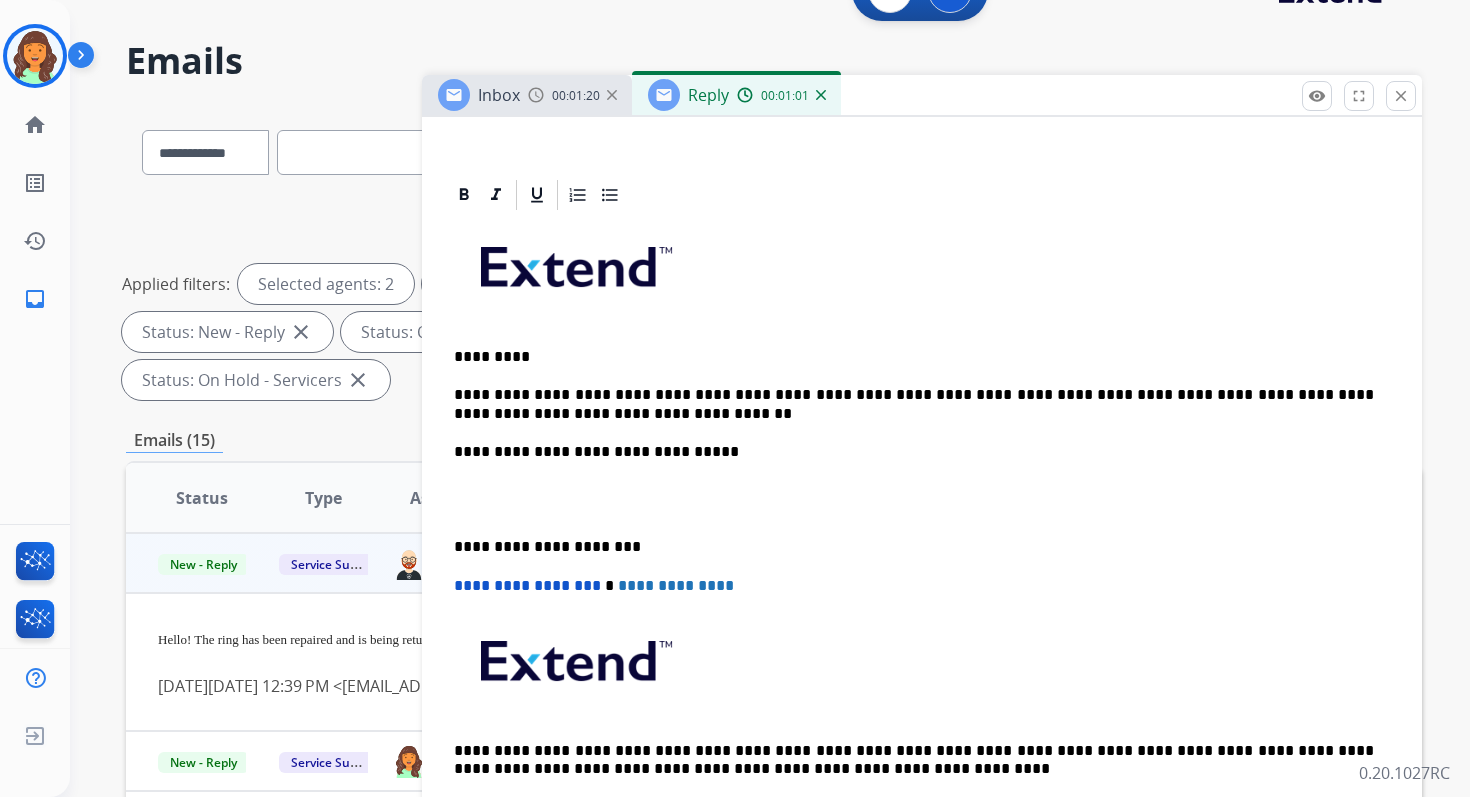 click on "**********" at bounding box center (914, 547) 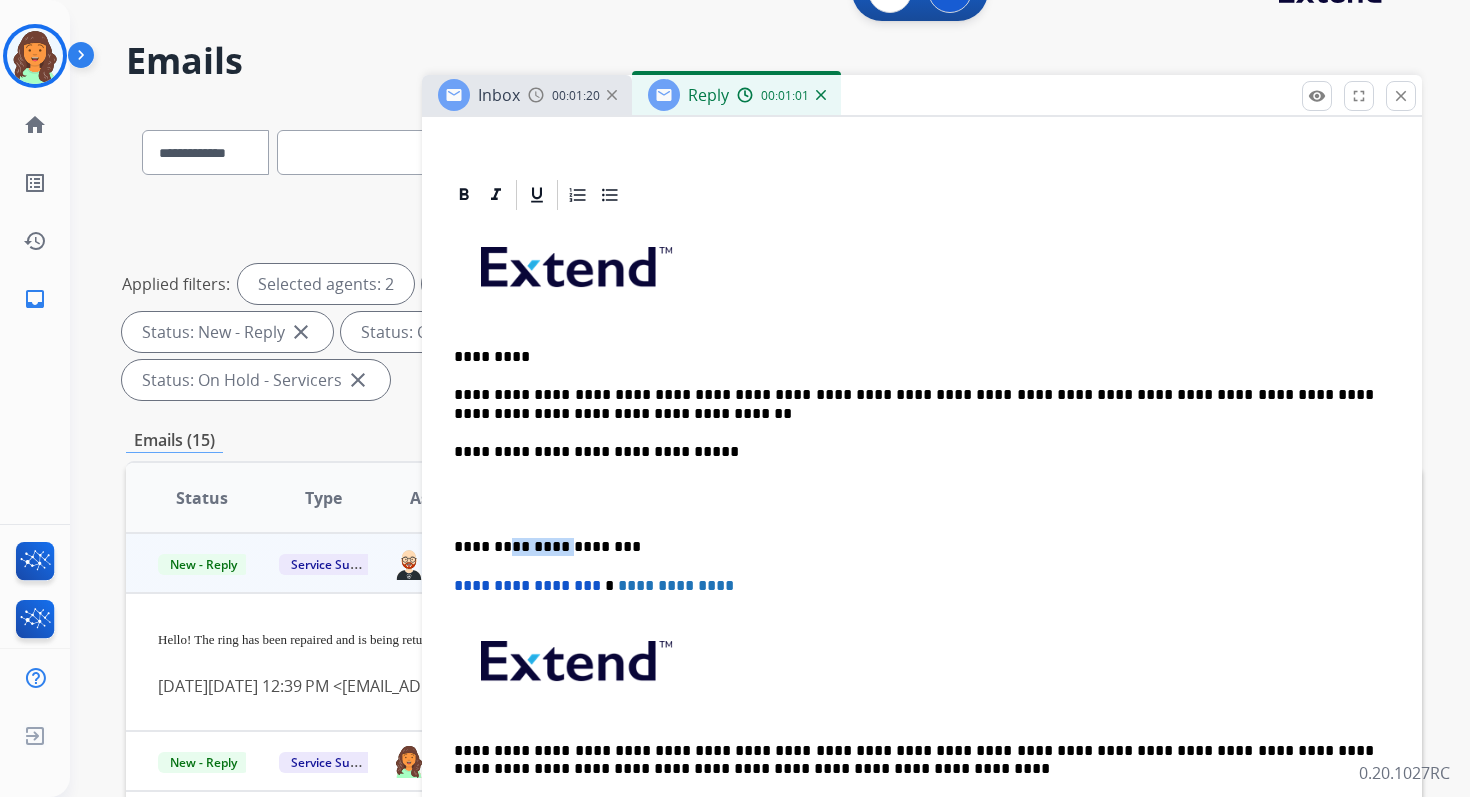 click on "**********" at bounding box center (914, 547) 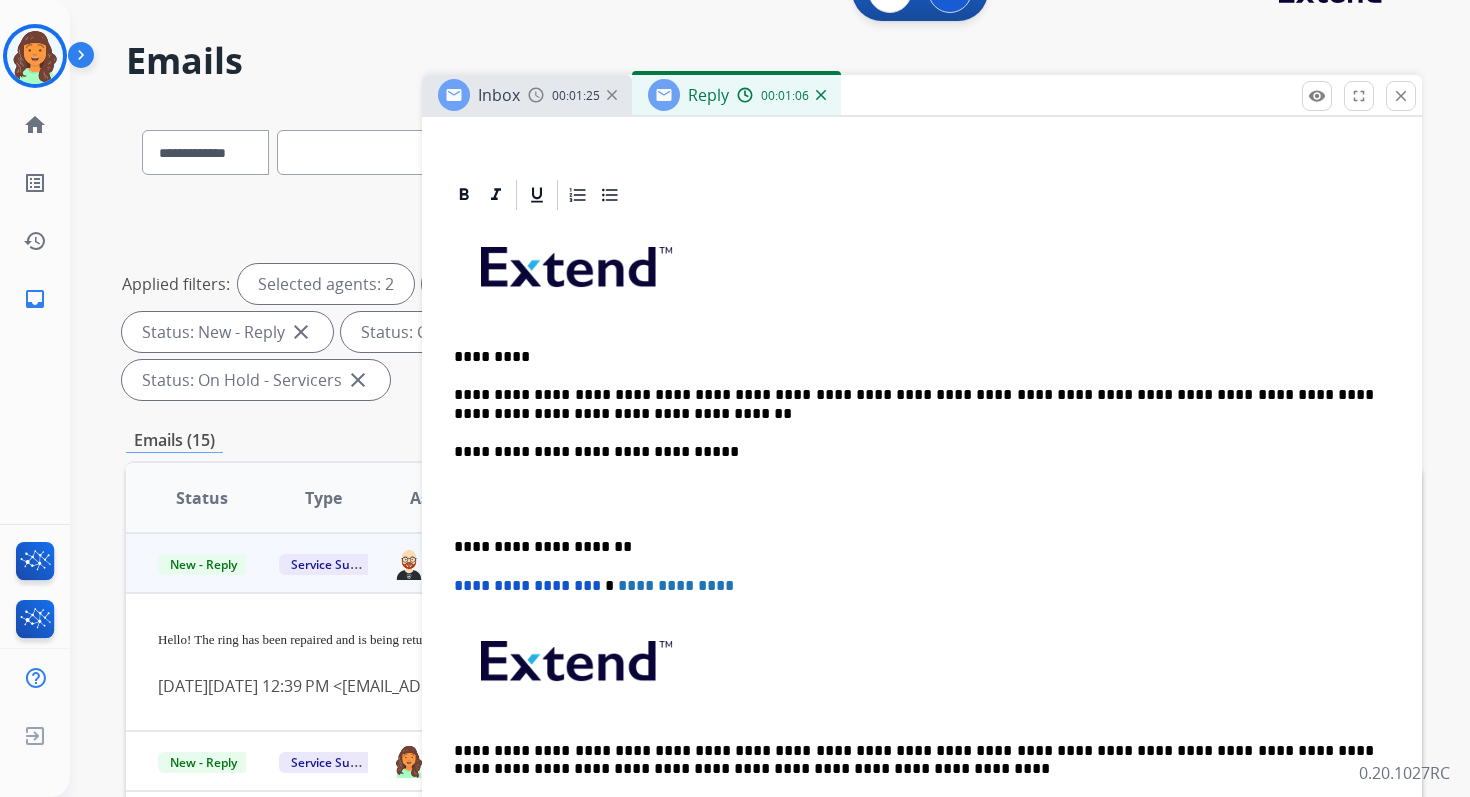 click on "**********" at bounding box center [527, 585] 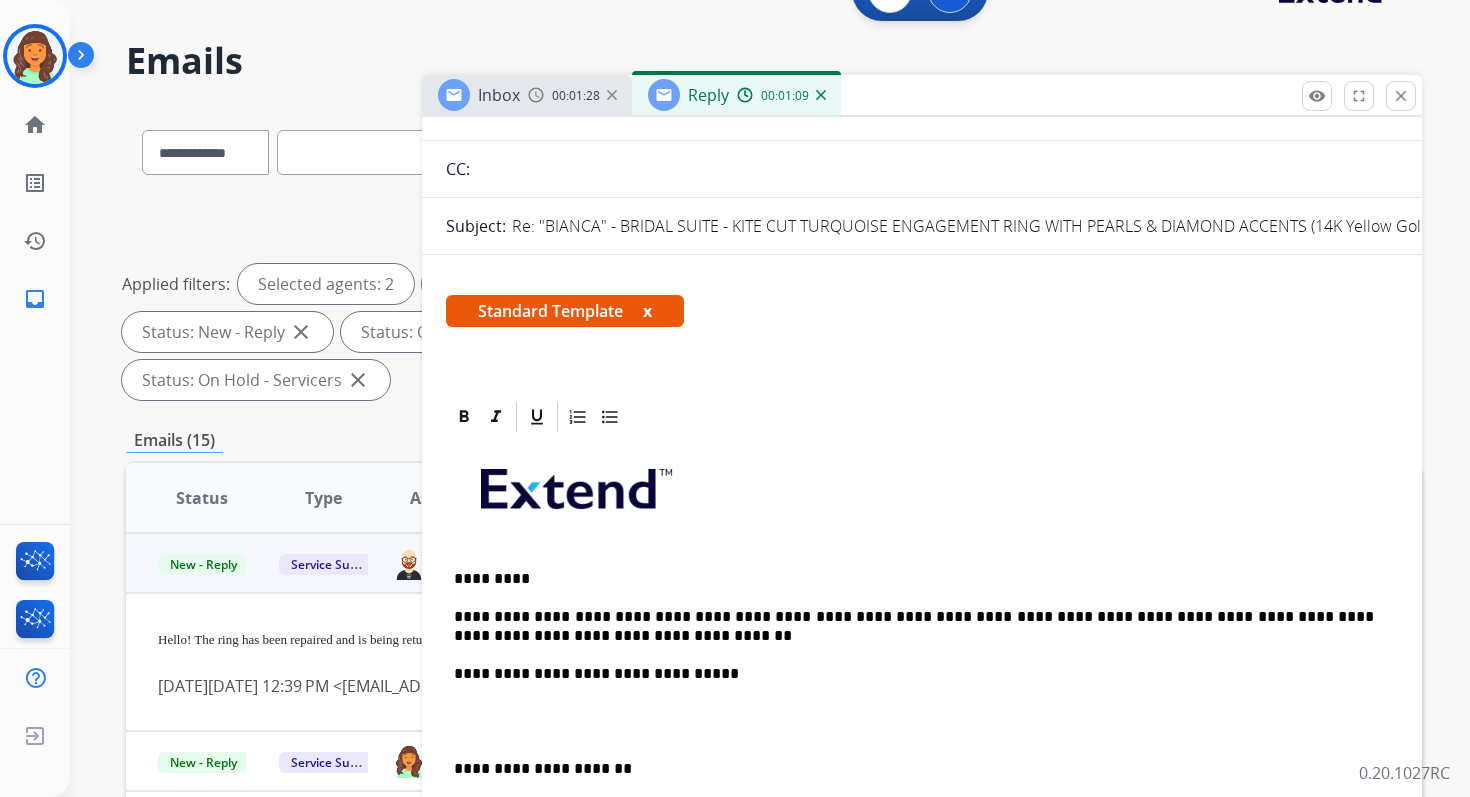 scroll, scrollTop: 0, scrollLeft: 0, axis: both 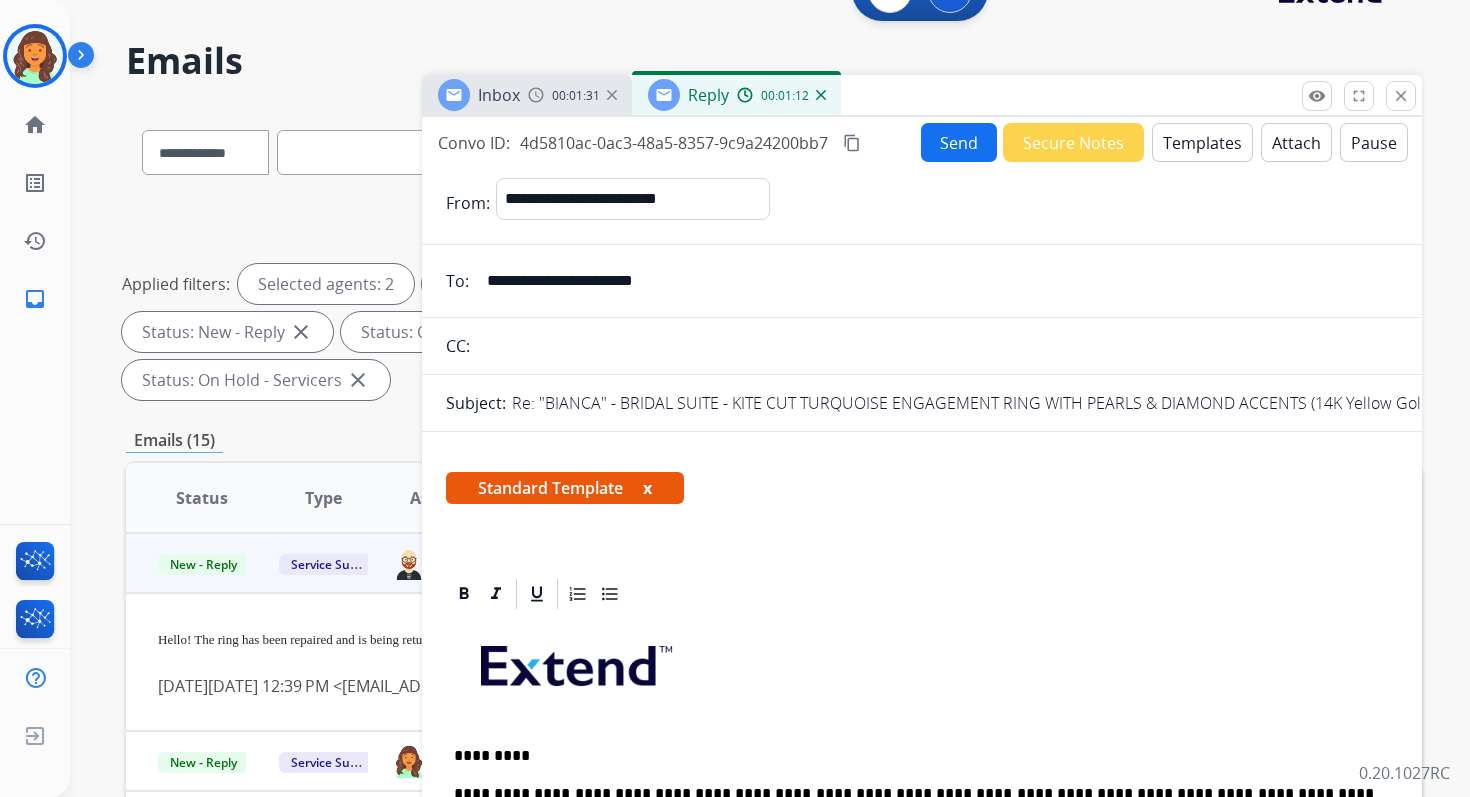 click on "Send" at bounding box center (959, 142) 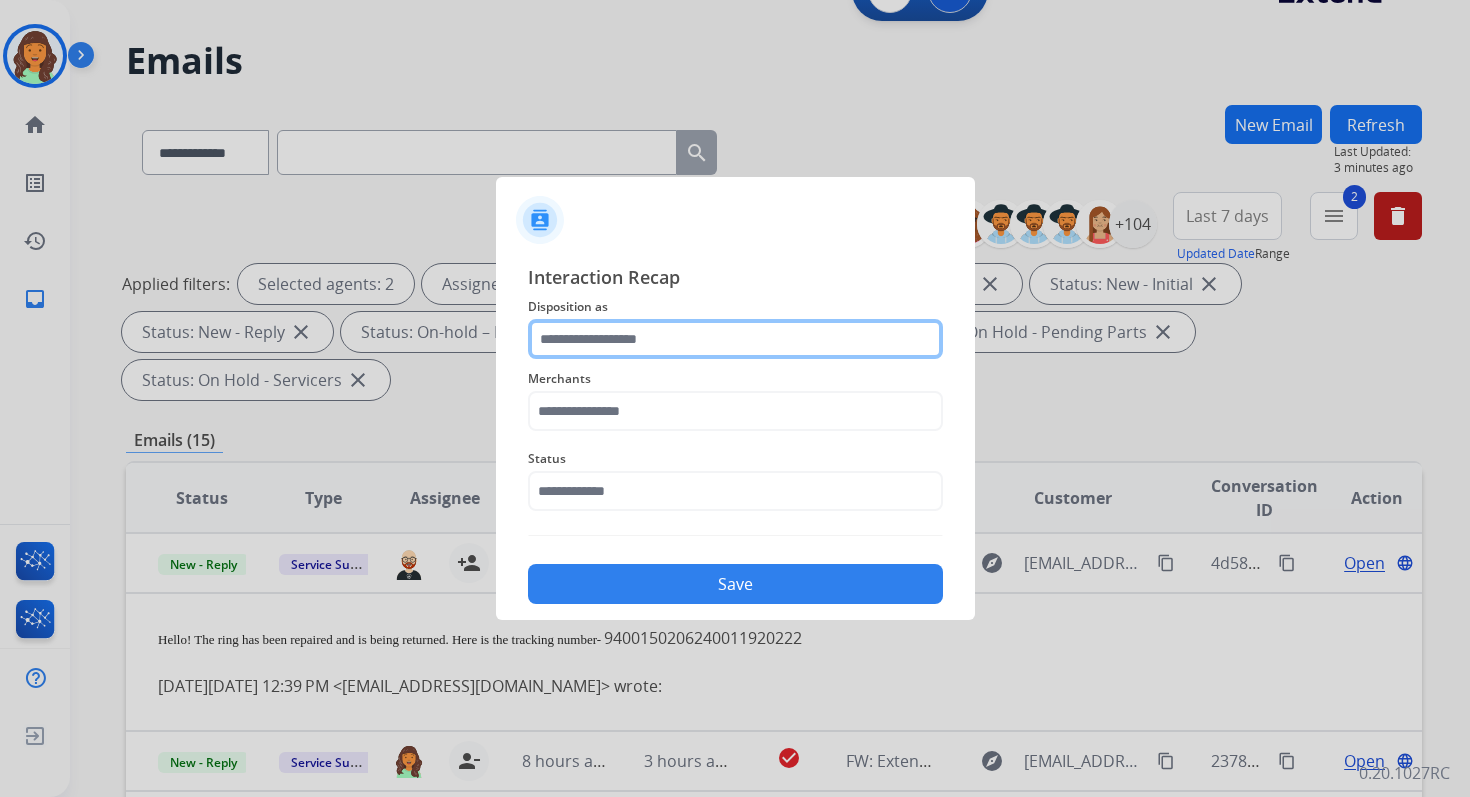 click 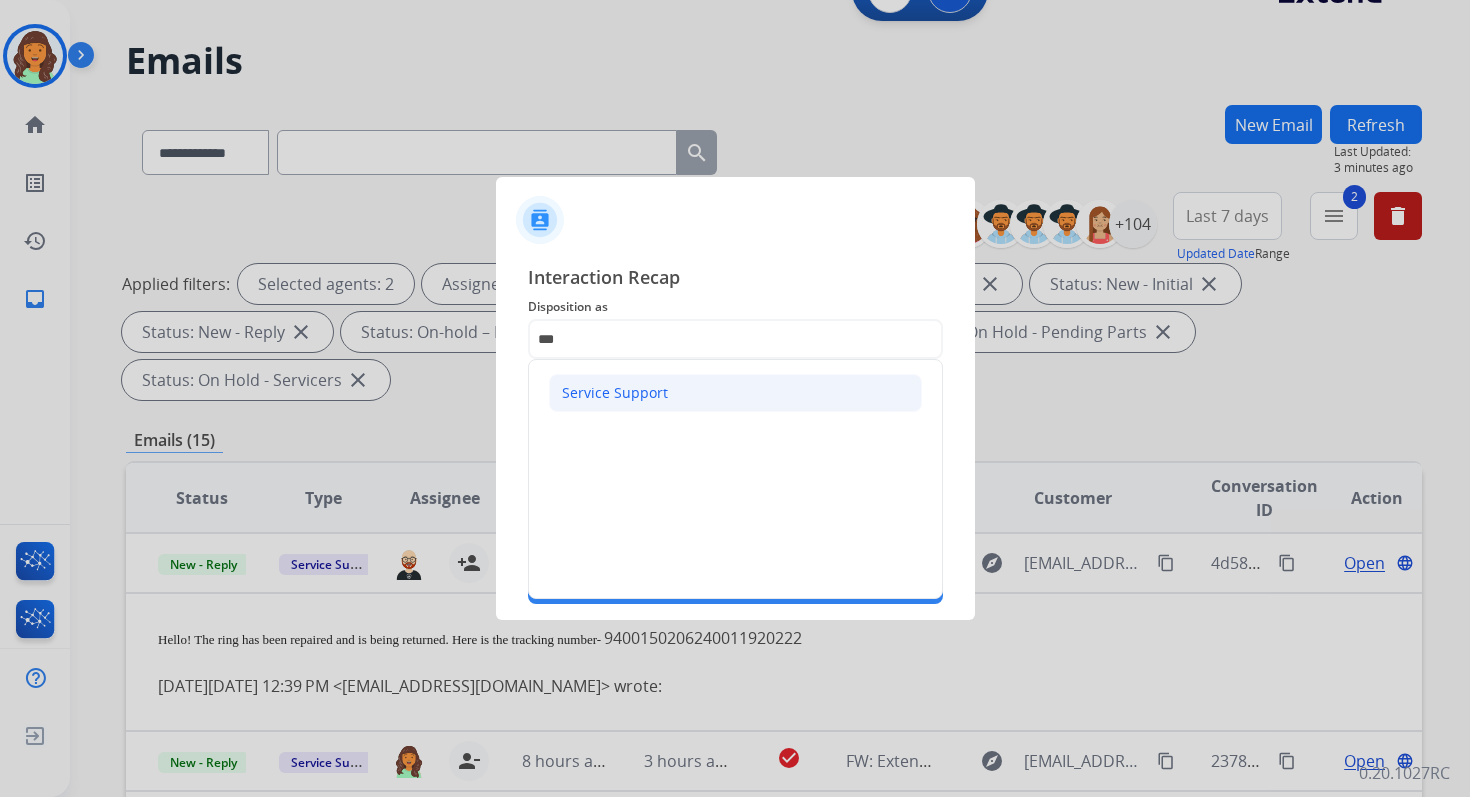 click on "Service Support" 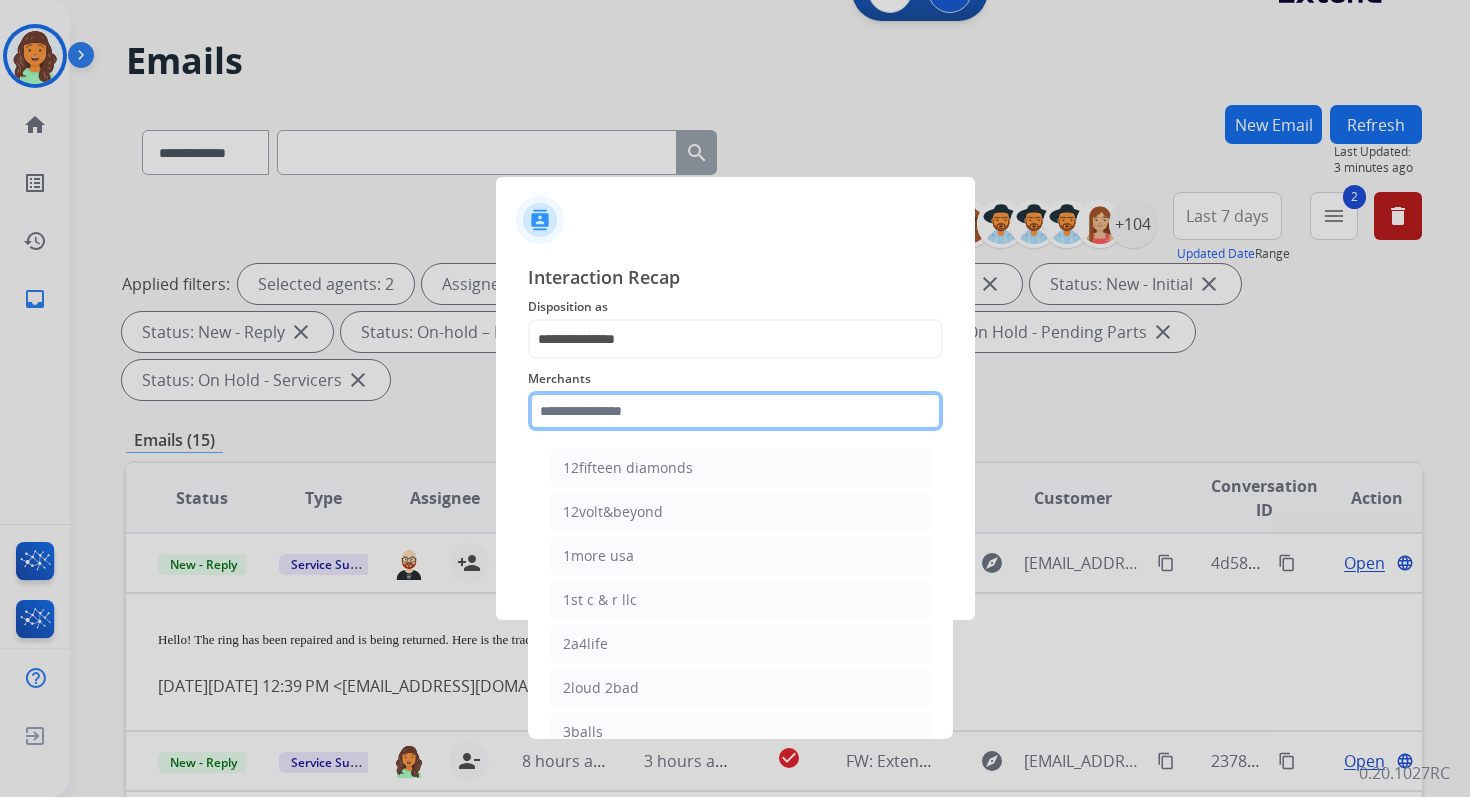 click 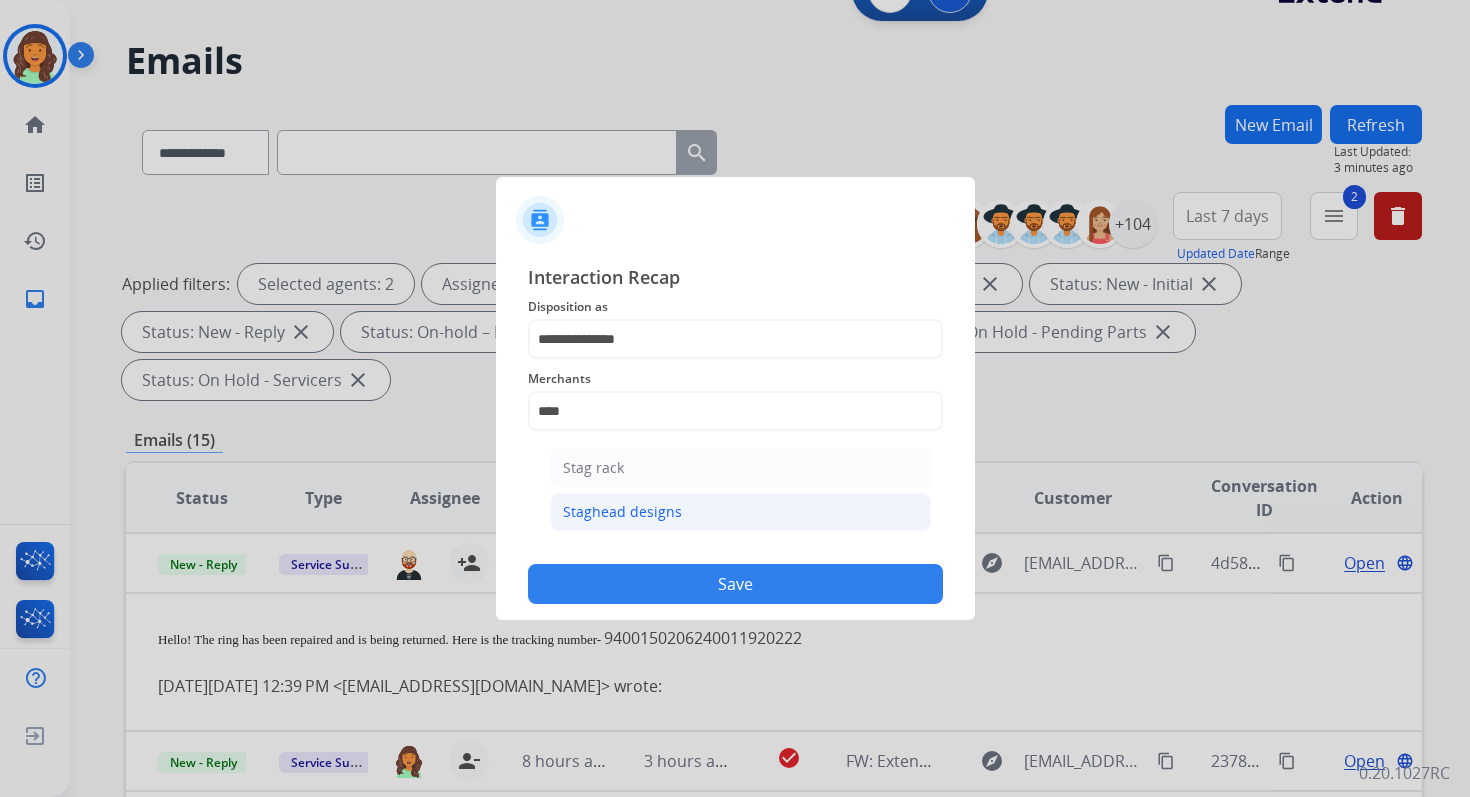 click on "Staghead designs" 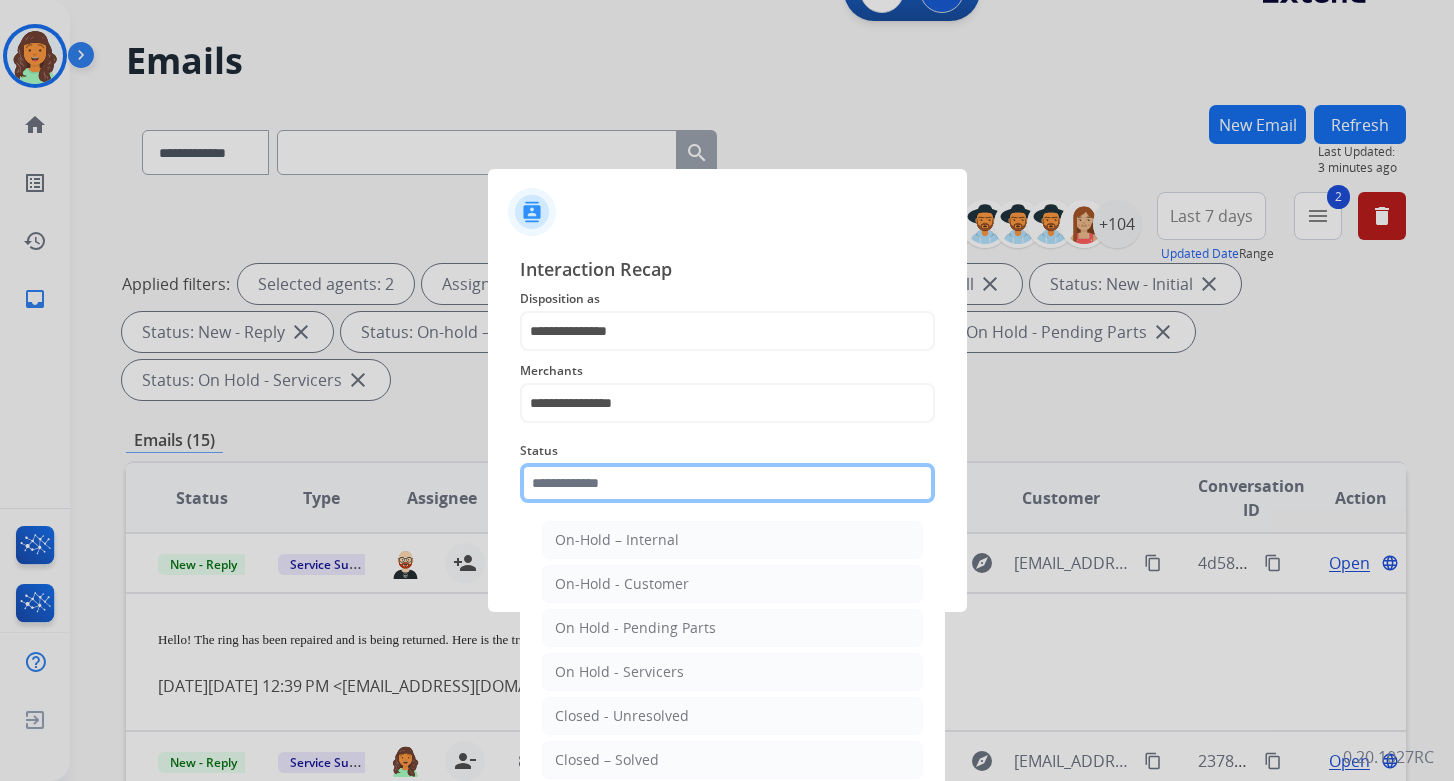 click on "Status    On-Hold – Internal   On-Hold - Customer   On Hold - Pending Parts   On Hold - Servicers   Closed - Unresolved   Closed – Solved   Closed – Merchant Transfer   New - Initial   New - Reply" 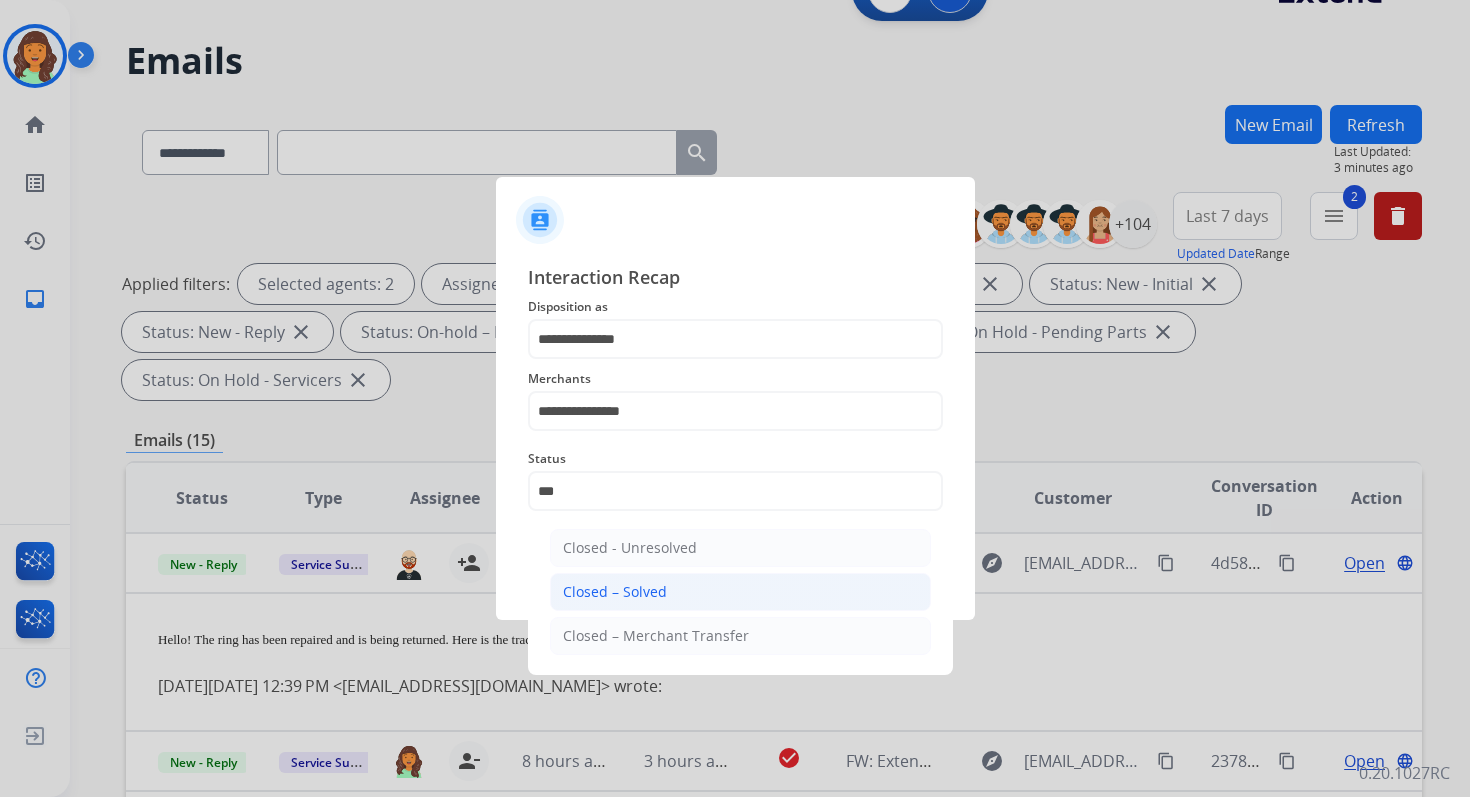 click on "Closed – Solved" 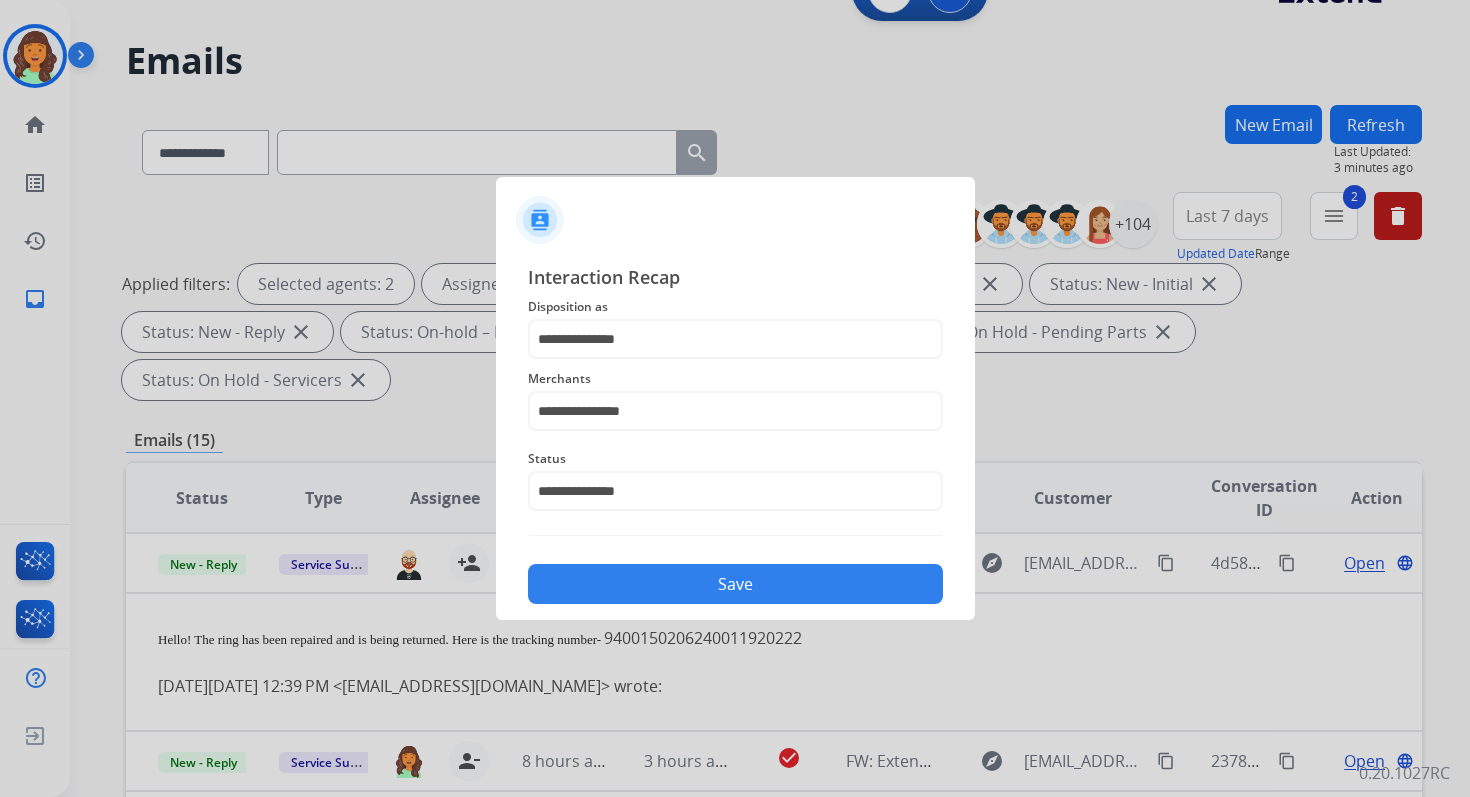 click on "Save" 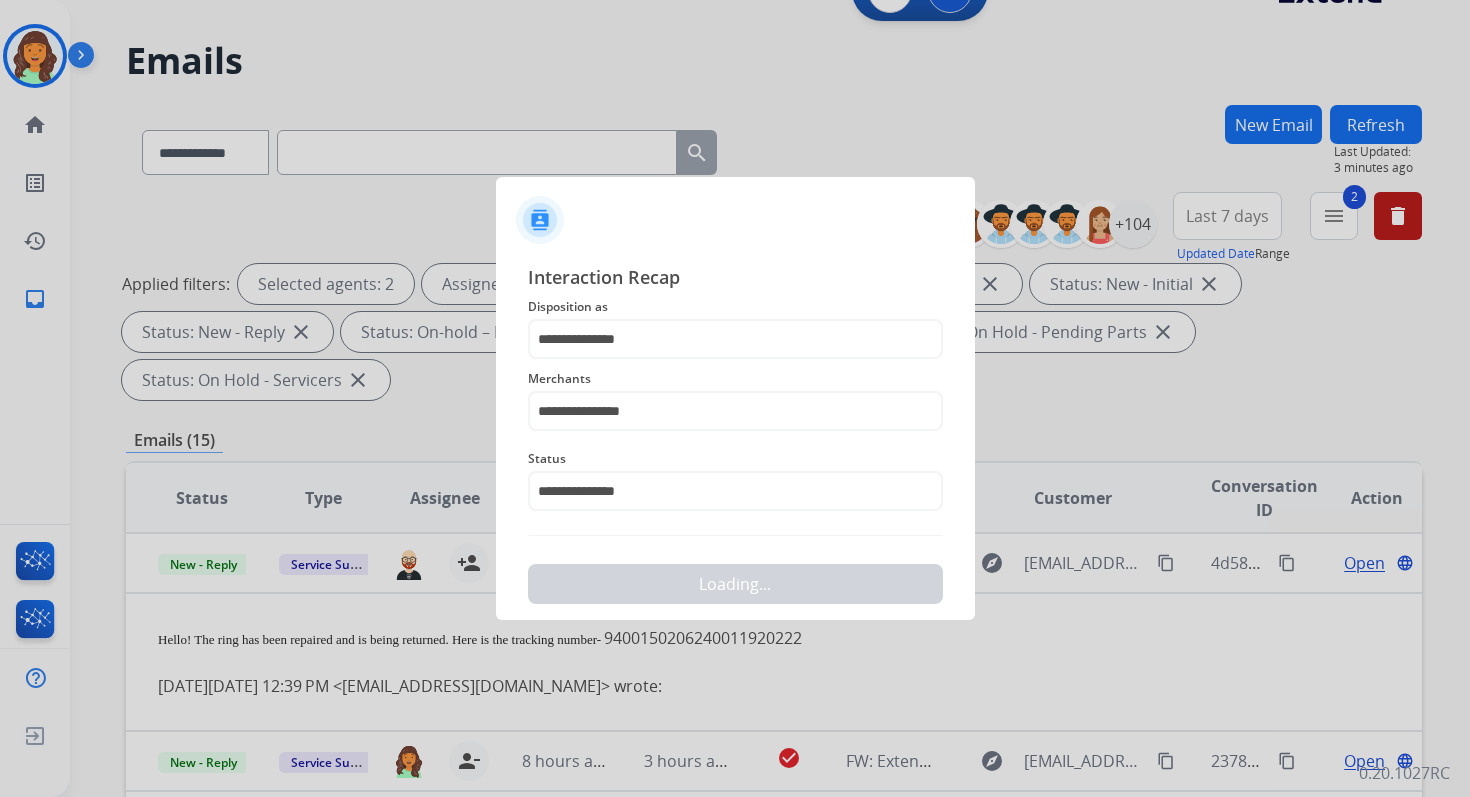 scroll, scrollTop: 0, scrollLeft: 0, axis: both 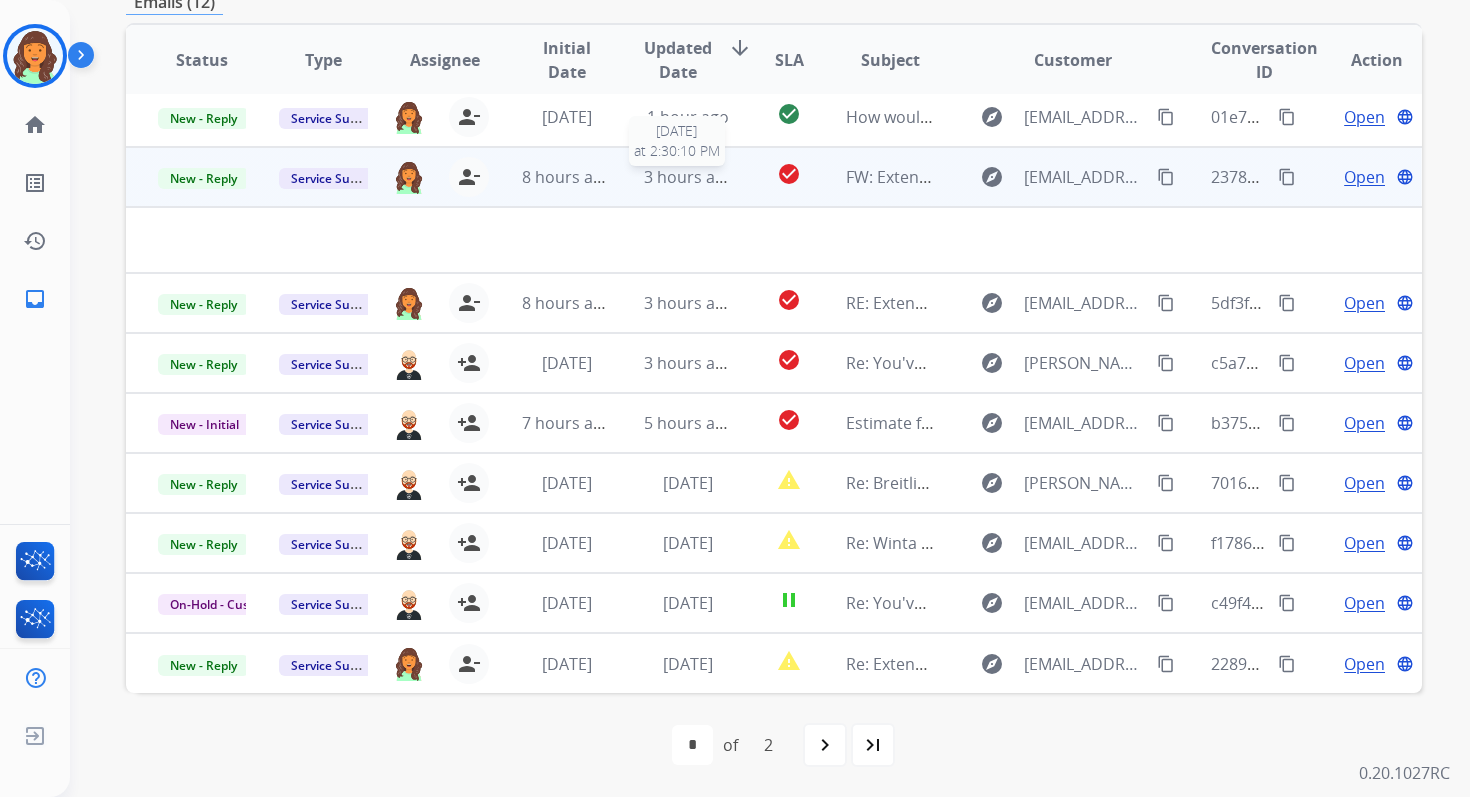 click on "3 hours ago" at bounding box center [689, 177] 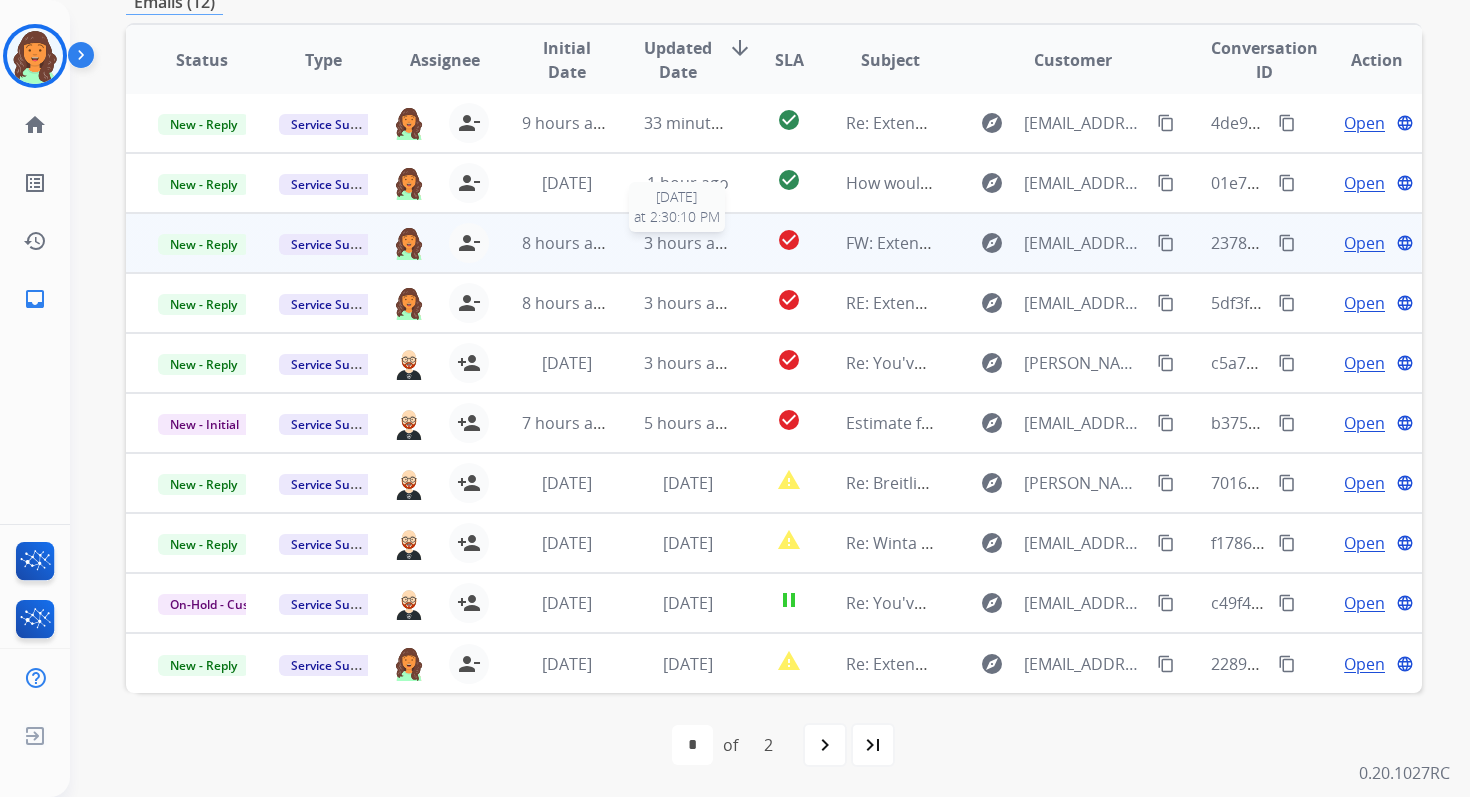 click on "3 hours ago" at bounding box center [689, 243] 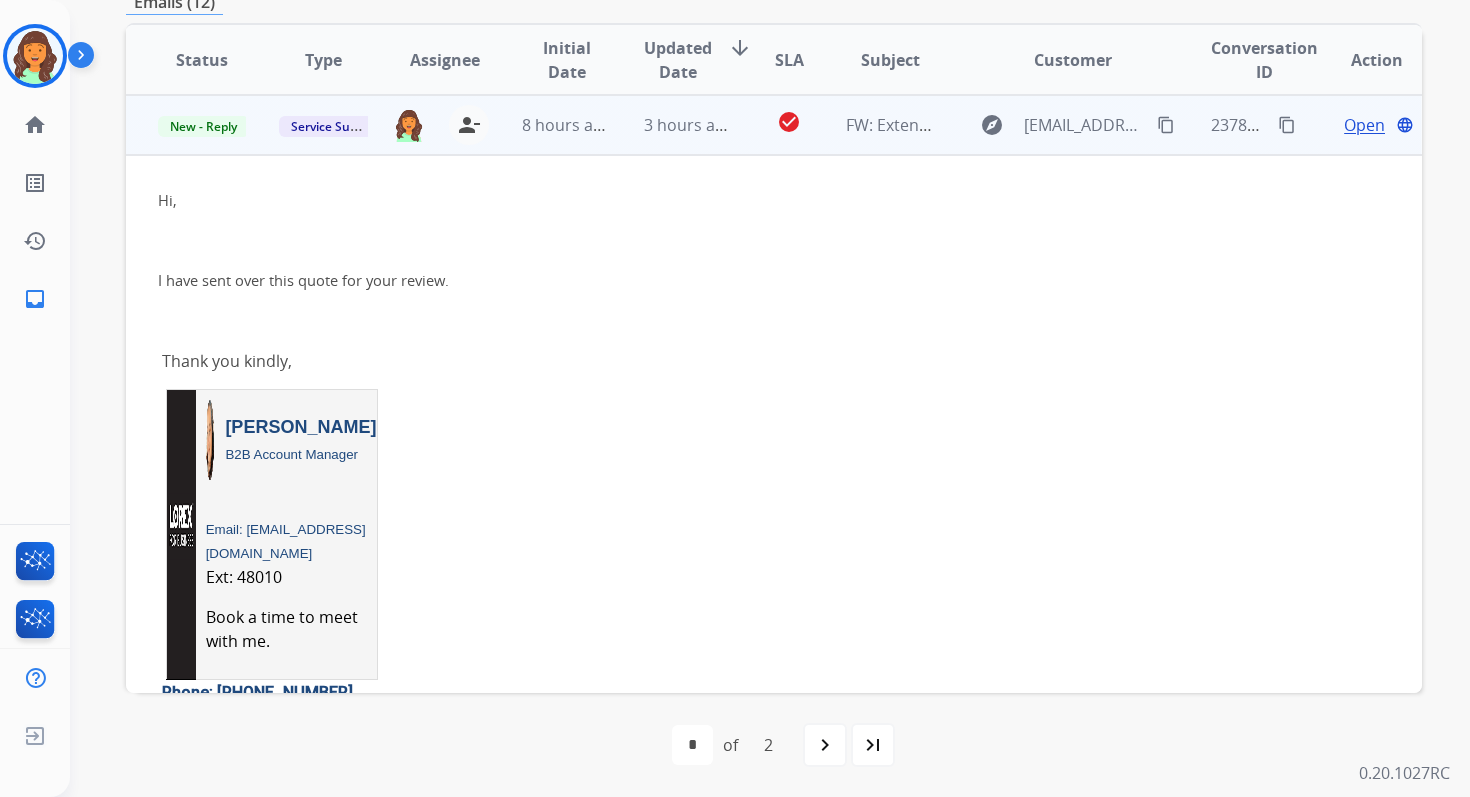 scroll, scrollTop: 0, scrollLeft: 0, axis: both 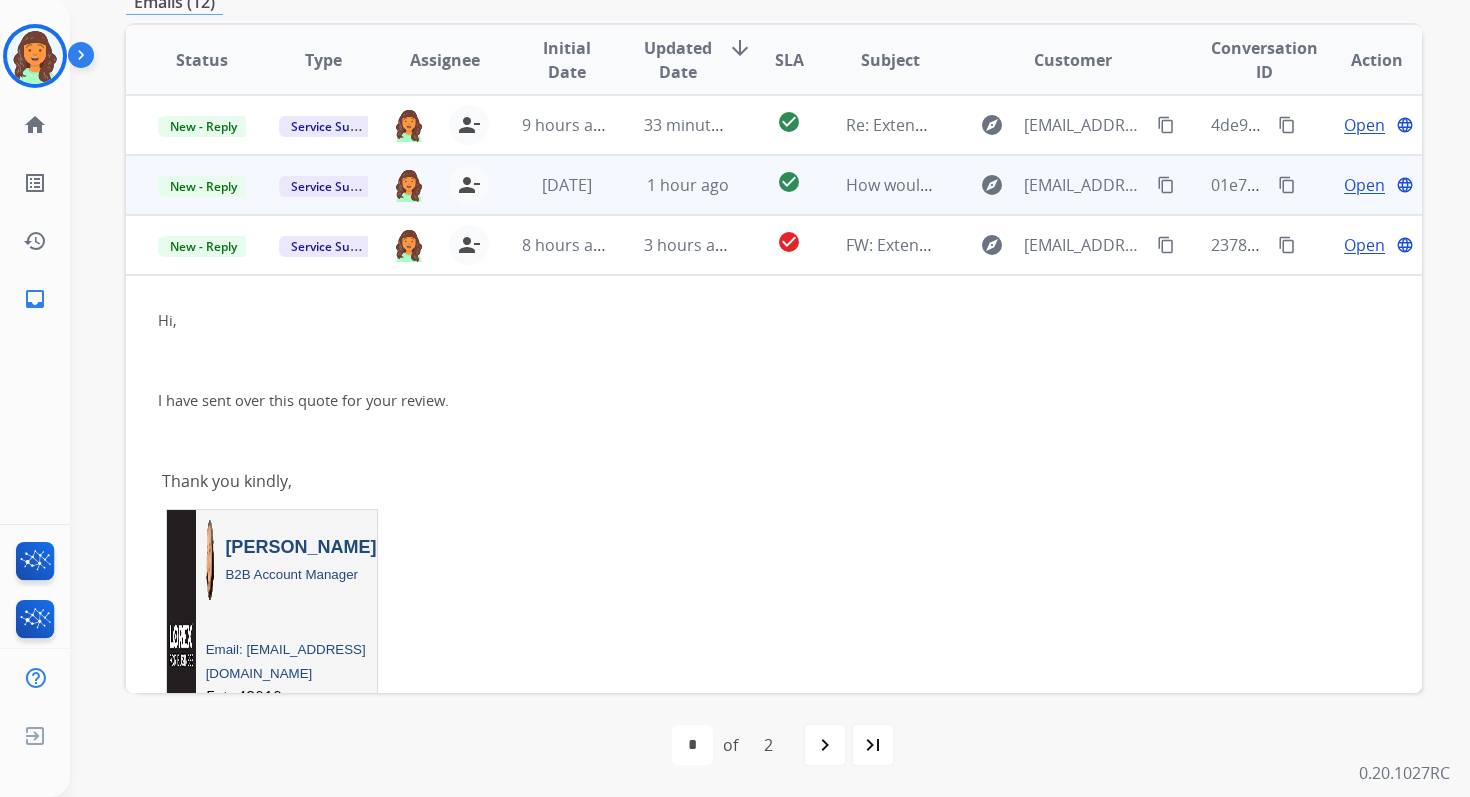 click on "1 hour ago" at bounding box center [672, 185] 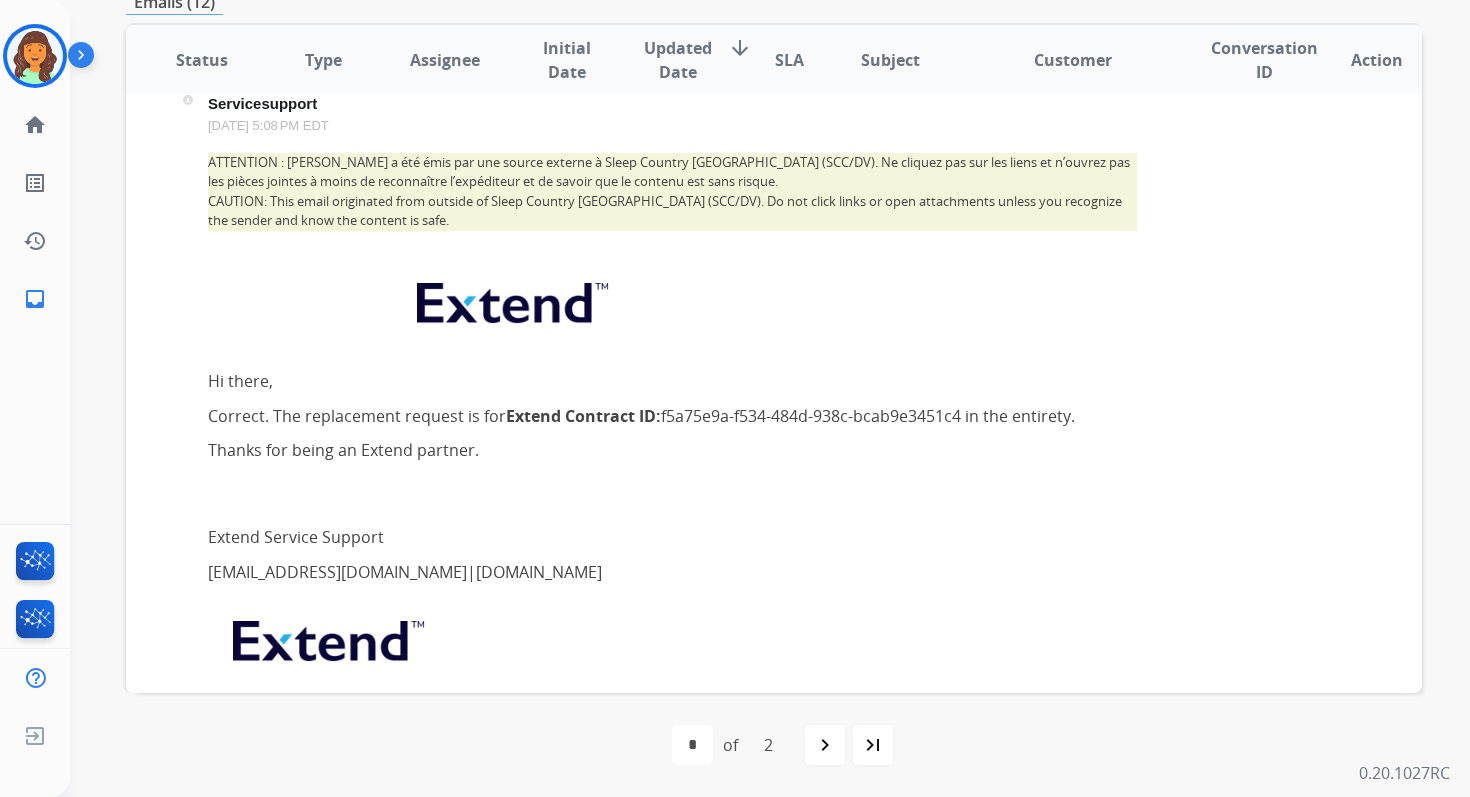 scroll, scrollTop: 0, scrollLeft: 0, axis: both 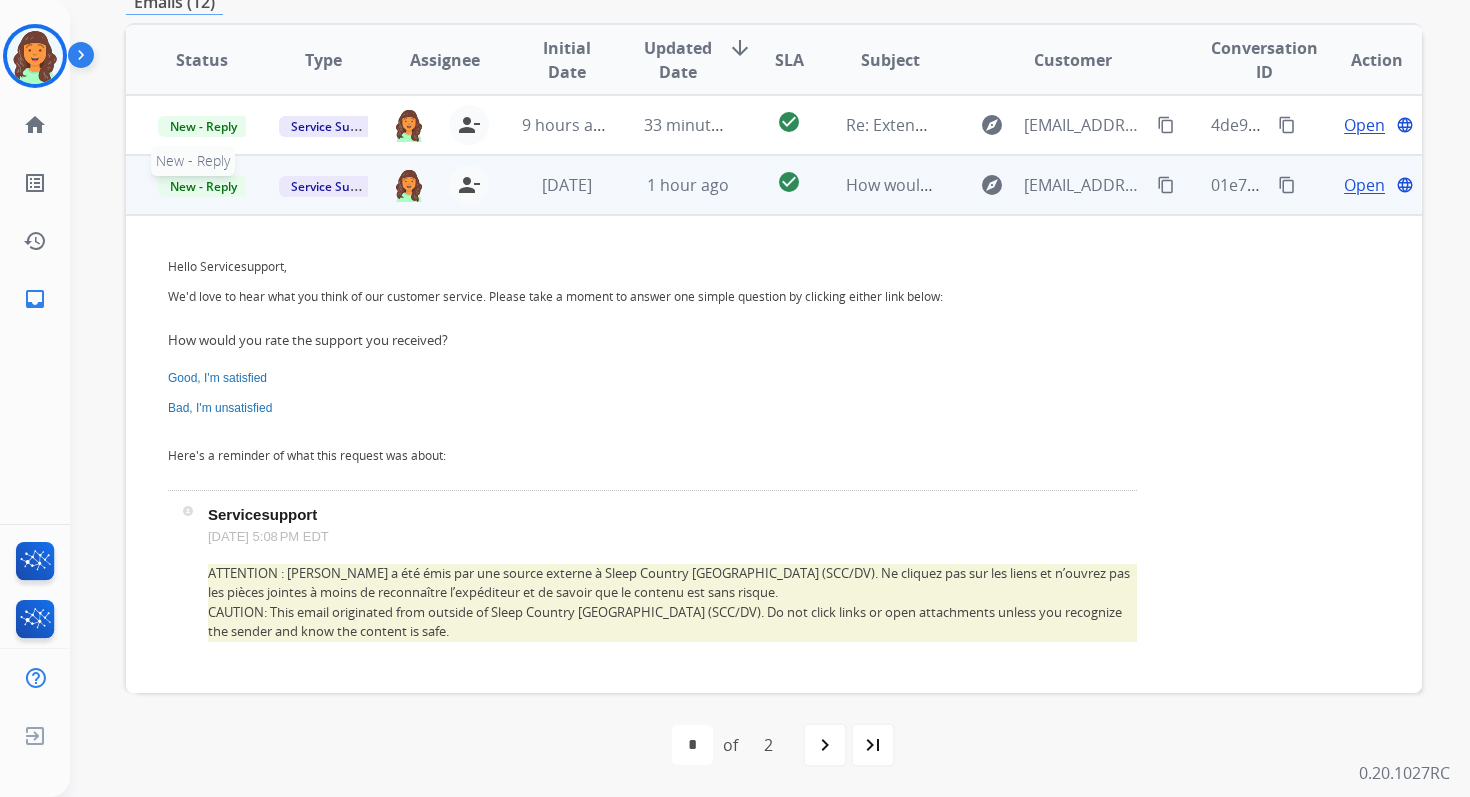 click on "New - Reply" at bounding box center [203, 186] 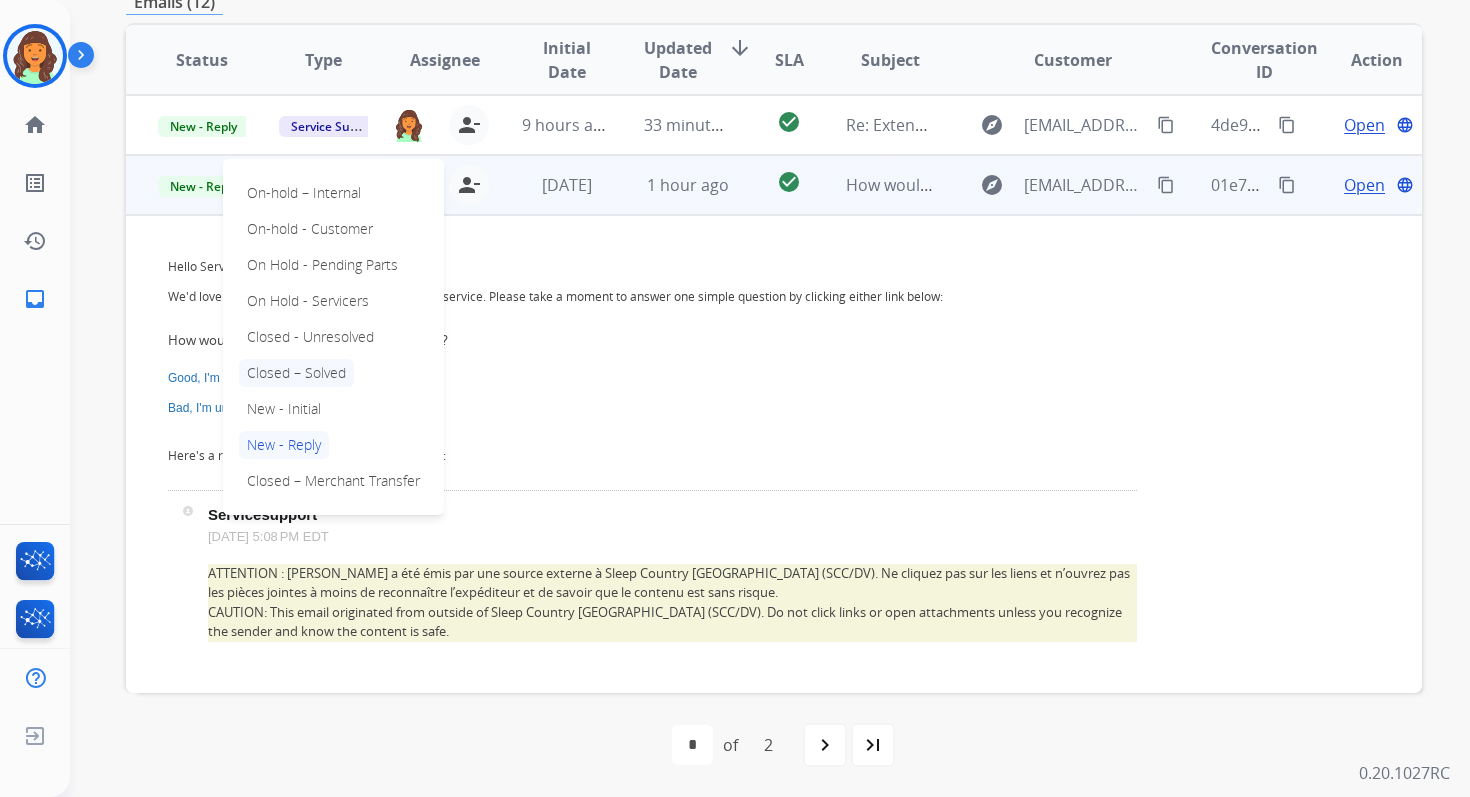 click on "Closed – Solved" at bounding box center [296, 373] 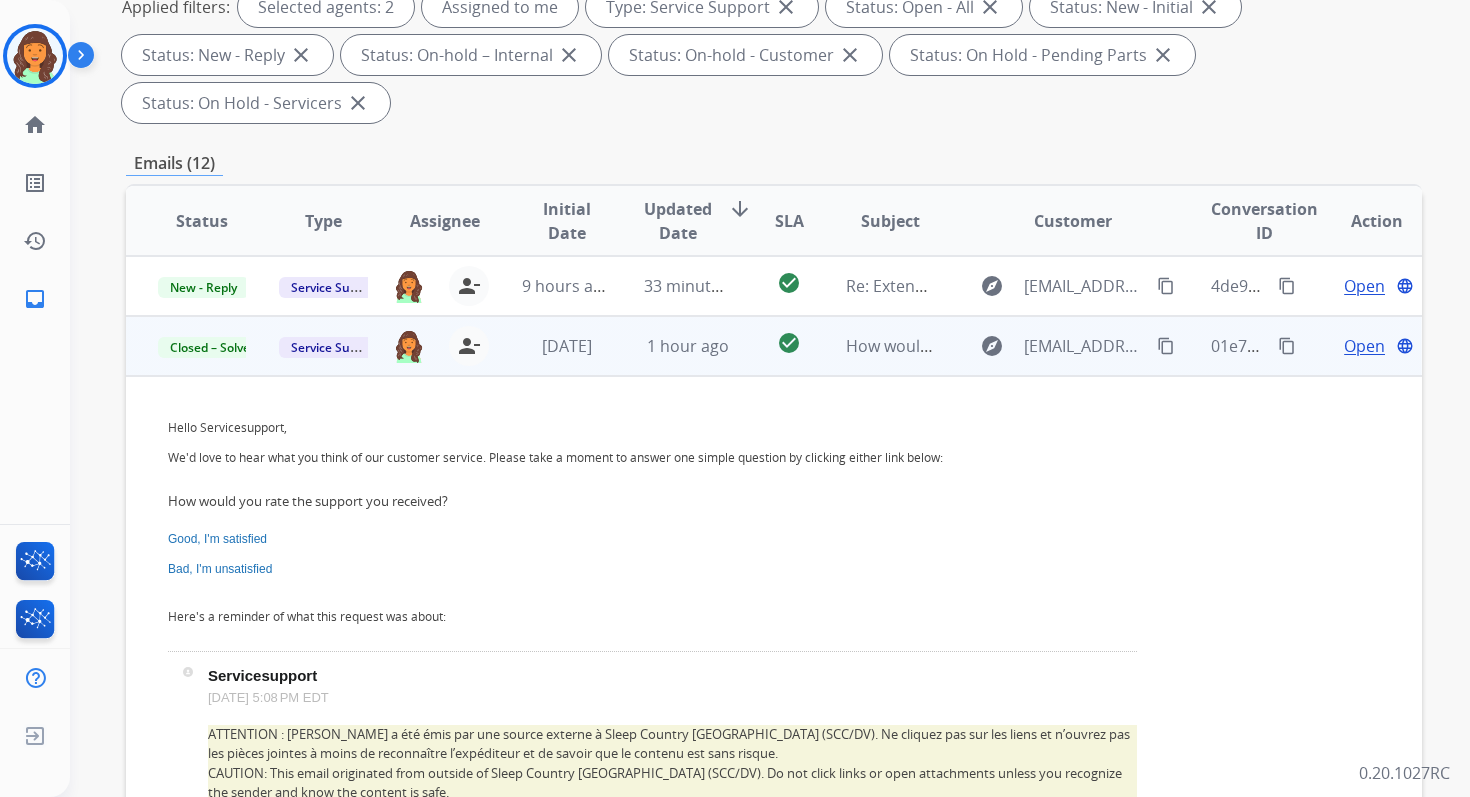 scroll, scrollTop: 279, scrollLeft: 0, axis: vertical 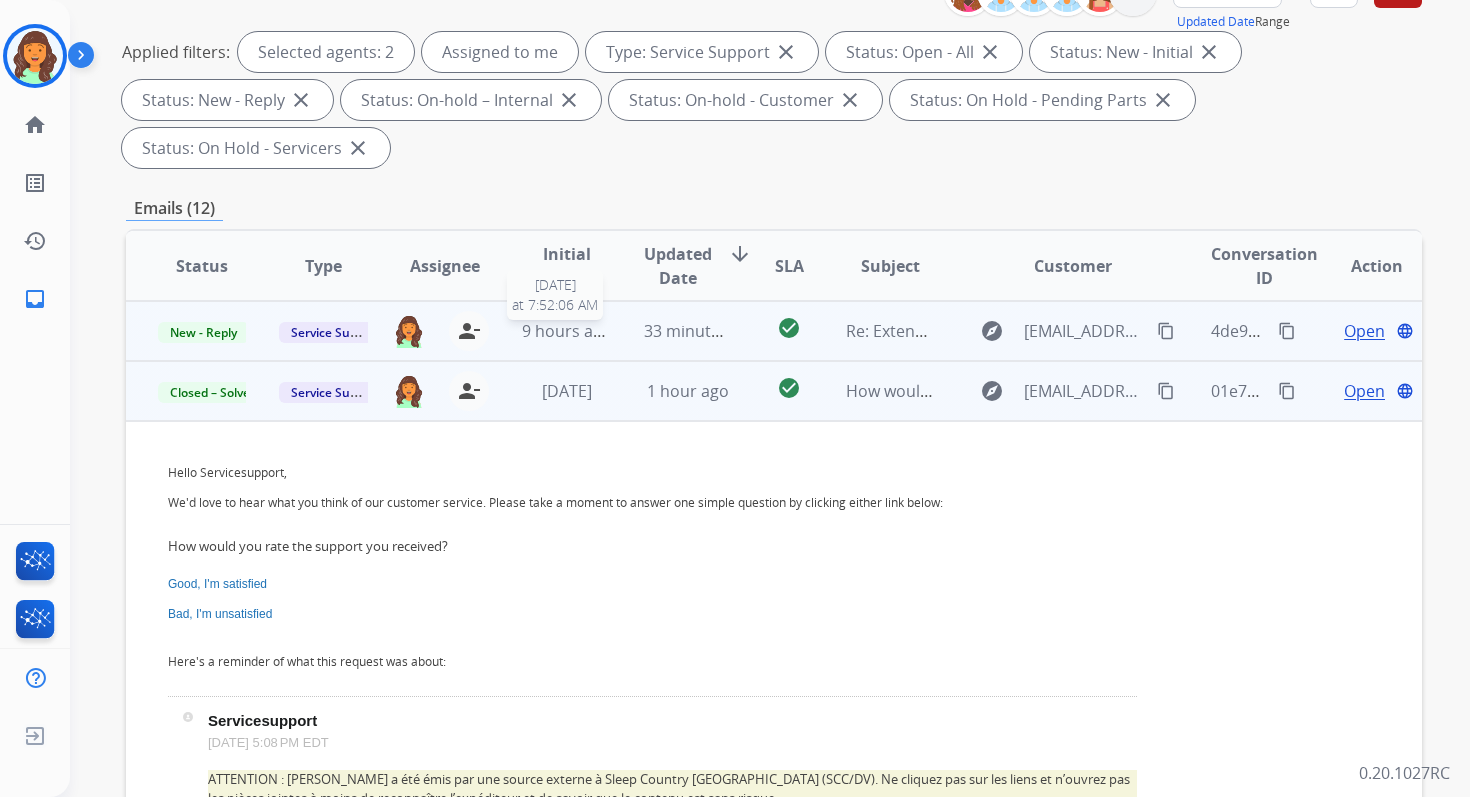 click on "9 hours ago" at bounding box center (567, 331) 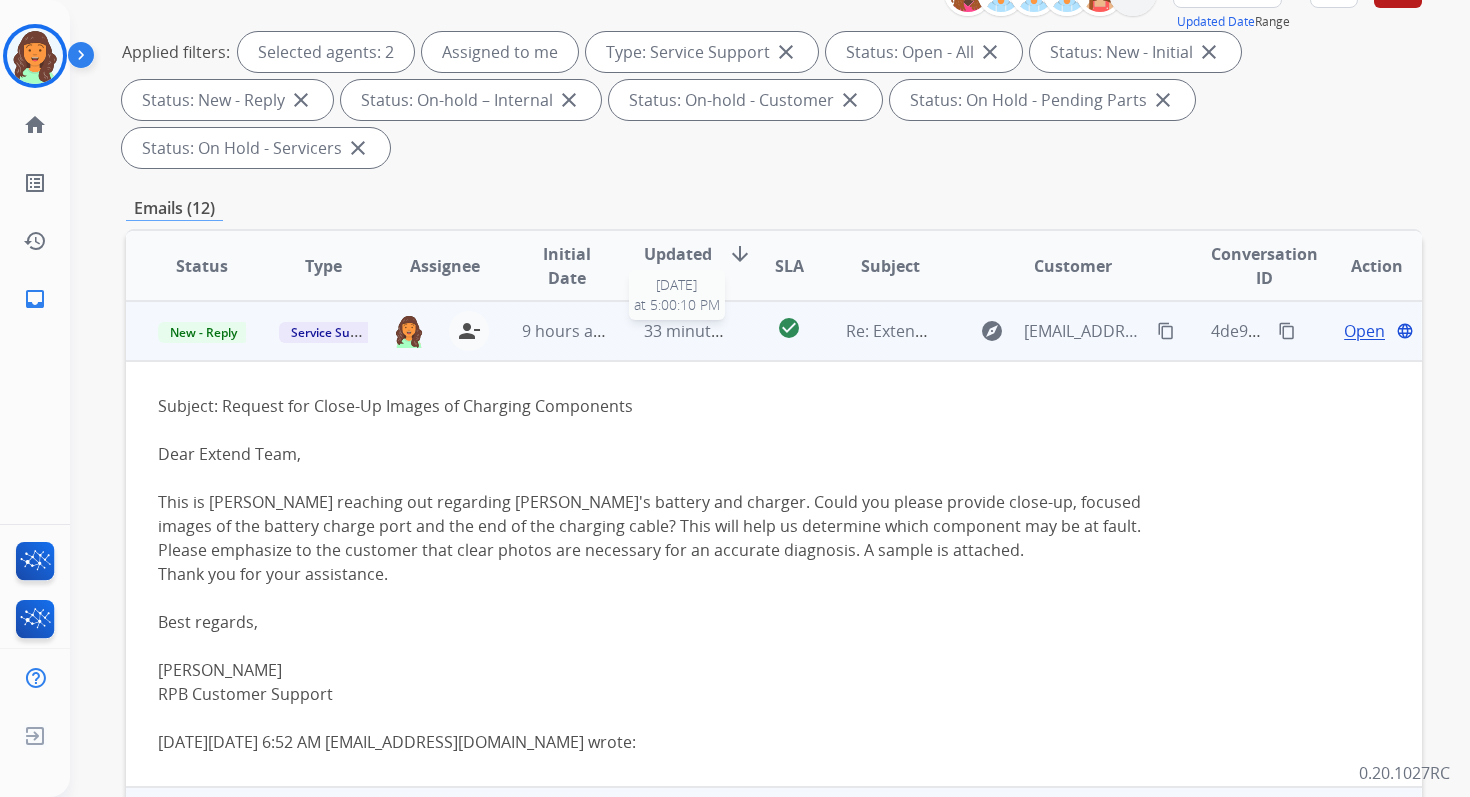 click on "33 minutes ago" at bounding box center (702, 331) 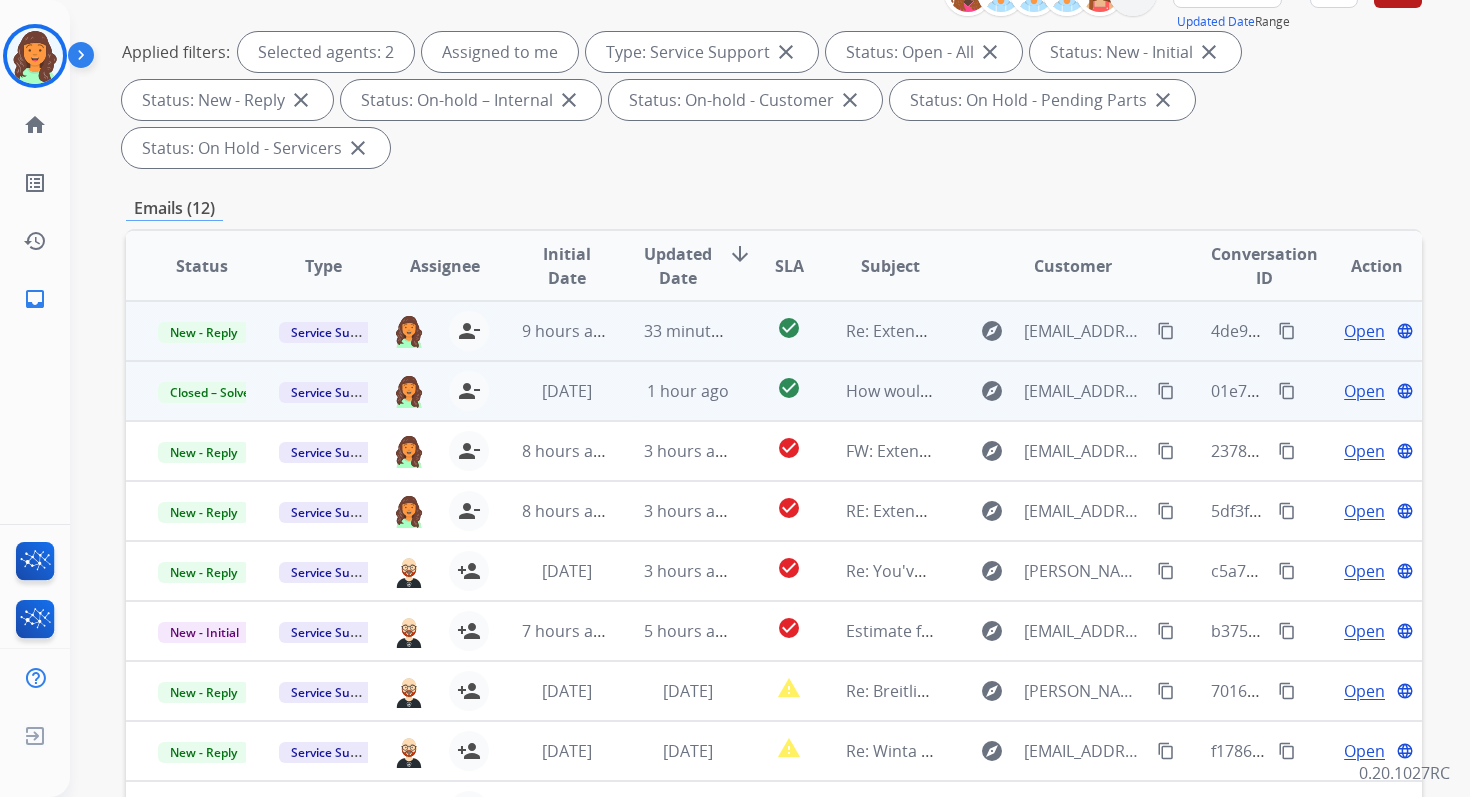 click on "Open" at bounding box center [1364, 331] 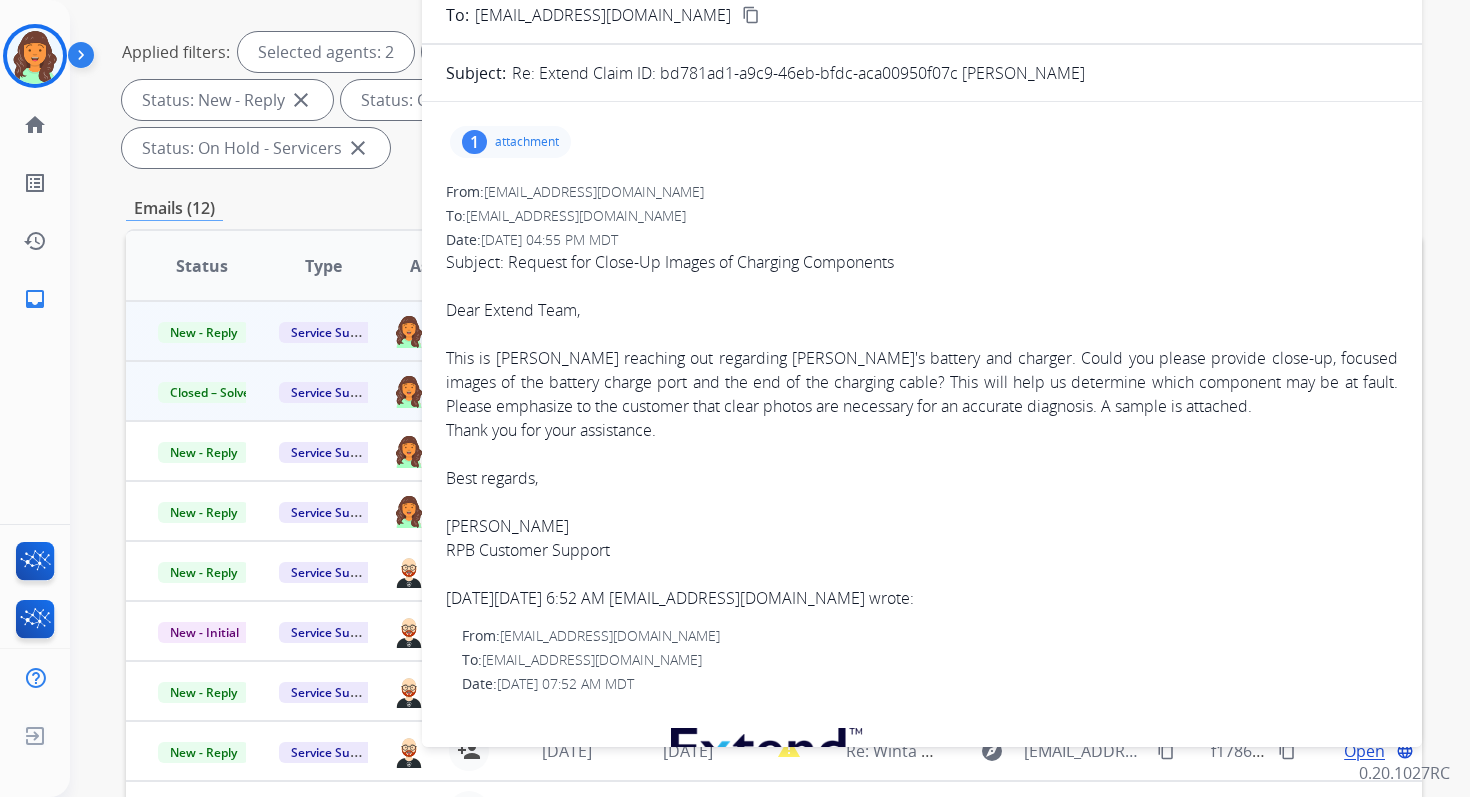 scroll, scrollTop: 0, scrollLeft: 0, axis: both 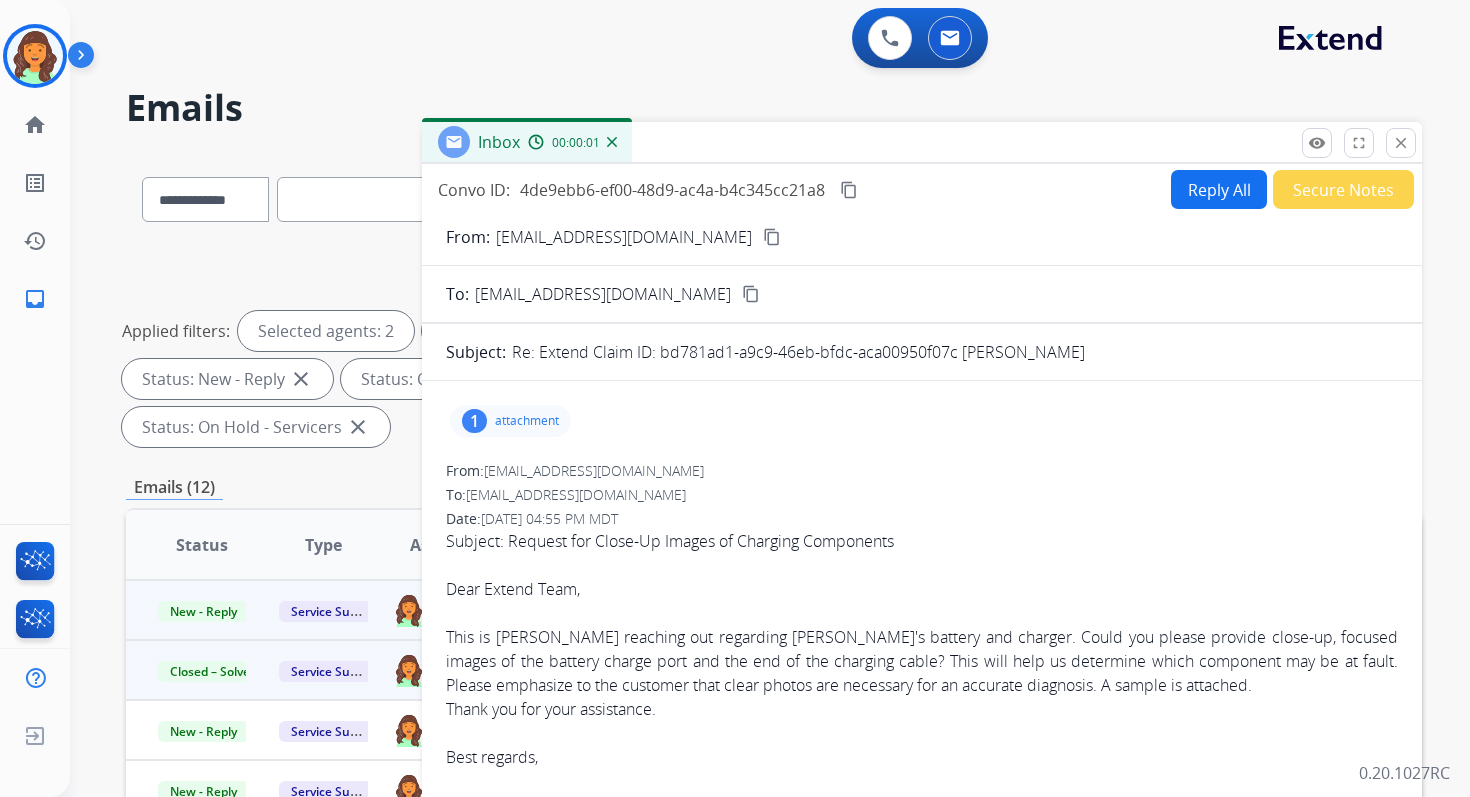 click on "Reply All" at bounding box center (1219, 189) 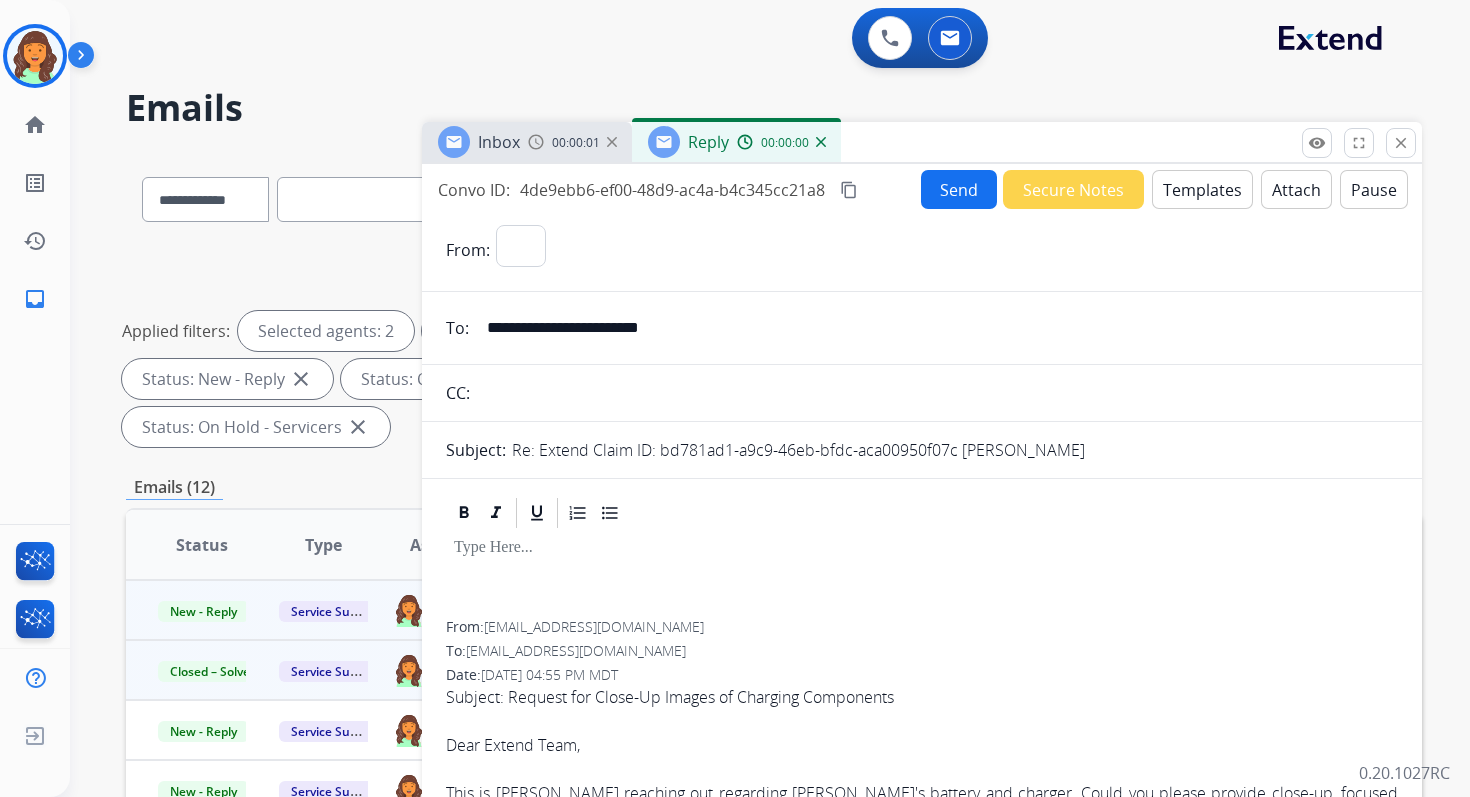 select on "**********" 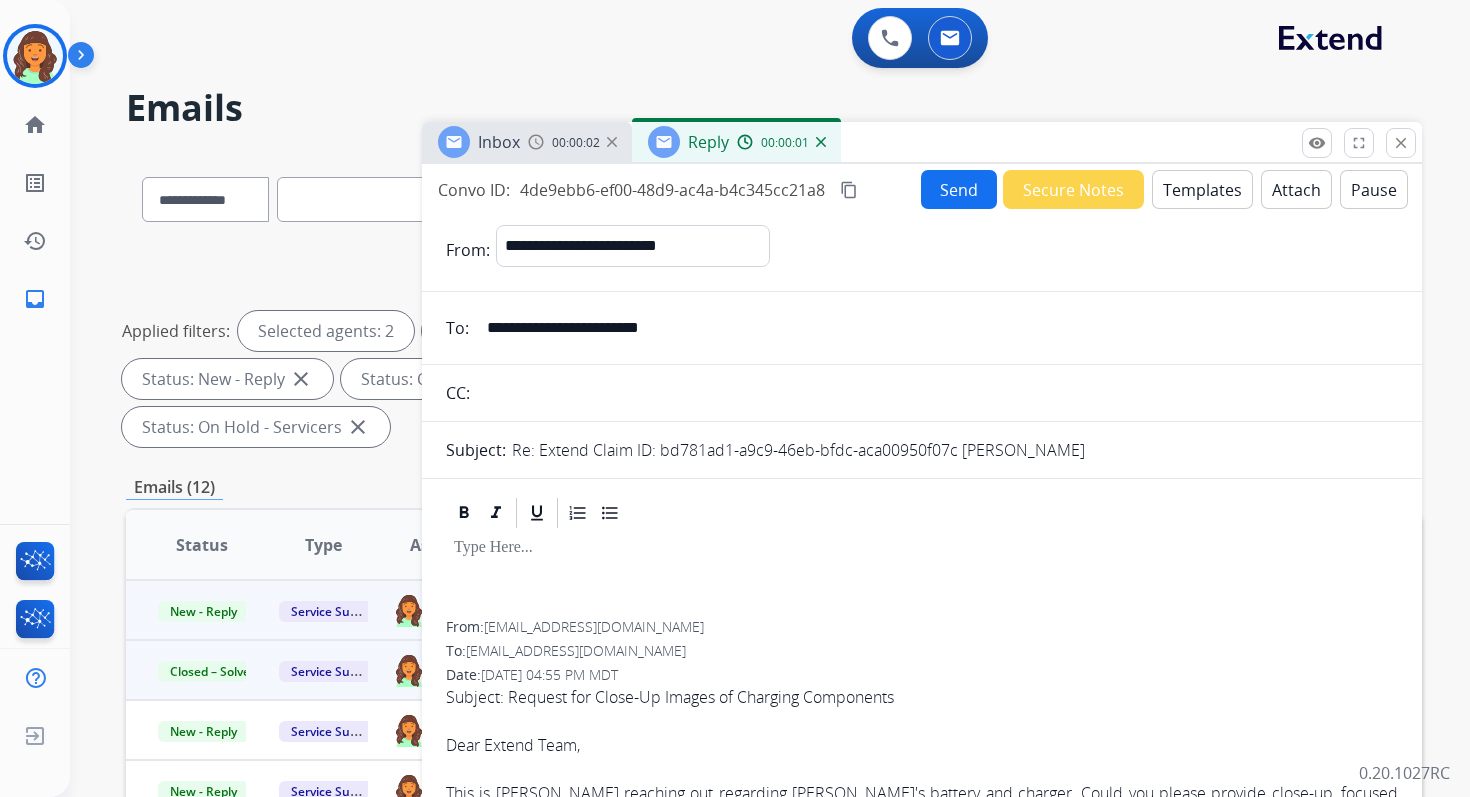 click on "Templates" at bounding box center (1202, 189) 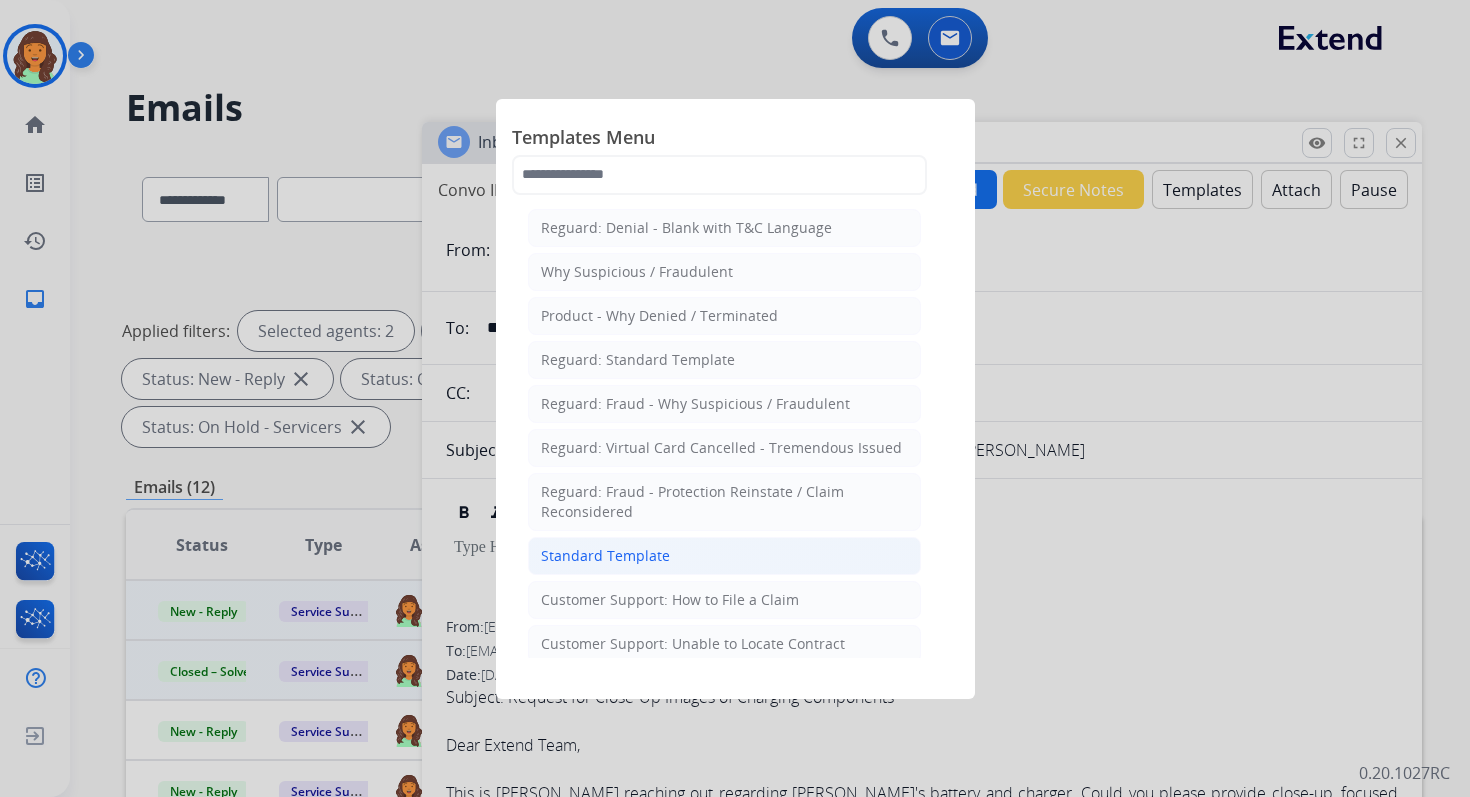 click on "Standard Template" 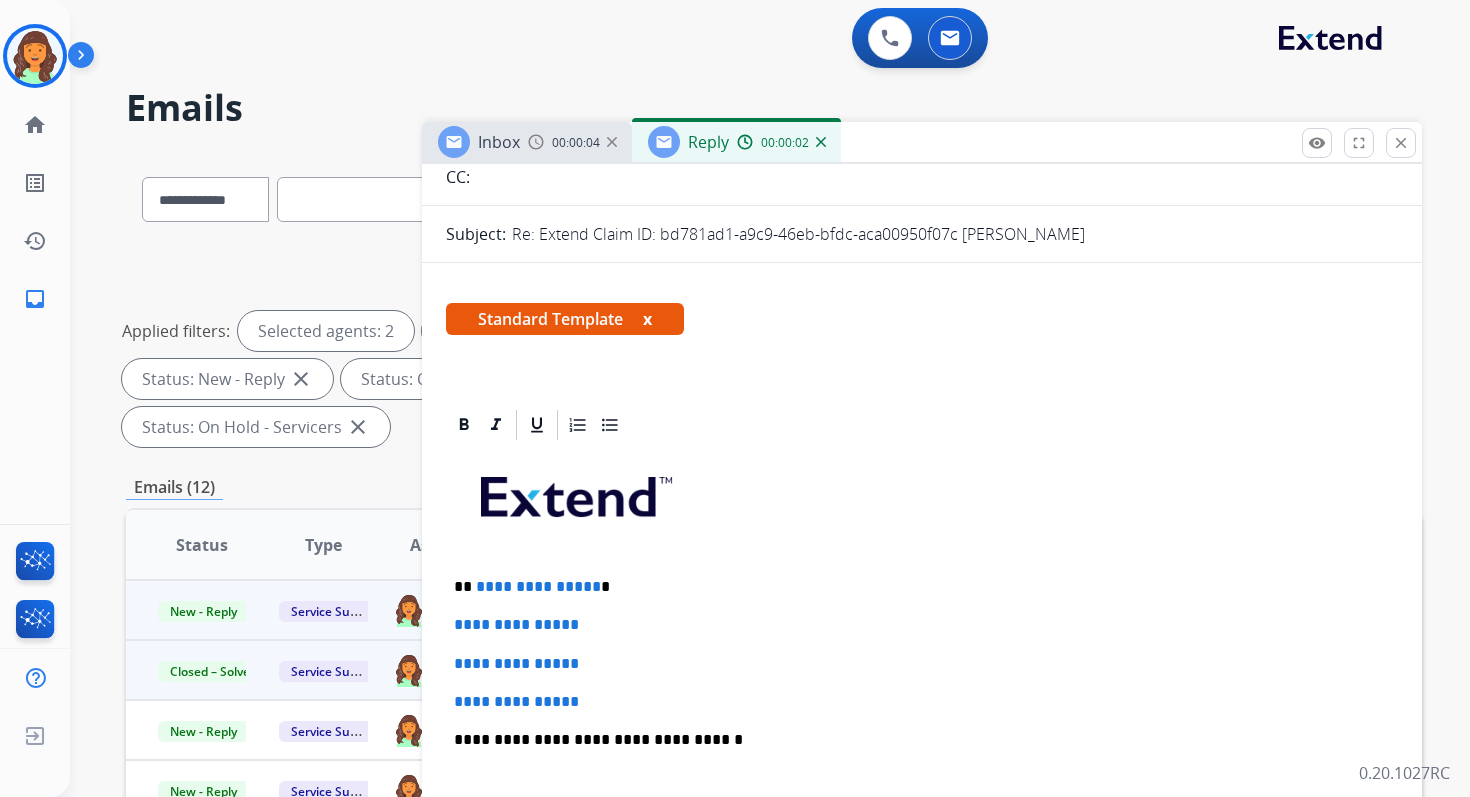 scroll, scrollTop: 382, scrollLeft: 0, axis: vertical 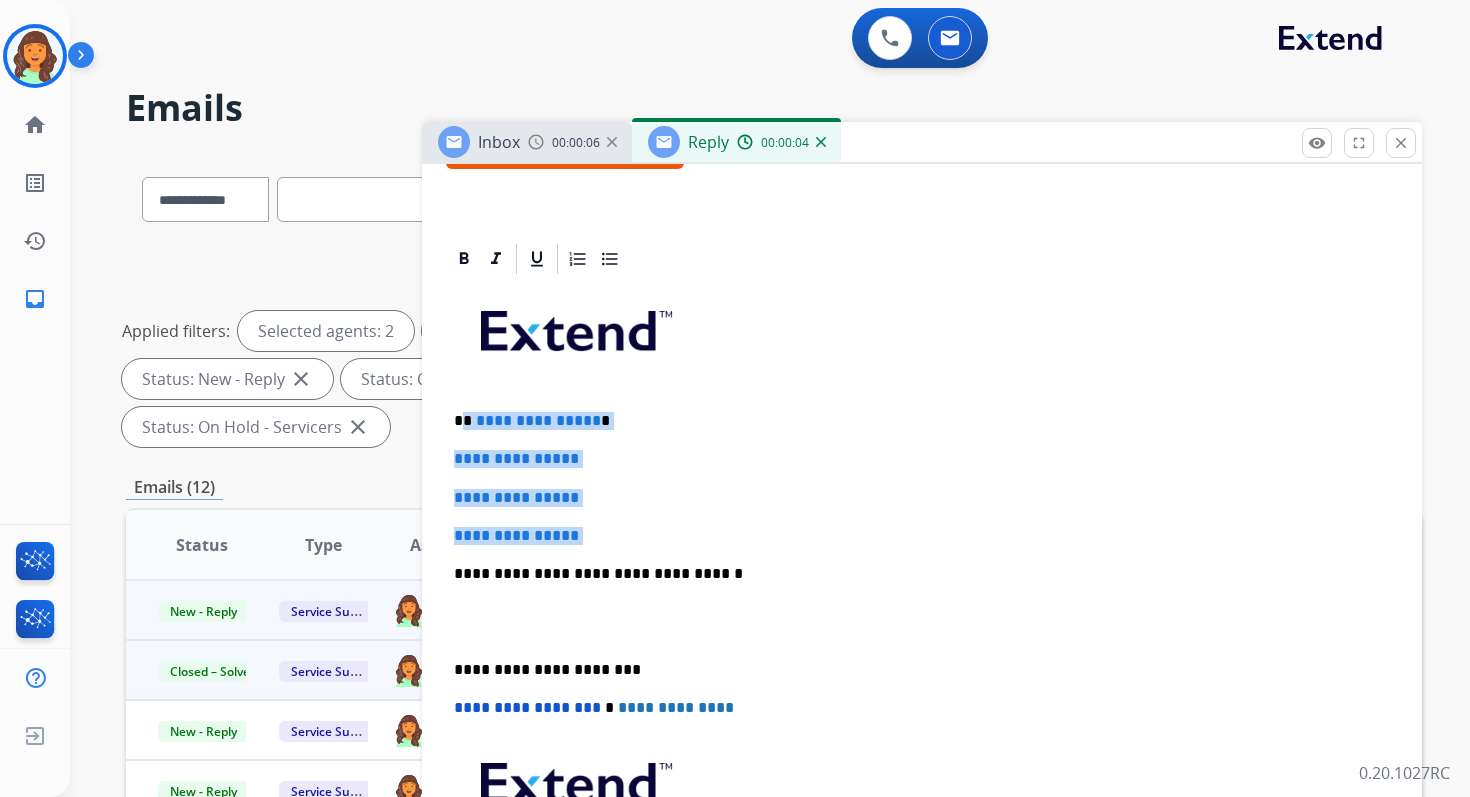 drag, startPoint x: 467, startPoint y: 415, endPoint x: 603, endPoint y: 546, distance: 188.83061 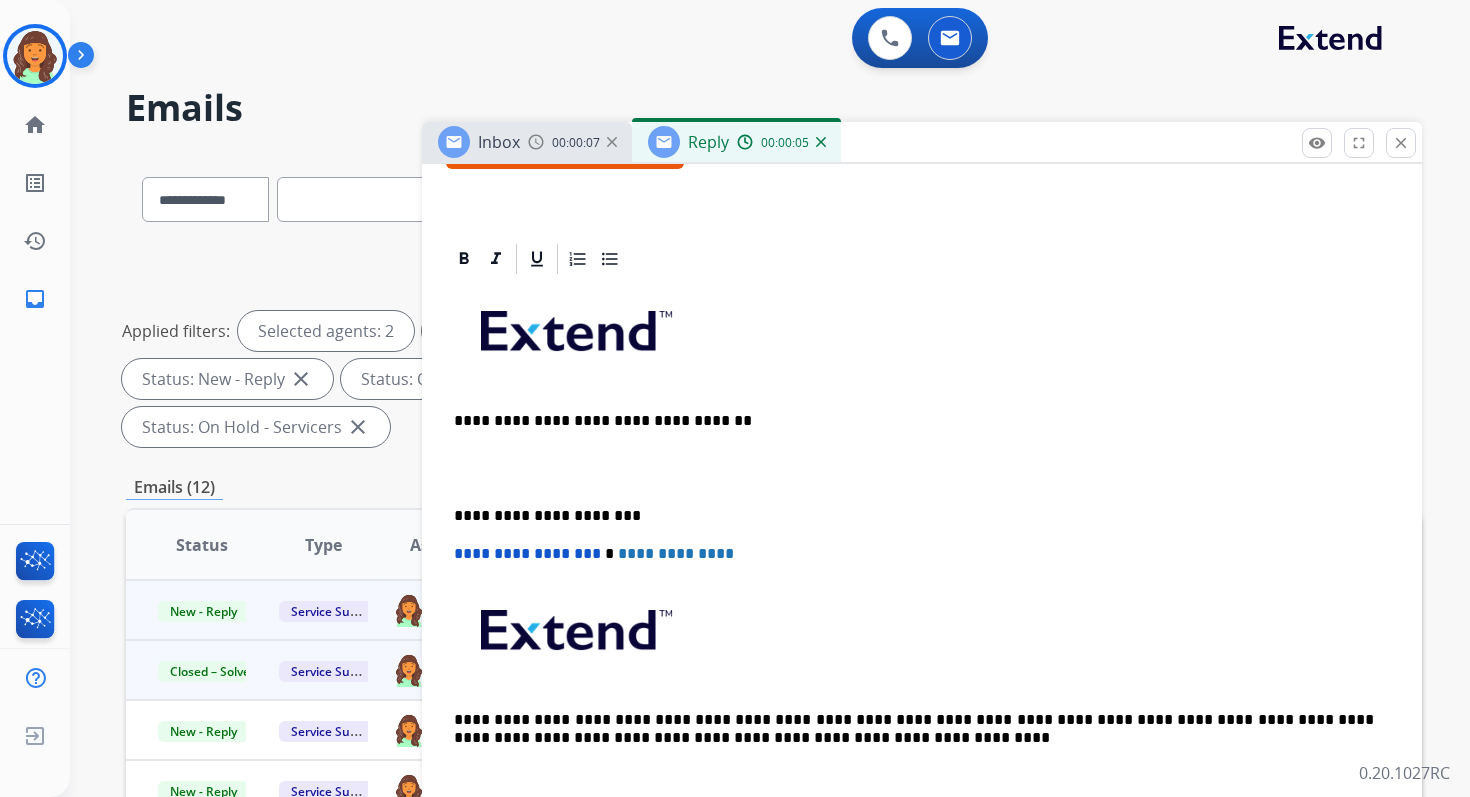 type 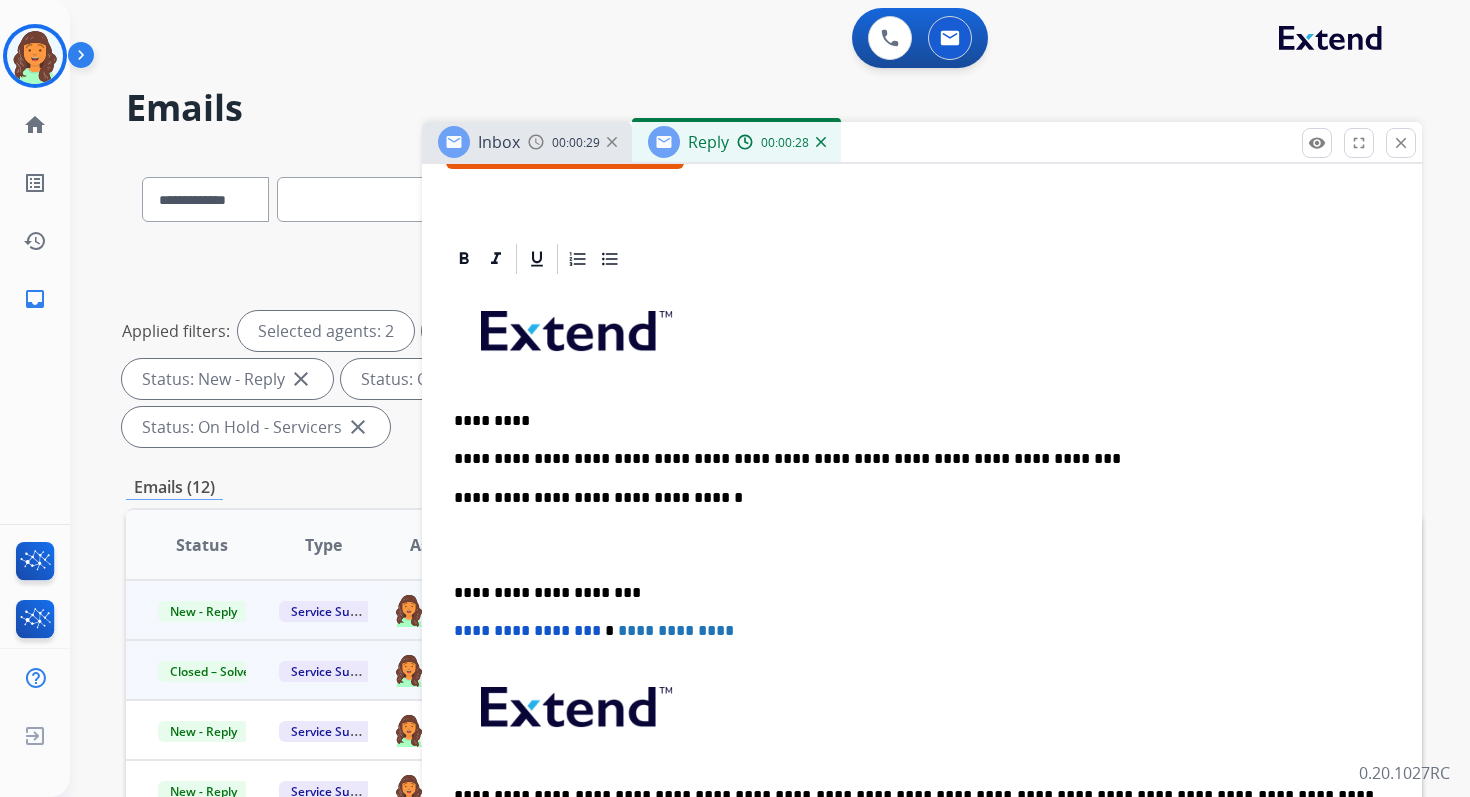 click on "**********" at bounding box center [914, 498] 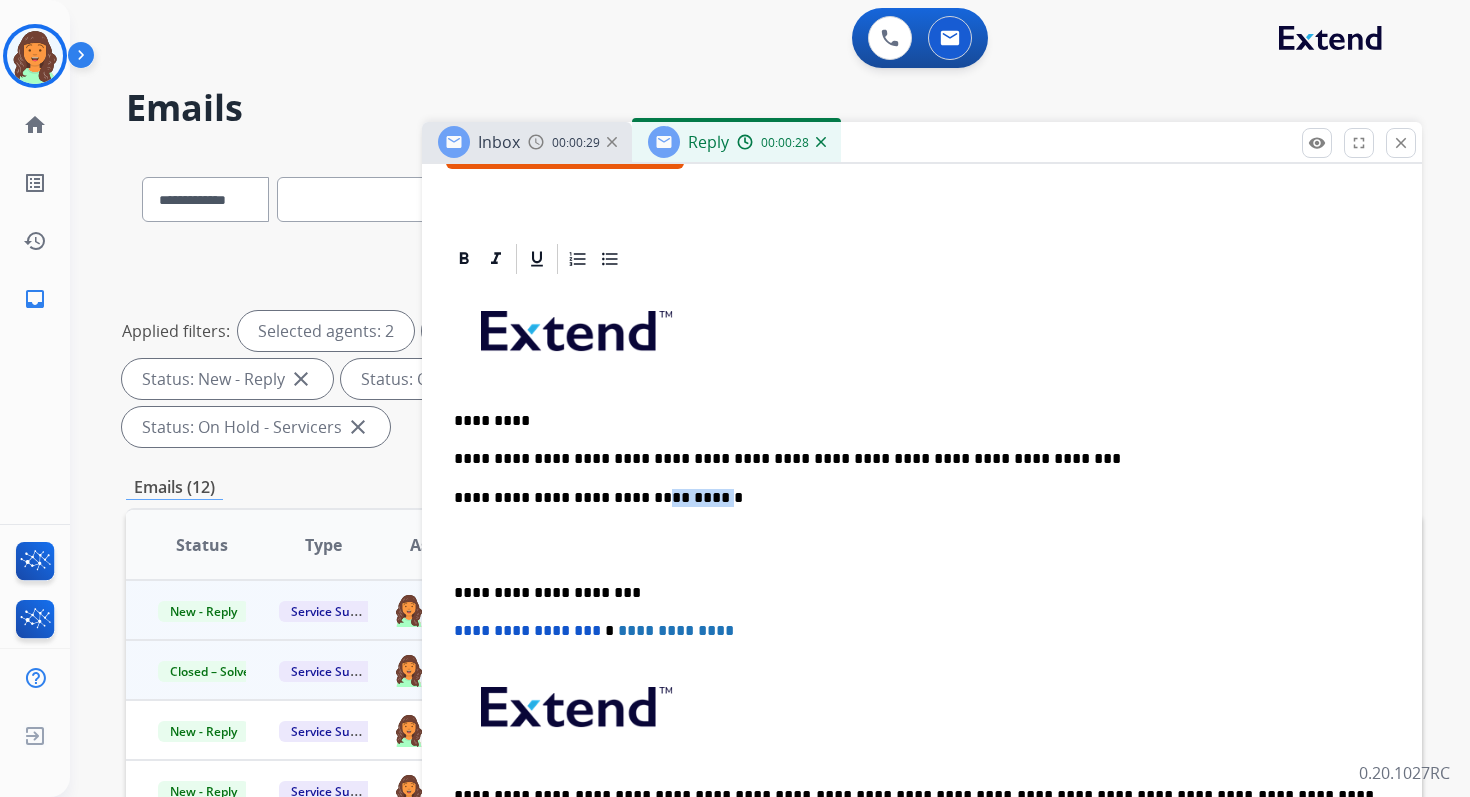click on "**********" at bounding box center (914, 498) 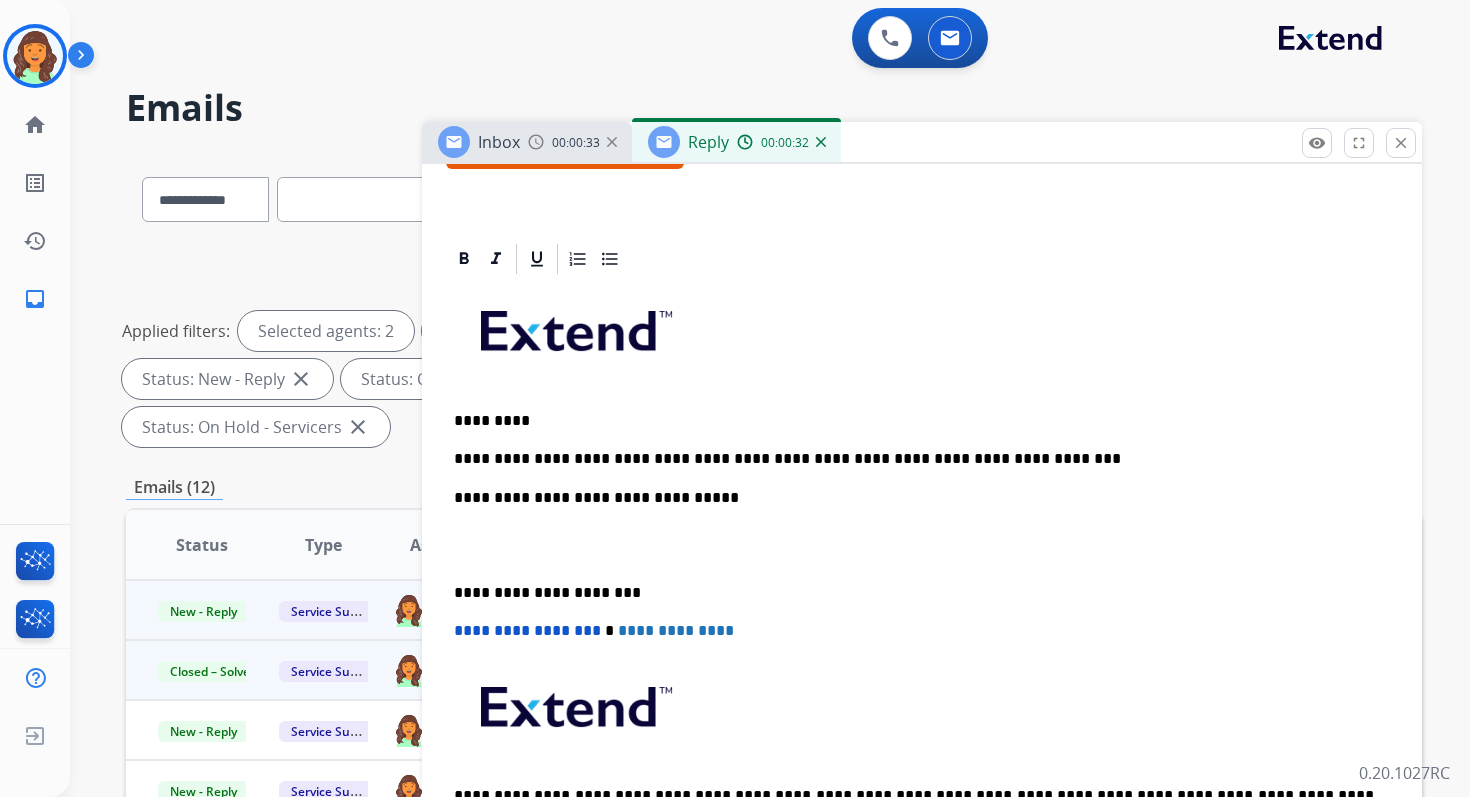 click on "**********" at bounding box center (922, 582) 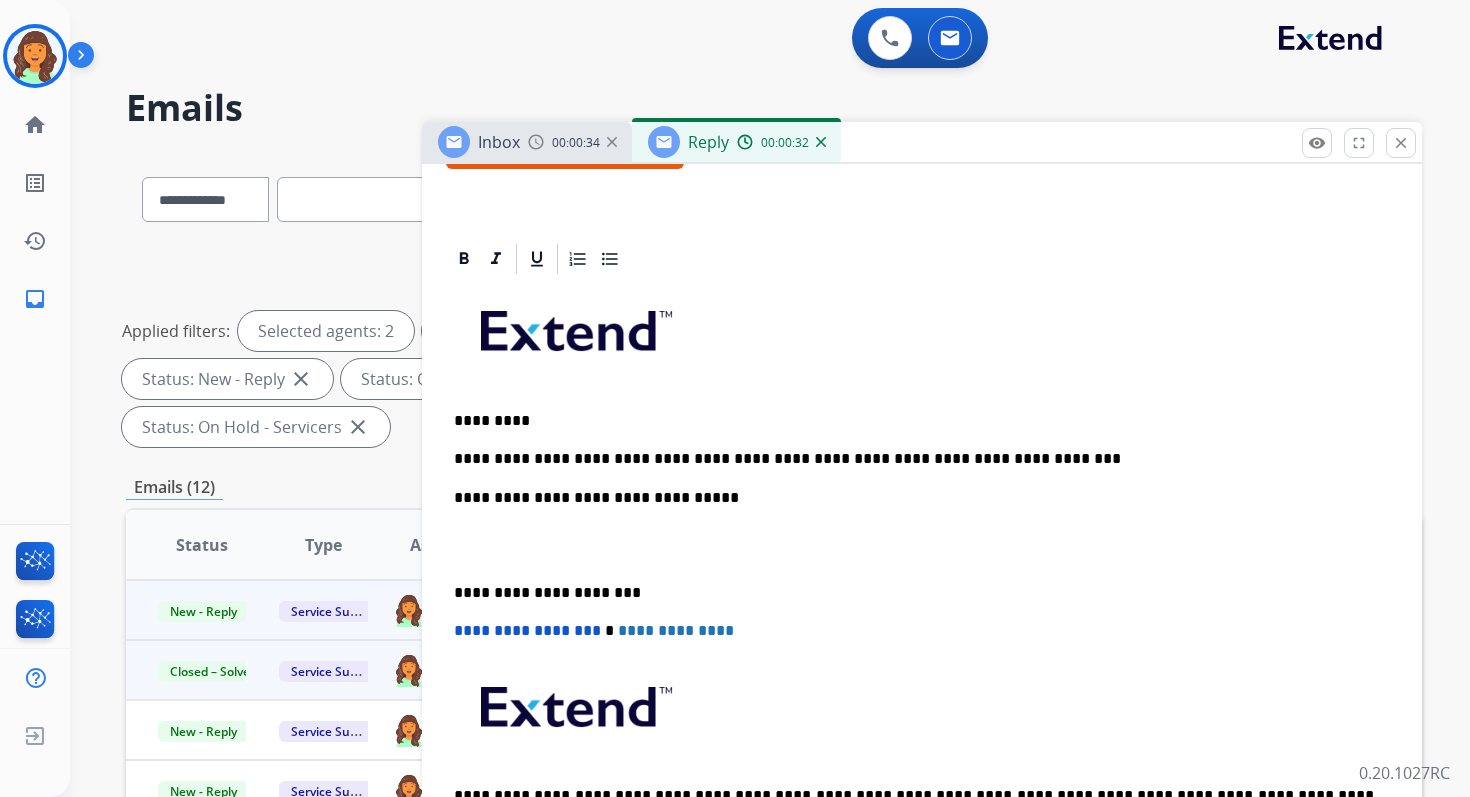 click on "**********" at bounding box center (914, 593) 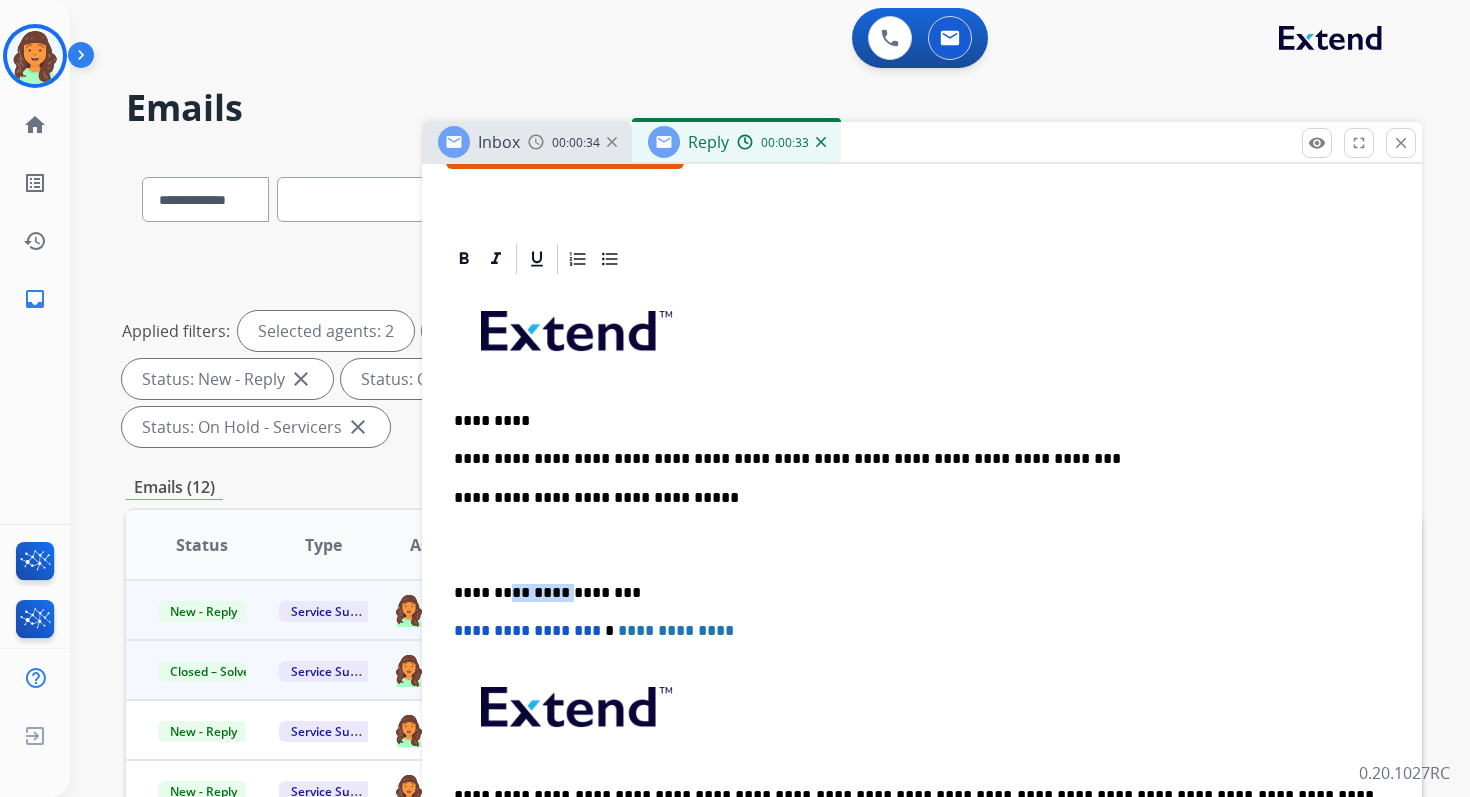 click on "**********" at bounding box center [914, 593] 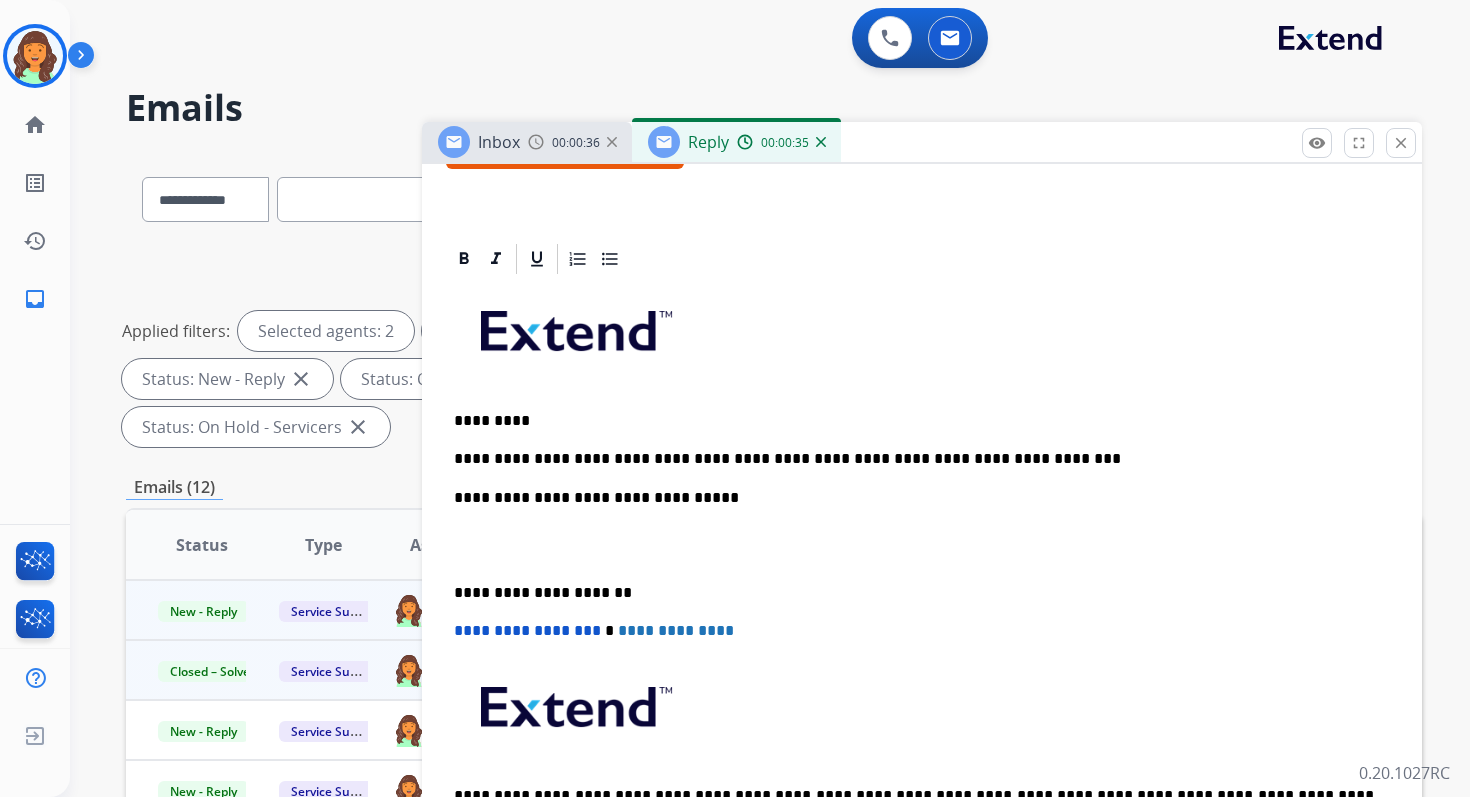 click on "**********" at bounding box center (527, 630) 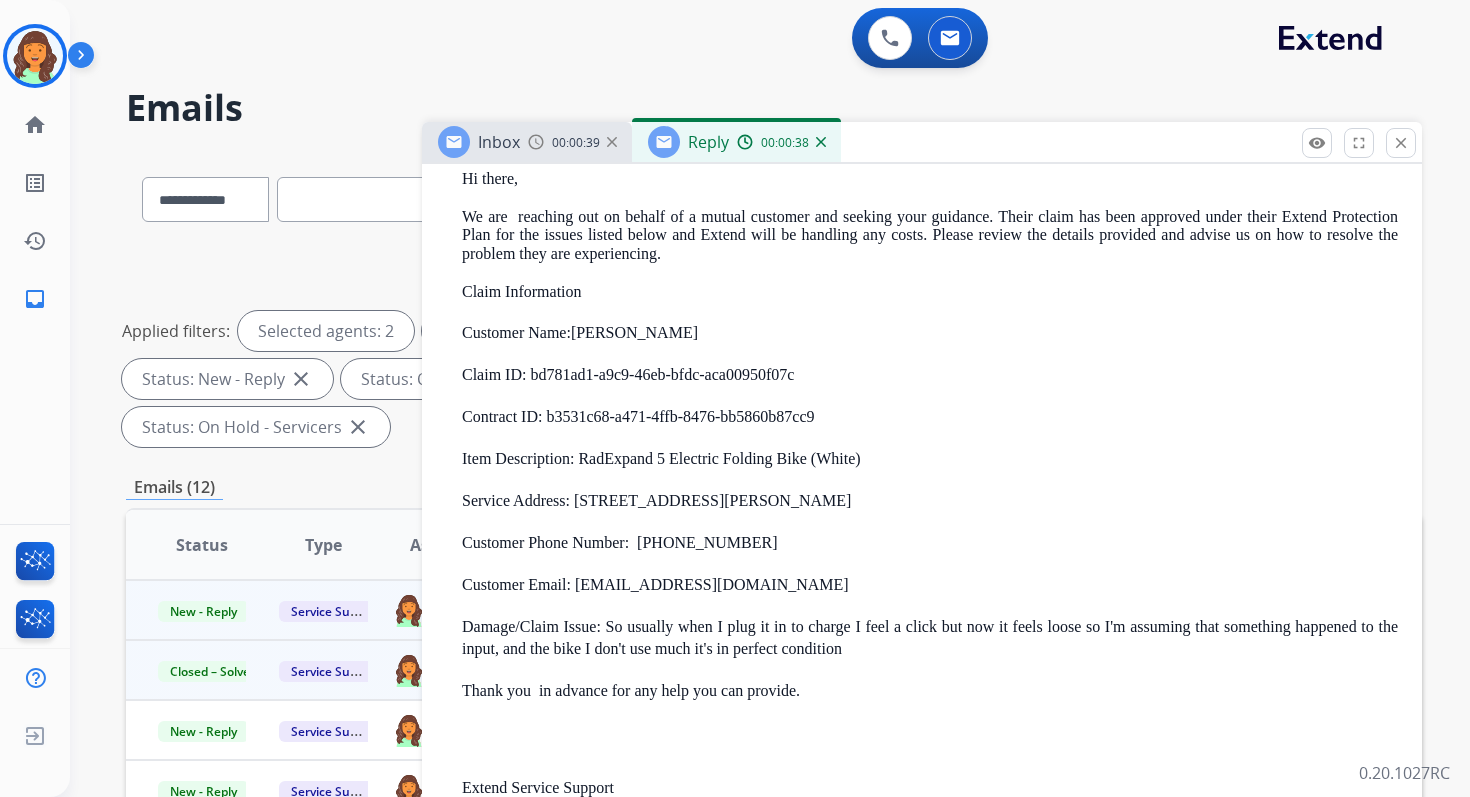 scroll, scrollTop: 1782, scrollLeft: 0, axis: vertical 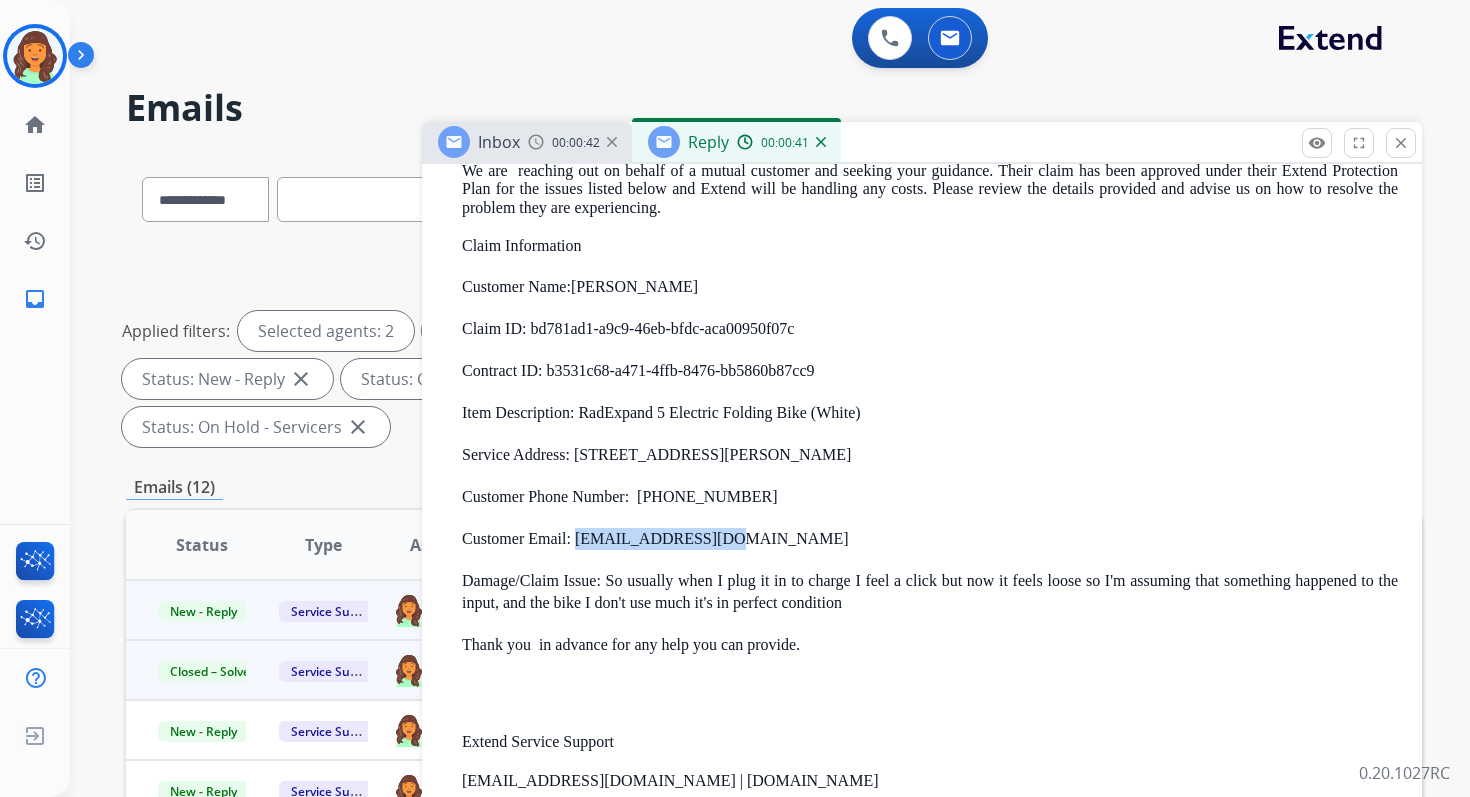 drag, startPoint x: 722, startPoint y: 537, endPoint x: 573, endPoint y: 537, distance: 149 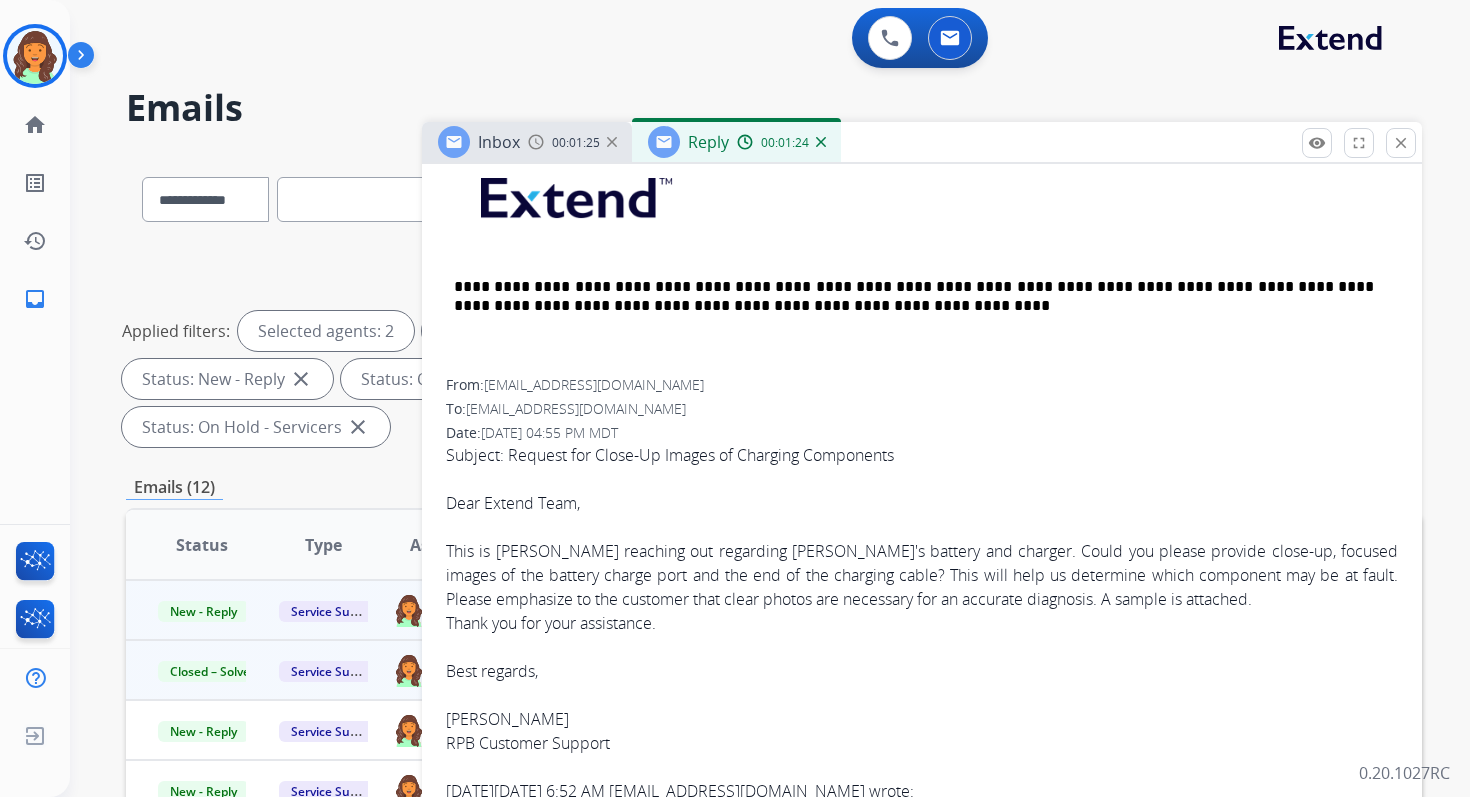 scroll, scrollTop: 910, scrollLeft: 0, axis: vertical 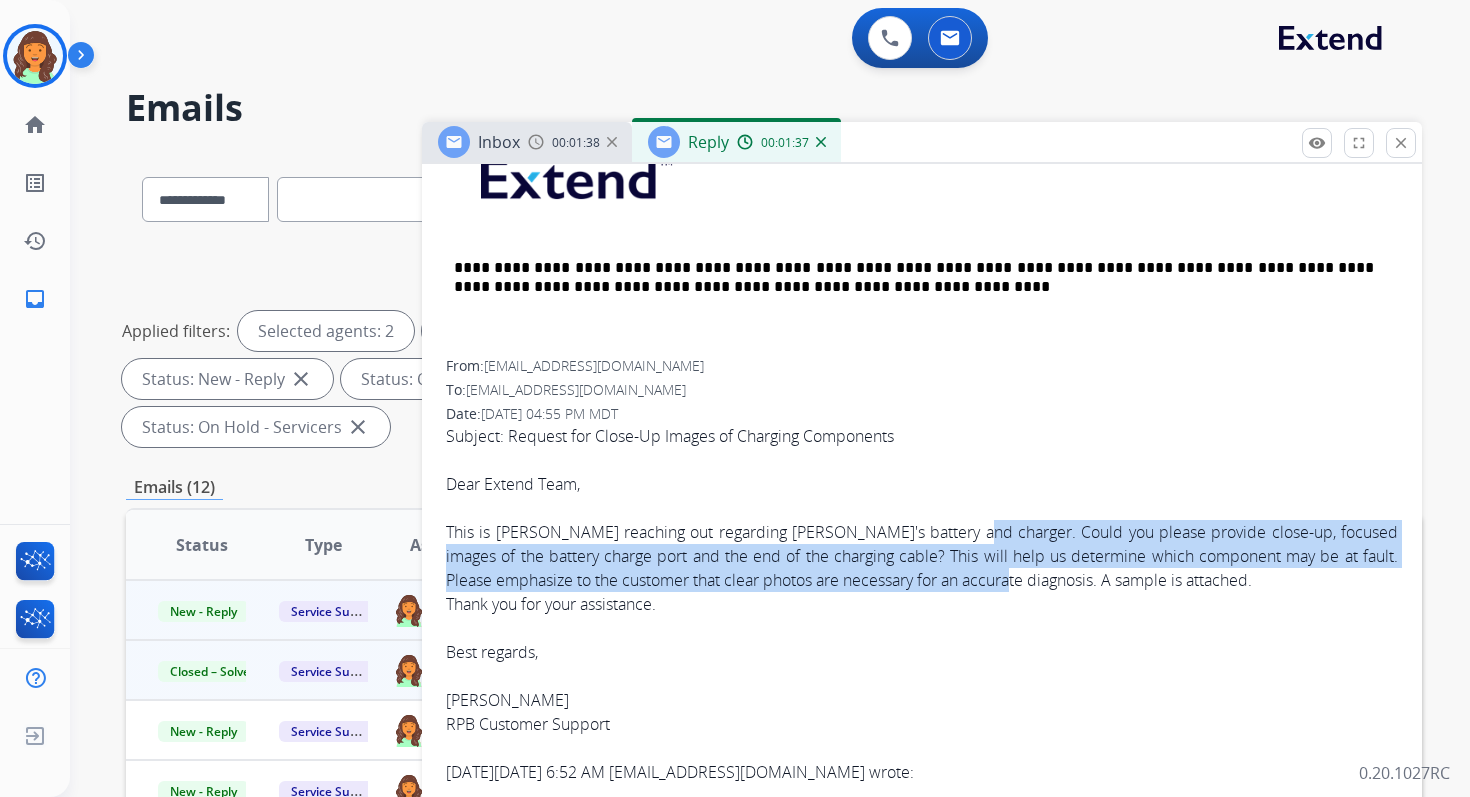 drag, startPoint x: 962, startPoint y: 528, endPoint x: 1058, endPoint y: 575, distance: 106.887794 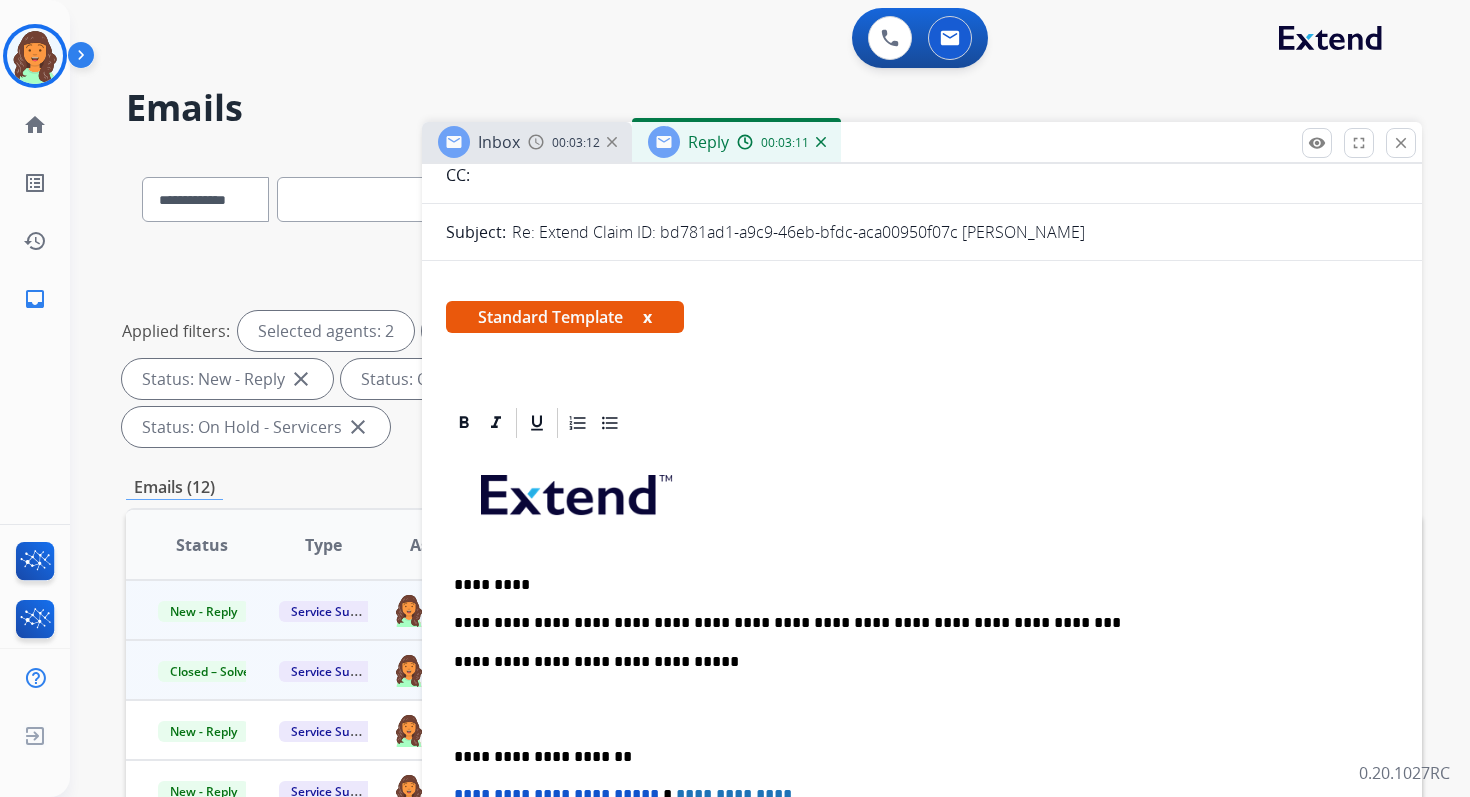 scroll, scrollTop: 0, scrollLeft: 0, axis: both 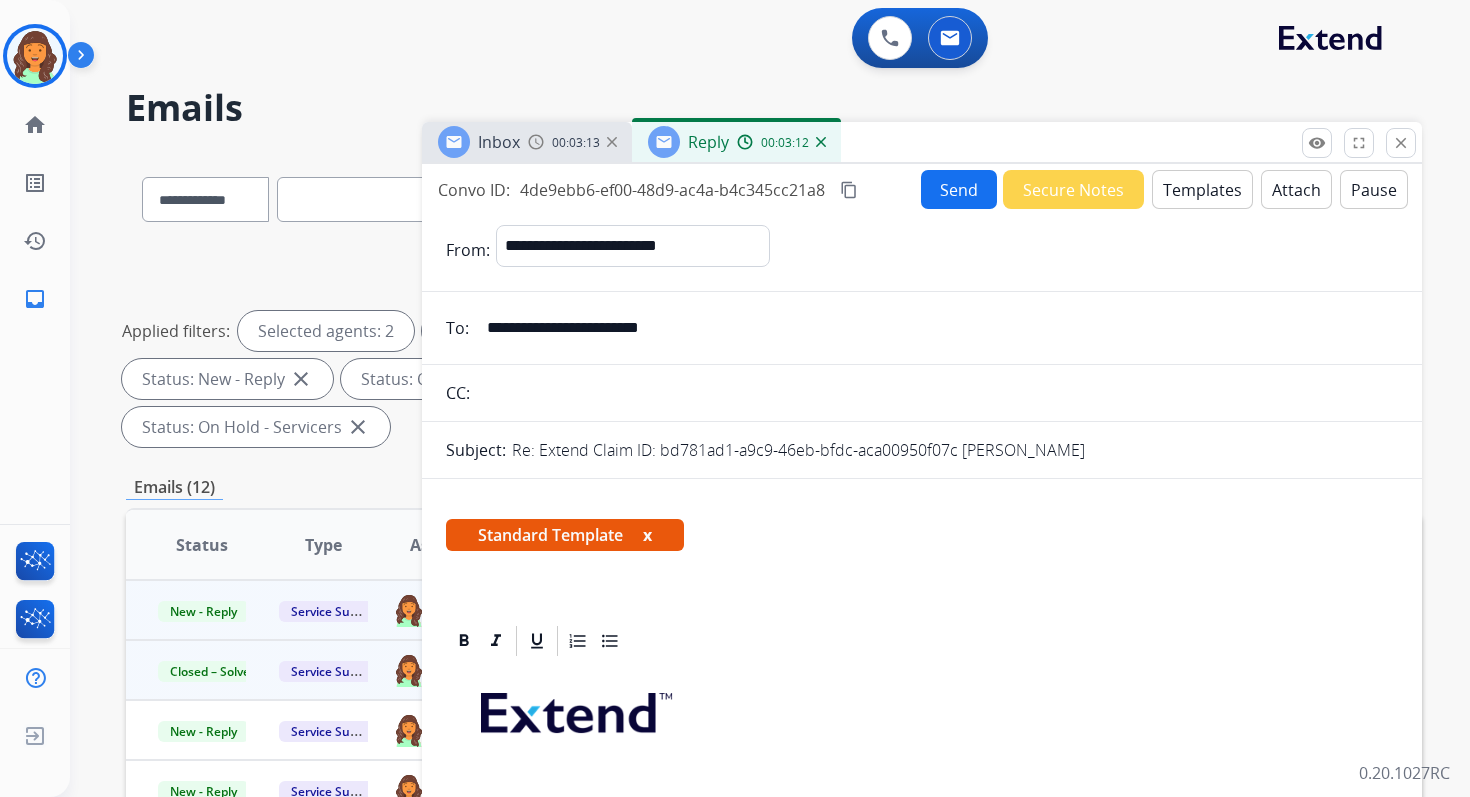 click on "Send" at bounding box center [959, 189] 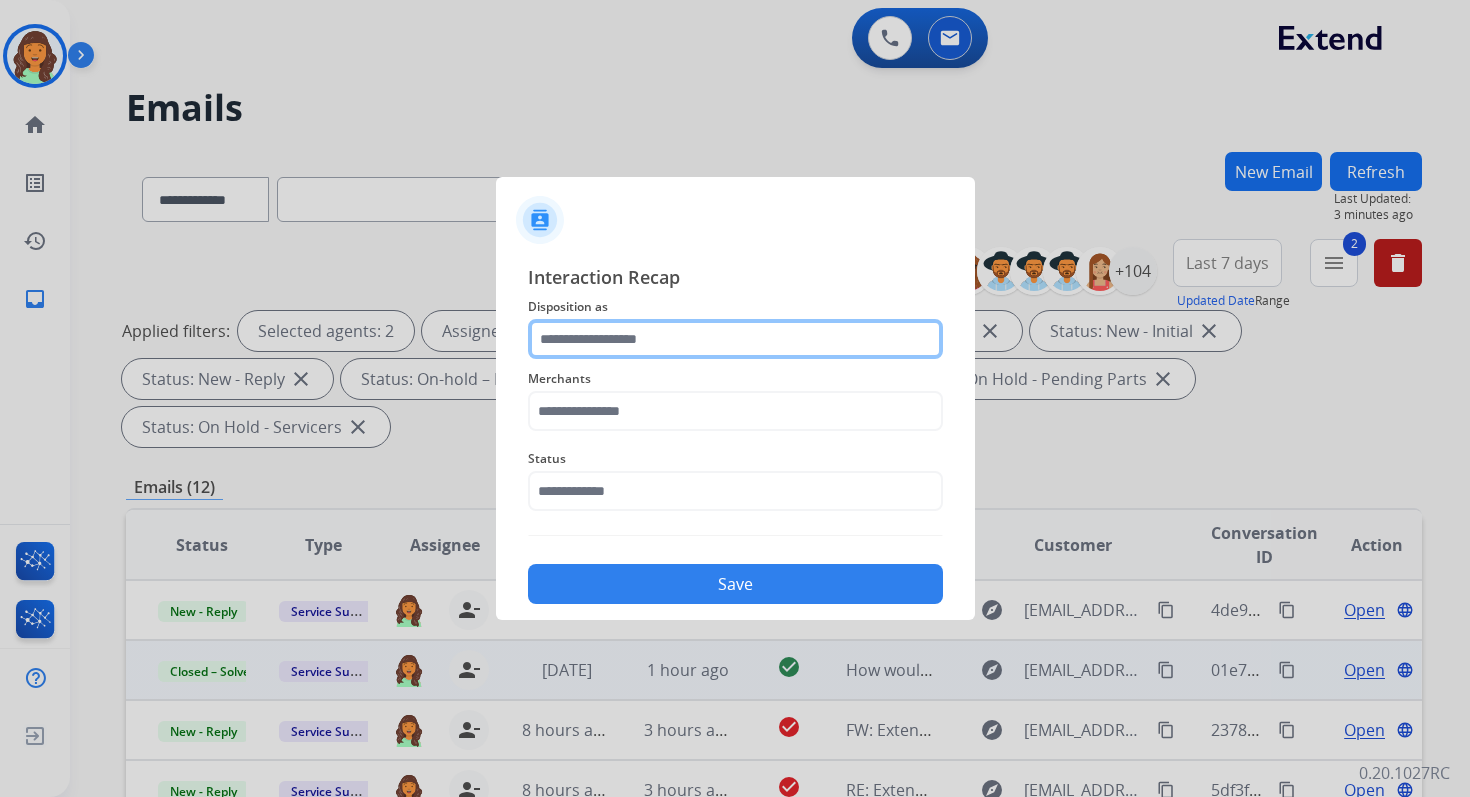 click 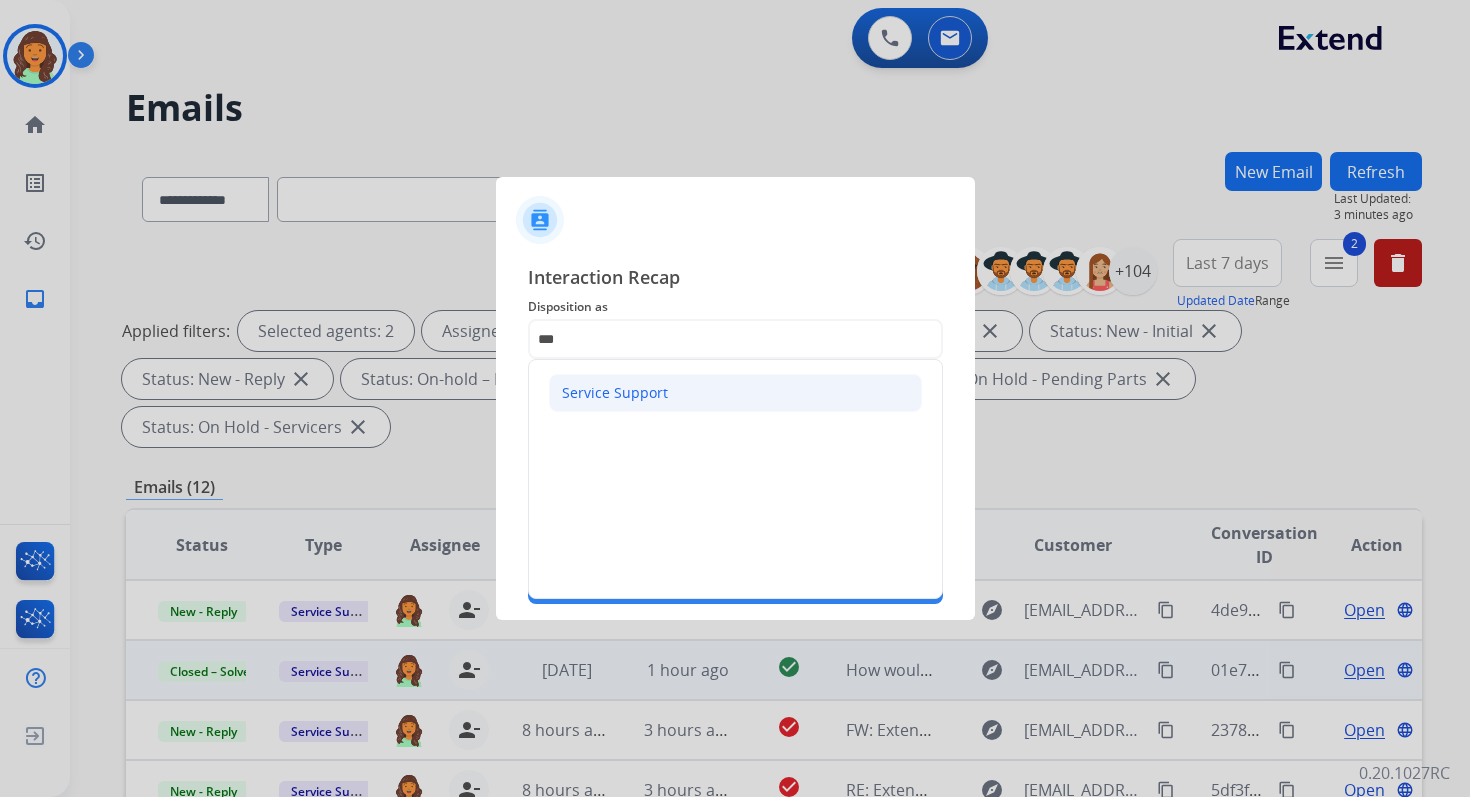 click on "Service Support" 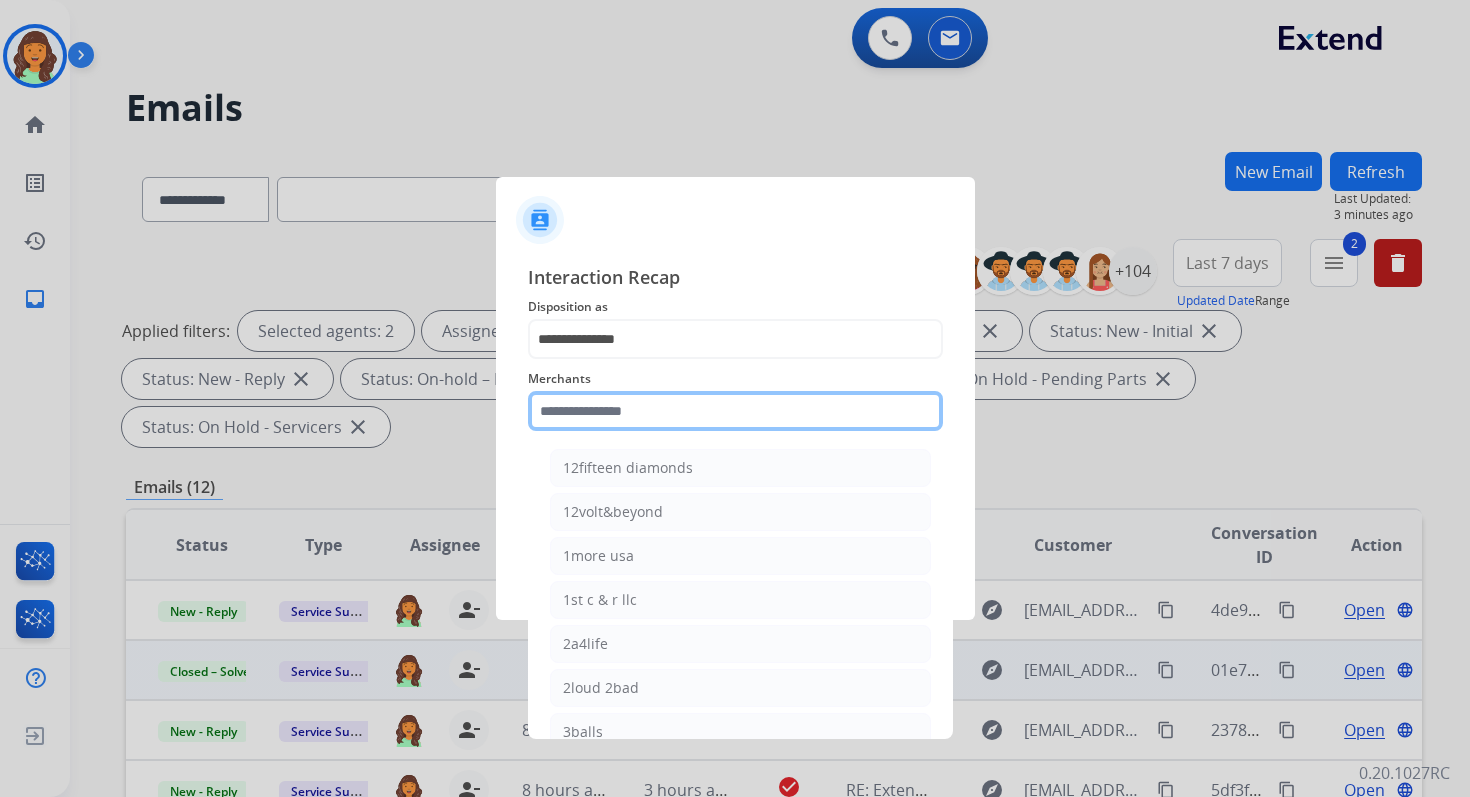 click 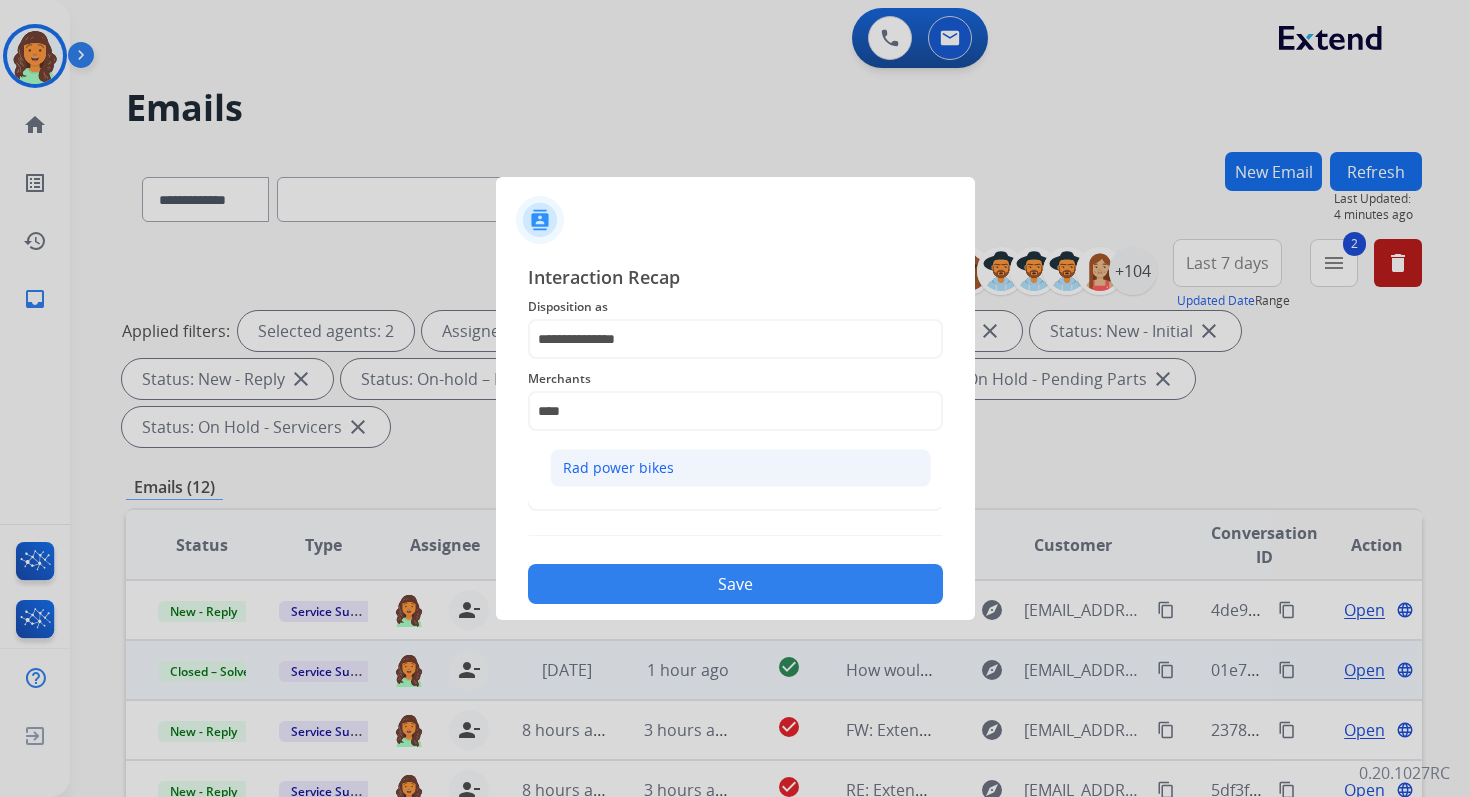 click on "Rad power bikes" 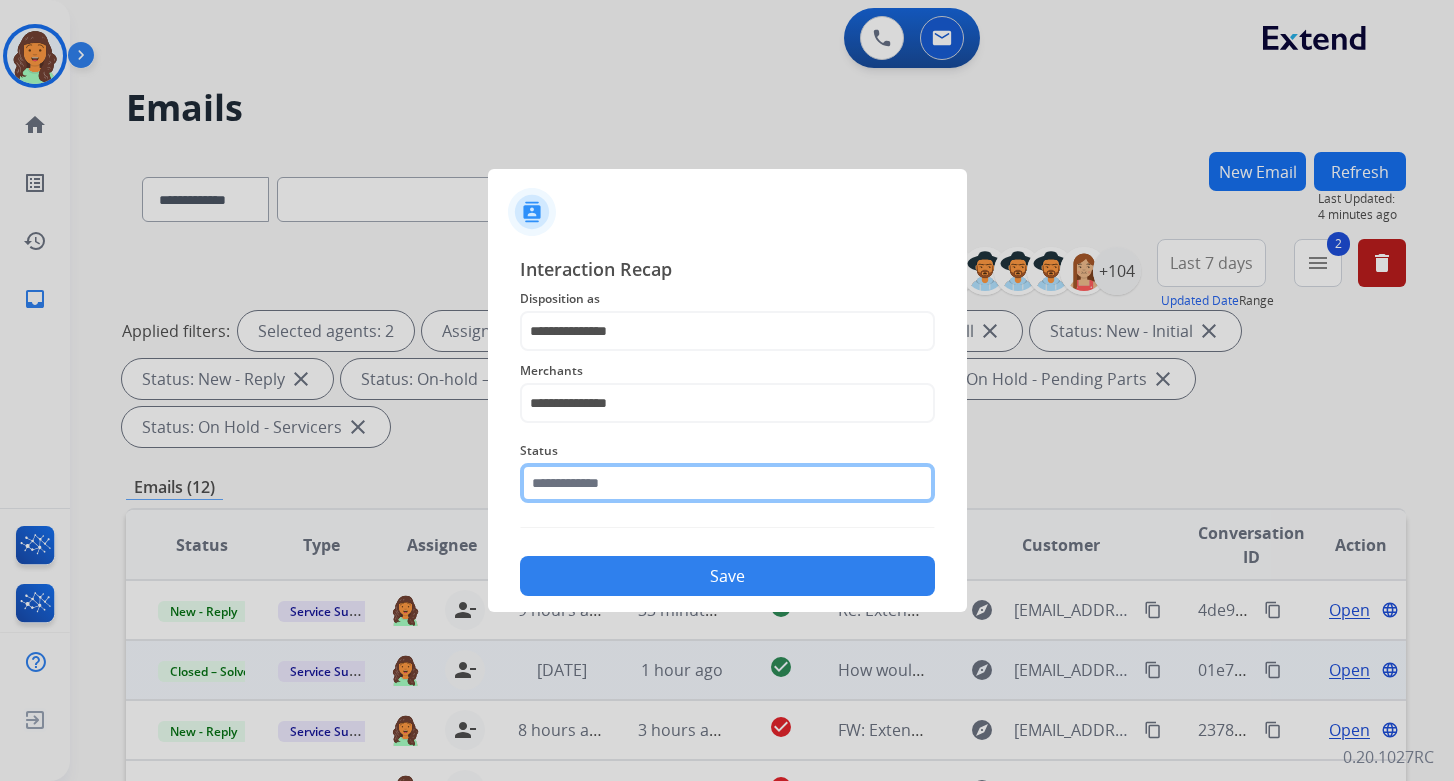 click 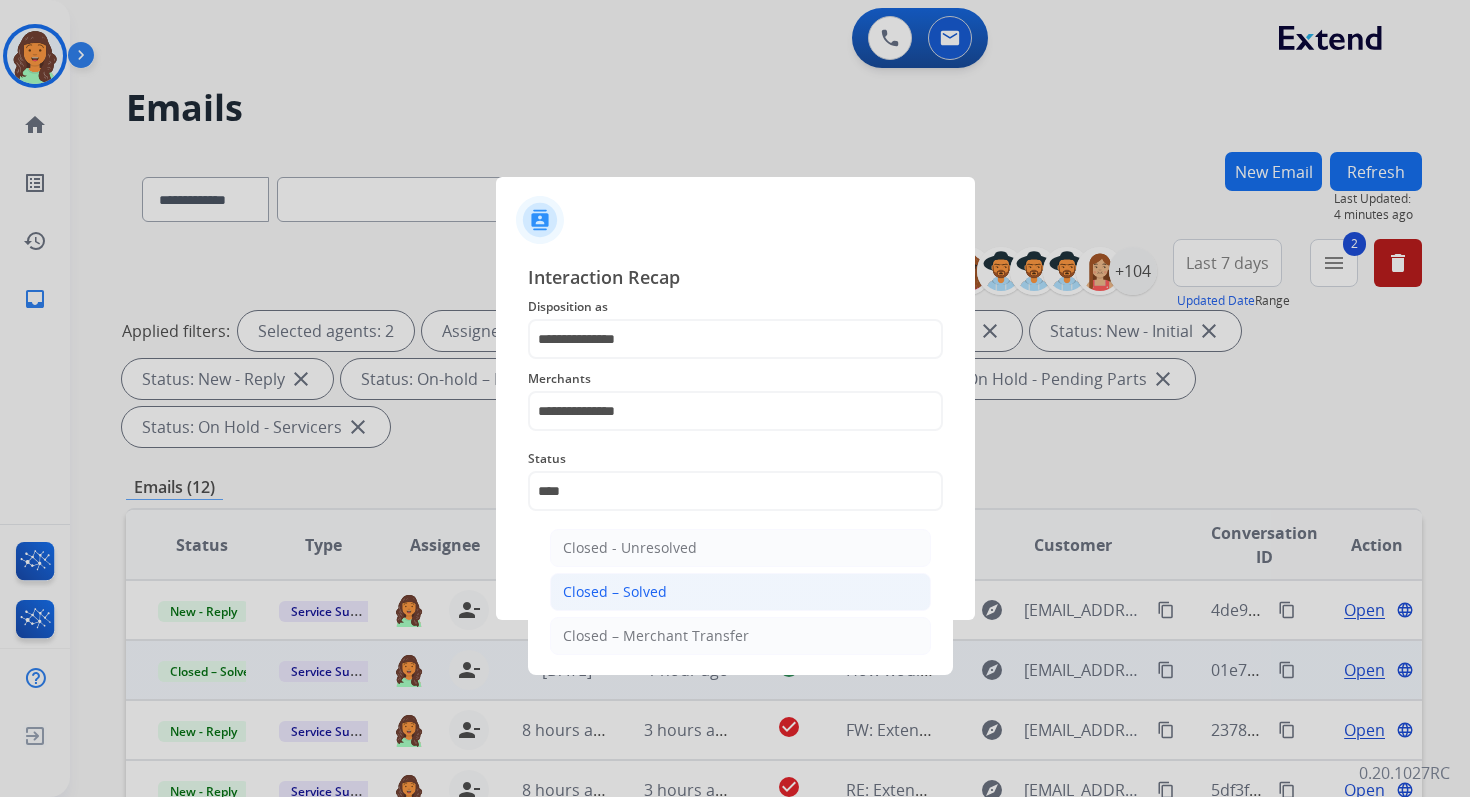click on "Closed – Solved" 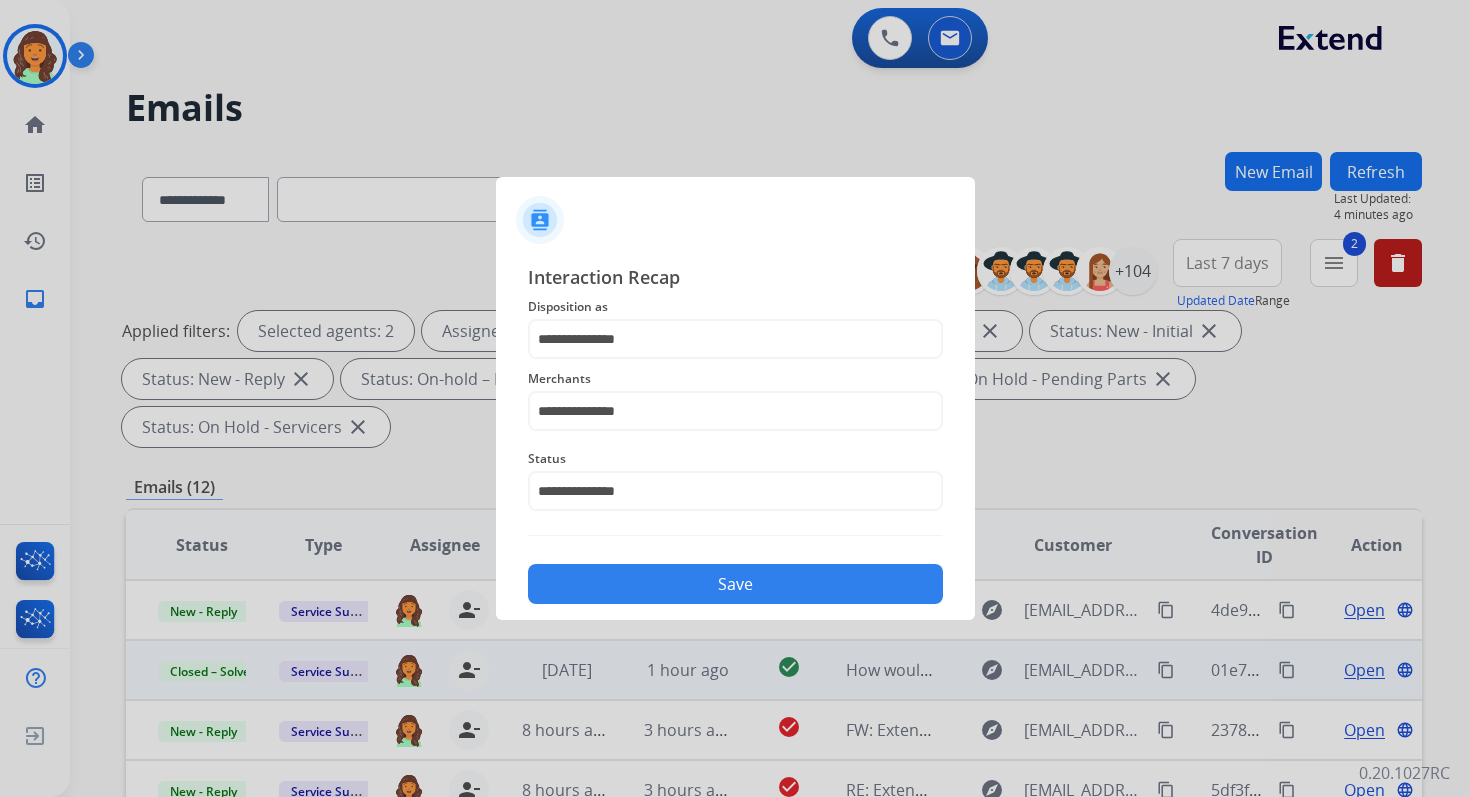 click on "Save" 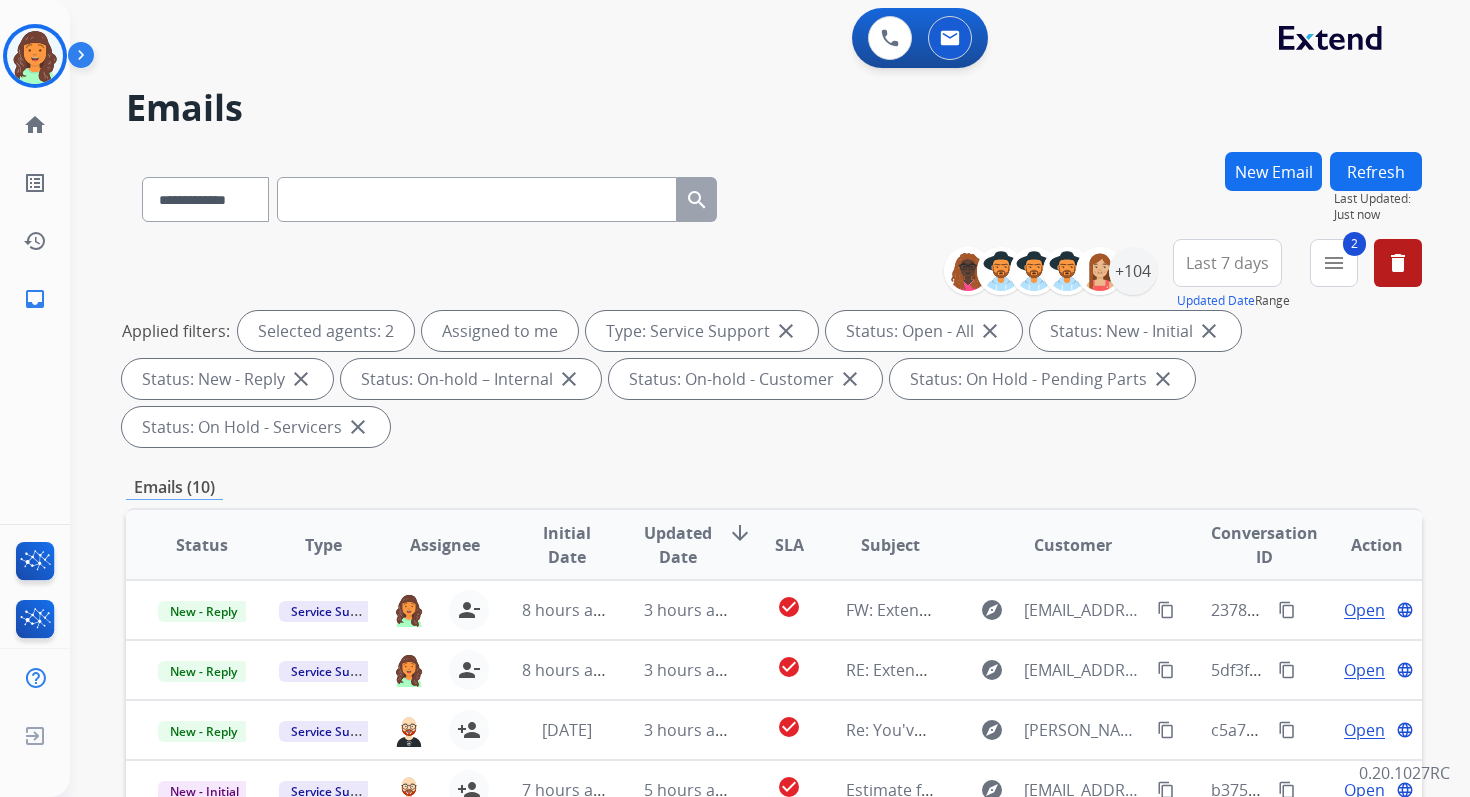 scroll, scrollTop: 2, scrollLeft: 0, axis: vertical 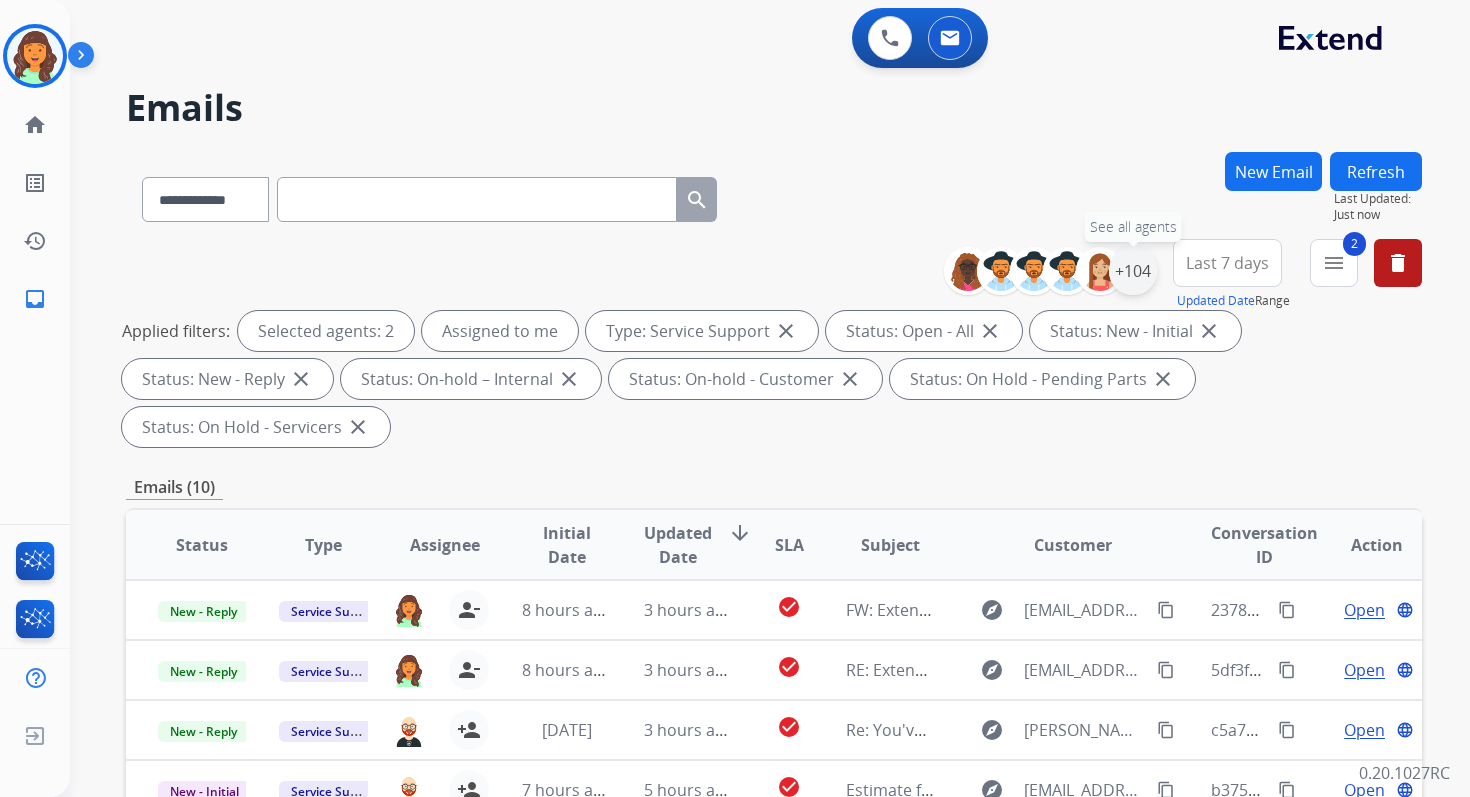click on "+104" at bounding box center (1133, 271) 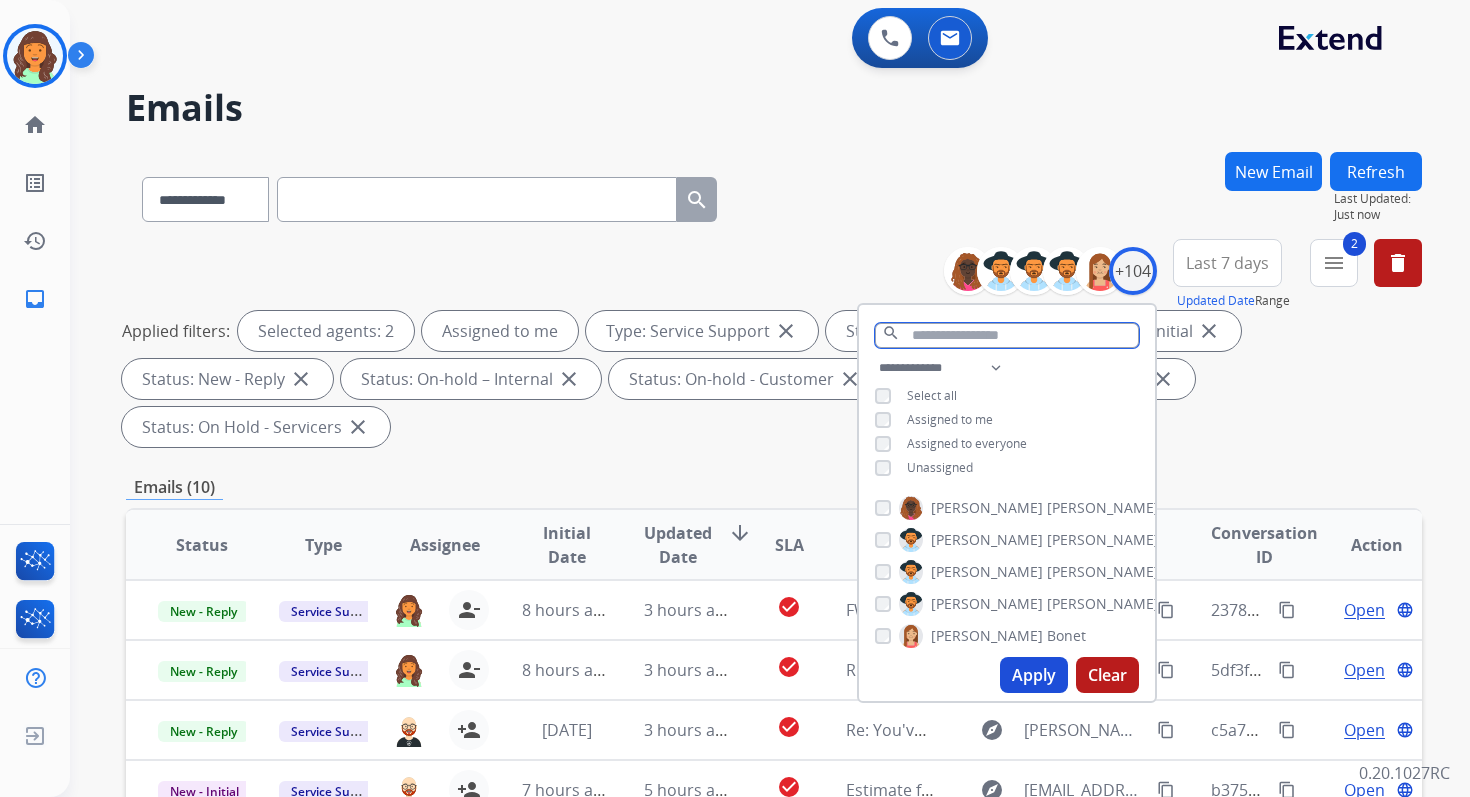click at bounding box center (1007, 335) 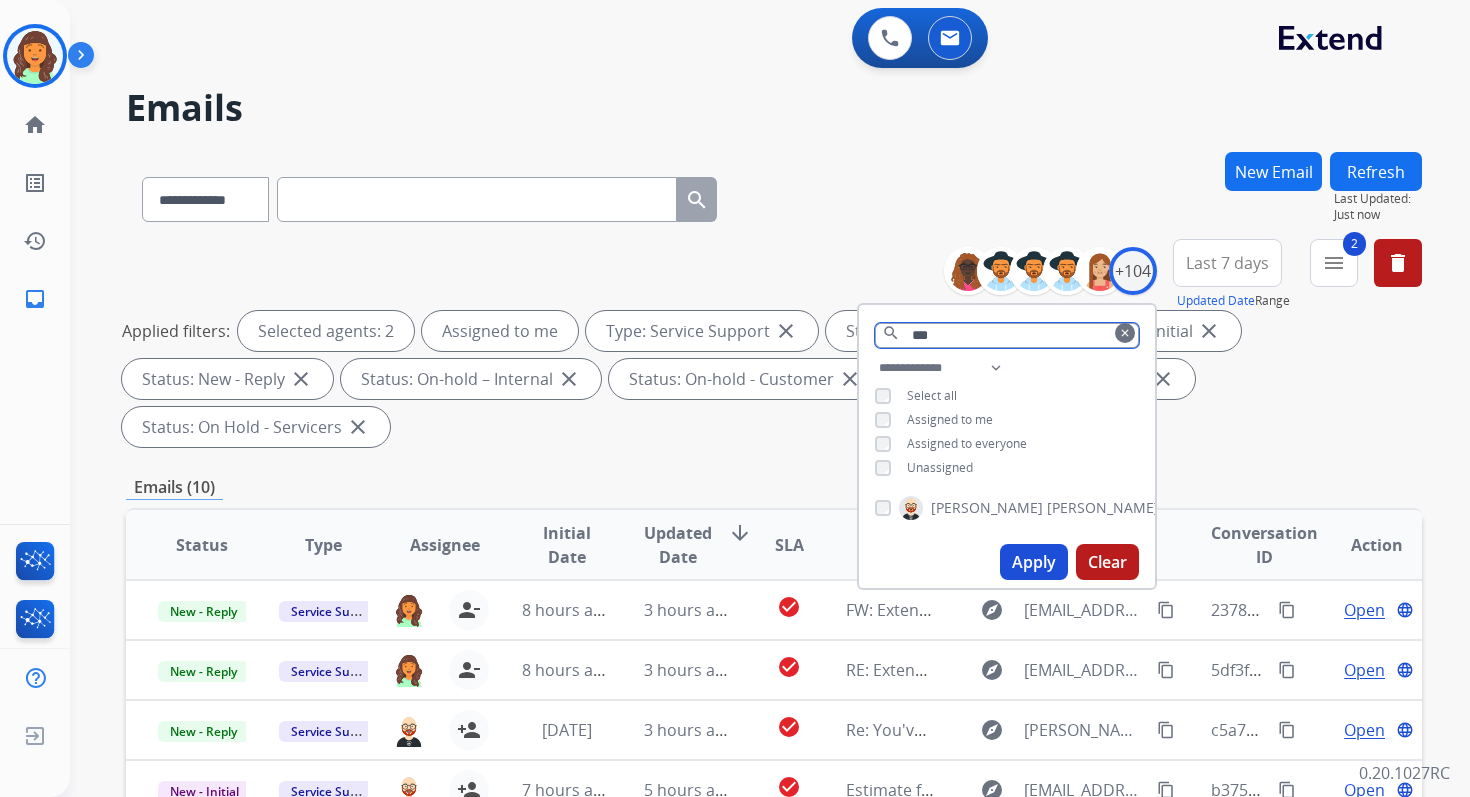 type on "***" 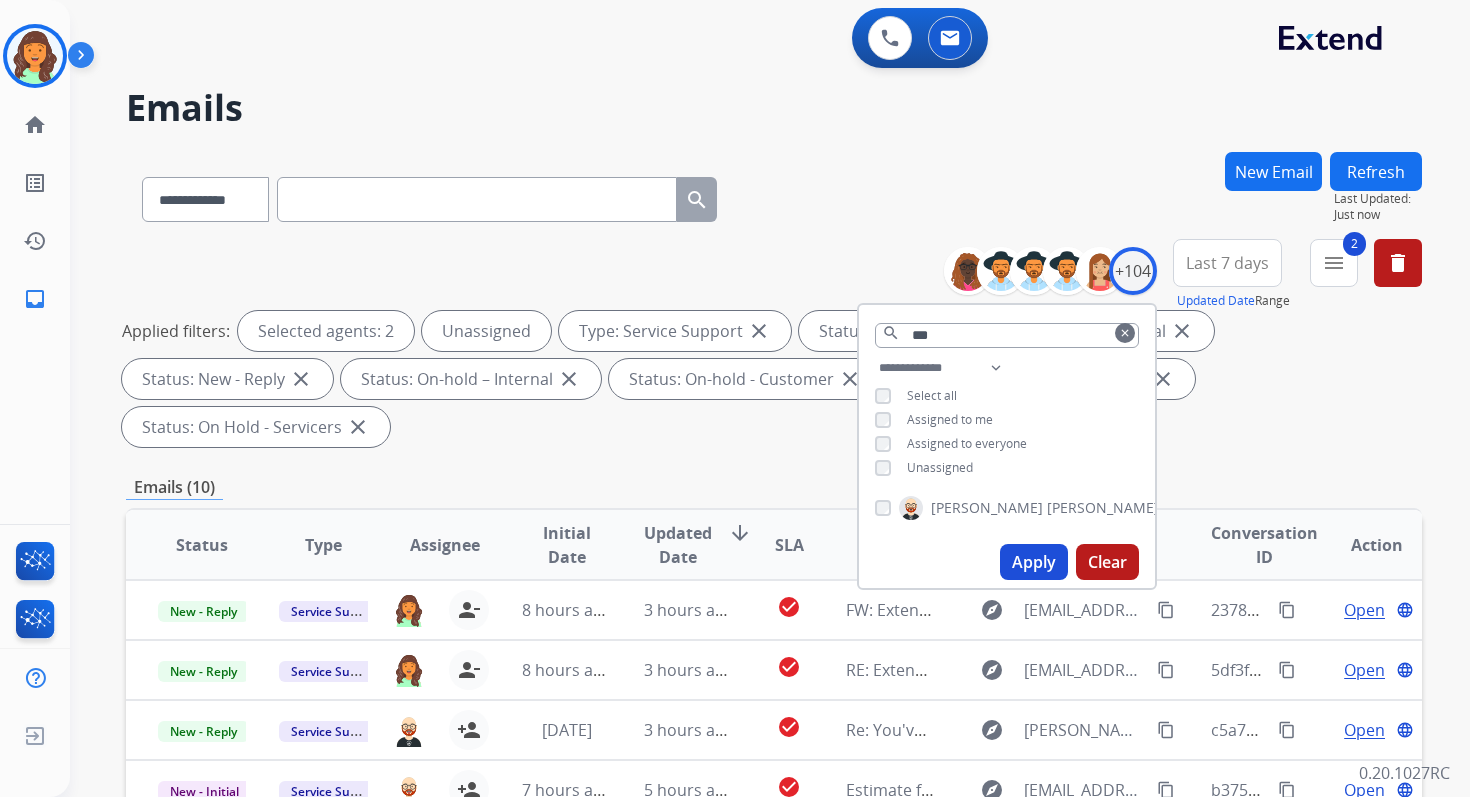 click on "Apply" at bounding box center (1034, 562) 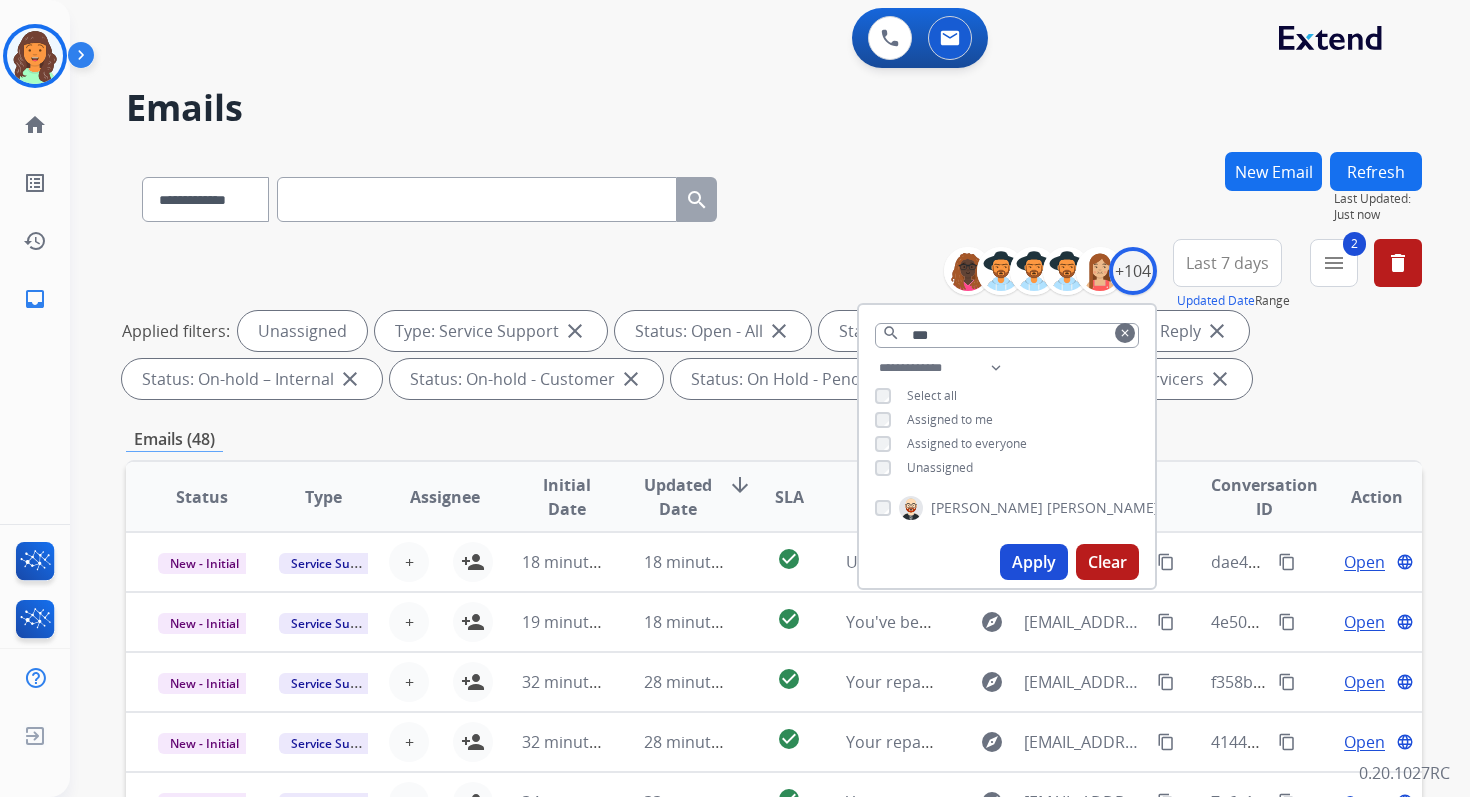 click on "Emails (48)" at bounding box center (774, 439) 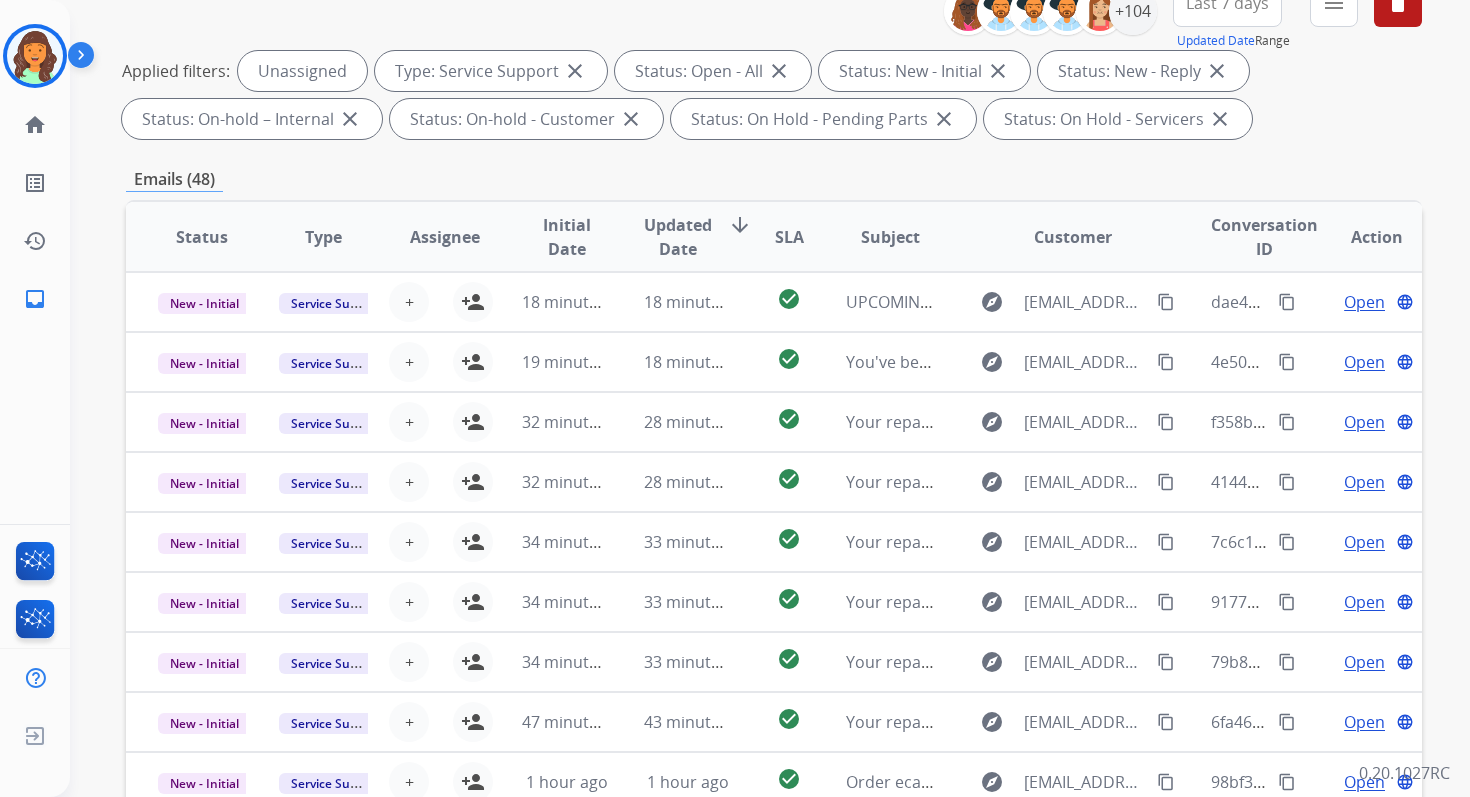 scroll, scrollTop: 437, scrollLeft: 0, axis: vertical 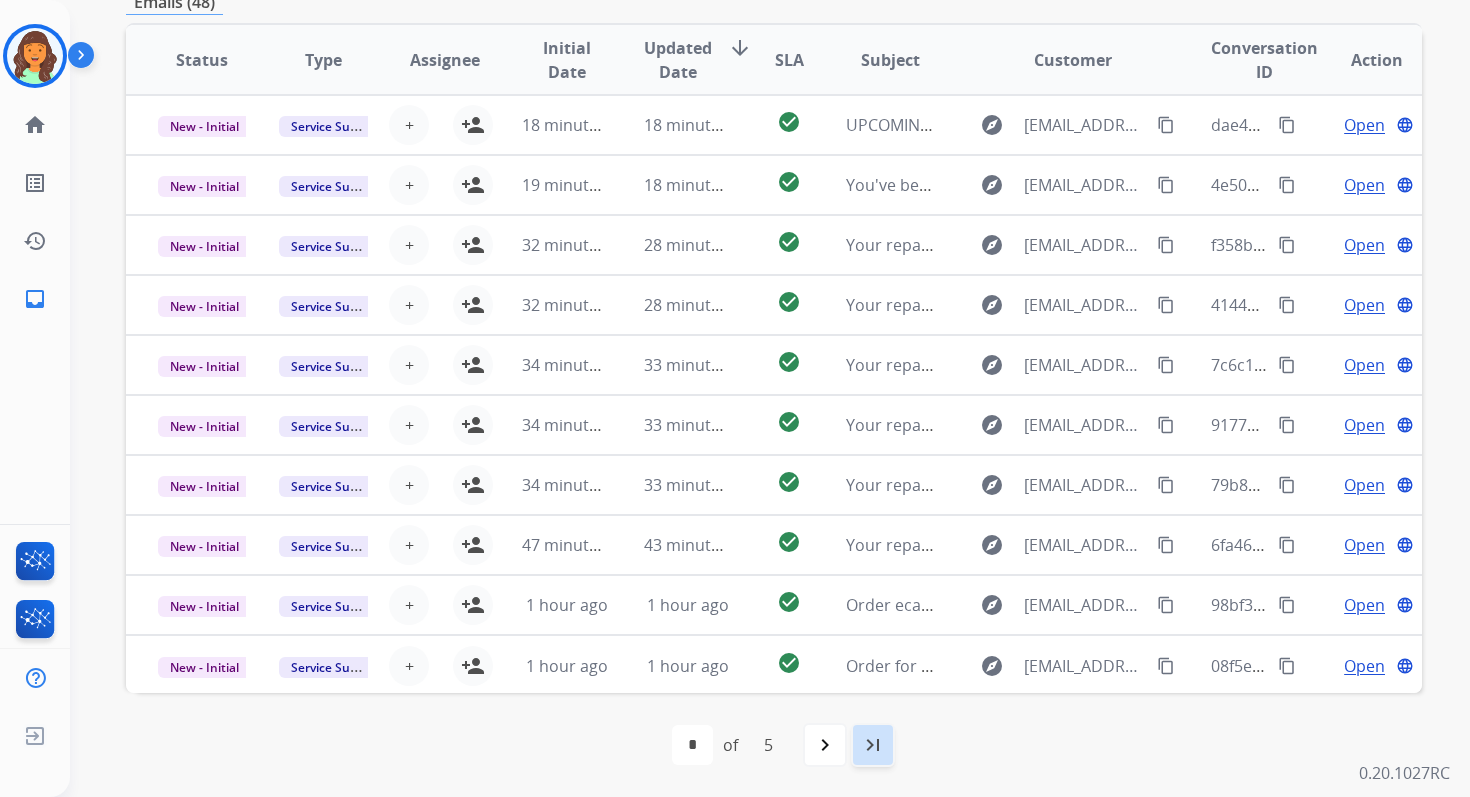 click on "last_page" at bounding box center (873, 745) 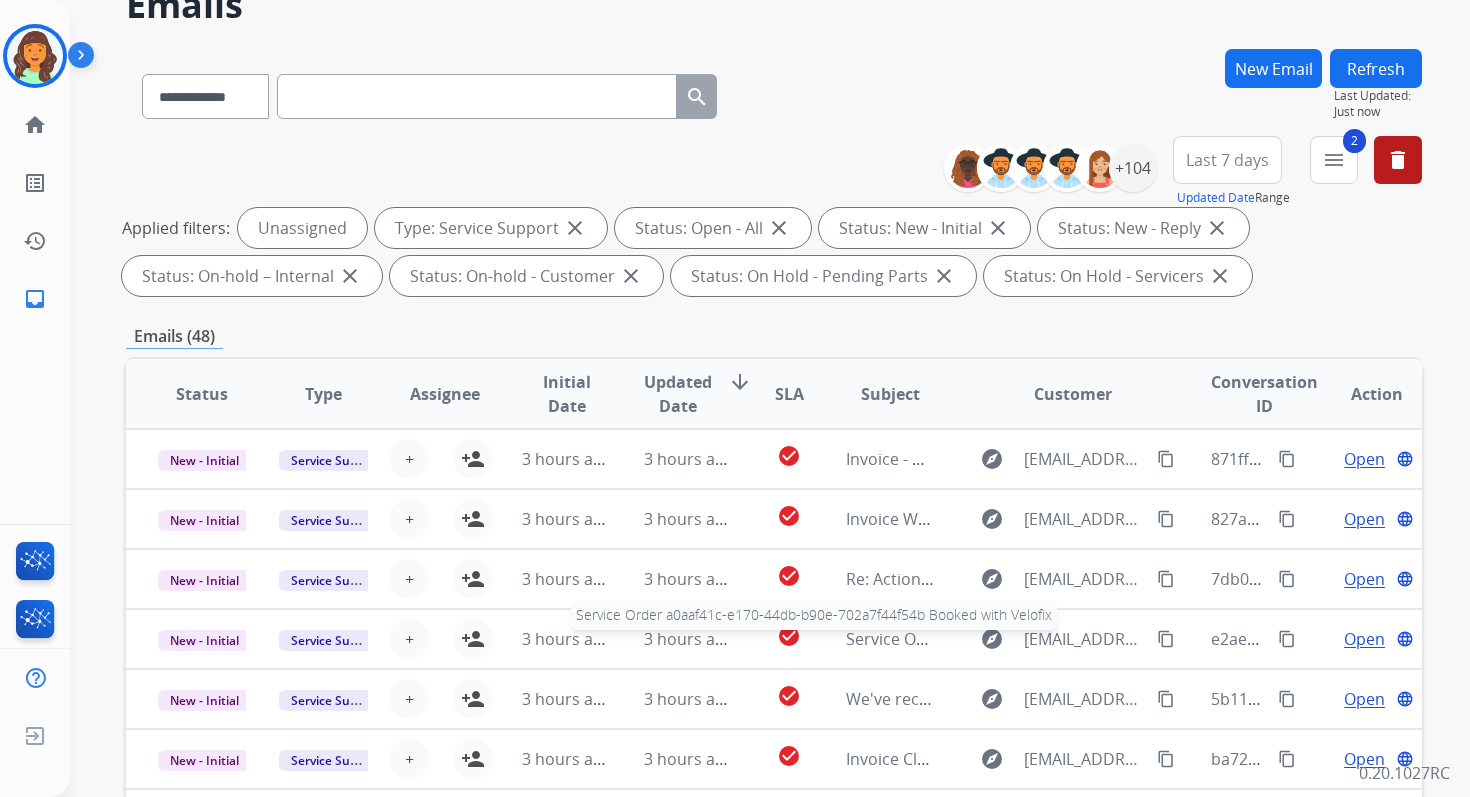 scroll, scrollTop: 437, scrollLeft: 0, axis: vertical 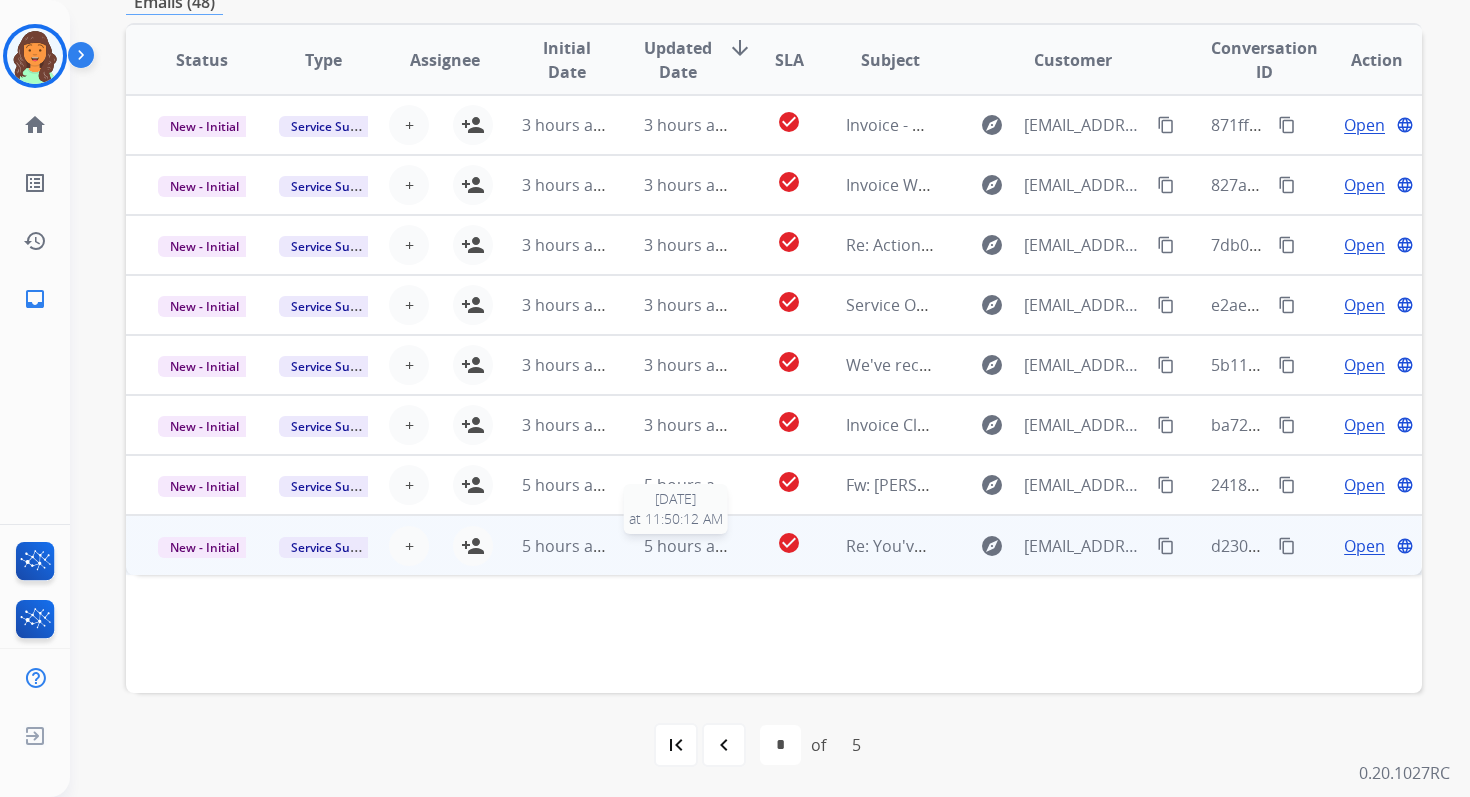 click on "5 hours ago" at bounding box center (689, 546) 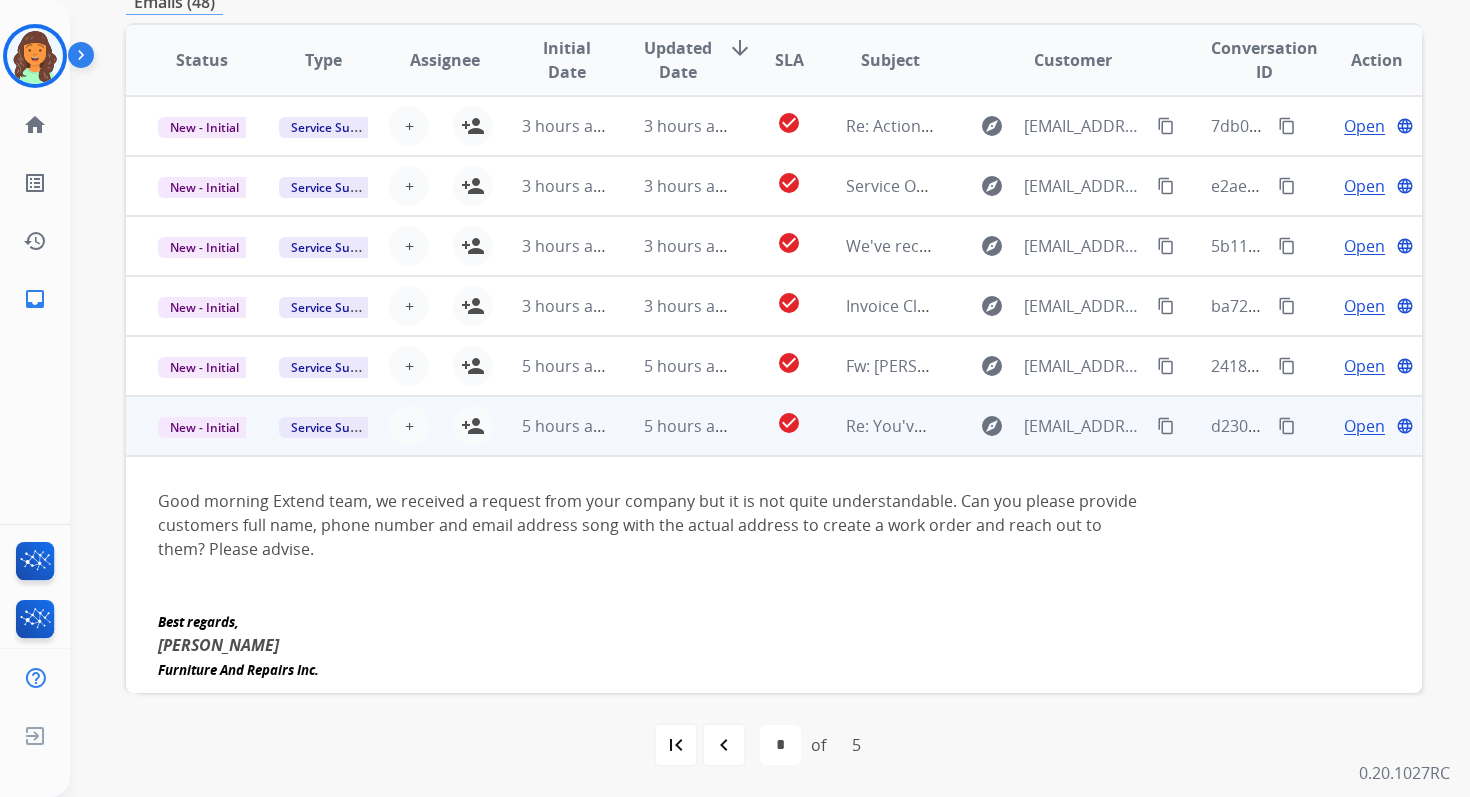 scroll, scrollTop: 0, scrollLeft: 0, axis: both 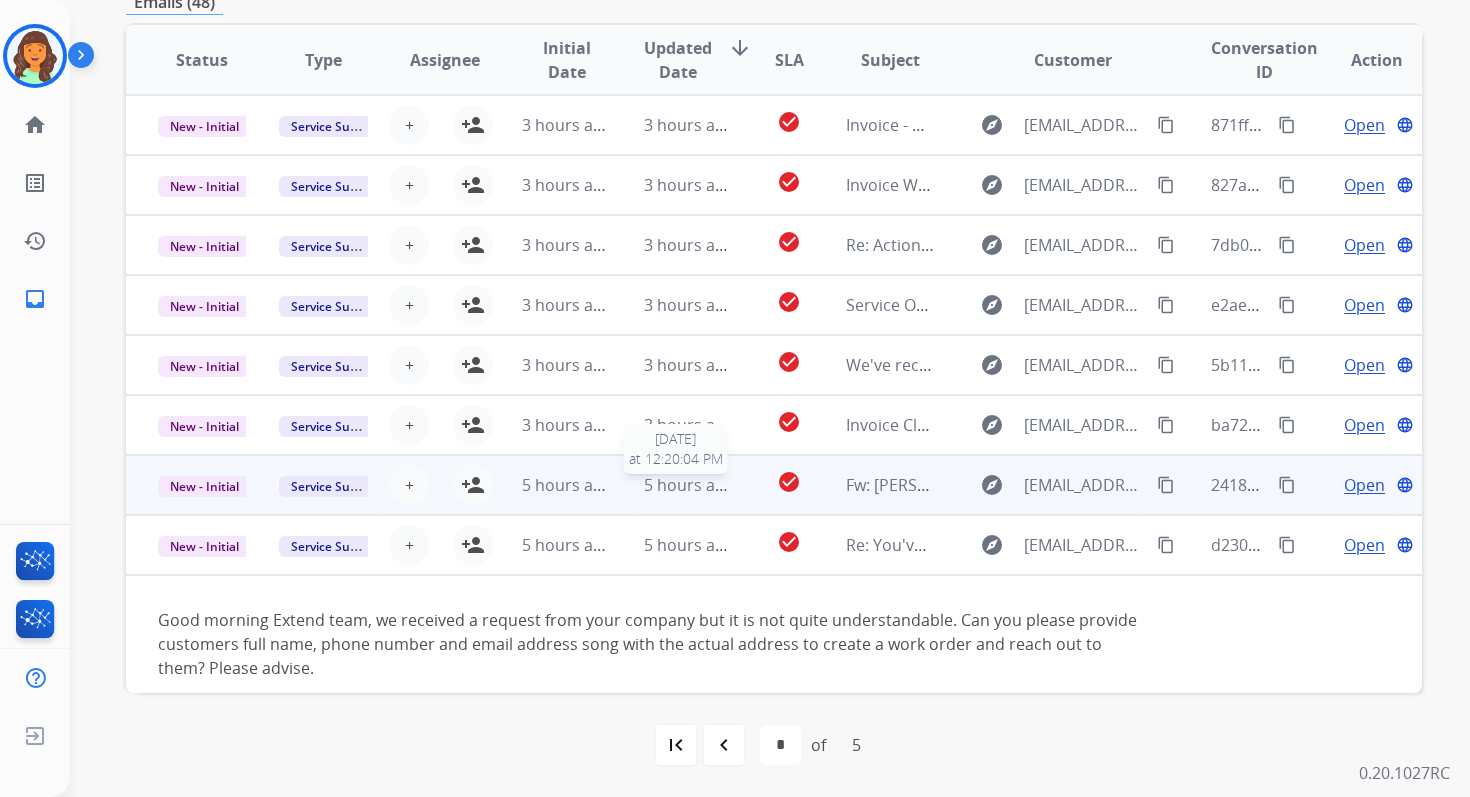 click on "5 hours ago" at bounding box center (689, 485) 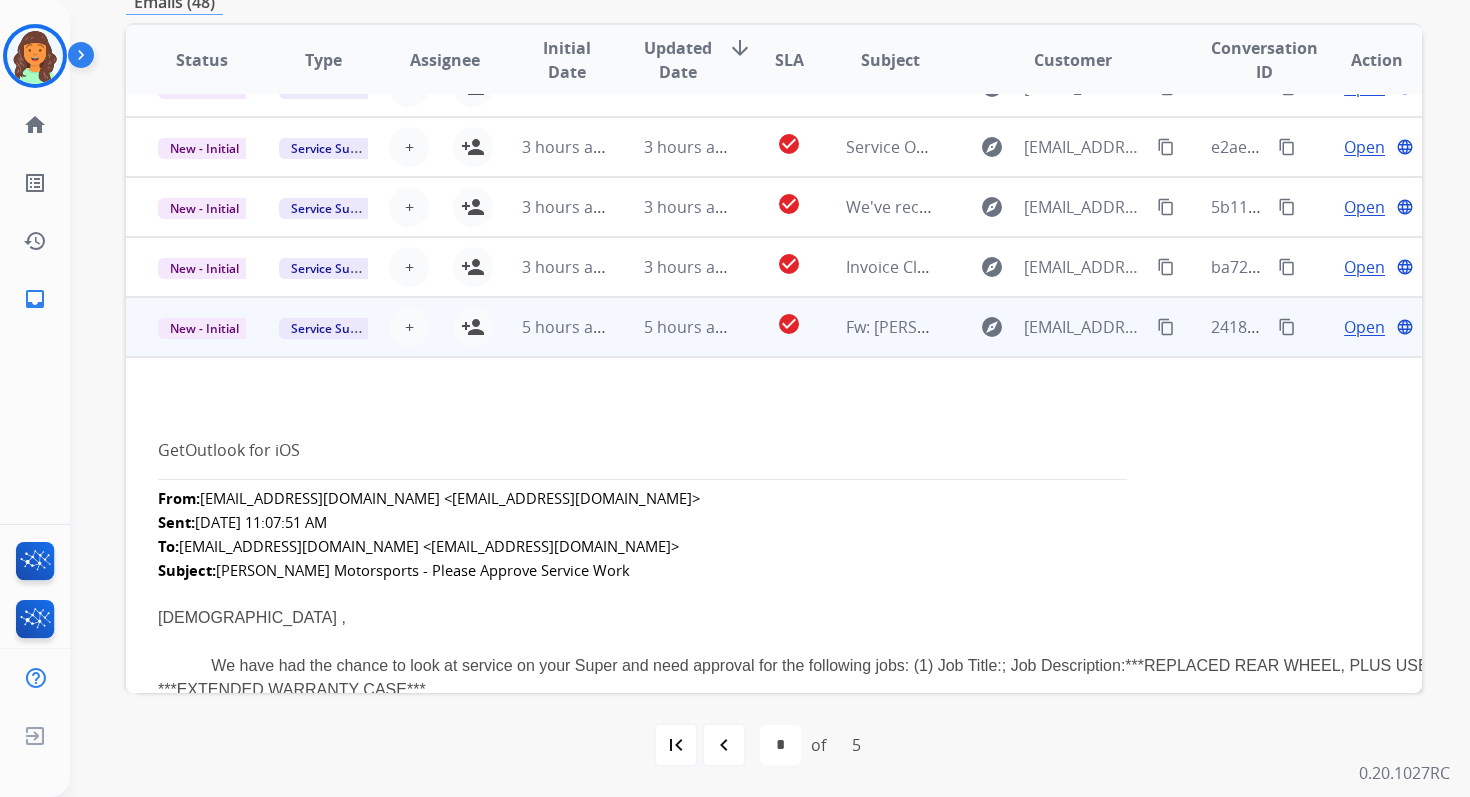 scroll, scrollTop: 153, scrollLeft: 0, axis: vertical 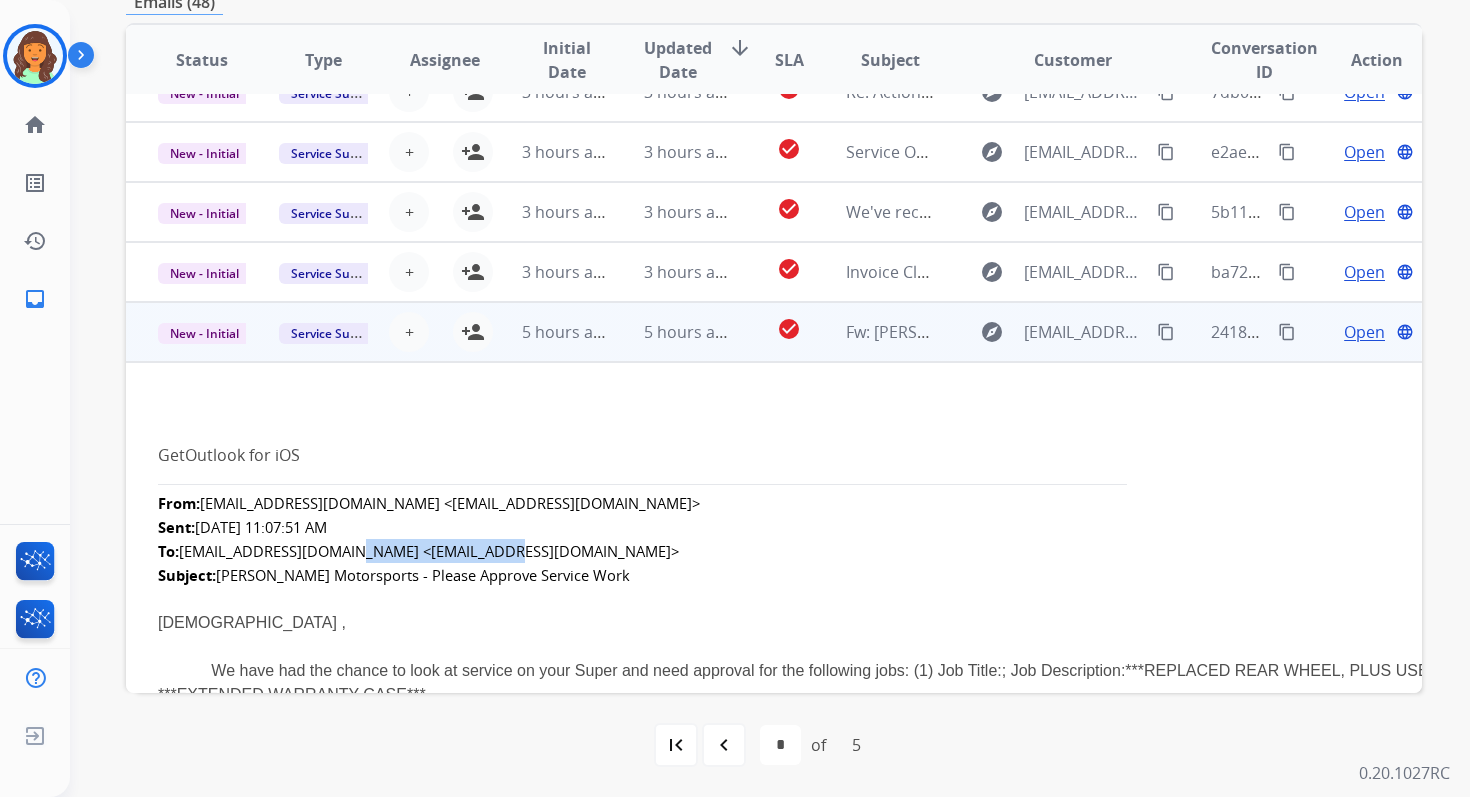 drag, startPoint x: 484, startPoint y: 553, endPoint x: 345, endPoint y: 548, distance: 139.0899 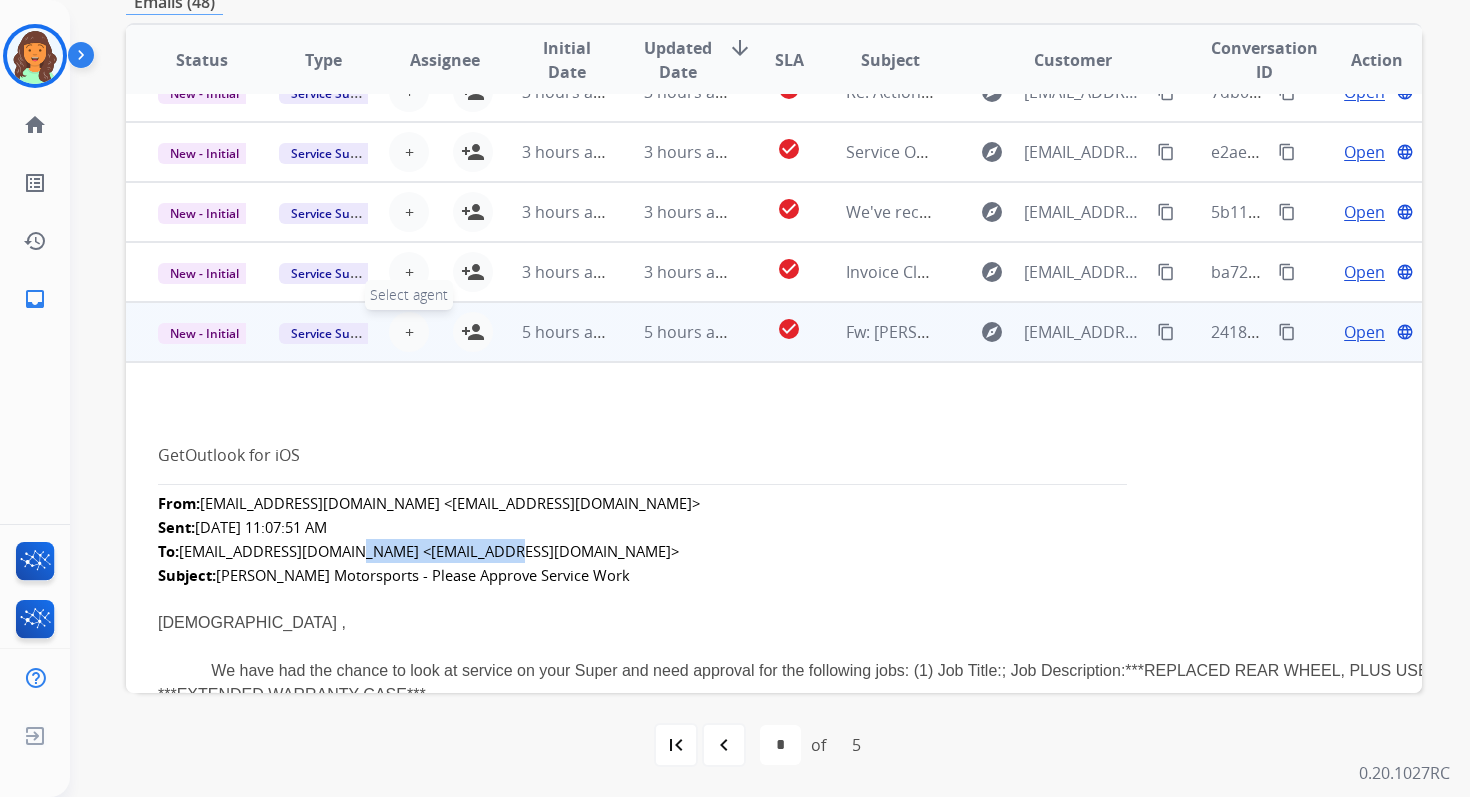 click on "+" at bounding box center [409, 332] 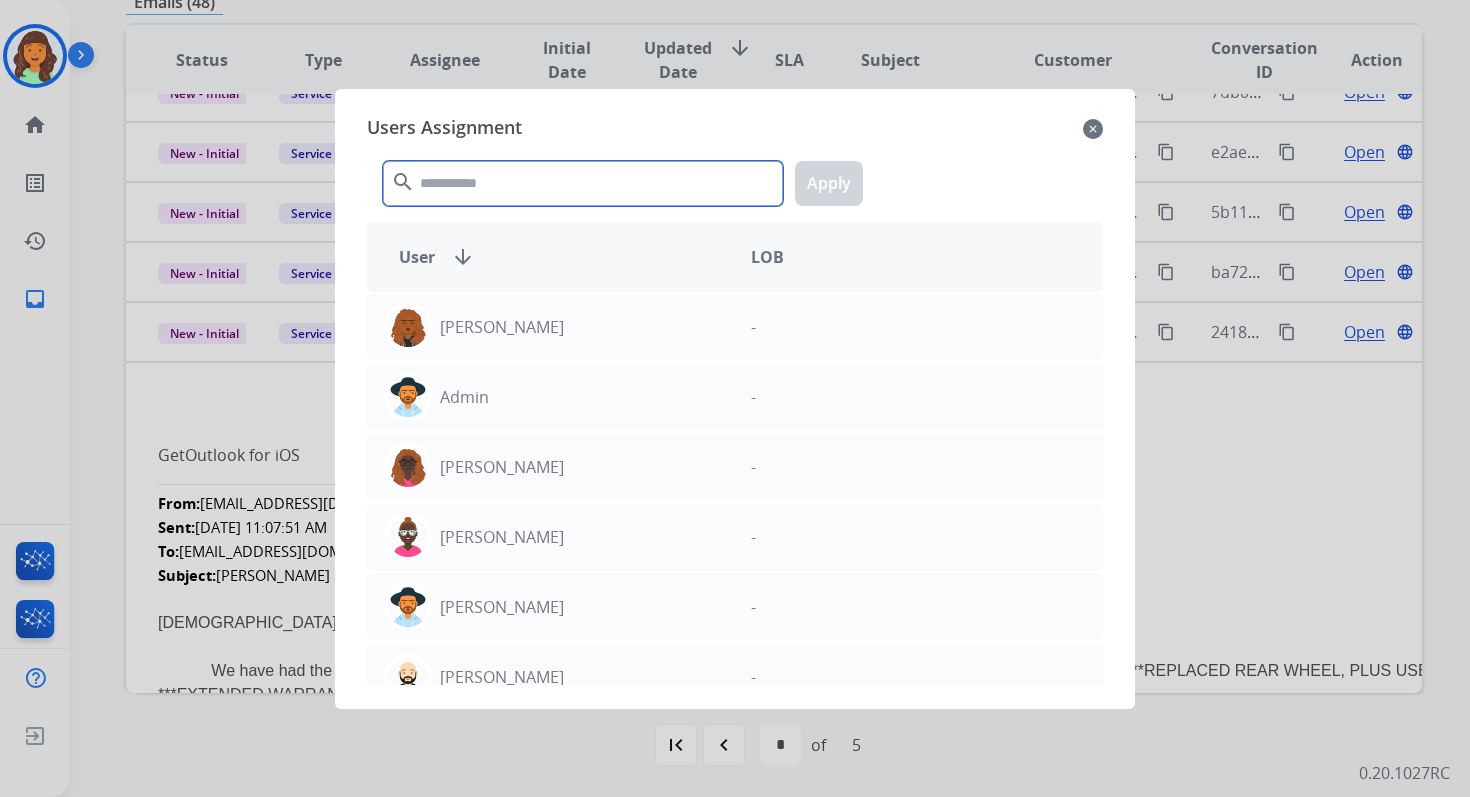 click 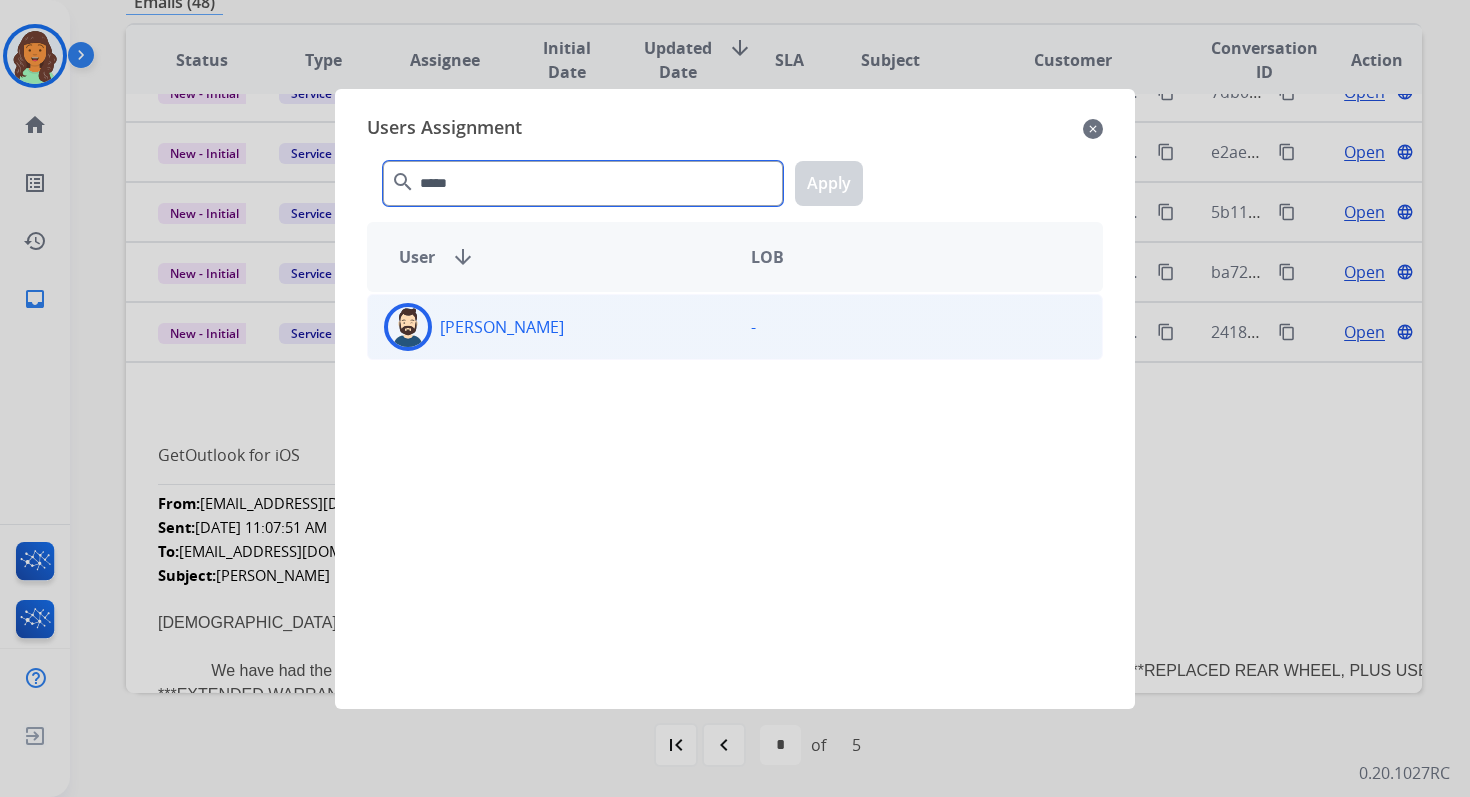 type on "*****" 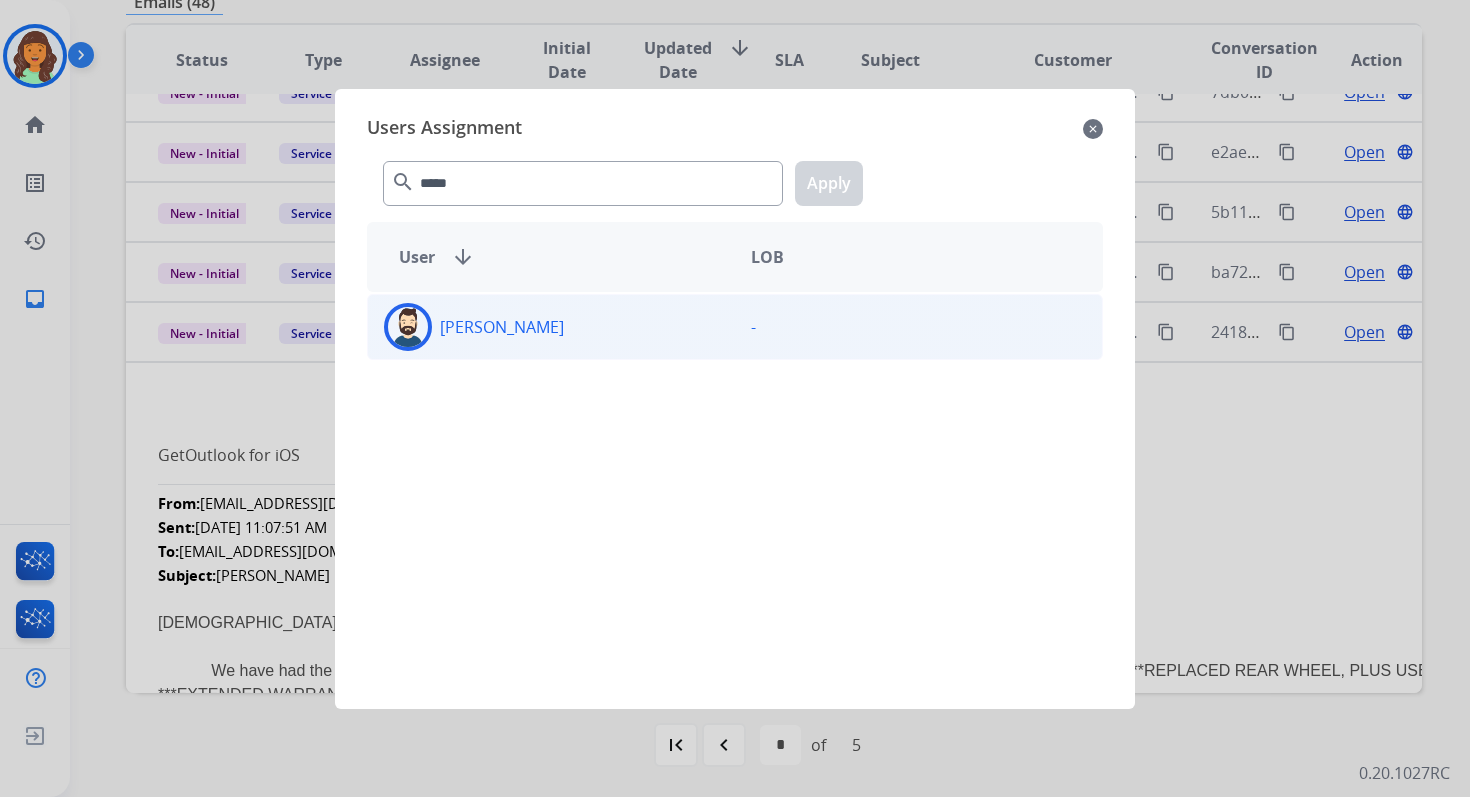 click on "Jared  Holt" 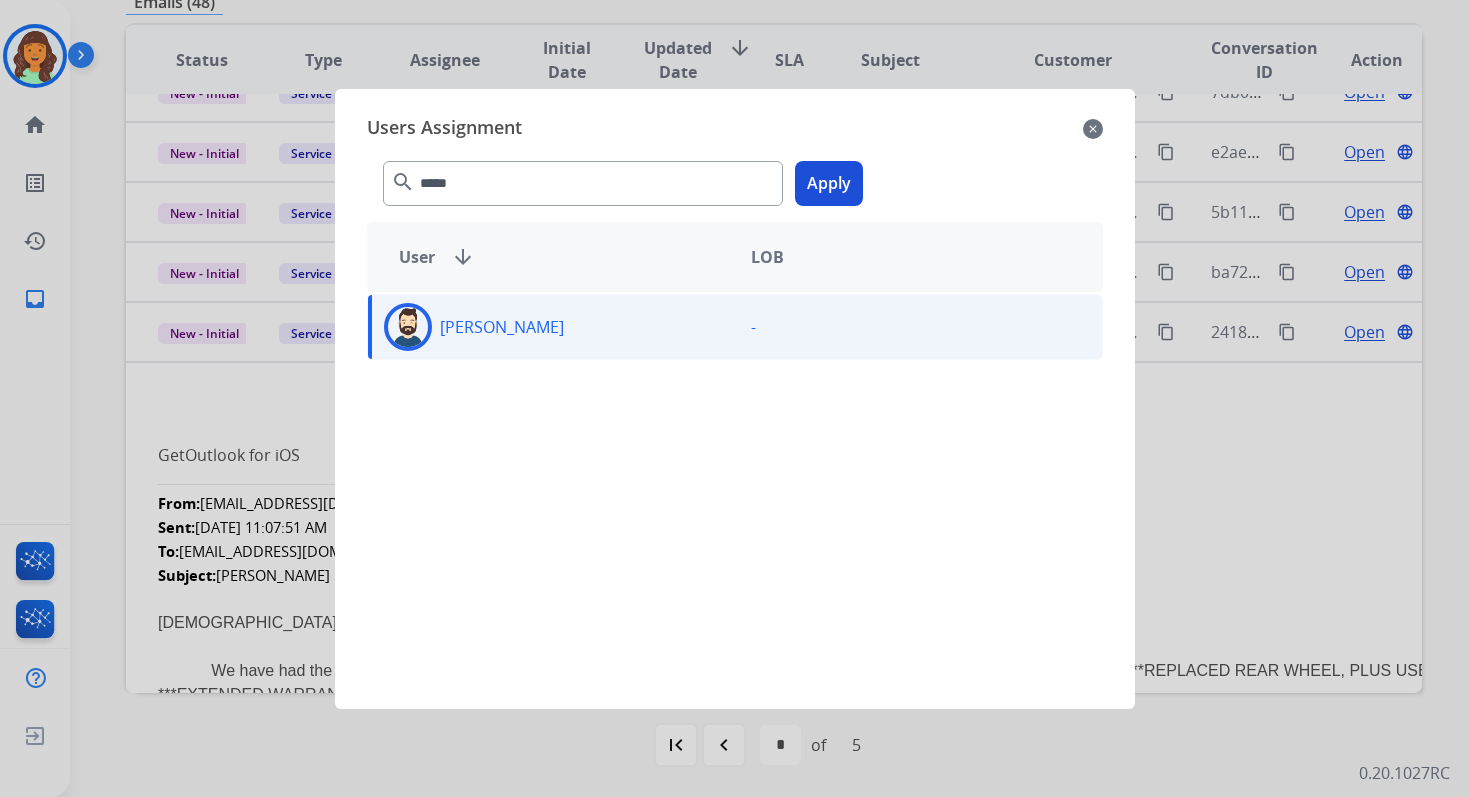 click on "Apply" 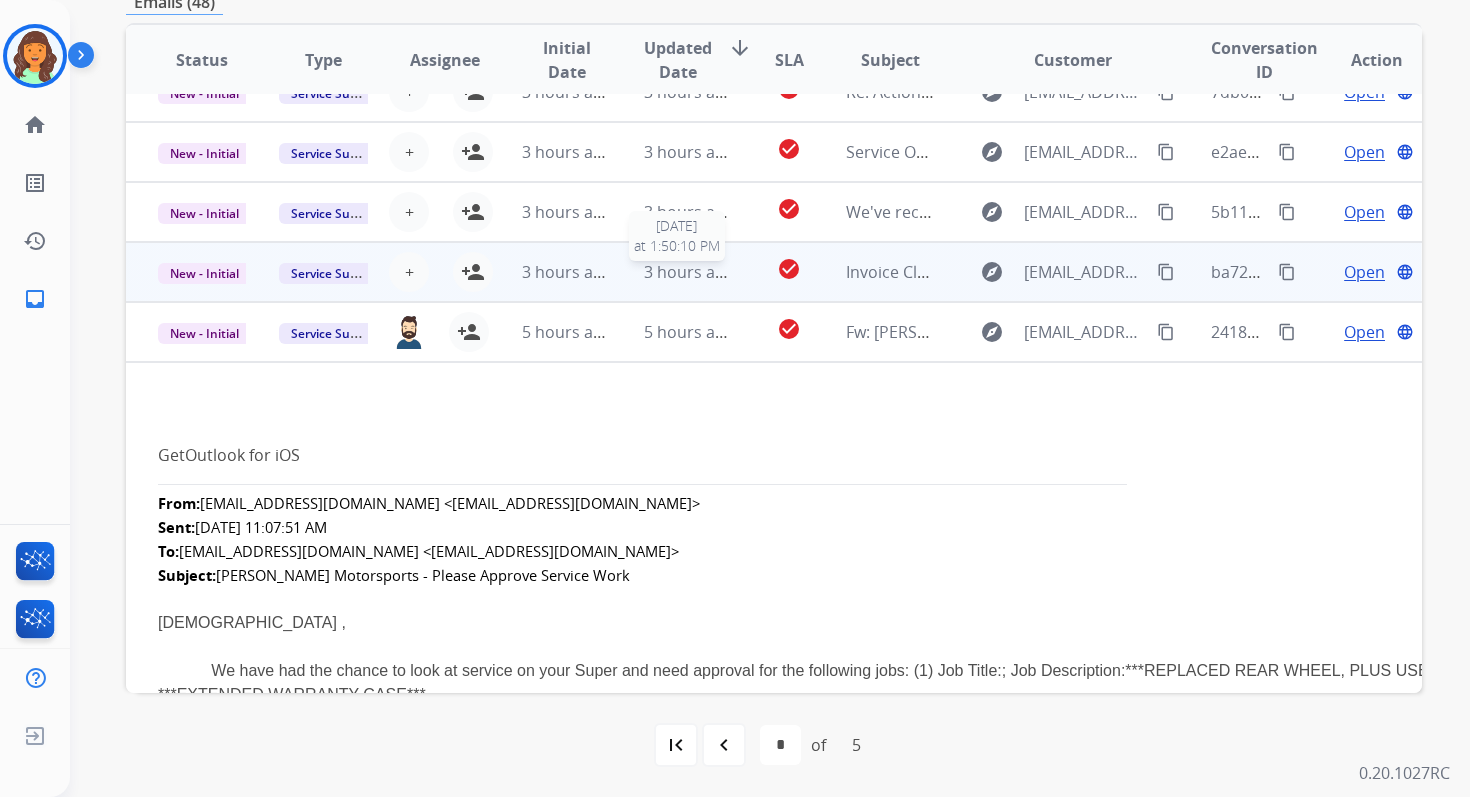 click on "3 hours ago" at bounding box center (689, 272) 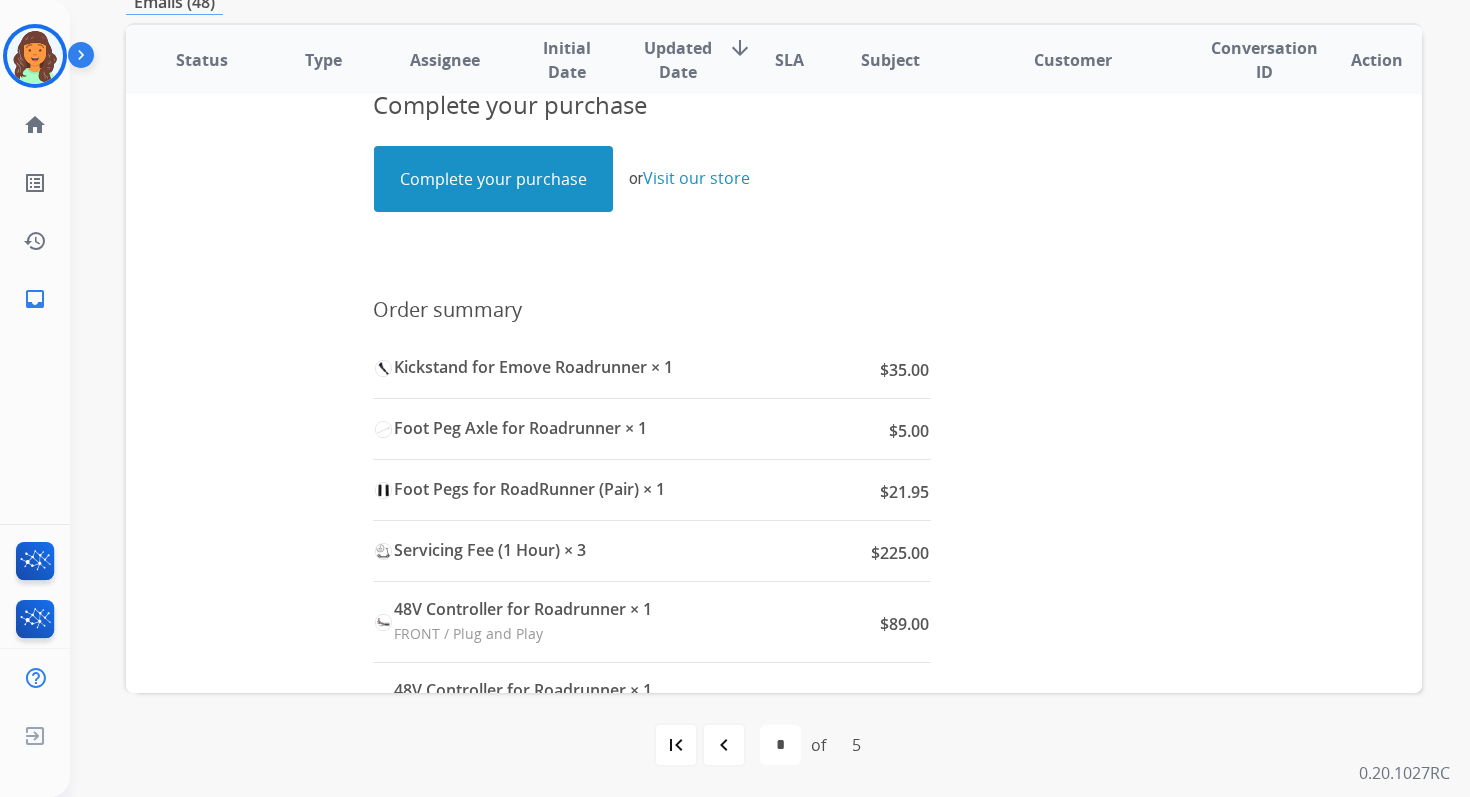 scroll, scrollTop: 477, scrollLeft: 0, axis: vertical 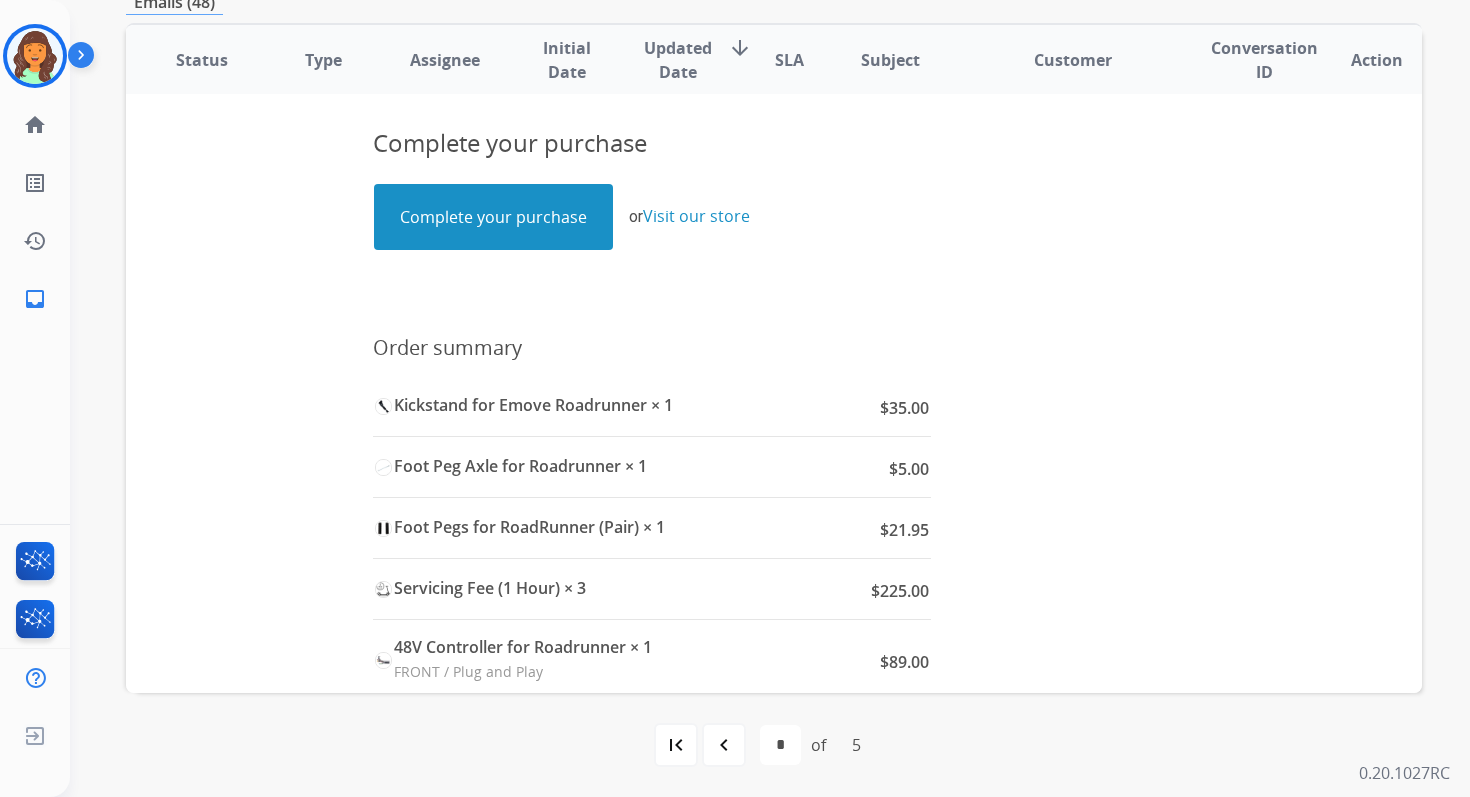 click on "Complete your purchase" at bounding box center (493, 217) 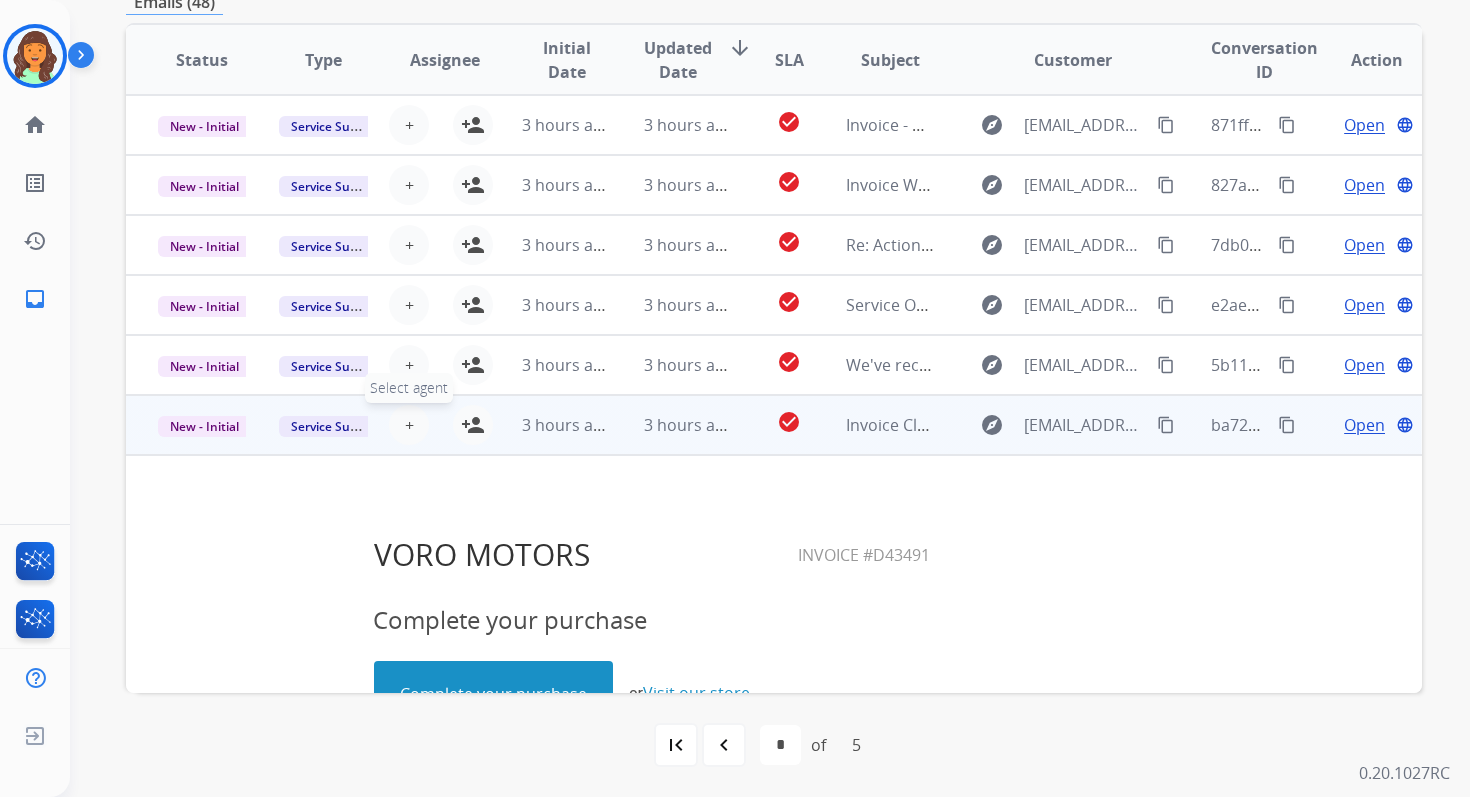 click on "+" at bounding box center (409, 425) 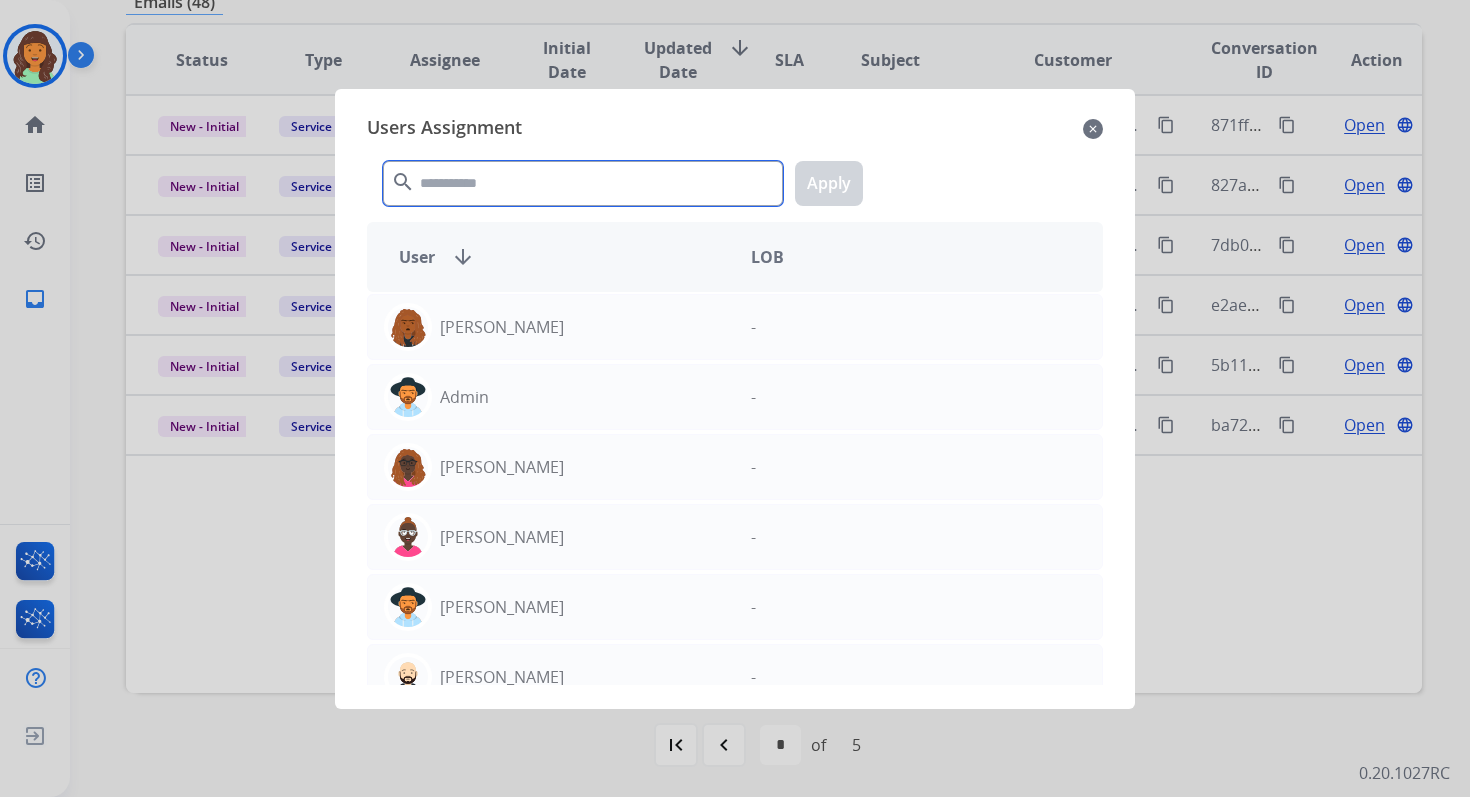 click 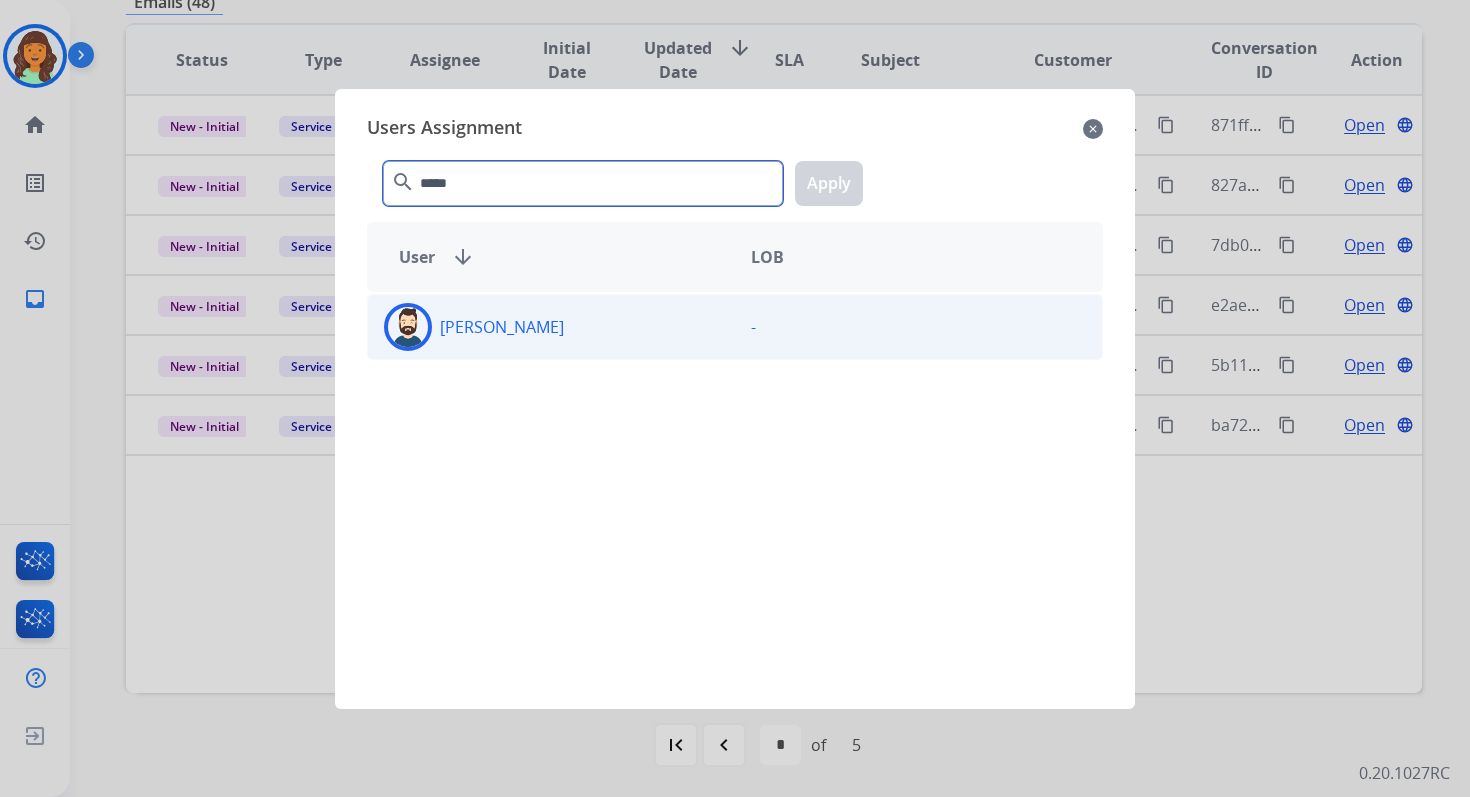 type on "*****" 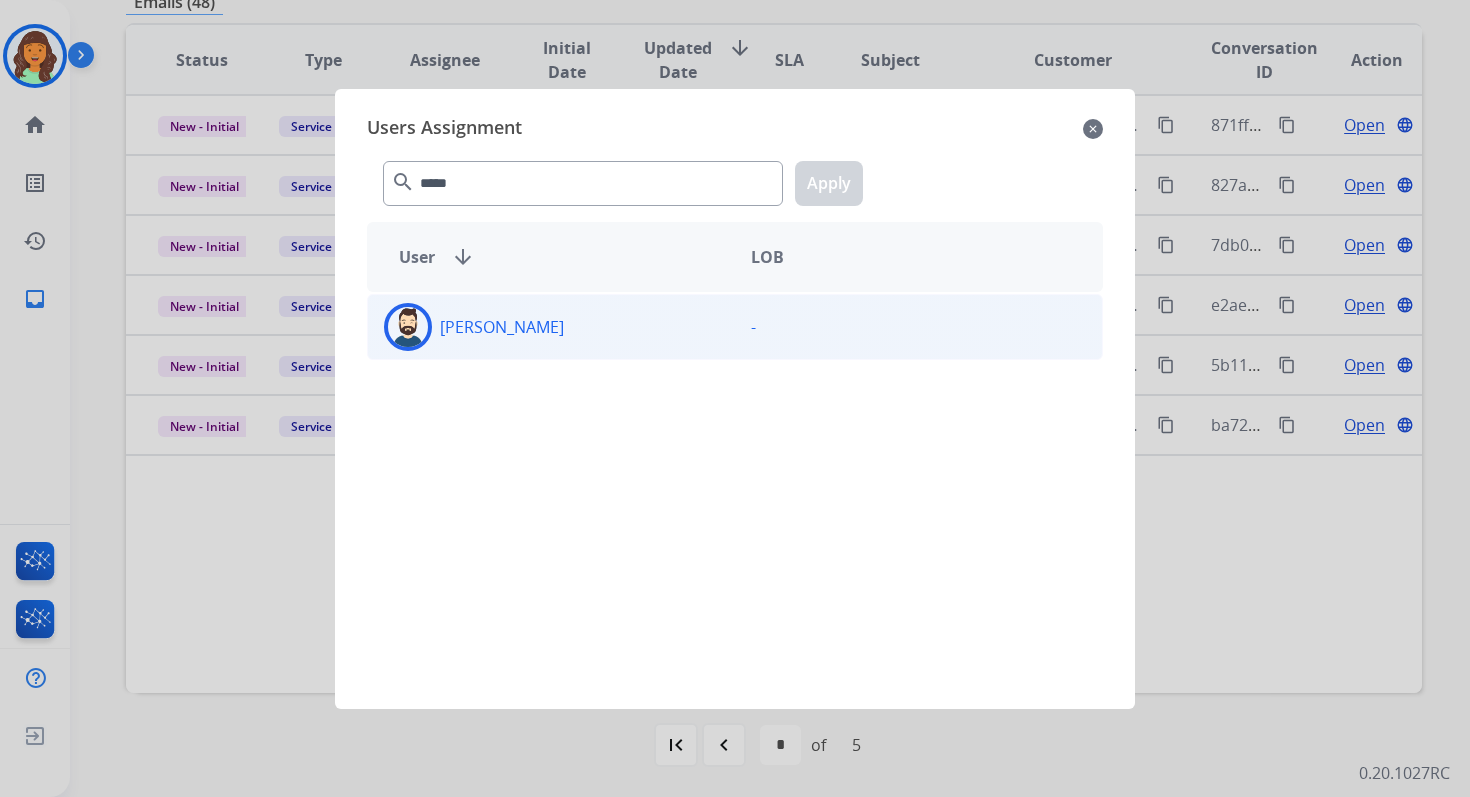 click on "Jared  Holt" 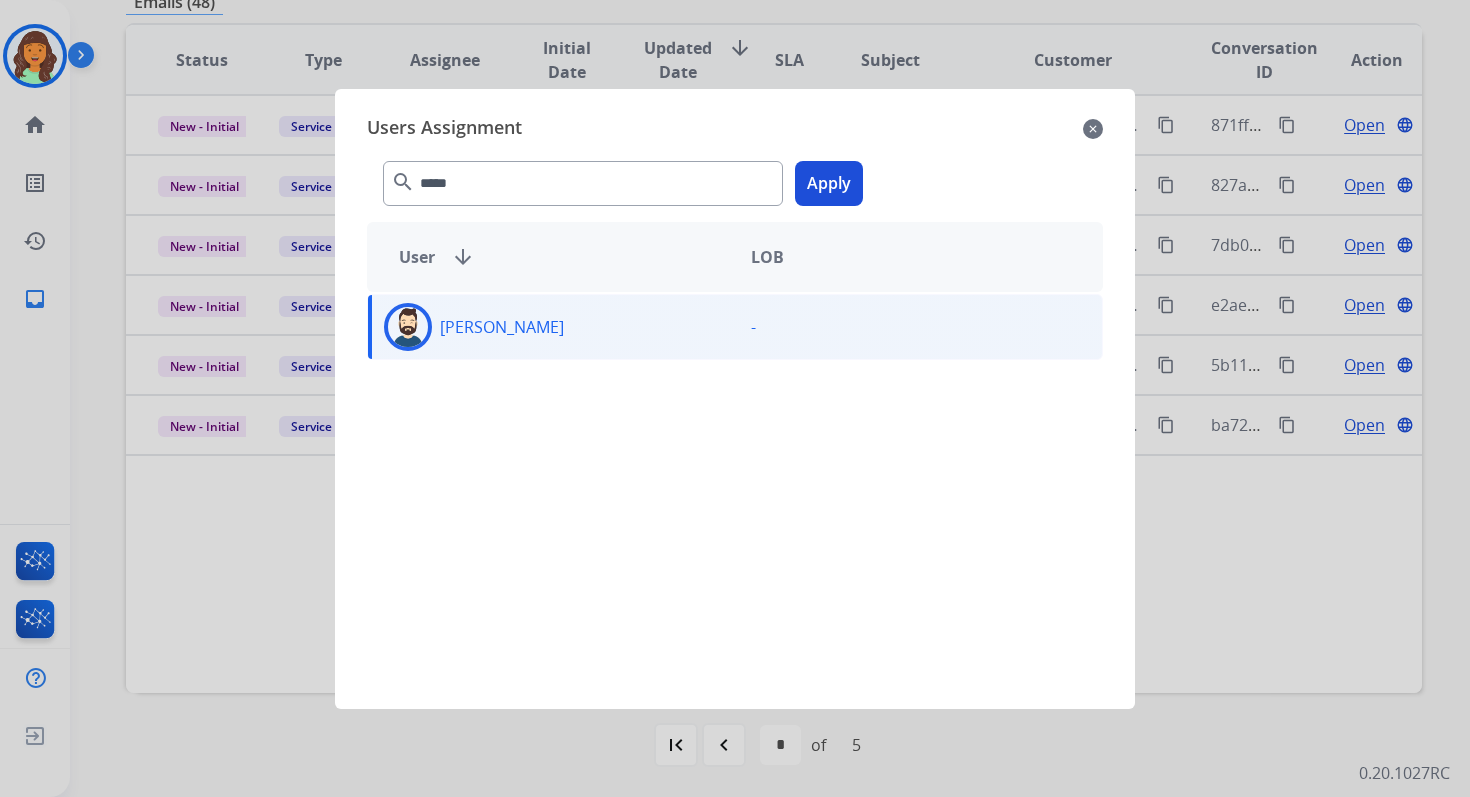 click on "Apply" 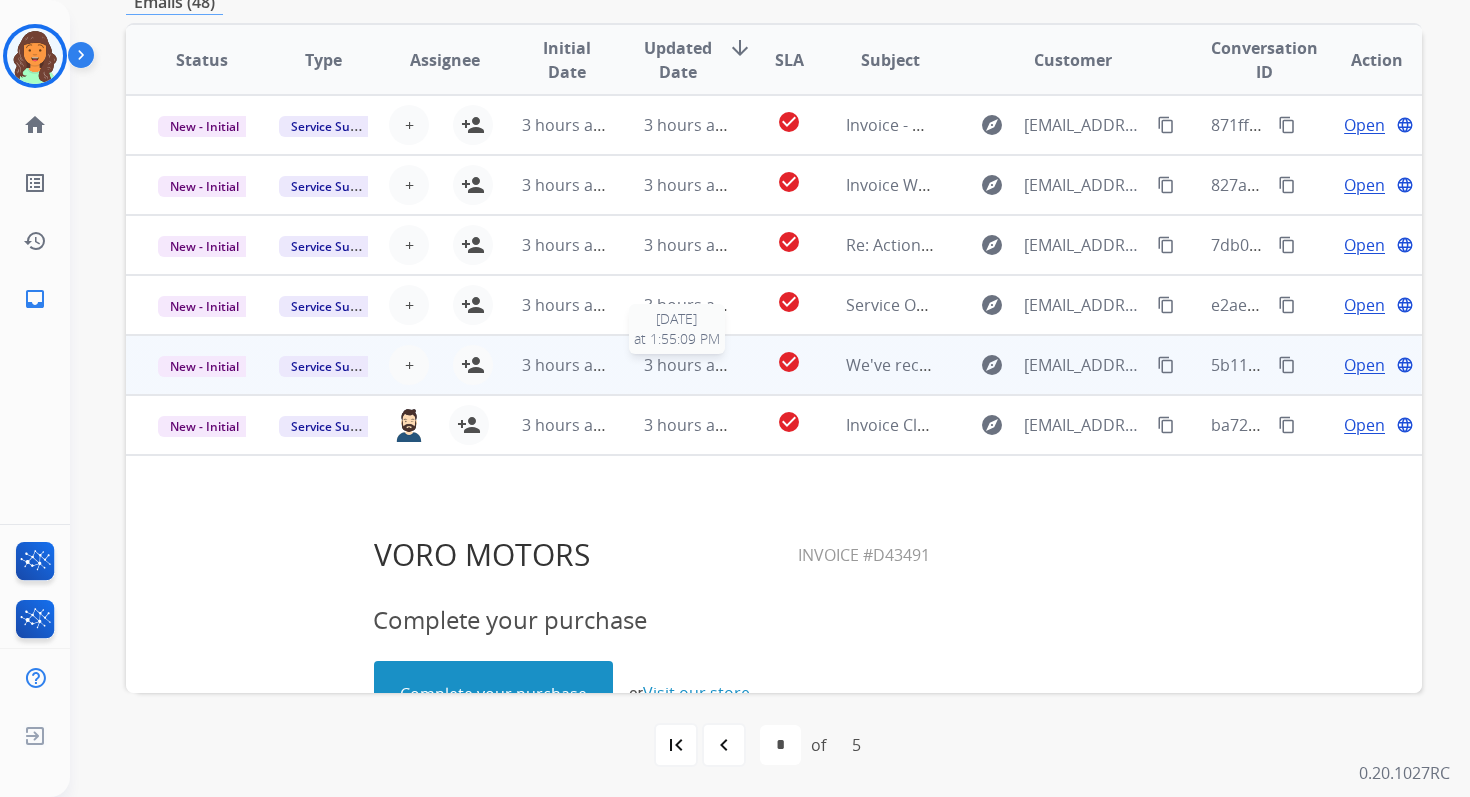 click on "3 hours ago" at bounding box center (689, 365) 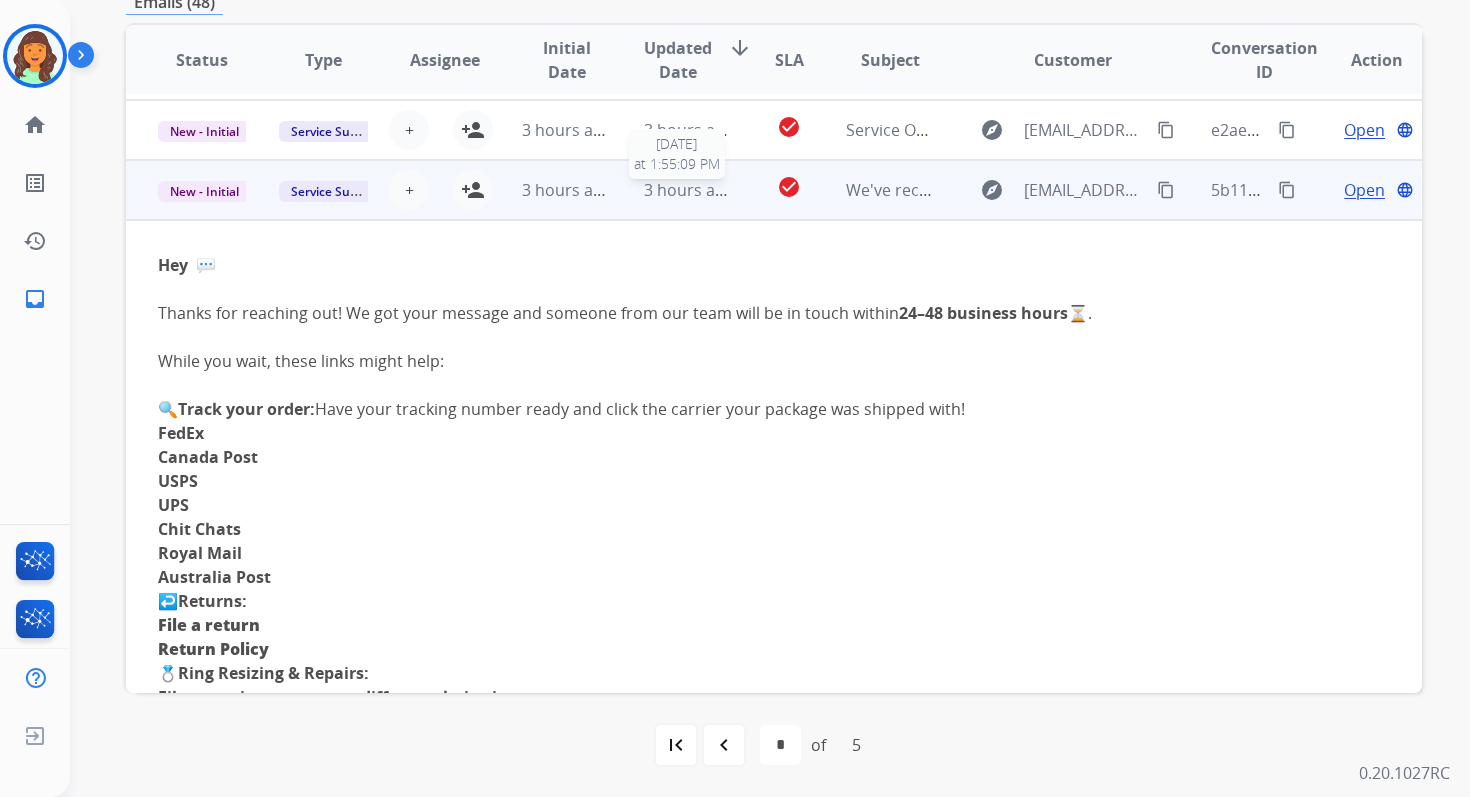 scroll, scrollTop: 240, scrollLeft: 0, axis: vertical 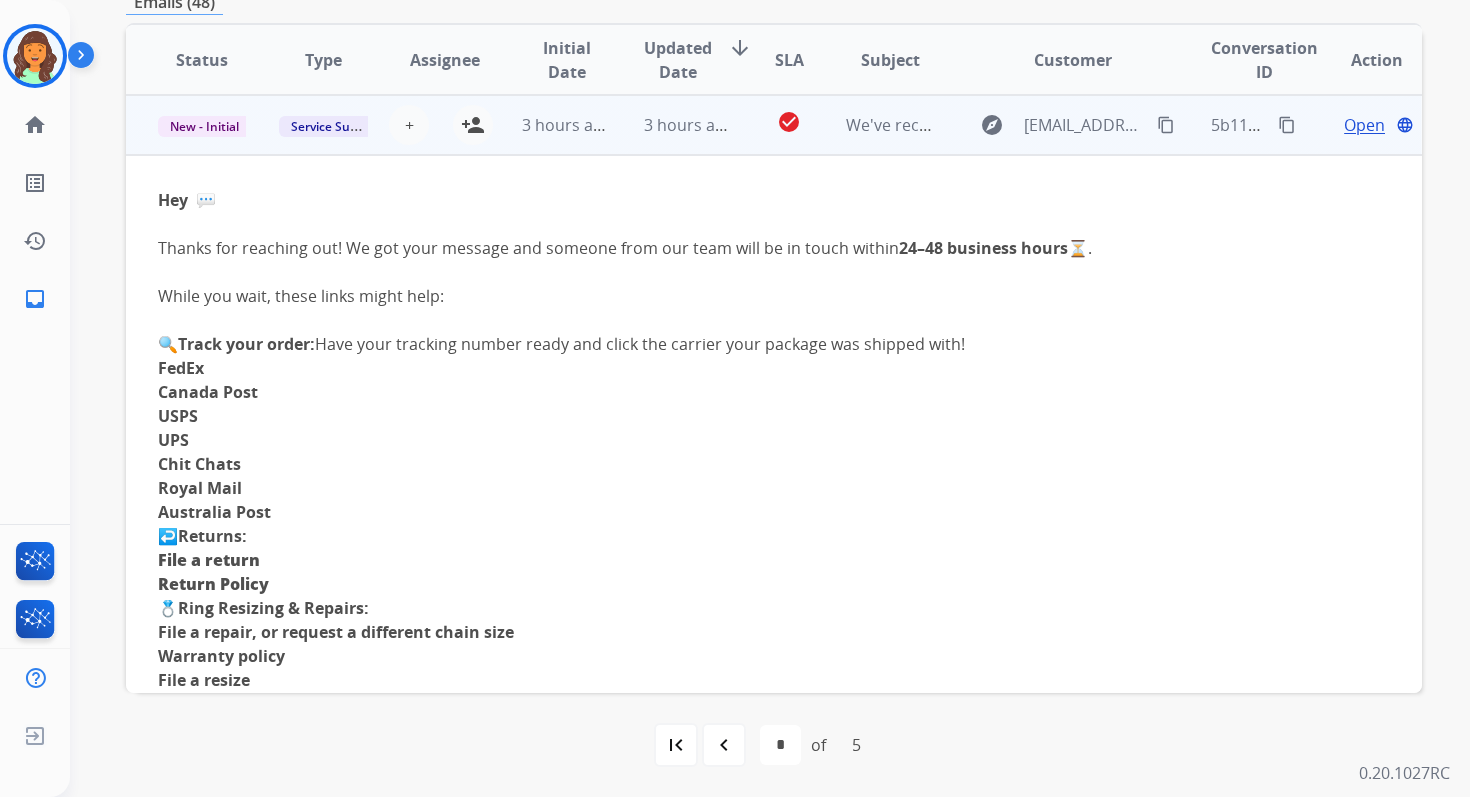 click on "Open" at bounding box center (1364, 125) 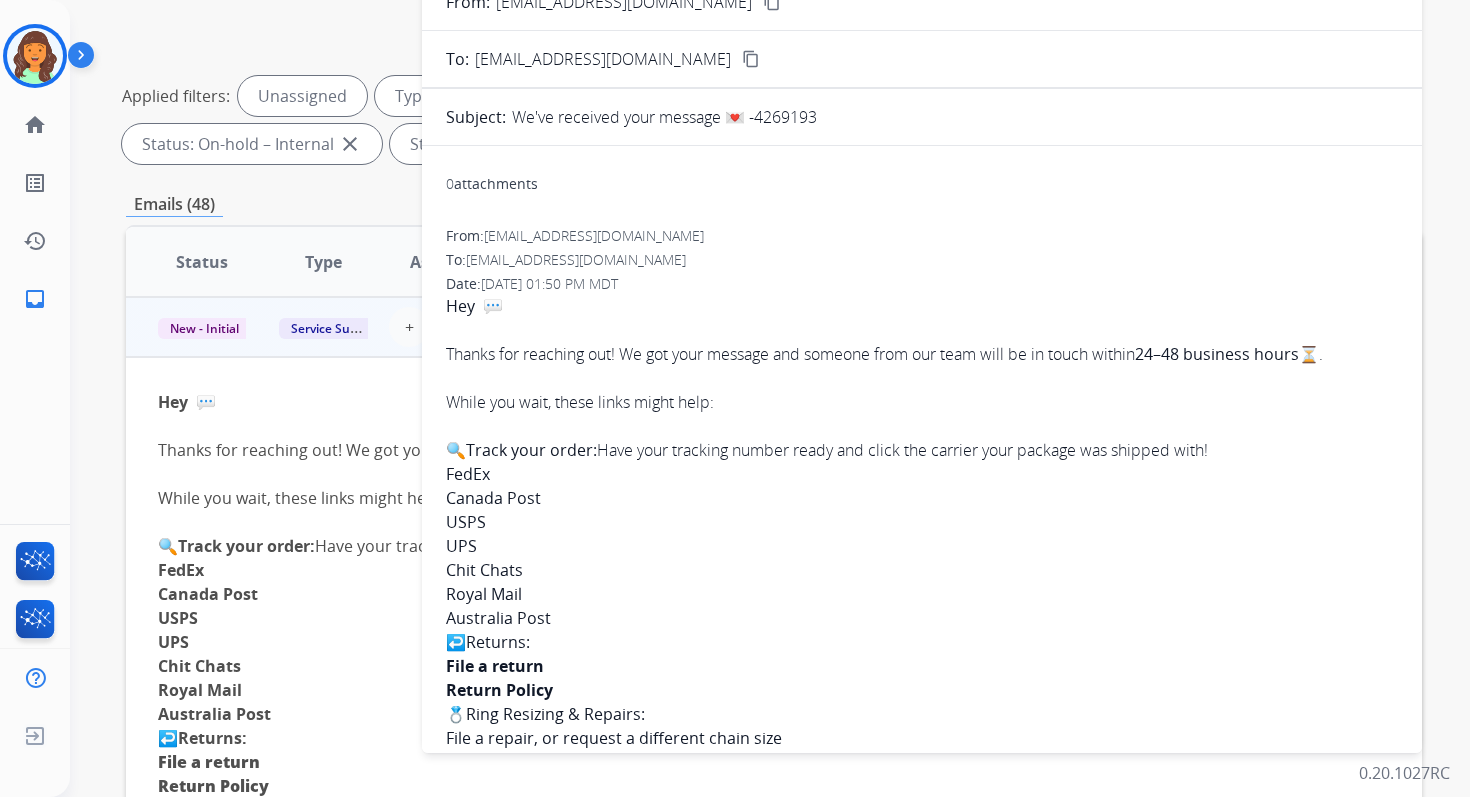 scroll, scrollTop: 190, scrollLeft: 0, axis: vertical 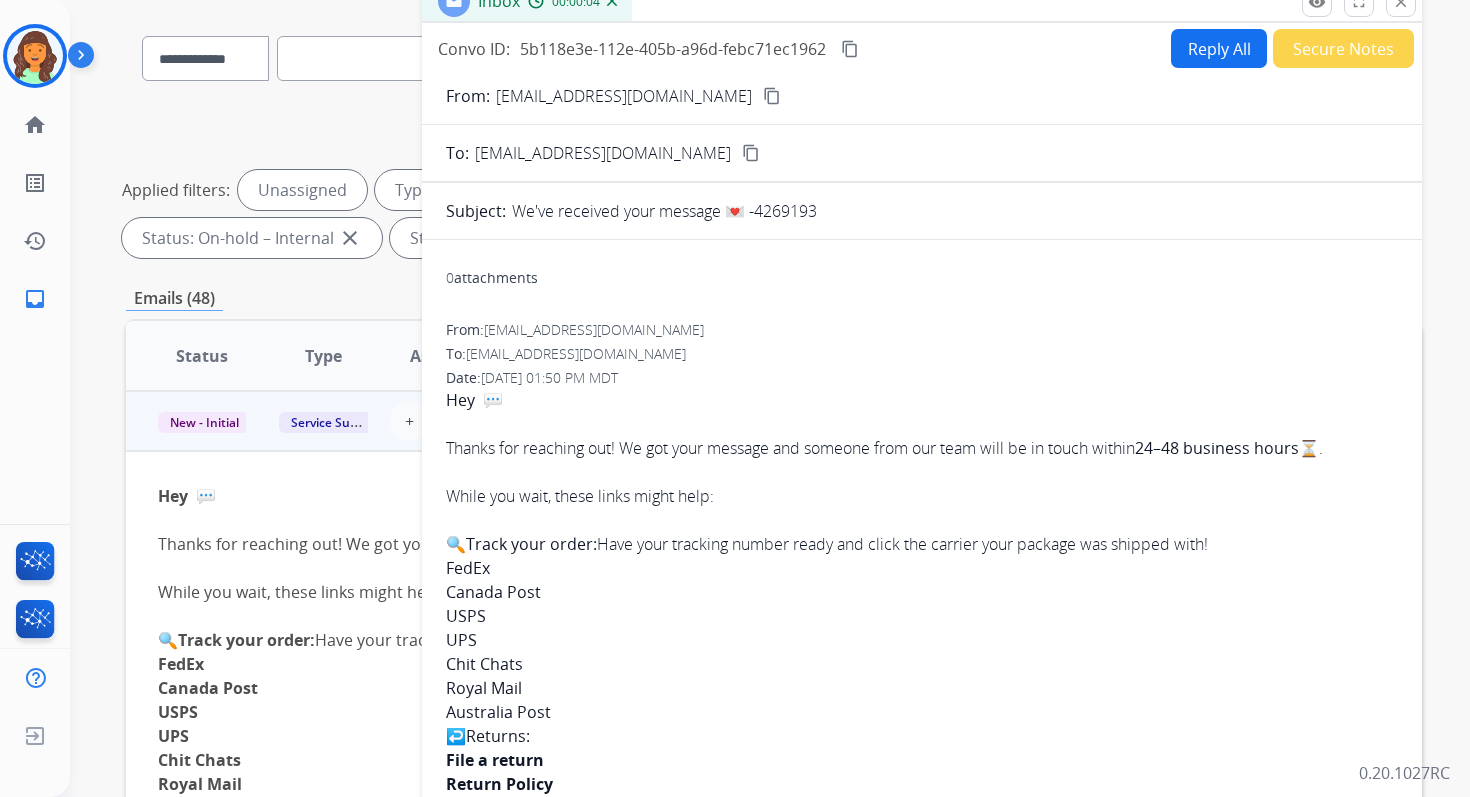 click on "close" at bounding box center [1401, 2] 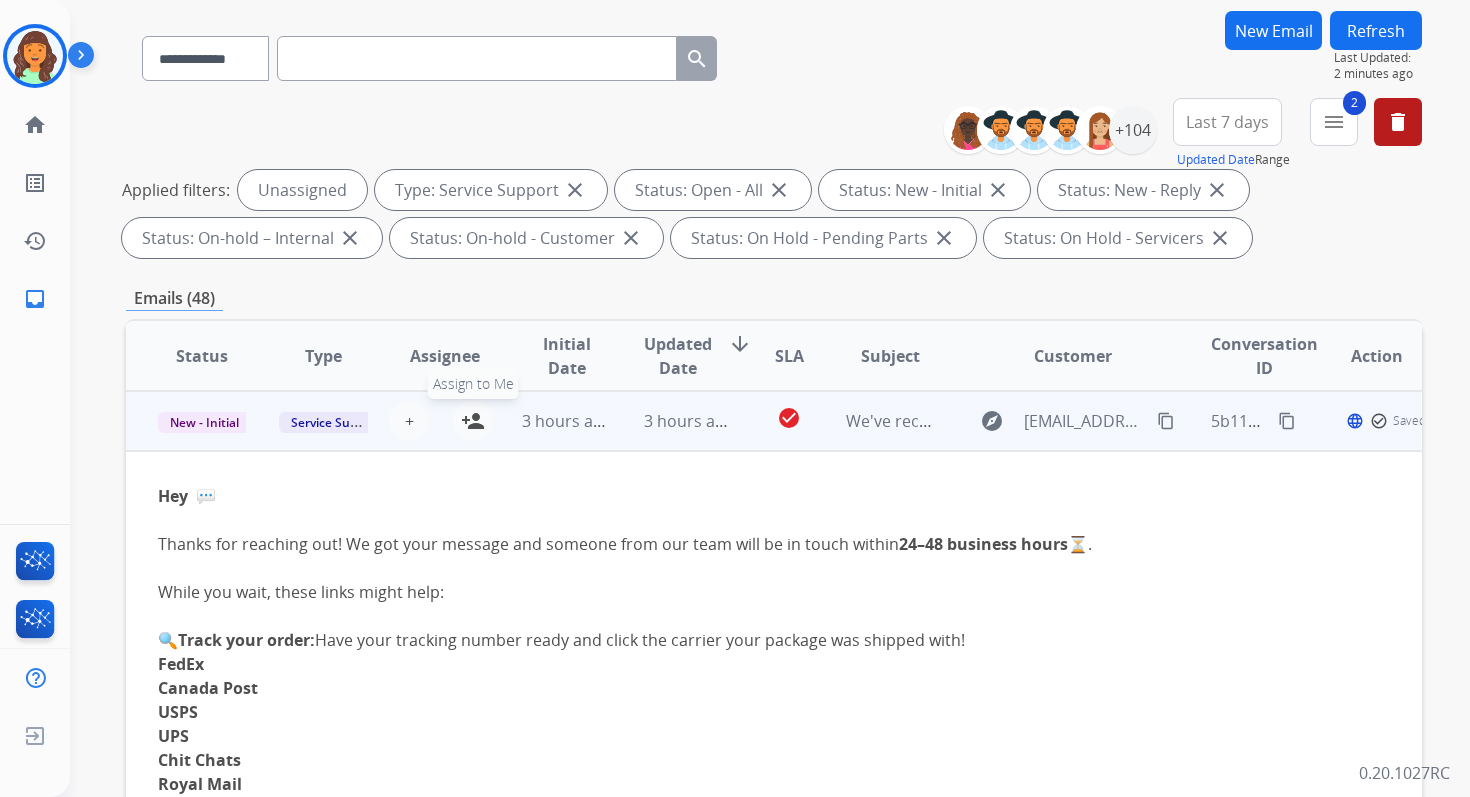 click on "person_add Assign to Me" at bounding box center [473, 421] 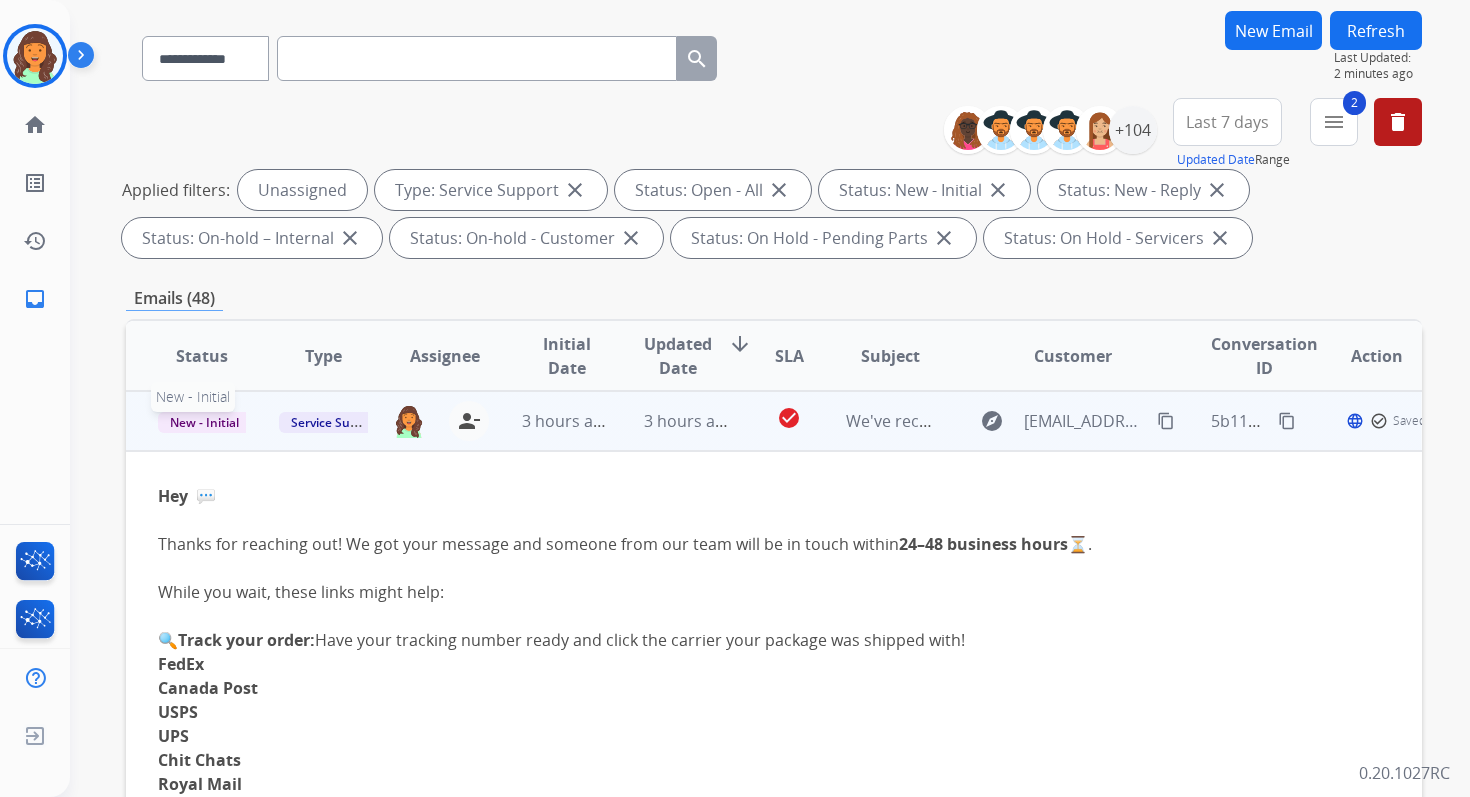 click on "New - Initial" at bounding box center [204, 422] 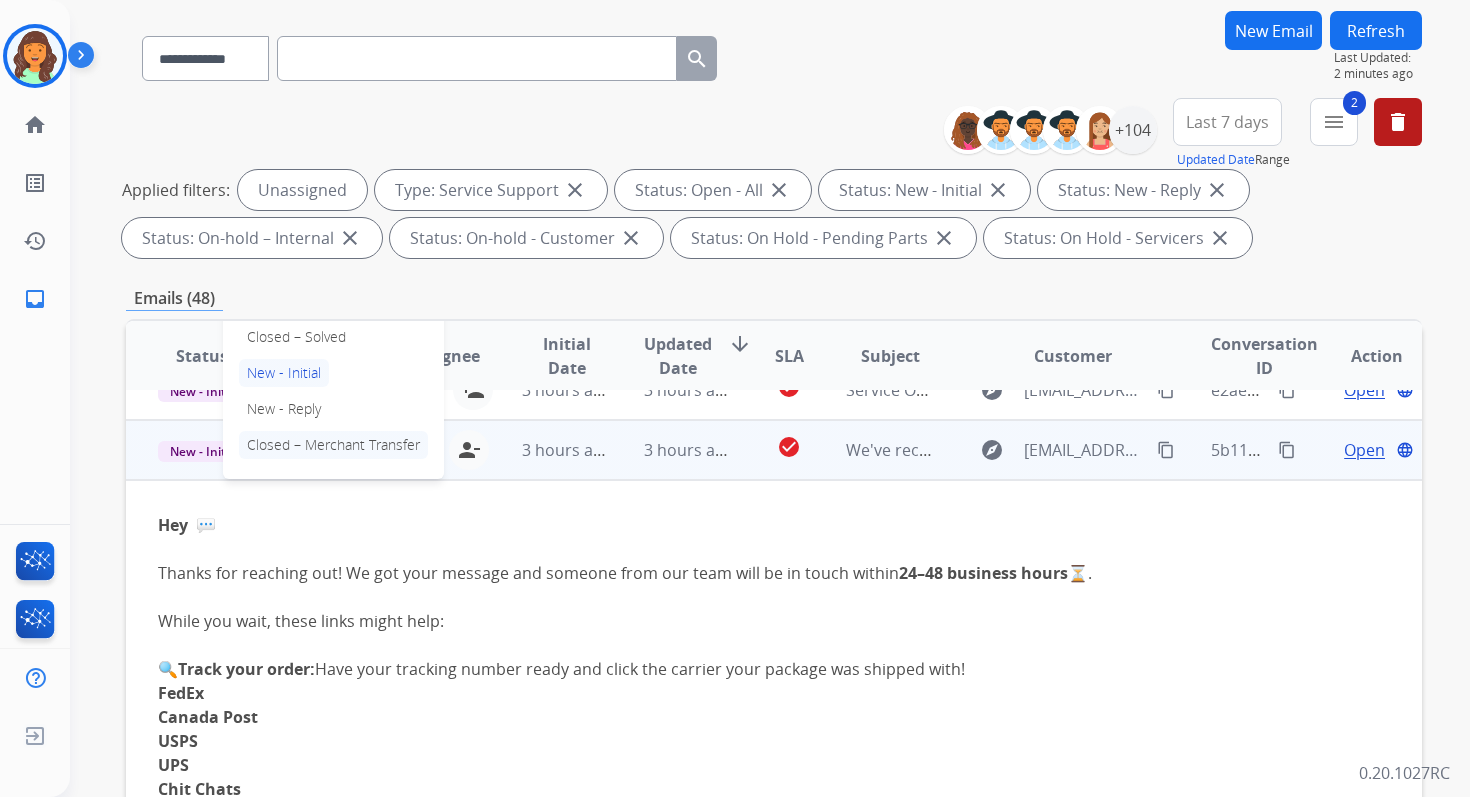 scroll, scrollTop: 192, scrollLeft: 0, axis: vertical 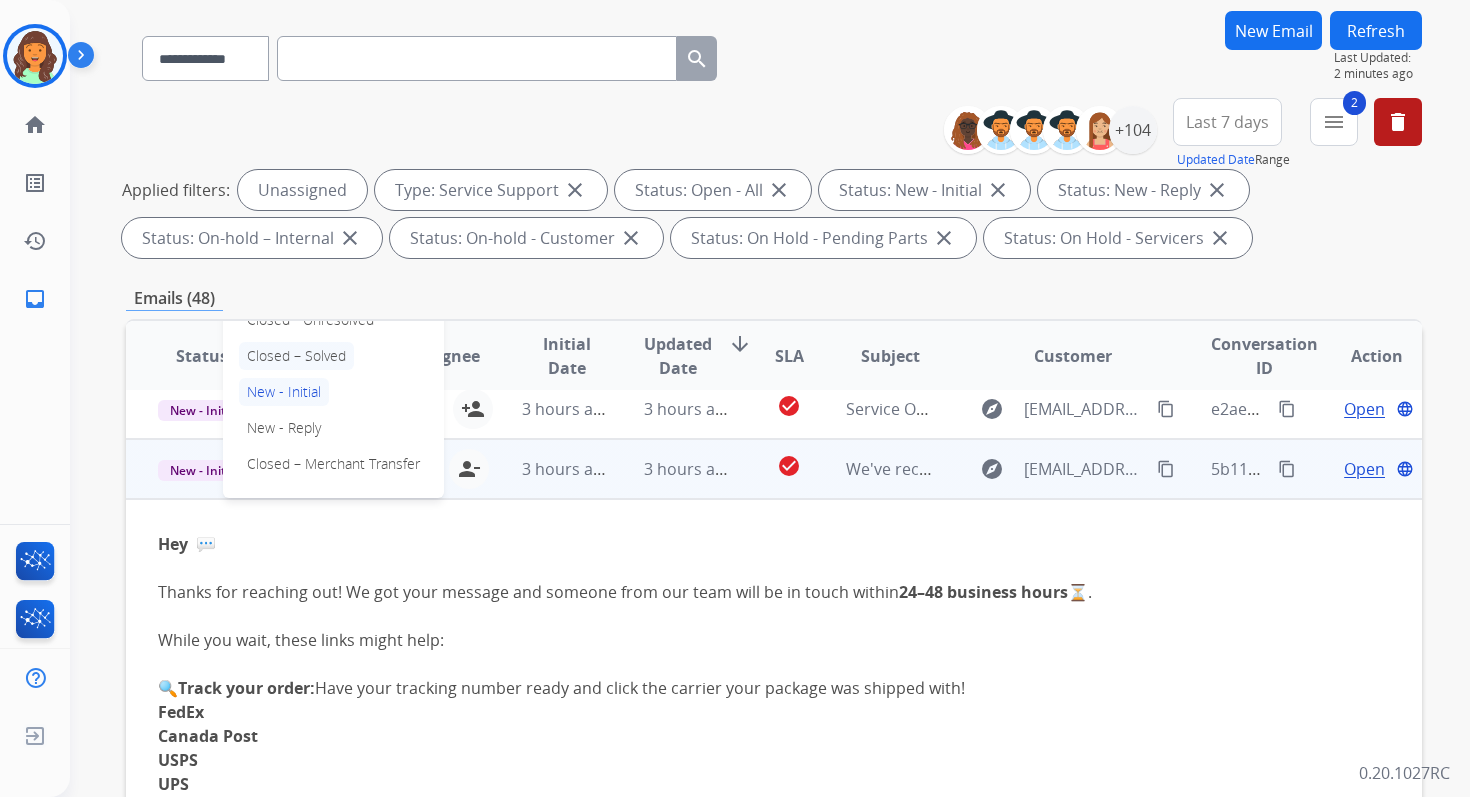 click on "Closed – Solved" at bounding box center [296, 356] 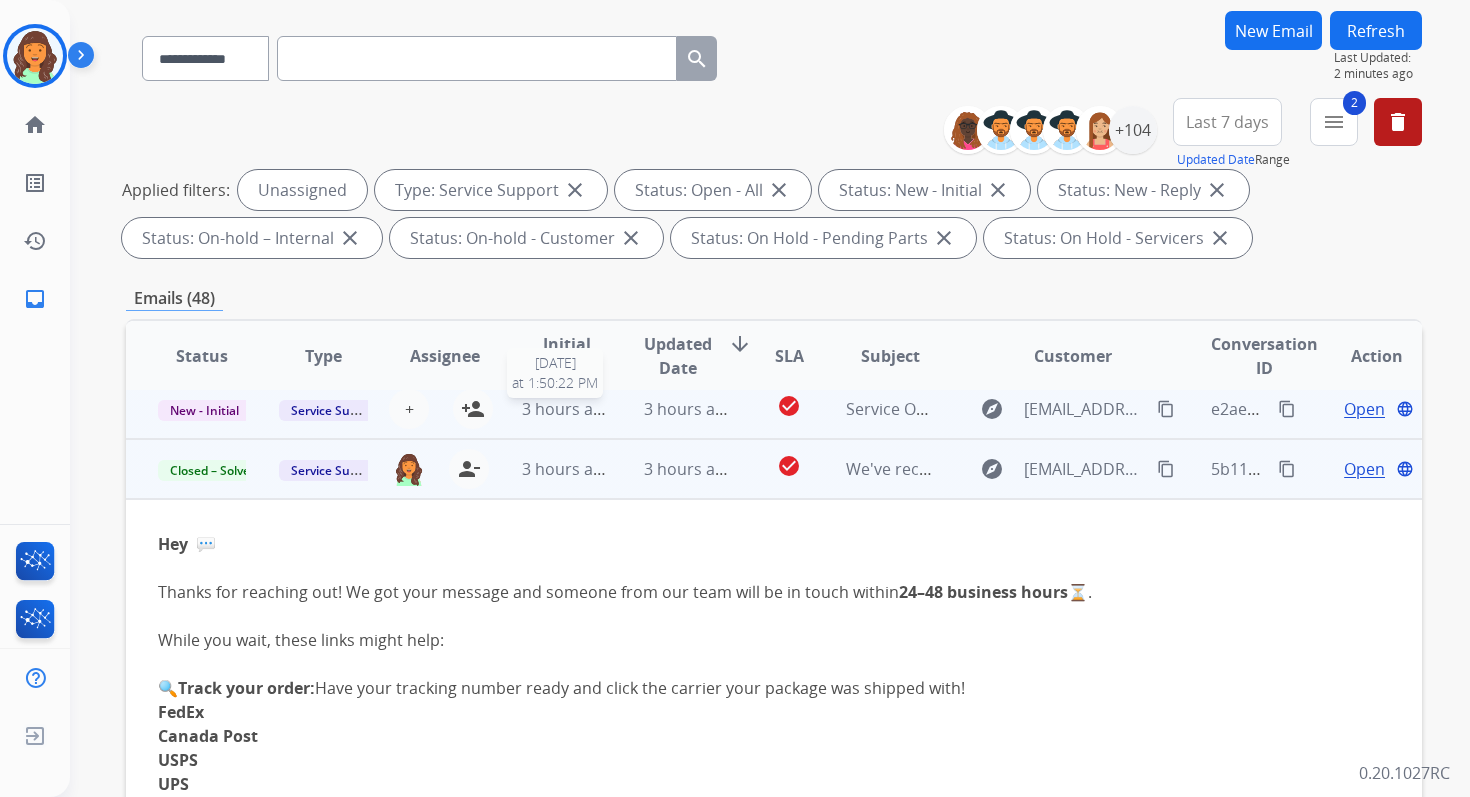 click on "3 hours ago" at bounding box center (567, 409) 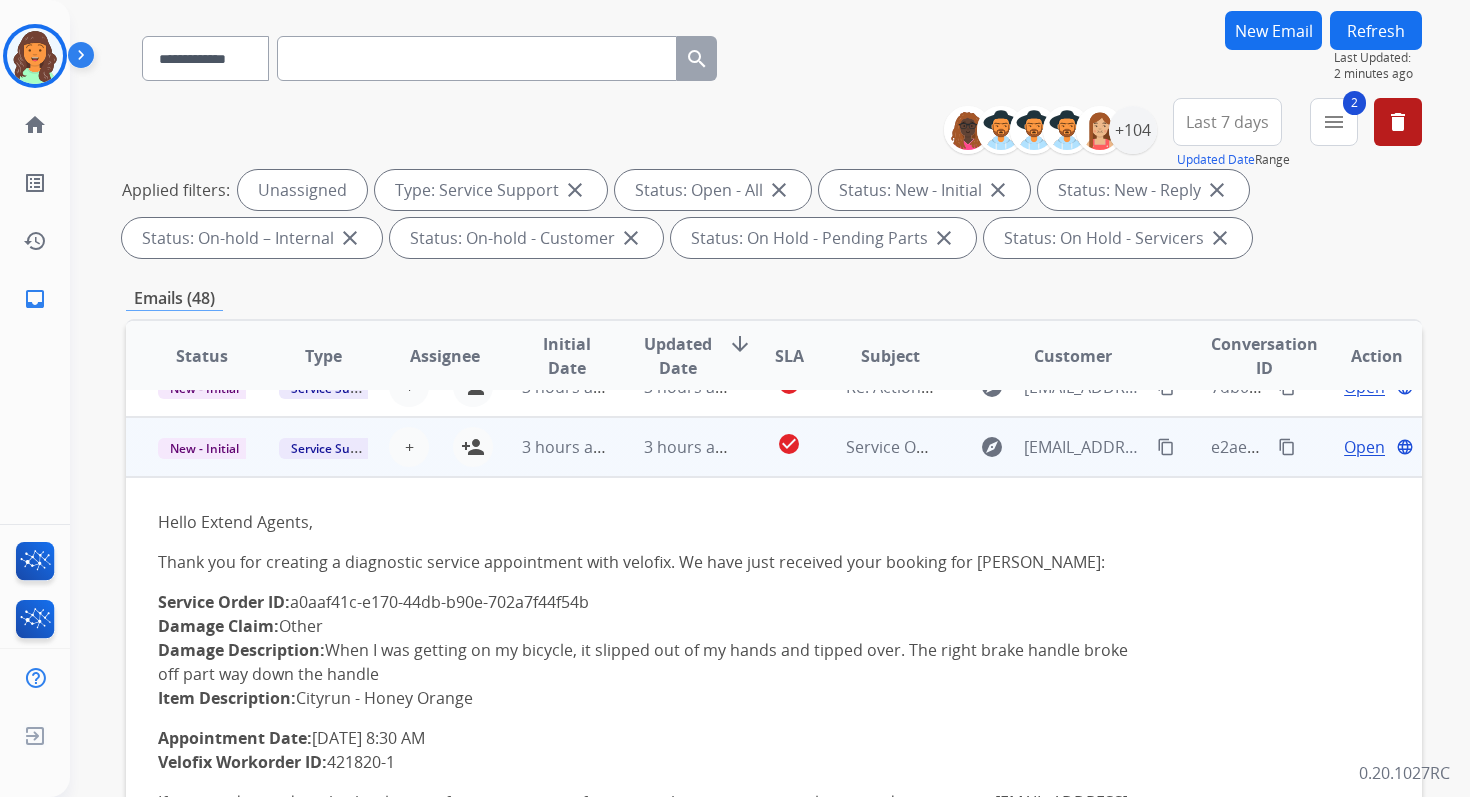 scroll, scrollTop: 180, scrollLeft: 0, axis: vertical 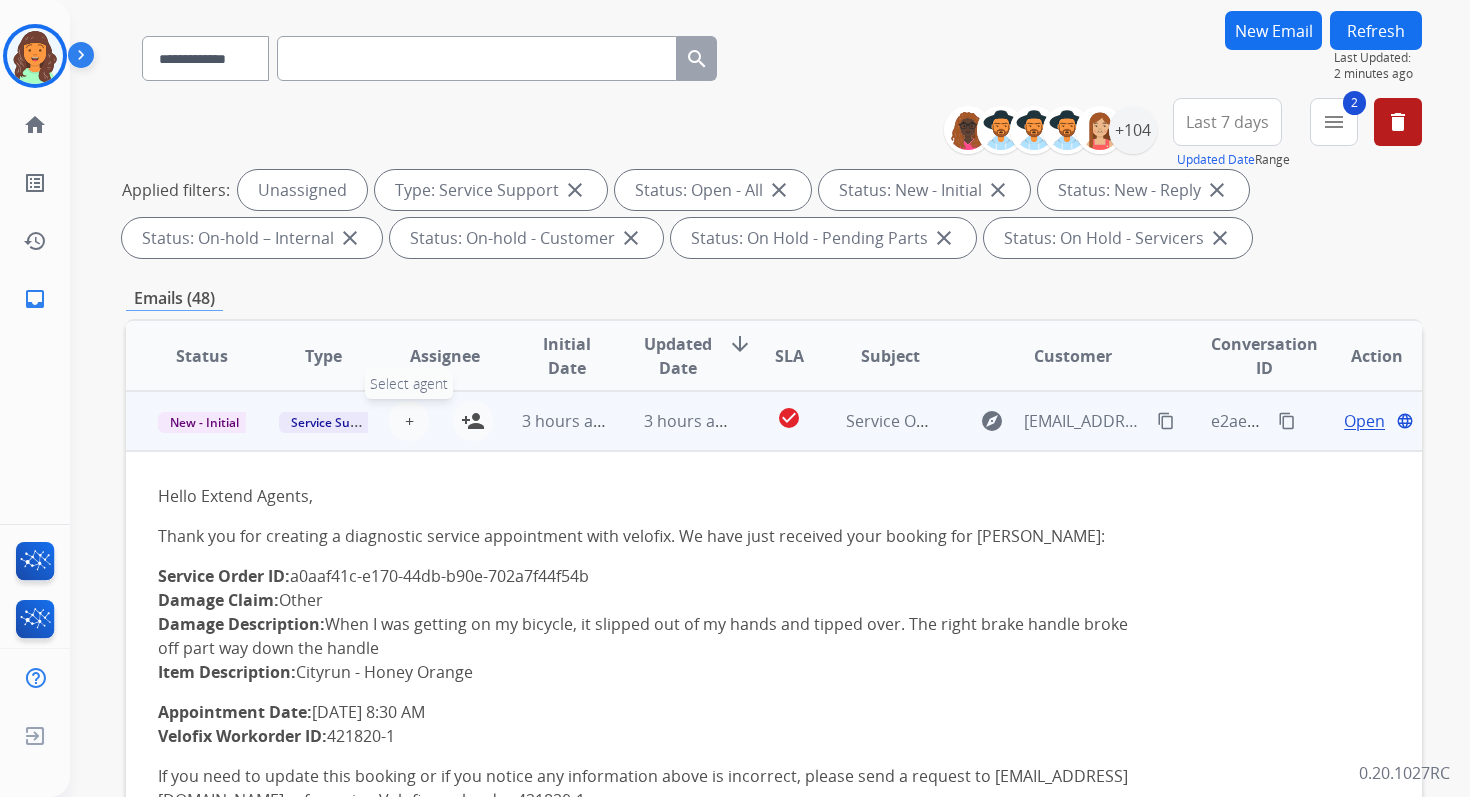 click on "+" at bounding box center [409, 421] 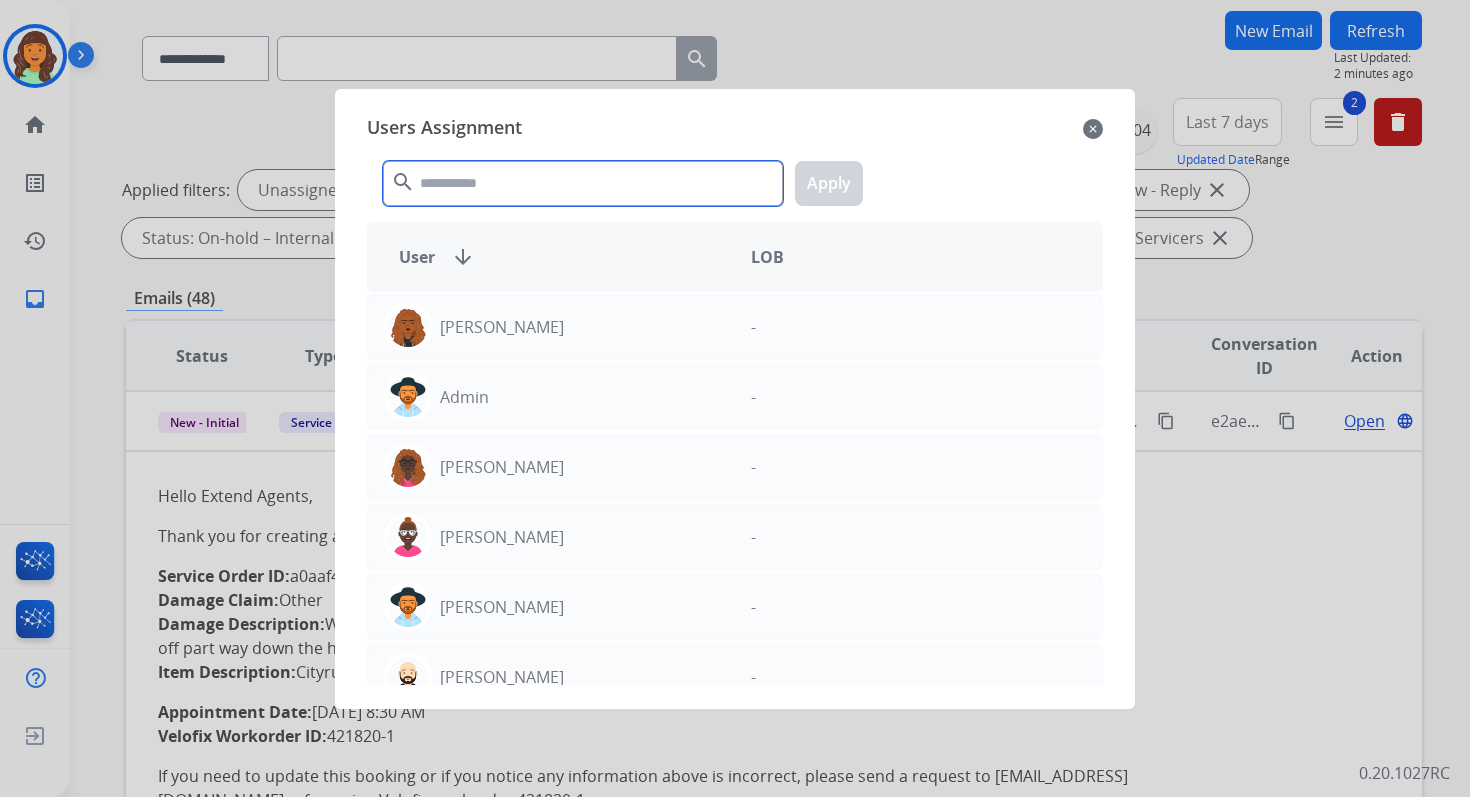 click 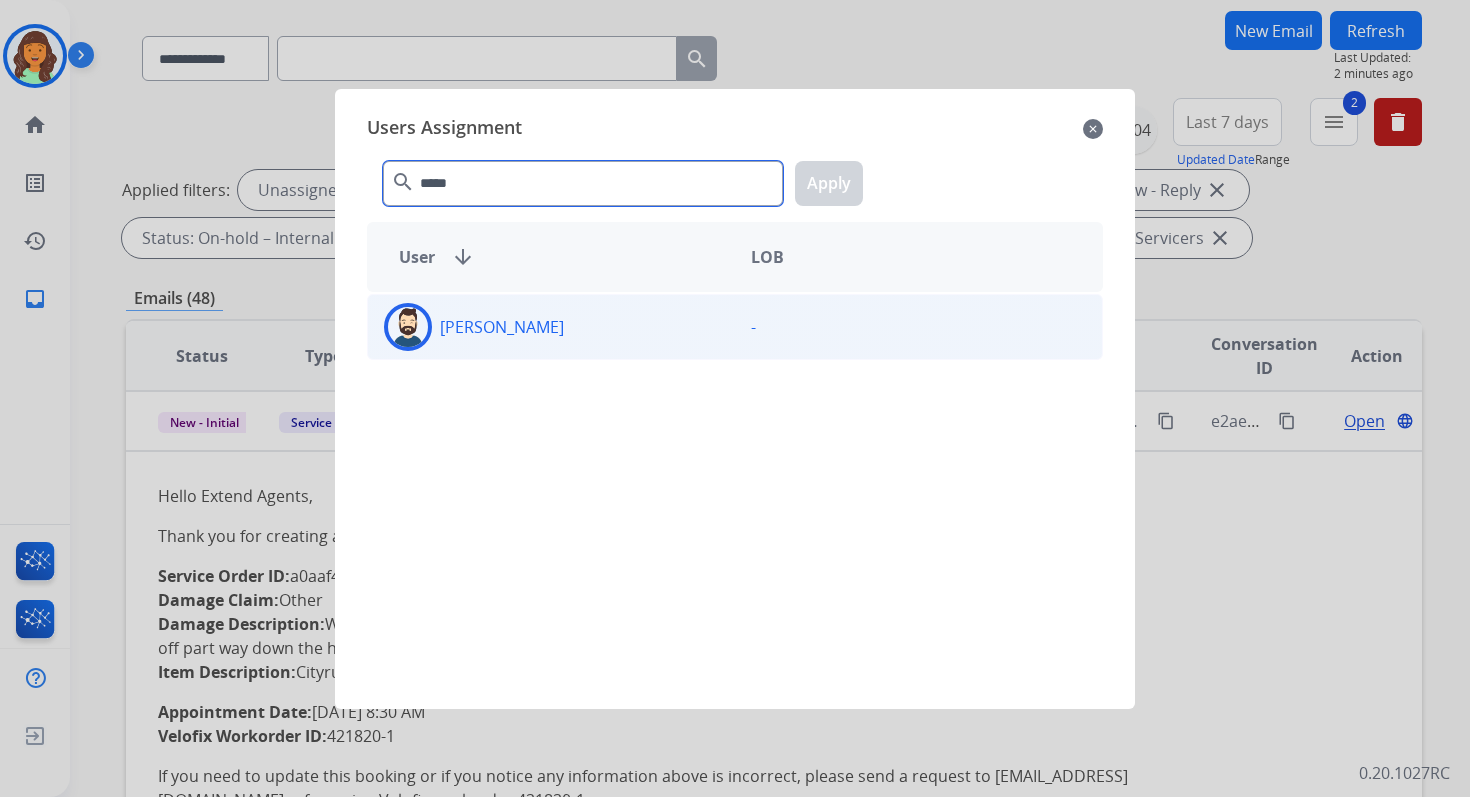 type on "*****" 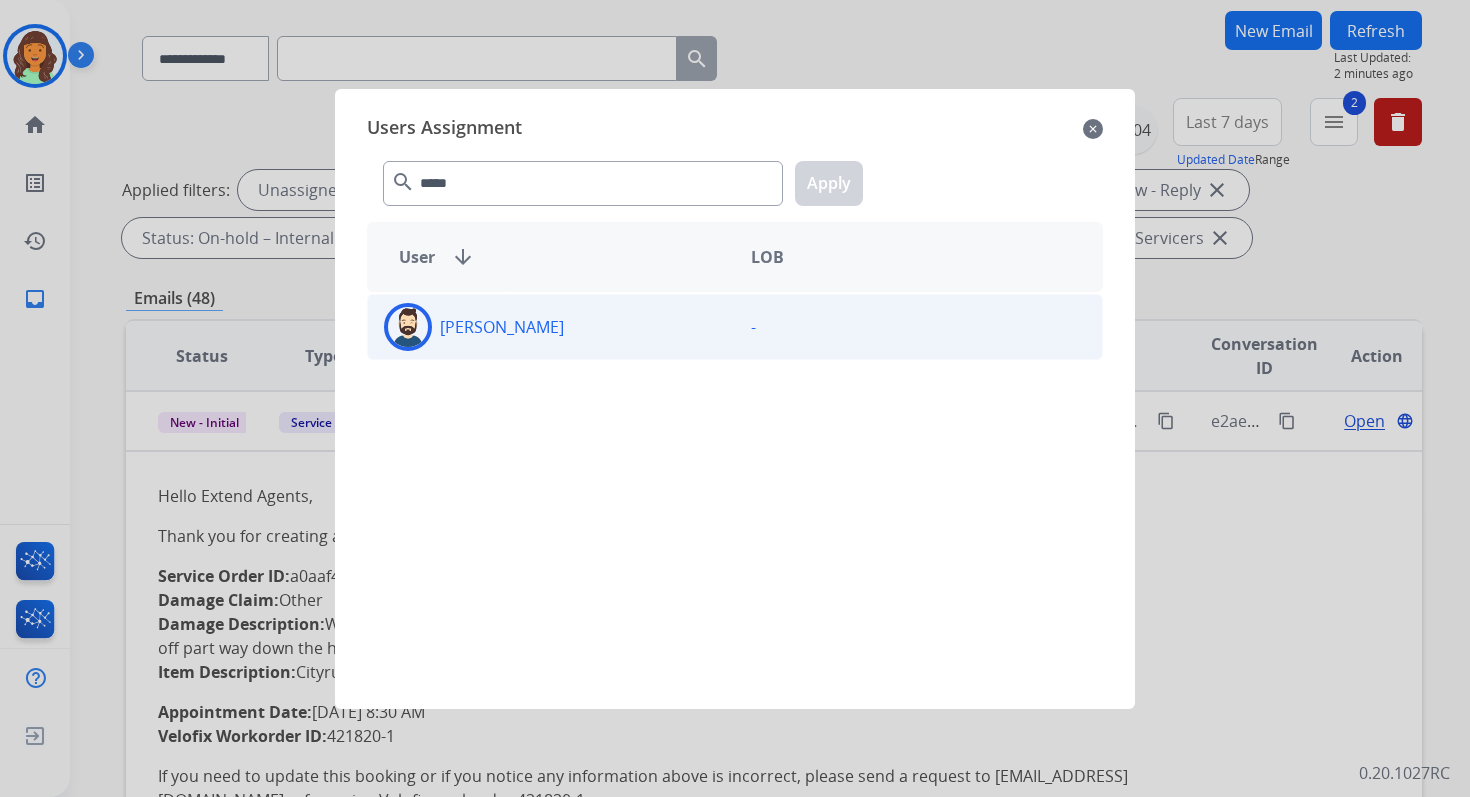 click on "Jared  Holt" 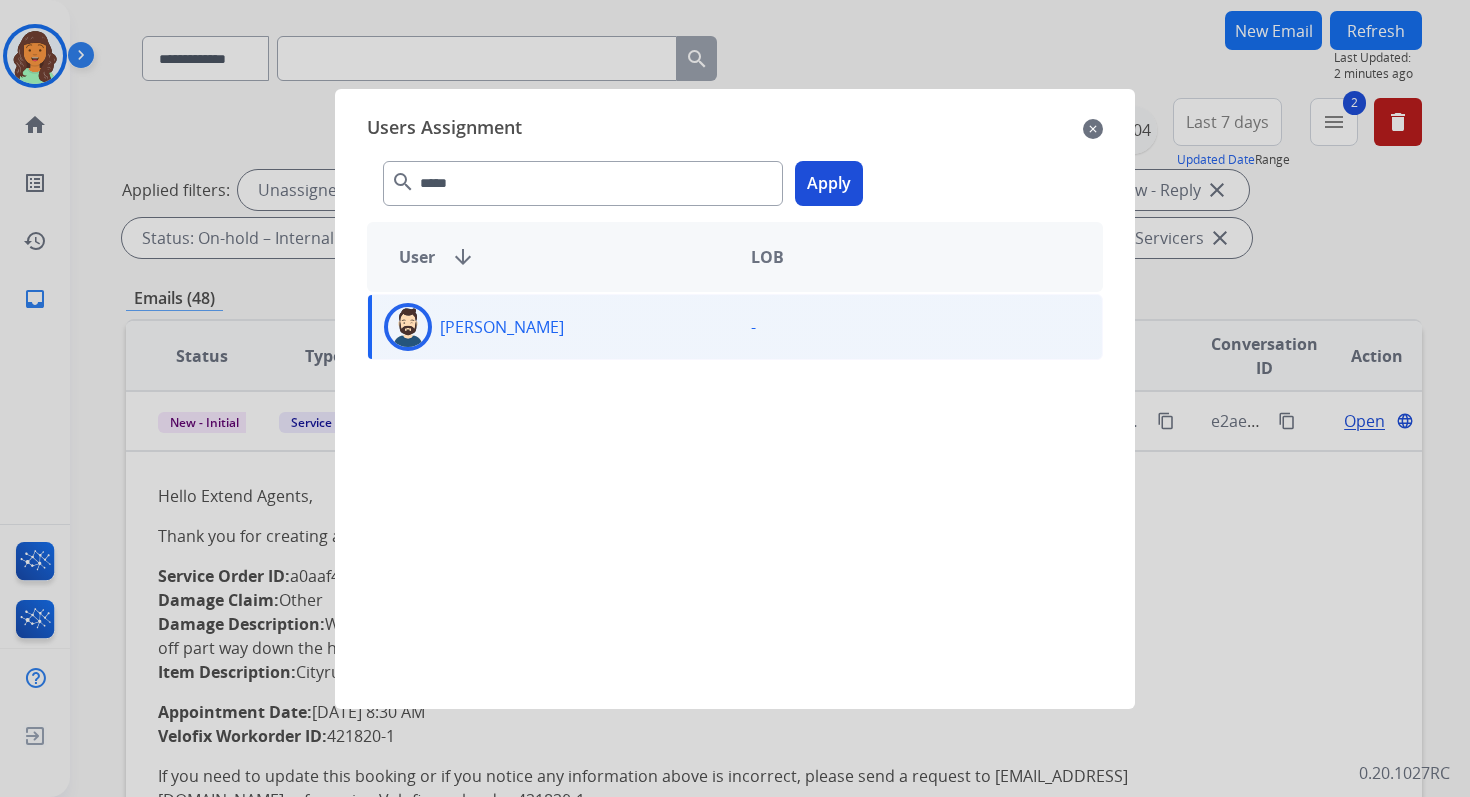 click on "Apply" 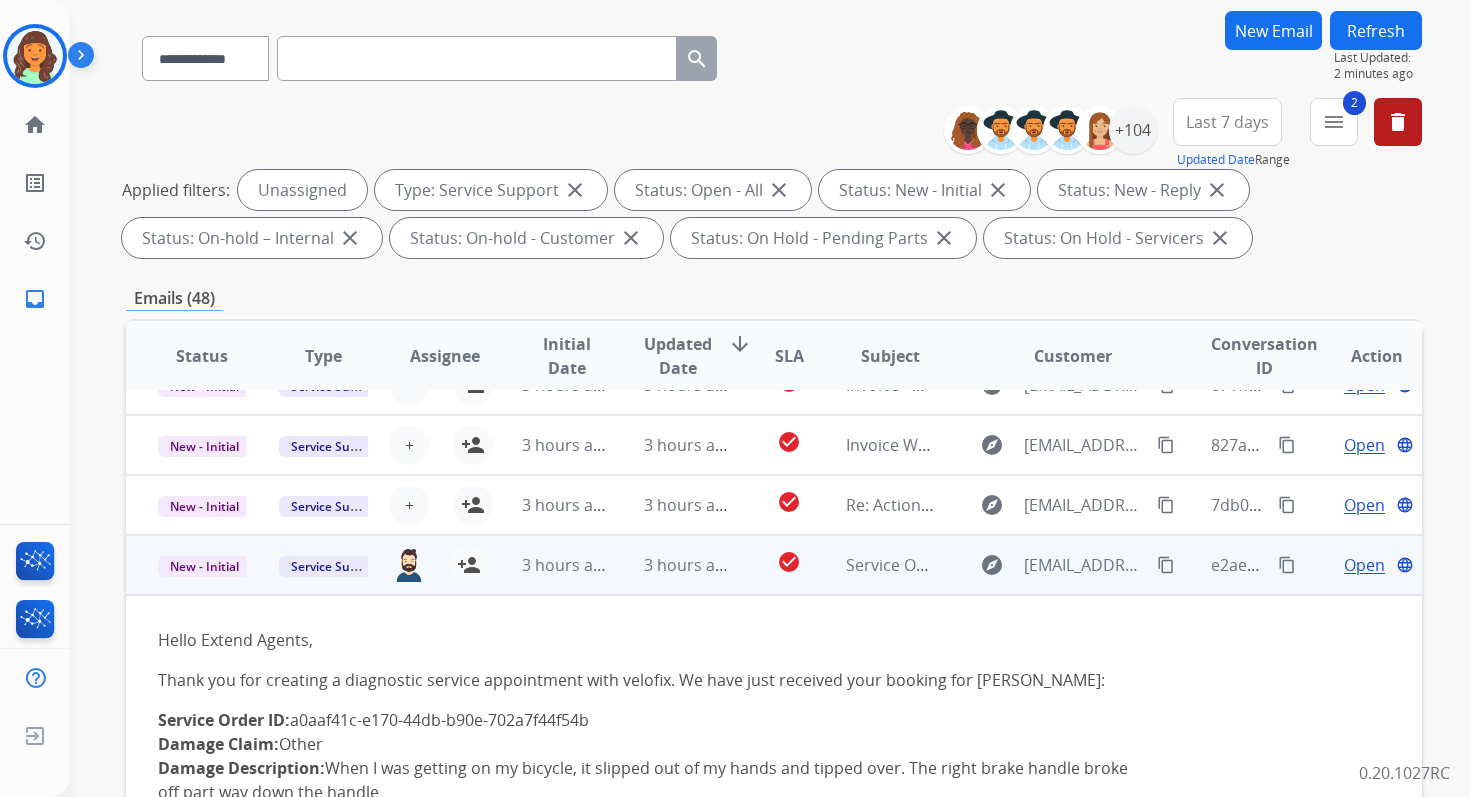 scroll, scrollTop: 0, scrollLeft: 0, axis: both 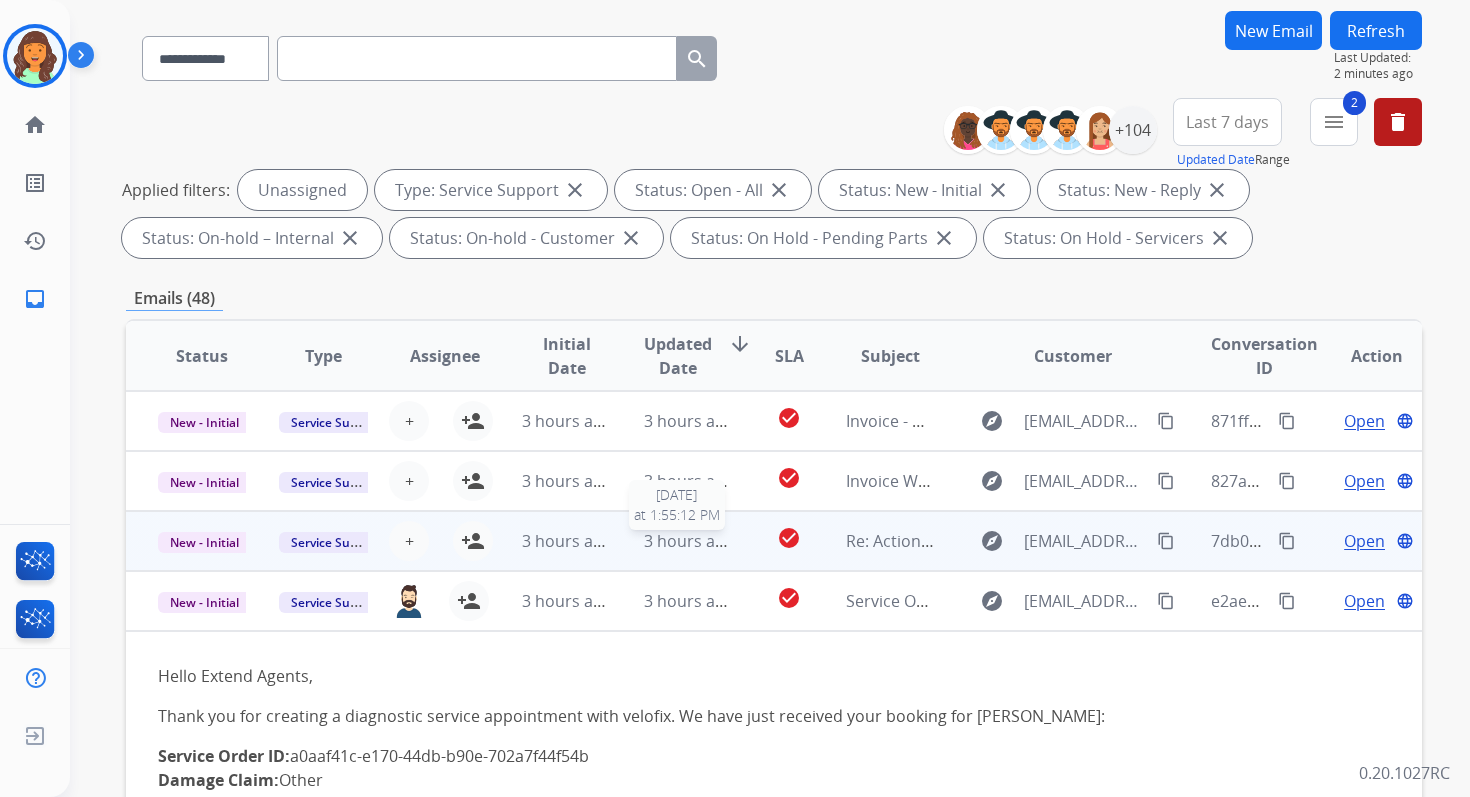 click on "3 hours ago" at bounding box center (689, 541) 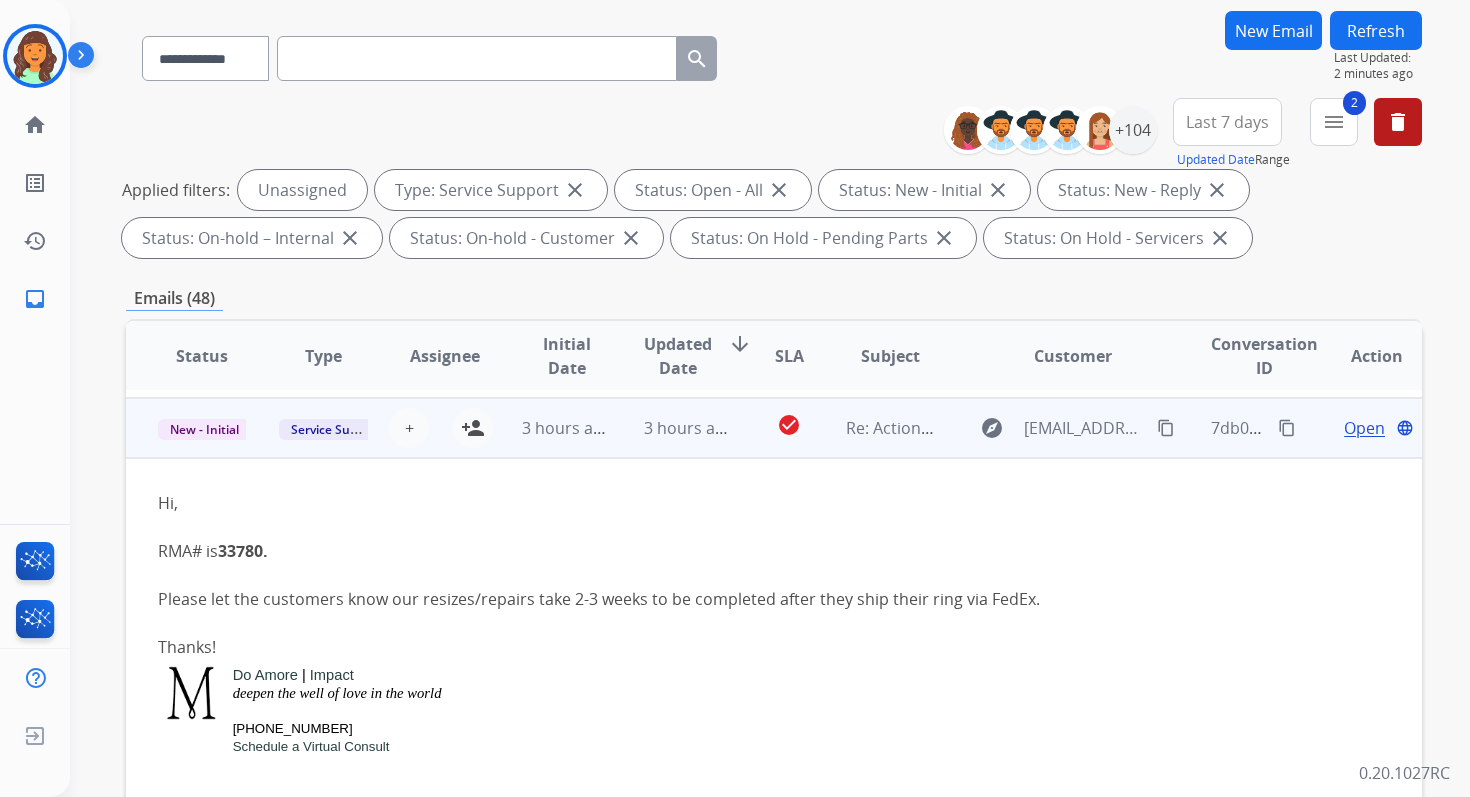 scroll, scrollTop: 120, scrollLeft: 0, axis: vertical 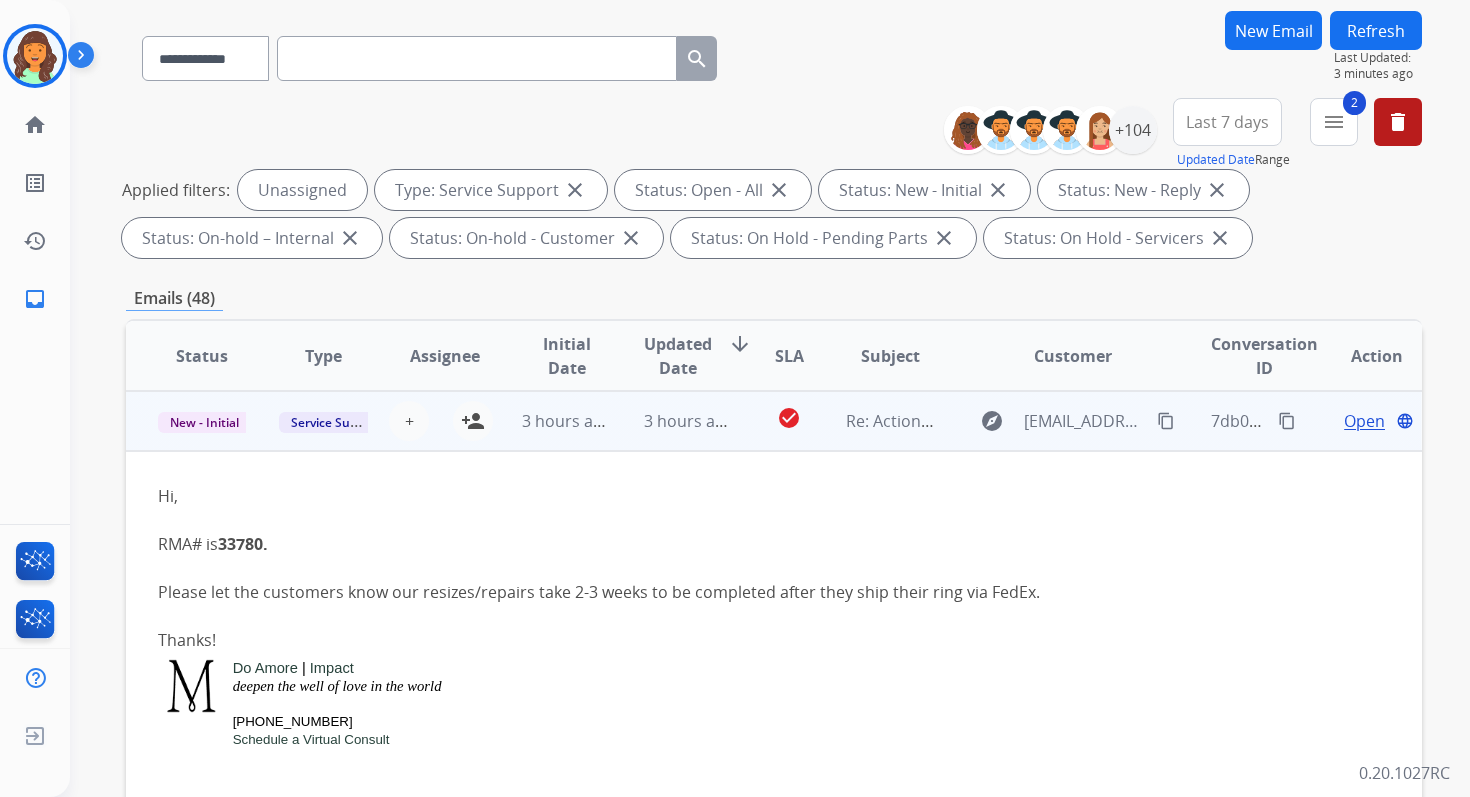 click on "Open" at bounding box center [1364, 421] 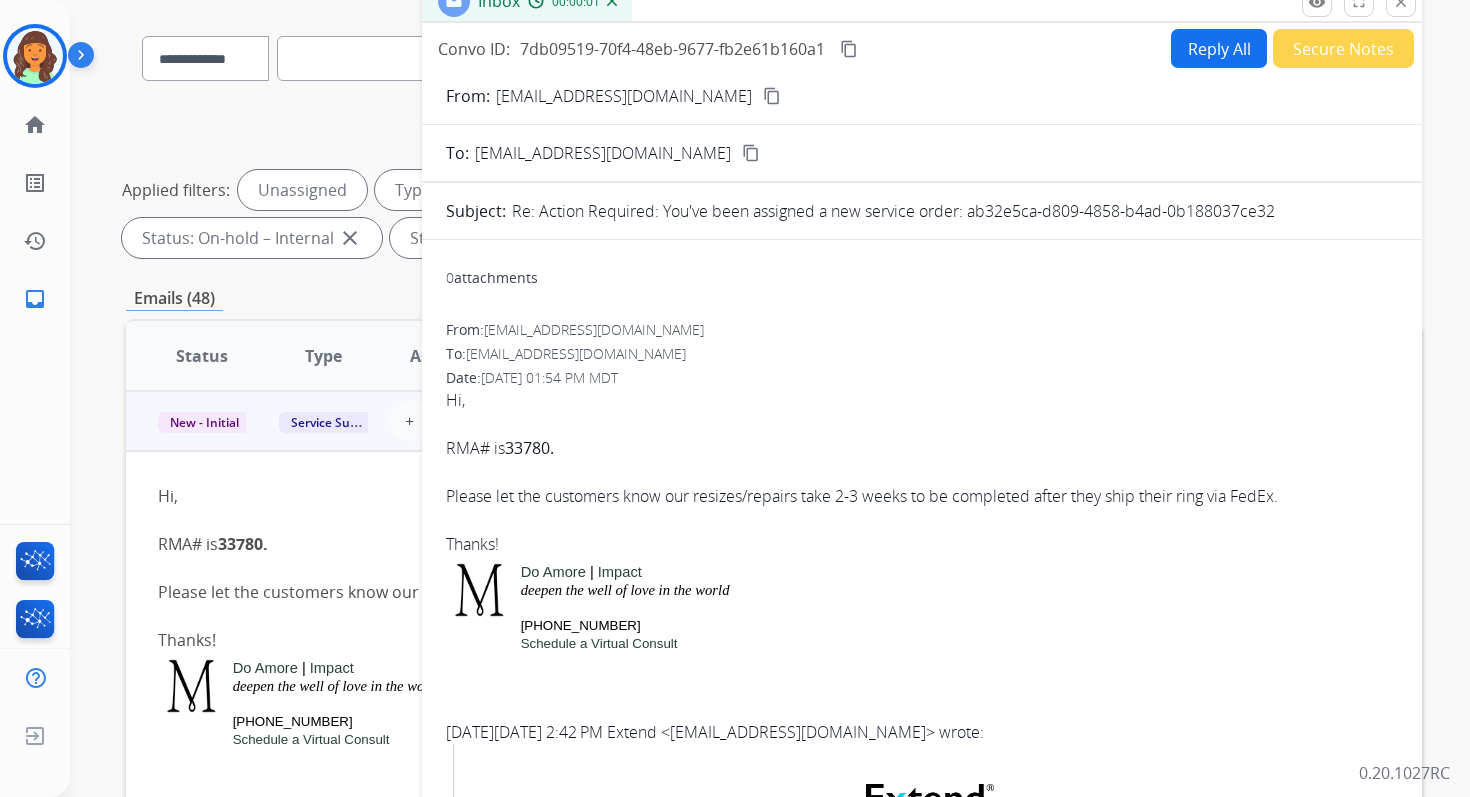 drag, startPoint x: 968, startPoint y: 211, endPoint x: 1304, endPoint y: 215, distance: 336.0238 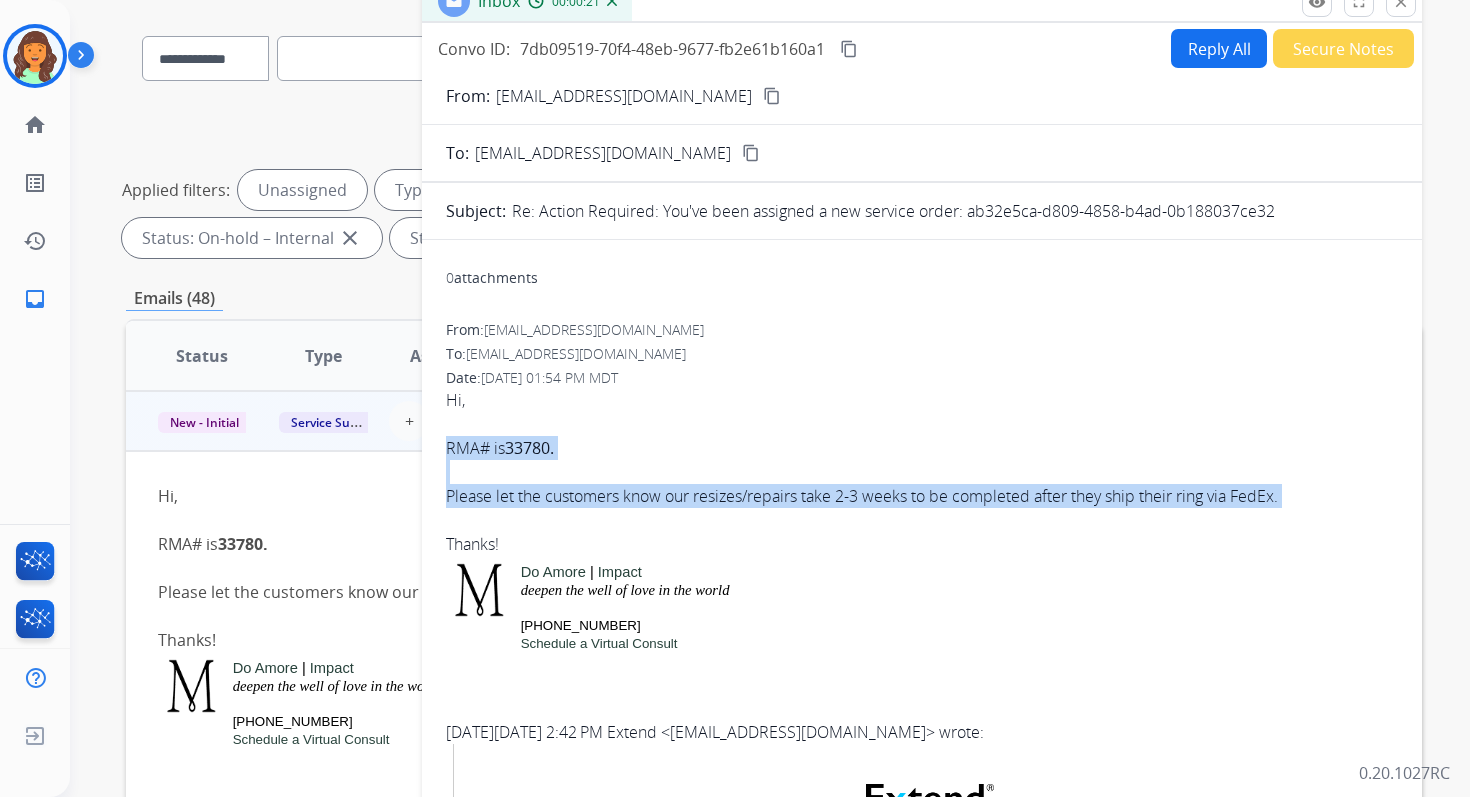 drag, startPoint x: 448, startPoint y: 446, endPoint x: 1236, endPoint y: 517, distance: 791.19214 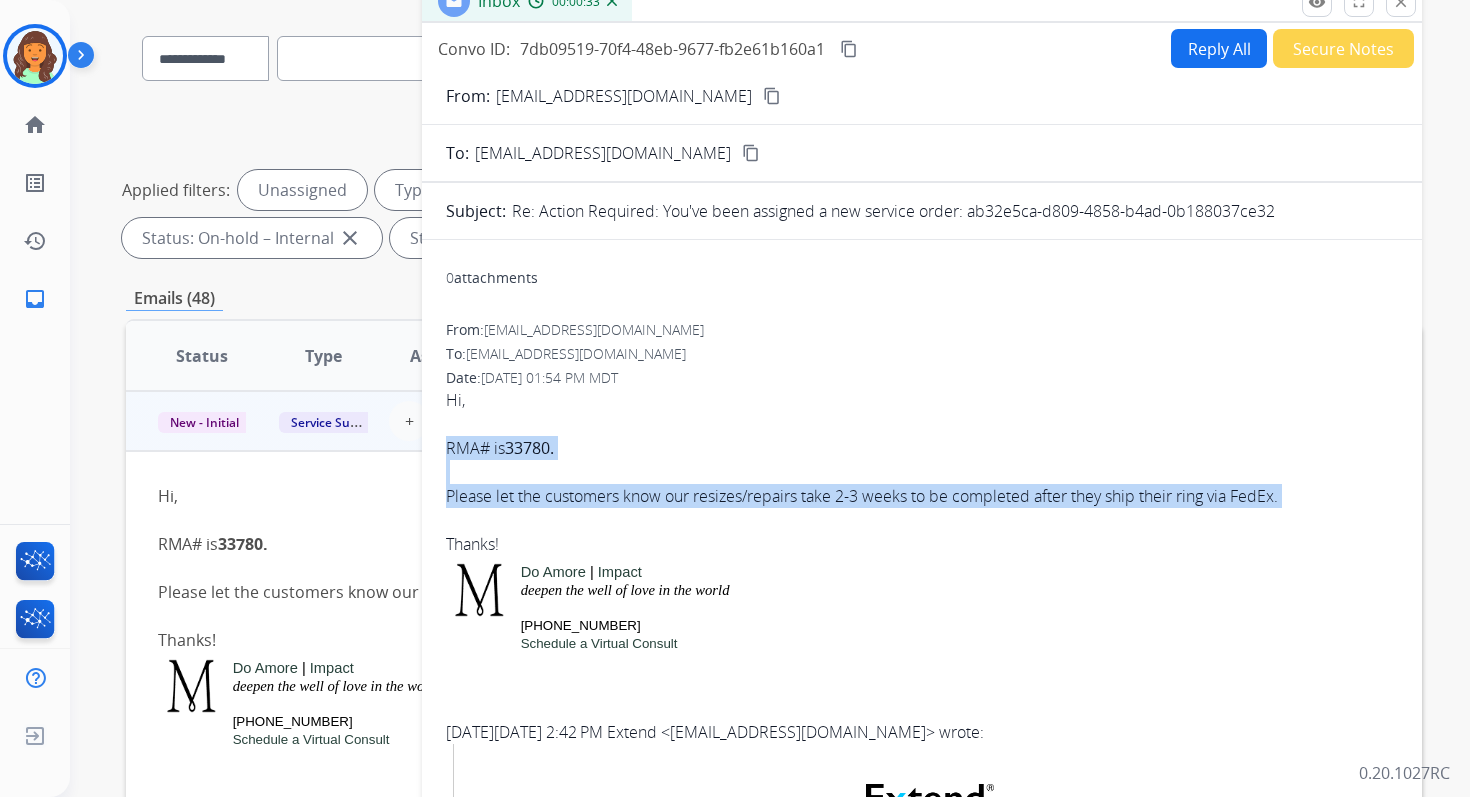 click on "content_copy" at bounding box center (849, 49) 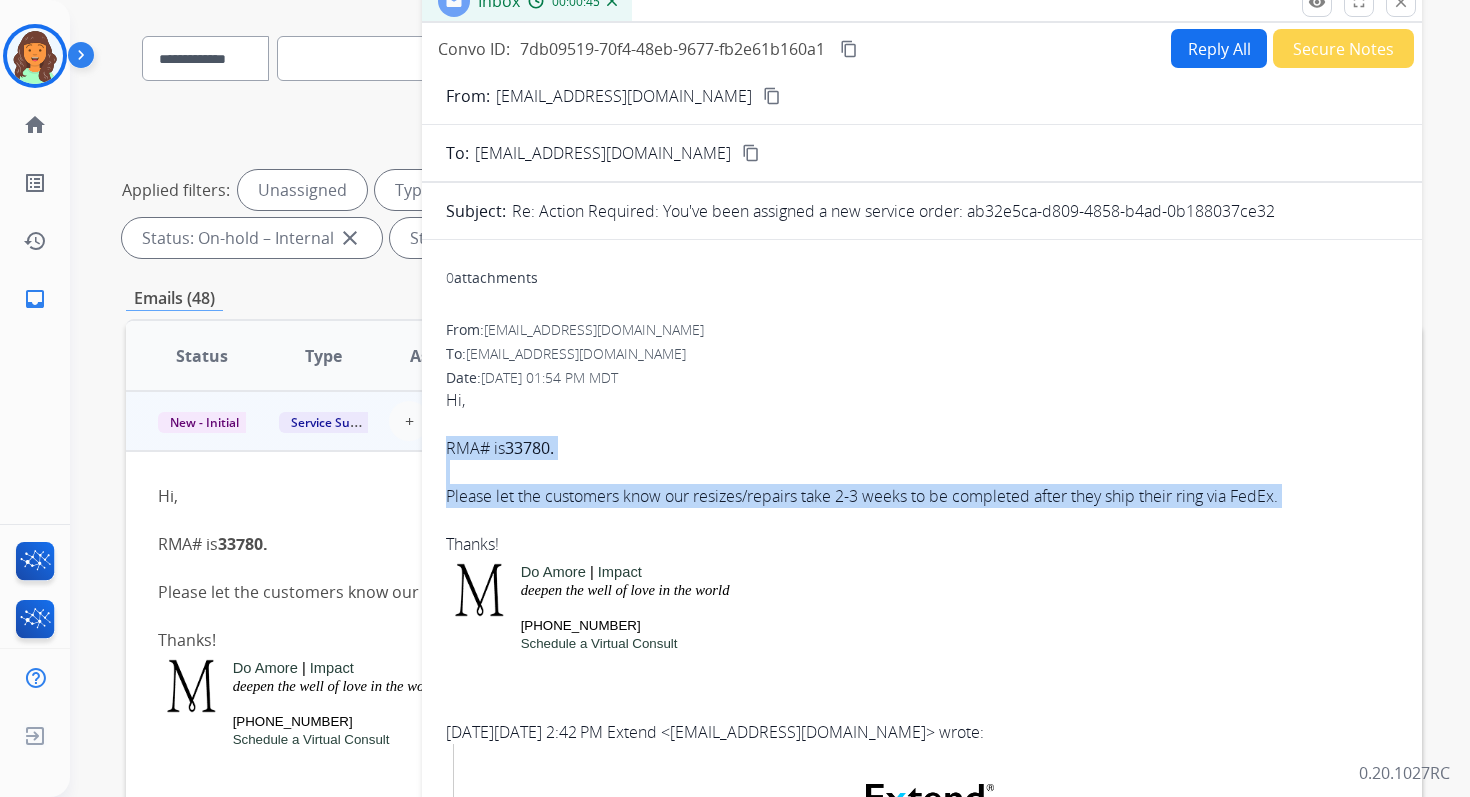 click on "close" at bounding box center (1401, 2) 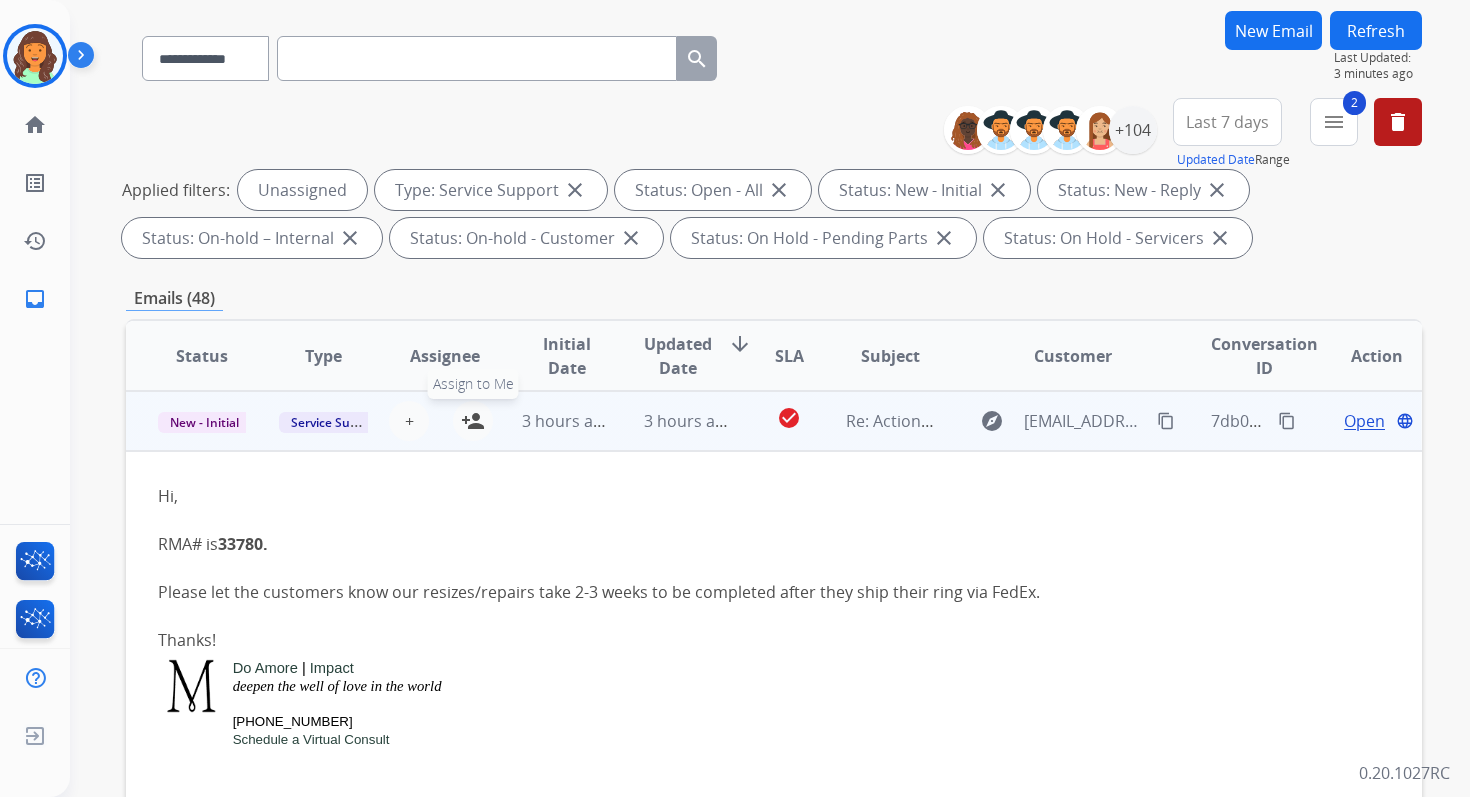 click on "person_add" at bounding box center (473, 421) 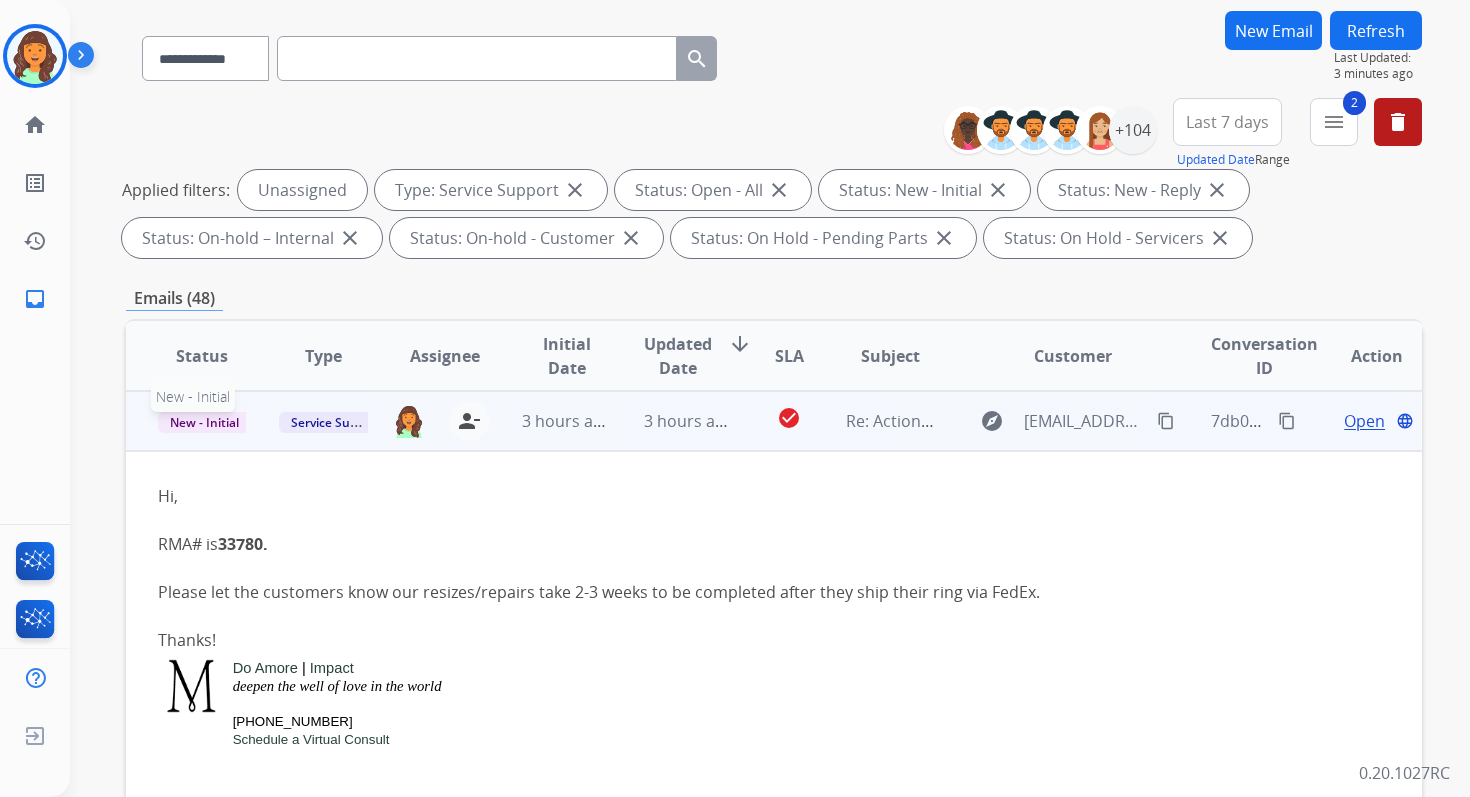 click on "New - Initial" at bounding box center [204, 422] 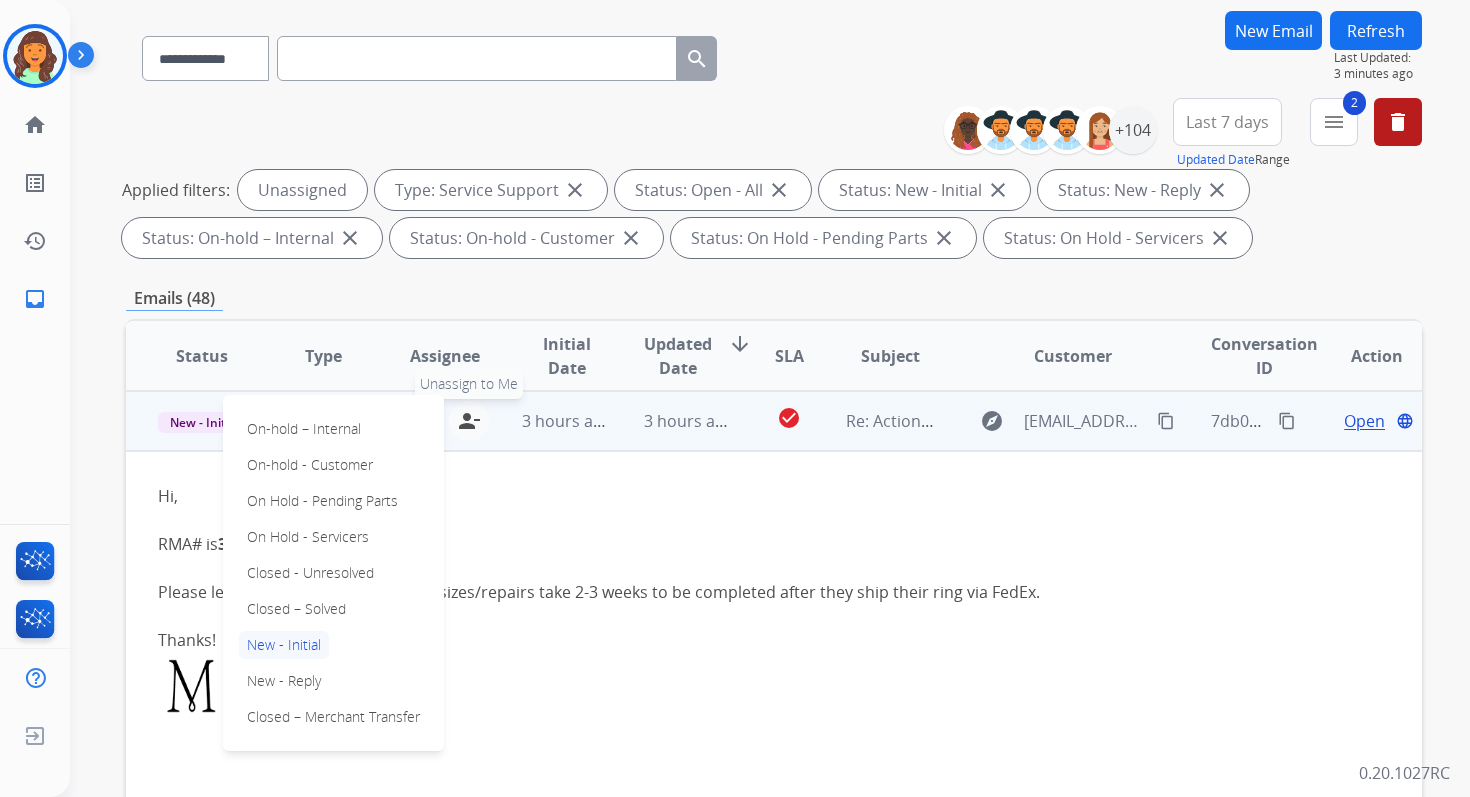 click on "person_remove" at bounding box center [469, 421] 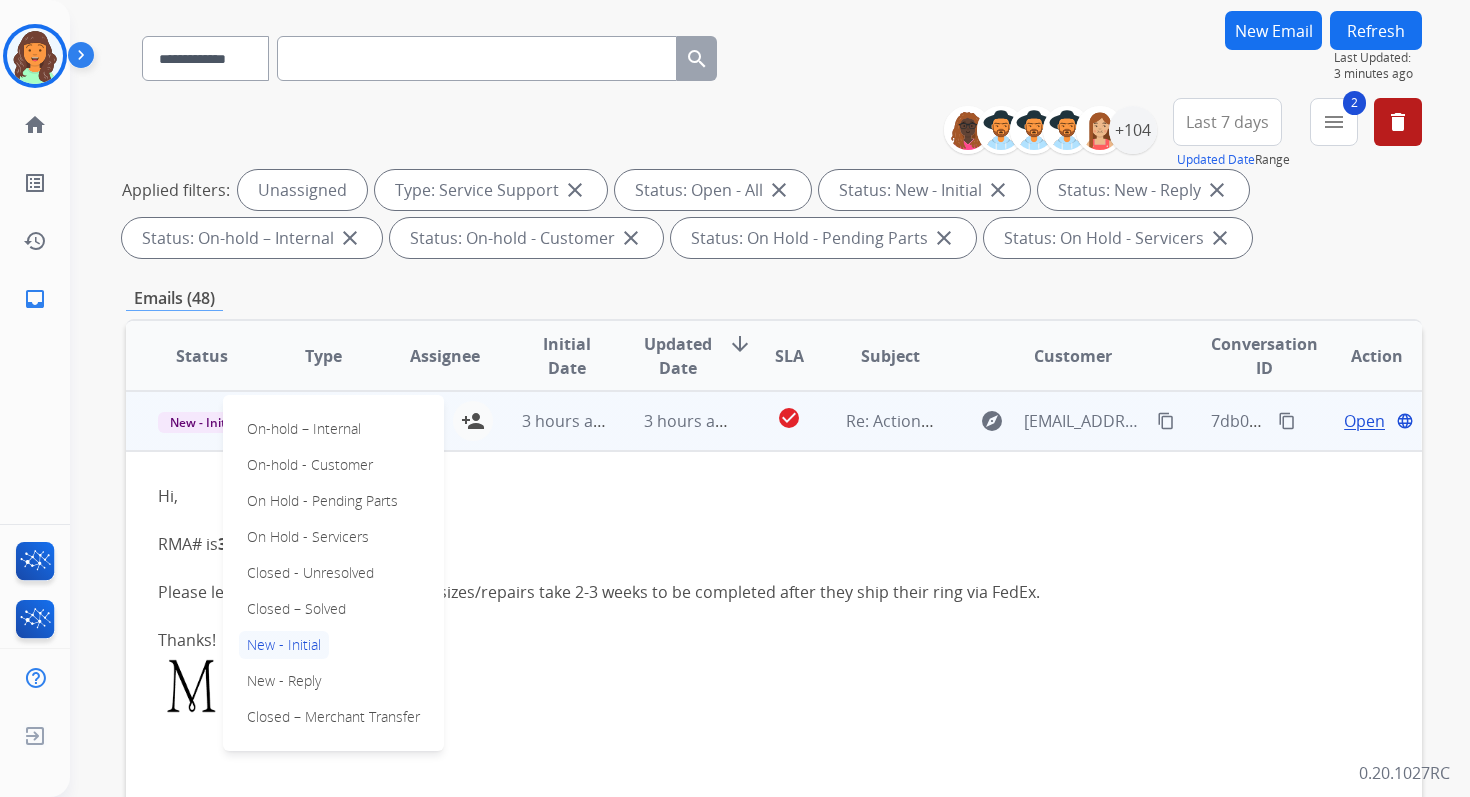click on "Hi, RMA# is  33780." at bounding box center (652, 532) 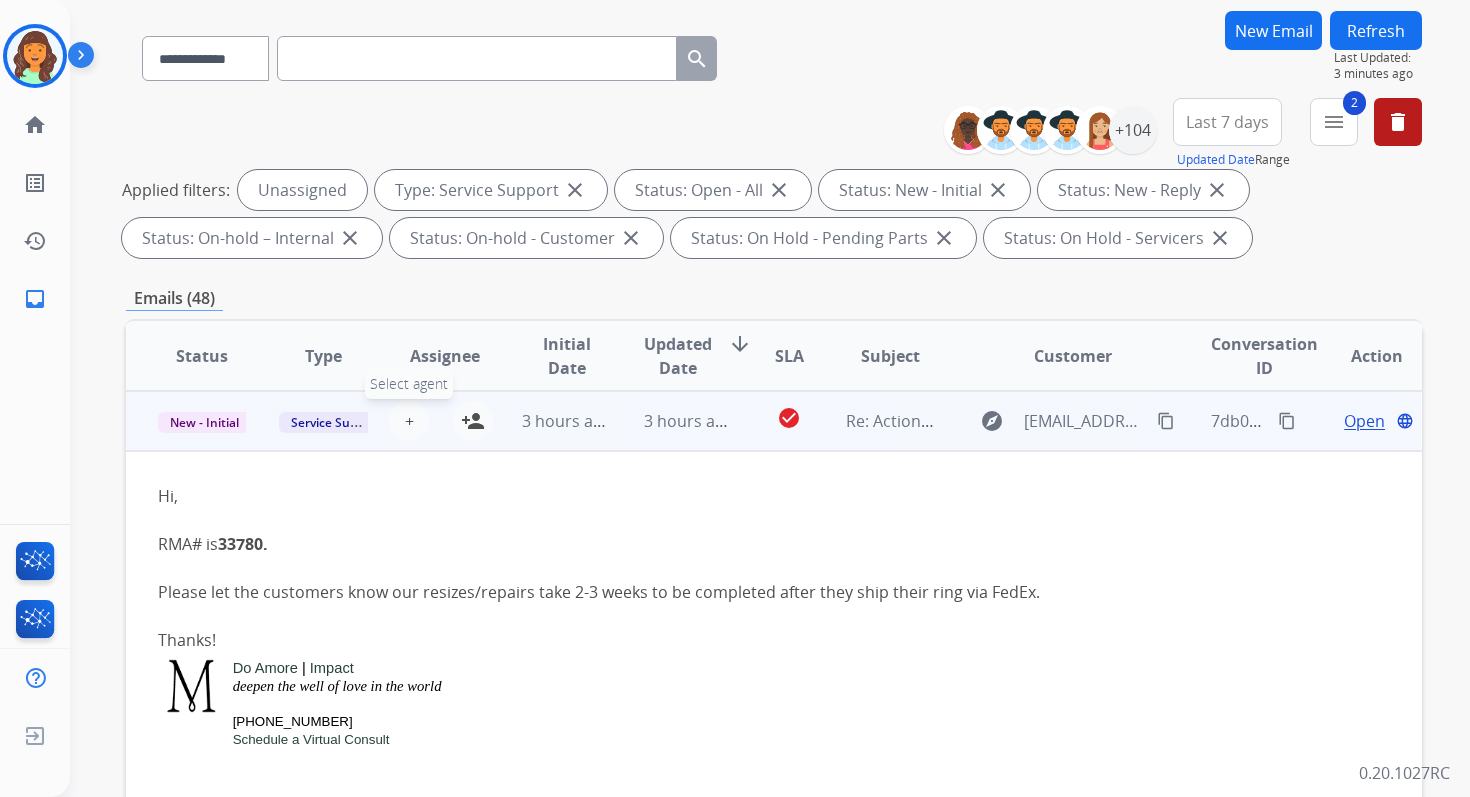 click on "+" at bounding box center (409, 421) 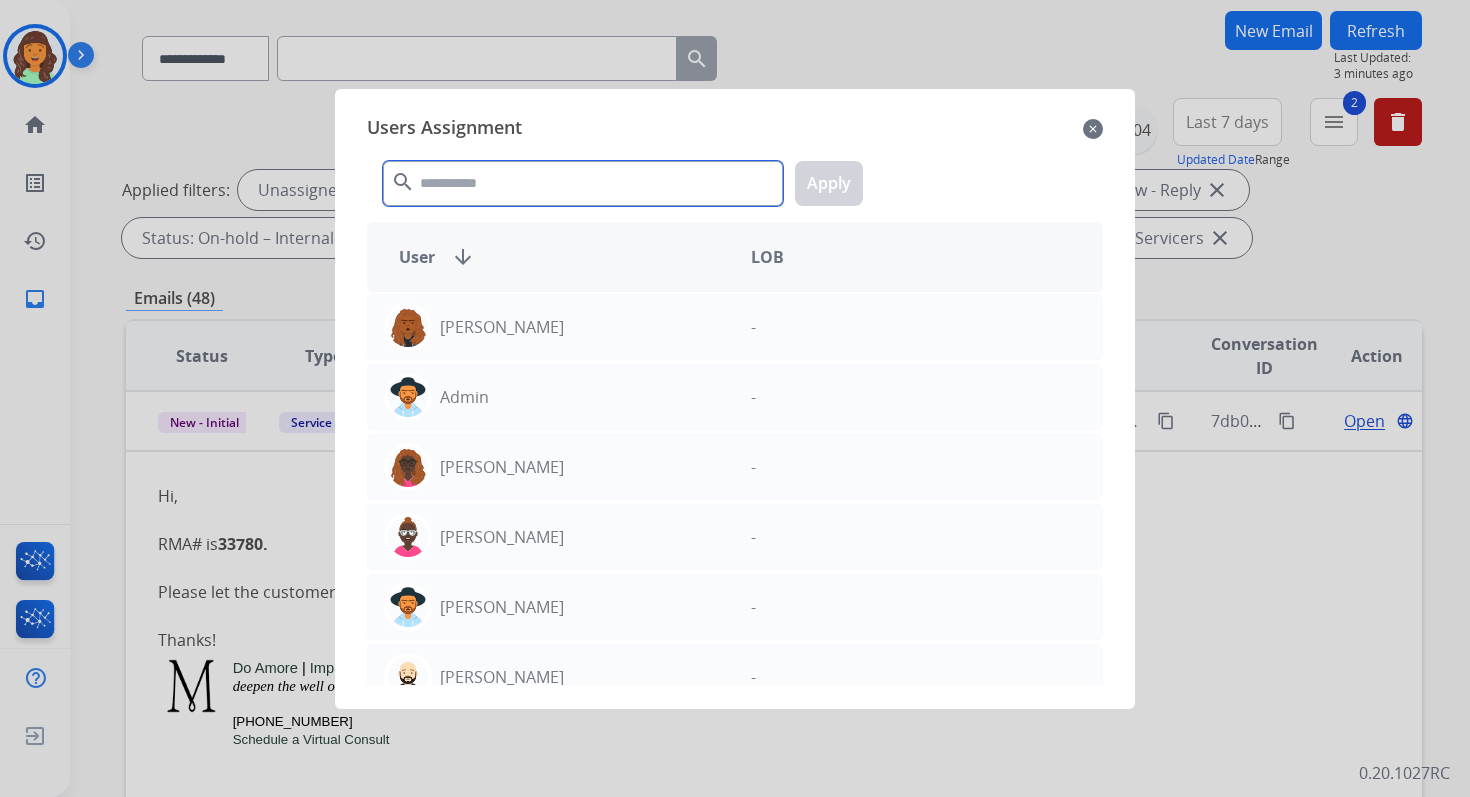 click 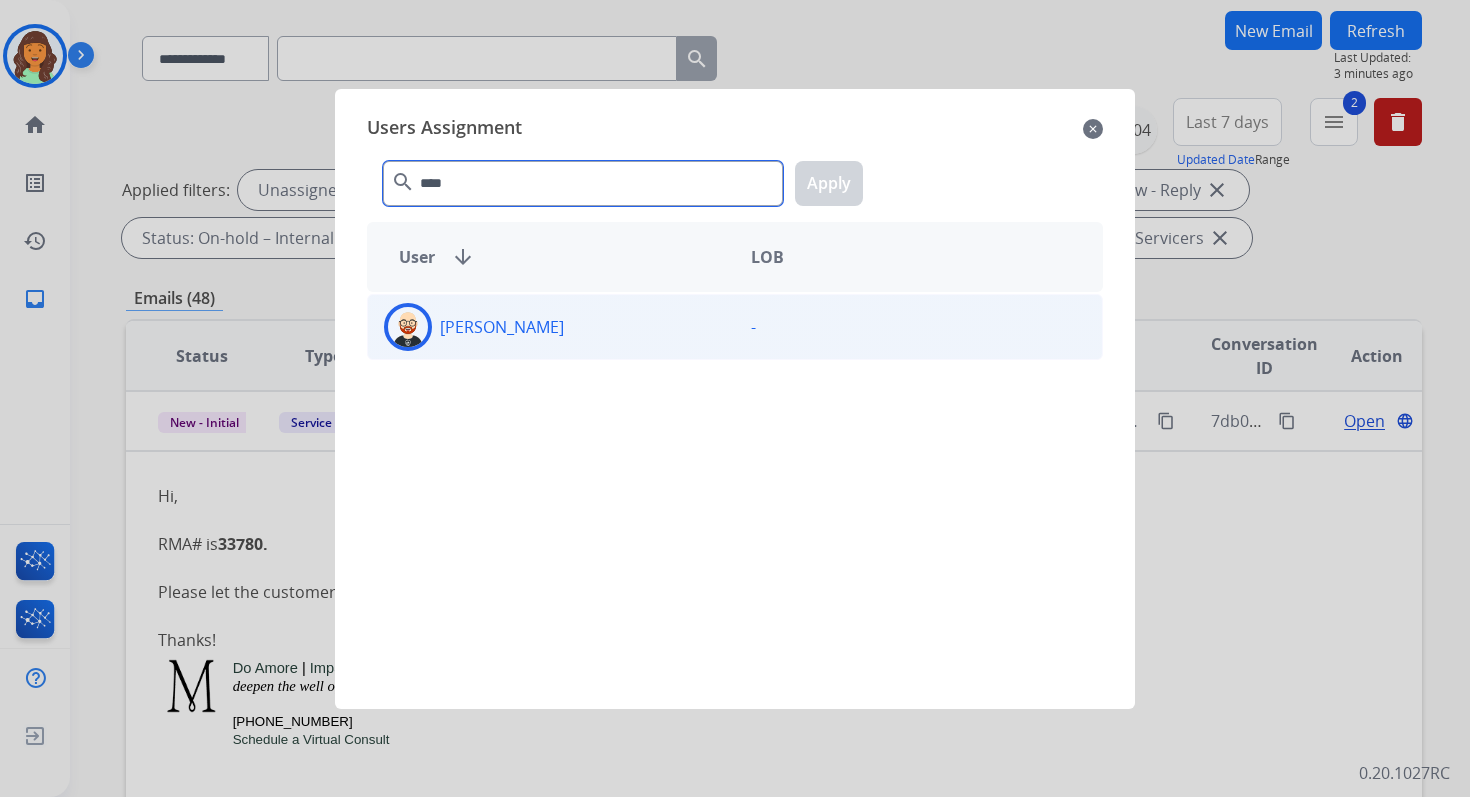 type on "****" 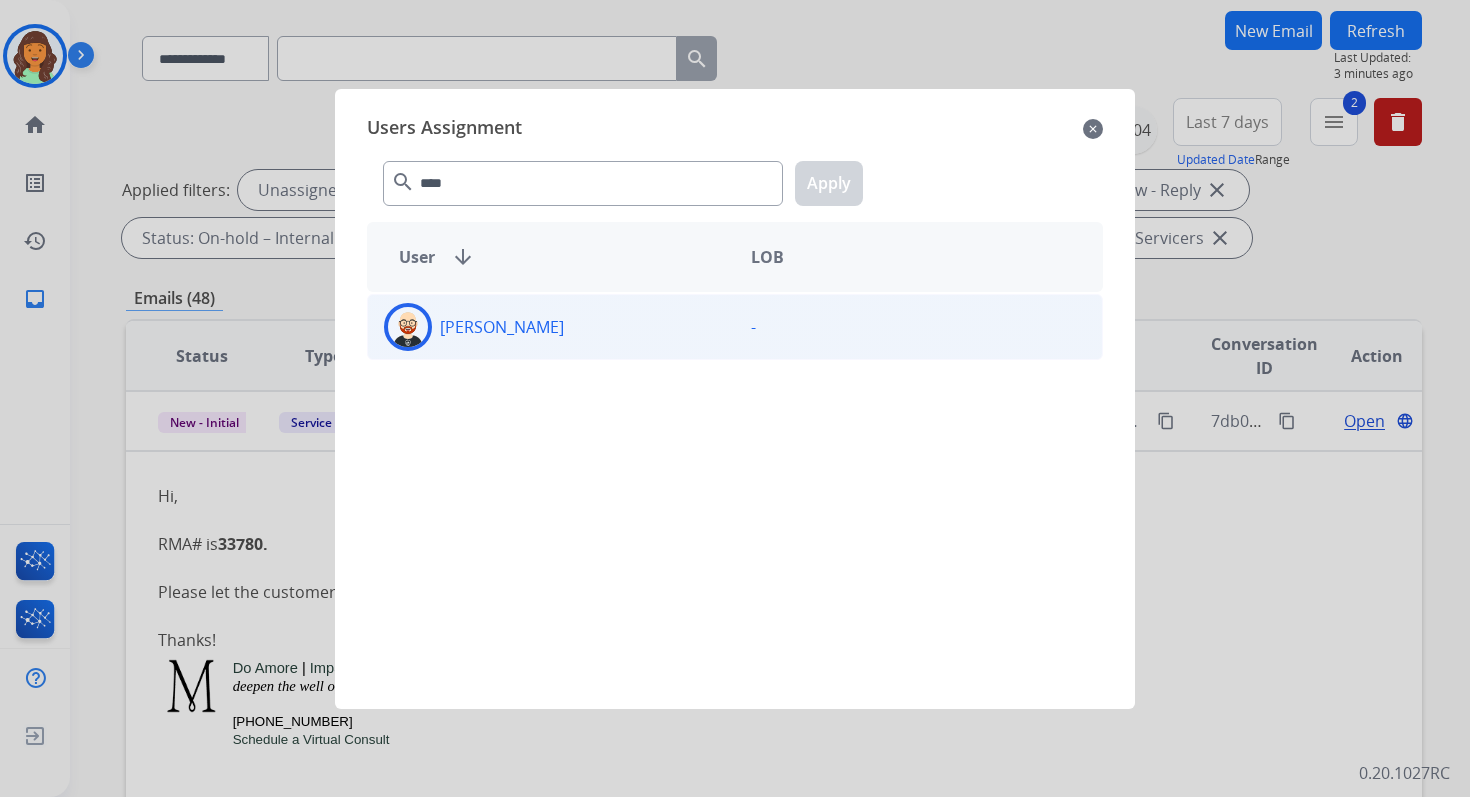 click on "Ezra  Barnes" 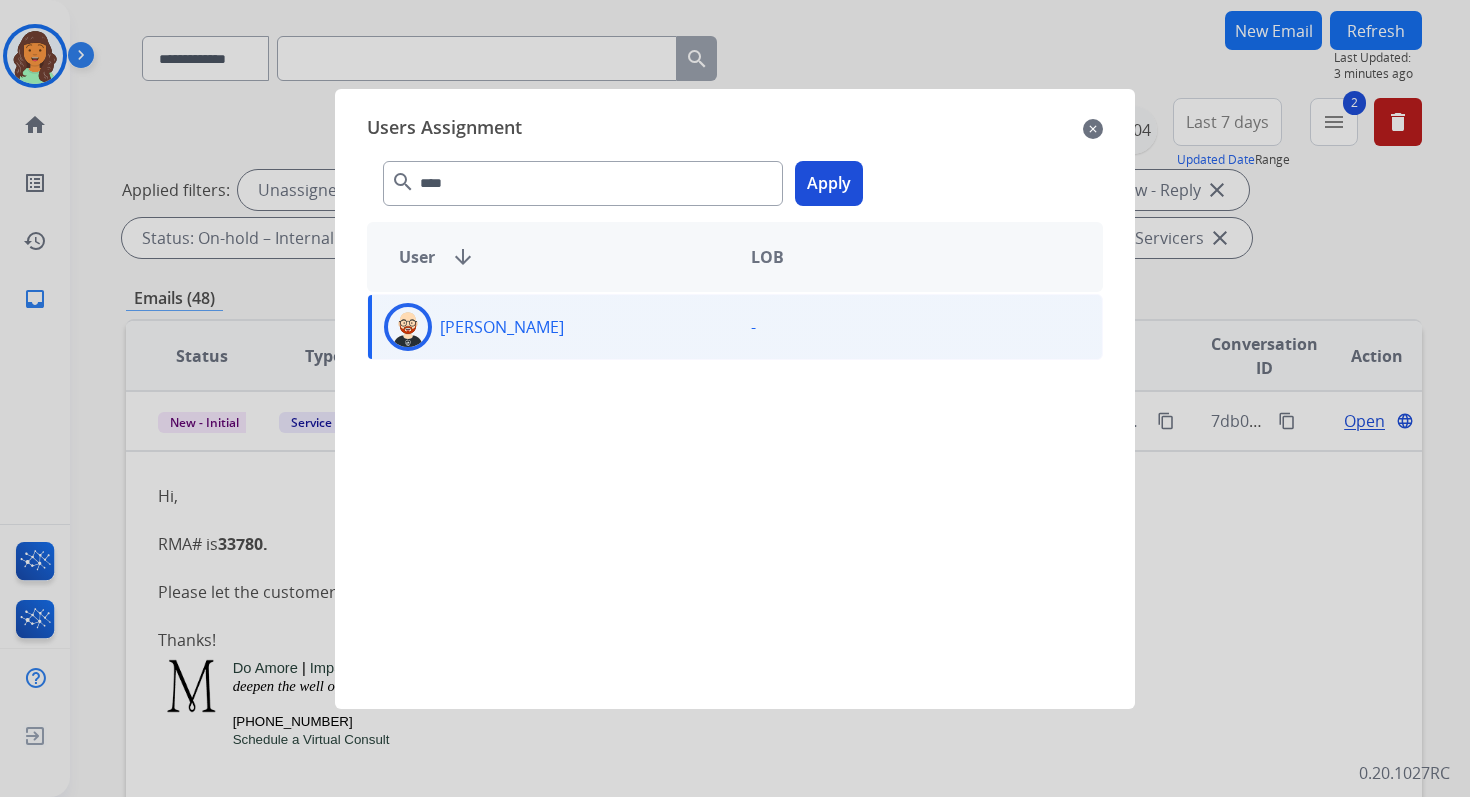click on "Apply" 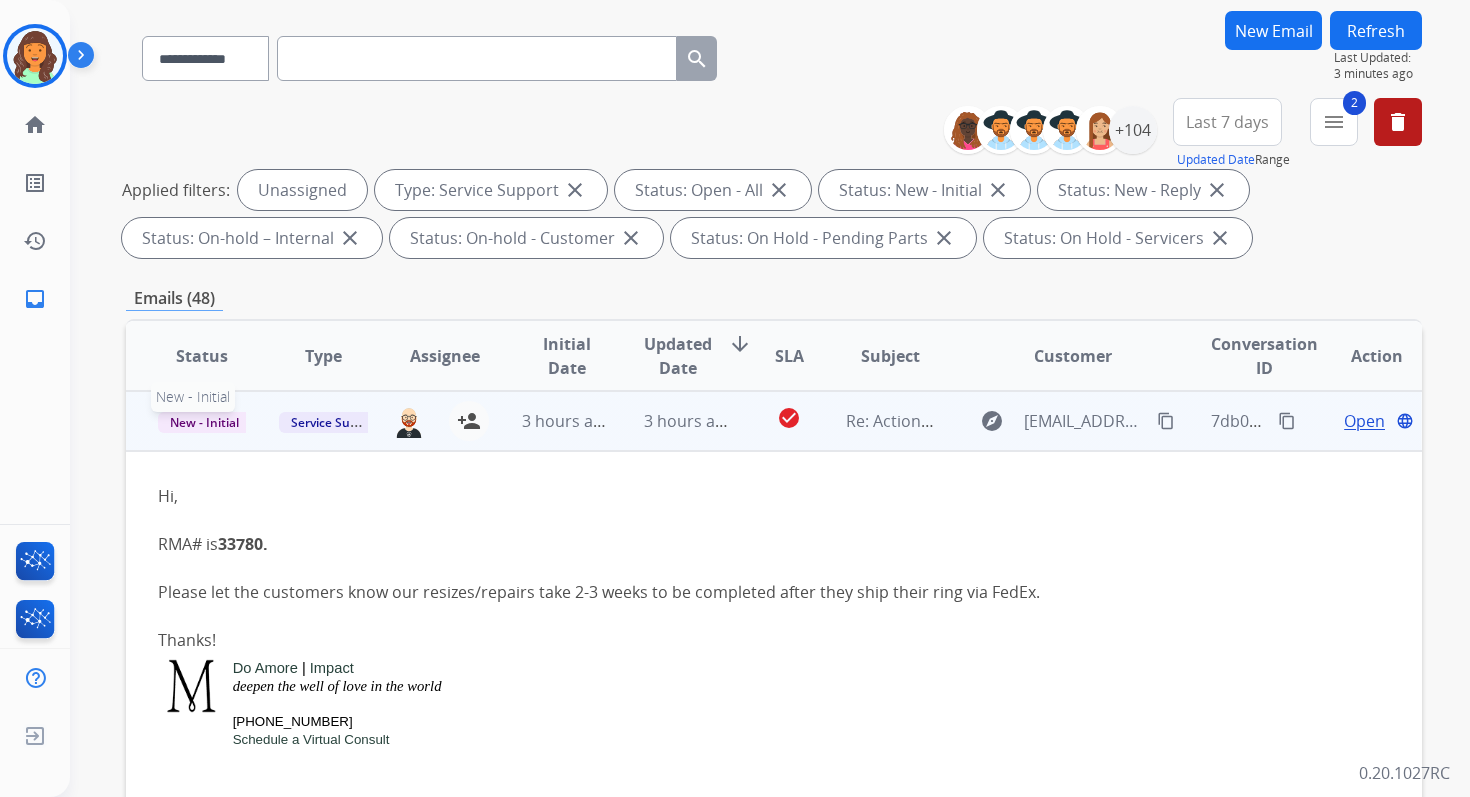click on "New - Initial" at bounding box center [204, 422] 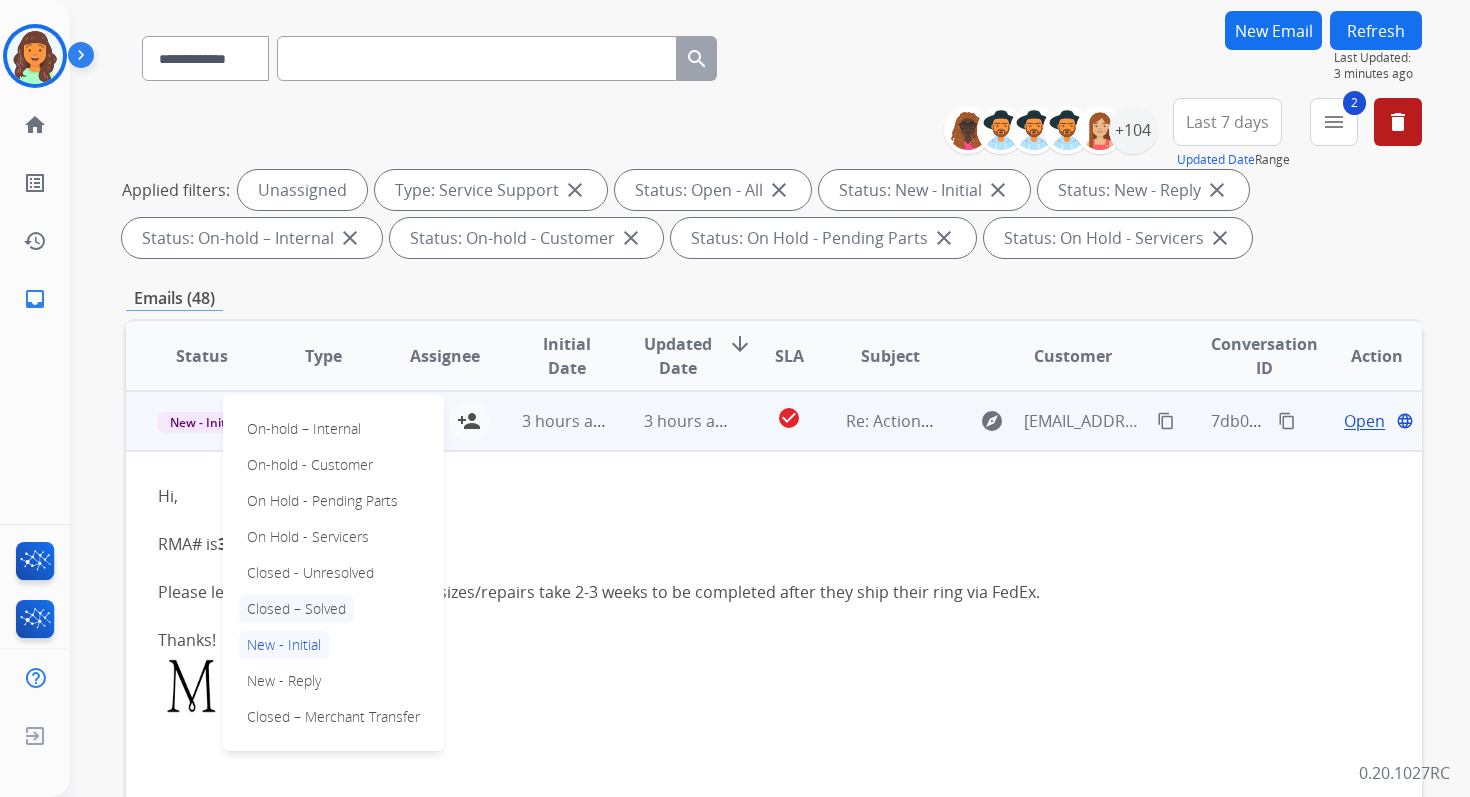 click on "Closed – Solved" at bounding box center [296, 609] 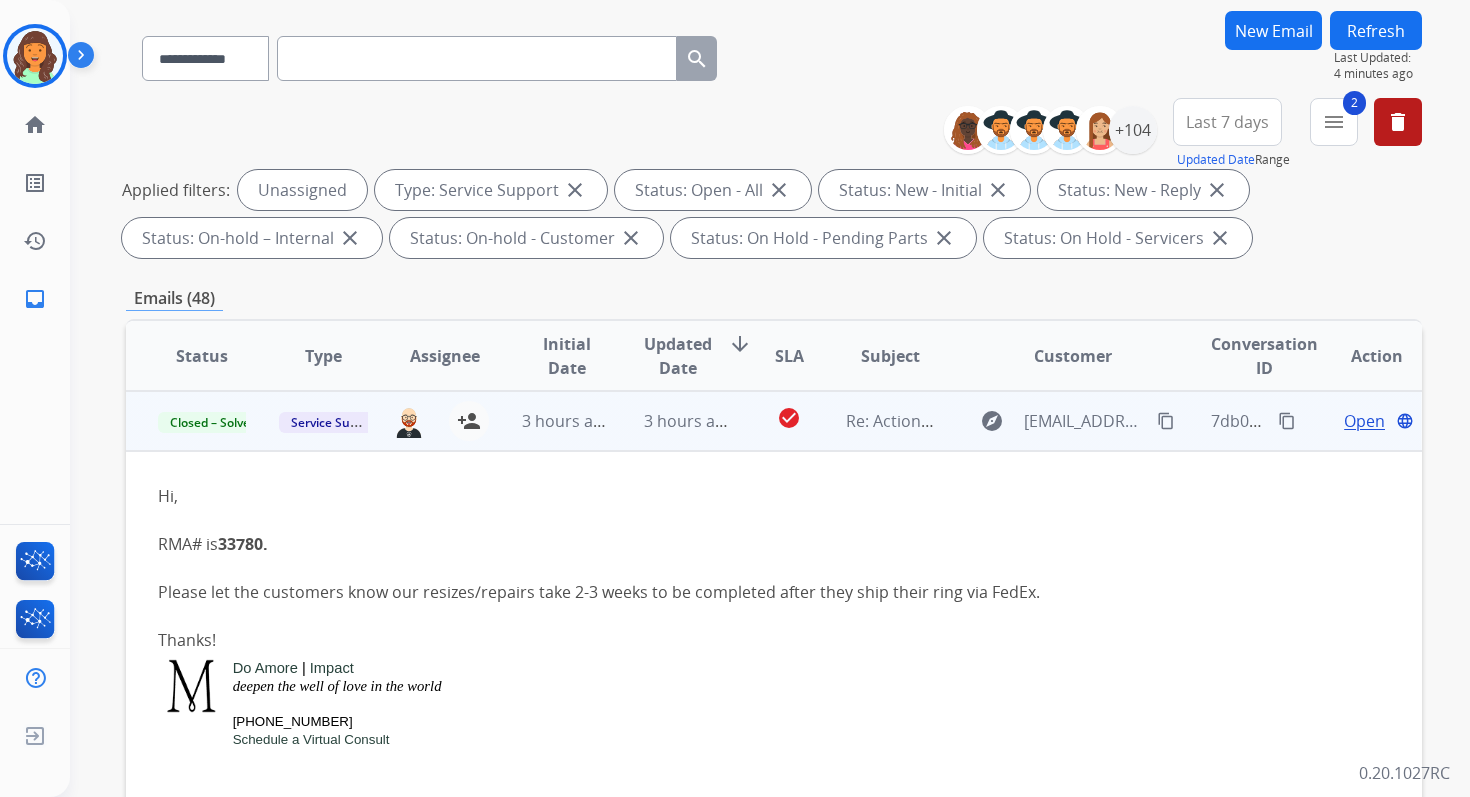 scroll, scrollTop: 0, scrollLeft: 0, axis: both 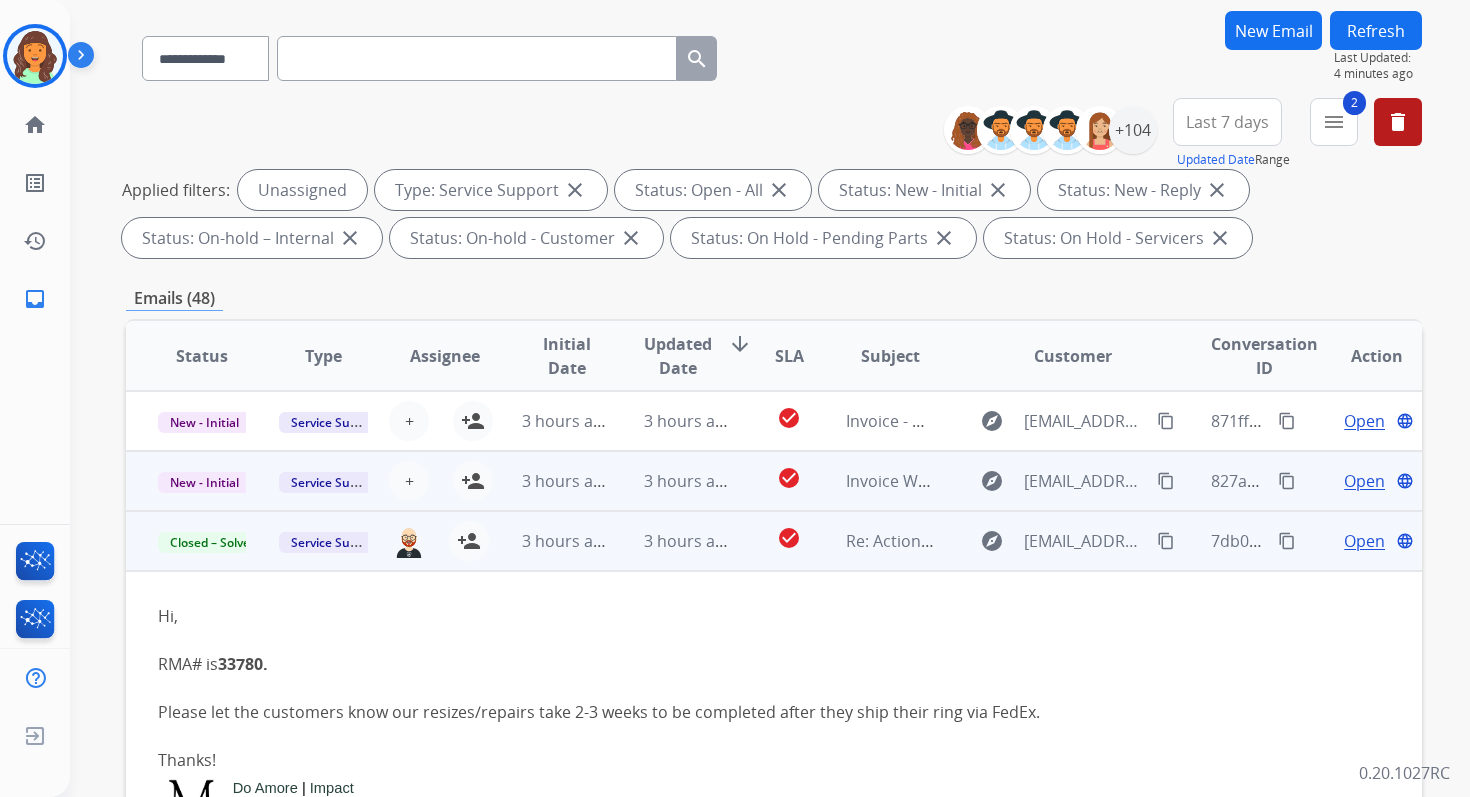 click on "3 hours ago" at bounding box center (672, 481) 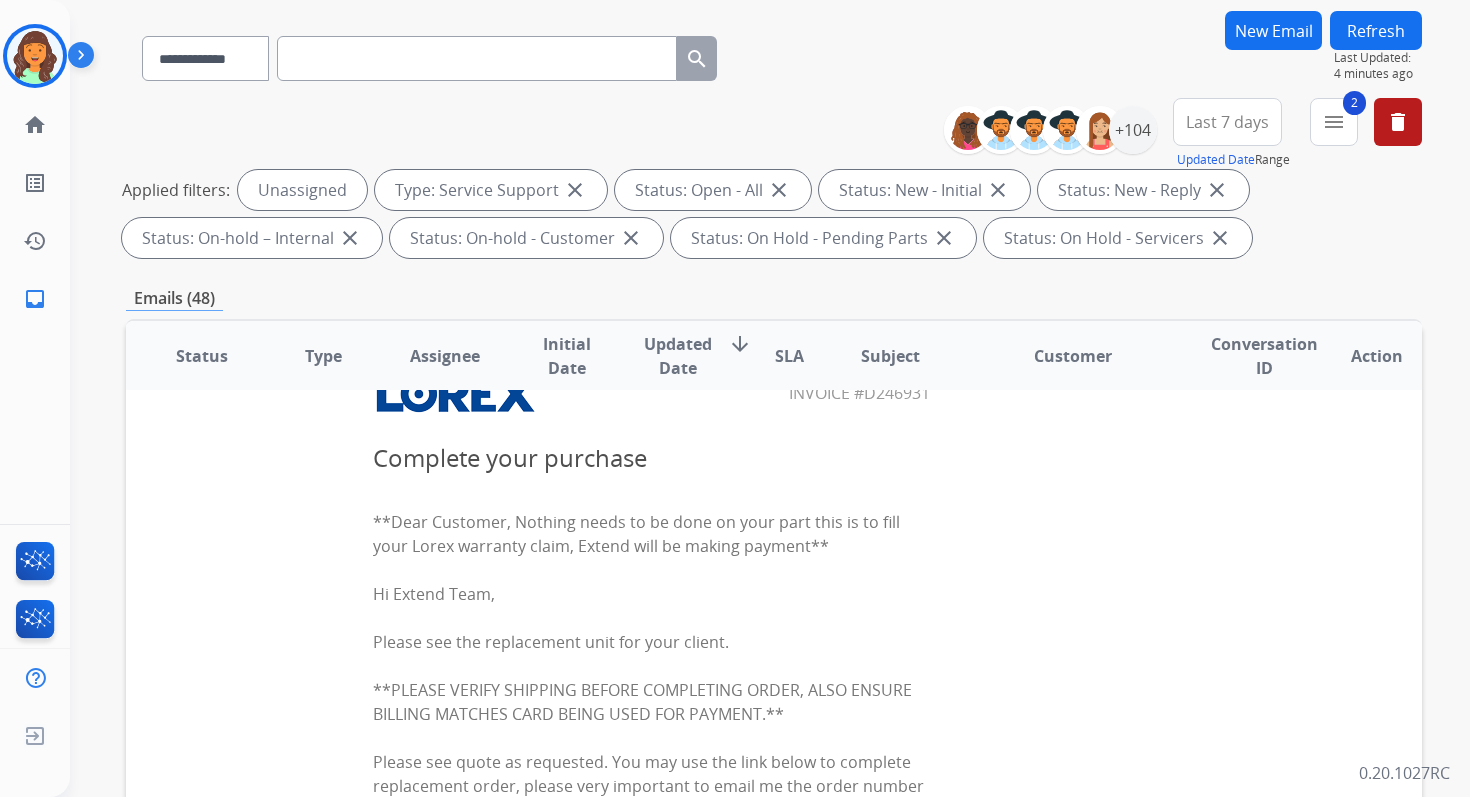 scroll, scrollTop: 36, scrollLeft: 0, axis: vertical 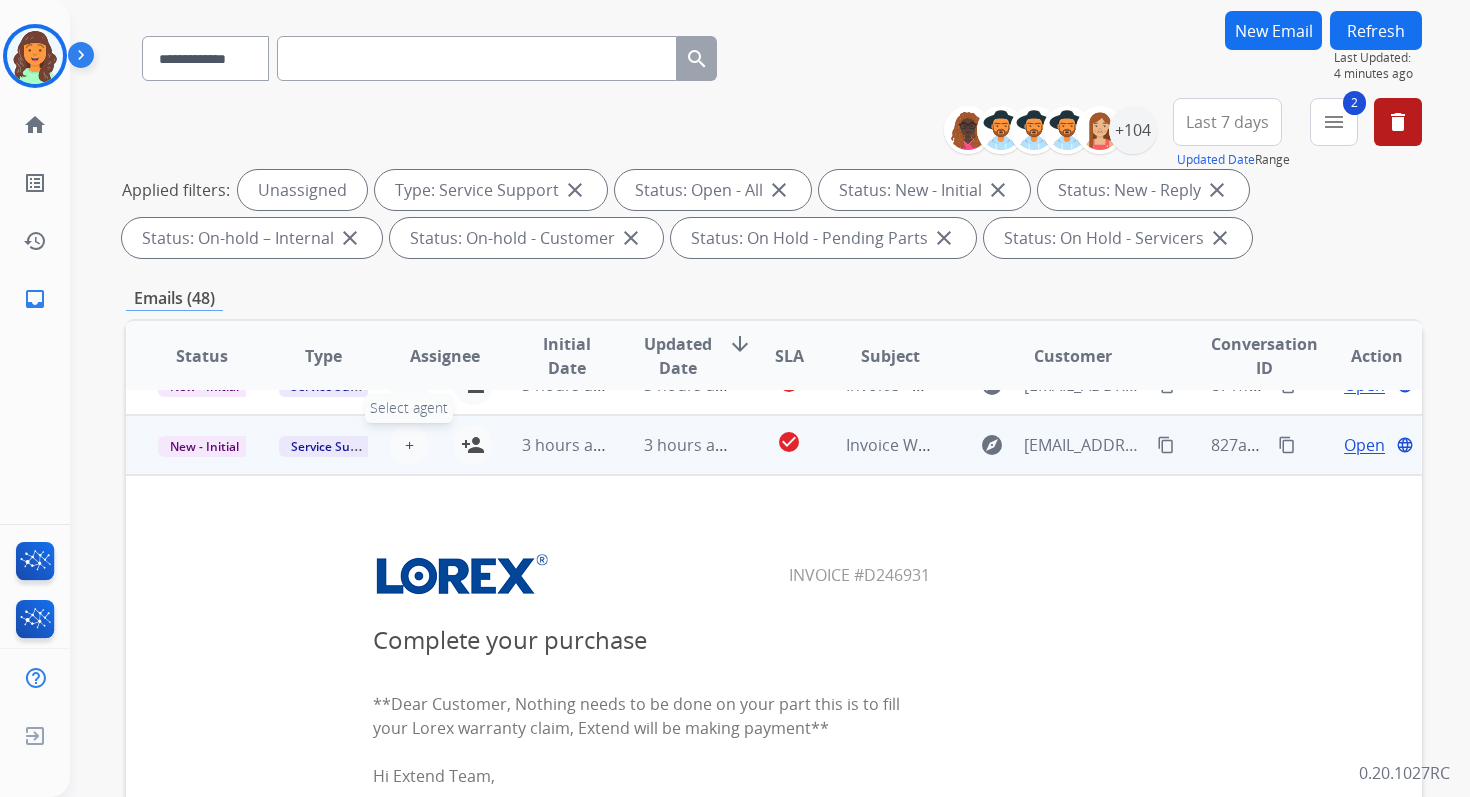 click on "+ Select agent" at bounding box center (409, 445) 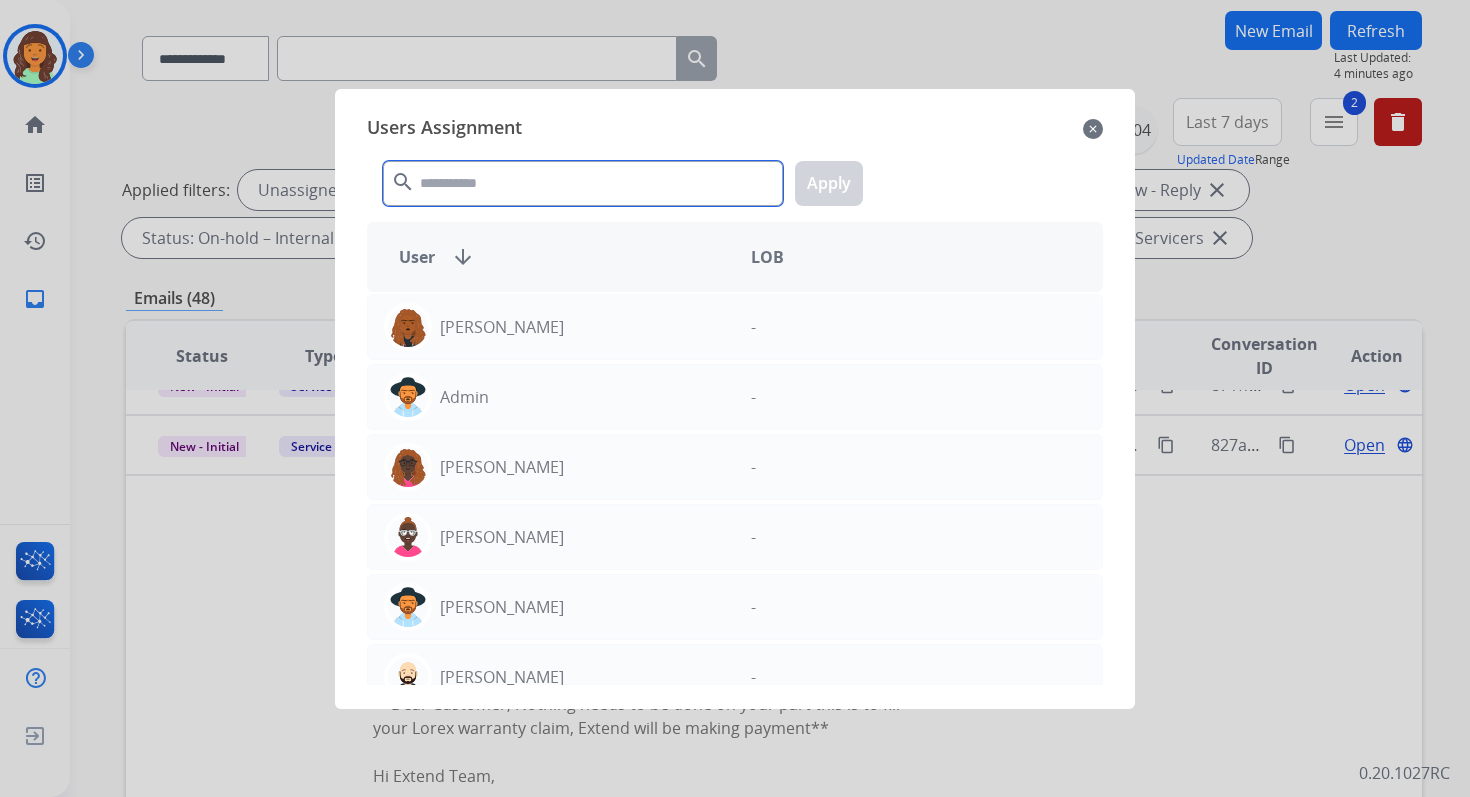 click 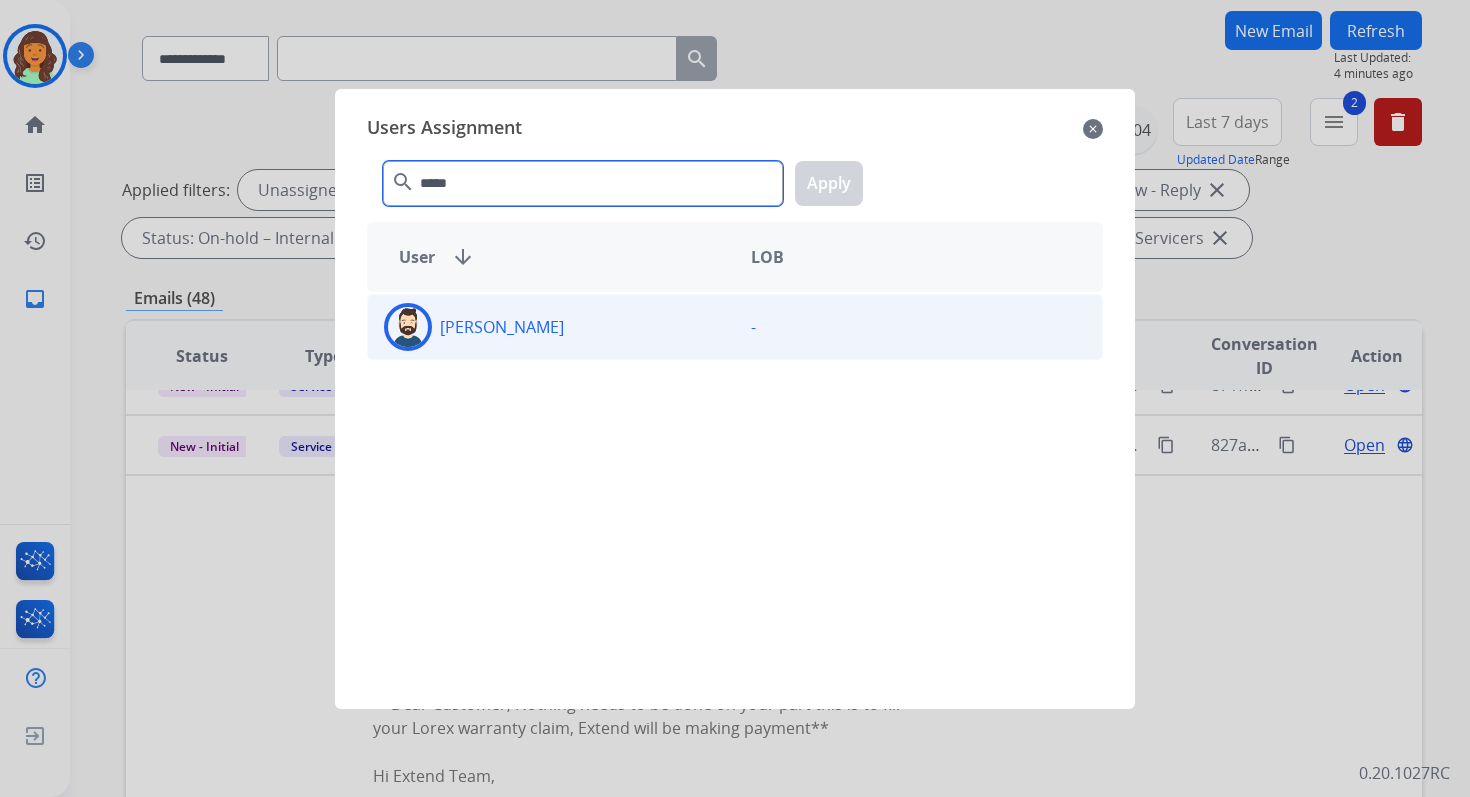 type on "*****" 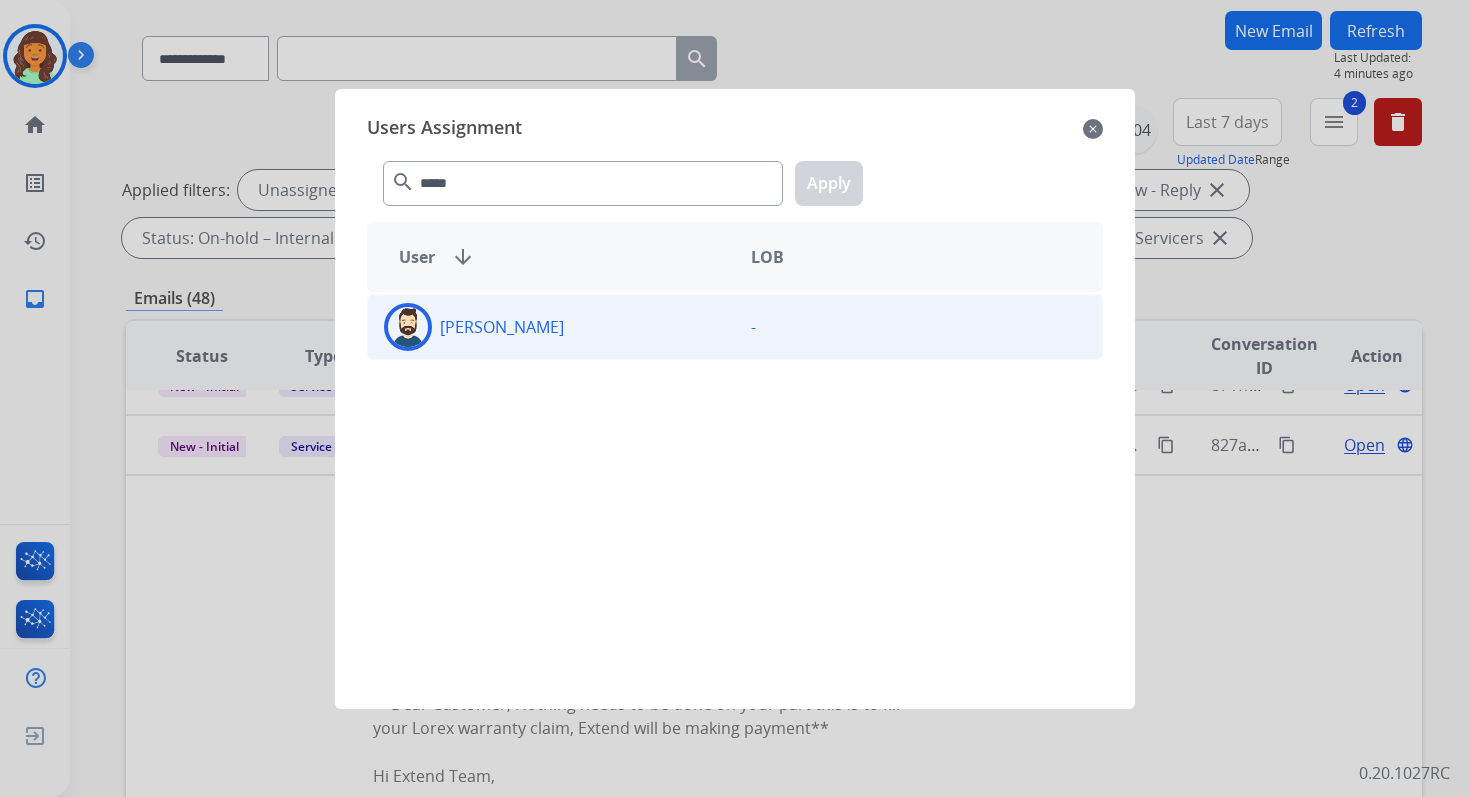 click on "Jared  Holt" 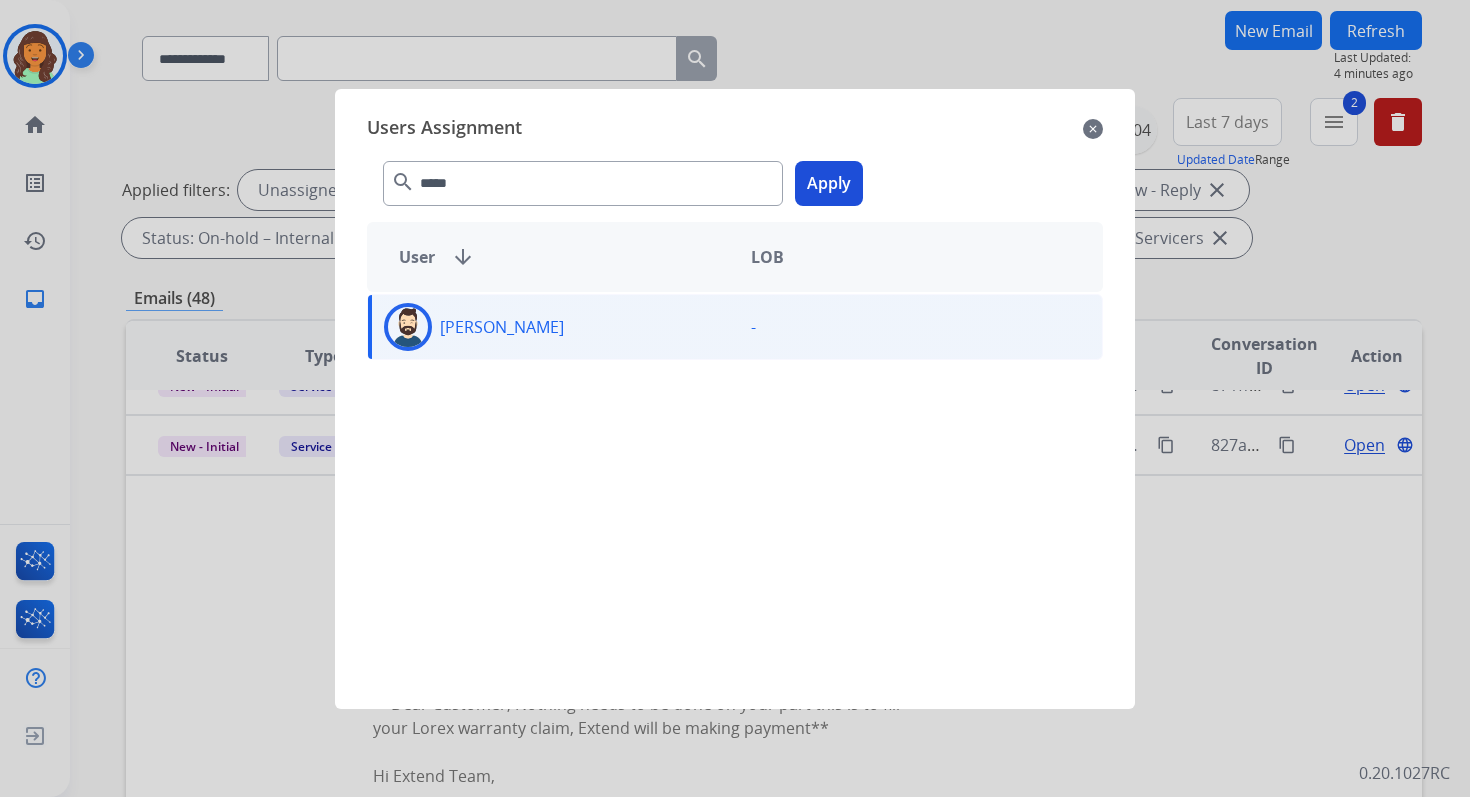 click on "Apply" 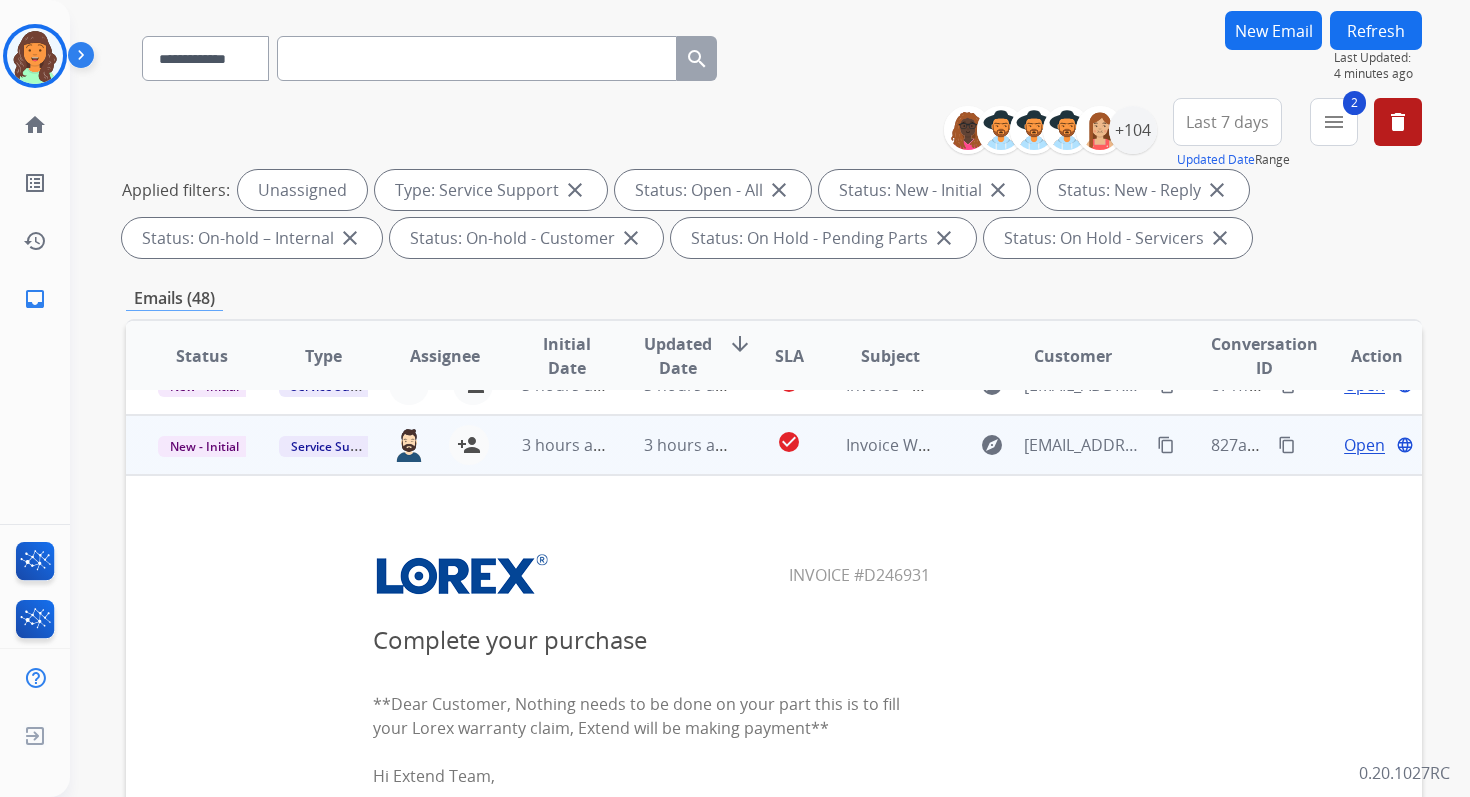 scroll, scrollTop: 0, scrollLeft: 0, axis: both 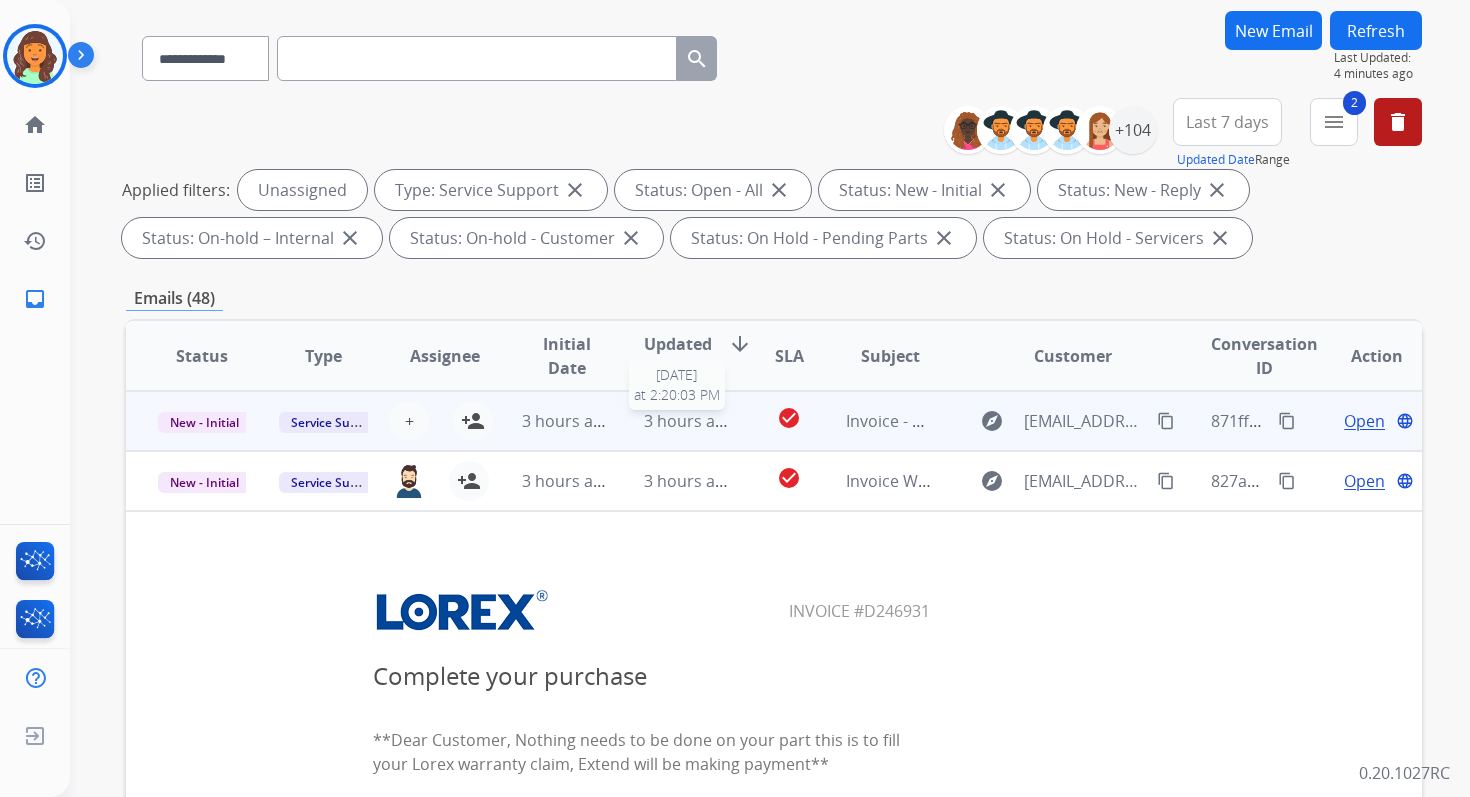 click on "3 hours ago" at bounding box center (689, 421) 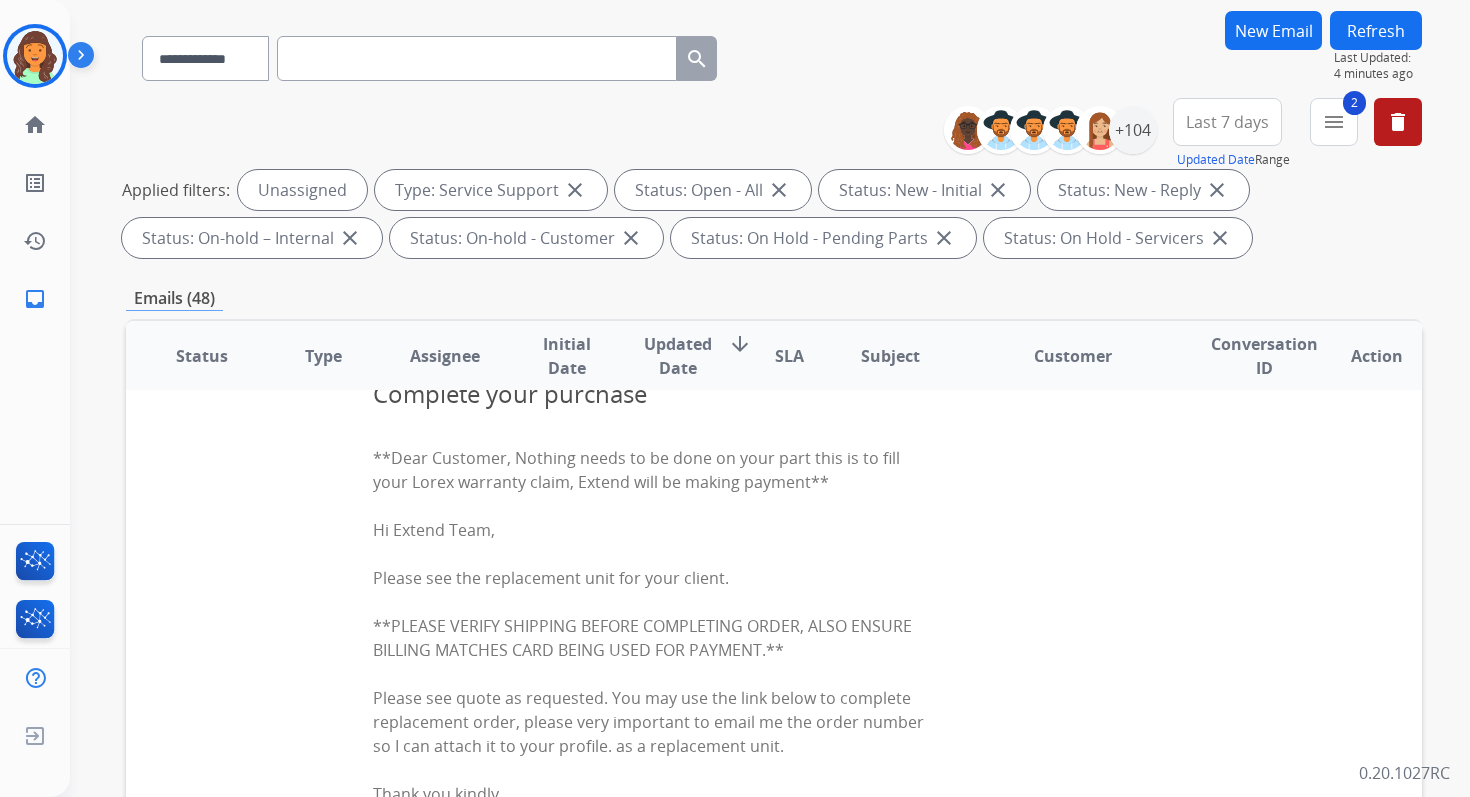 scroll, scrollTop: 0, scrollLeft: 0, axis: both 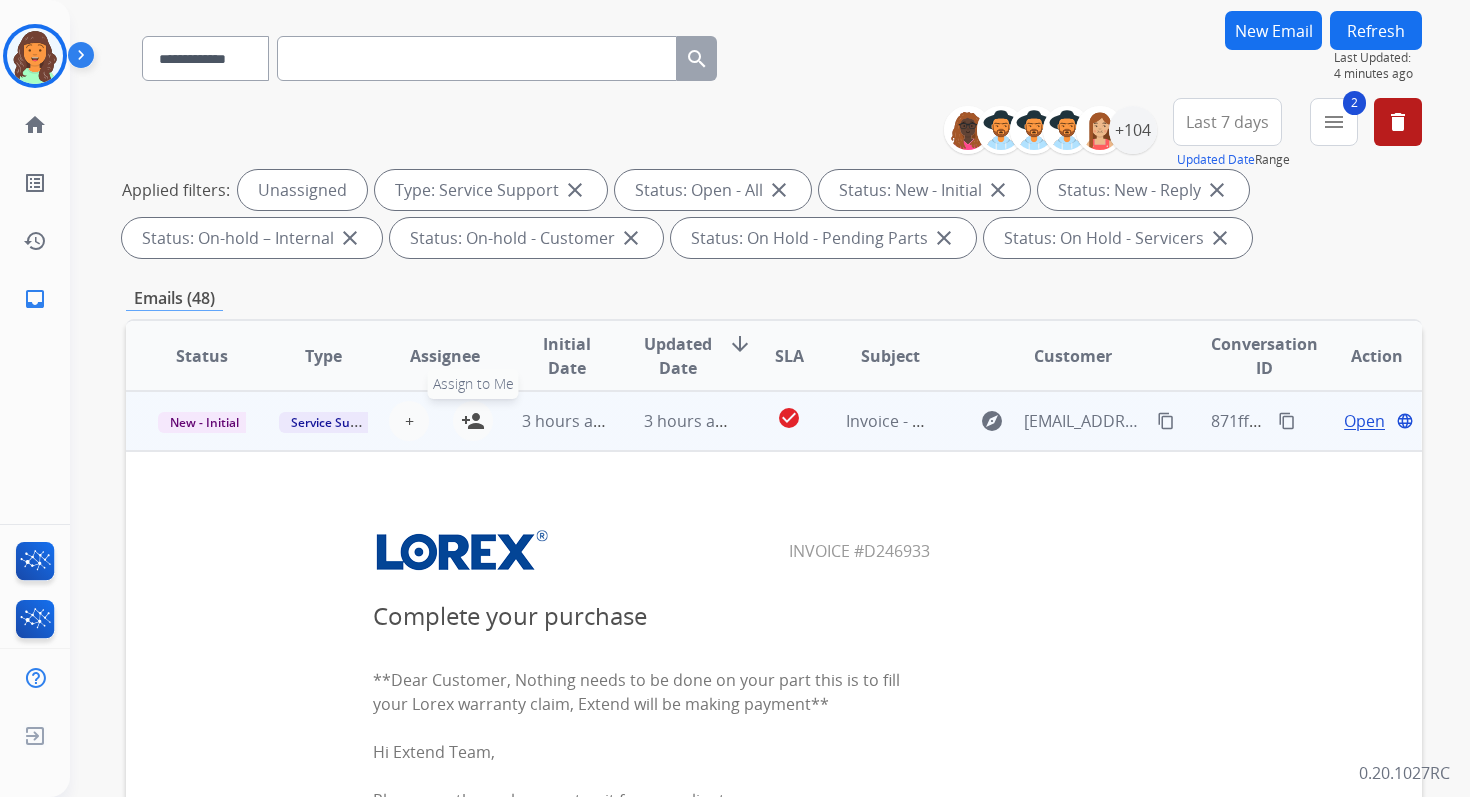 click on "person_add" at bounding box center [473, 421] 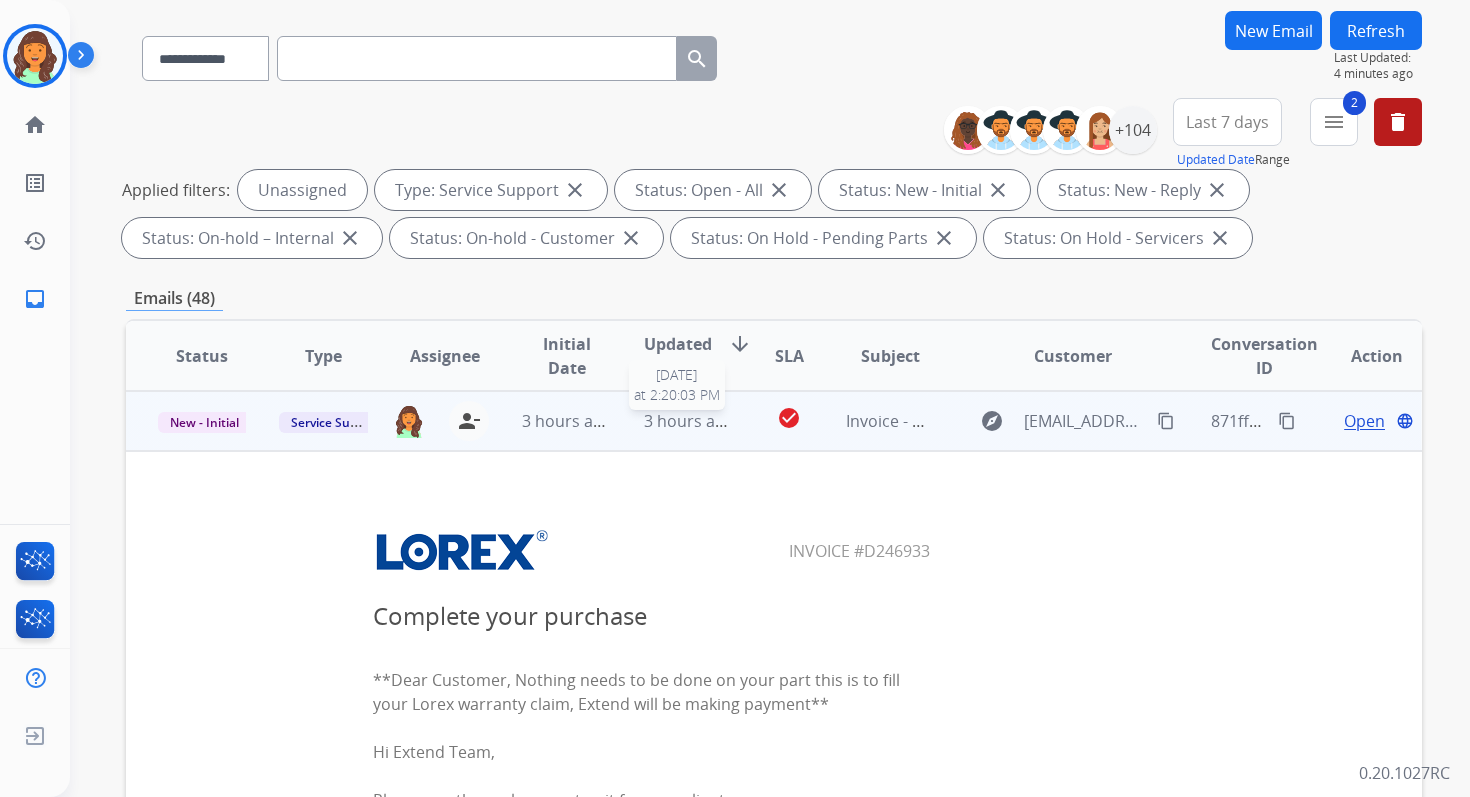 click on "3 hours ago" at bounding box center (689, 421) 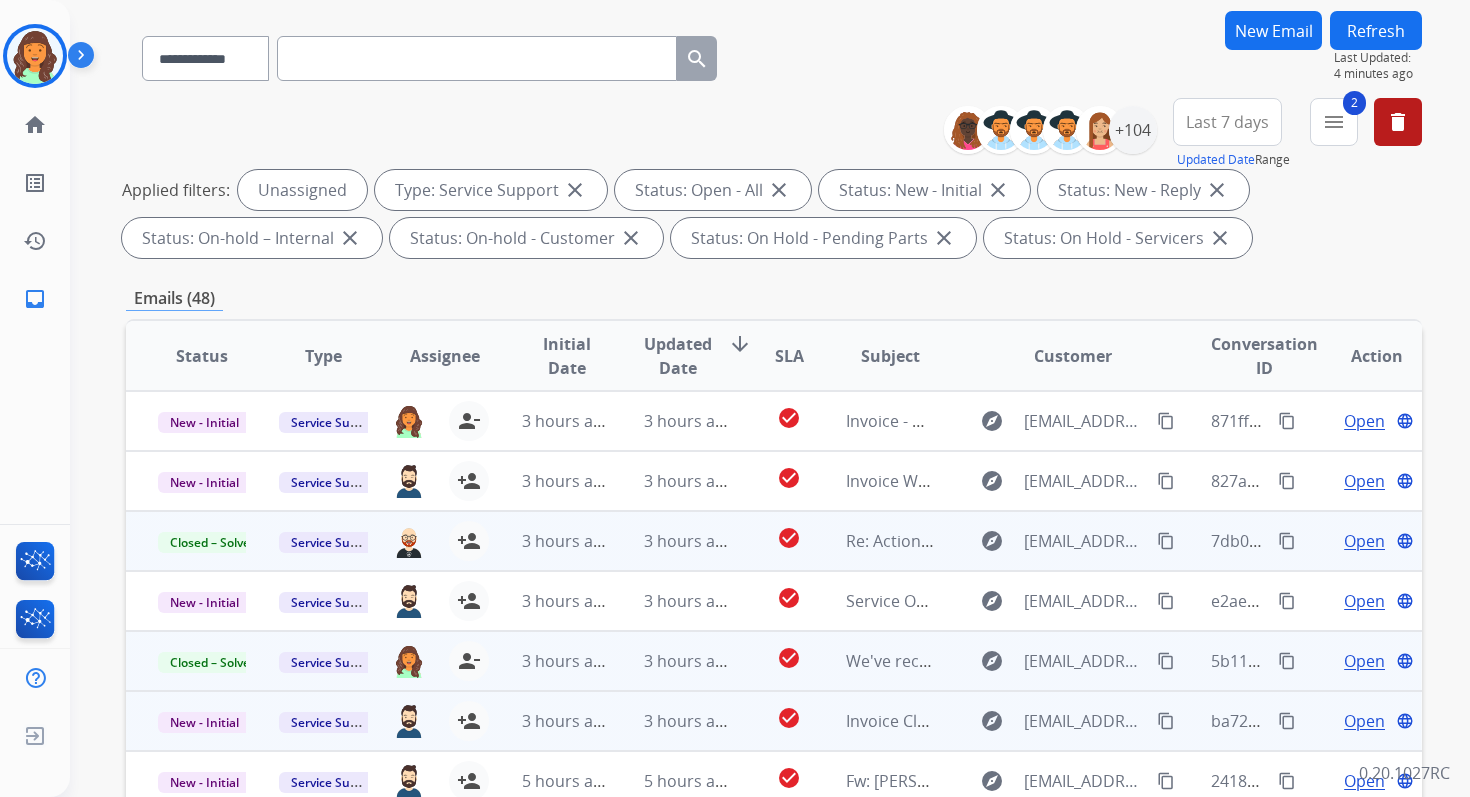 scroll, scrollTop: 437, scrollLeft: 0, axis: vertical 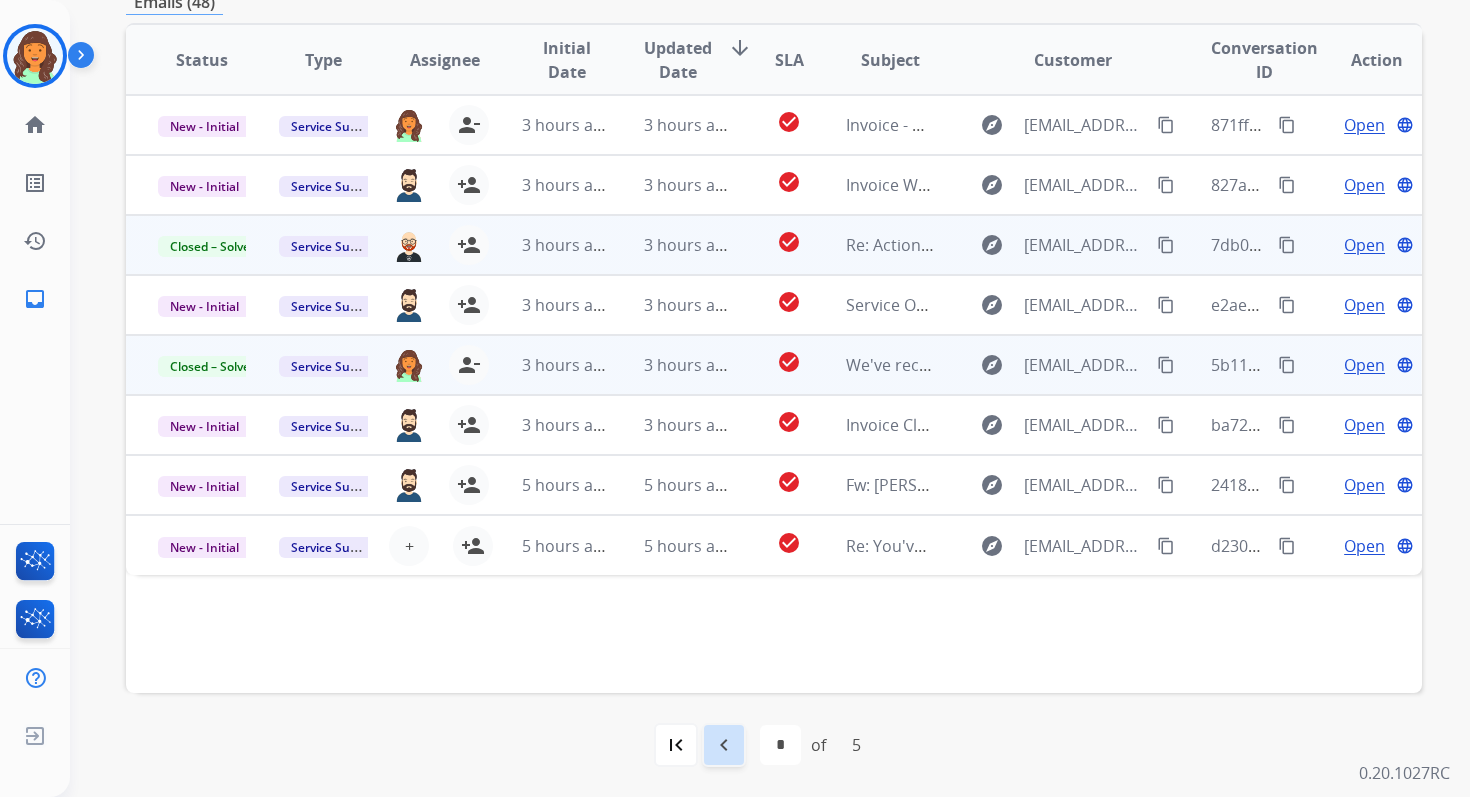 click on "navigate_before" at bounding box center (724, 745) 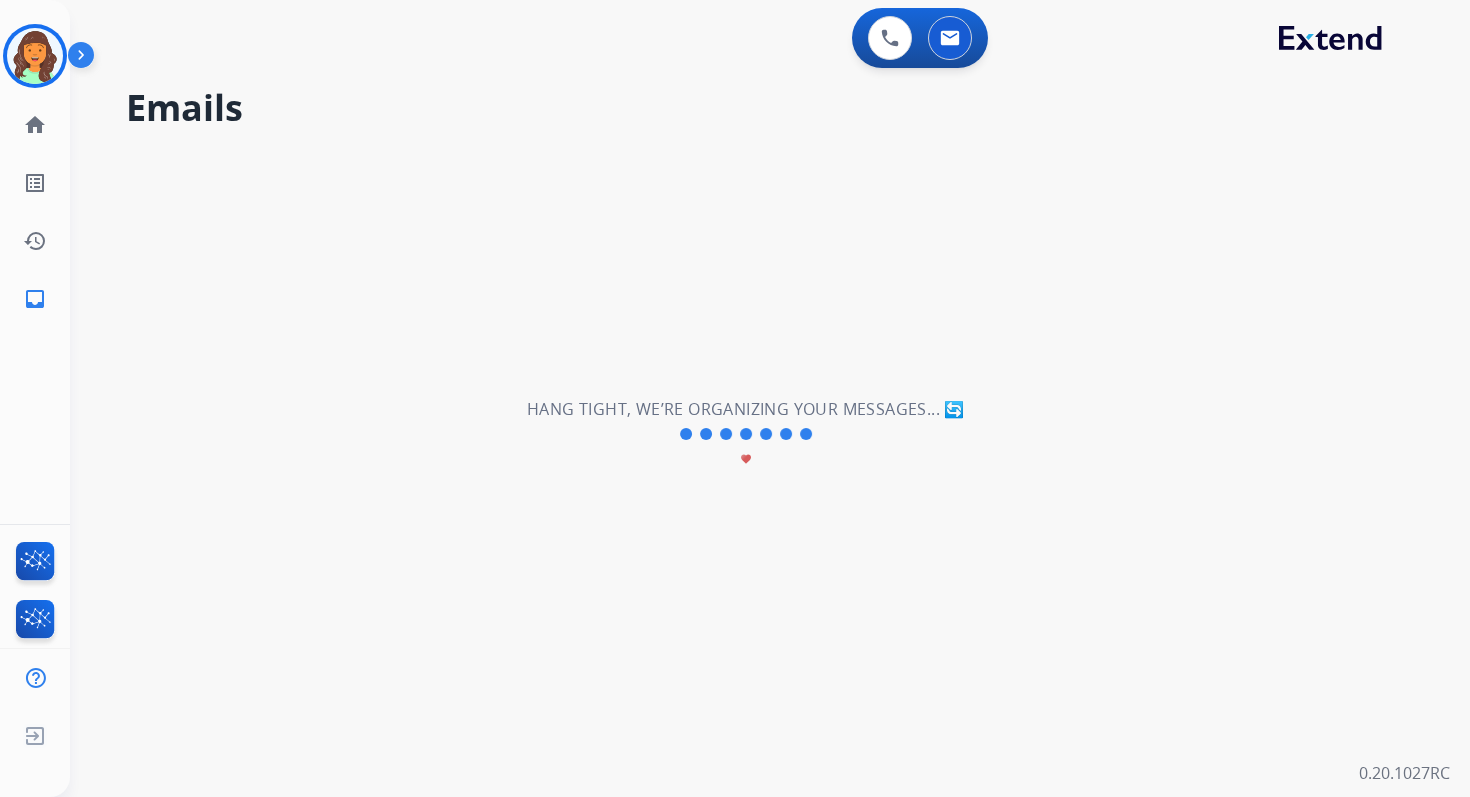 scroll, scrollTop: 0, scrollLeft: 0, axis: both 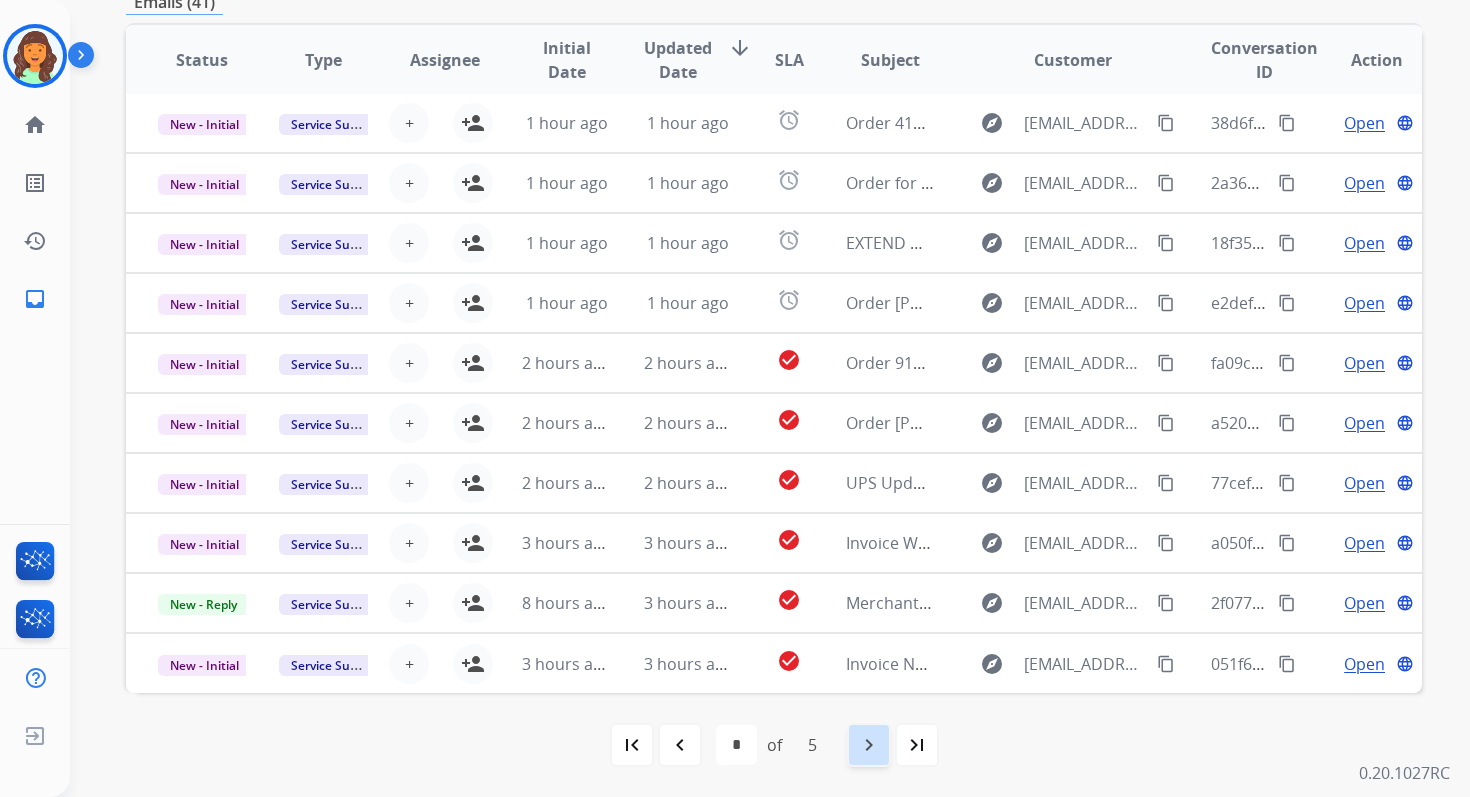 click on "navigate_next" at bounding box center [869, 745] 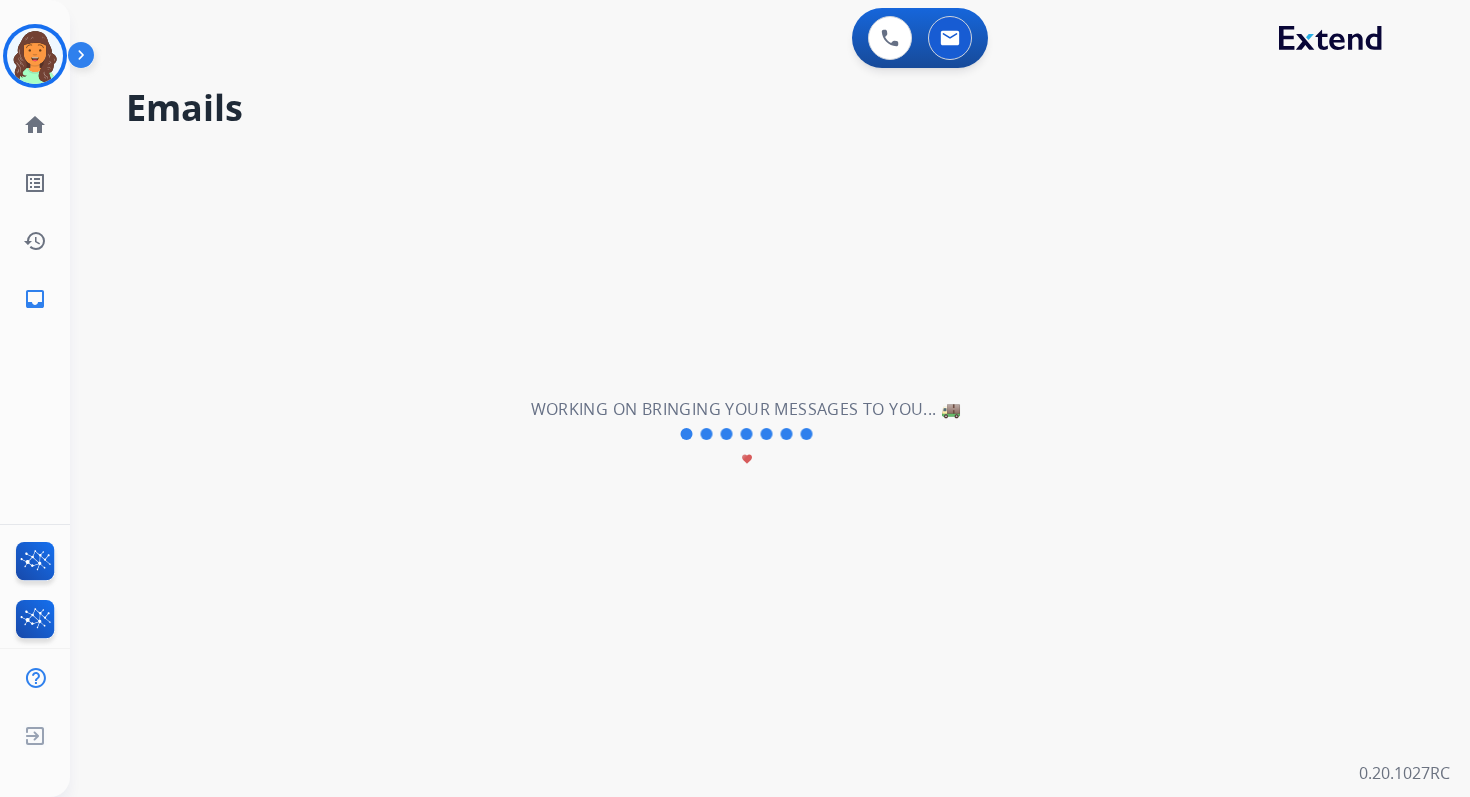 scroll, scrollTop: 0, scrollLeft: 0, axis: both 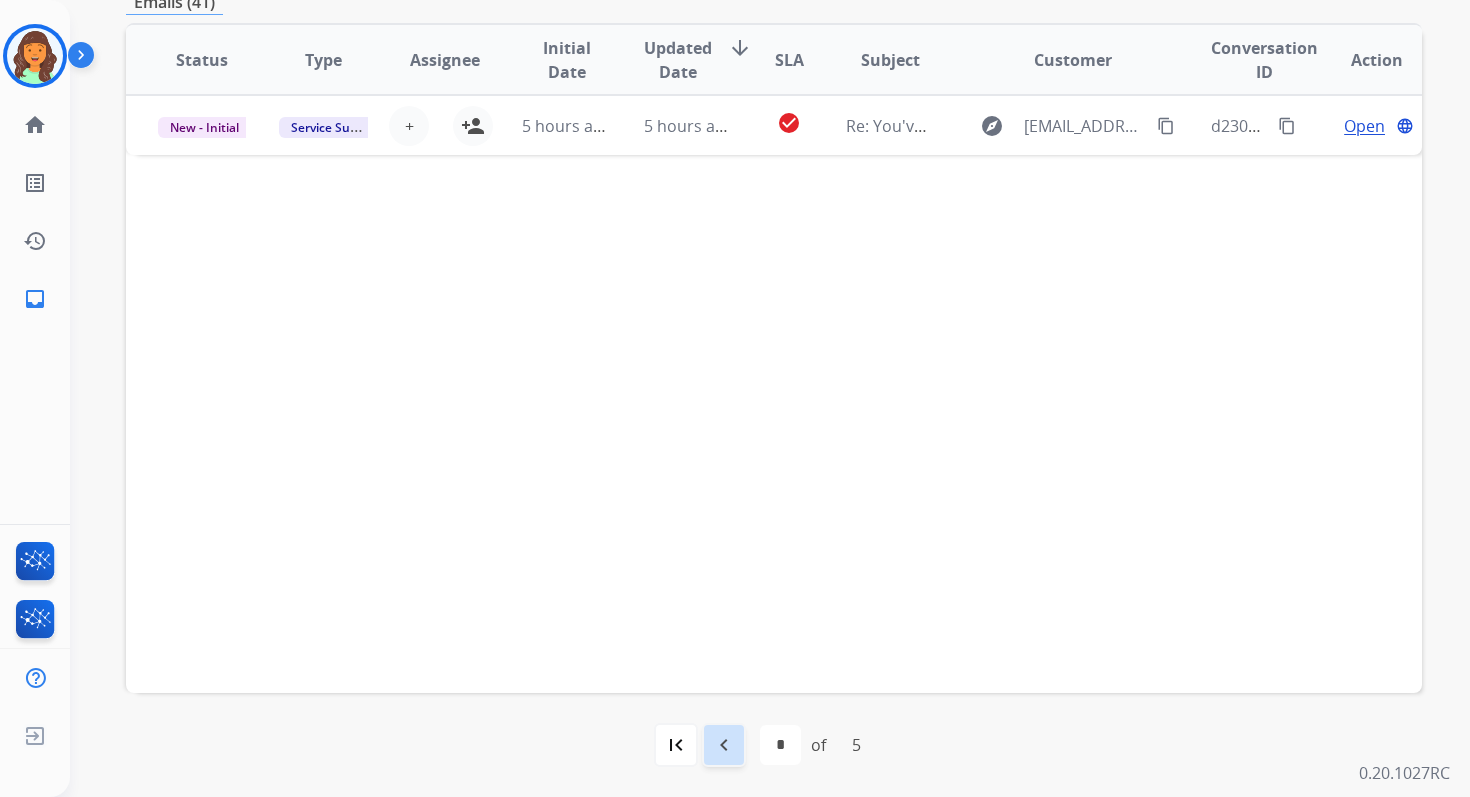 click on "navigate_before" at bounding box center [724, 745] 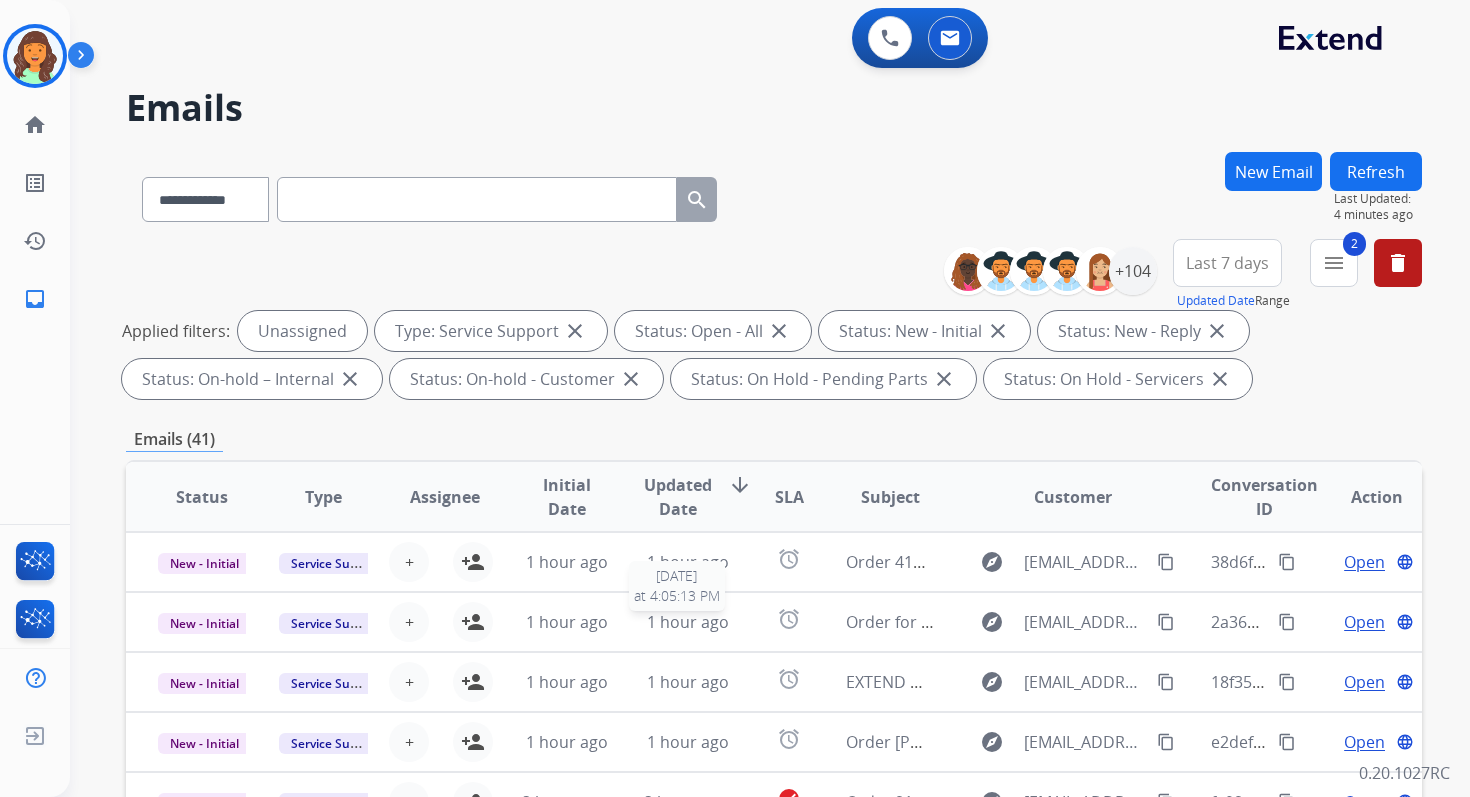 scroll, scrollTop: 2, scrollLeft: 0, axis: vertical 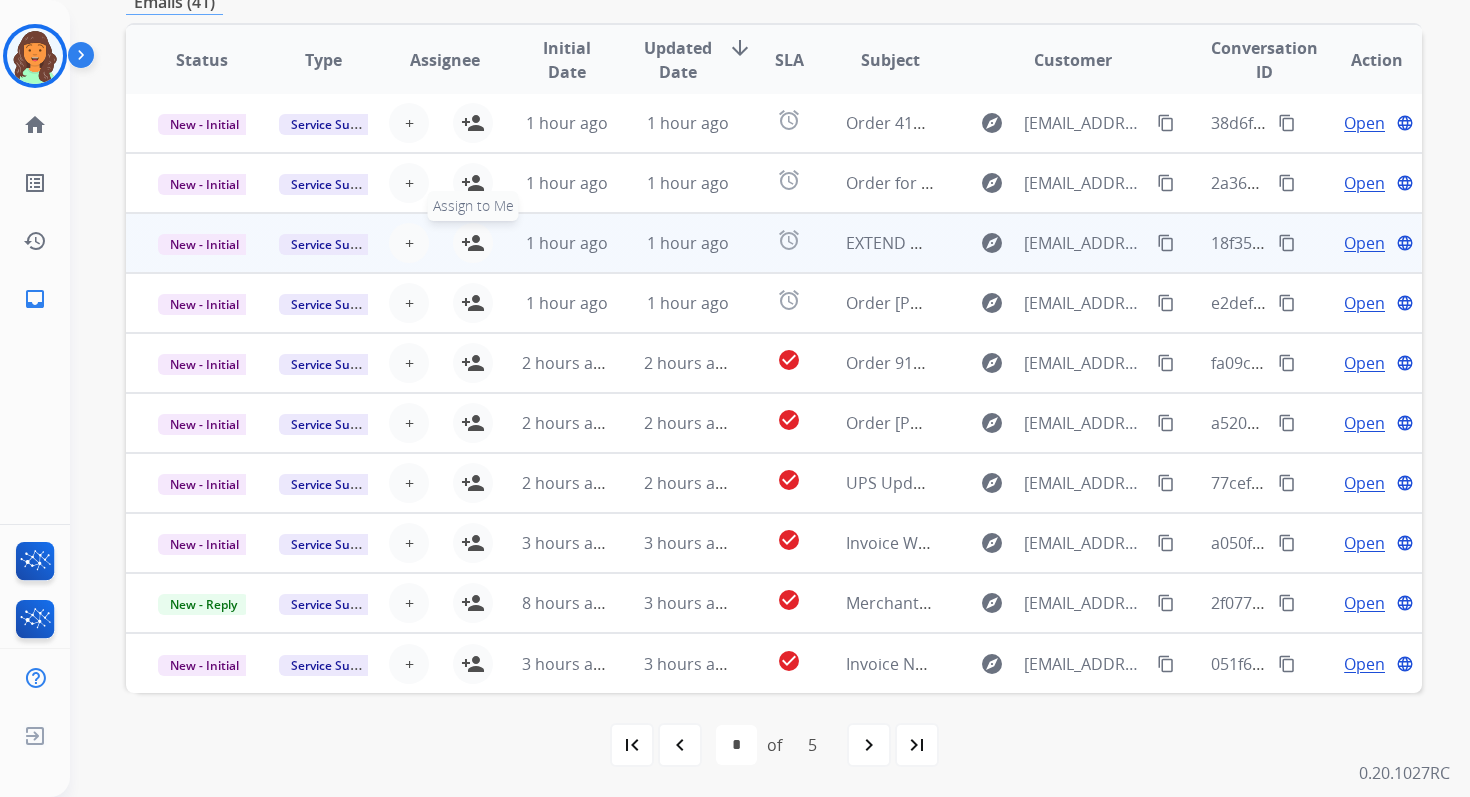 click on "person_add" at bounding box center [473, 243] 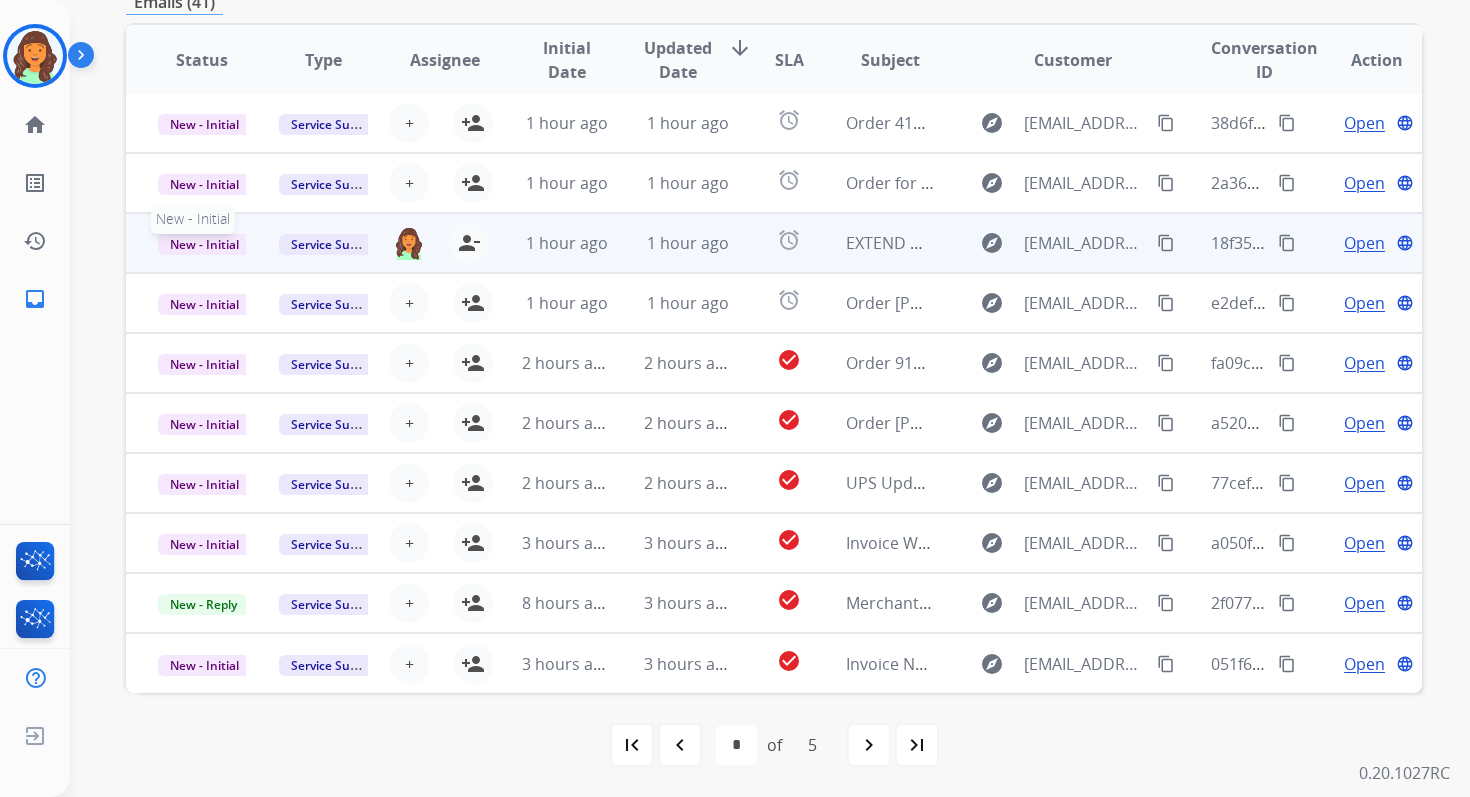 click on "New - Initial" at bounding box center (204, 244) 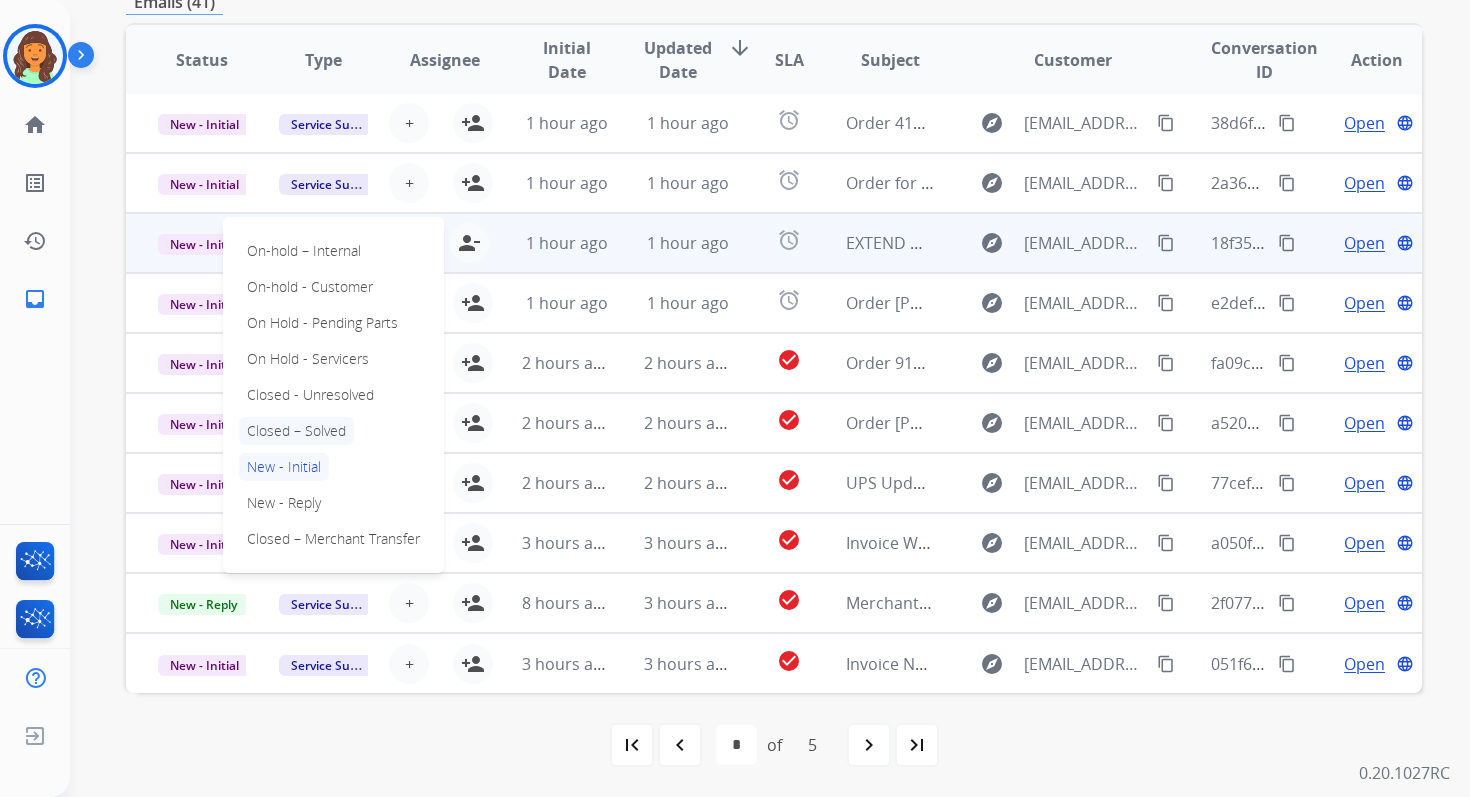 click on "Closed – Solved" at bounding box center (296, 431) 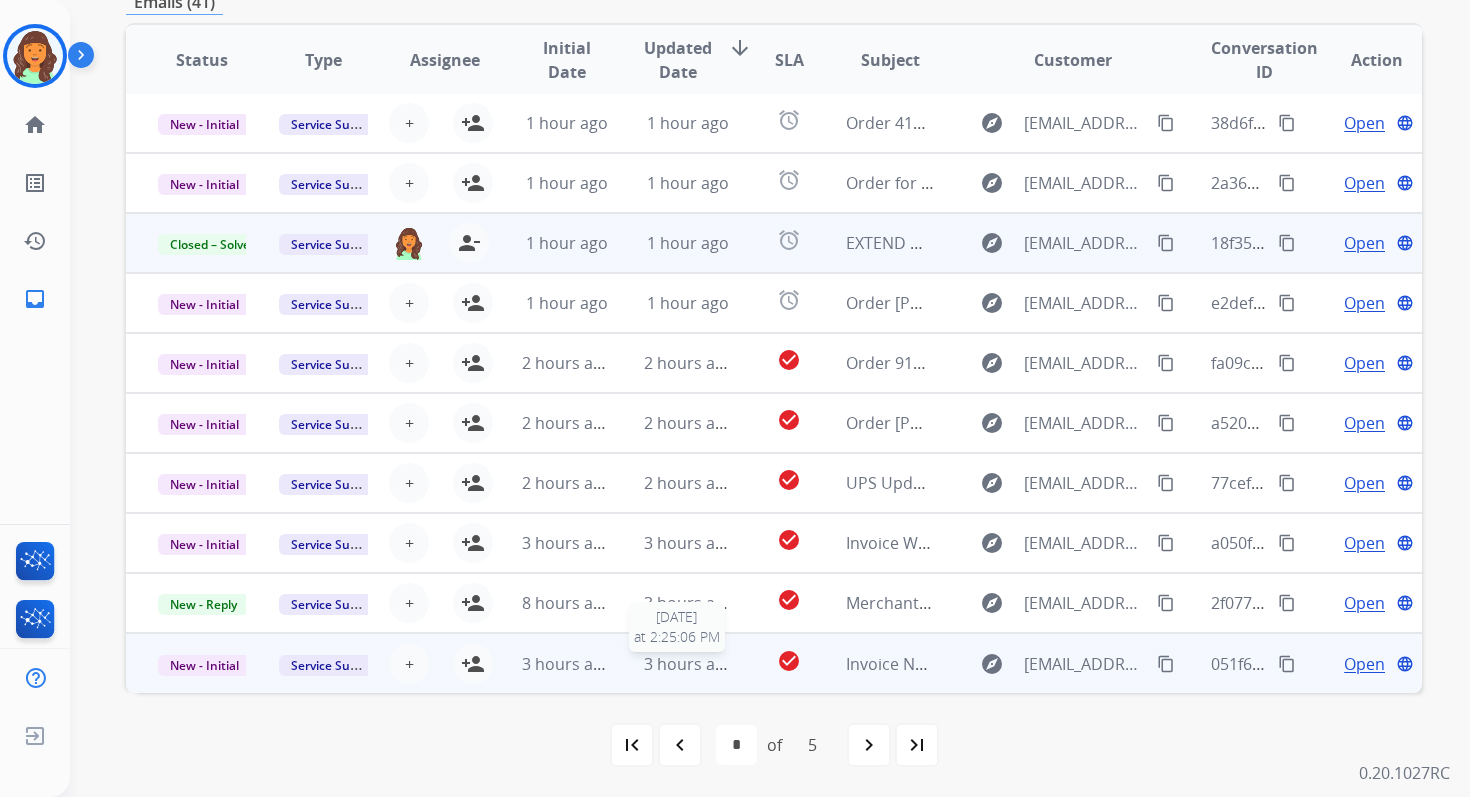 click on "3 hours ago" at bounding box center (689, 664) 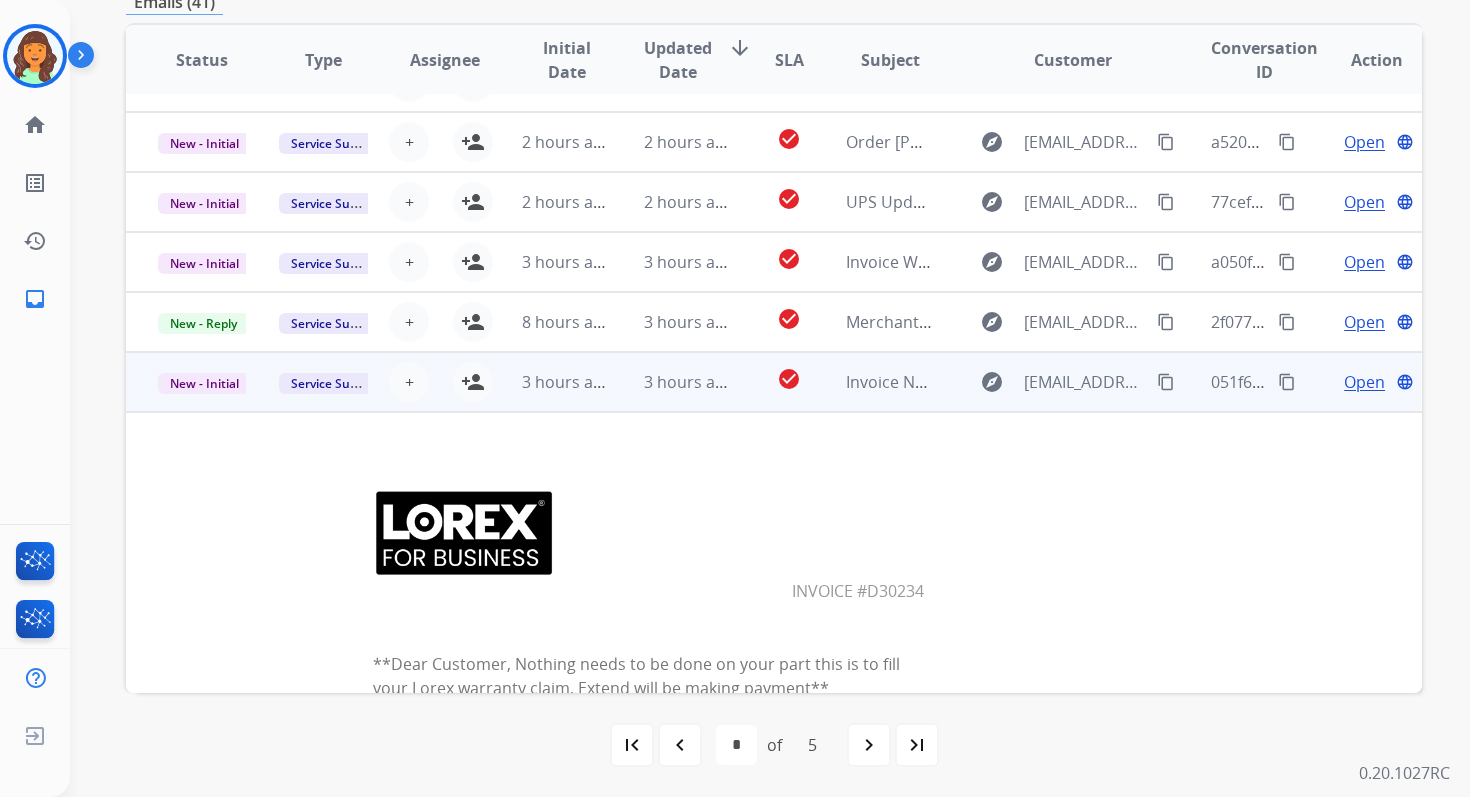scroll, scrollTop: 21, scrollLeft: 0, axis: vertical 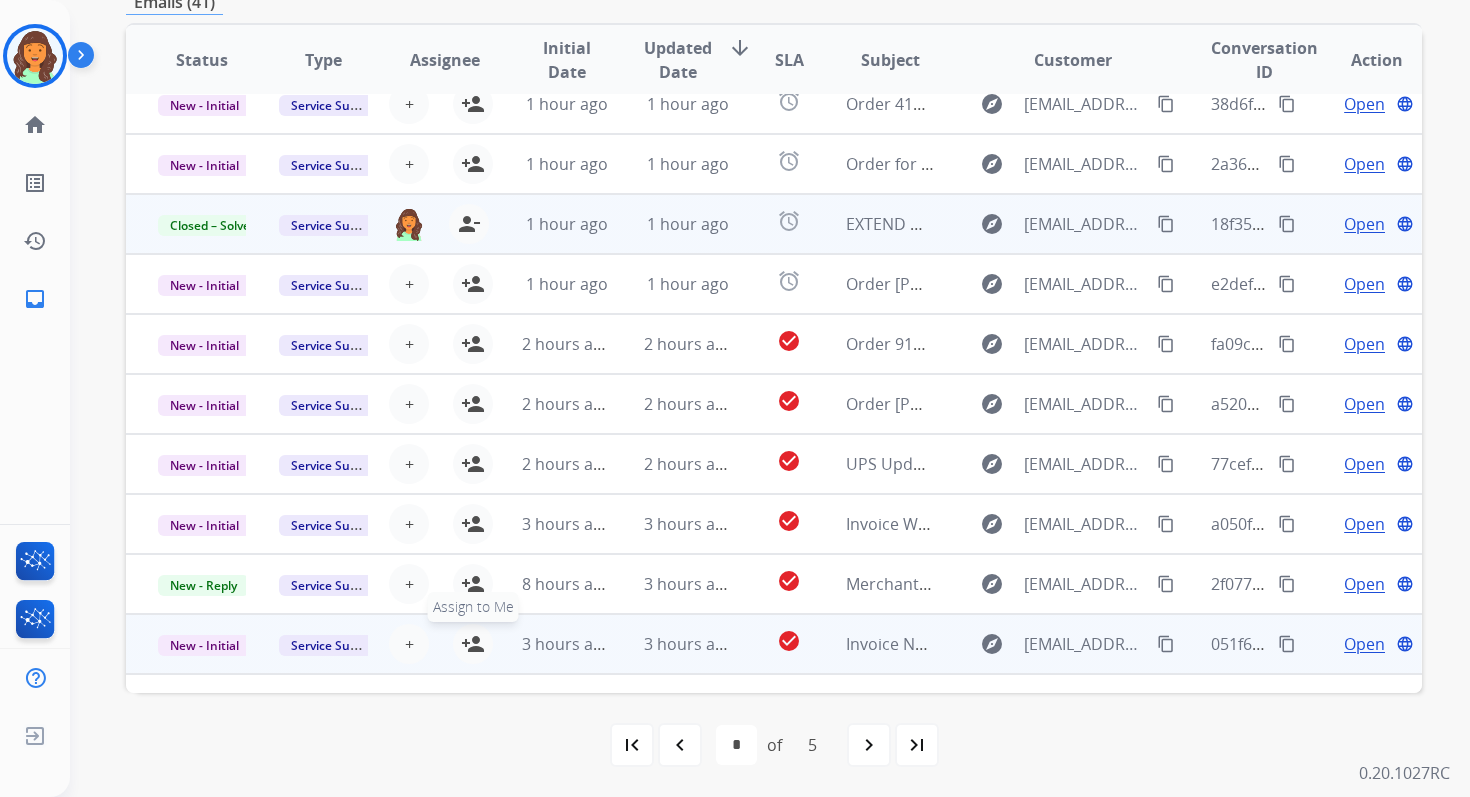 click on "person_add" at bounding box center [473, 644] 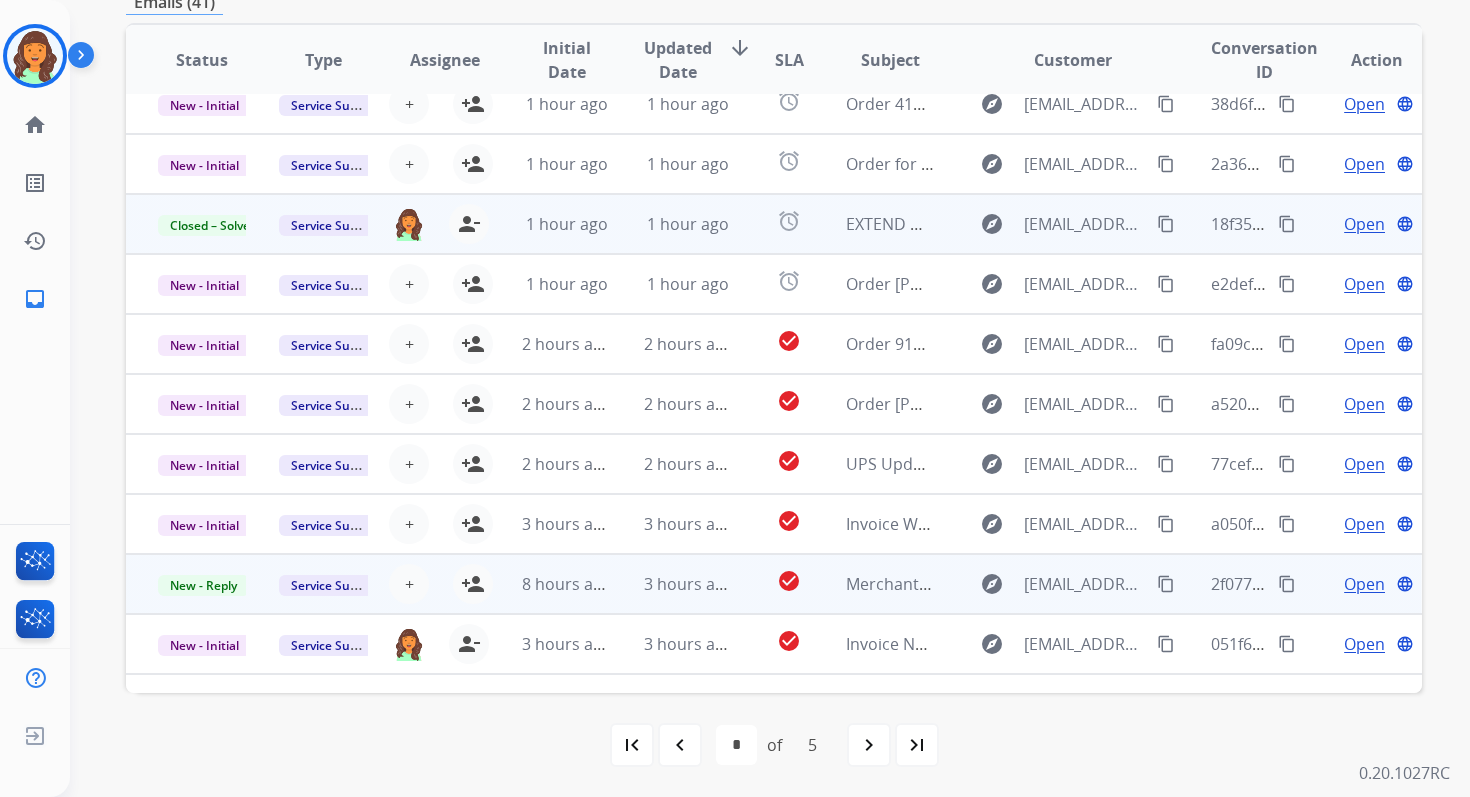 click on "3 hours ago" at bounding box center [672, 584] 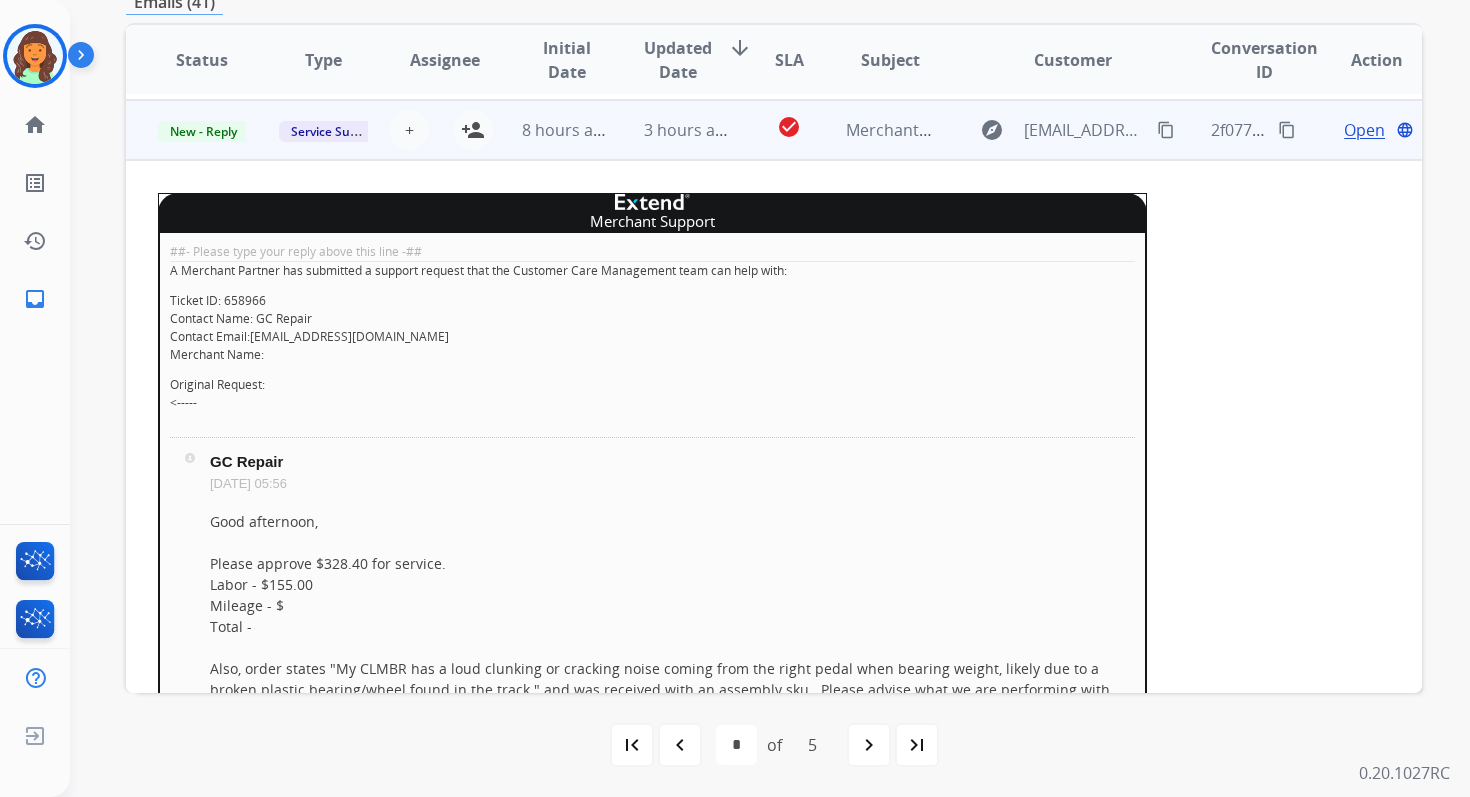 scroll, scrollTop: 480, scrollLeft: 0, axis: vertical 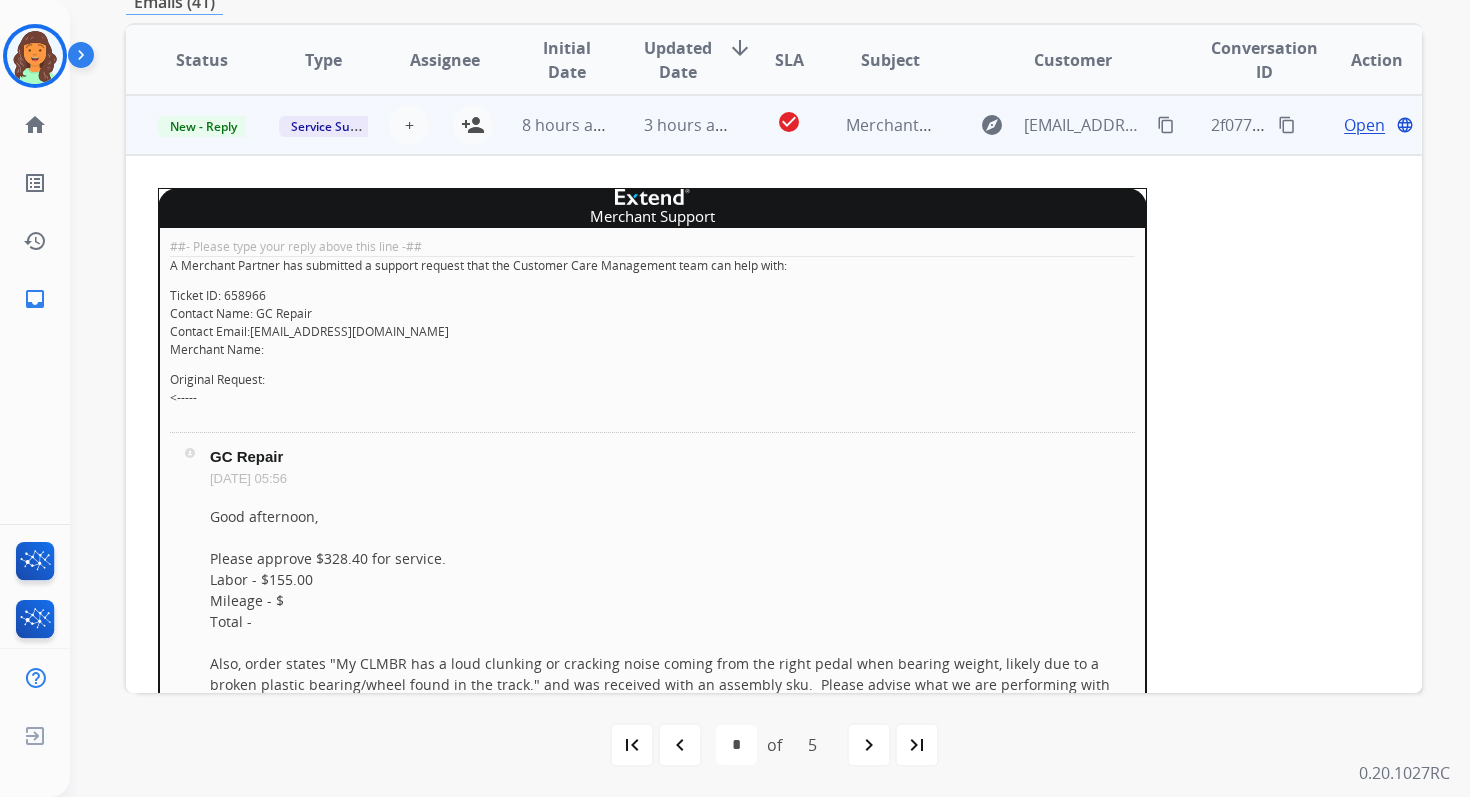 click on "Open" at bounding box center (1364, 125) 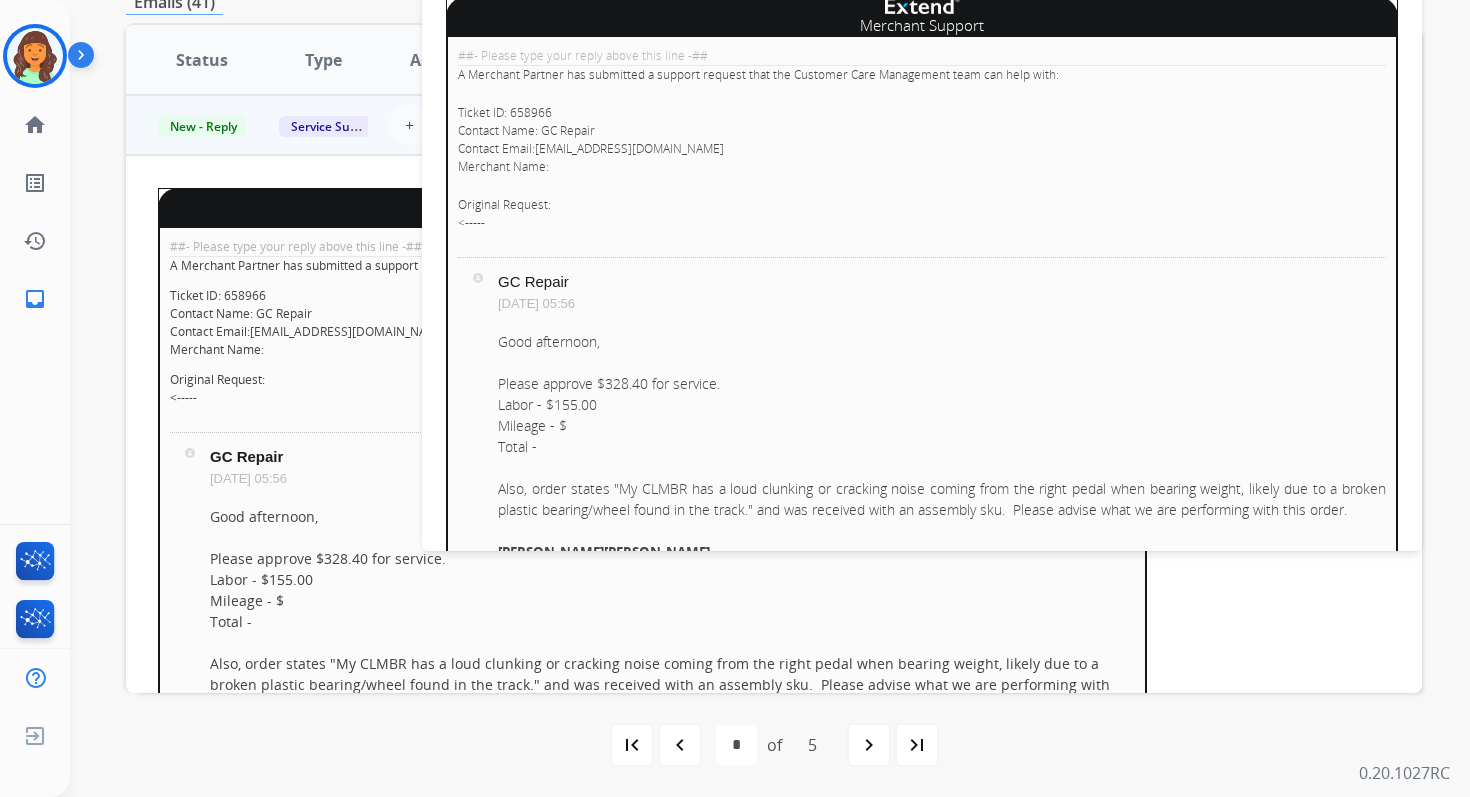 scroll, scrollTop: 0, scrollLeft: 0, axis: both 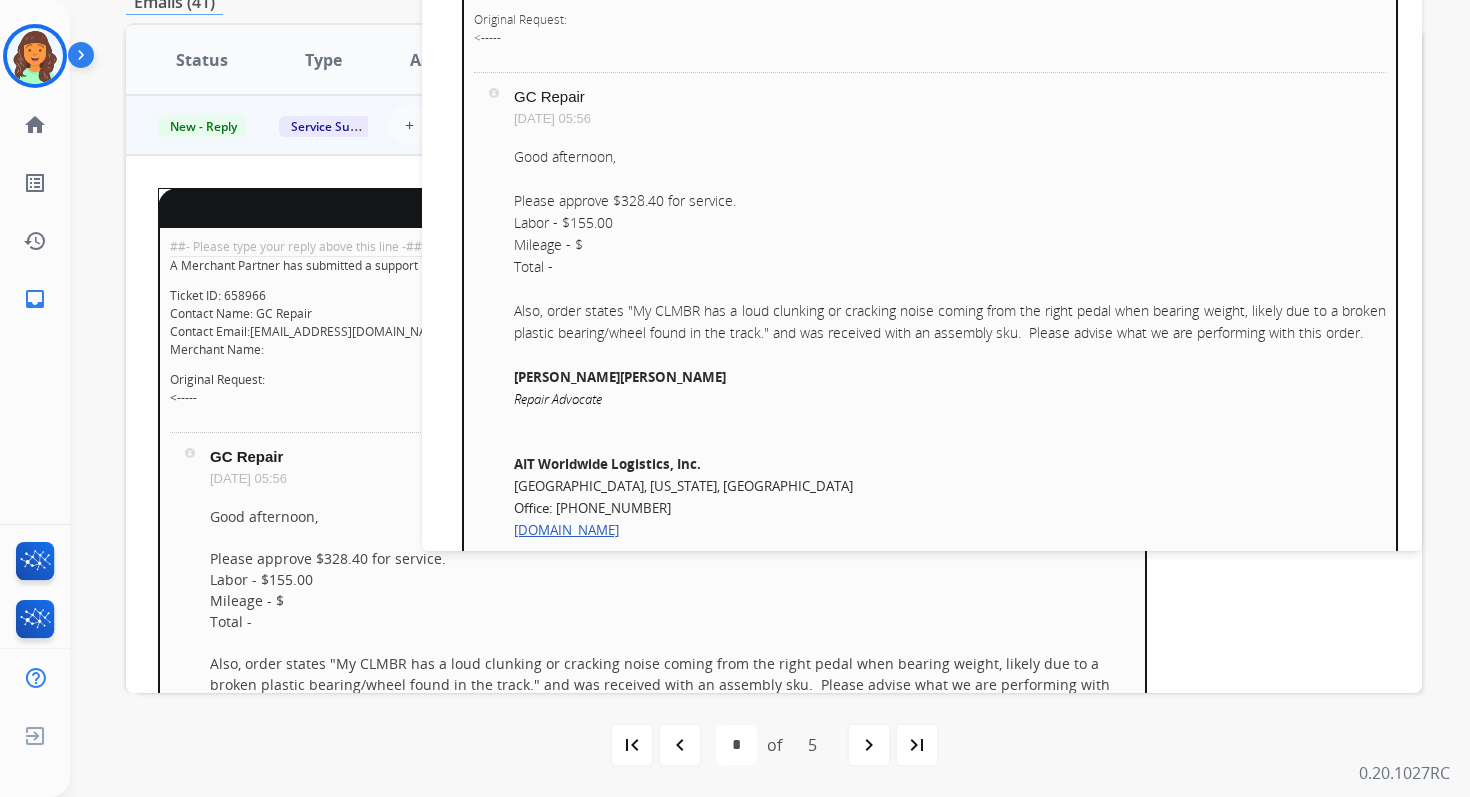 click on "Please approve $328.40 for service." at bounding box center (950, 201) 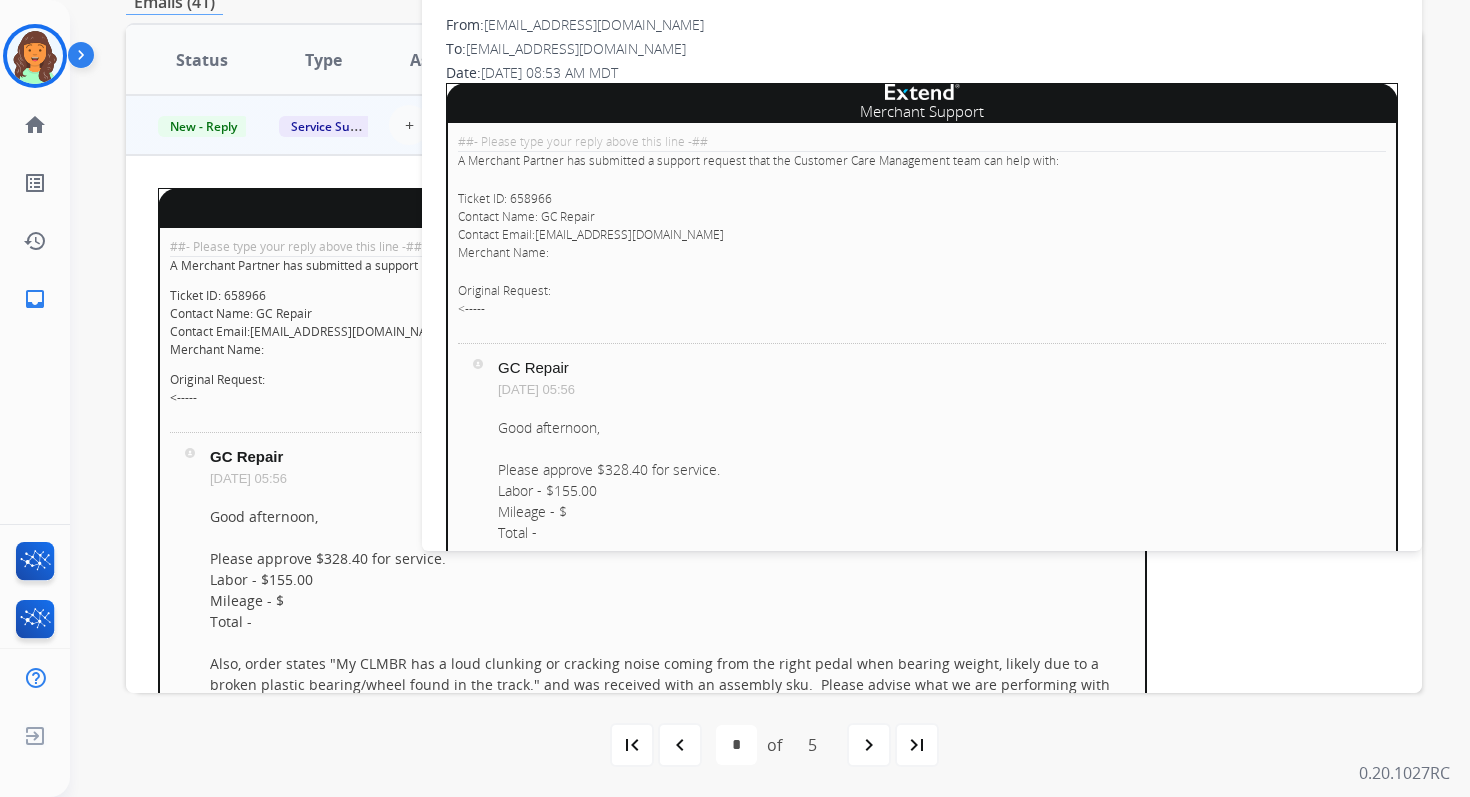 scroll, scrollTop: 0, scrollLeft: 0, axis: both 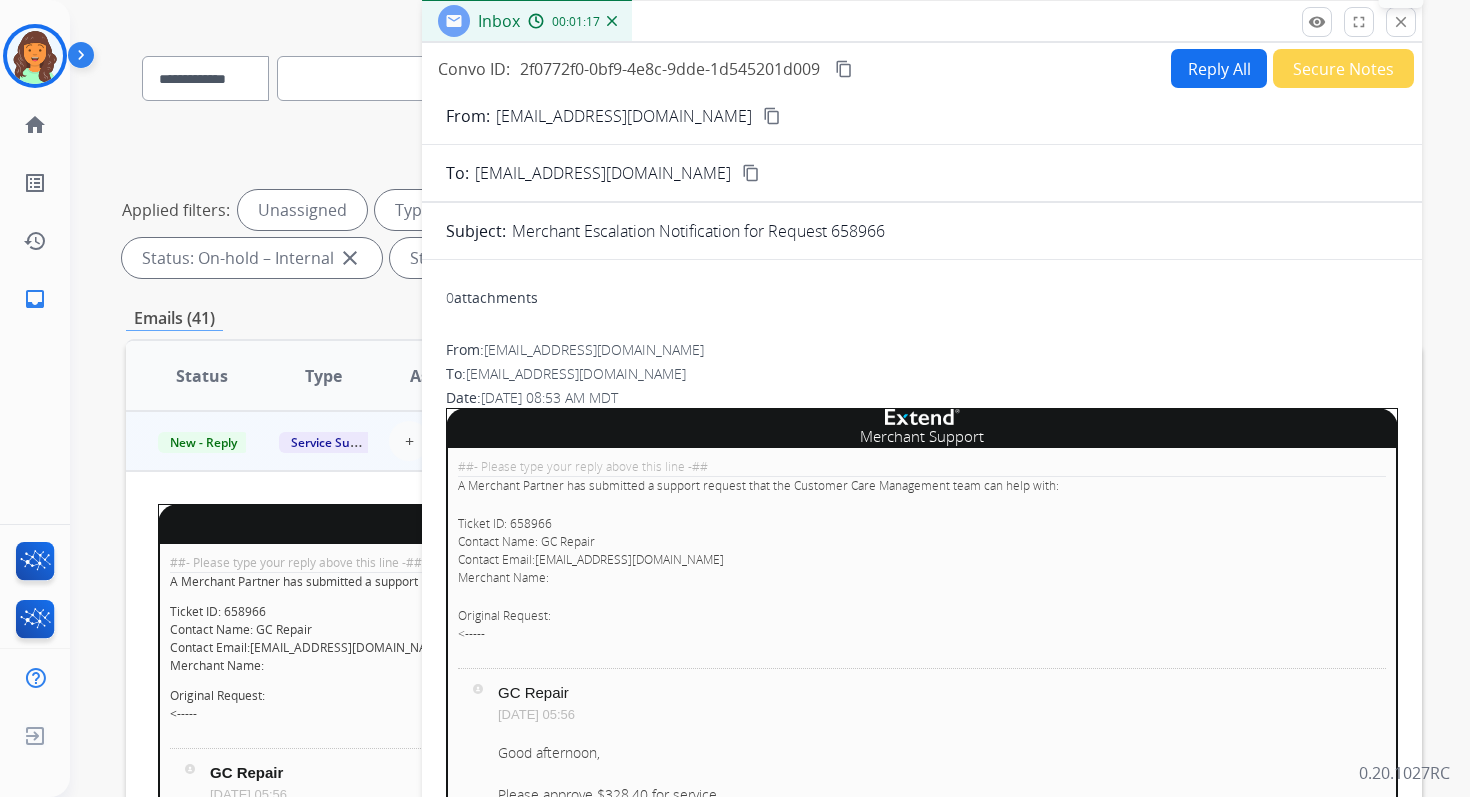 click on "close" at bounding box center [1401, 22] 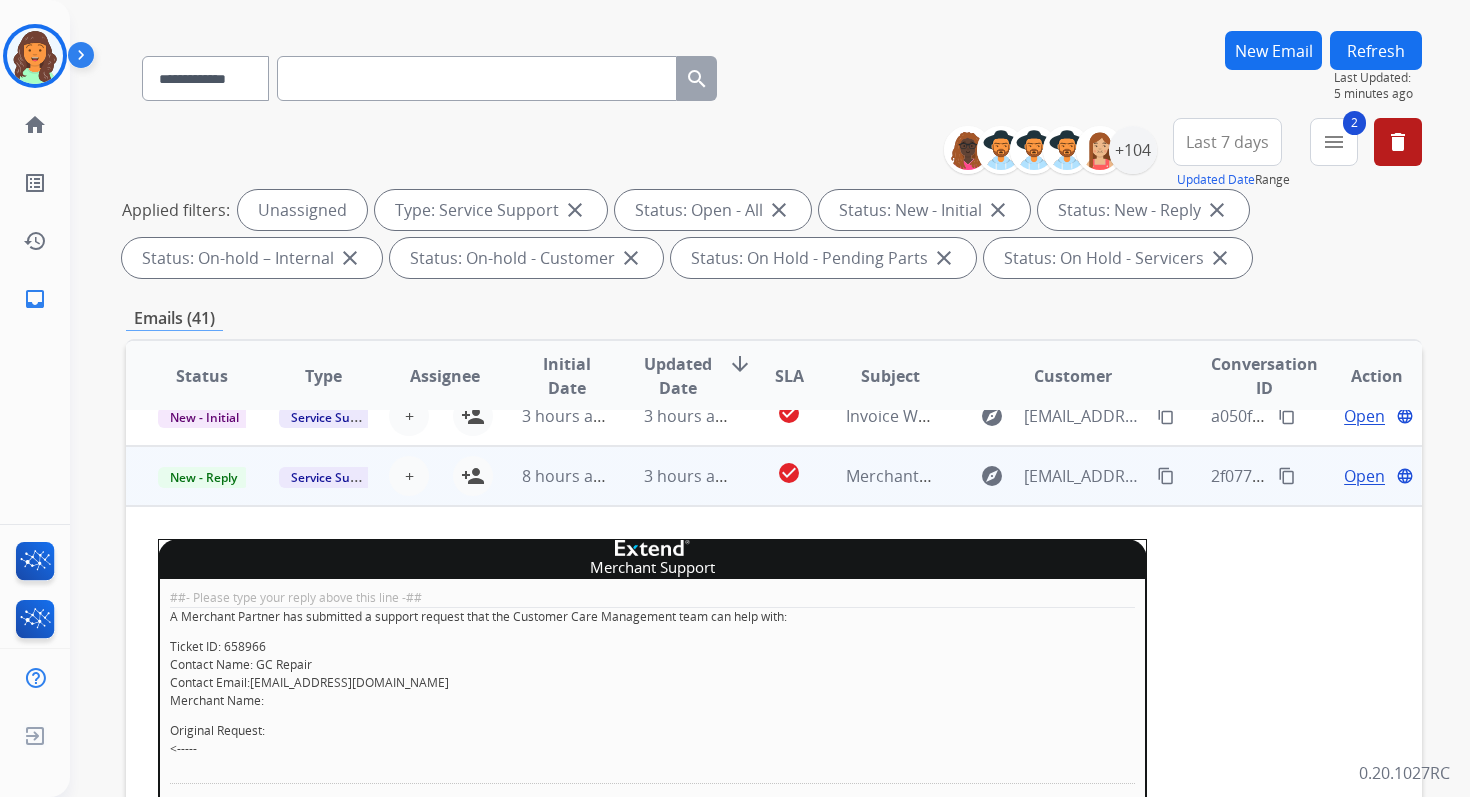scroll, scrollTop: 294, scrollLeft: 0, axis: vertical 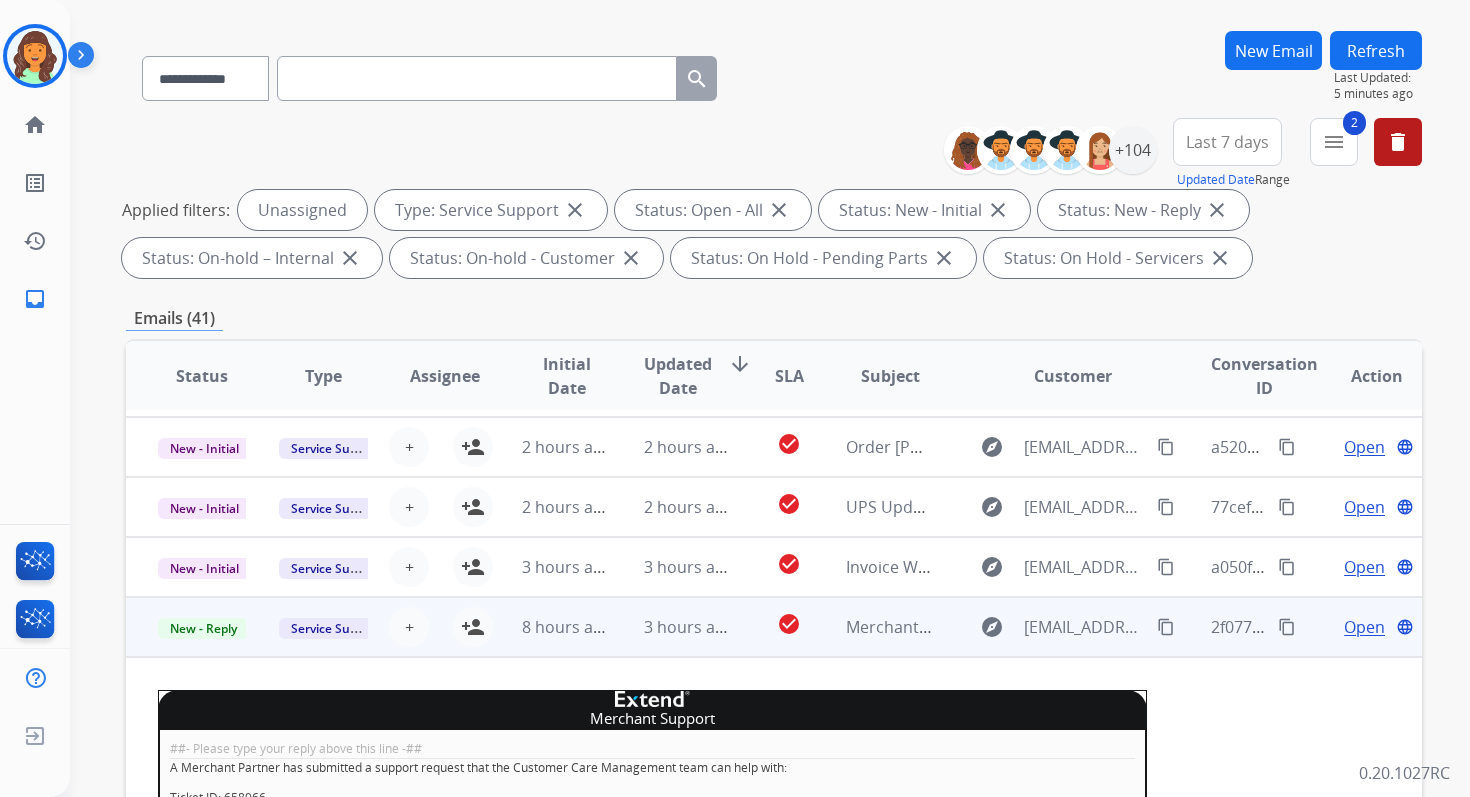 click on "Open language" at bounding box center [1361, 627] 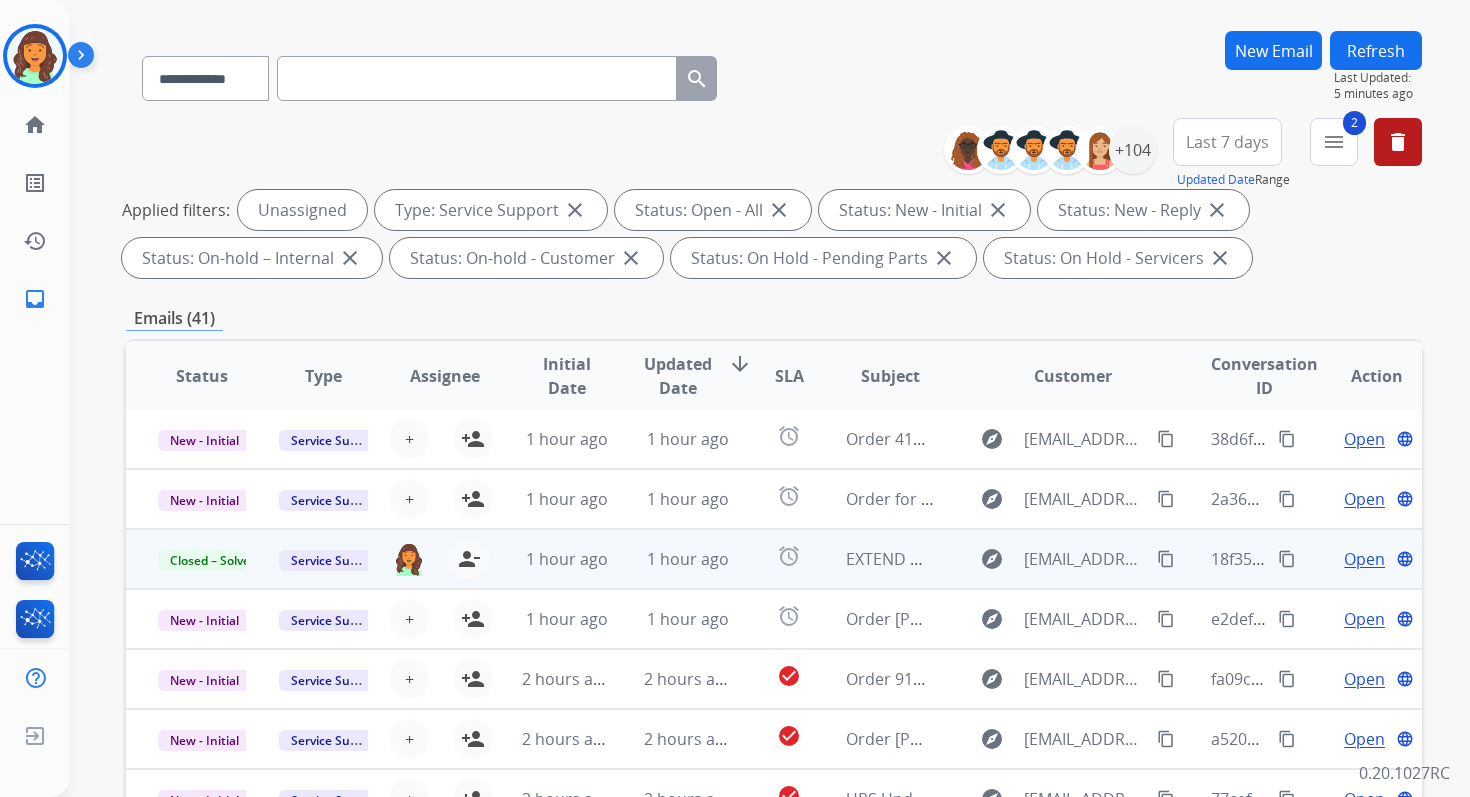 scroll, scrollTop: 2, scrollLeft: 0, axis: vertical 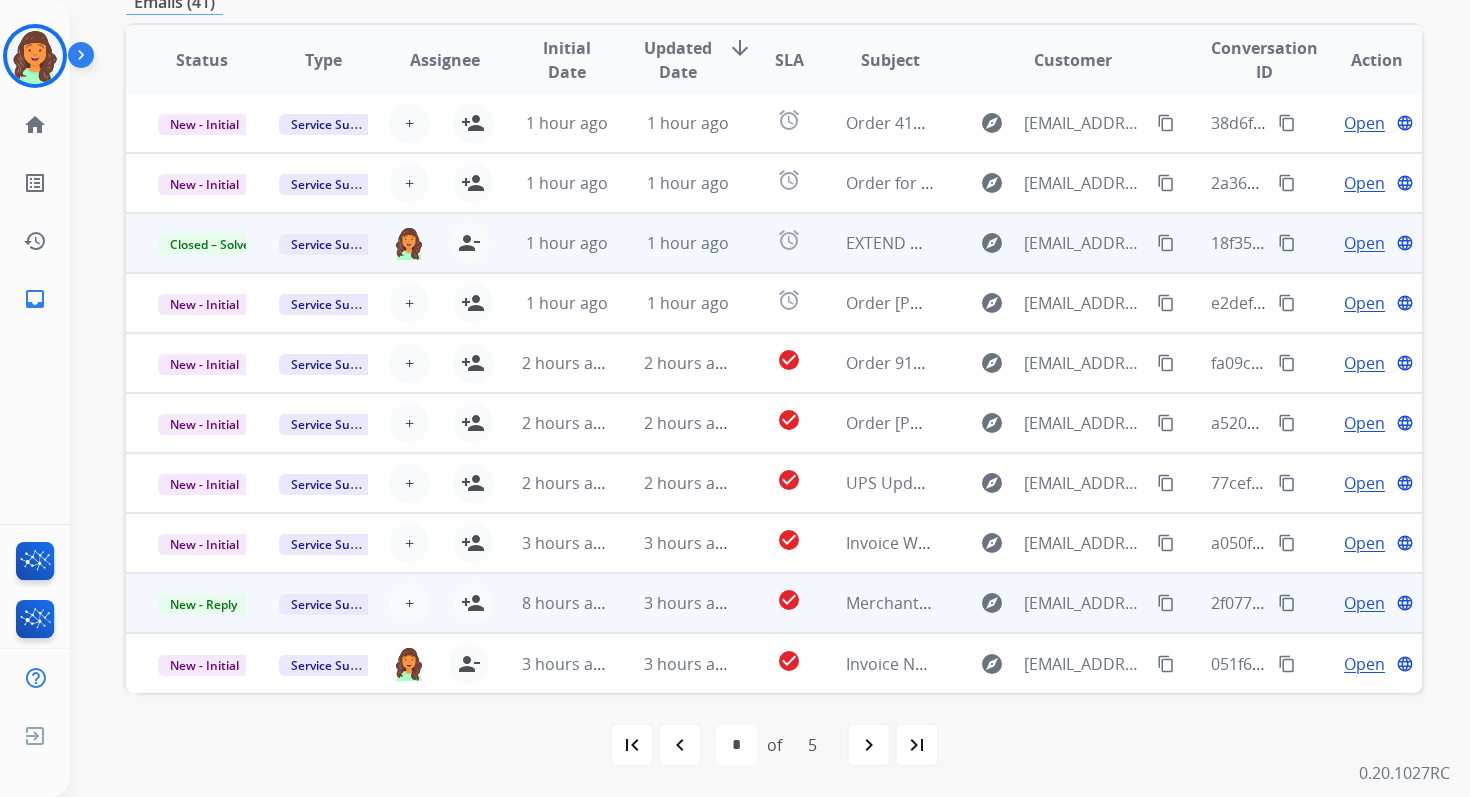 click on "Open" at bounding box center [1364, 603] 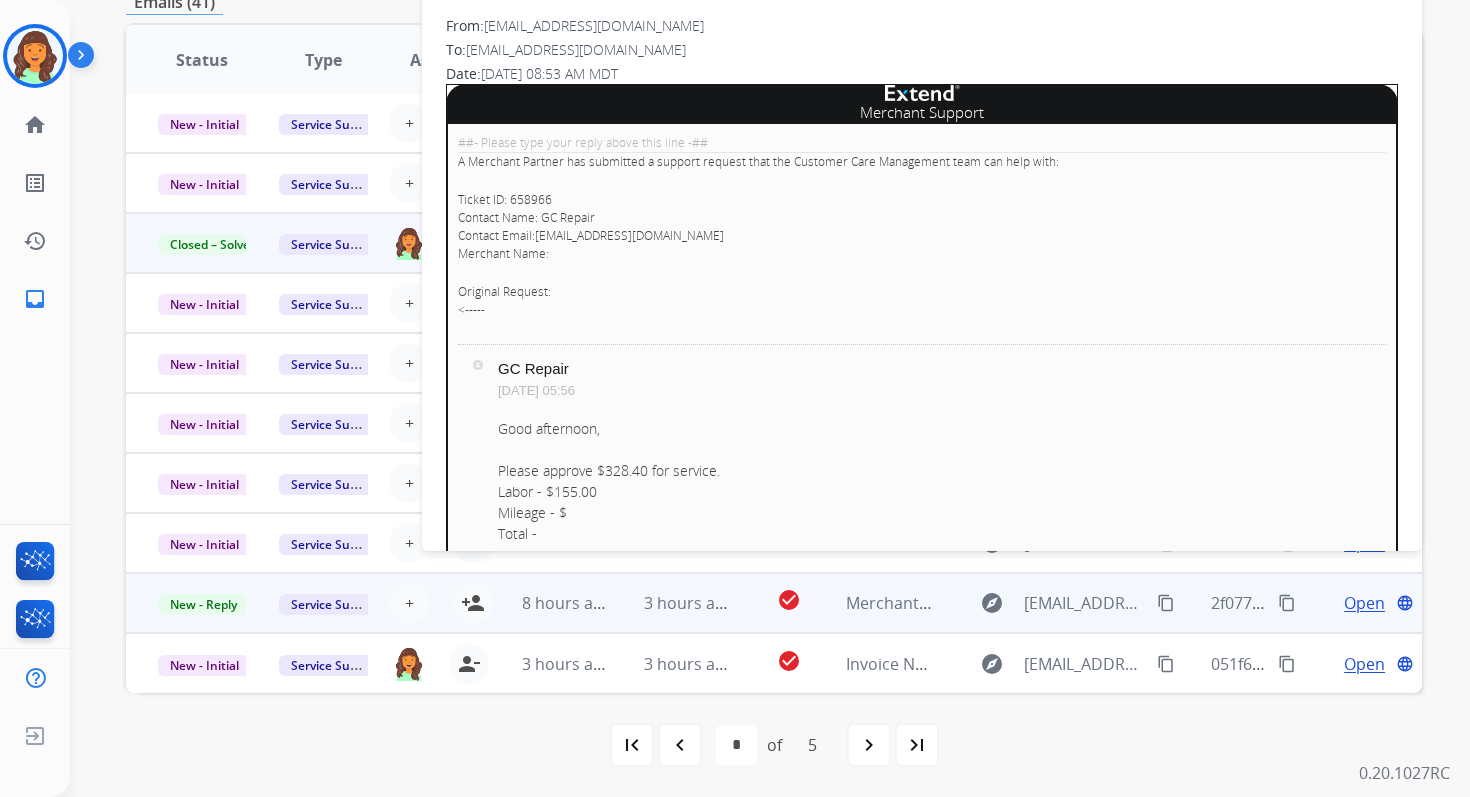 scroll, scrollTop: 0, scrollLeft: 0, axis: both 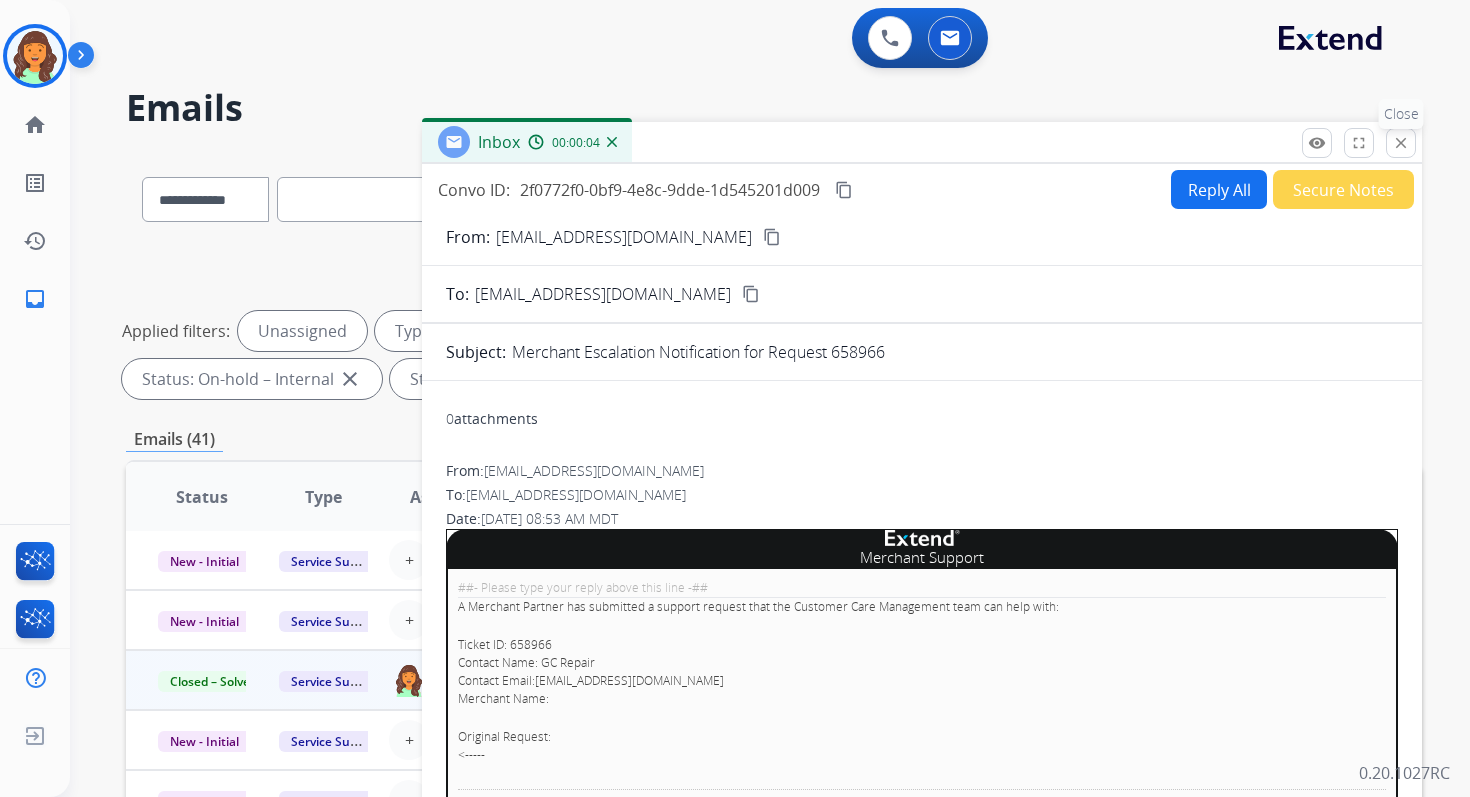 click on "close" at bounding box center [1401, 143] 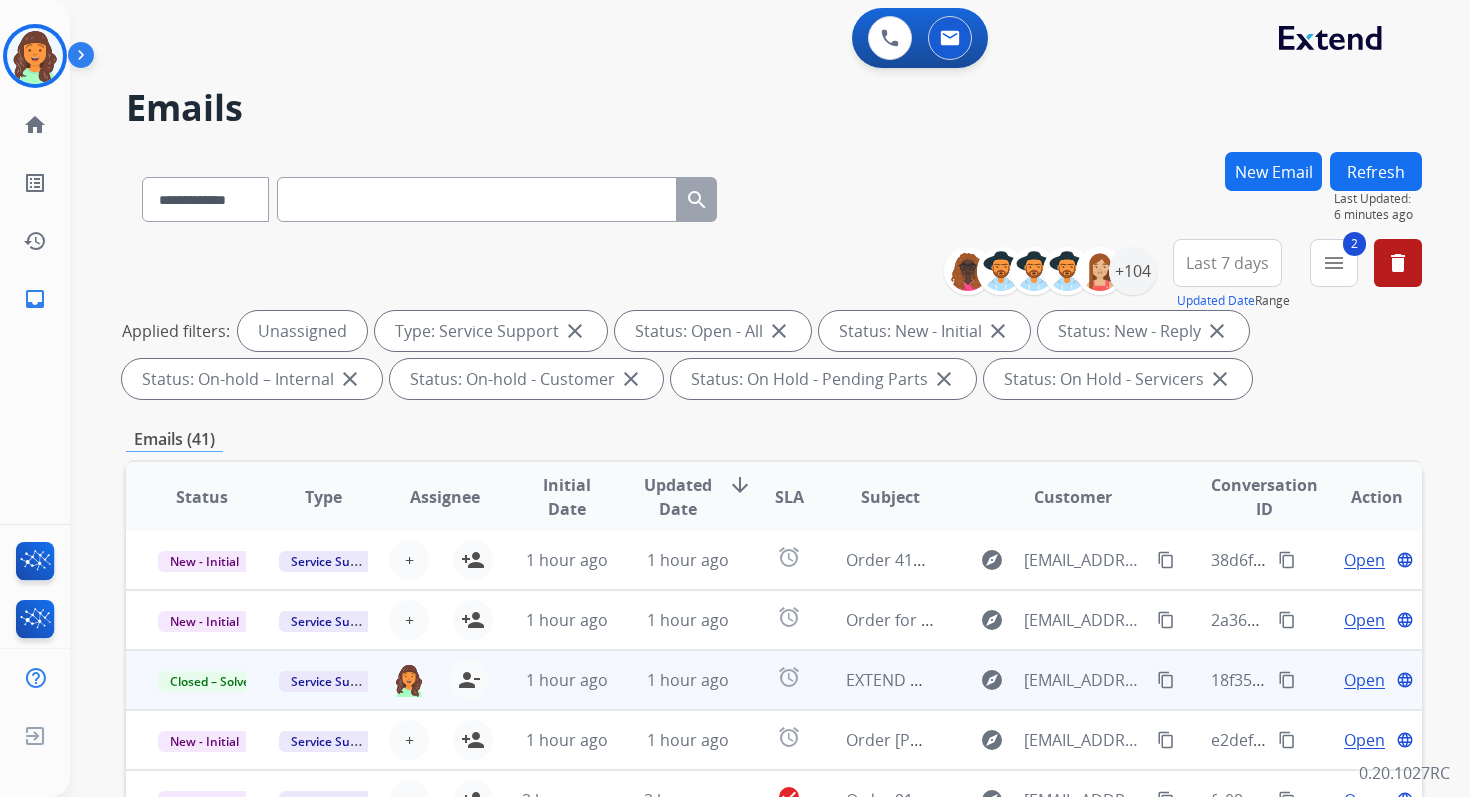 scroll, scrollTop: 18, scrollLeft: 0, axis: vertical 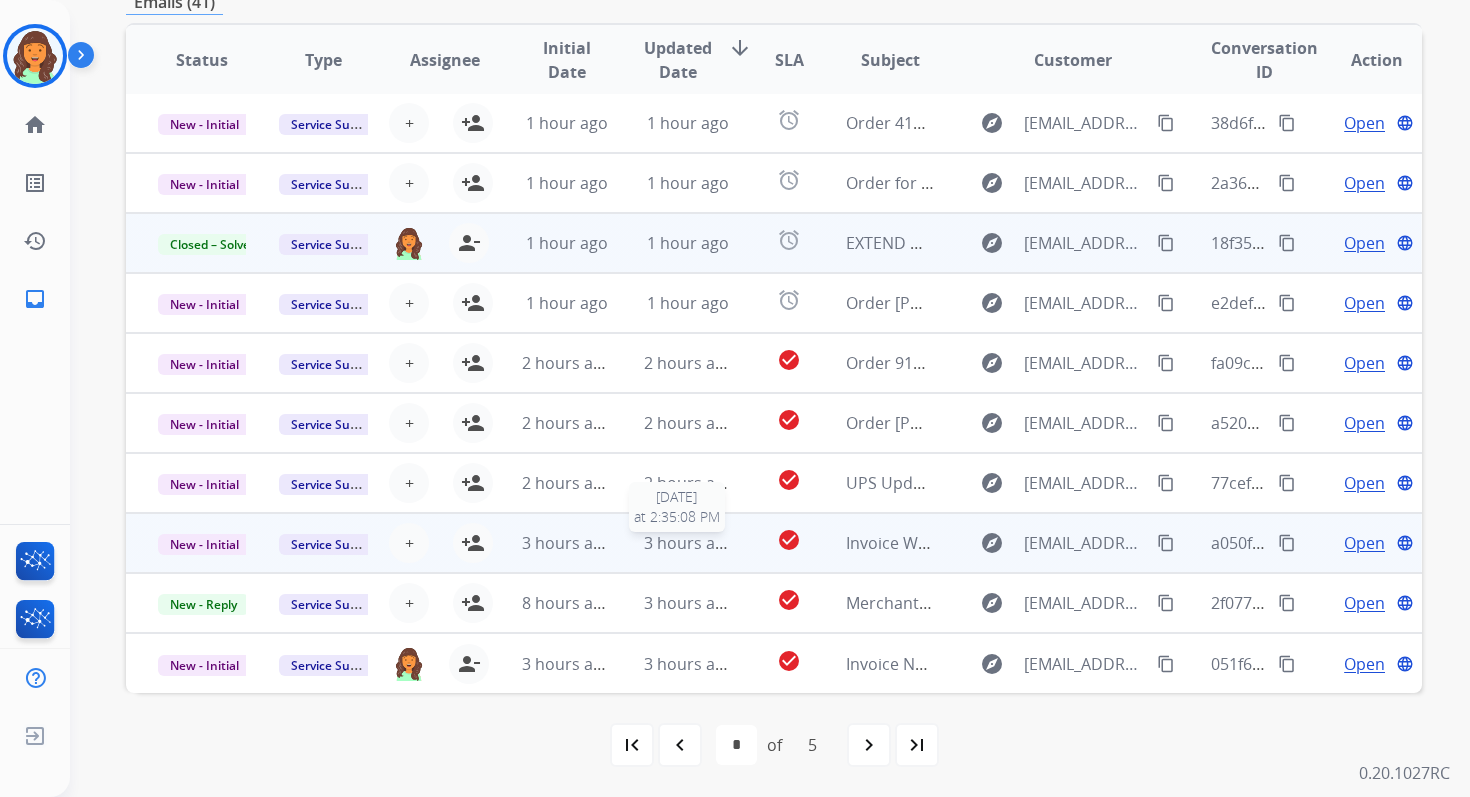 click on "3 hours ago" at bounding box center (689, 543) 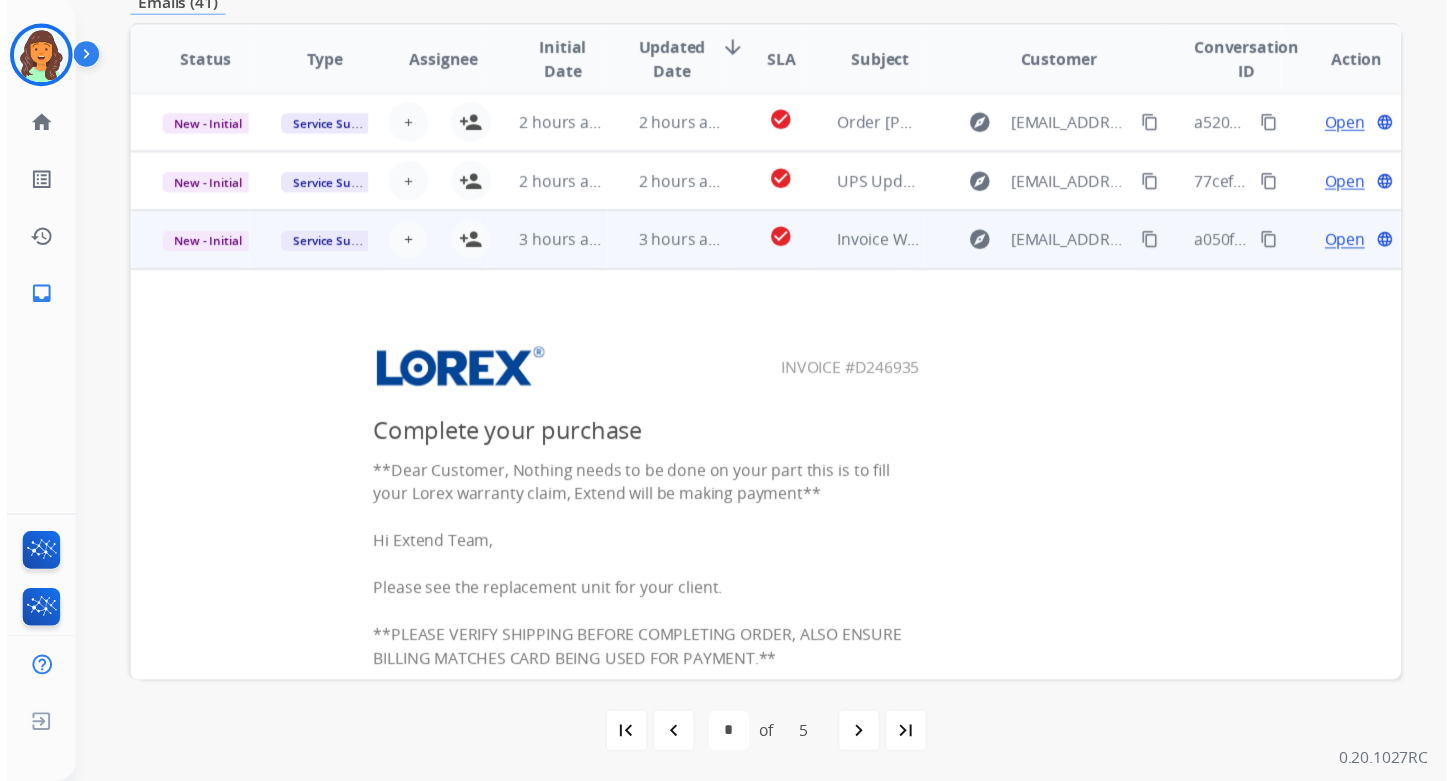 scroll, scrollTop: 0, scrollLeft: 0, axis: both 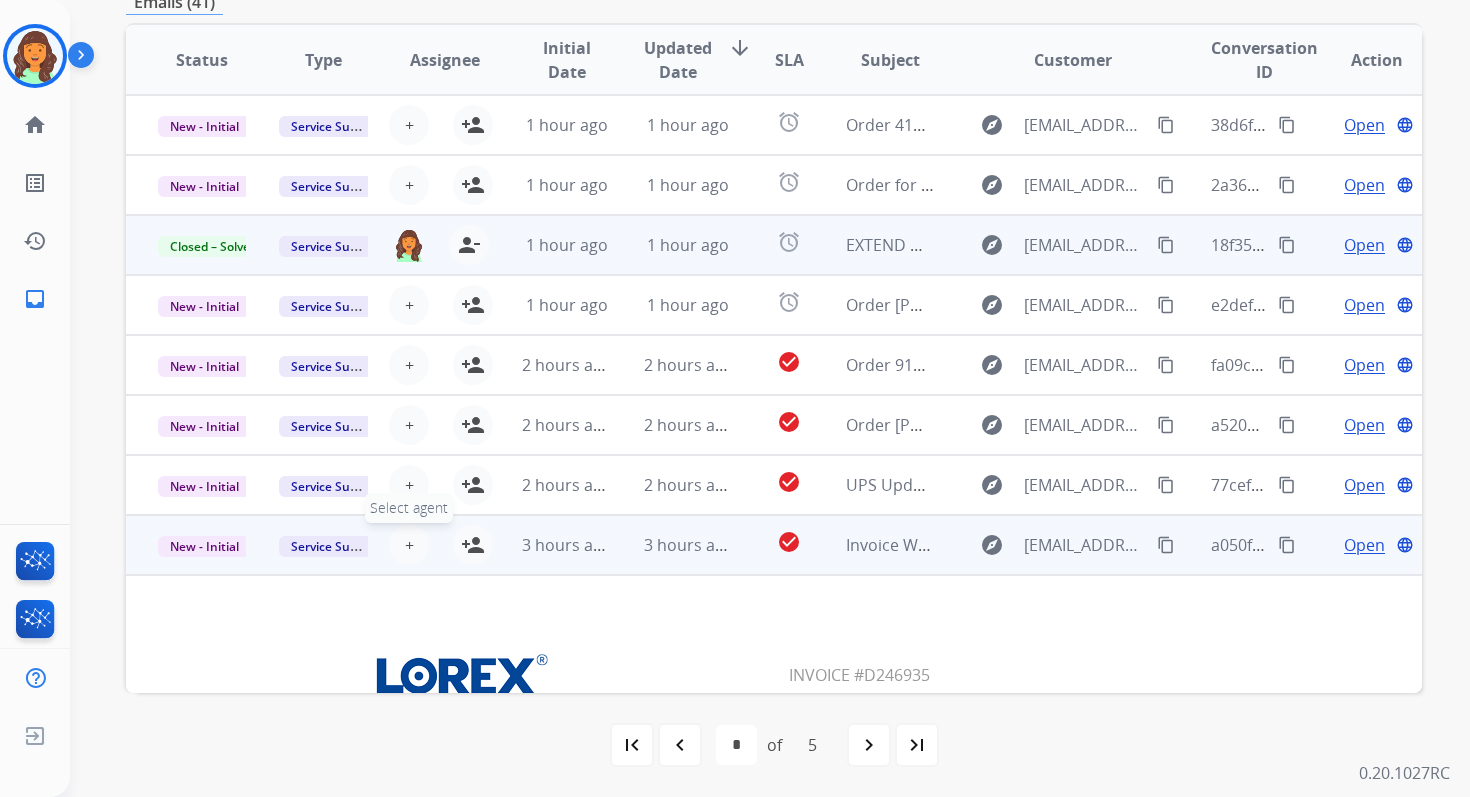 click on "+" at bounding box center [409, 545] 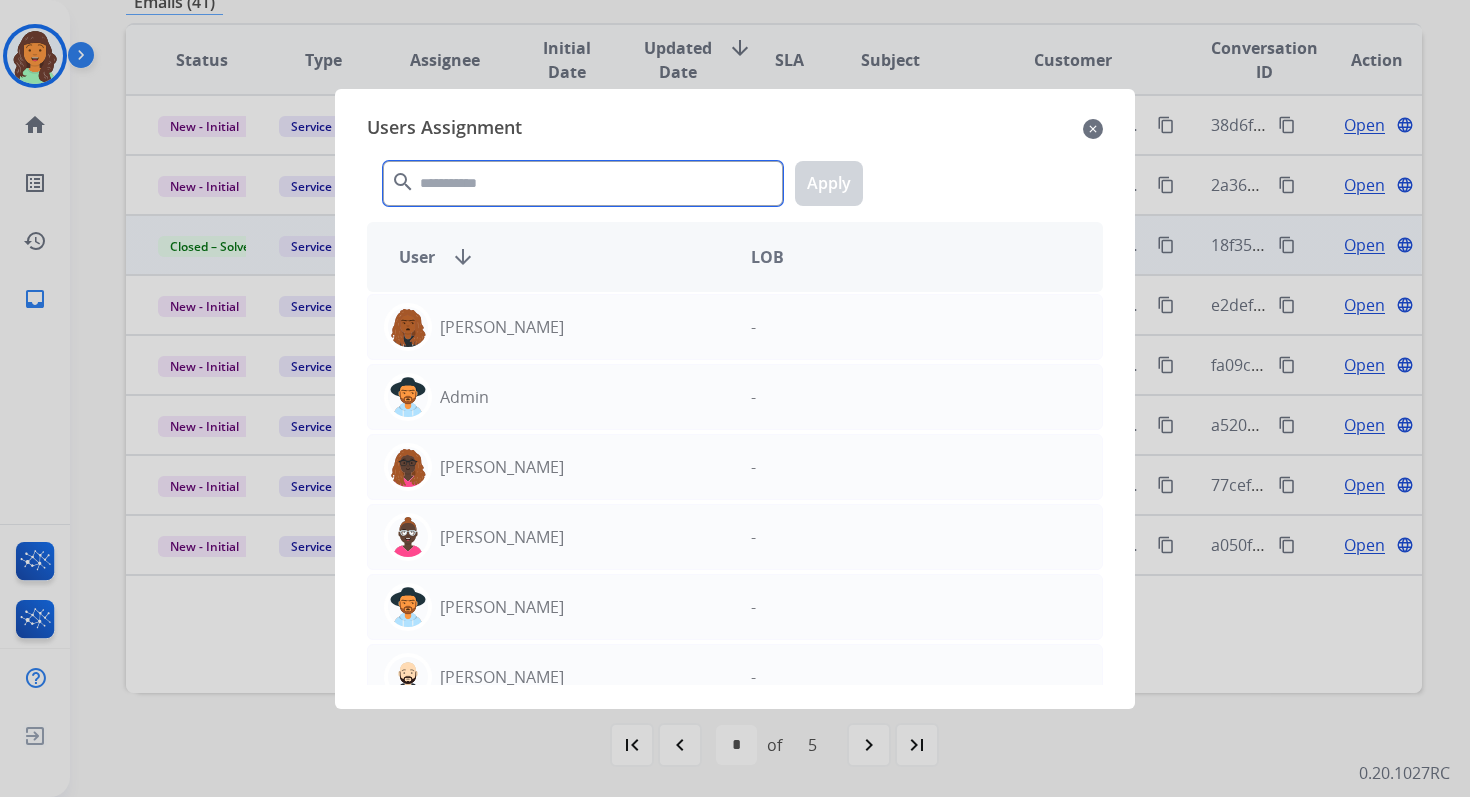 click 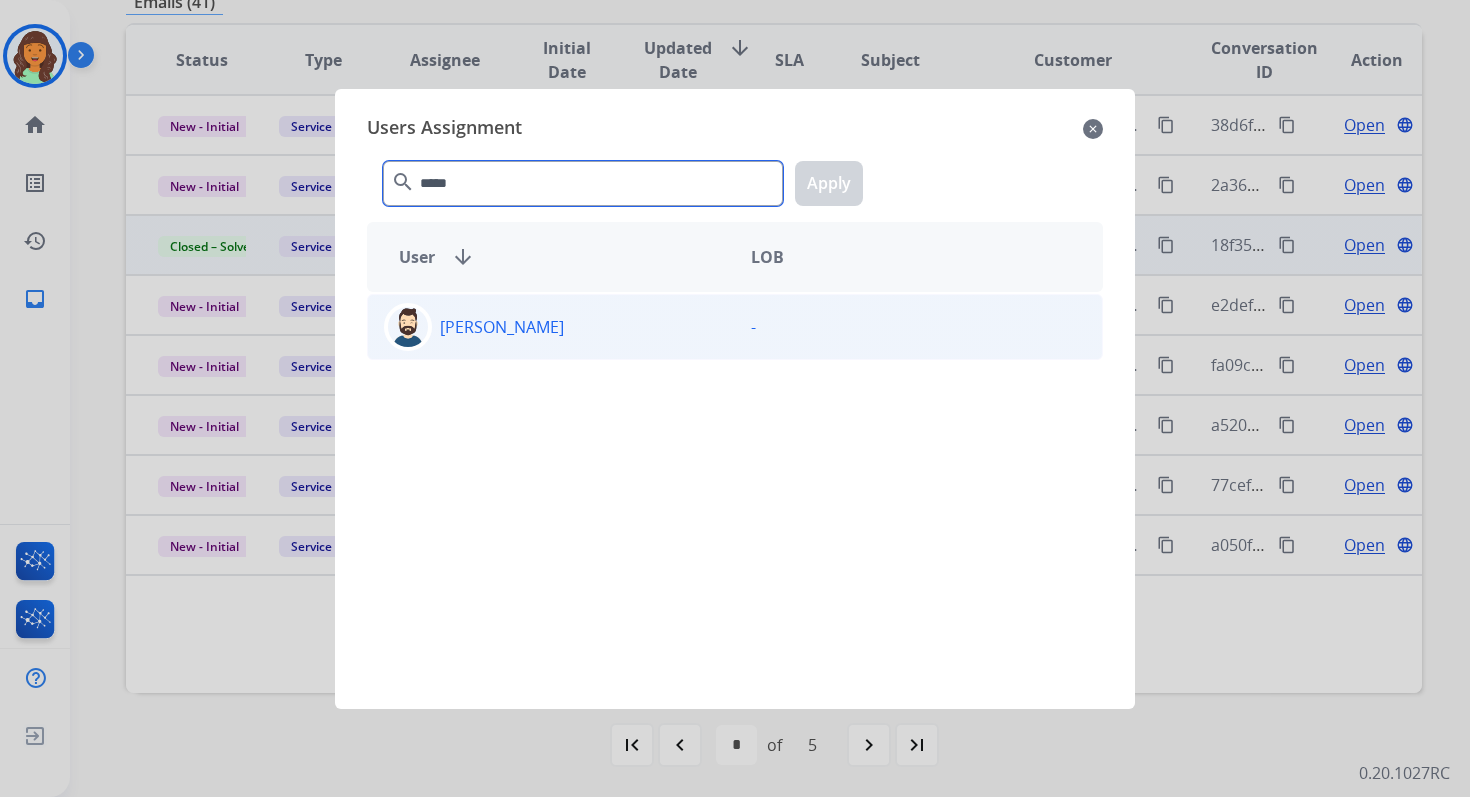 type on "*****" 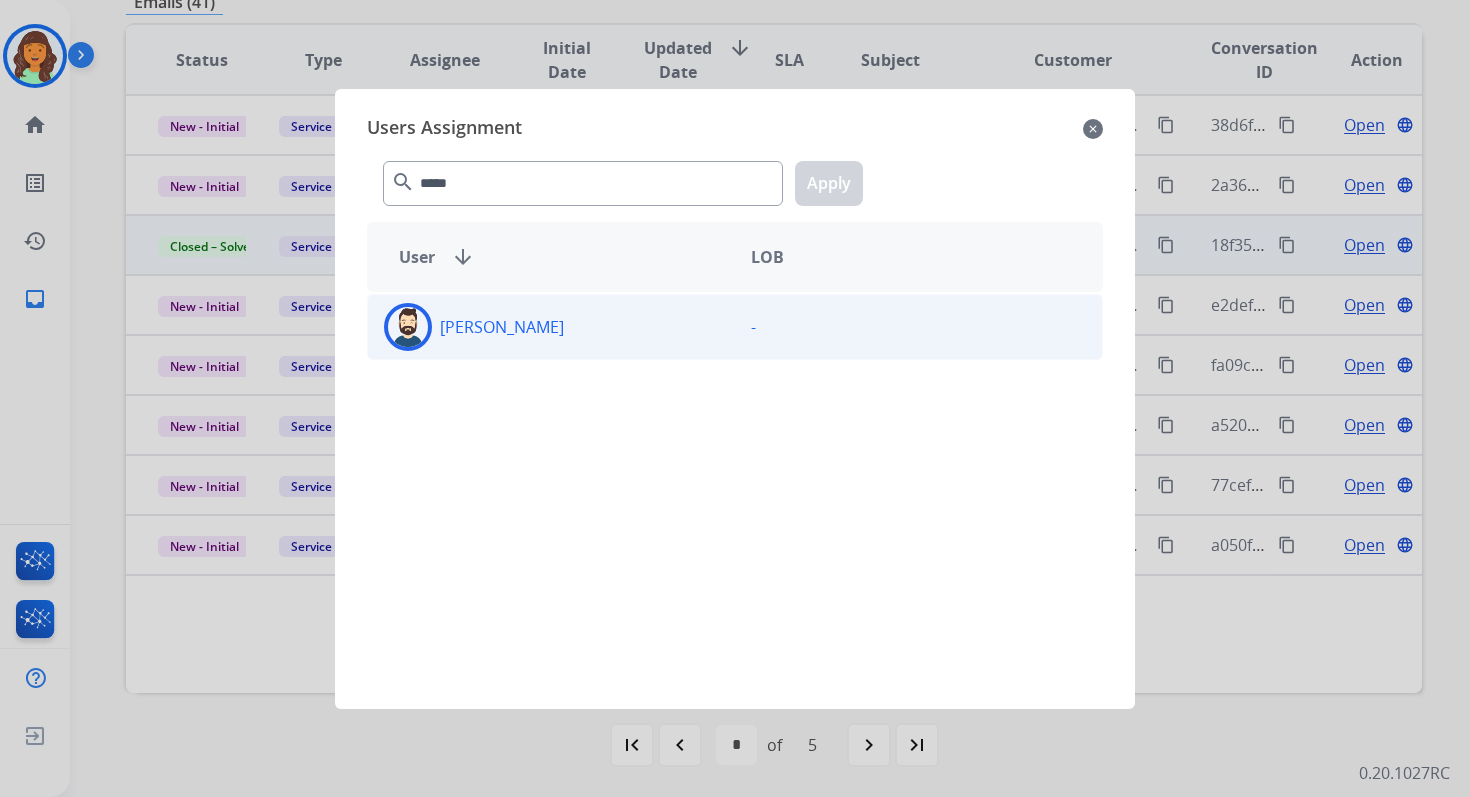 click on "Jared  Holt" 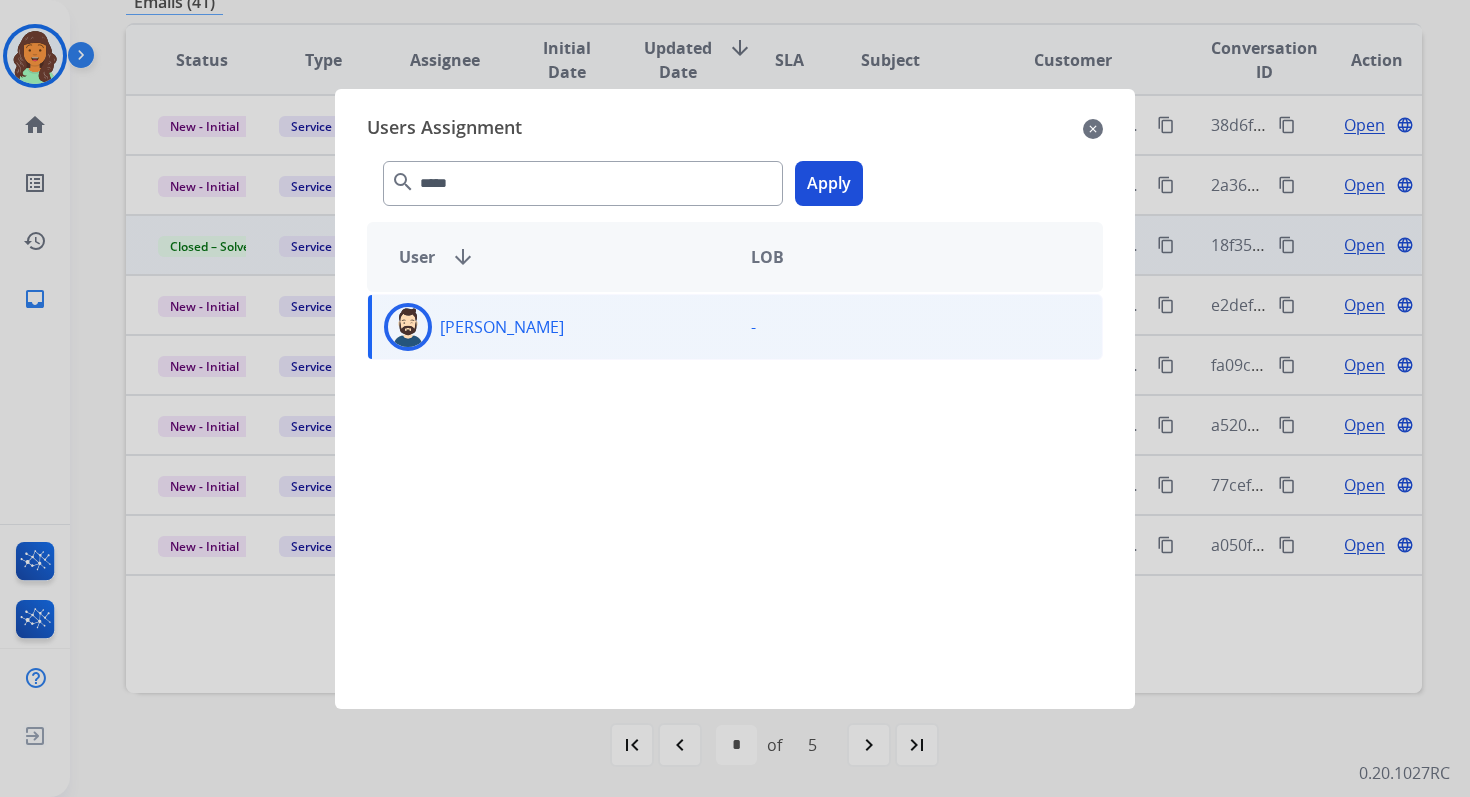 click on "Apply" 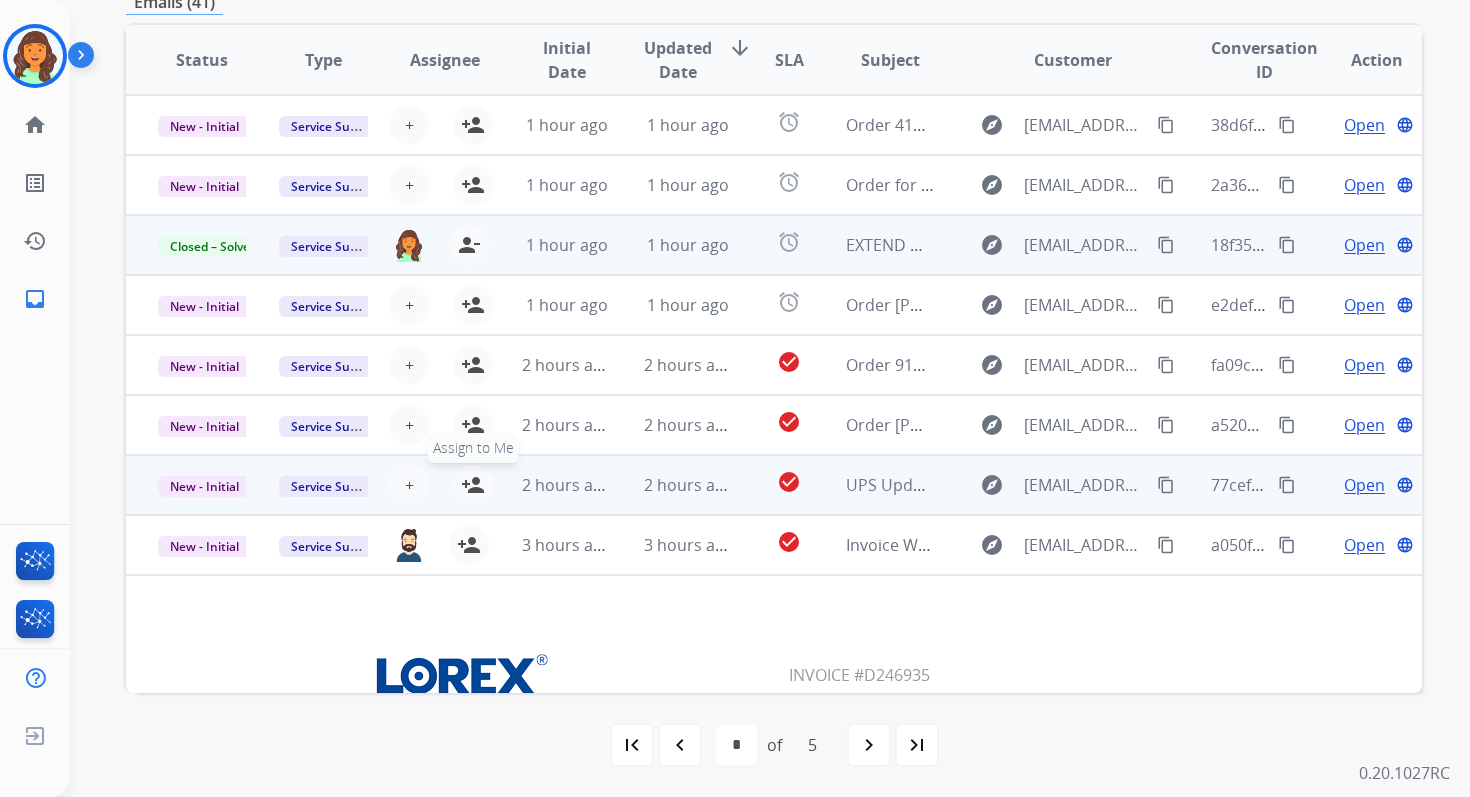 click on "person_add" at bounding box center [473, 485] 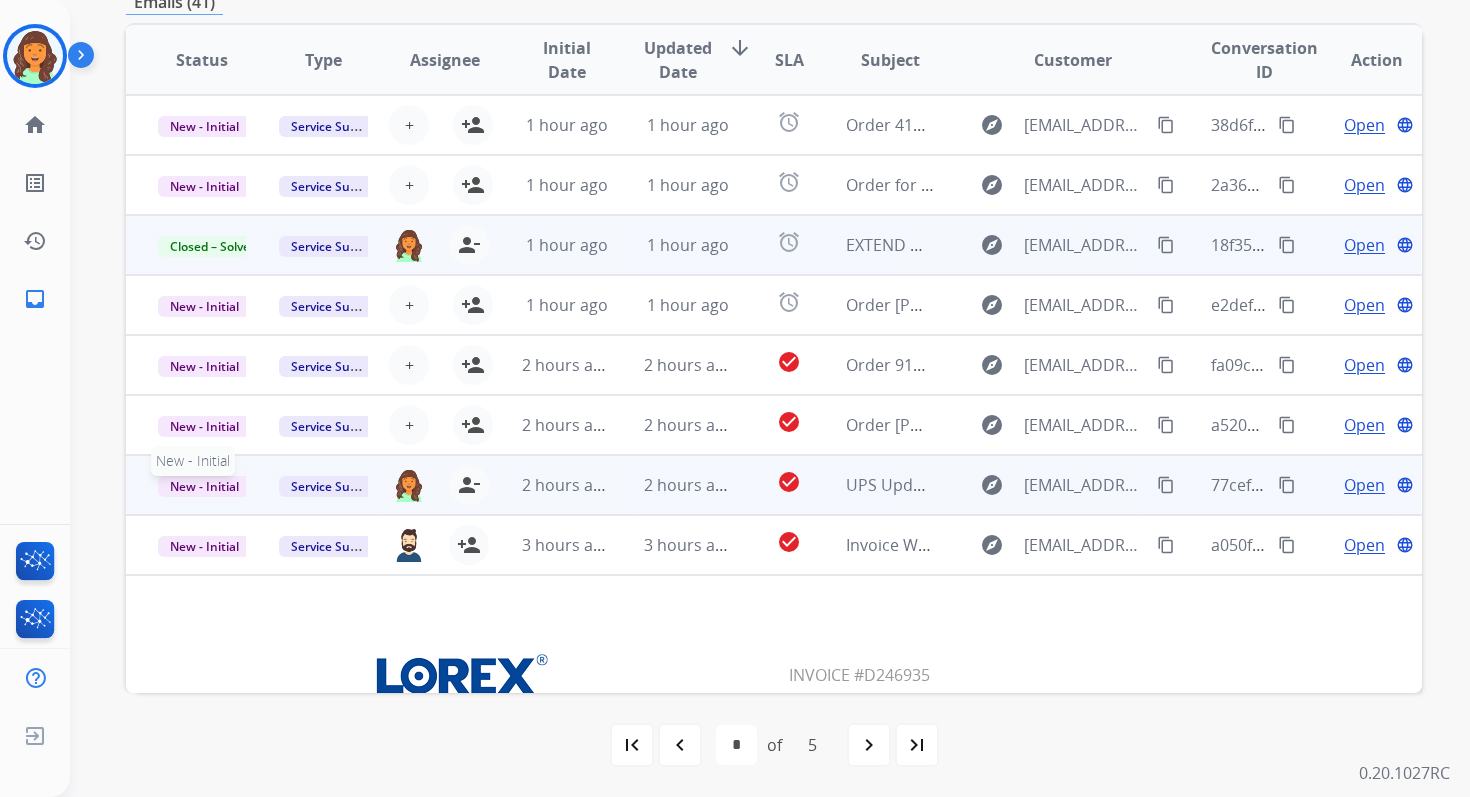click on "New - Initial" at bounding box center [204, 486] 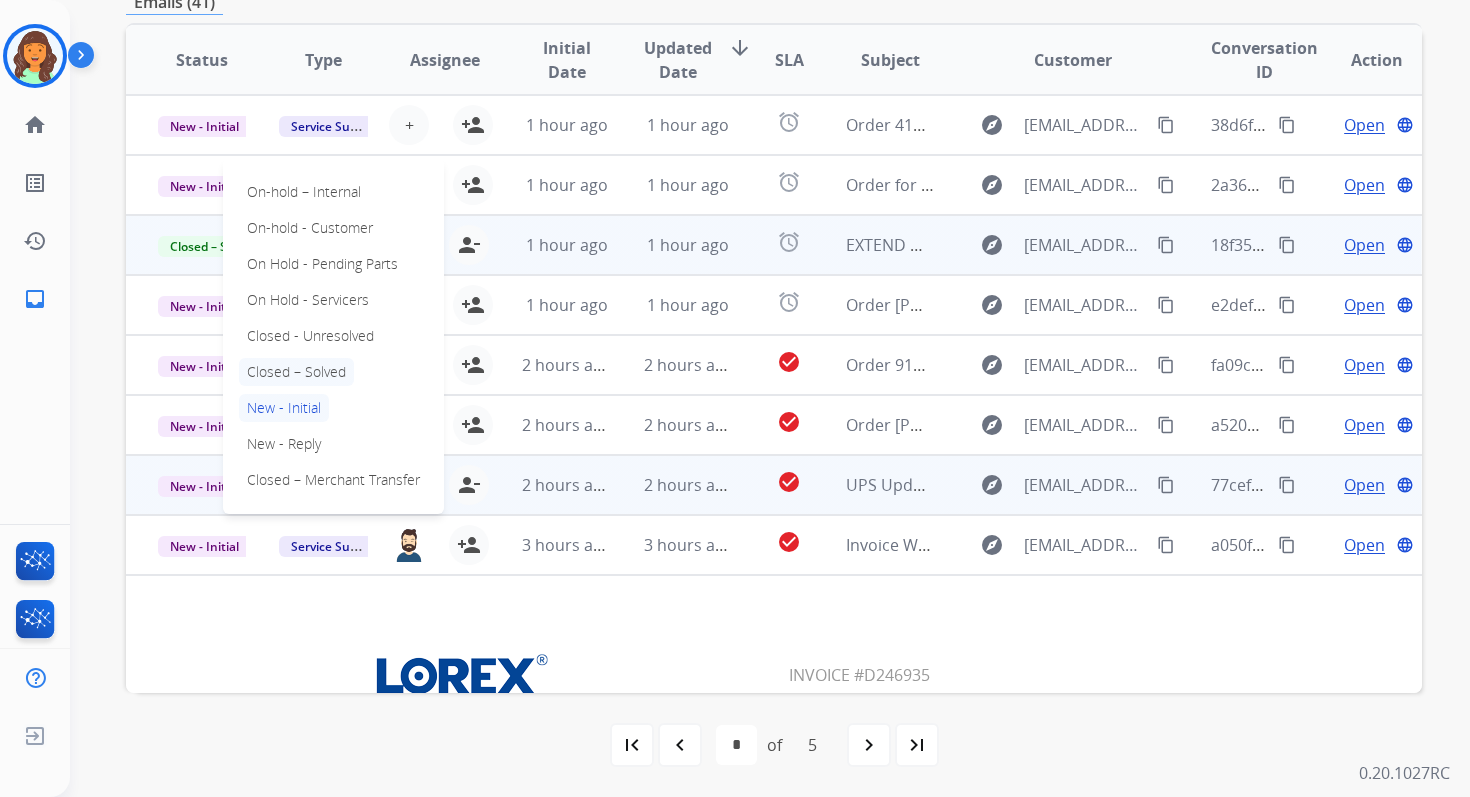 click on "Closed – Solved" at bounding box center (296, 372) 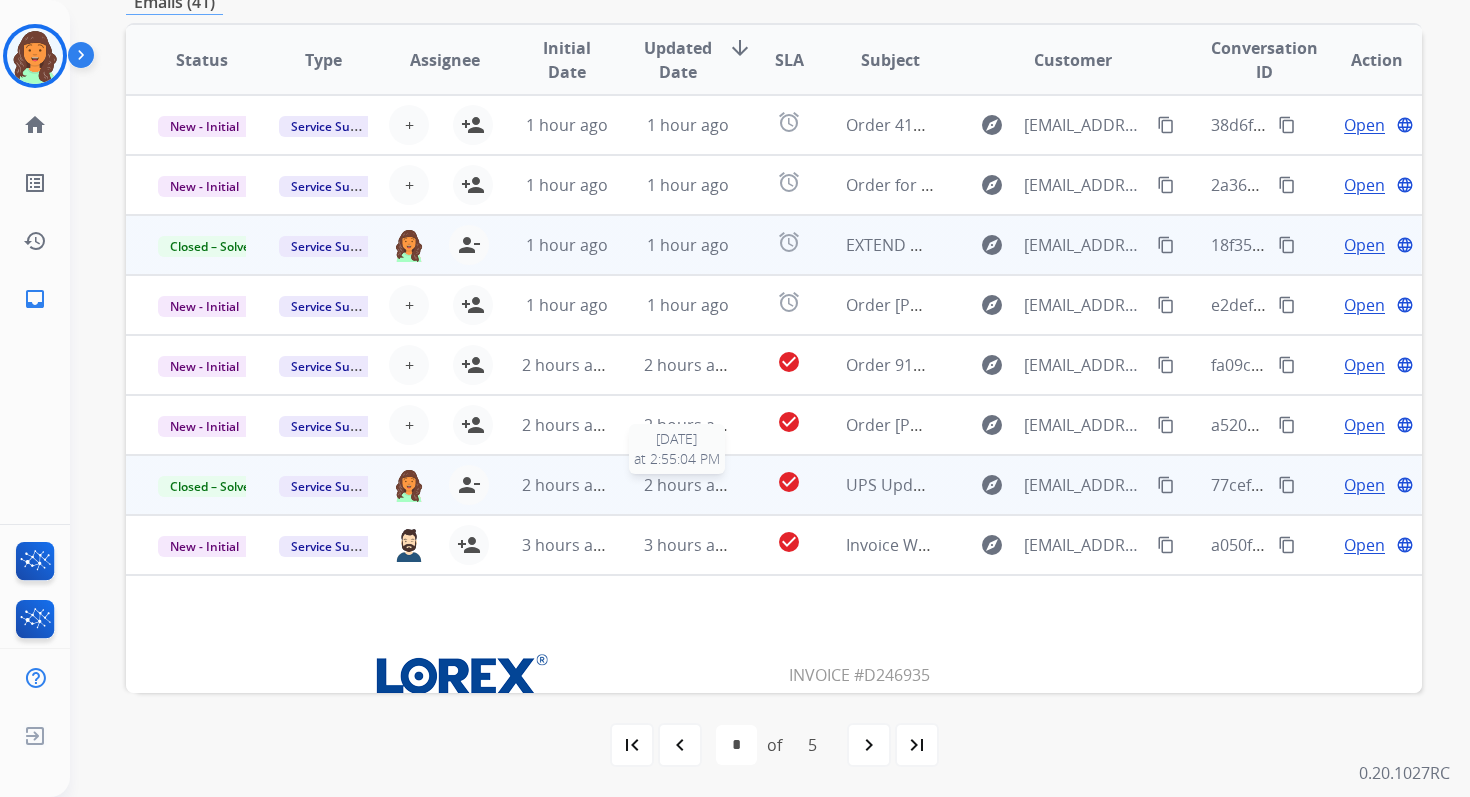 click on "2 hours ago" at bounding box center (689, 485) 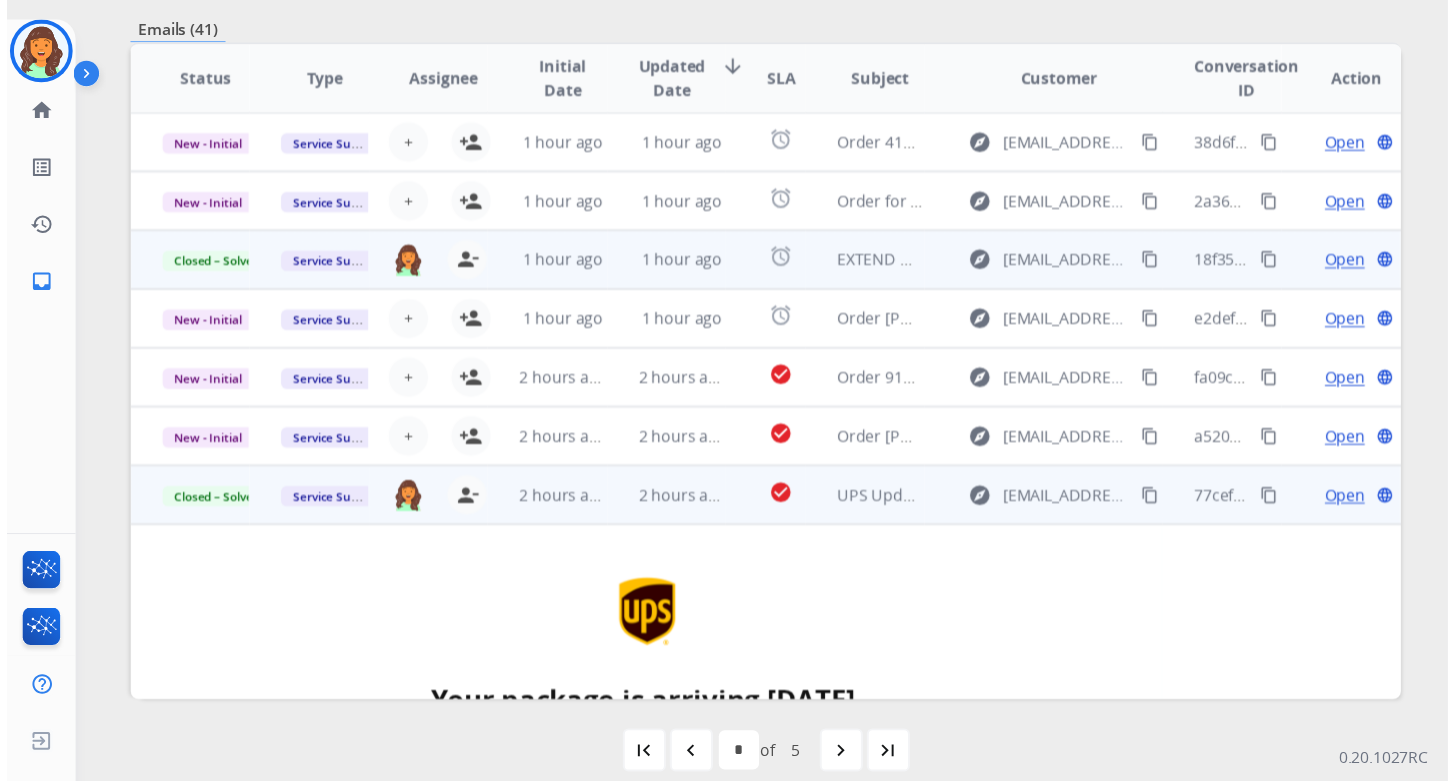 scroll, scrollTop: 353, scrollLeft: 0, axis: vertical 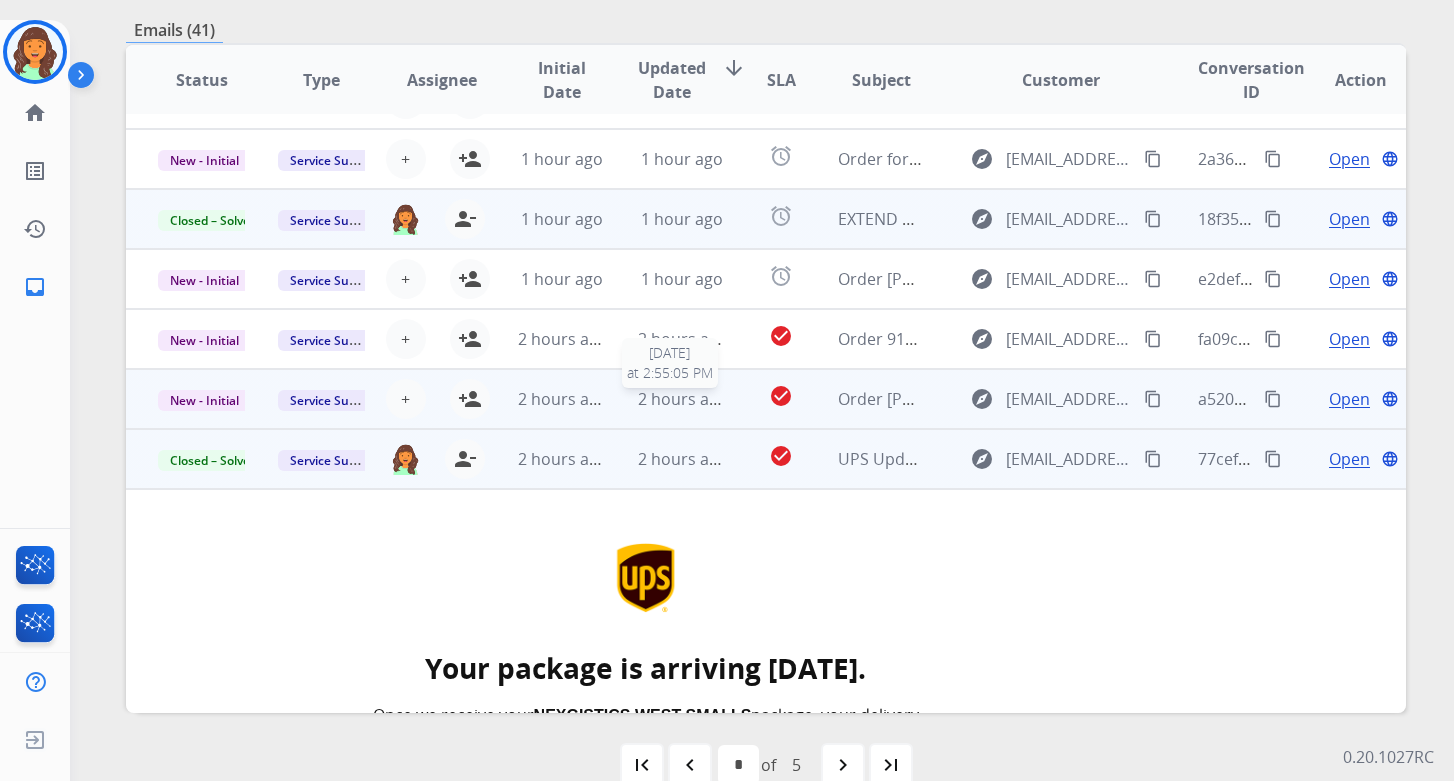 click on "2 hours ago" at bounding box center (683, 399) 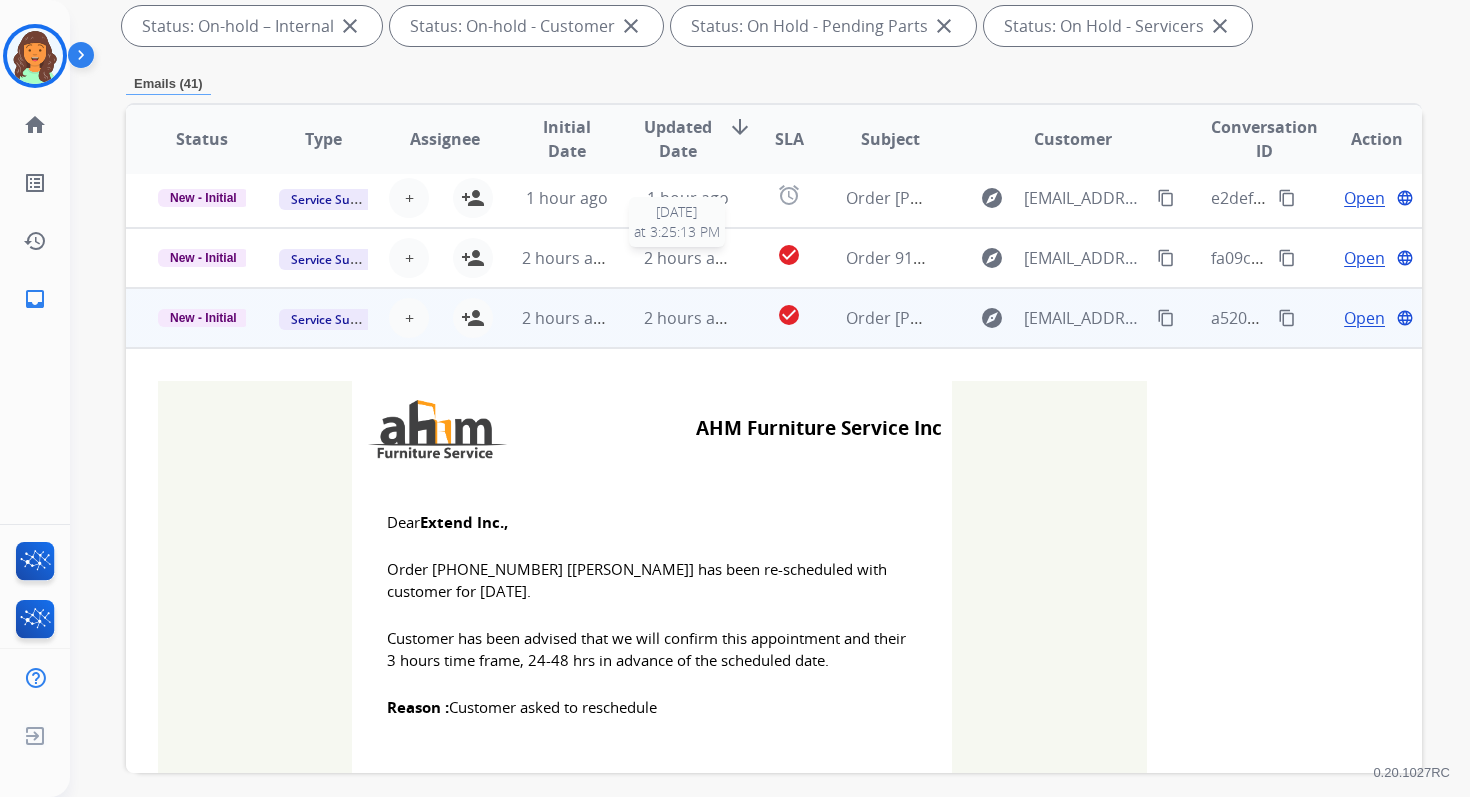 scroll, scrollTop: 300, scrollLeft: 0, axis: vertical 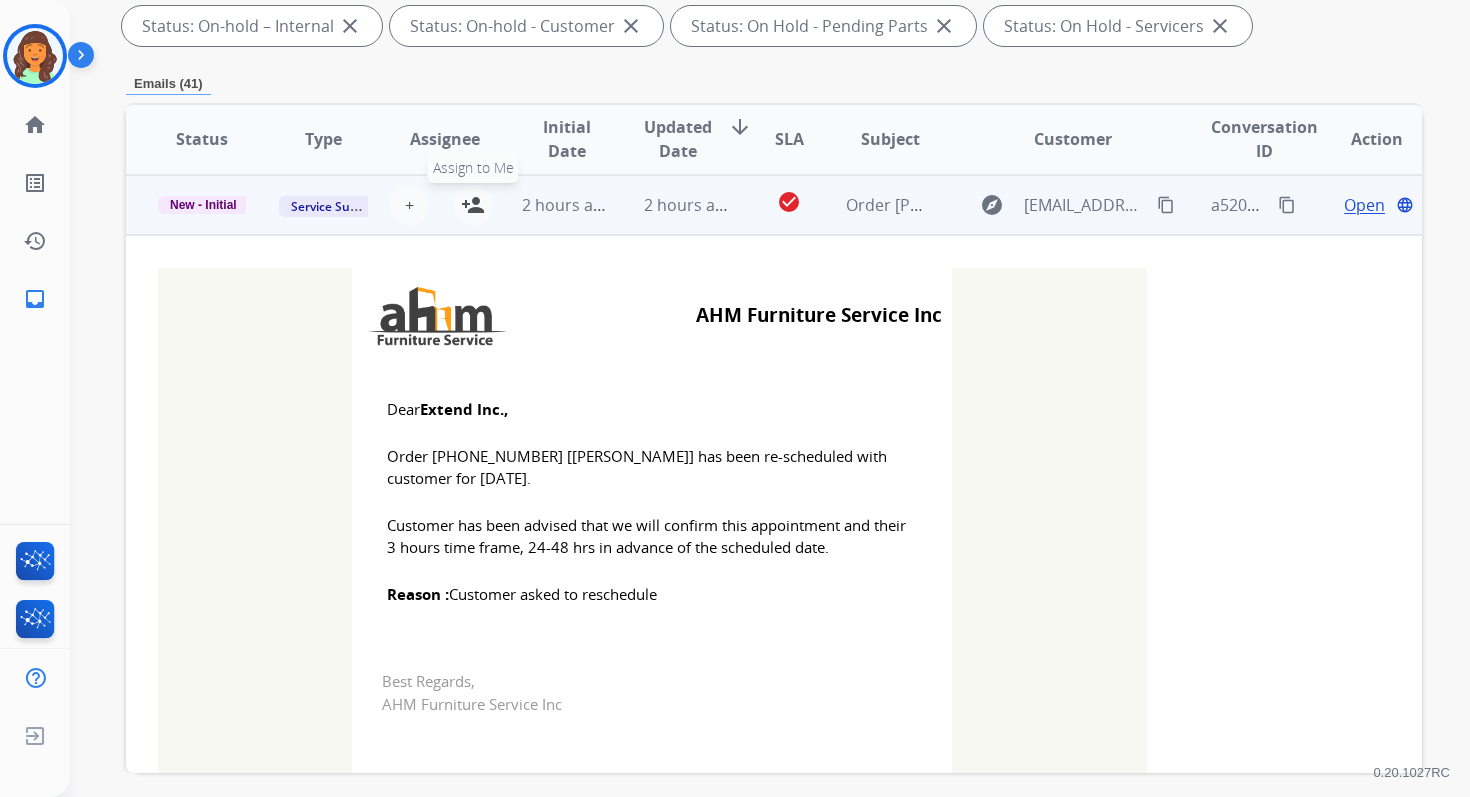 click on "person_add" at bounding box center (473, 205) 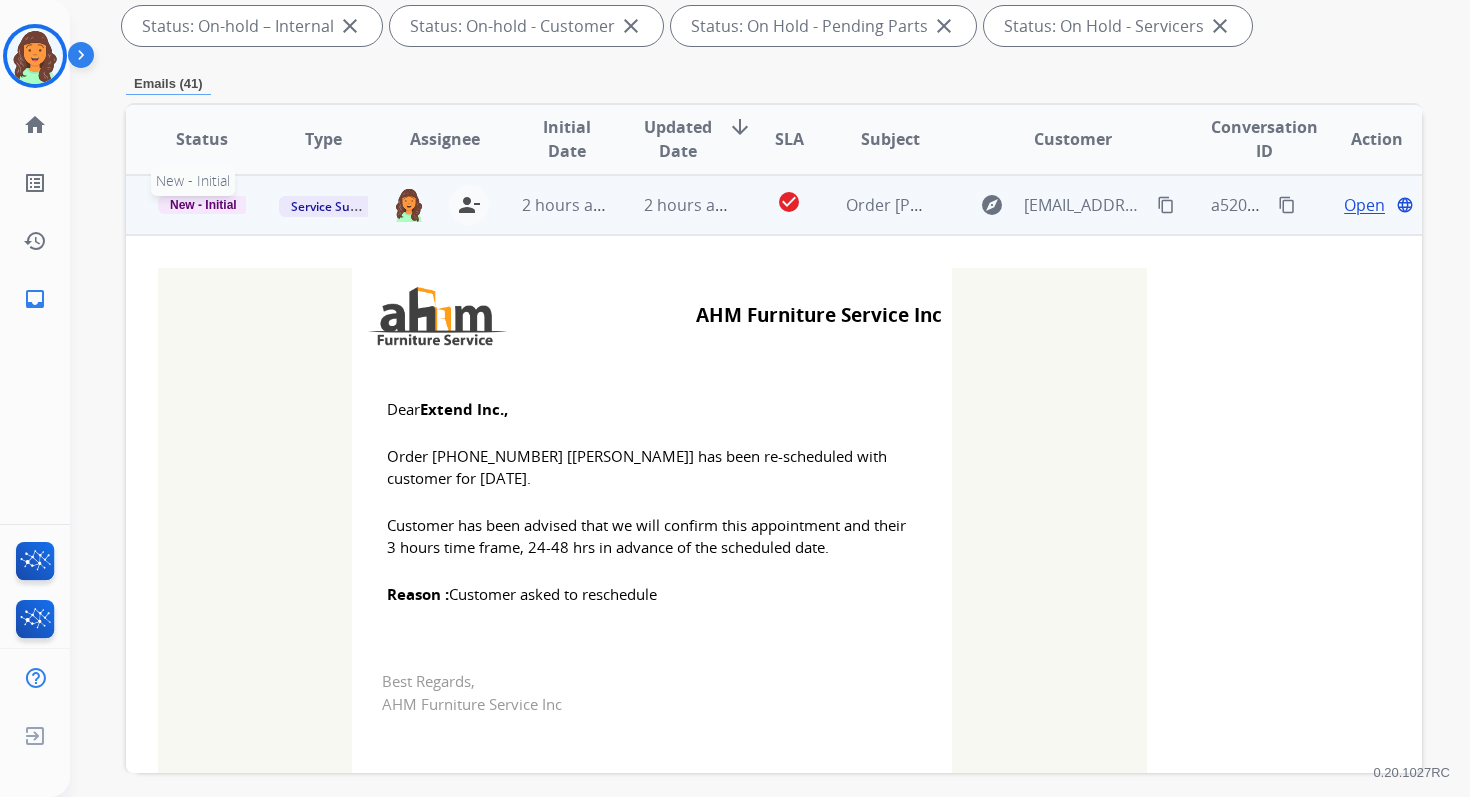 click on "New - Initial" at bounding box center [203, 205] 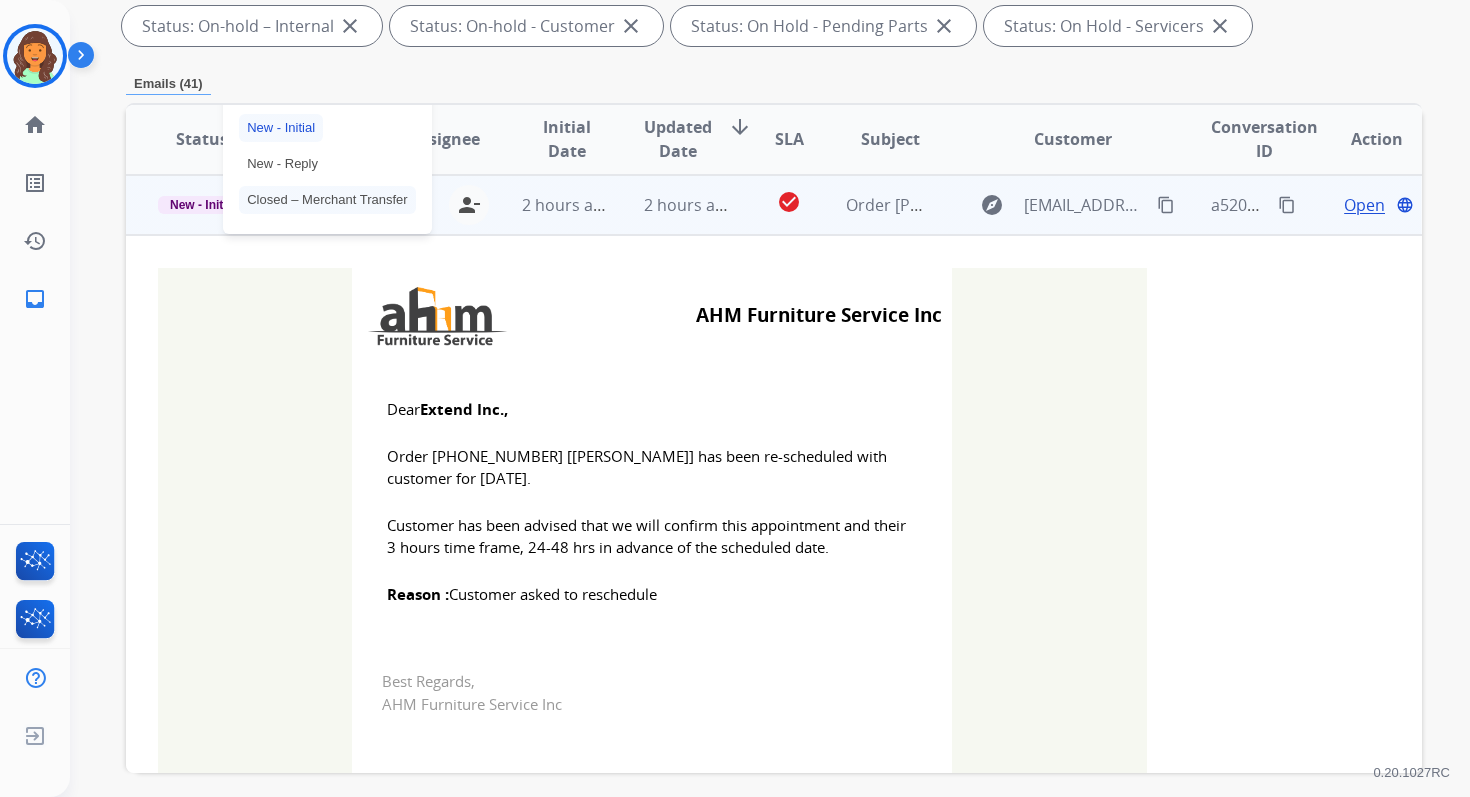 scroll, scrollTop: 245, scrollLeft: 0, axis: vertical 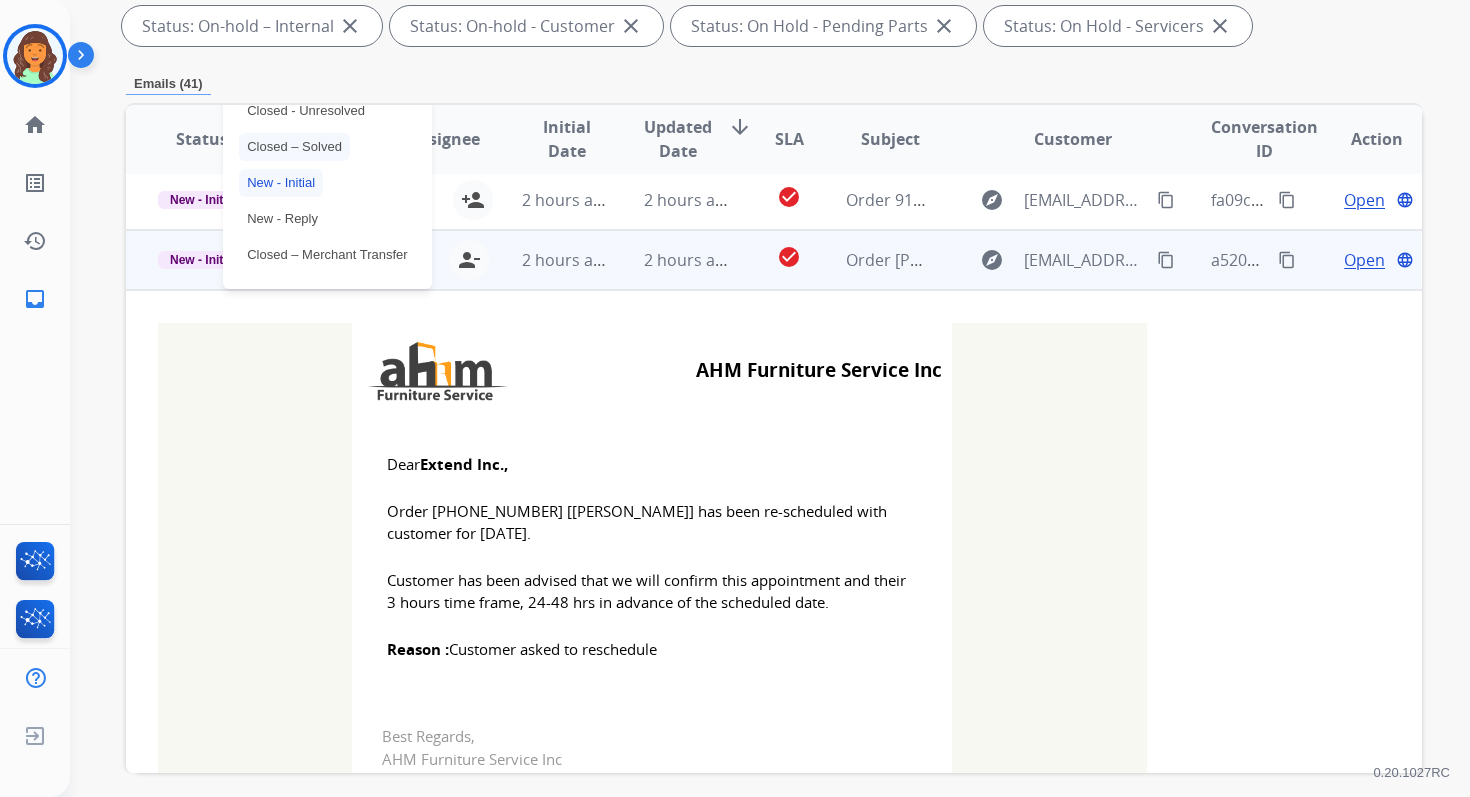 click on "Closed – Solved" at bounding box center [294, 147] 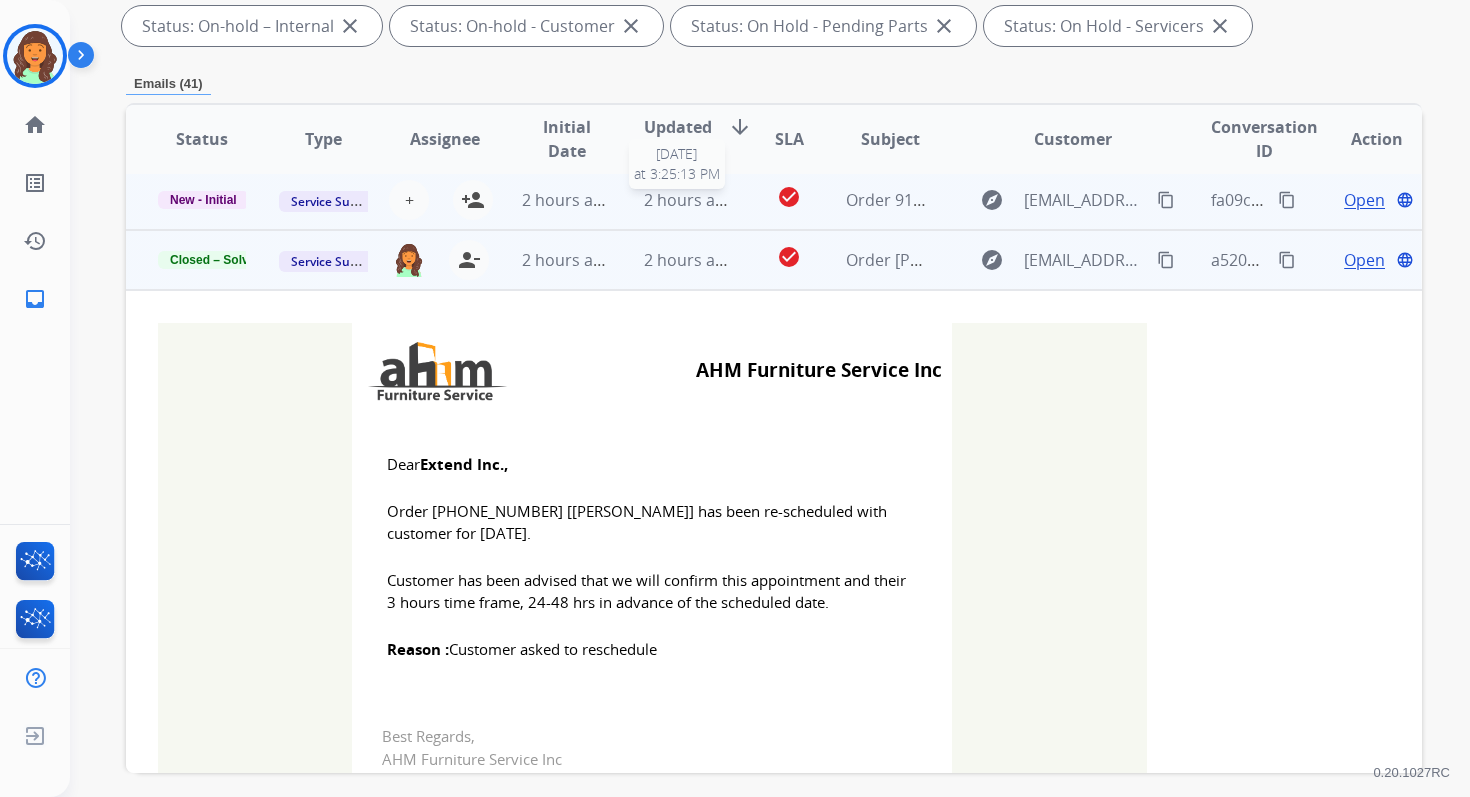 click on "2 hours ago" at bounding box center (688, 200) 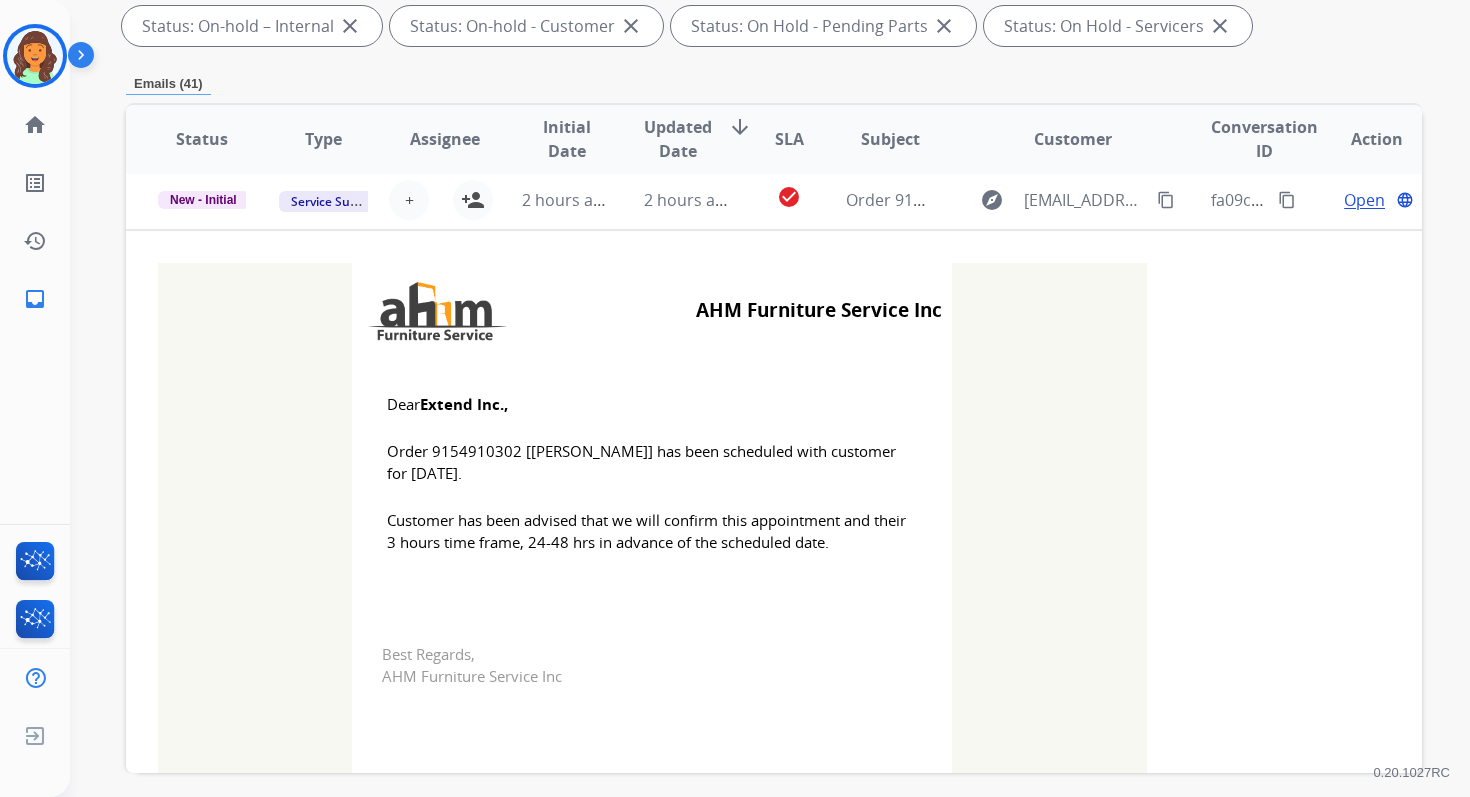 scroll, scrollTop: 240, scrollLeft: 0, axis: vertical 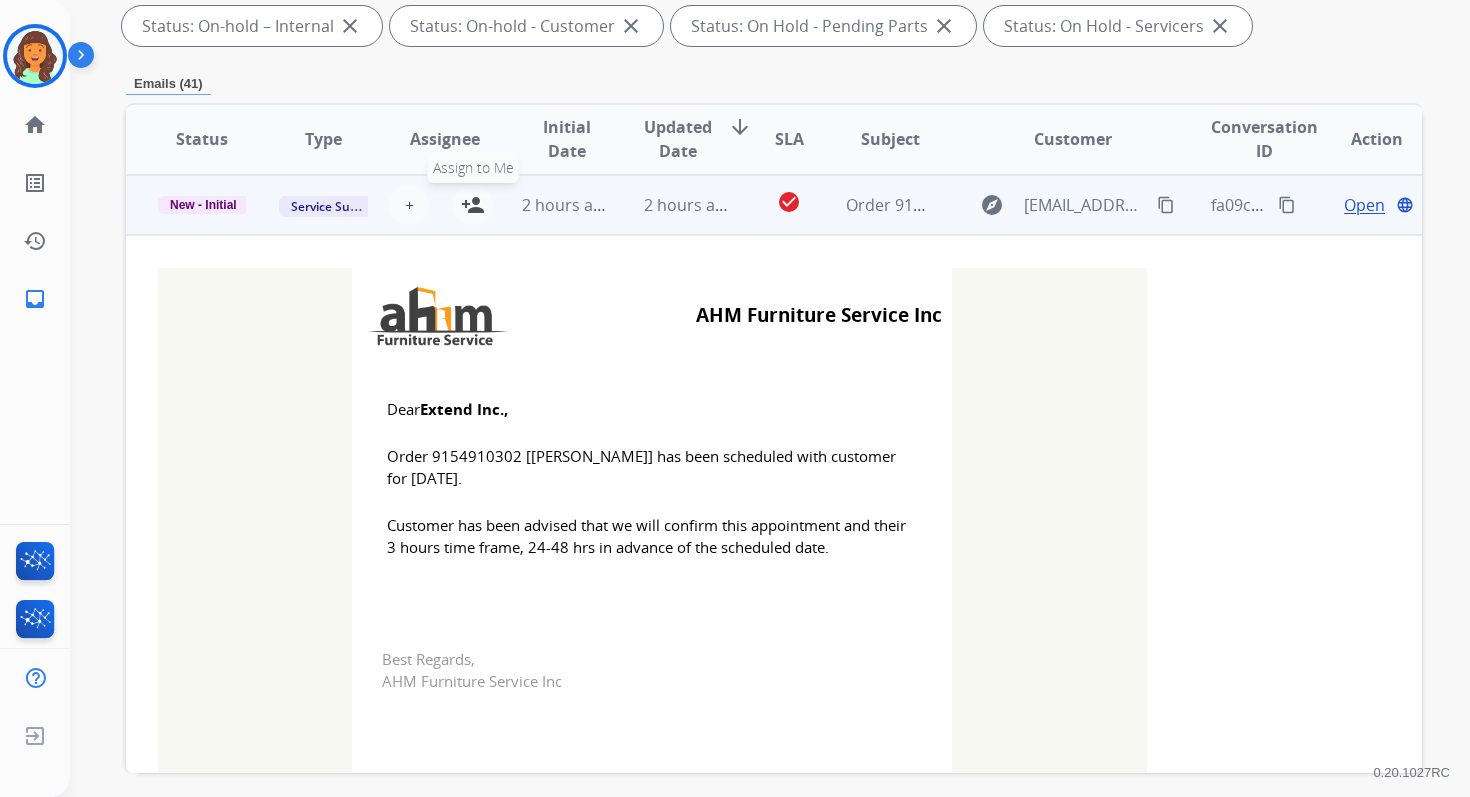 click on "person_add" at bounding box center [473, 205] 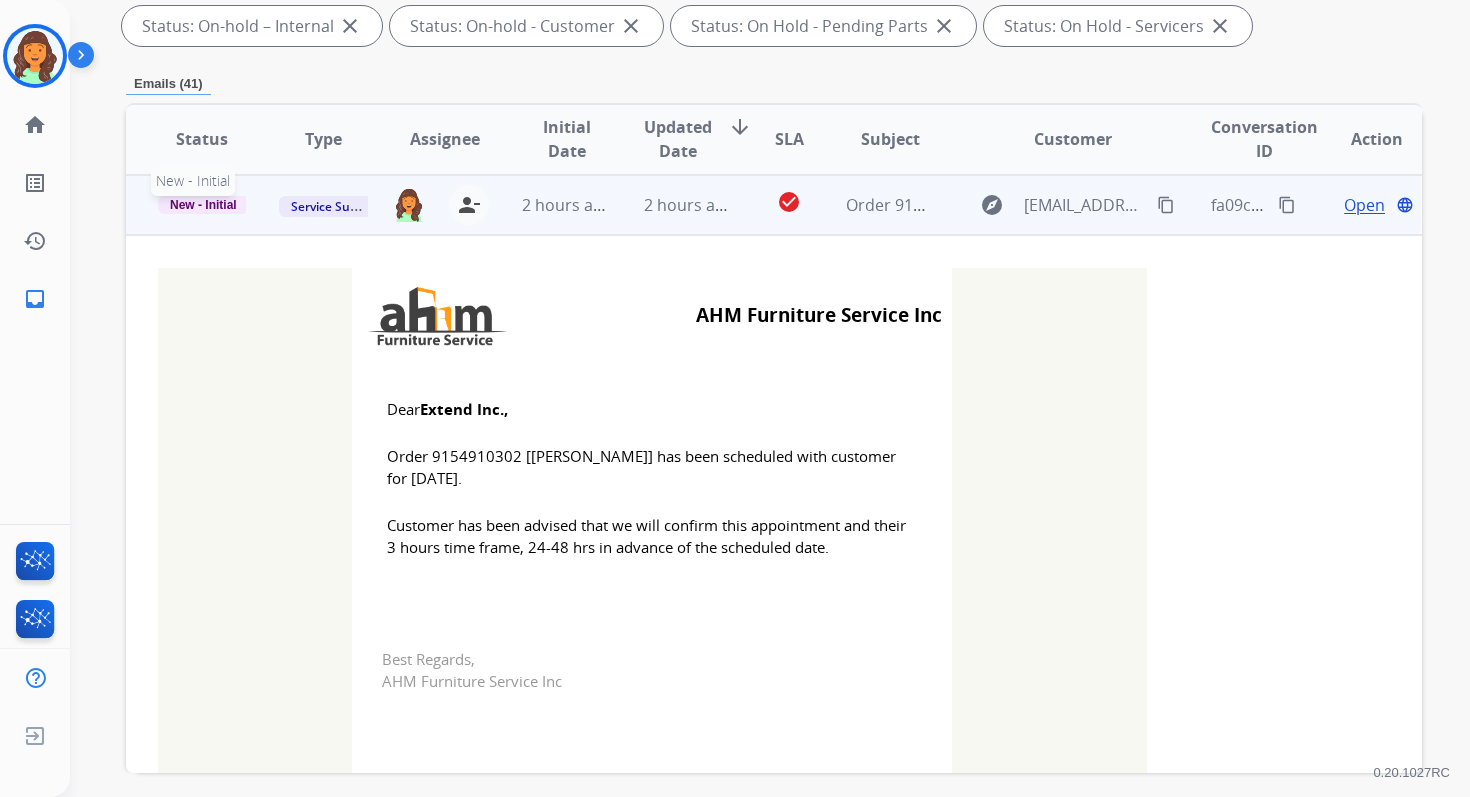 click on "New - Initial" at bounding box center [203, 205] 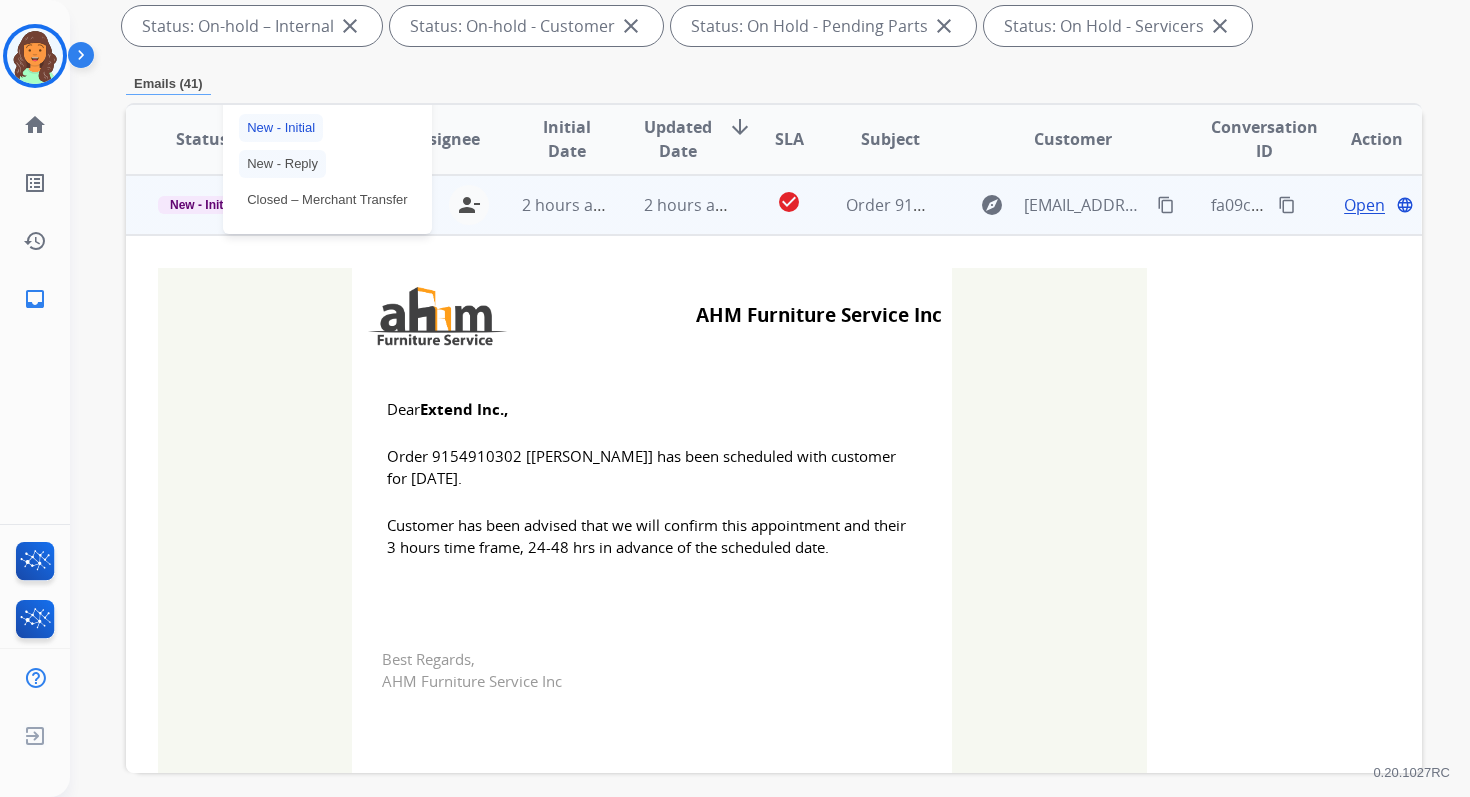 scroll, scrollTop: 201, scrollLeft: 0, axis: vertical 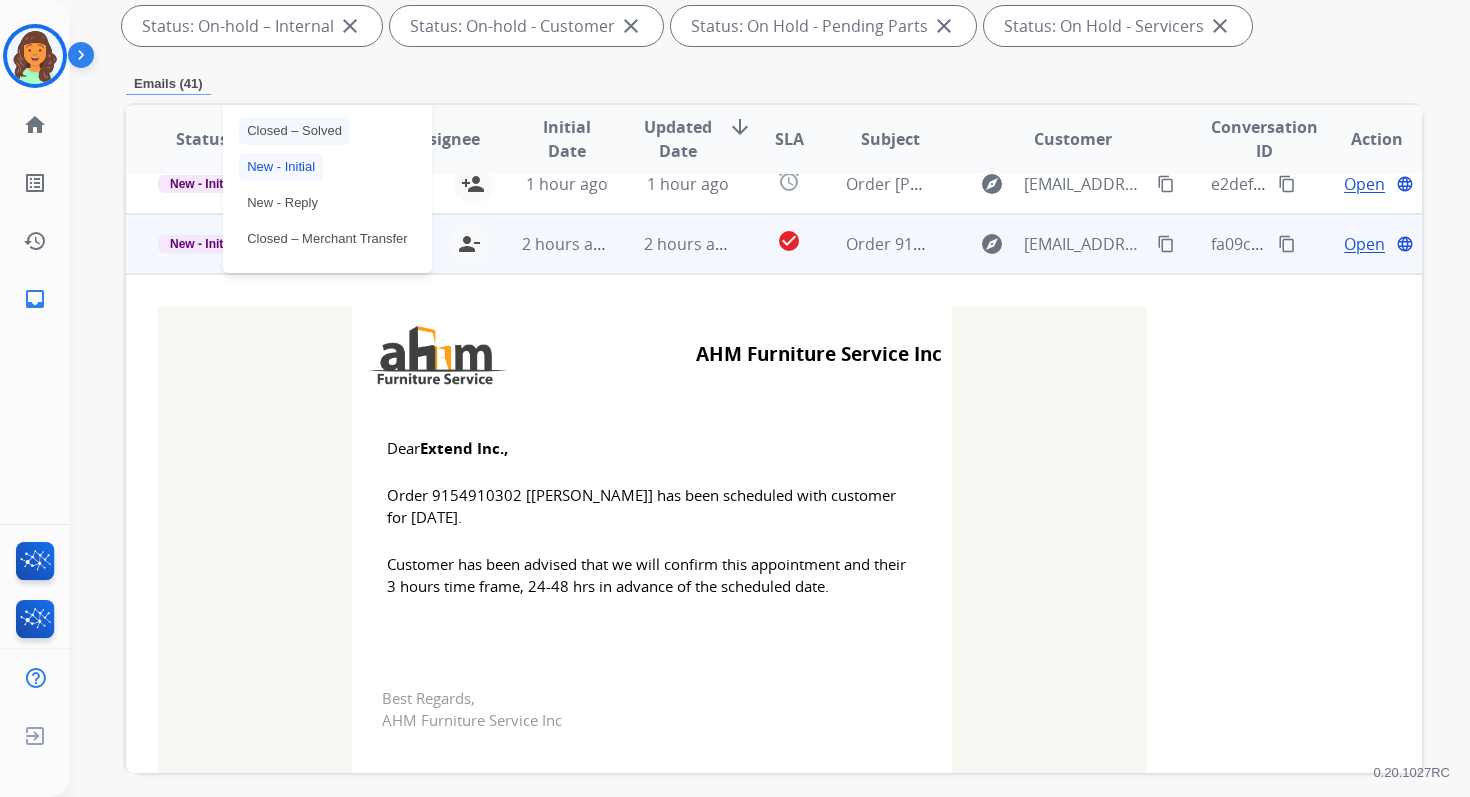 click on "Closed – Solved" at bounding box center (294, 131) 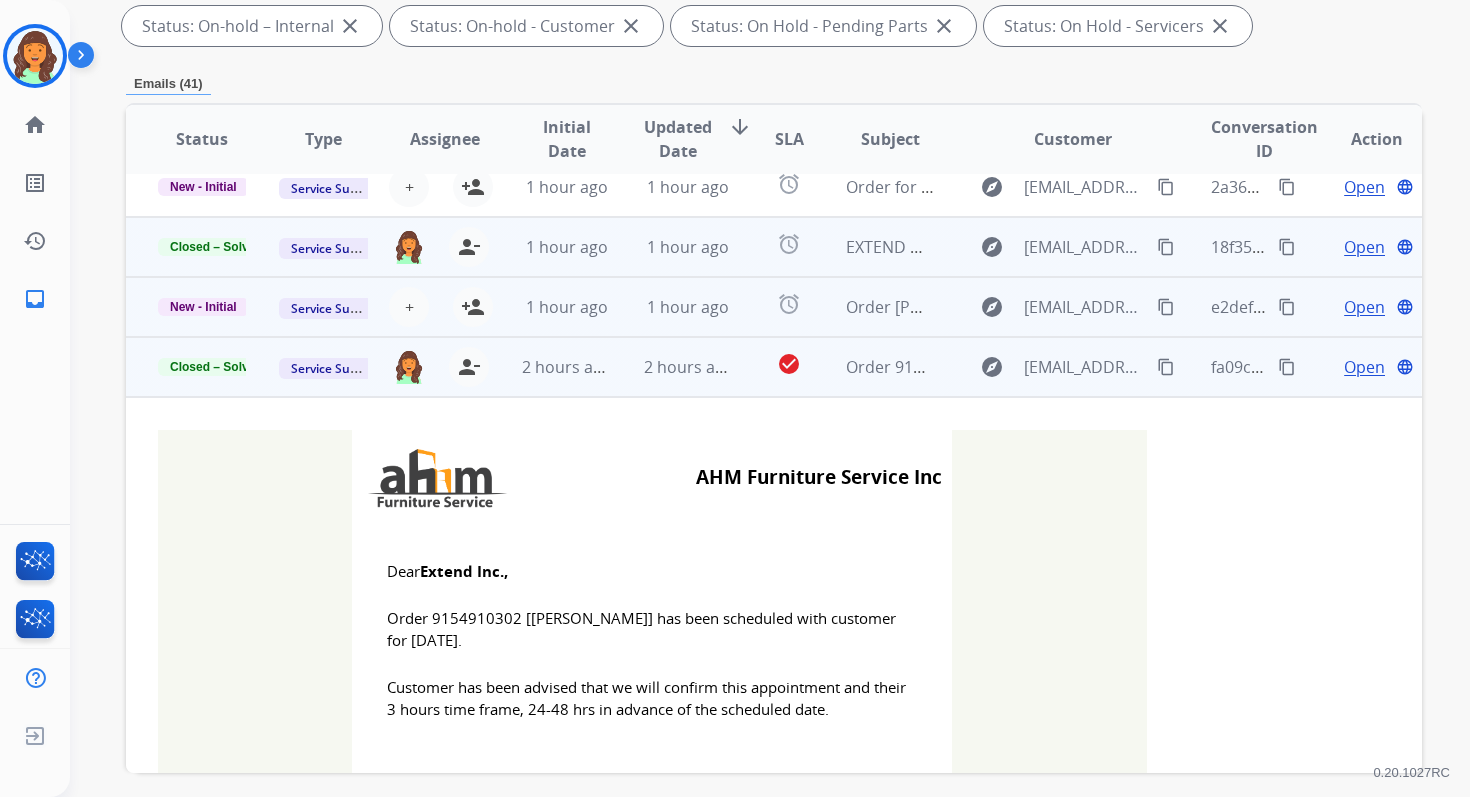 click on "1 hour ago" at bounding box center (688, 307) 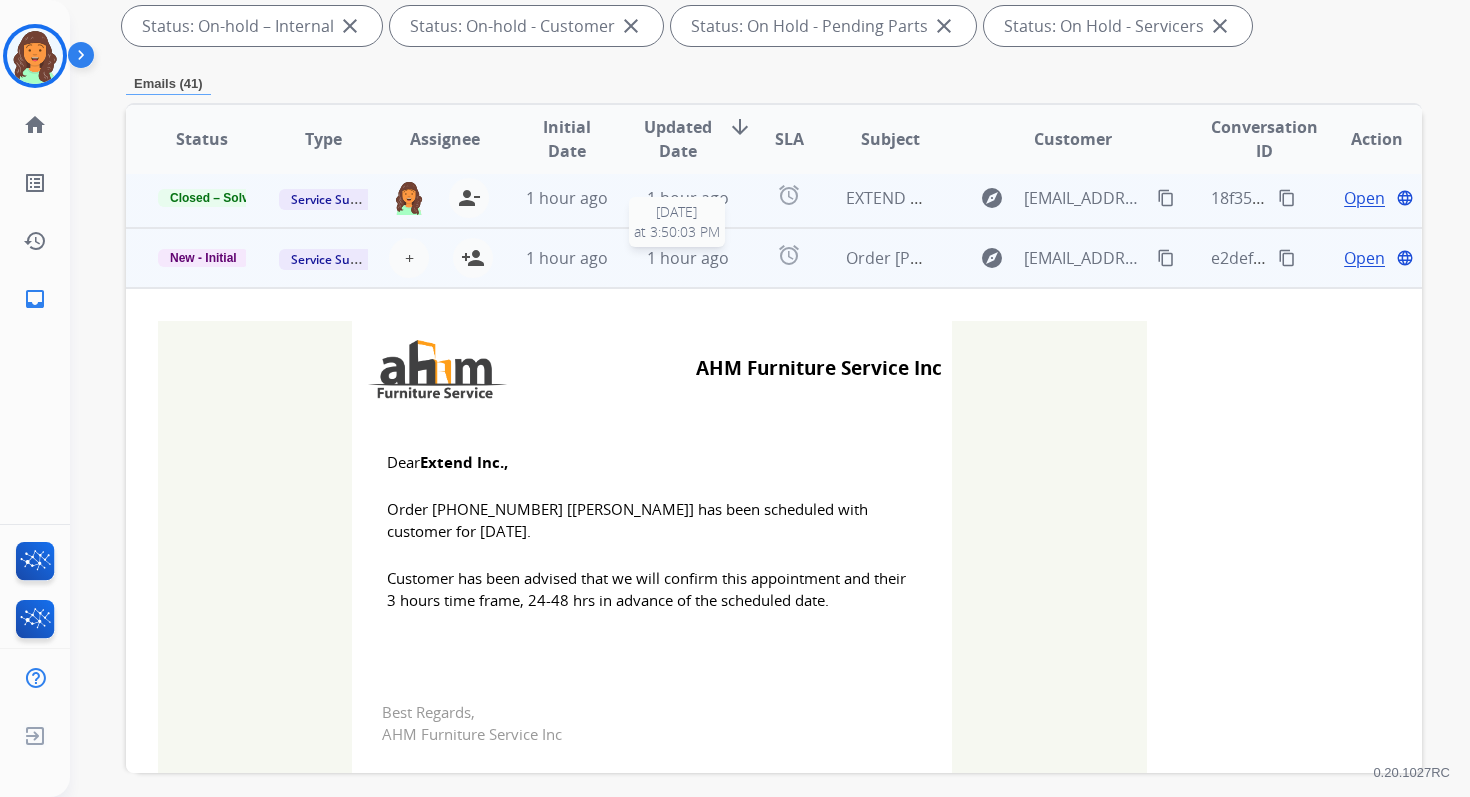 scroll, scrollTop: 180, scrollLeft: 0, axis: vertical 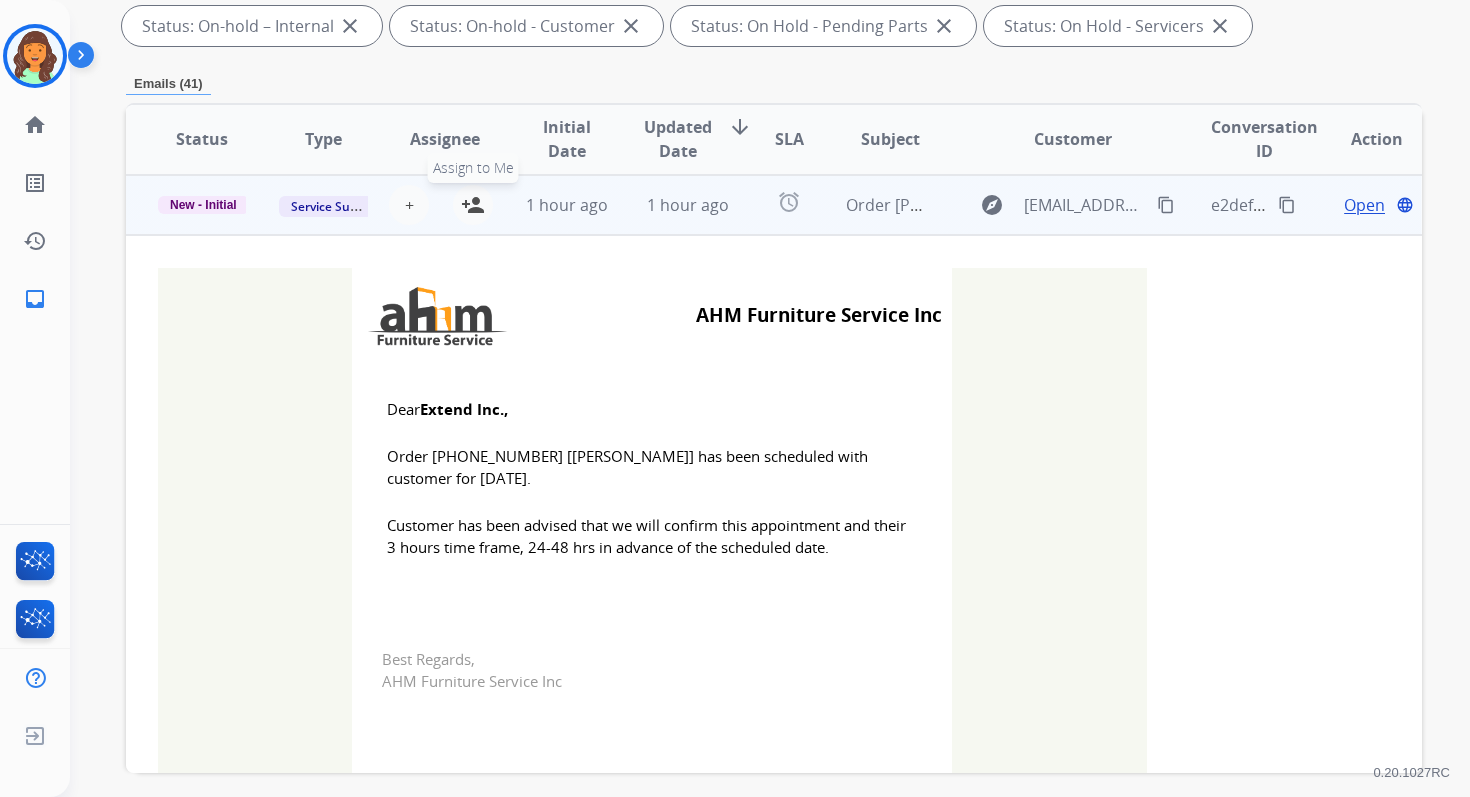 click on "person_add" at bounding box center [473, 205] 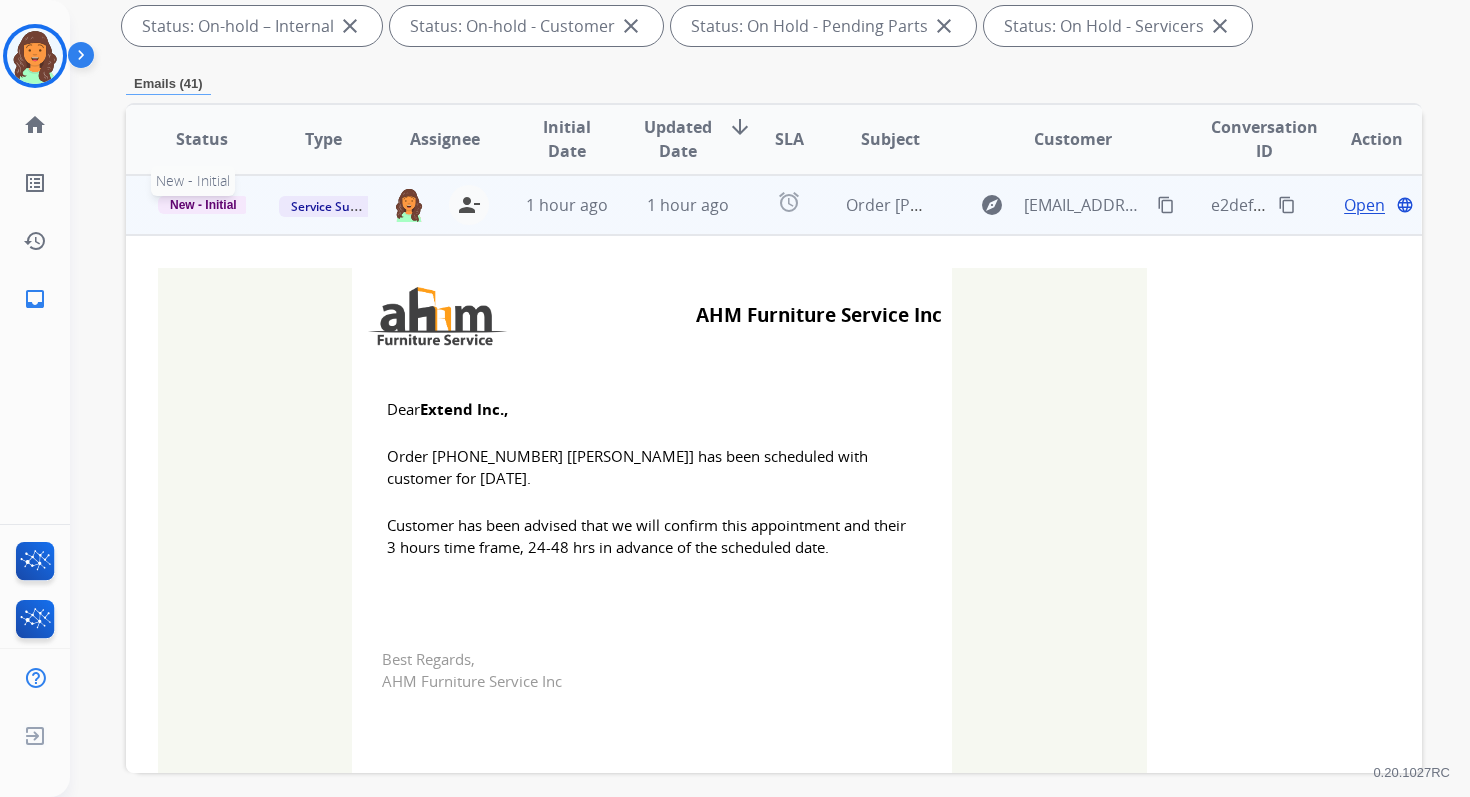 click on "New - Initial" at bounding box center [203, 205] 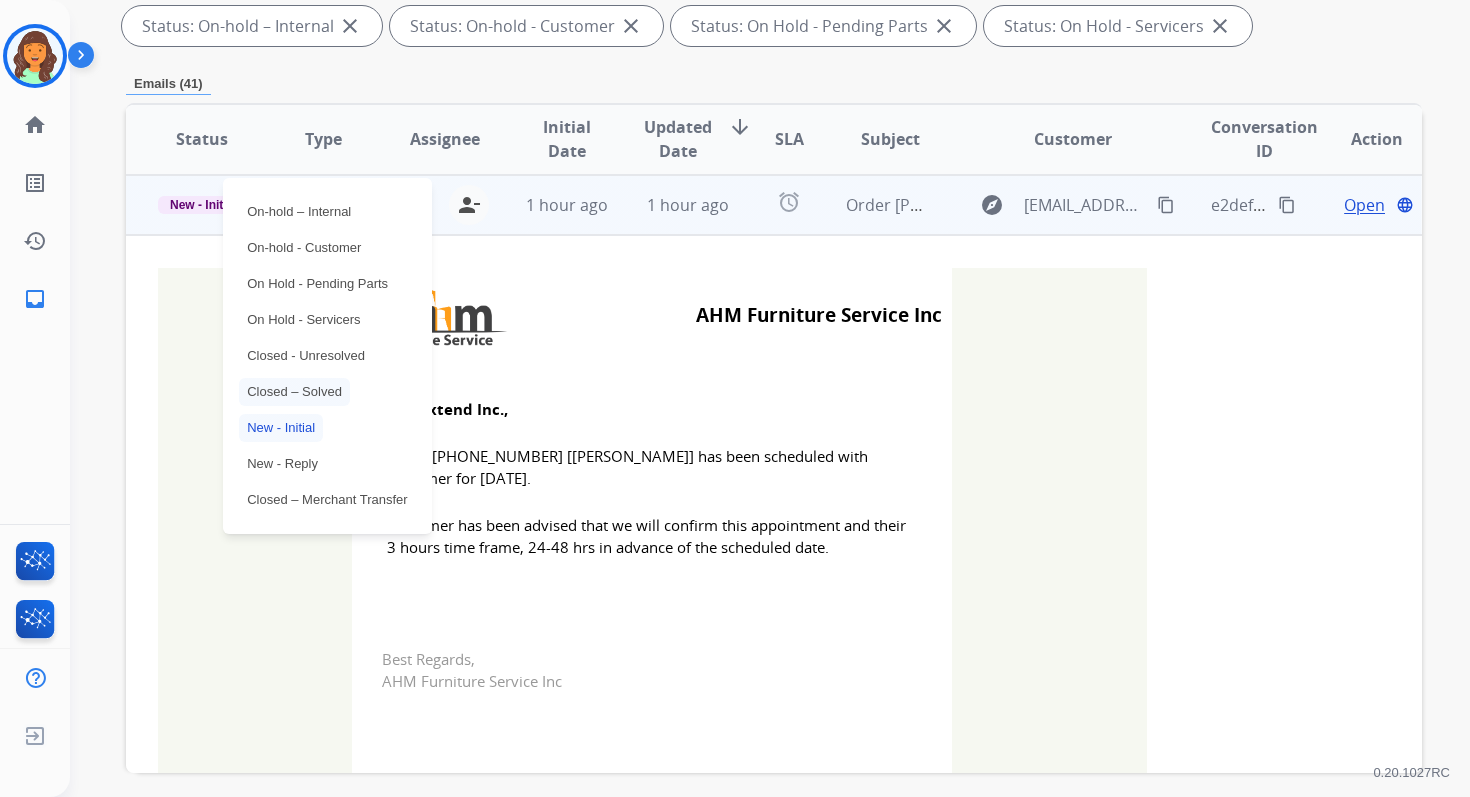 click on "Closed – Solved" at bounding box center (294, 392) 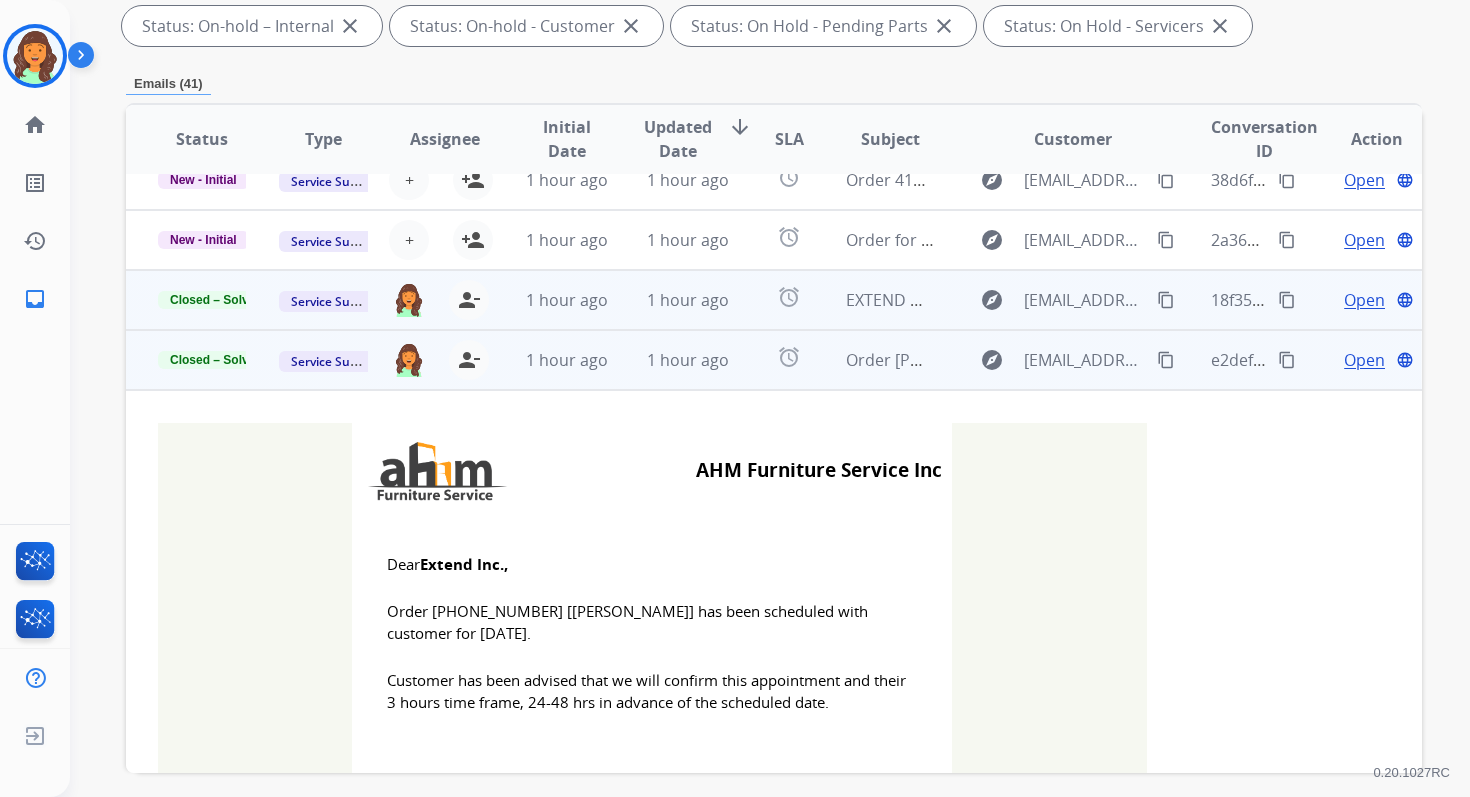 scroll, scrollTop: 0, scrollLeft: 0, axis: both 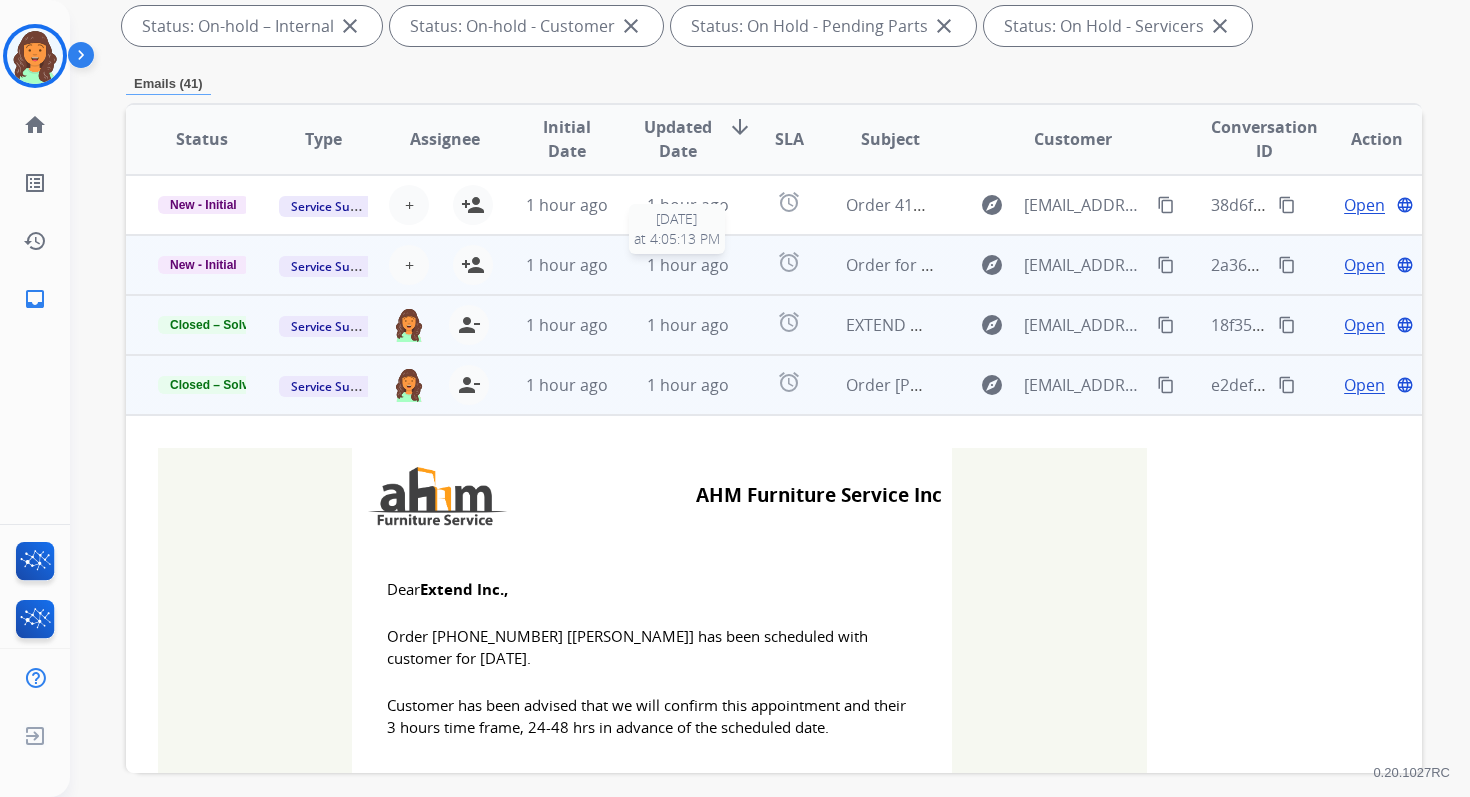 click on "1 hour ago" at bounding box center (688, 265) 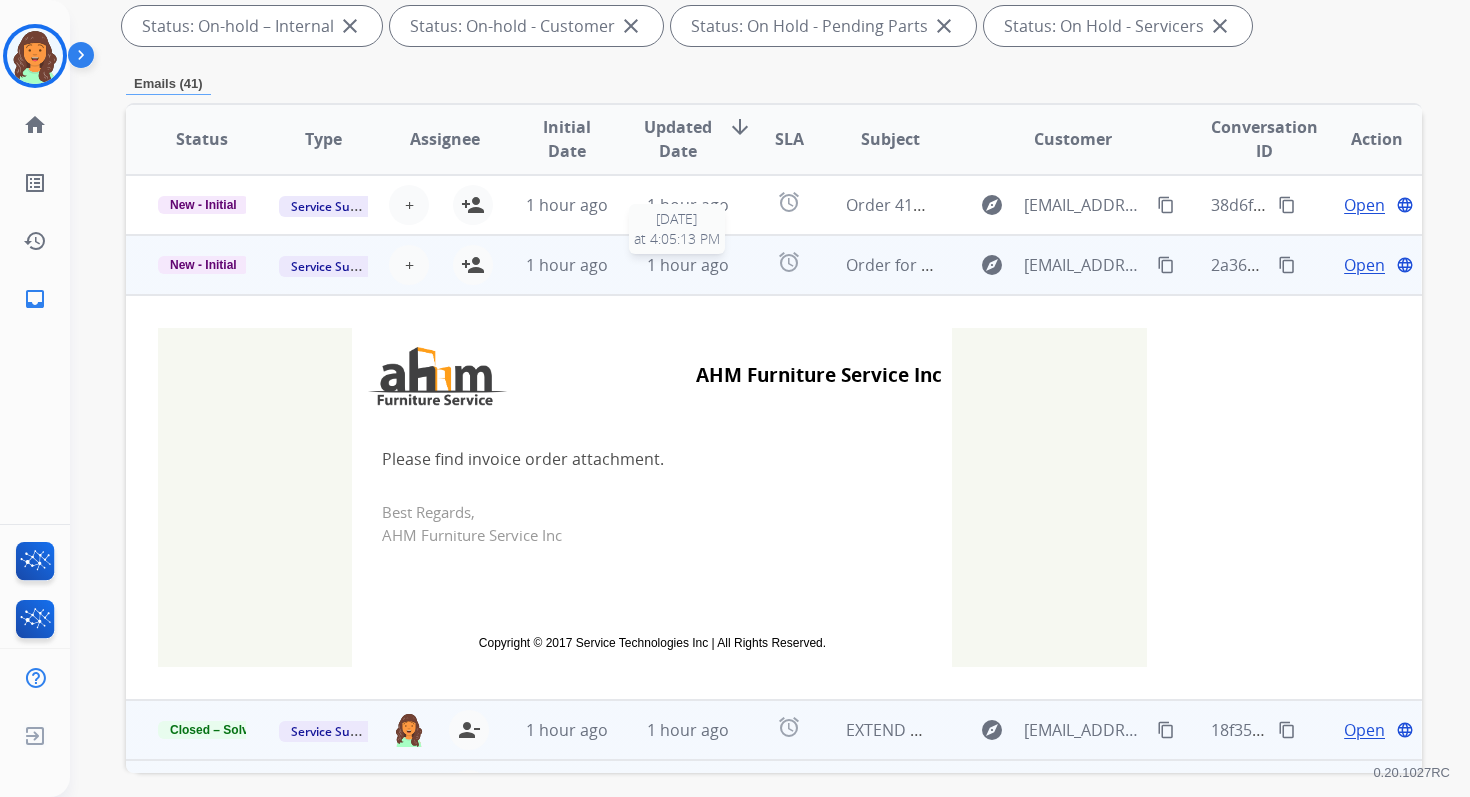 scroll, scrollTop: 60, scrollLeft: 0, axis: vertical 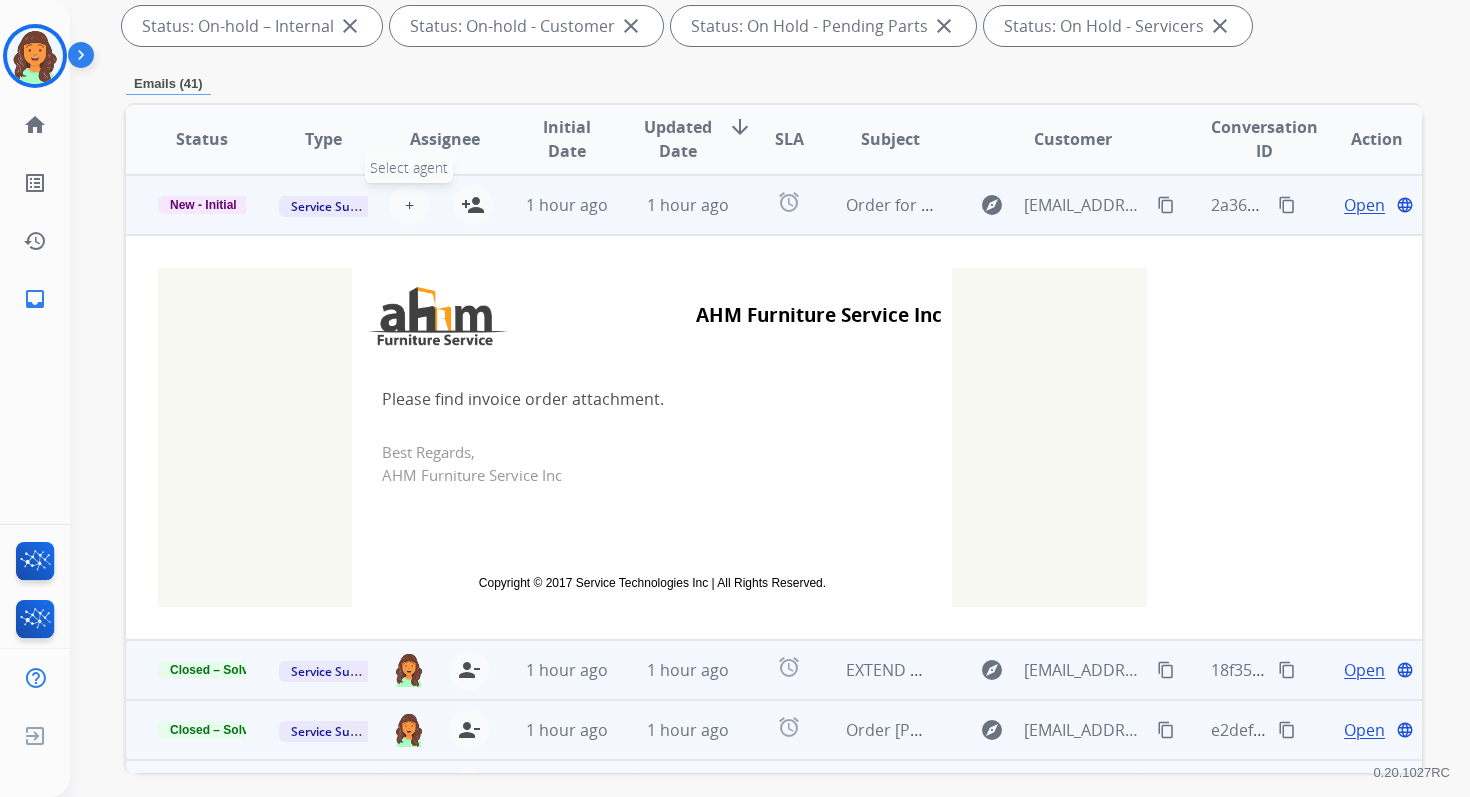click on "+" at bounding box center [409, 205] 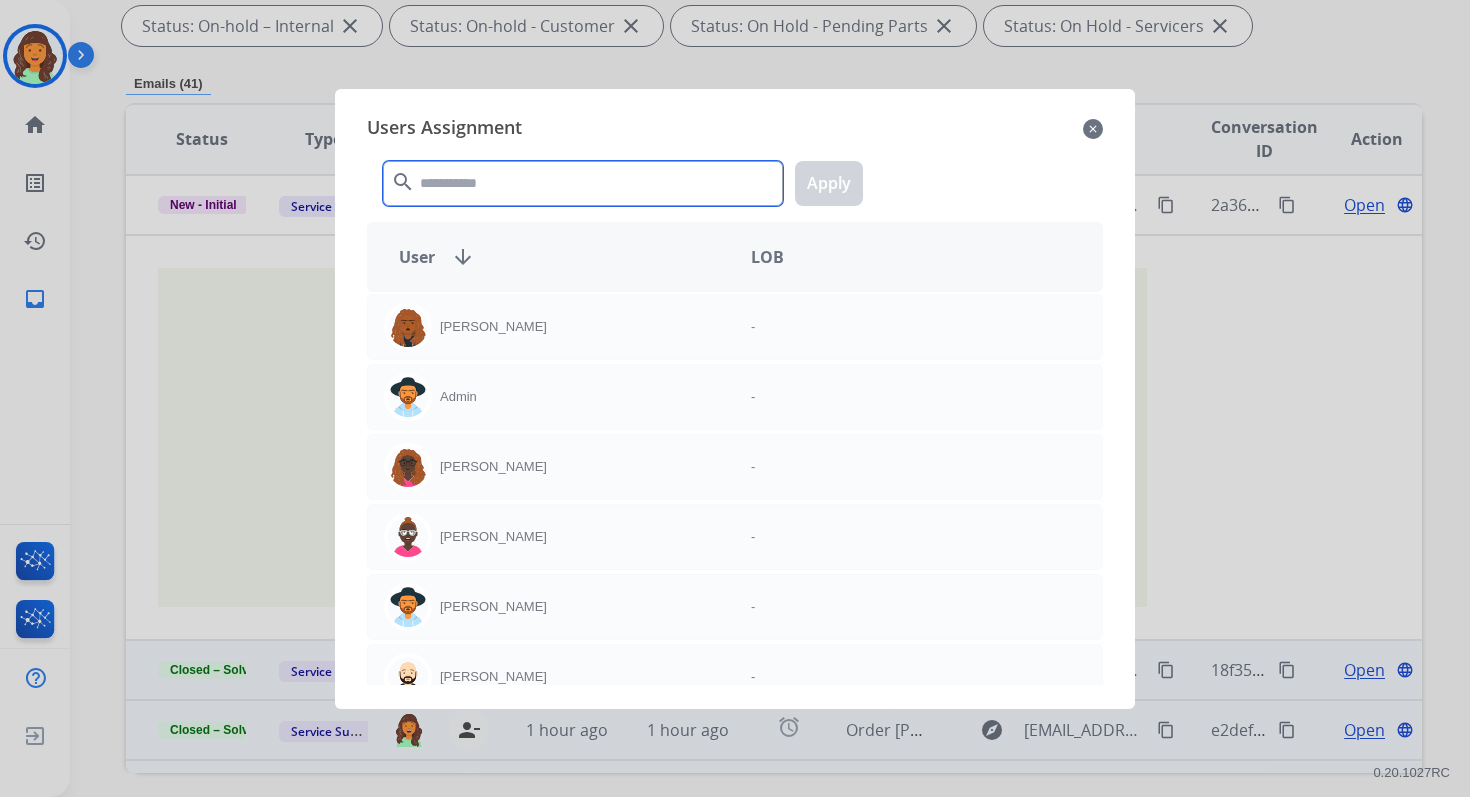 click 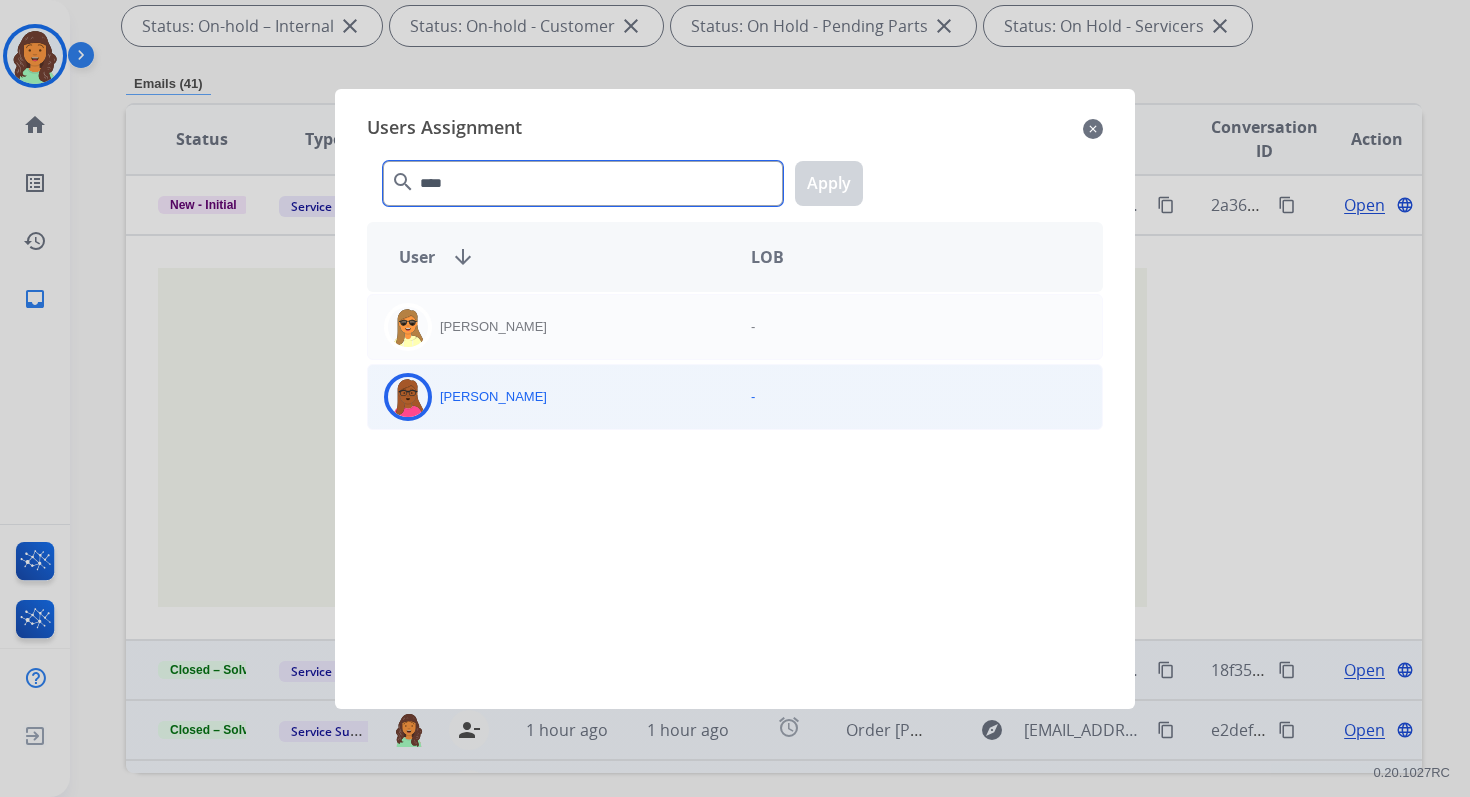 type on "****" 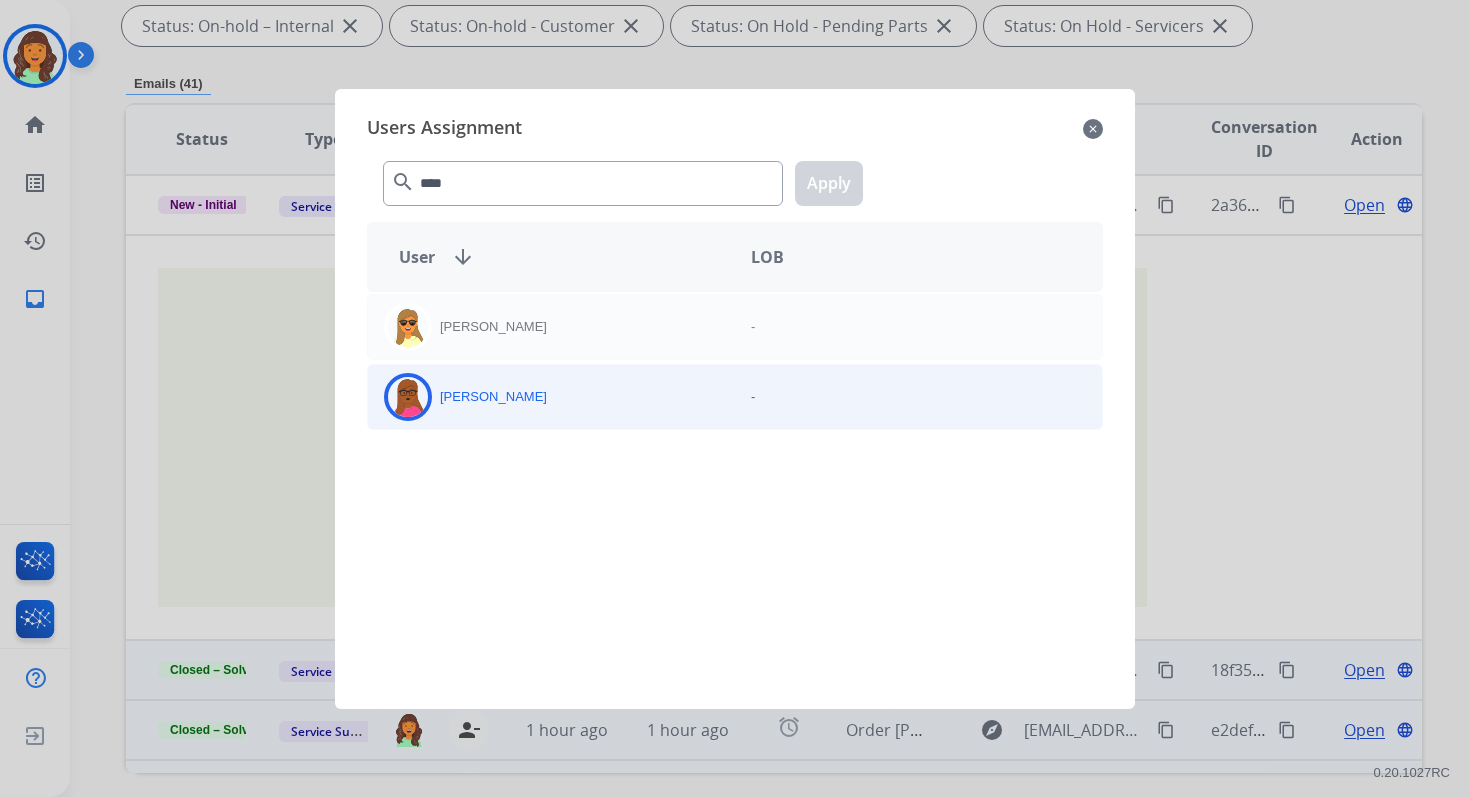click on "Emily  Thurman" 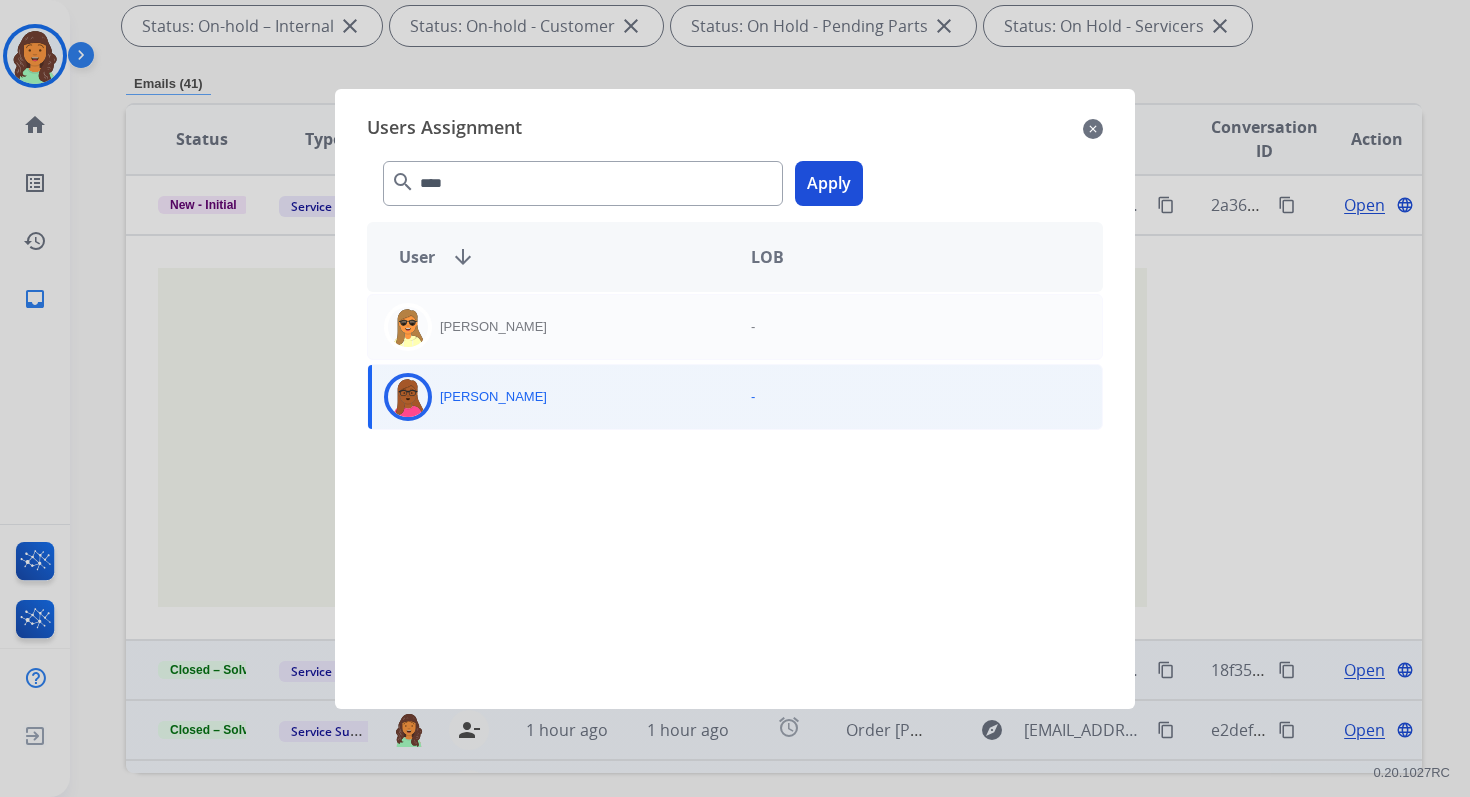 click on "Apply" 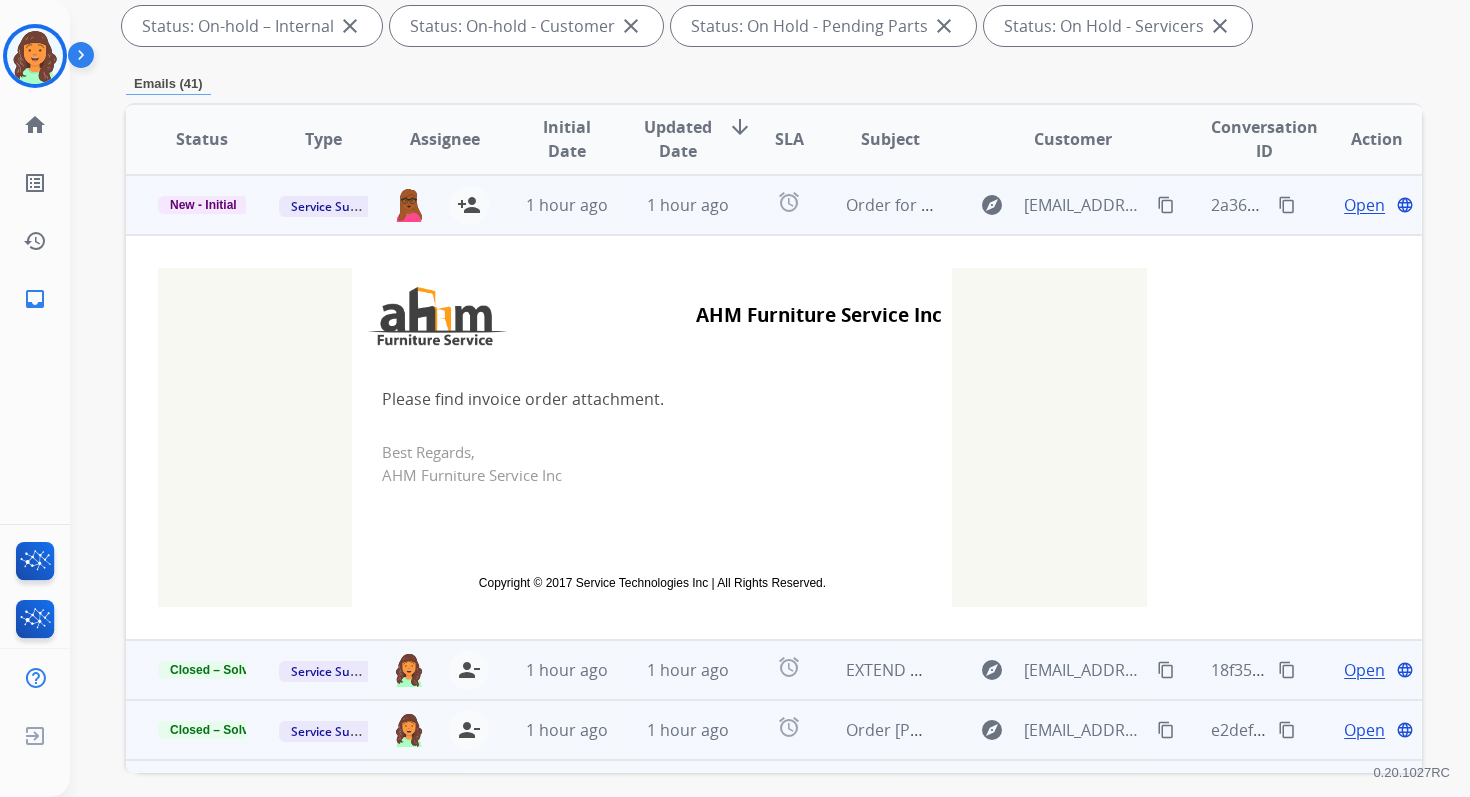 scroll, scrollTop: 0, scrollLeft: 0, axis: both 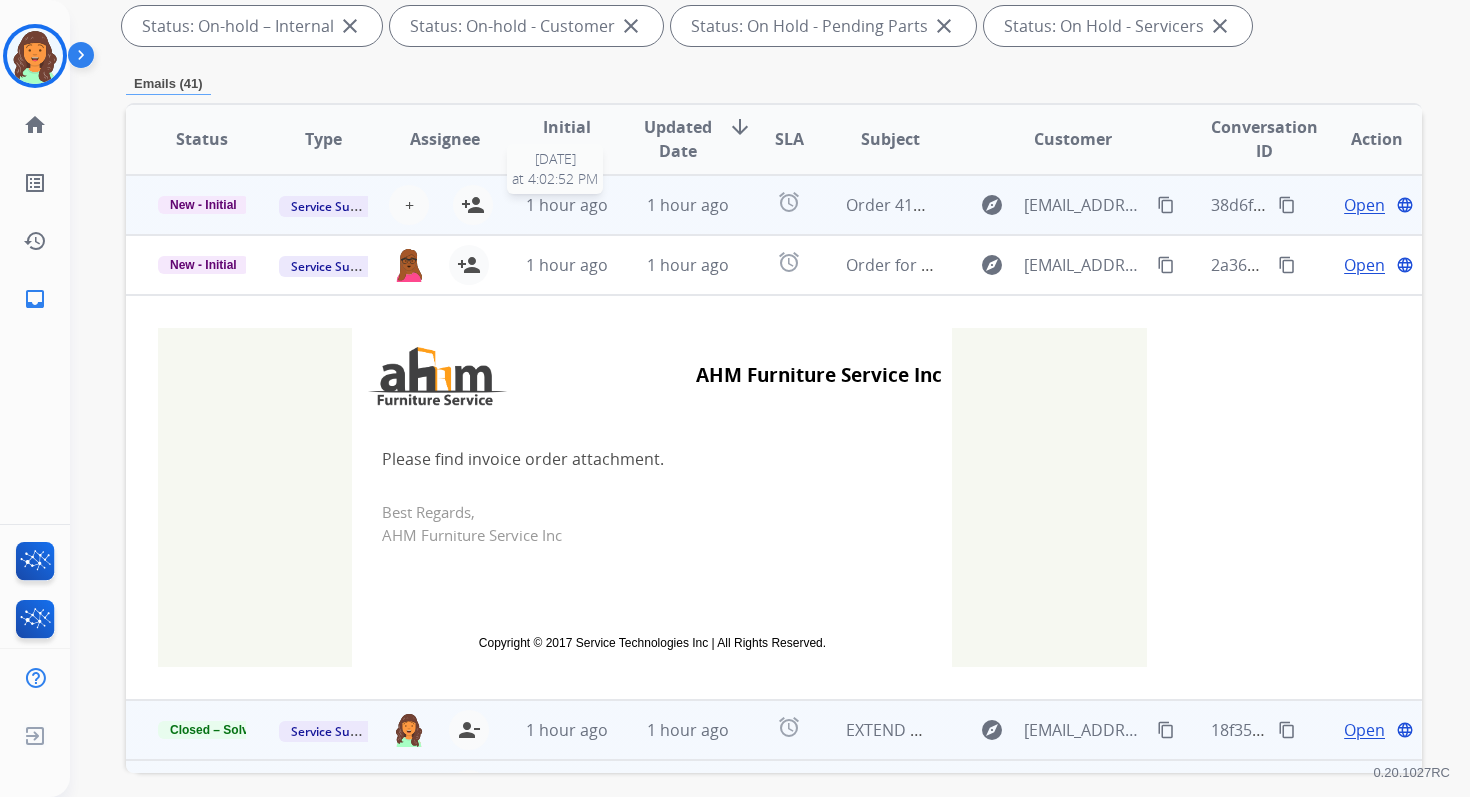 click on "1 hour ago" at bounding box center [567, 205] 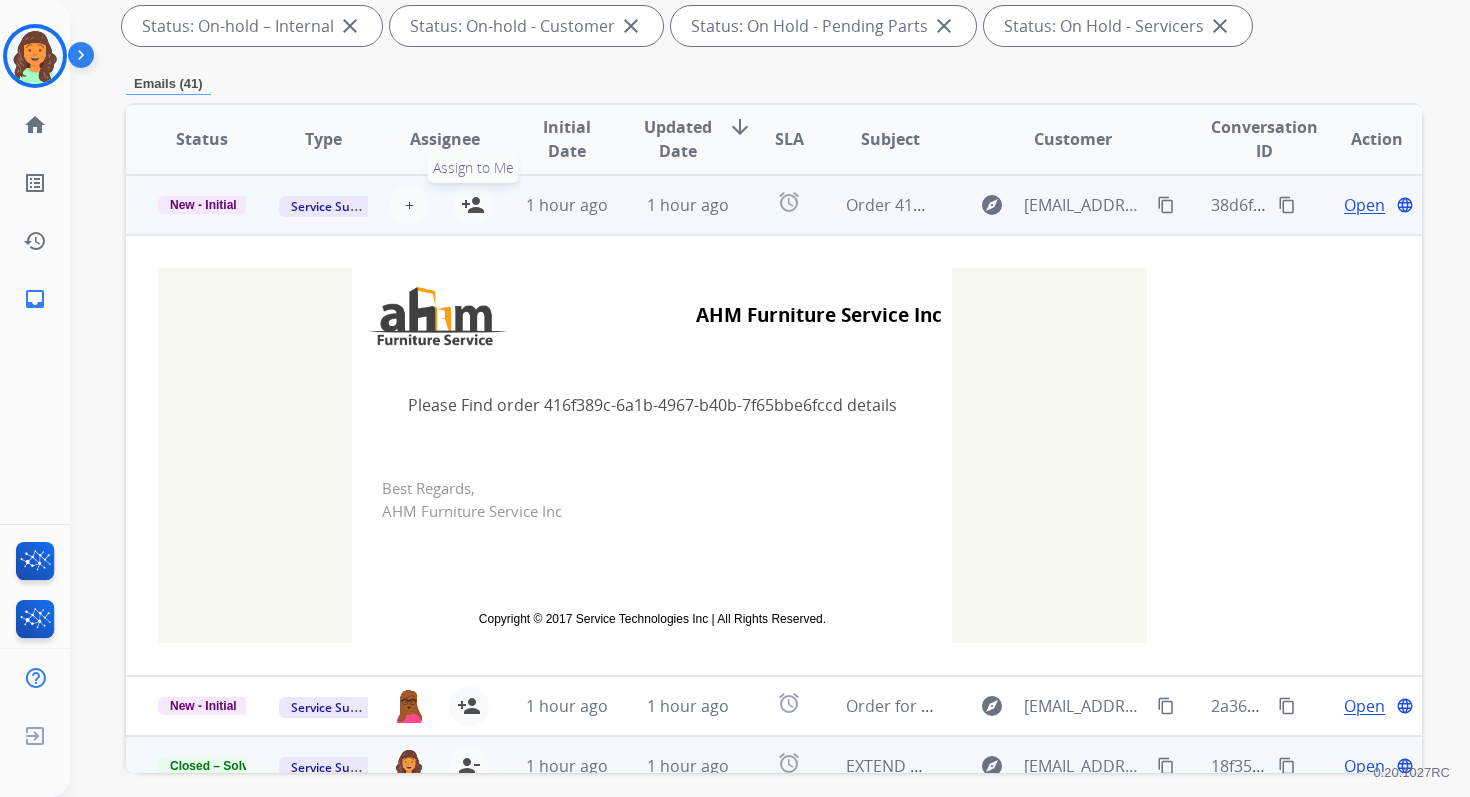 click on "person_add" at bounding box center (473, 205) 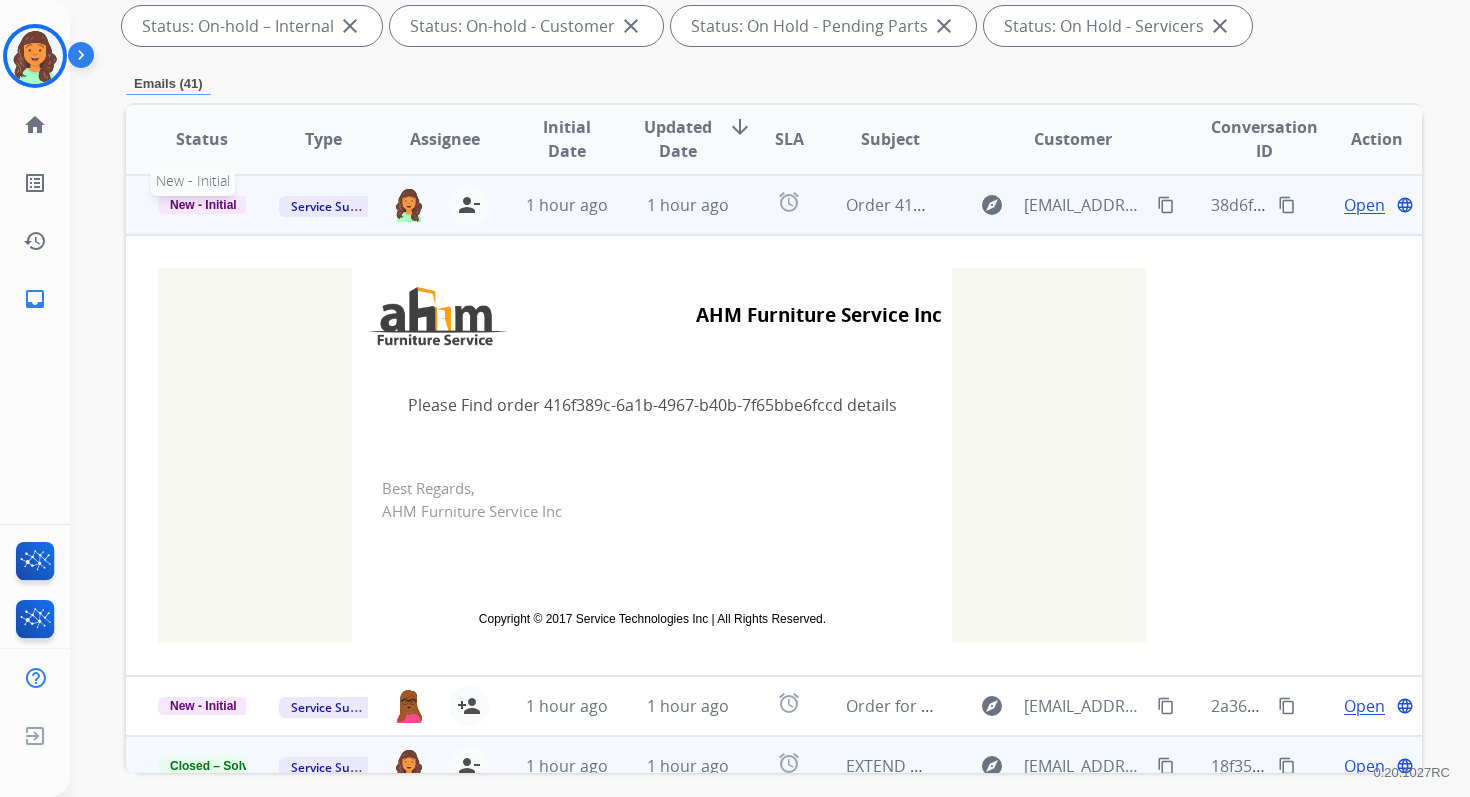 click on "New - Initial" at bounding box center (203, 205) 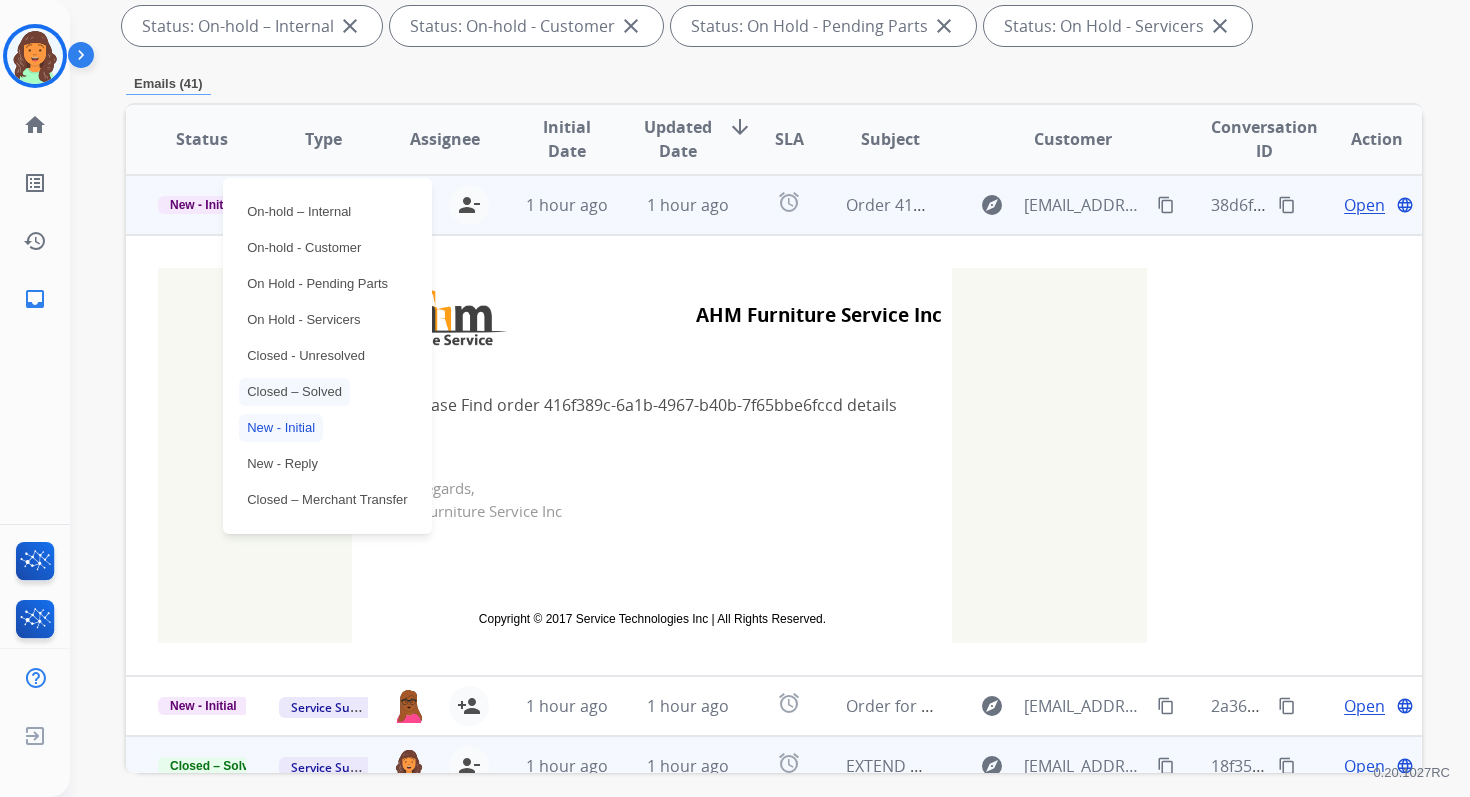 click on "Closed – Solved" at bounding box center [294, 392] 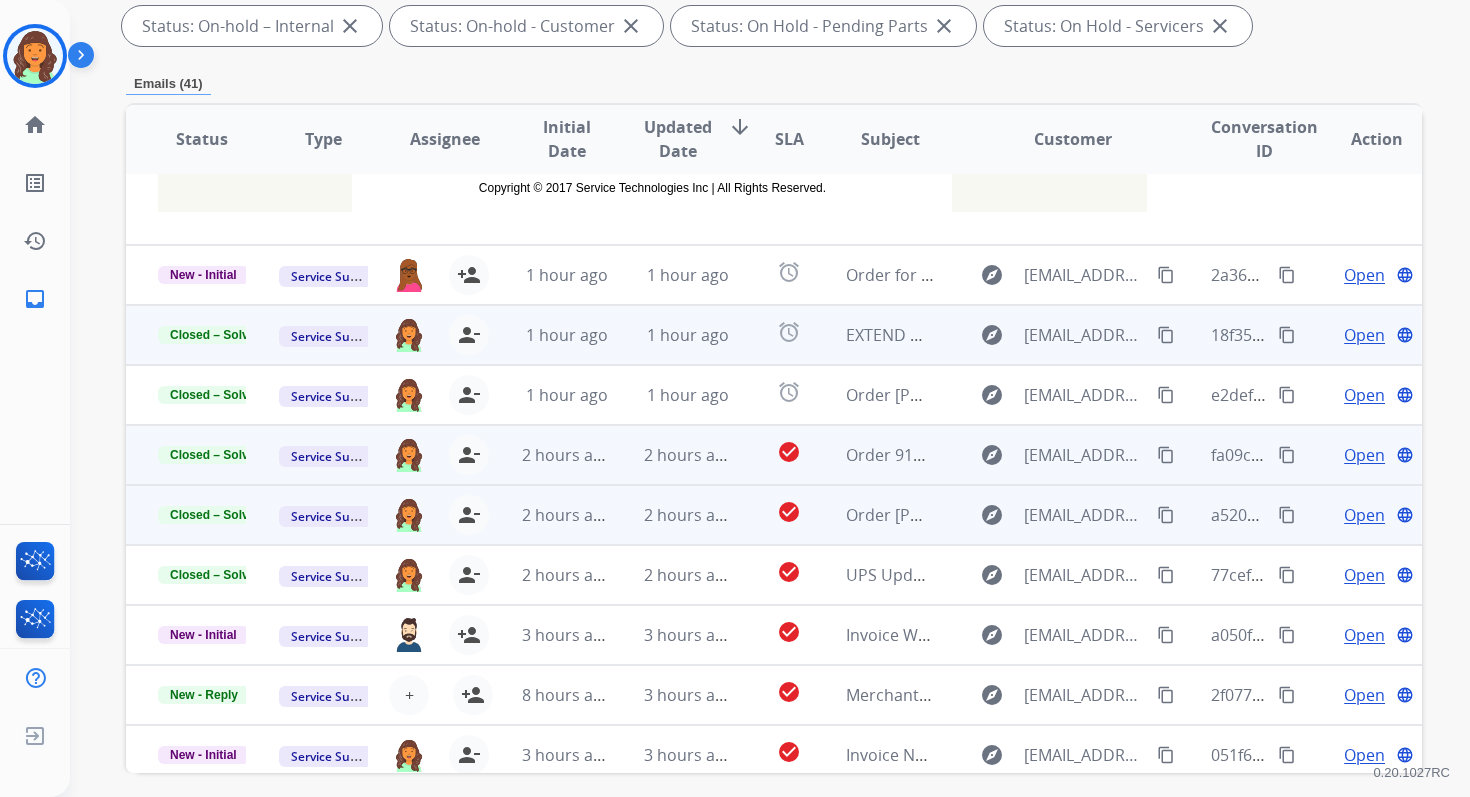 scroll, scrollTop: 443, scrollLeft: 0, axis: vertical 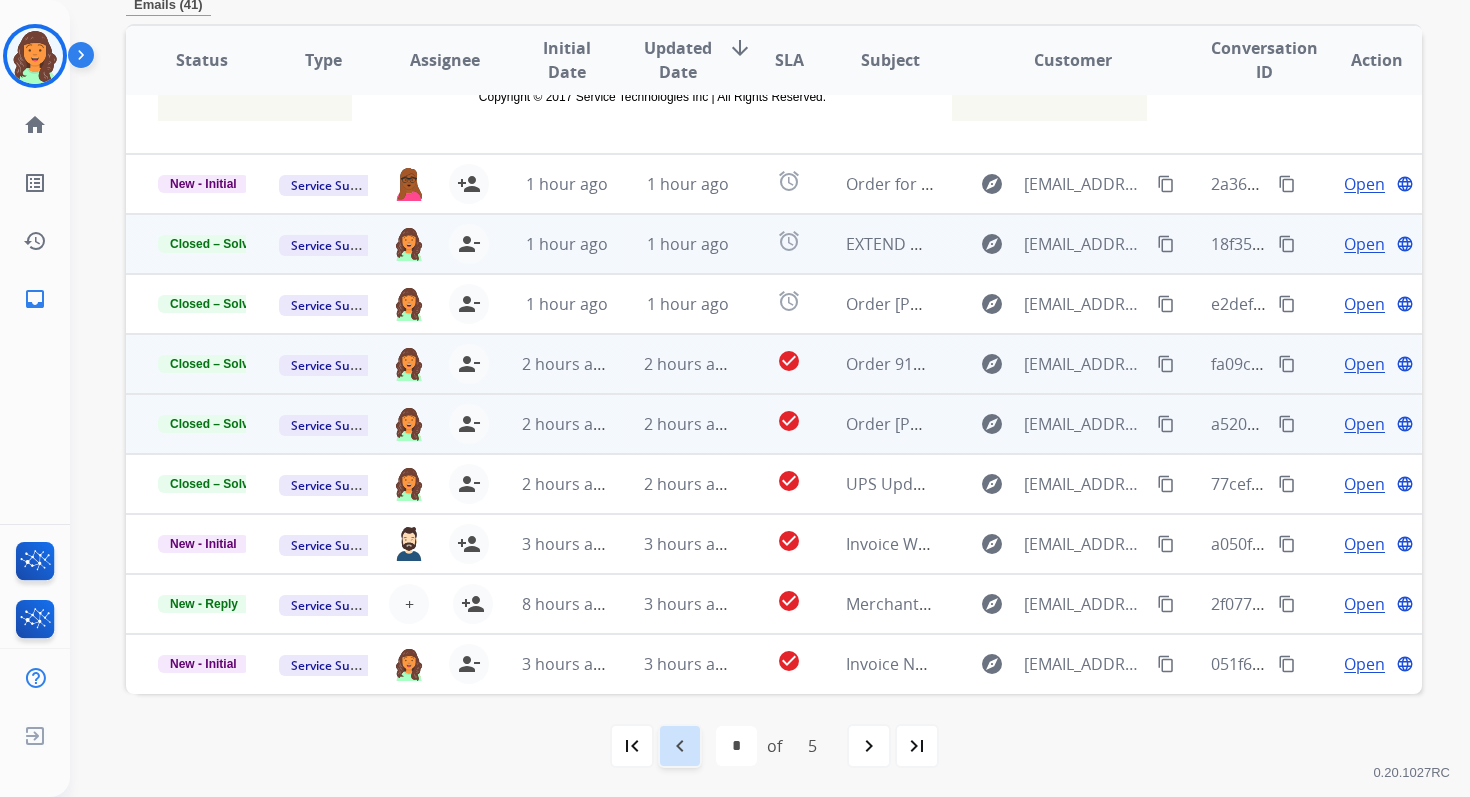 click on "navigate_before" at bounding box center [680, 746] 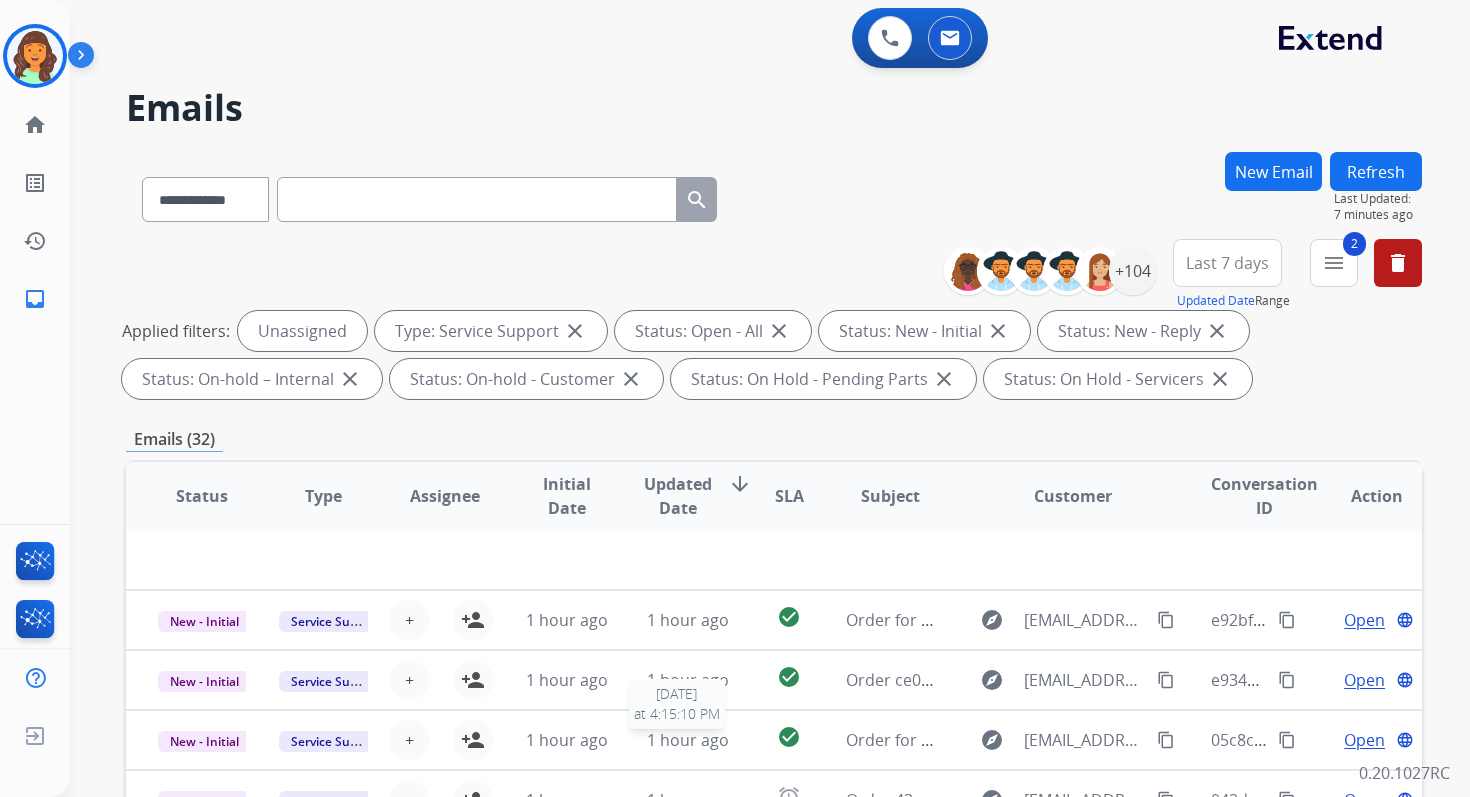 scroll, scrollTop: 68, scrollLeft: 0, axis: vertical 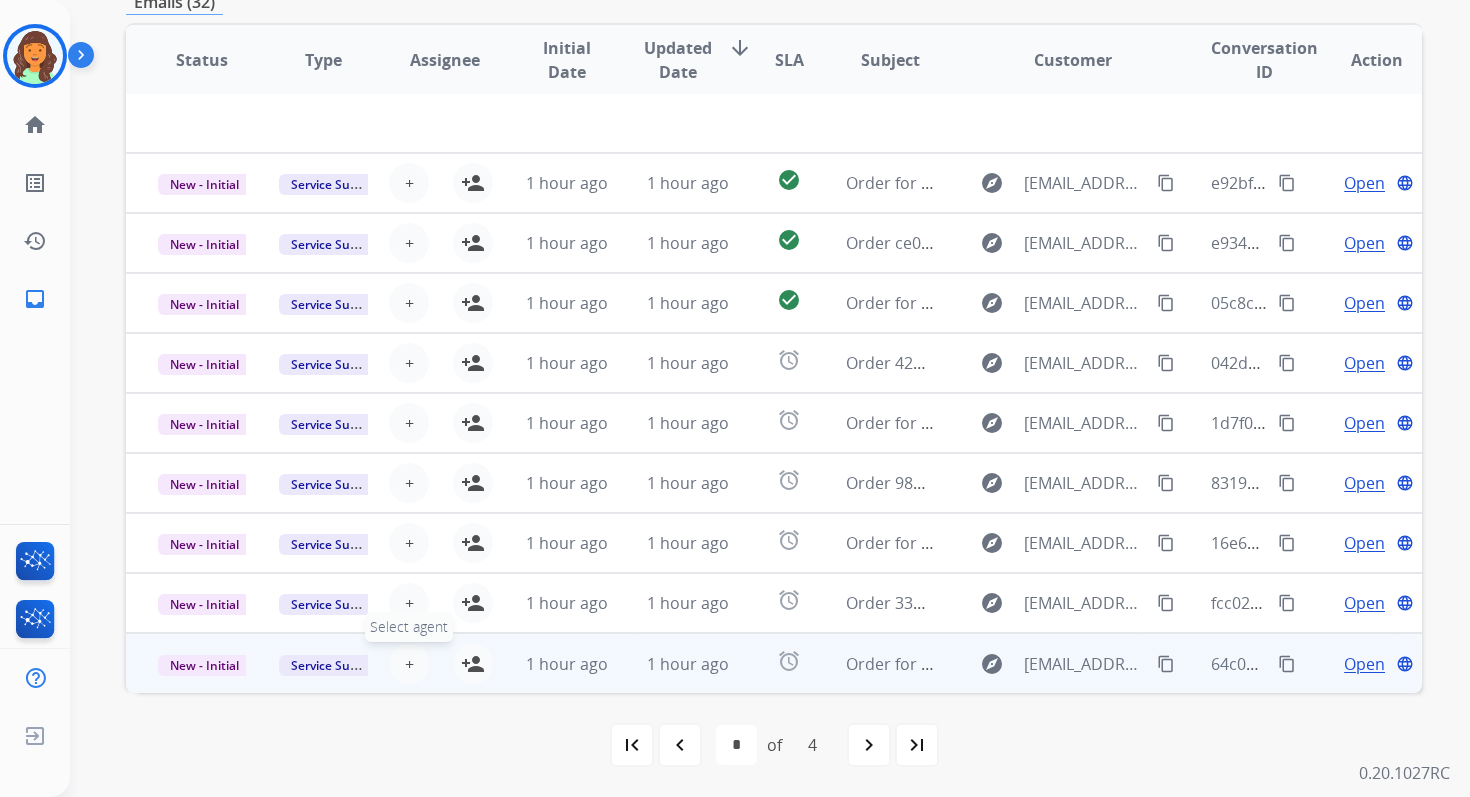 click on "+ Select agent" at bounding box center (409, 664) 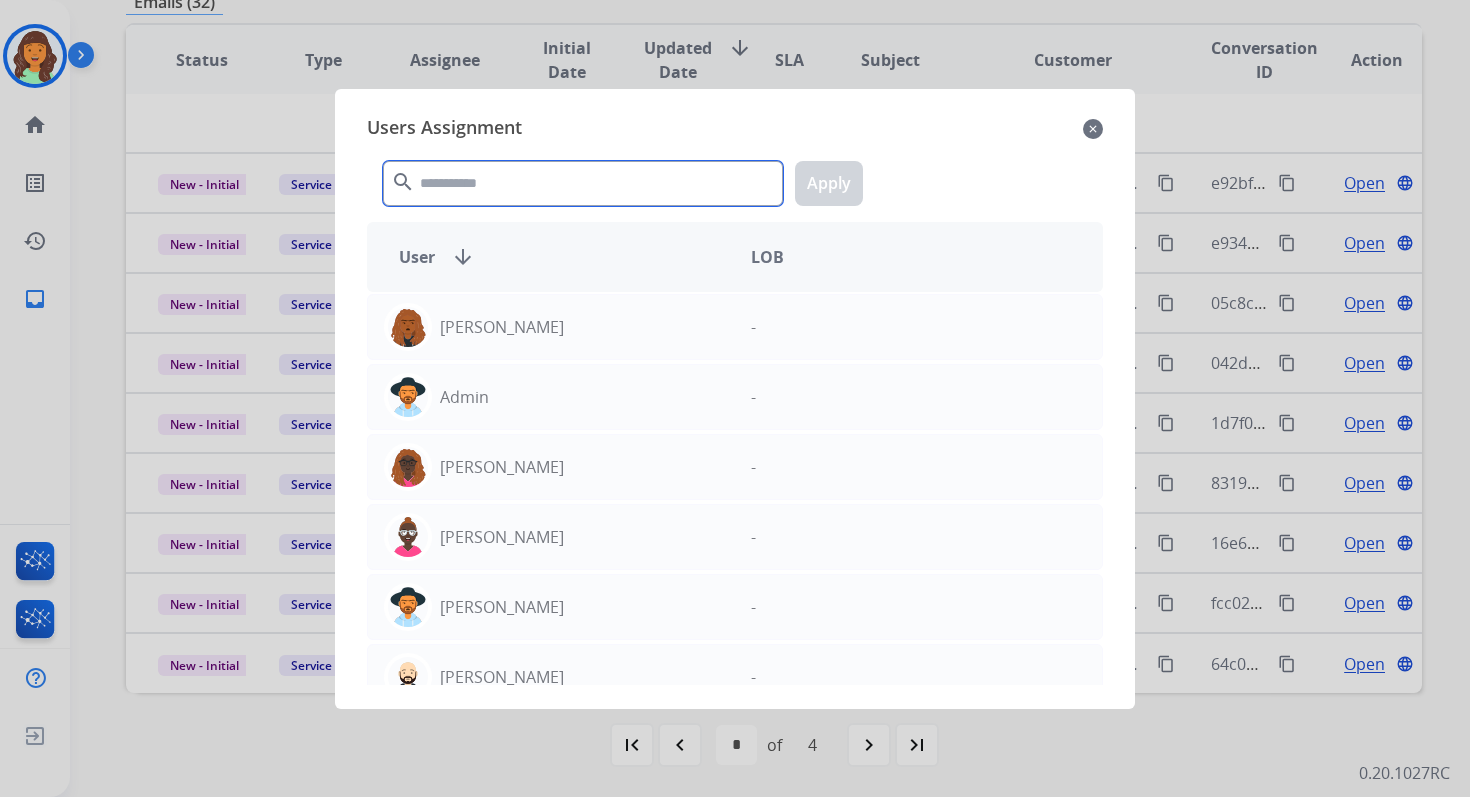 click 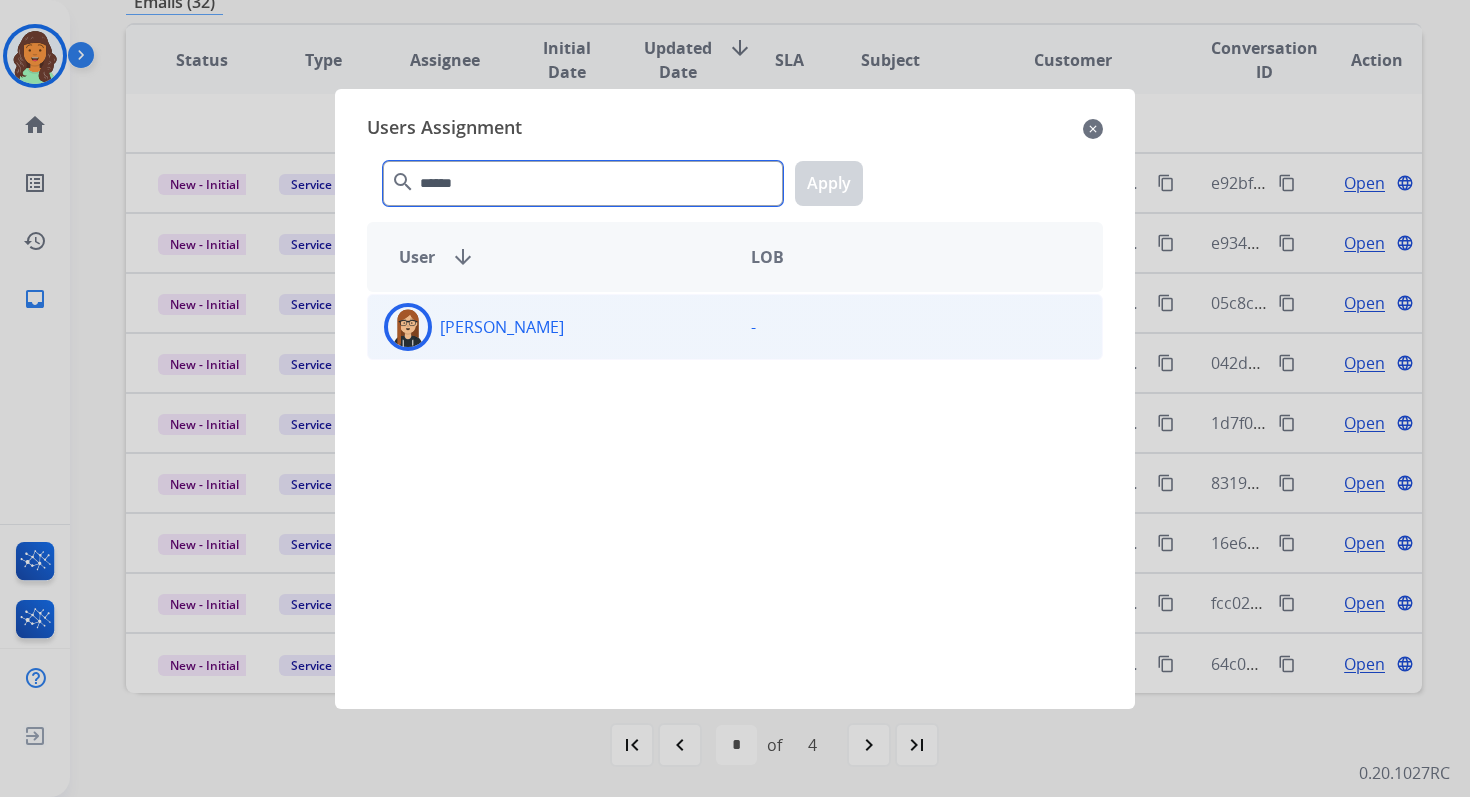 type on "******" 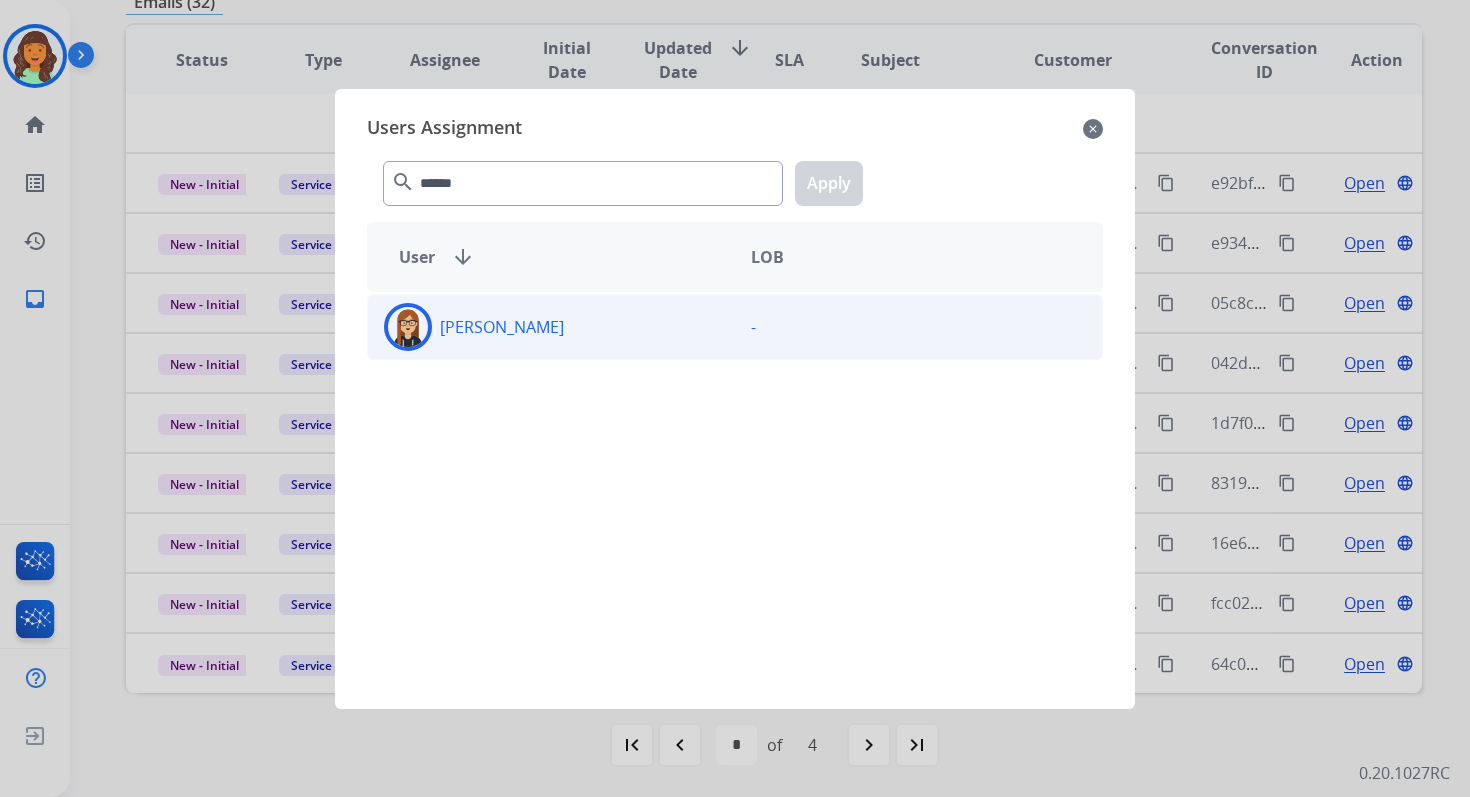 click on "Trisha  Higgins" 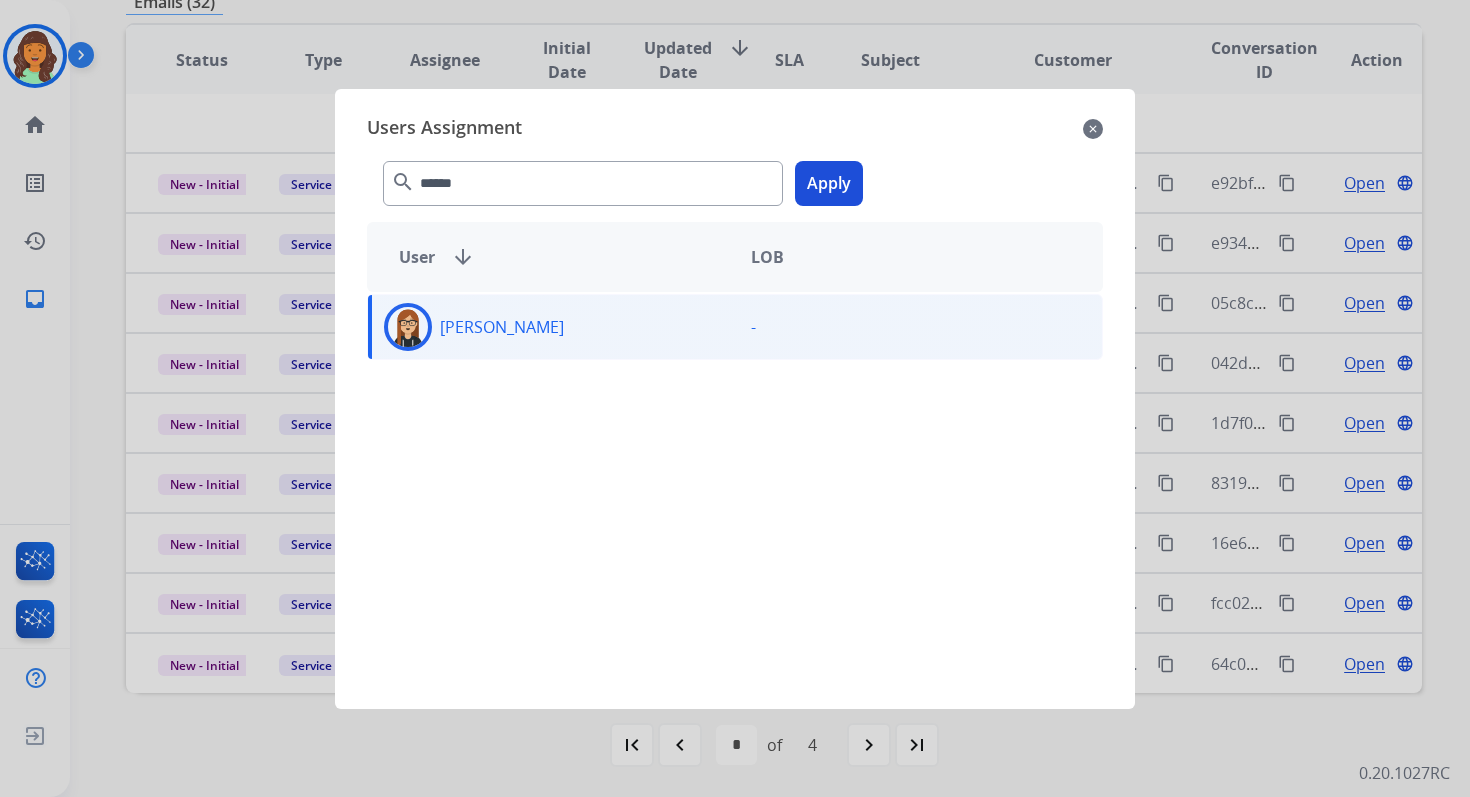 click on "Apply" 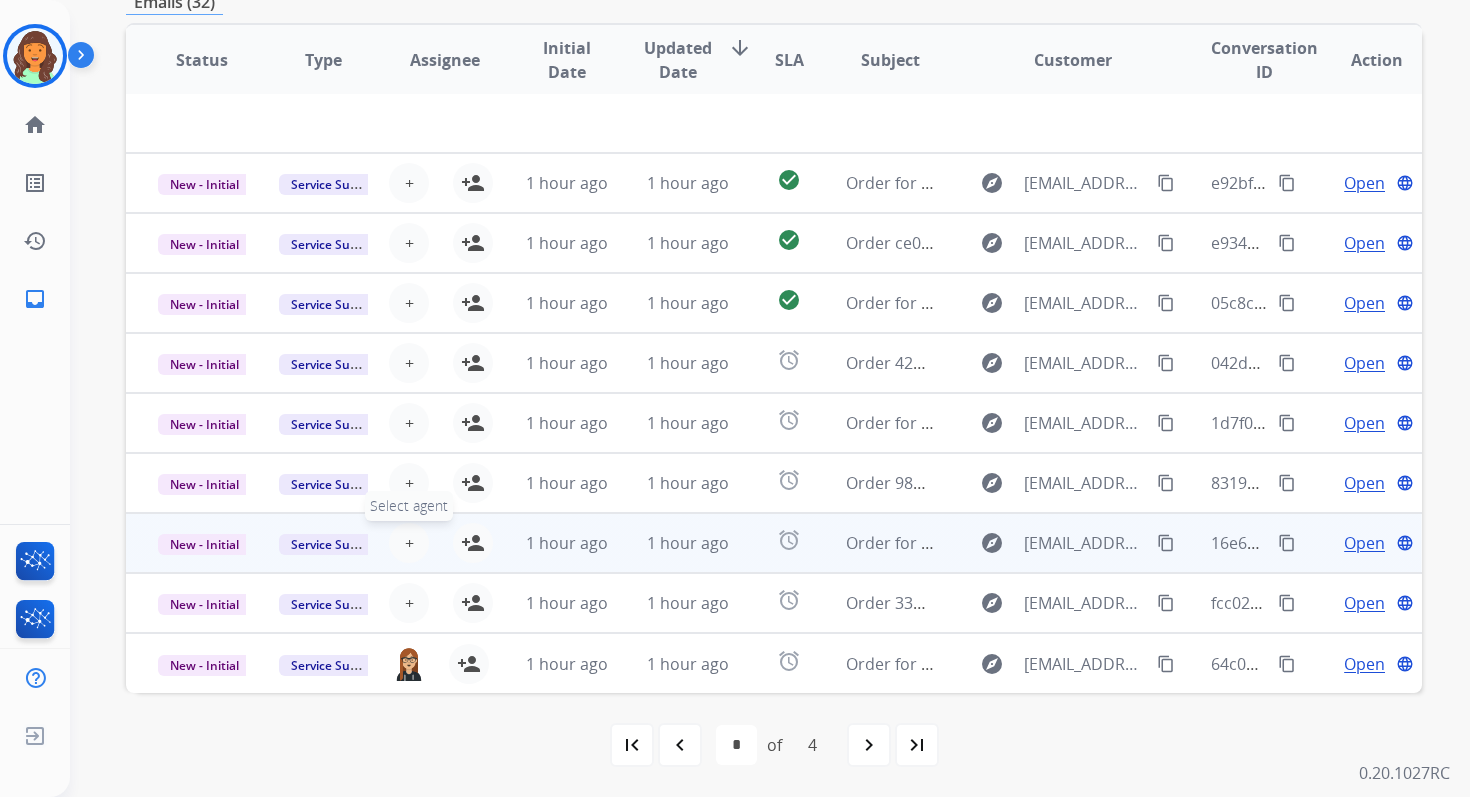click on "+ Select agent" at bounding box center (409, 543) 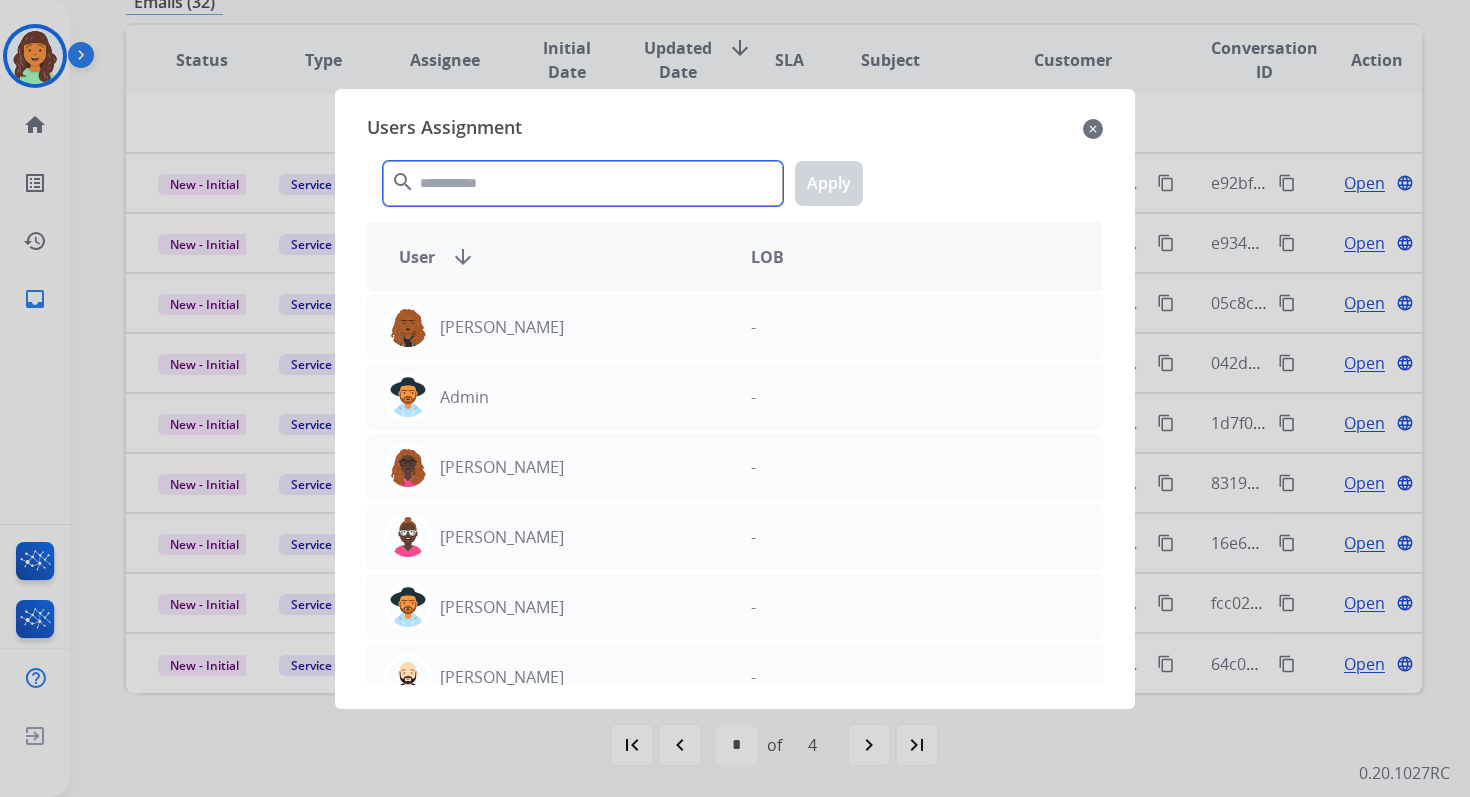 click 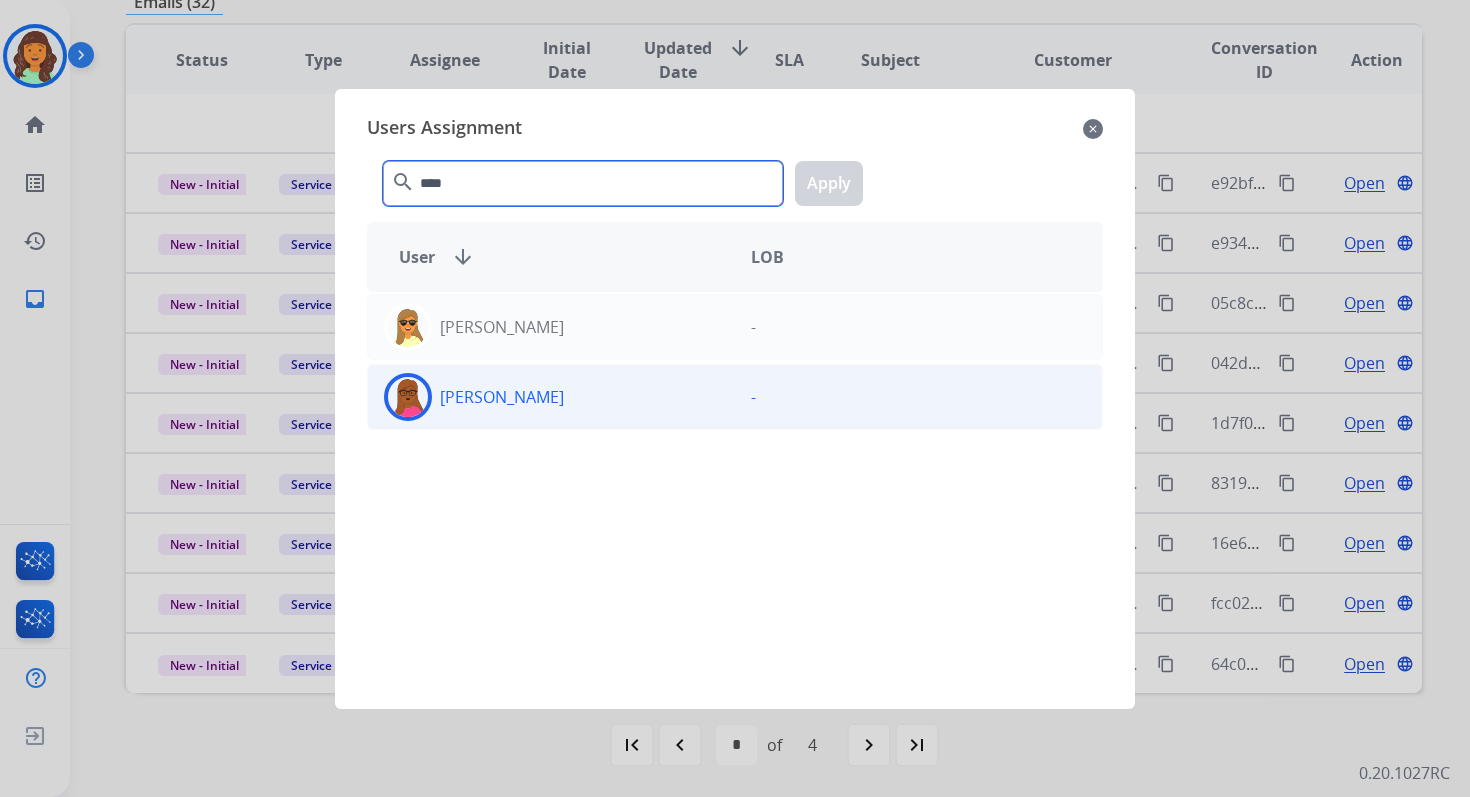 type on "****" 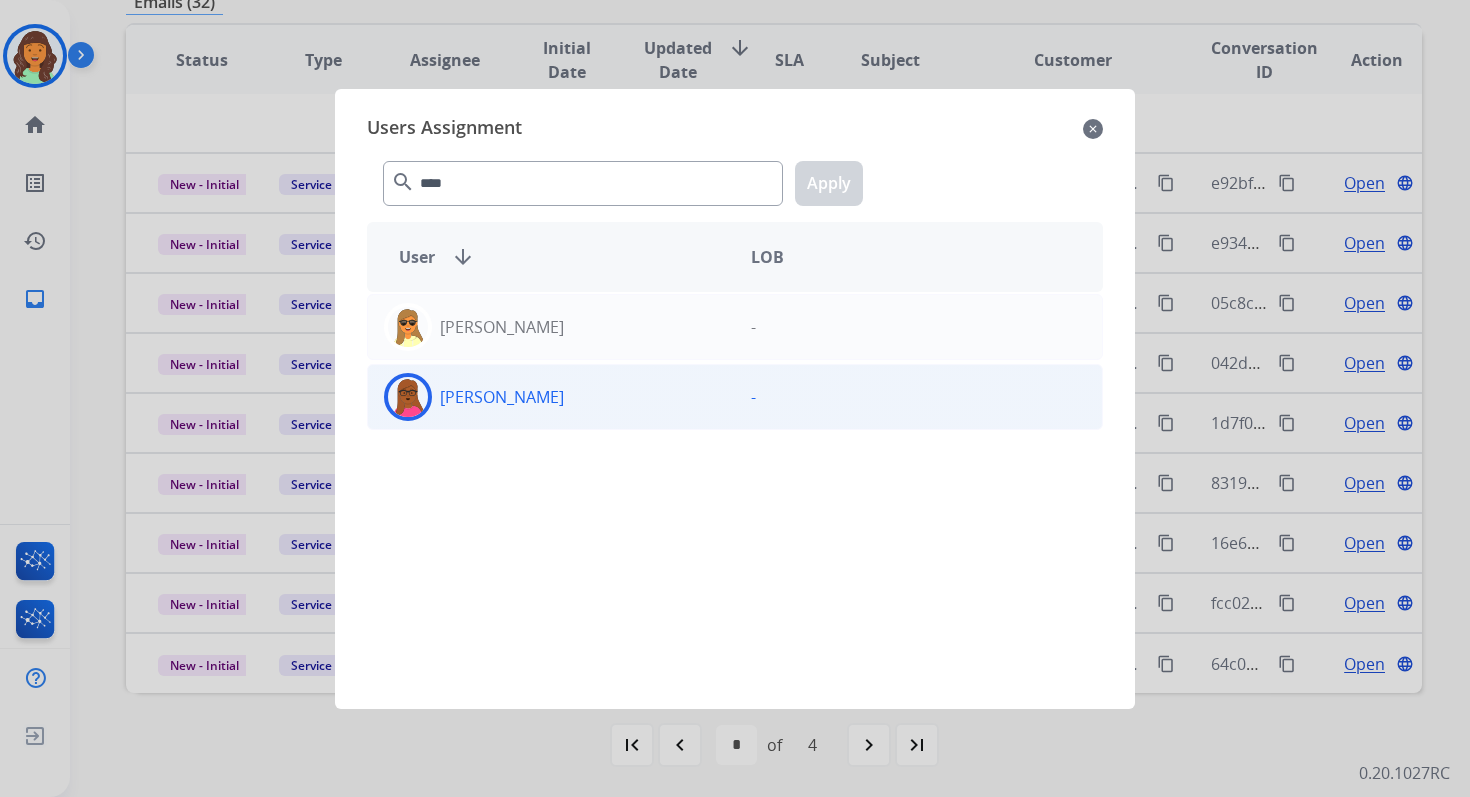 click on "Emily  Thurman" 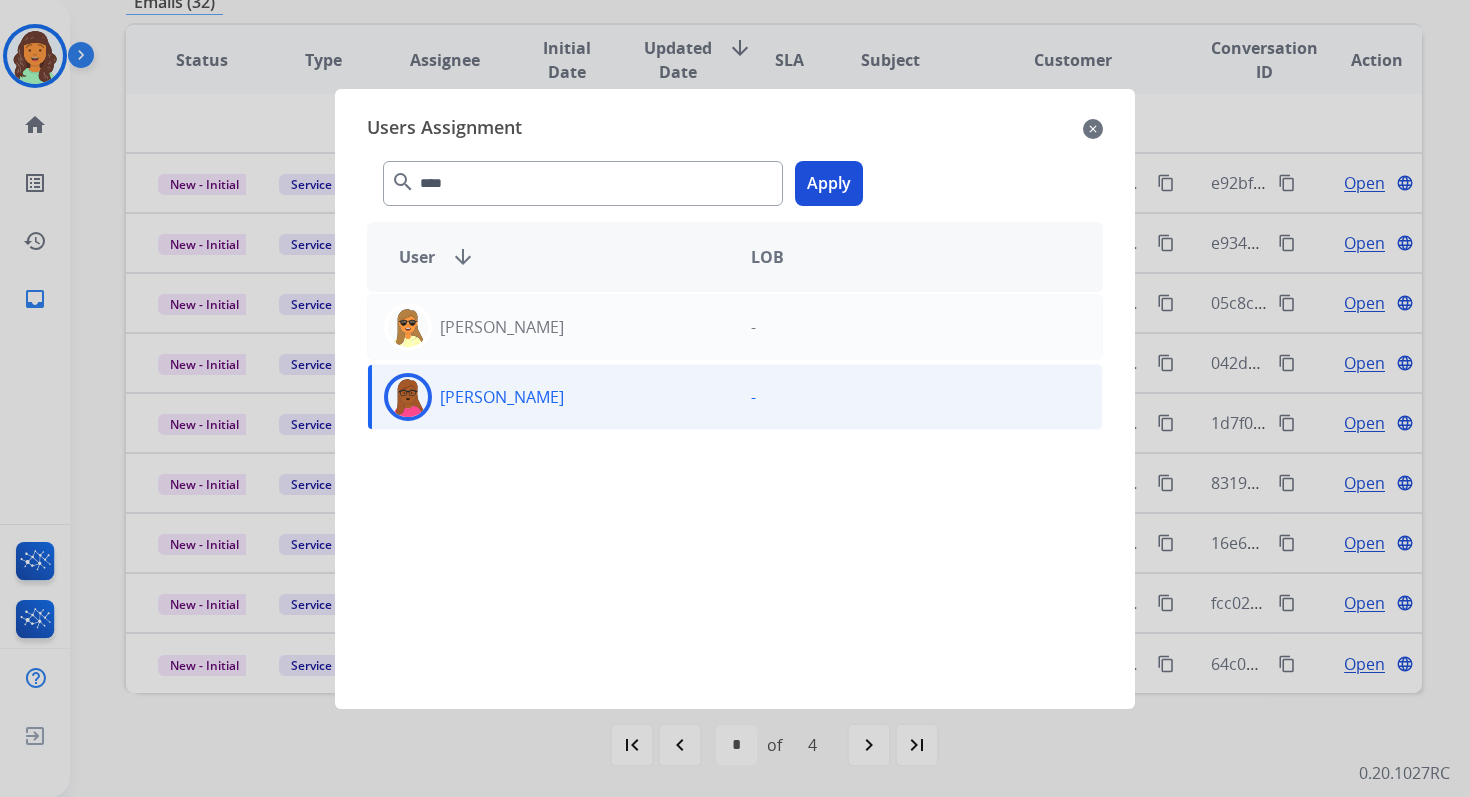 click on "Apply" 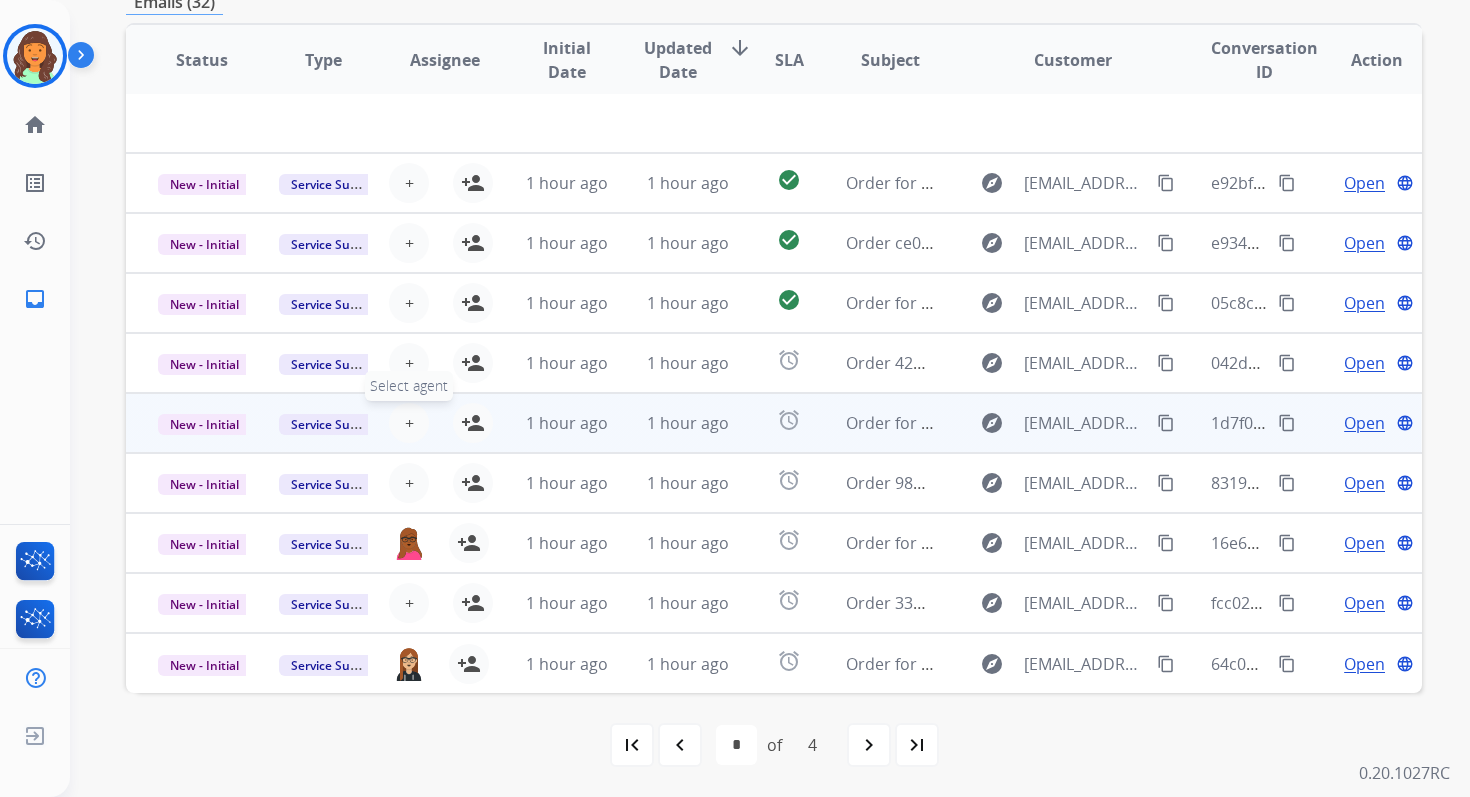 click on "+" at bounding box center [409, 423] 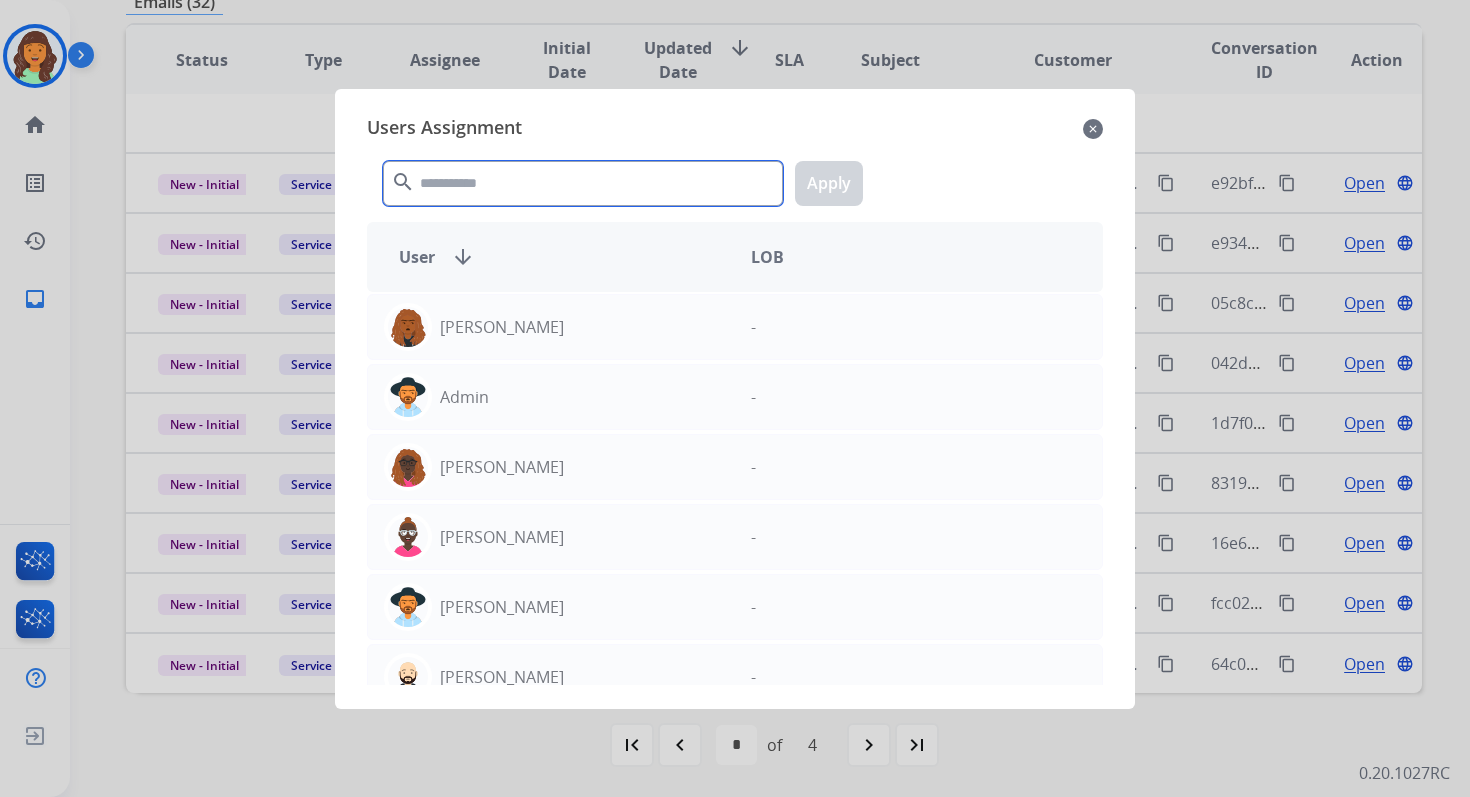 click 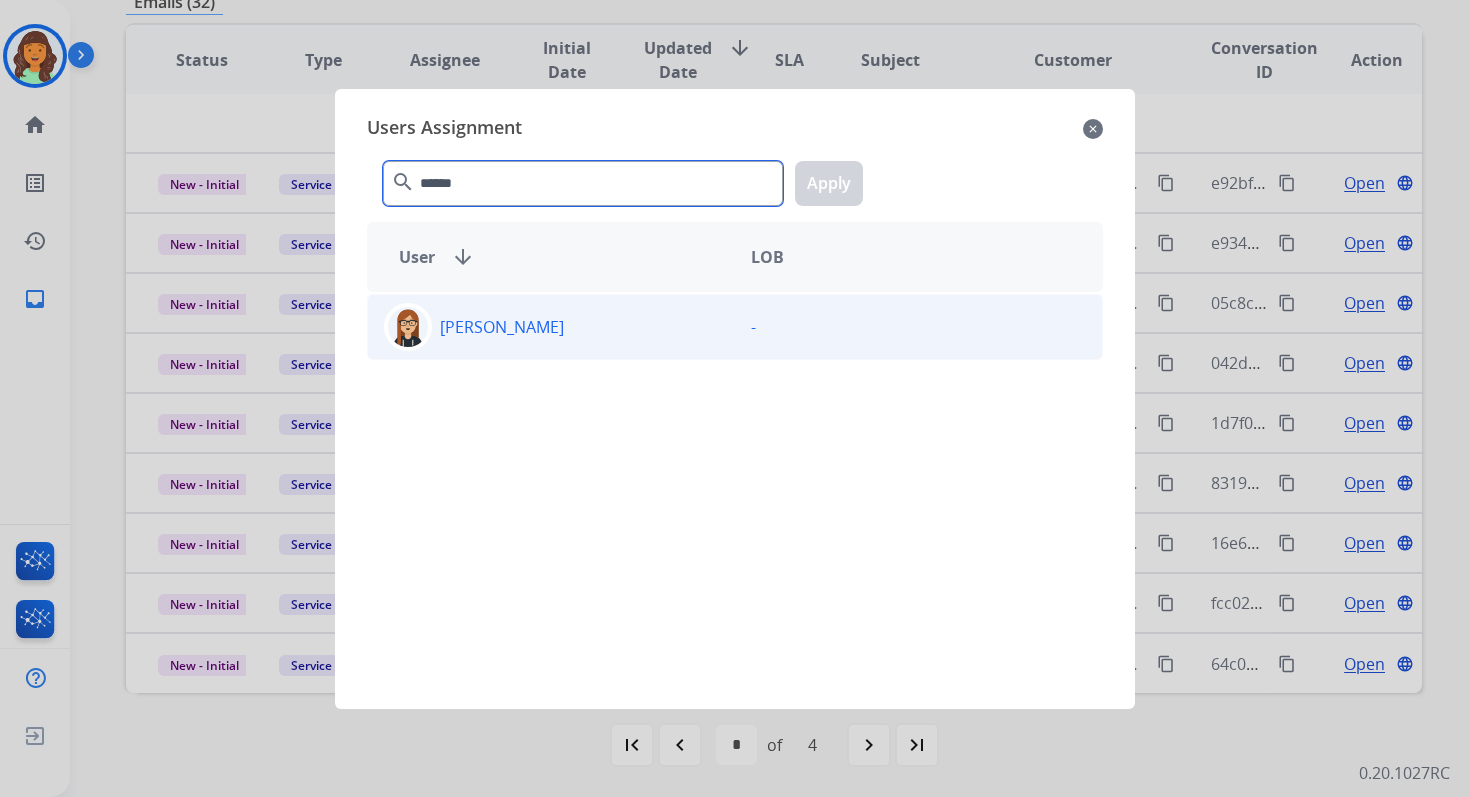 type on "******" 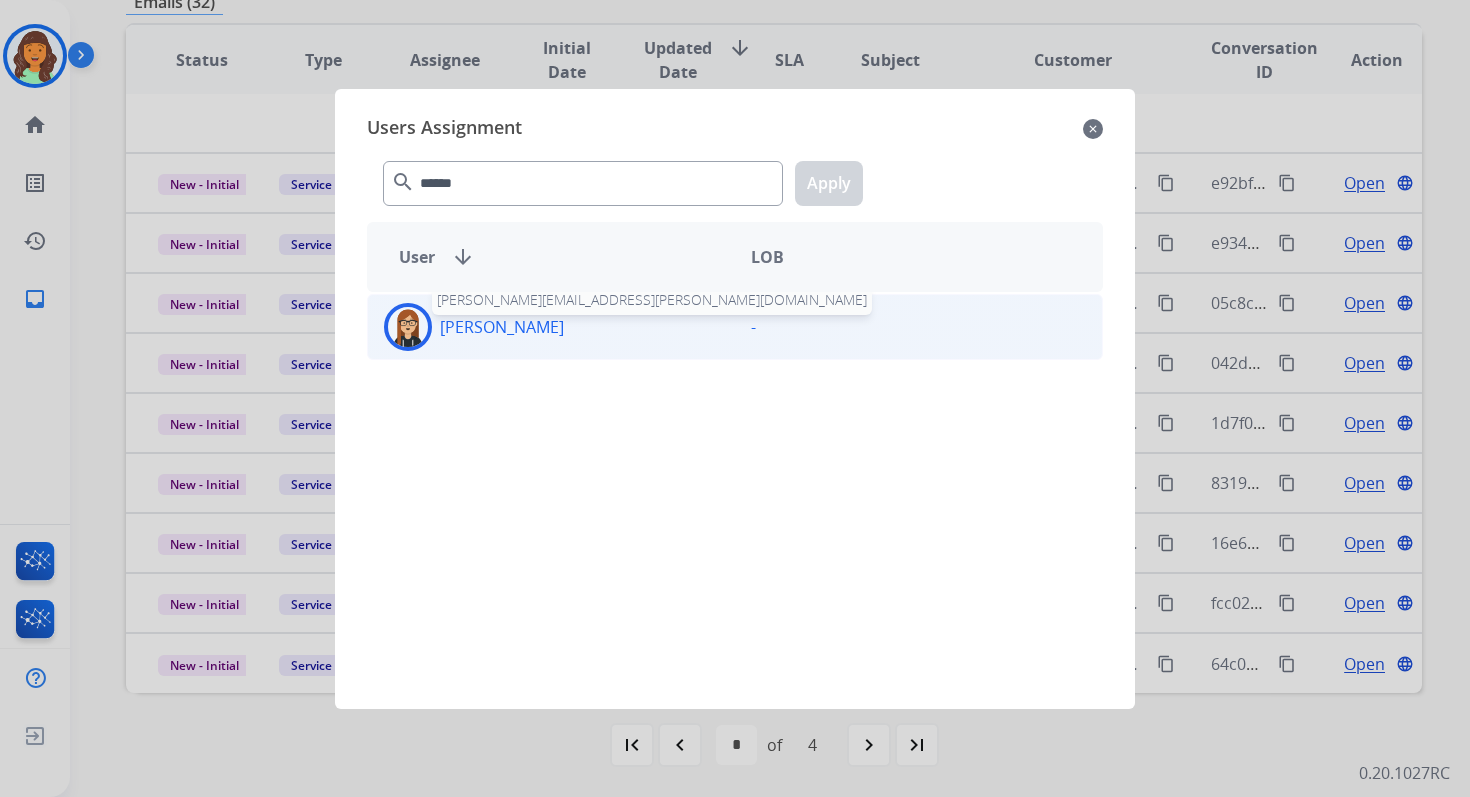 click on "Trisha  Higgins" 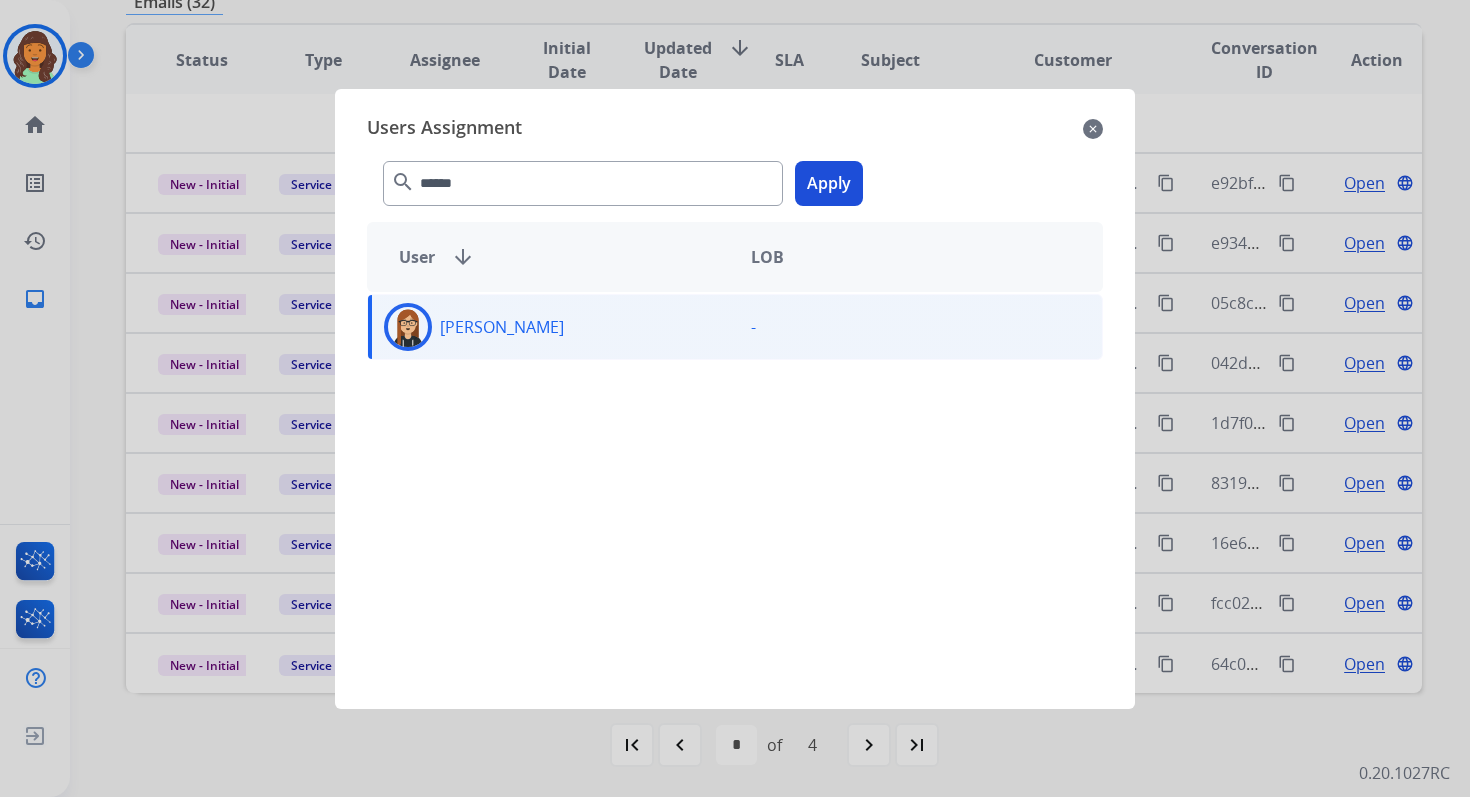 click on "Apply" 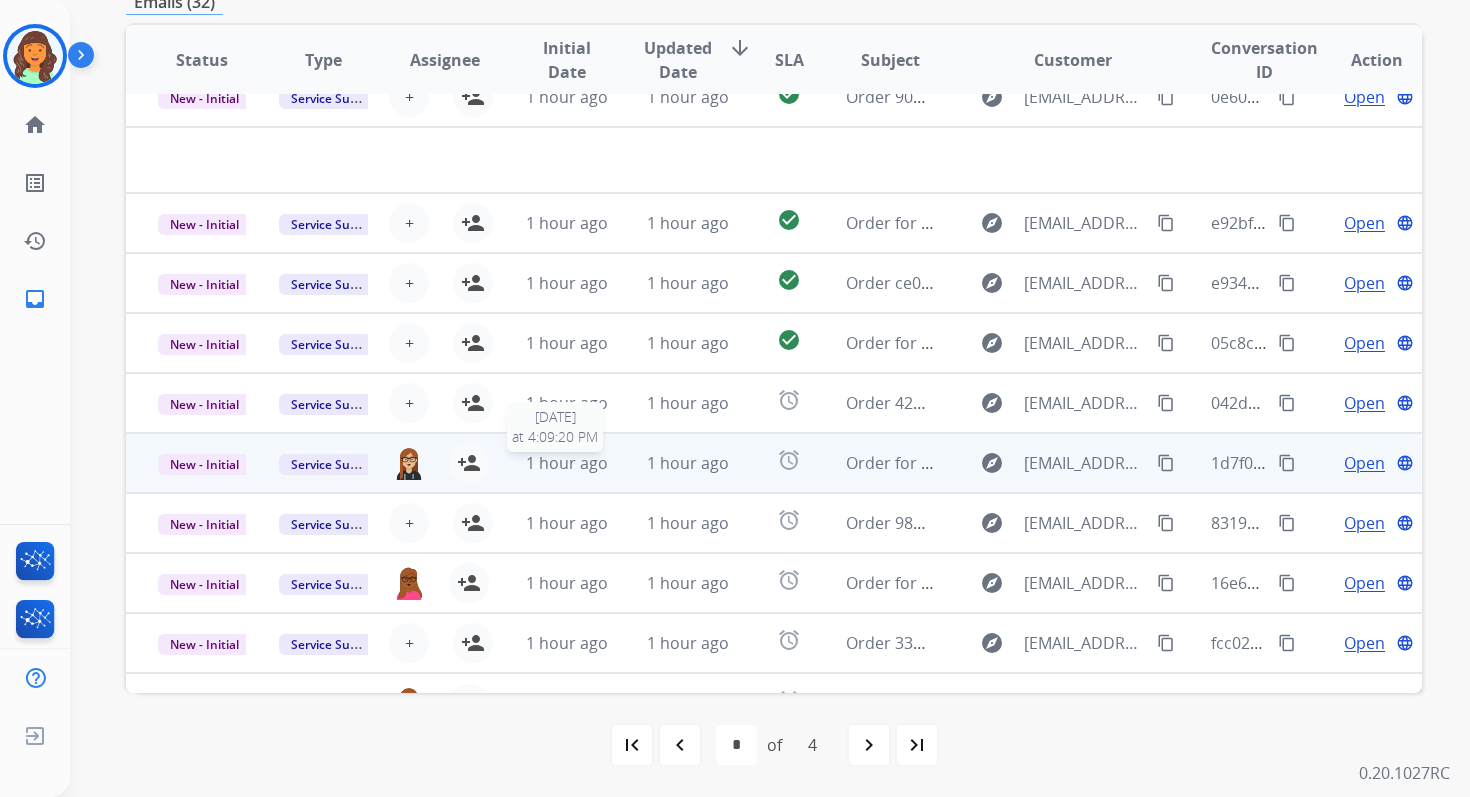 scroll, scrollTop: 0, scrollLeft: 0, axis: both 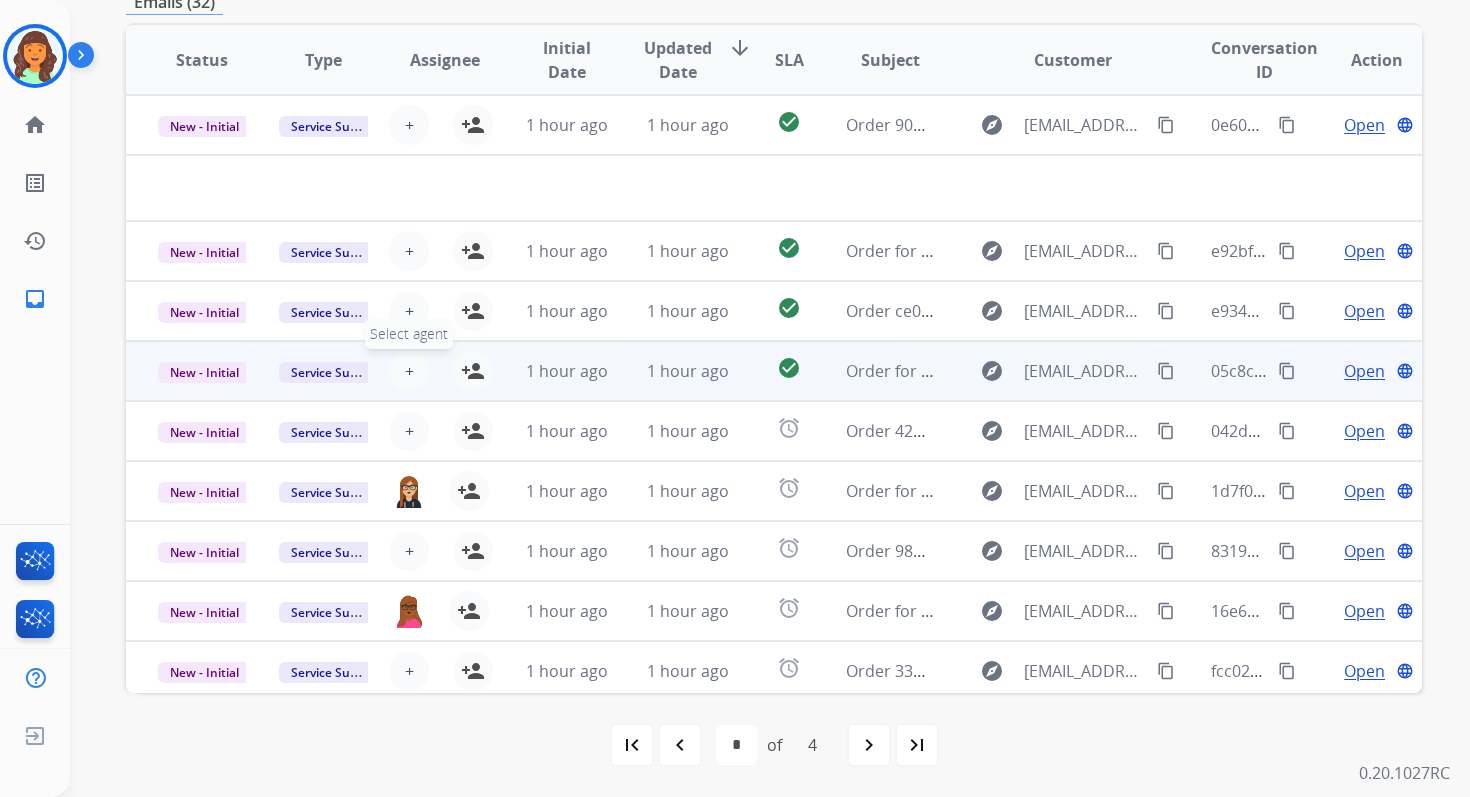 click on "+ Select agent" at bounding box center [409, 371] 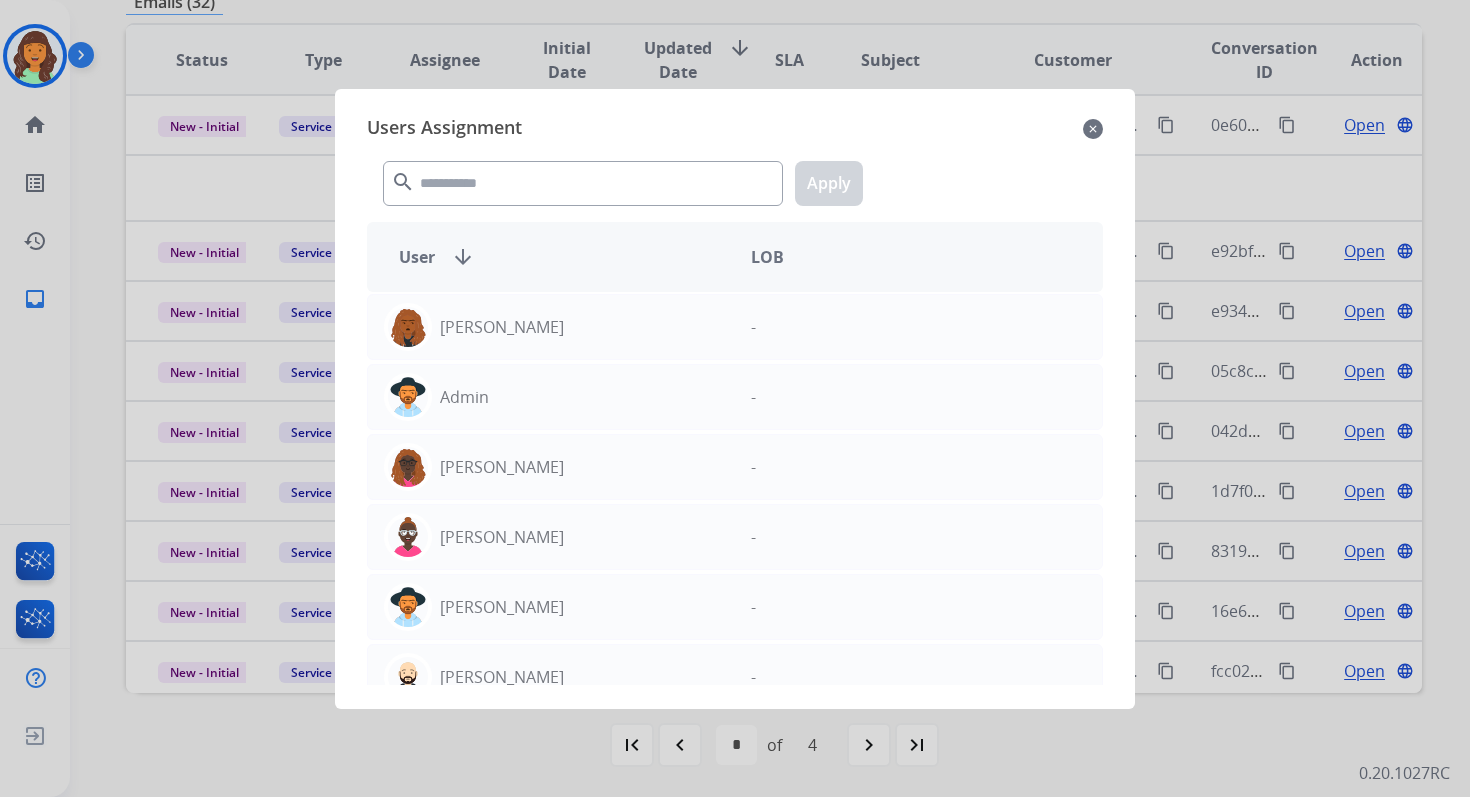 click on "Users Assignment" 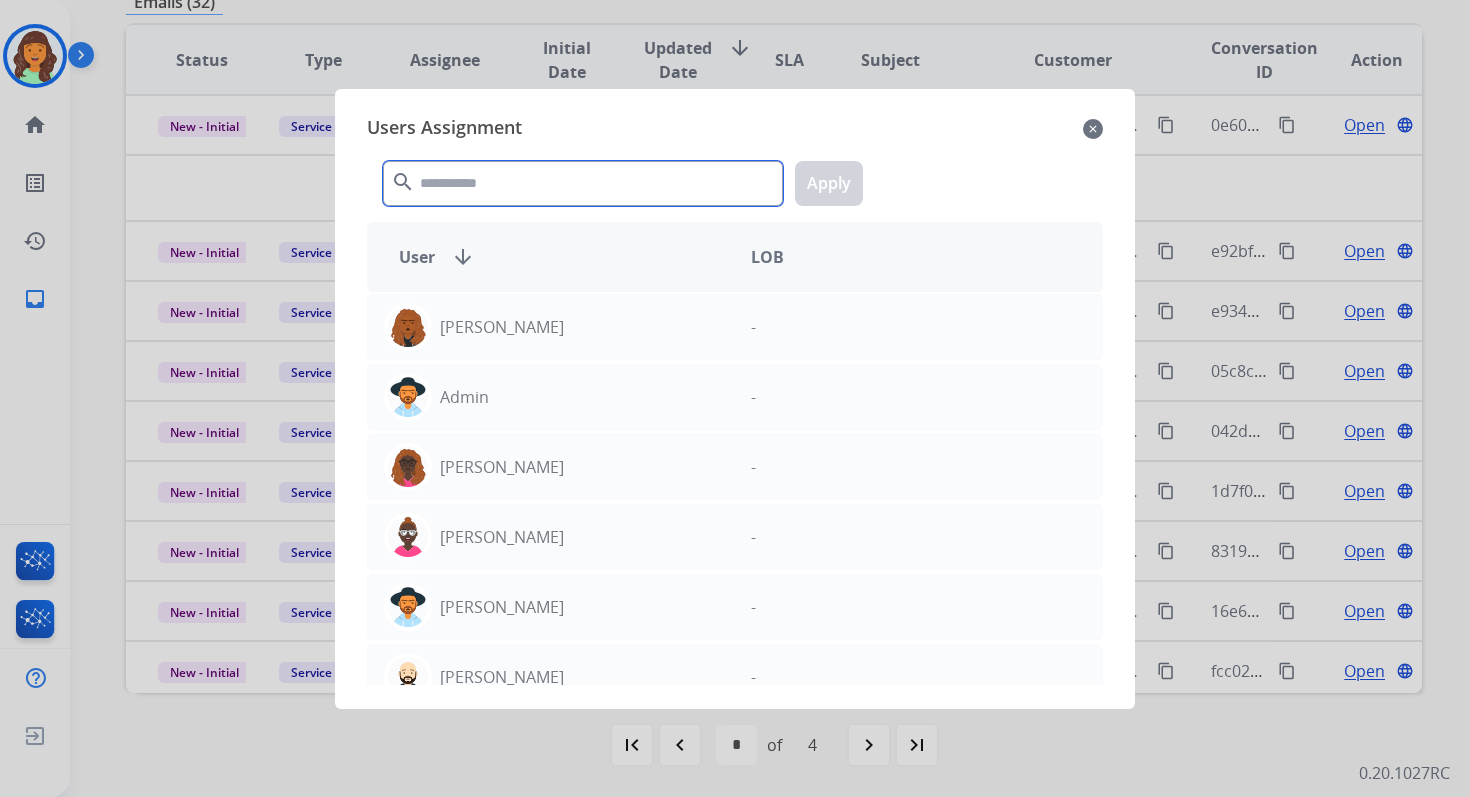 click 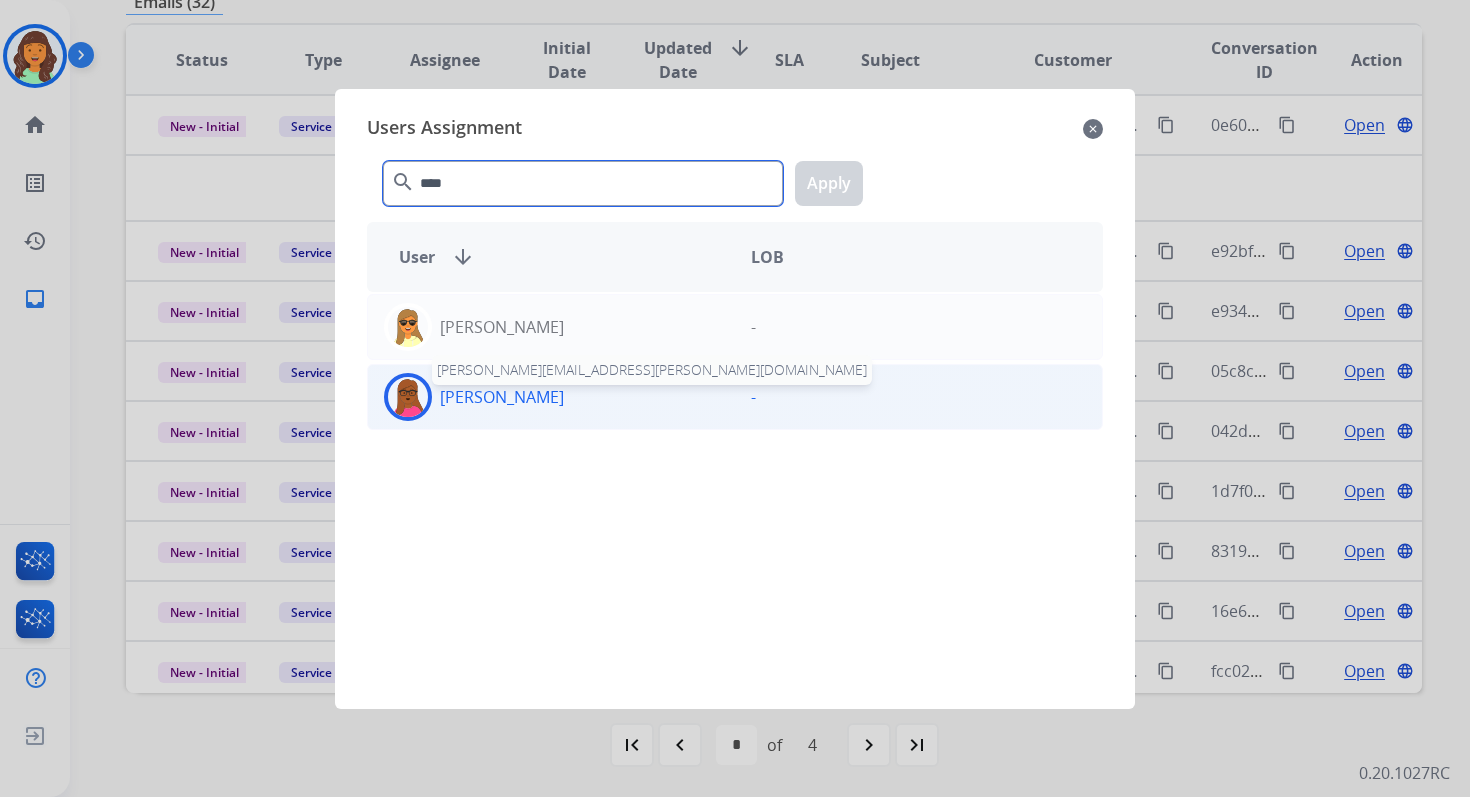 type on "****" 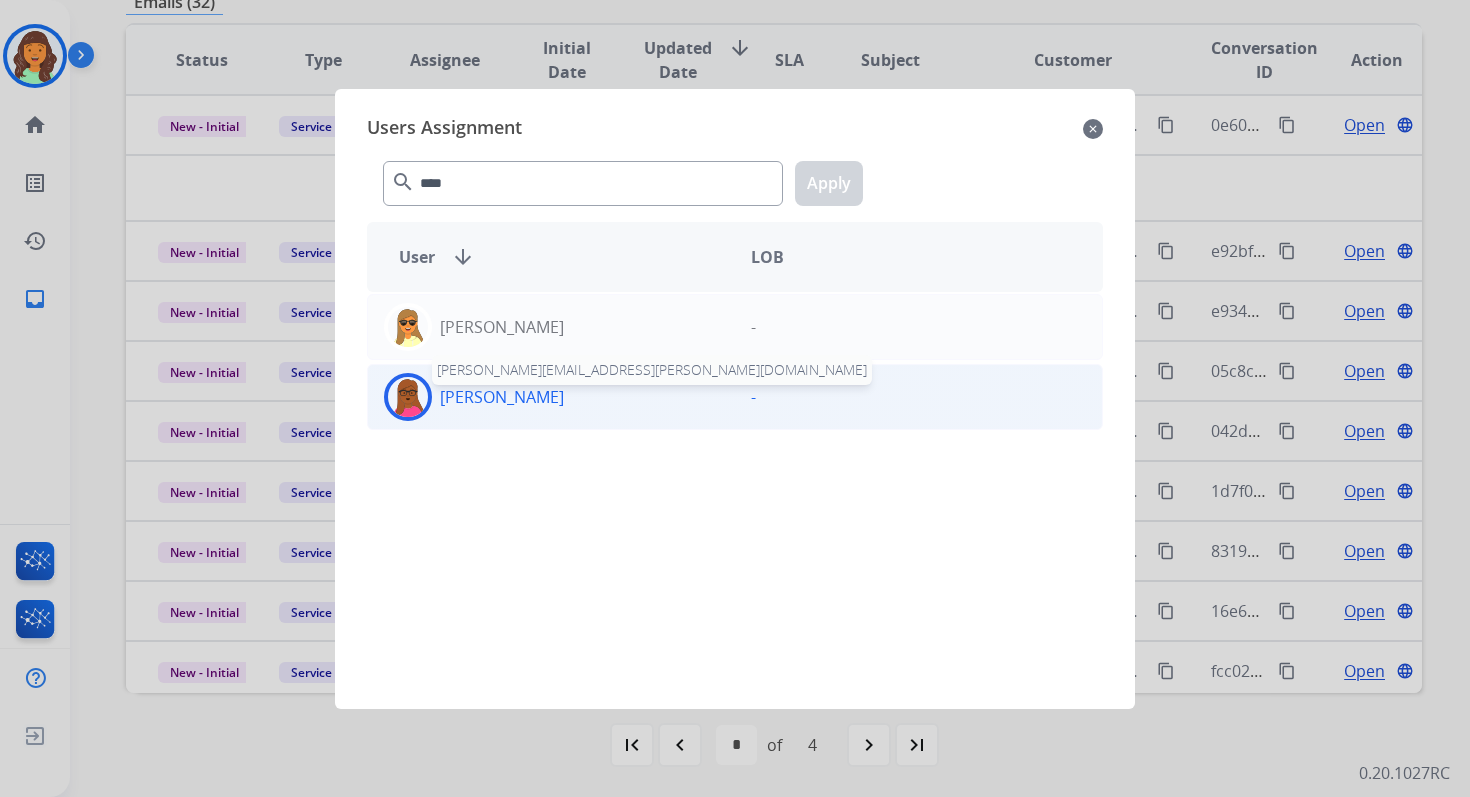 click on "Emily  Thurman" 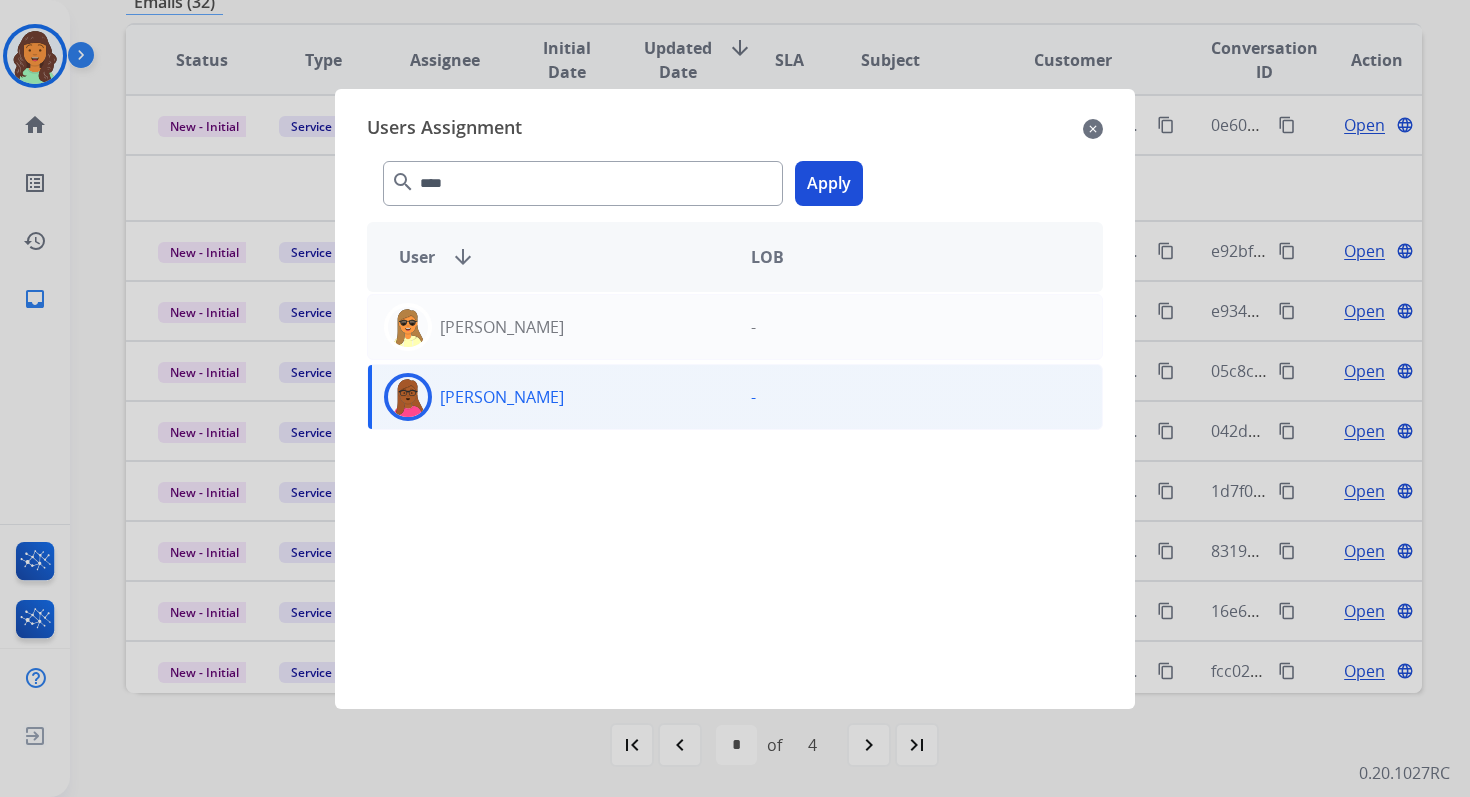 click on "Apply" 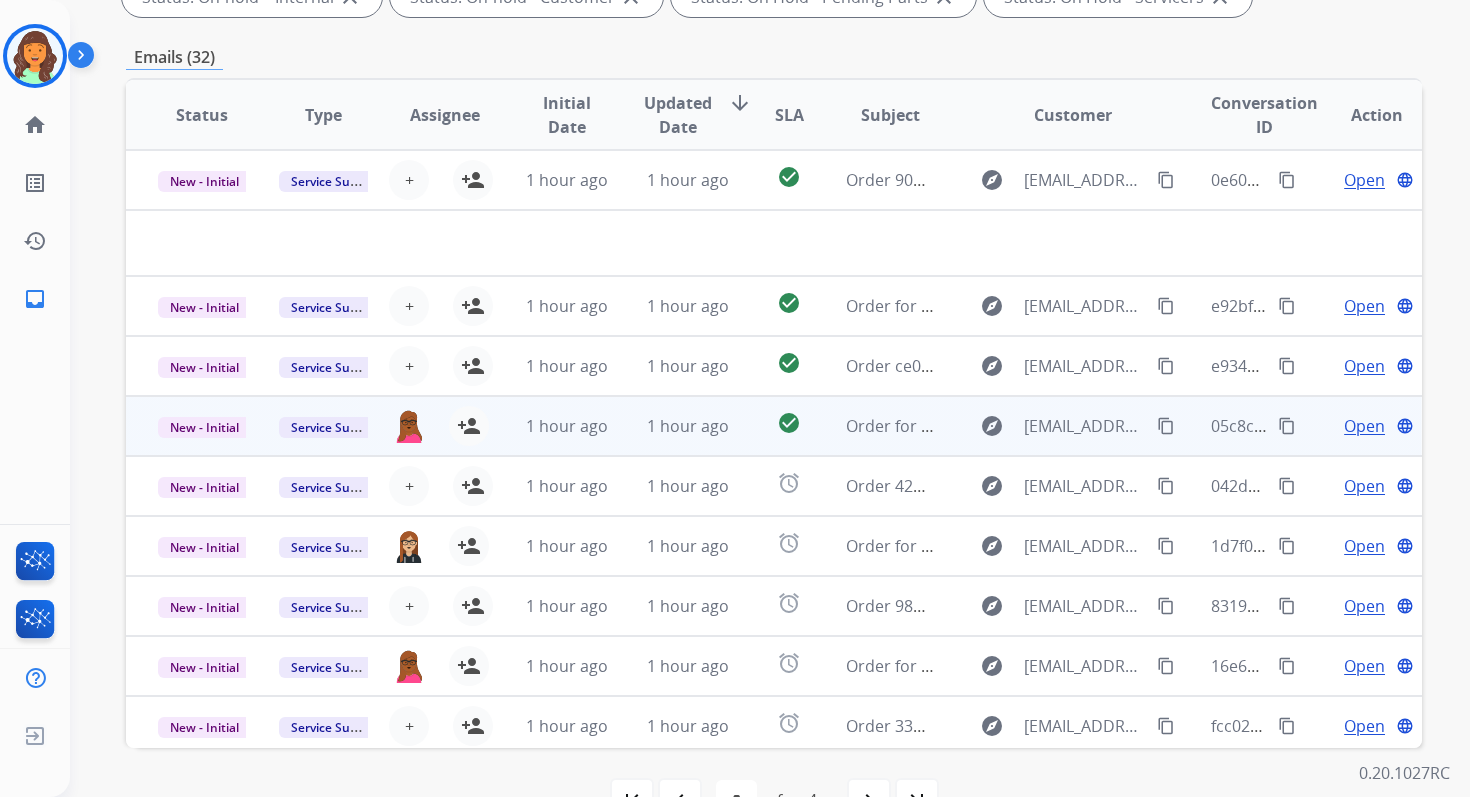 scroll, scrollTop: 379, scrollLeft: 0, axis: vertical 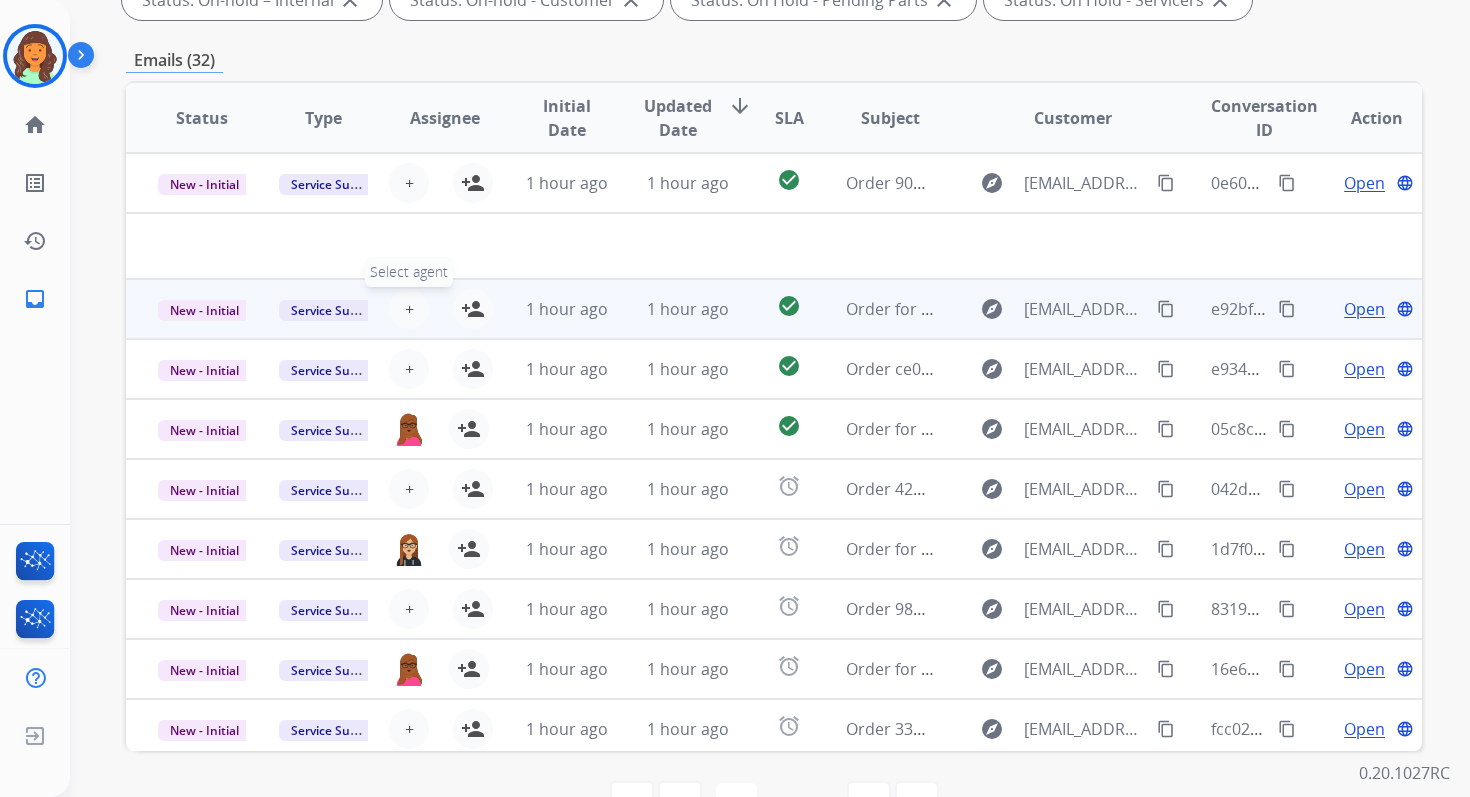 click on "+" at bounding box center [409, 309] 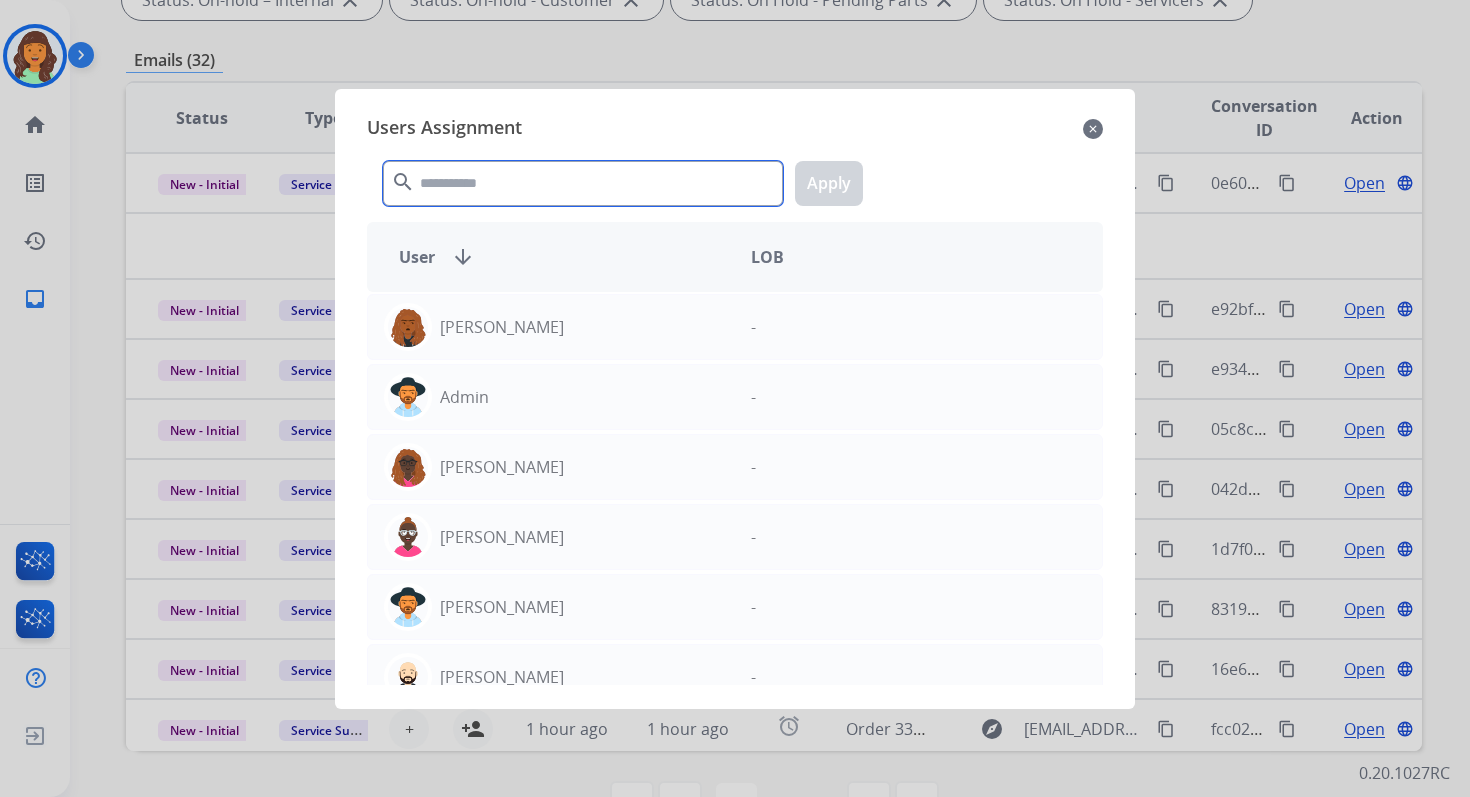 click 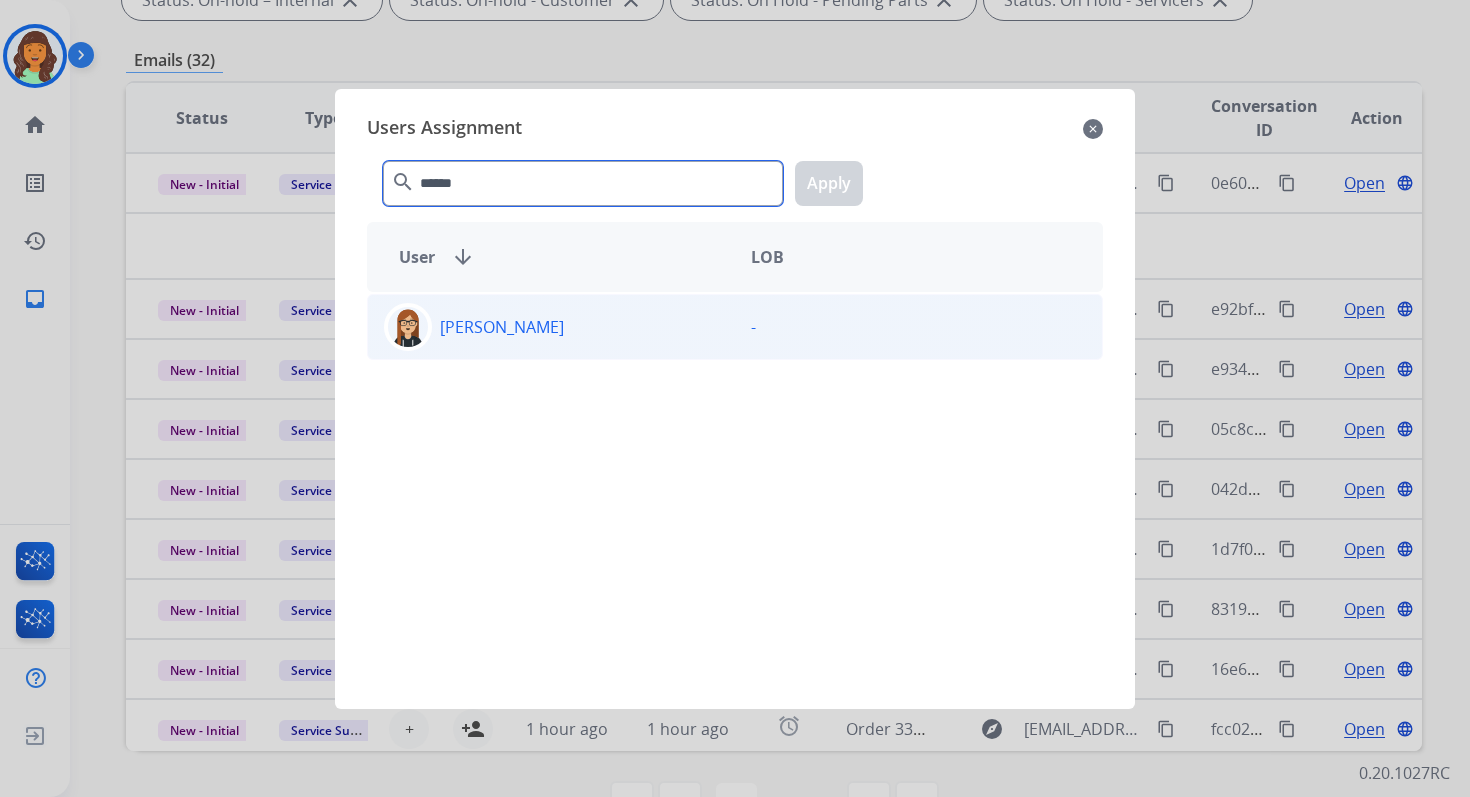 type on "******" 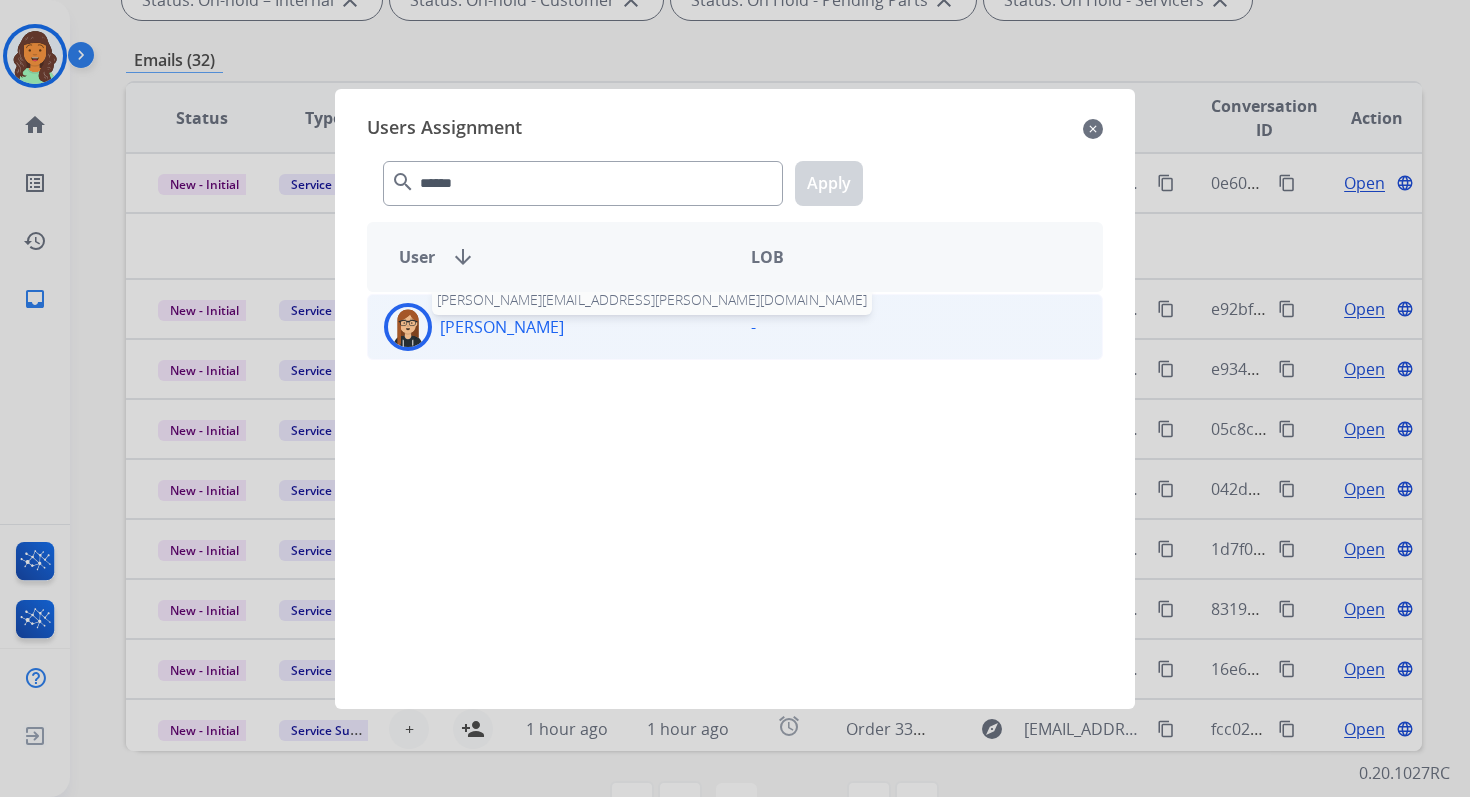 click on "Trisha  Higgins" 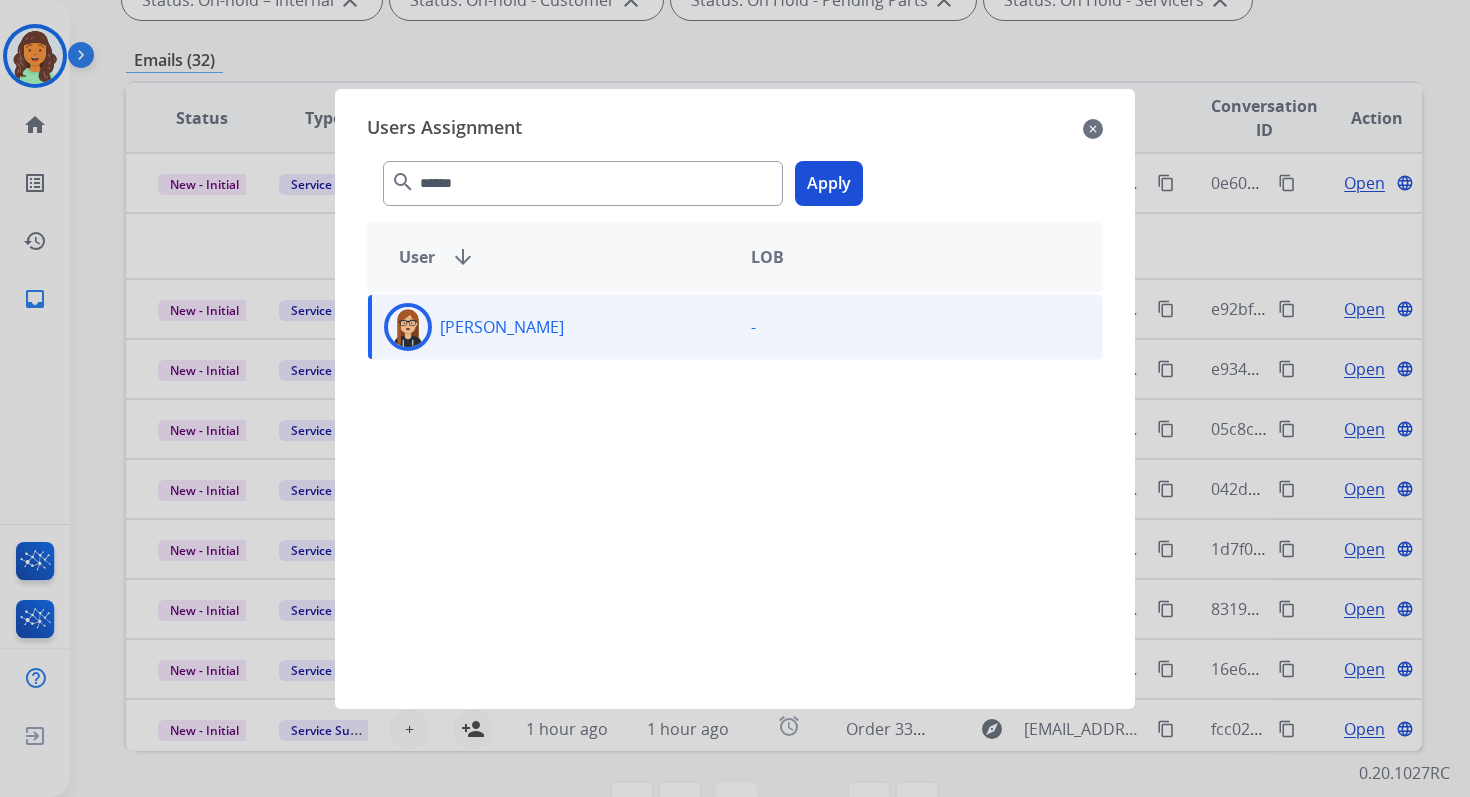 click on "****** search  Apply" 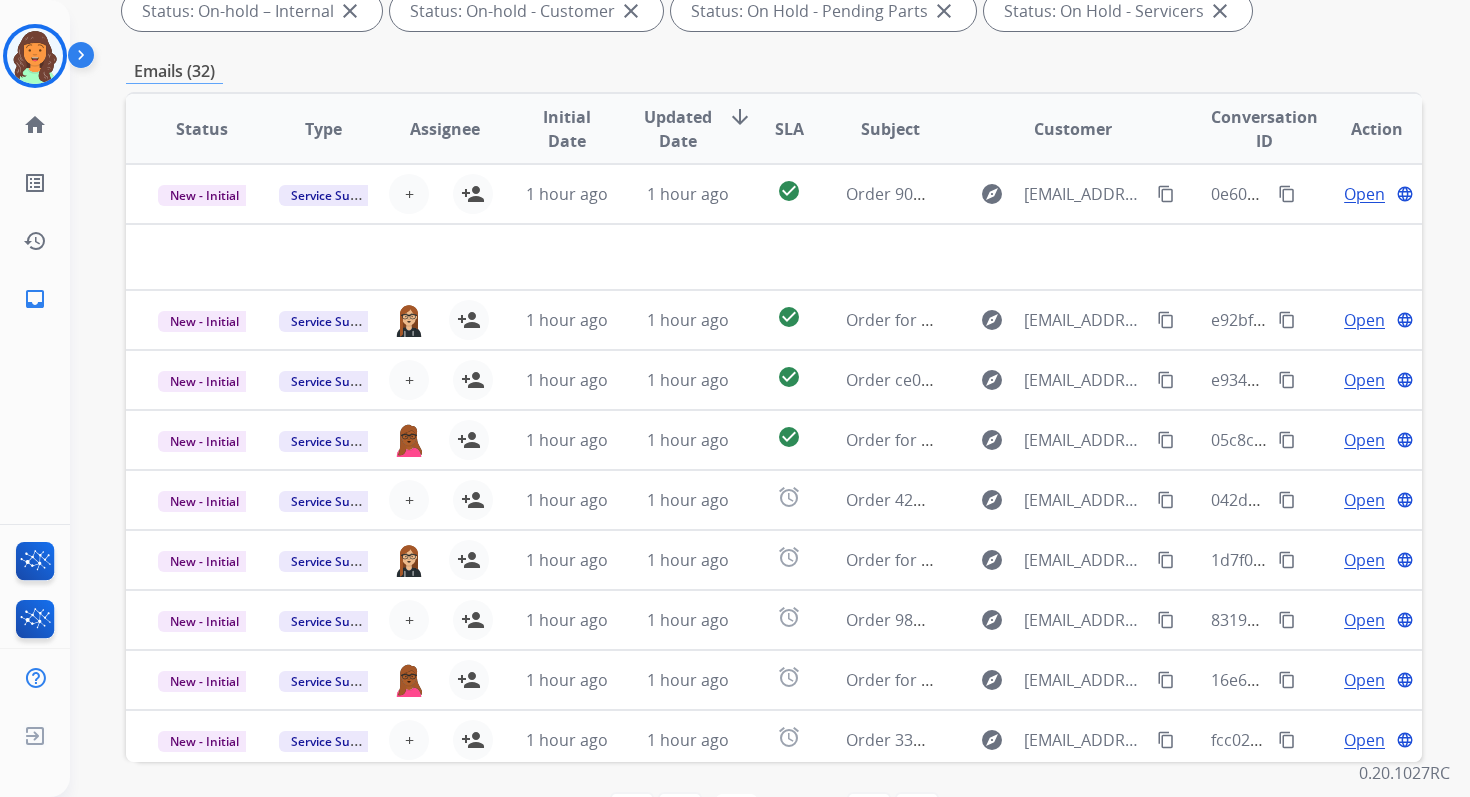 scroll, scrollTop: 437, scrollLeft: 0, axis: vertical 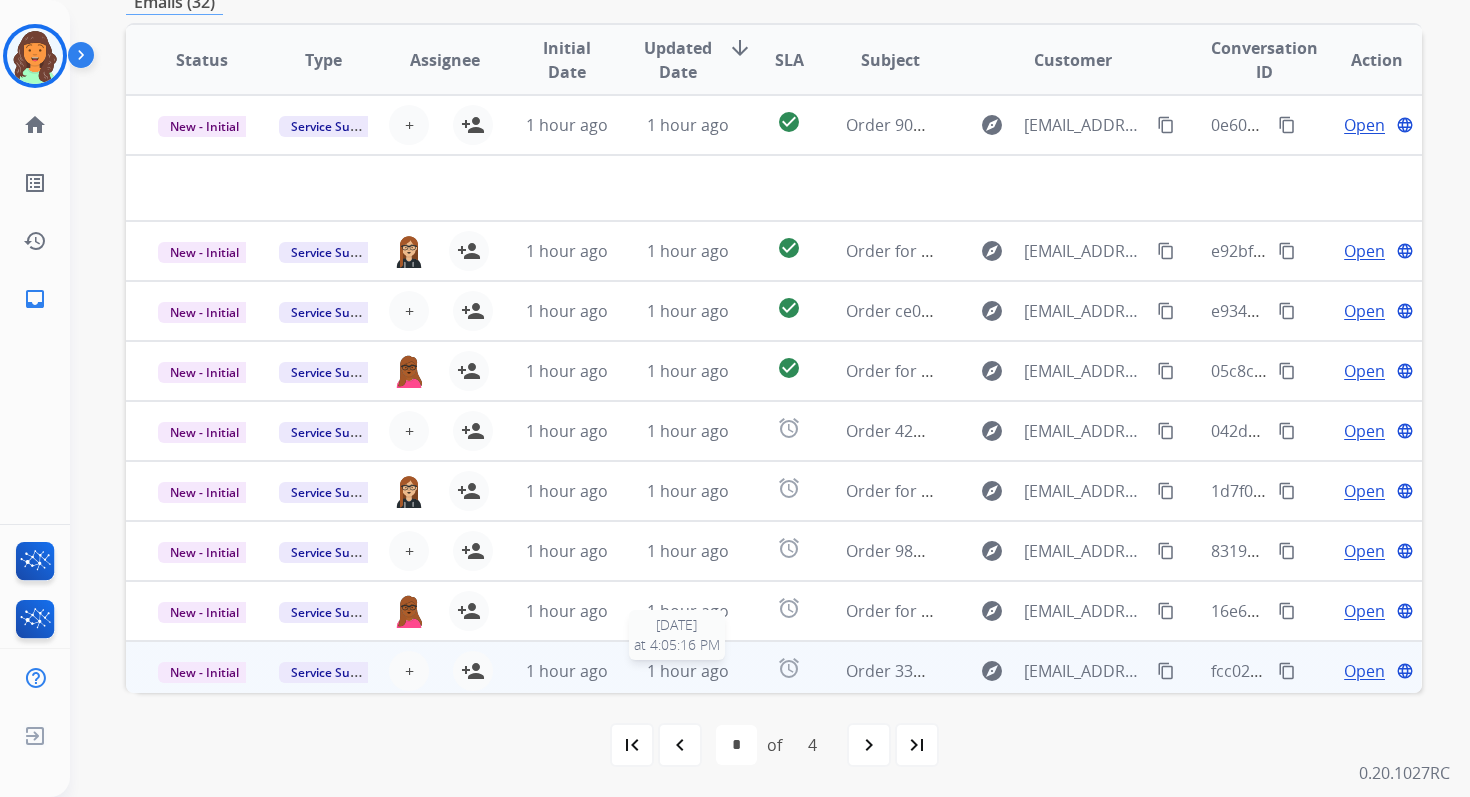 click on "1 hour ago" at bounding box center [688, 671] 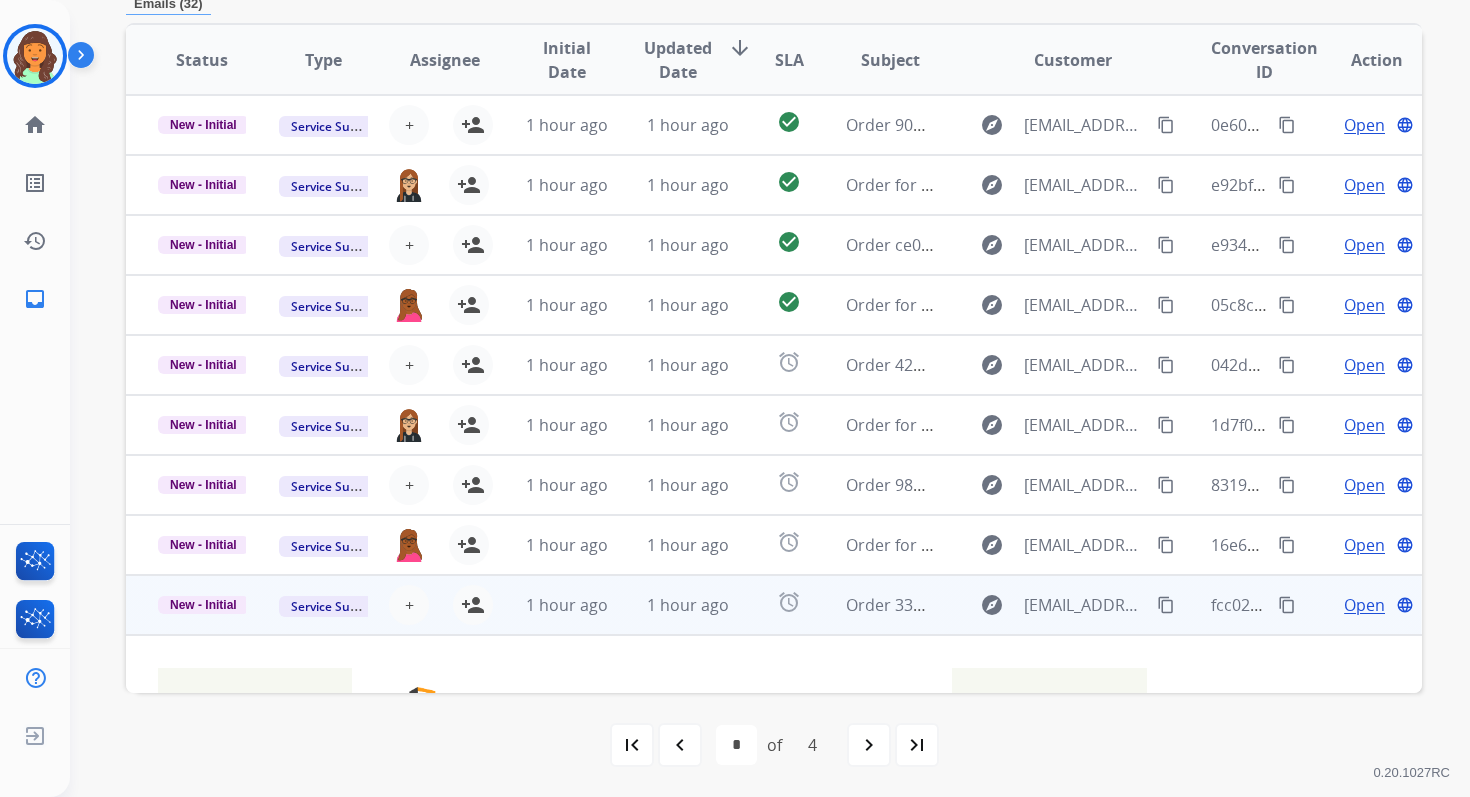 scroll, scrollTop: 432, scrollLeft: 0, axis: vertical 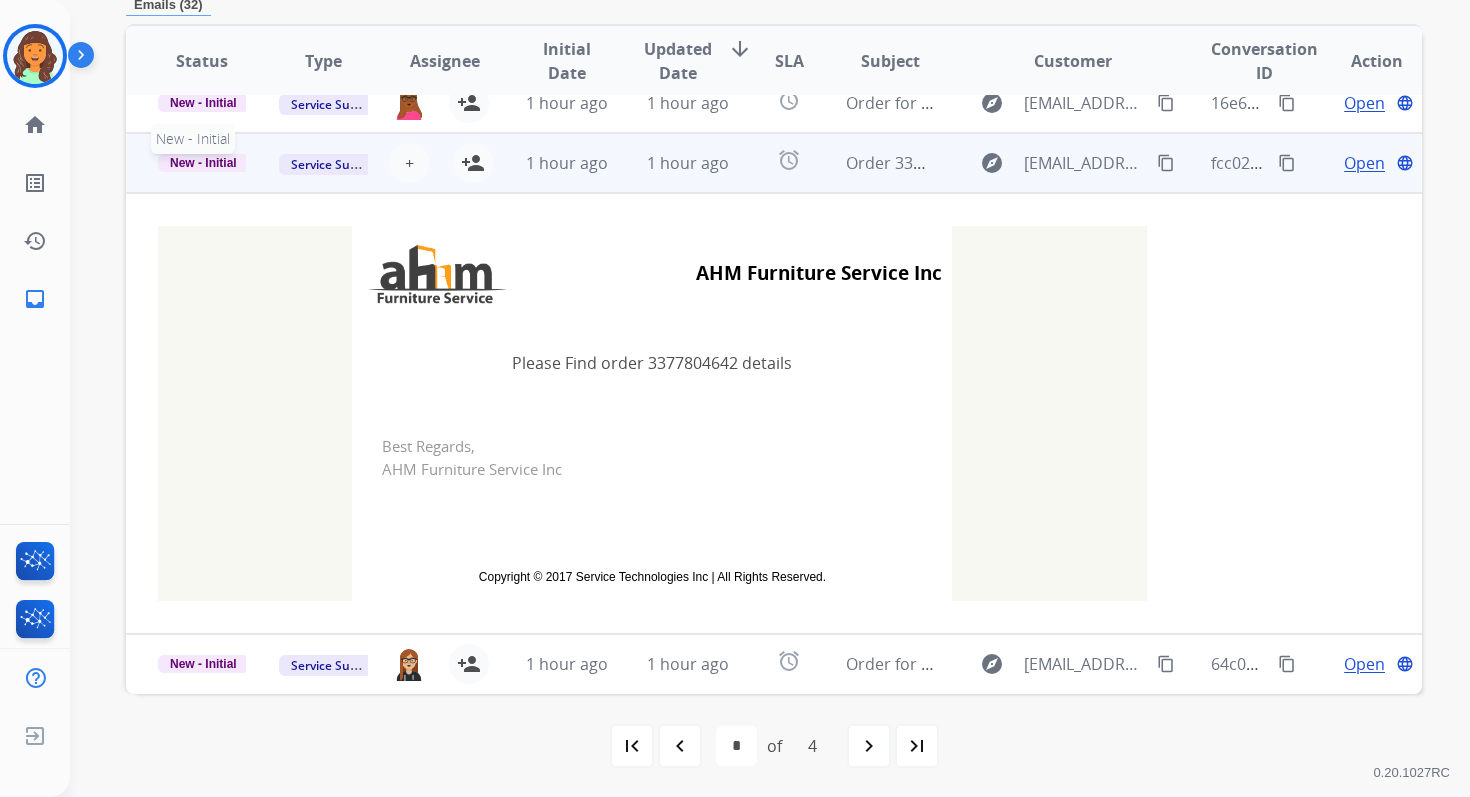 click on "New - Initial" at bounding box center (203, 163) 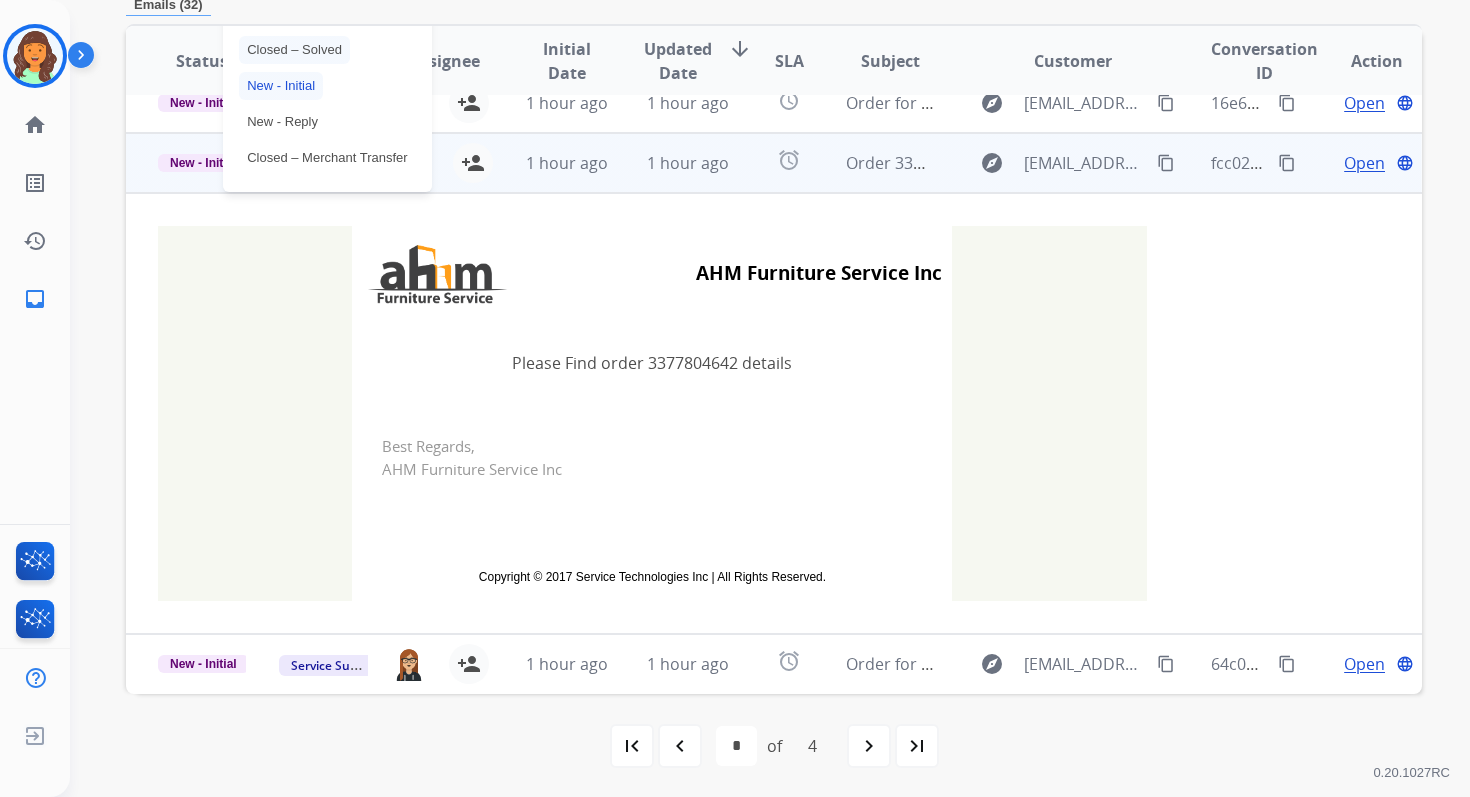 click on "Closed – Solved" at bounding box center (294, 50) 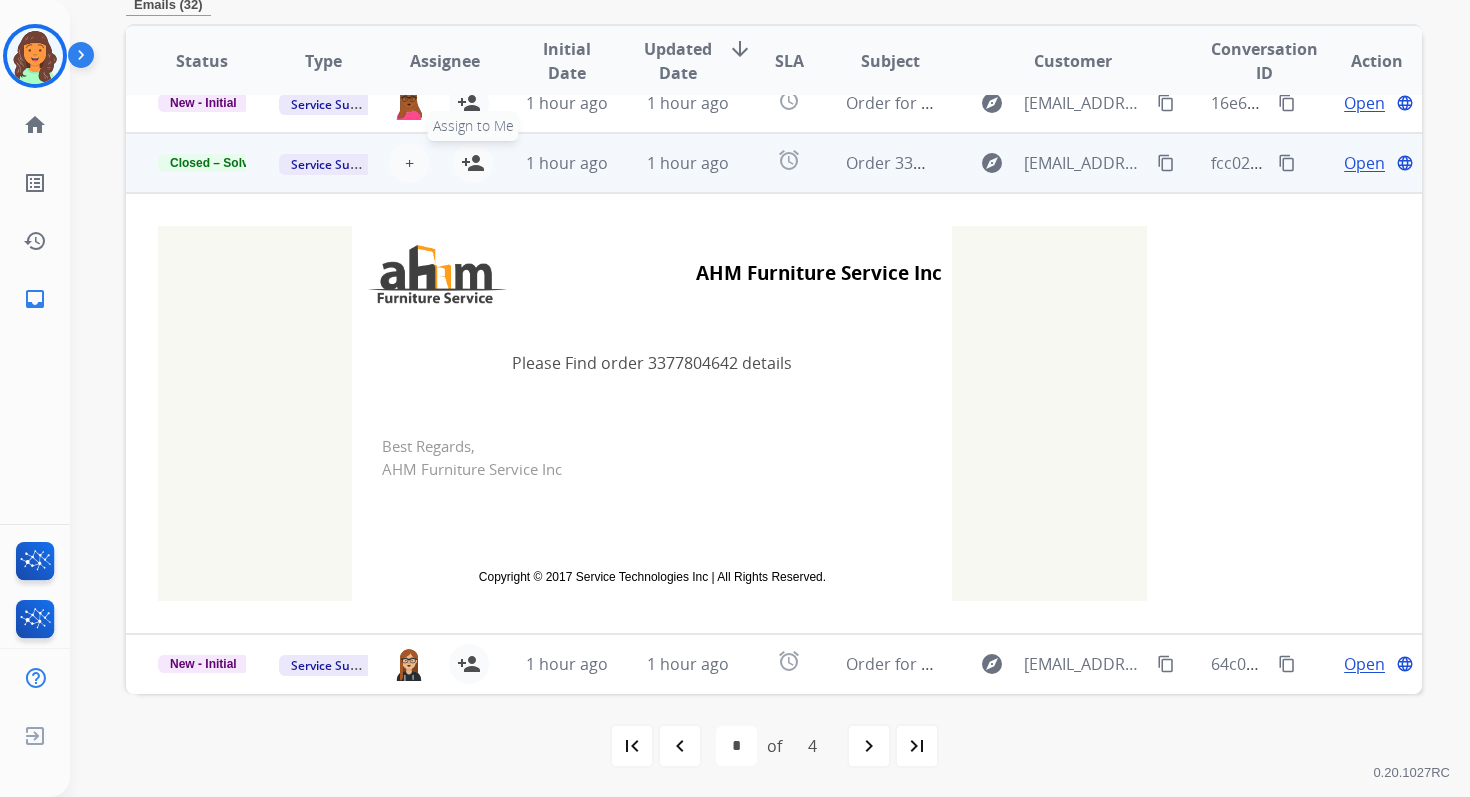 click on "person_add" at bounding box center (473, 163) 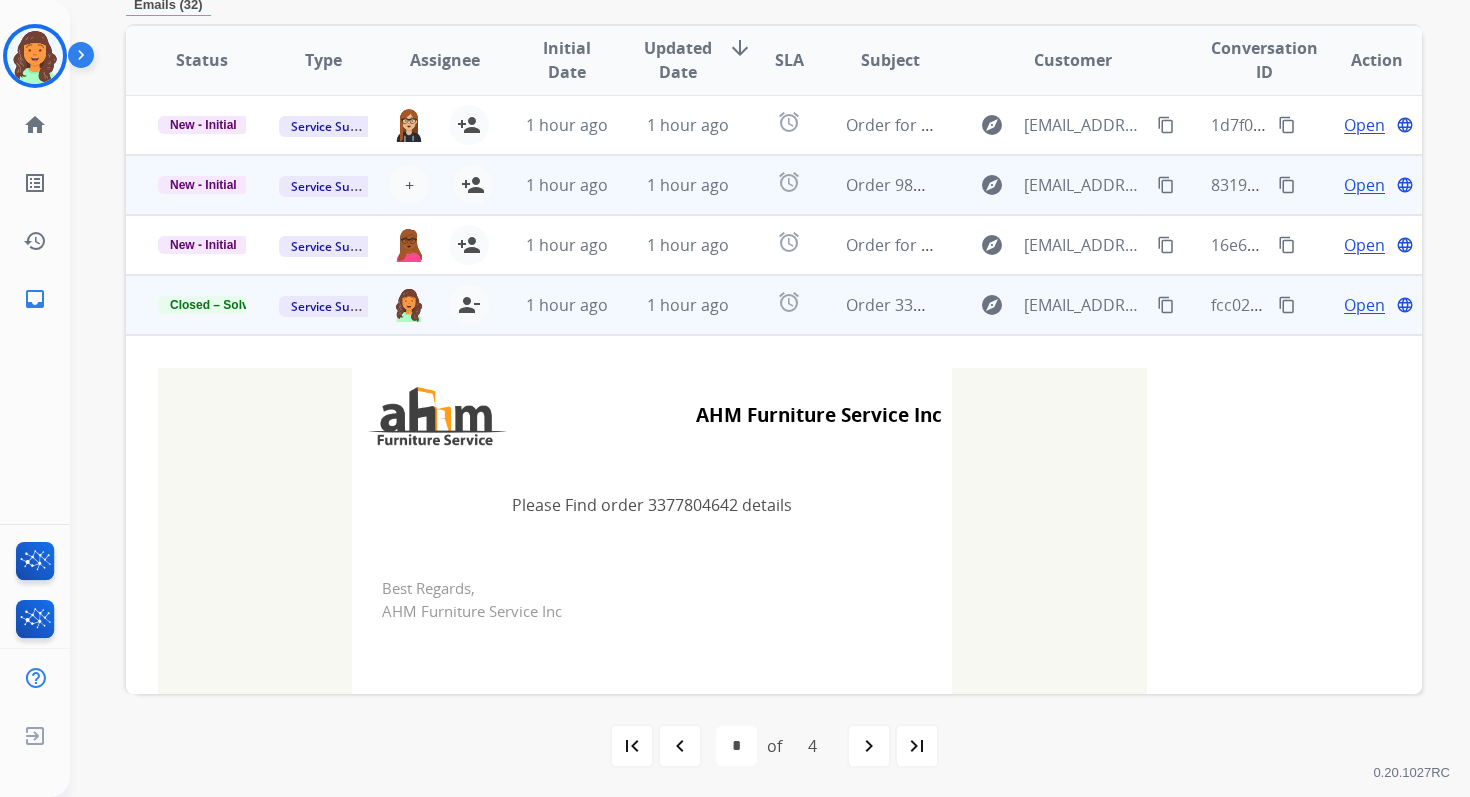 click on "1 hour ago" at bounding box center [672, 185] 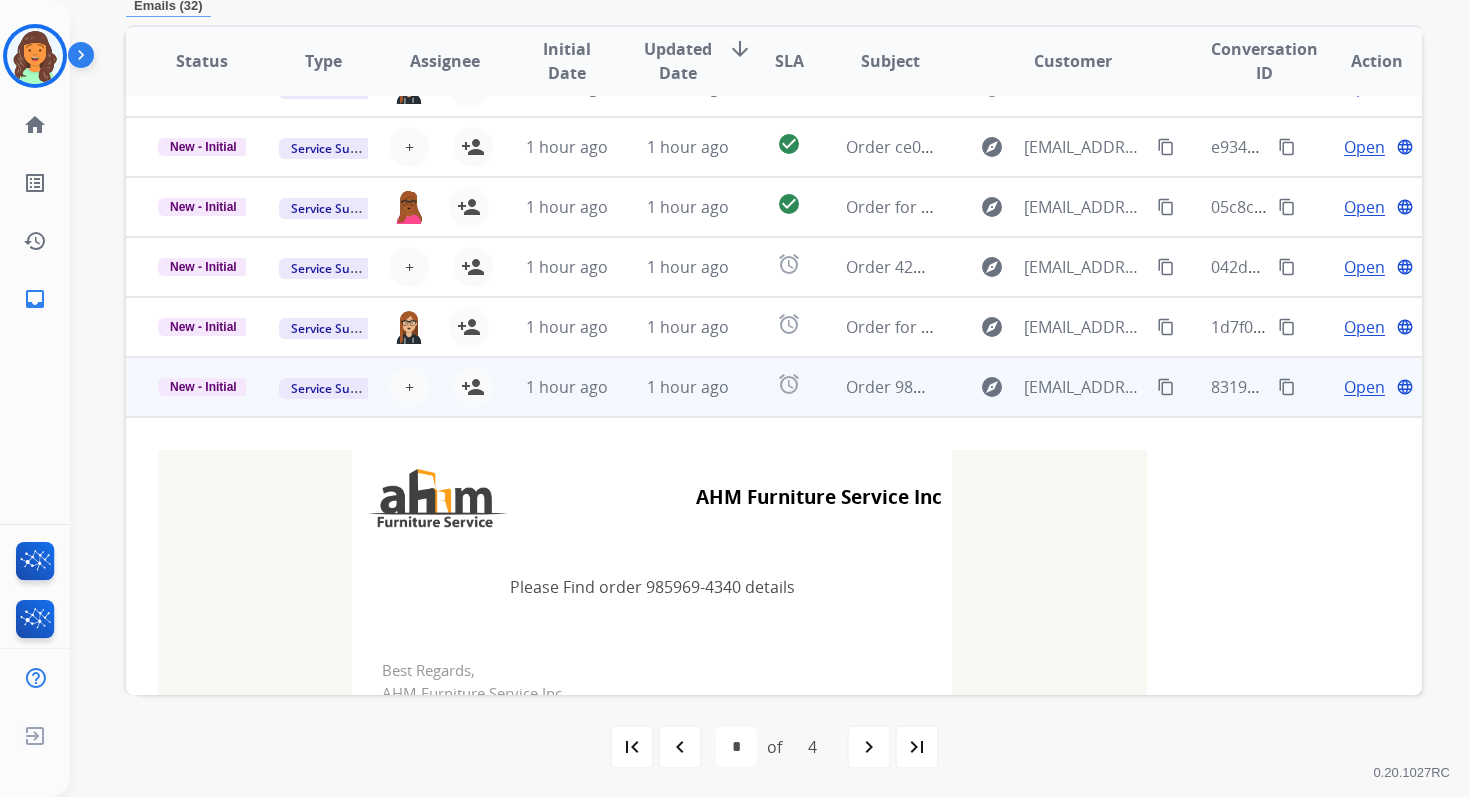 scroll, scrollTop: 432, scrollLeft: 0, axis: vertical 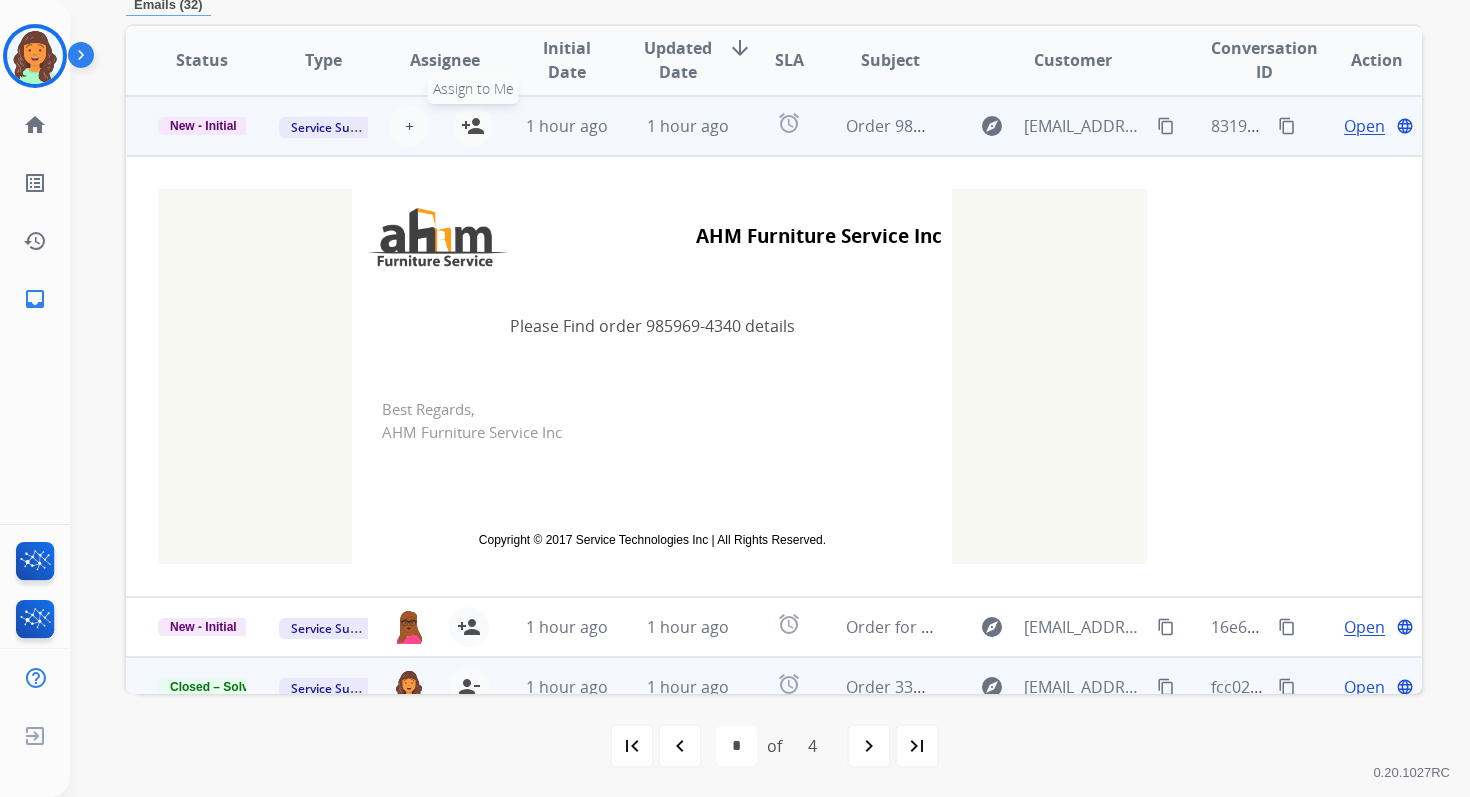 click on "person_add" at bounding box center [473, 126] 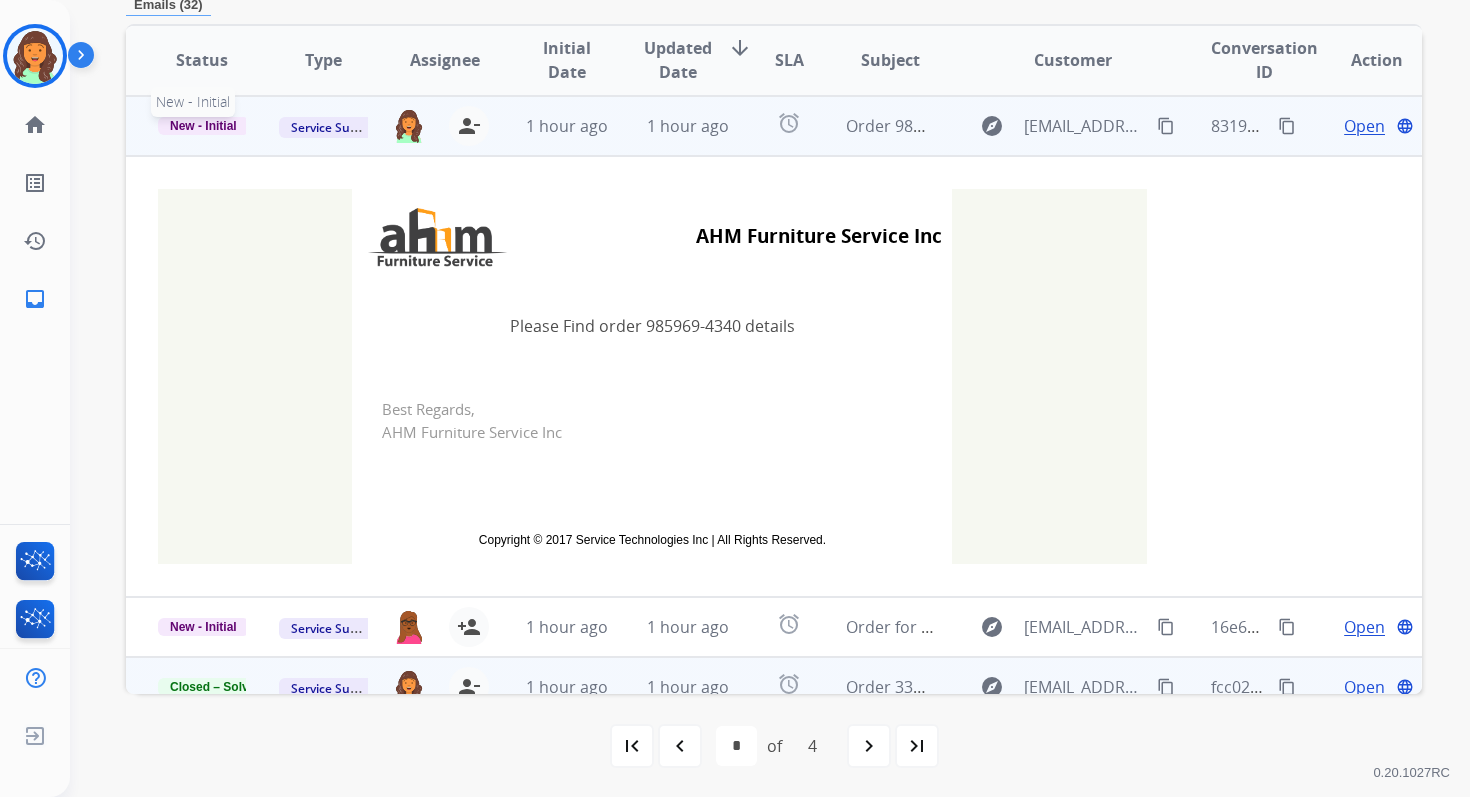 click on "New - Initial" at bounding box center (203, 126) 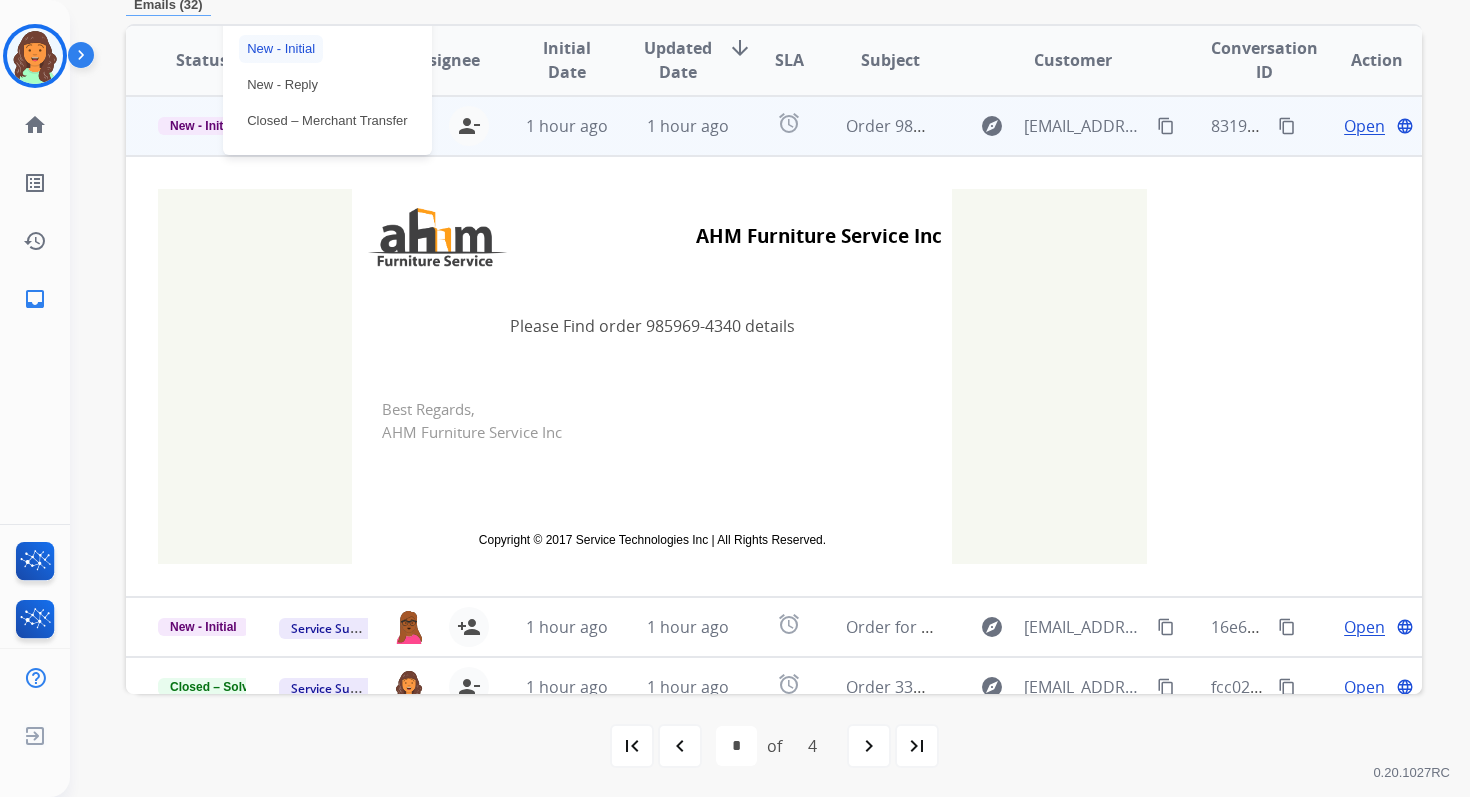 scroll, scrollTop: 276, scrollLeft: 0, axis: vertical 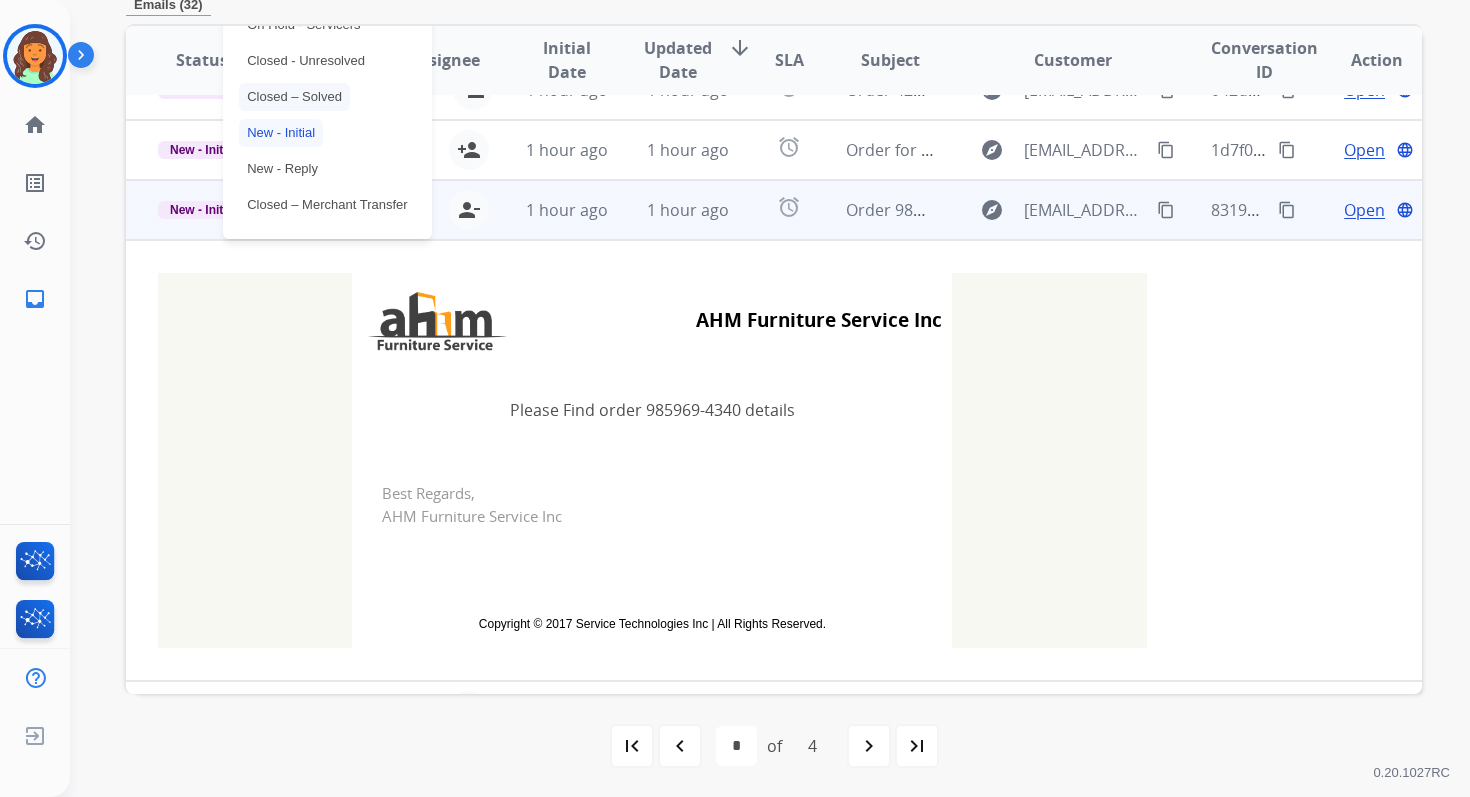 click on "Closed – Solved" at bounding box center (294, 97) 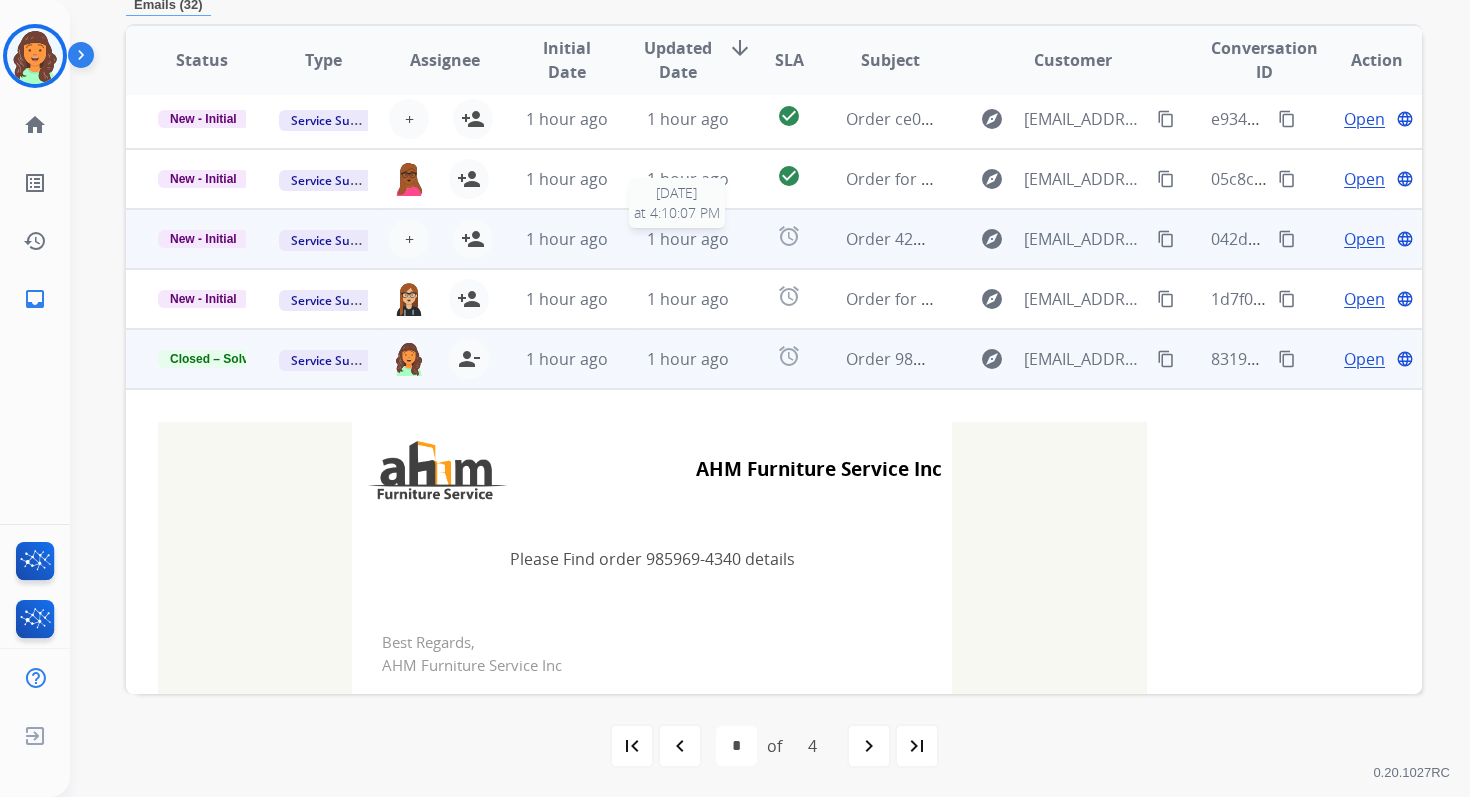 click on "1 hour ago" at bounding box center [688, 239] 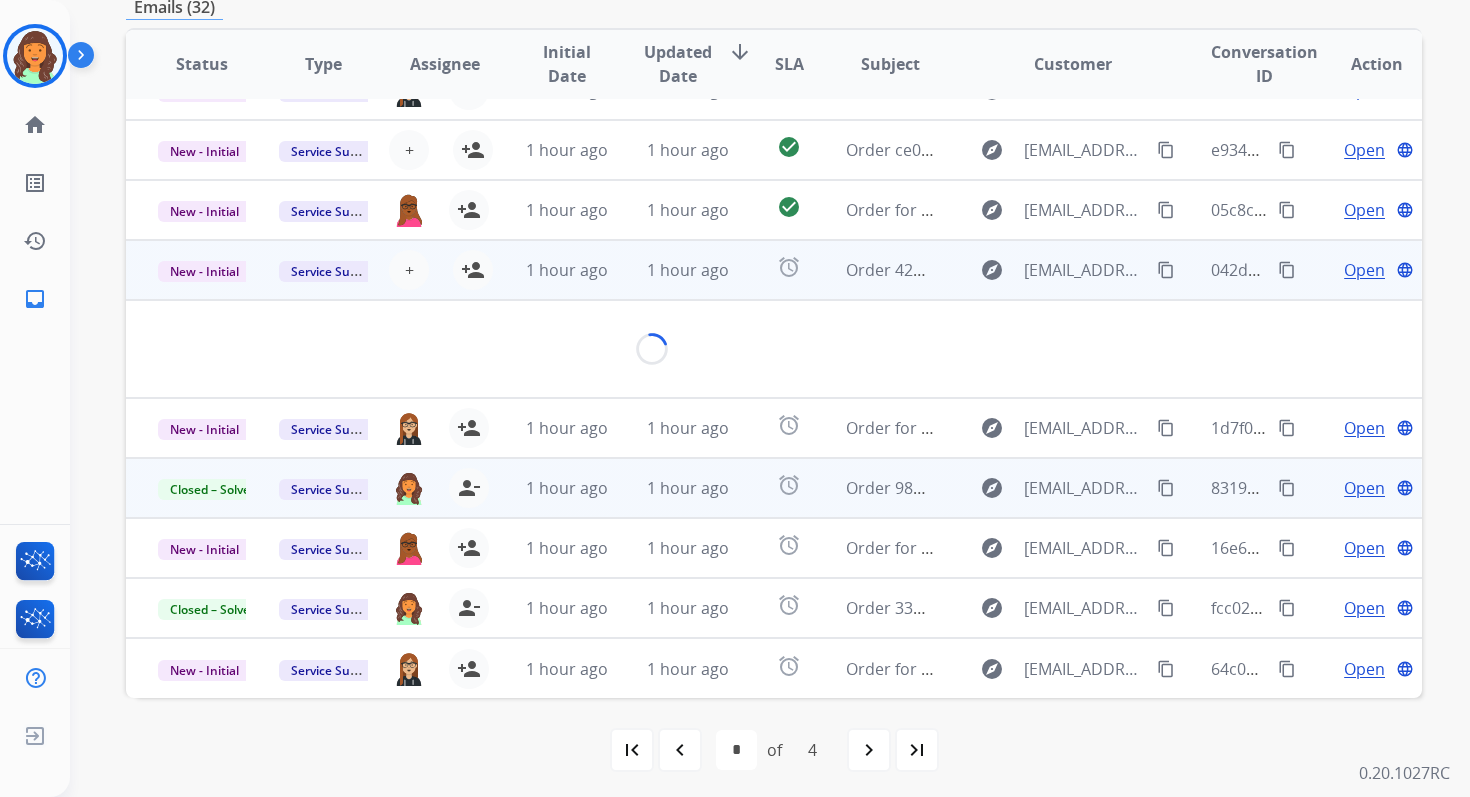 scroll, scrollTop: 100, scrollLeft: 0, axis: vertical 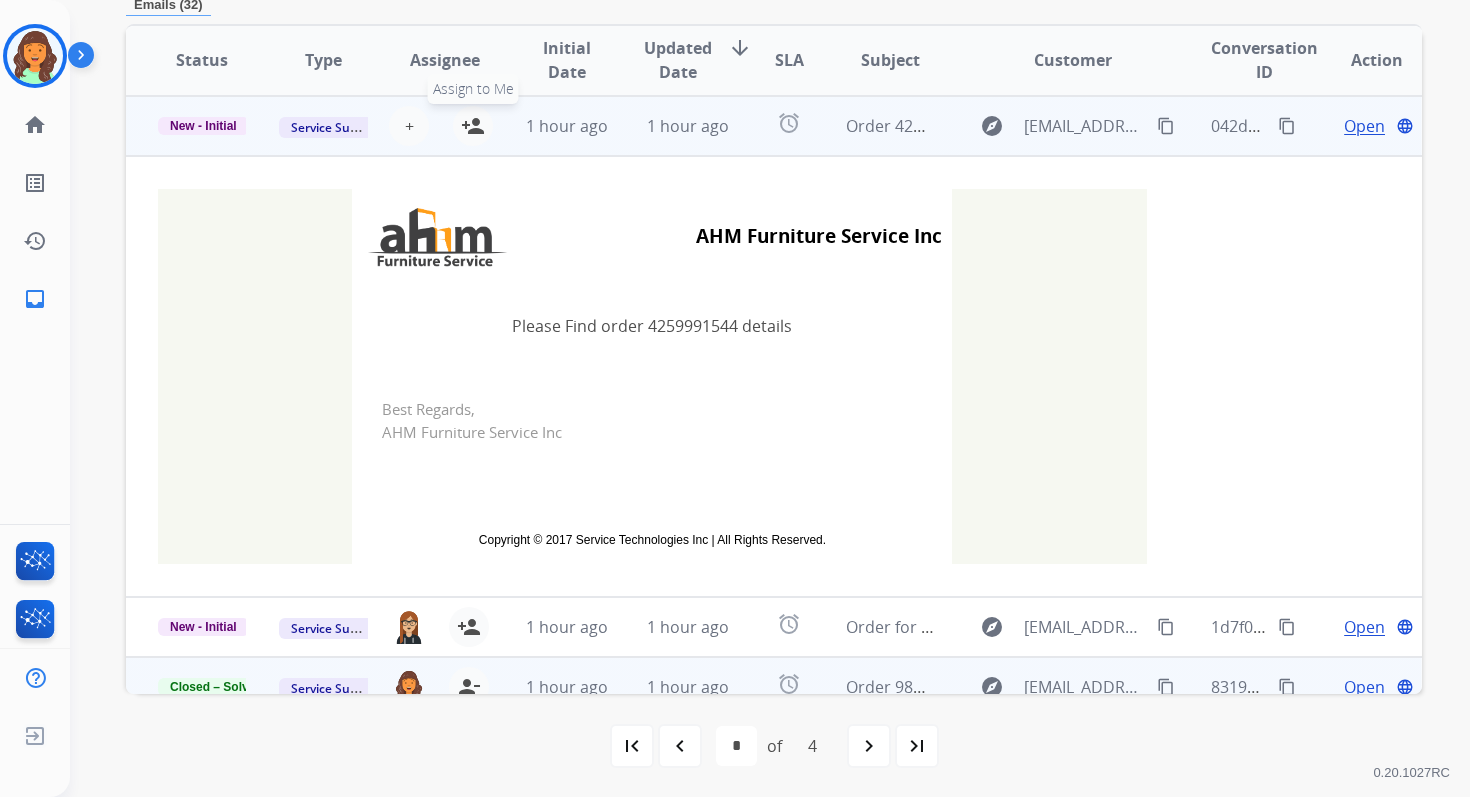 click on "person_add" at bounding box center [473, 126] 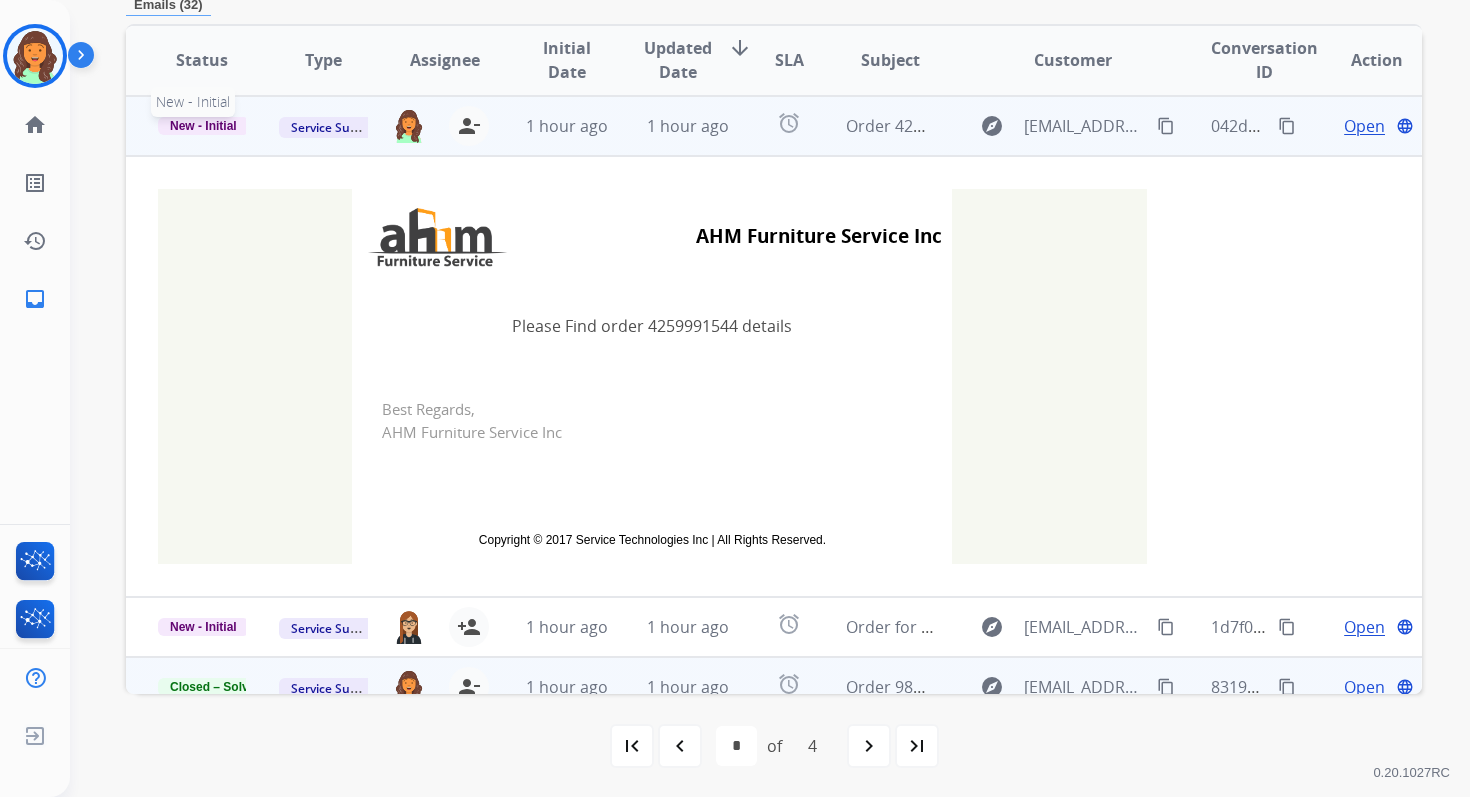 click on "New - Initial" at bounding box center [203, 126] 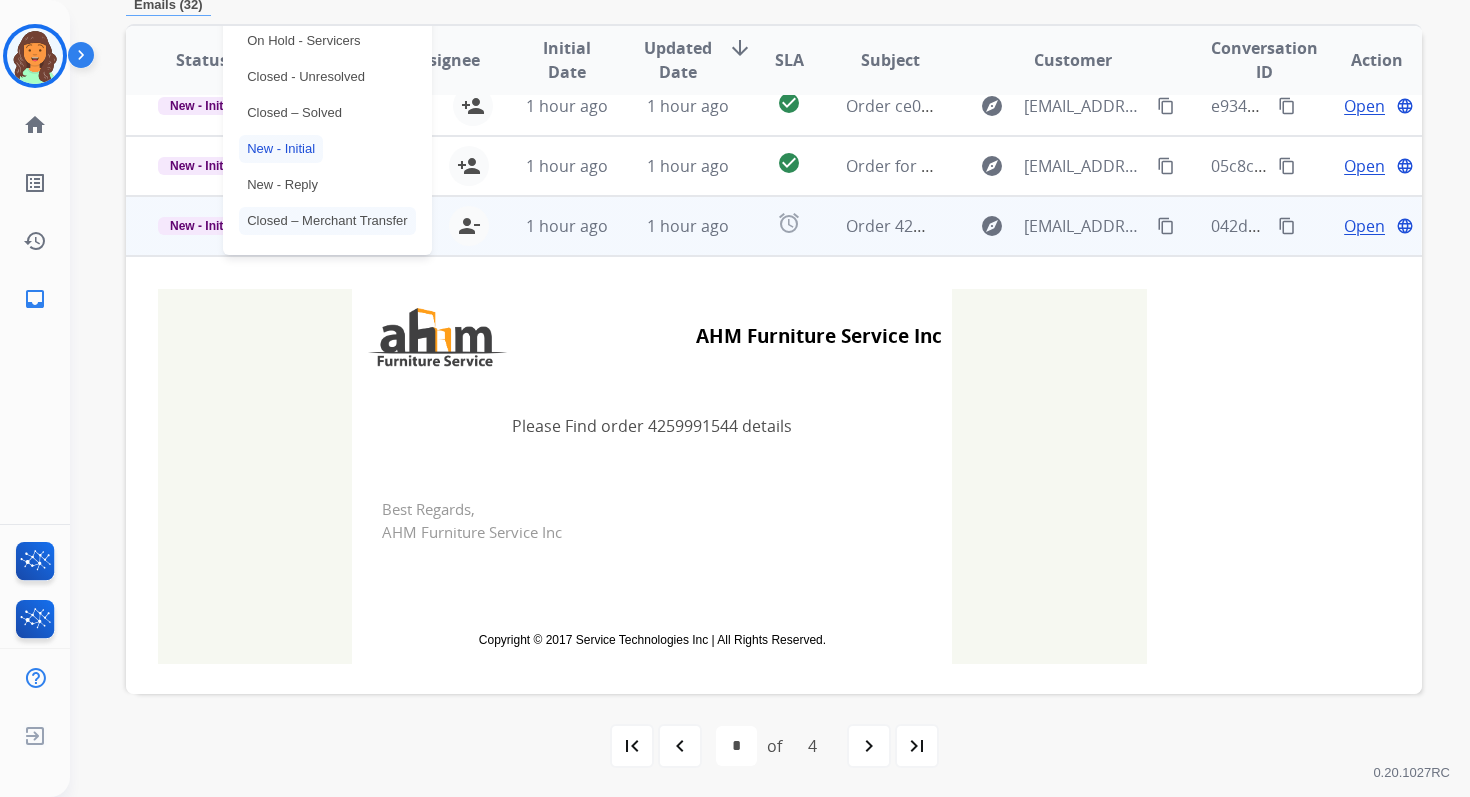scroll, scrollTop: 119, scrollLeft: 0, axis: vertical 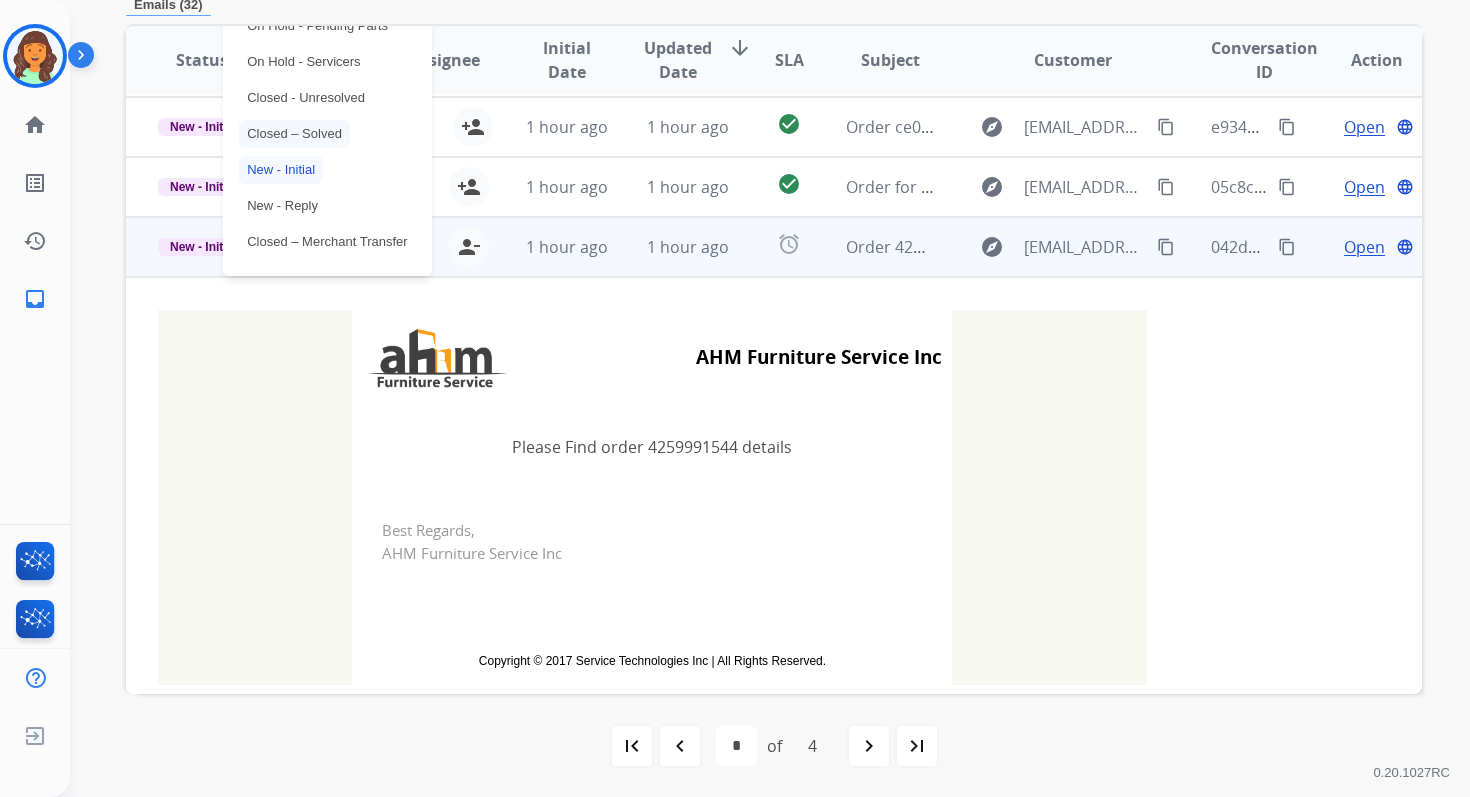 click on "Closed – Solved" at bounding box center [294, 134] 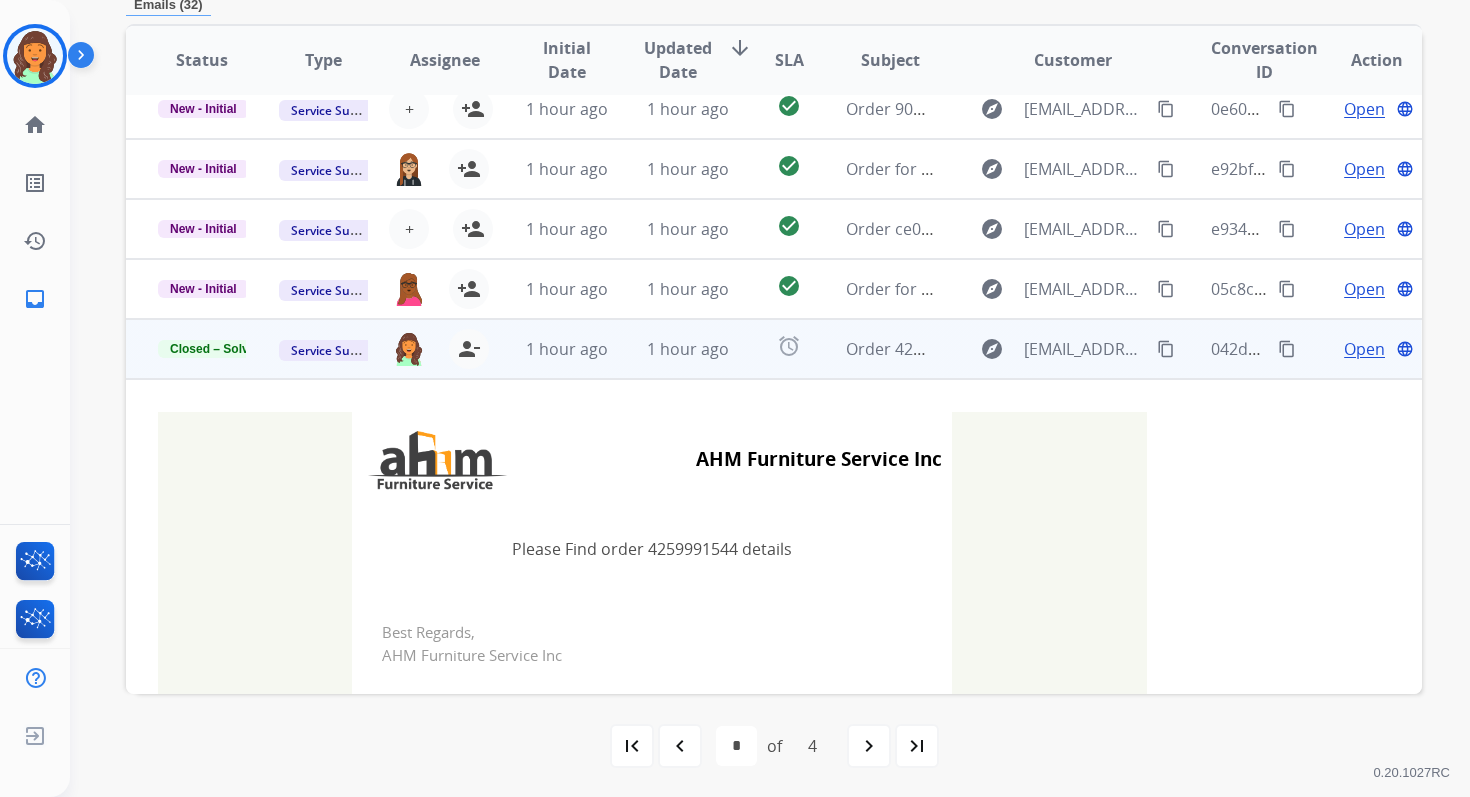 scroll, scrollTop: 0, scrollLeft: 0, axis: both 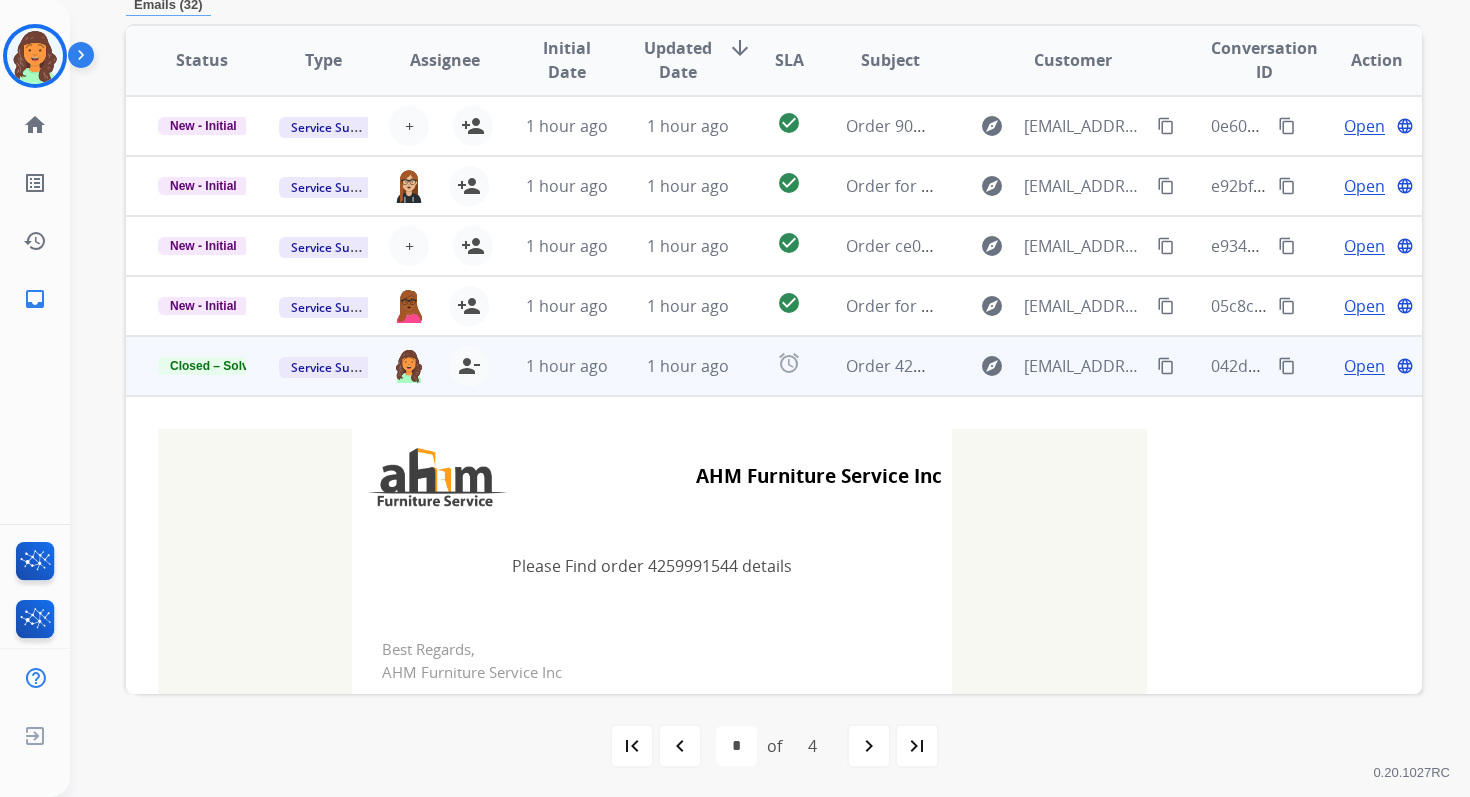click on "check_circle" at bounding box center (773, 246) 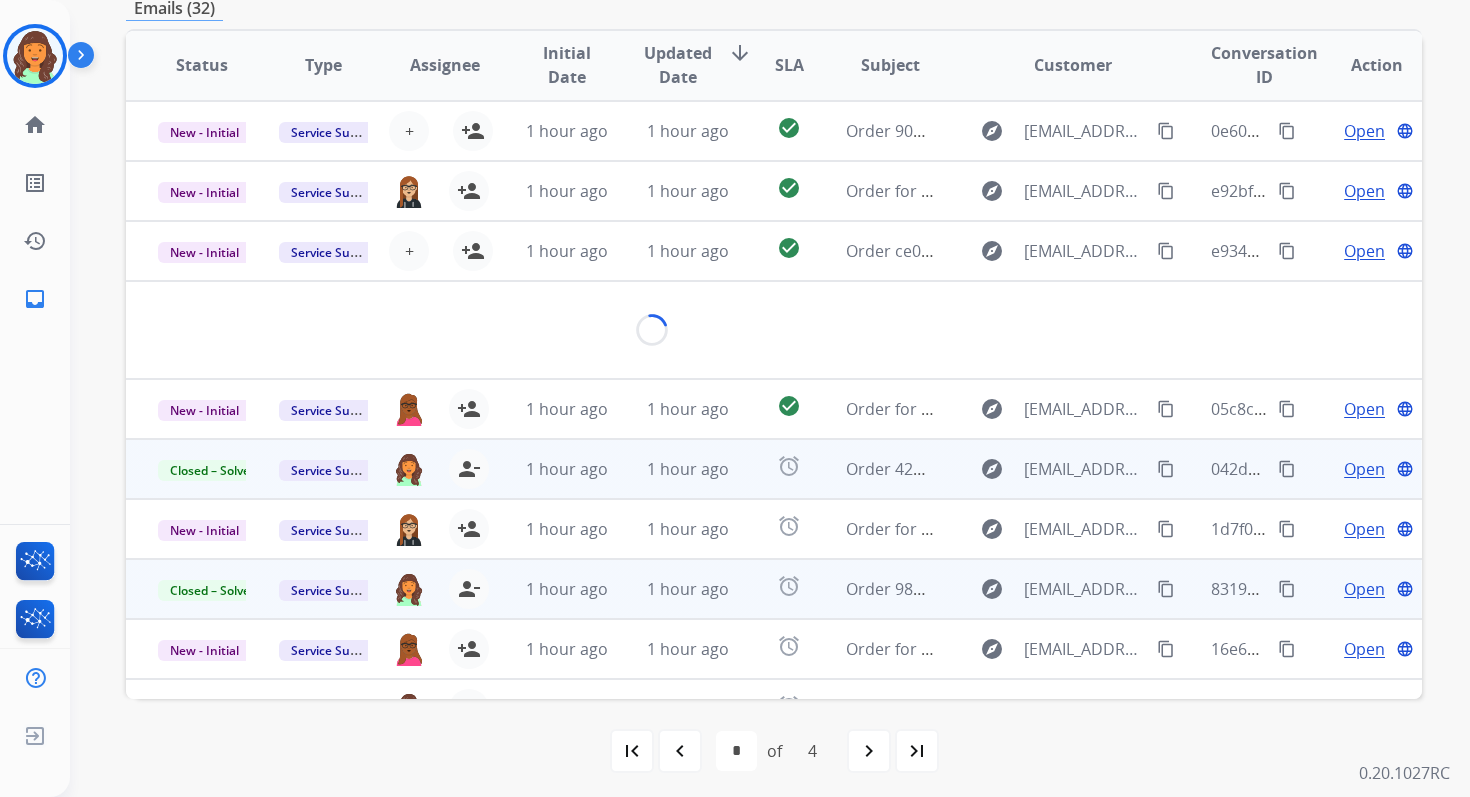 scroll, scrollTop: 432, scrollLeft: 0, axis: vertical 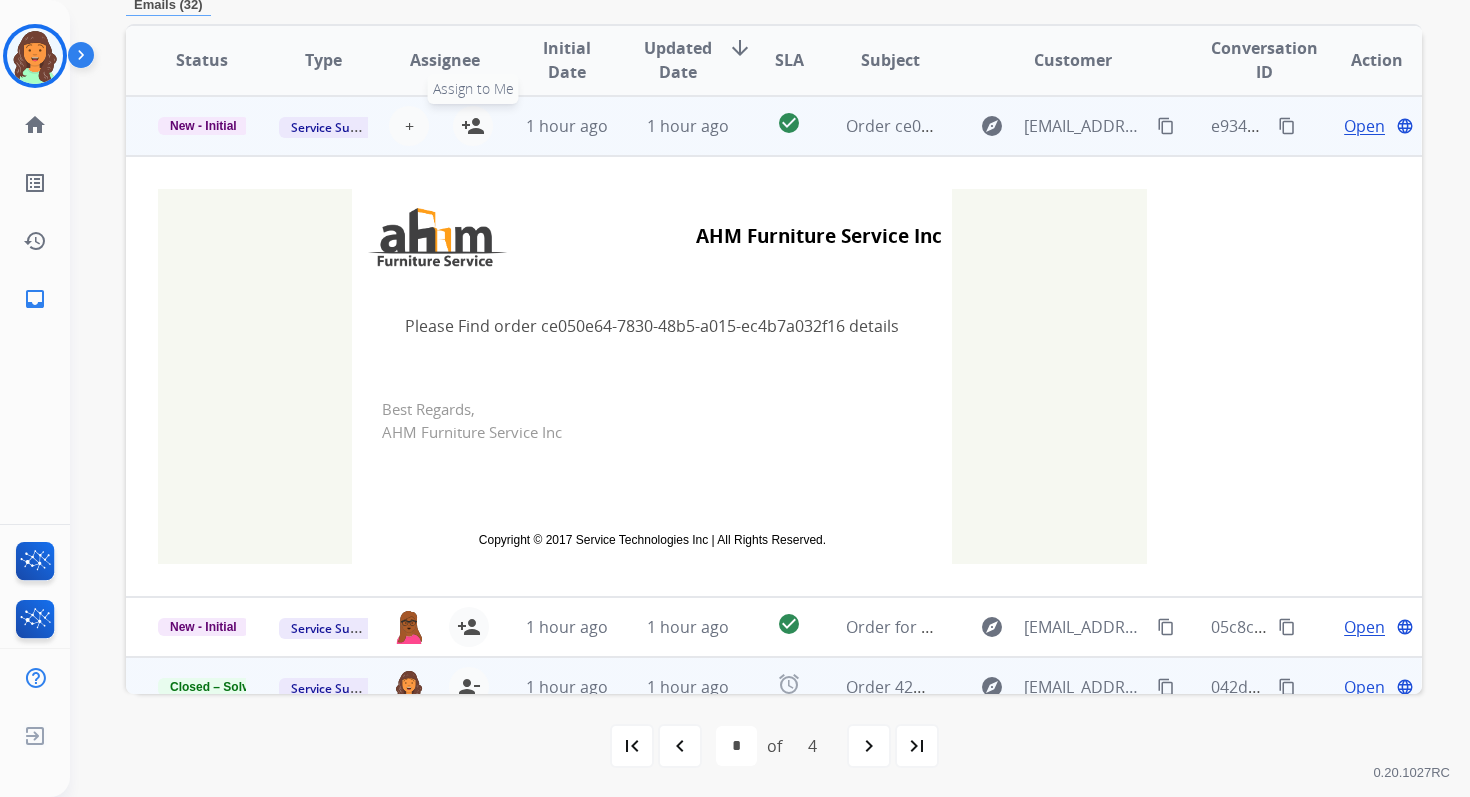 click on "person_add" at bounding box center (473, 126) 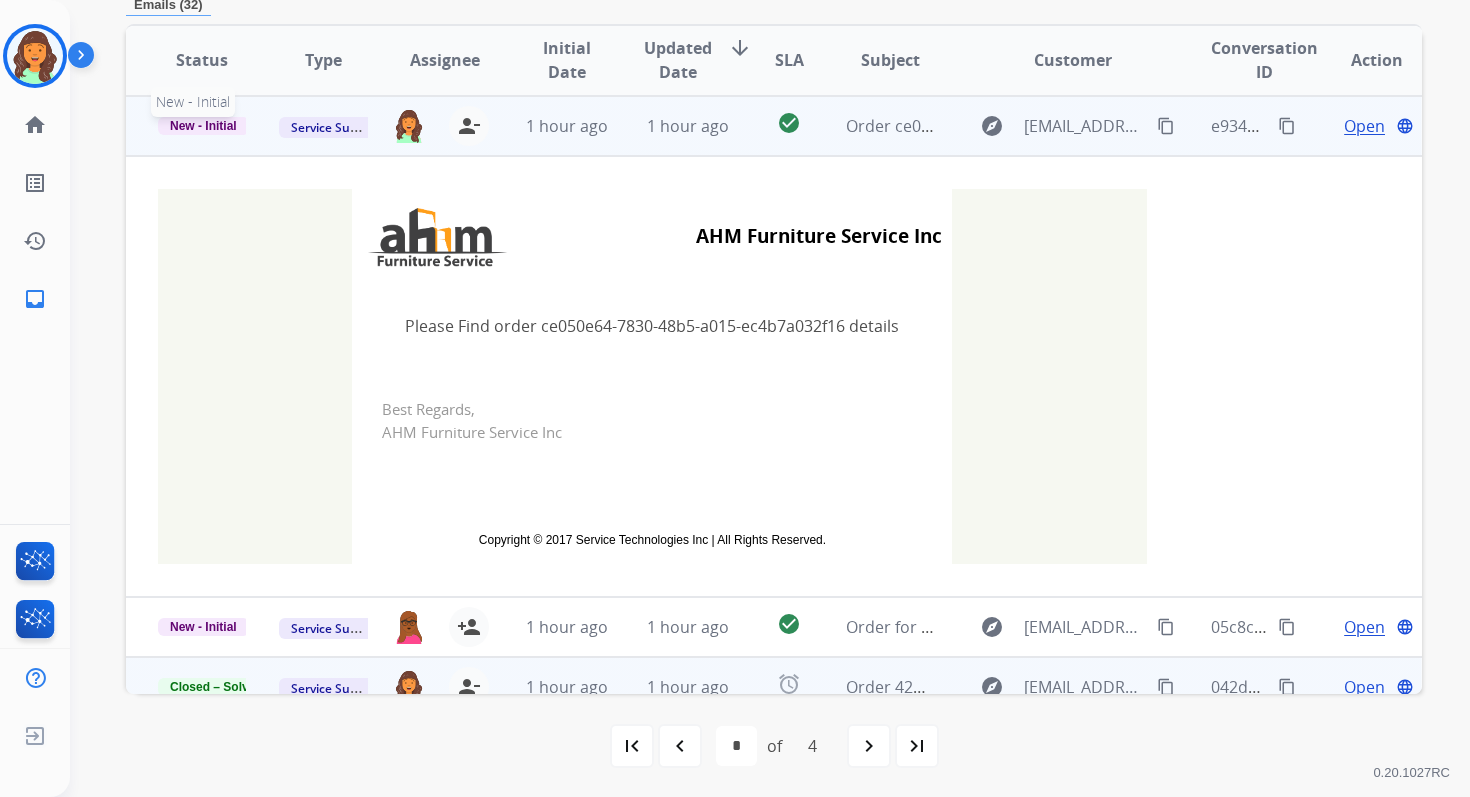click on "New - Initial" at bounding box center (203, 126) 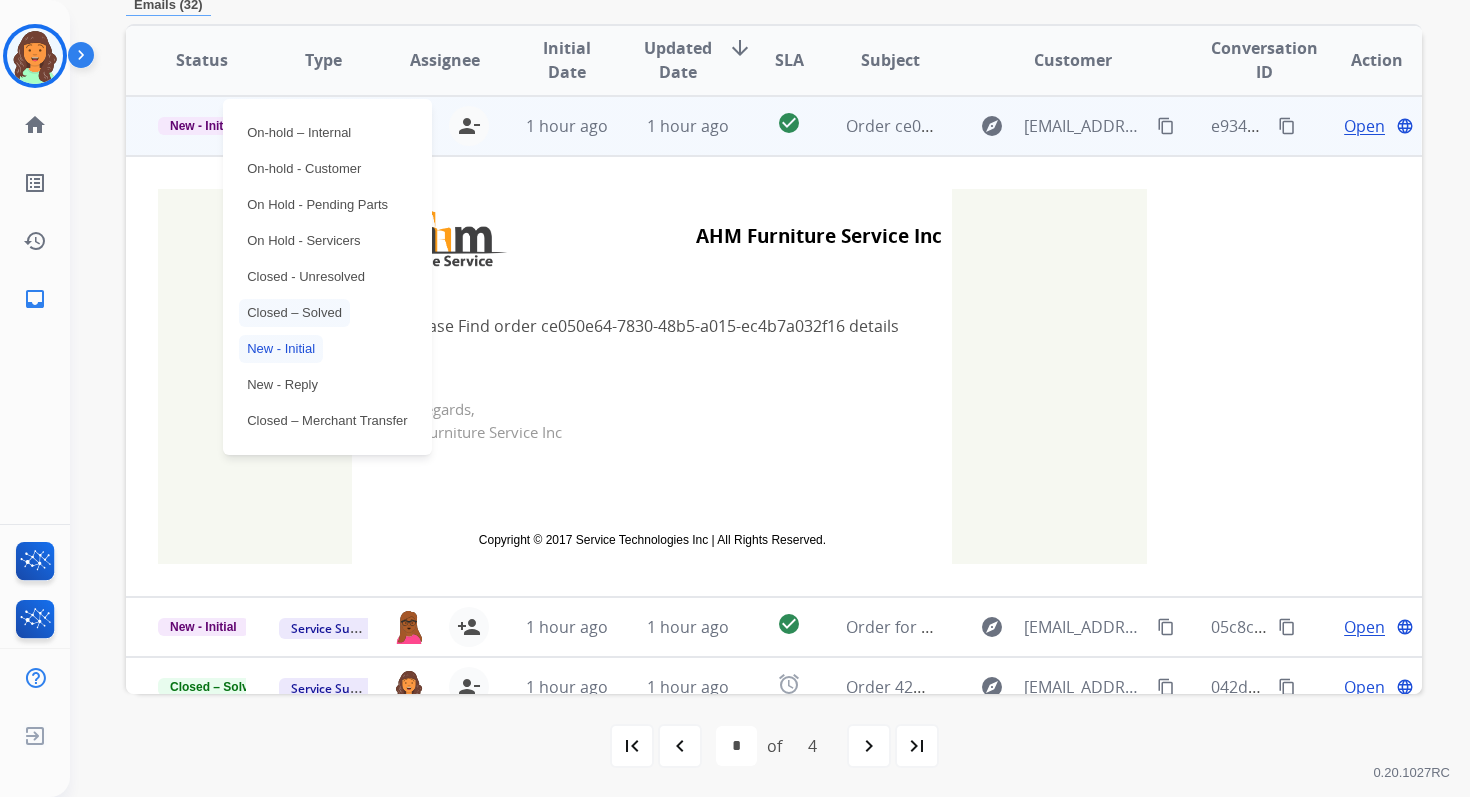 click on "Closed – Solved" at bounding box center (294, 313) 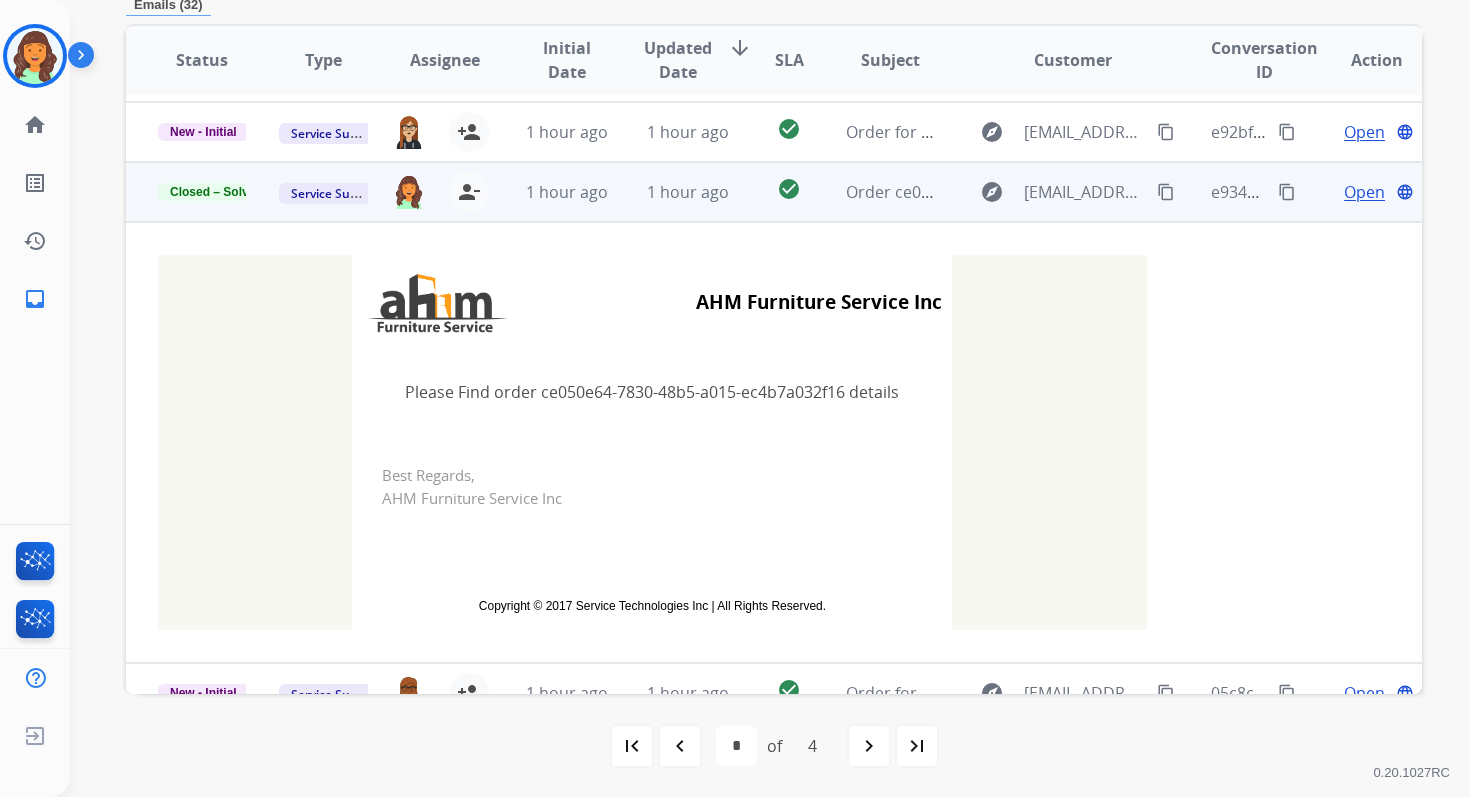 scroll, scrollTop: 0, scrollLeft: 0, axis: both 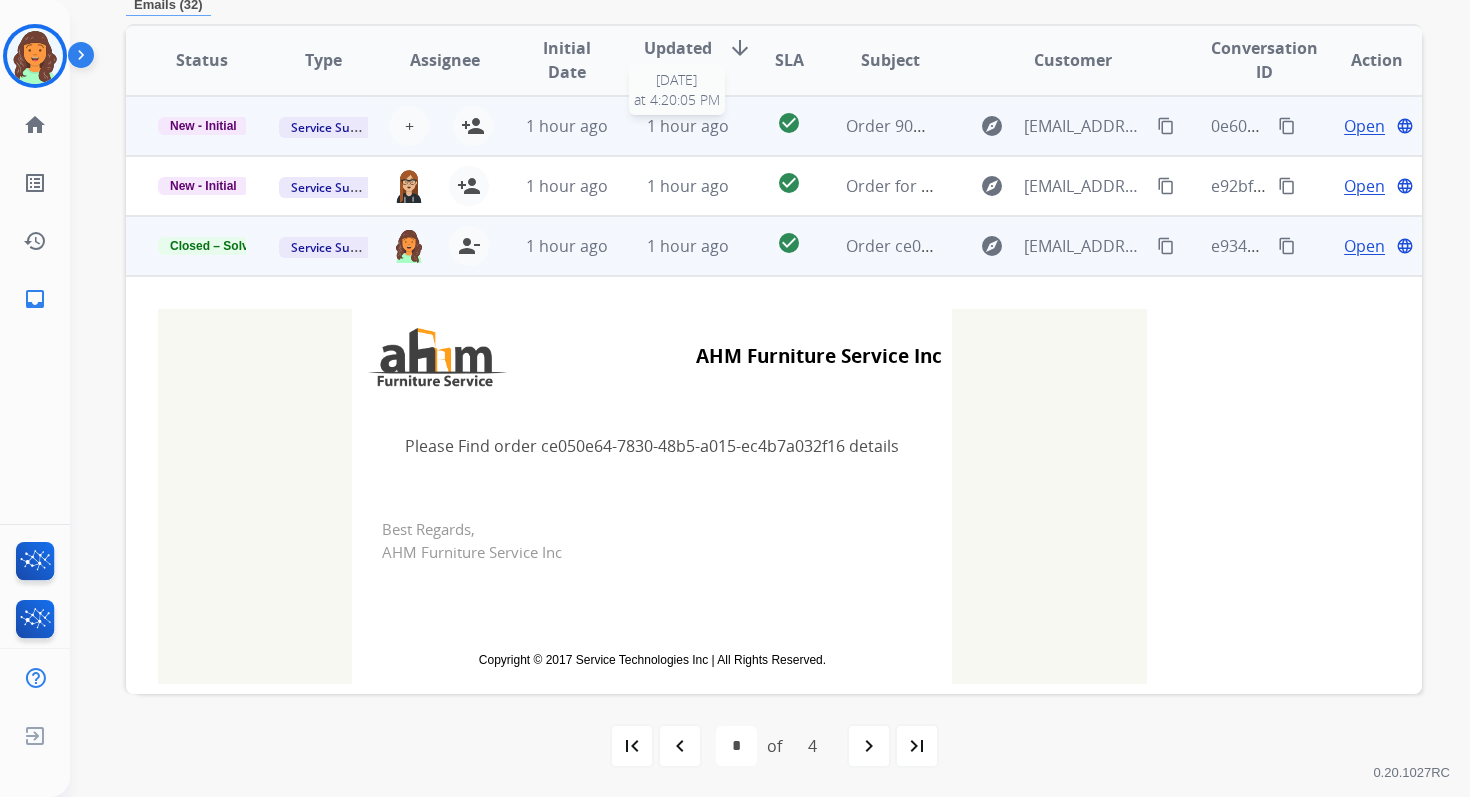 click on "1 hour ago" at bounding box center (688, 126) 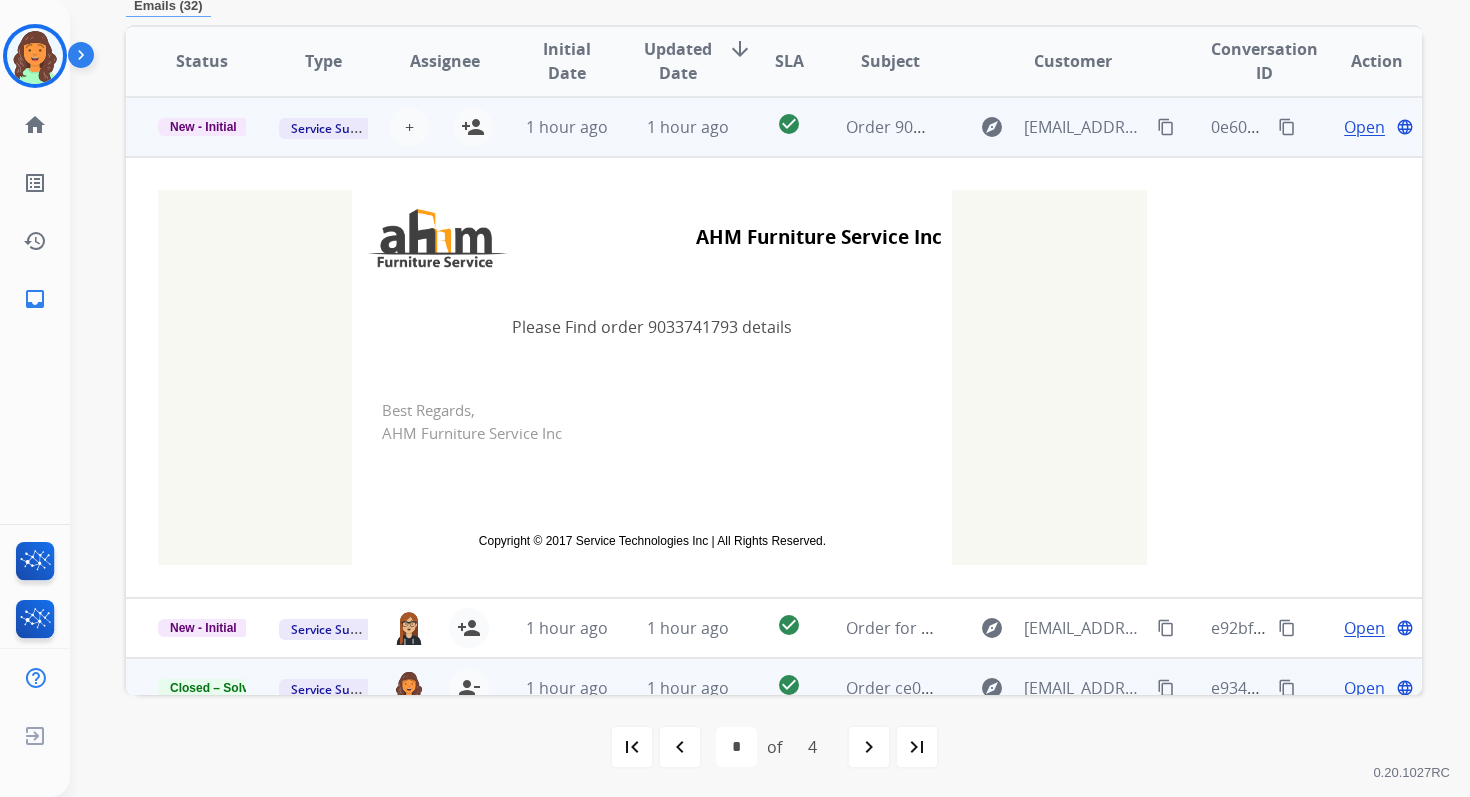 scroll, scrollTop: 432, scrollLeft: 0, axis: vertical 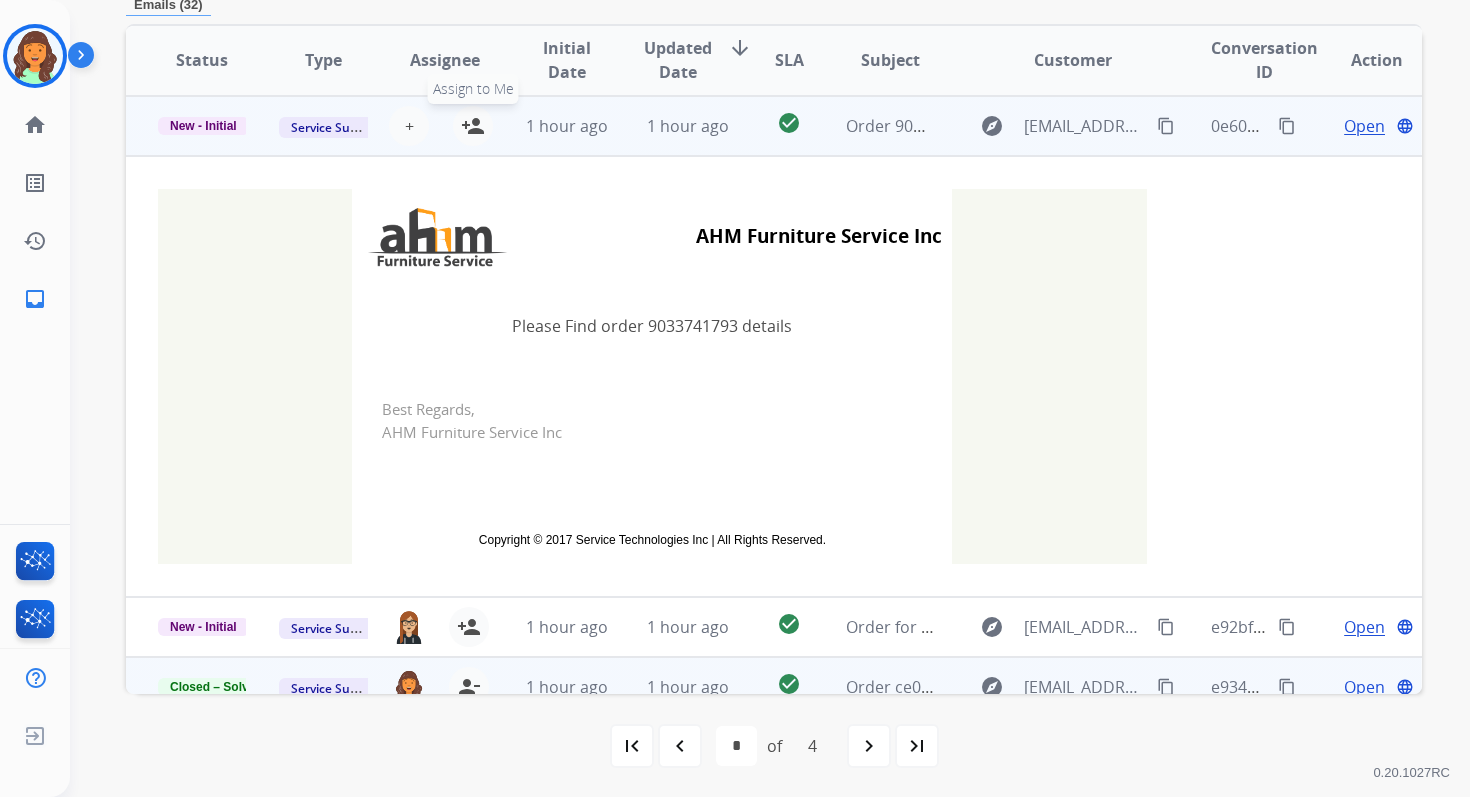 click on "person_add" at bounding box center (473, 126) 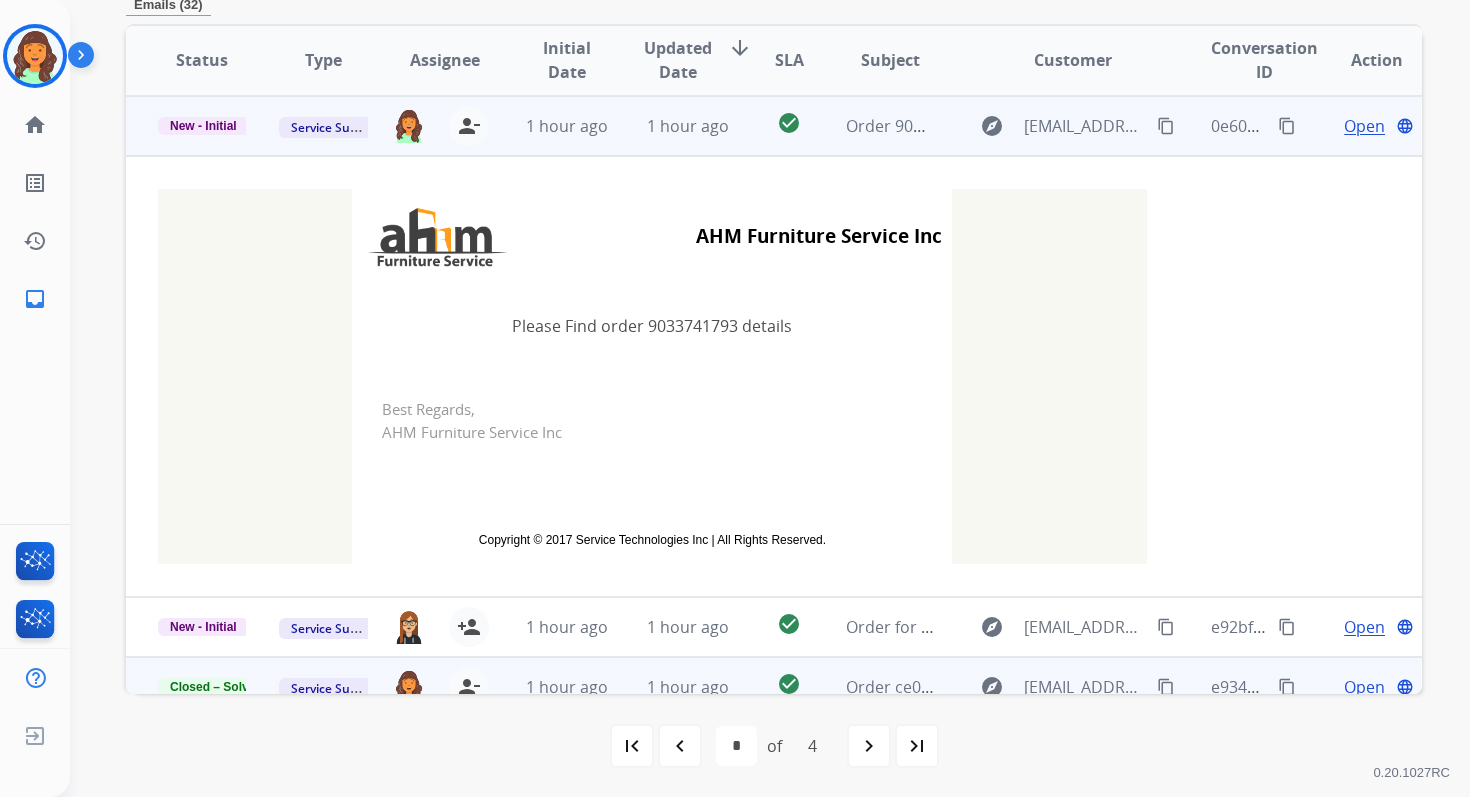 click on "New - Initial" at bounding box center [203, 126] 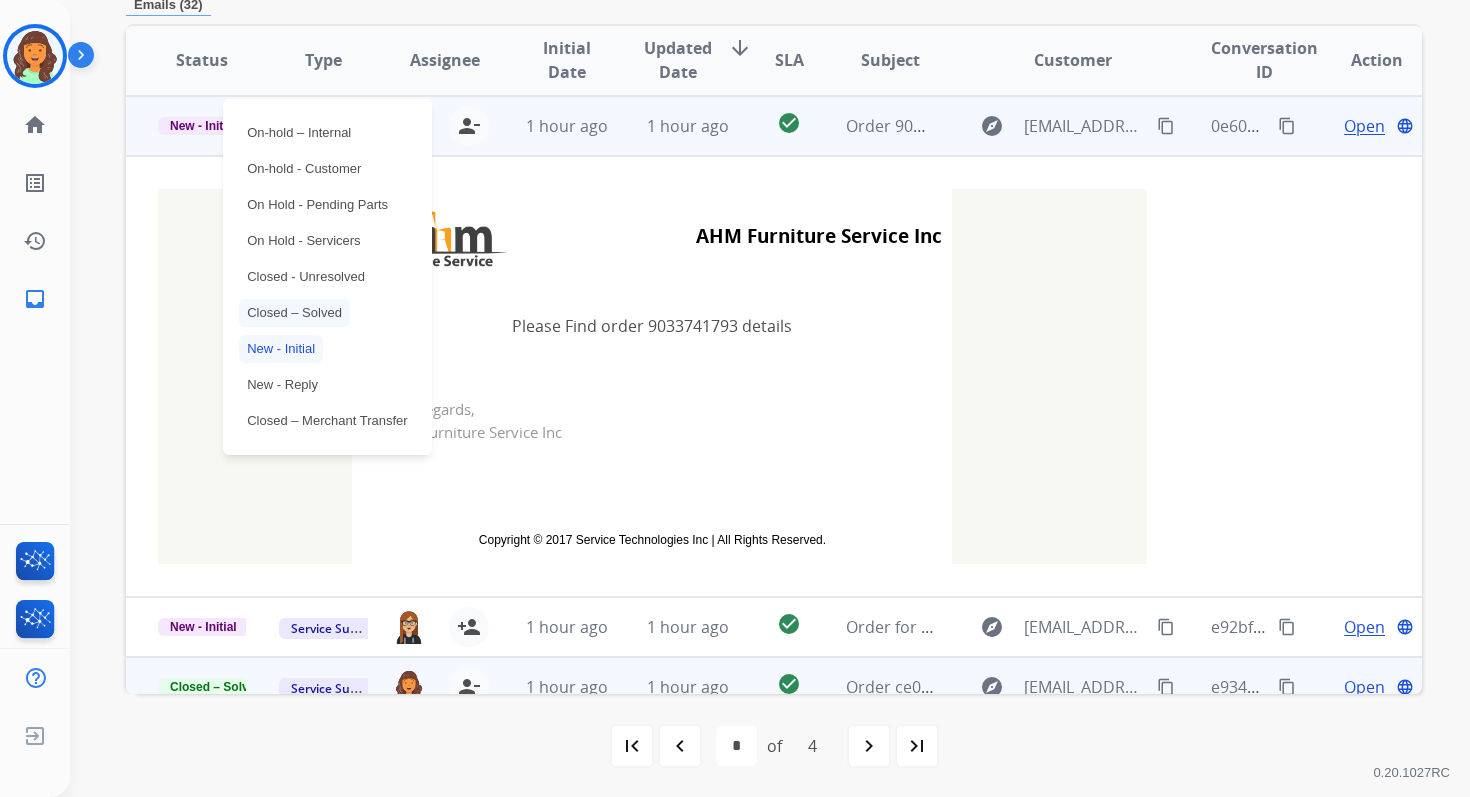 click on "Closed – Solved" at bounding box center (294, 313) 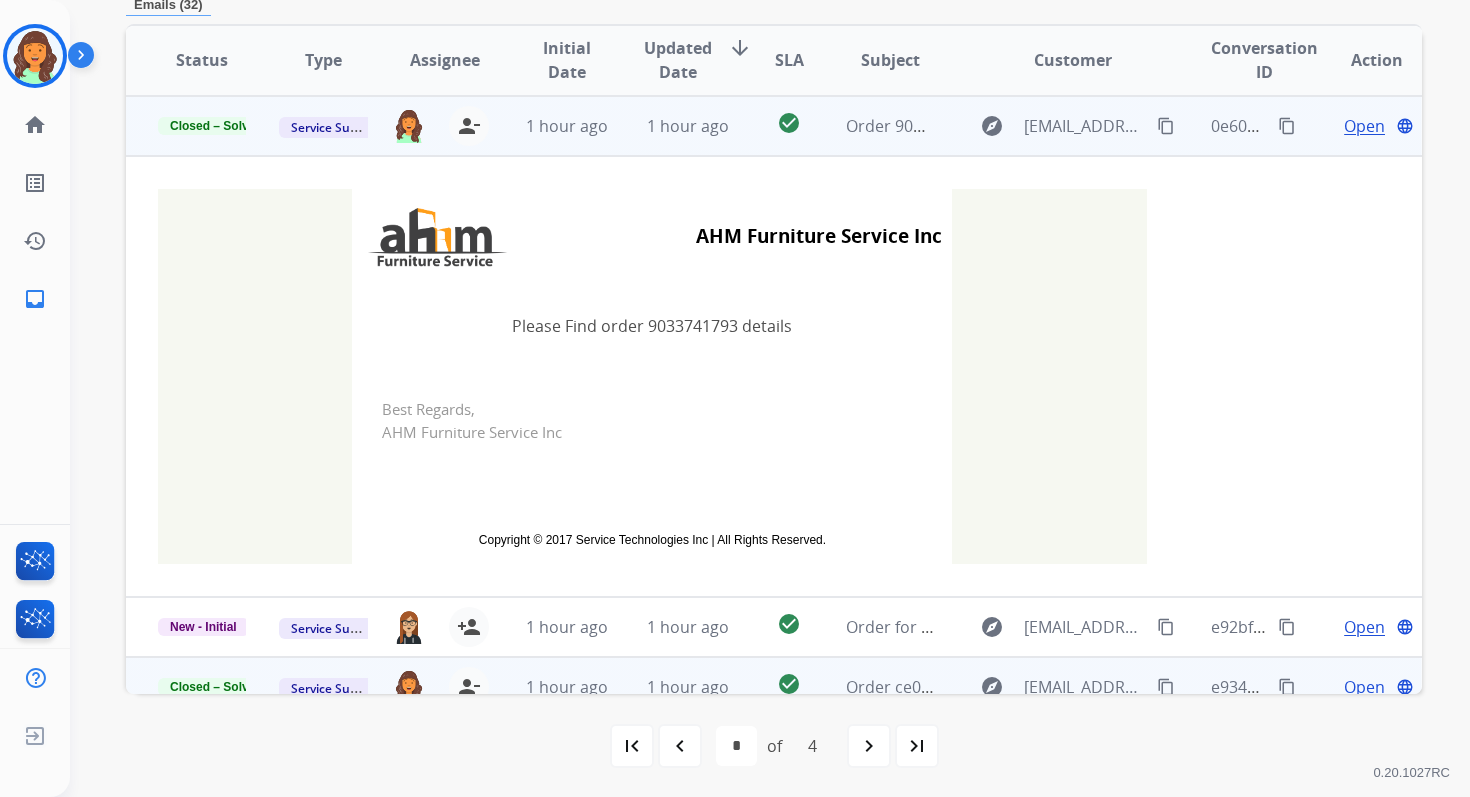 scroll, scrollTop: 0, scrollLeft: 0, axis: both 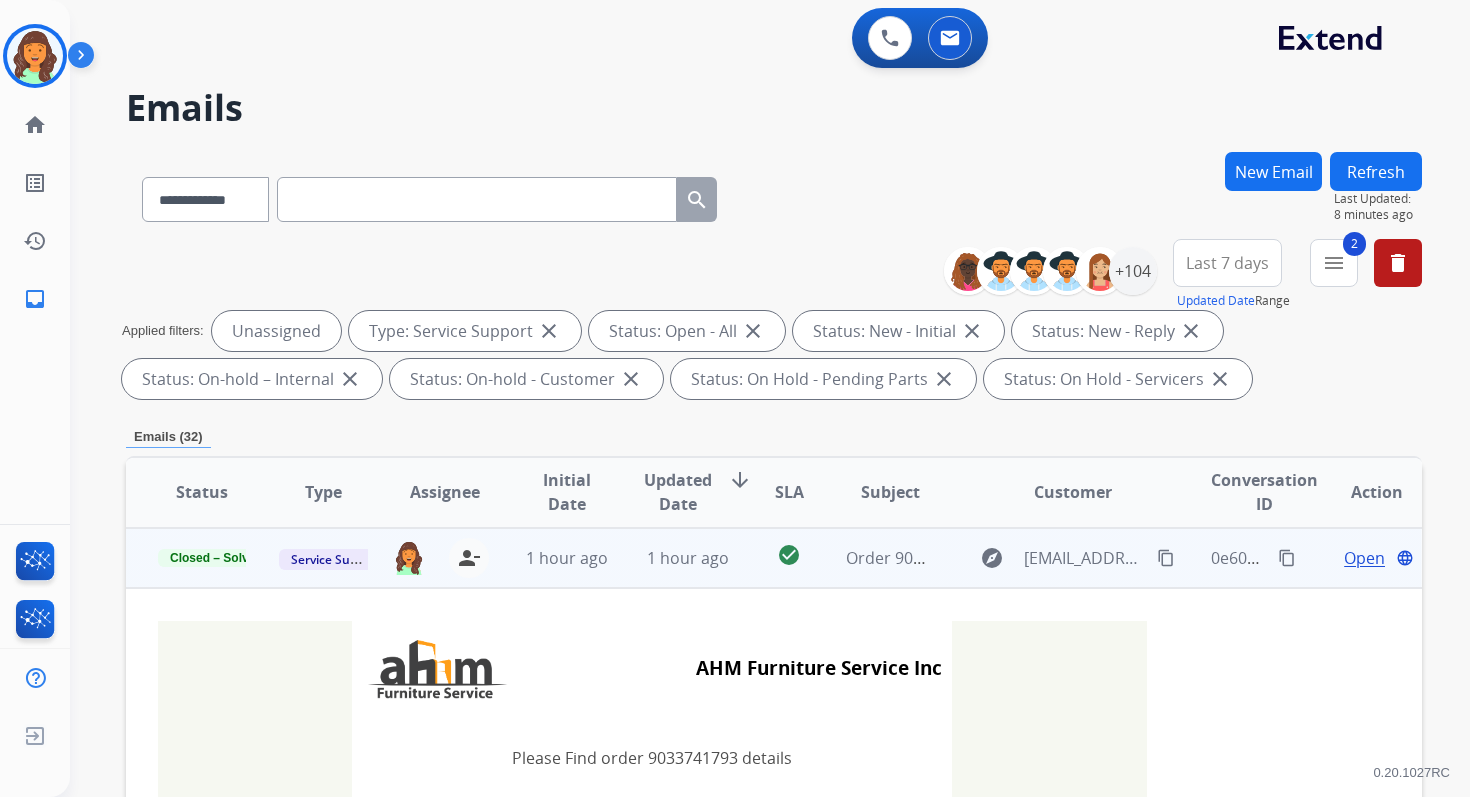 click on "Refresh" at bounding box center [1376, 171] 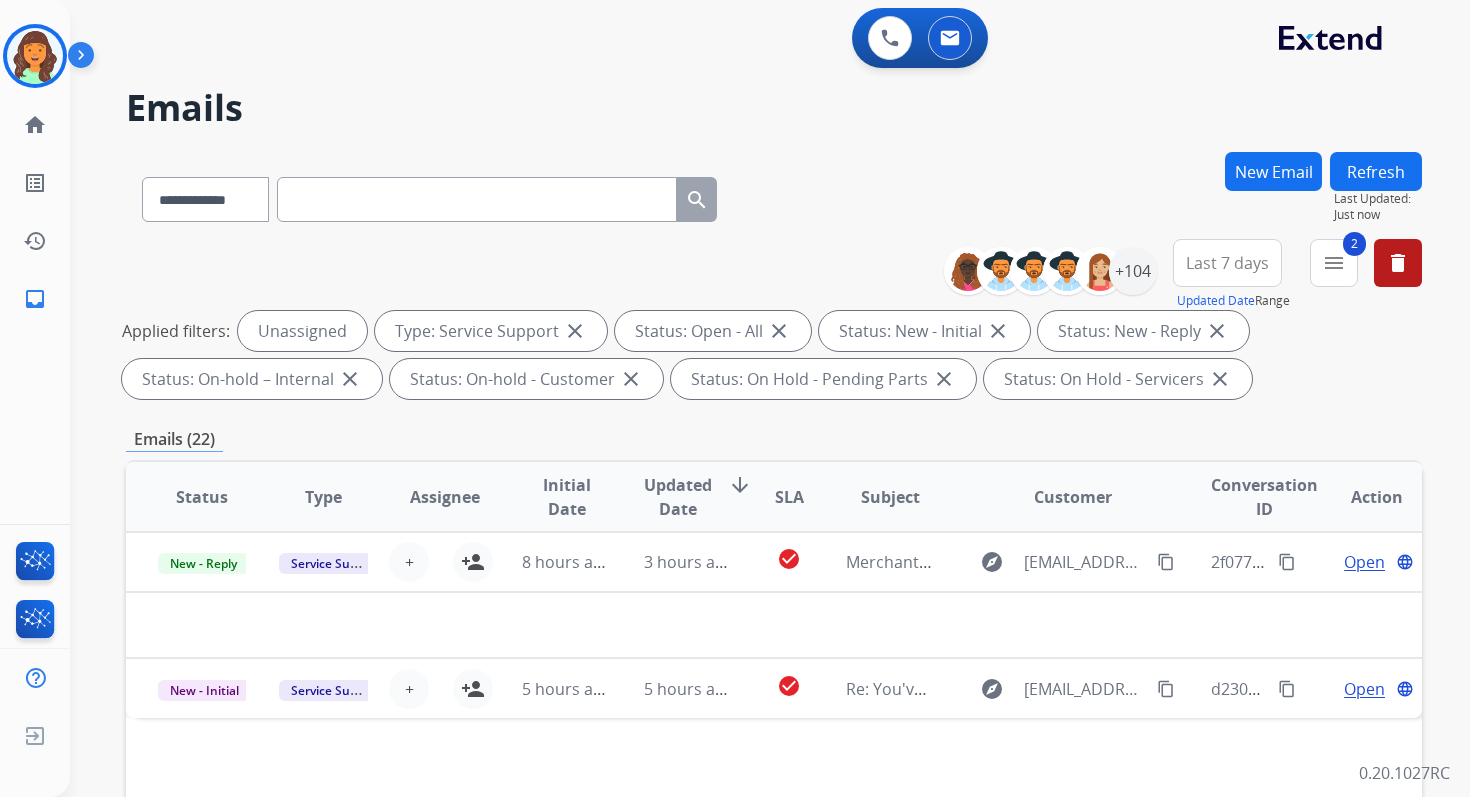 click on "Emails (22)" at bounding box center (774, 439) 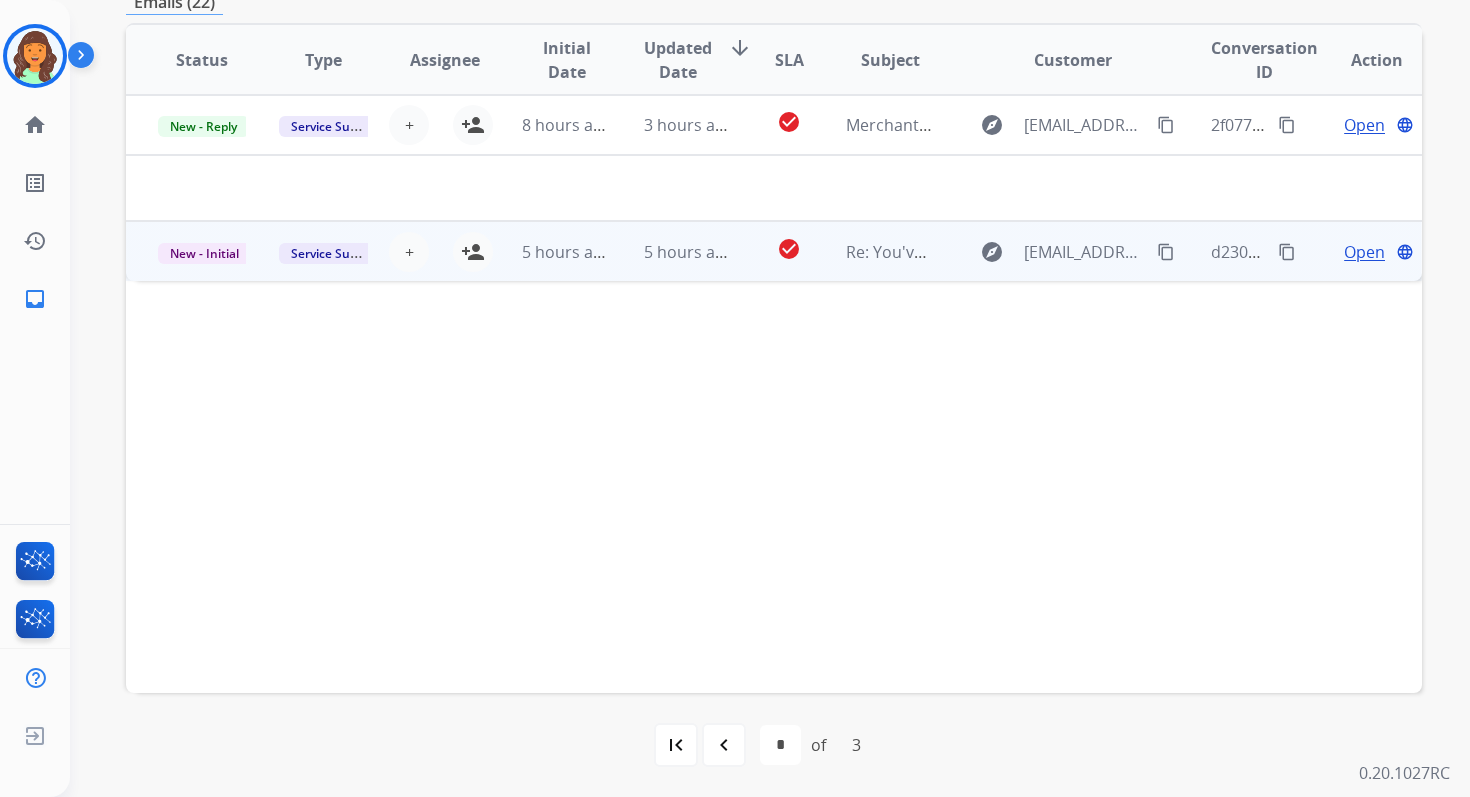 click on "5 hours ago" at bounding box center [672, 251] 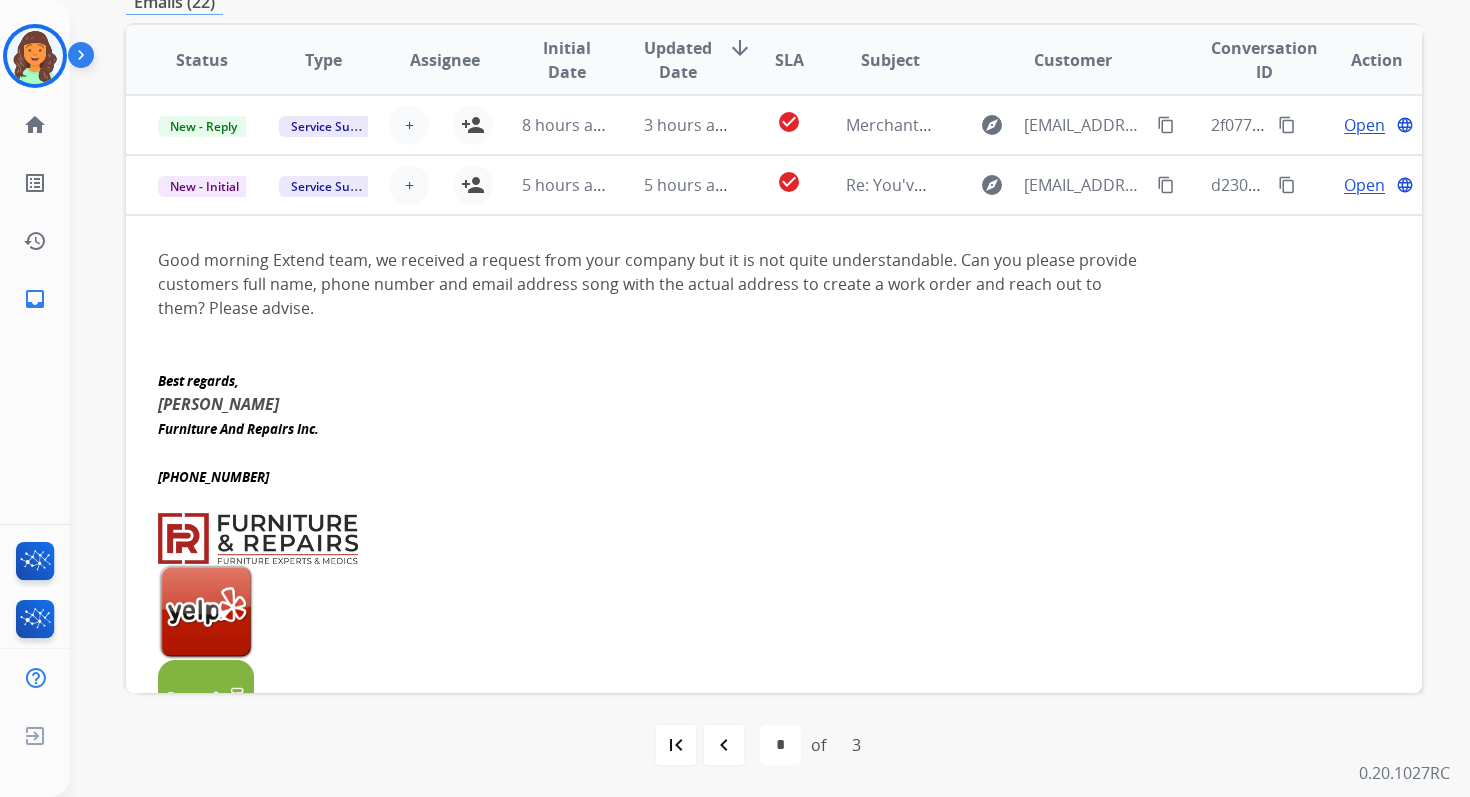 scroll, scrollTop: 60, scrollLeft: 0, axis: vertical 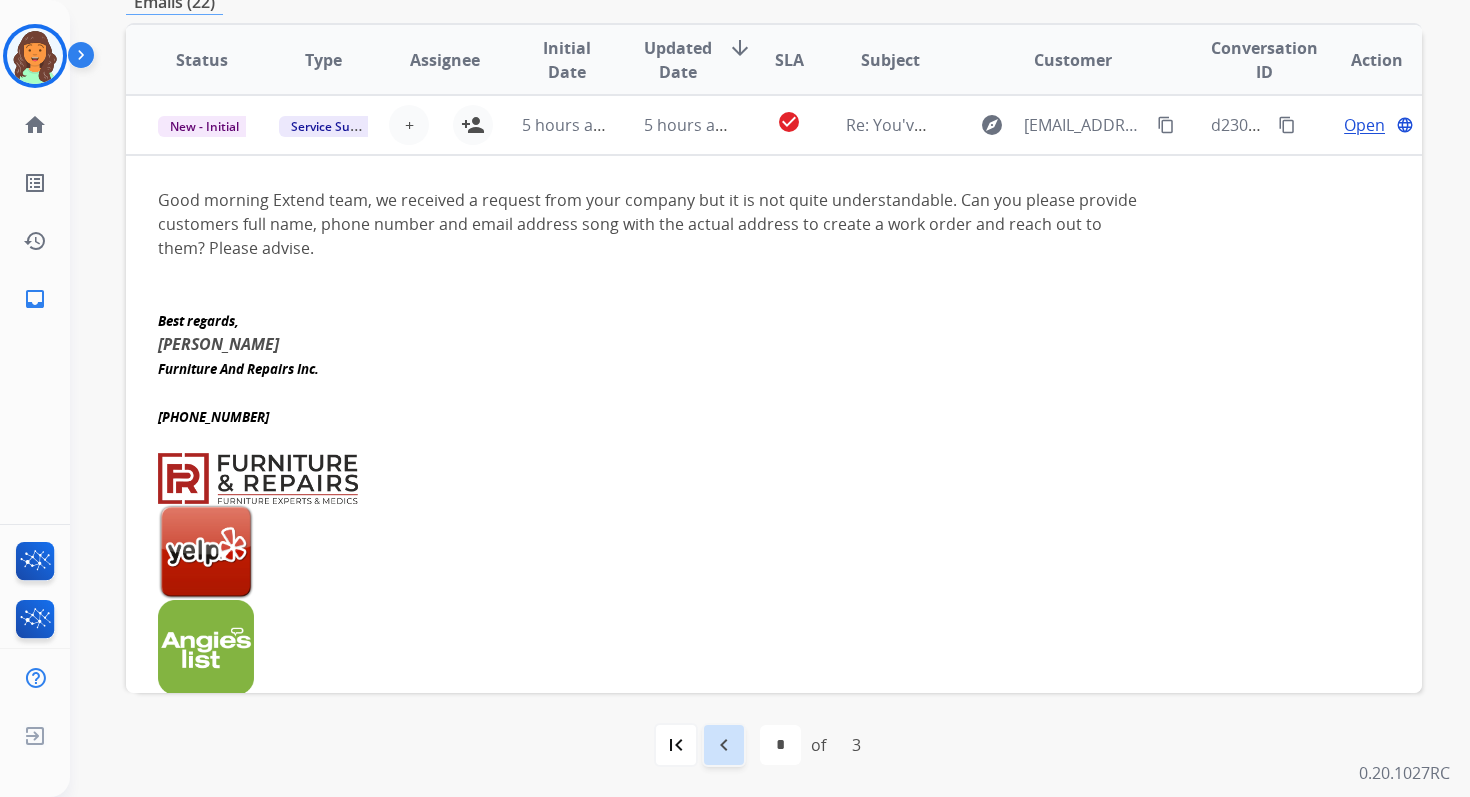 click on "navigate_before" at bounding box center [724, 745] 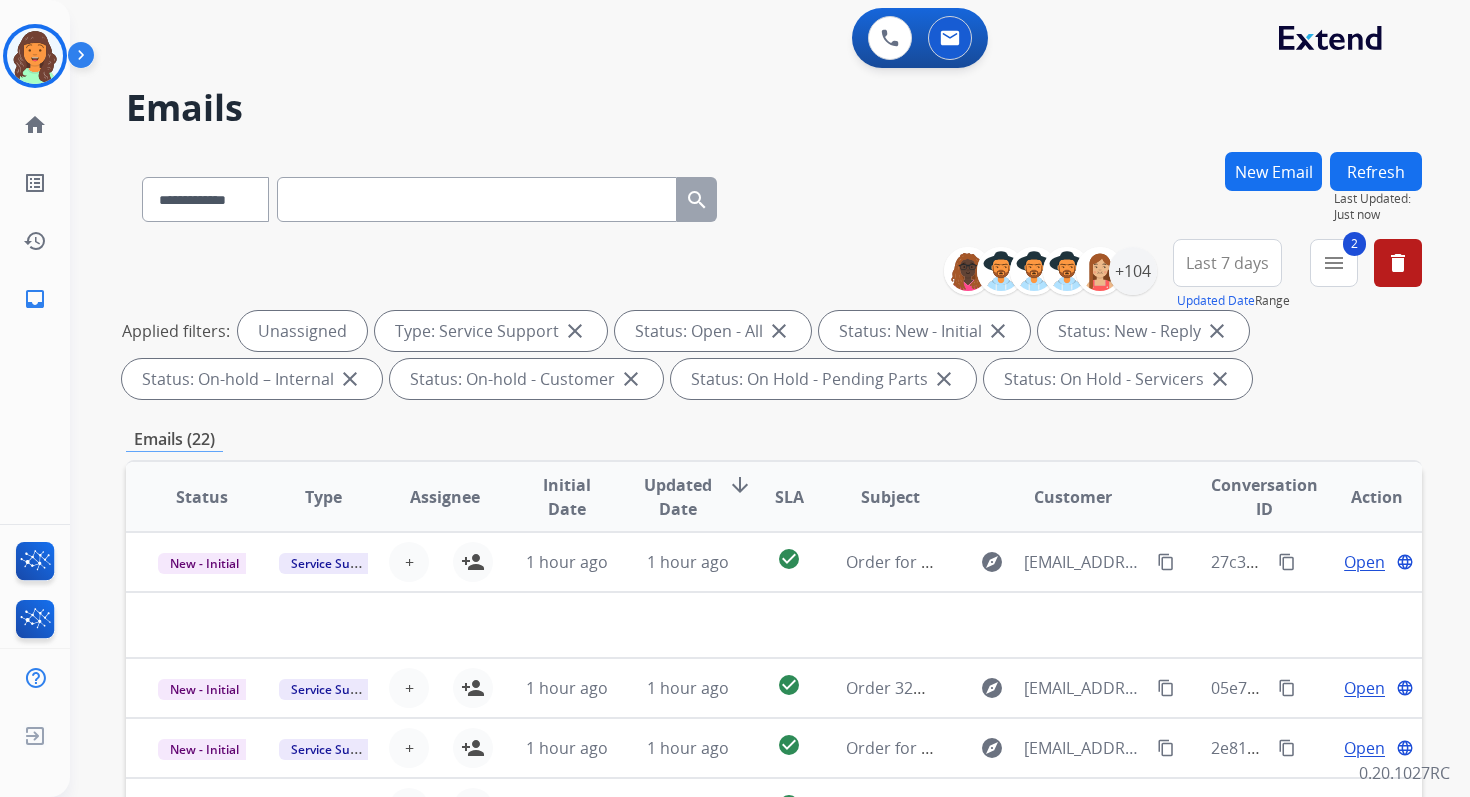 scroll, scrollTop: 68, scrollLeft: 0, axis: vertical 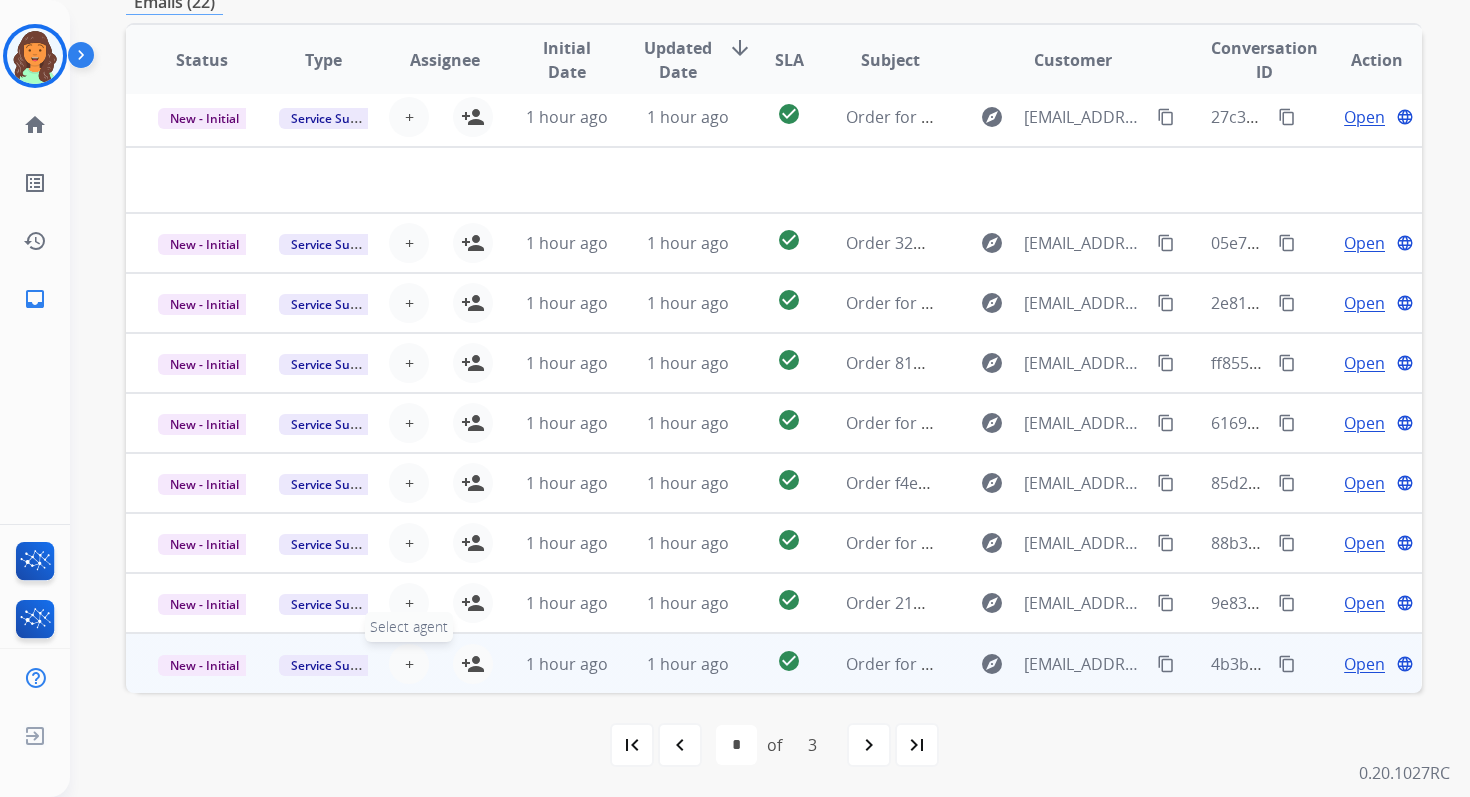click on "+" at bounding box center (409, 664) 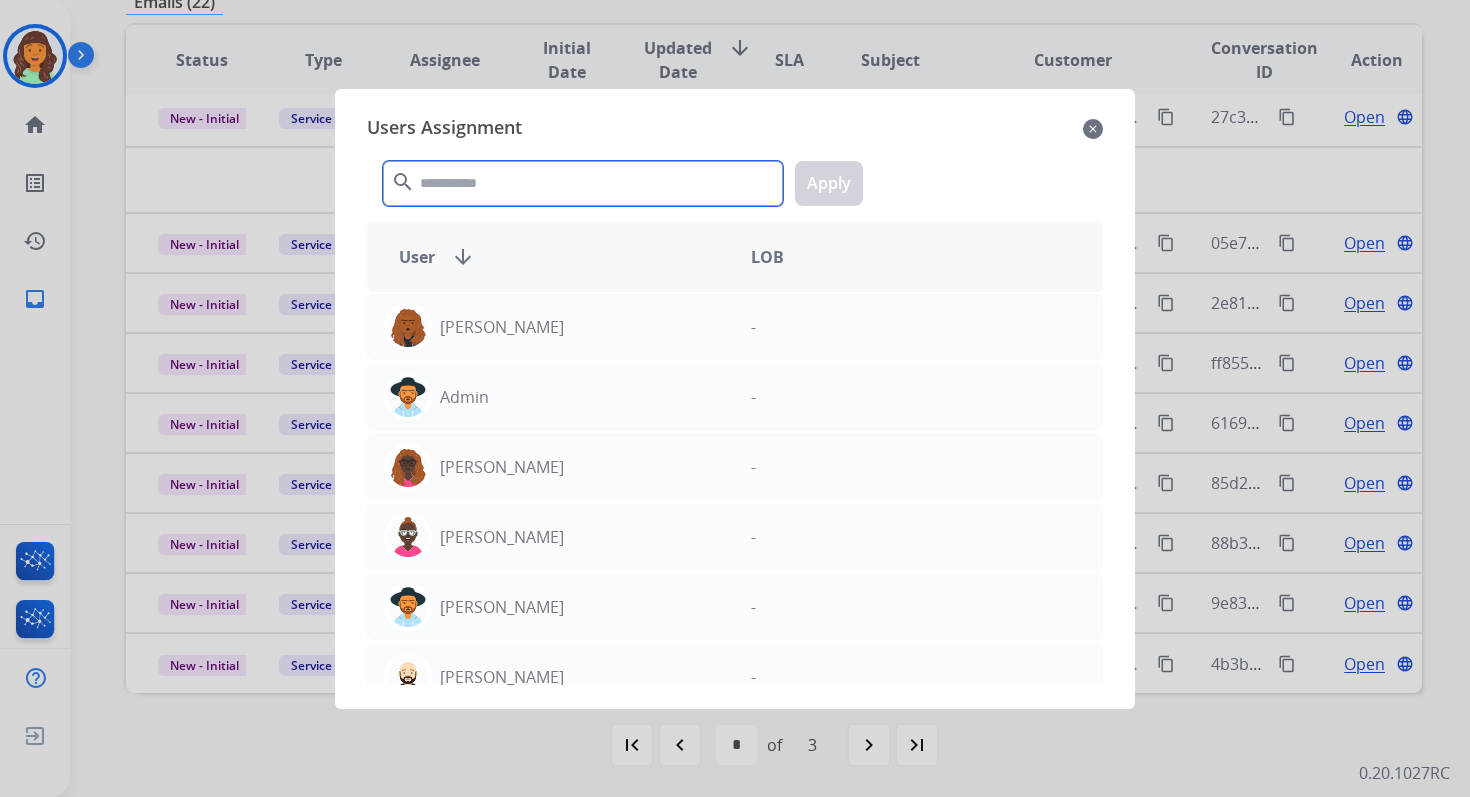 click 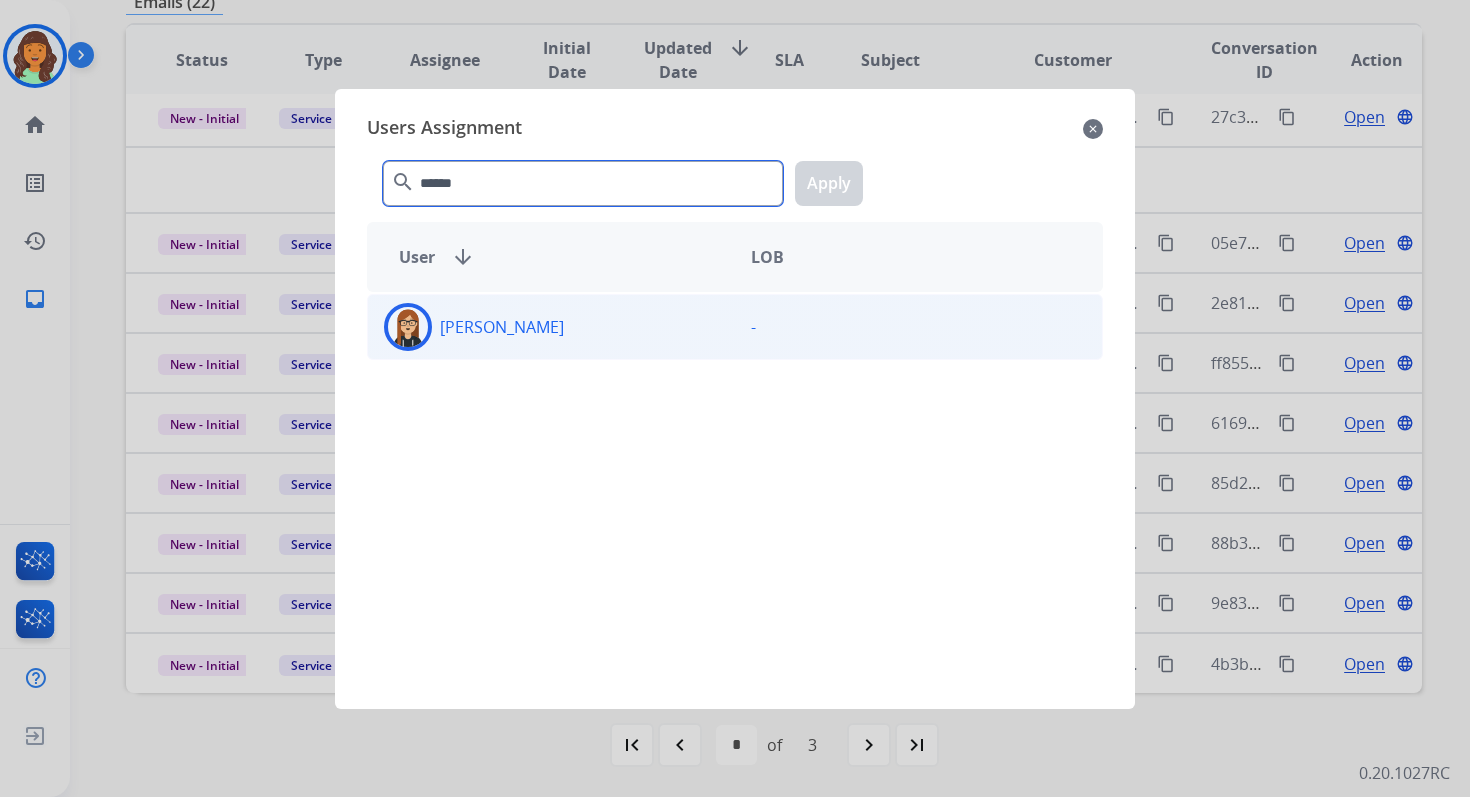 type on "******" 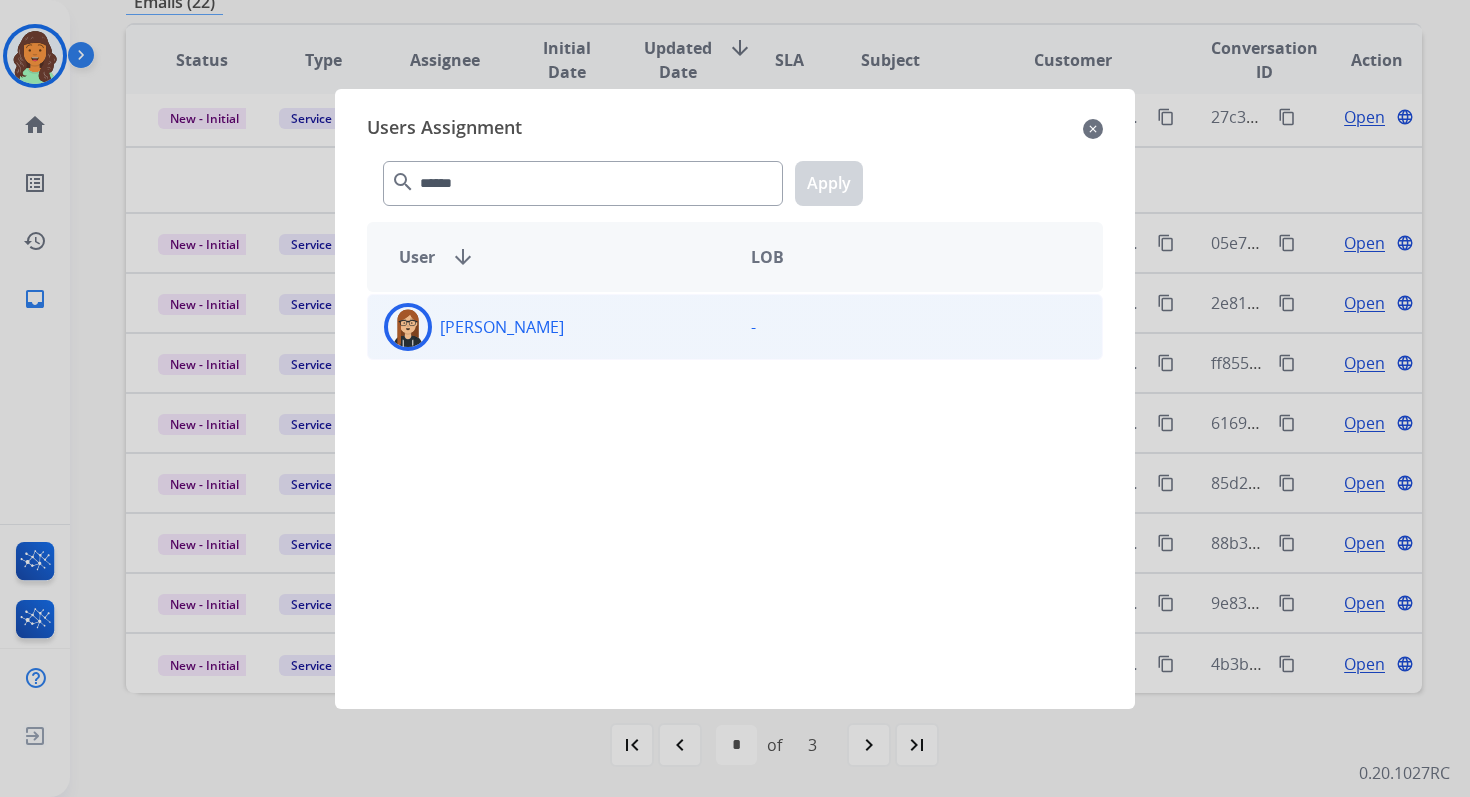 click on "Trisha  Higgins" 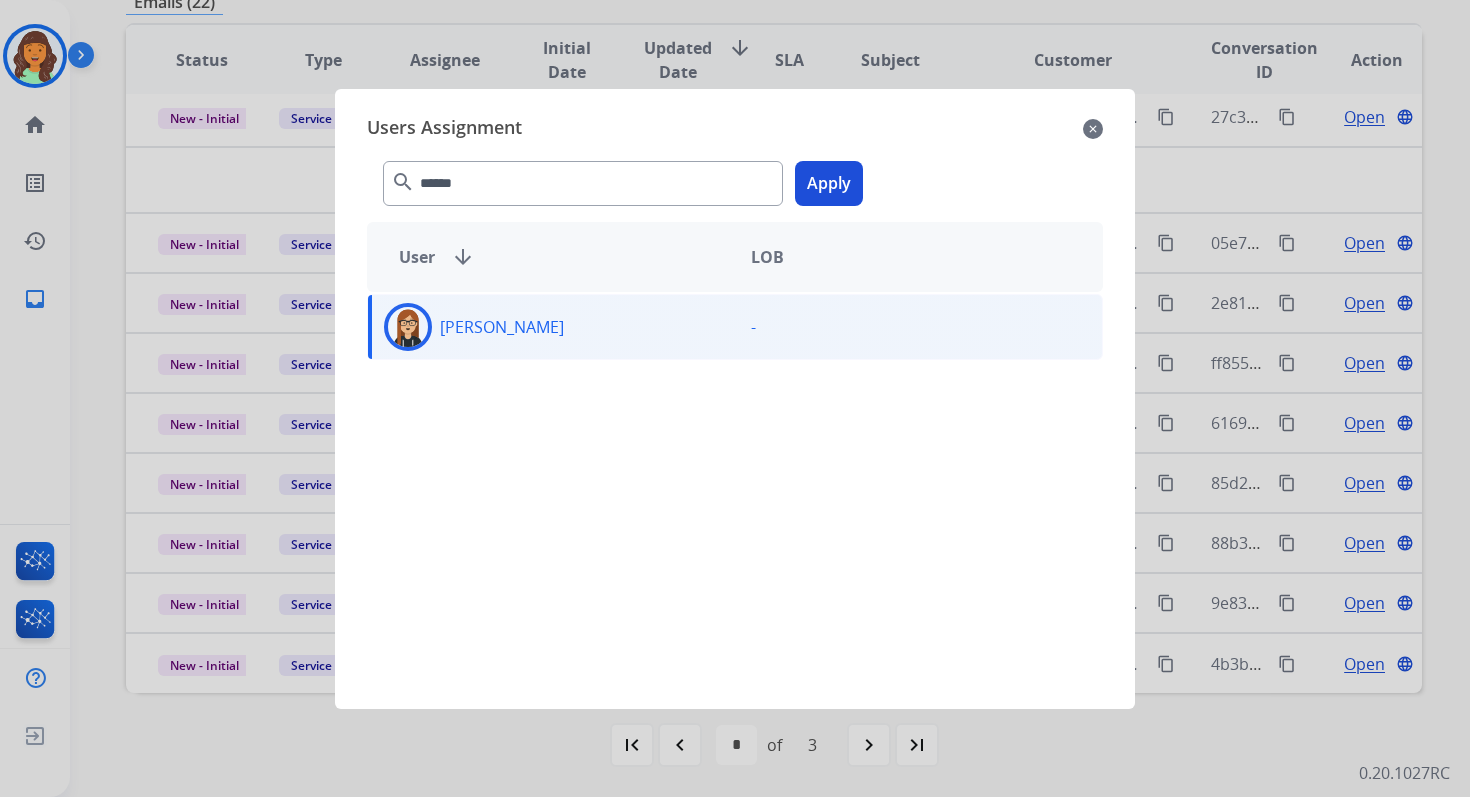 click on "Apply" 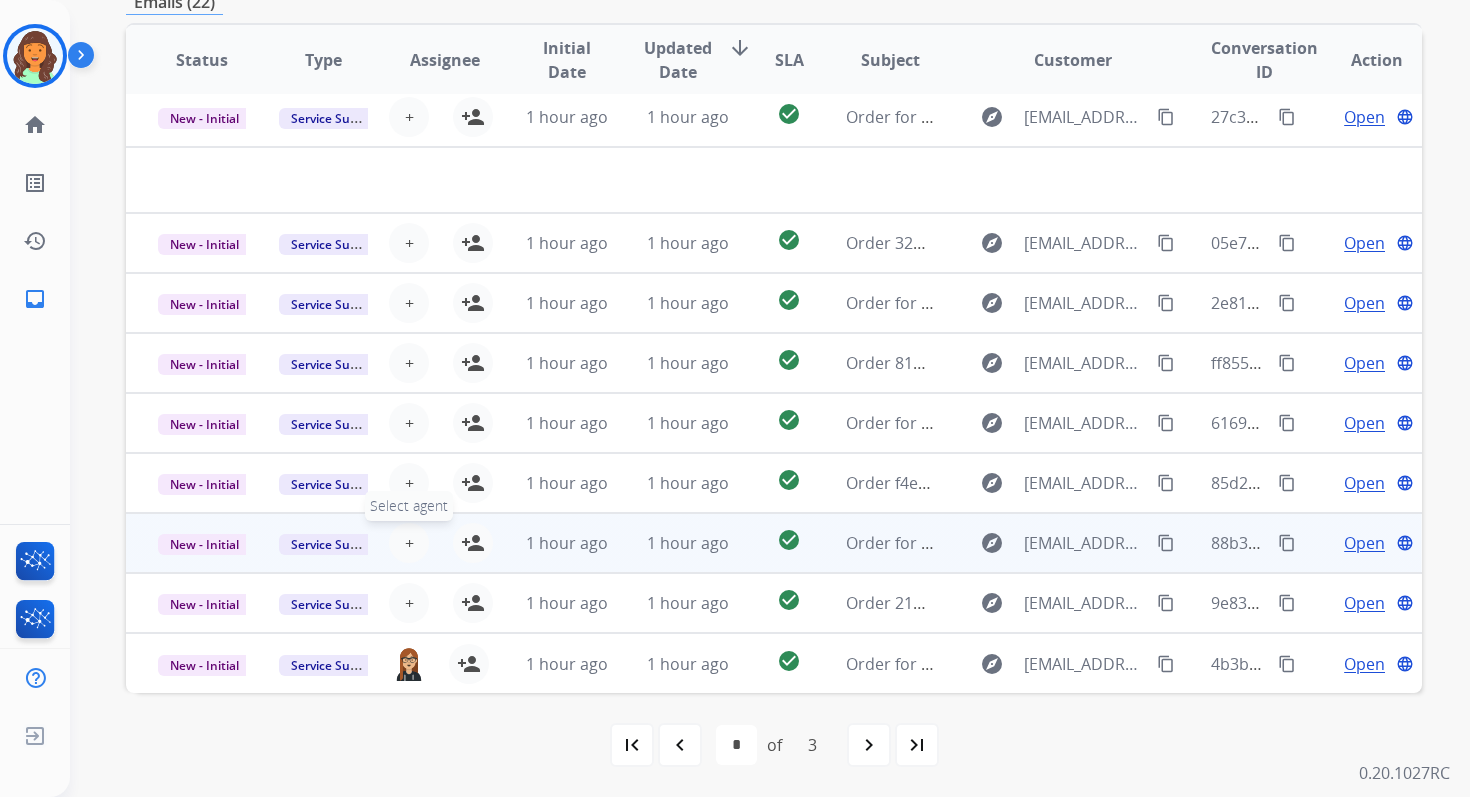 click on "+" at bounding box center [409, 543] 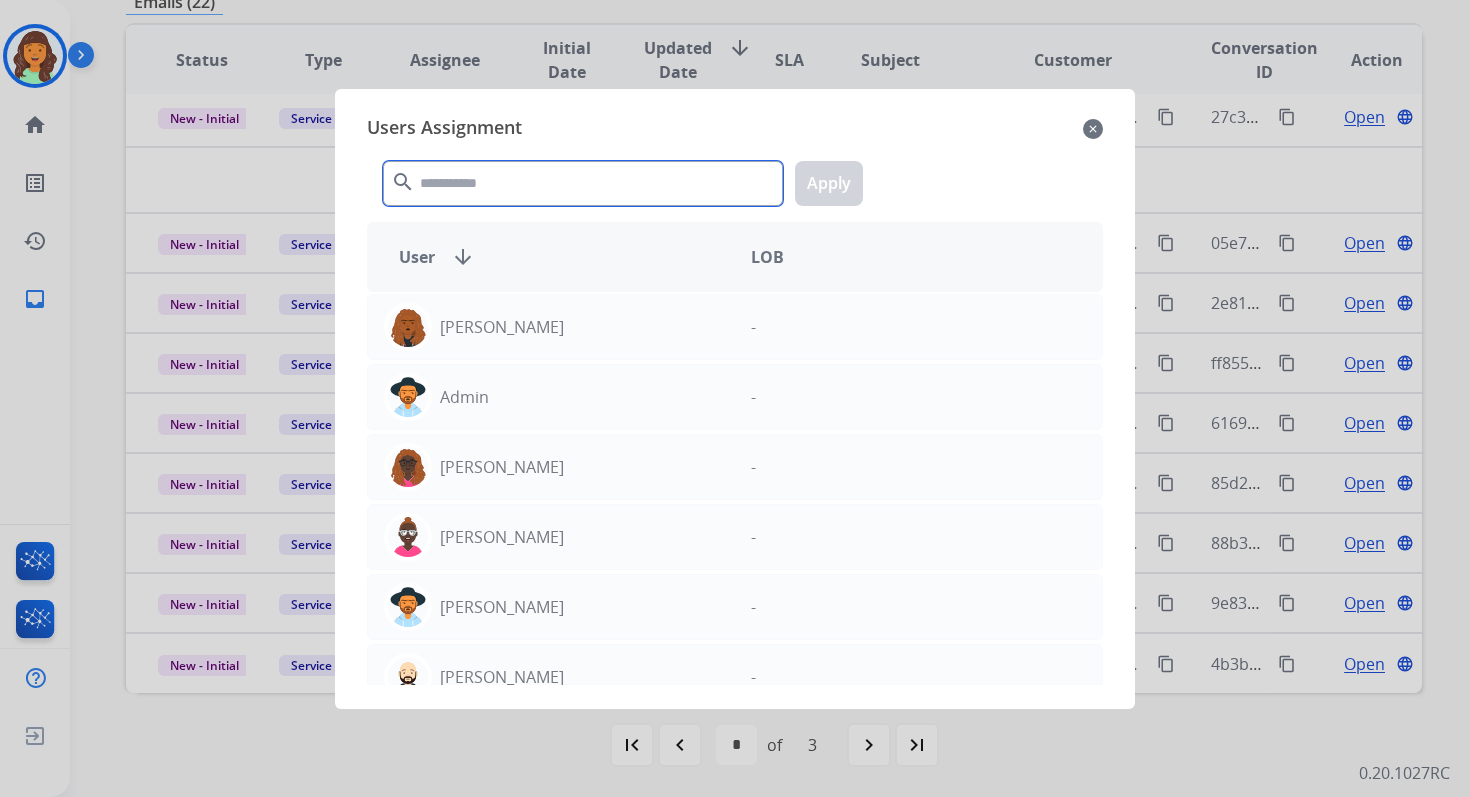 click 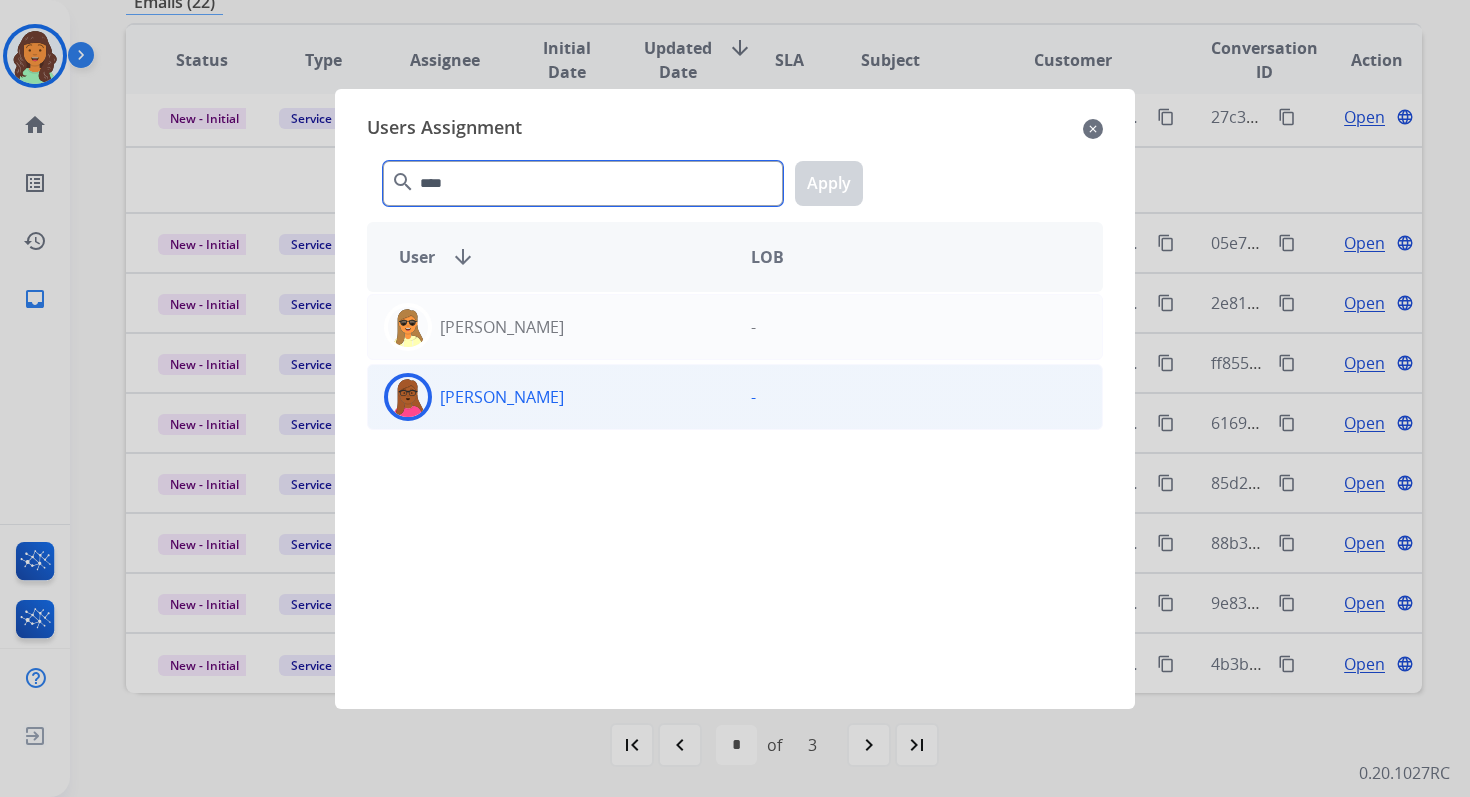 type on "****" 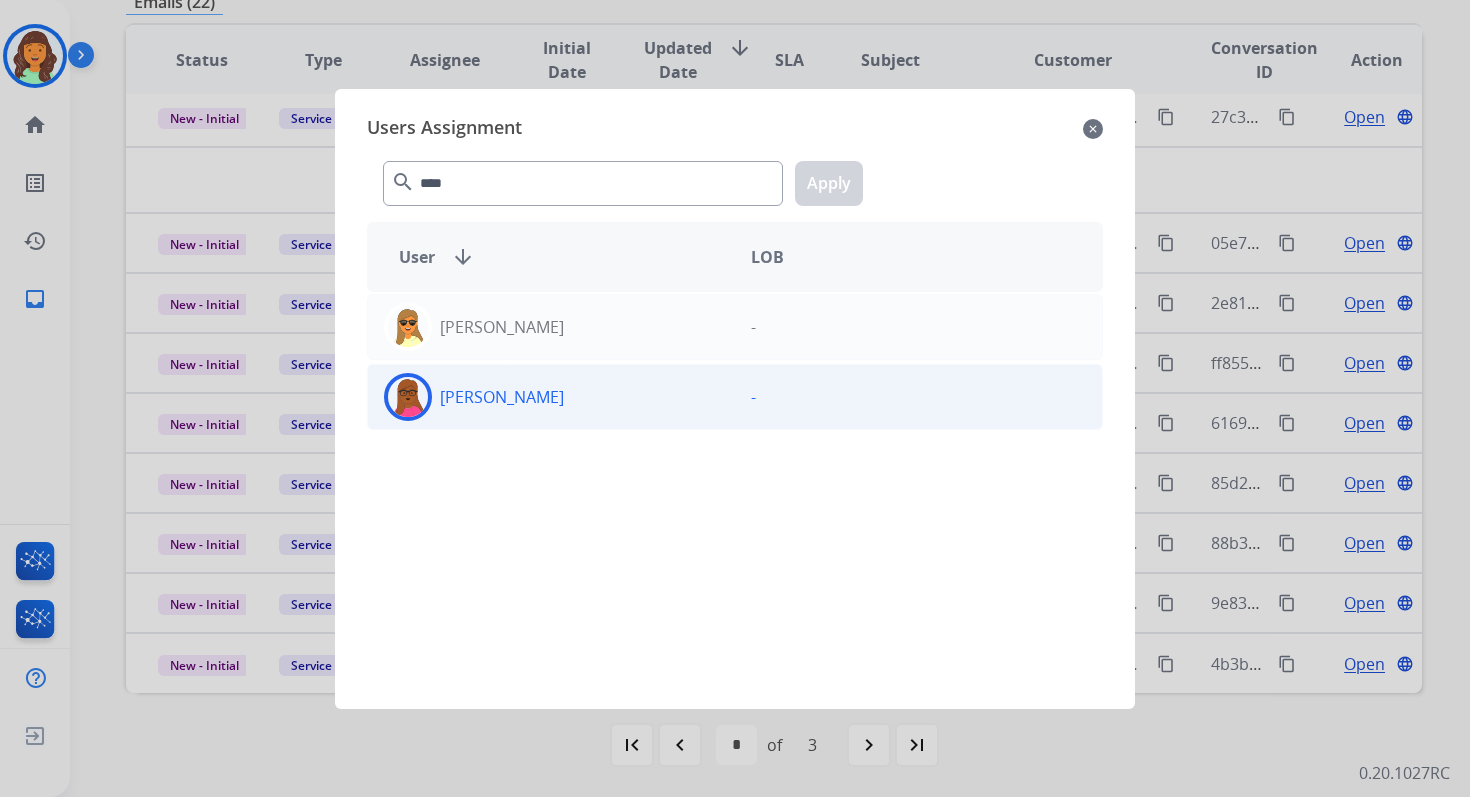 click on "Emily  Thurman" 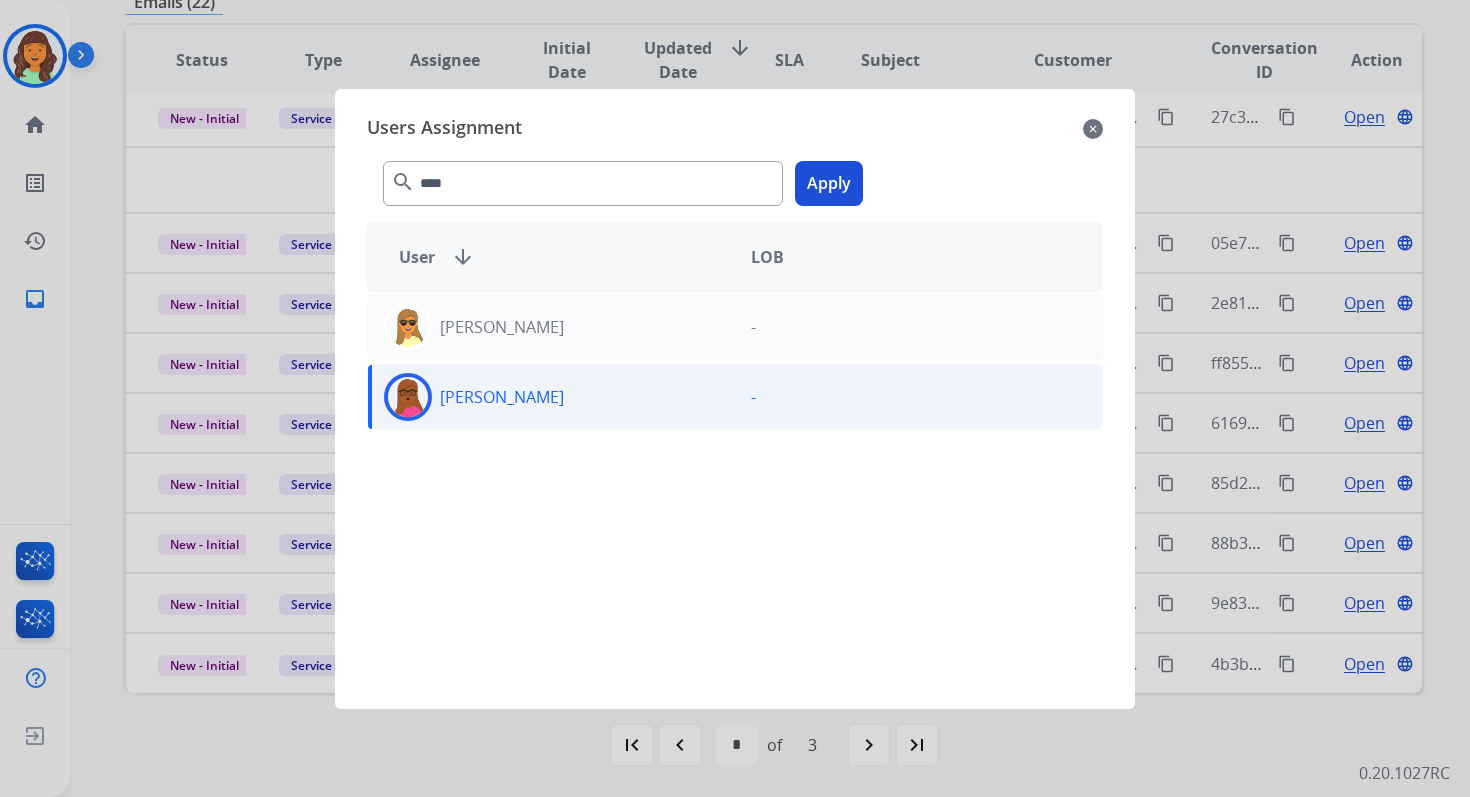 click on "Apply" 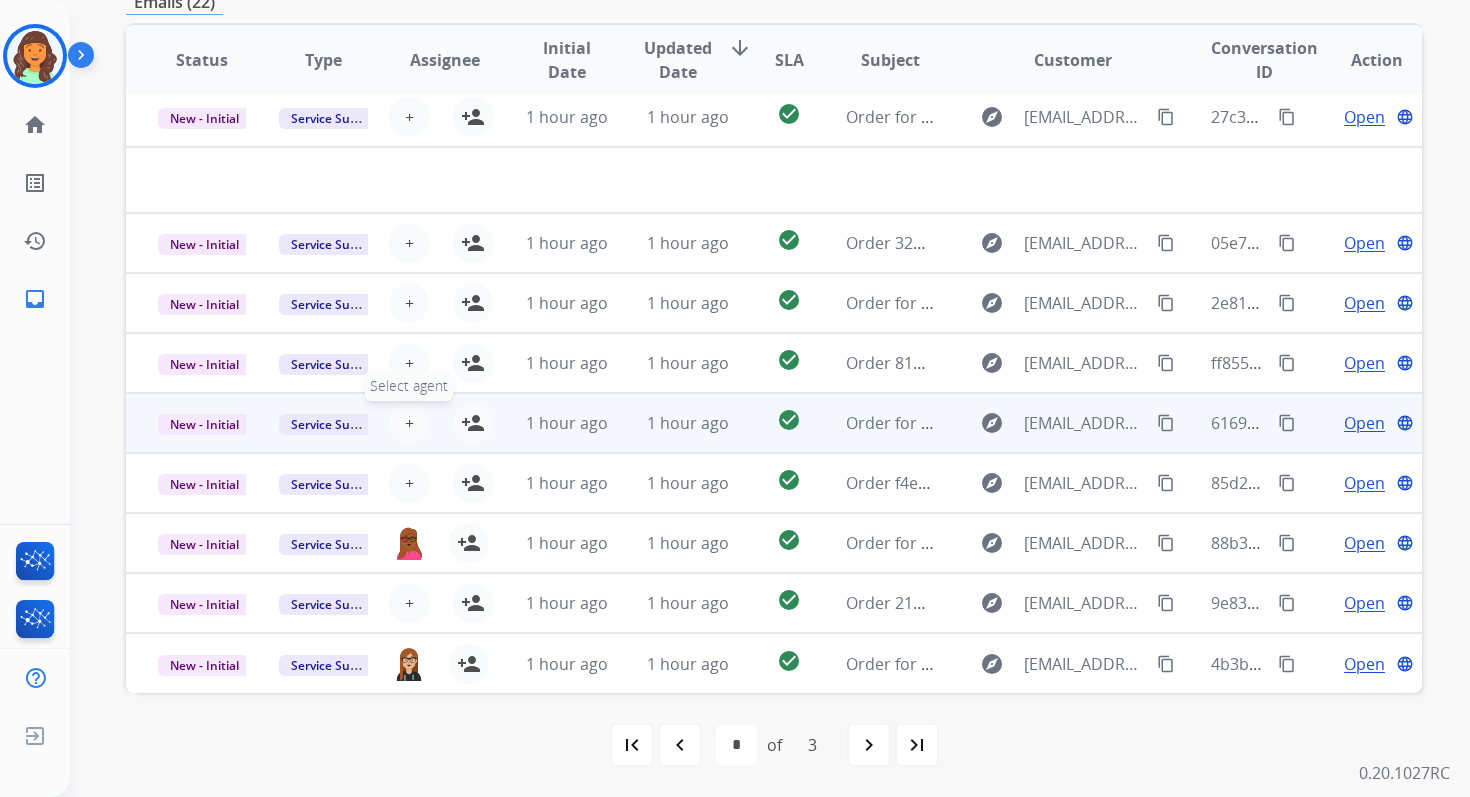 click on "+" at bounding box center (409, 423) 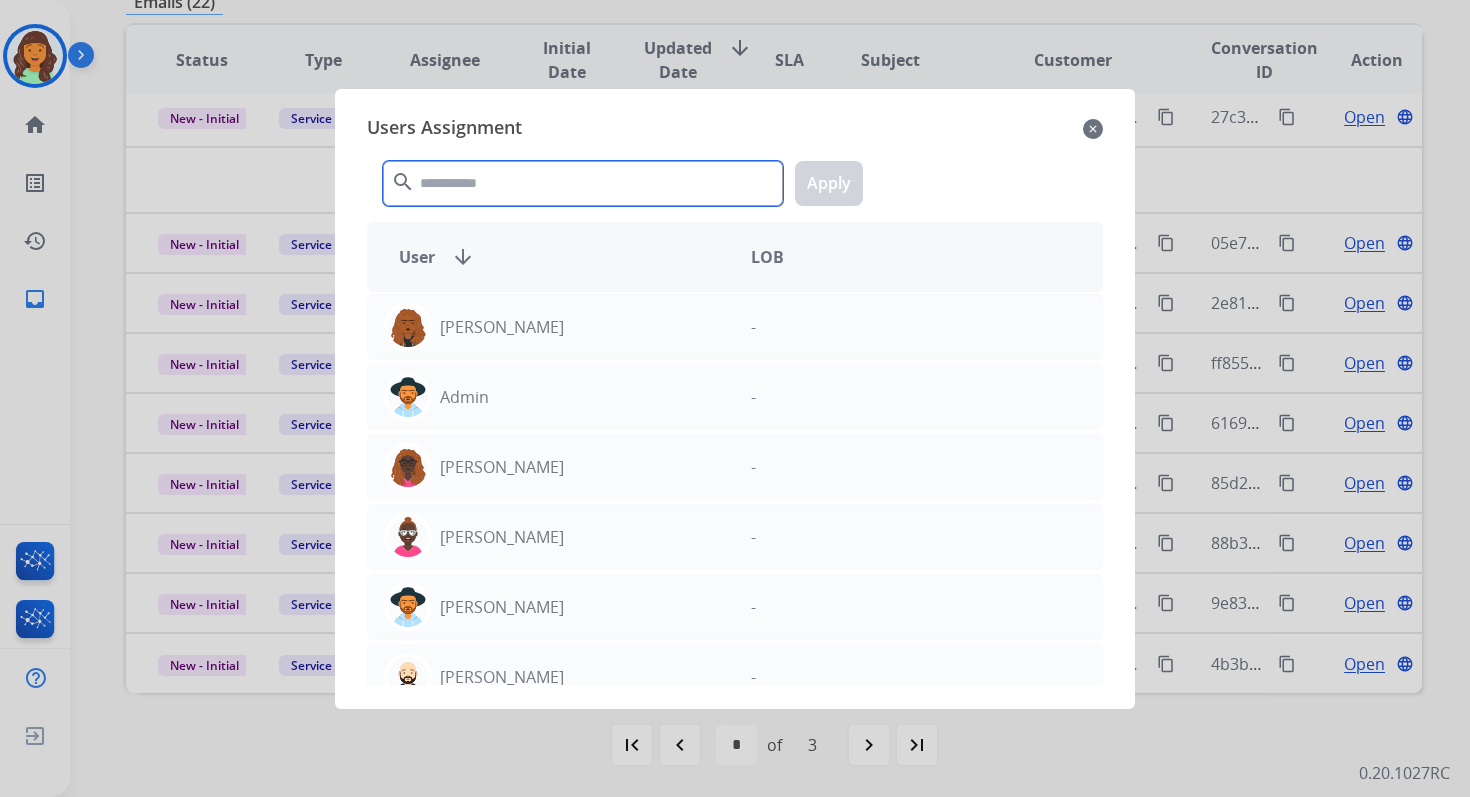 click 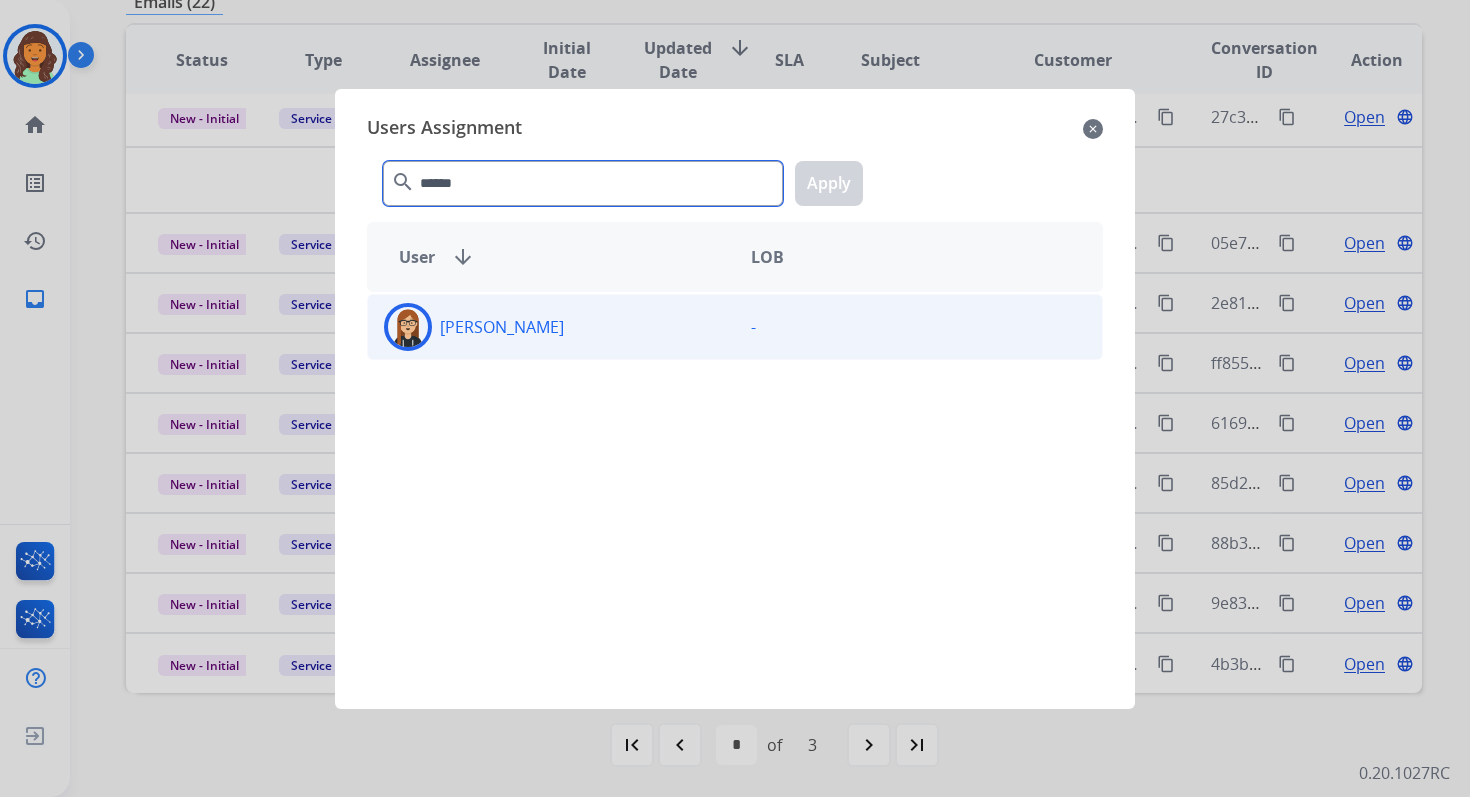 type on "******" 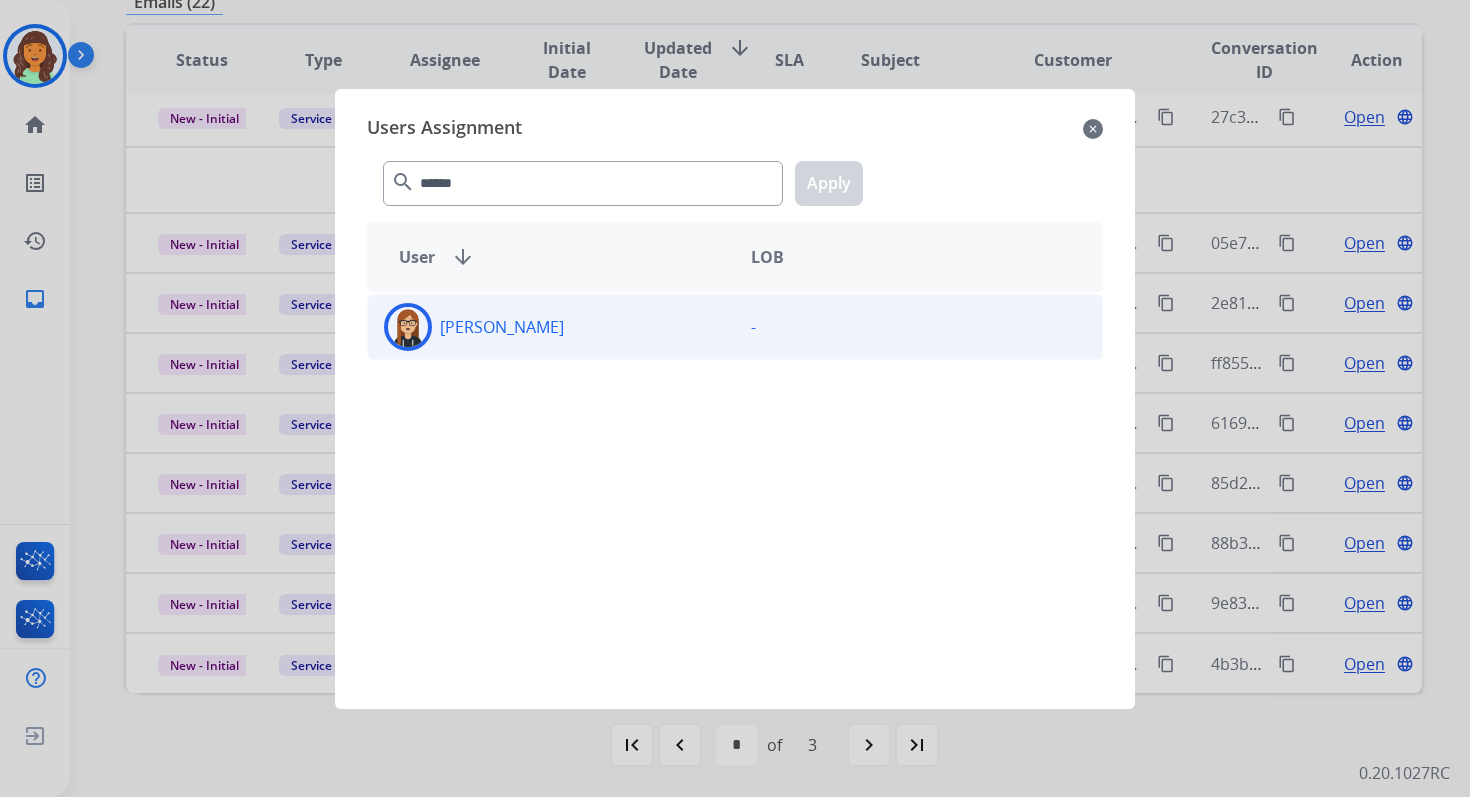 click on "Trisha  Higgins  -" 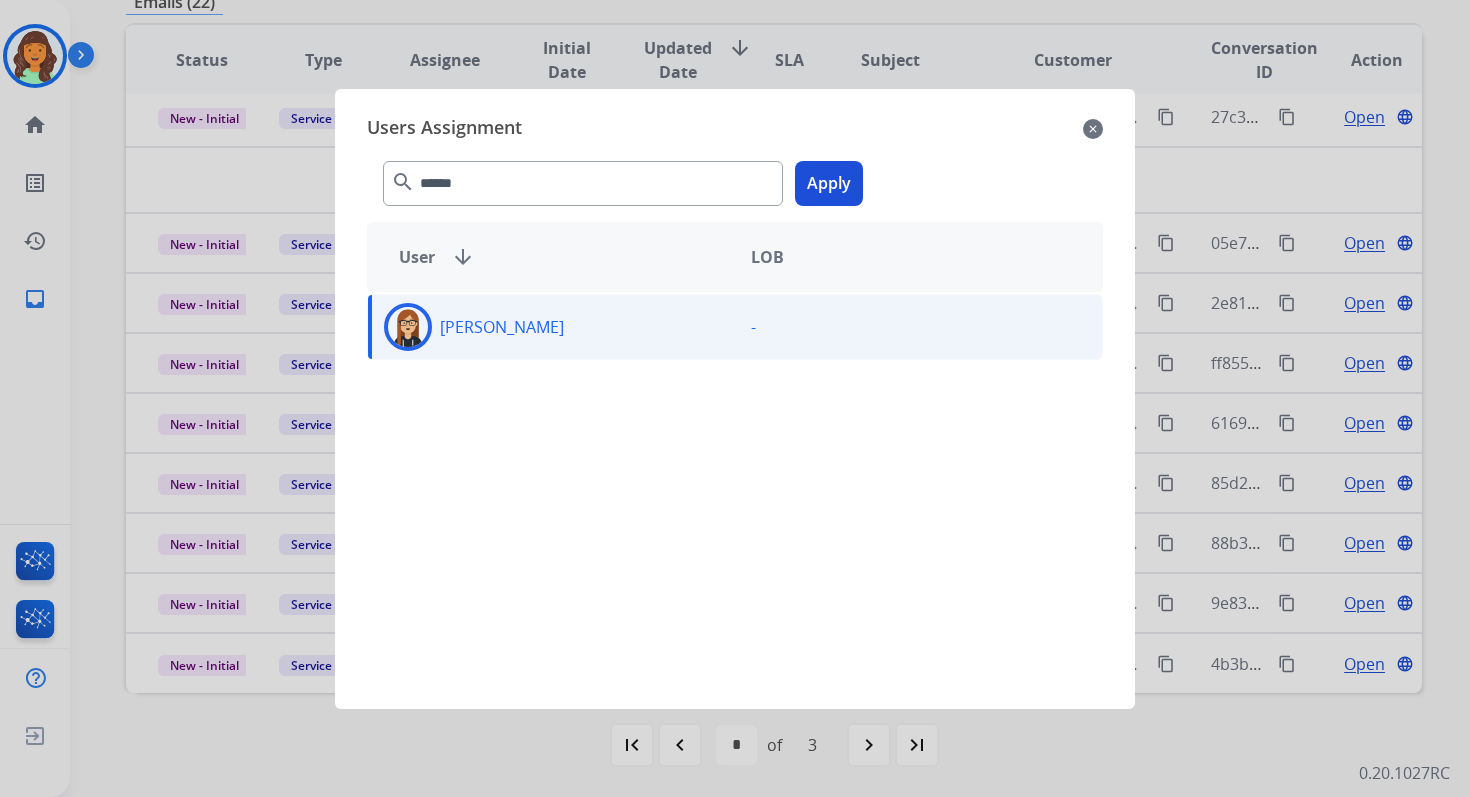 click on "Apply" 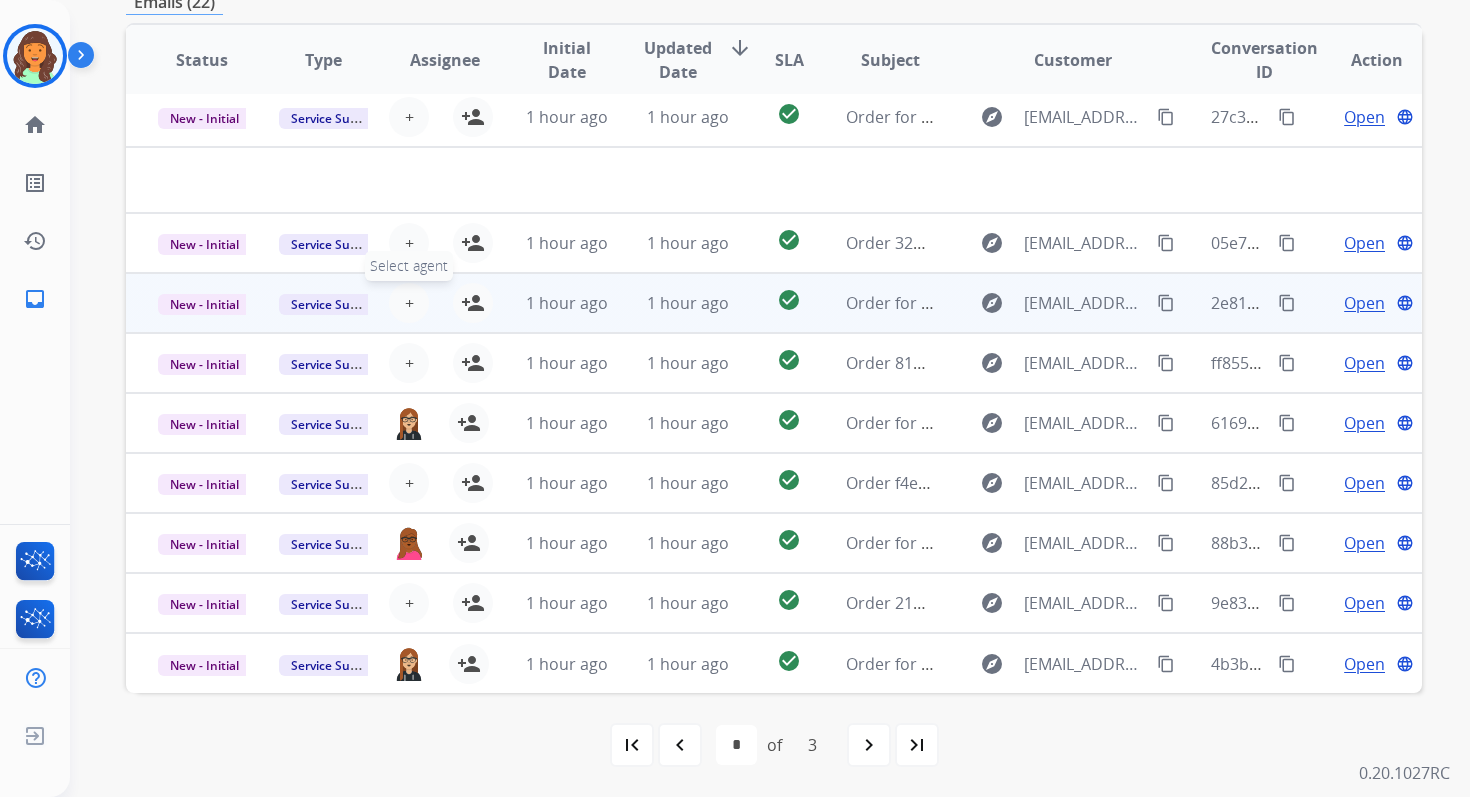 click on "+" at bounding box center [409, 303] 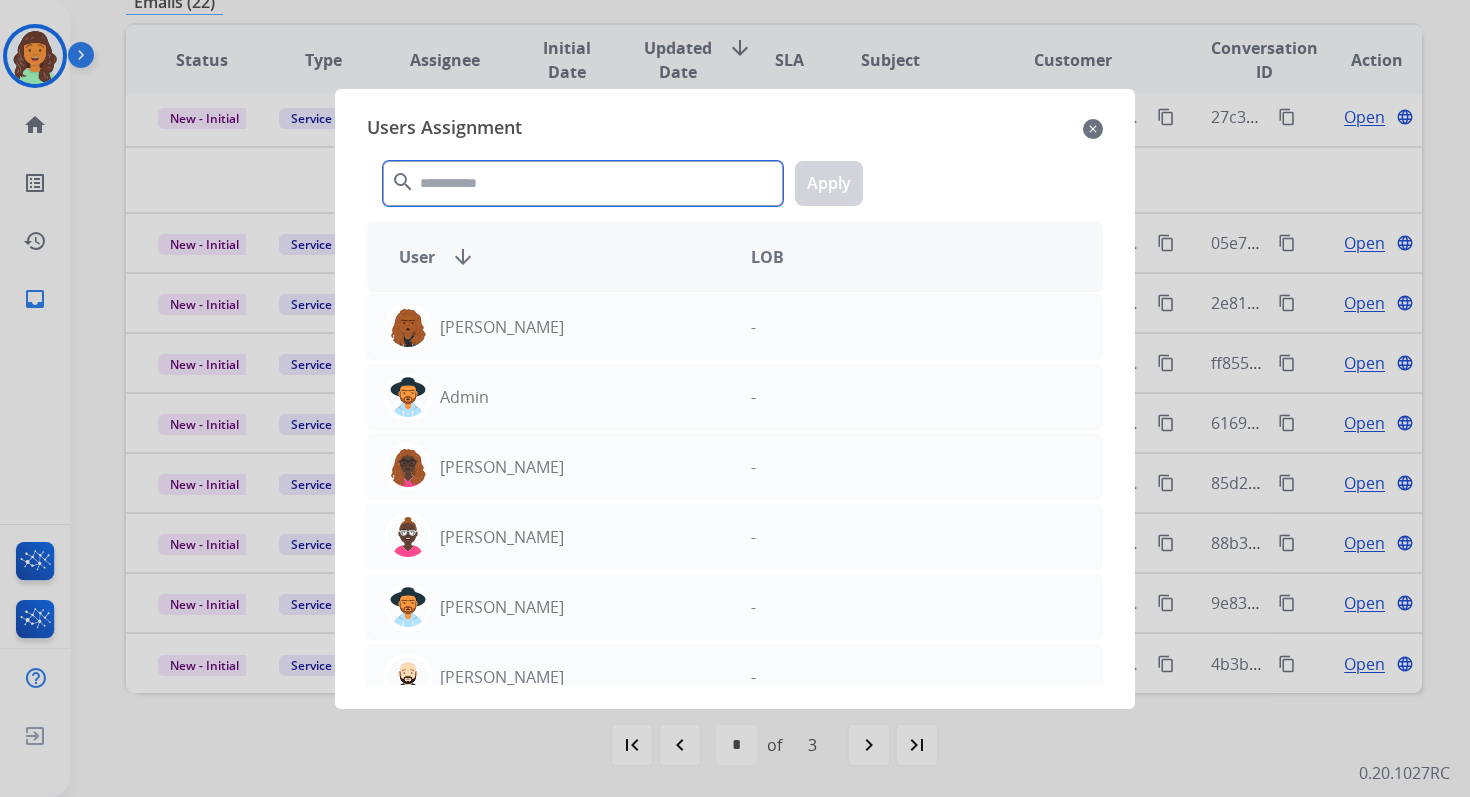 click 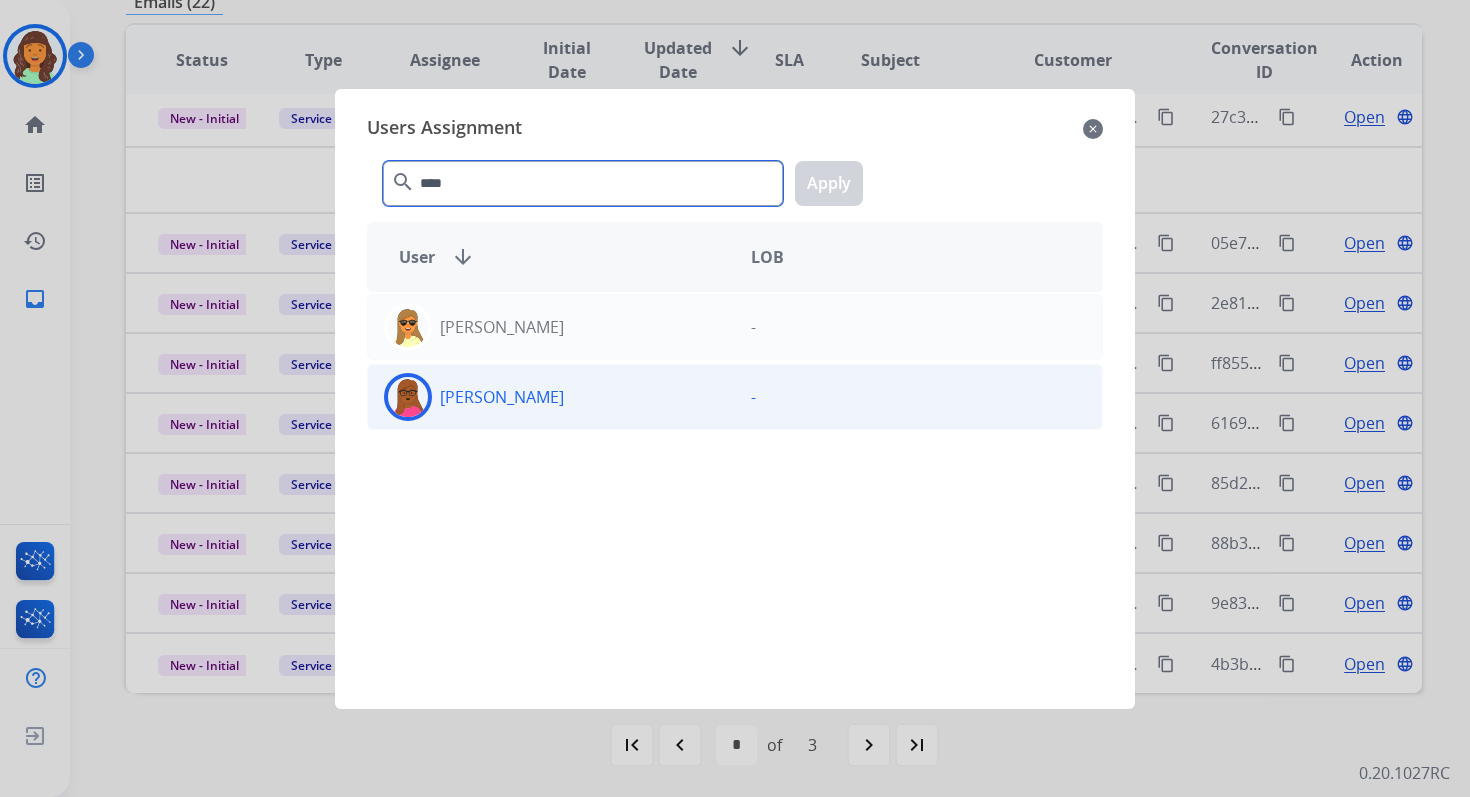type on "****" 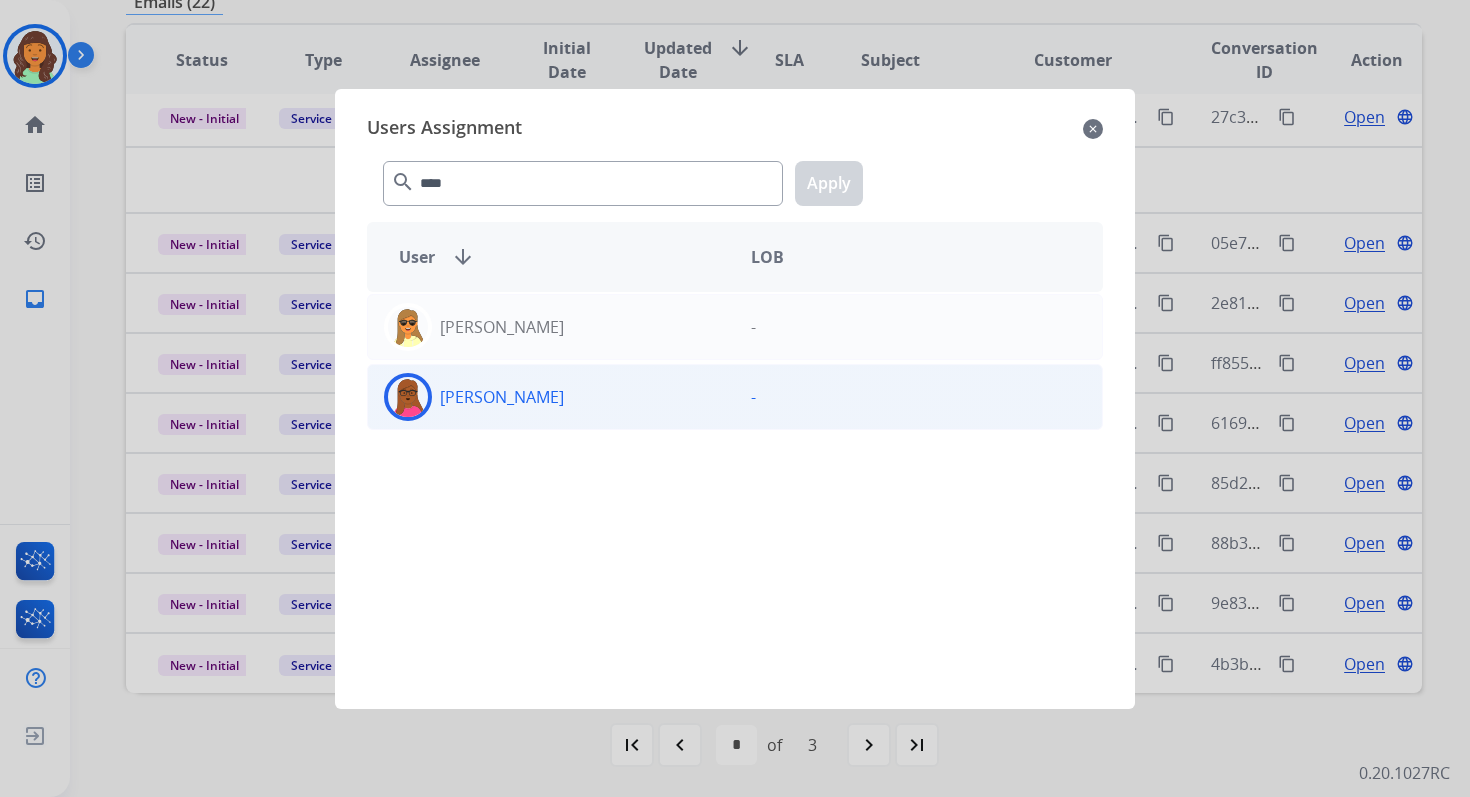 click on "Emily  Thurman" 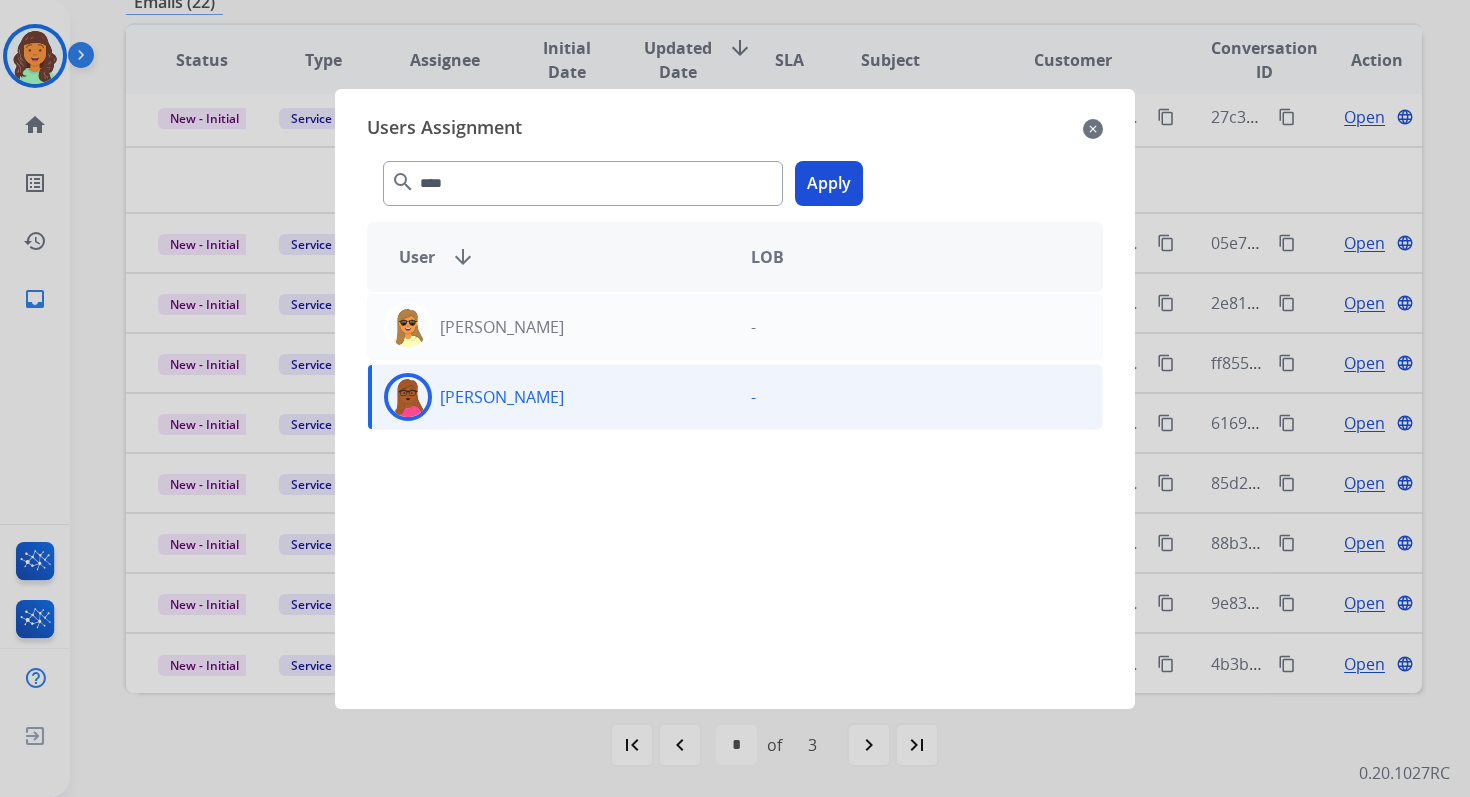 click on "Apply" 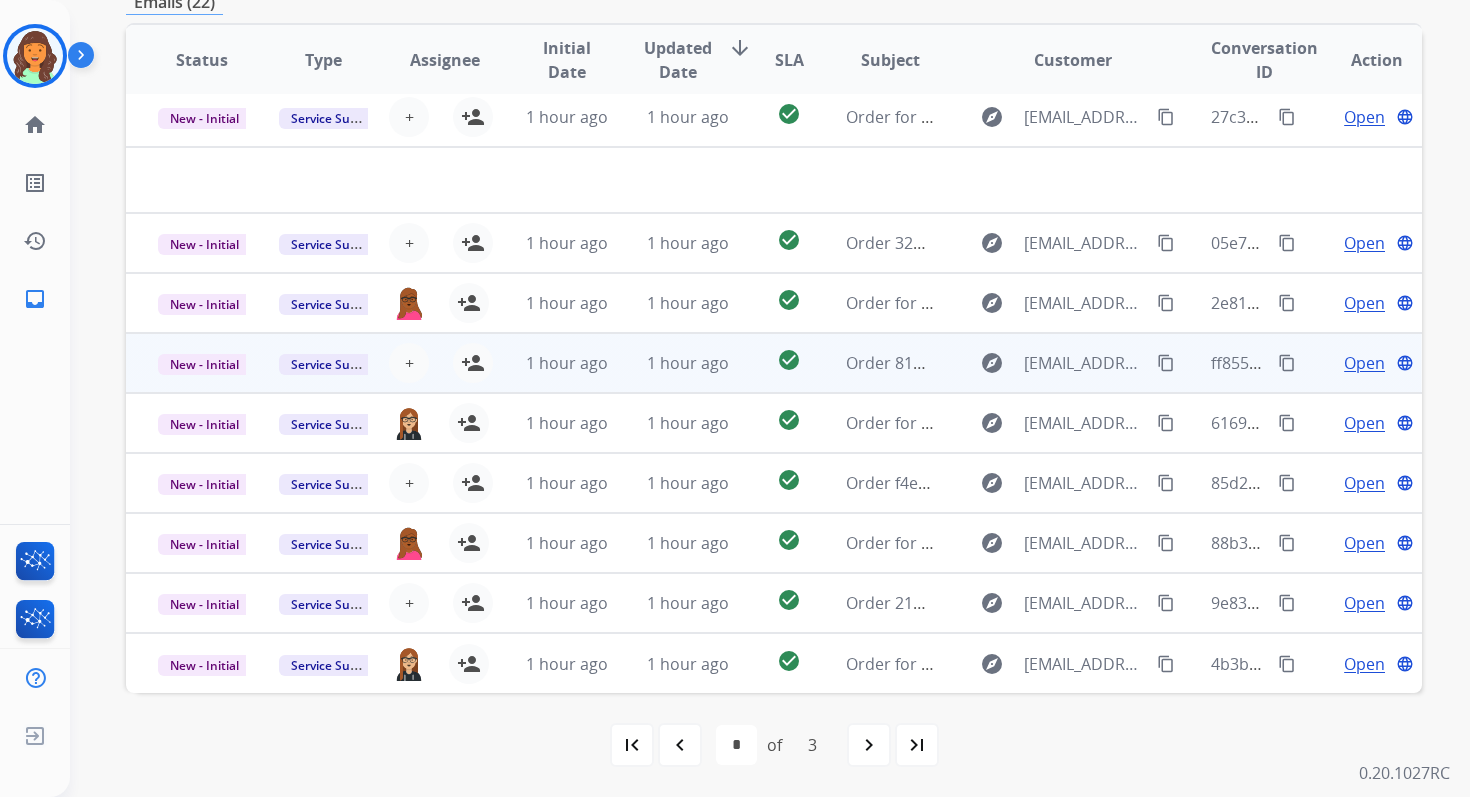 scroll, scrollTop: 0, scrollLeft: 0, axis: both 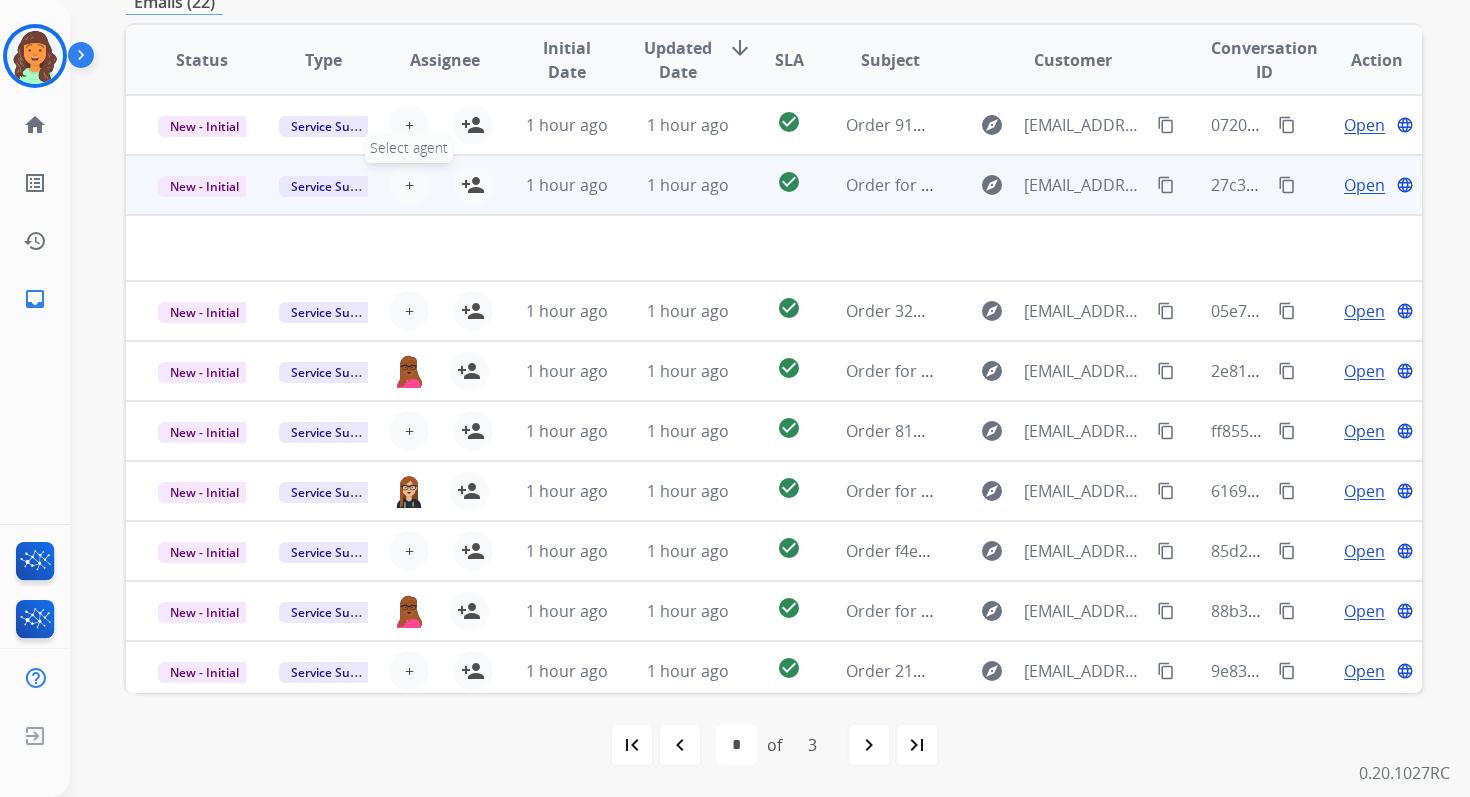 click on "+" at bounding box center (409, 185) 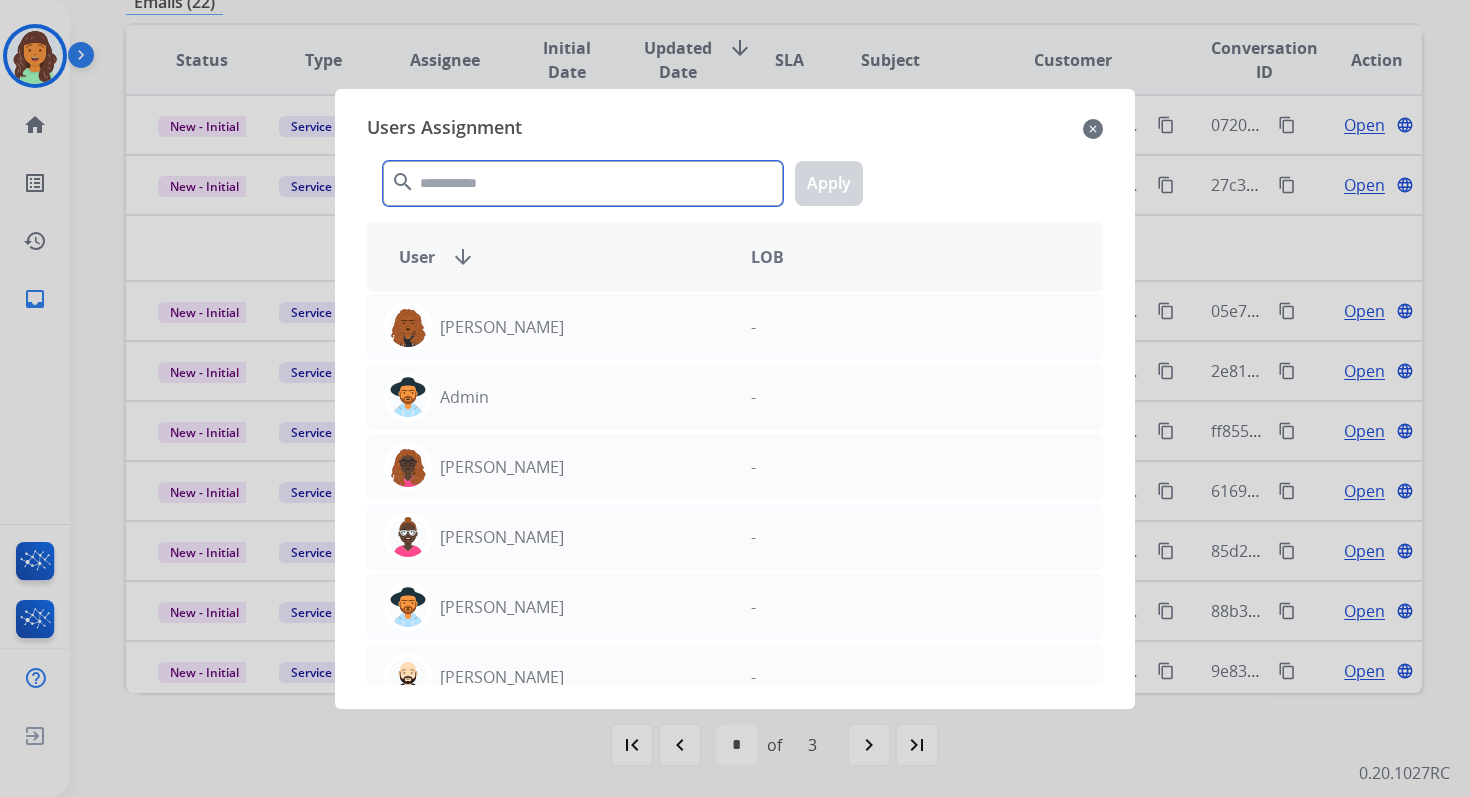 click 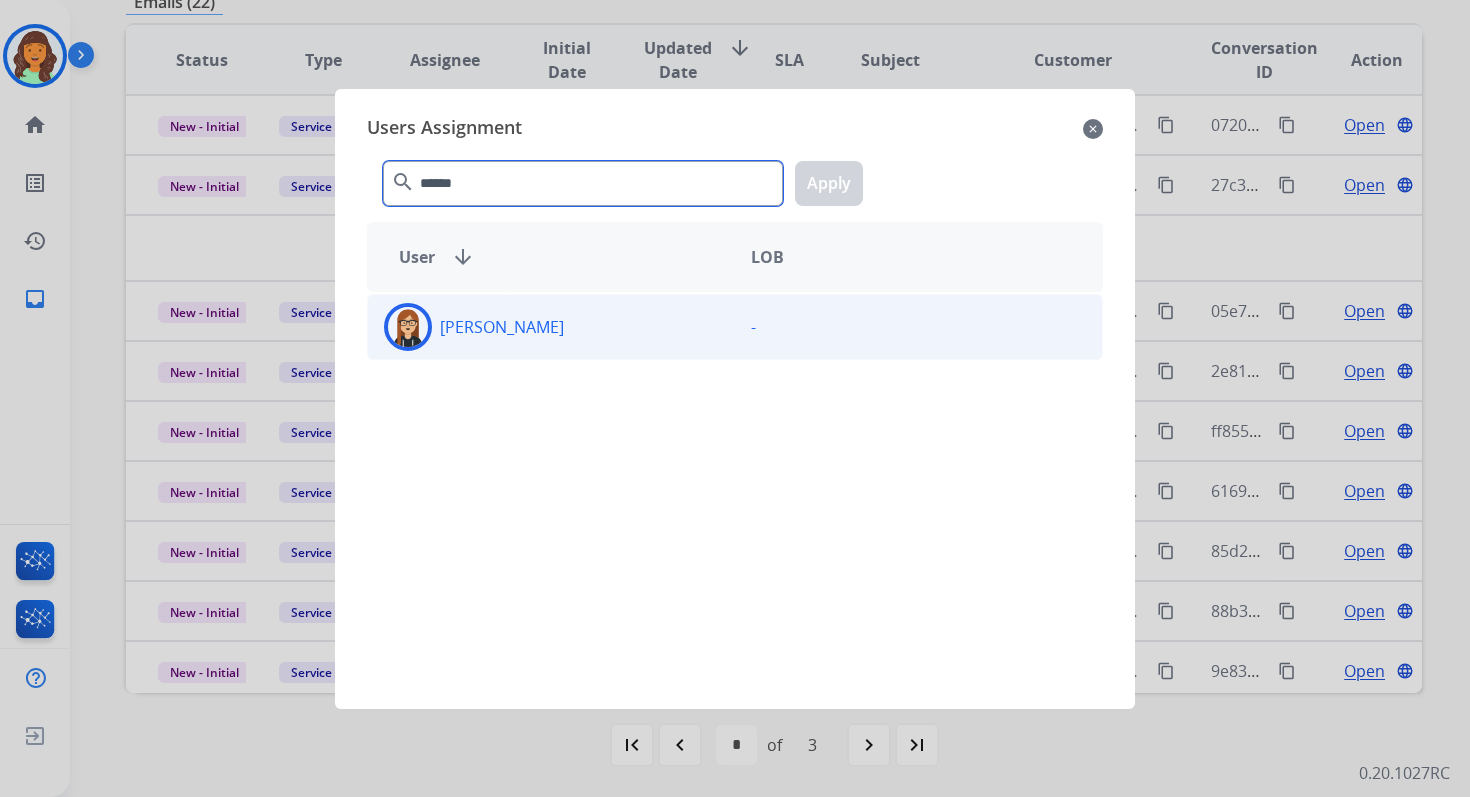 type on "******" 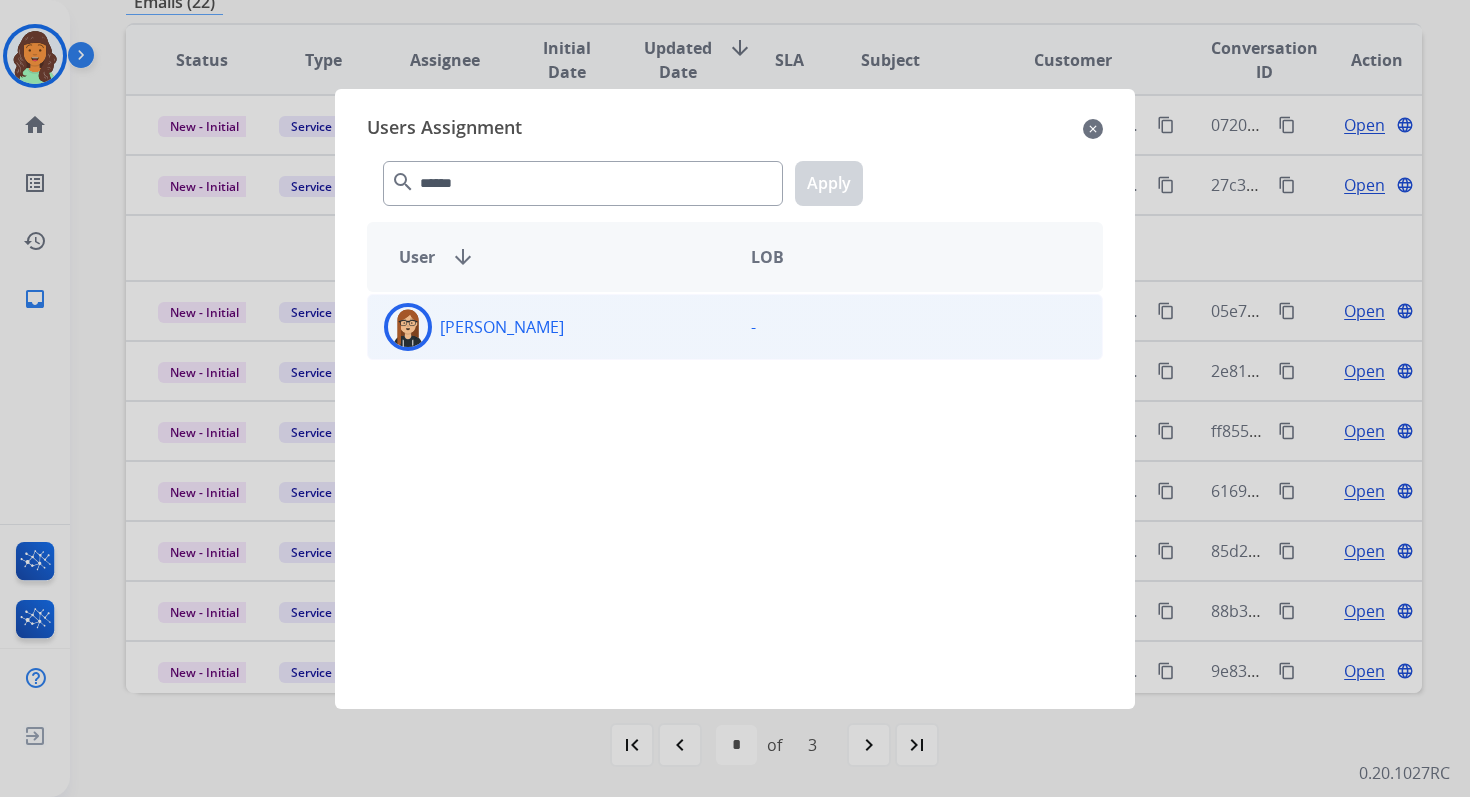 click on "Trisha  Higgins" 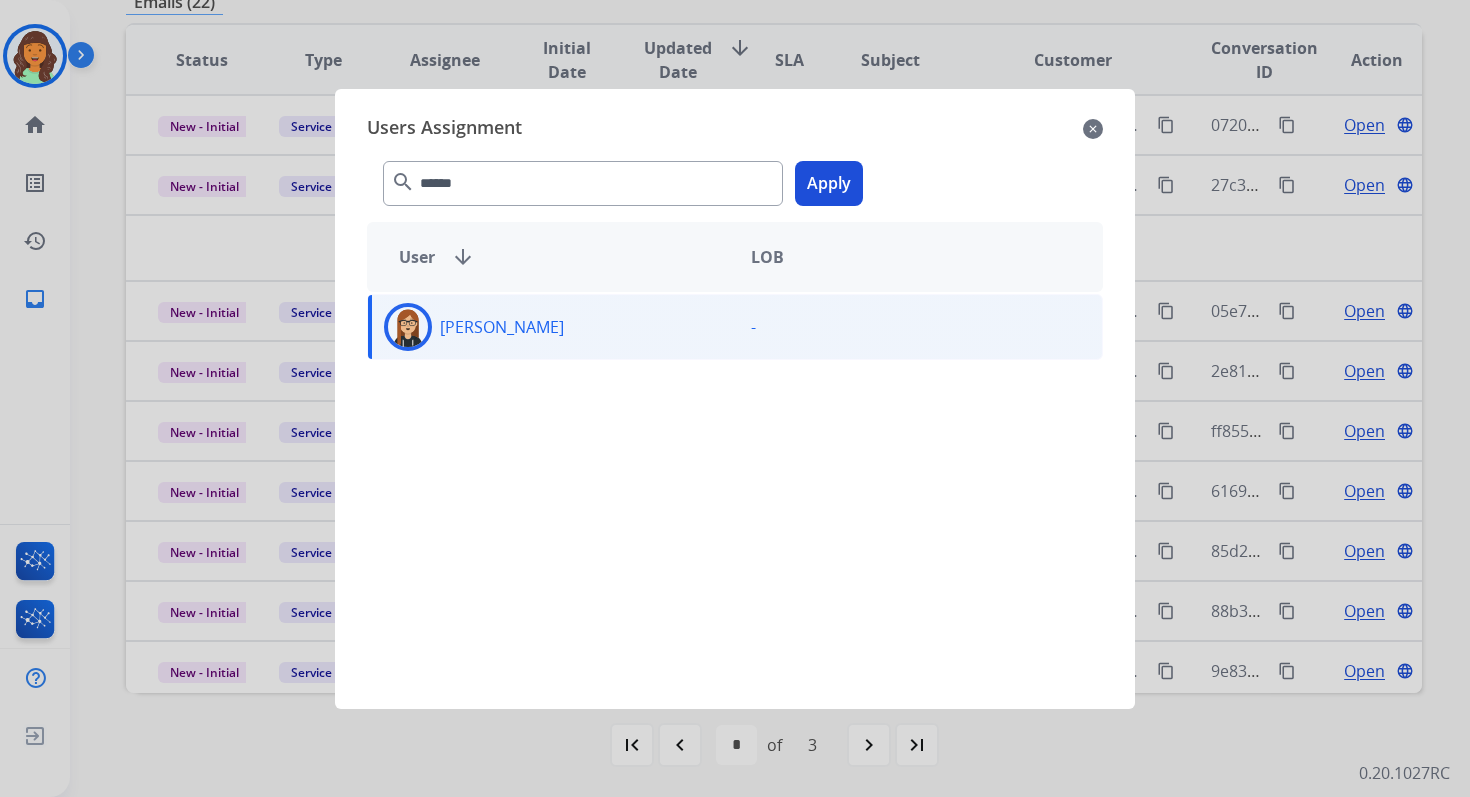 click on "Apply" 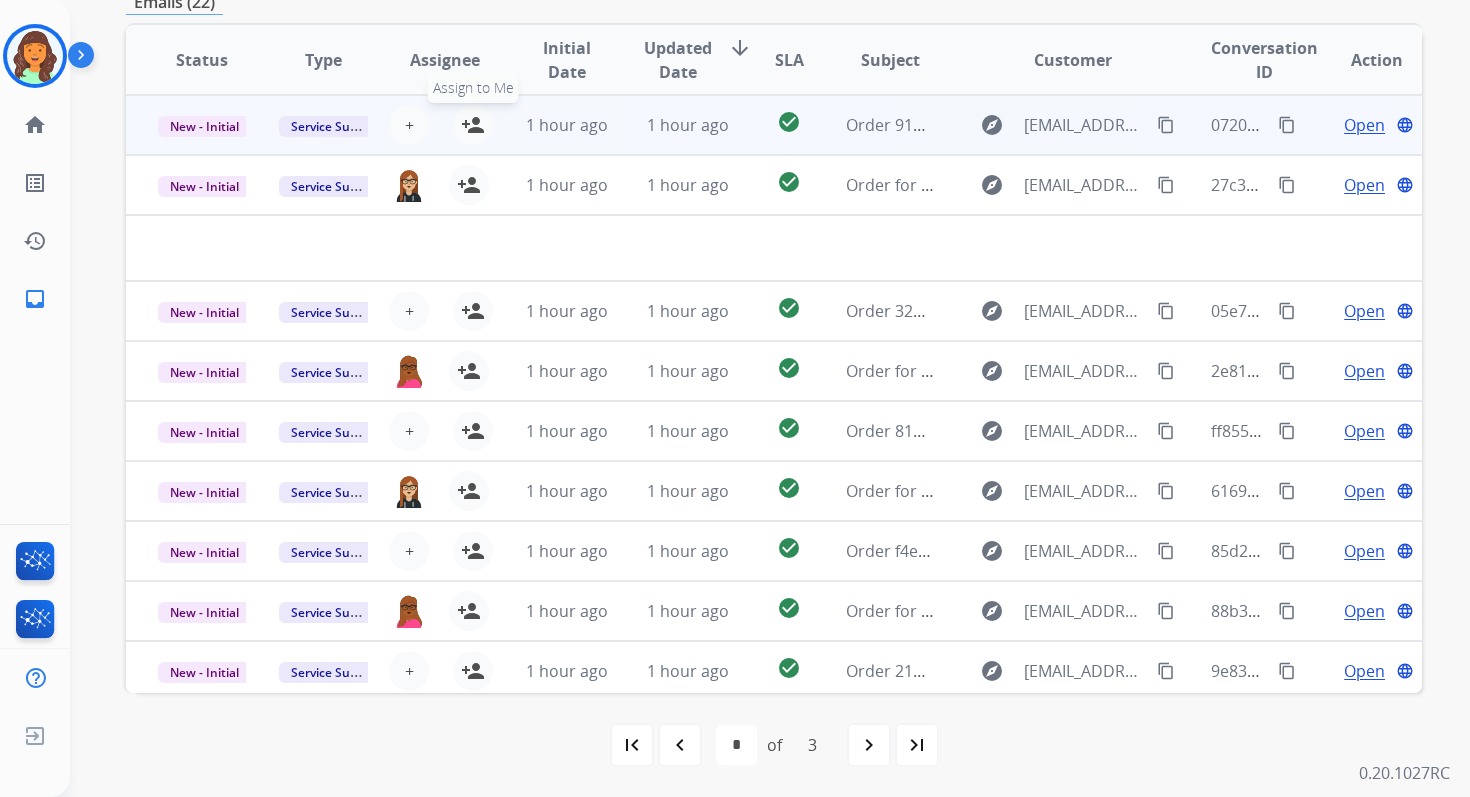 click on "person_add" at bounding box center (473, 125) 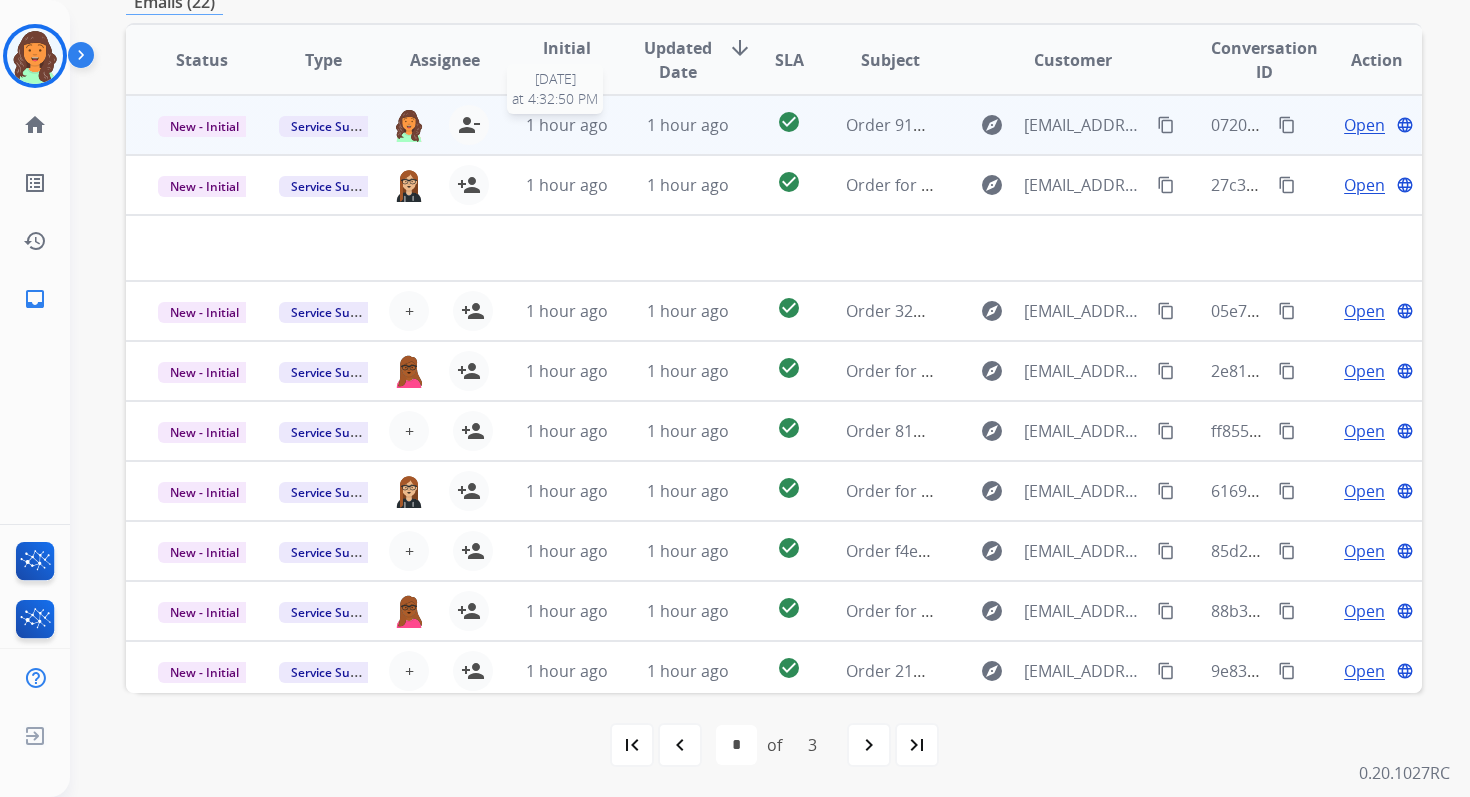 click on "1 hour ago" at bounding box center (567, 125) 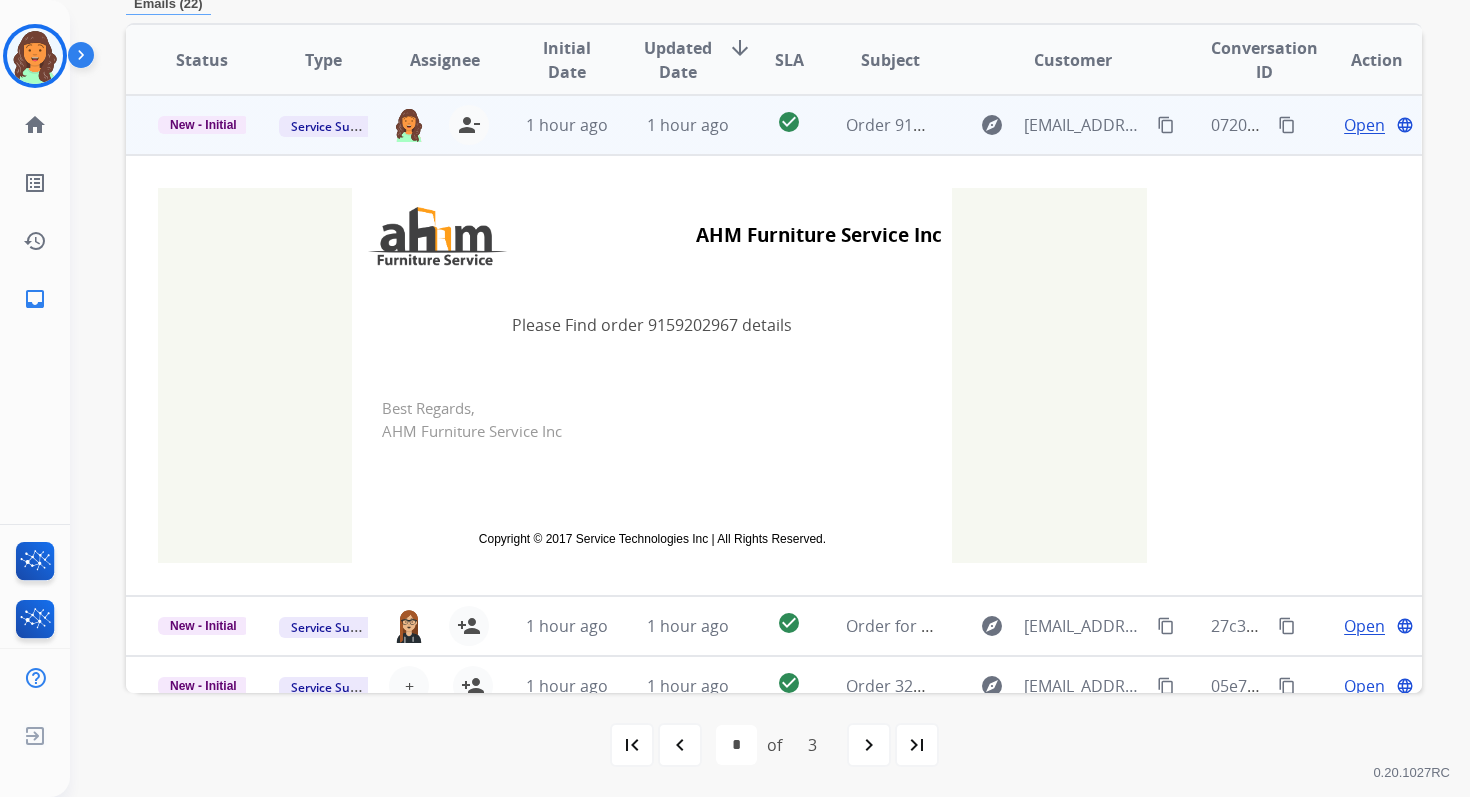 scroll, scrollTop: 432, scrollLeft: 0, axis: vertical 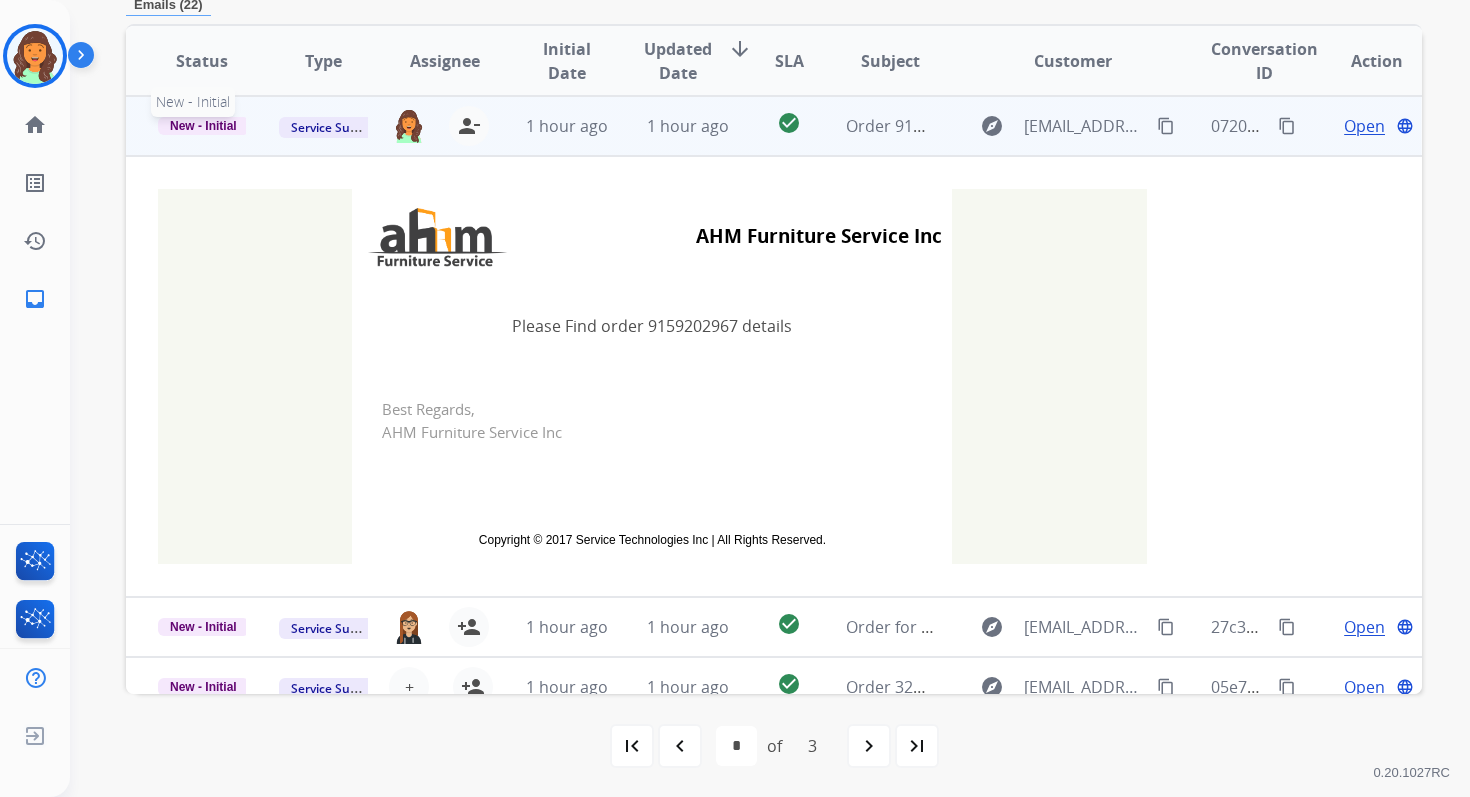 click on "New - Initial" at bounding box center [203, 126] 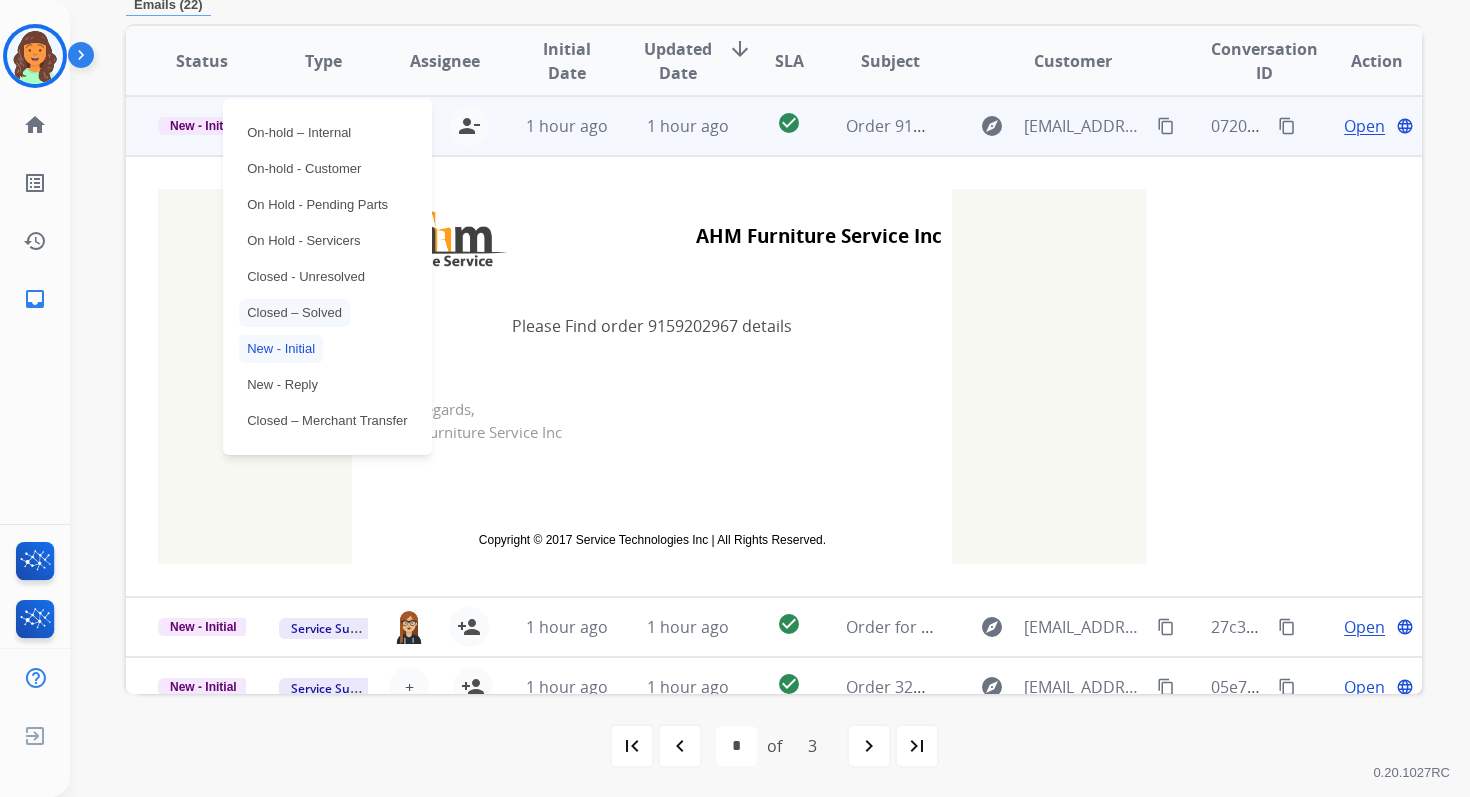 click on "Closed – Solved" at bounding box center [294, 313] 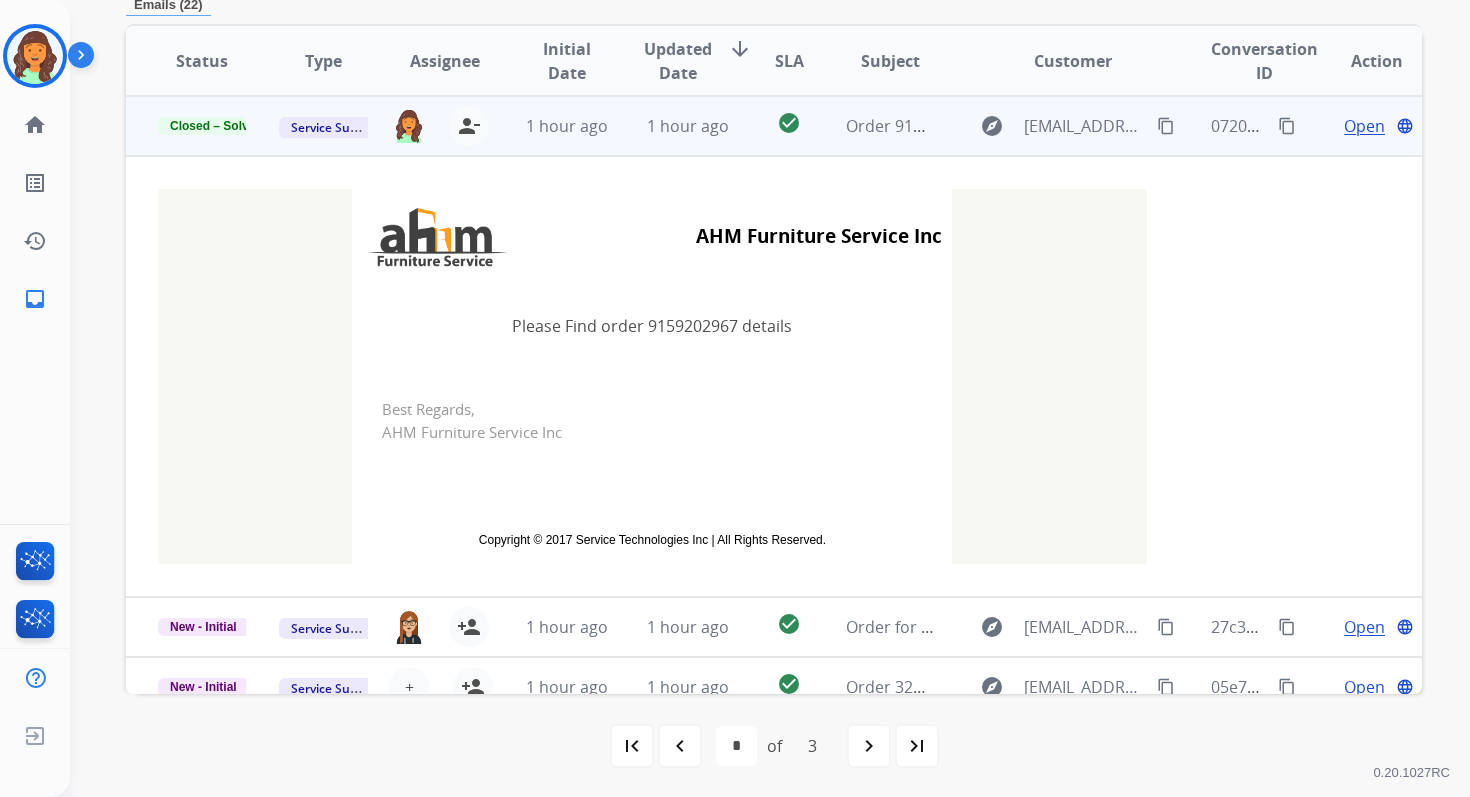 scroll, scrollTop: 443, scrollLeft: 0, axis: vertical 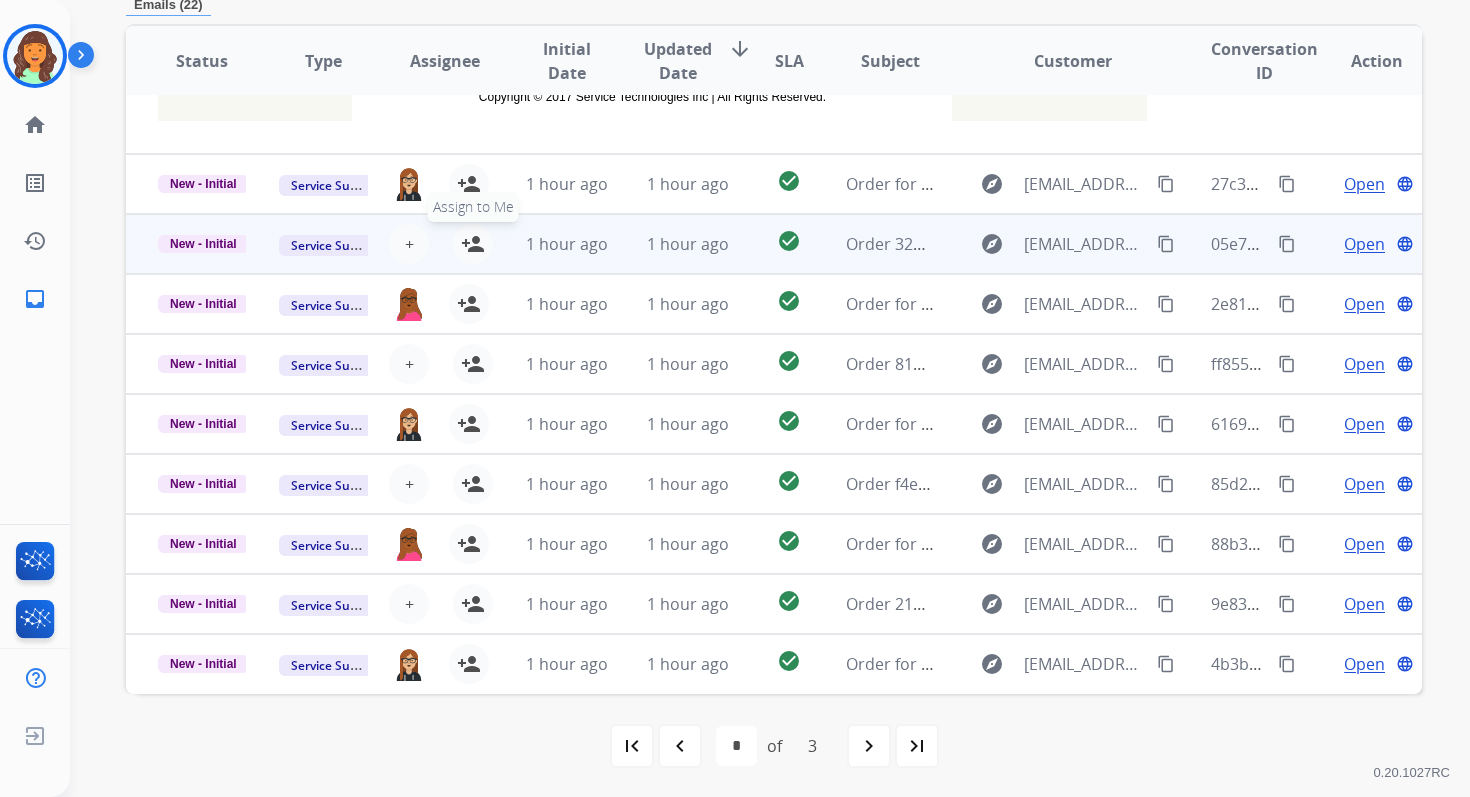 click on "person_add" at bounding box center (473, 244) 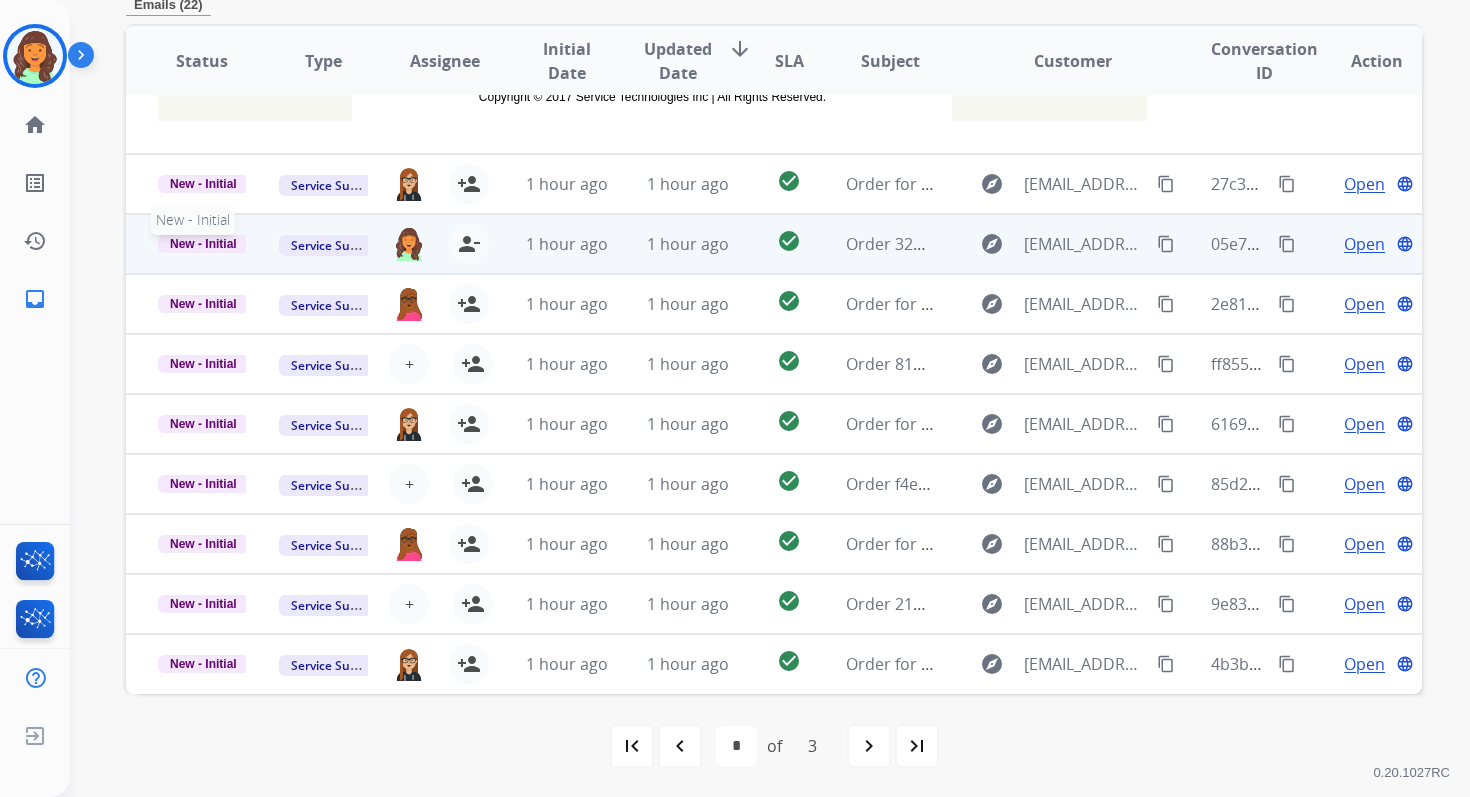 click on "New - Initial" at bounding box center [203, 244] 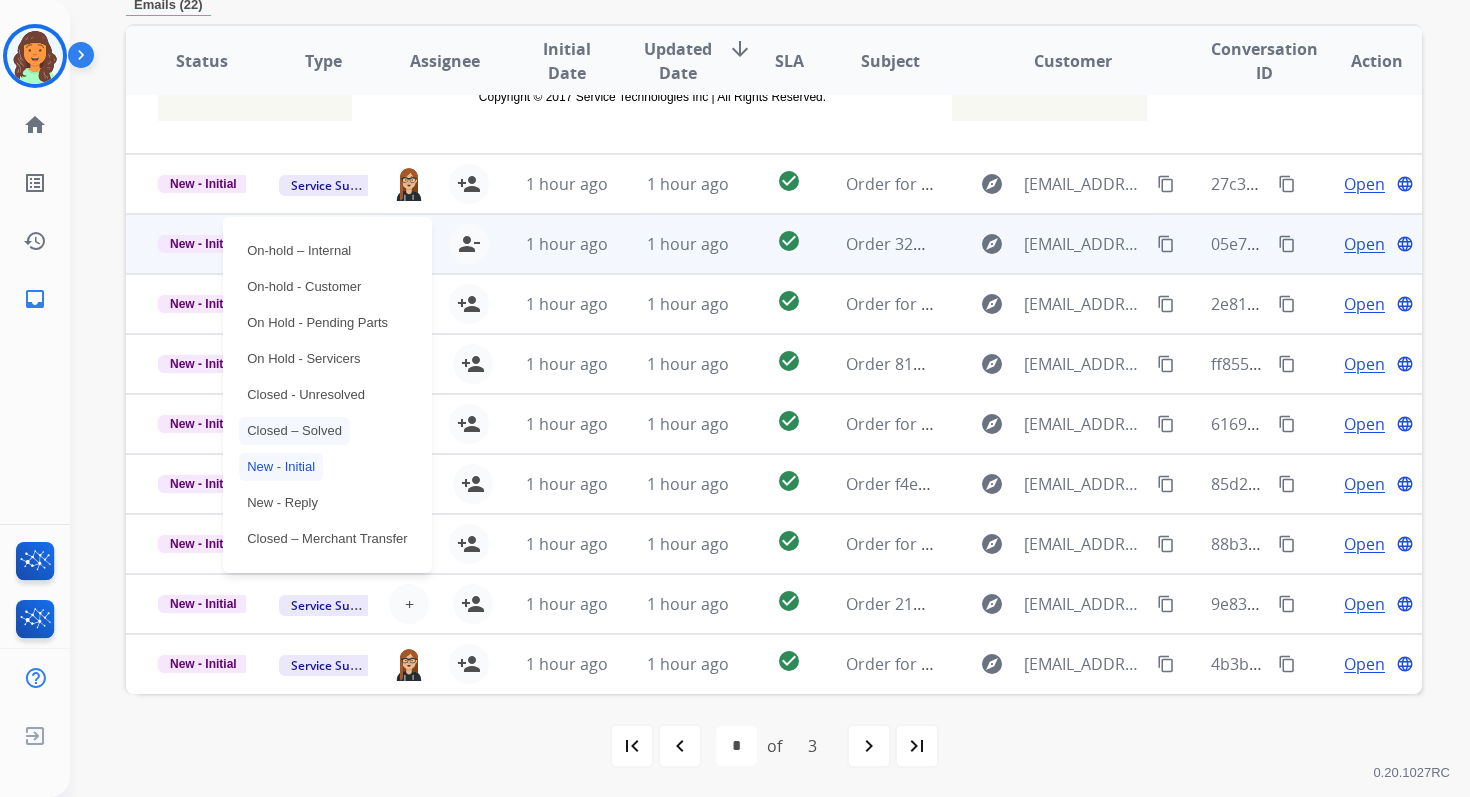 click on "Closed – Solved" at bounding box center [294, 431] 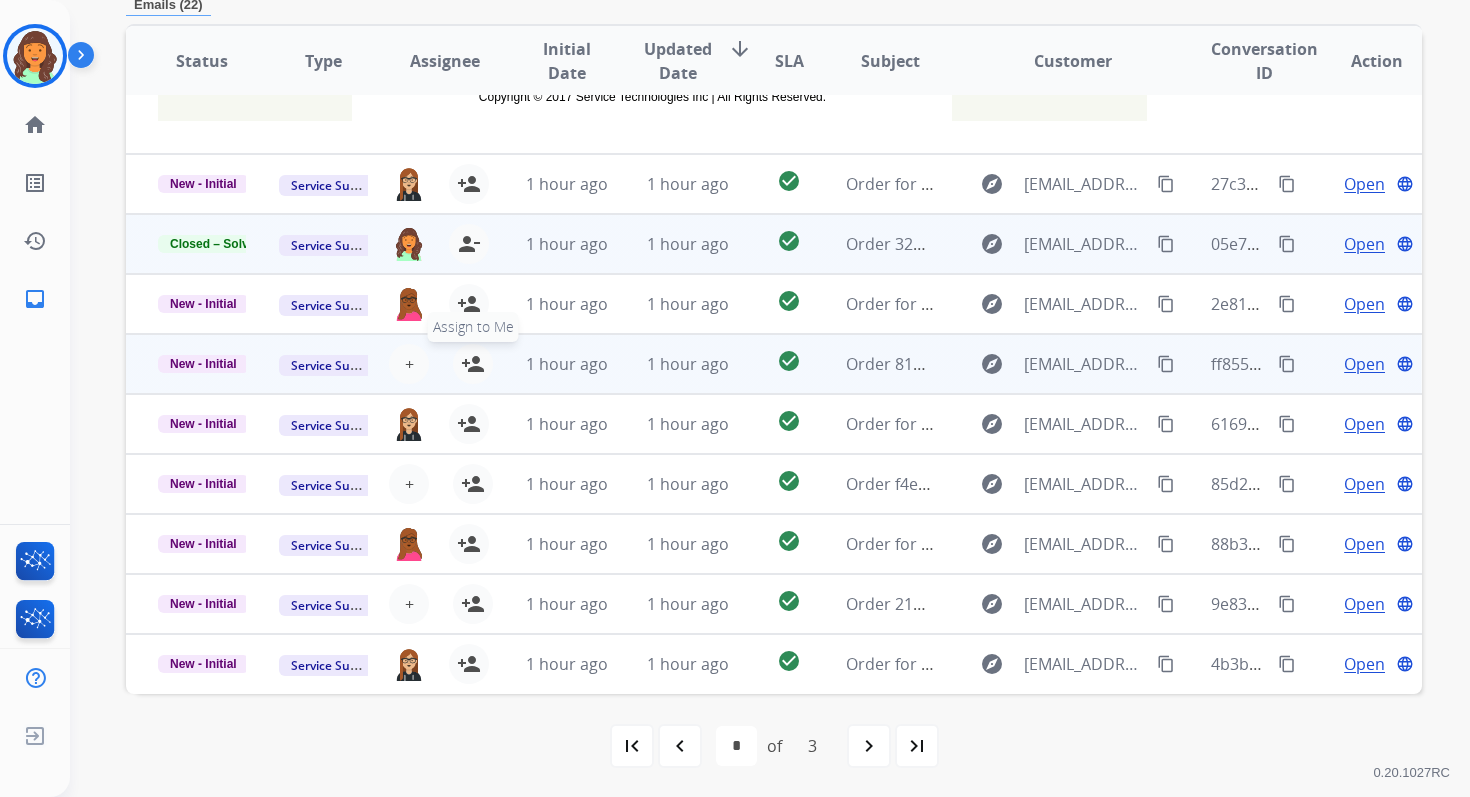 click on "person_add" at bounding box center (473, 364) 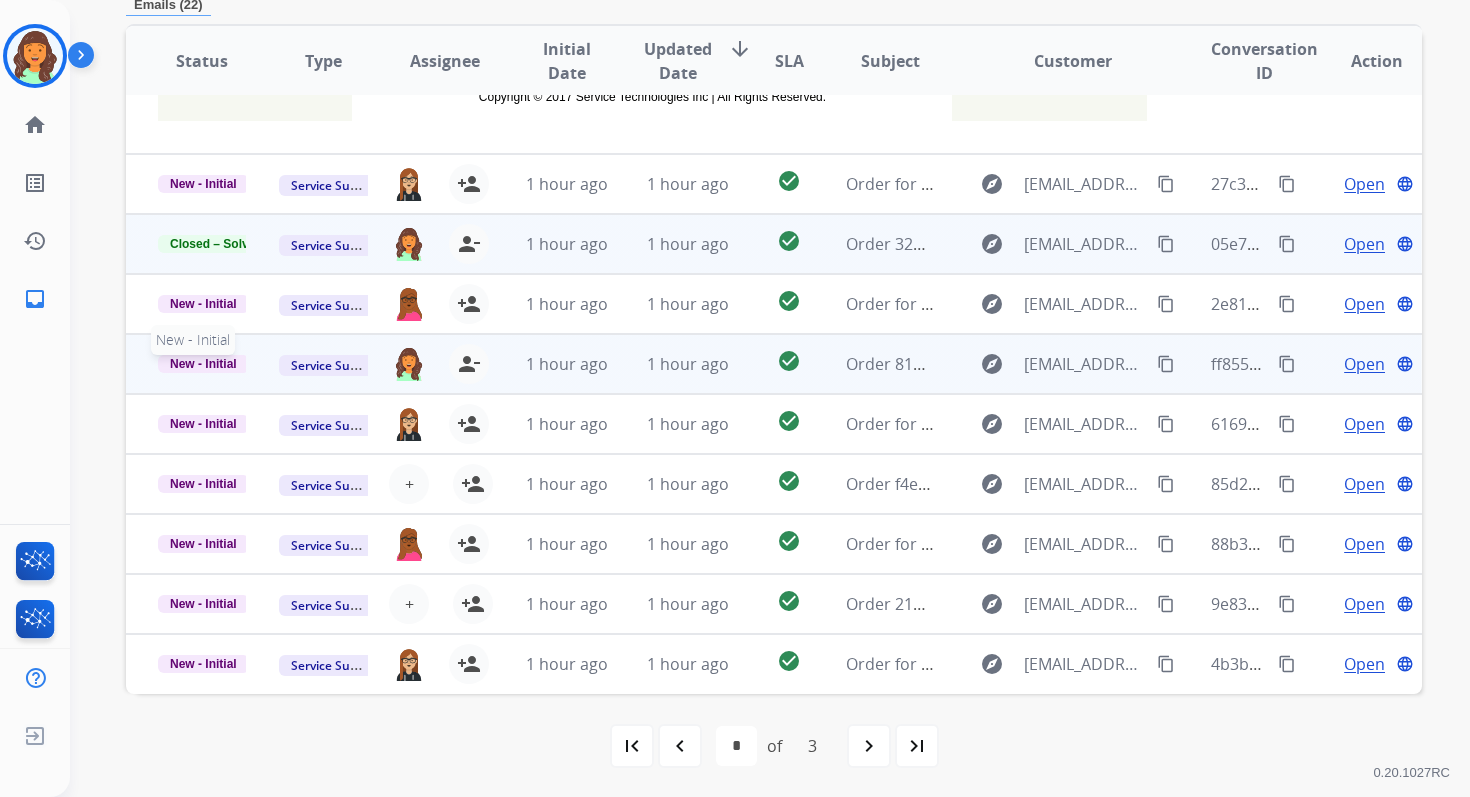 click on "New - Initial" at bounding box center (203, 364) 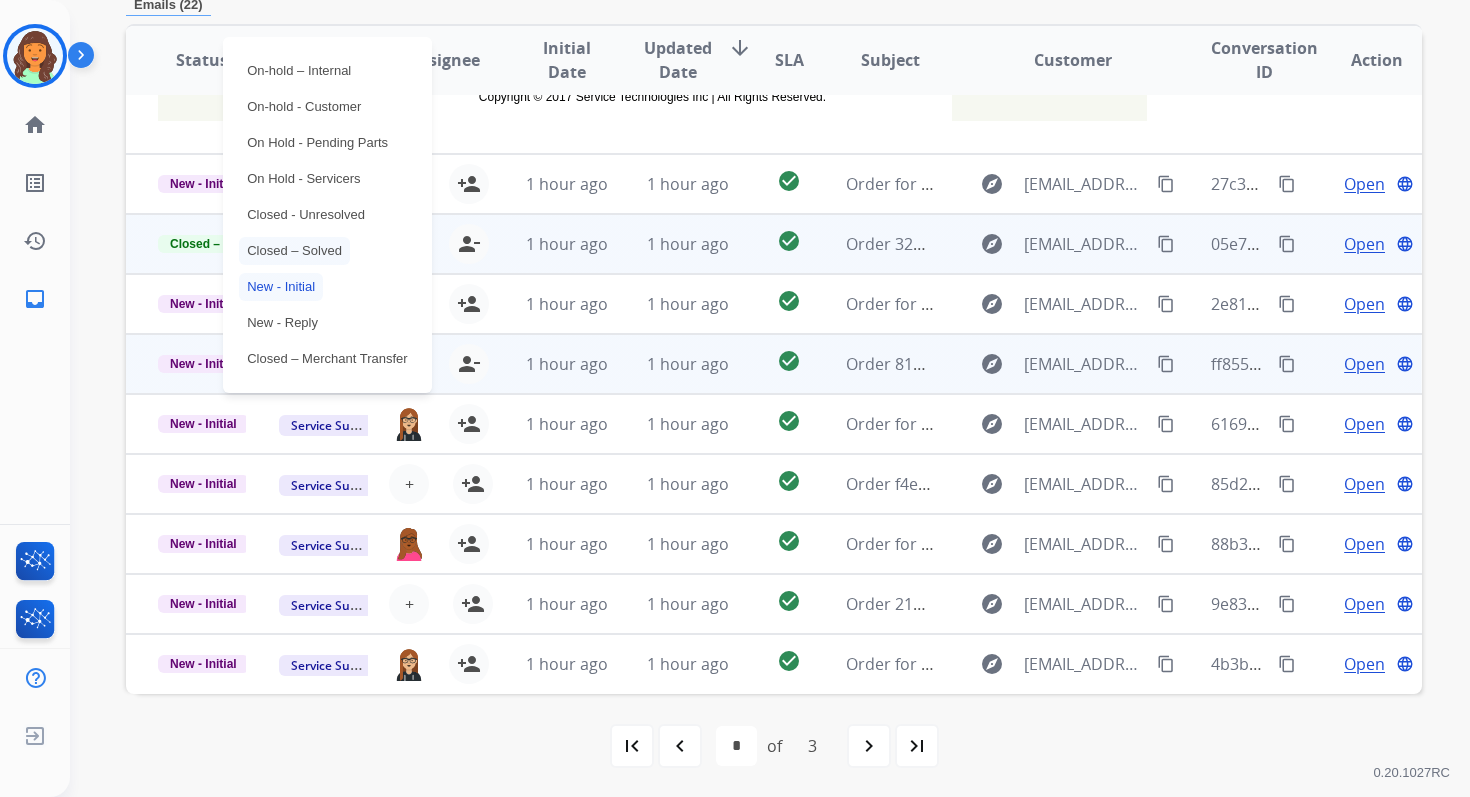 click on "Closed – Solved" at bounding box center [294, 251] 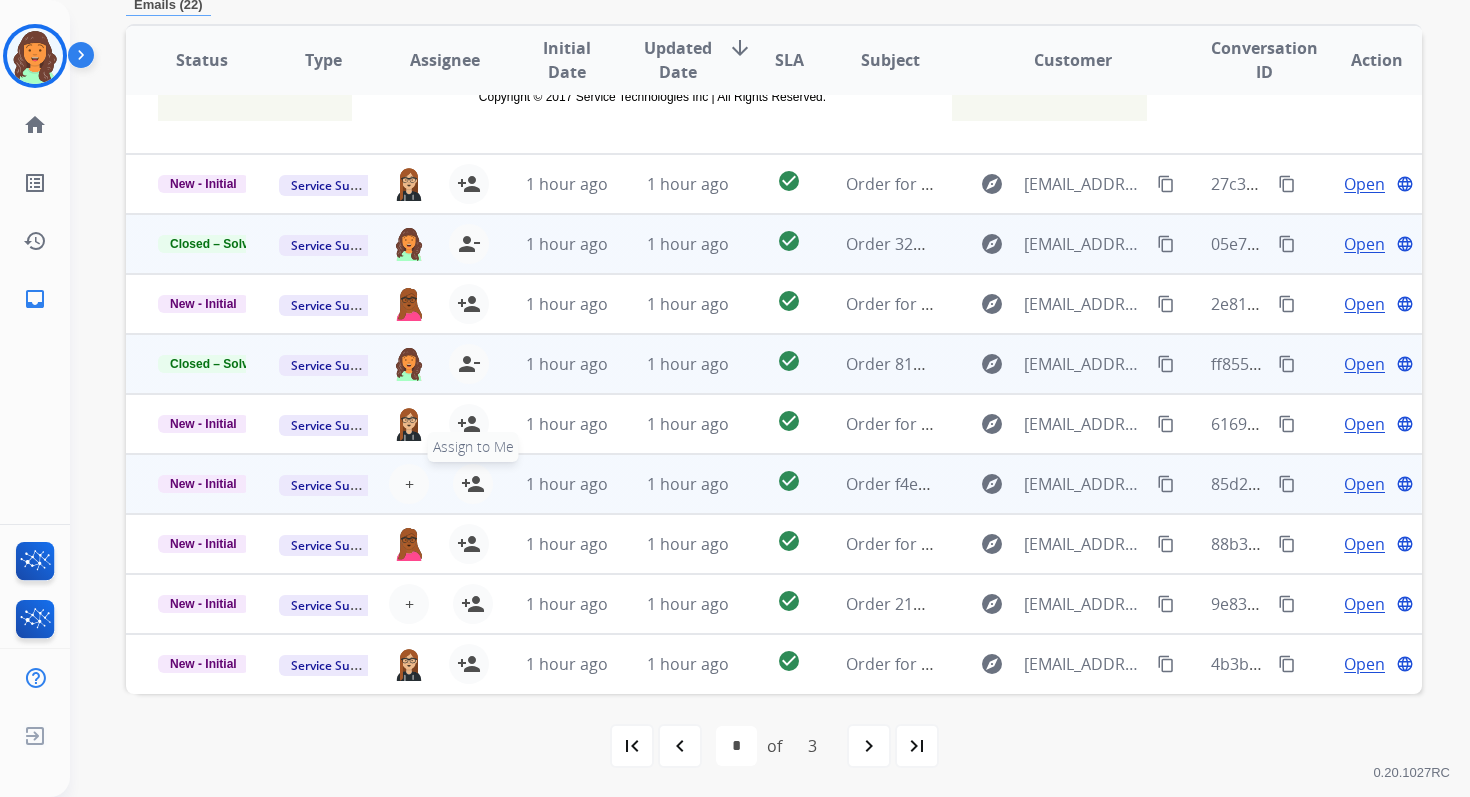 click on "person_add" at bounding box center (473, 484) 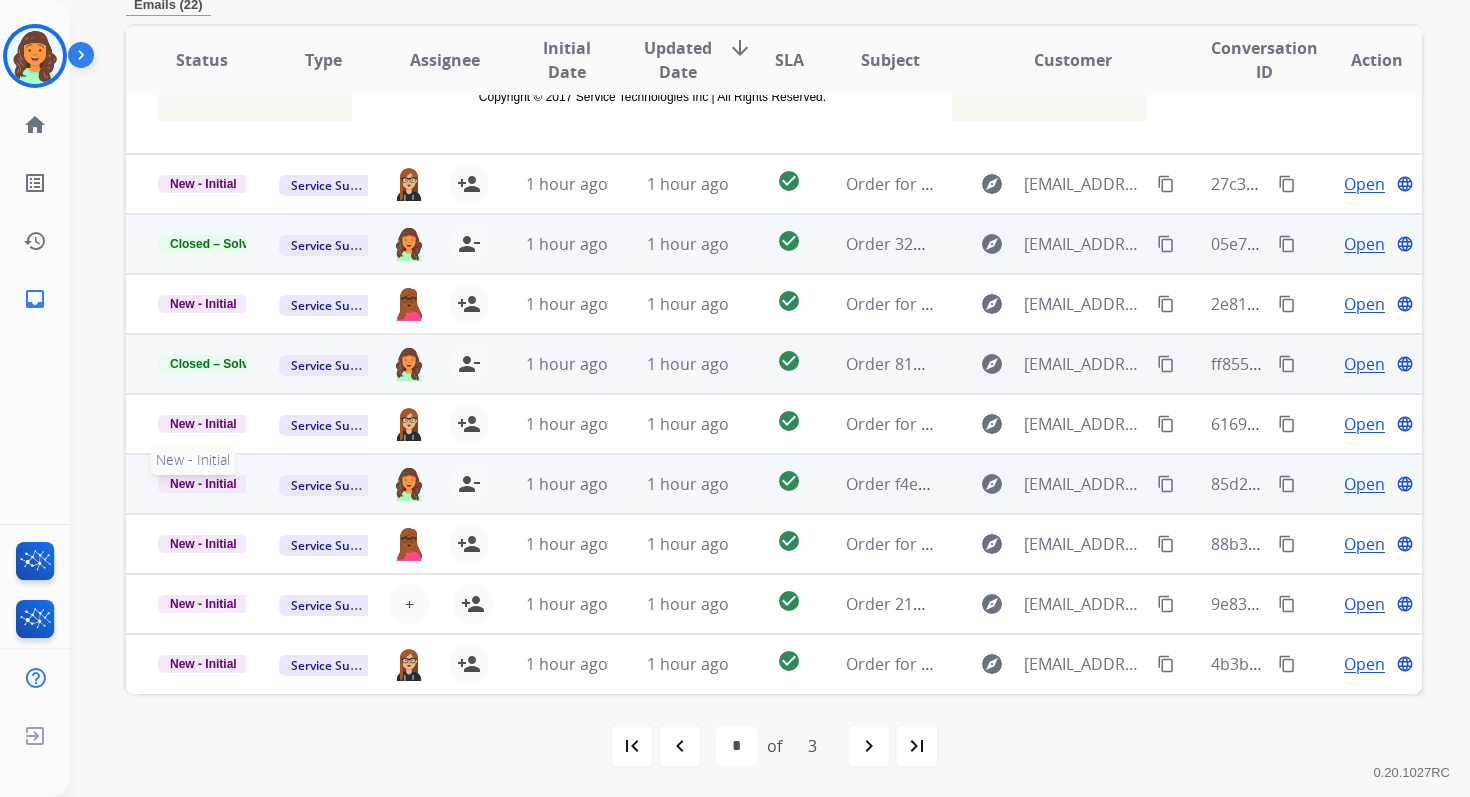 click on "New - Initial" at bounding box center [203, 484] 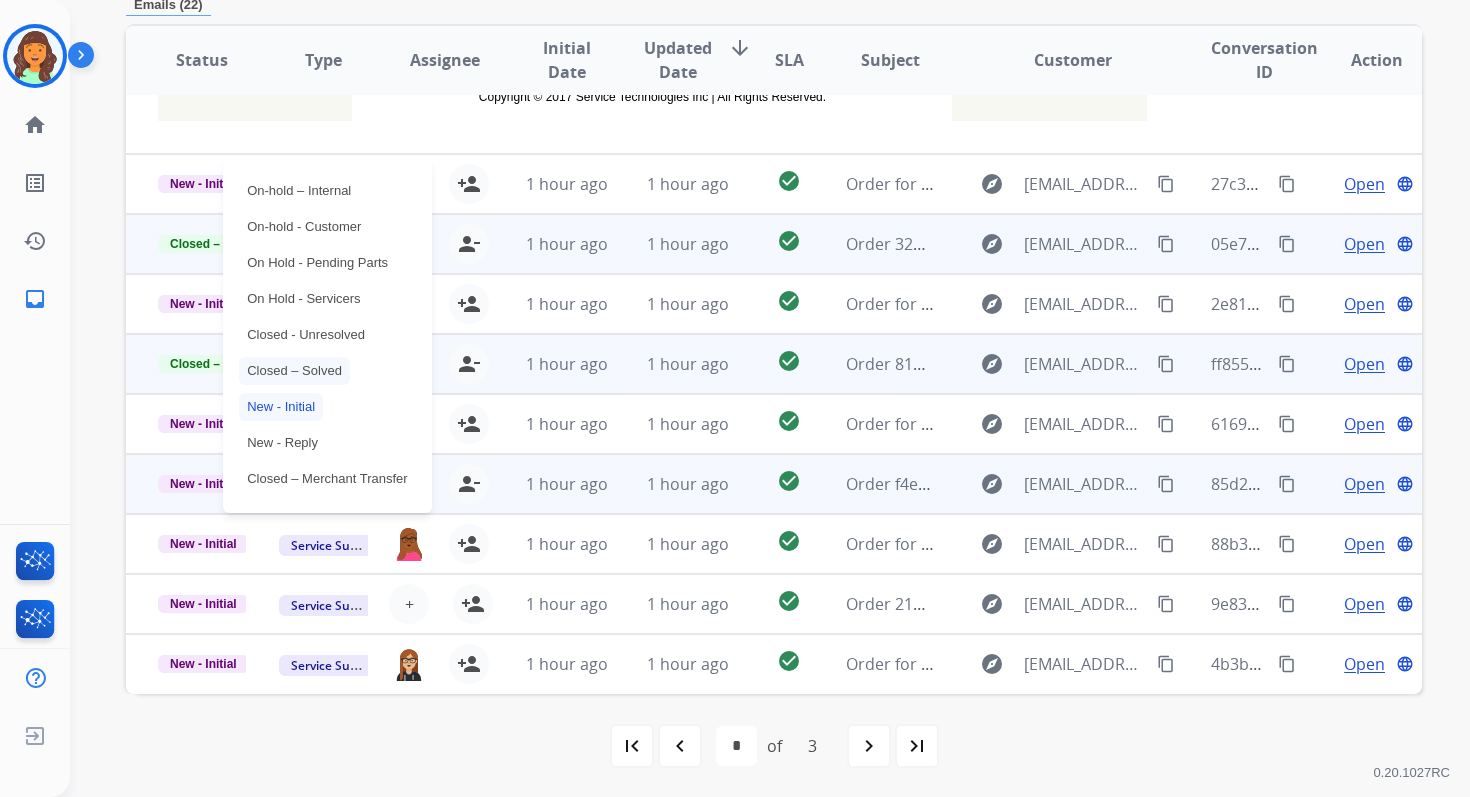 click on "Closed – Solved" at bounding box center [294, 371] 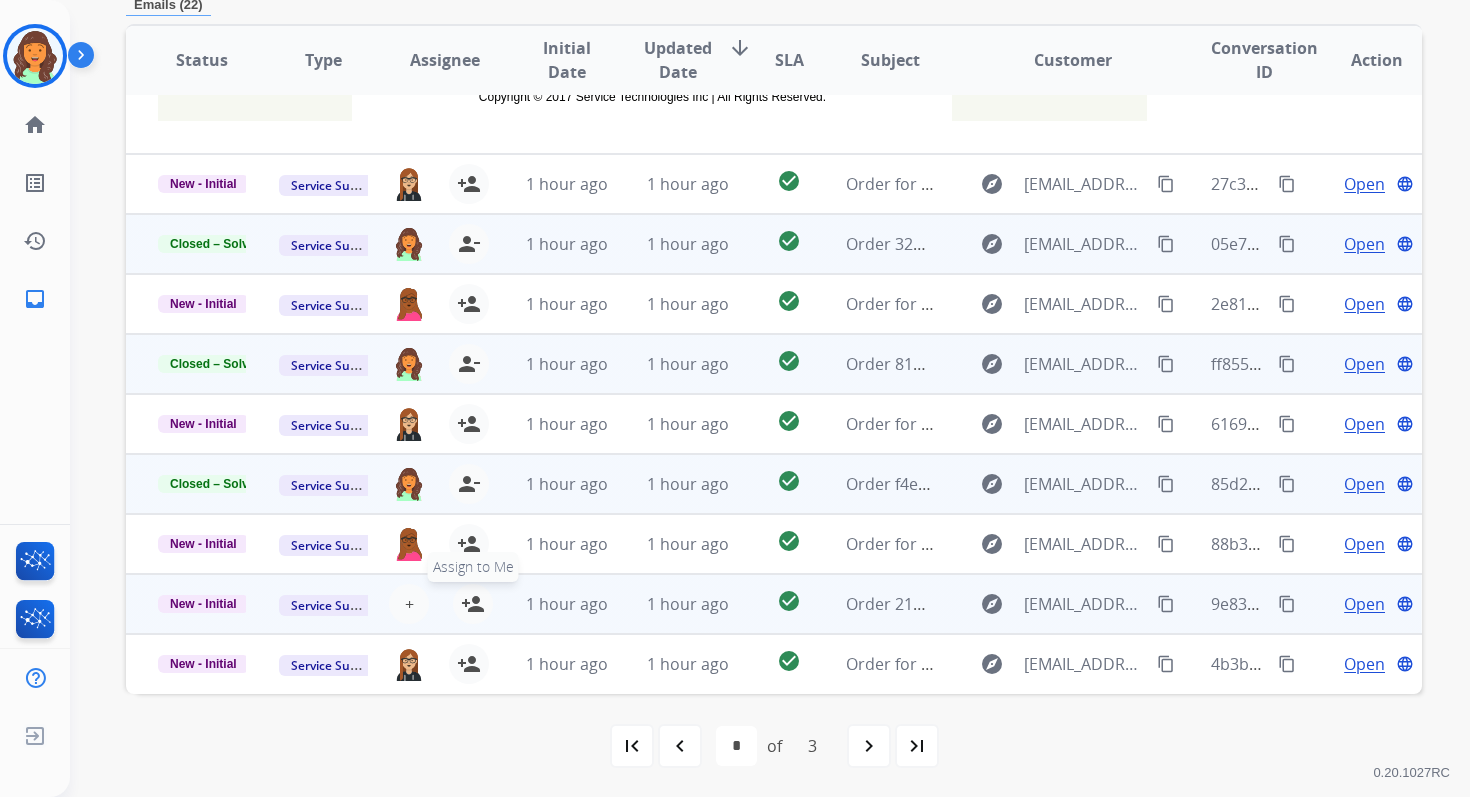 click on "person_add" at bounding box center (473, 604) 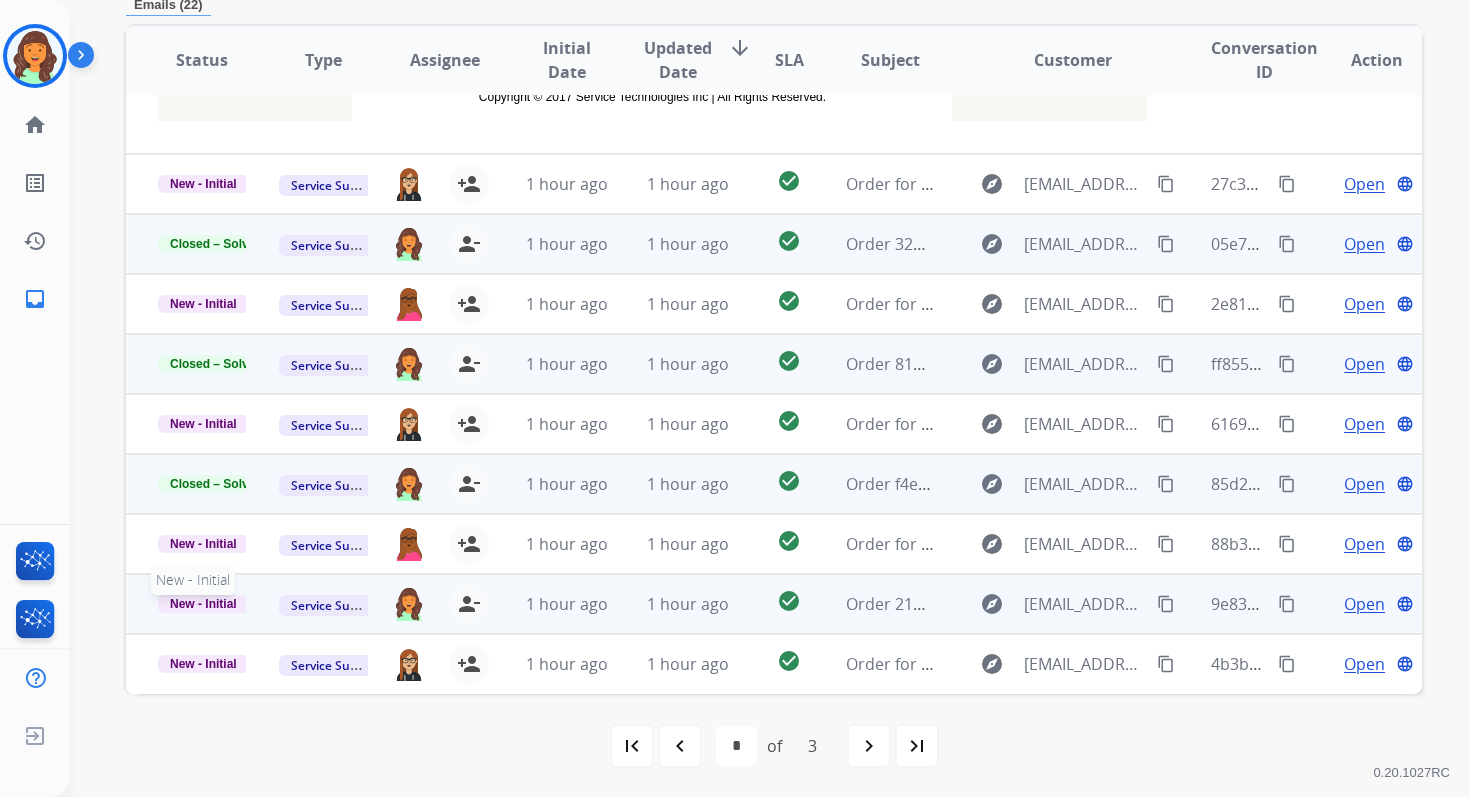 click on "New - Initial" at bounding box center [203, 604] 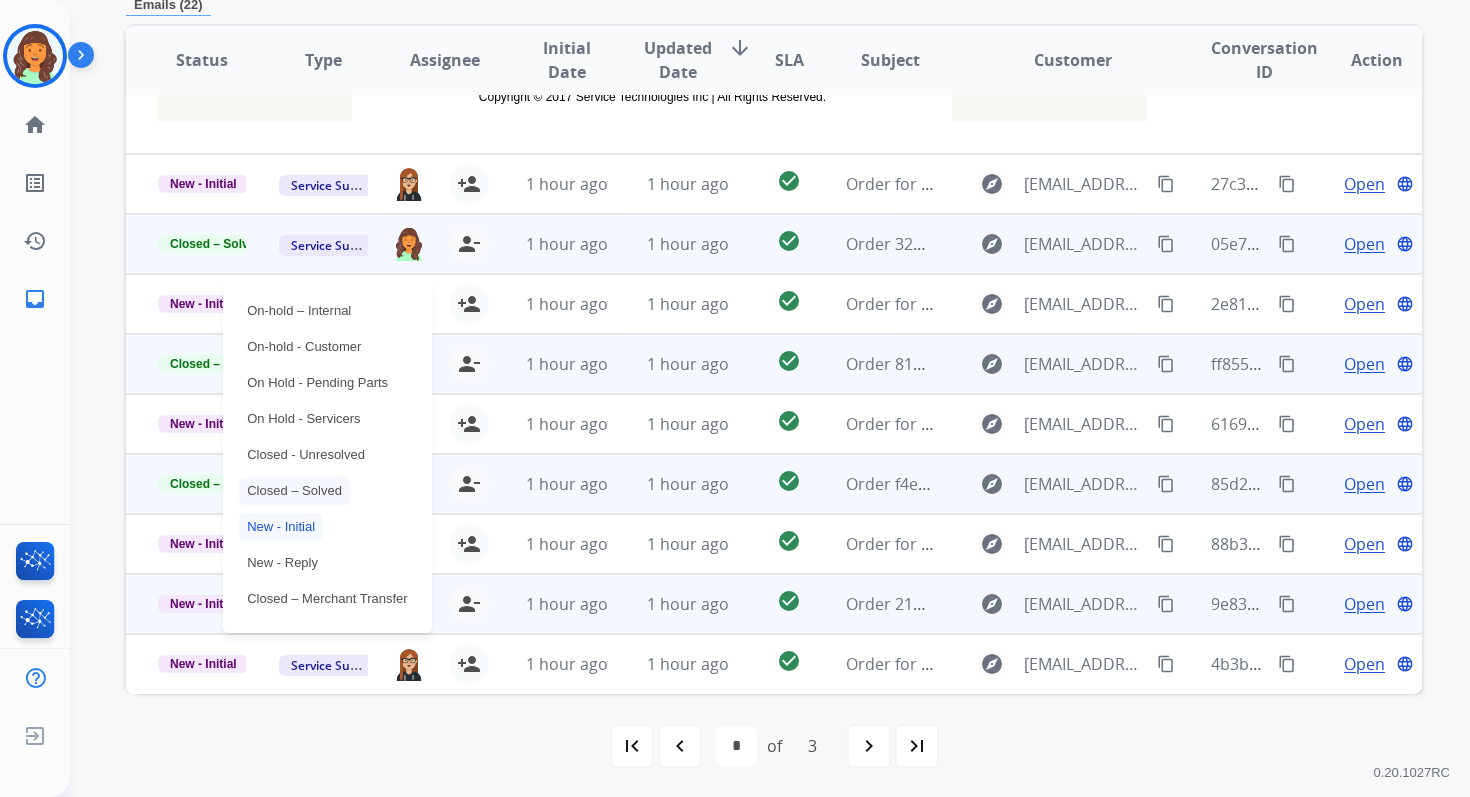 click on "Closed – Solved" at bounding box center [294, 491] 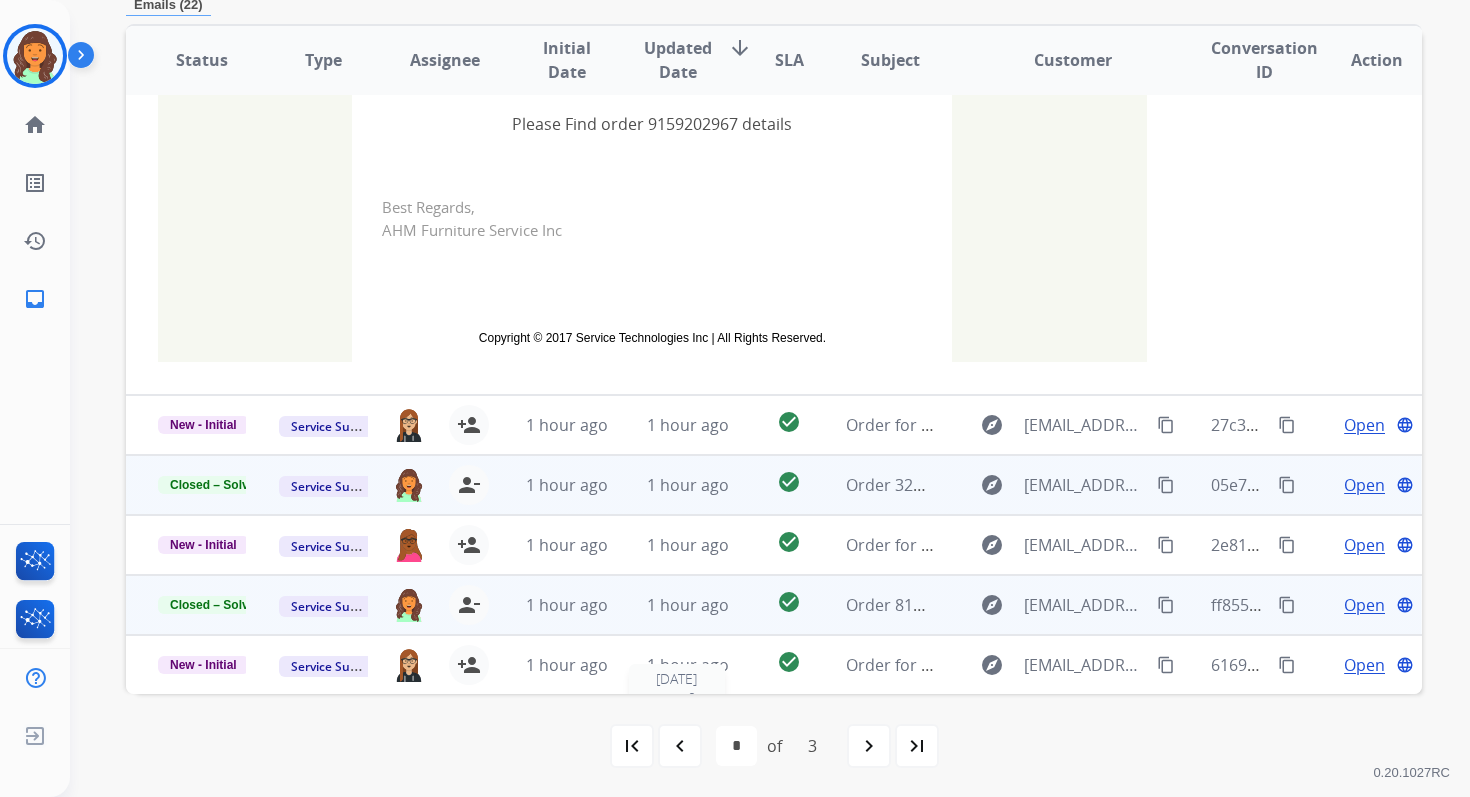 scroll, scrollTop: 0, scrollLeft: 0, axis: both 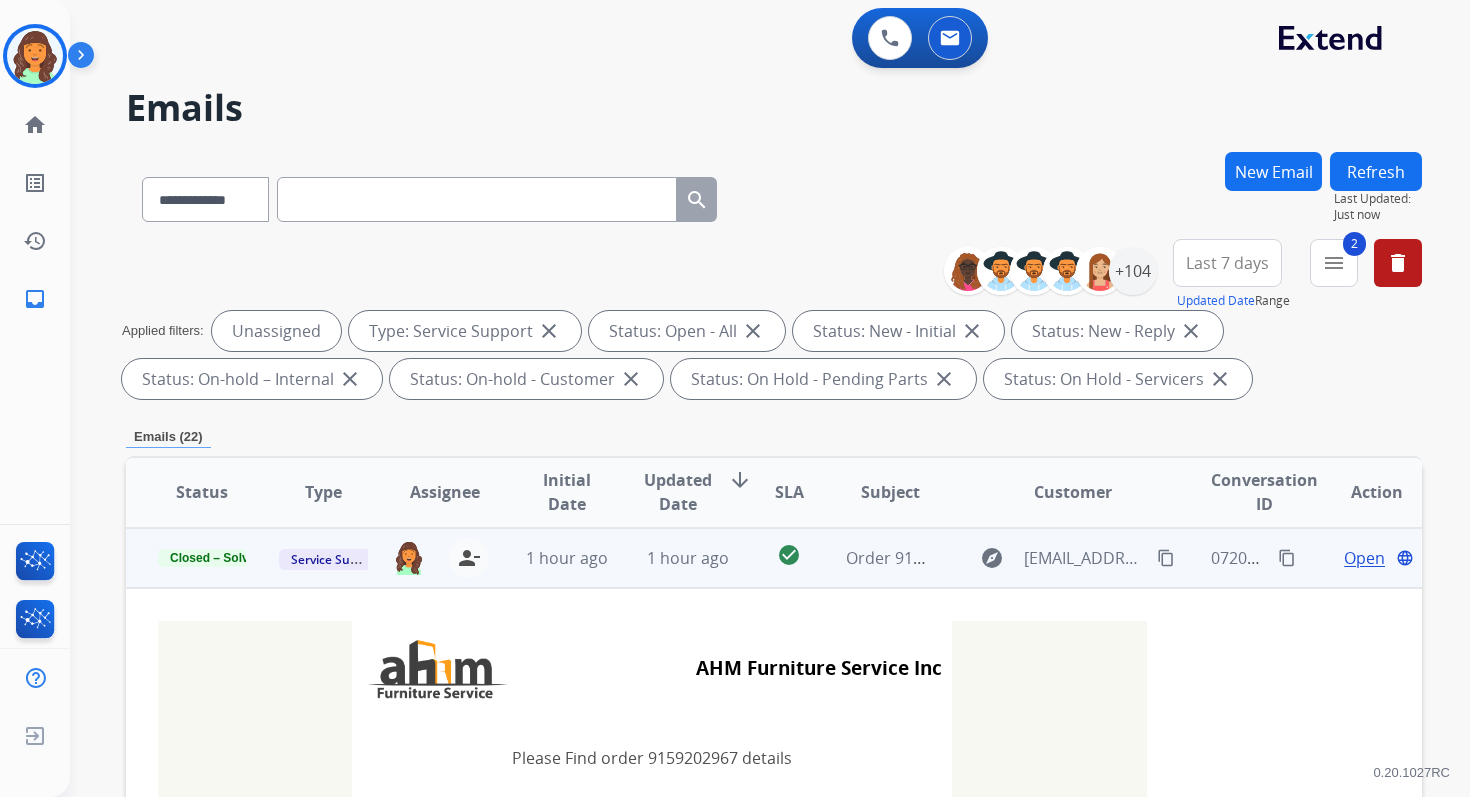 click on "Refresh" at bounding box center (1376, 171) 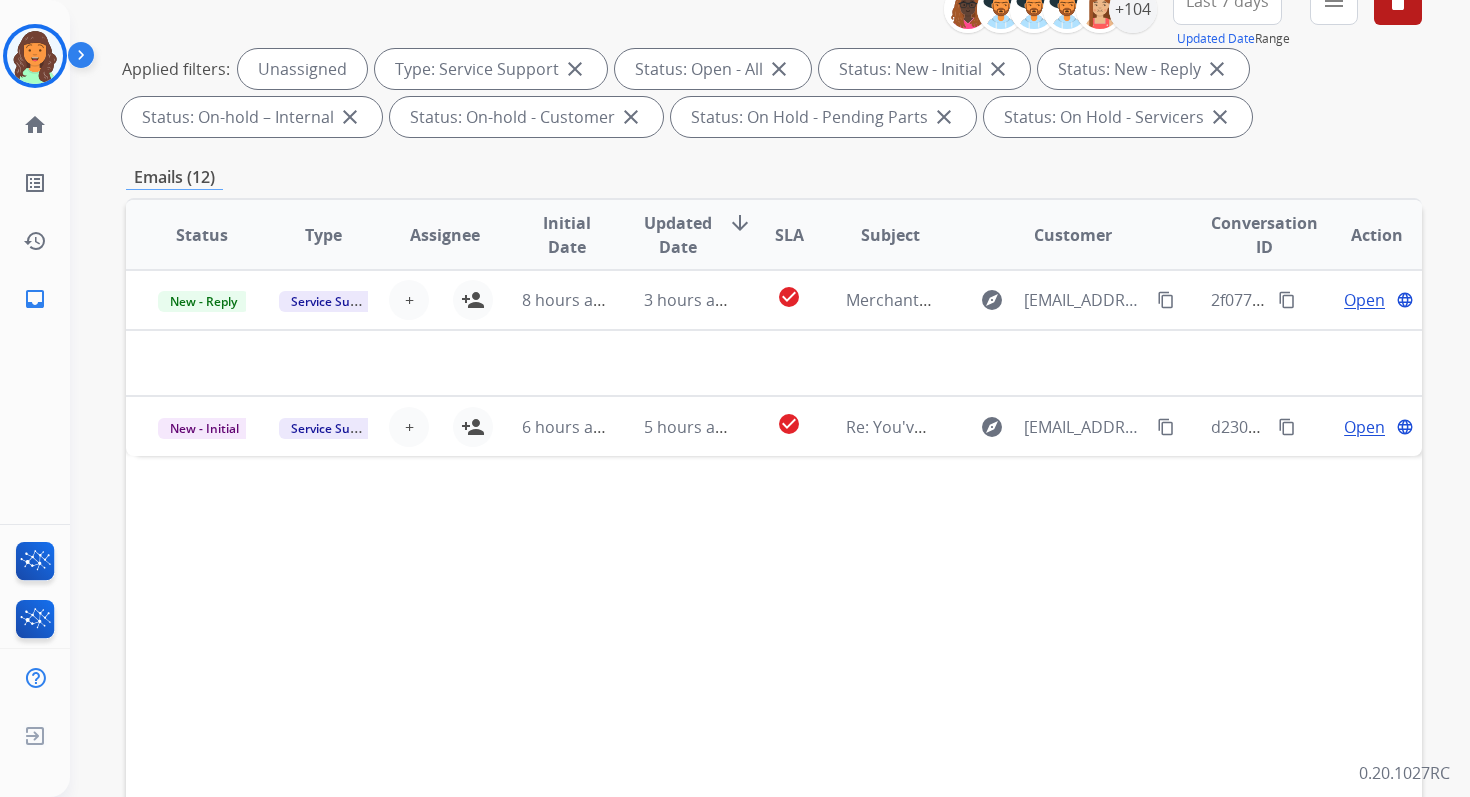 scroll, scrollTop: 437, scrollLeft: 0, axis: vertical 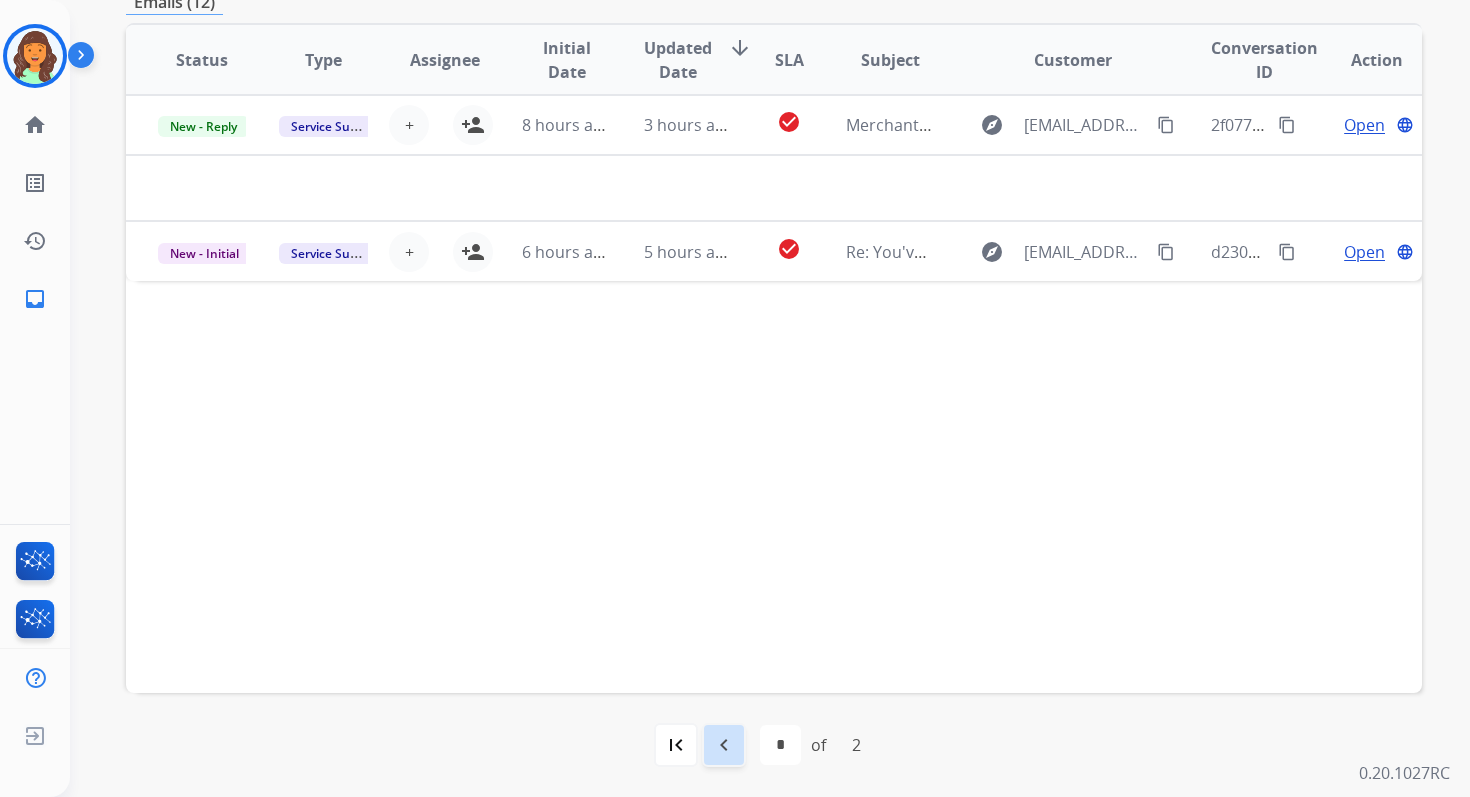 click on "navigate_before" at bounding box center [724, 745] 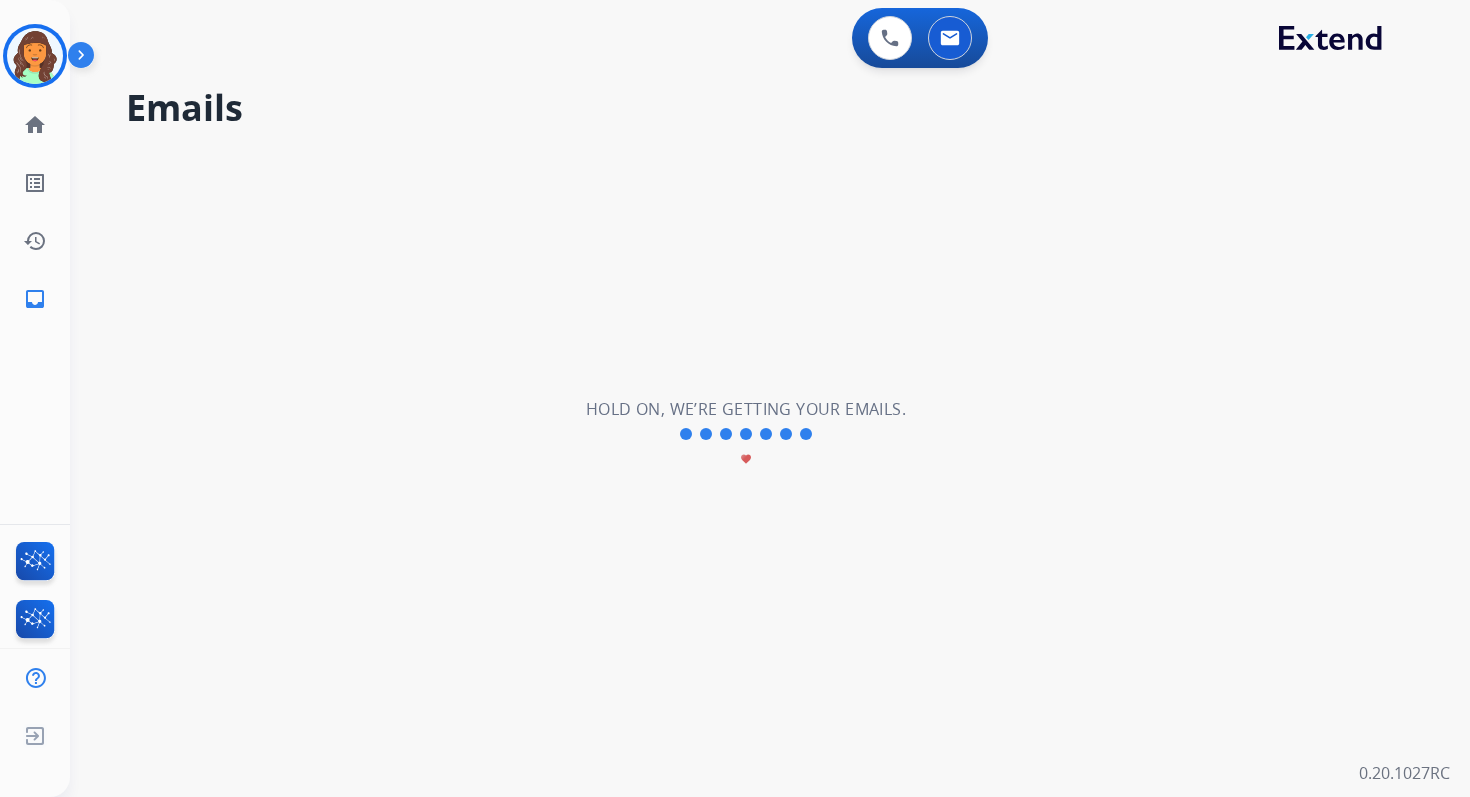 scroll, scrollTop: 0, scrollLeft: 0, axis: both 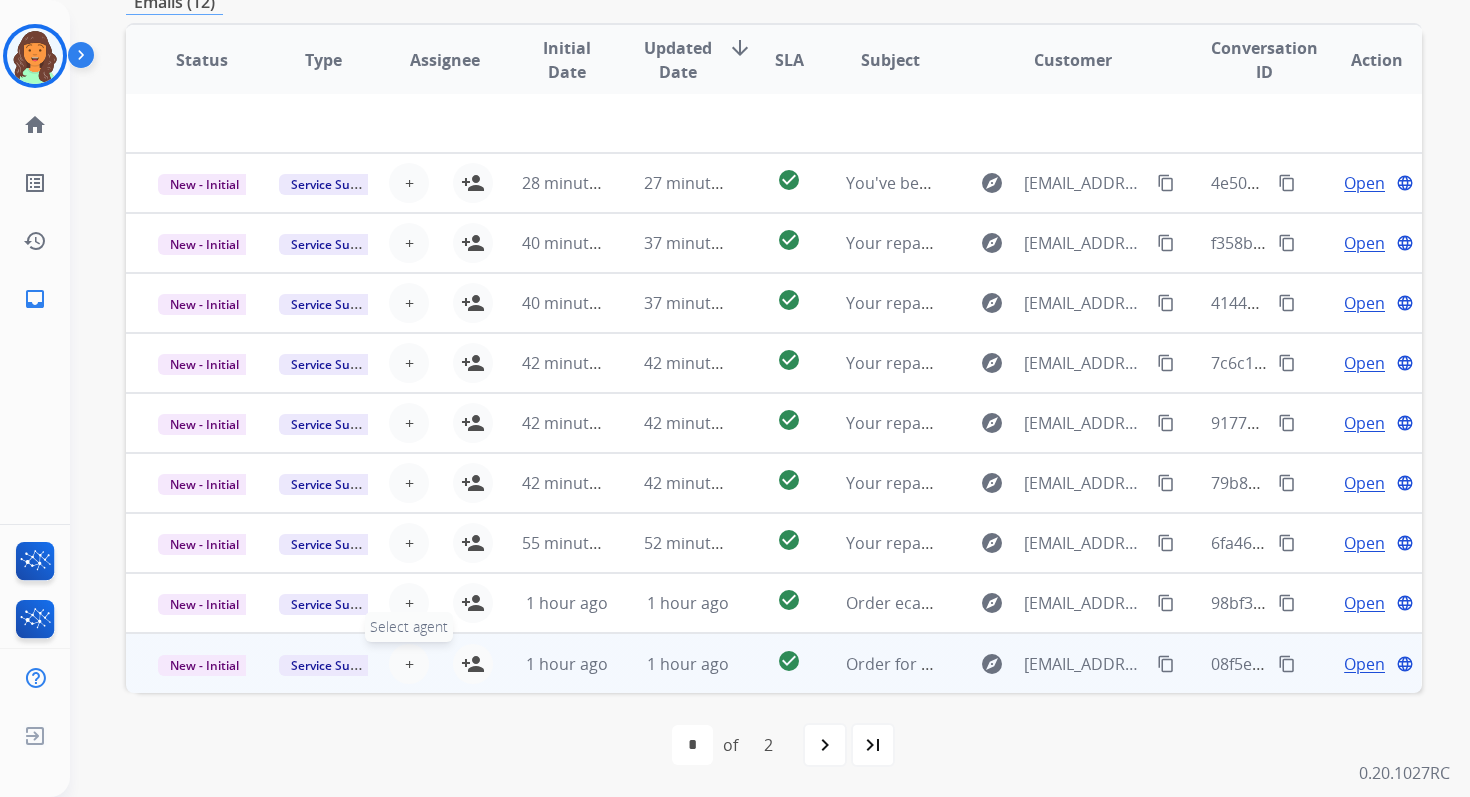 click on "+" at bounding box center (409, 664) 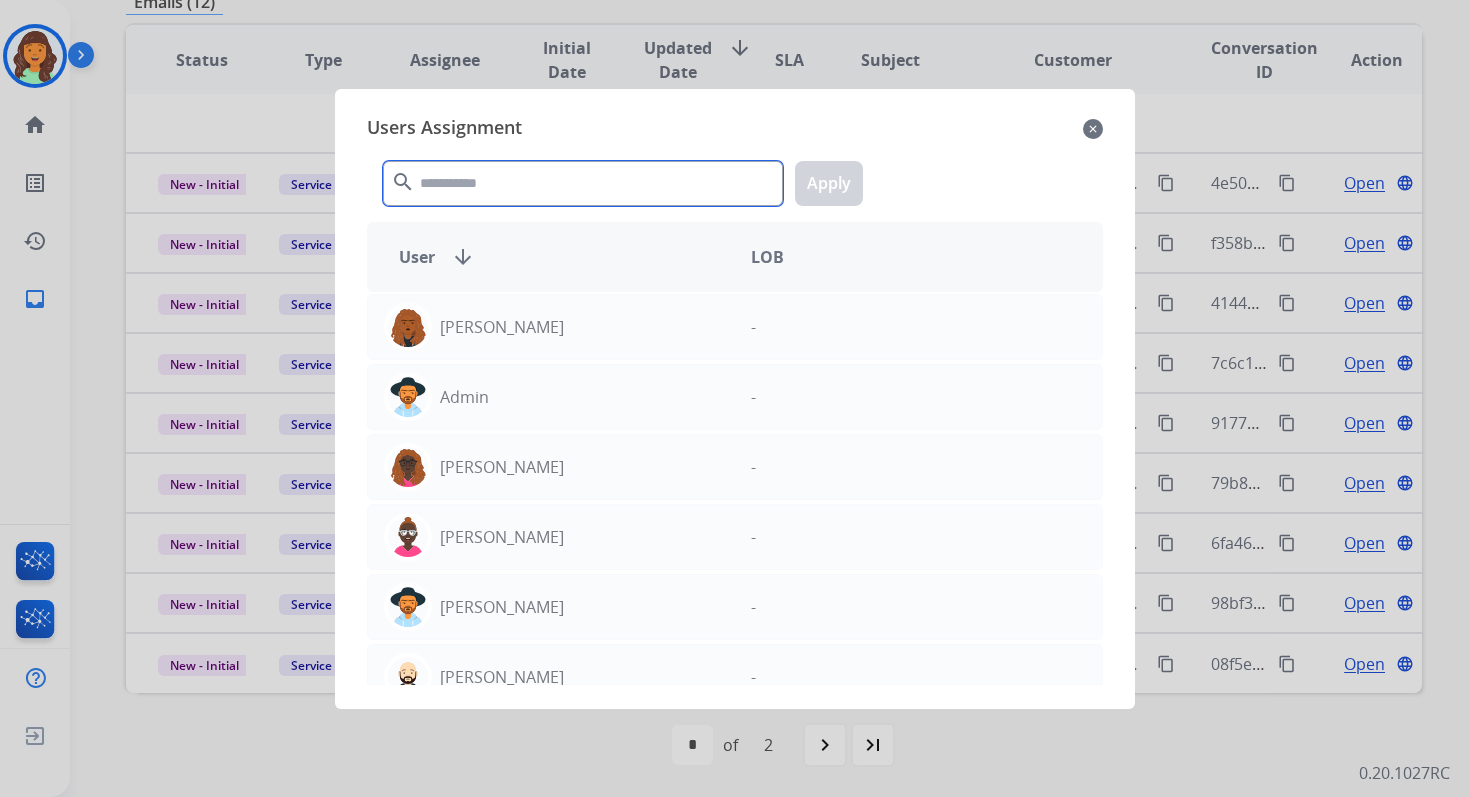 click 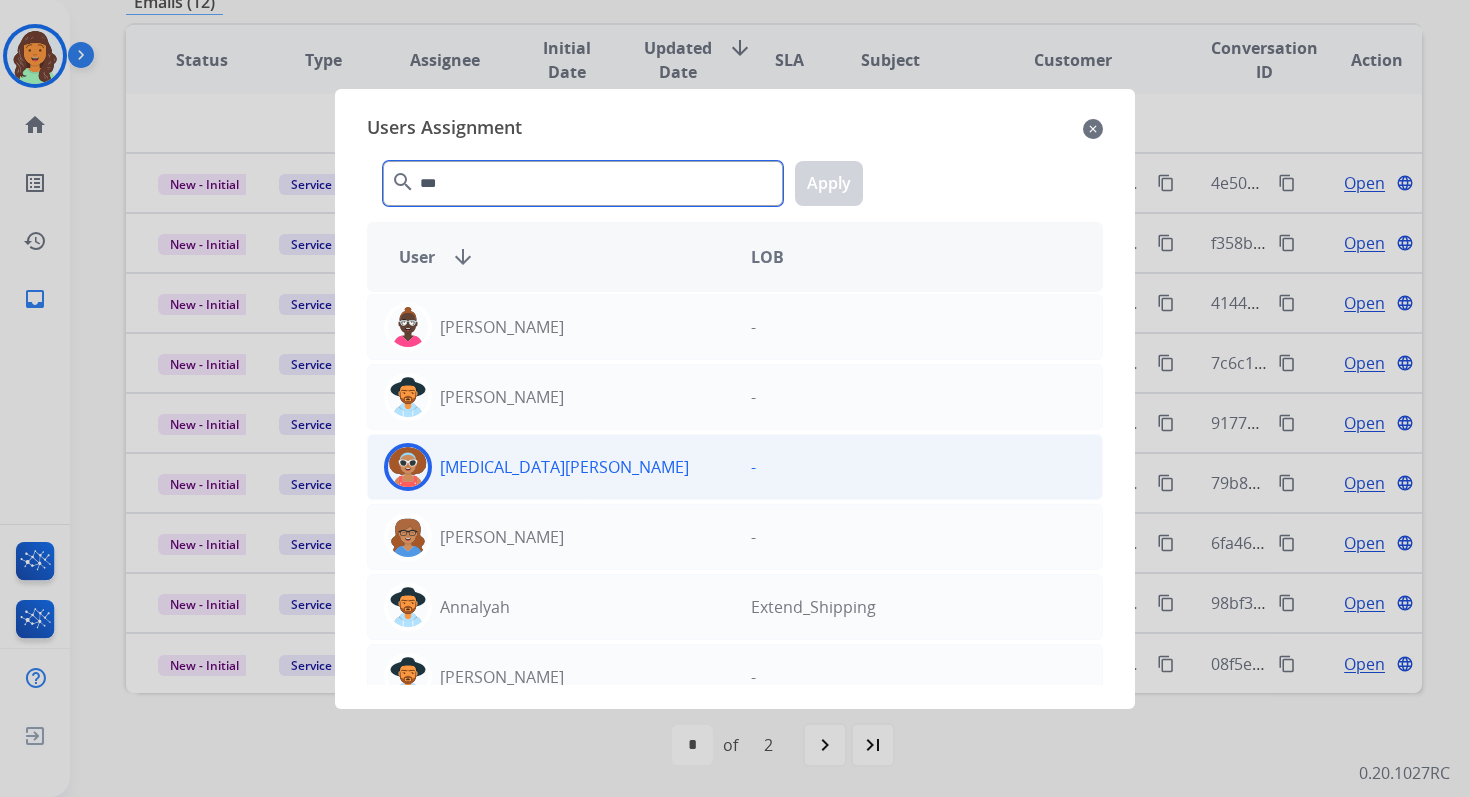 type on "****" 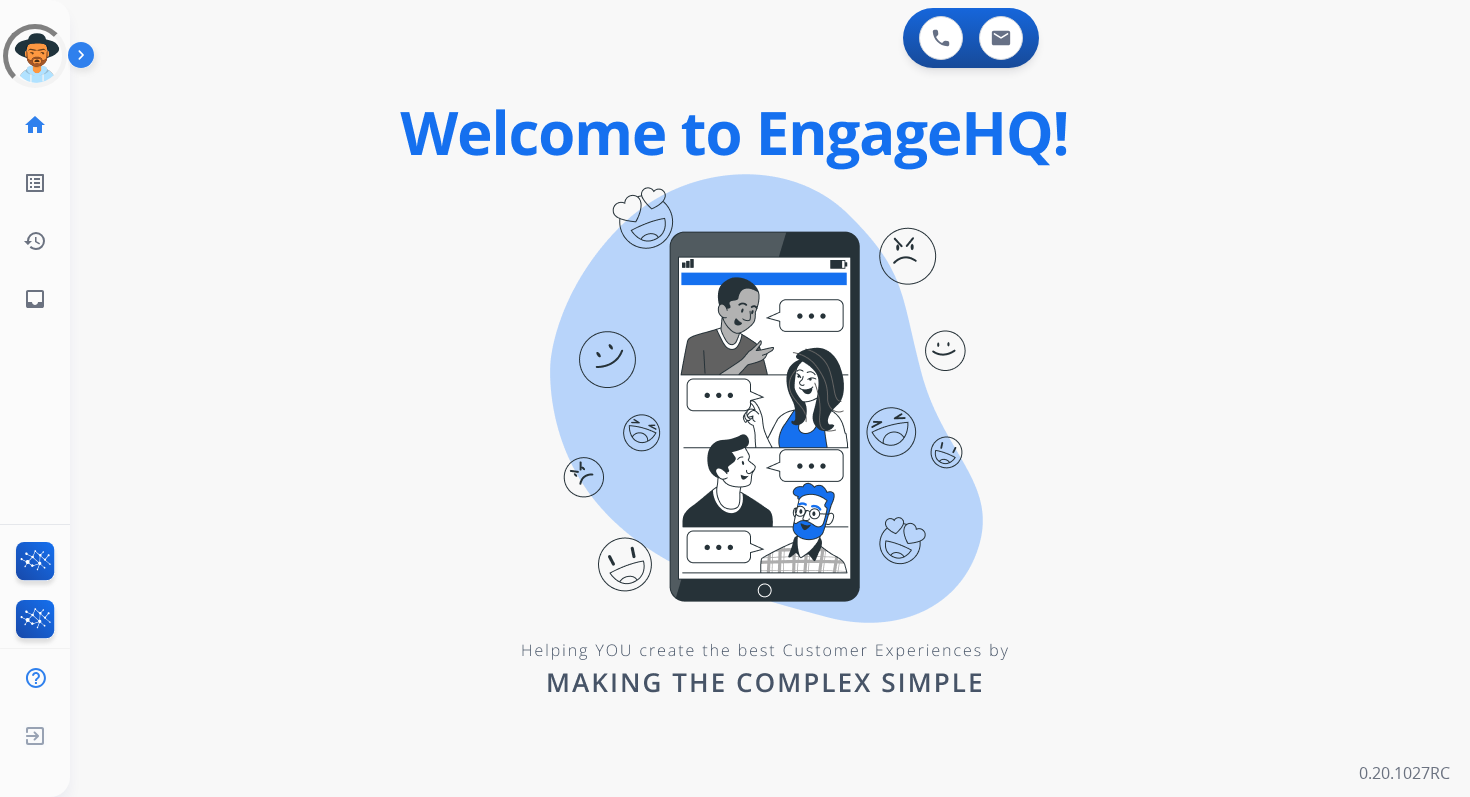 scroll, scrollTop: 0, scrollLeft: 0, axis: both 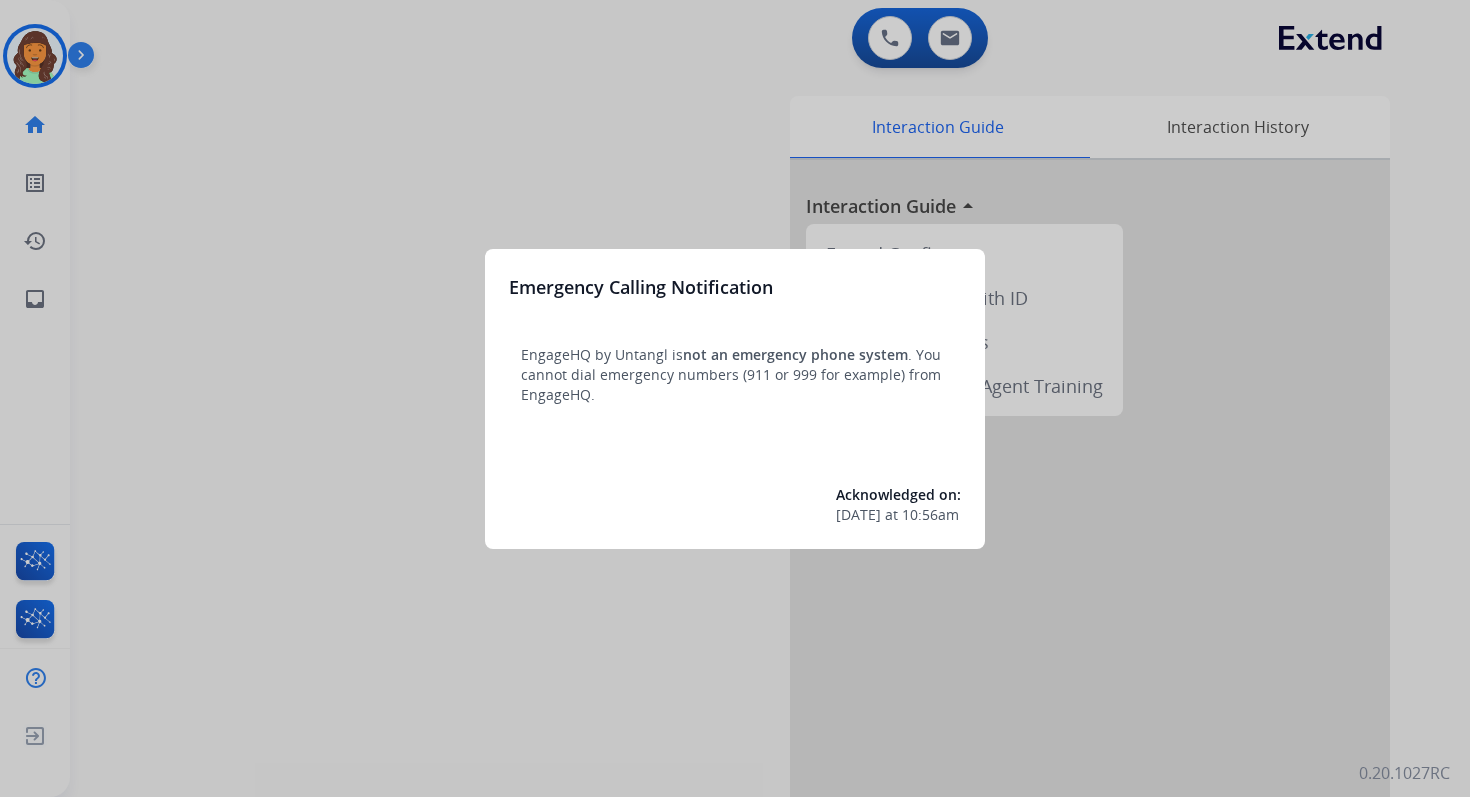 click at bounding box center (735, 398) 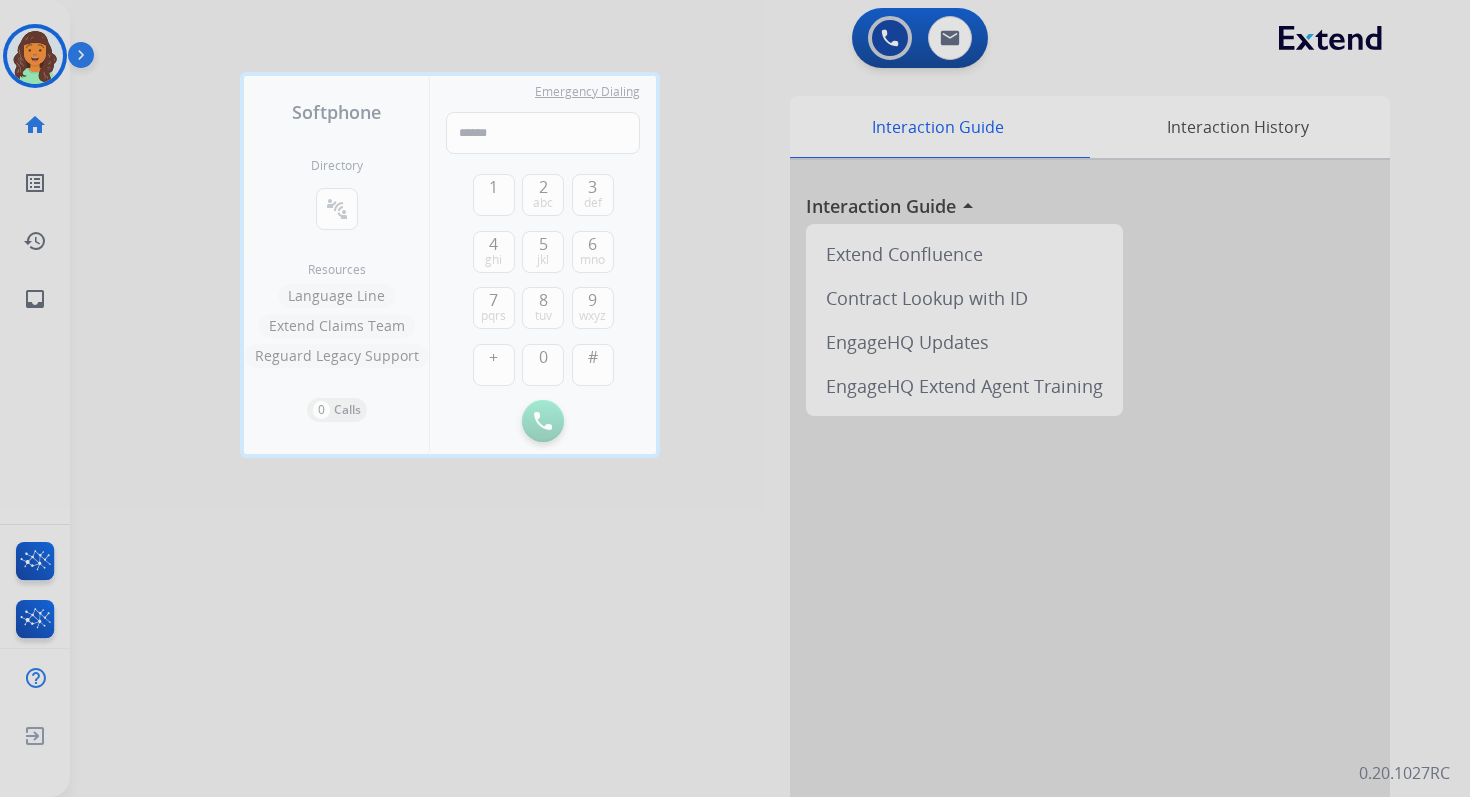 click at bounding box center [735, 398] 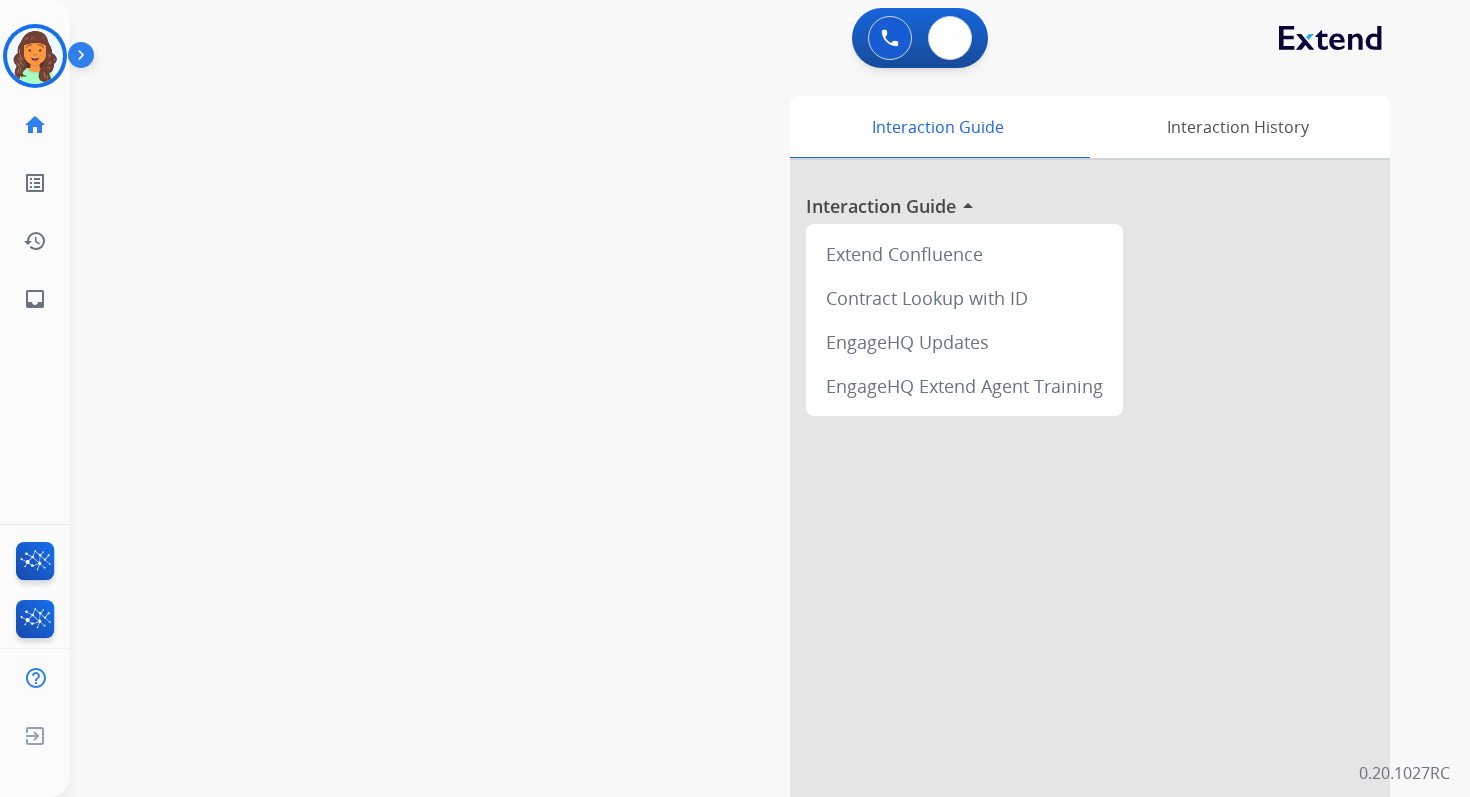 click at bounding box center [950, 38] 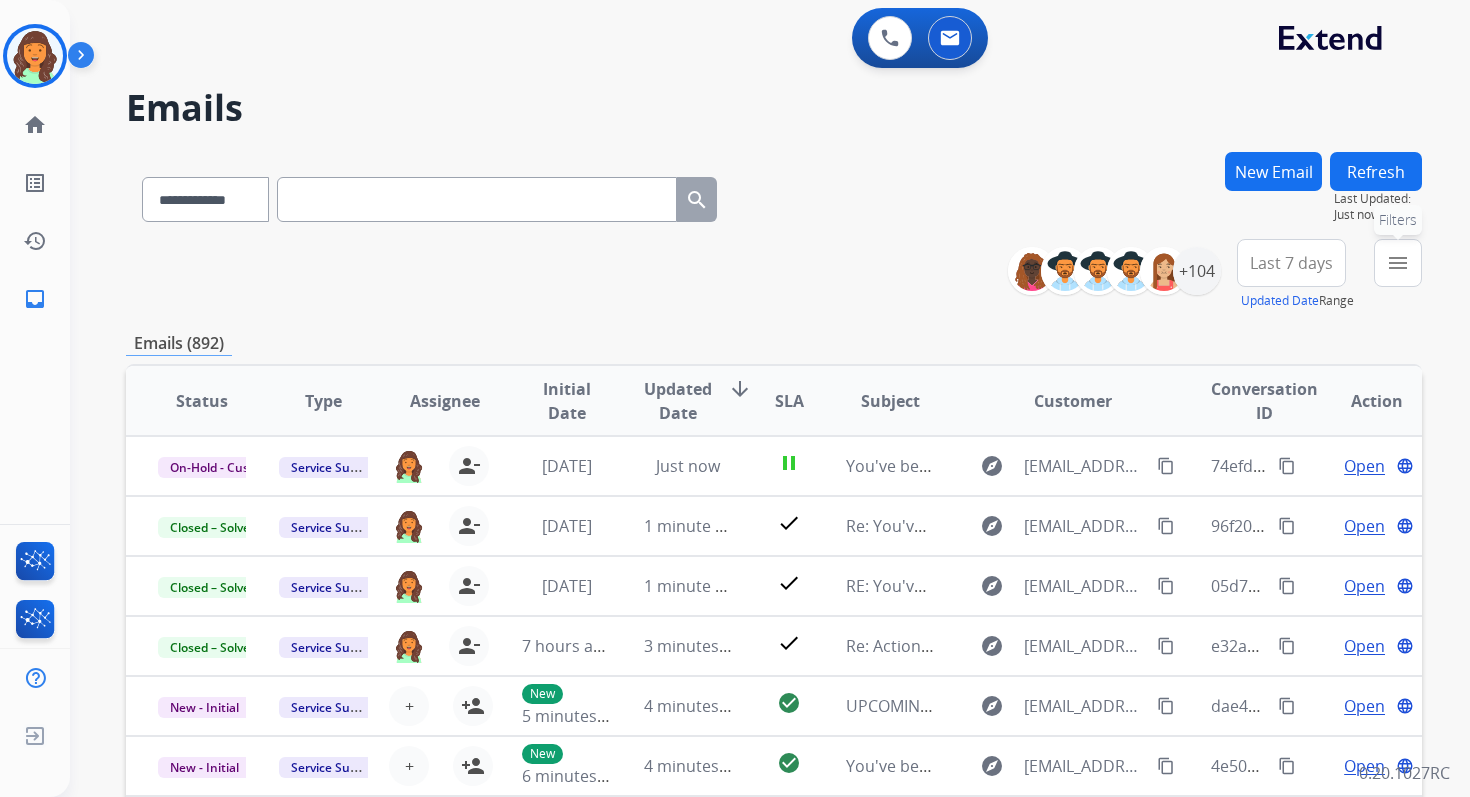 click on "menu" at bounding box center [1398, 263] 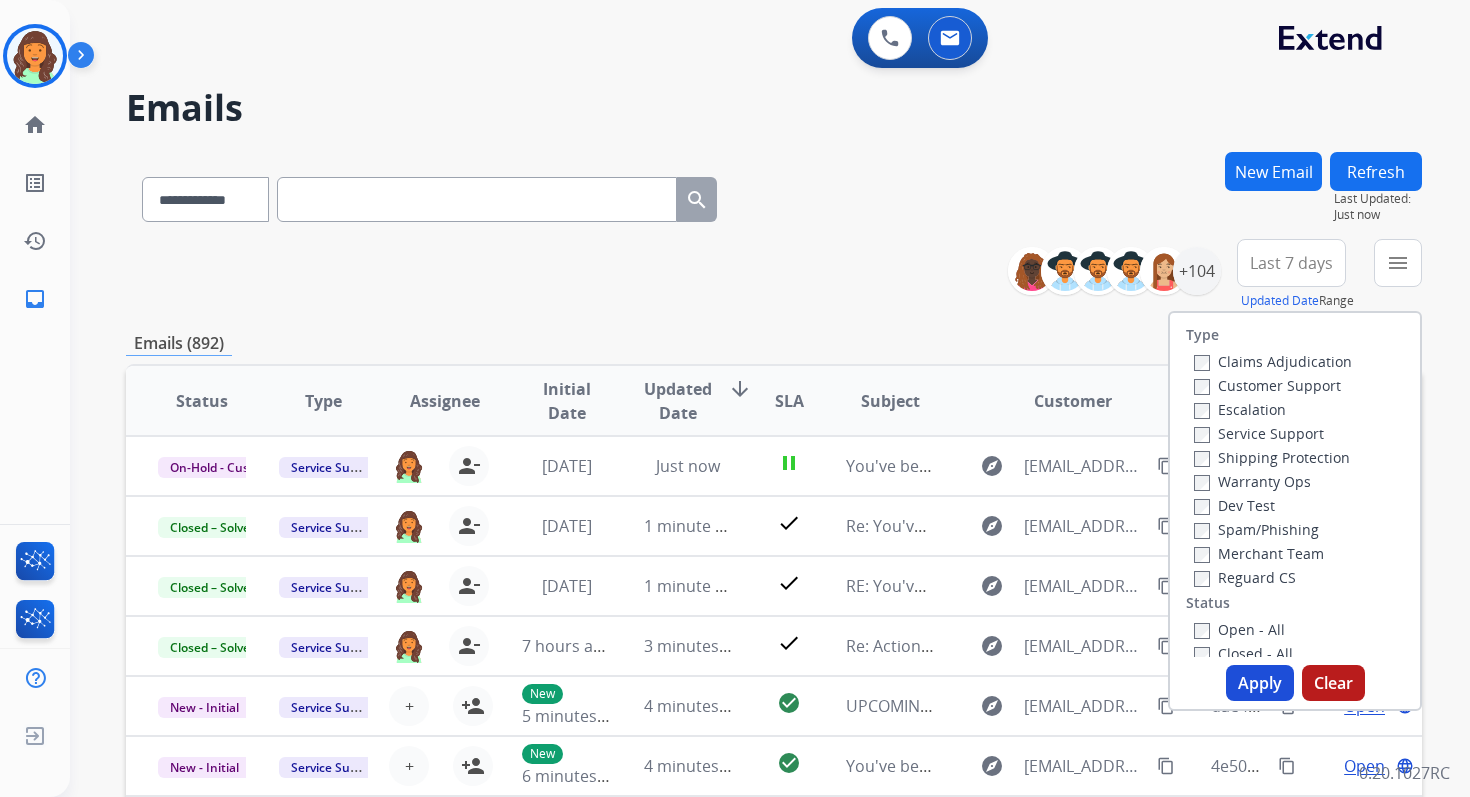click on "**********" at bounding box center [774, 275] 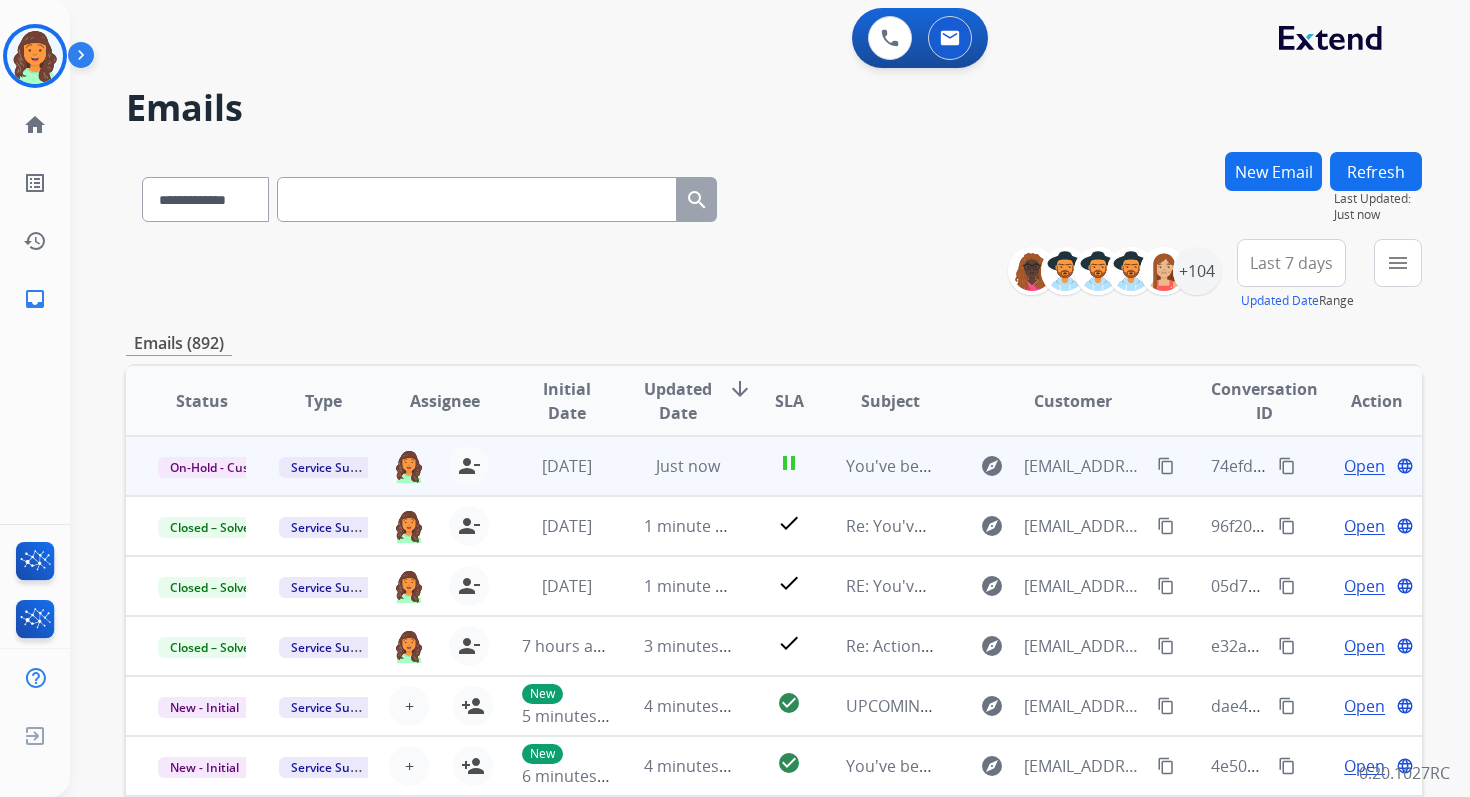 click on "Open" at bounding box center (1364, 466) 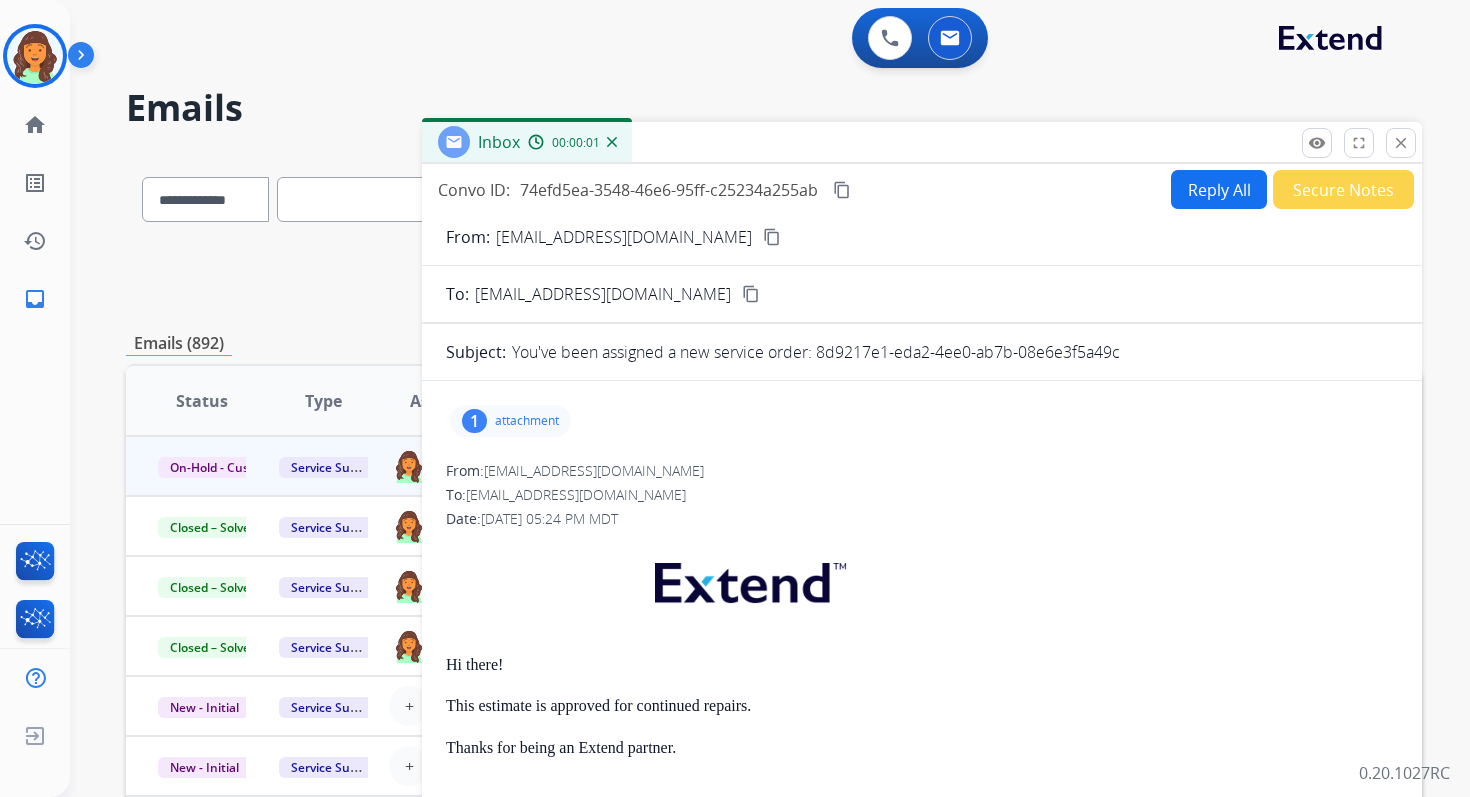 drag, startPoint x: 820, startPoint y: 348, endPoint x: 1115, endPoint y: 365, distance: 295.4894 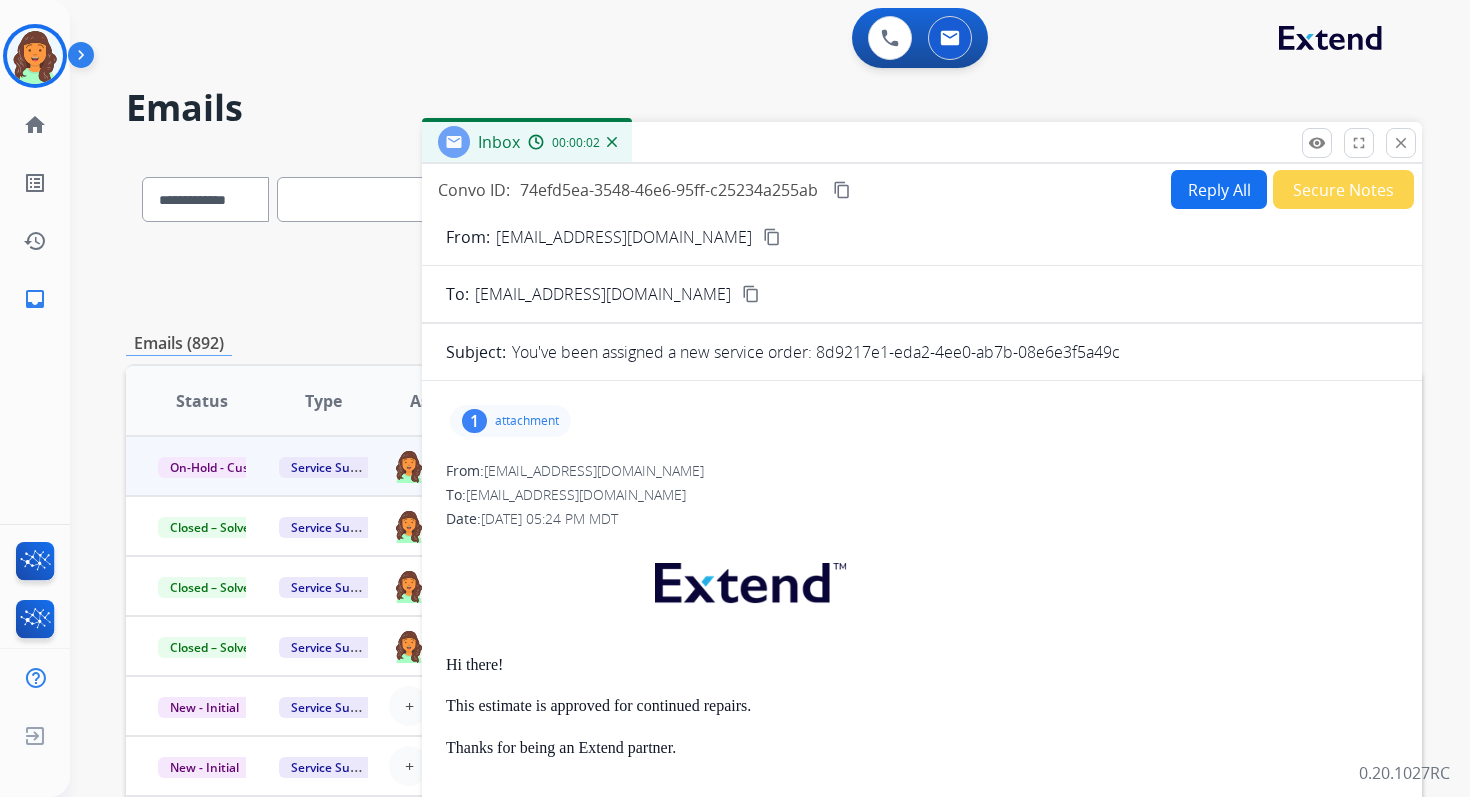 copy on "8d9217e1-eda2-4ee0-ab7b-08e6e3f5a49c" 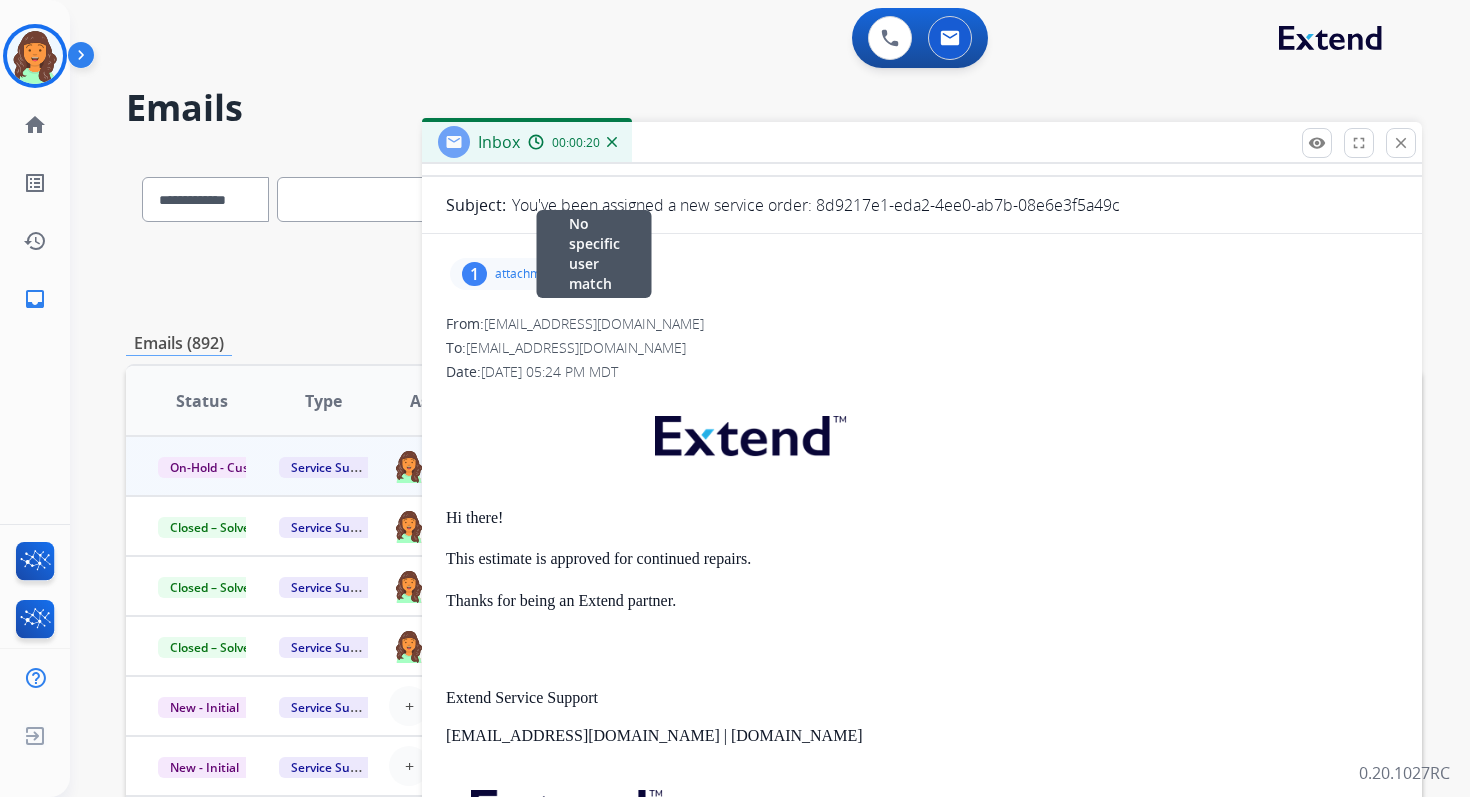 scroll, scrollTop: 0, scrollLeft: 0, axis: both 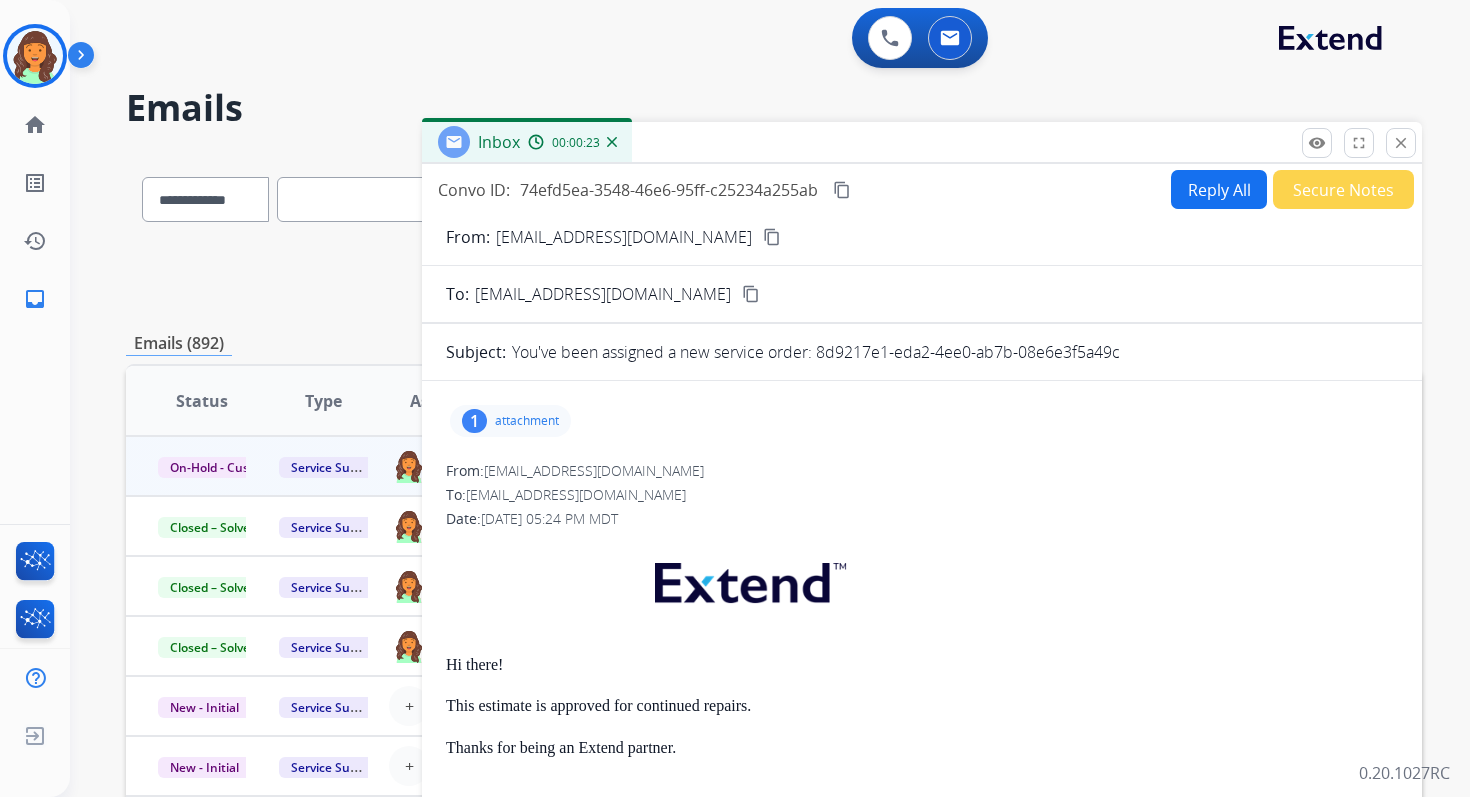 click on "attachment" at bounding box center (527, 421) 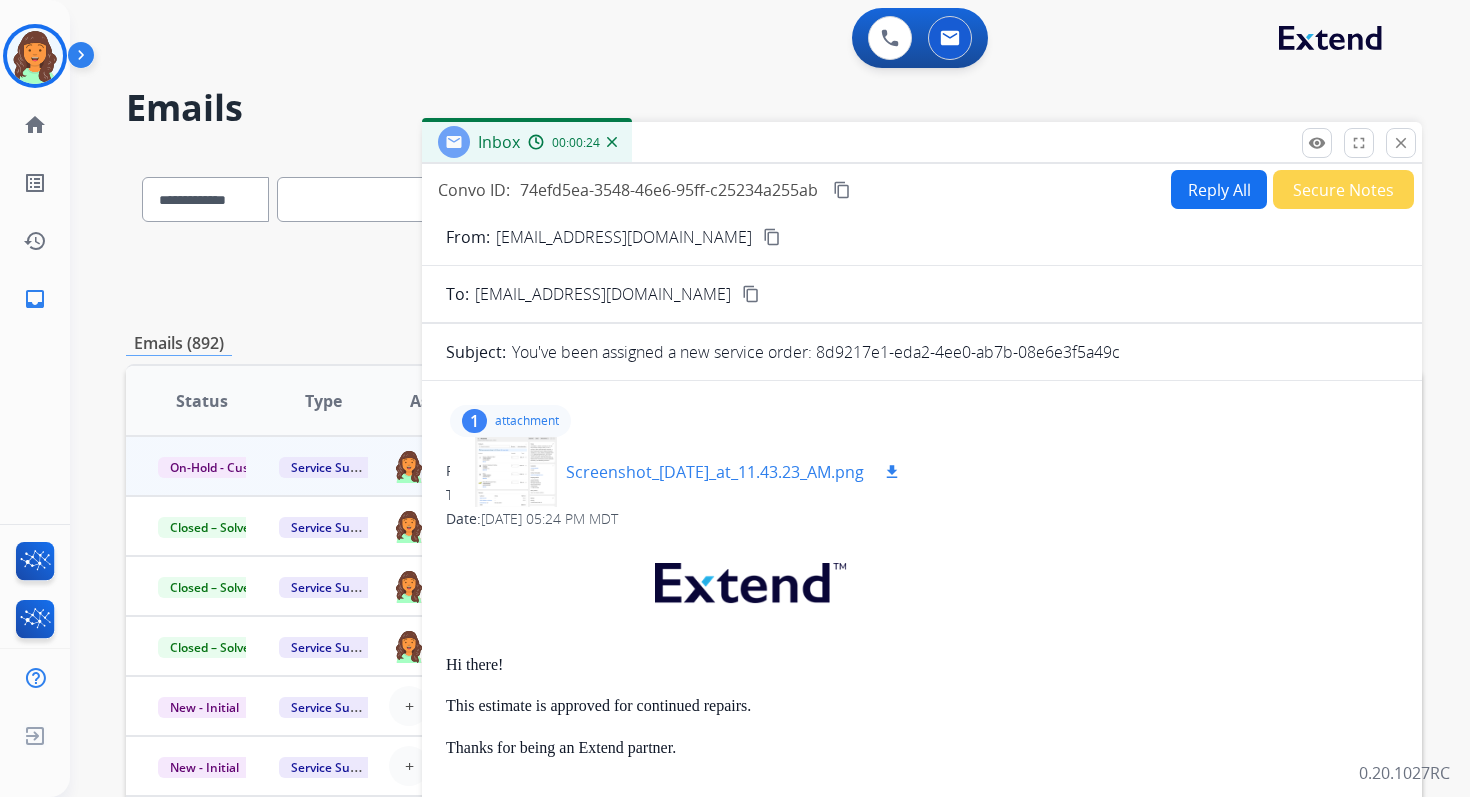 click at bounding box center (516, 472) 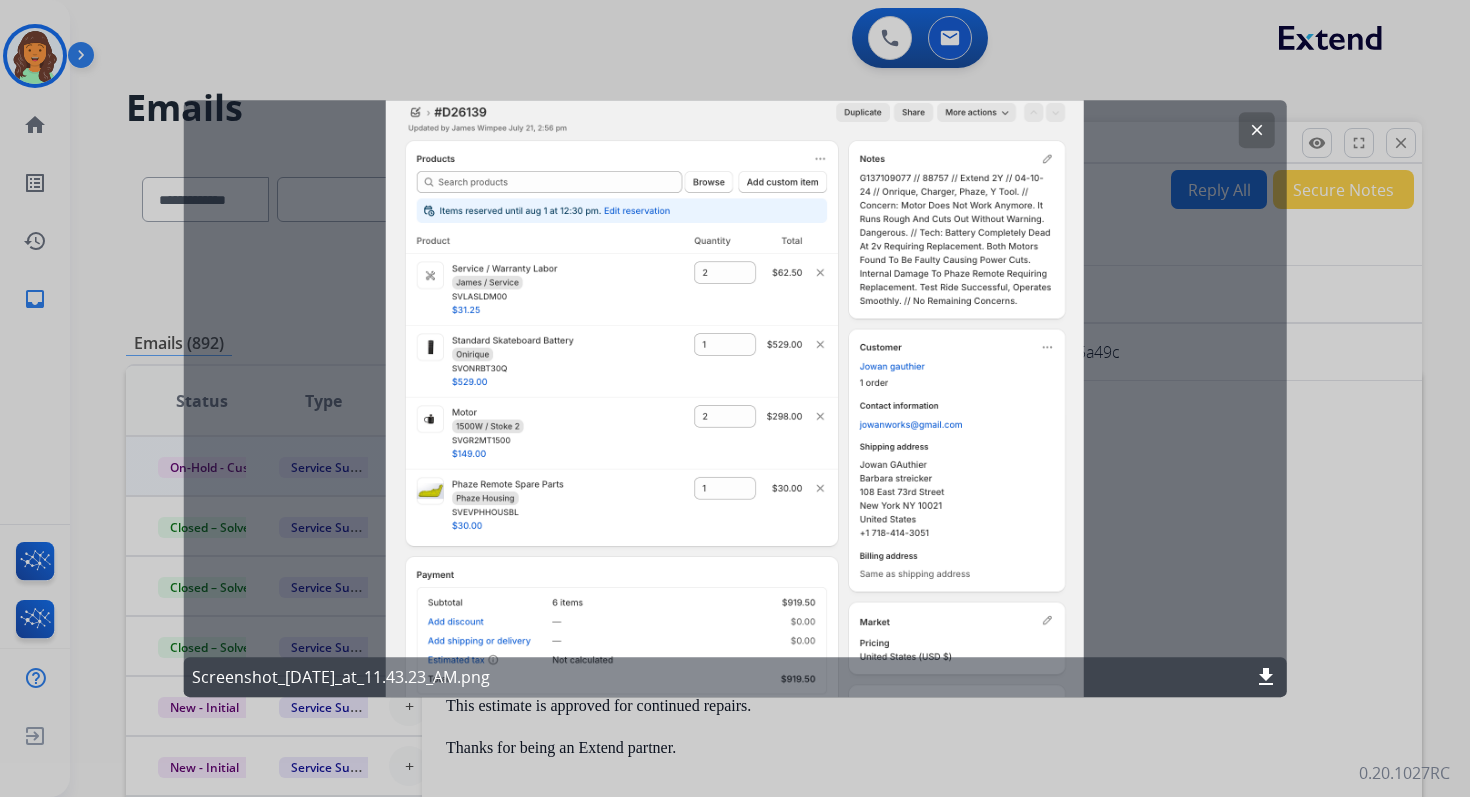 click on "clear" 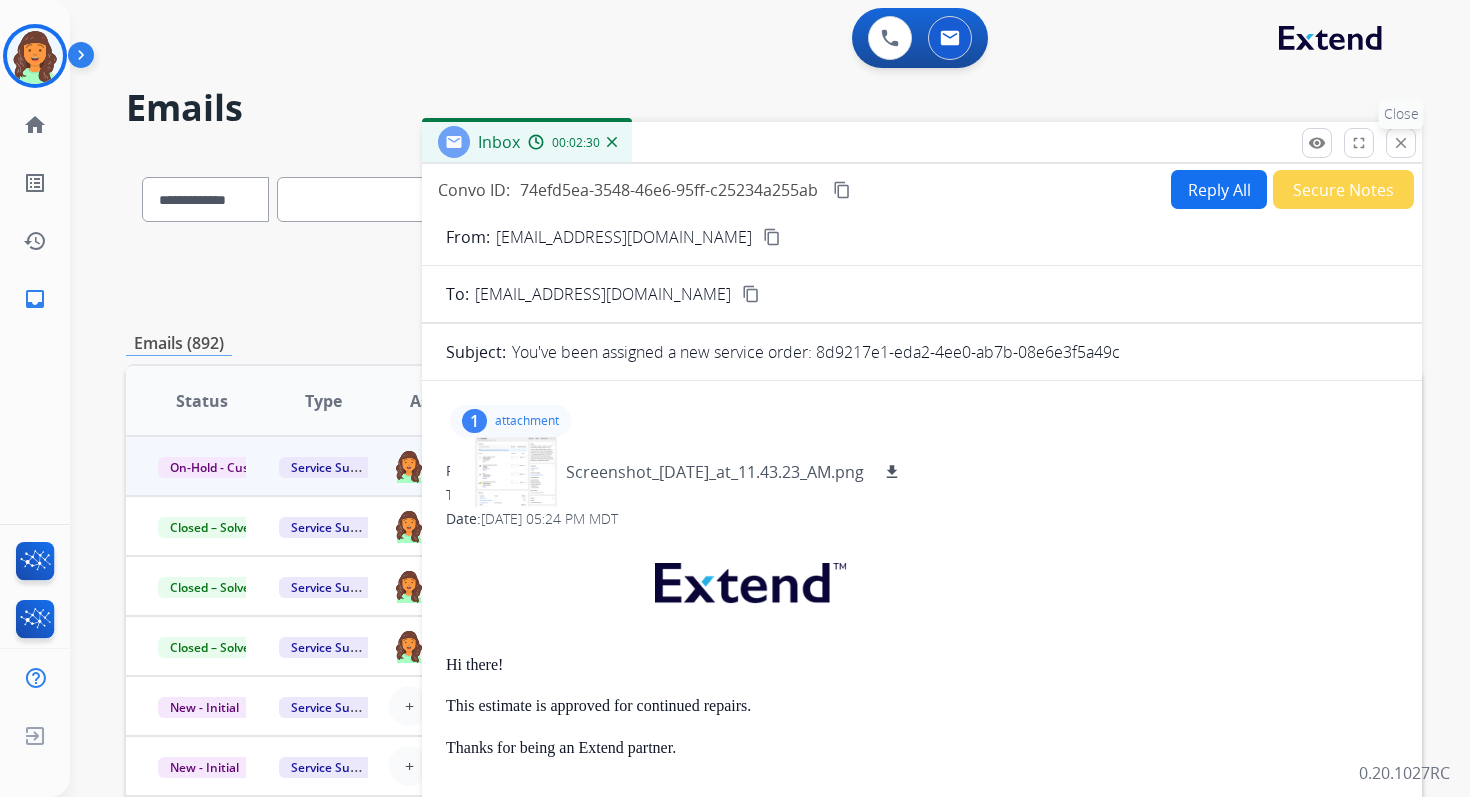 click on "close" at bounding box center (1401, 143) 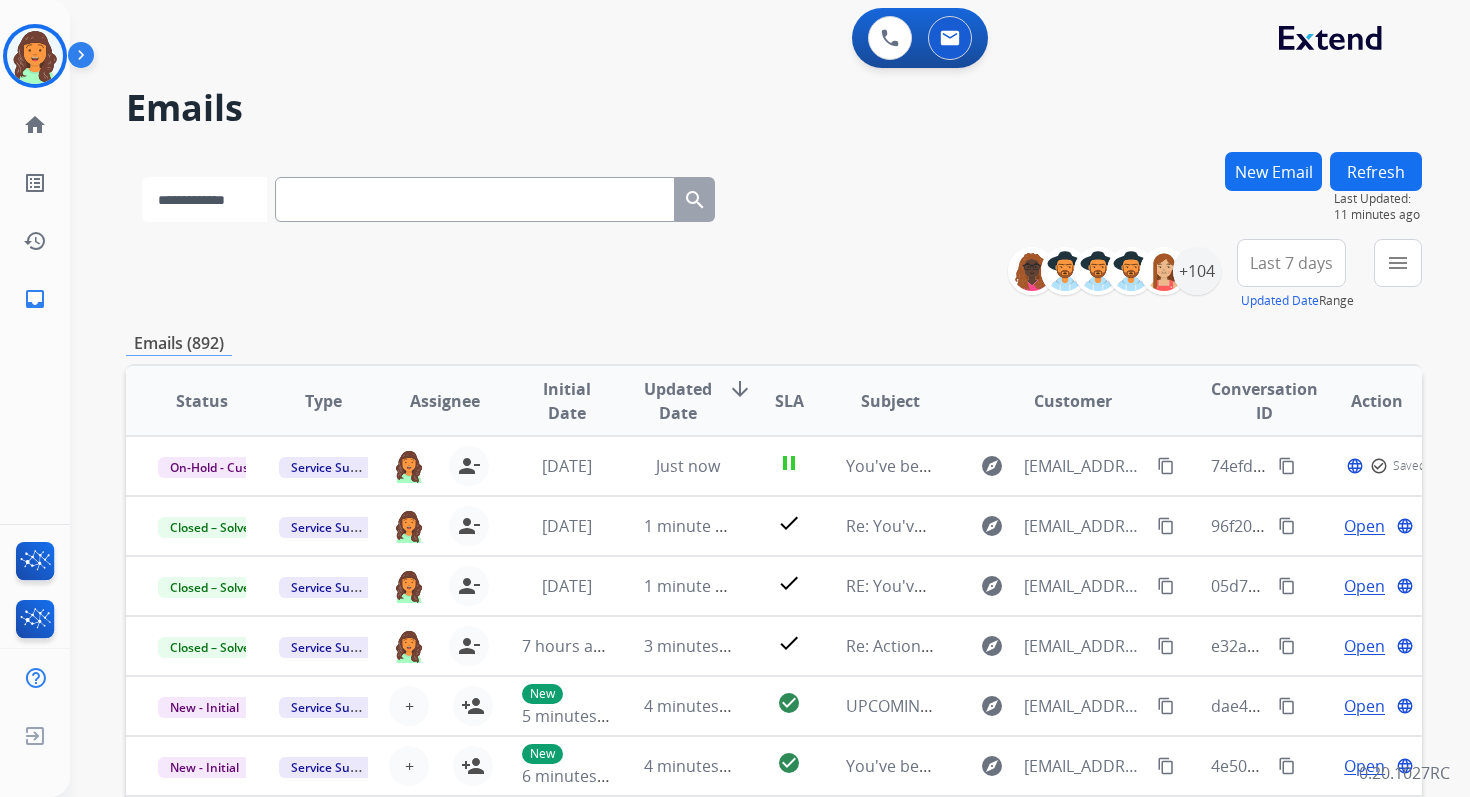 click on "**********" at bounding box center (204, 199) 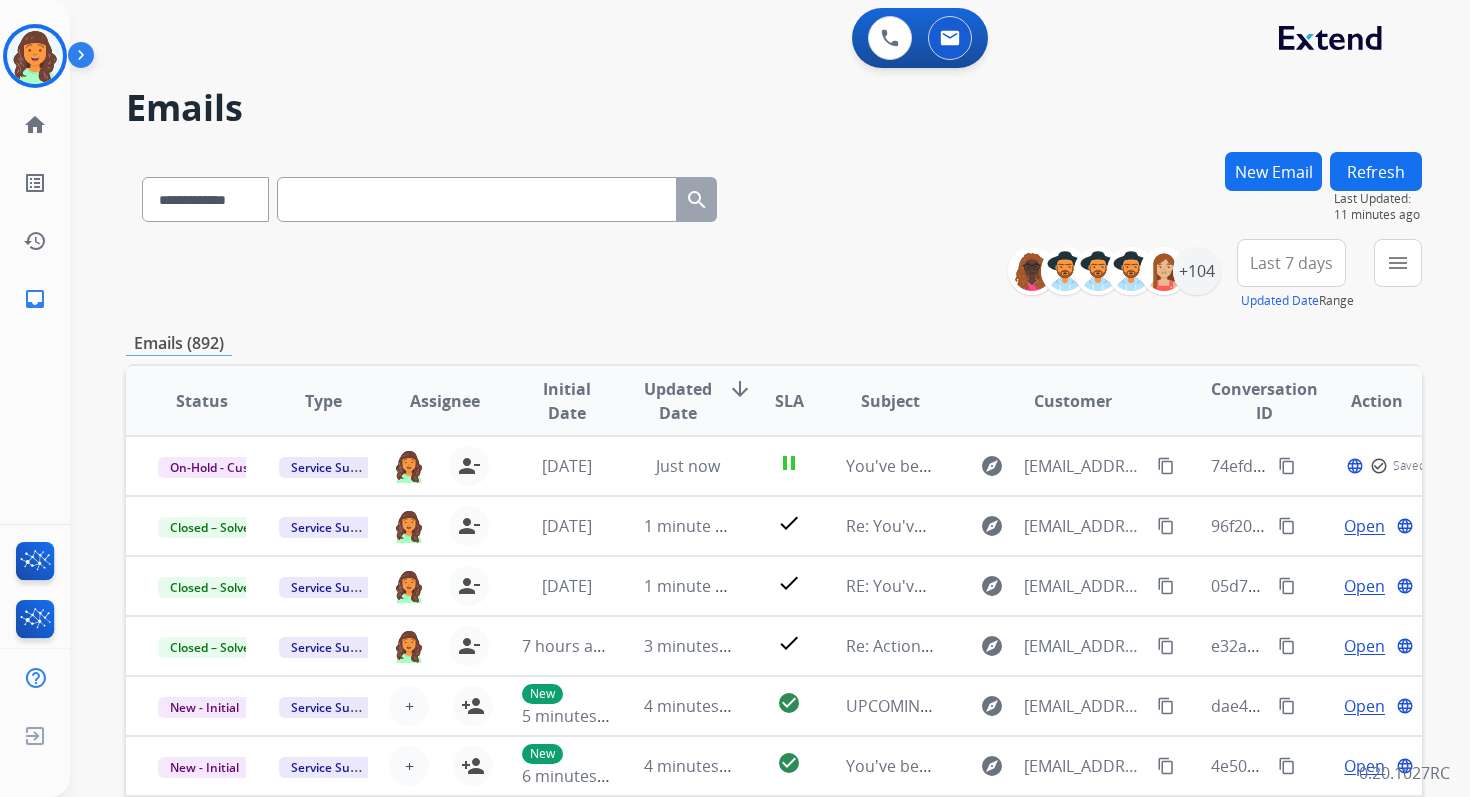 click at bounding box center [477, 199] 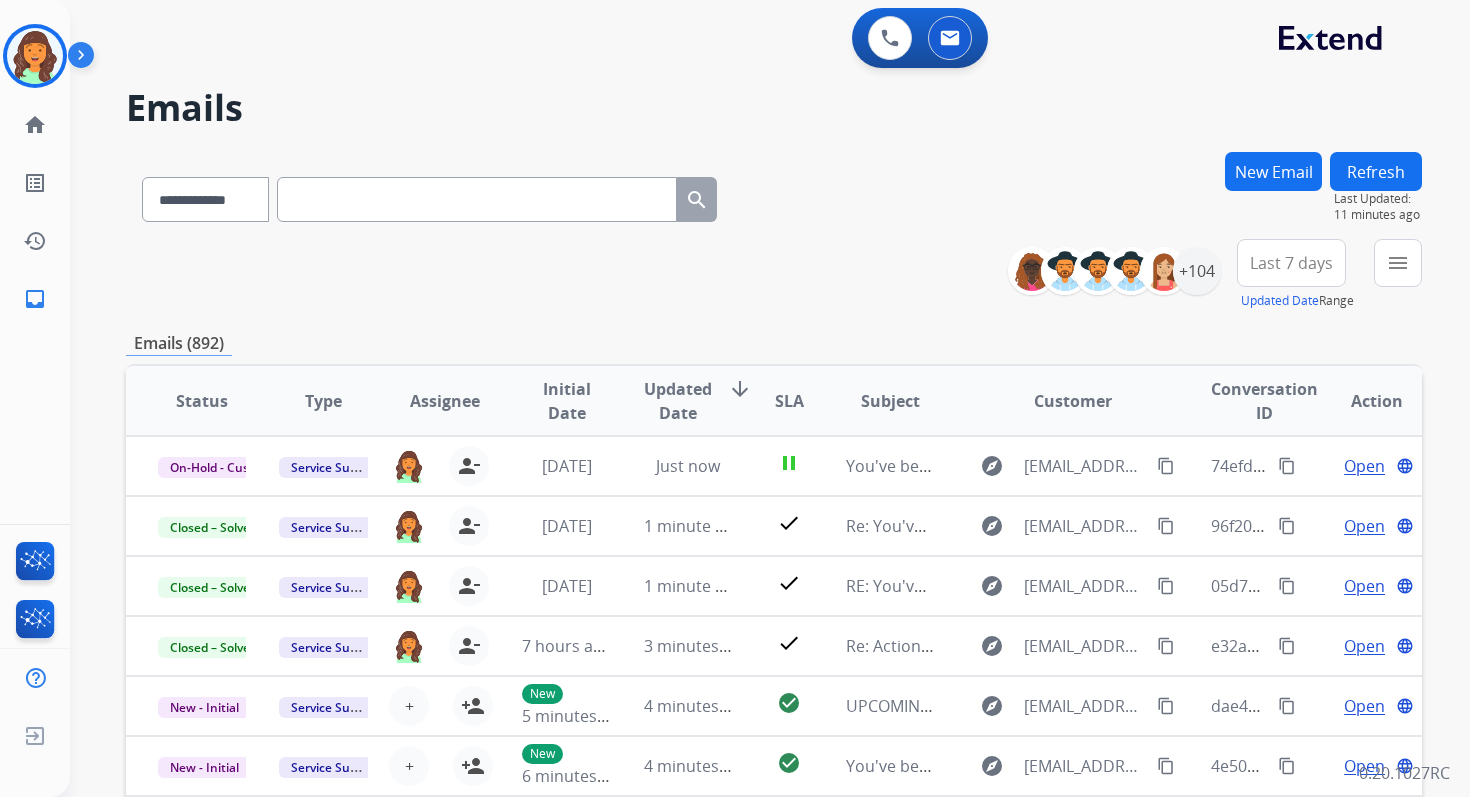 paste on "**********" 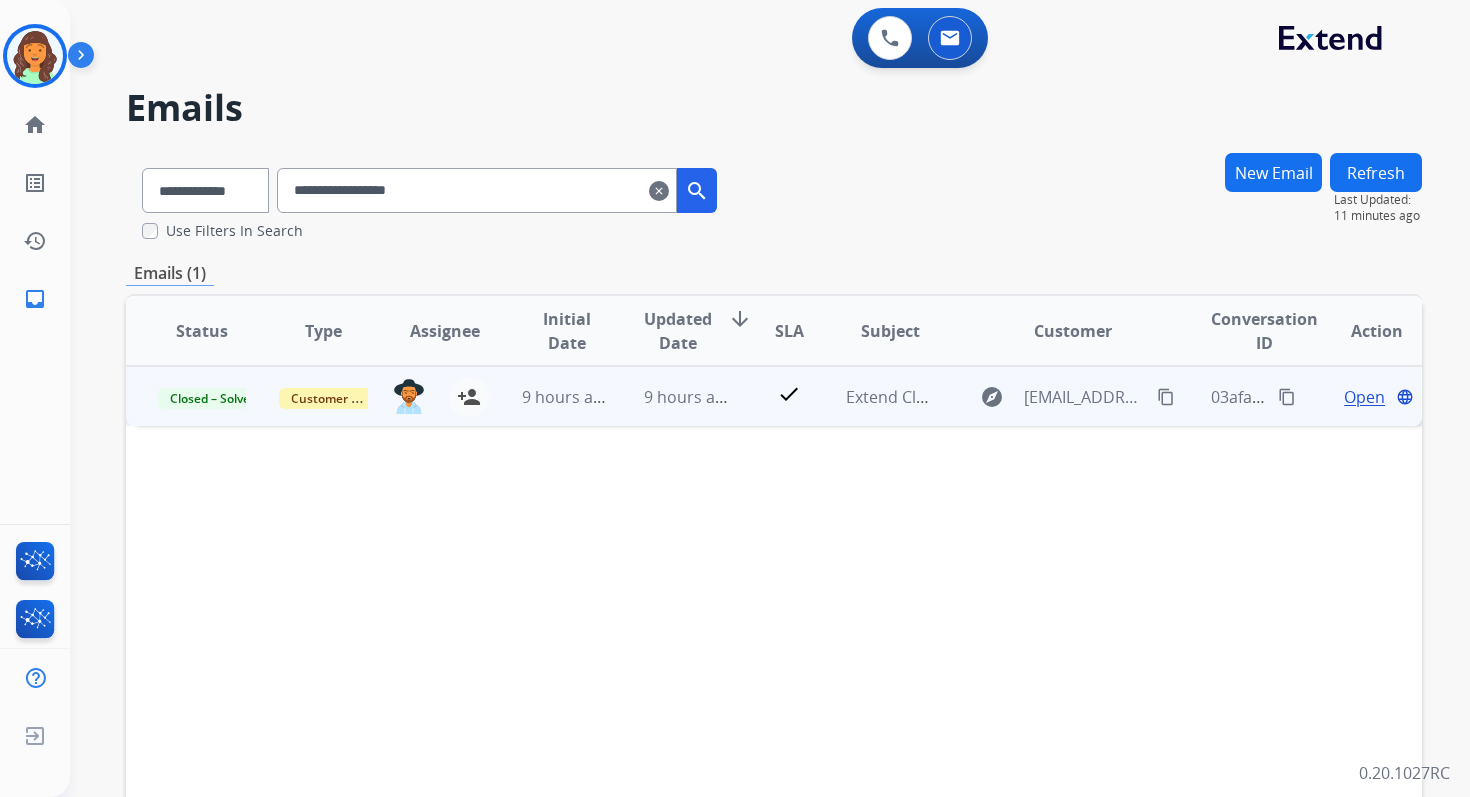 click on "Open" at bounding box center (1364, 397) 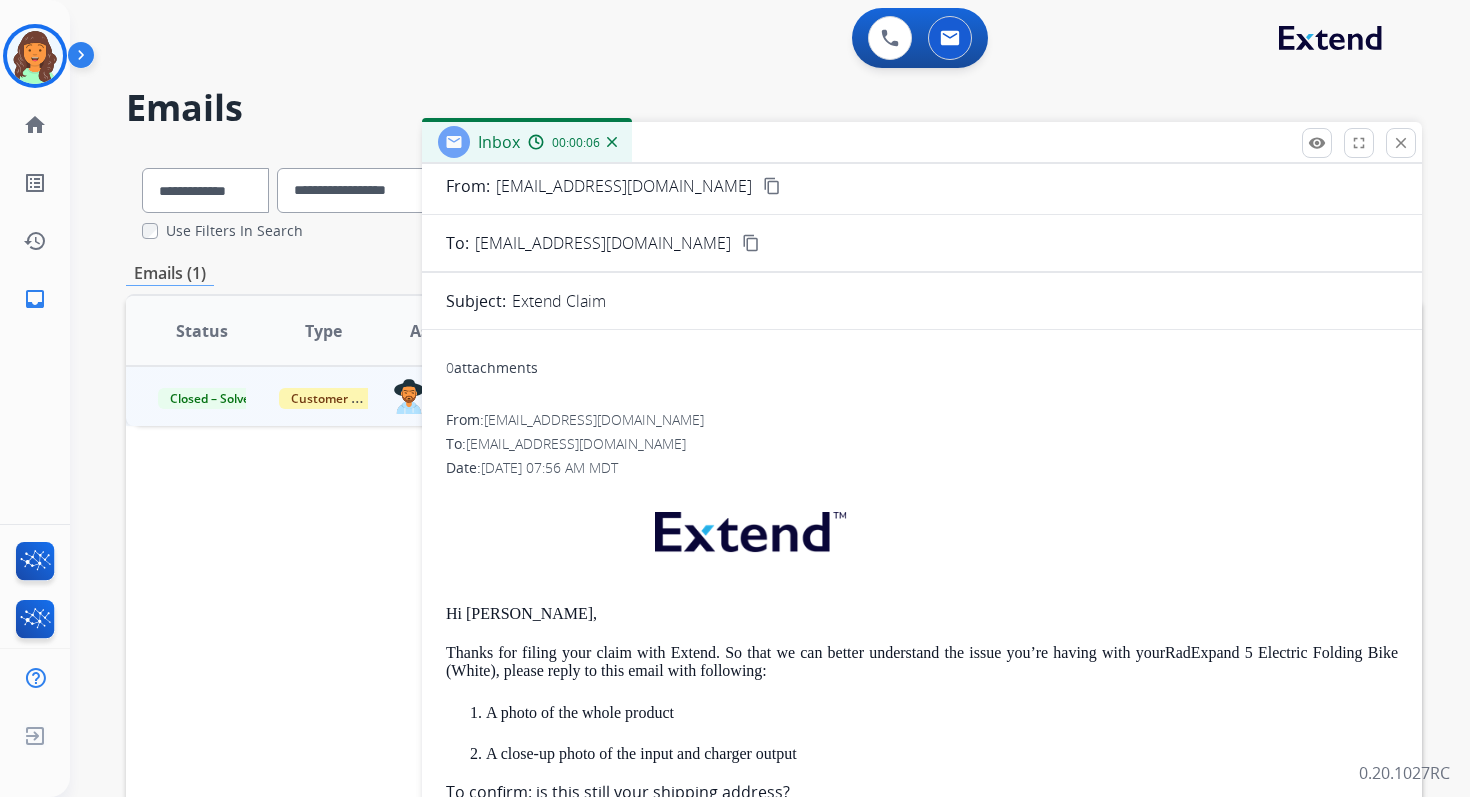 scroll, scrollTop: 0, scrollLeft: 0, axis: both 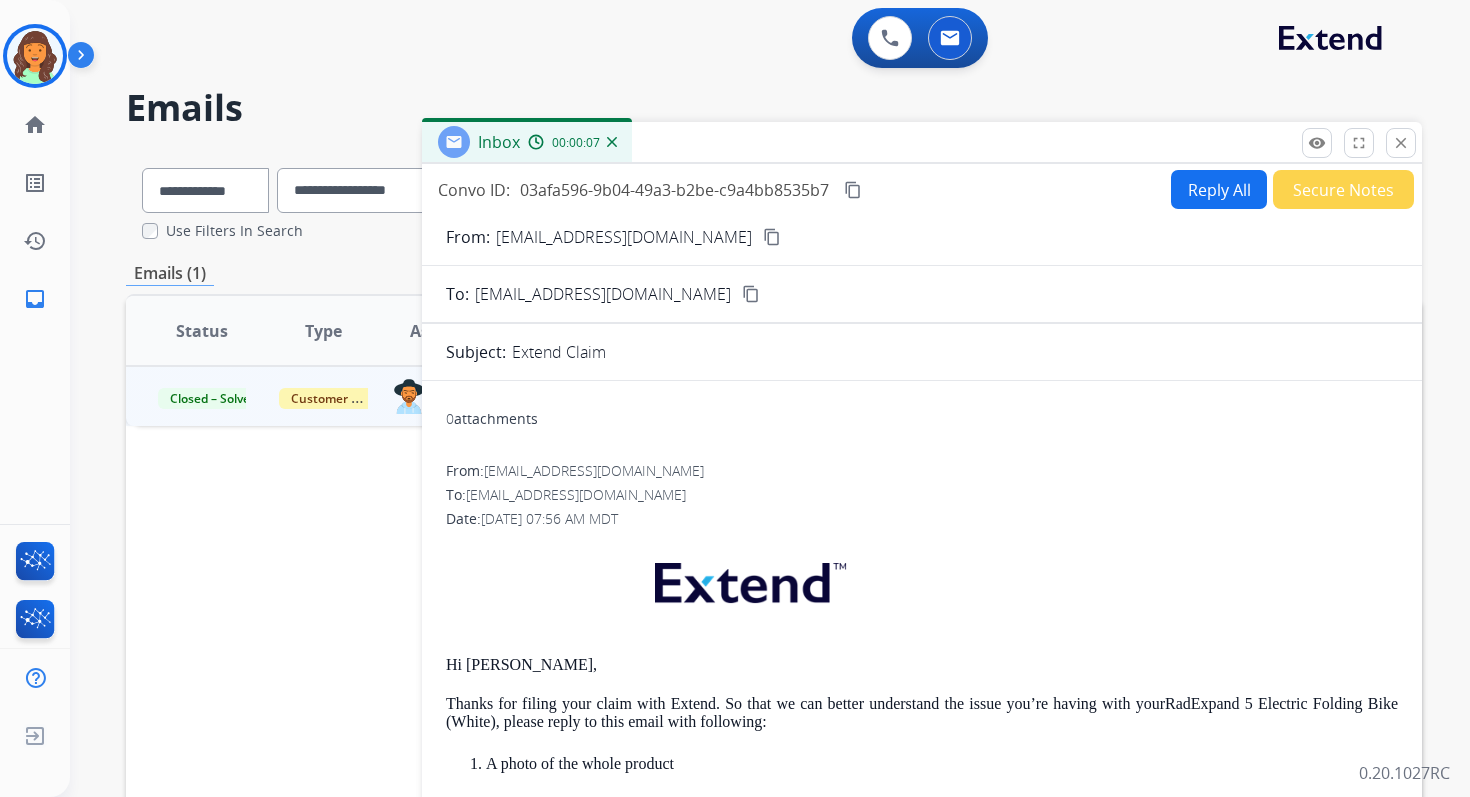 click on "Reply All" at bounding box center (1219, 189) 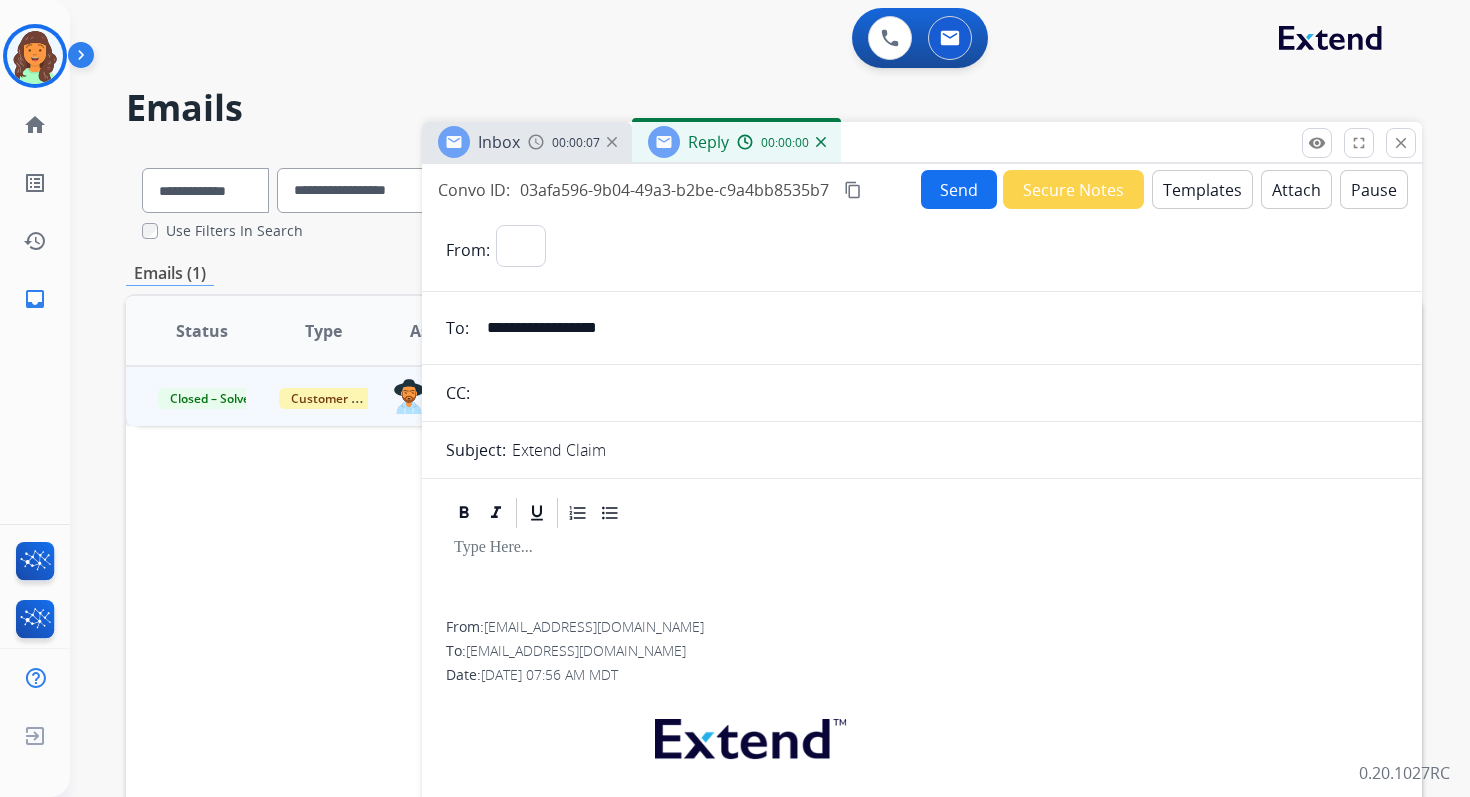 select on "**********" 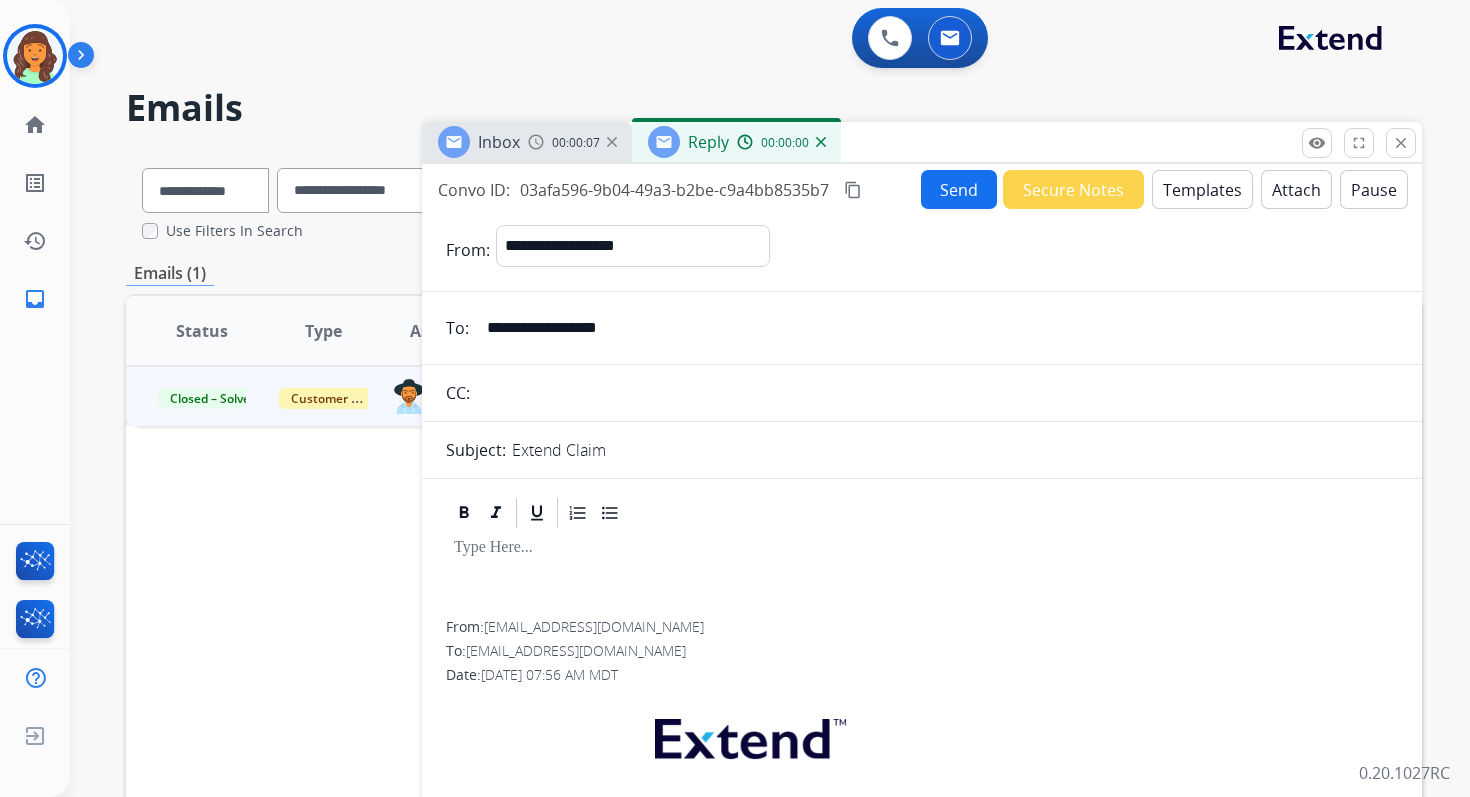 click on "Templates" at bounding box center (1202, 189) 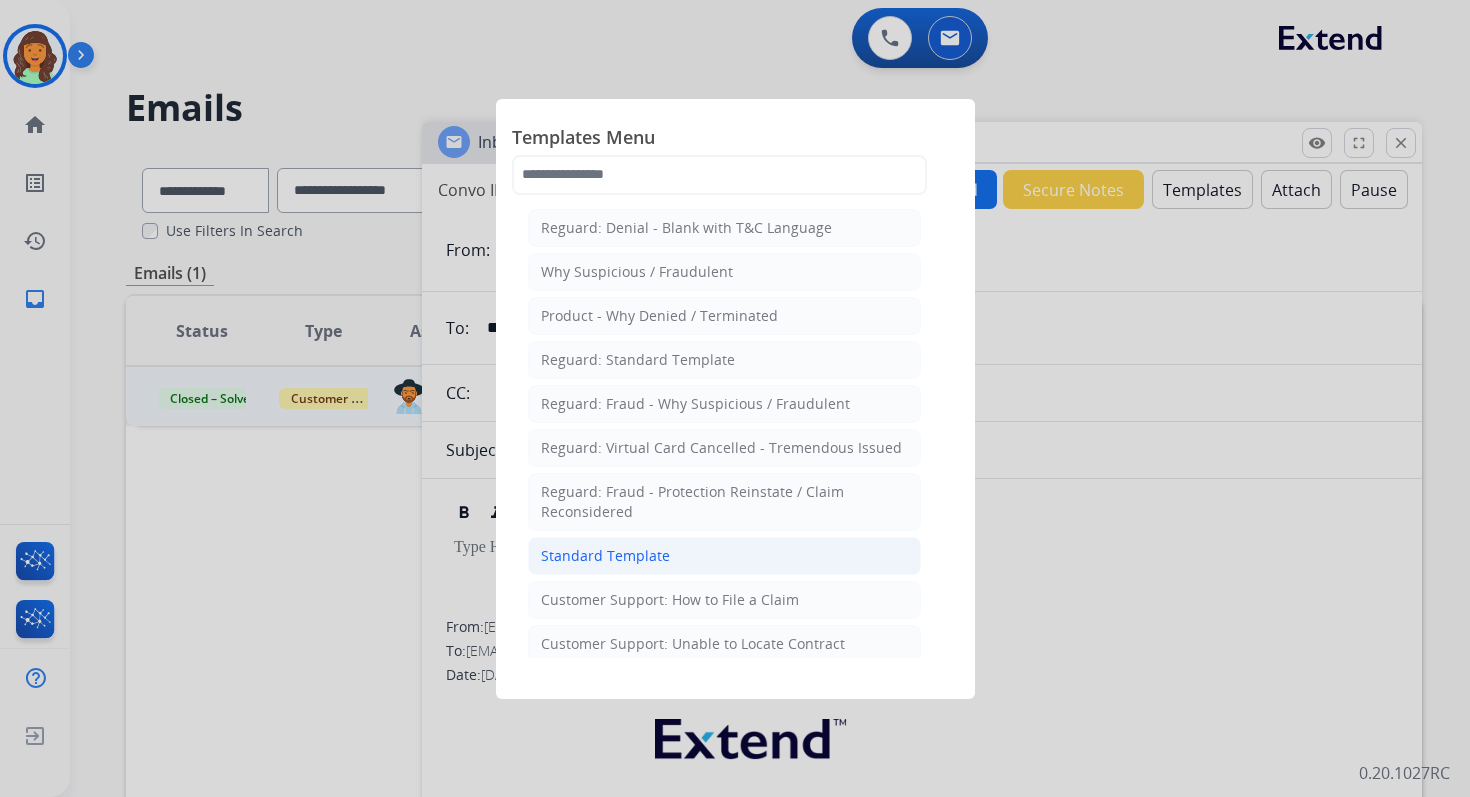 click on "Standard Template" 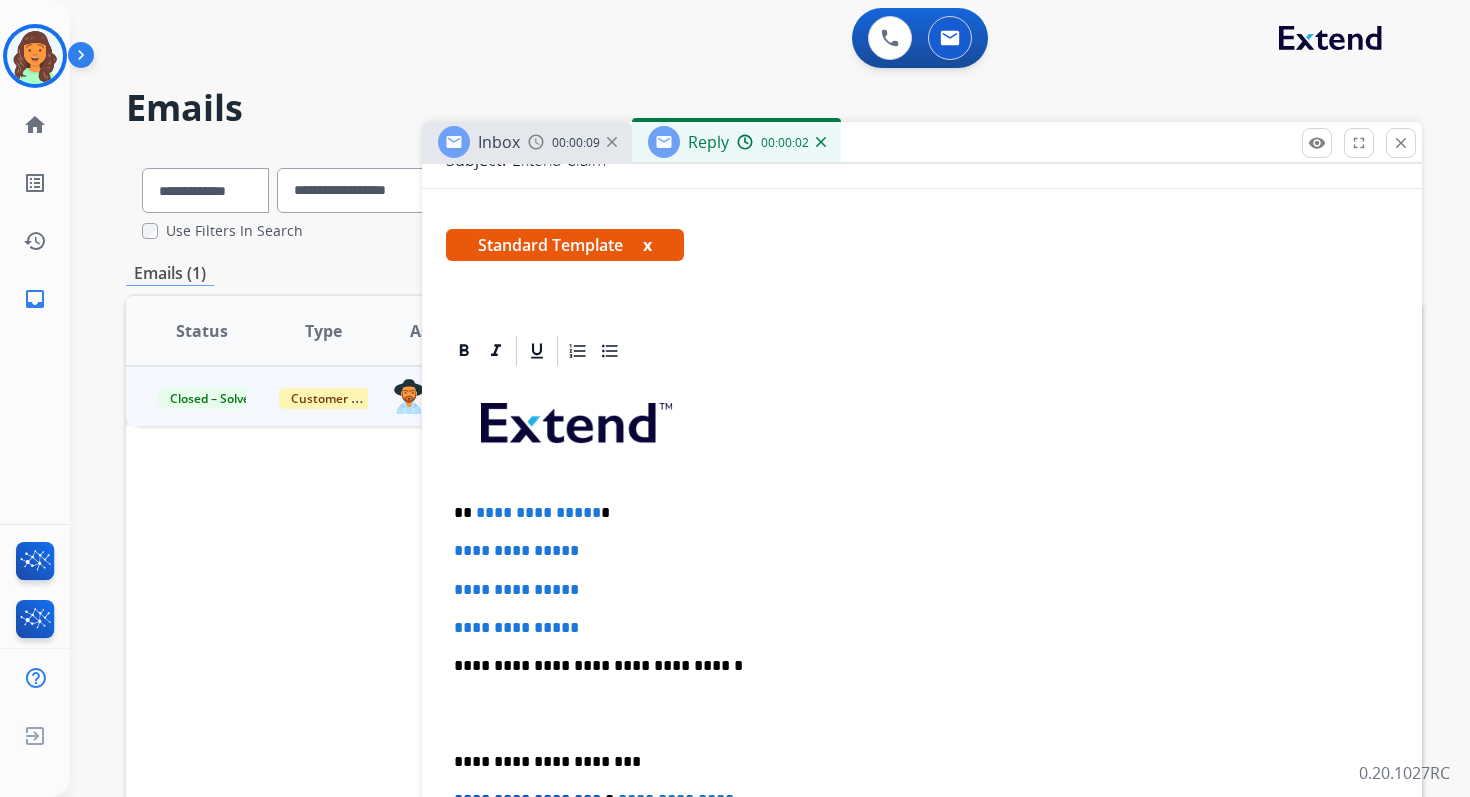 scroll, scrollTop: 449, scrollLeft: 0, axis: vertical 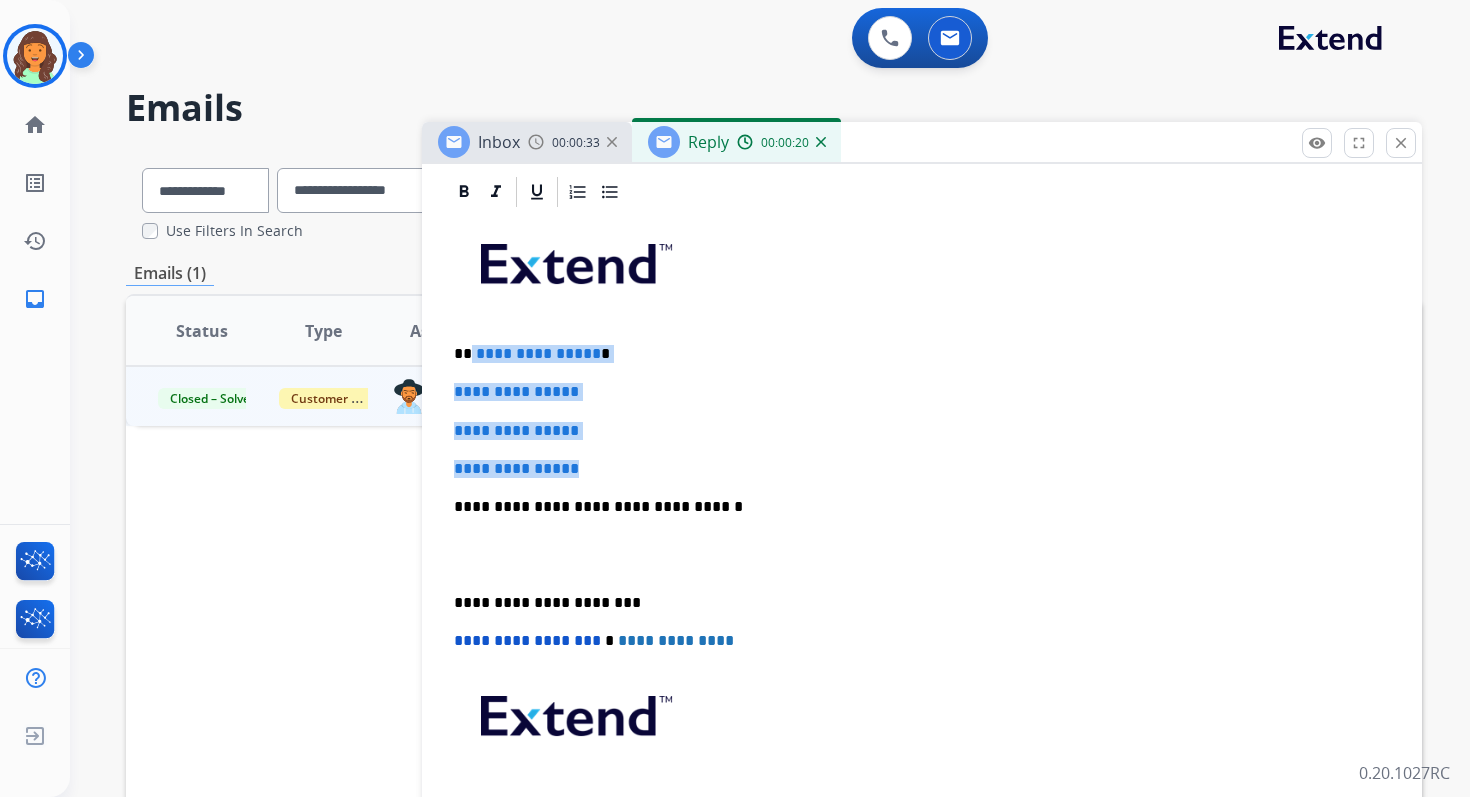 drag, startPoint x: 470, startPoint y: 350, endPoint x: 607, endPoint y: 474, distance: 184.78366 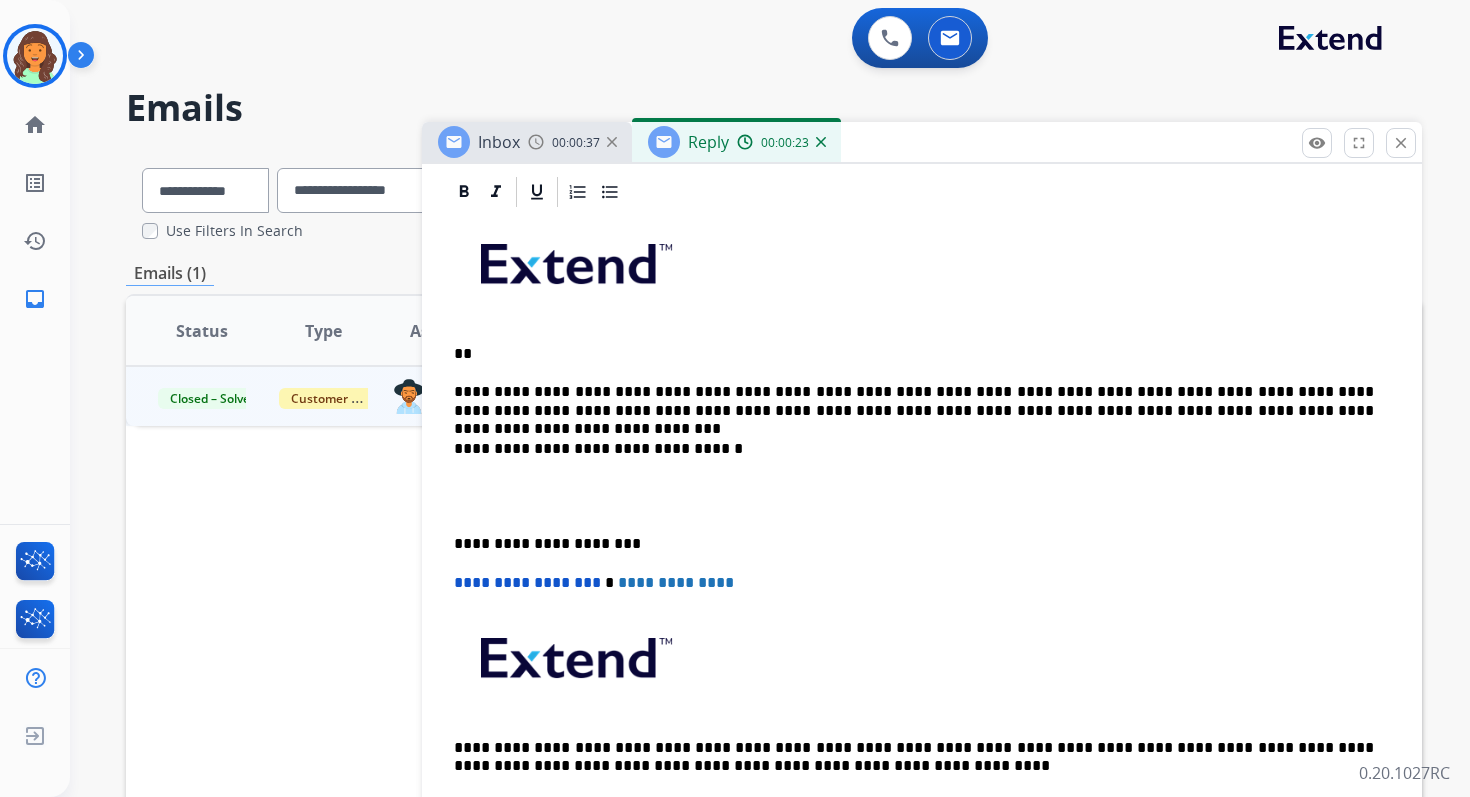 click on "**" at bounding box center [914, 354] 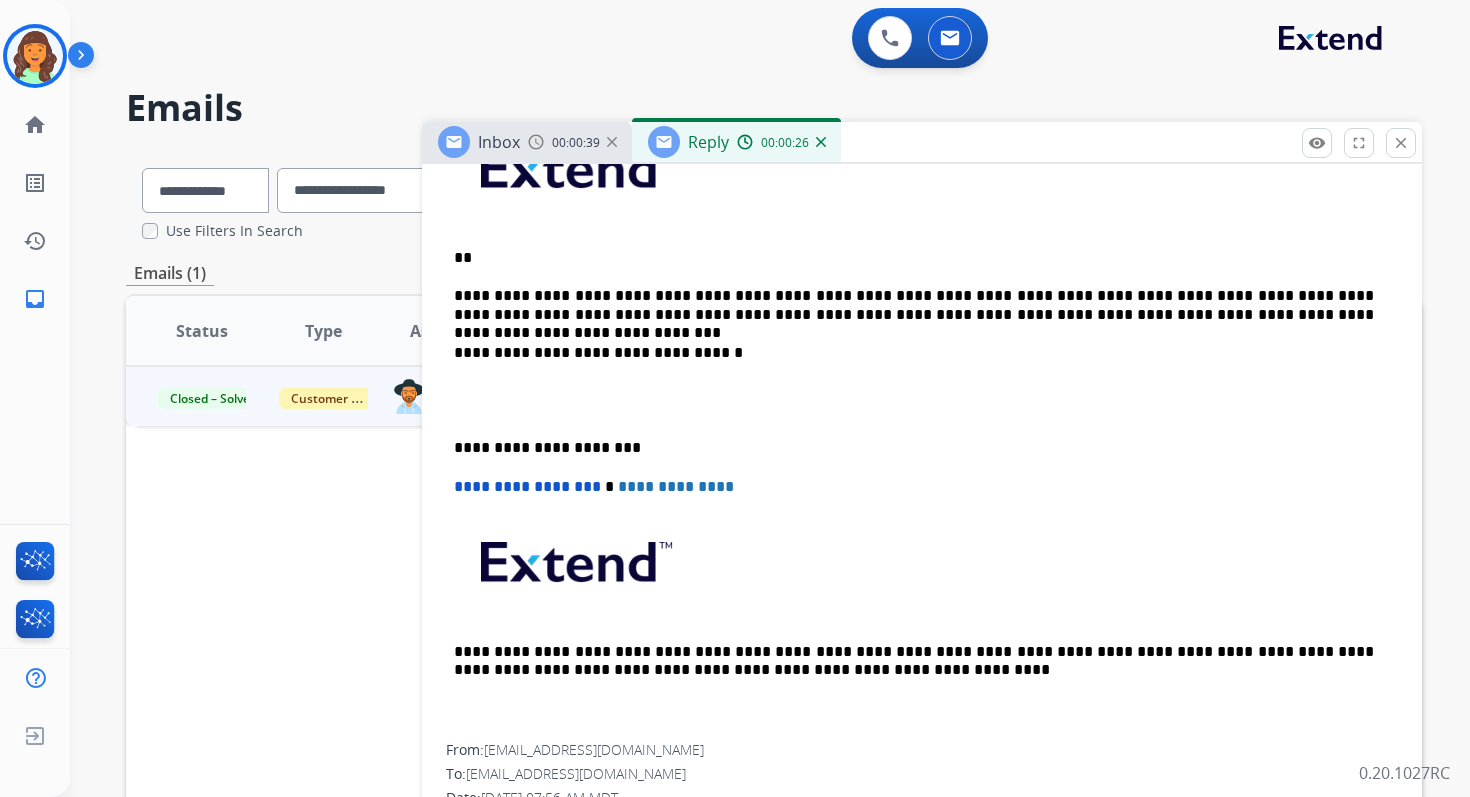 scroll, scrollTop: 300, scrollLeft: 0, axis: vertical 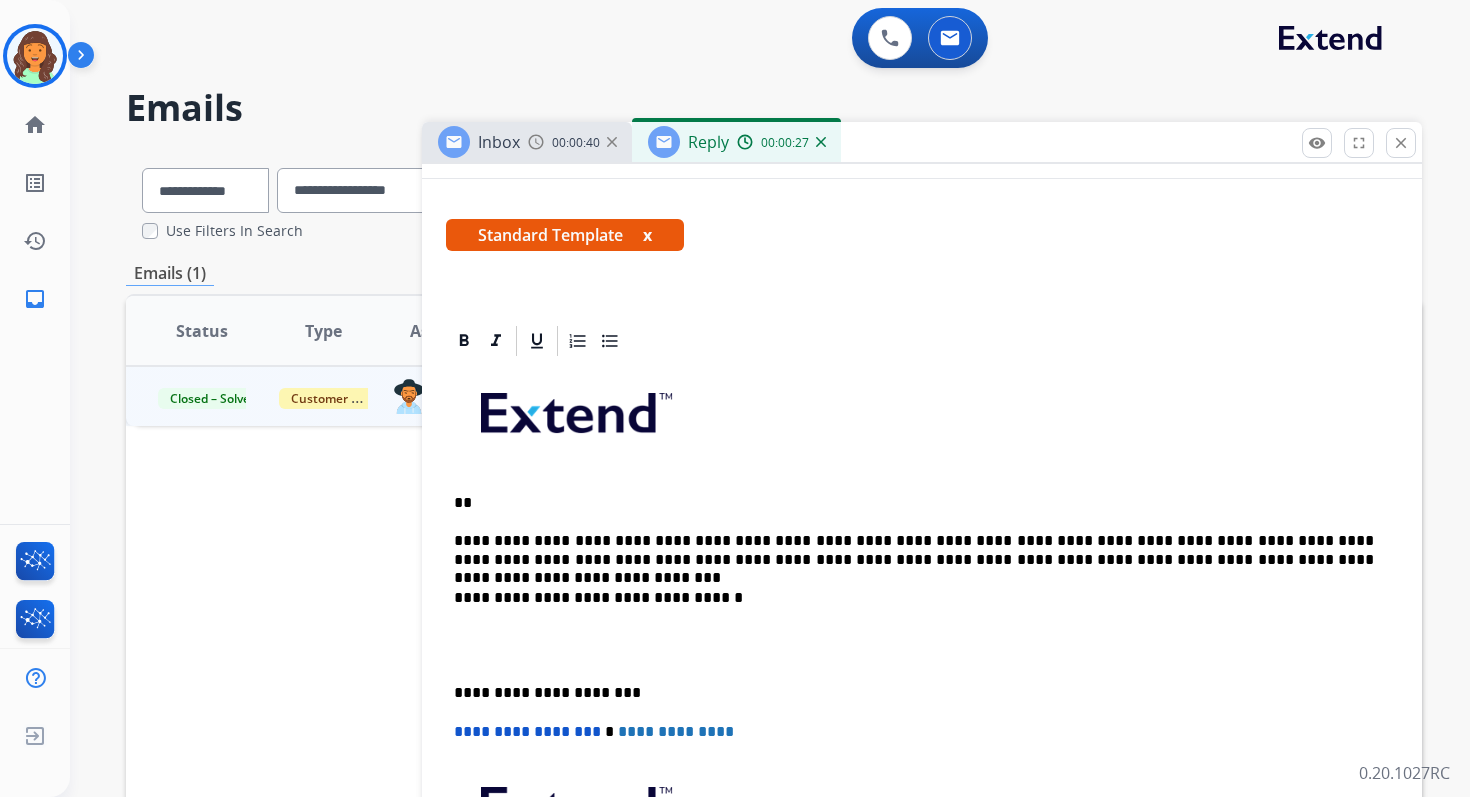 type 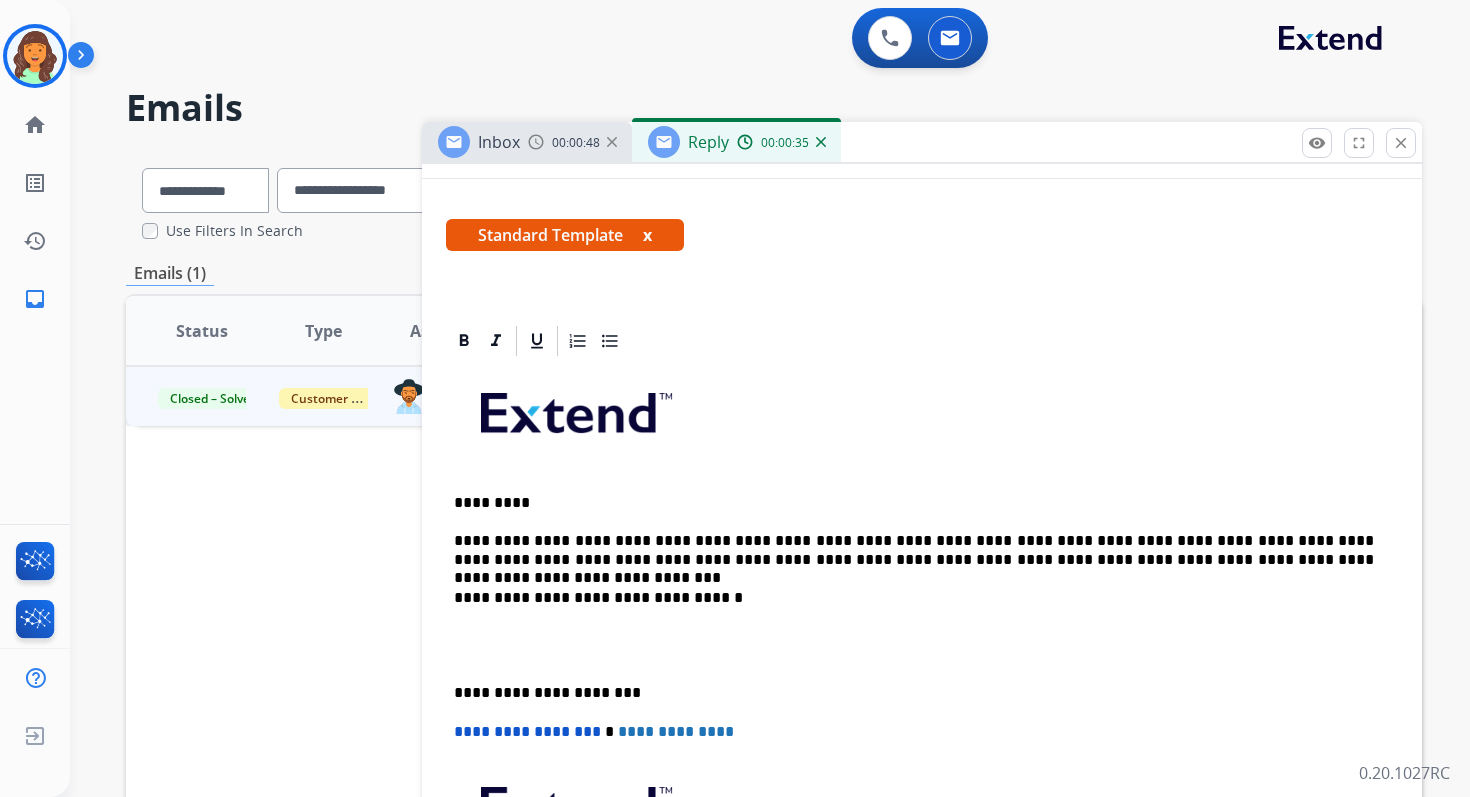 click on "**********" at bounding box center (922, 674) 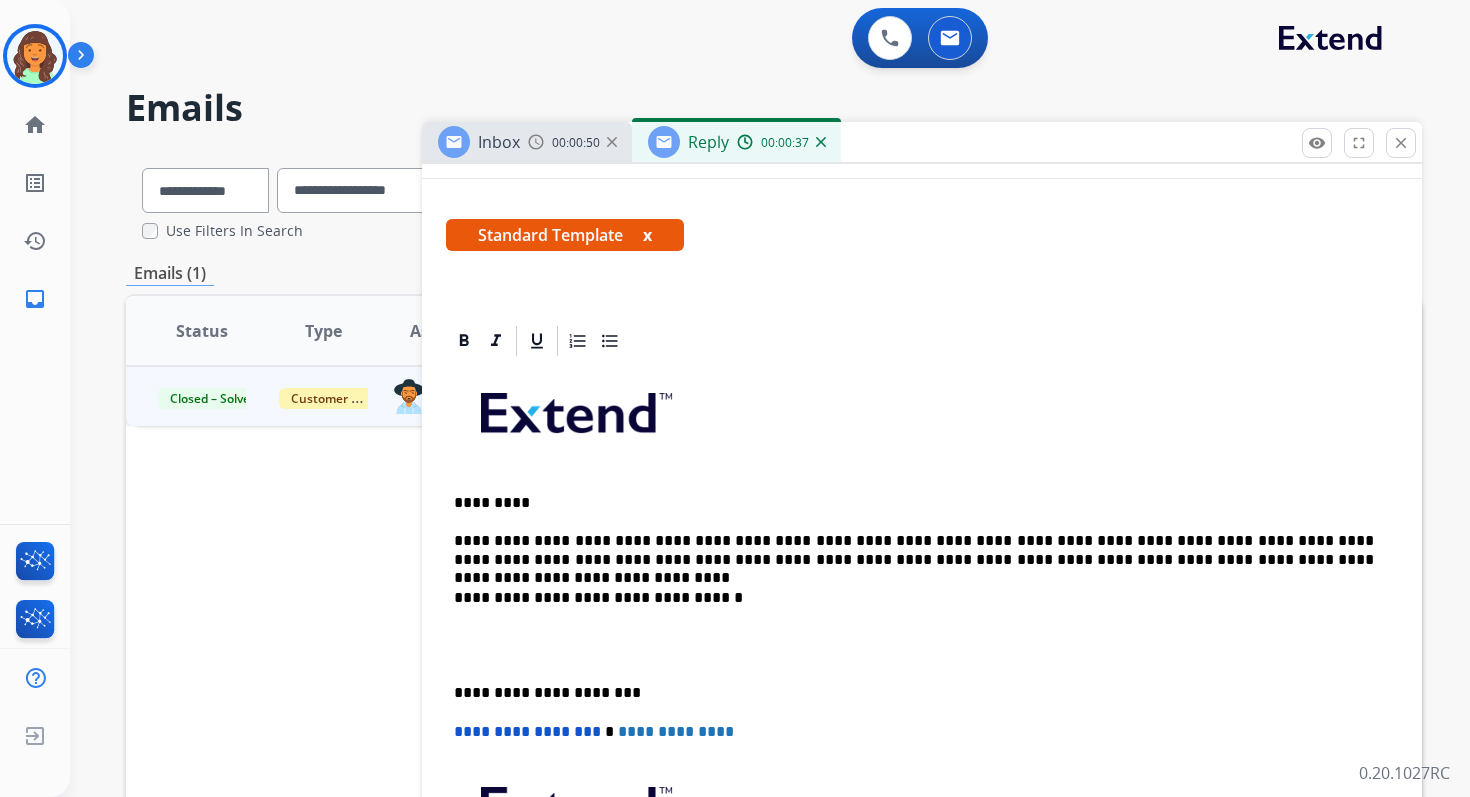 click on "**********" at bounding box center [914, 550] 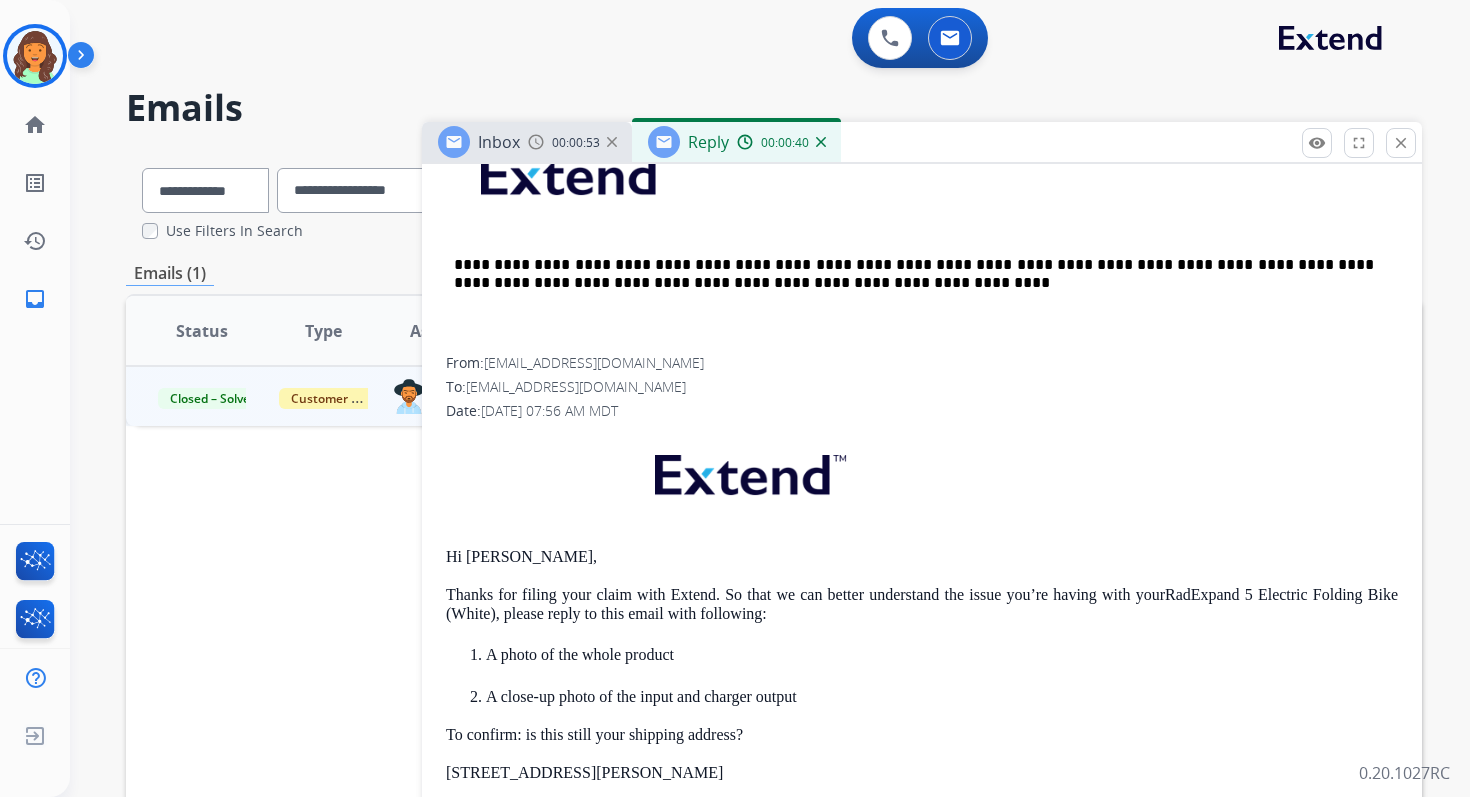 scroll, scrollTop: 964, scrollLeft: 0, axis: vertical 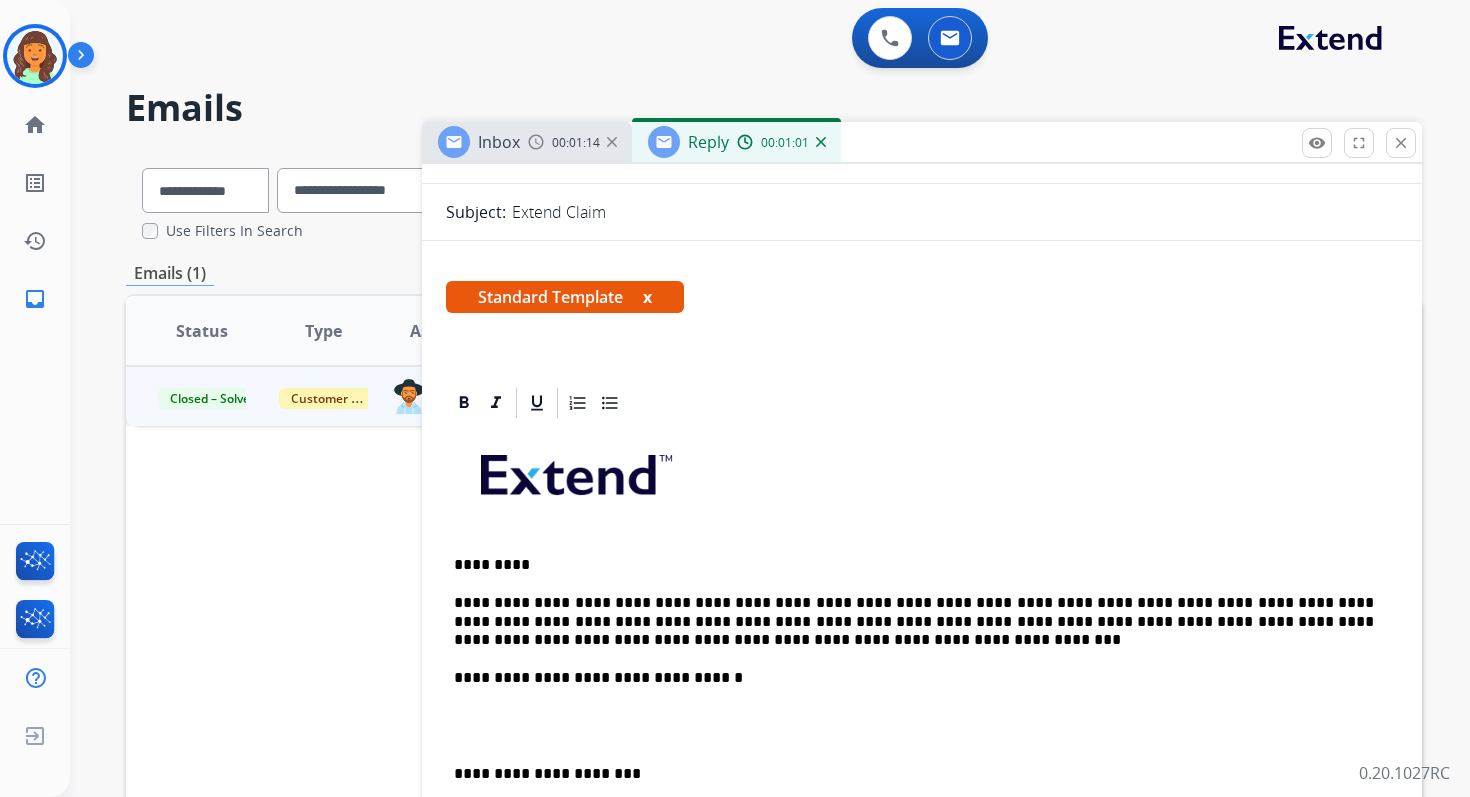 click on "**********" at bounding box center [914, 621] 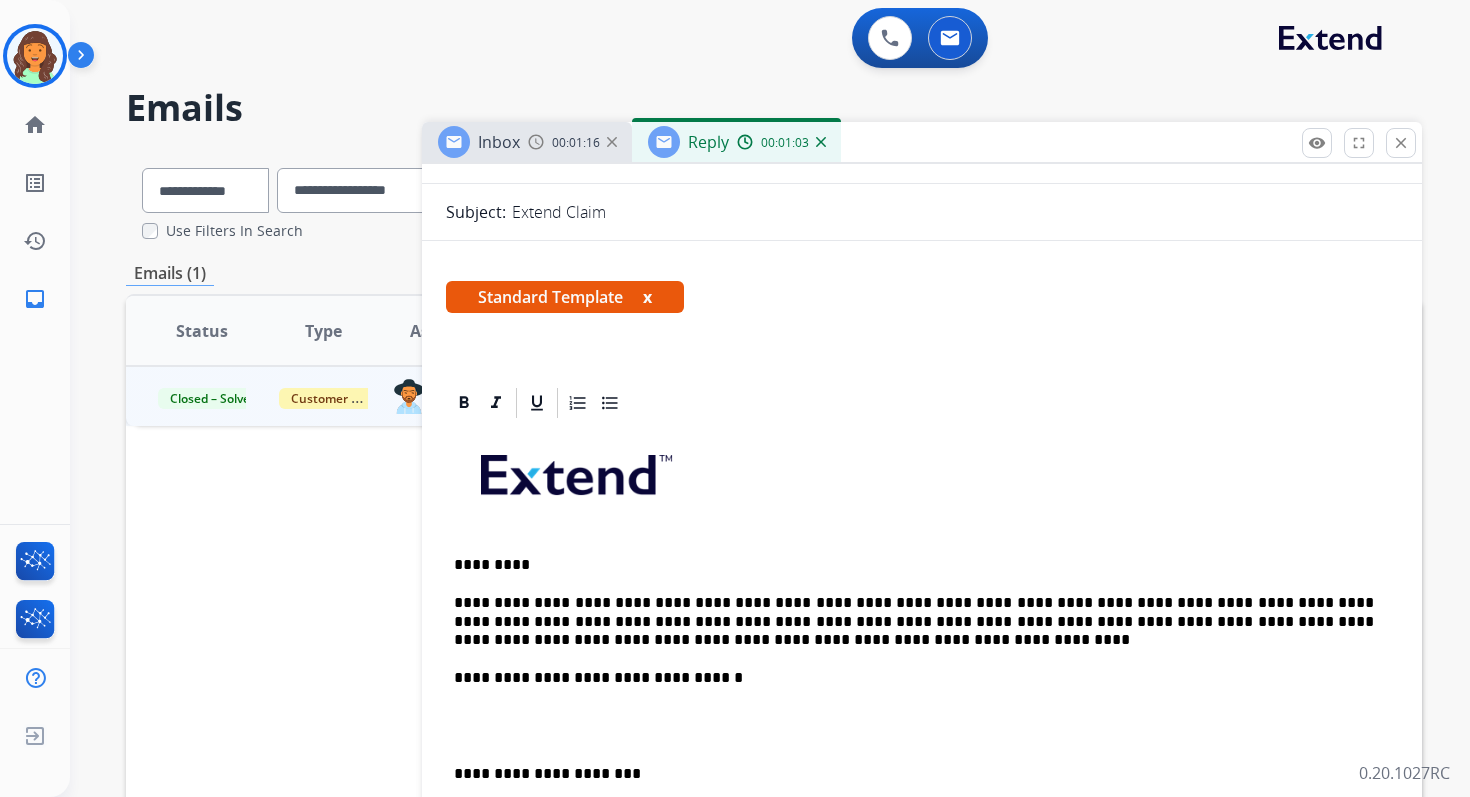 click on "**********" at bounding box center [914, 678] 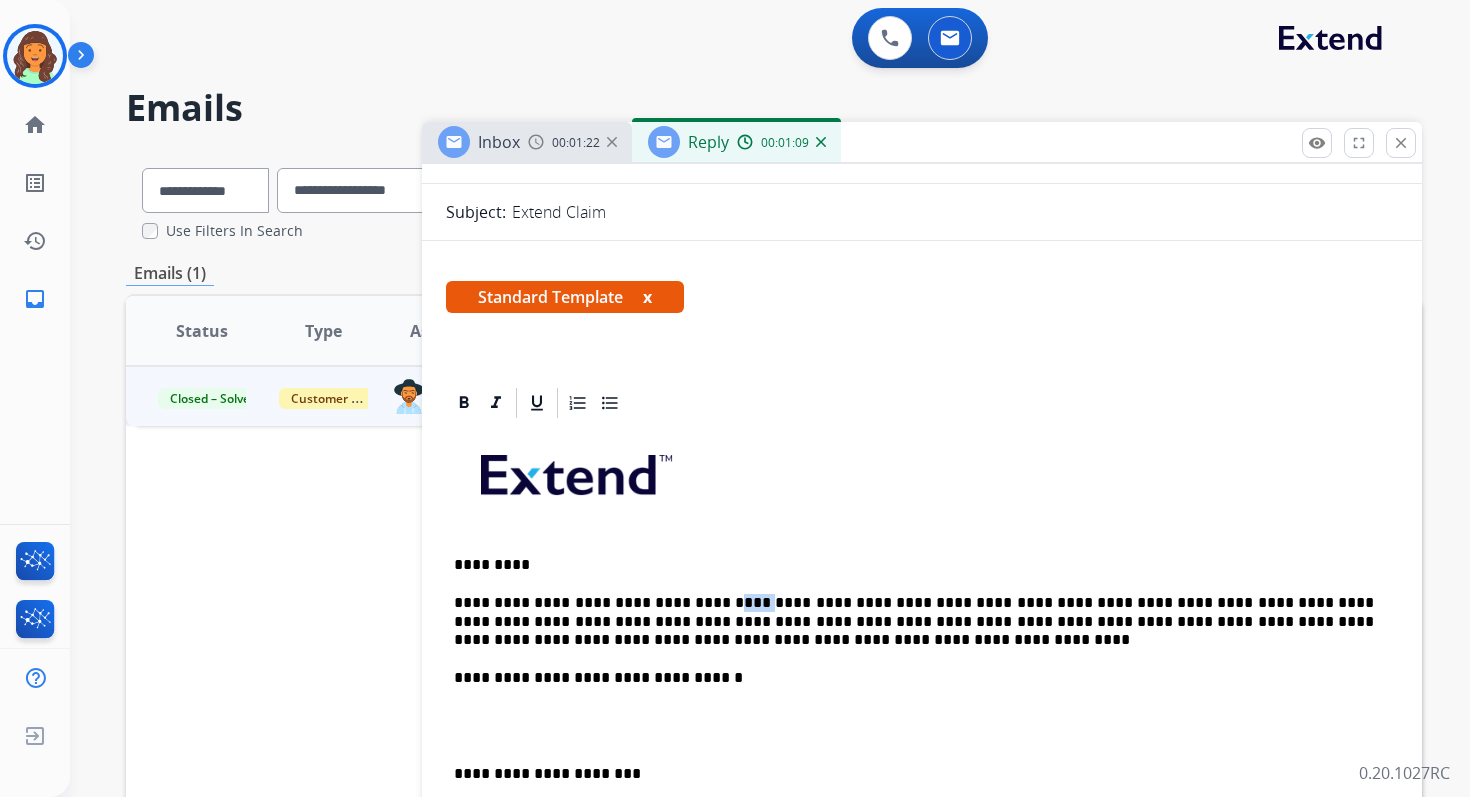 drag, startPoint x: 716, startPoint y: 603, endPoint x: 693, endPoint y: 603, distance: 23 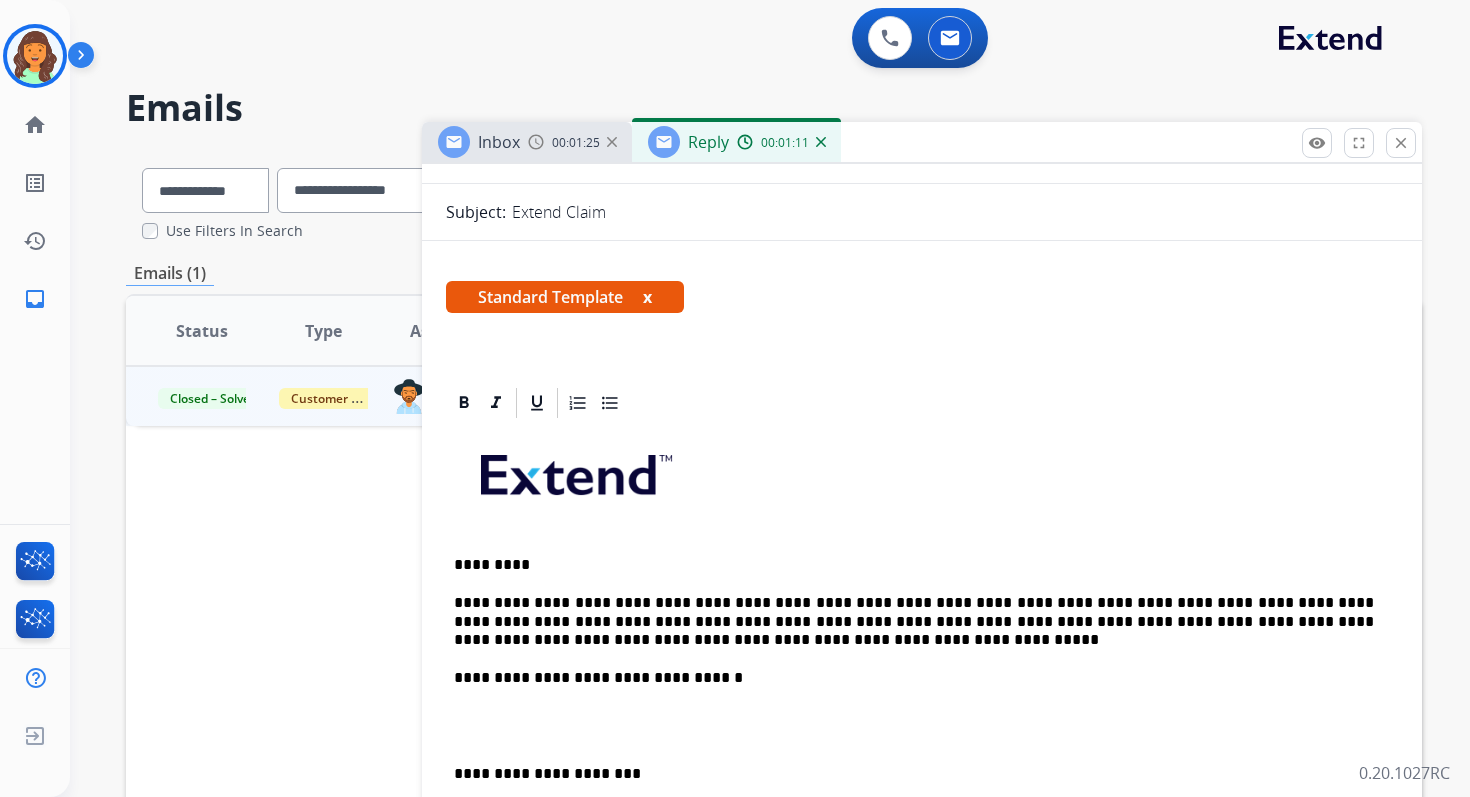click on "**********" at bounding box center (914, 621) 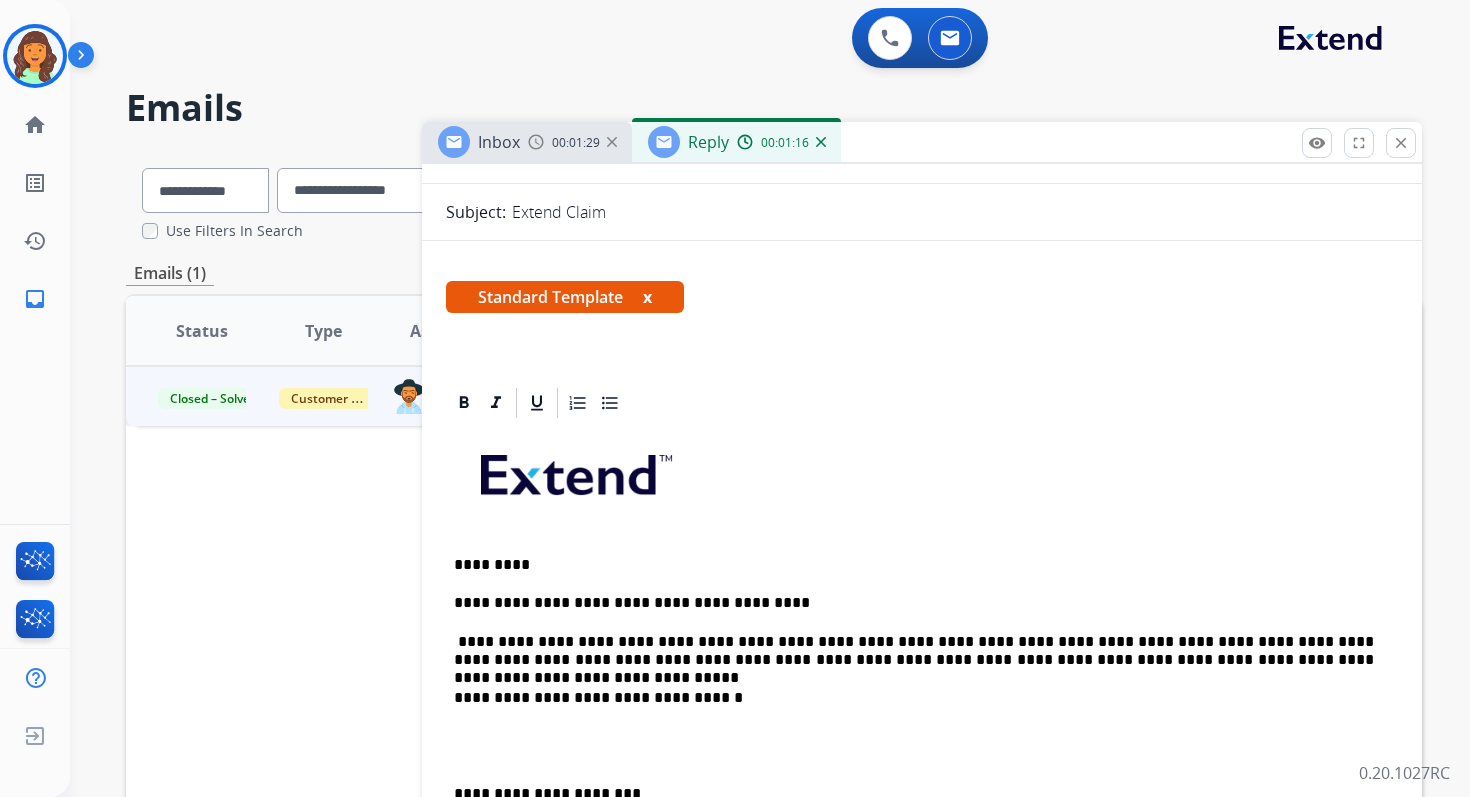 scroll, scrollTop: 0, scrollLeft: 0, axis: both 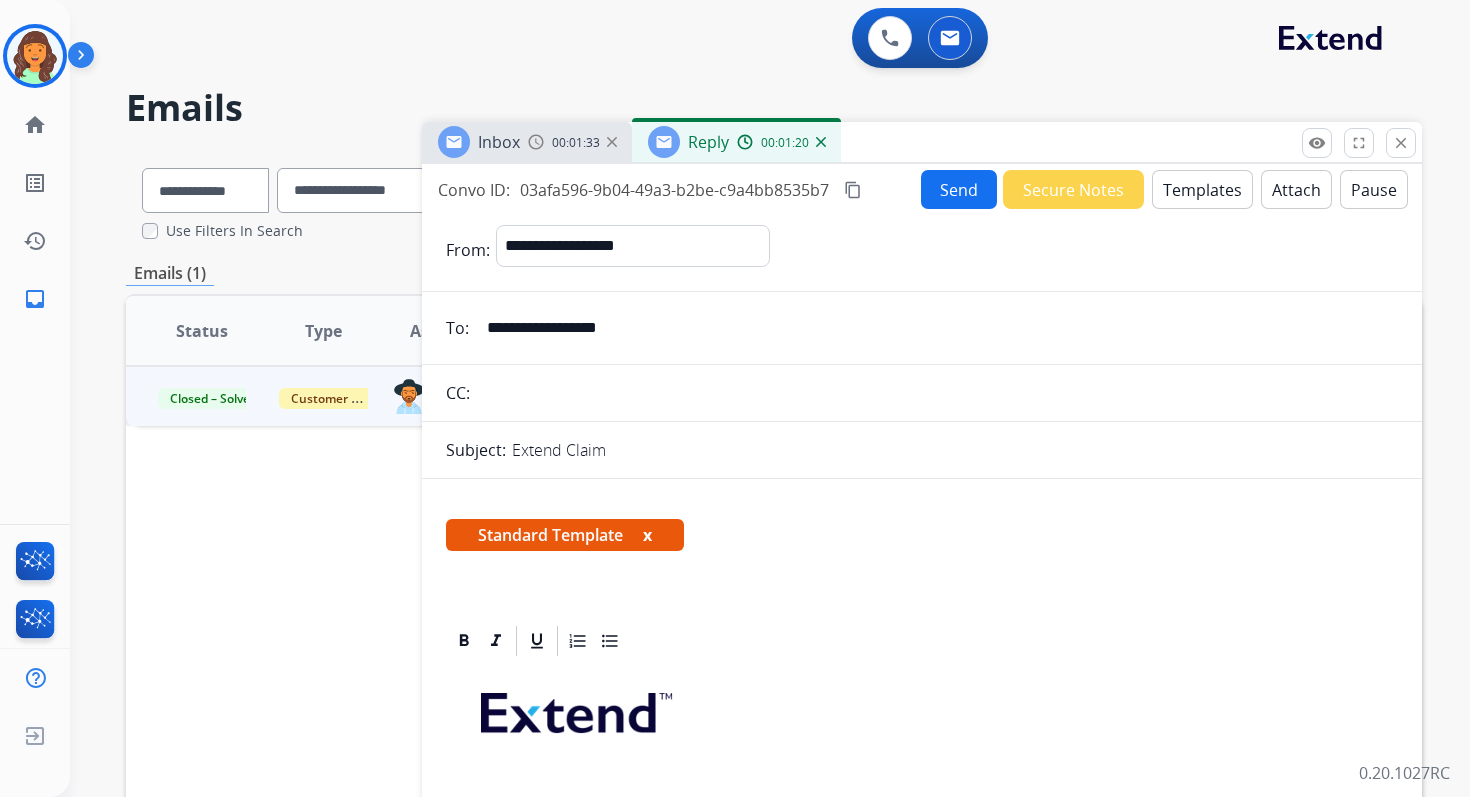 click on "Send" at bounding box center [959, 189] 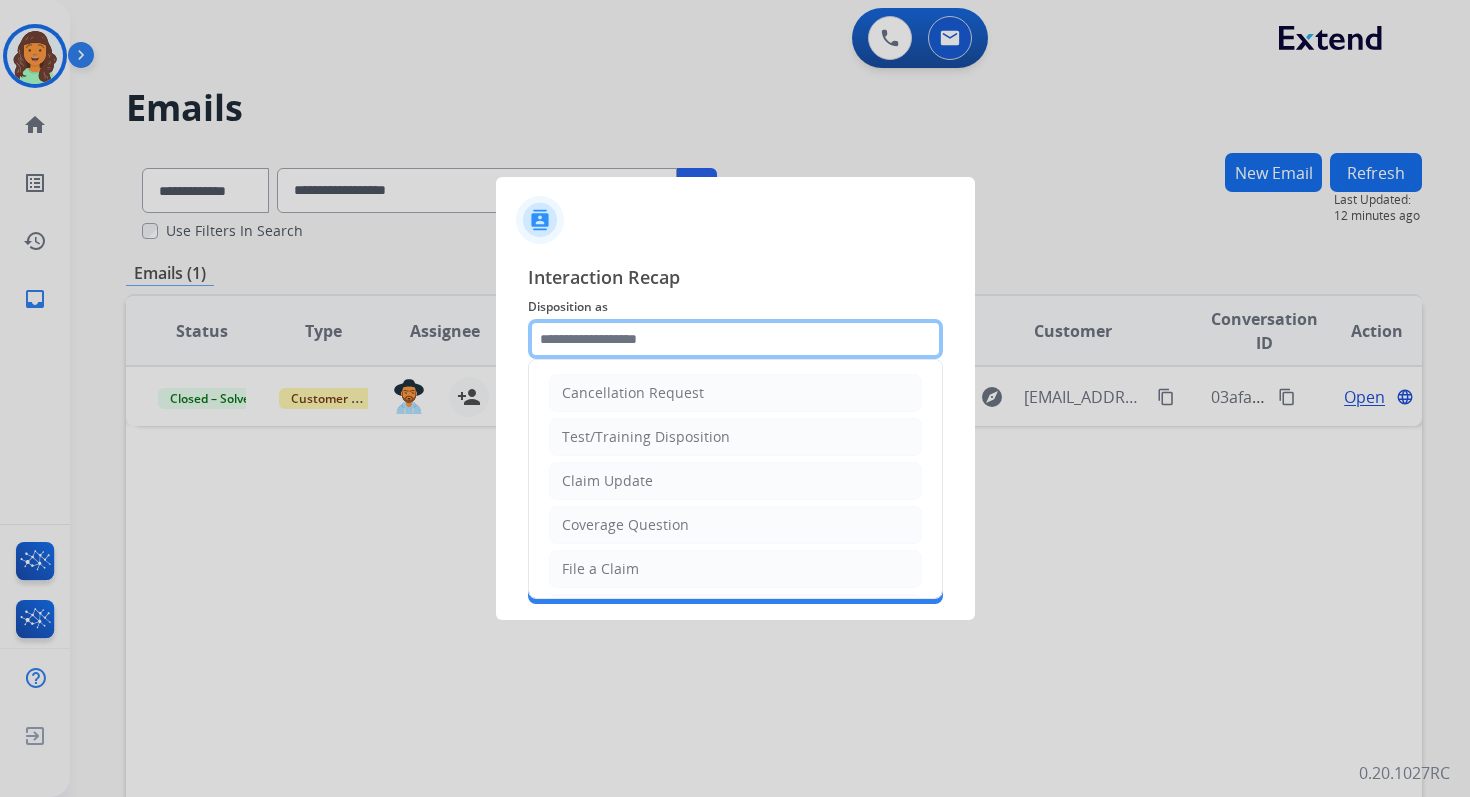click 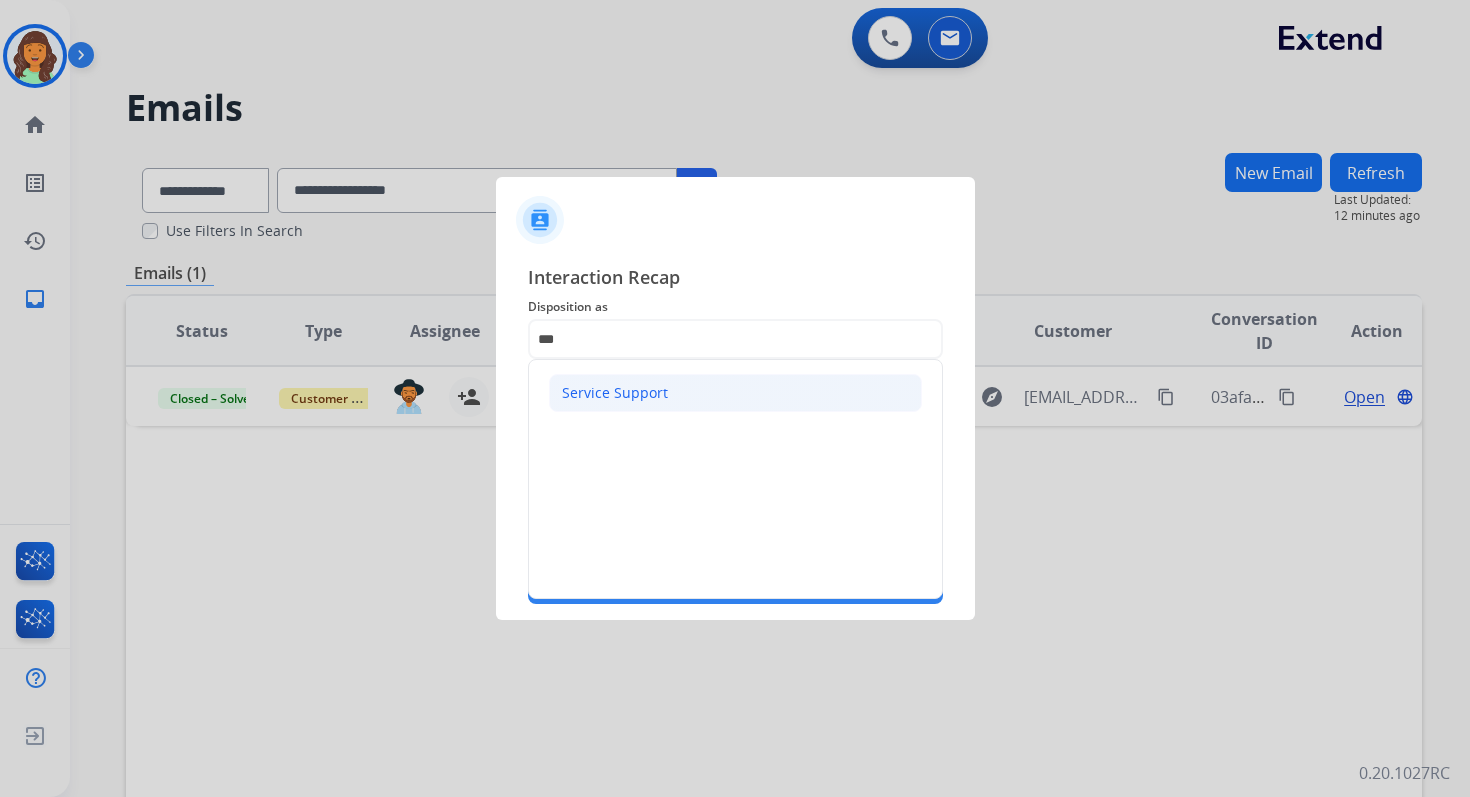 click on "Service Support" 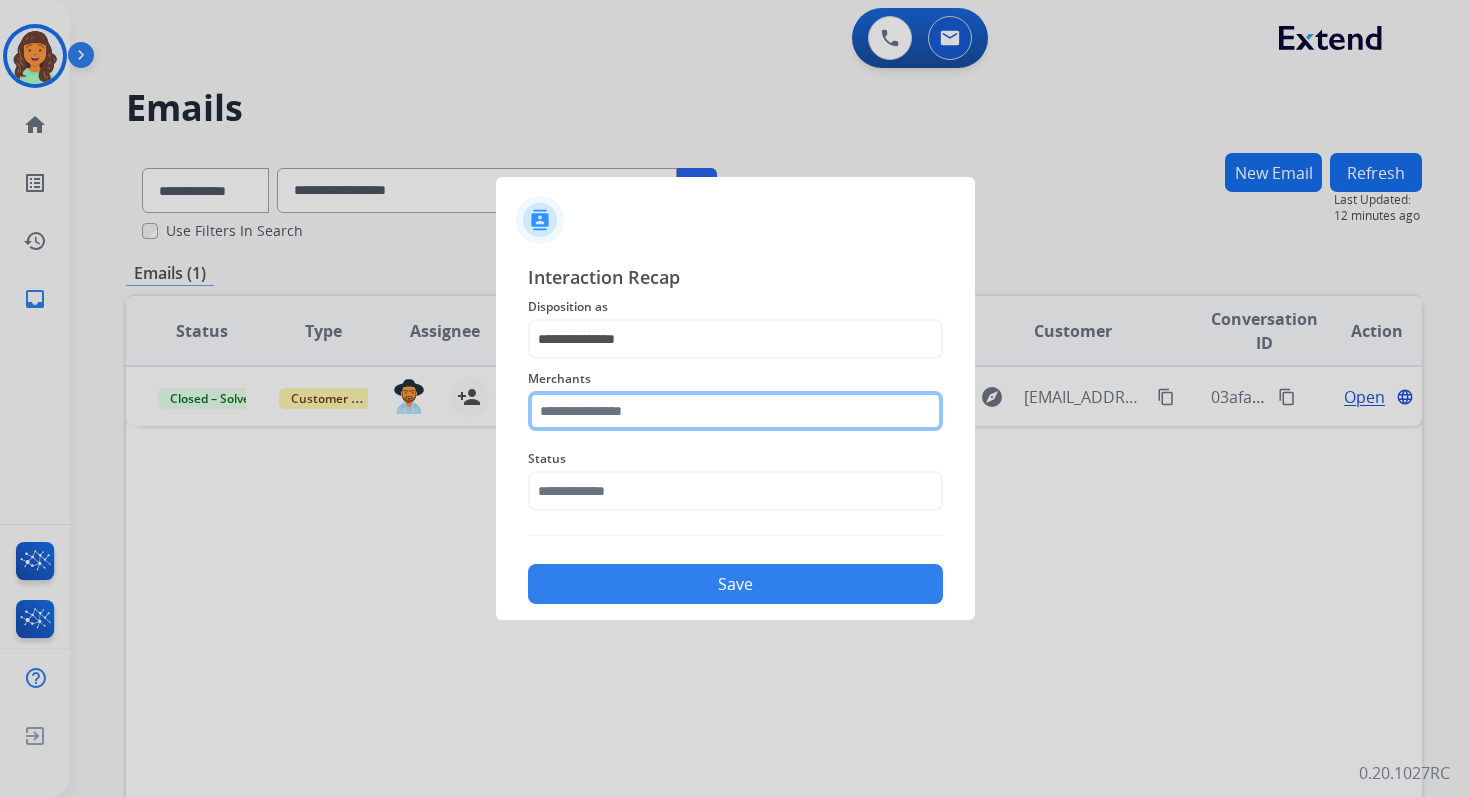 click 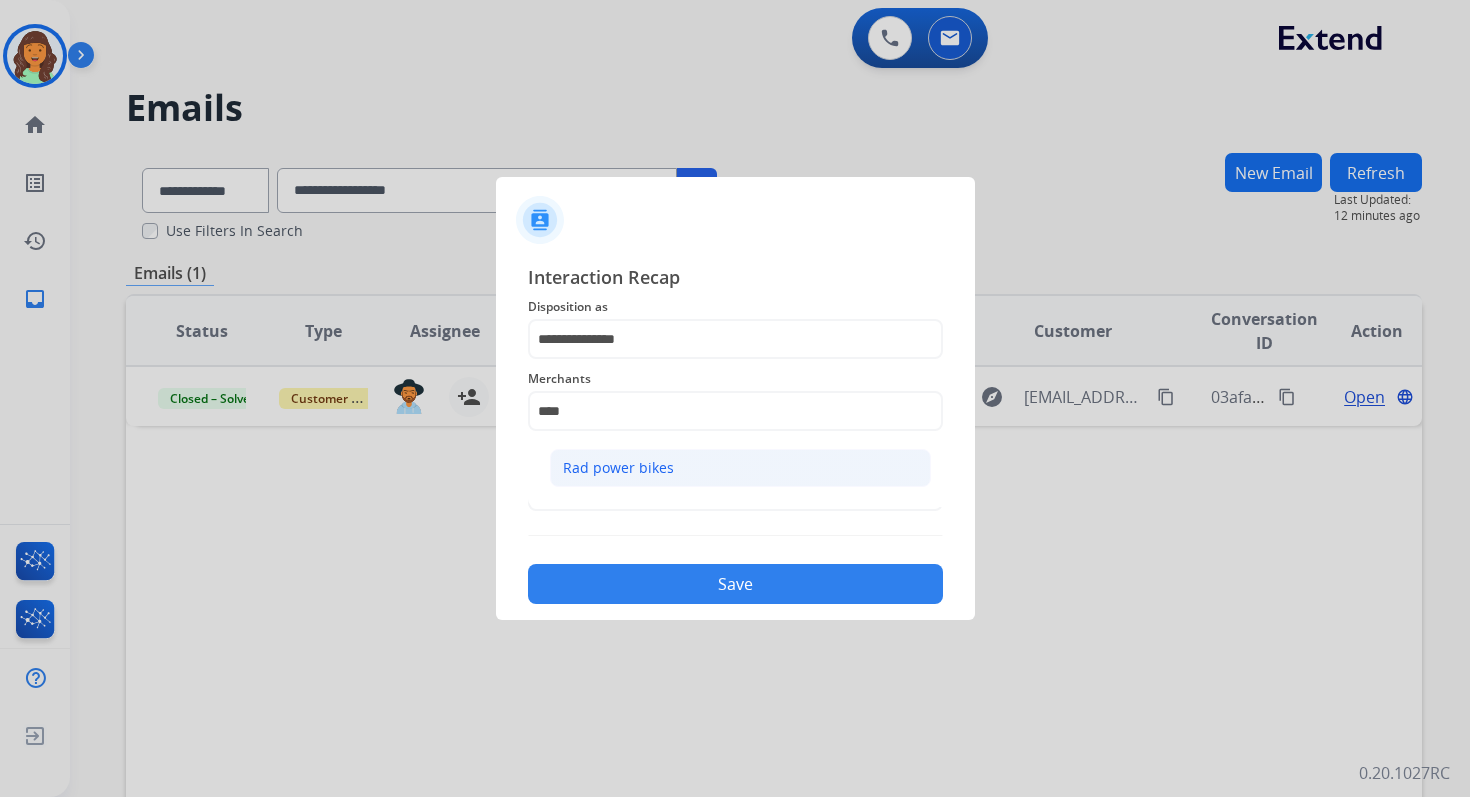 click on "Rad power bikes" 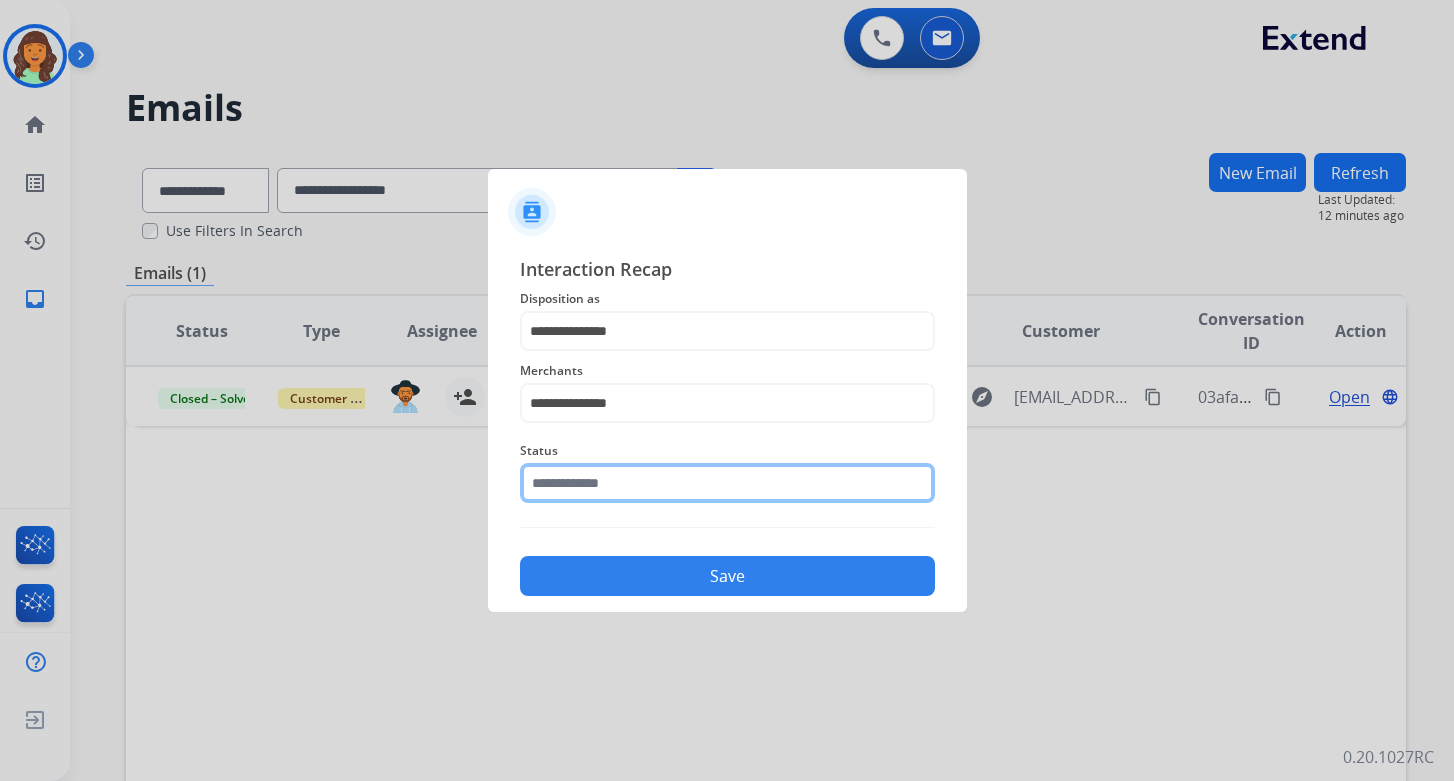 click 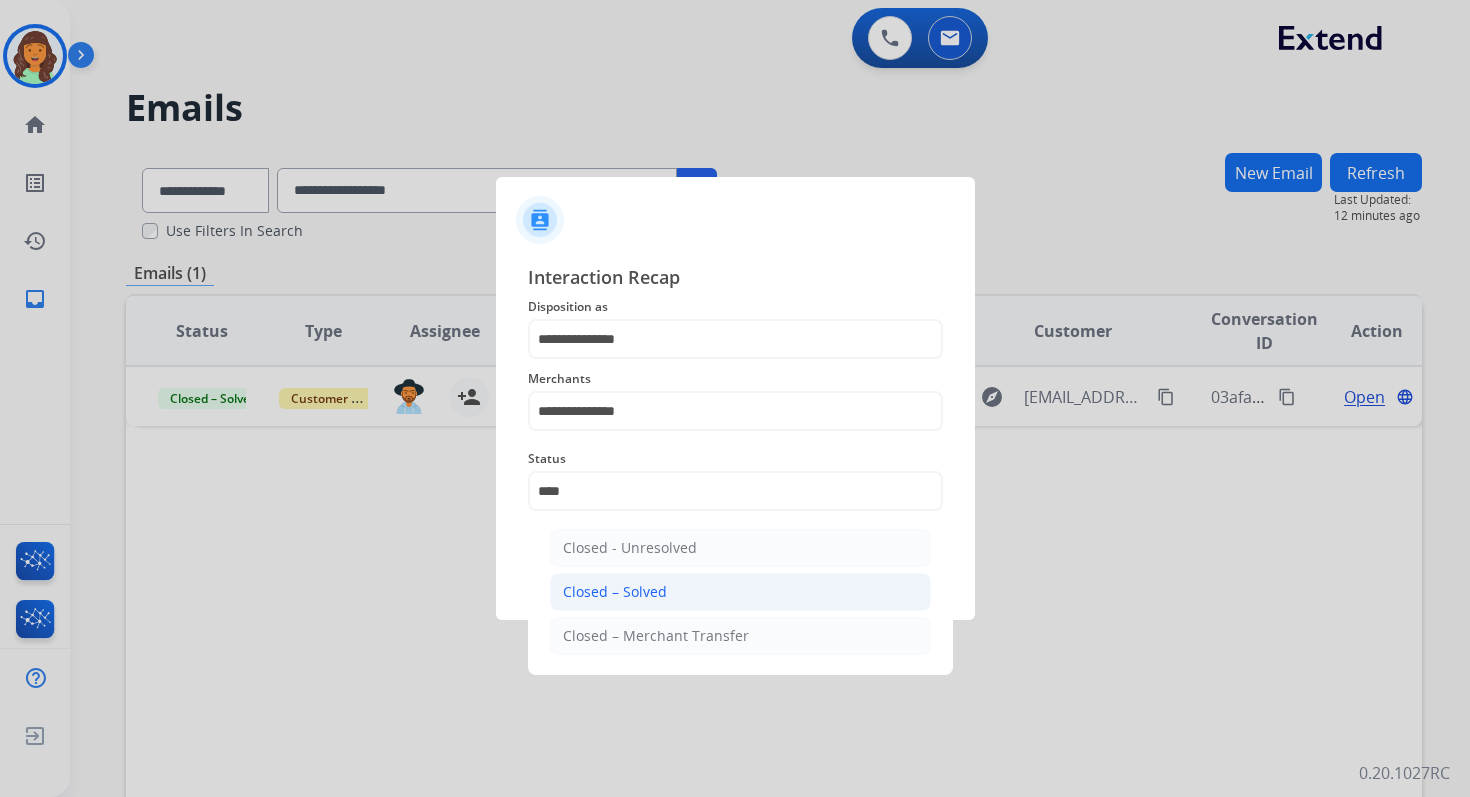 click on "Closed – Solved" 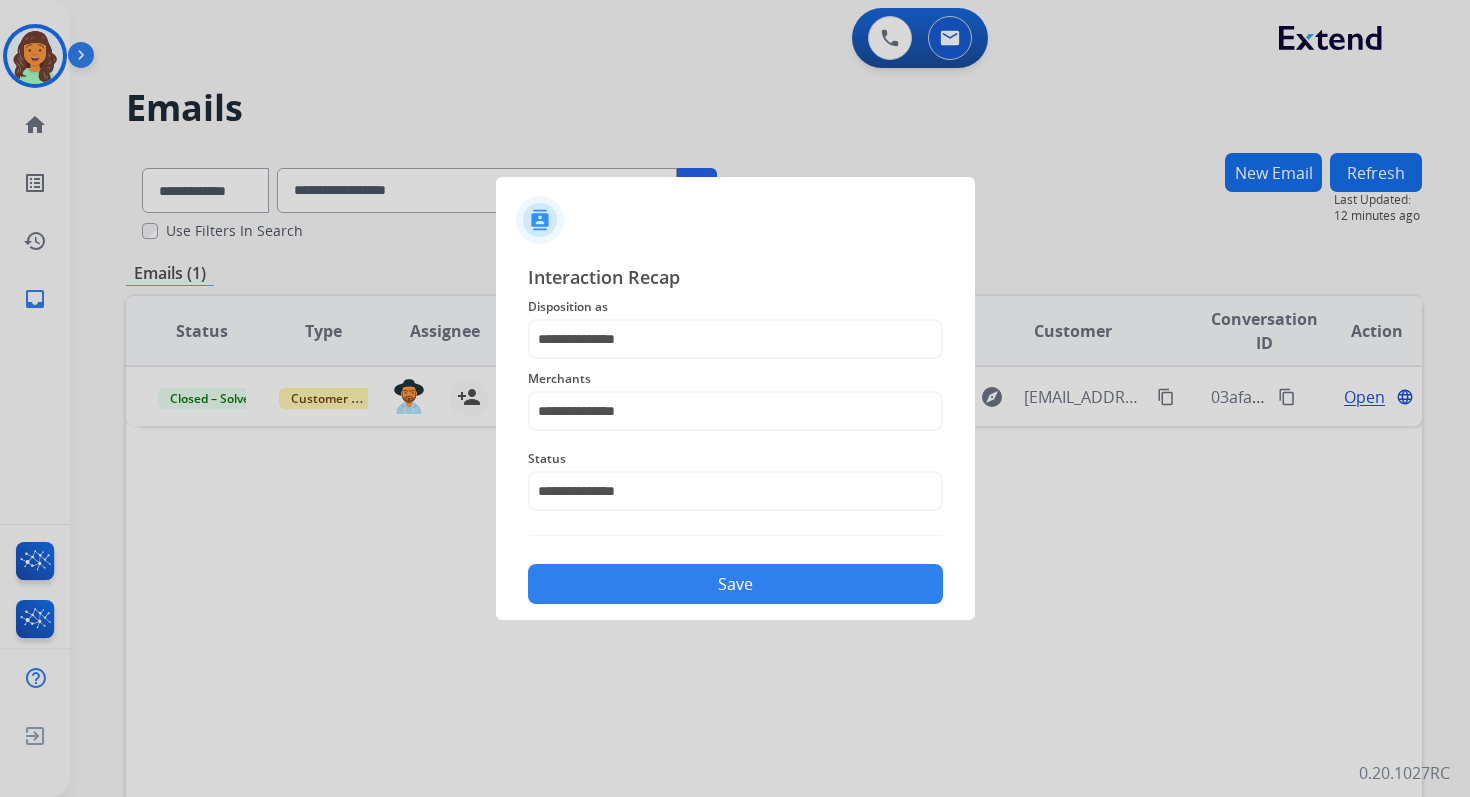 click on "Save" 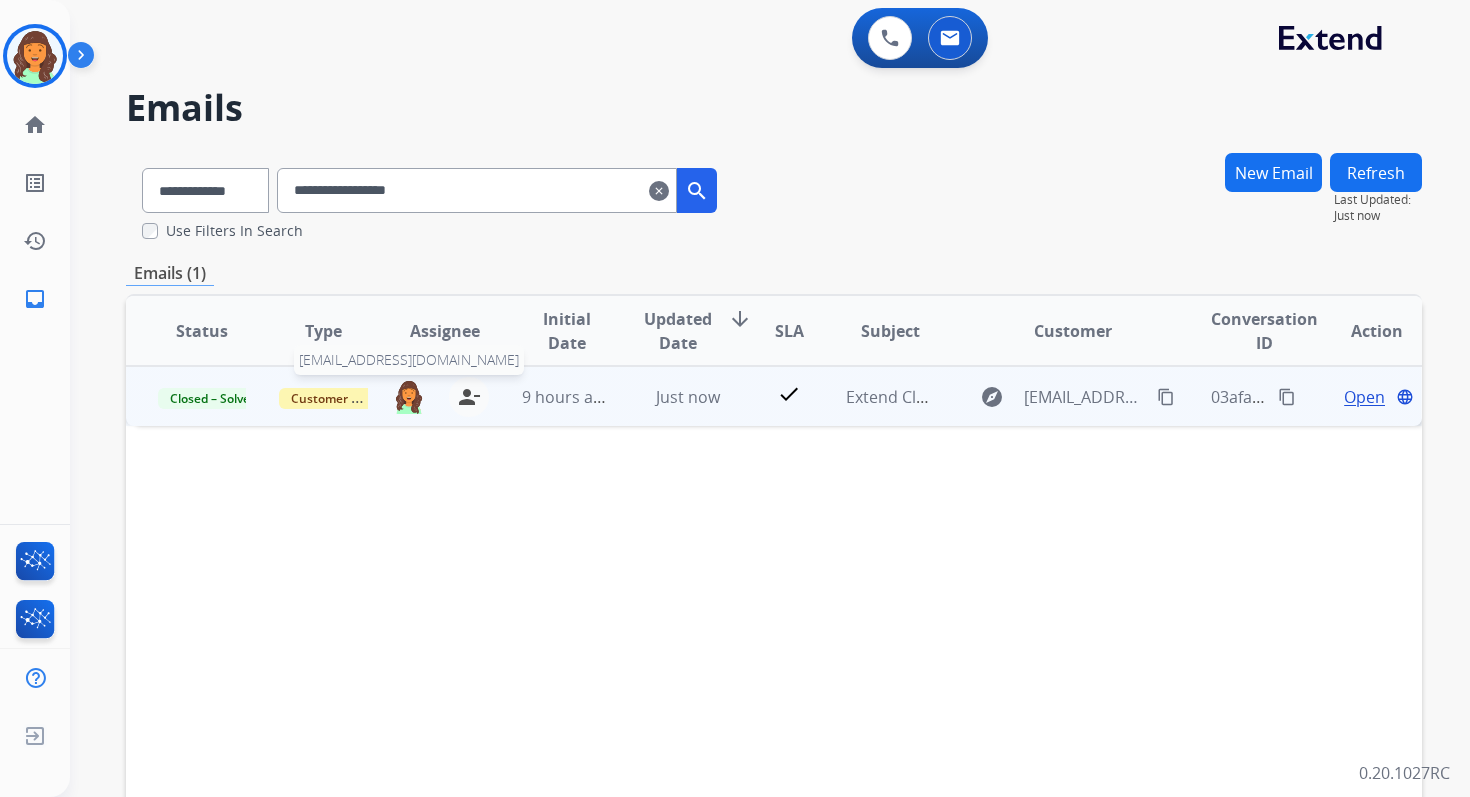 click at bounding box center (409, 396) 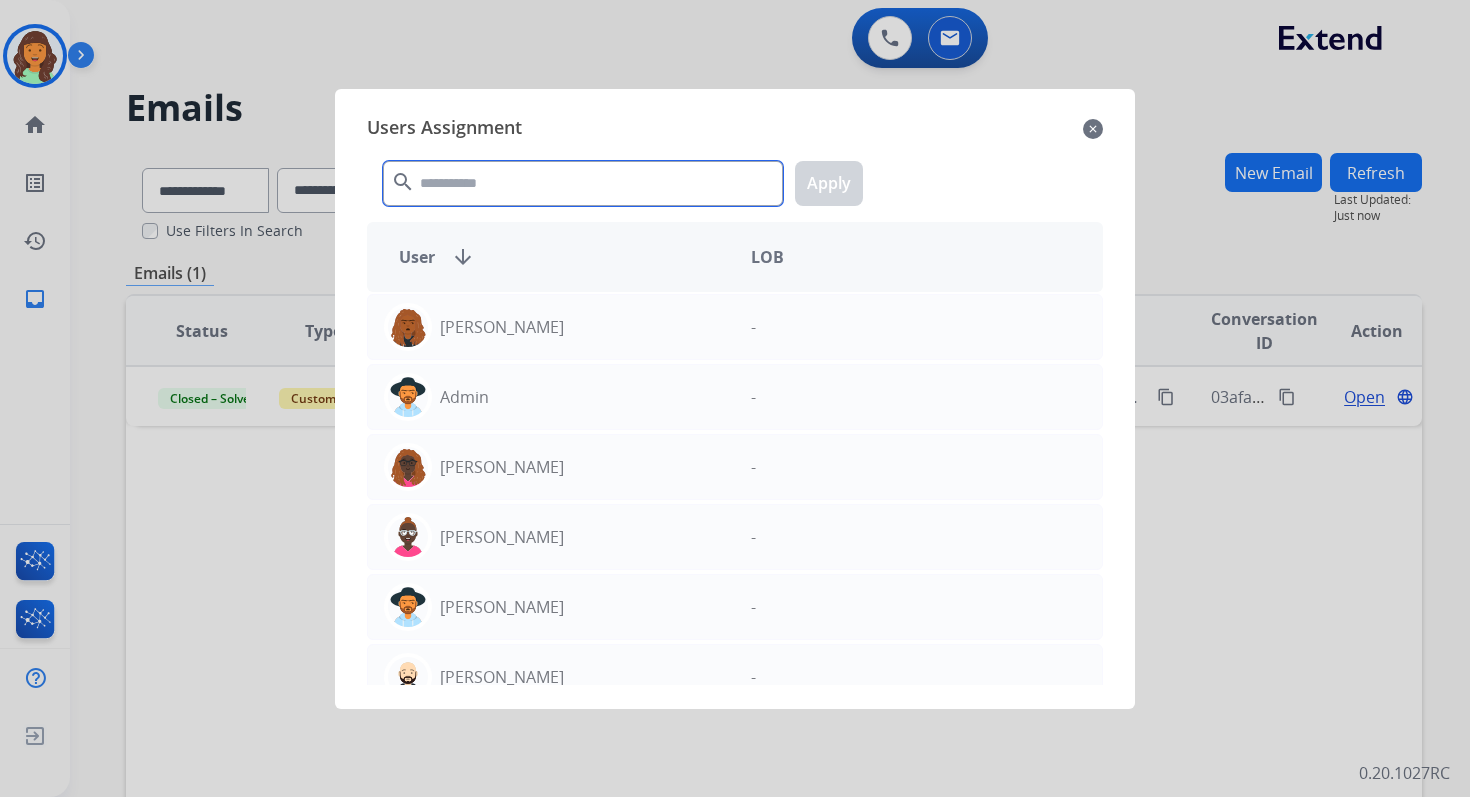 click 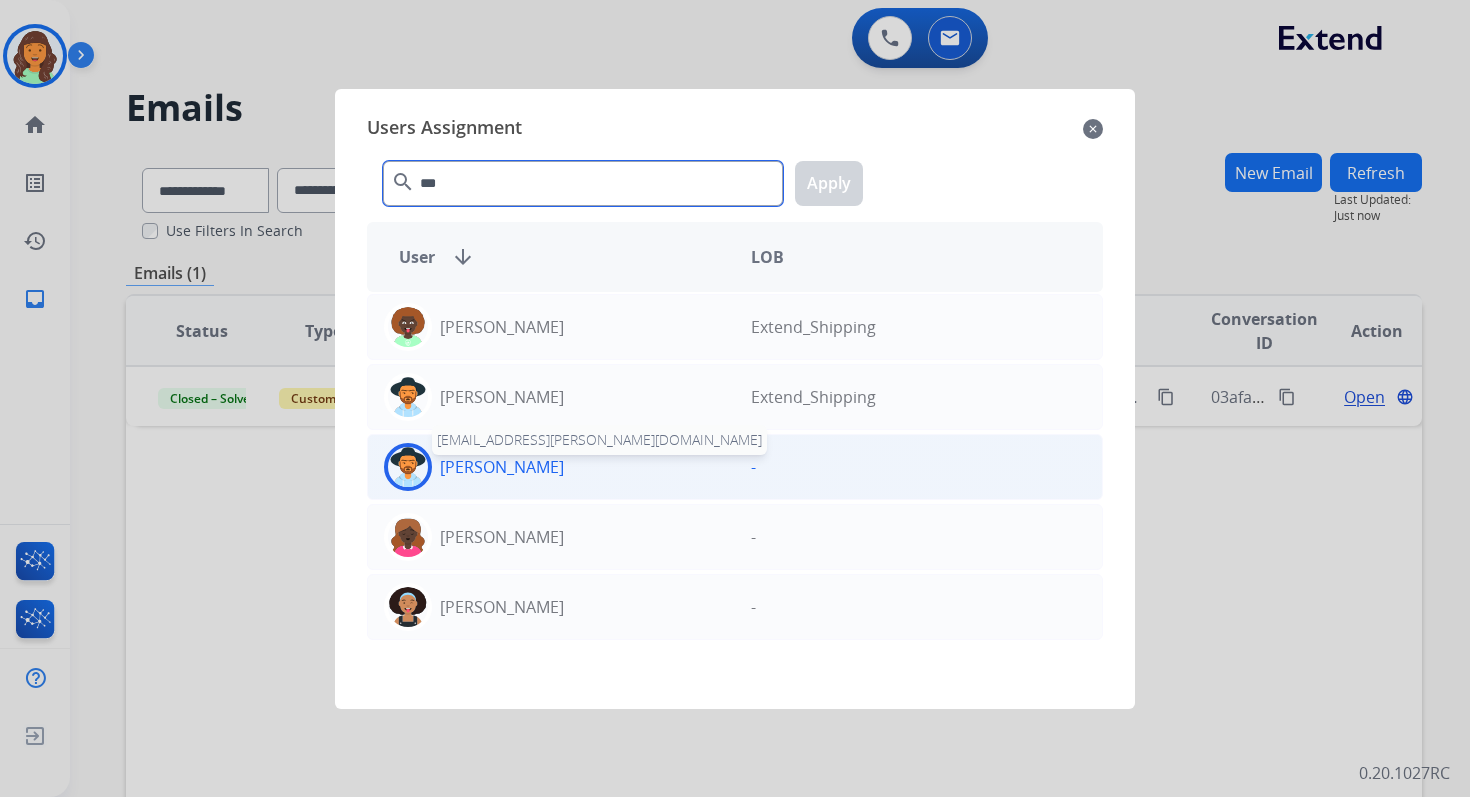 type on "***" 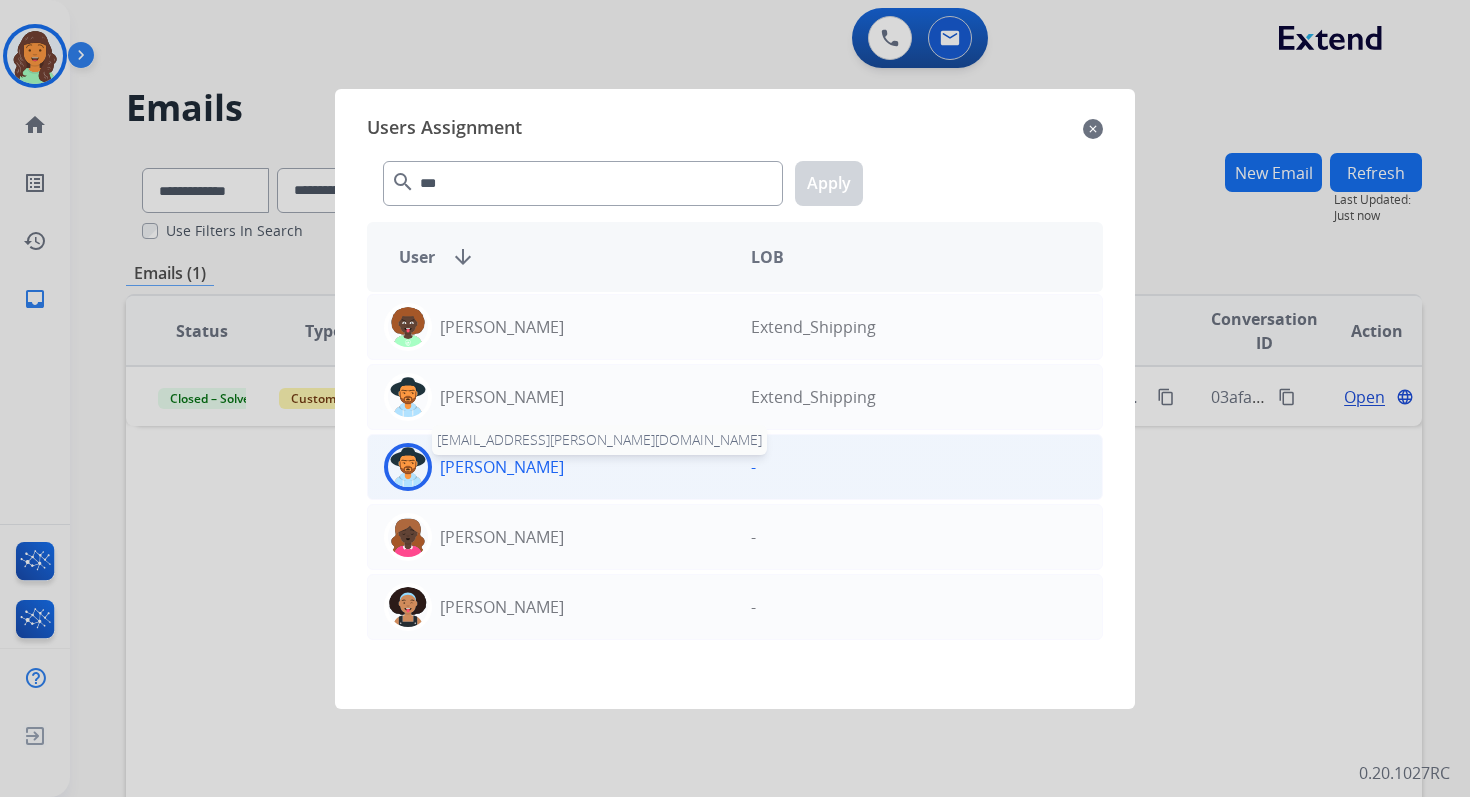 click on "[PERSON_NAME]" 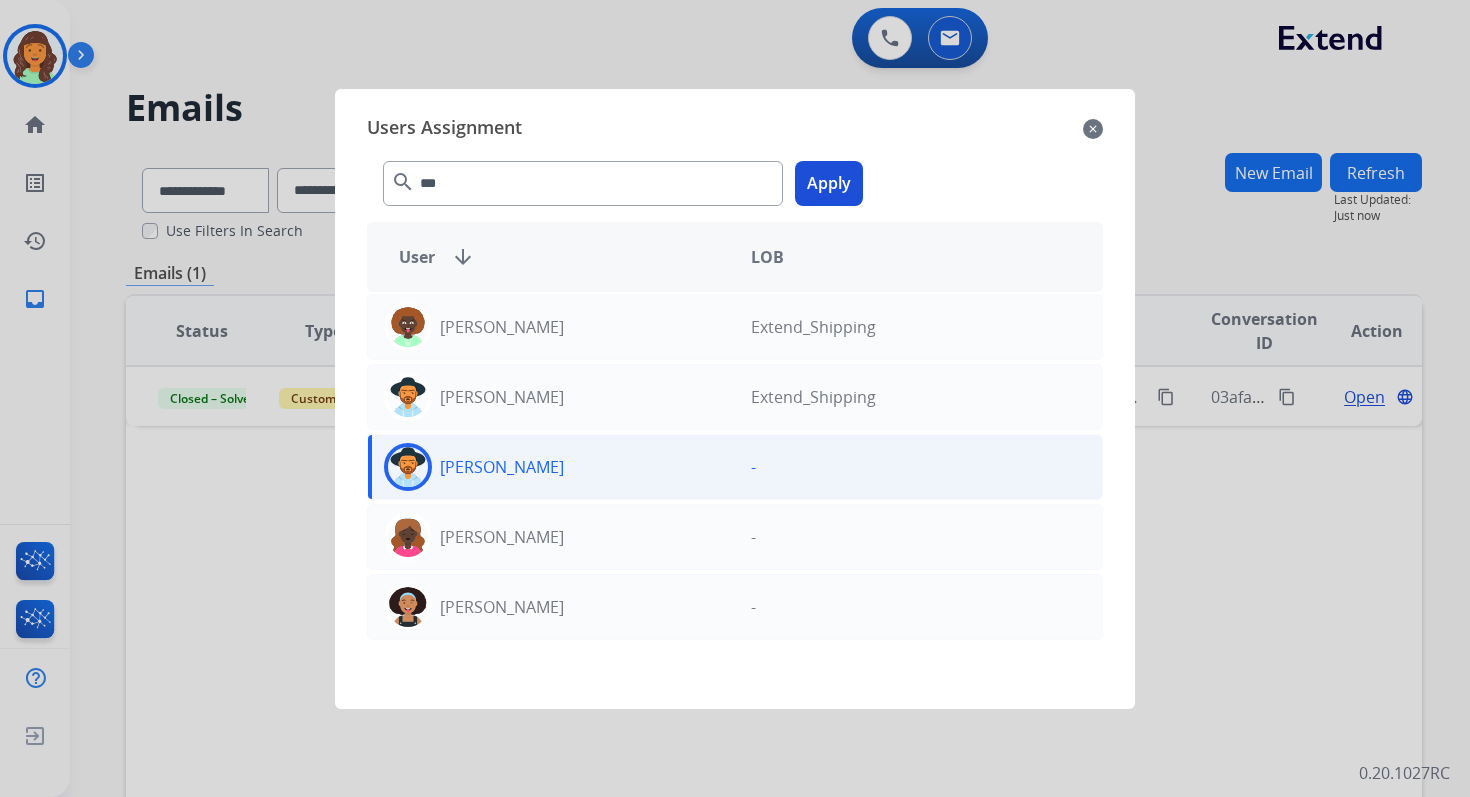 click on "Apply" 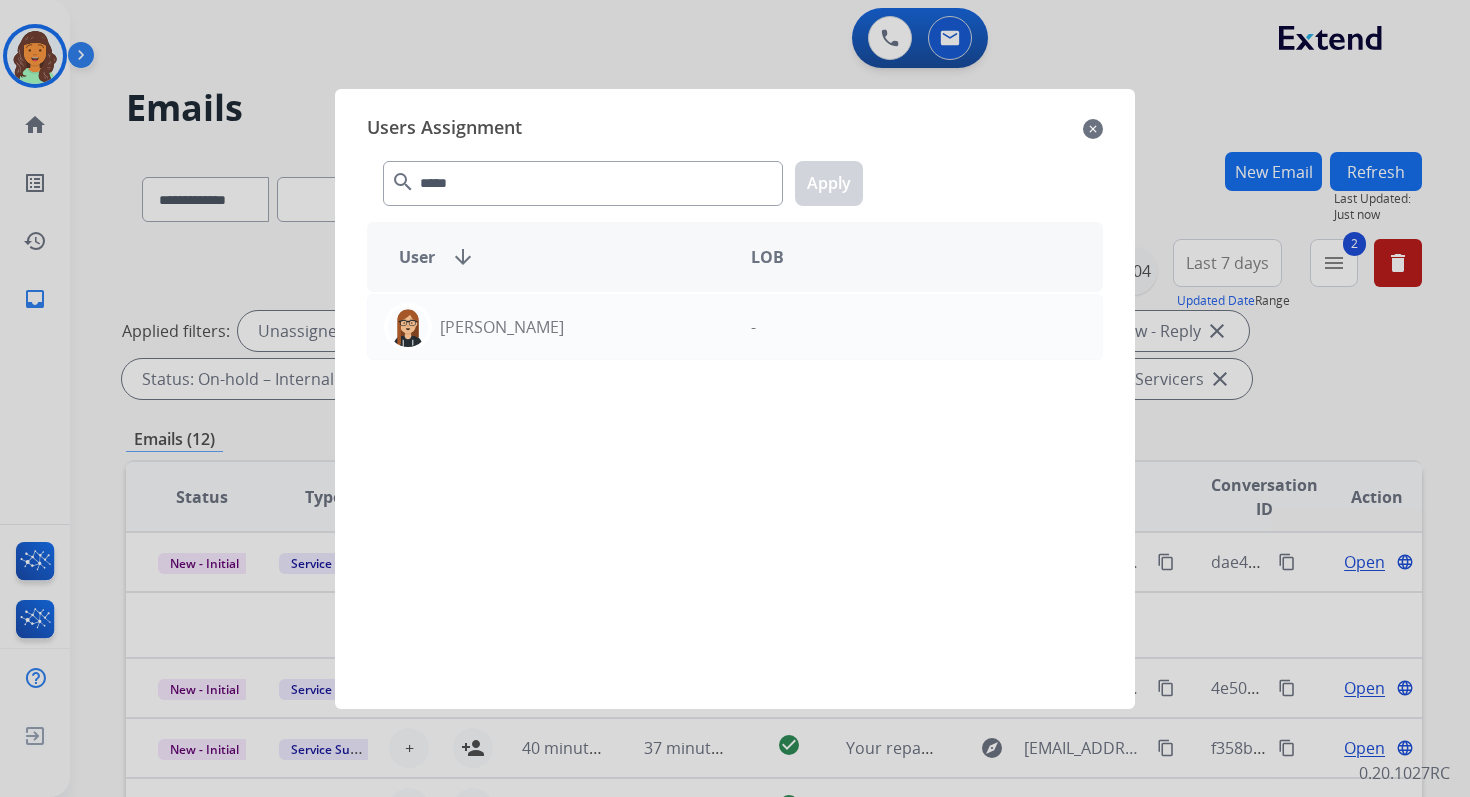scroll, scrollTop: 0, scrollLeft: 0, axis: both 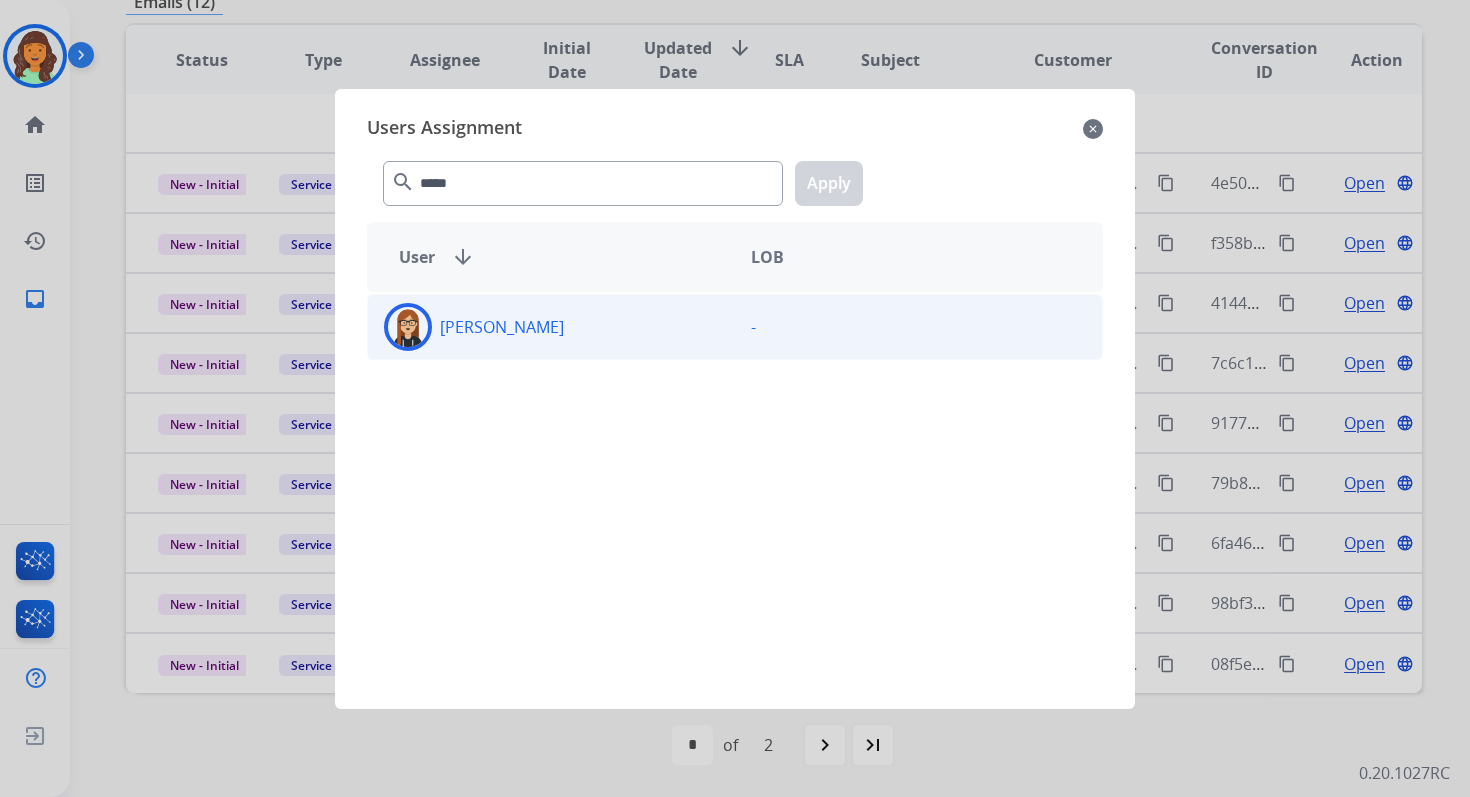 type on "*****" 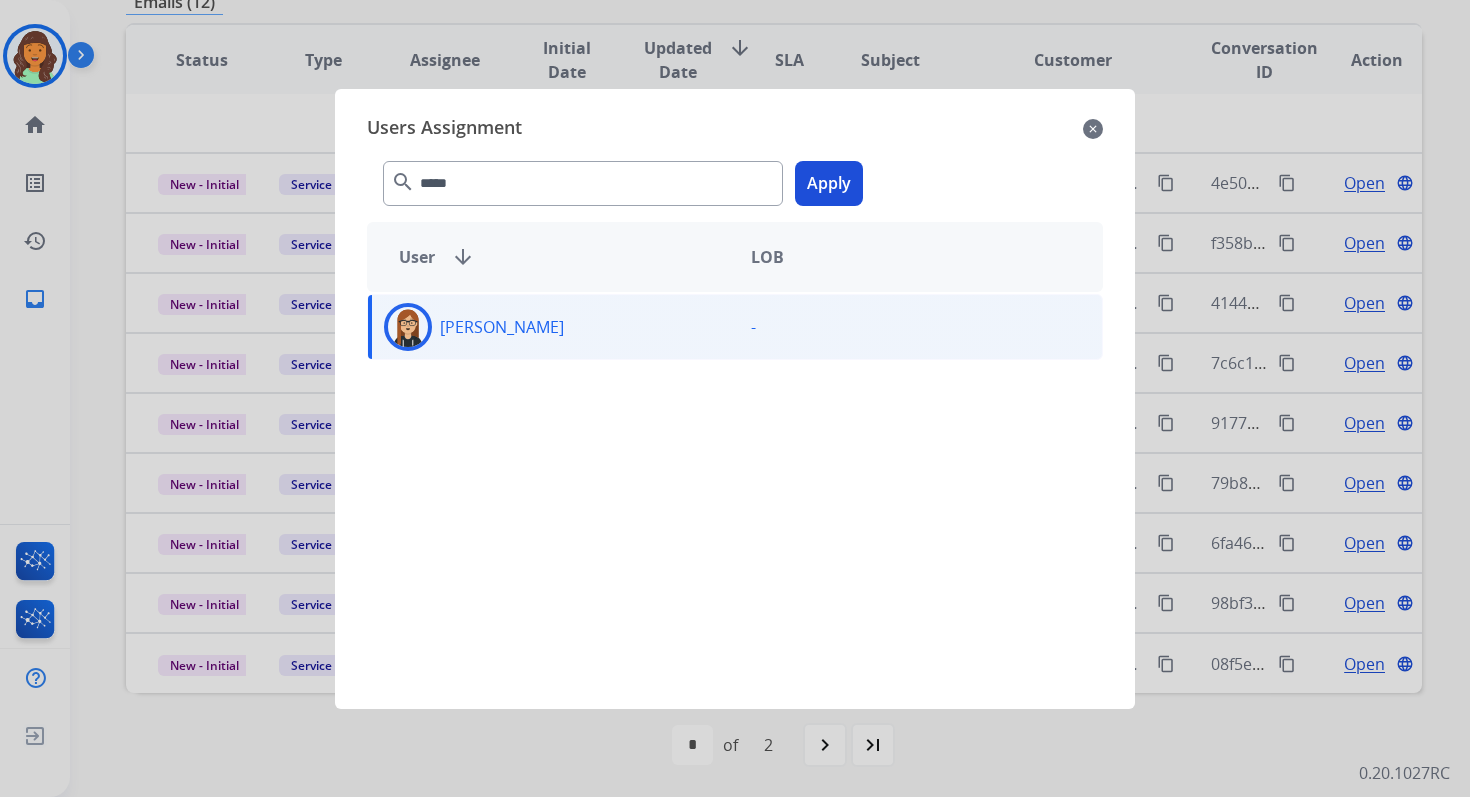 click on "Apply" 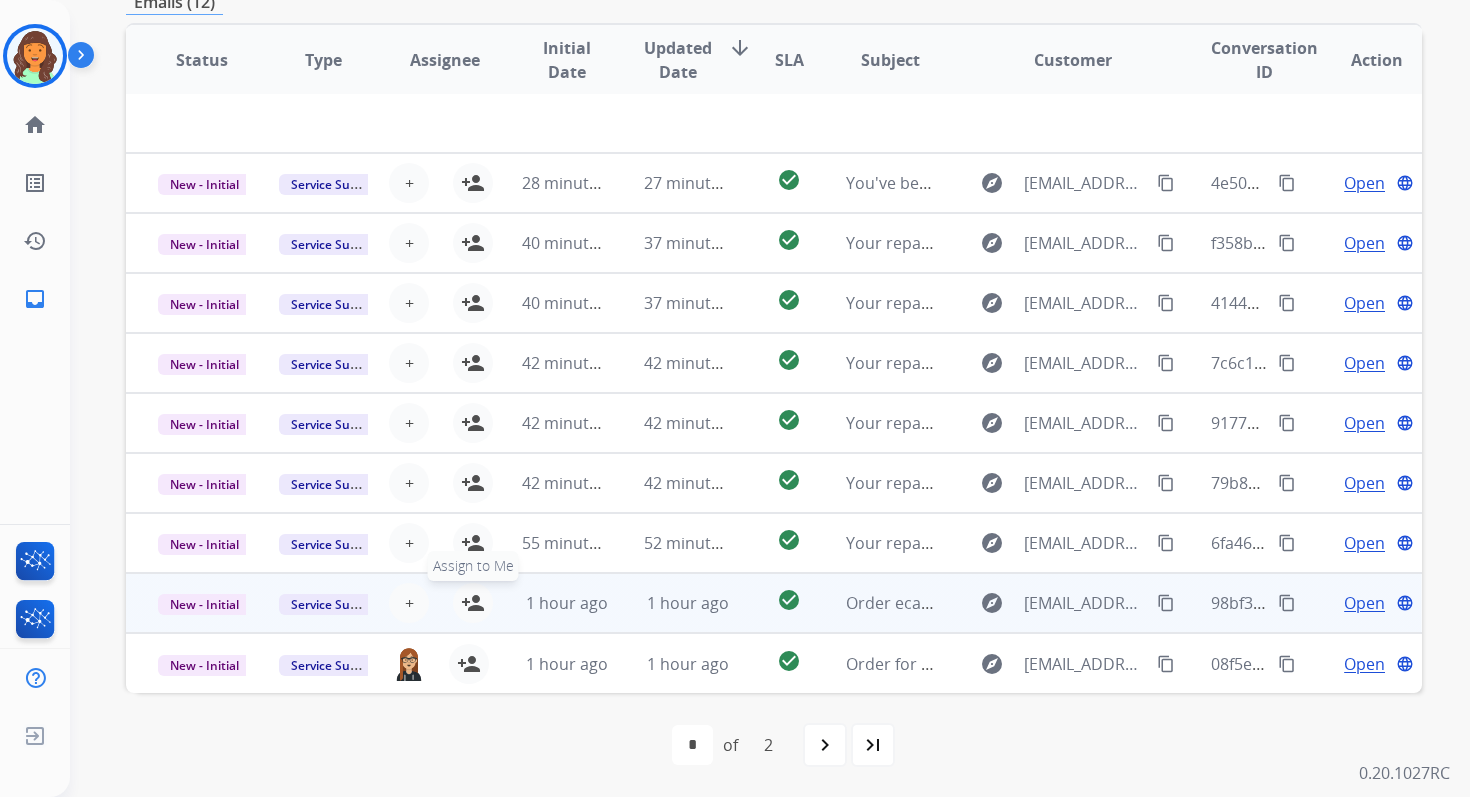click on "person_add" at bounding box center (473, 603) 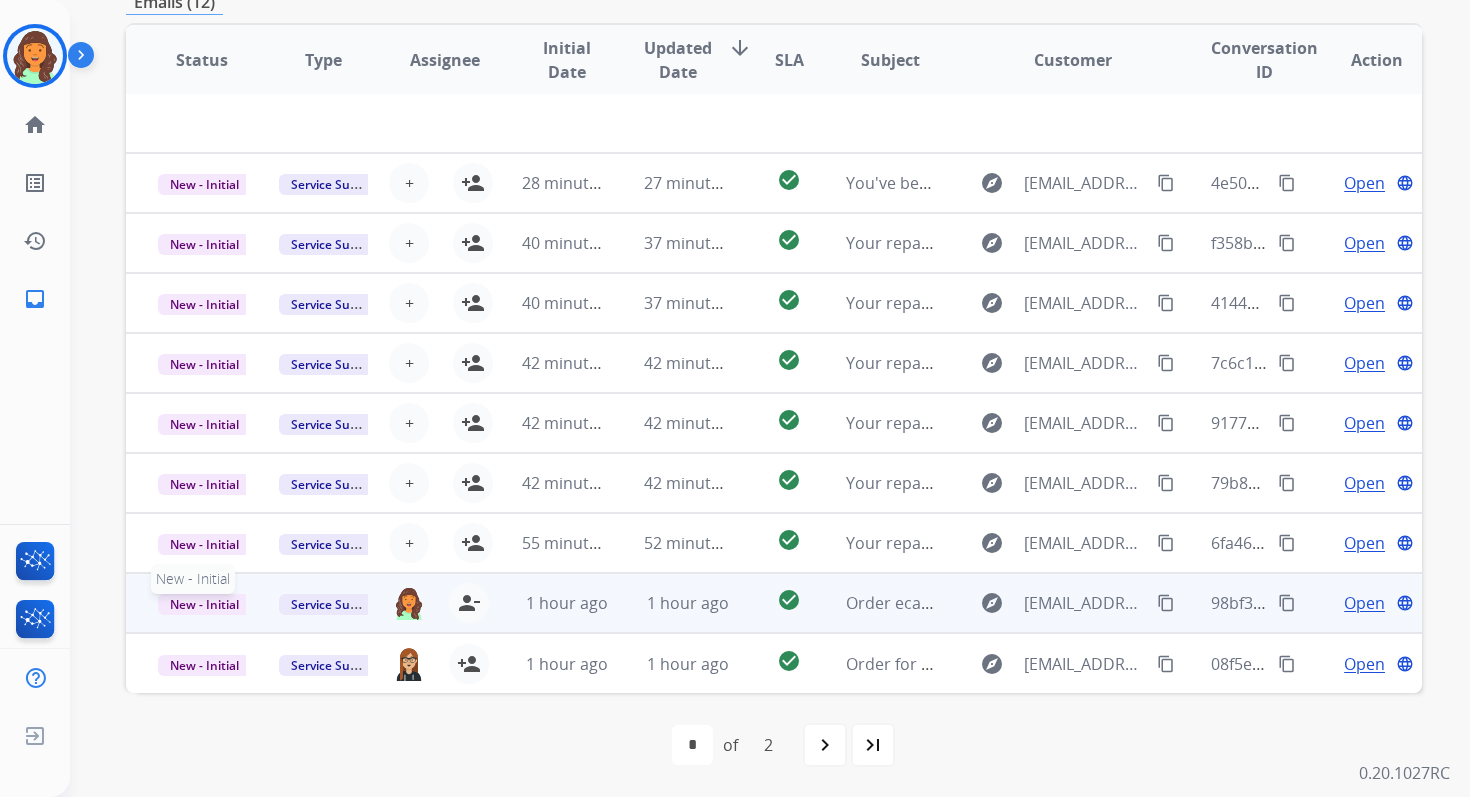 click on "New - Initial" at bounding box center (204, 604) 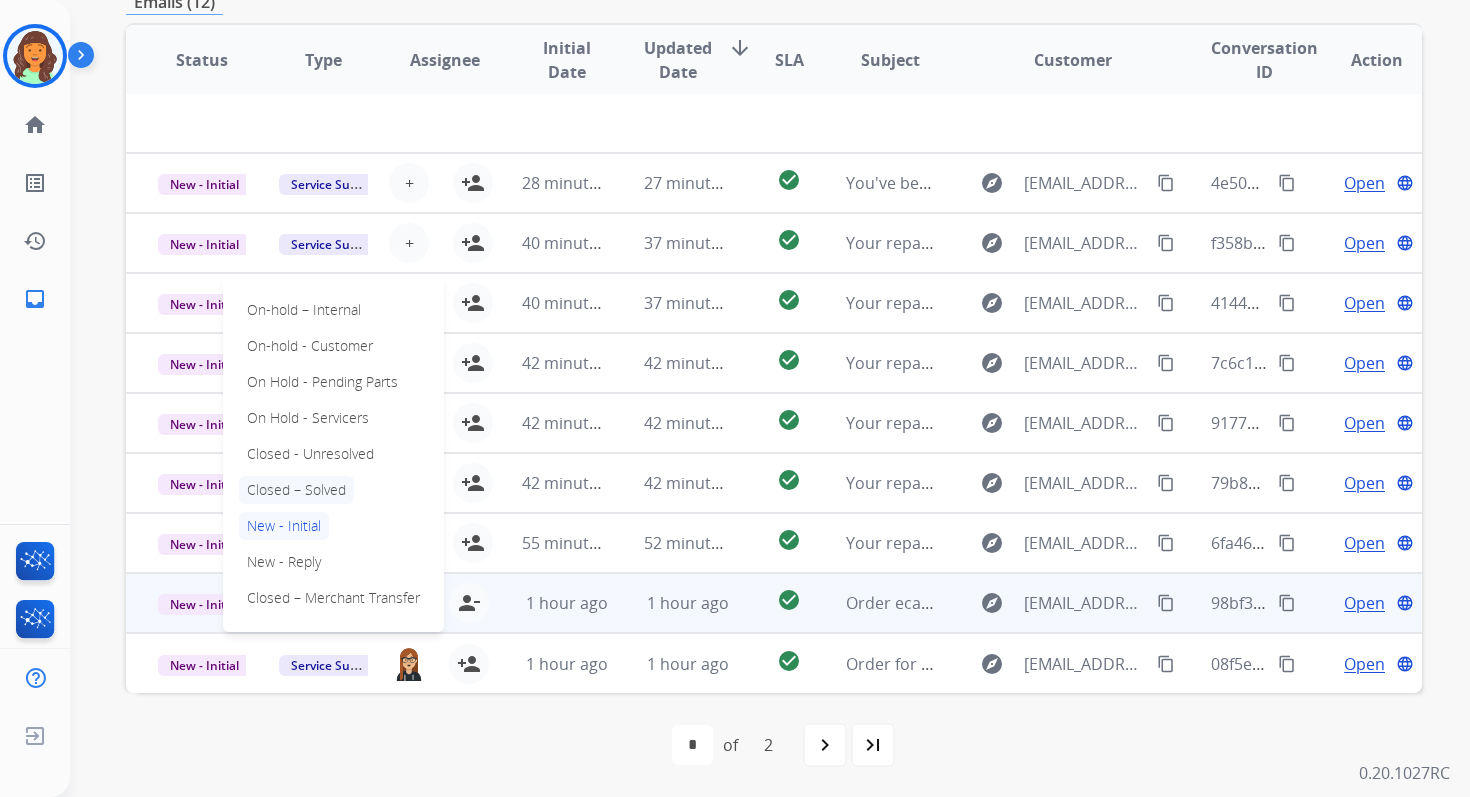 click on "Closed – Solved" at bounding box center (296, 490) 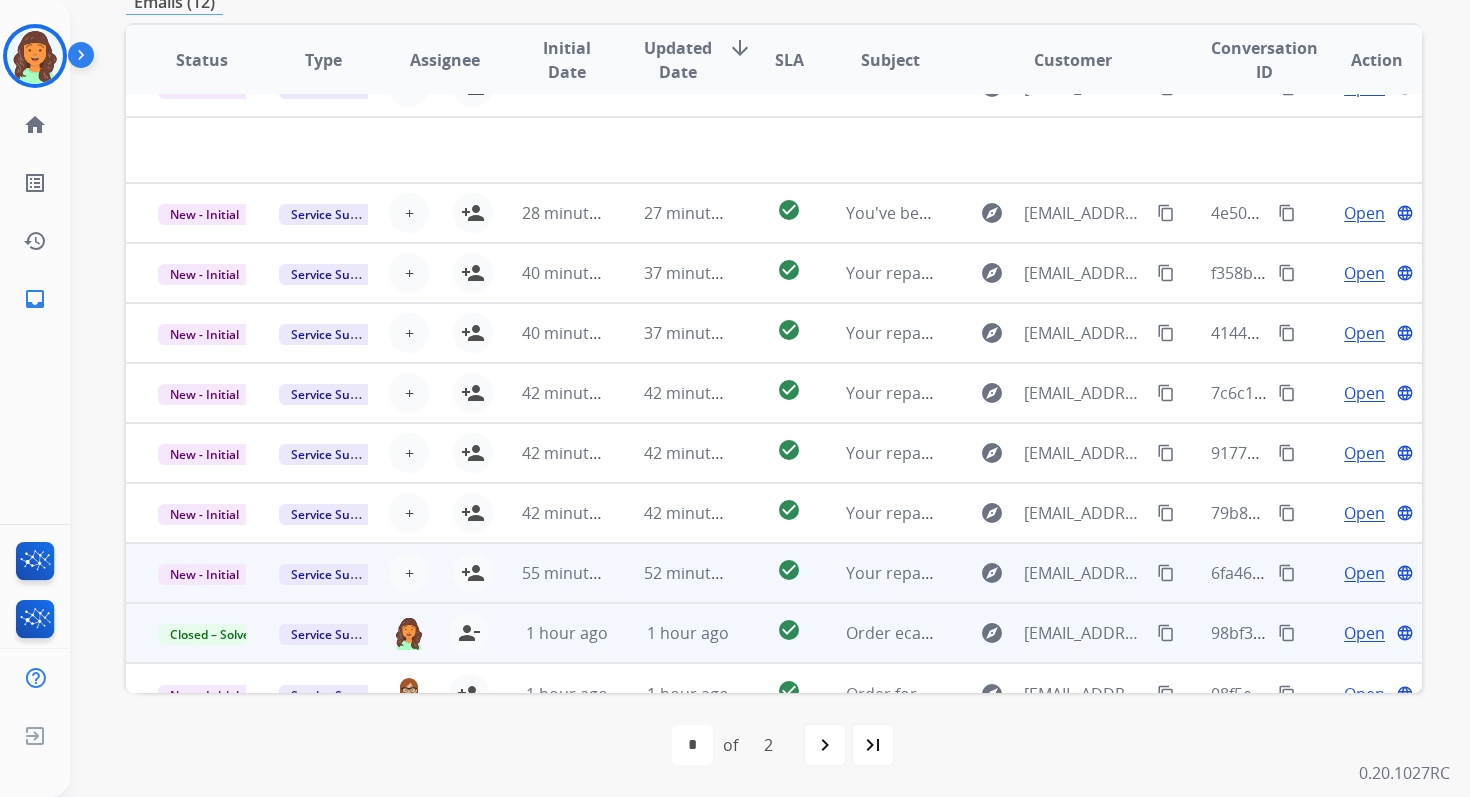 scroll, scrollTop: 0, scrollLeft: 0, axis: both 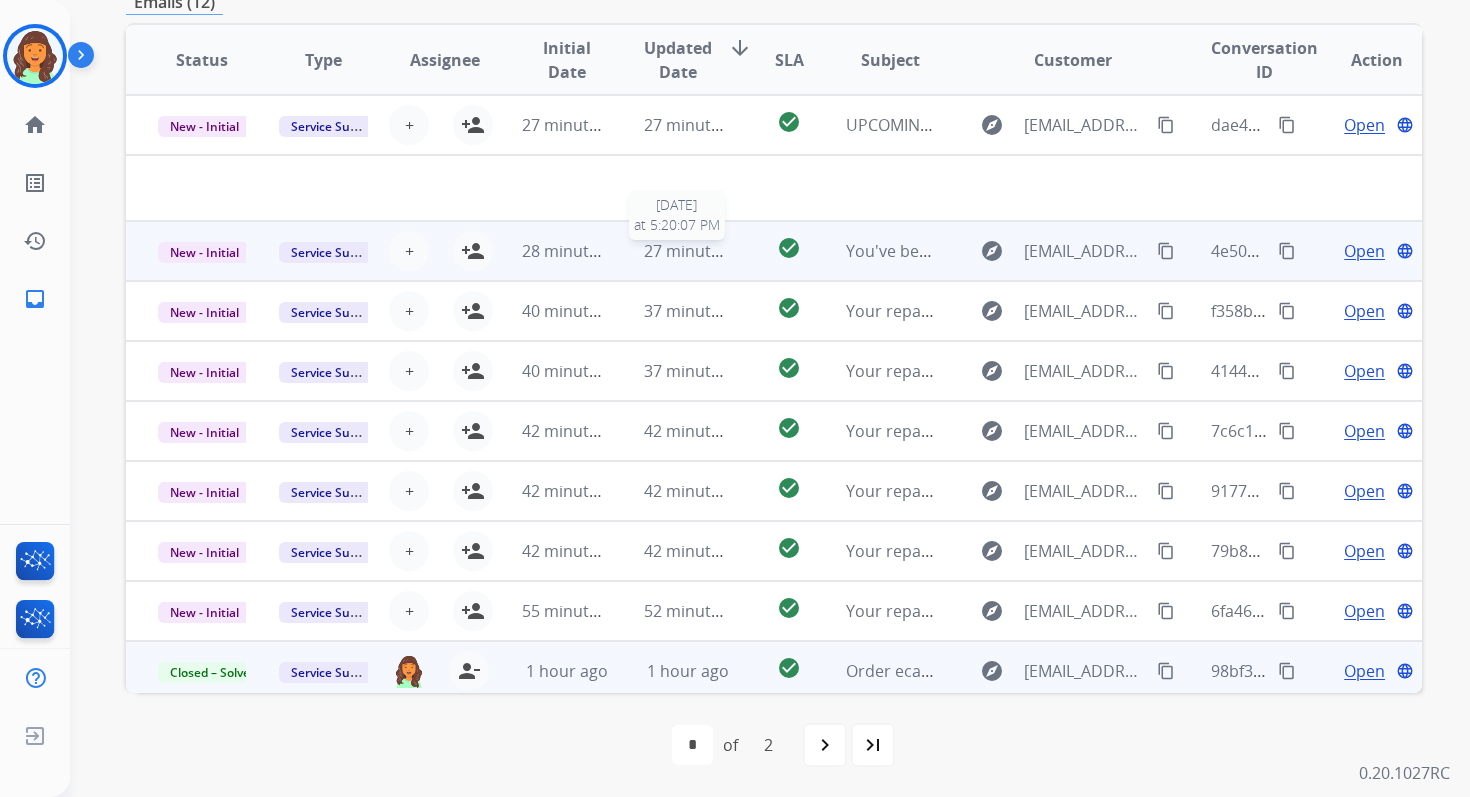click on "27 minutes ago" at bounding box center (702, 251) 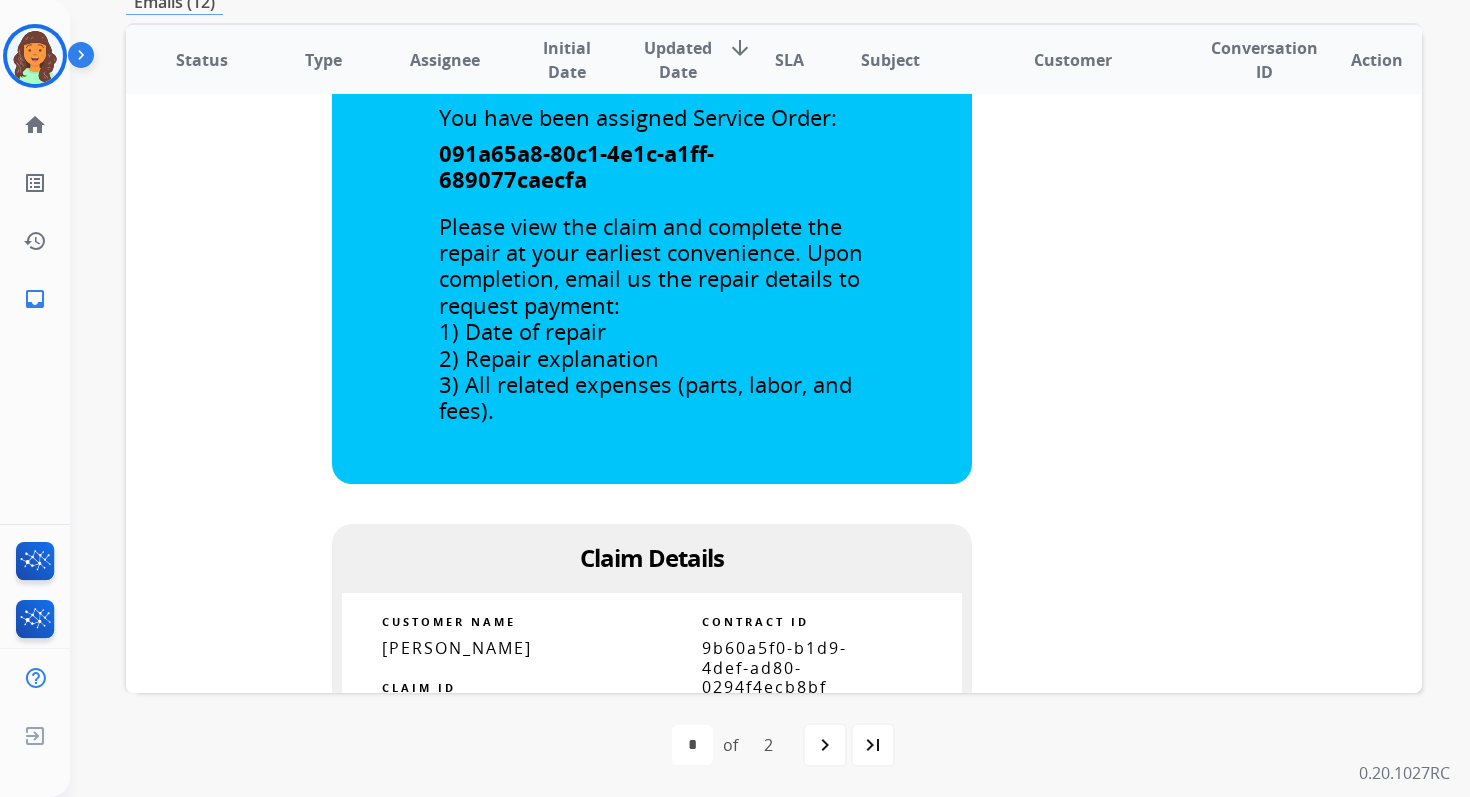 scroll, scrollTop: 625, scrollLeft: 0, axis: vertical 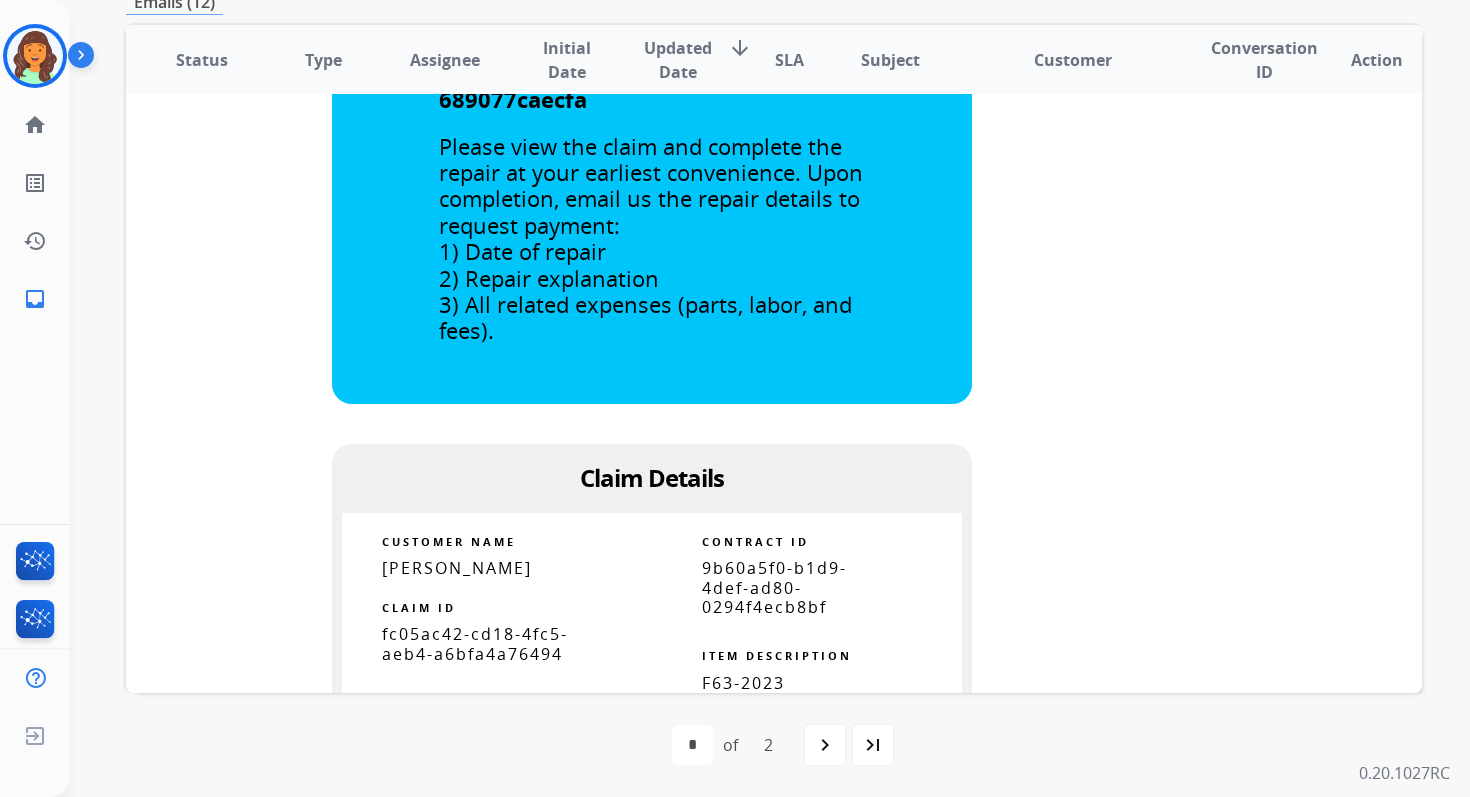 click on "9b60a5f0-b1d9-4def-ad80-0294f4ecb8bf" at bounding box center [774, 587] 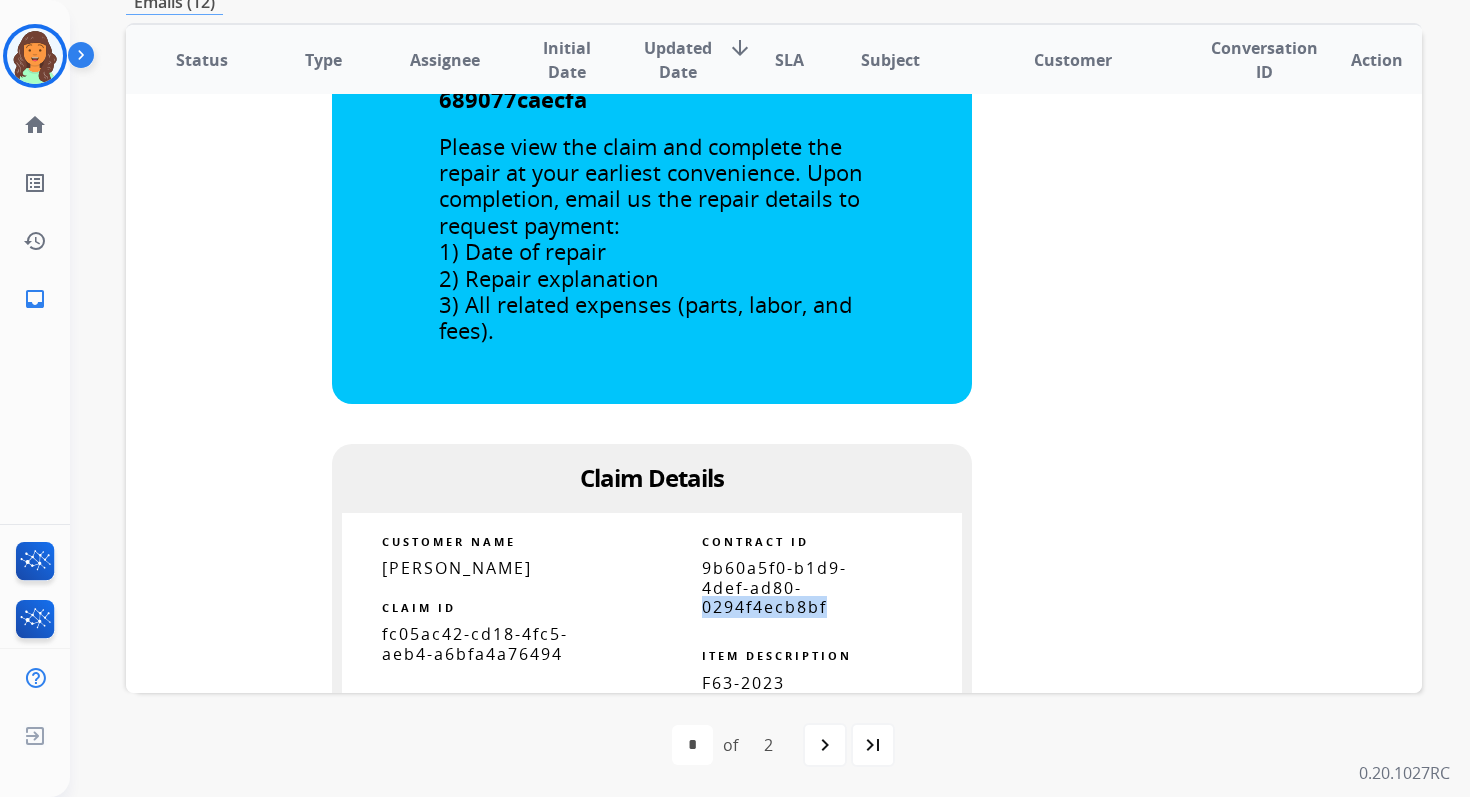 click on "9b60a5f0-b1d9-4def-ad80-0294f4ecb8bf" at bounding box center [774, 587] 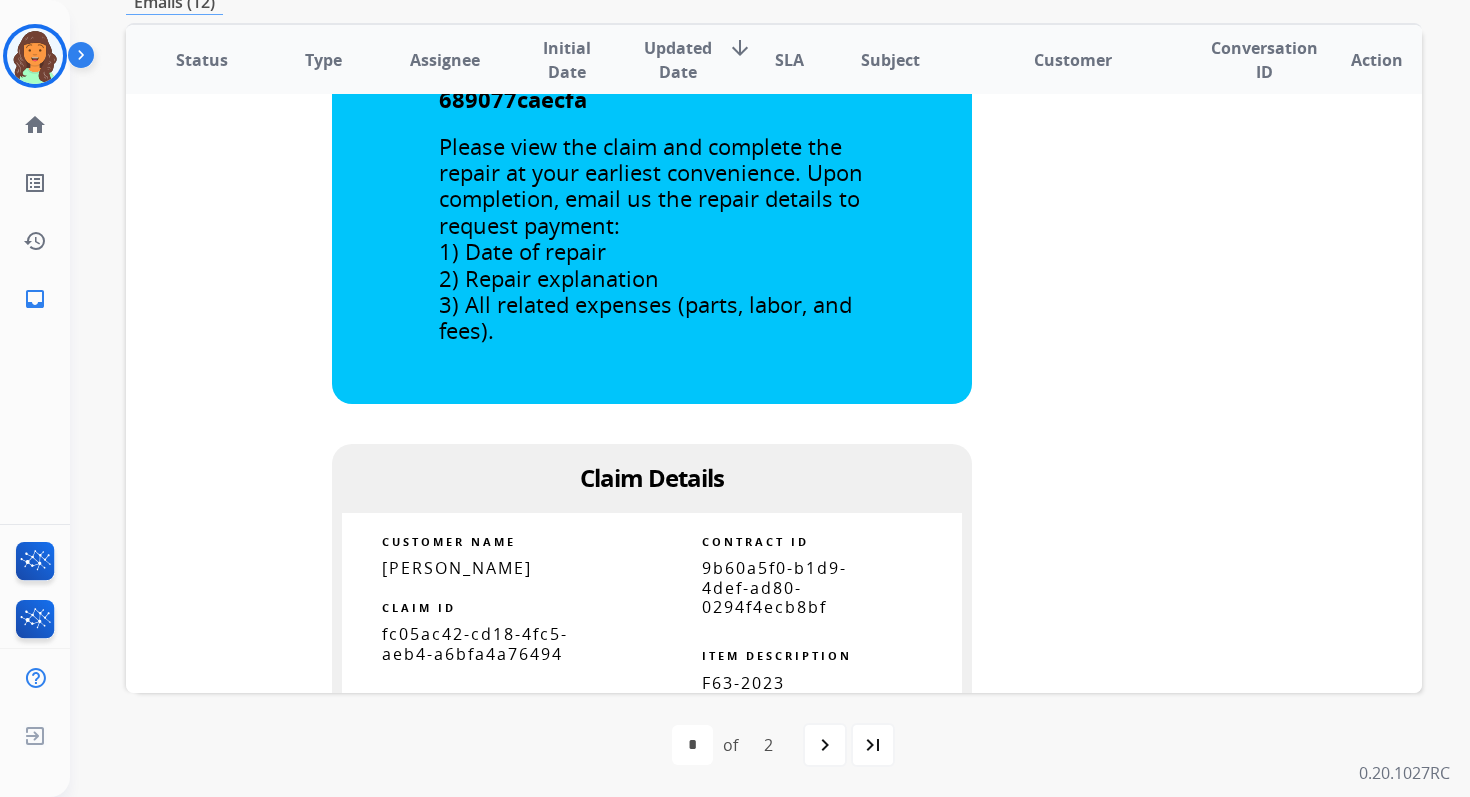 click on "9b60a5f0-b1d9-4def-ad80-0294f4ecb8bf" at bounding box center (774, 587) 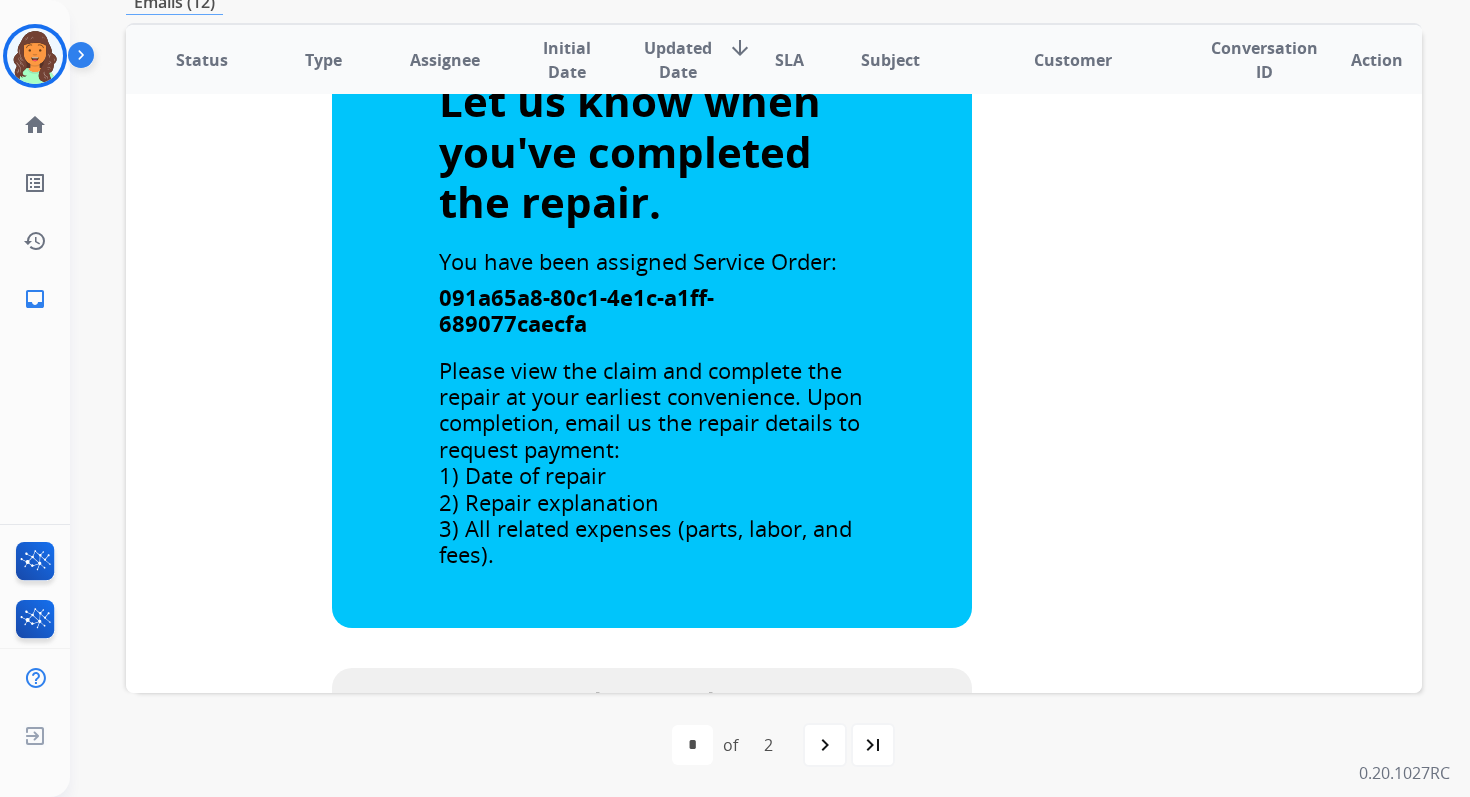 scroll, scrollTop: 0, scrollLeft: 0, axis: both 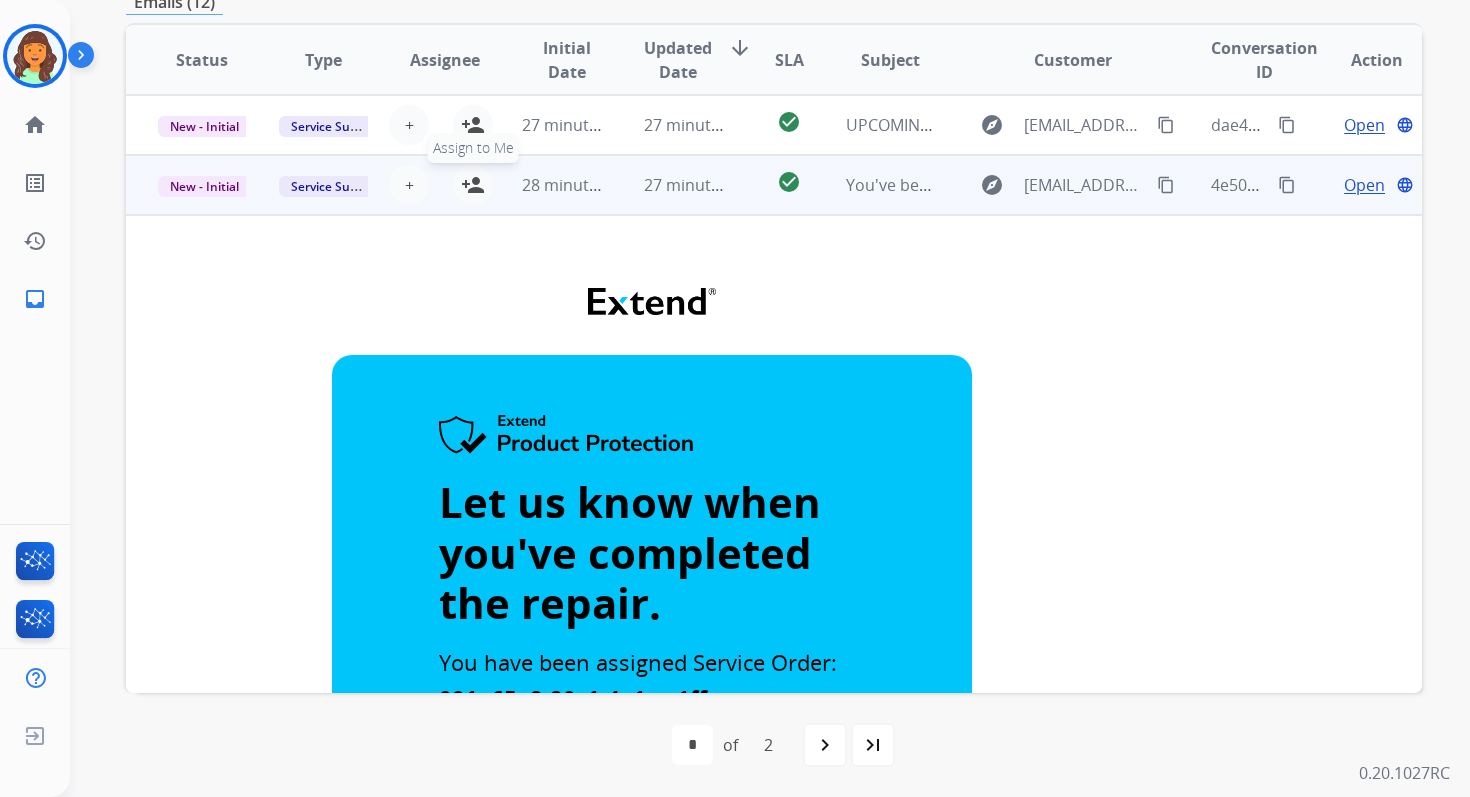 click on "person_add" at bounding box center (473, 185) 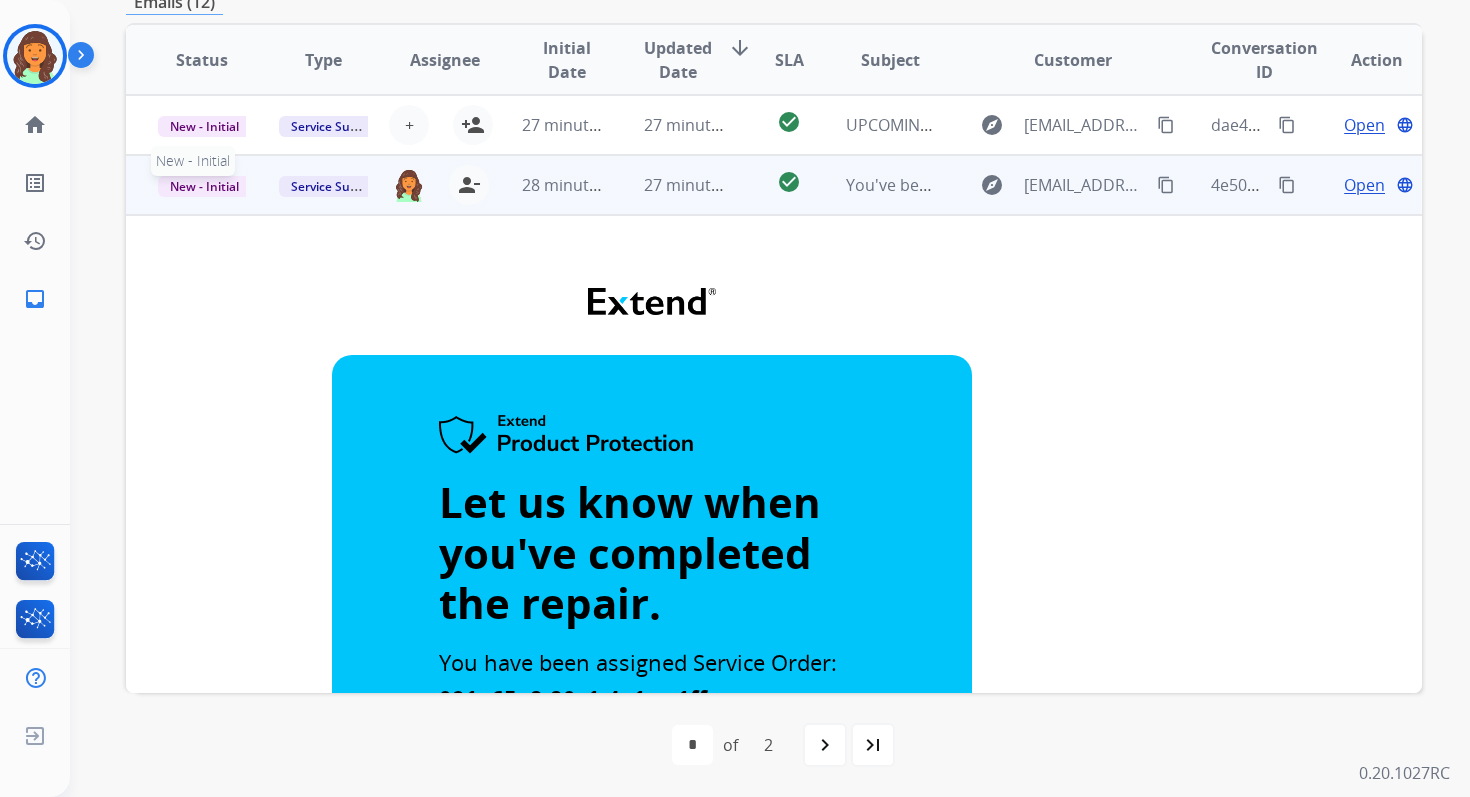 click on "New - Initial" at bounding box center [204, 186] 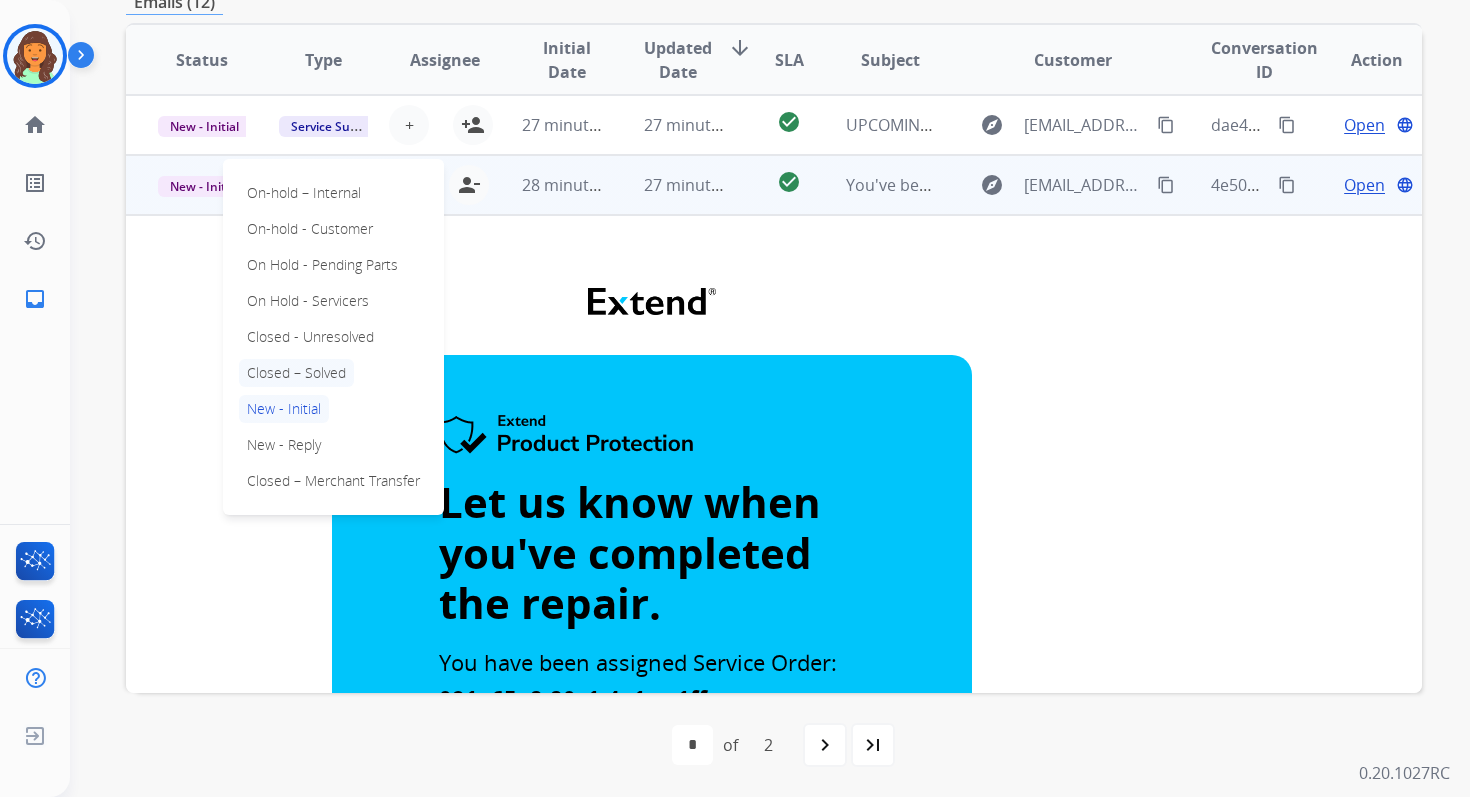 click on "Closed – Solved" at bounding box center [296, 373] 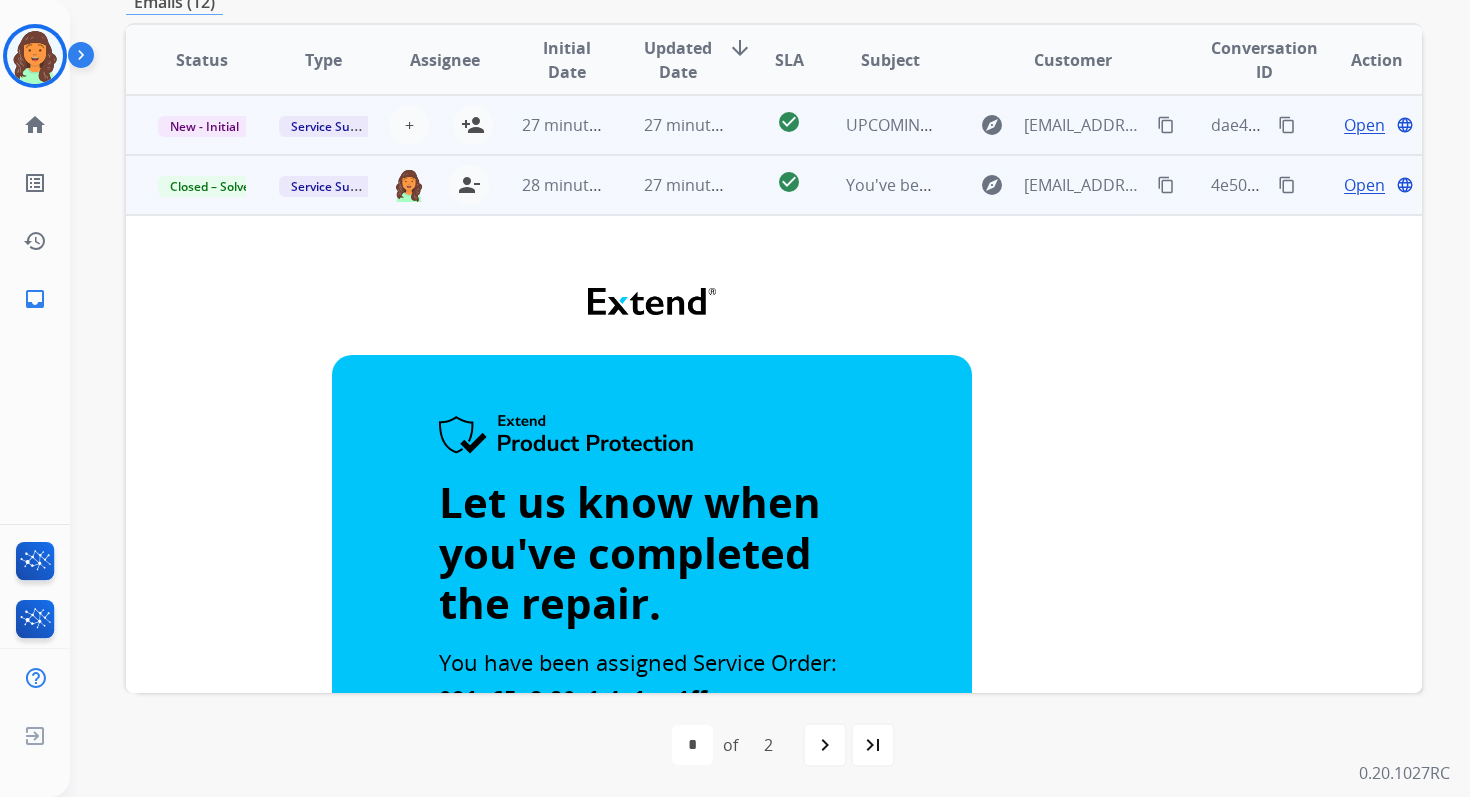 click on "27 minutes ago" at bounding box center (672, 125) 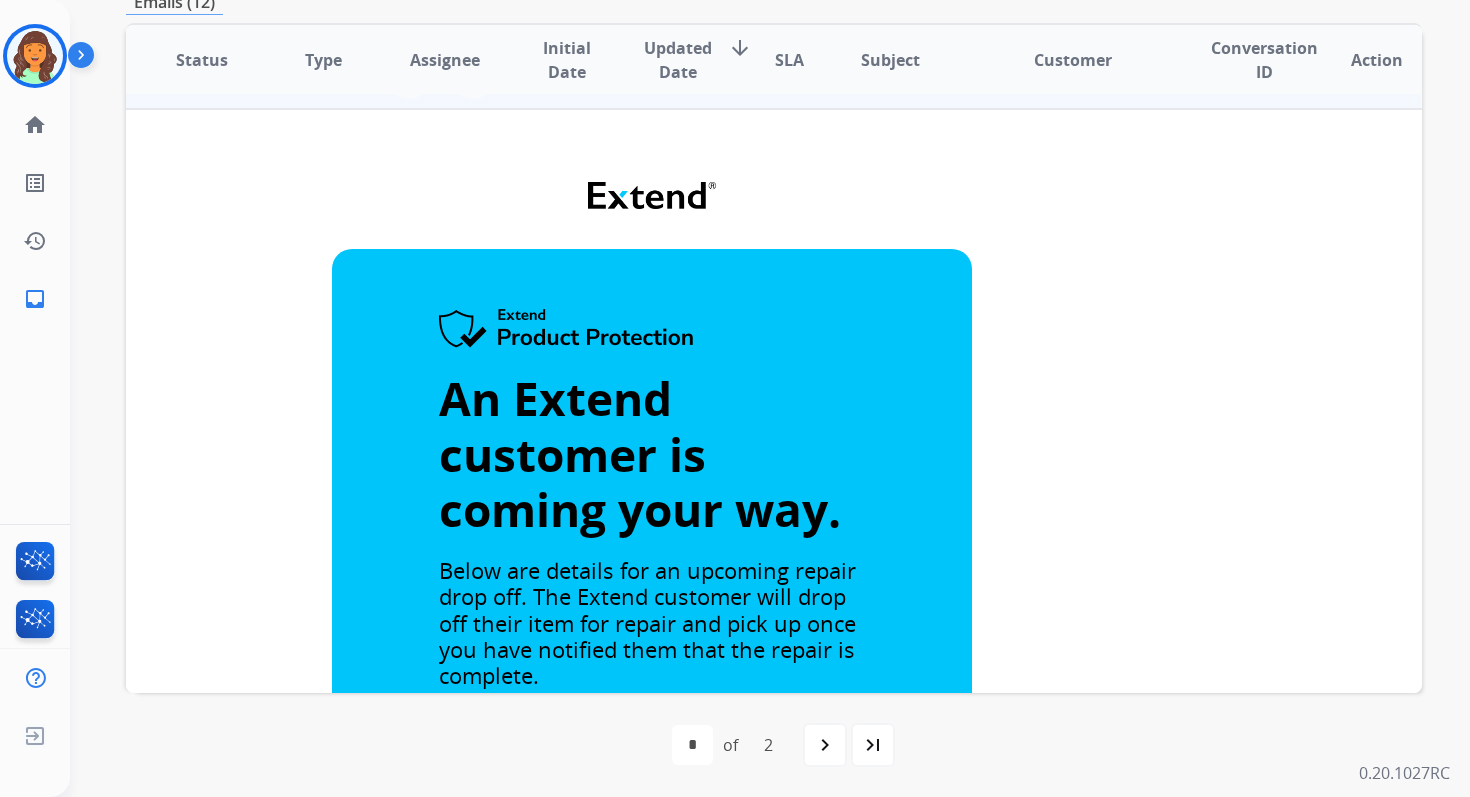 scroll, scrollTop: 0, scrollLeft: 0, axis: both 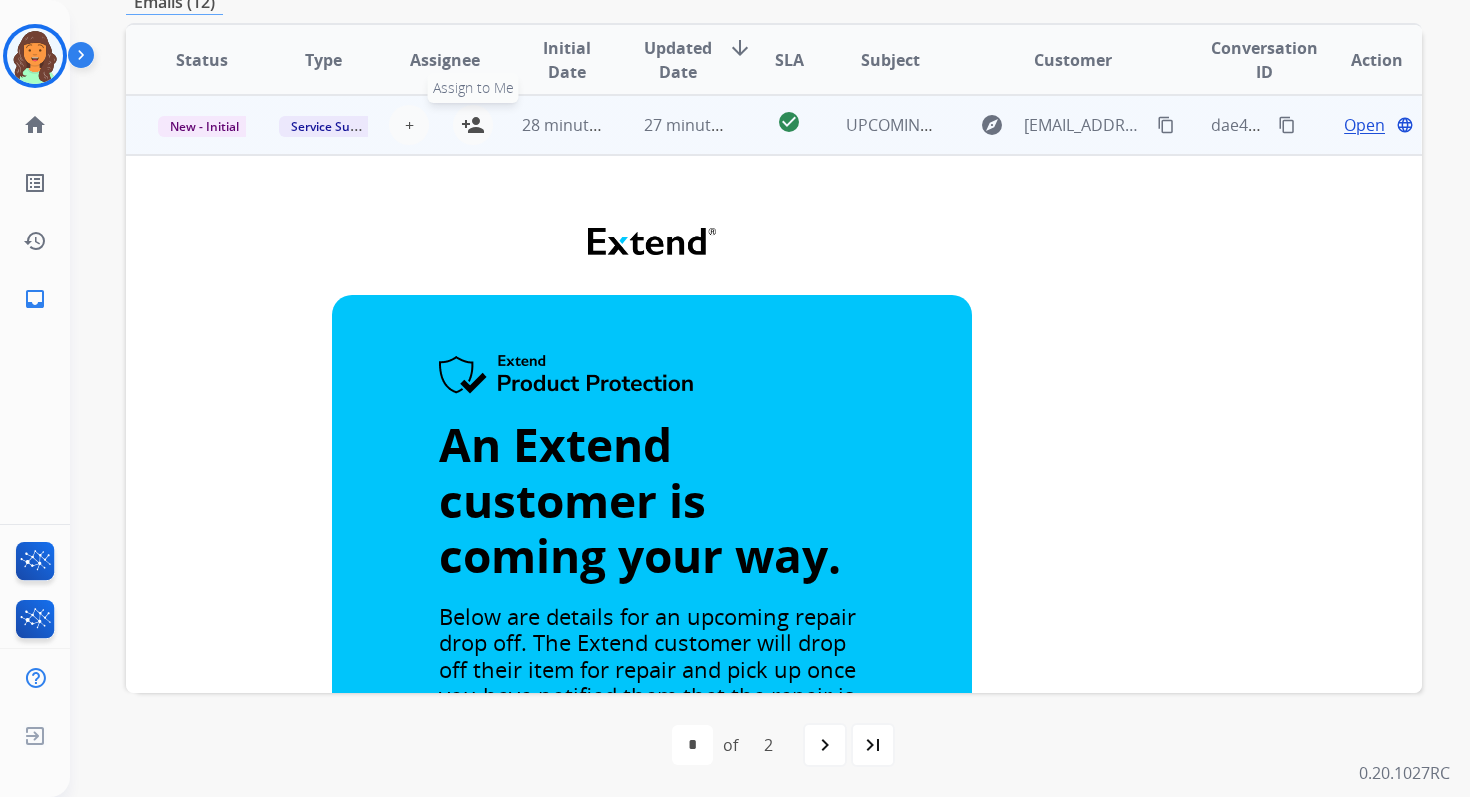 click on "person_add" at bounding box center (473, 125) 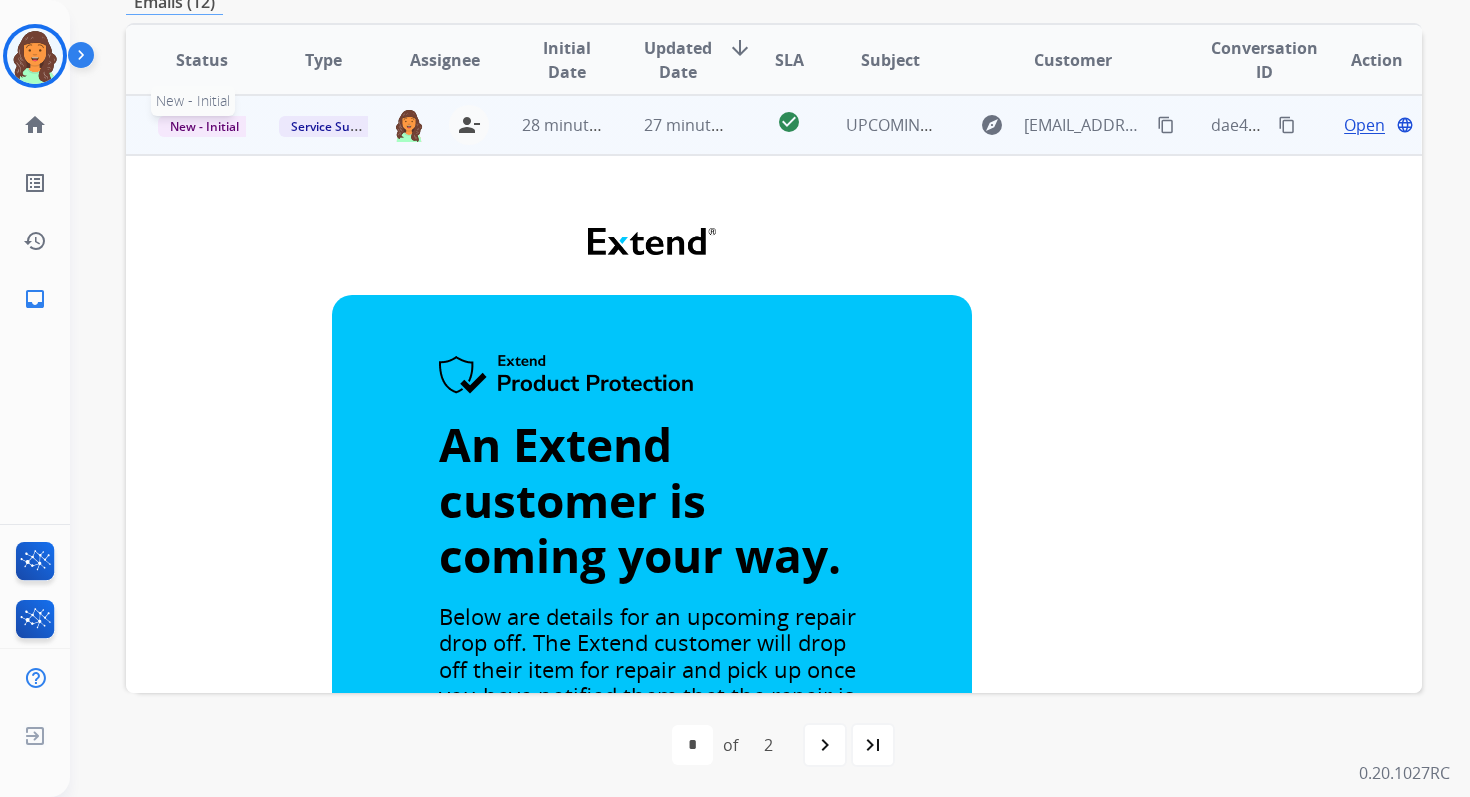 click on "New - Initial" at bounding box center (204, 126) 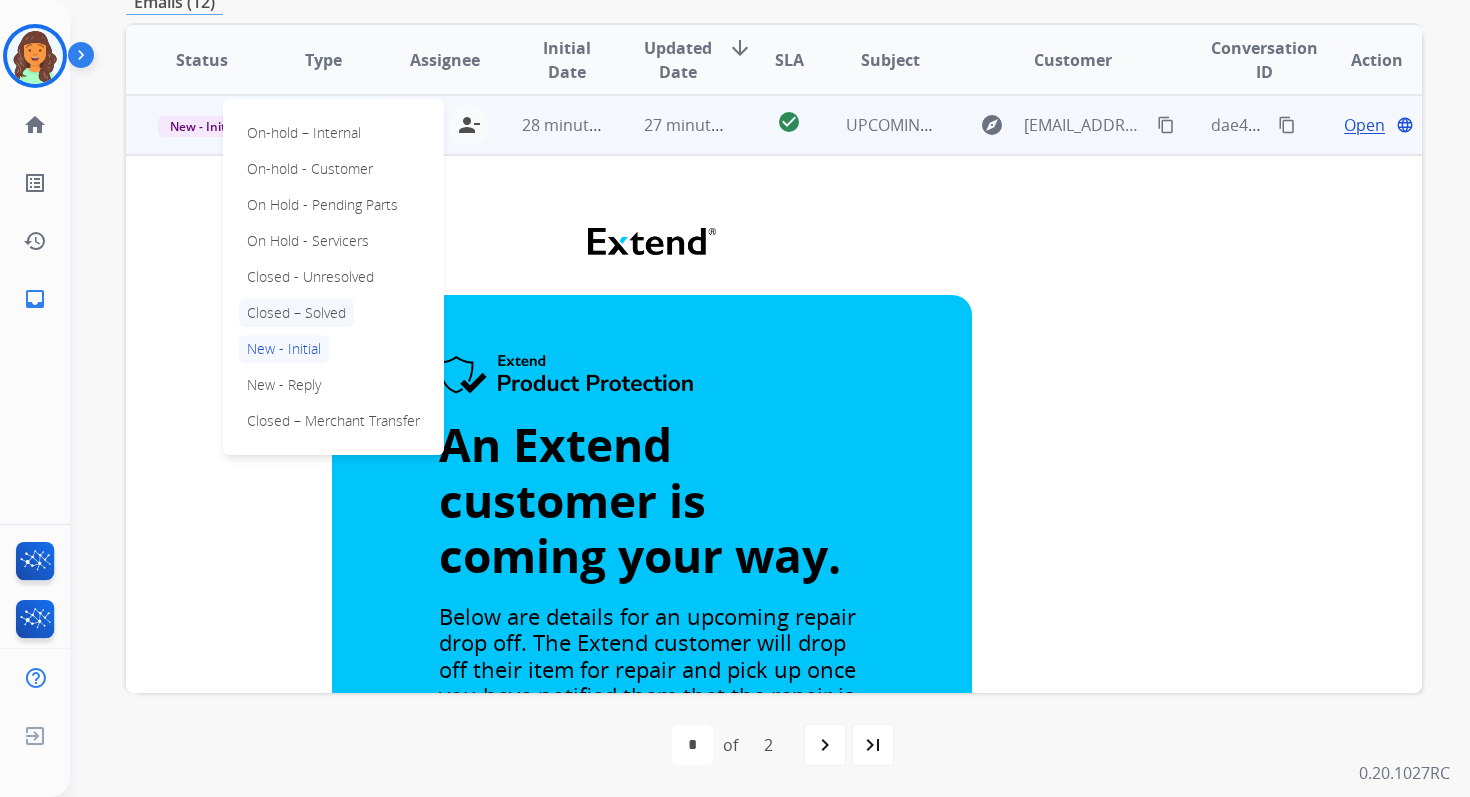 click on "Closed – Solved" at bounding box center [296, 313] 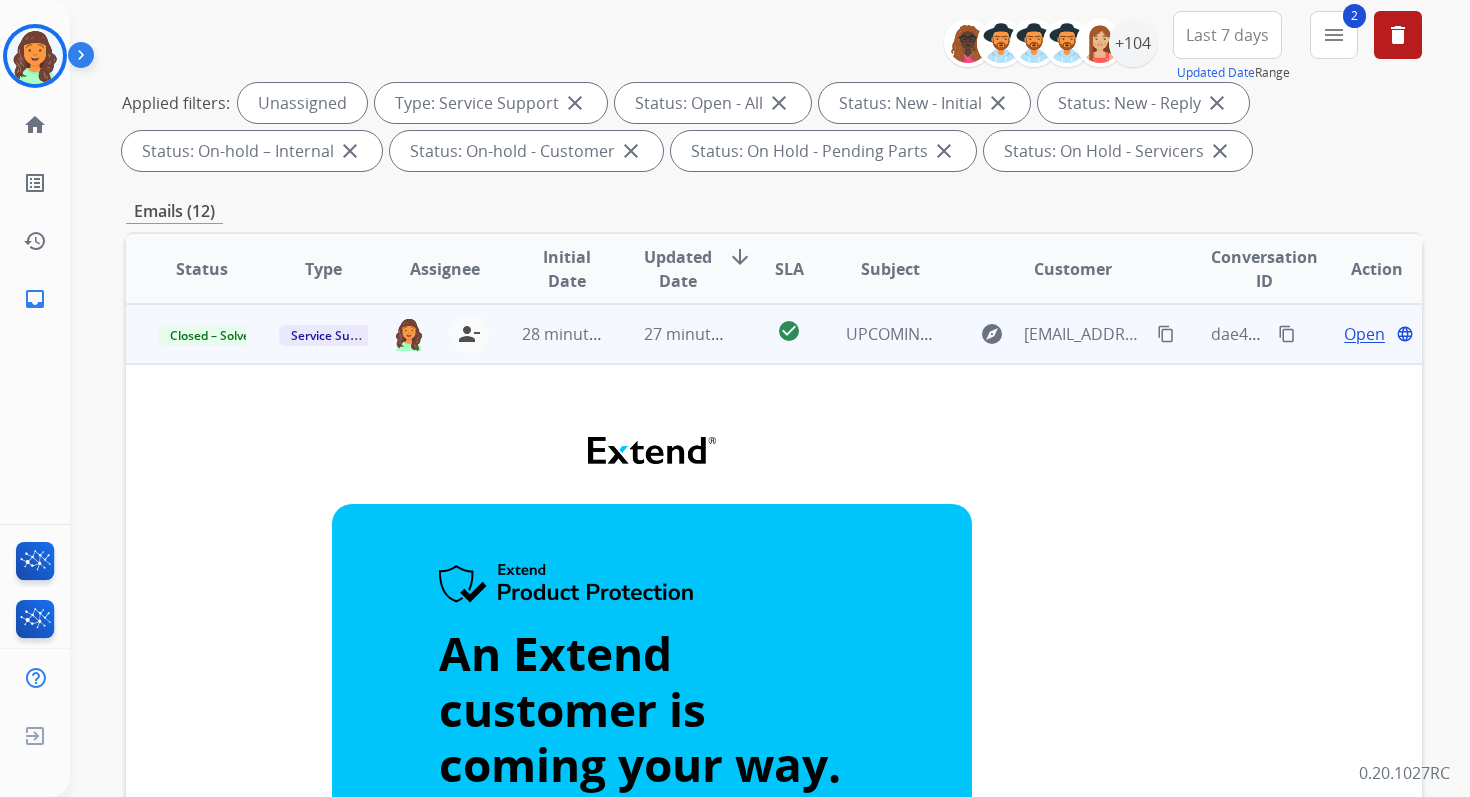 scroll, scrollTop: 0, scrollLeft: 0, axis: both 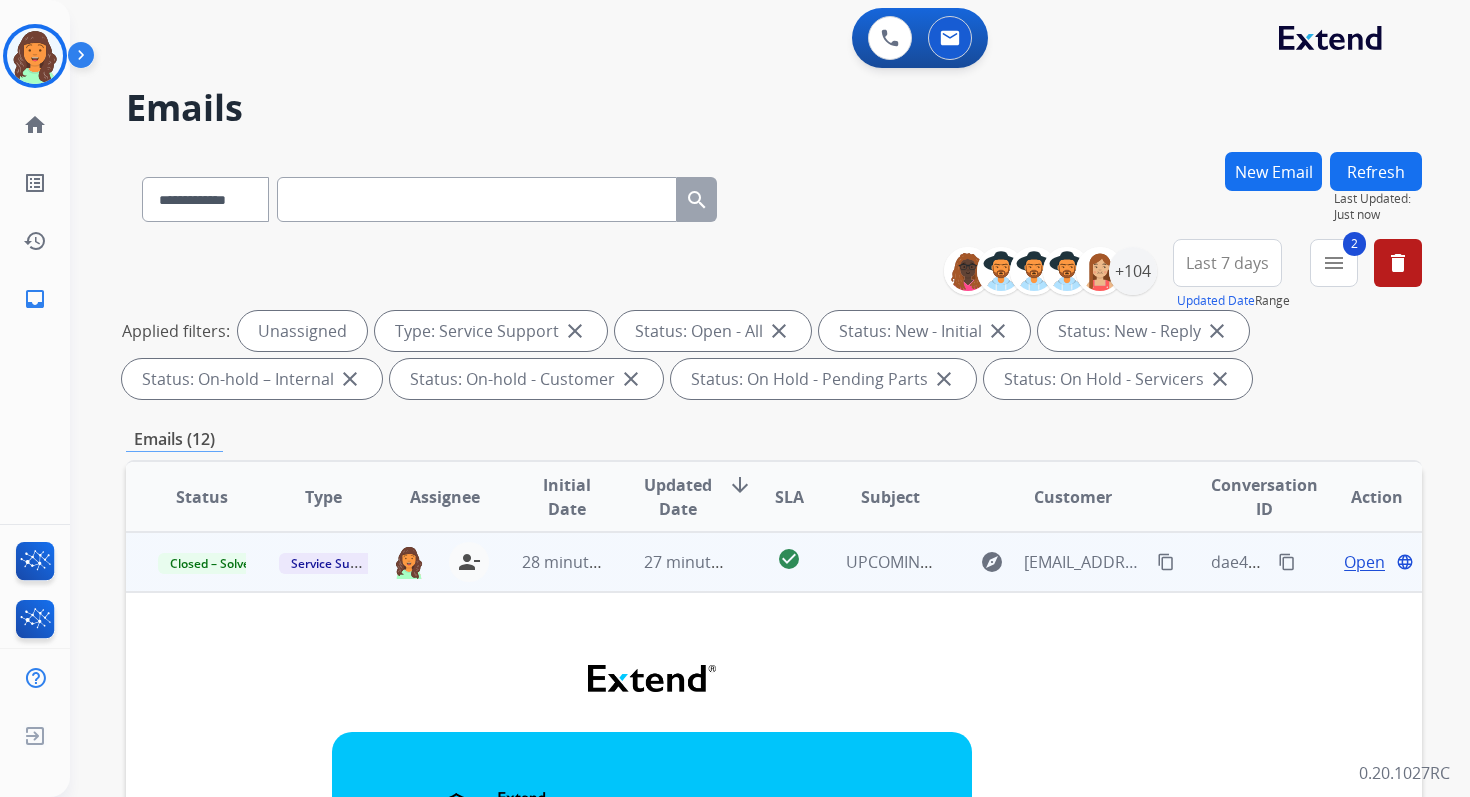 click on "Refresh" at bounding box center [1376, 171] 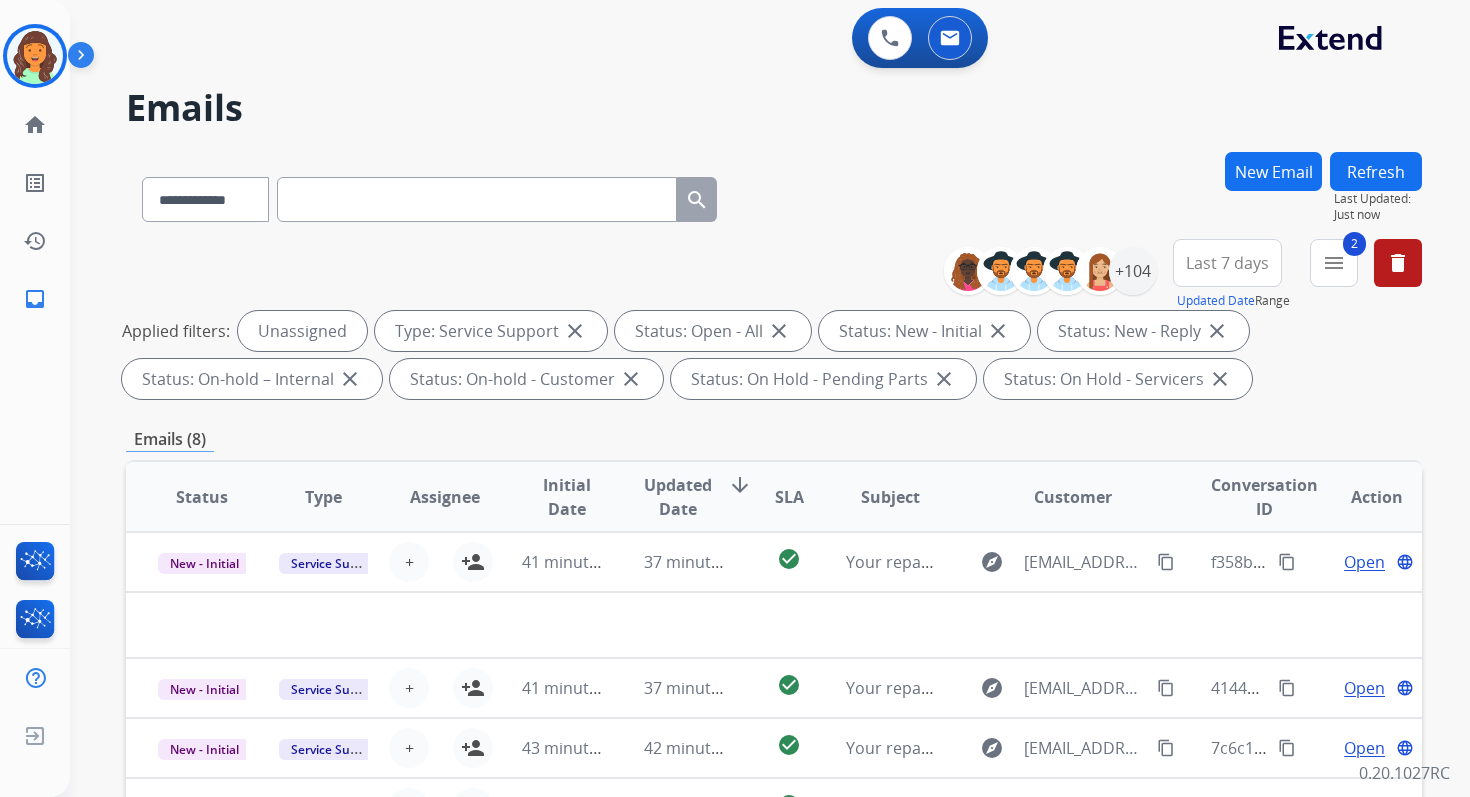 scroll, scrollTop: 437, scrollLeft: 0, axis: vertical 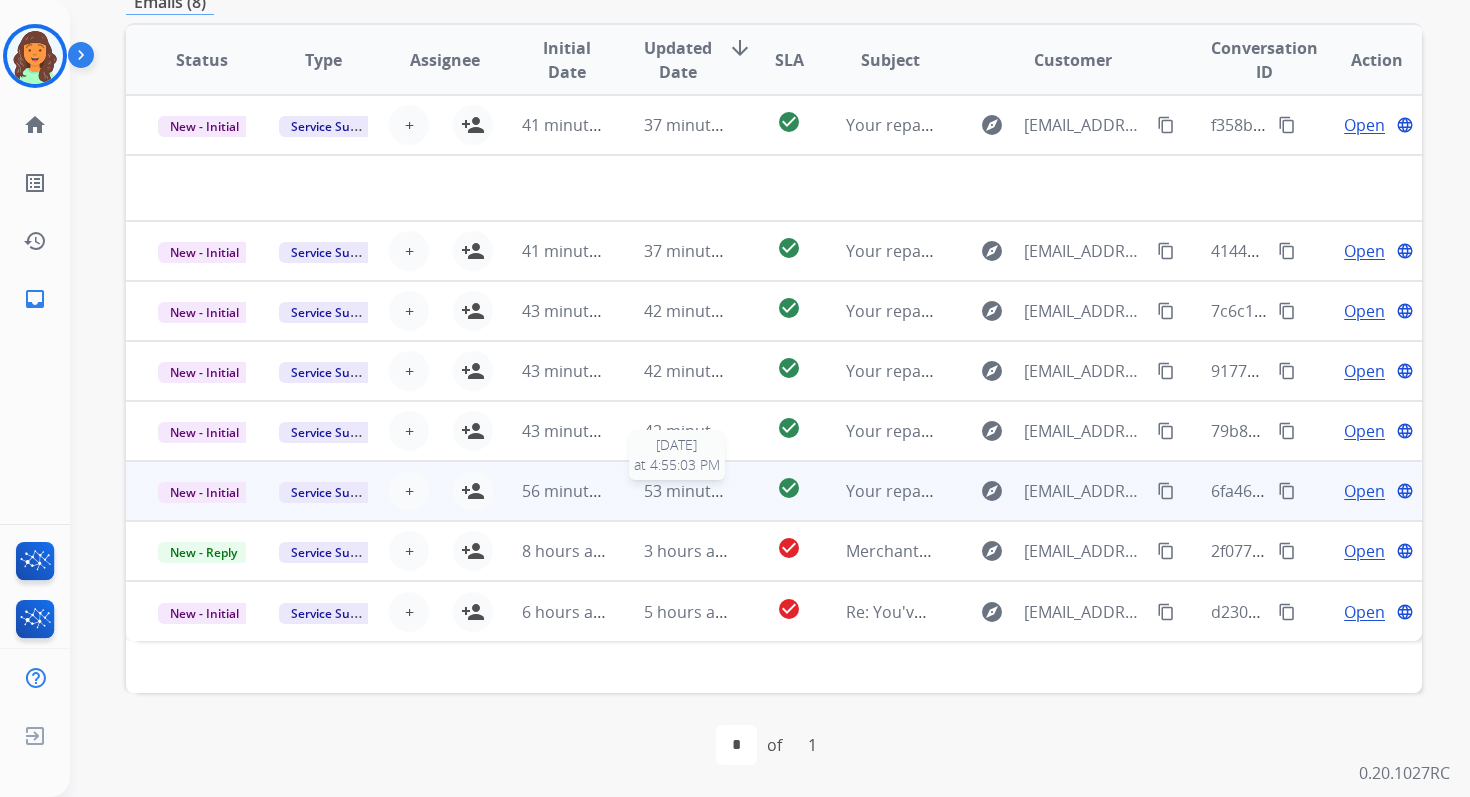 click on "53 minutes ago" at bounding box center (702, 491) 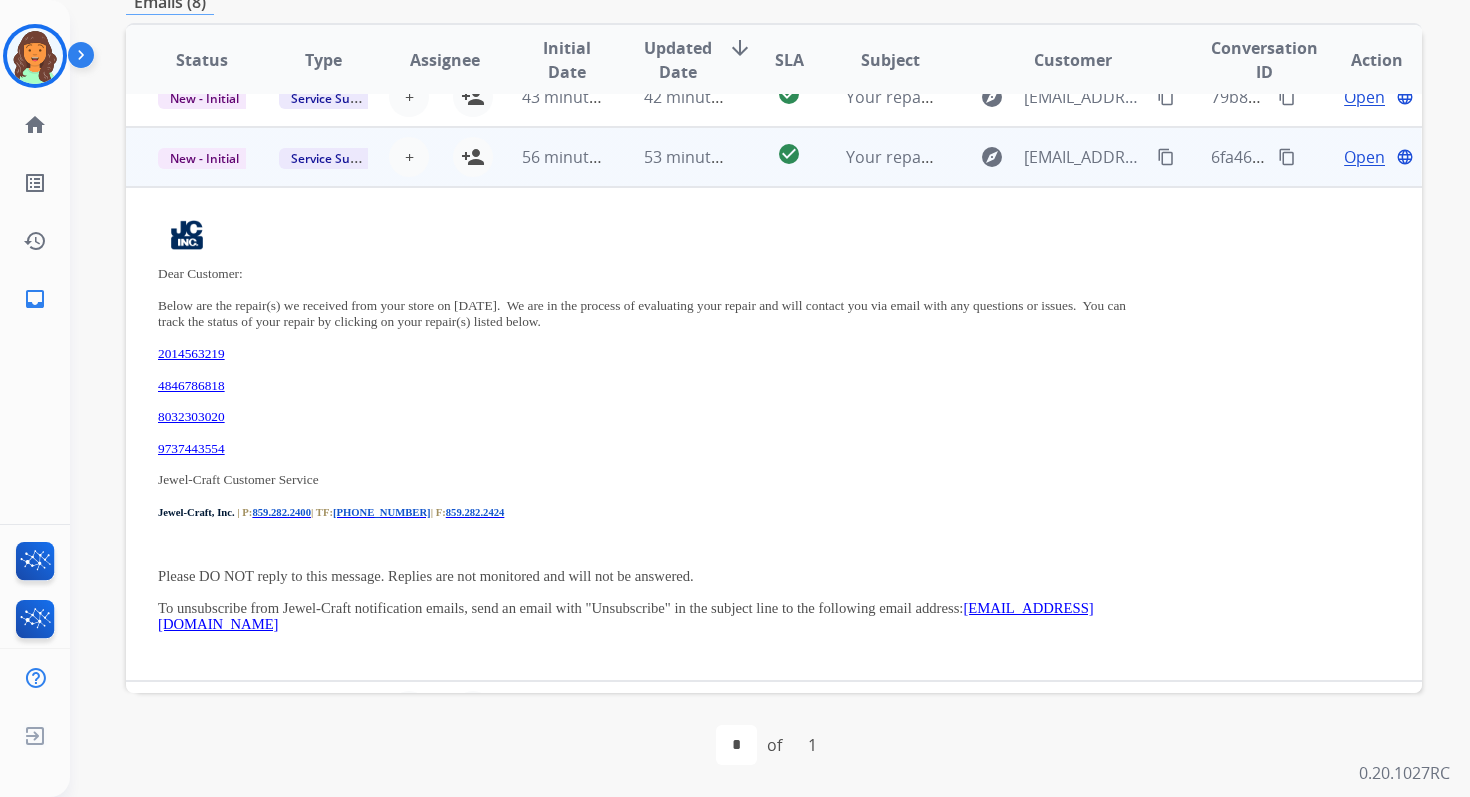 scroll, scrollTop: 300, scrollLeft: 0, axis: vertical 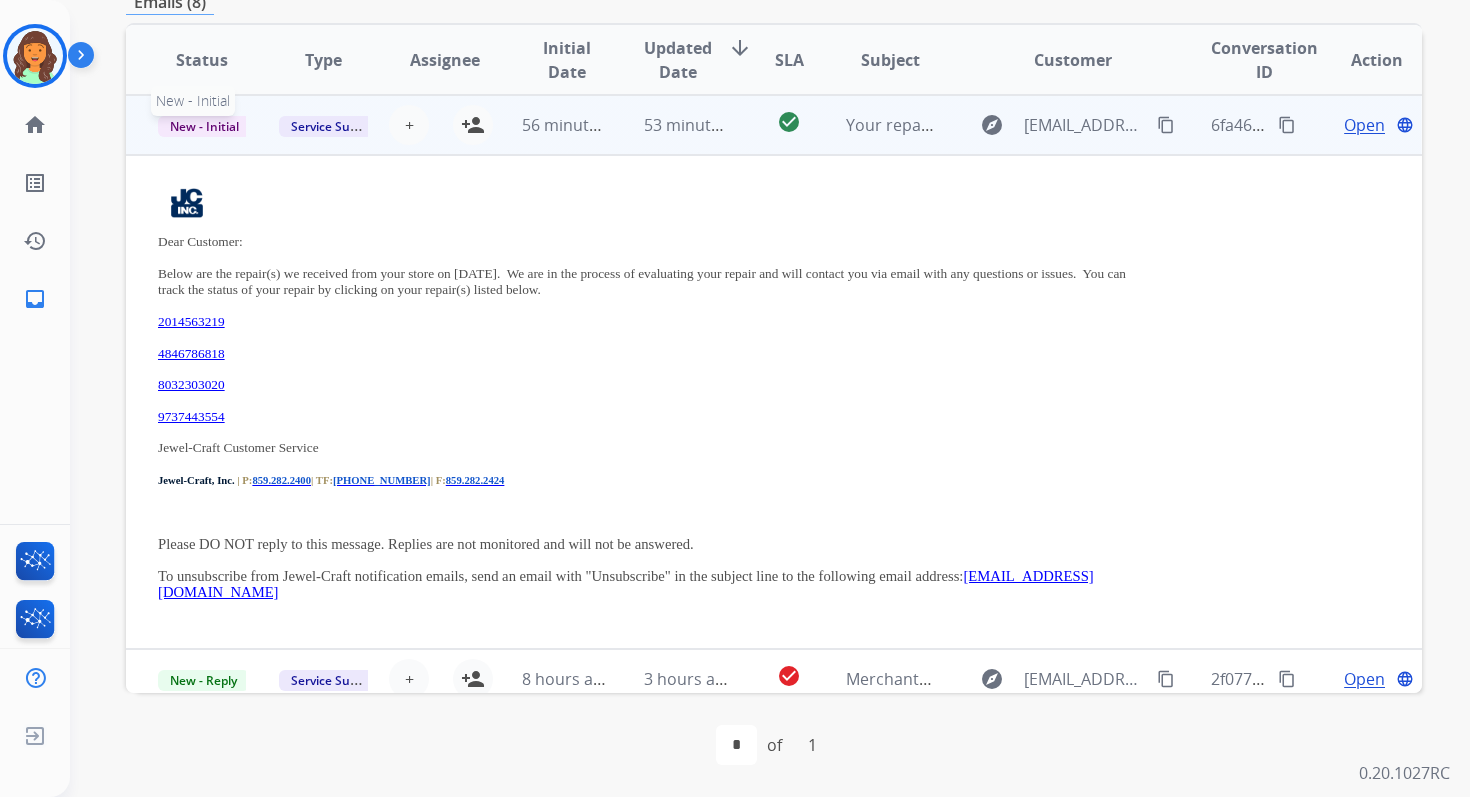 click on "New - Initial" at bounding box center [204, 126] 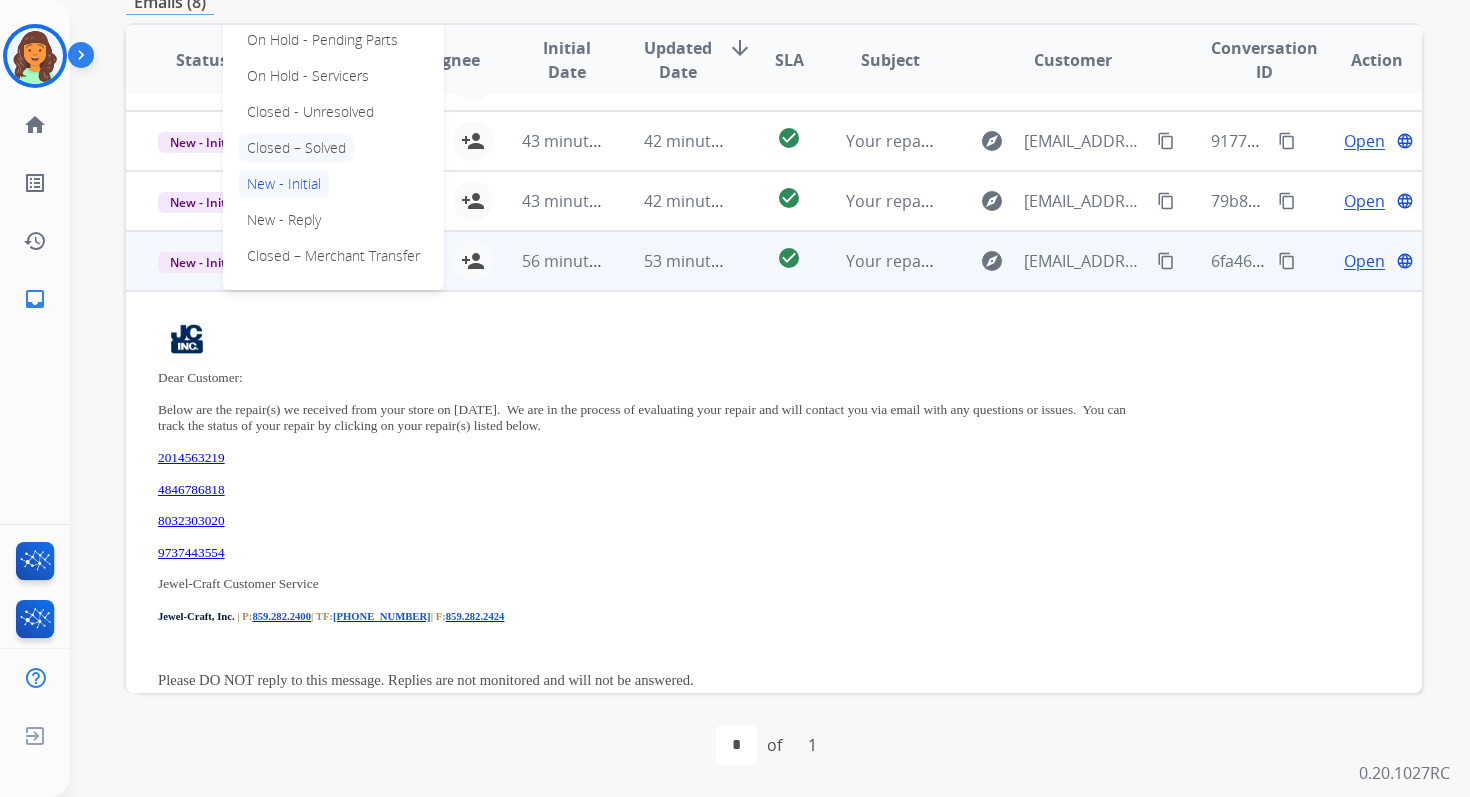 scroll, scrollTop: 158, scrollLeft: 0, axis: vertical 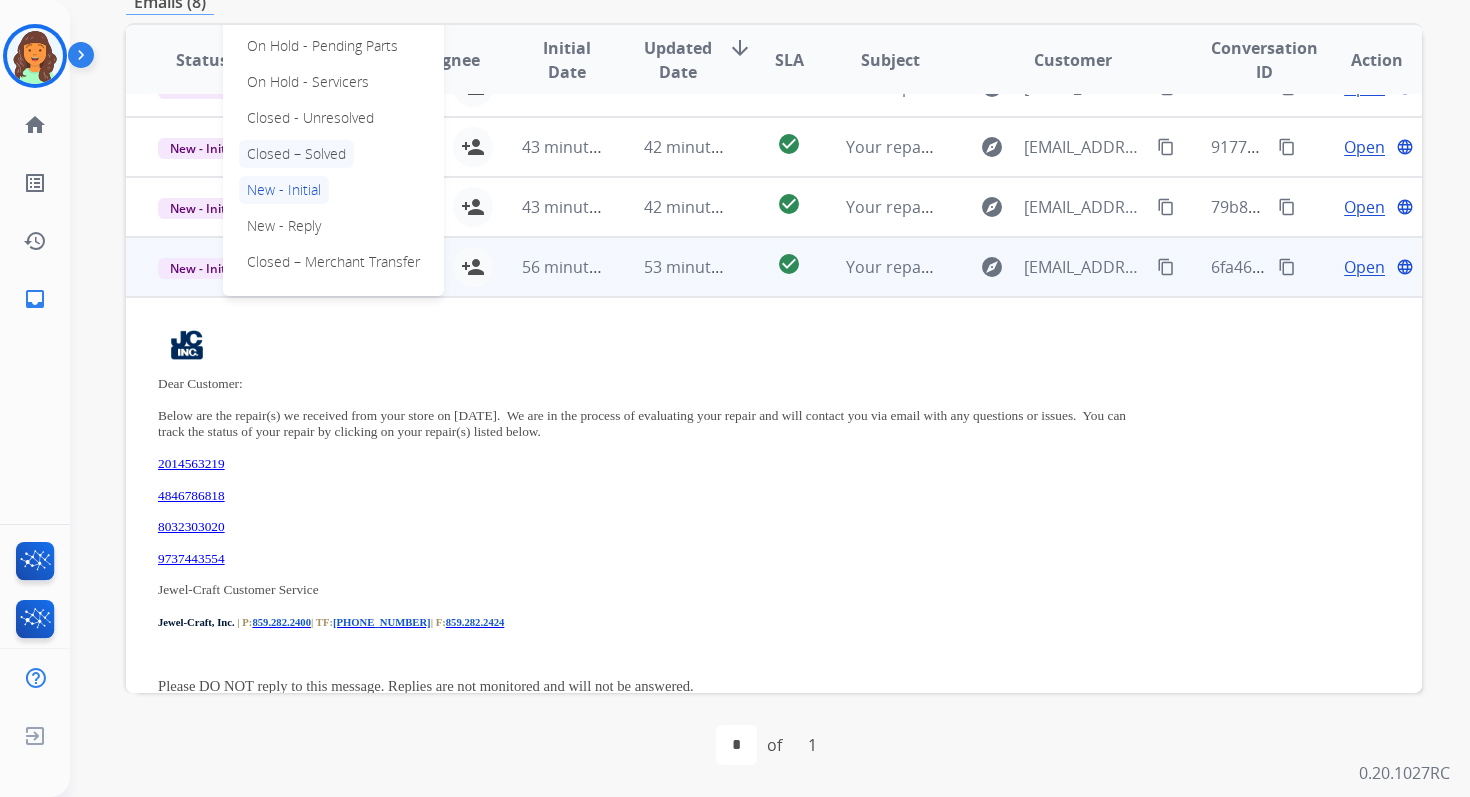 click on "Closed – Solved" at bounding box center (296, 154) 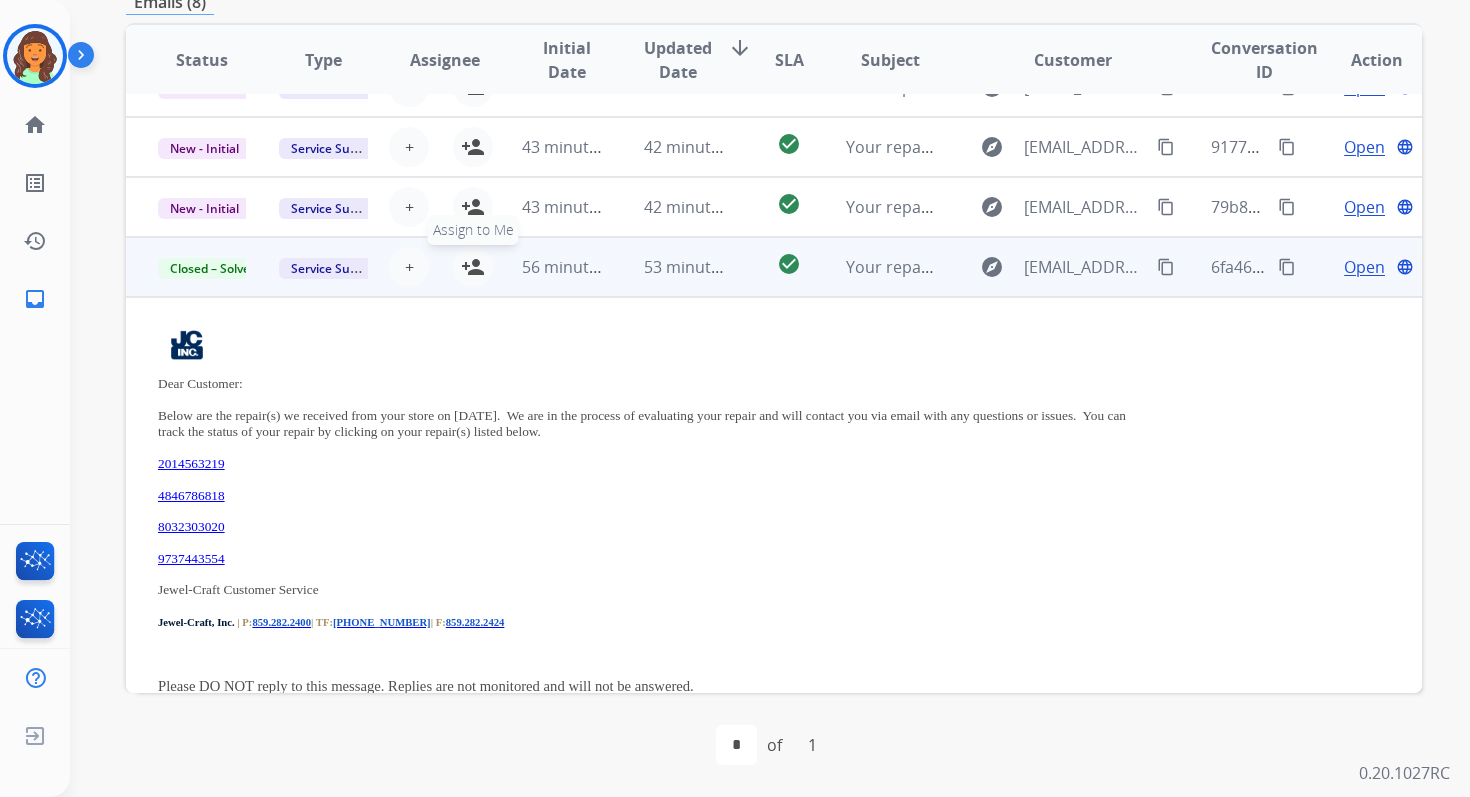 click on "person_add" at bounding box center (473, 267) 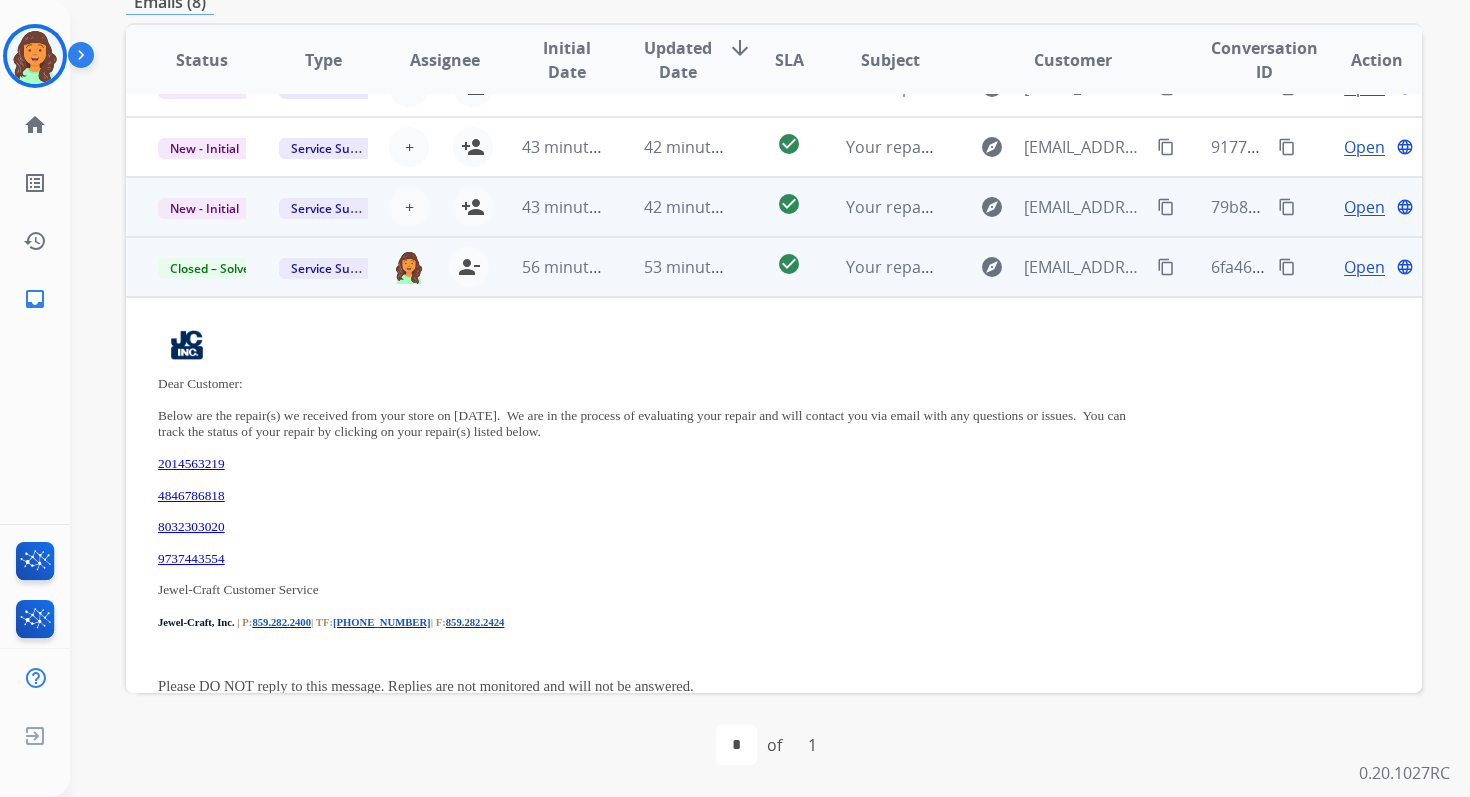 click on "42 minutes ago" at bounding box center [672, 207] 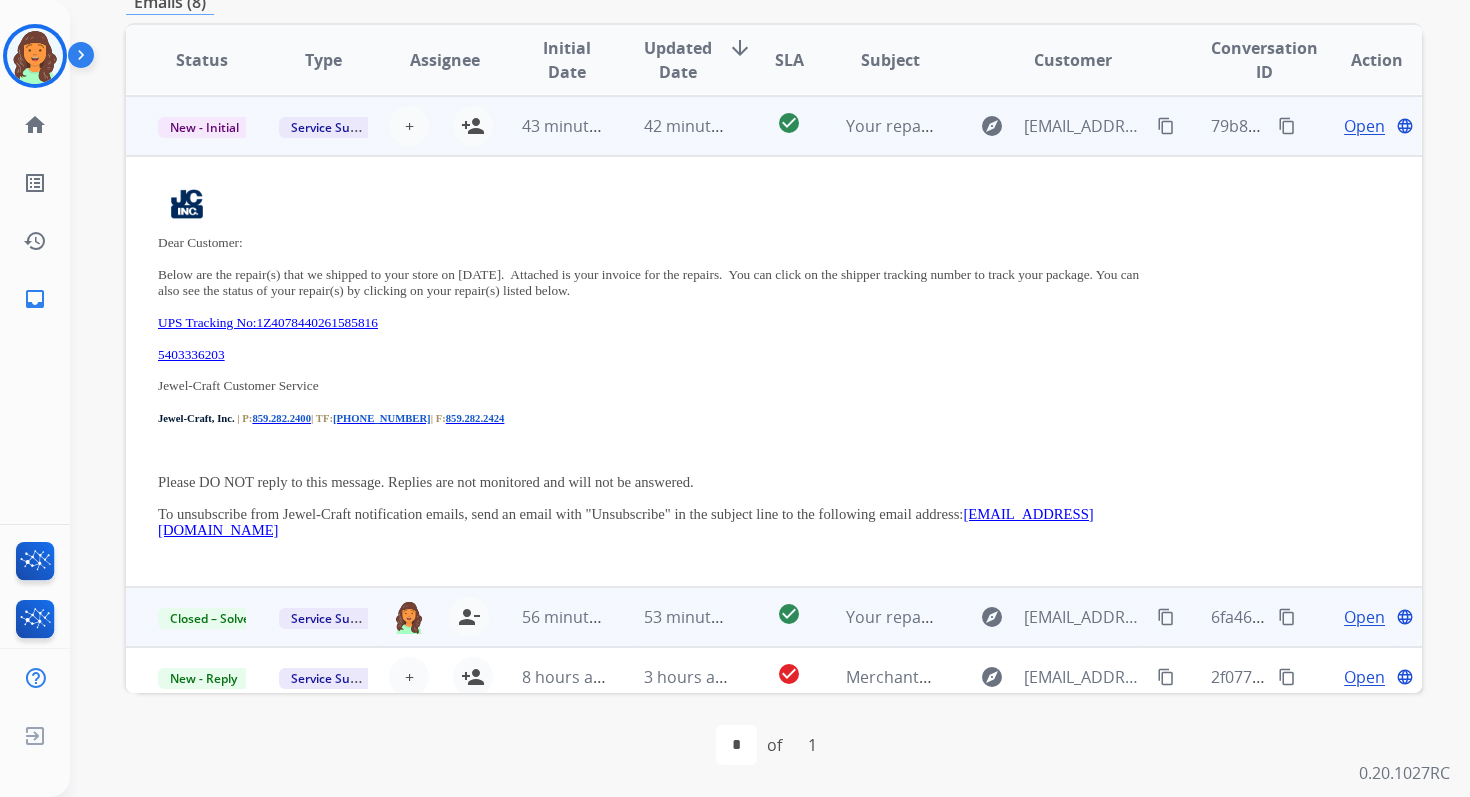 scroll, scrollTop: 240, scrollLeft: 0, axis: vertical 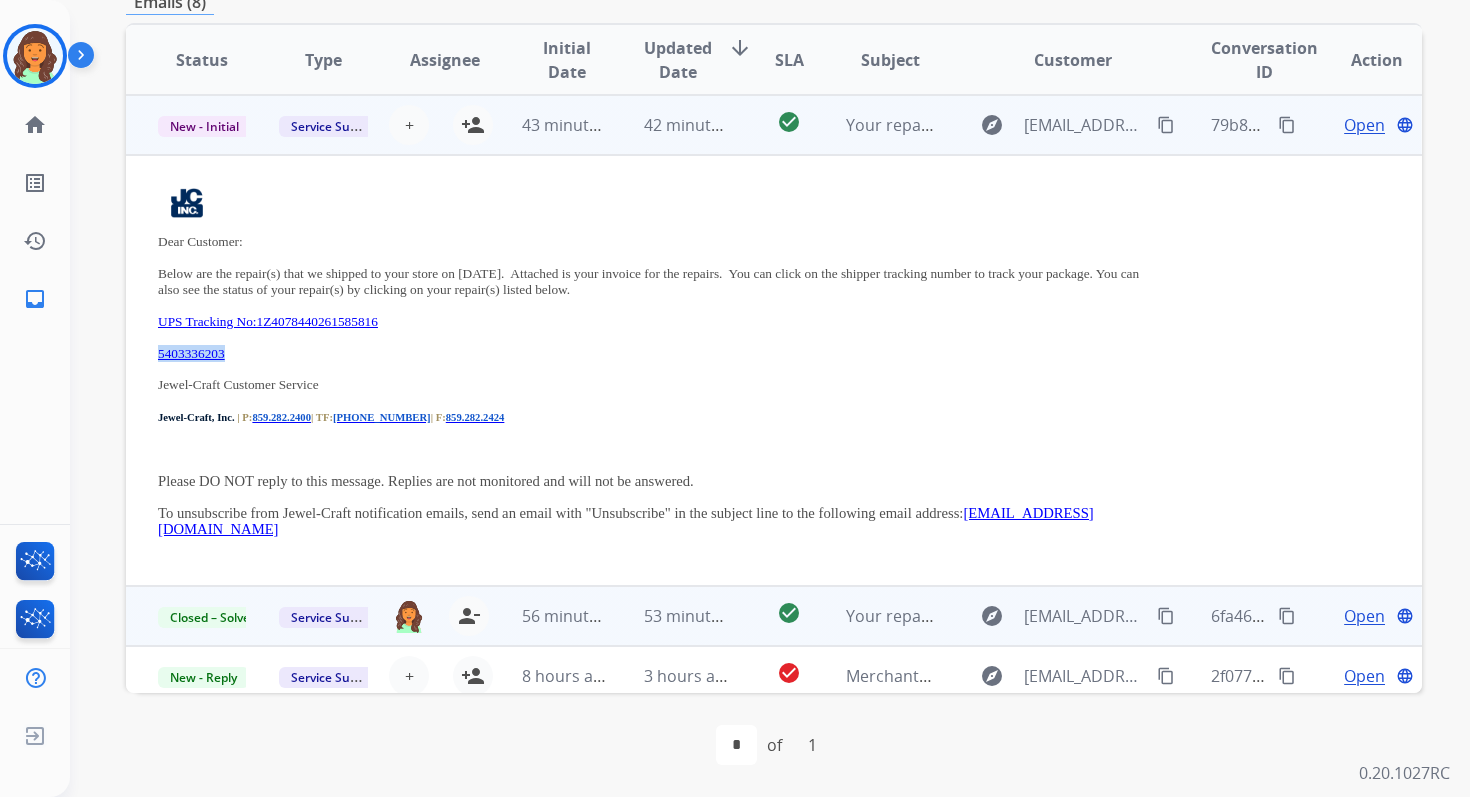 drag, startPoint x: 250, startPoint y: 354, endPoint x: 159, endPoint y: 351, distance: 91.04944 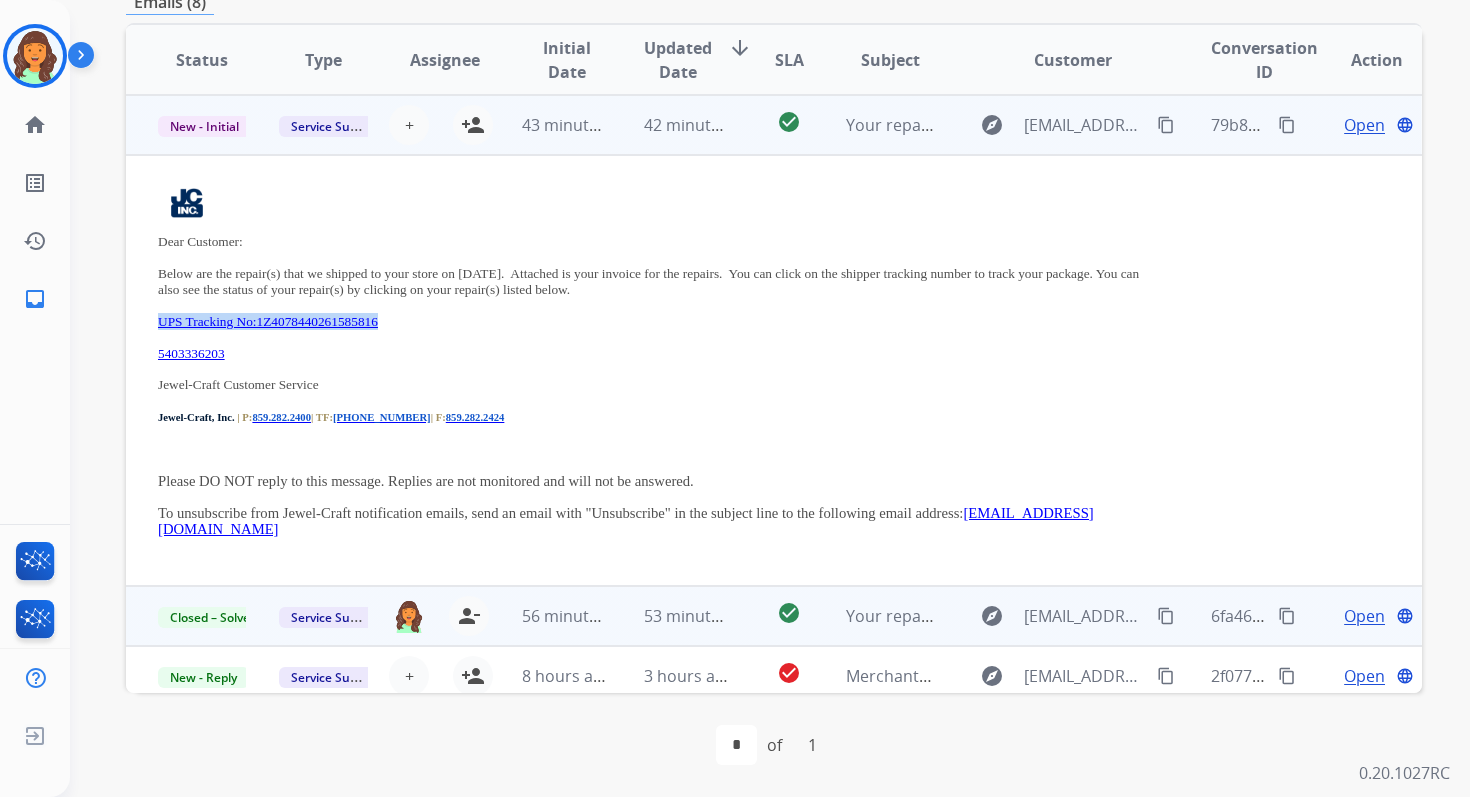 drag, startPoint x: 154, startPoint y: 314, endPoint x: 452, endPoint y: 314, distance: 298 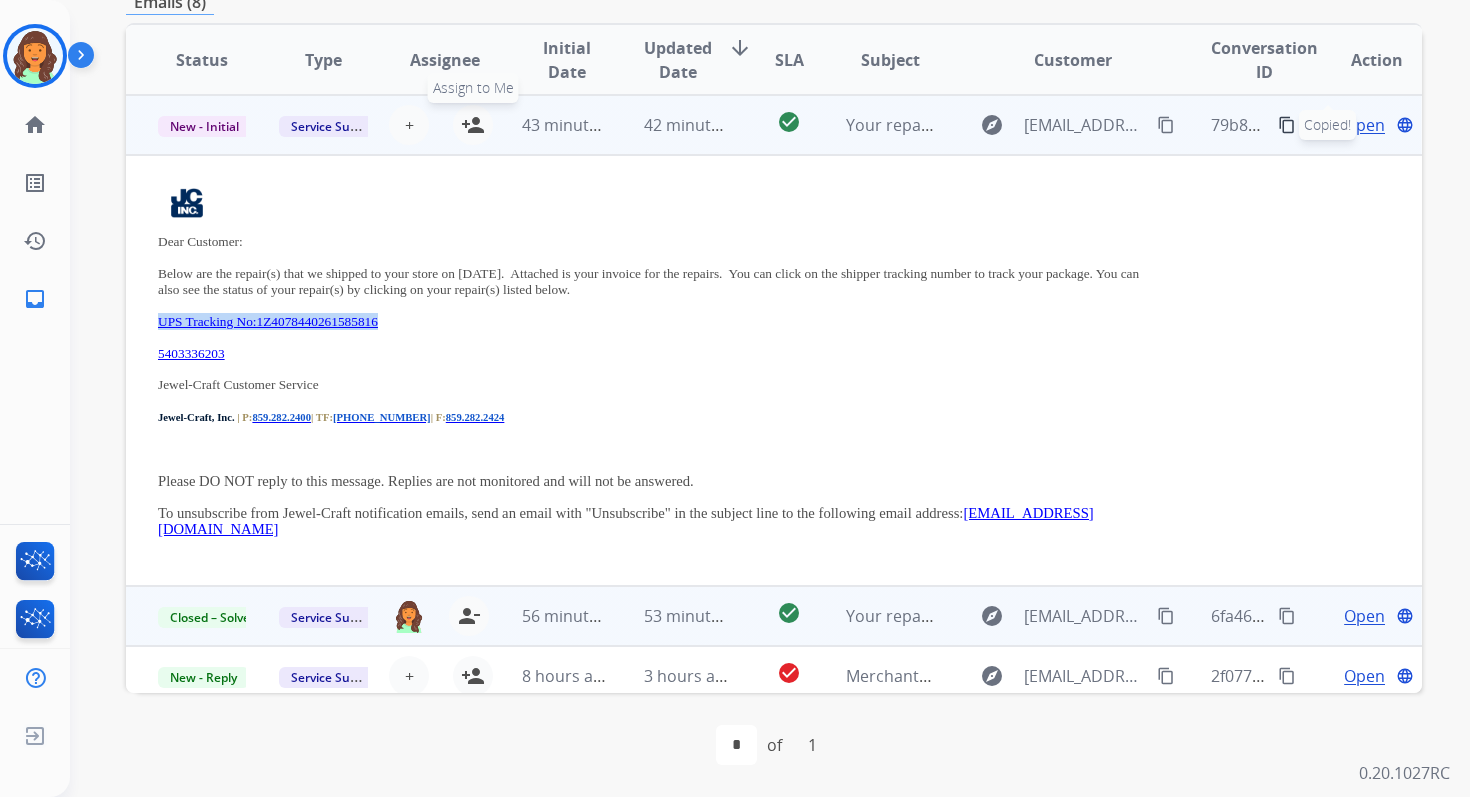 click on "person_add" at bounding box center [473, 125] 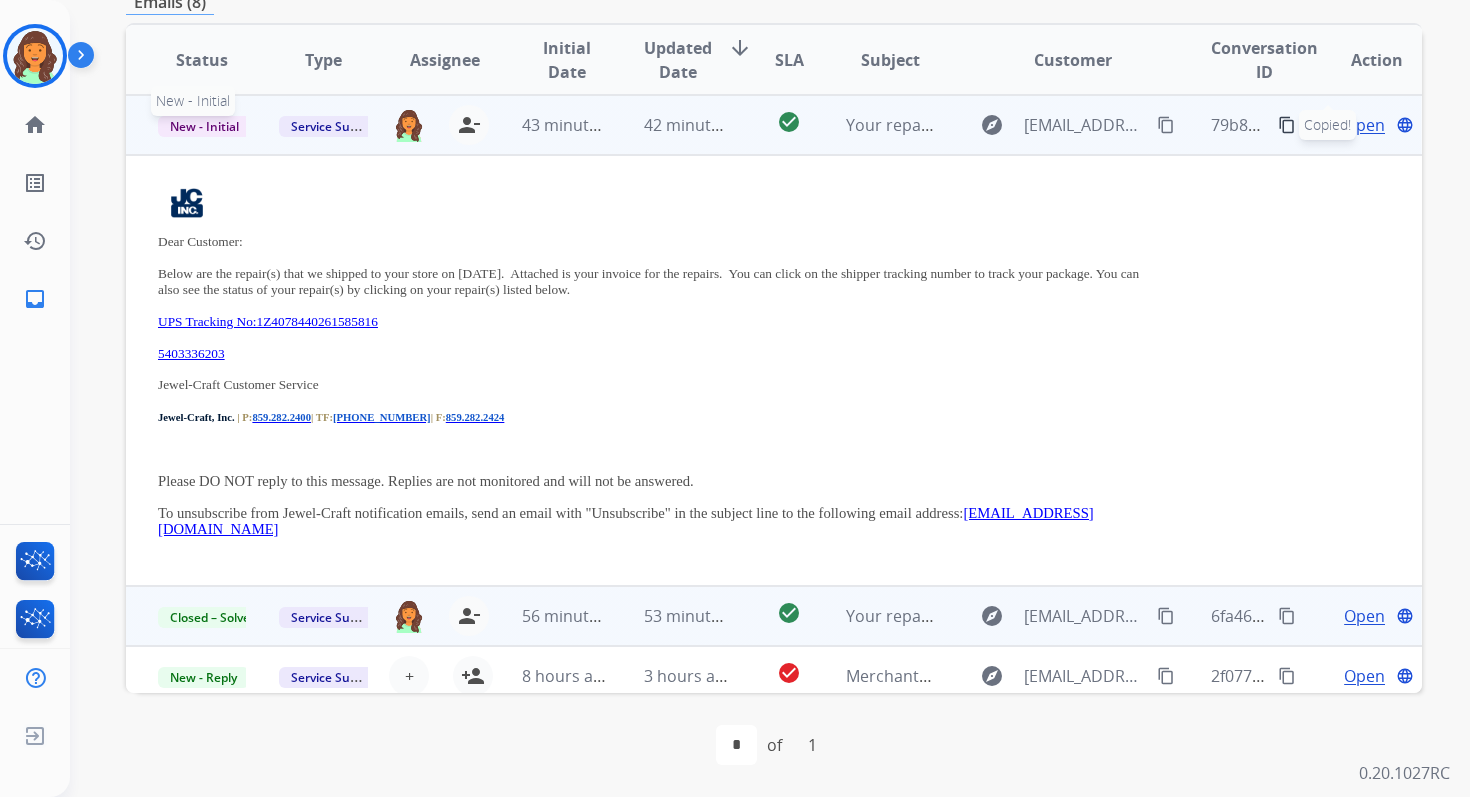 click on "New - Initial" at bounding box center [204, 126] 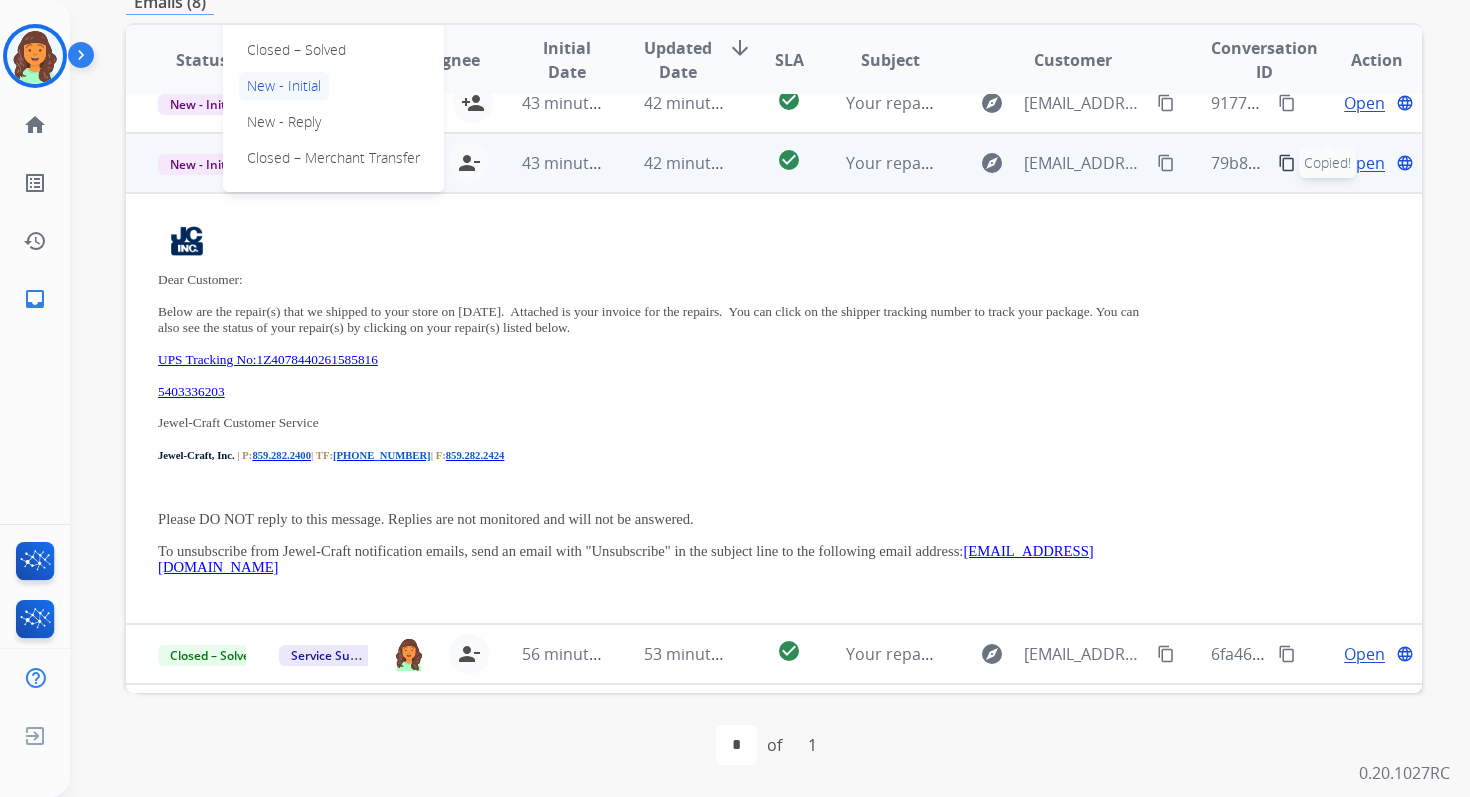 scroll, scrollTop: 190, scrollLeft: 0, axis: vertical 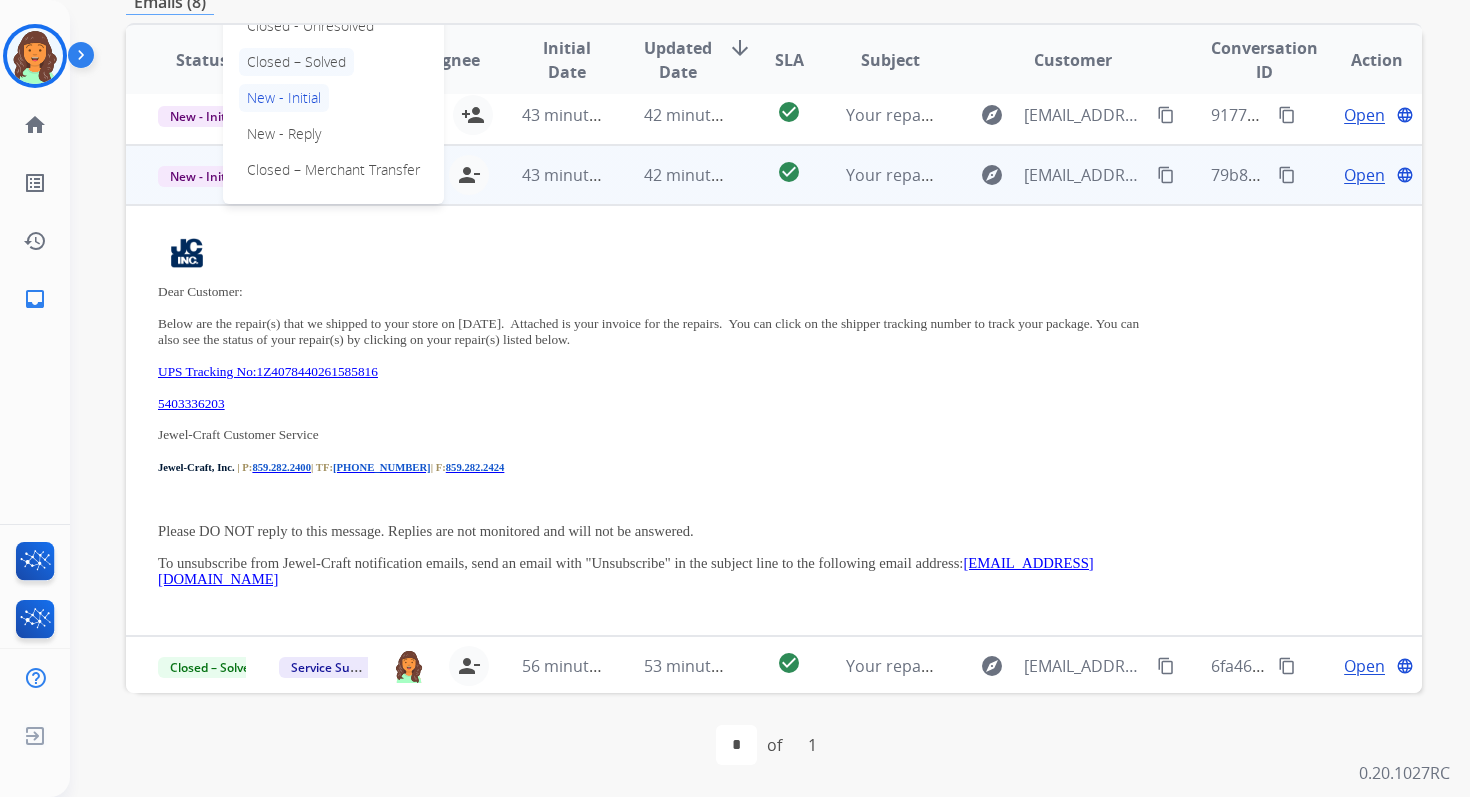 click on "Closed – Solved" at bounding box center [296, 62] 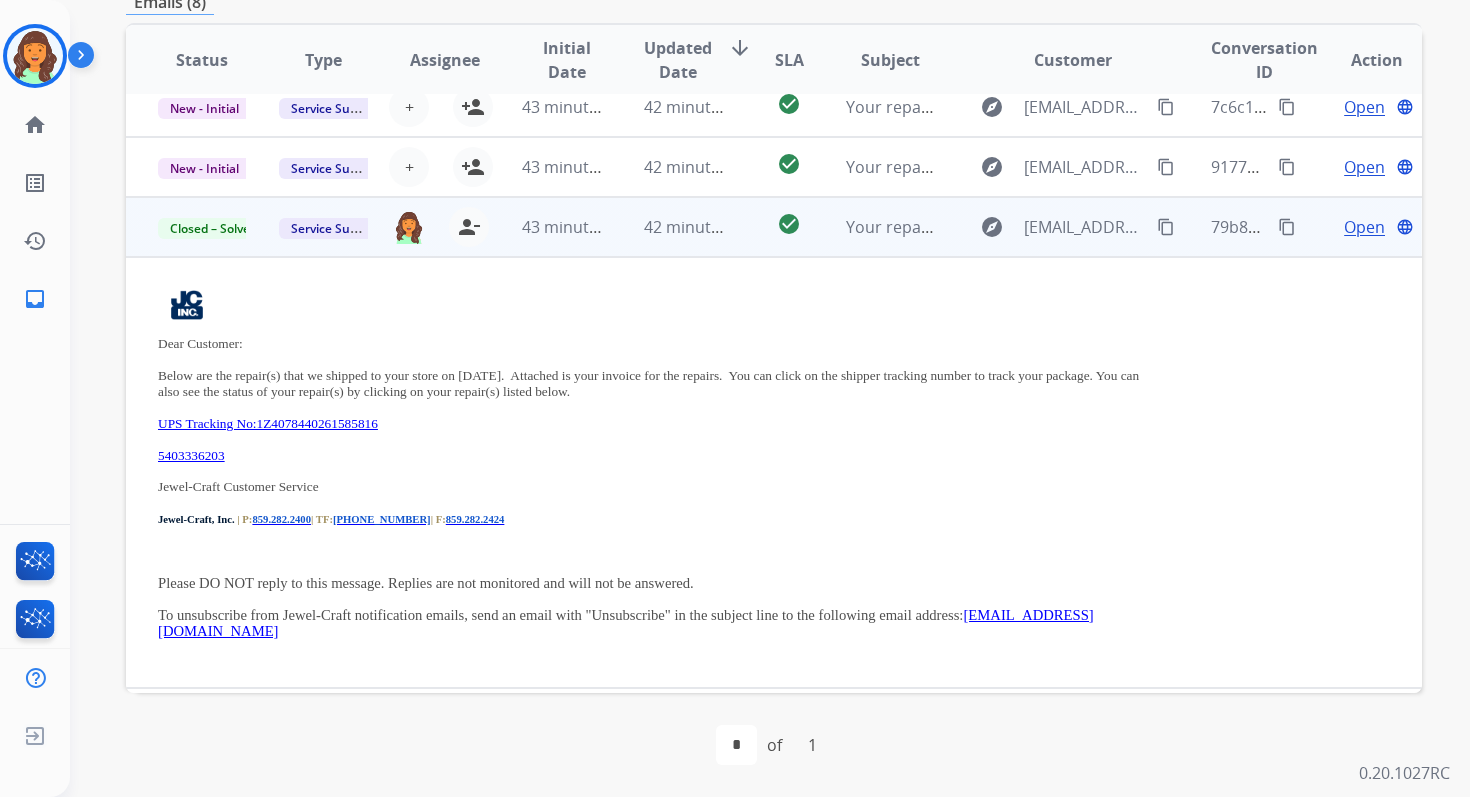 scroll, scrollTop: 0, scrollLeft: 0, axis: both 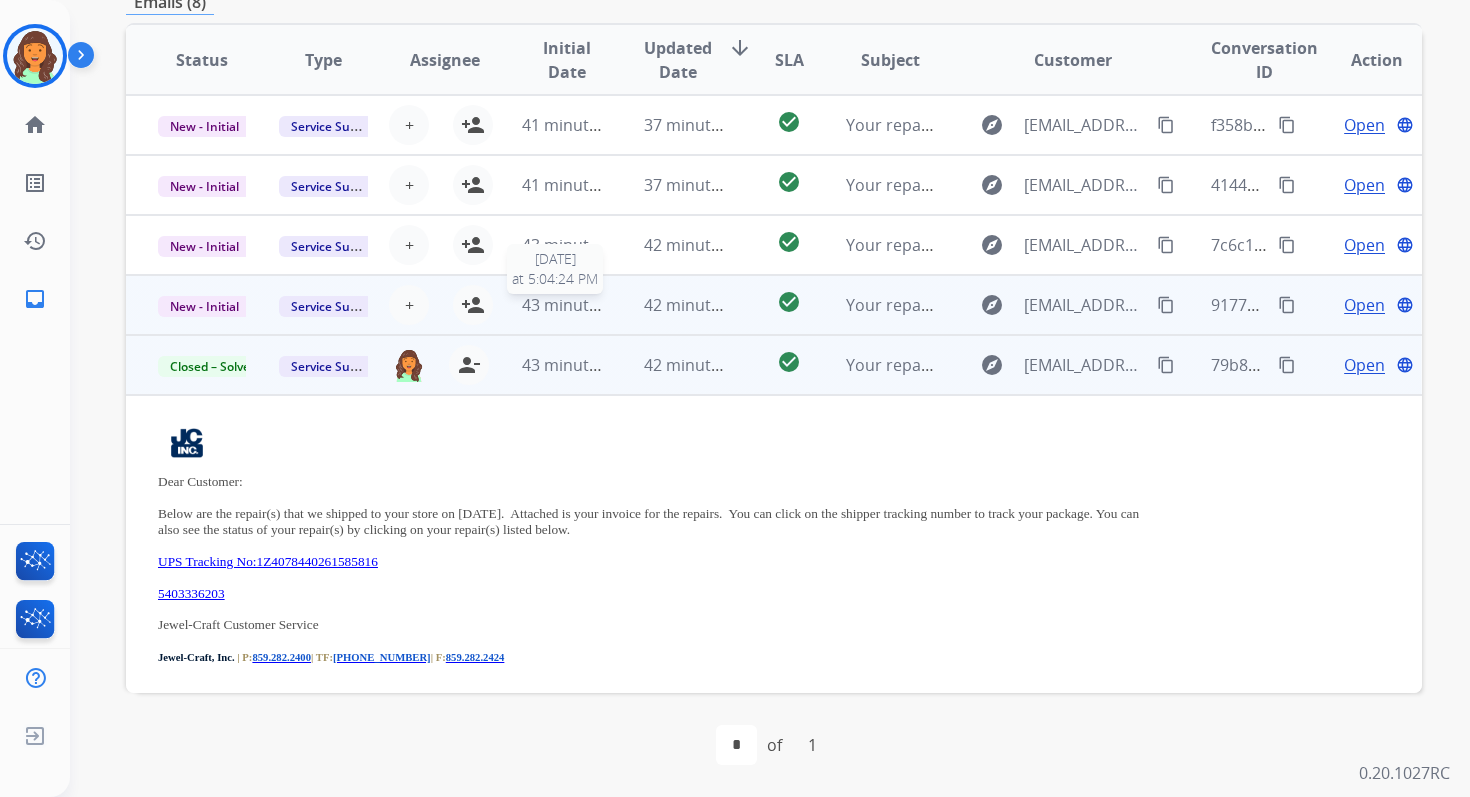 click on "43 minutes ago" at bounding box center [580, 305] 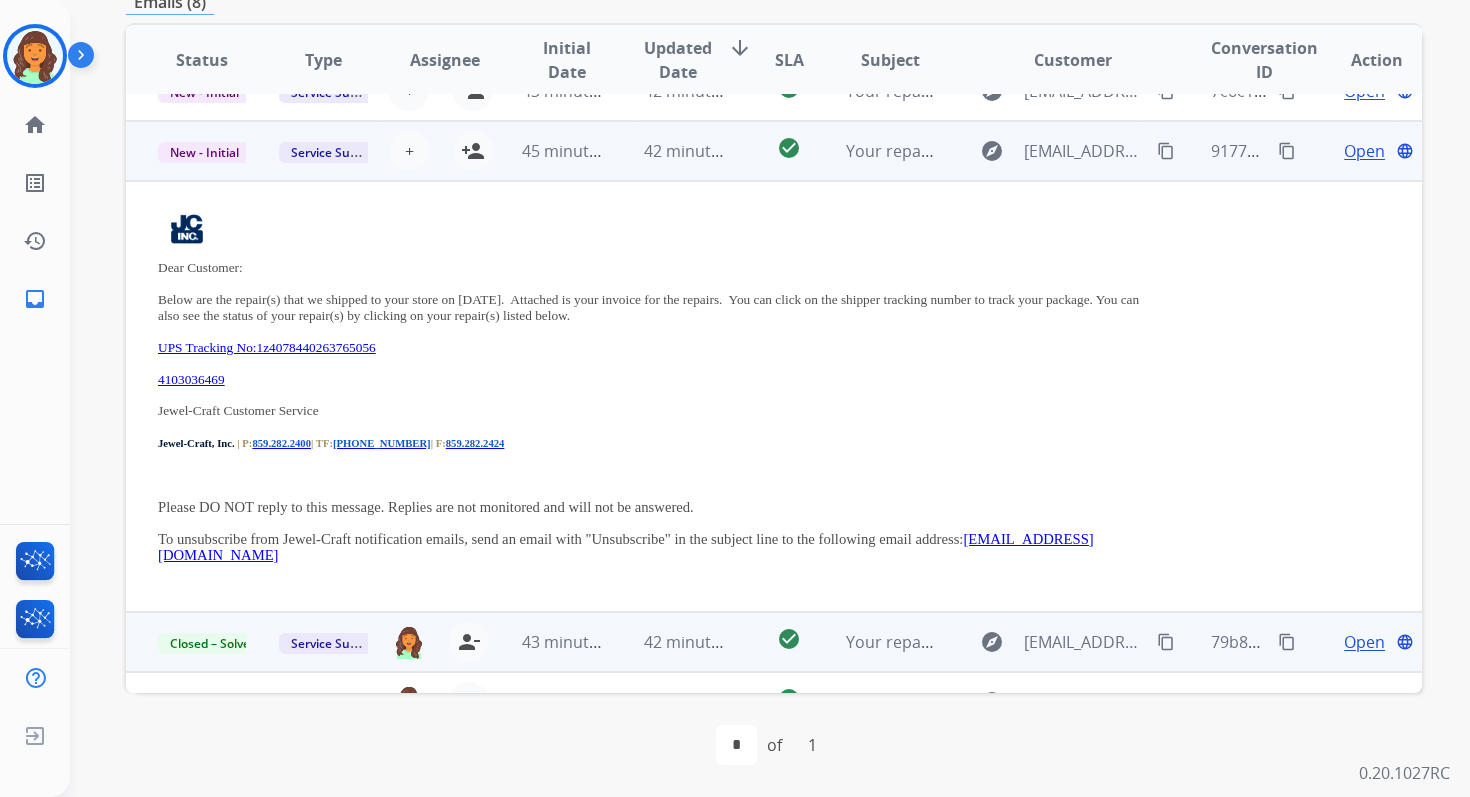 scroll, scrollTop: 180, scrollLeft: 0, axis: vertical 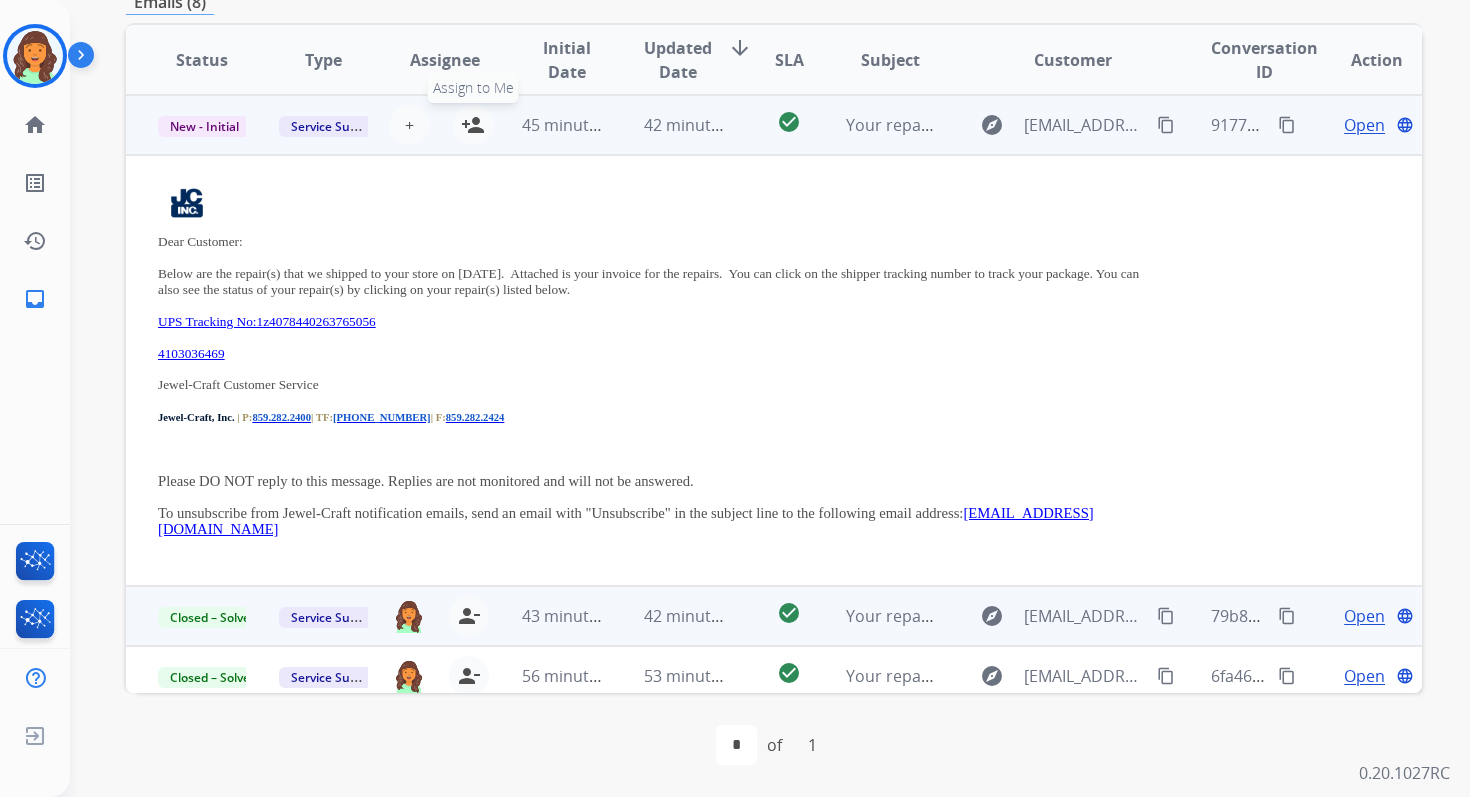 click on "person_add" at bounding box center [473, 125] 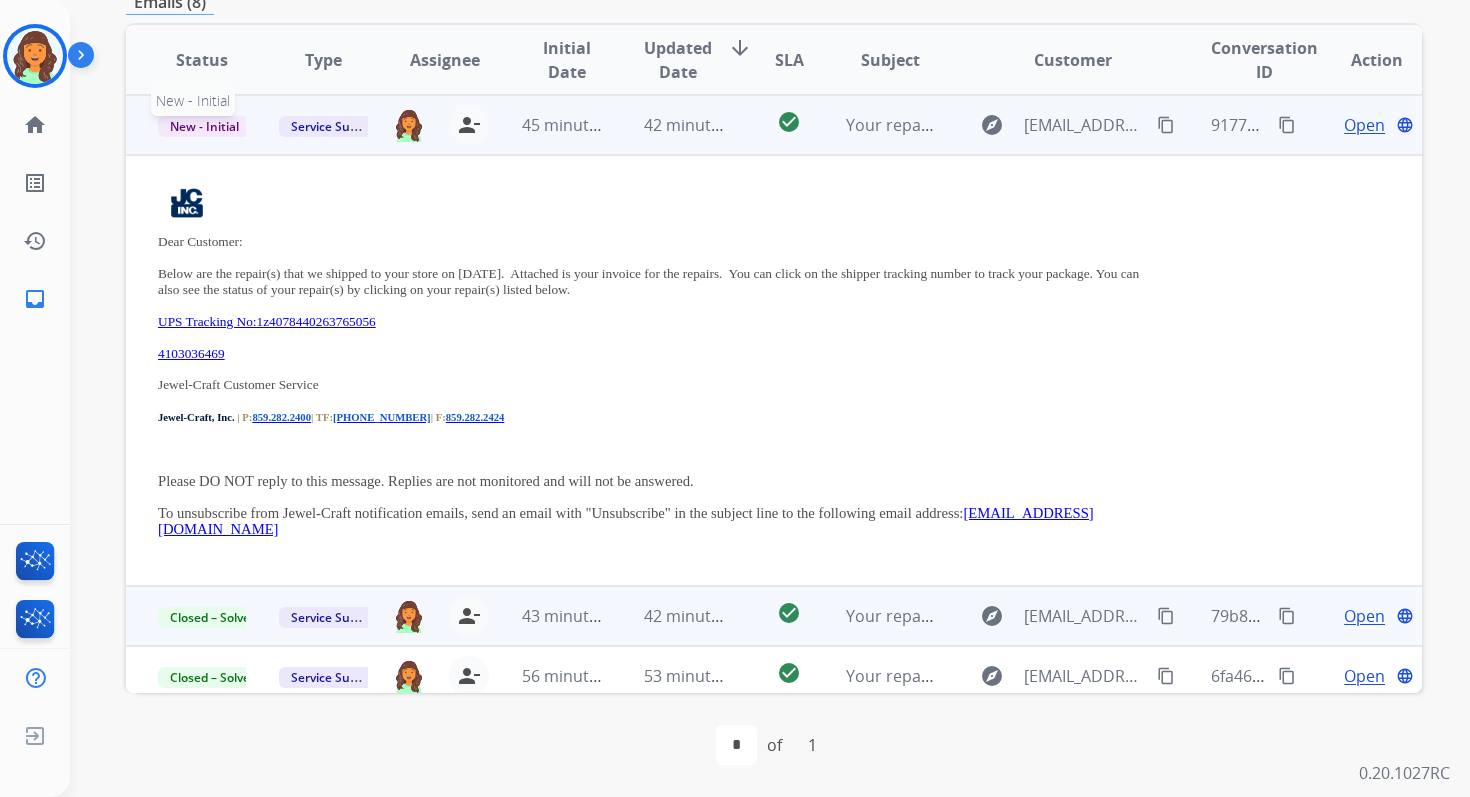 click on "New - Initial" at bounding box center [204, 126] 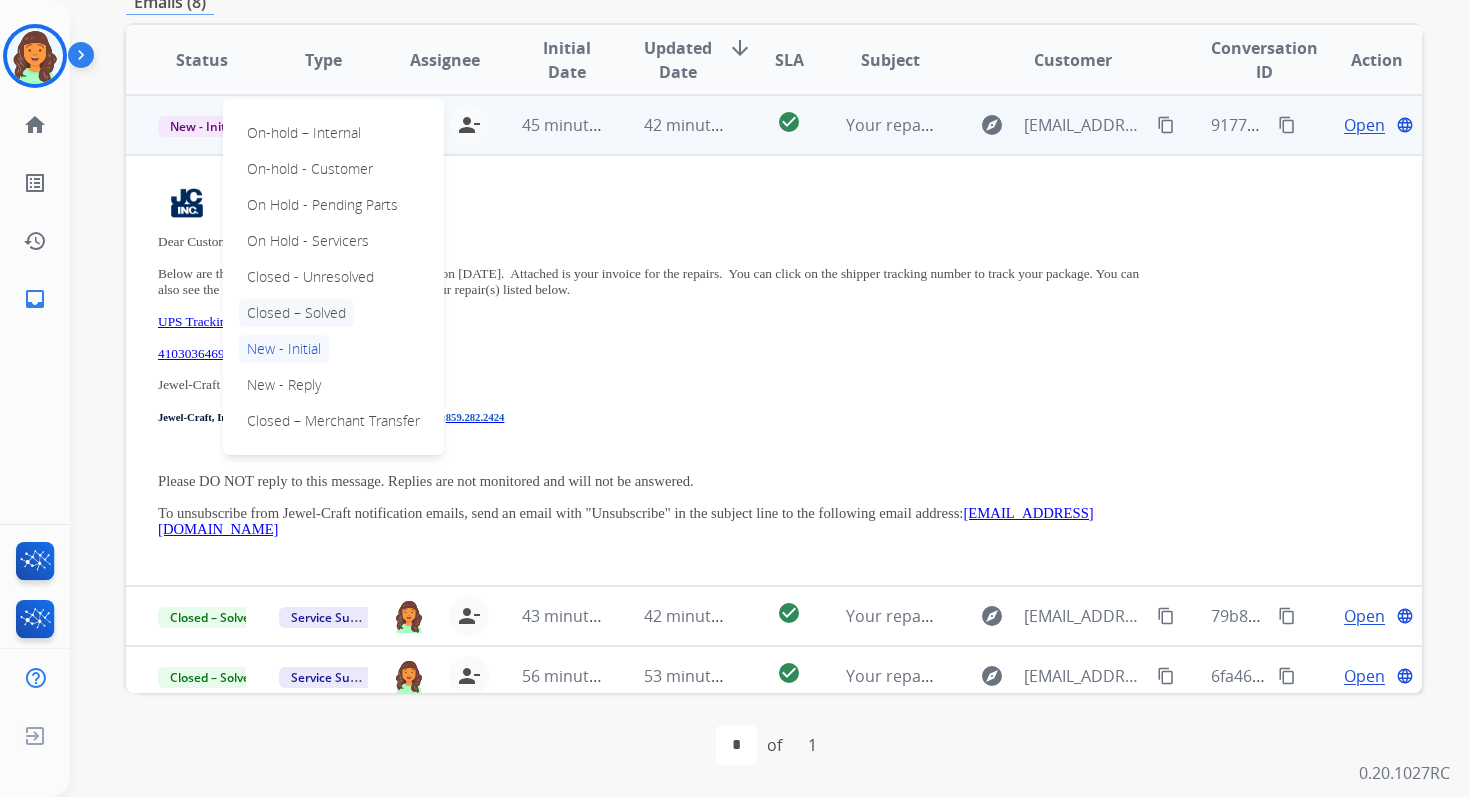 click on "Closed – Solved" at bounding box center (296, 313) 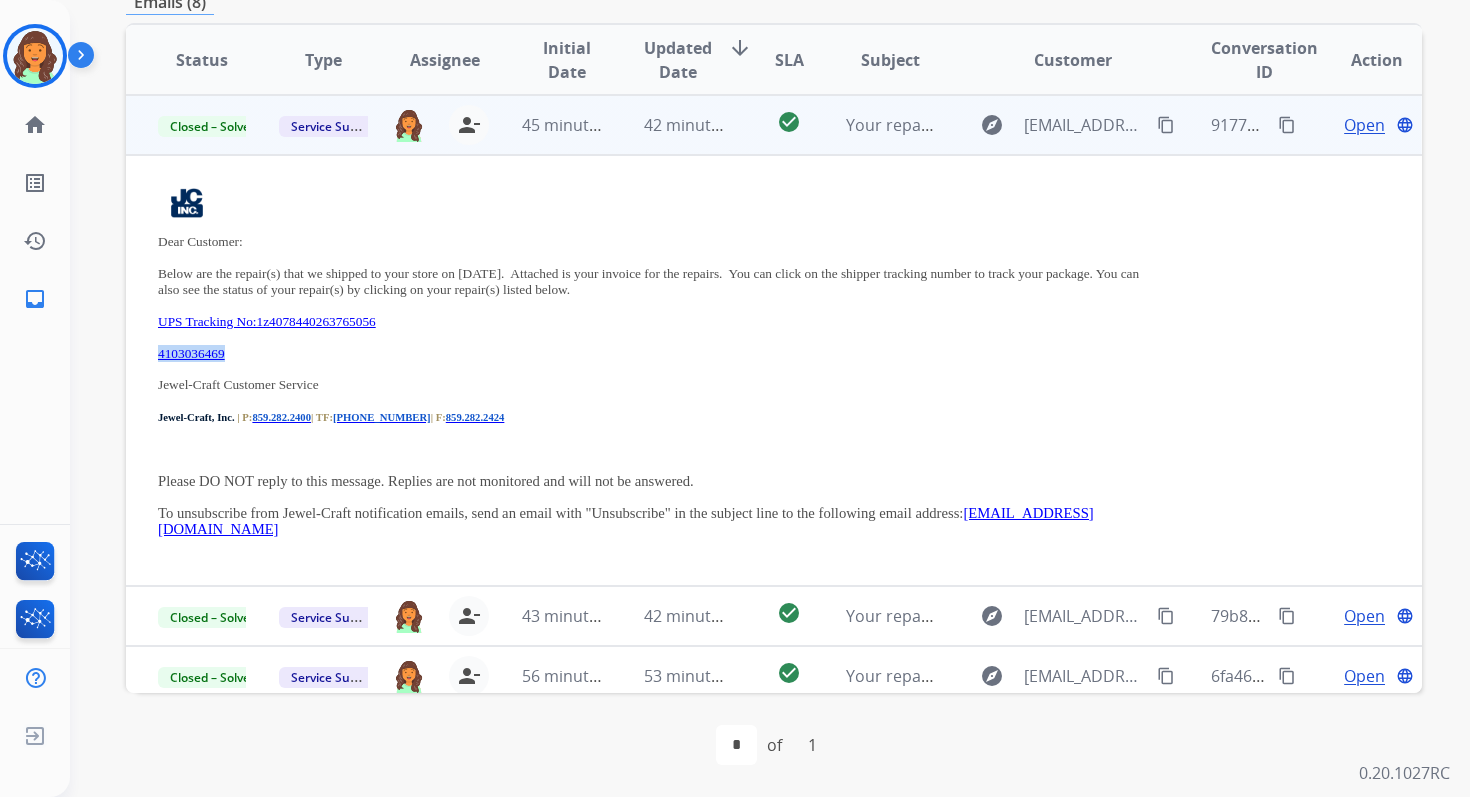 drag, startPoint x: 257, startPoint y: 354, endPoint x: 144, endPoint y: 353, distance: 113.004425 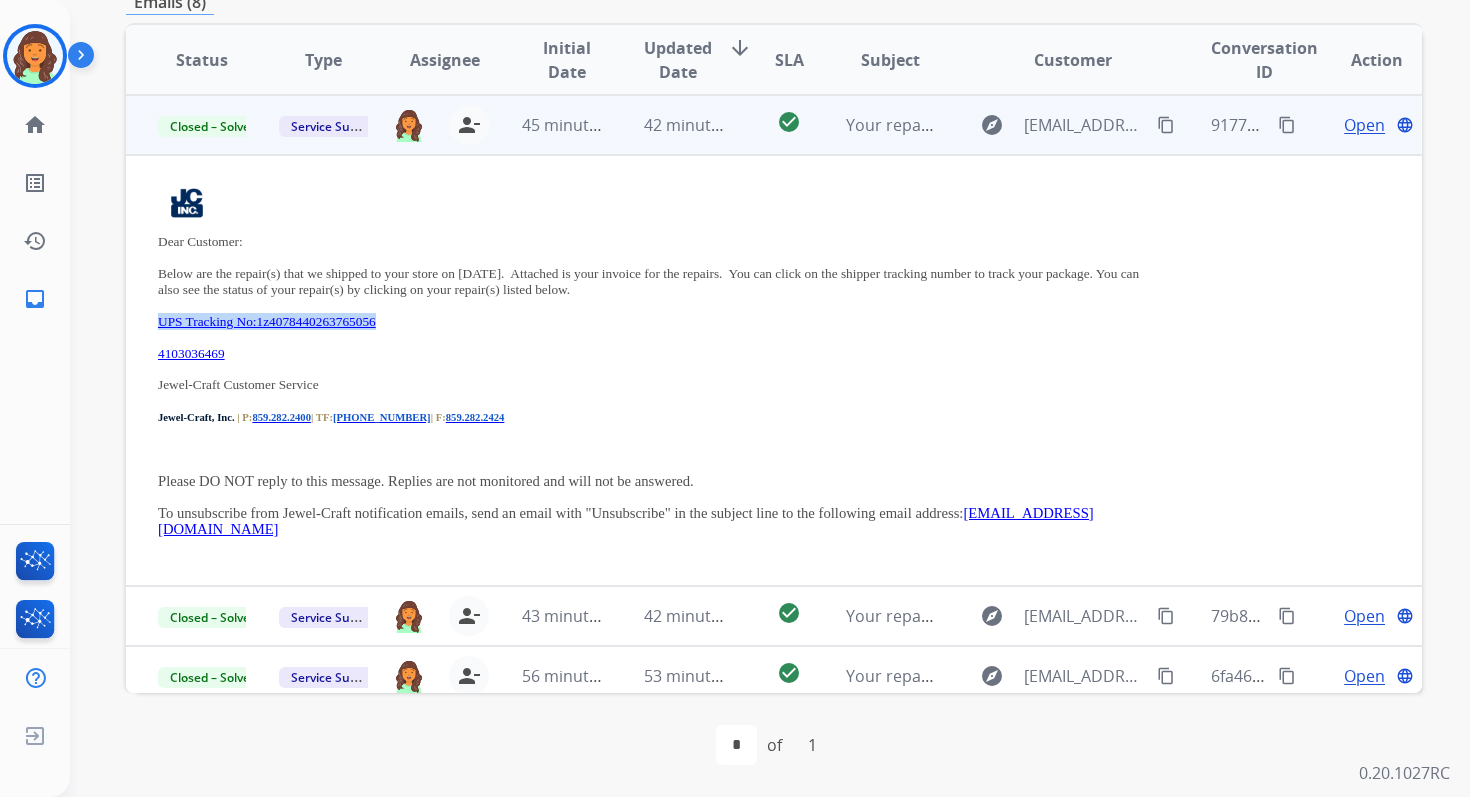 drag, startPoint x: 154, startPoint y: 320, endPoint x: 461, endPoint y: 323, distance: 307.01465 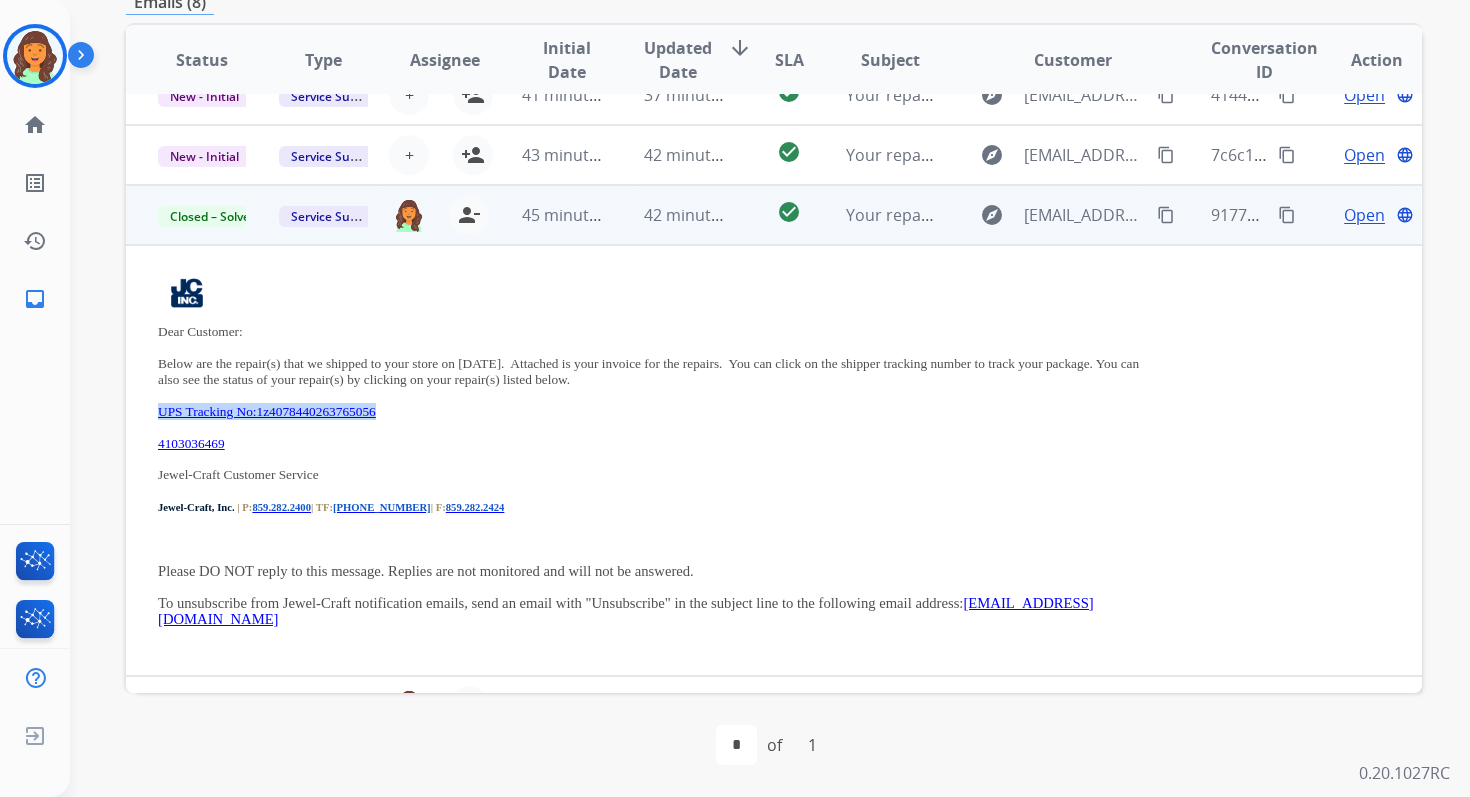 scroll, scrollTop: 63, scrollLeft: 0, axis: vertical 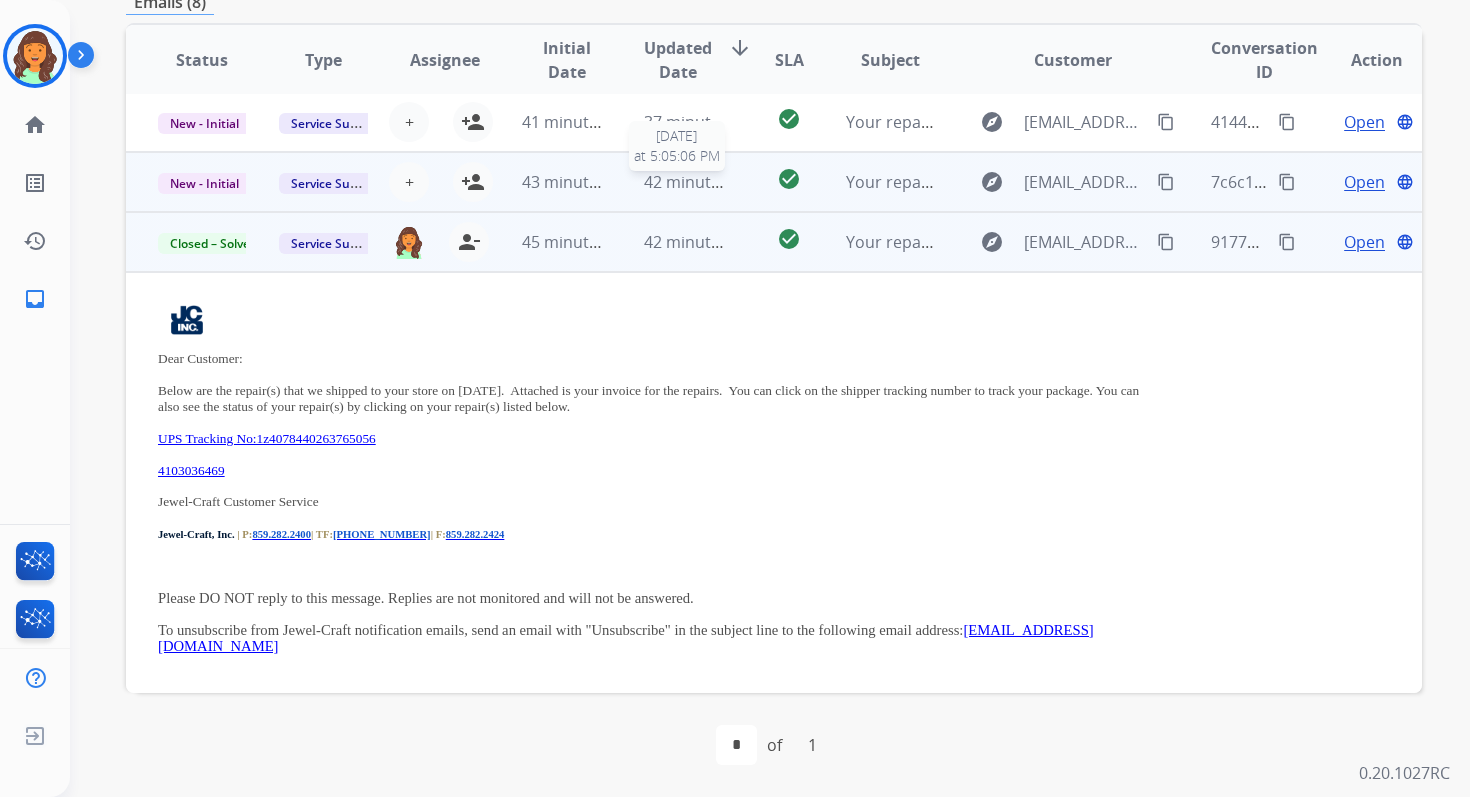 click on "42 minutes ago" at bounding box center [702, 182] 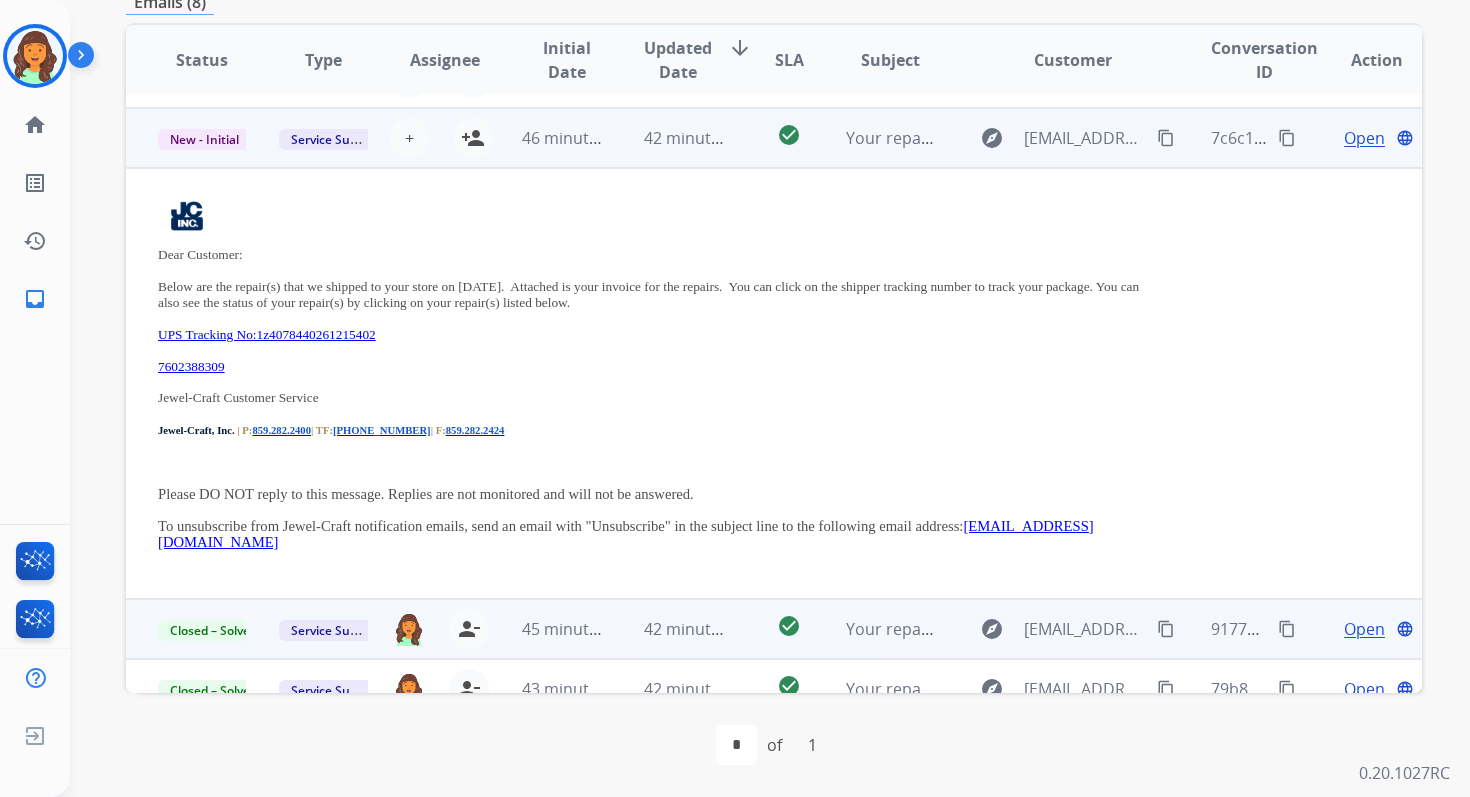 scroll, scrollTop: 120, scrollLeft: 0, axis: vertical 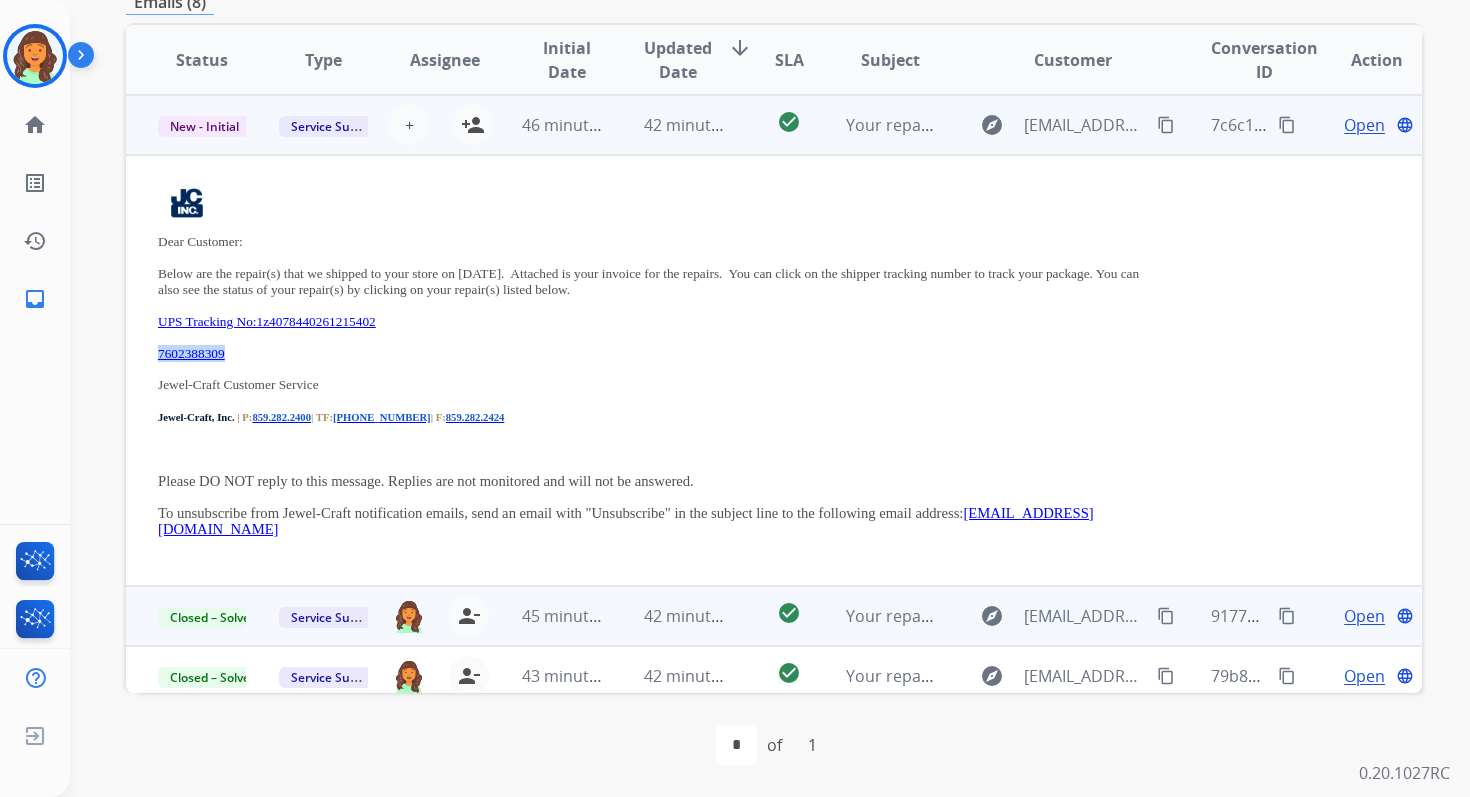 drag, startPoint x: 257, startPoint y: 350, endPoint x: 153, endPoint y: 350, distance: 104 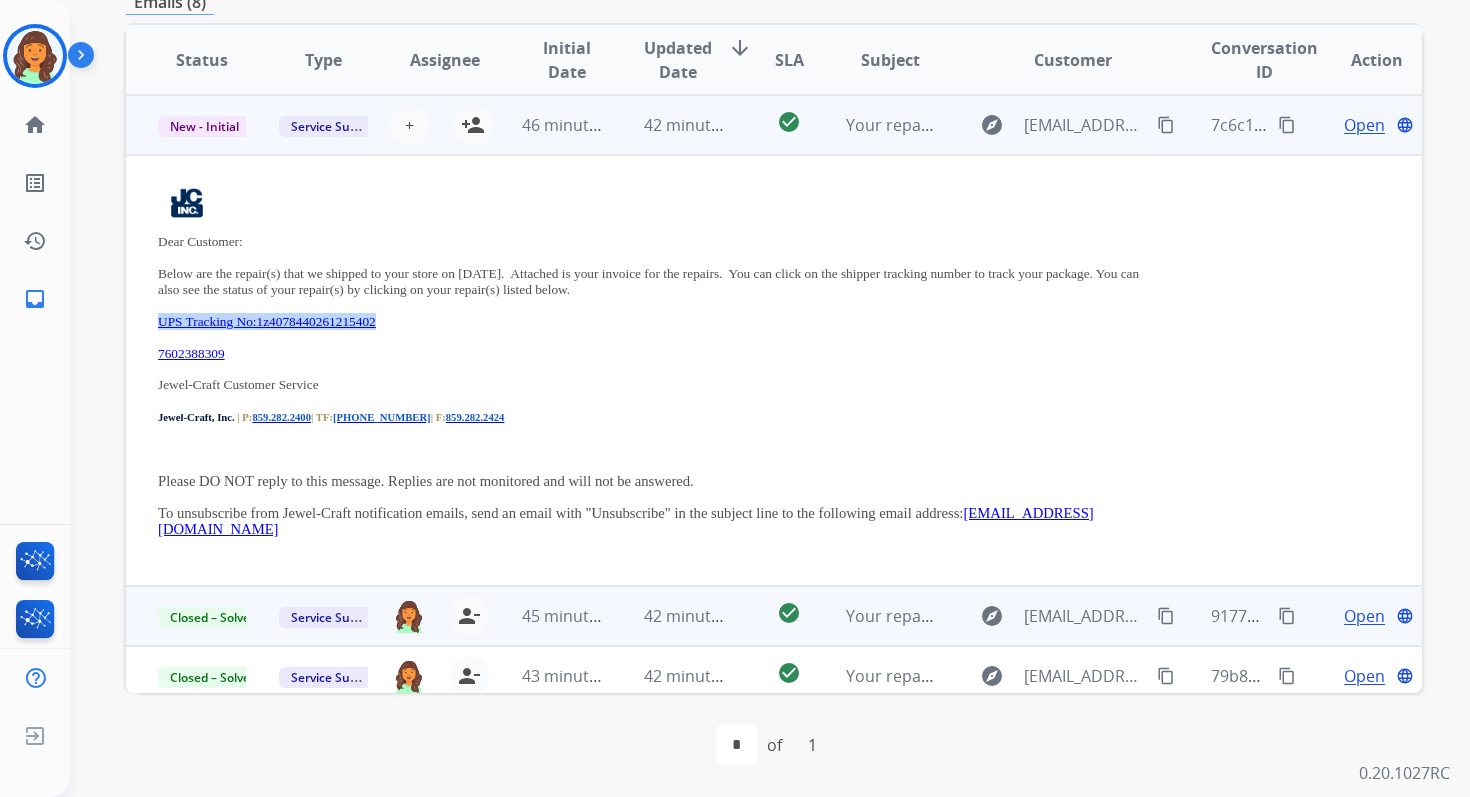 drag, startPoint x: 154, startPoint y: 320, endPoint x: 434, endPoint y: 323, distance: 280.01608 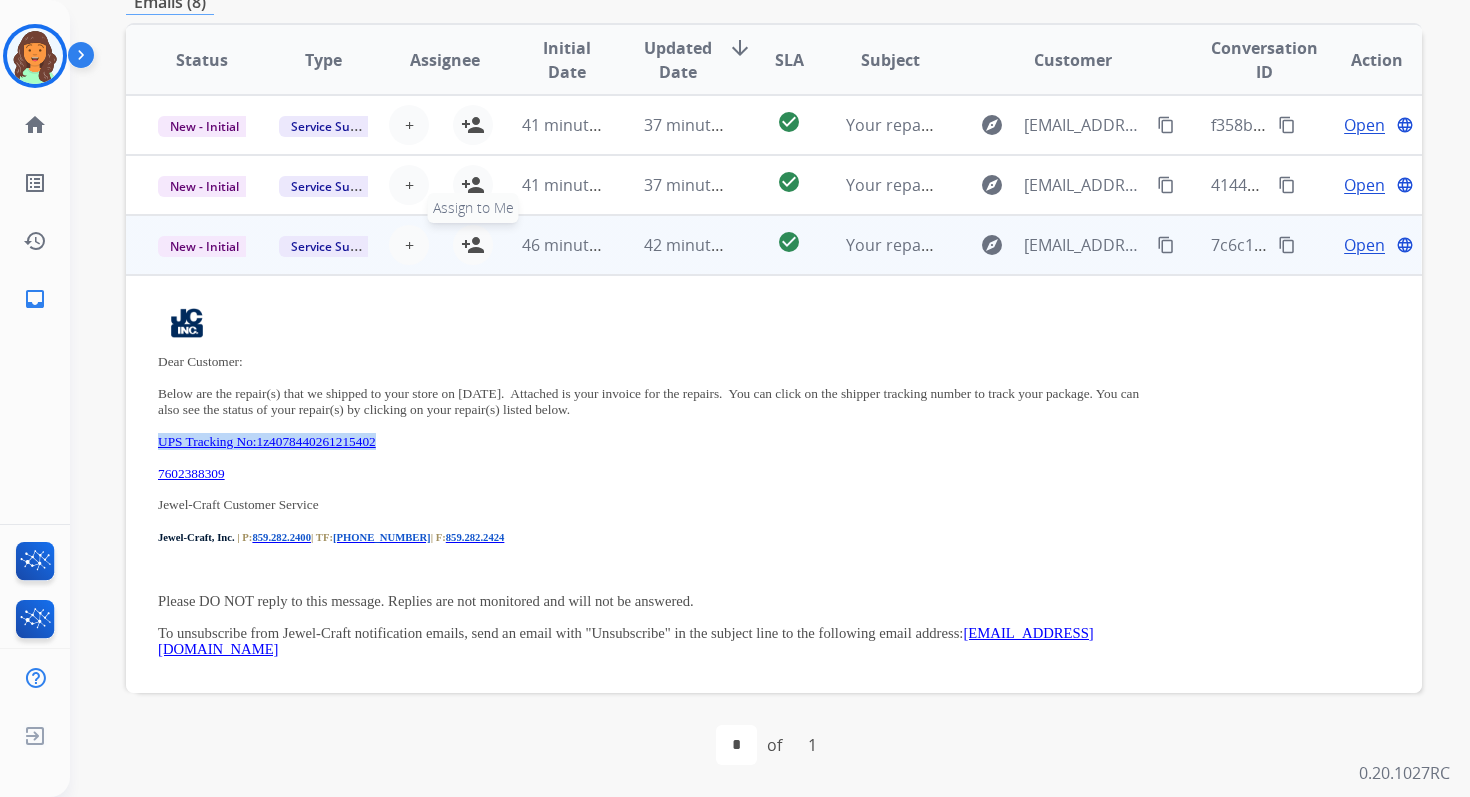 click on "person_add" at bounding box center (473, 245) 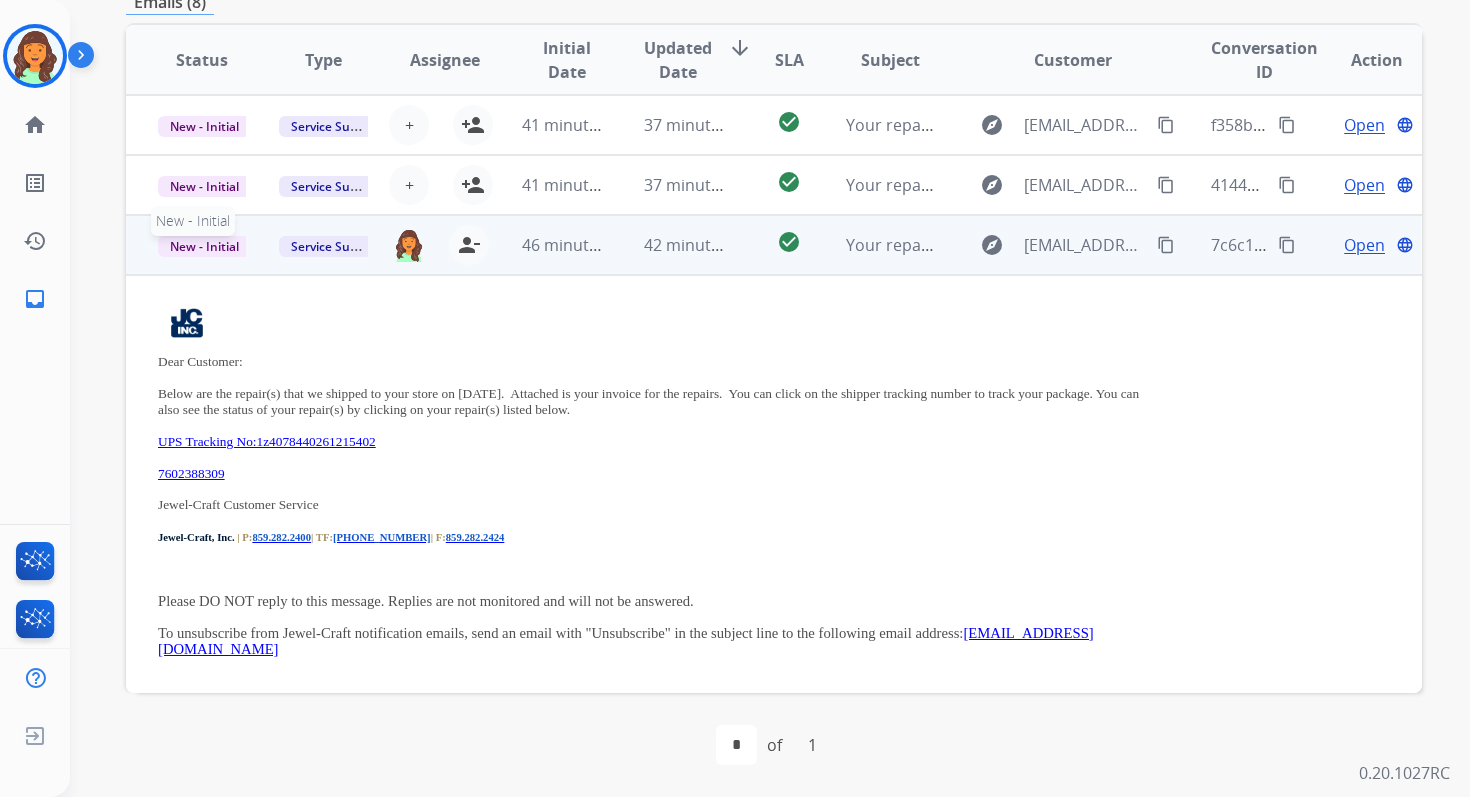 click on "New - Initial" at bounding box center (204, 246) 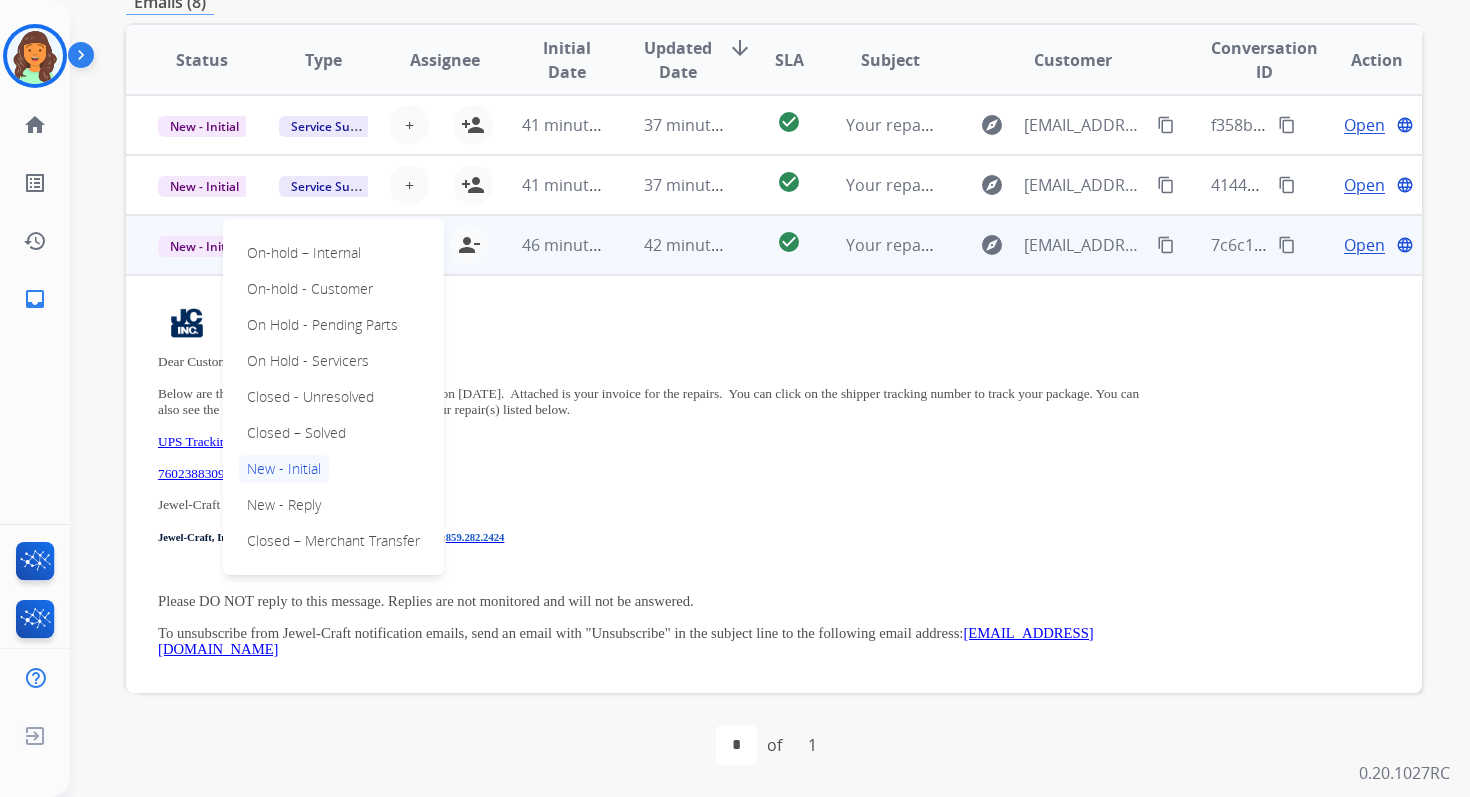 click on "Closed – Solved" at bounding box center (296, 433) 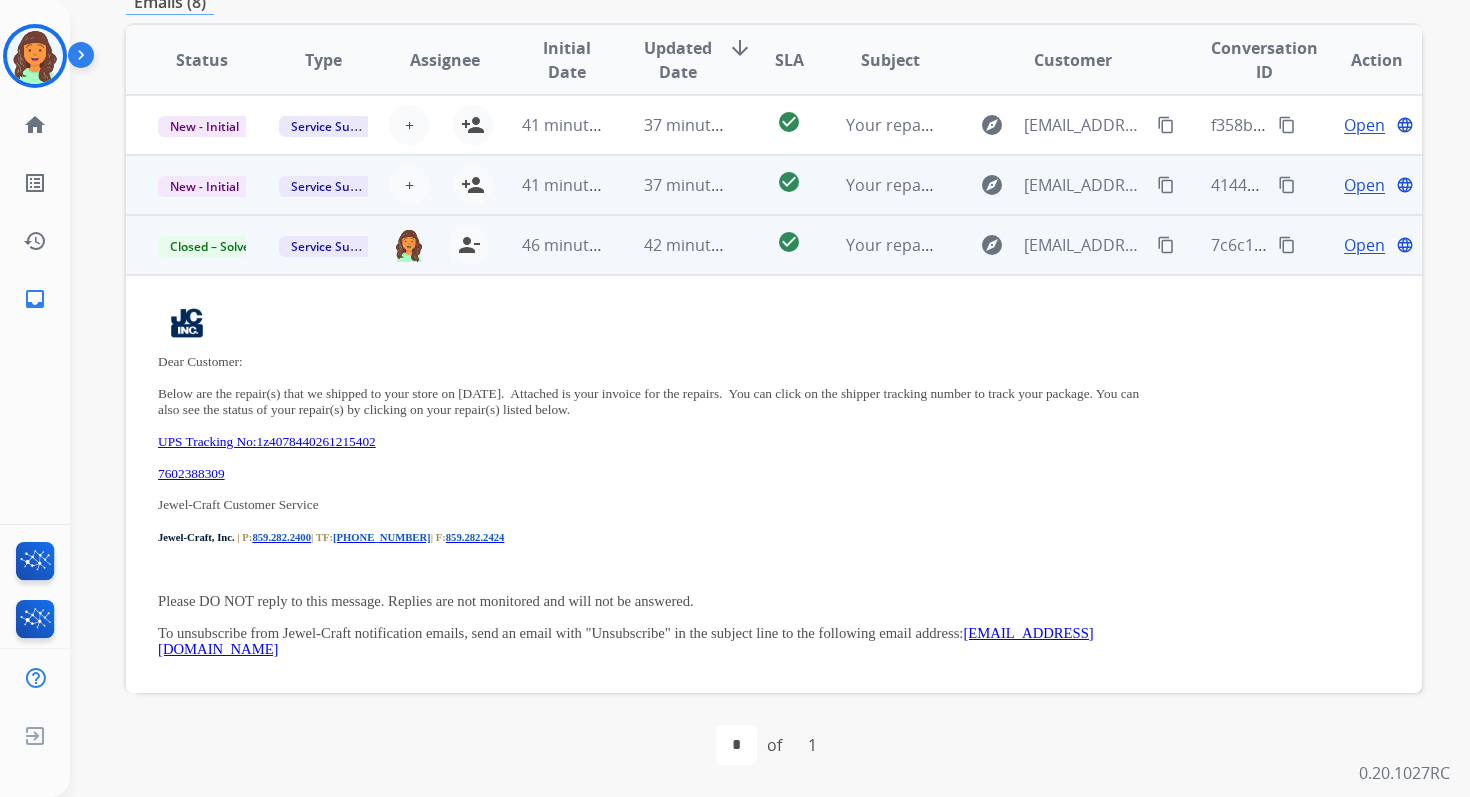click on "37 minutes ago" at bounding box center [672, 185] 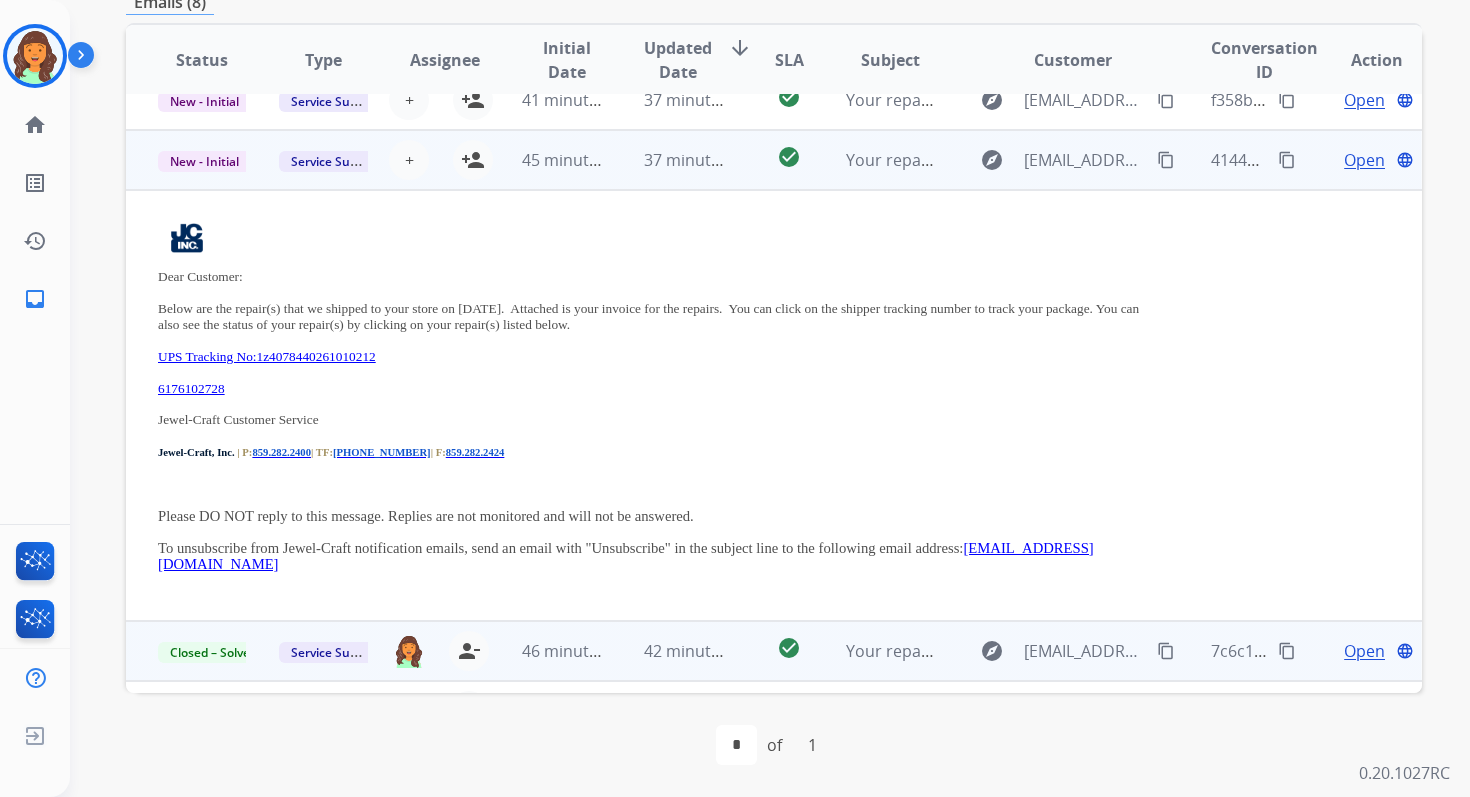scroll, scrollTop: 60, scrollLeft: 0, axis: vertical 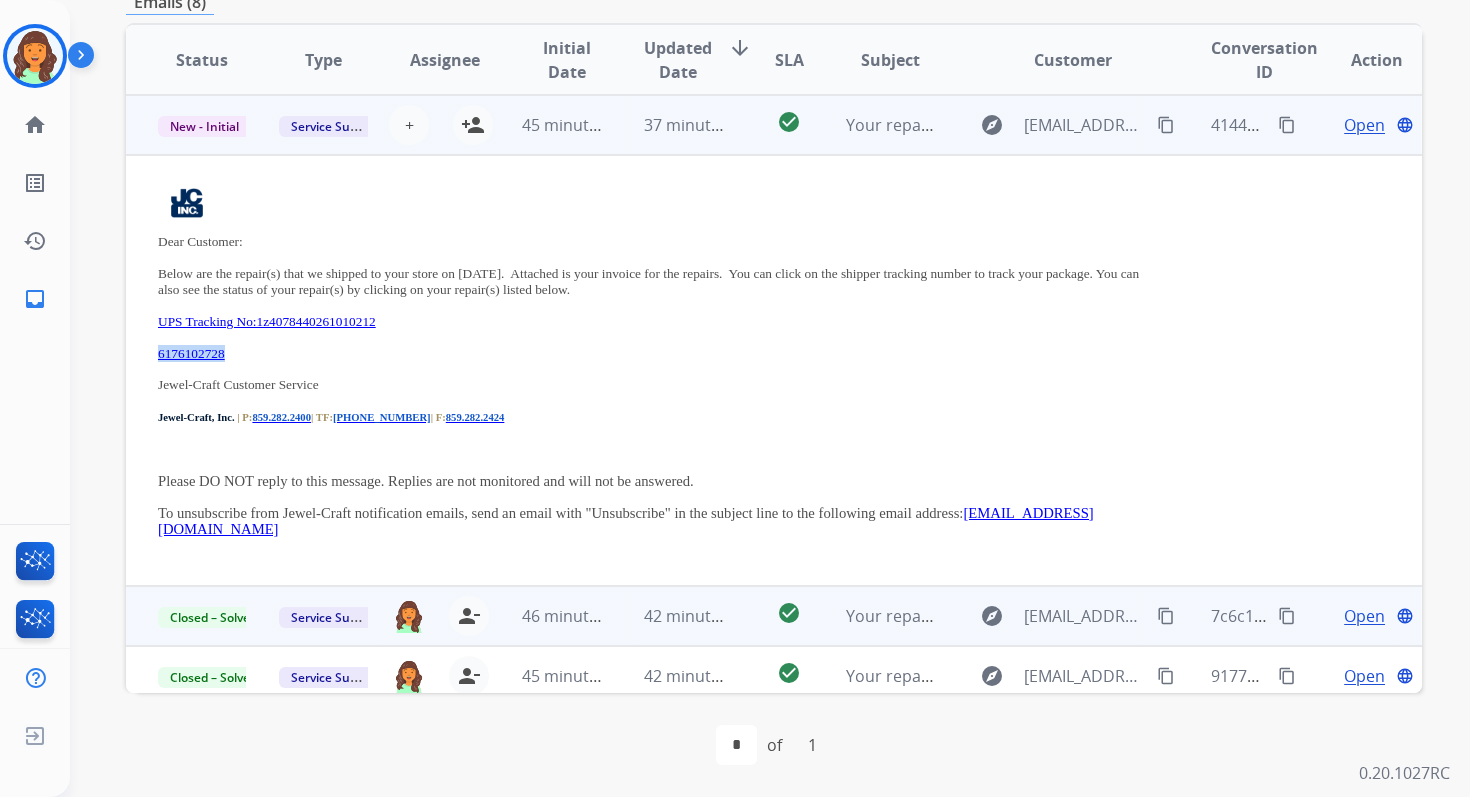 drag, startPoint x: 153, startPoint y: 355, endPoint x: 250, endPoint y: 355, distance: 97 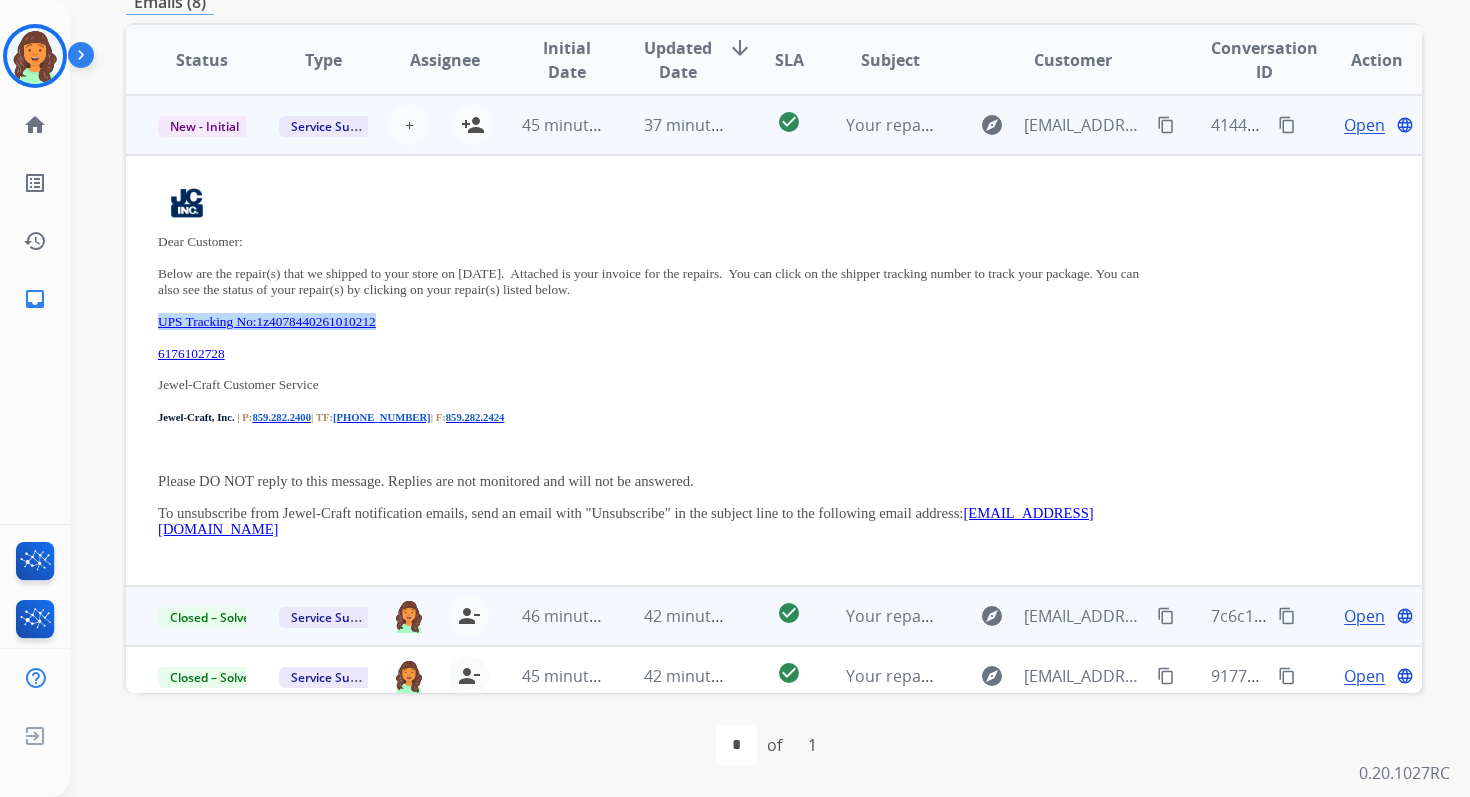 drag, startPoint x: 153, startPoint y: 323, endPoint x: 456, endPoint y: 324, distance: 303.00165 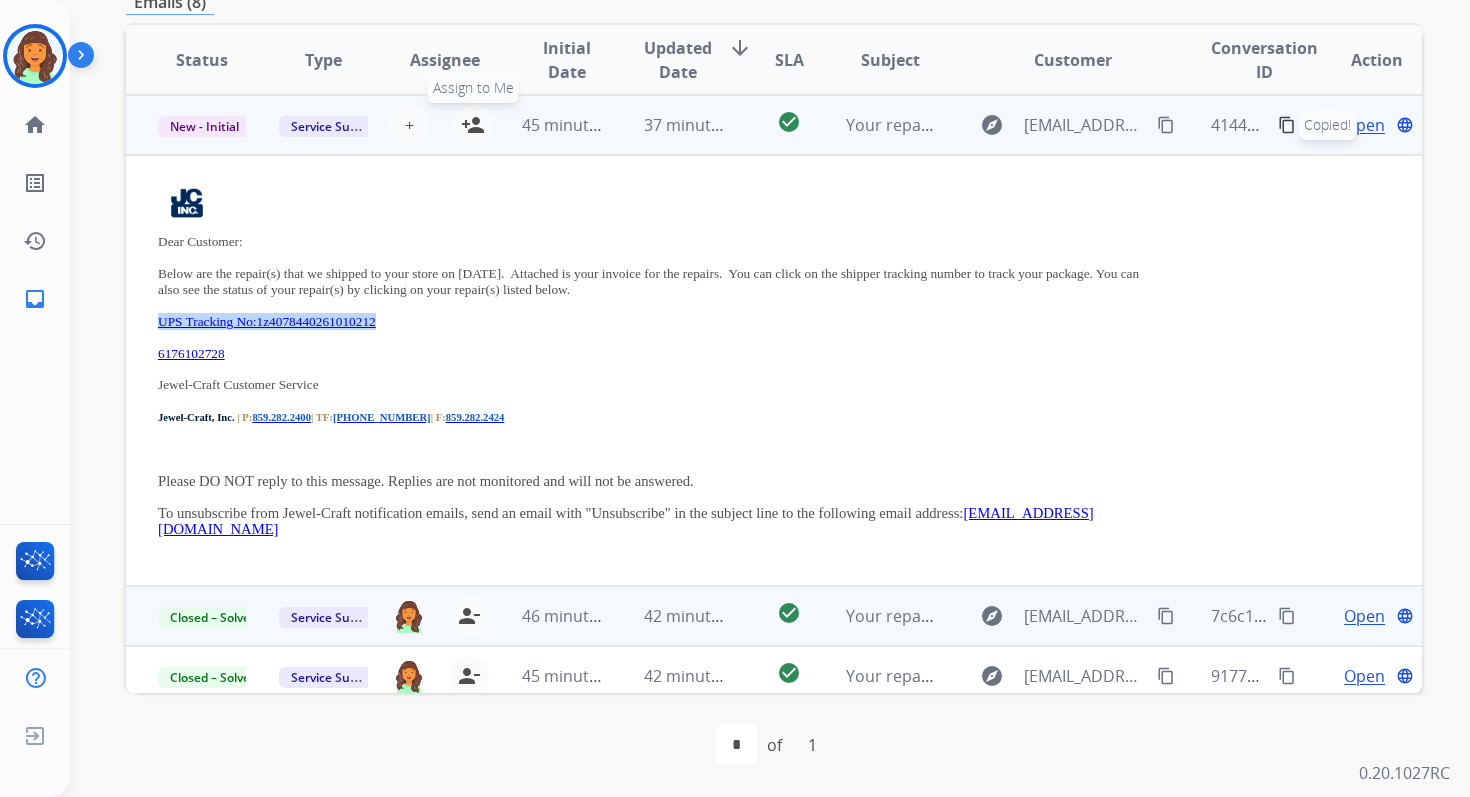 click on "person_add Assign to Me" at bounding box center [473, 125] 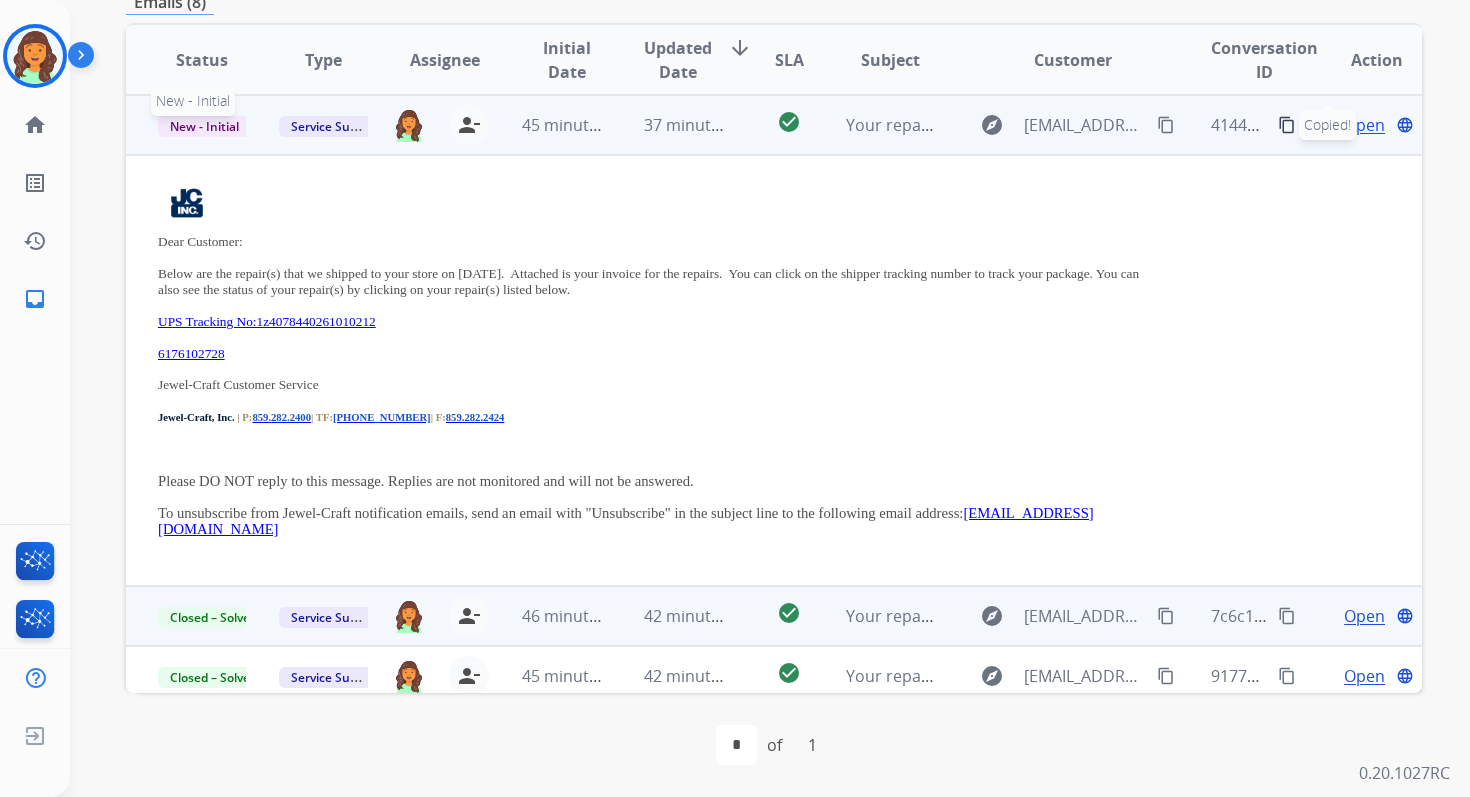 click on "New - Initial" at bounding box center [204, 126] 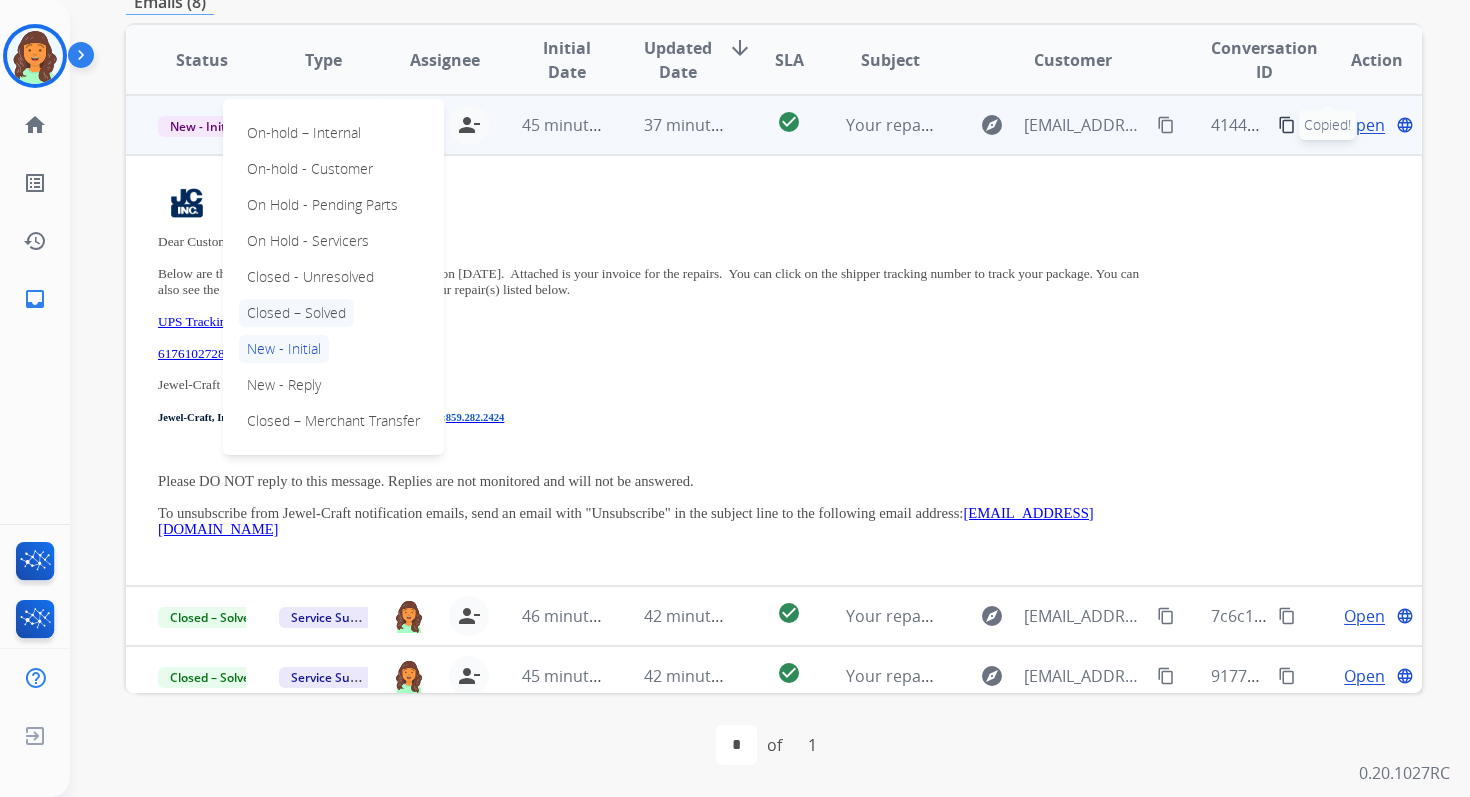 click on "Closed – Solved" at bounding box center (296, 313) 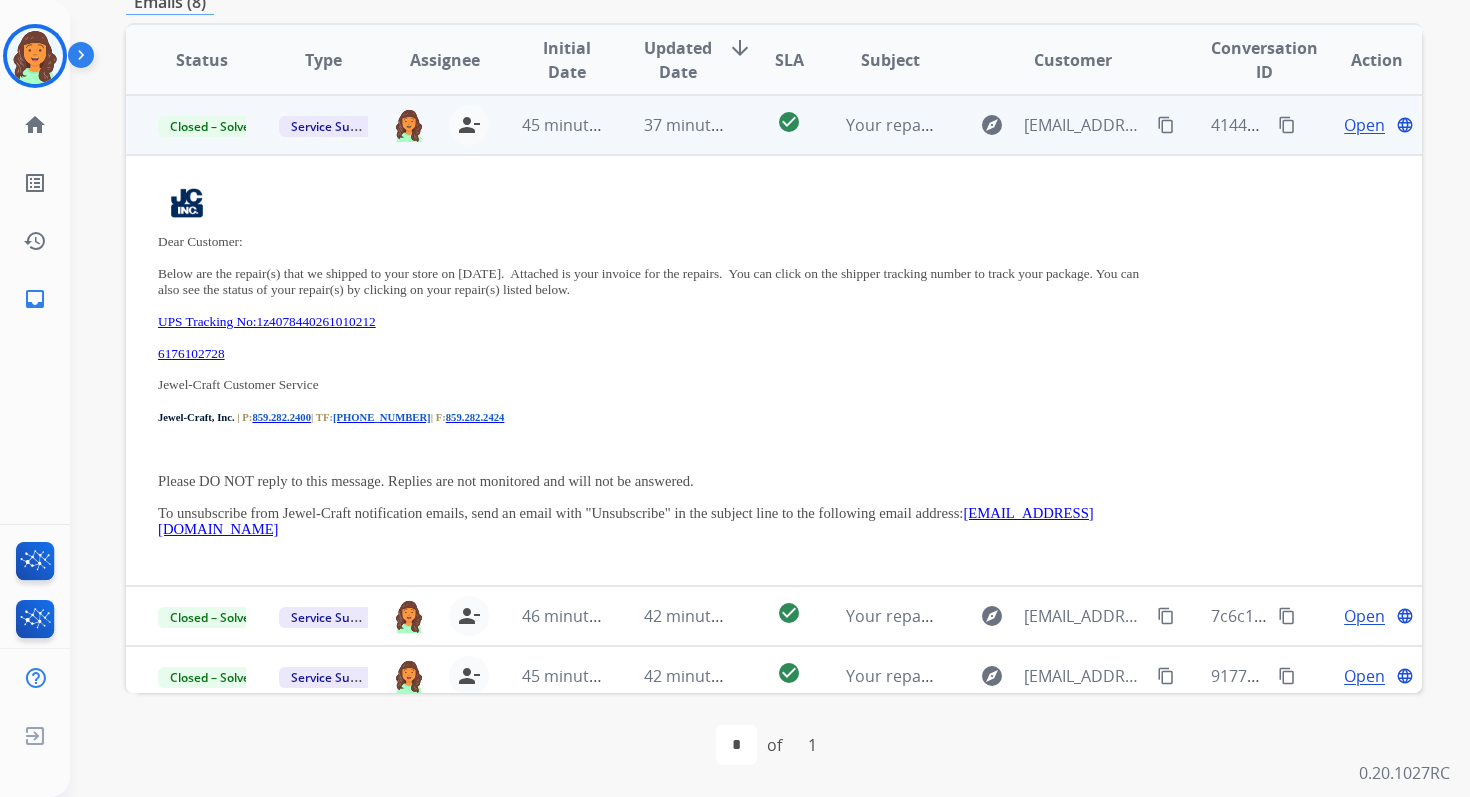 scroll, scrollTop: 0, scrollLeft: 0, axis: both 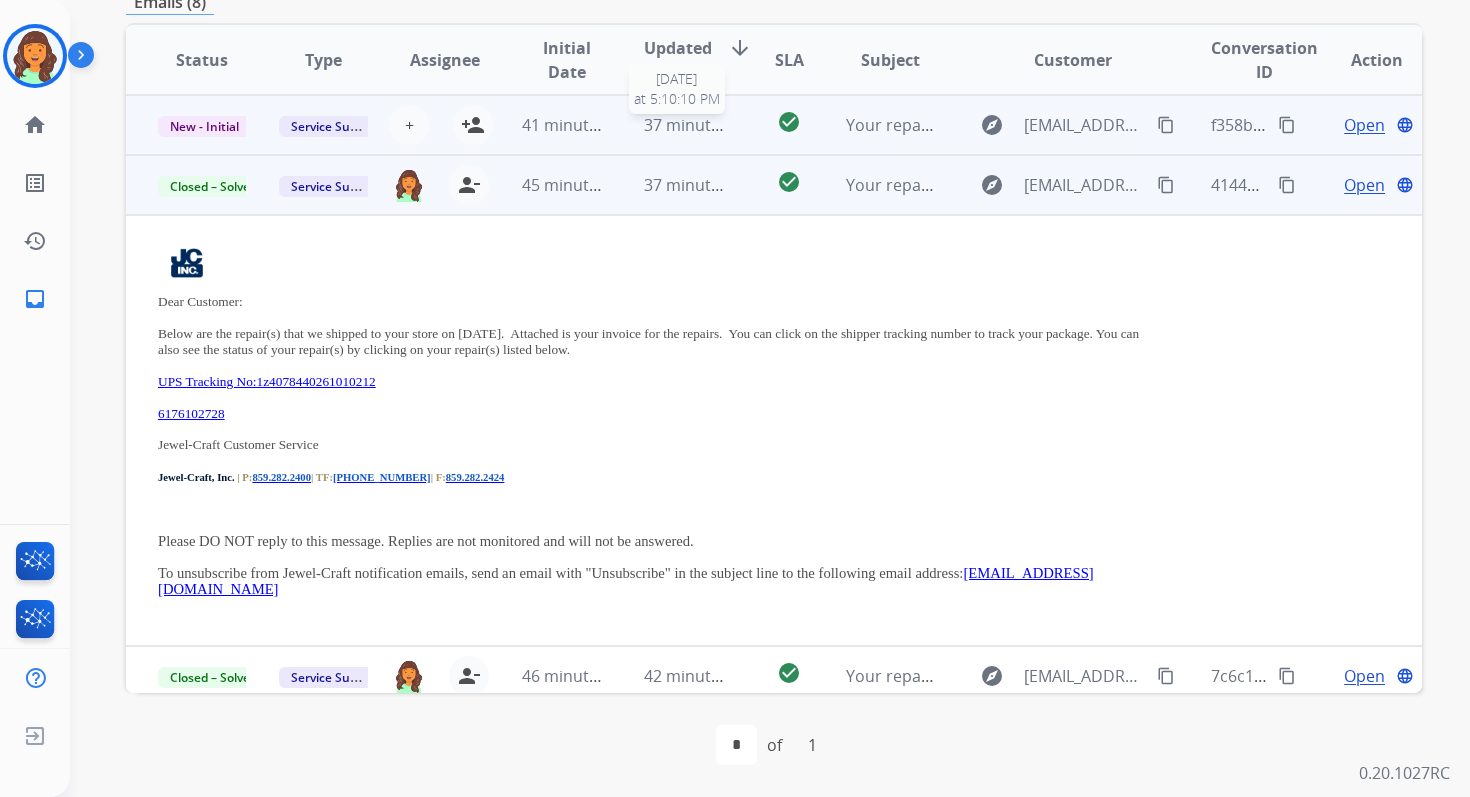 click on "37 minutes ago" at bounding box center (702, 125) 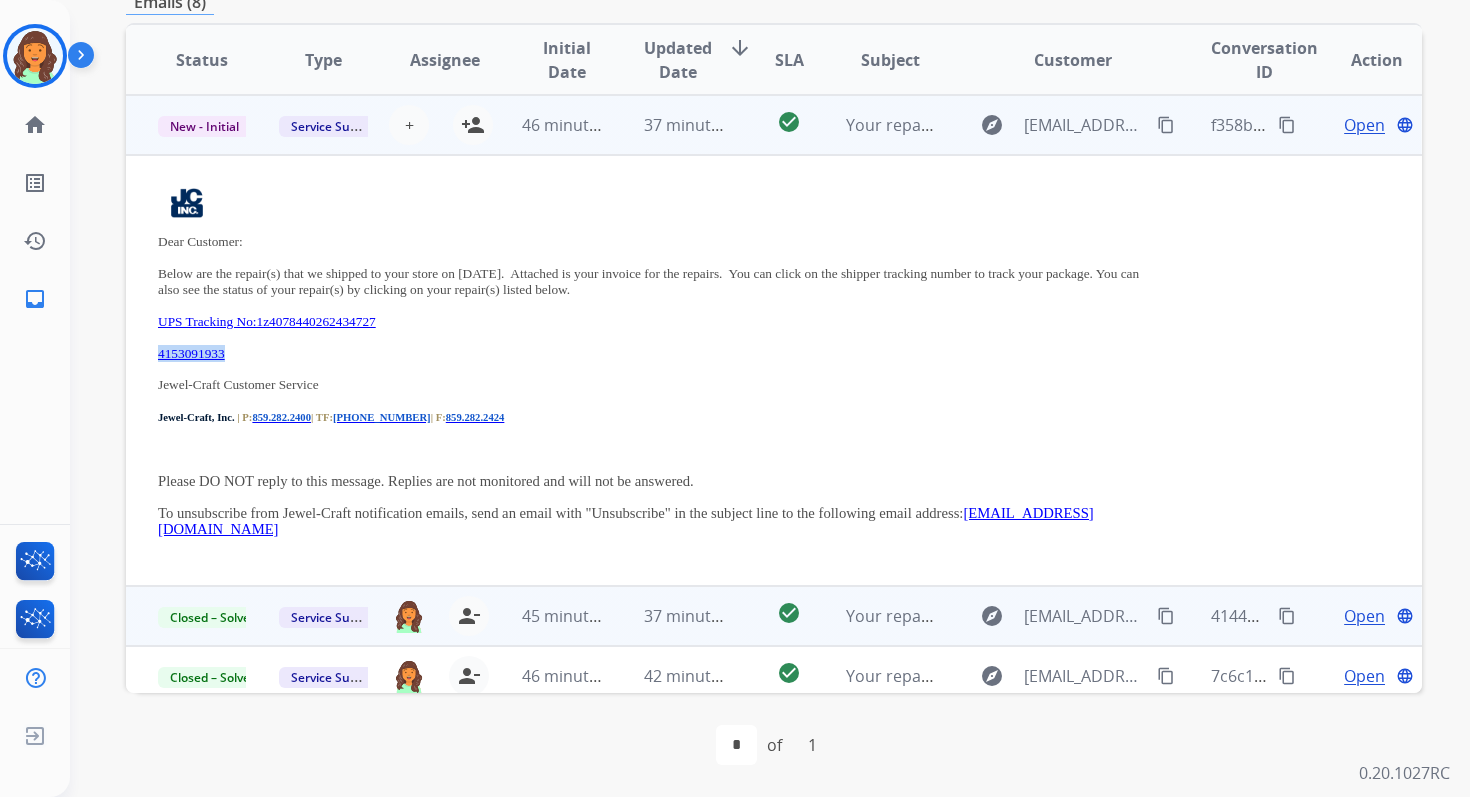drag, startPoint x: 249, startPoint y: 351, endPoint x: 157, endPoint y: 353, distance: 92.021736 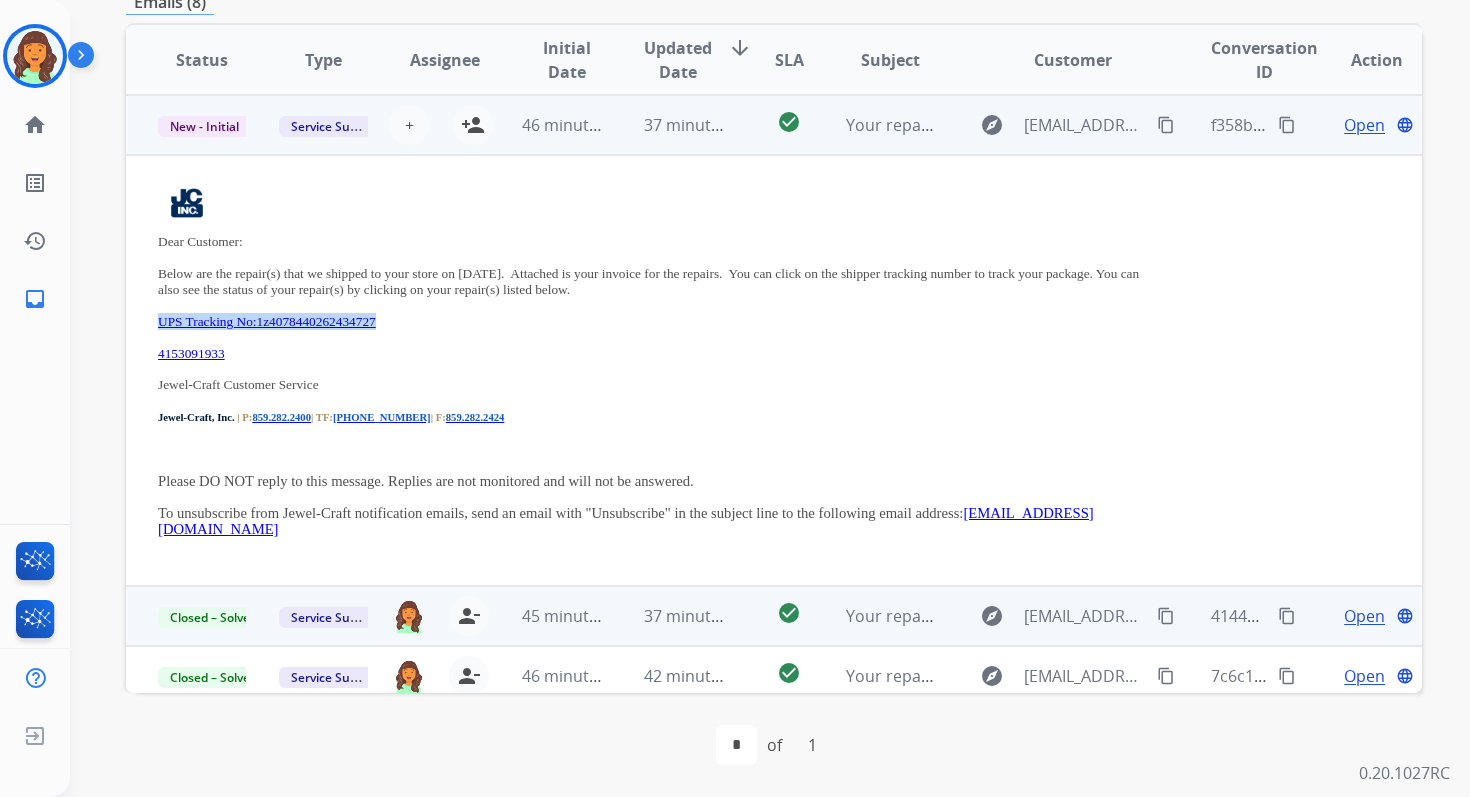 drag, startPoint x: 151, startPoint y: 321, endPoint x: 448, endPoint y: 321, distance: 297 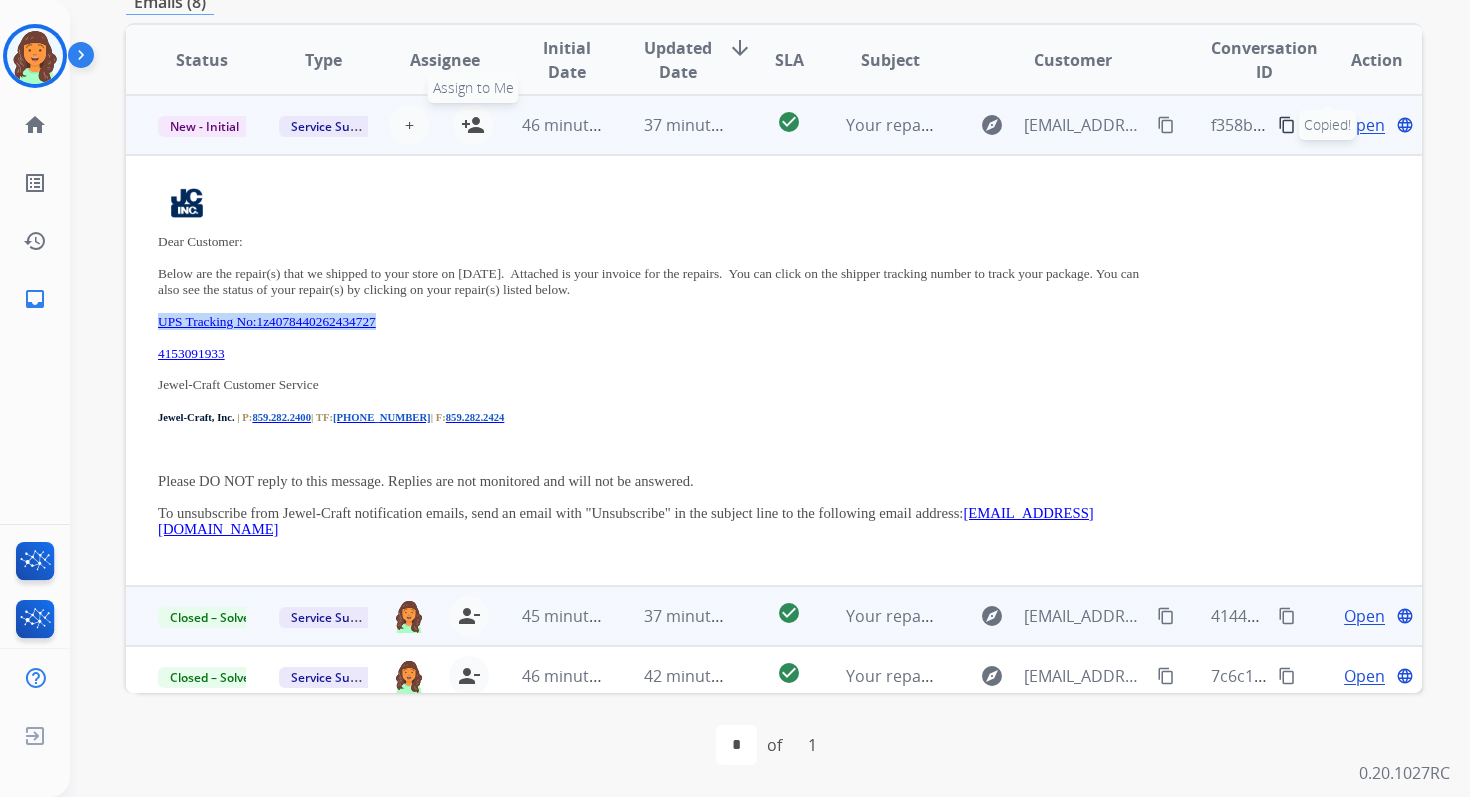 click on "person_add" at bounding box center [473, 125] 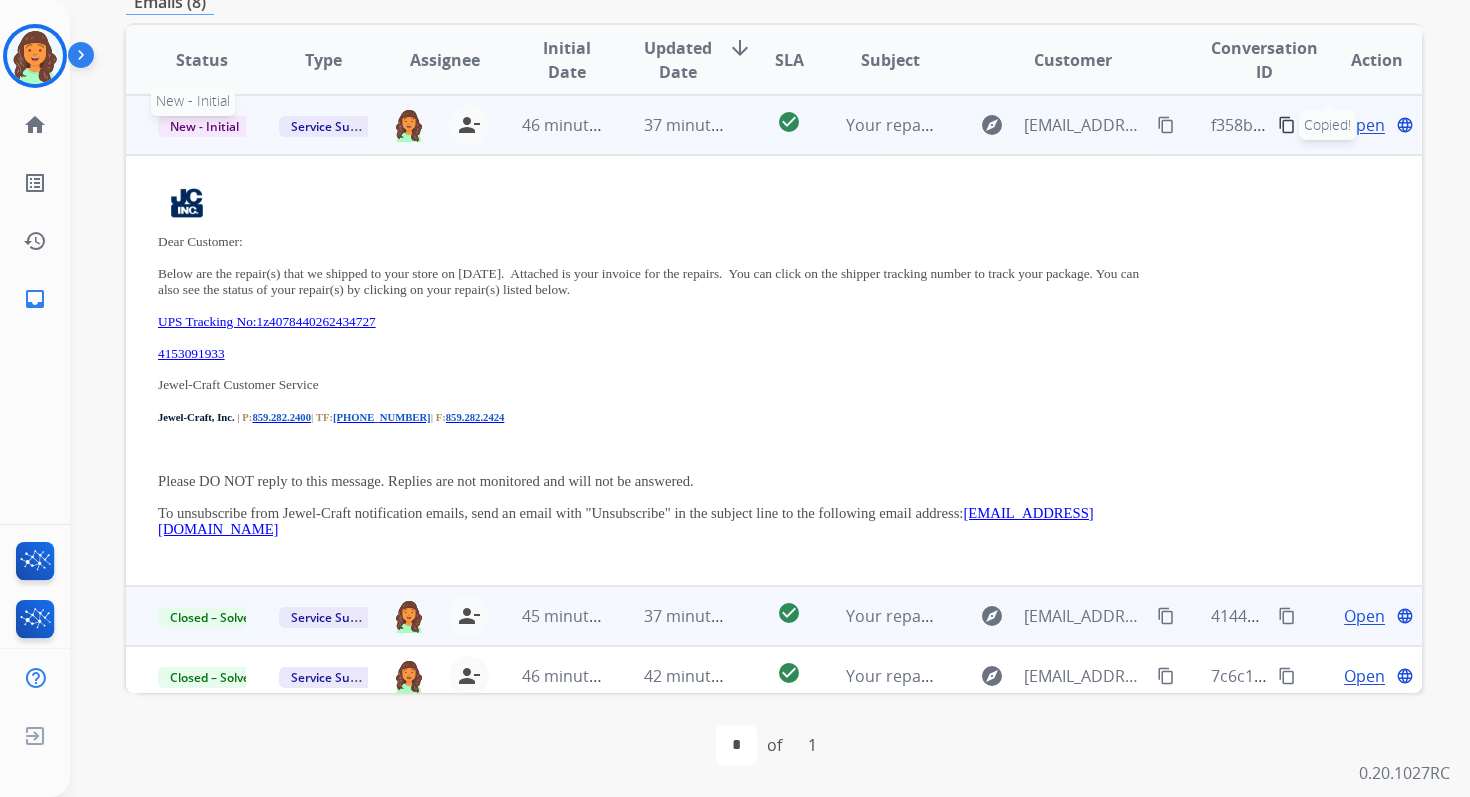 click on "New - Initial" at bounding box center [204, 126] 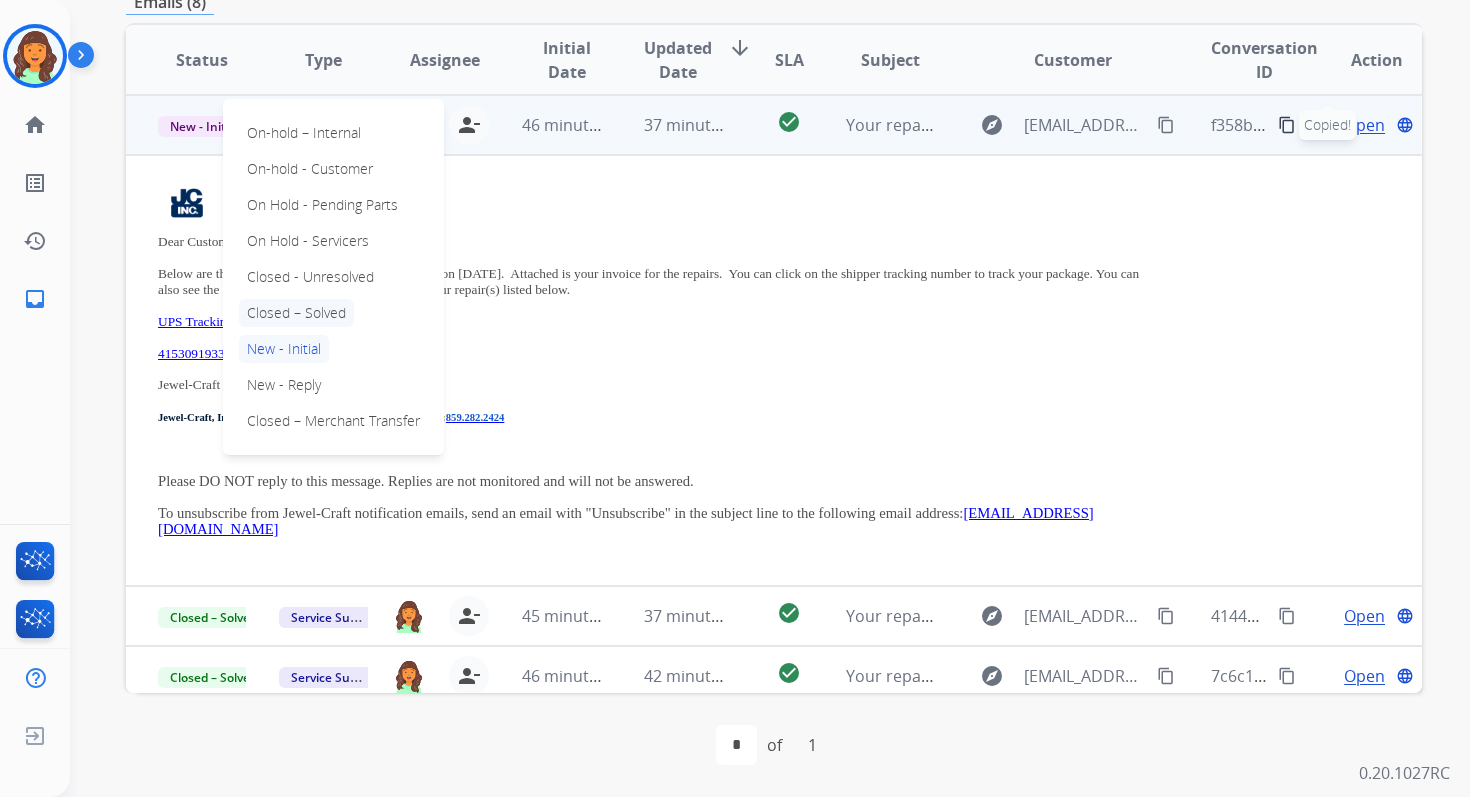 click on "Closed – Solved" at bounding box center (296, 313) 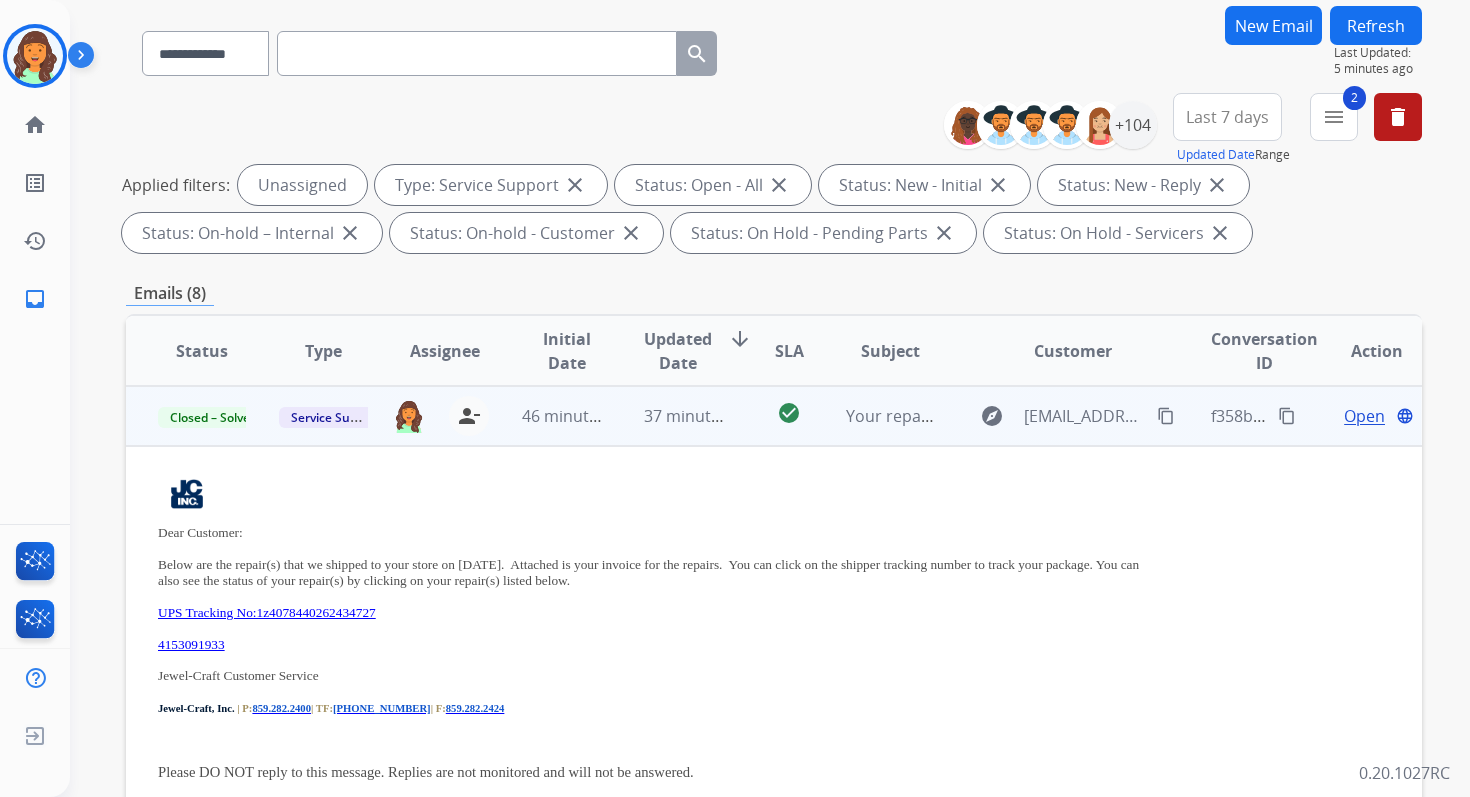scroll, scrollTop: 78, scrollLeft: 0, axis: vertical 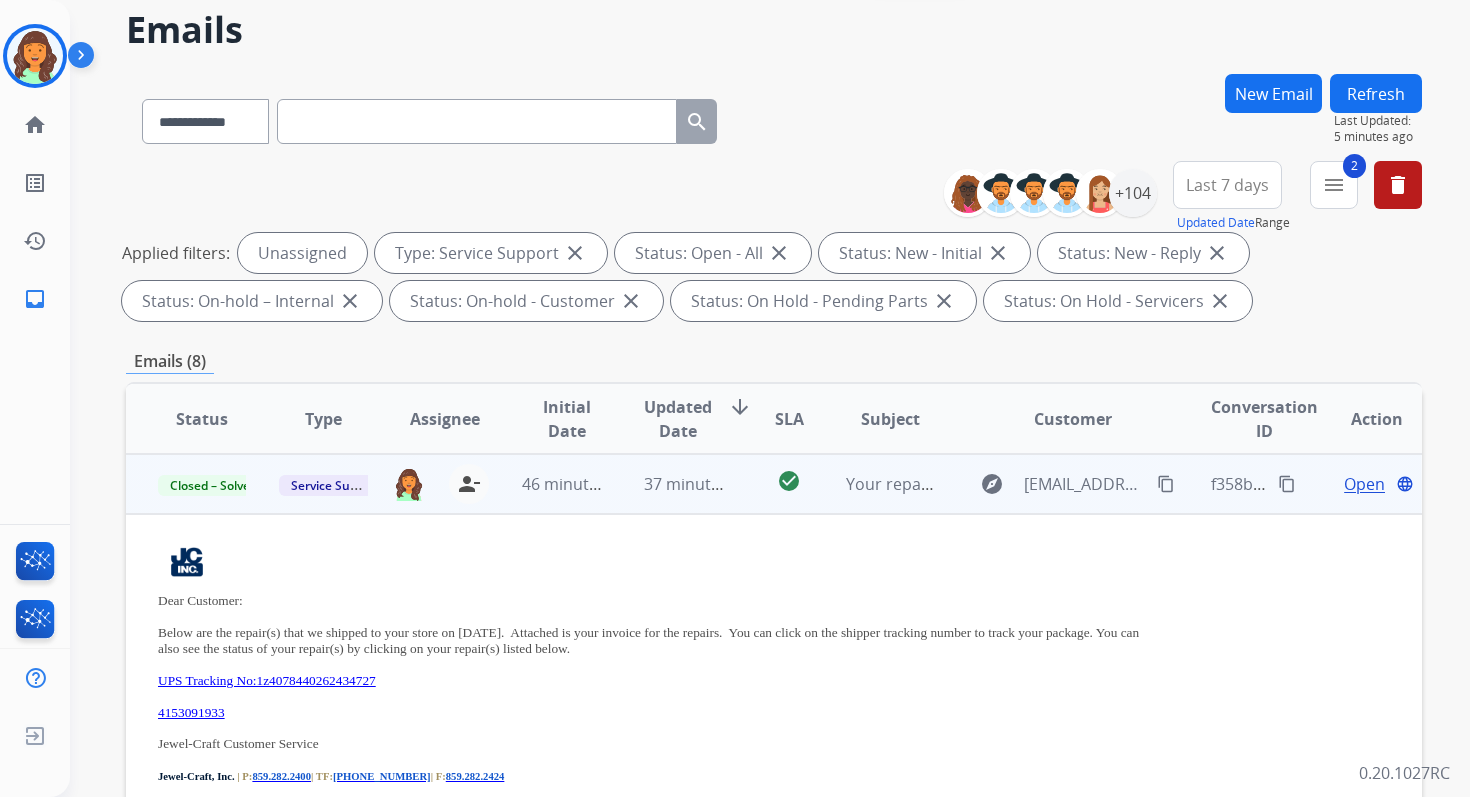 click on "Refresh" at bounding box center (1376, 93) 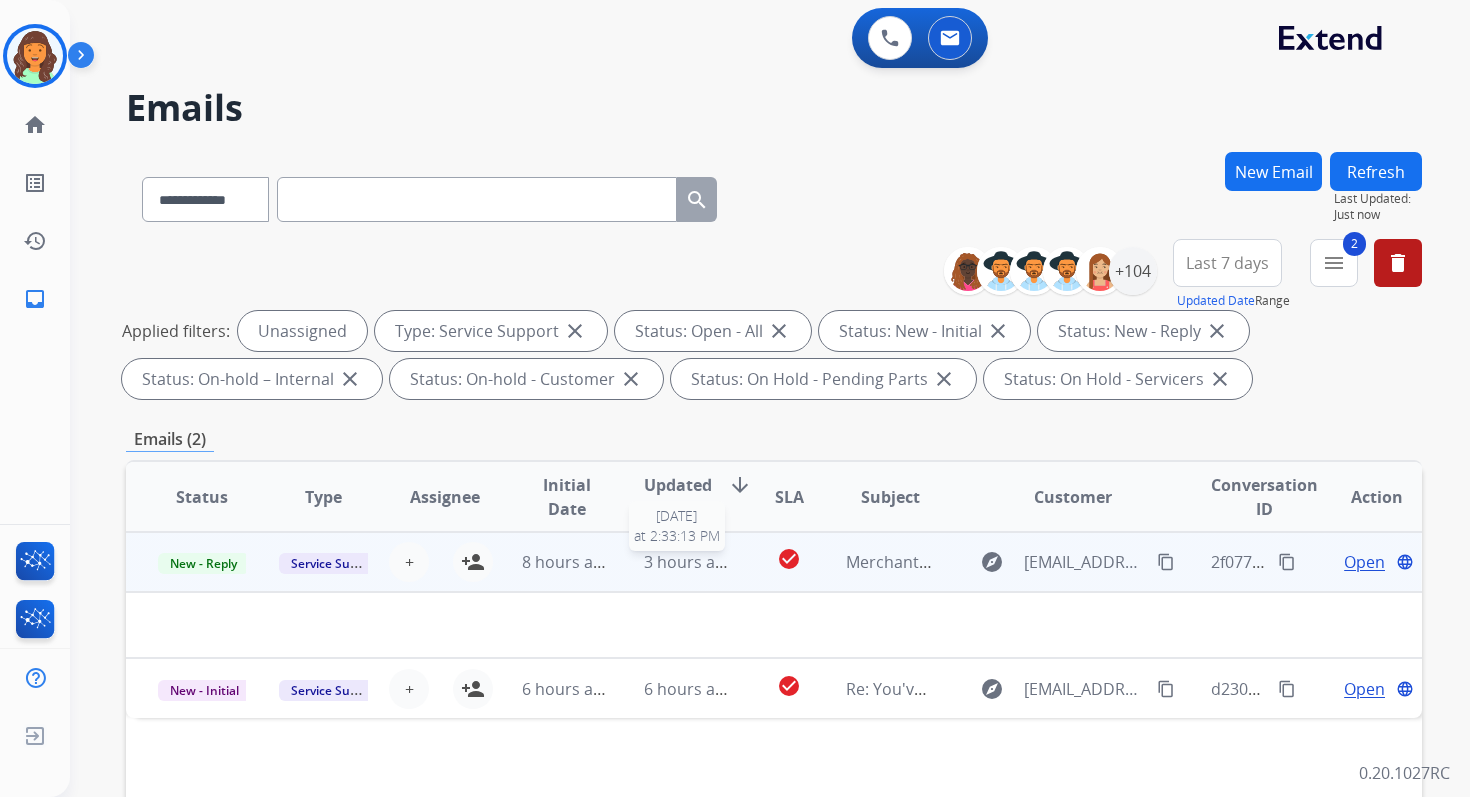 click on "3 hours ago" at bounding box center (689, 562) 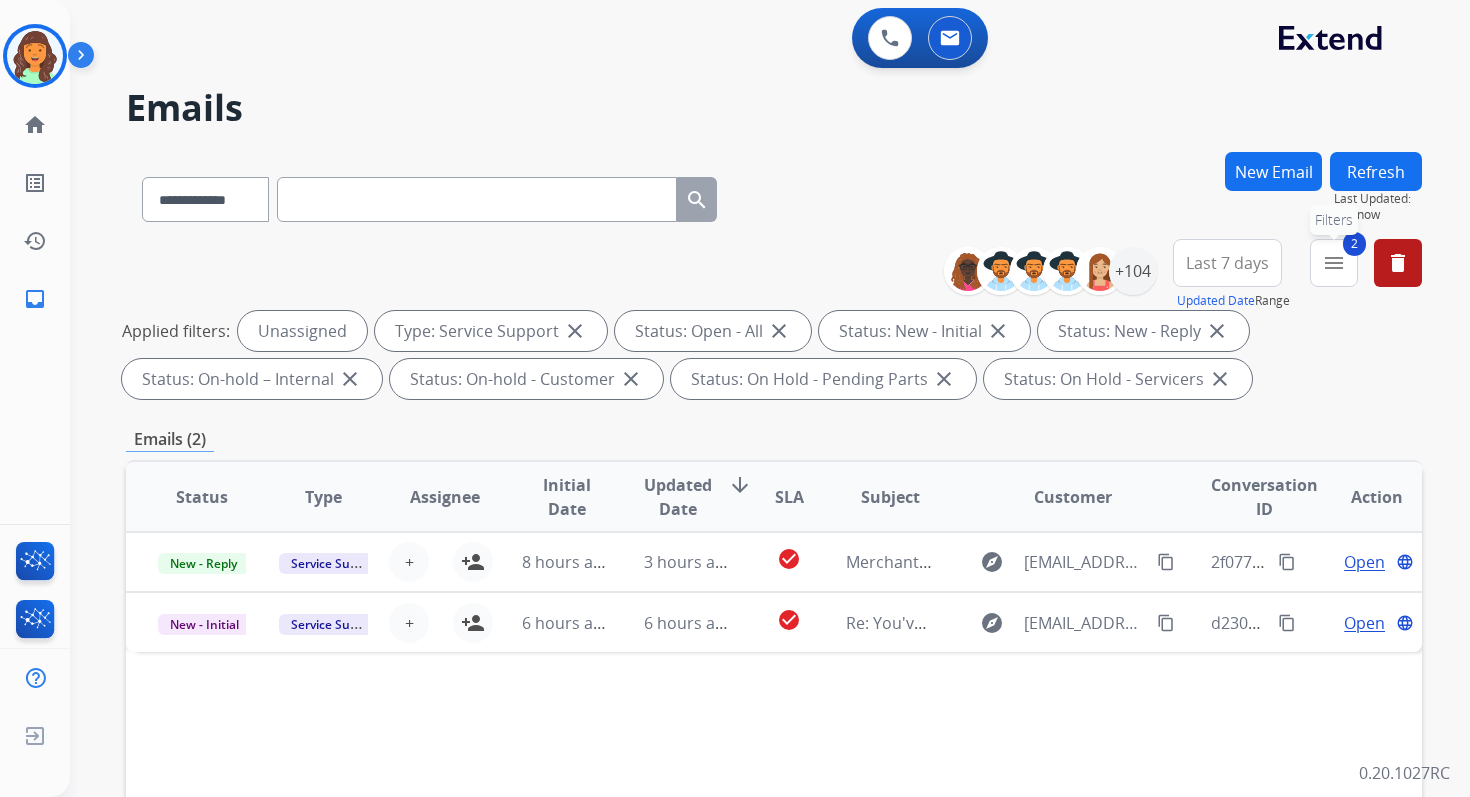 click on "2 menu  Filters" at bounding box center [1334, 263] 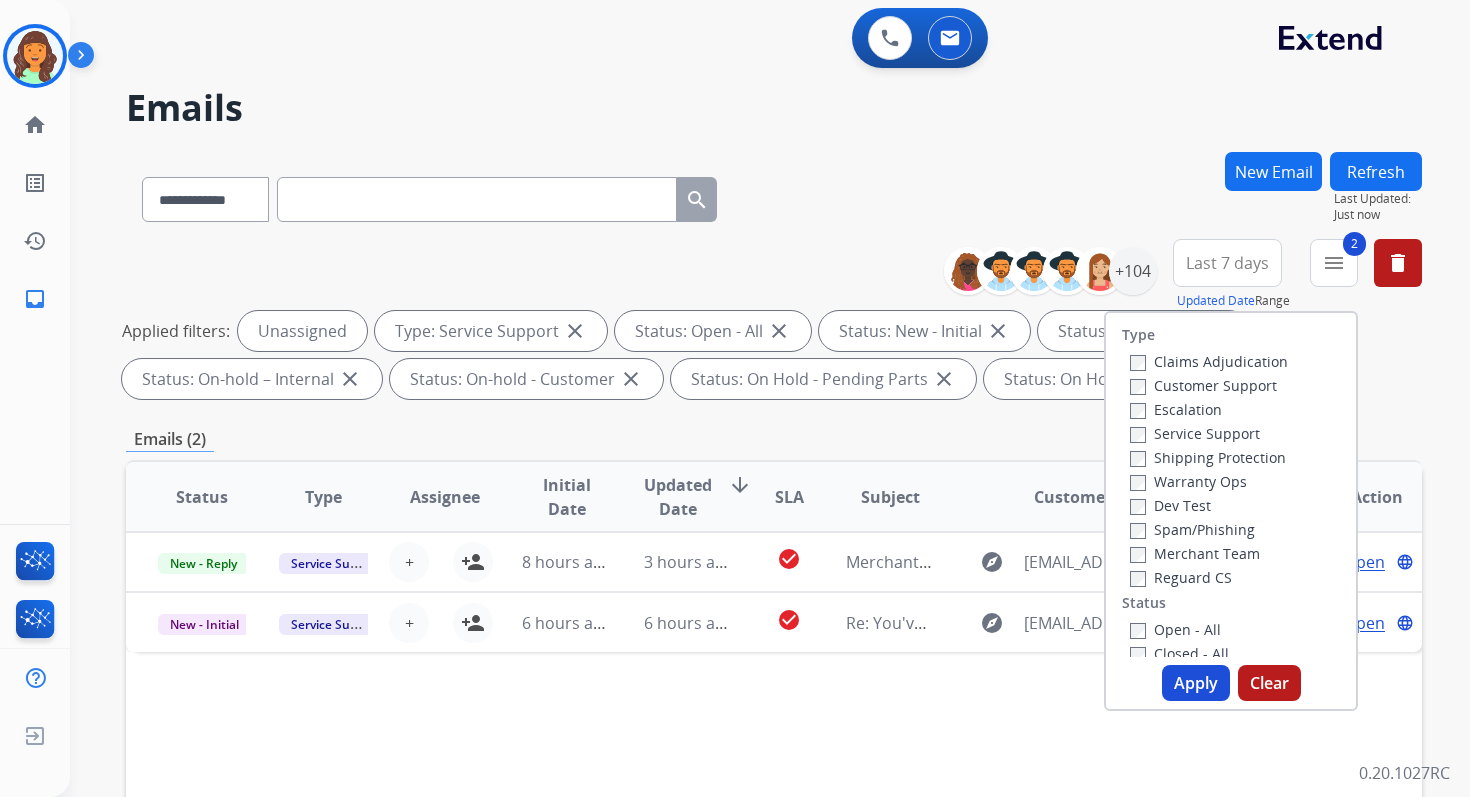 click on "Apply" at bounding box center [1196, 683] 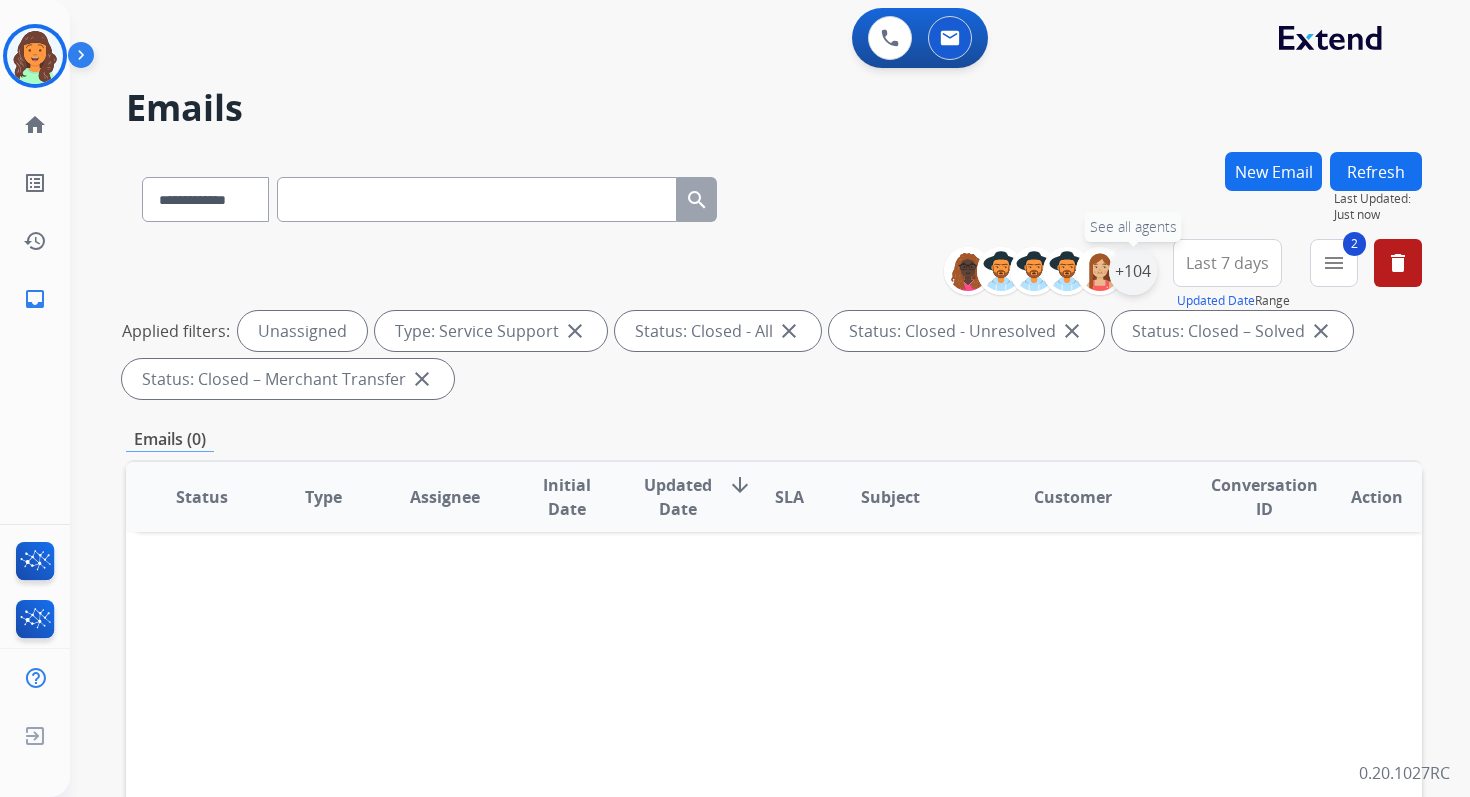 click on "+104" at bounding box center (1133, 271) 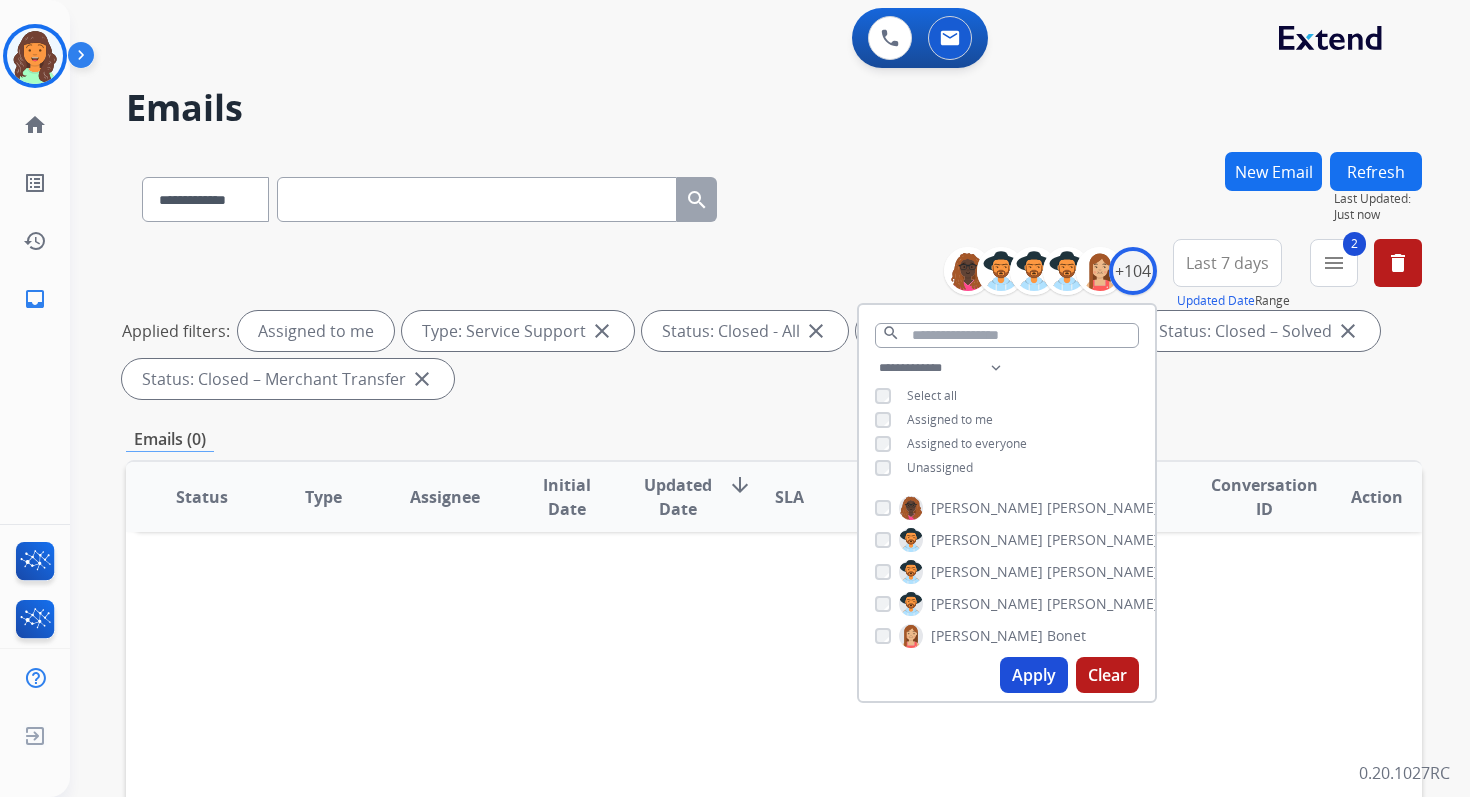 click on "Apply" at bounding box center (1034, 675) 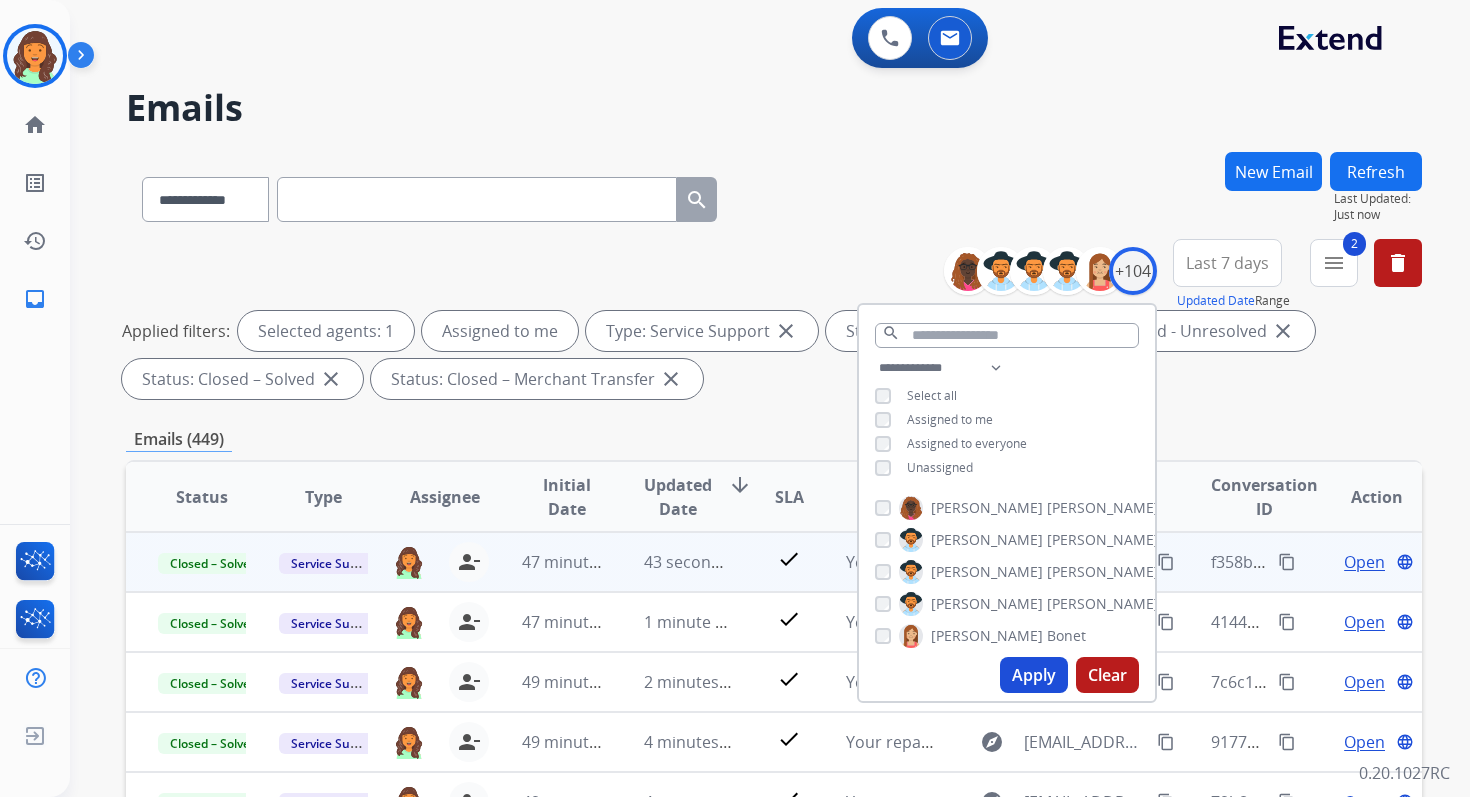 click on "**********" at bounding box center [774, 323] 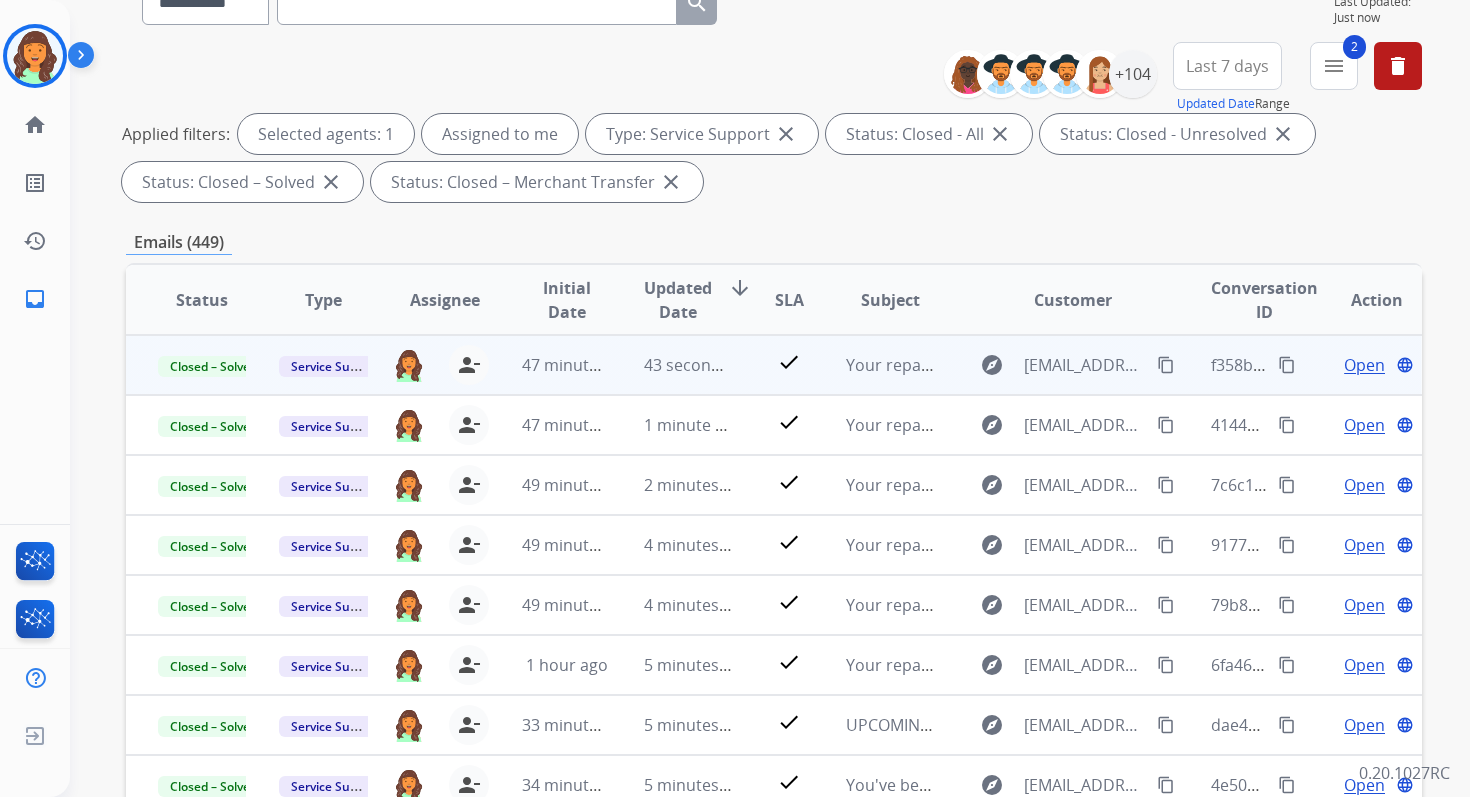 scroll, scrollTop: 437, scrollLeft: 0, axis: vertical 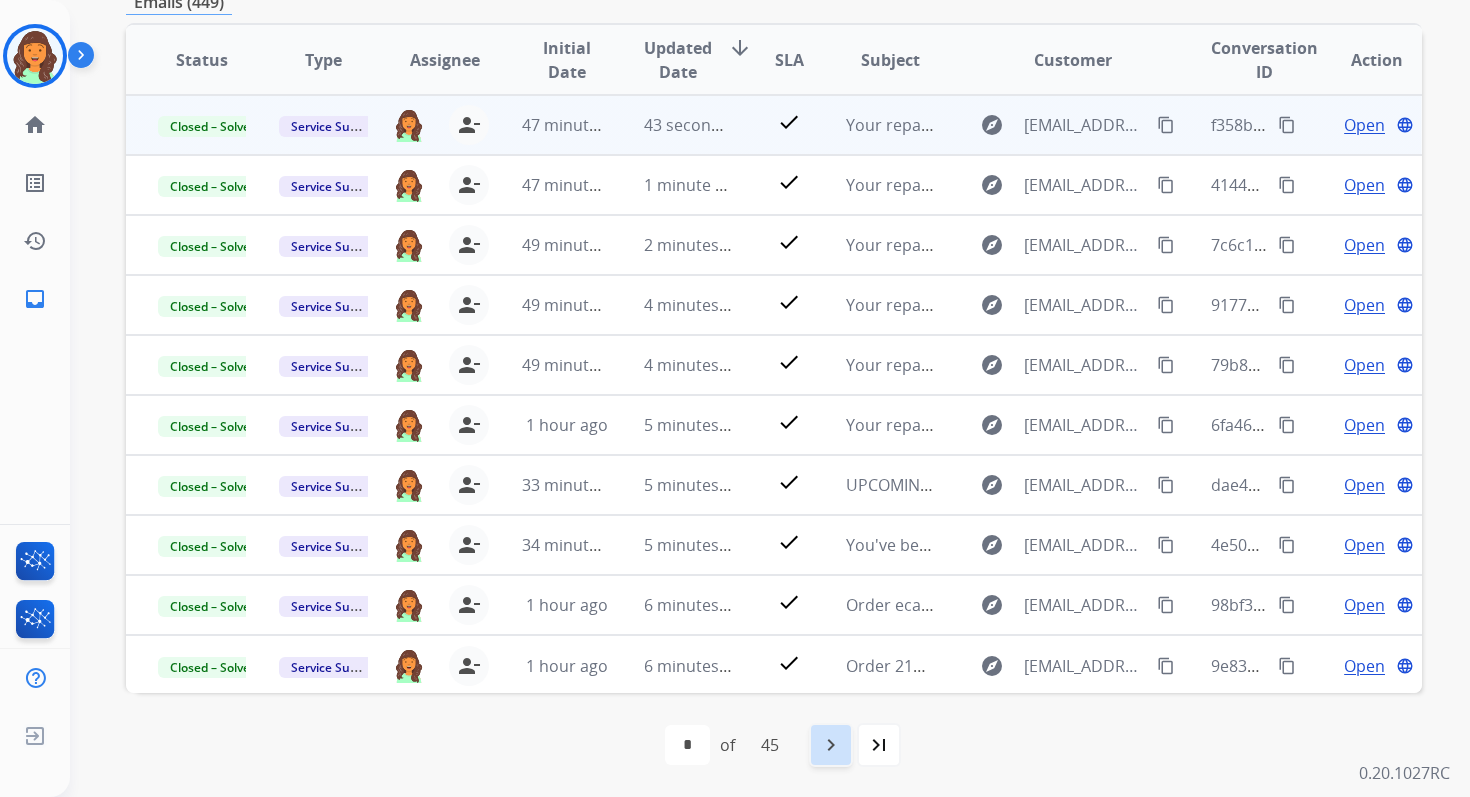 click on "navigate_next" at bounding box center (831, 745) 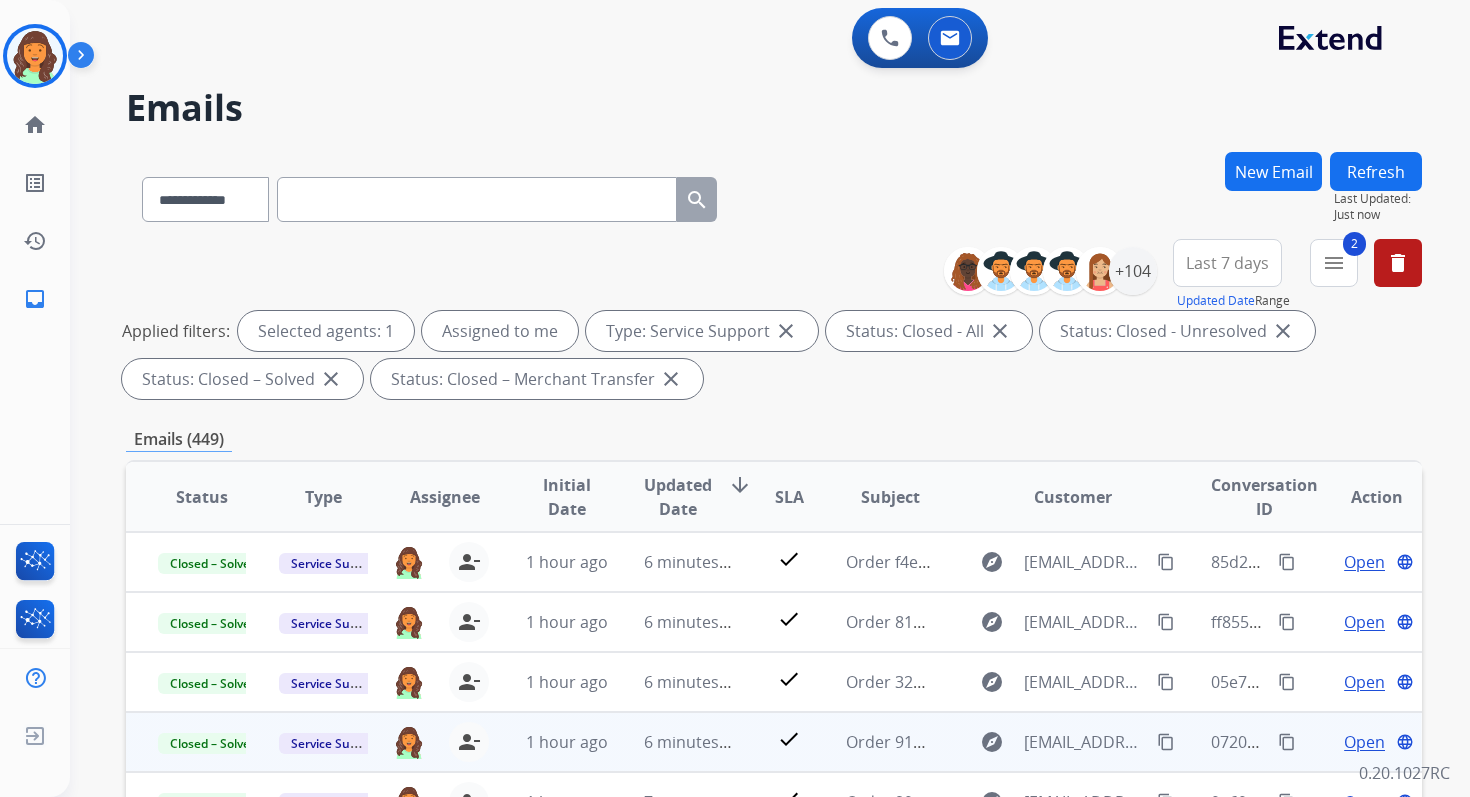 scroll, scrollTop: 2, scrollLeft: 0, axis: vertical 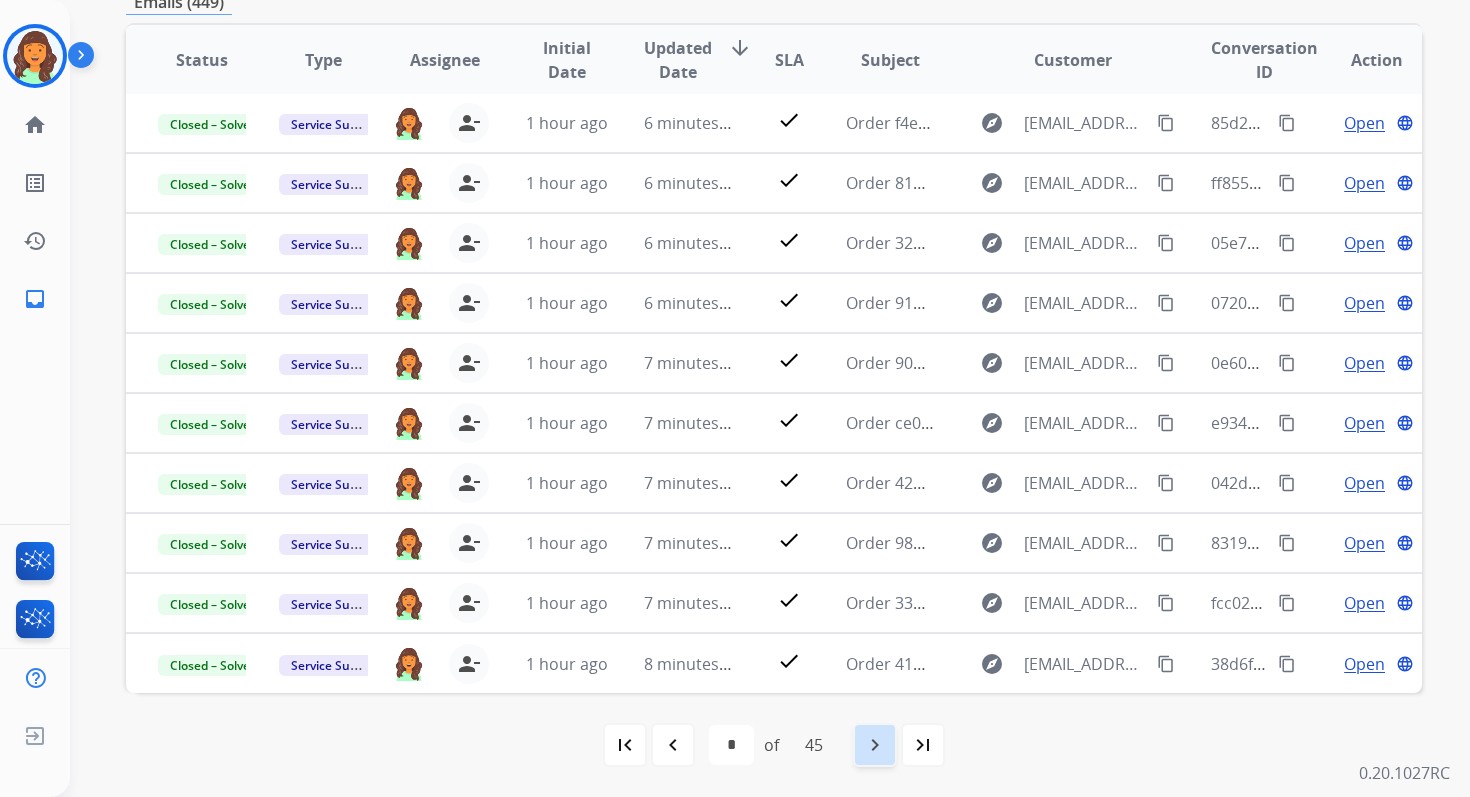 click on "navigate_next" at bounding box center (875, 745) 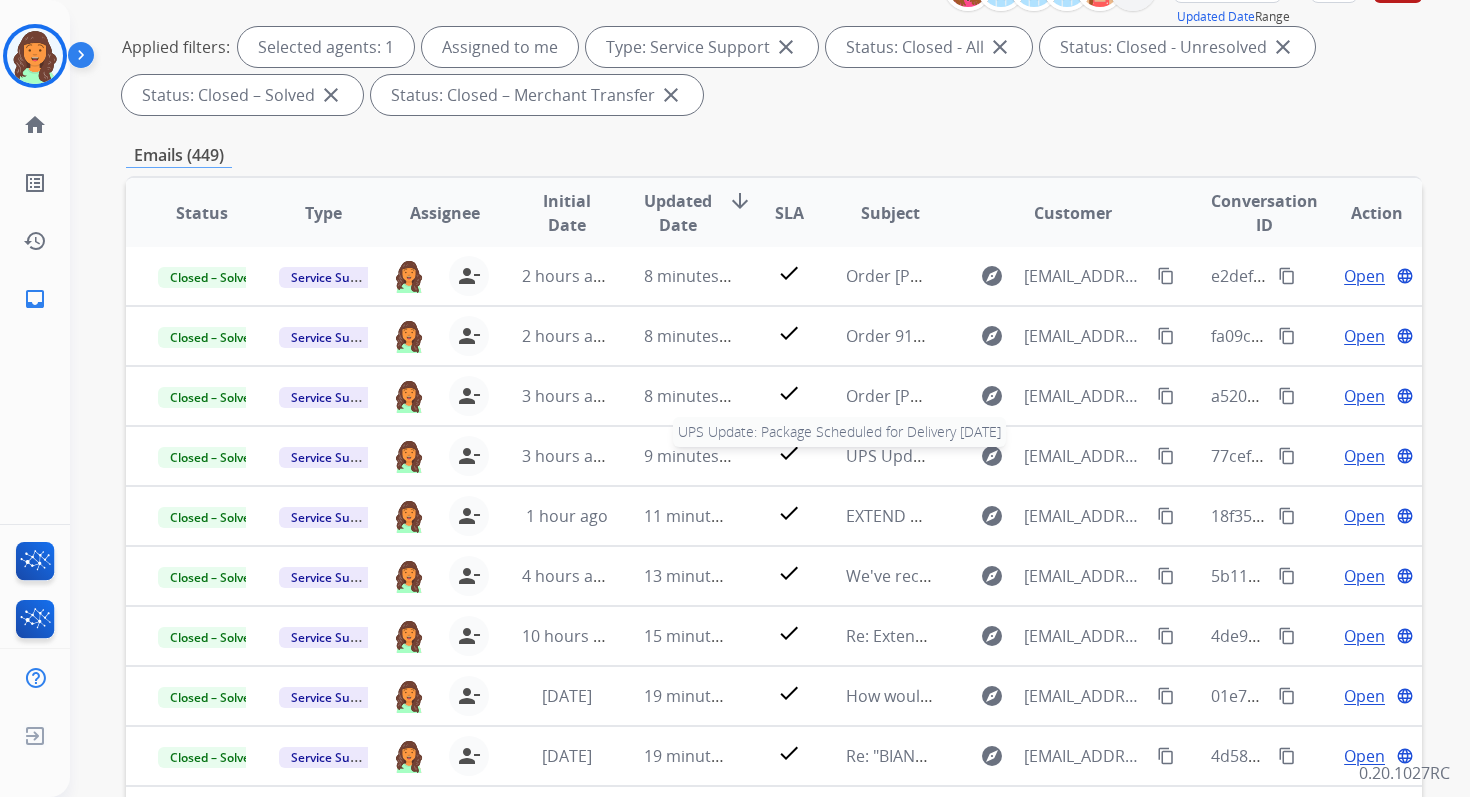 scroll, scrollTop: 437, scrollLeft: 0, axis: vertical 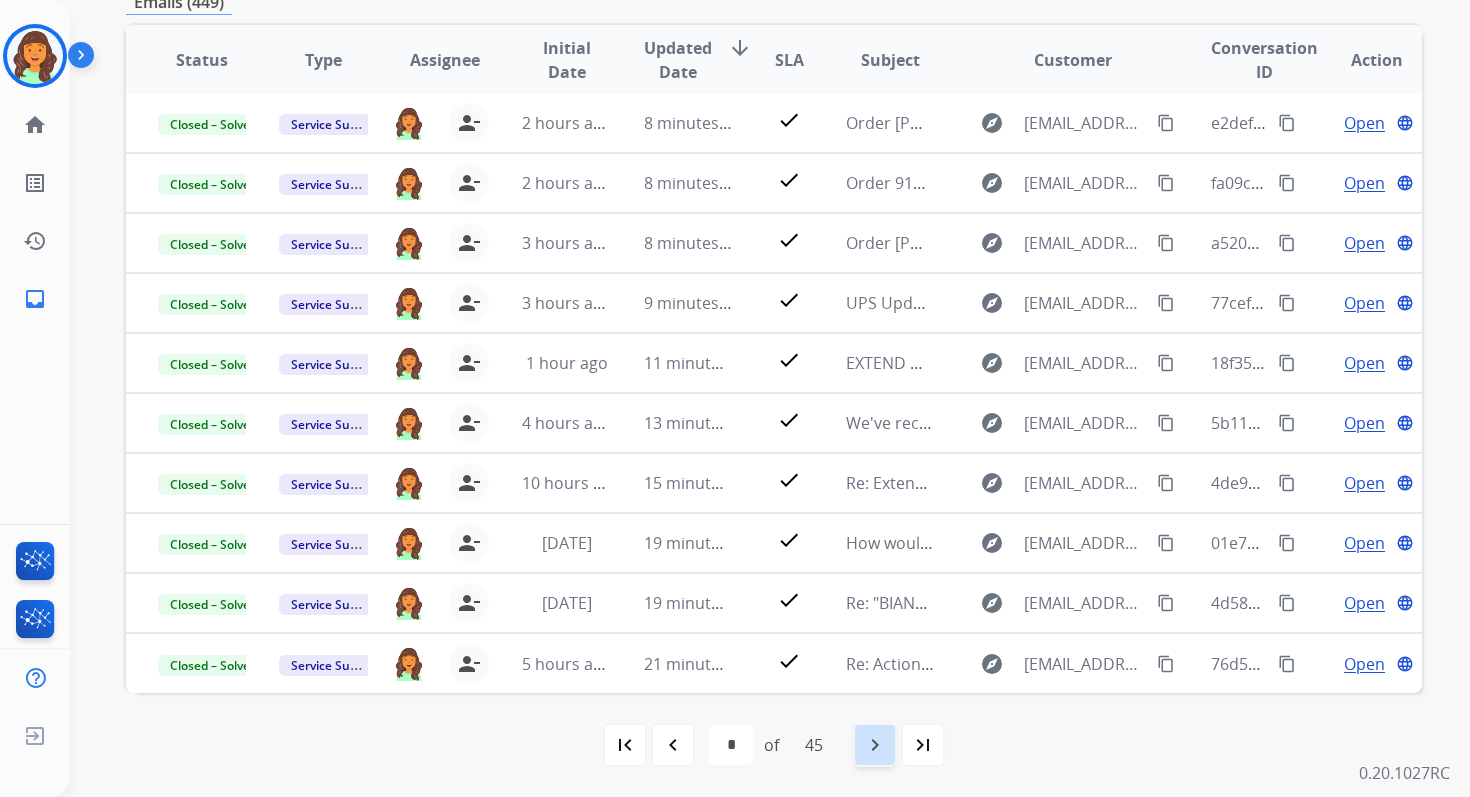 click on "navigate_next" at bounding box center [875, 745] 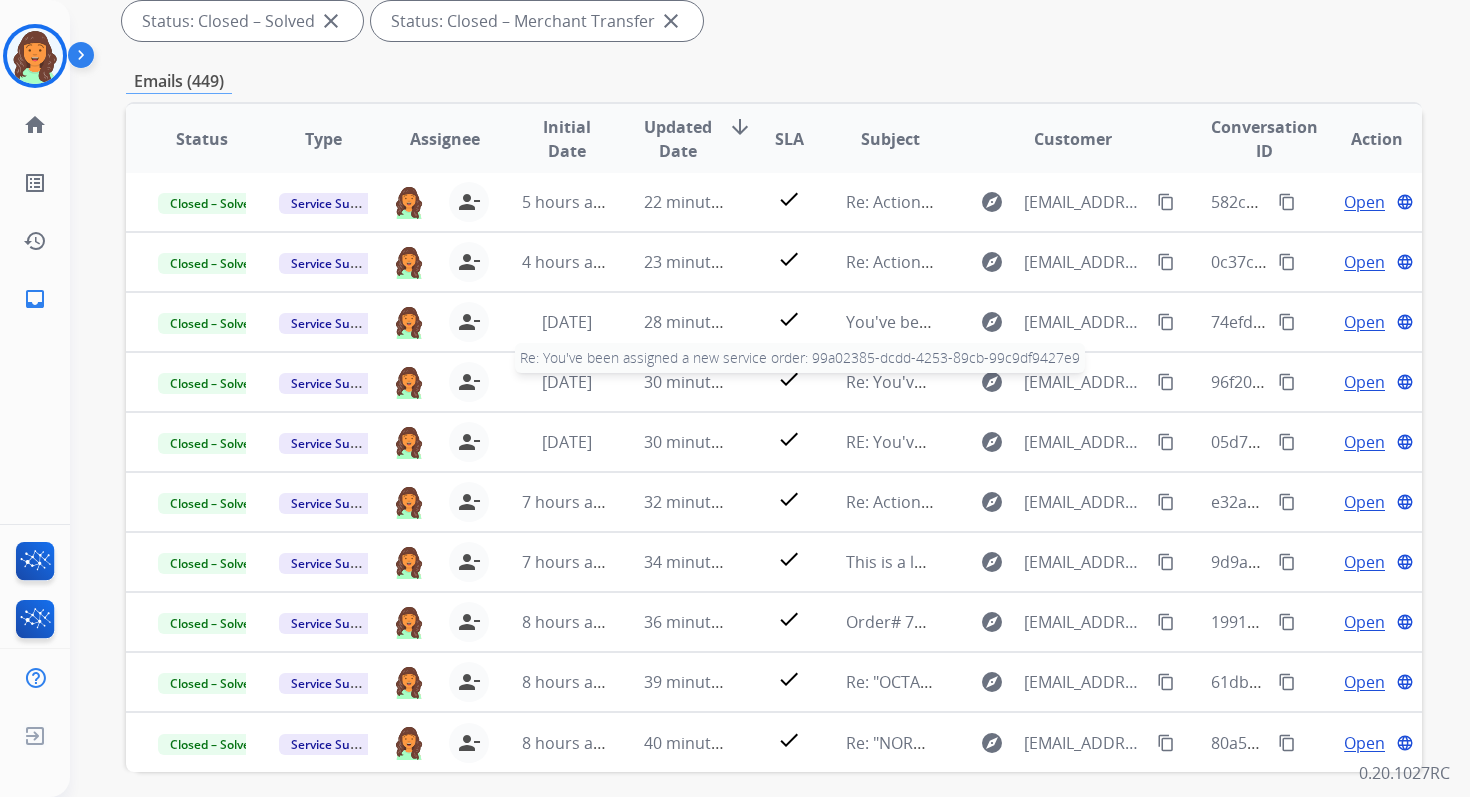 scroll, scrollTop: 437, scrollLeft: 0, axis: vertical 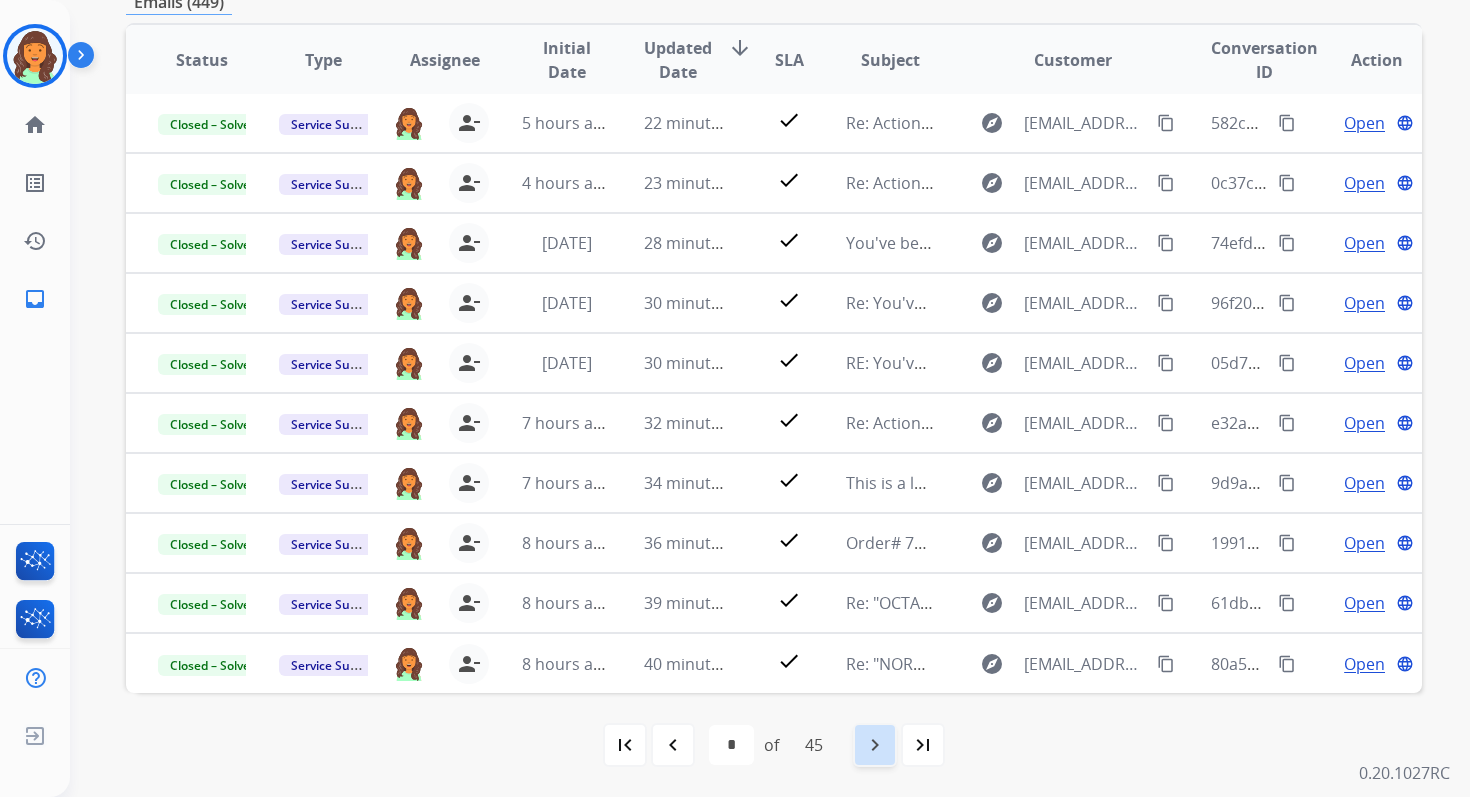 click on "navigate_next" at bounding box center (875, 745) 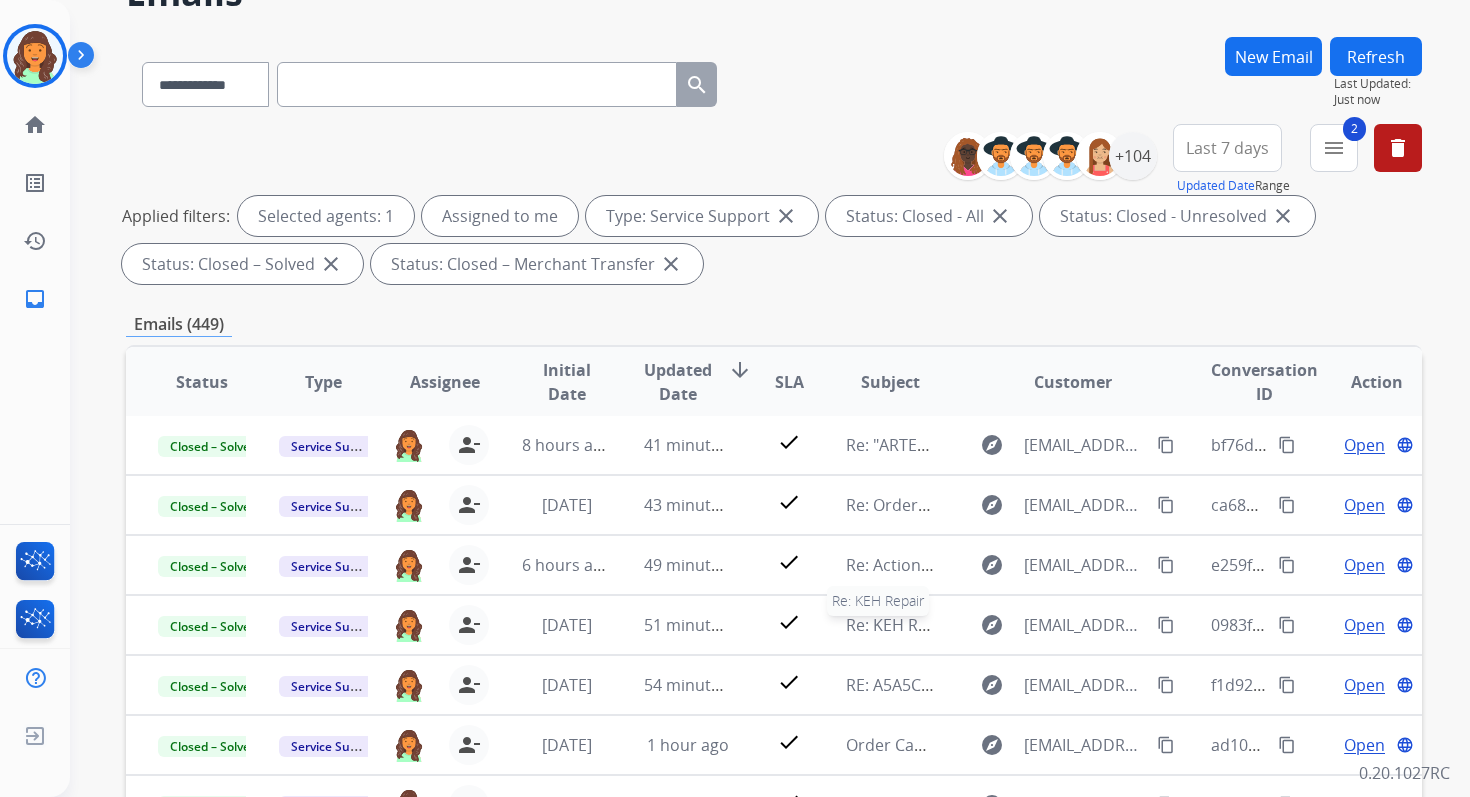 scroll, scrollTop: 437, scrollLeft: 0, axis: vertical 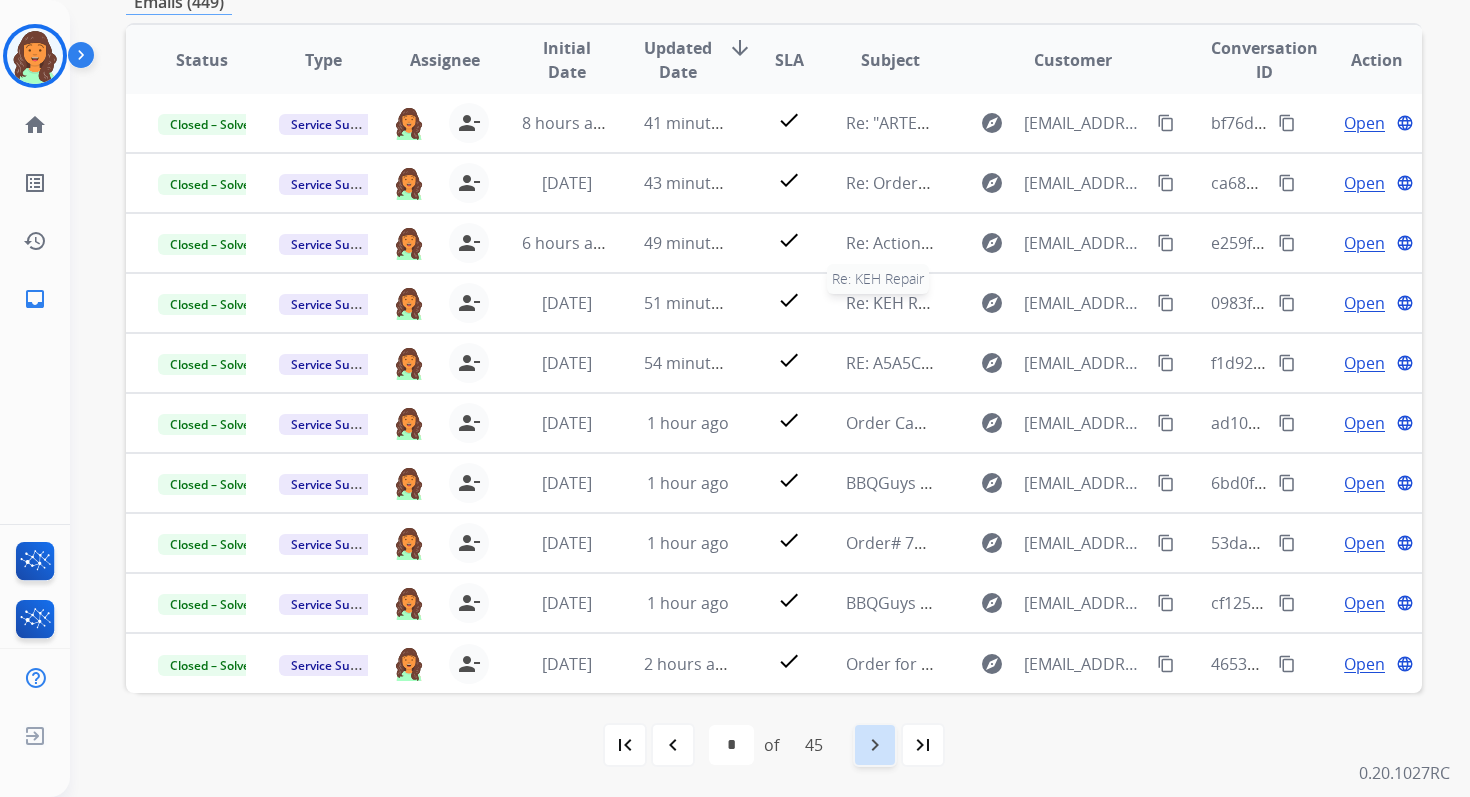 click on "navigate_next" at bounding box center (875, 745) 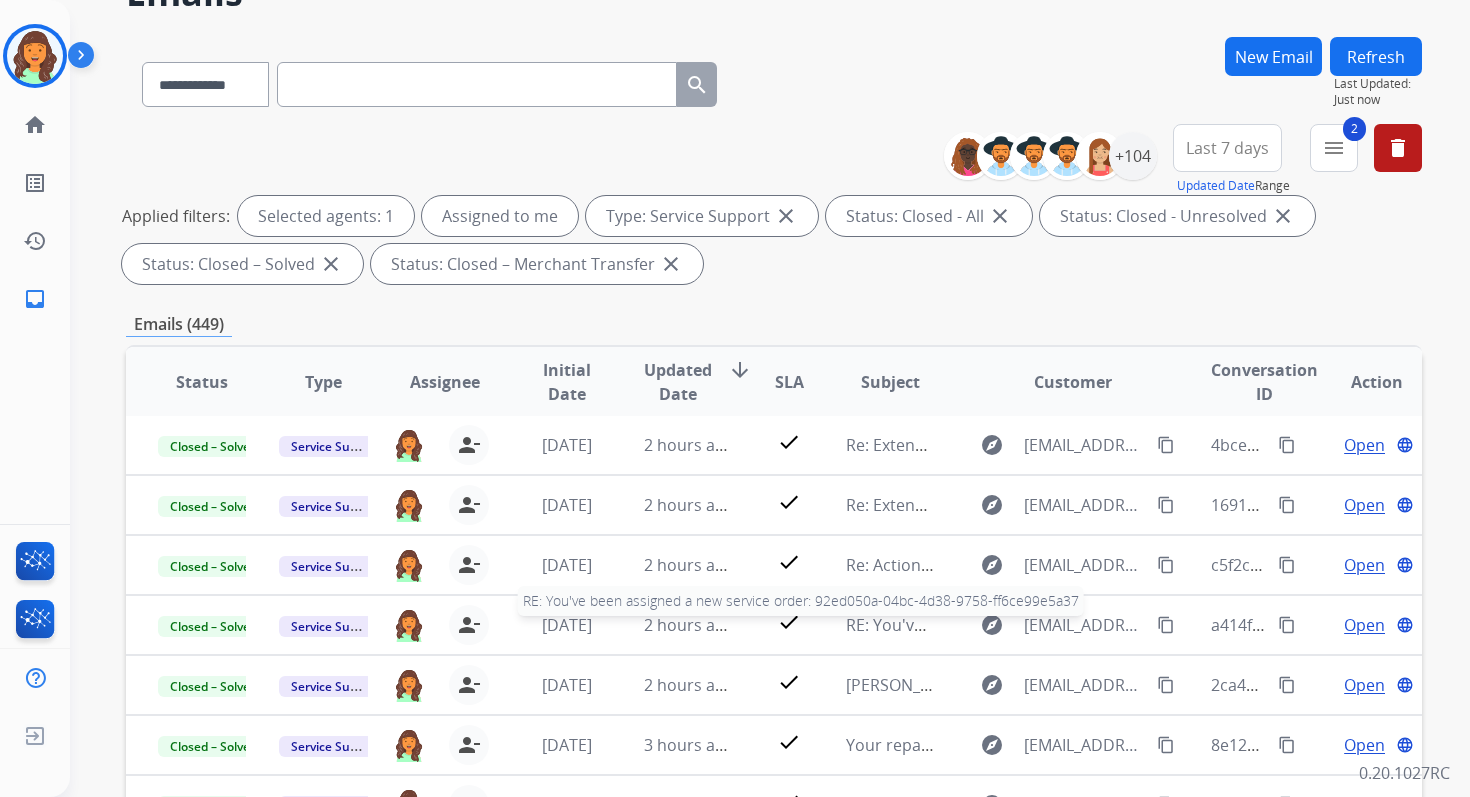 scroll, scrollTop: 437, scrollLeft: 0, axis: vertical 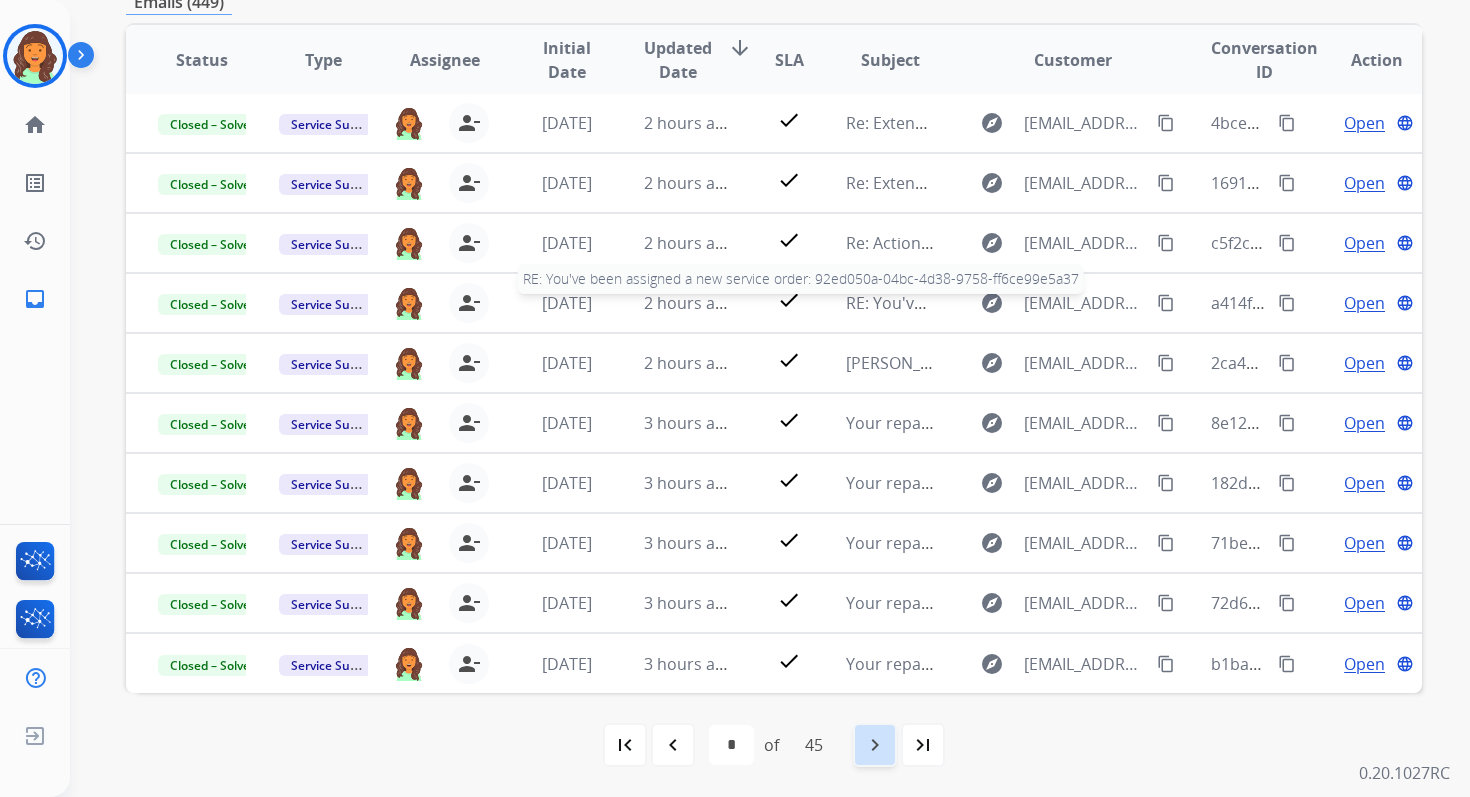 click on "navigate_next" at bounding box center (875, 745) 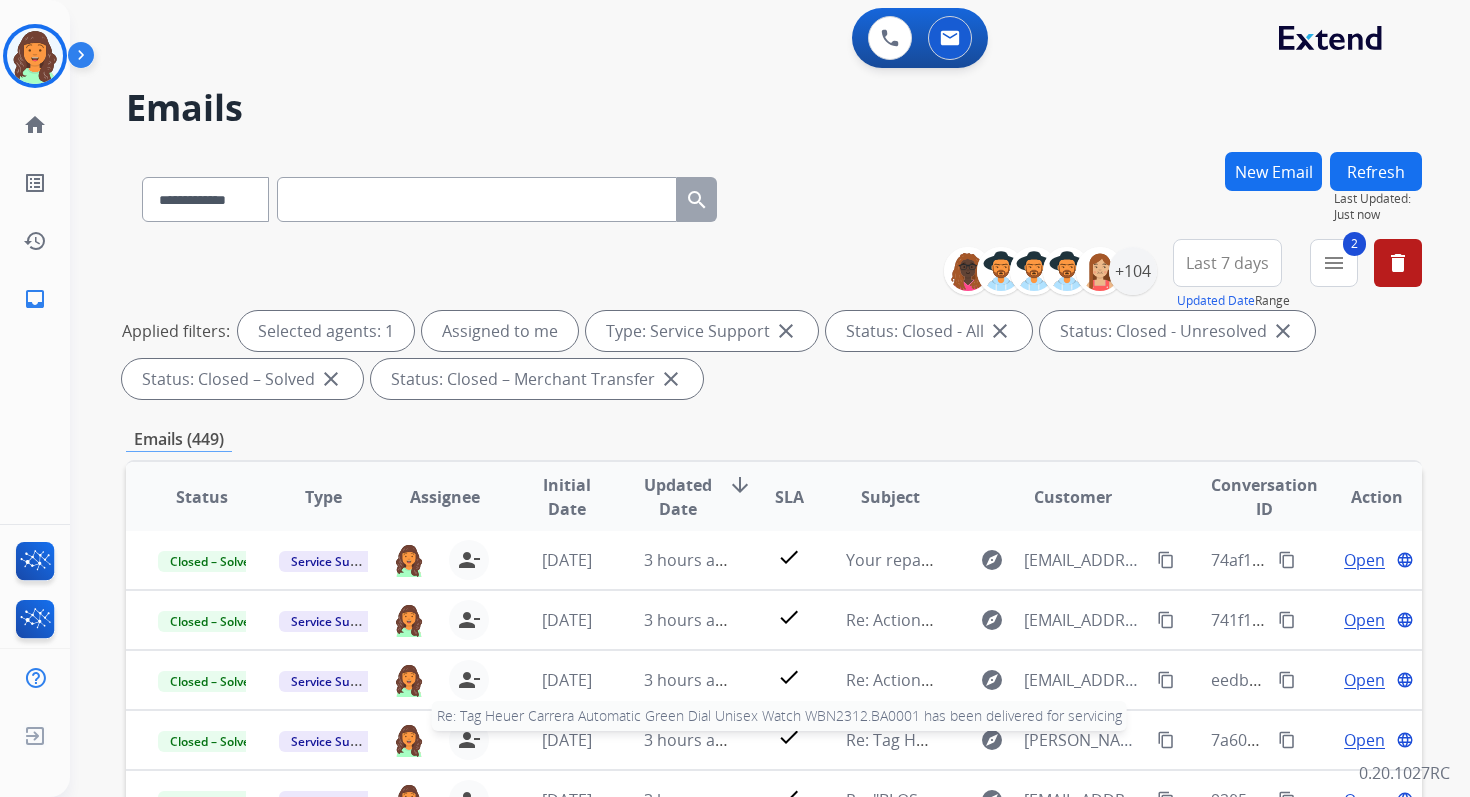 scroll, scrollTop: 437, scrollLeft: 0, axis: vertical 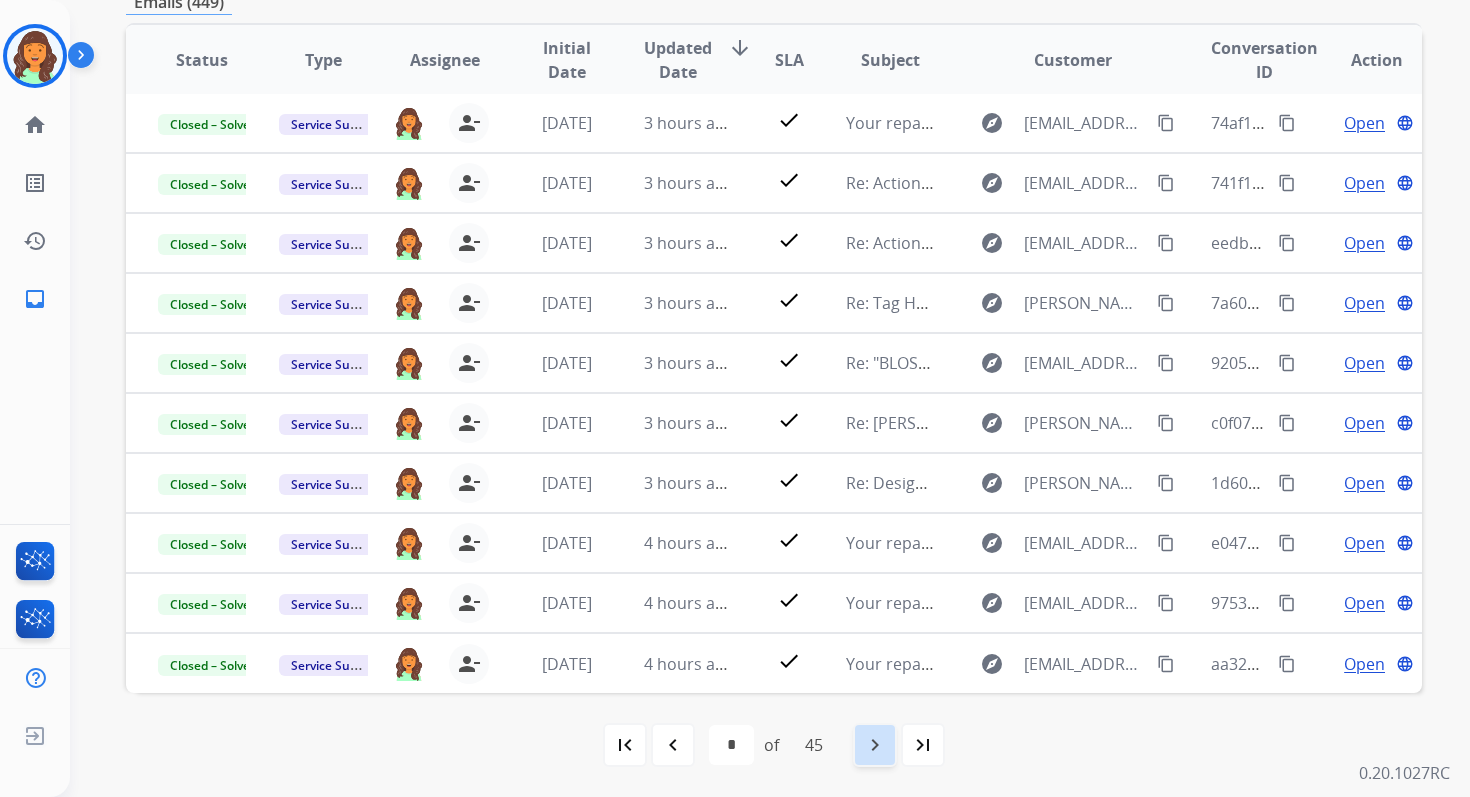 click on "navigate_next" at bounding box center (875, 745) 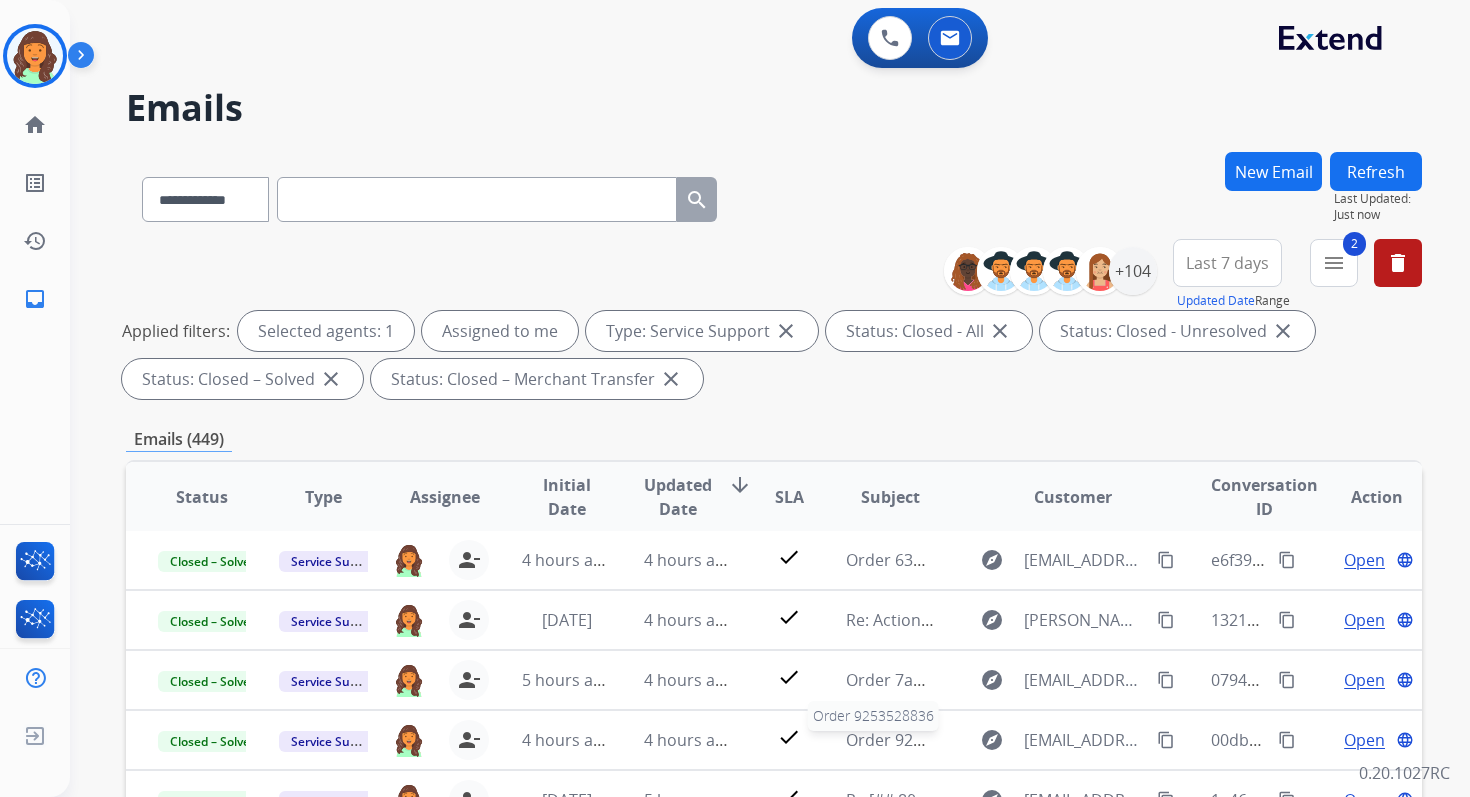scroll, scrollTop: 437, scrollLeft: 0, axis: vertical 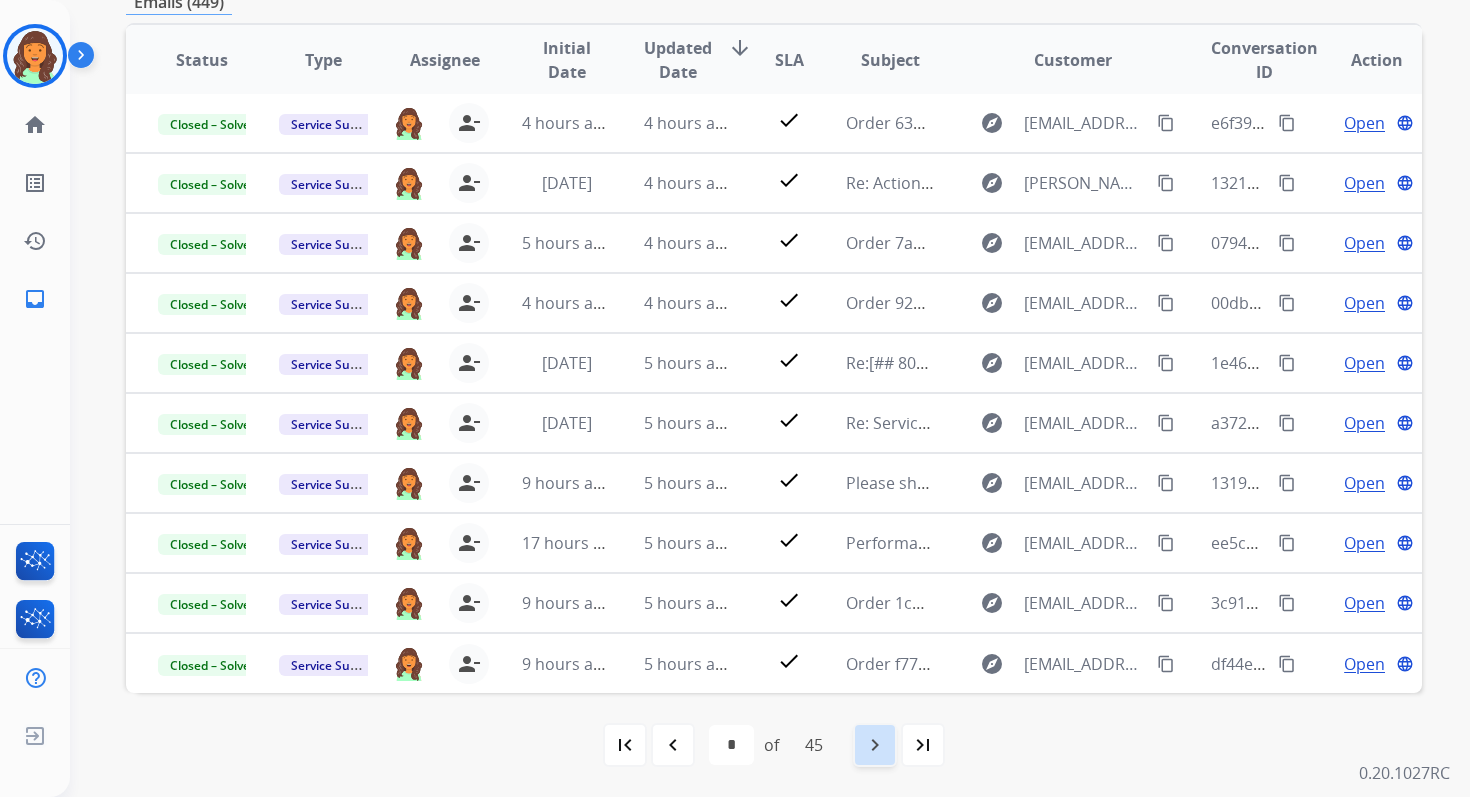 click on "navigate_next" at bounding box center (875, 745) 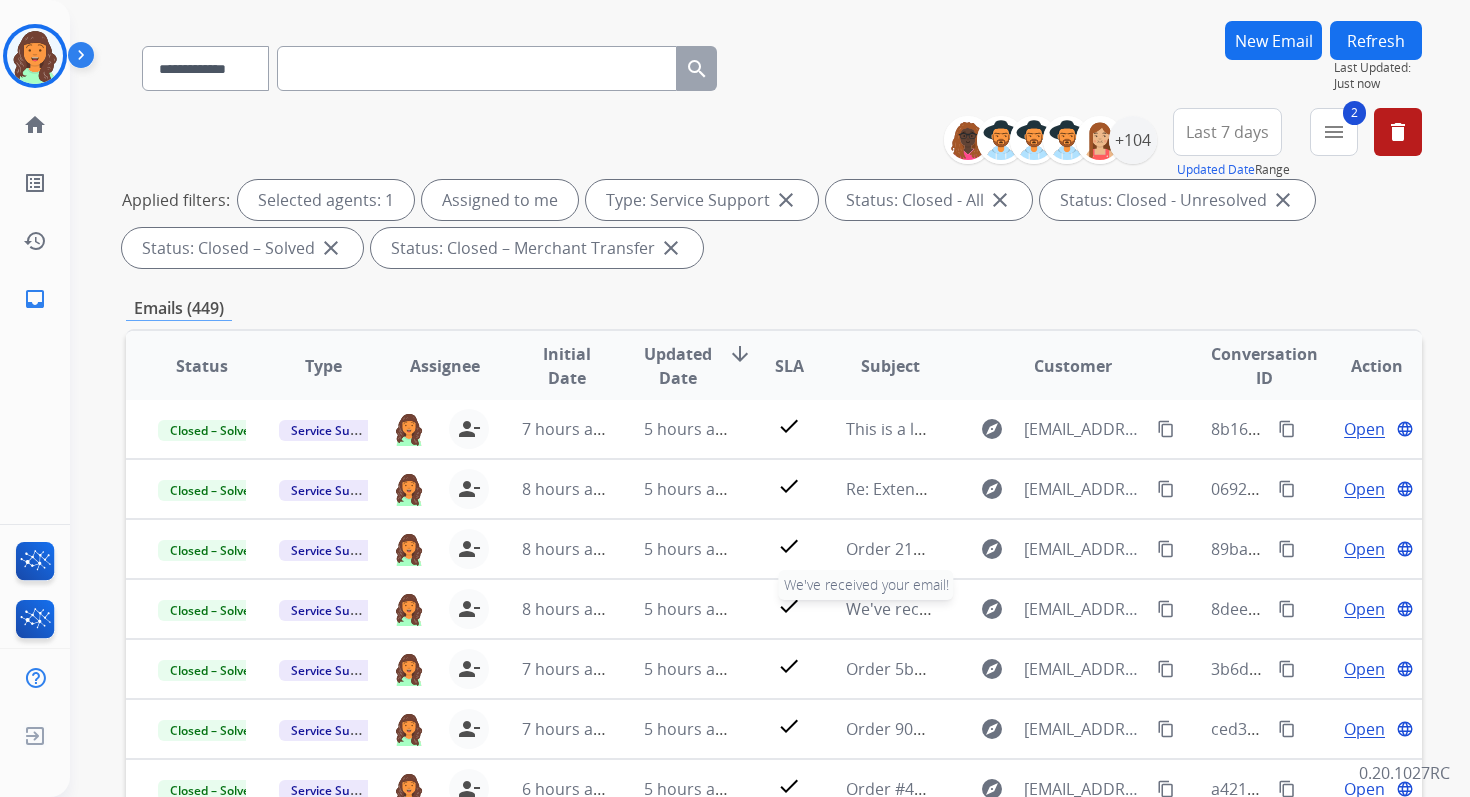 scroll, scrollTop: 437, scrollLeft: 0, axis: vertical 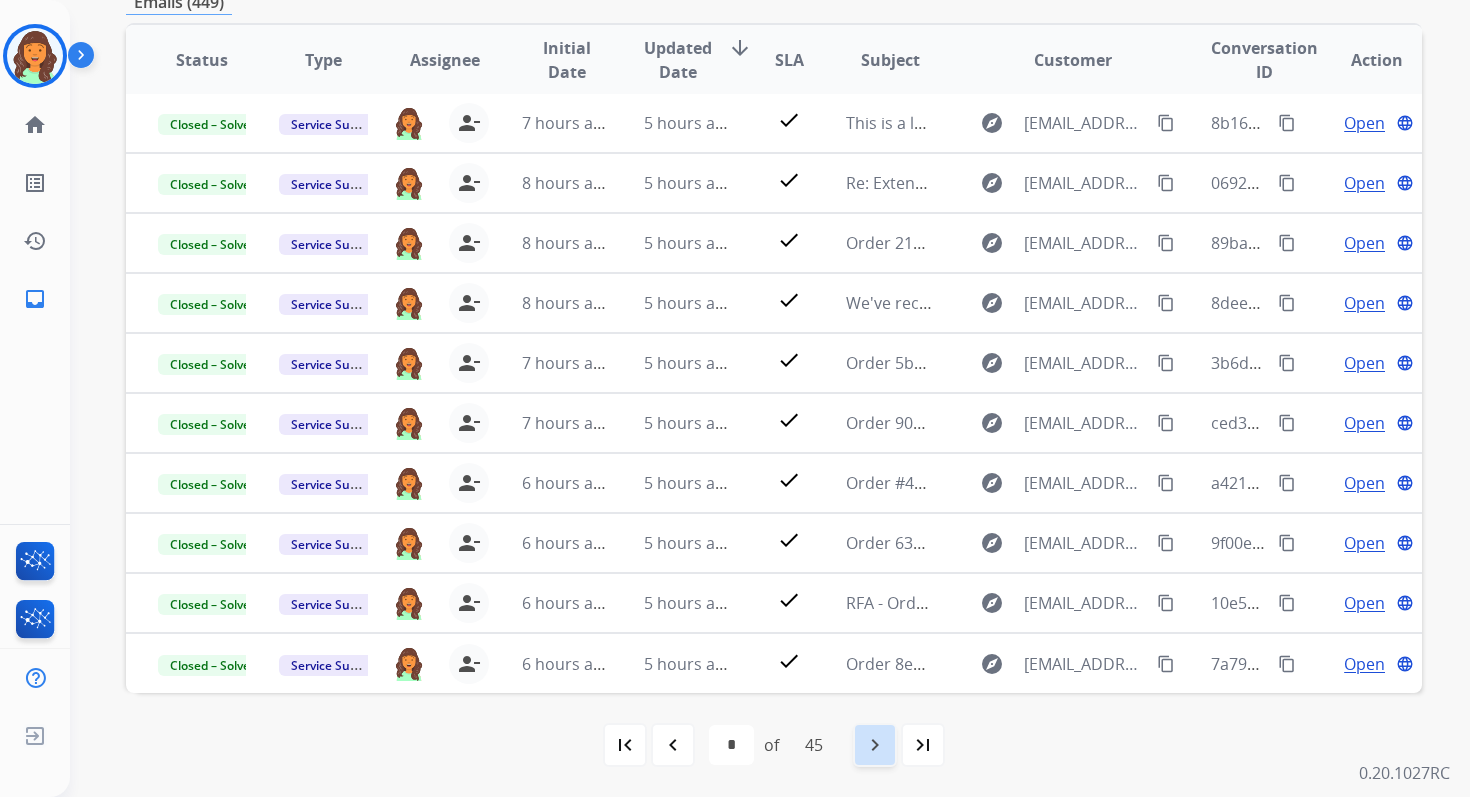 click on "navigate_next" at bounding box center [875, 745] 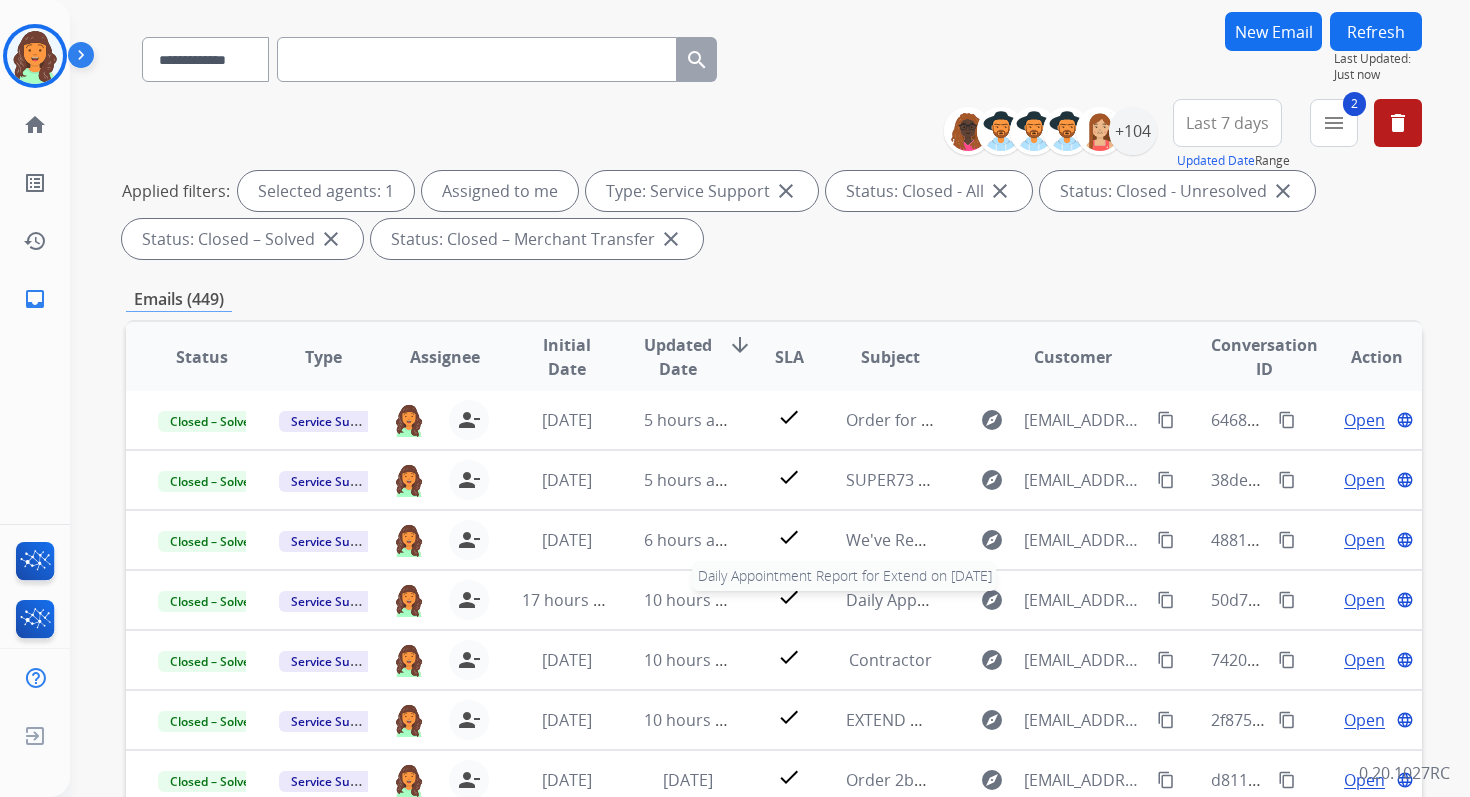scroll, scrollTop: 437, scrollLeft: 0, axis: vertical 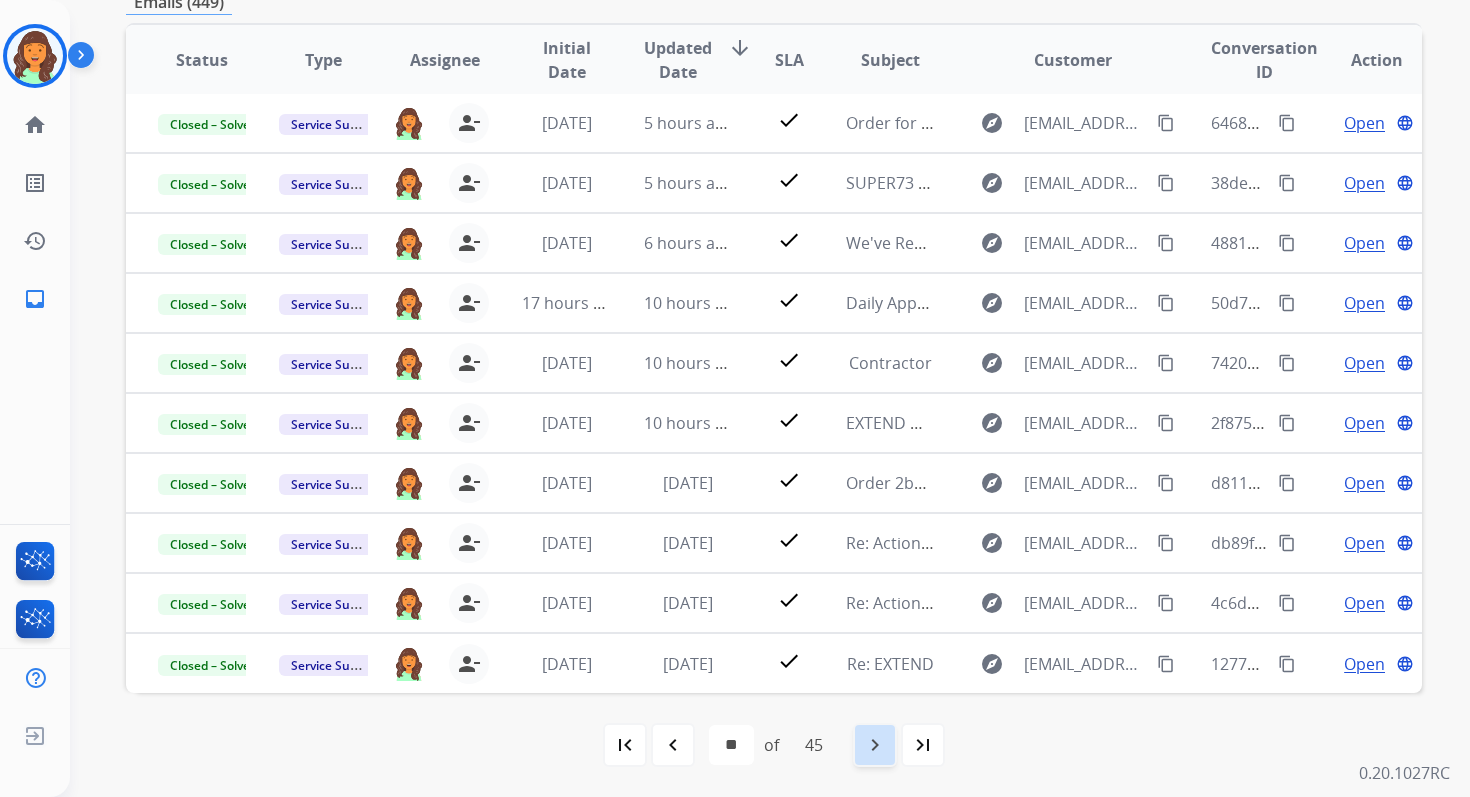 click on "navigate_next" at bounding box center [875, 745] 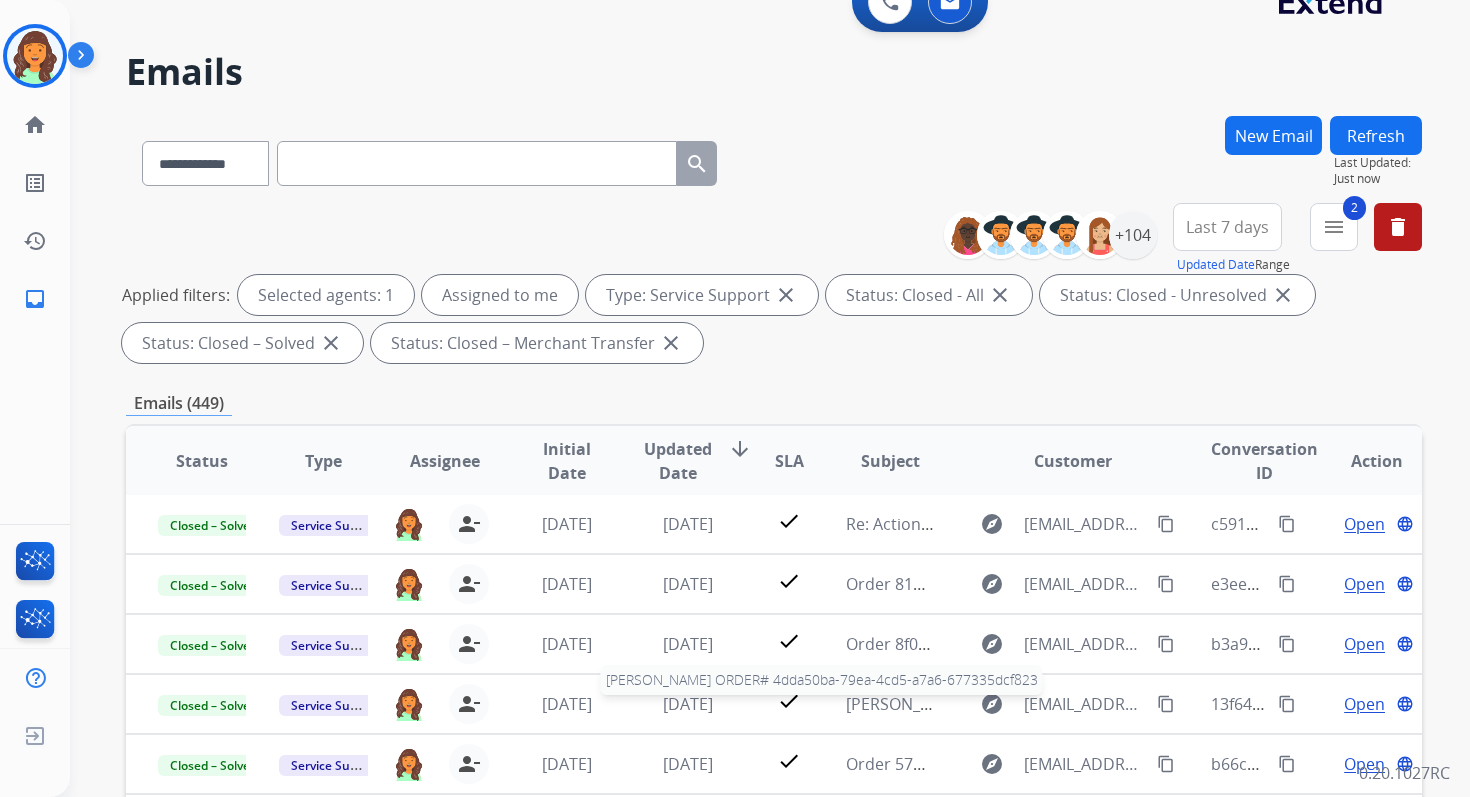 scroll, scrollTop: 437, scrollLeft: 0, axis: vertical 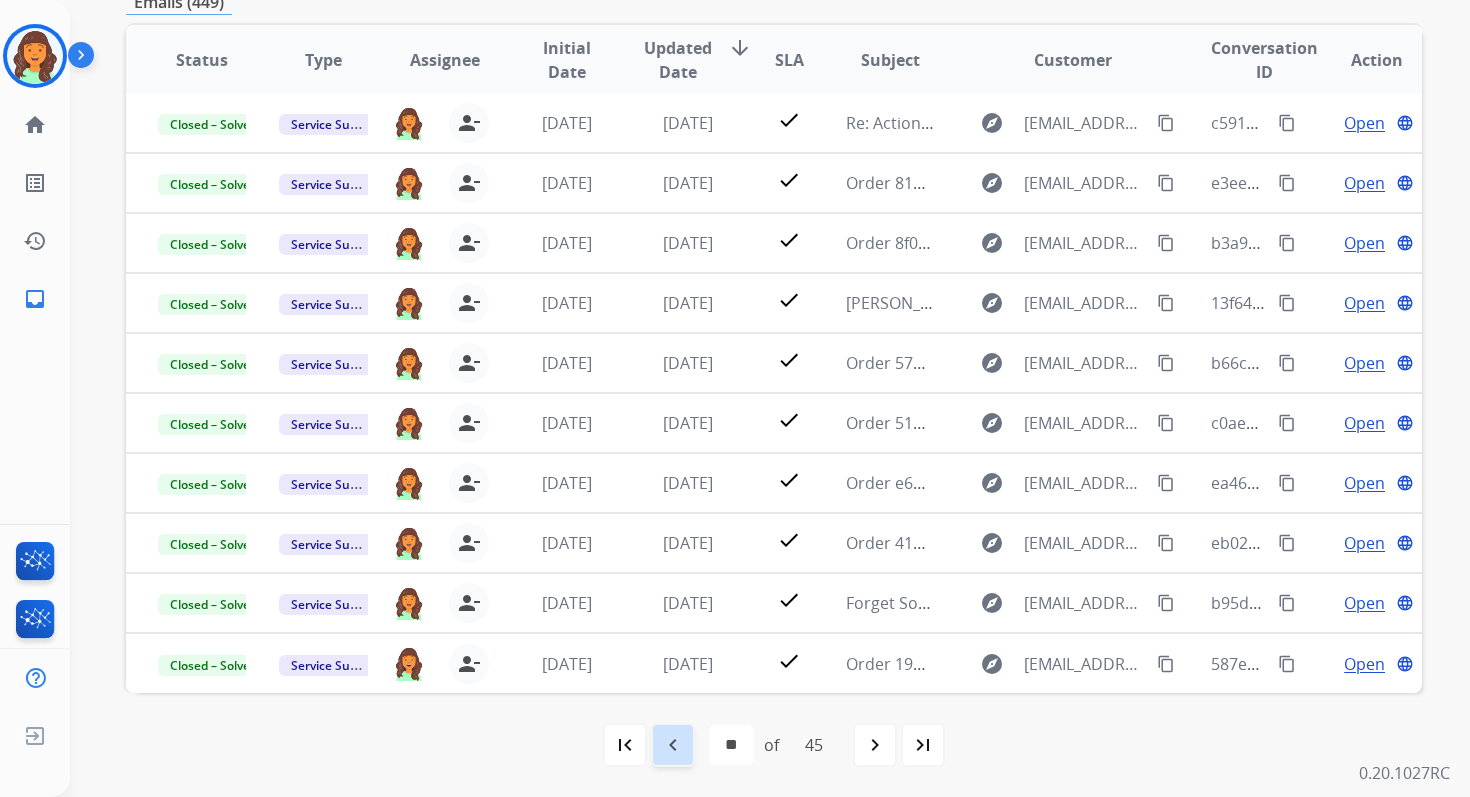click on "navigate_before" at bounding box center (673, 745) 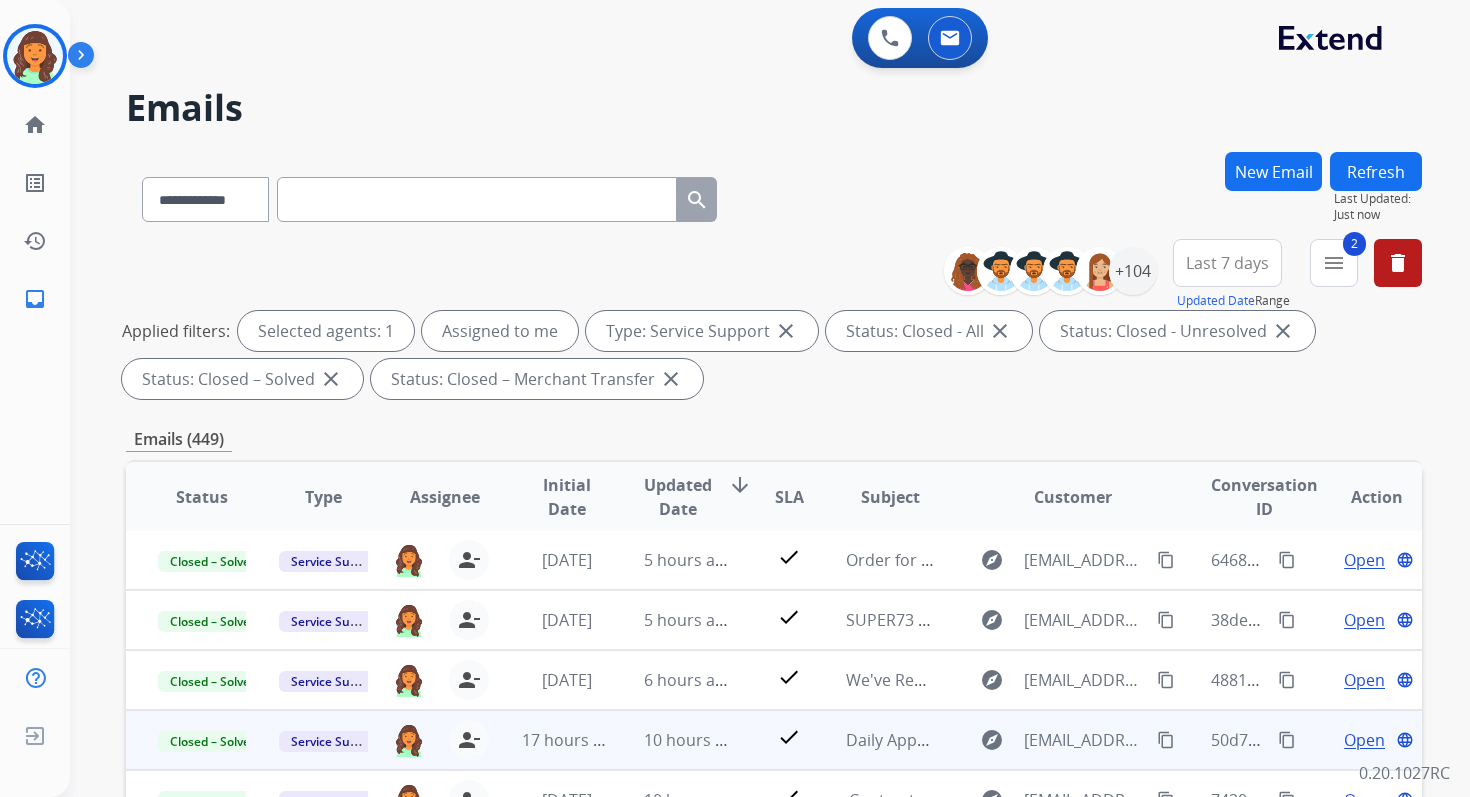 scroll, scrollTop: 437, scrollLeft: 0, axis: vertical 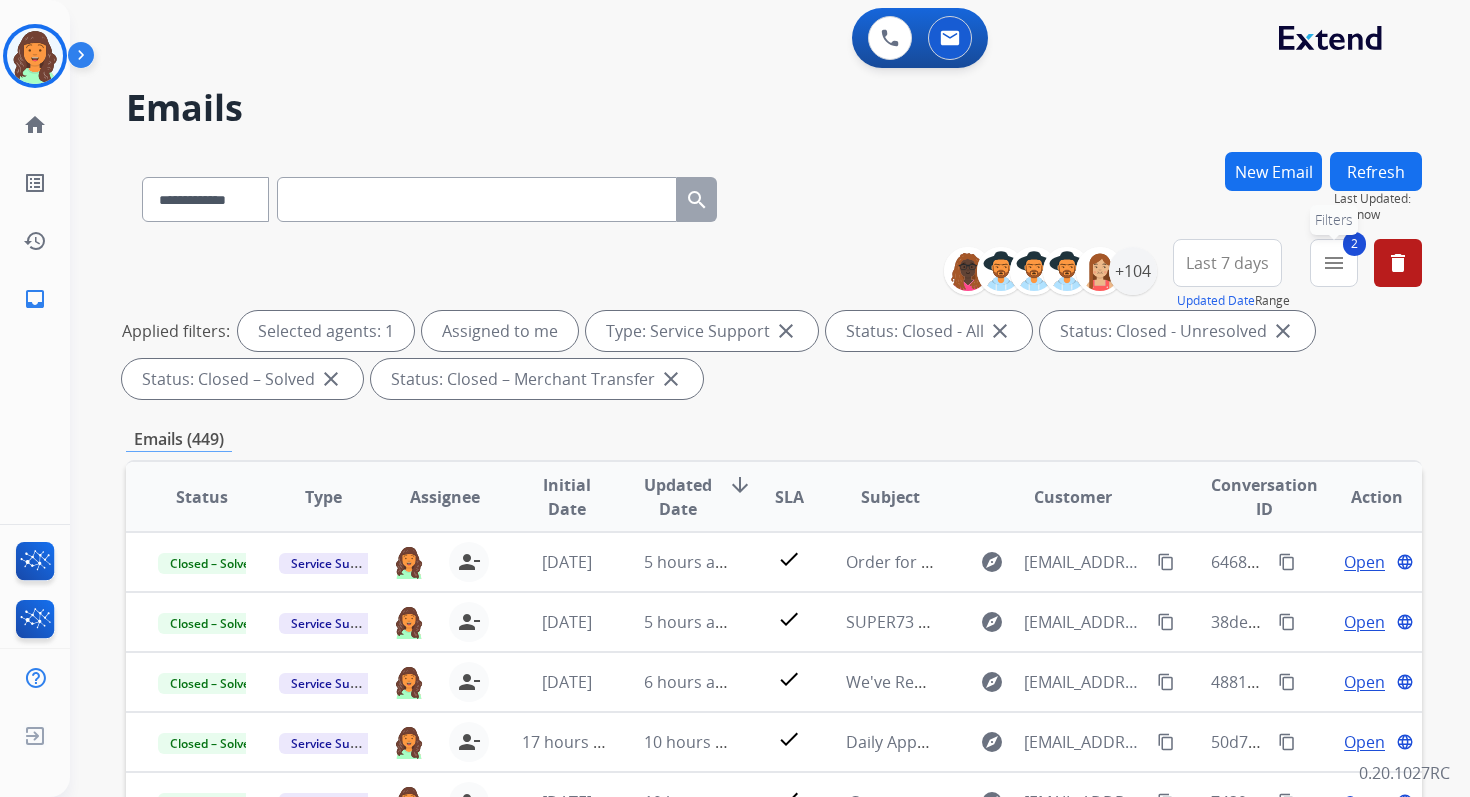 click on "2 menu  Filters" at bounding box center (1334, 263) 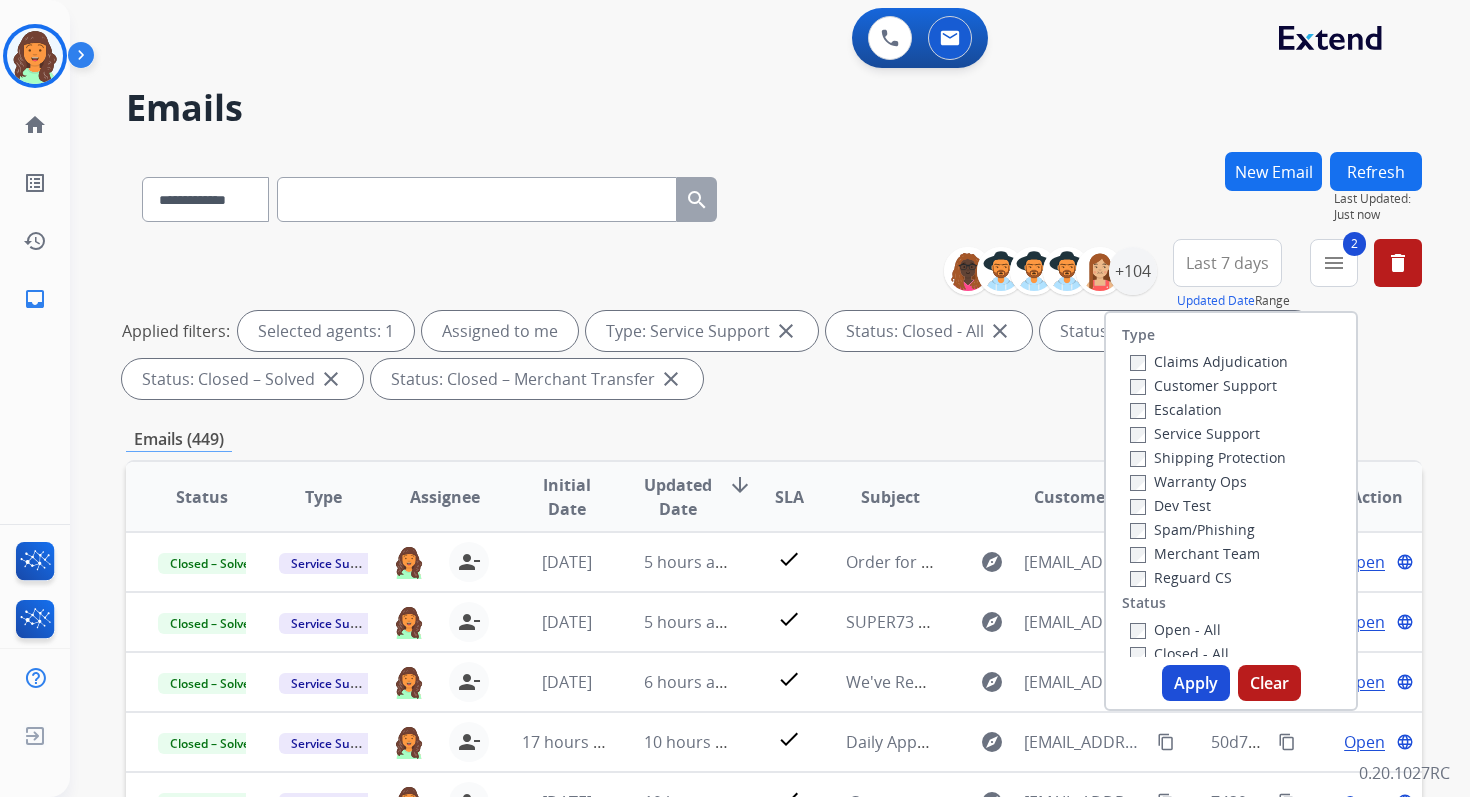 click on "Apply" at bounding box center (1196, 683) 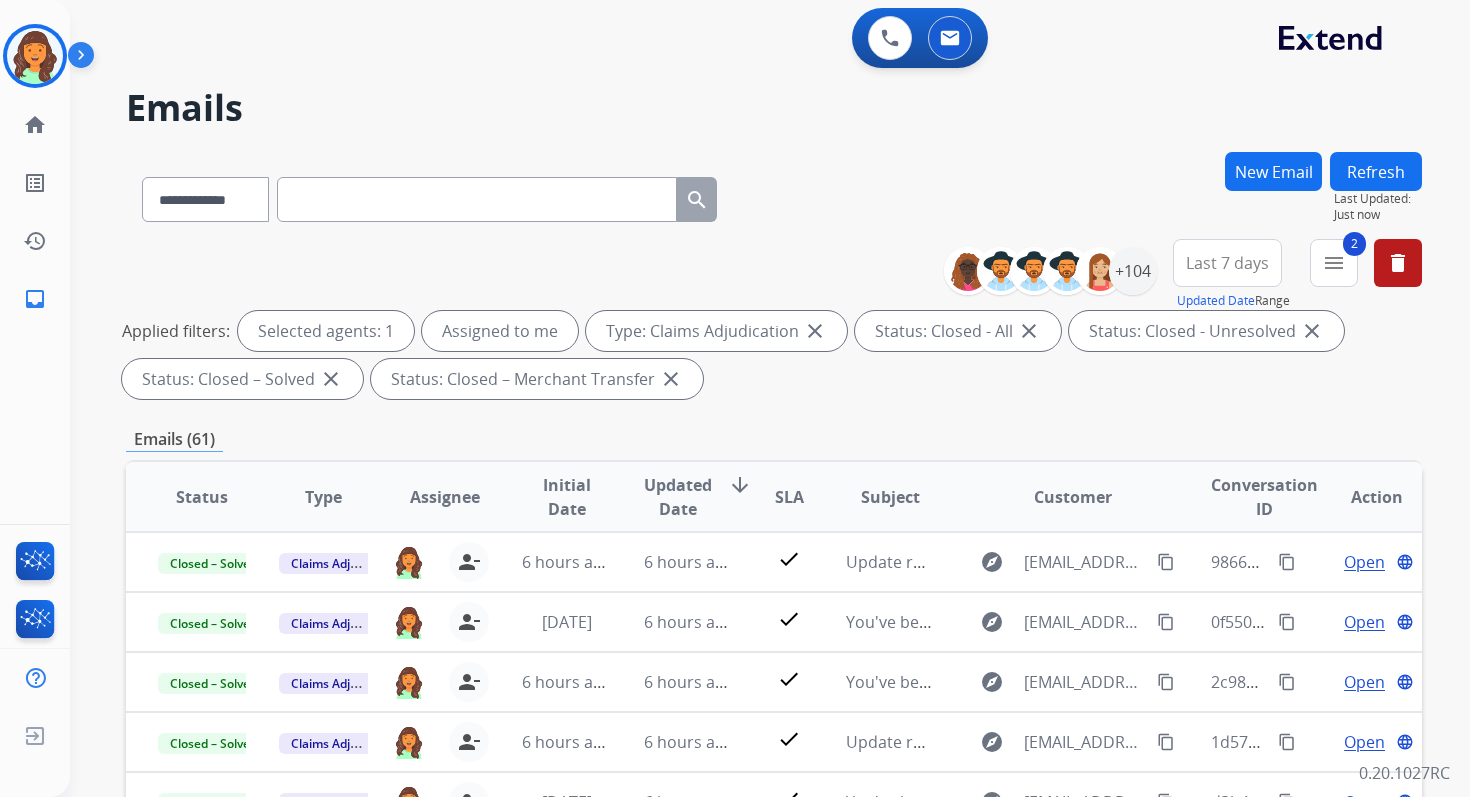 scroll, scrollTop: 437, scrollLeft: 0, axis: vertical 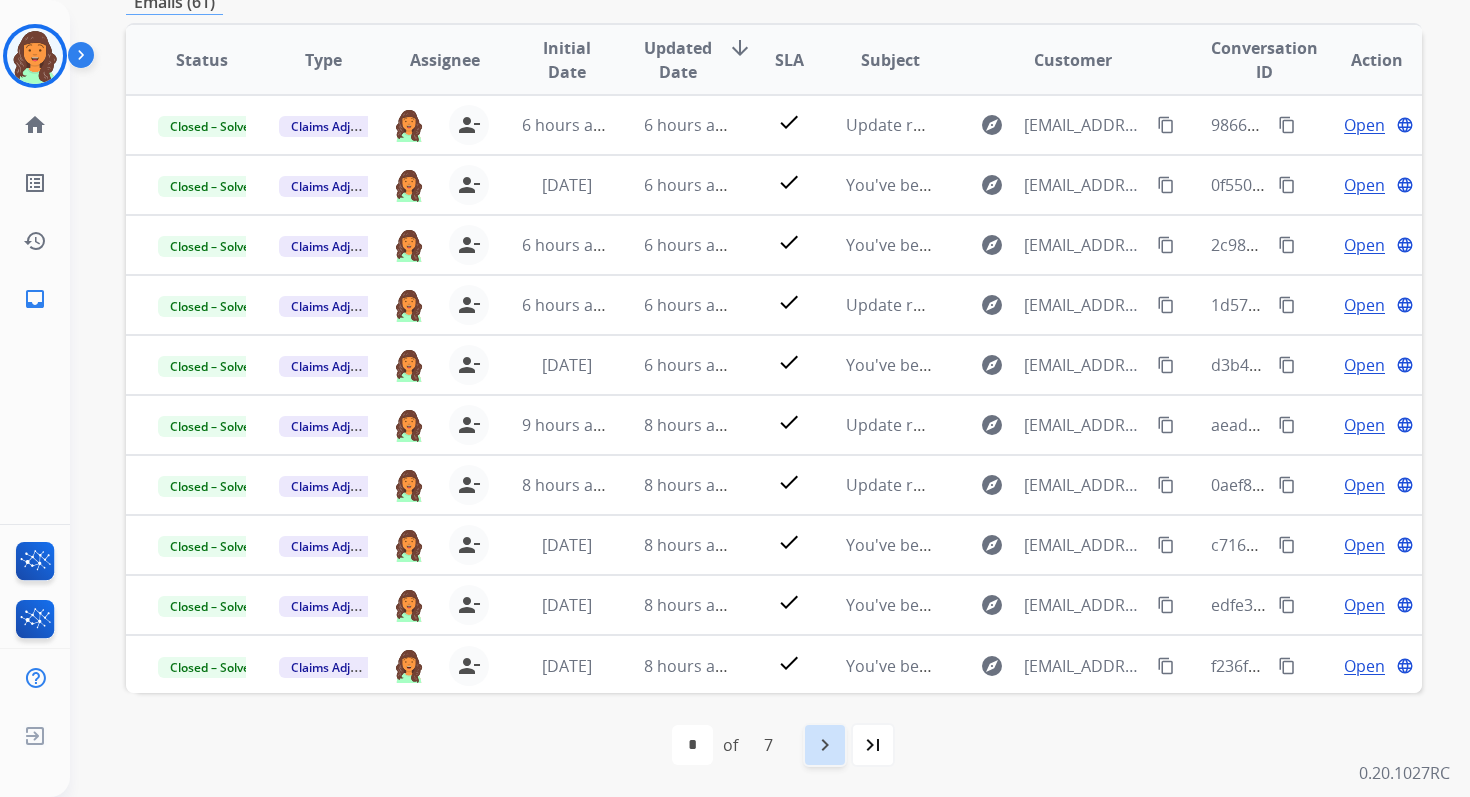 click on "navigate_next" at bounding box center (825, 745) 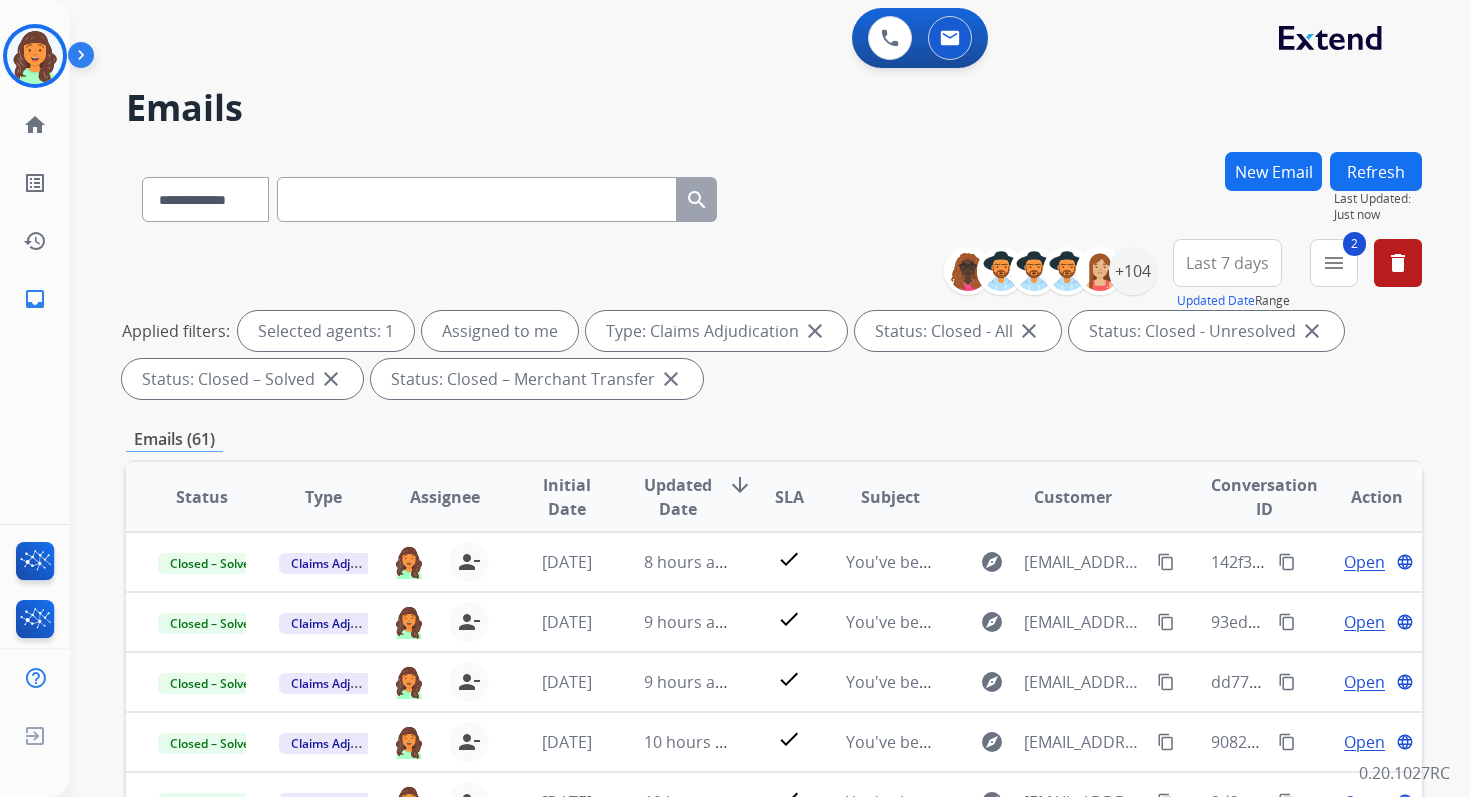 scroll, scrollTop: 2, scrollLeft: 0, axis: vertical 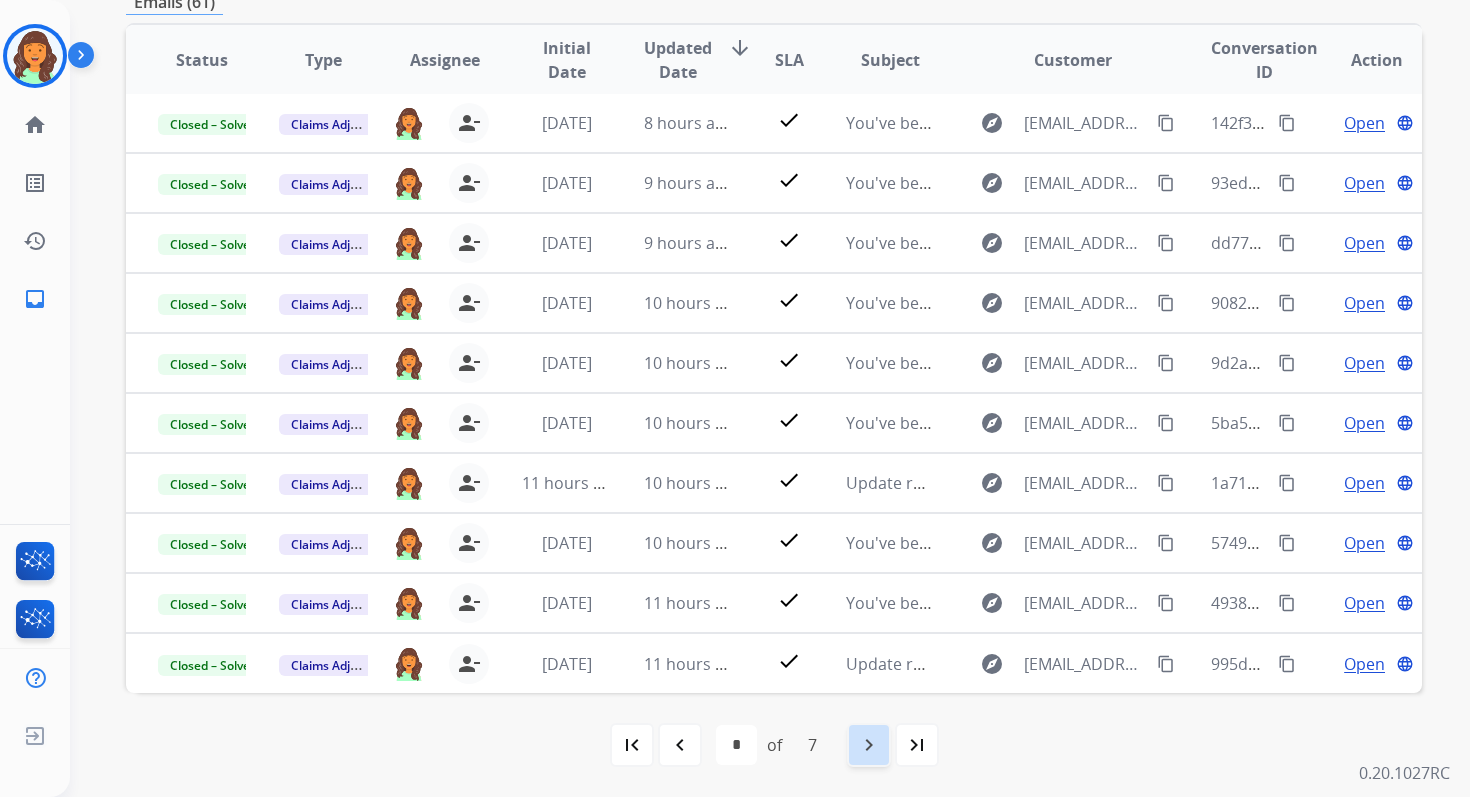 click on "navigate_next" at bounding box center [869, 745] 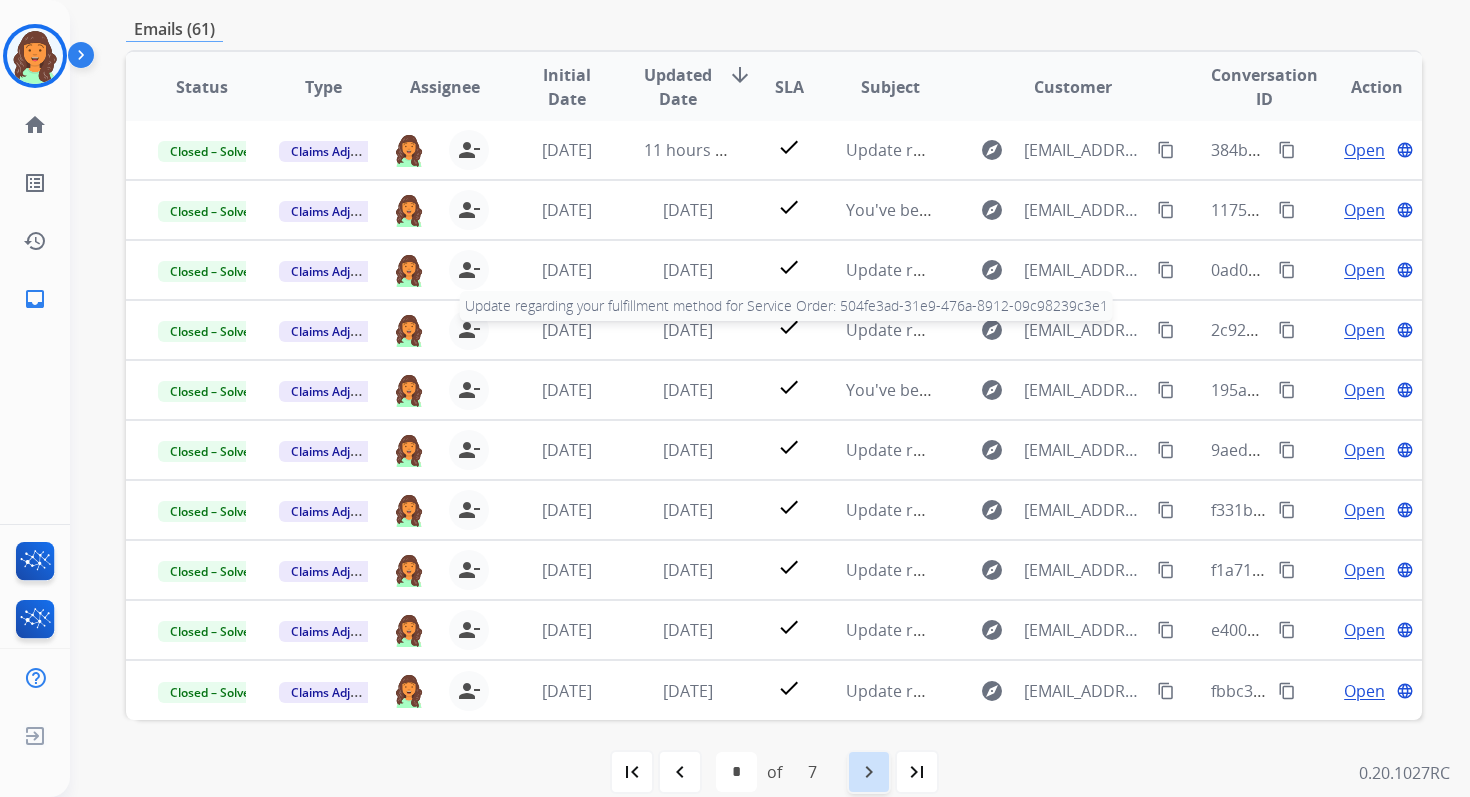 scroll, scrollTop: 437, scrollLeft: 0, axis: vertical 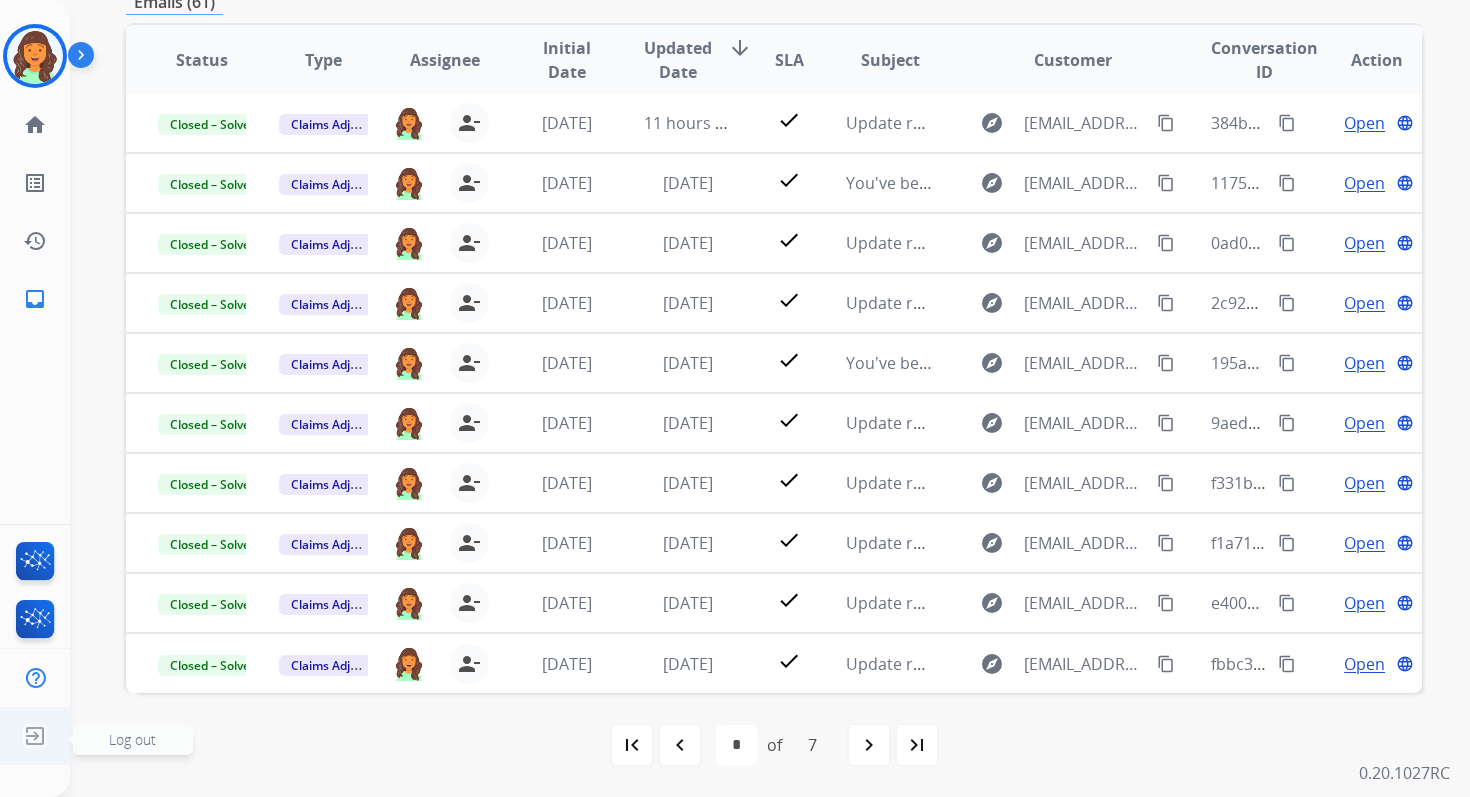 click 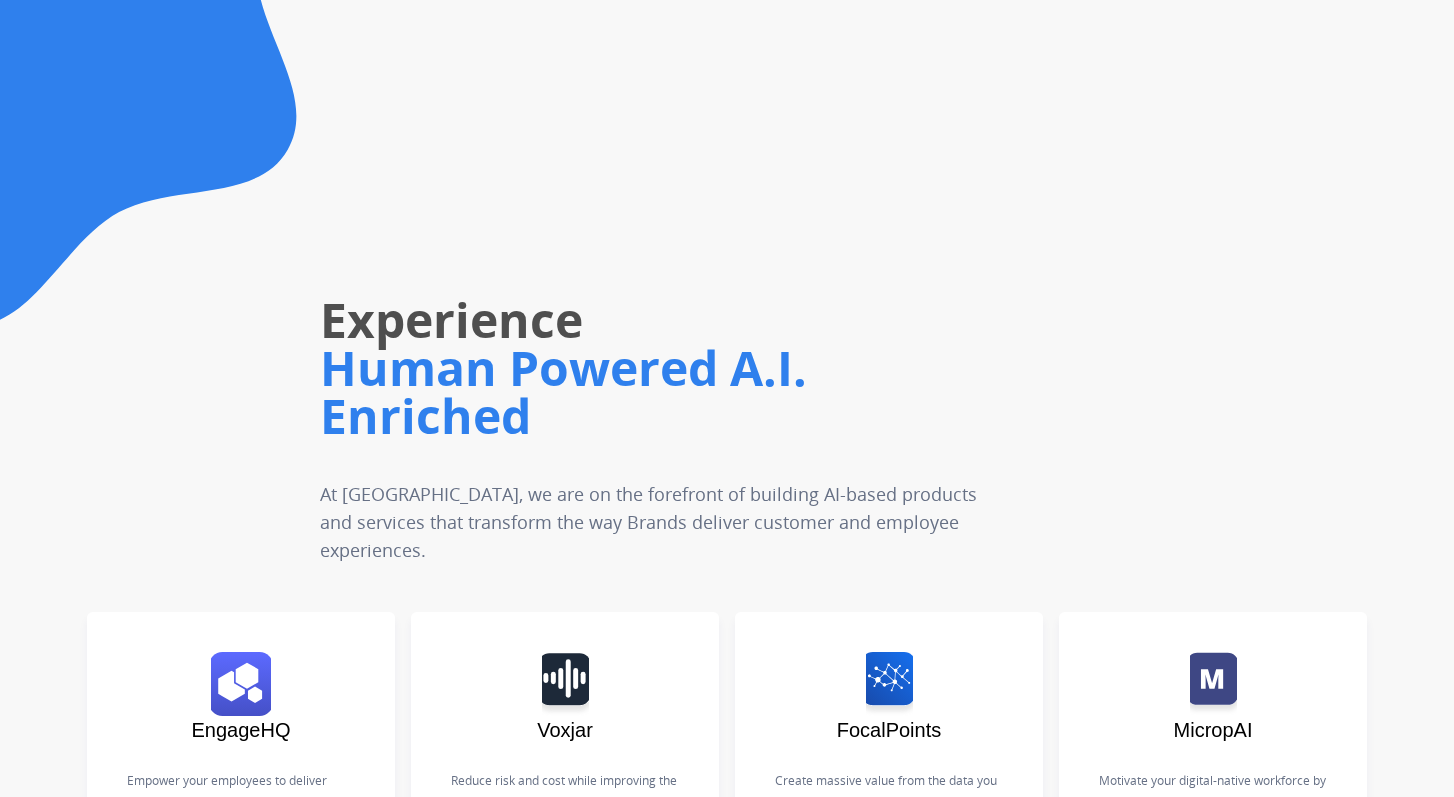 scroll, scrollTop: 0, scrollLeft: 0, axis: both 